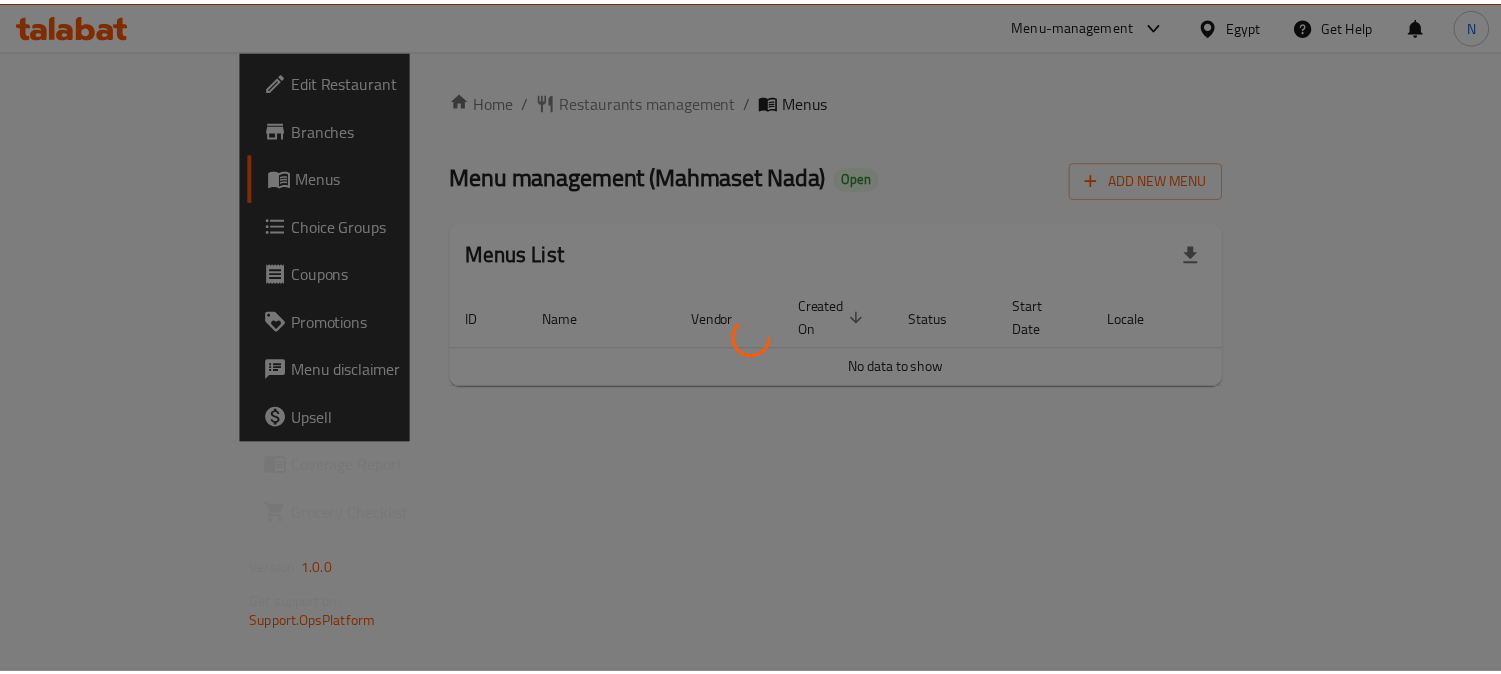 scroll, scrollTop: 0, scrollLeft: 0, axis: both 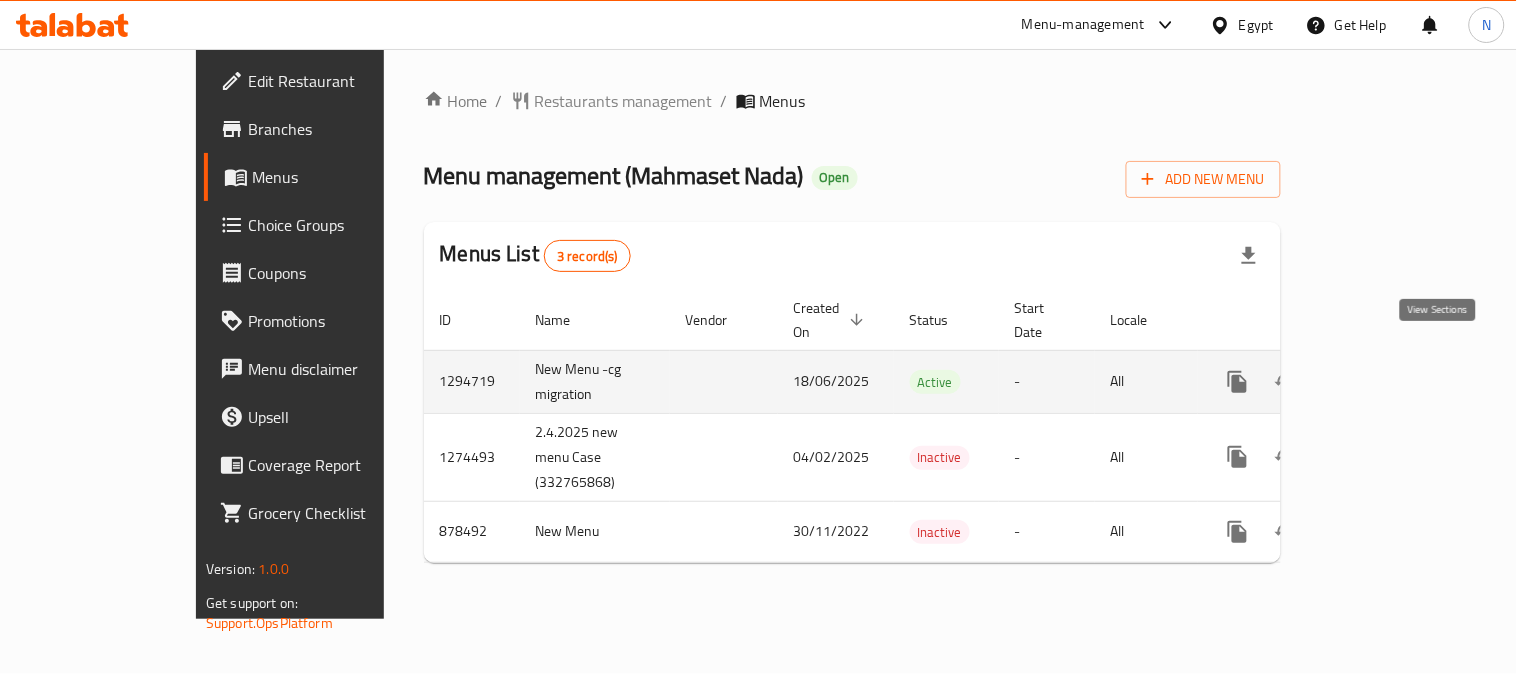 click at bounding box center (1382, 382) 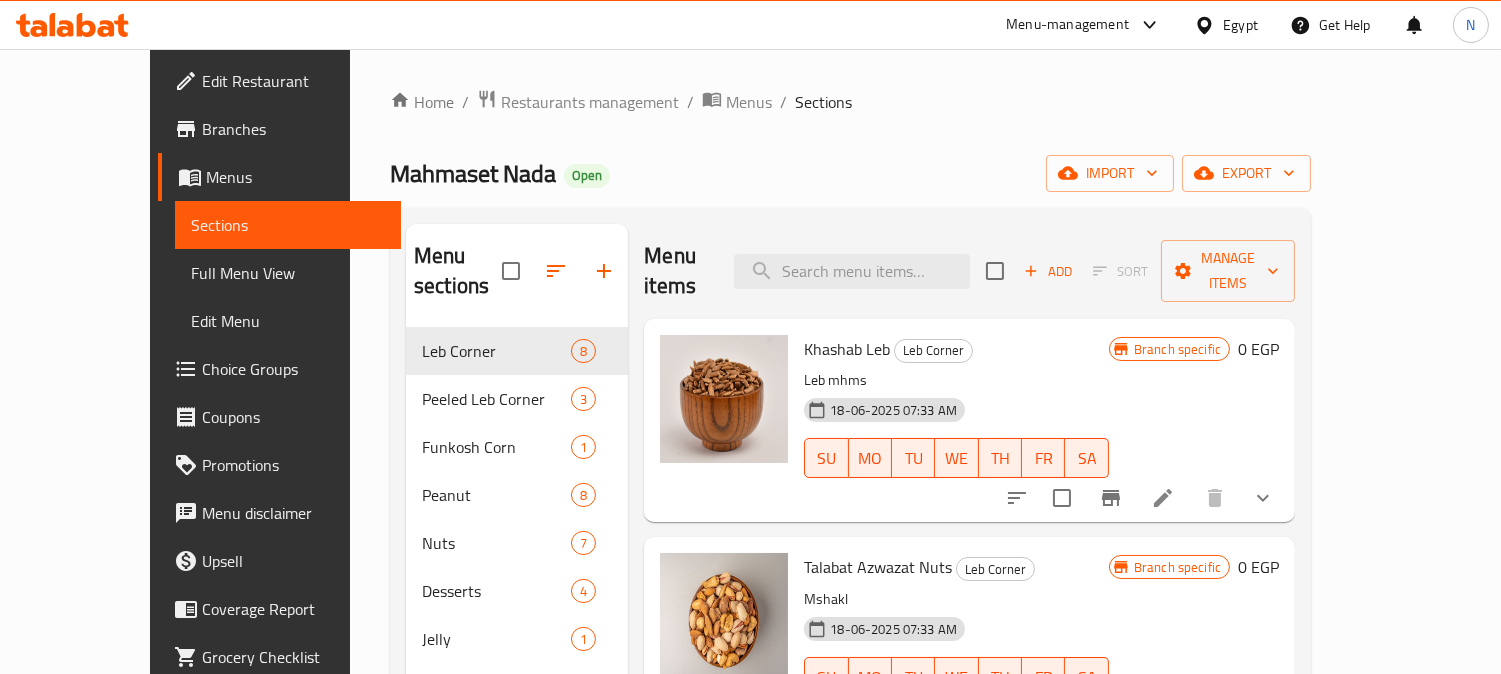 click on "Full Menu View" at bounding box center [288, 273] 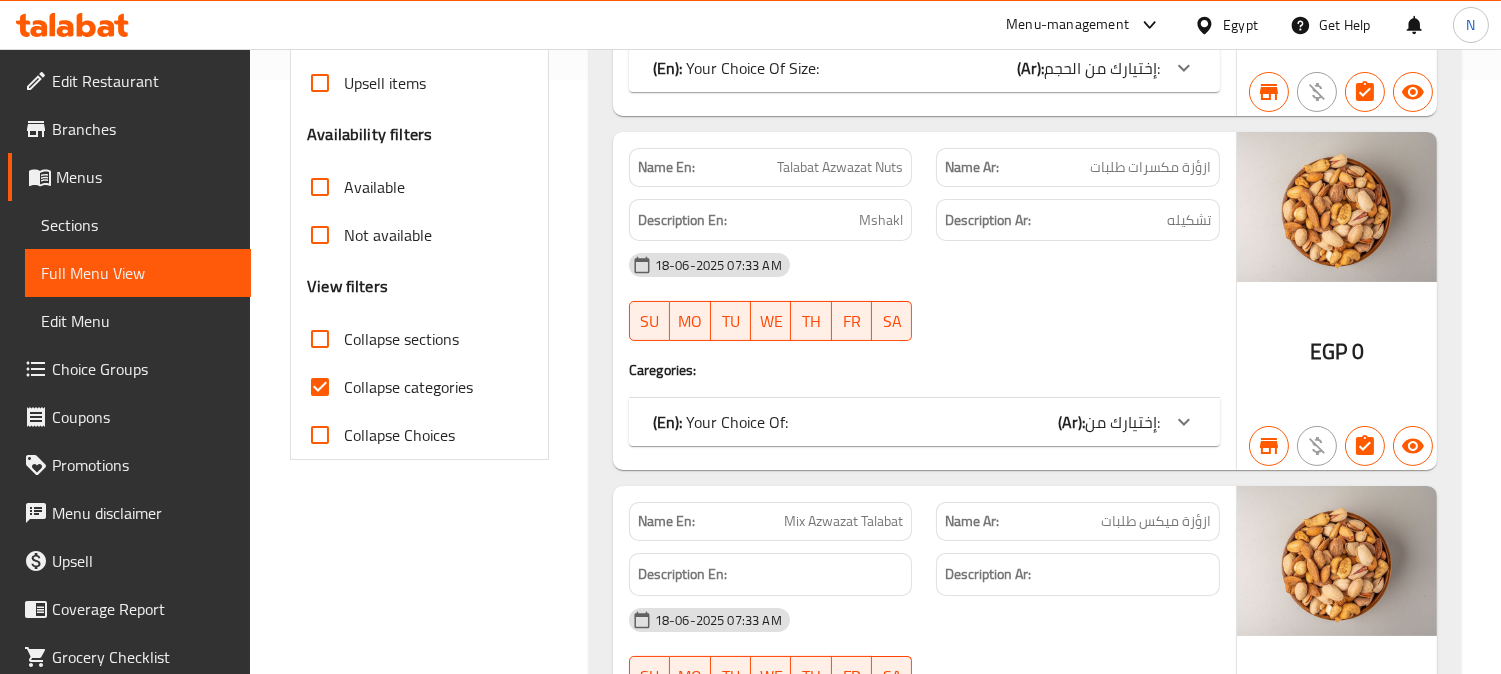 scroll, scrollTop: 724, scrollLeft: 0, axis: vertical 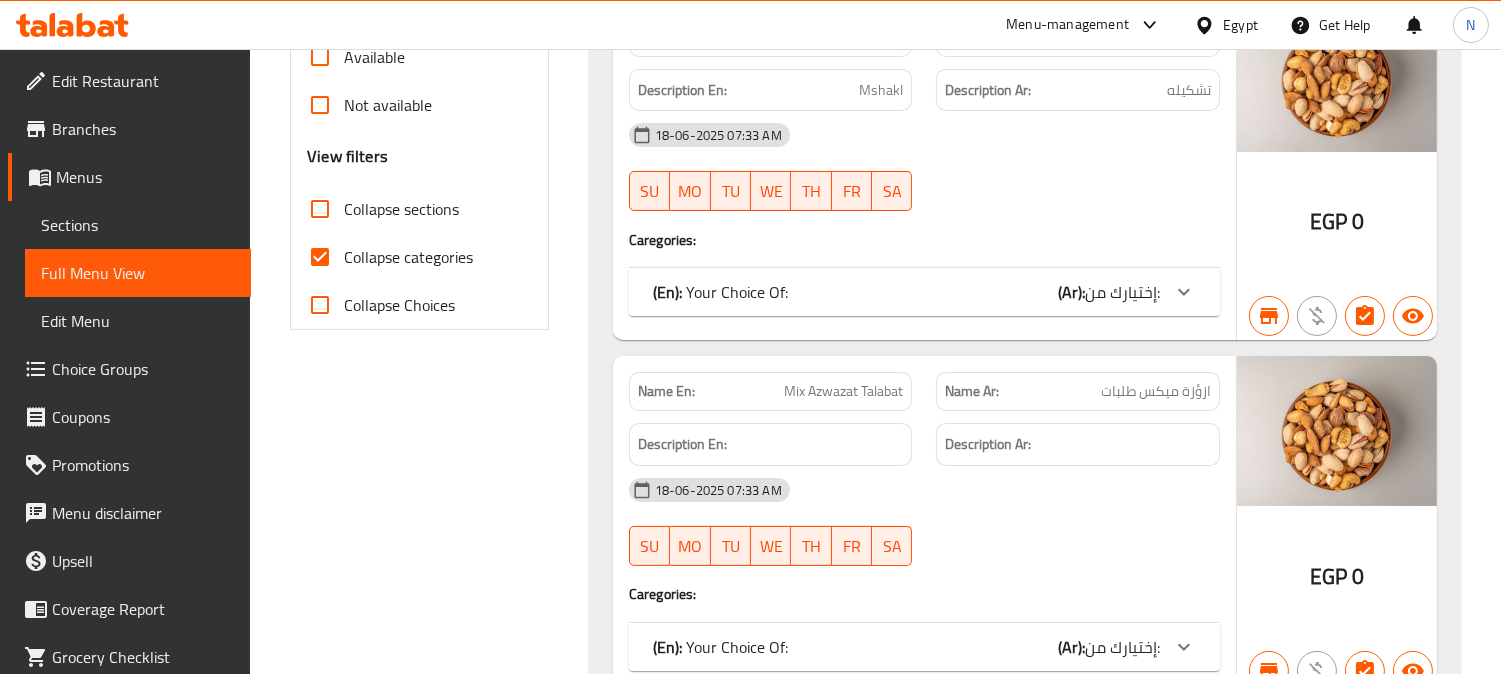 click on "Collapse categories" at bounding box center [320, 257] 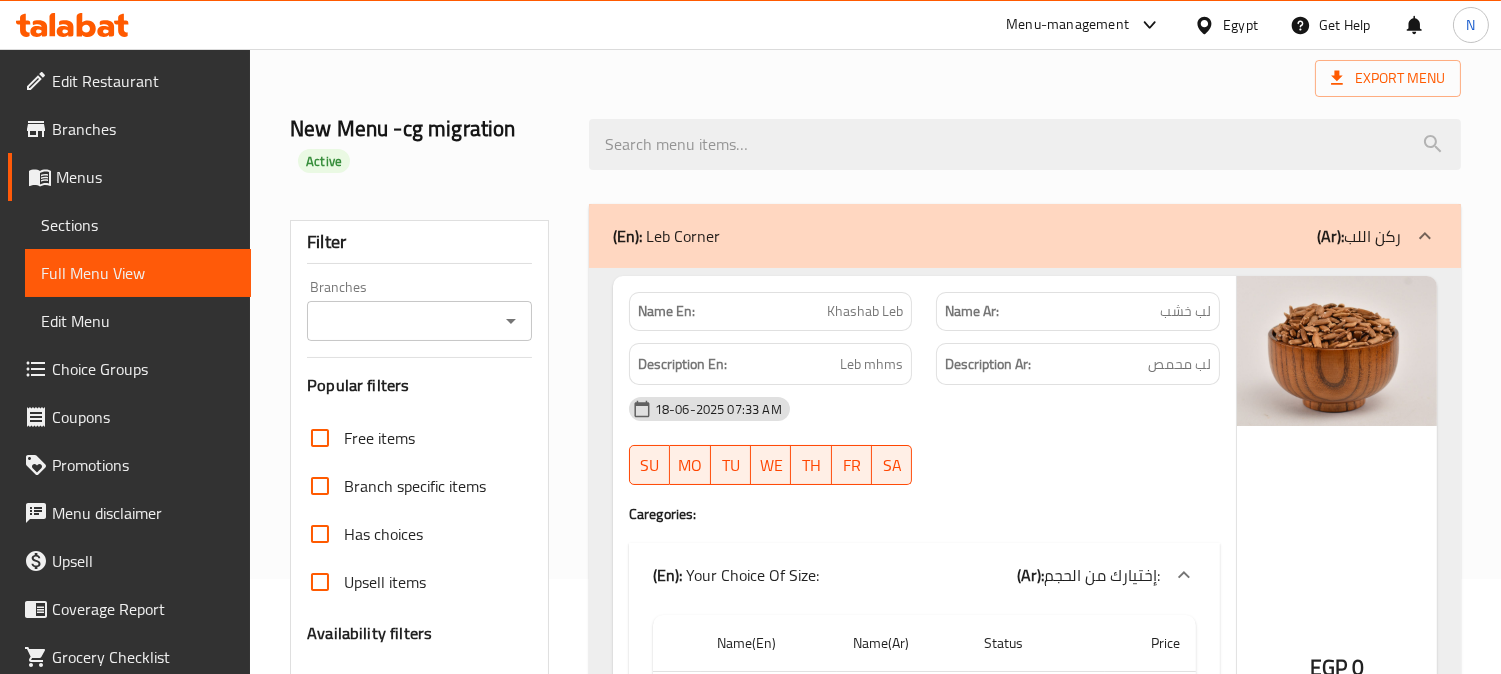 scroll, scrollTop: 0, scrollLeft: 0, axis: both 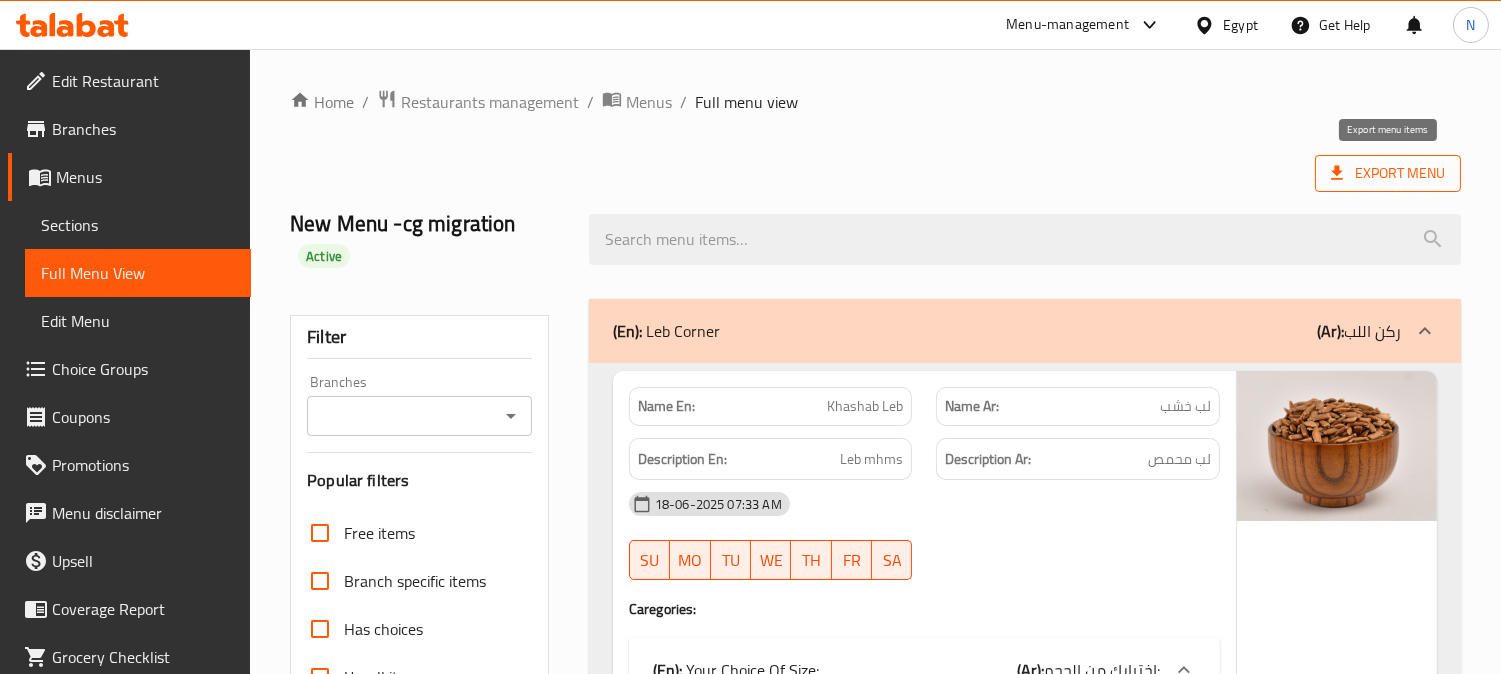 click on "Export Menu" at bounding box center [1388, 173] 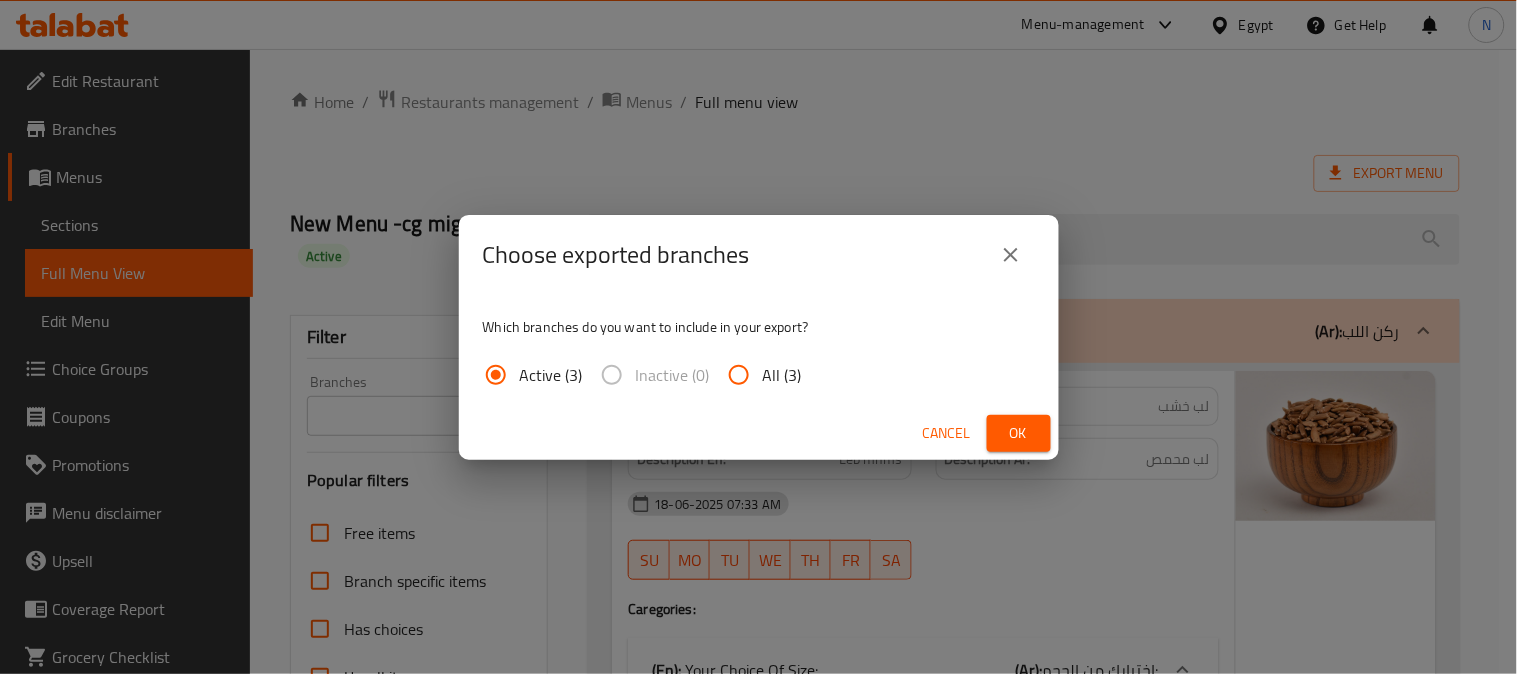 click on "All (3)" at bounding box center [782, 375] 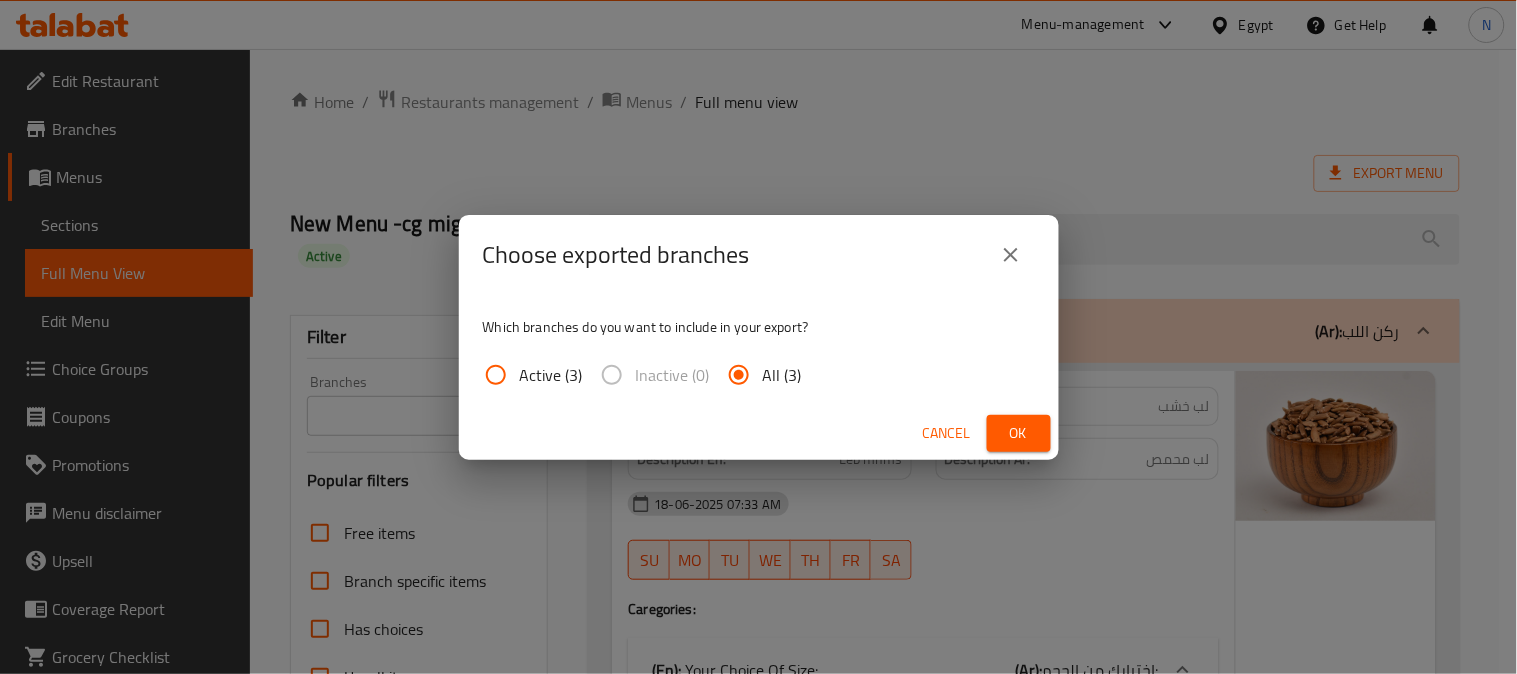 click on "Ok" at bounding box center [1019, 433] 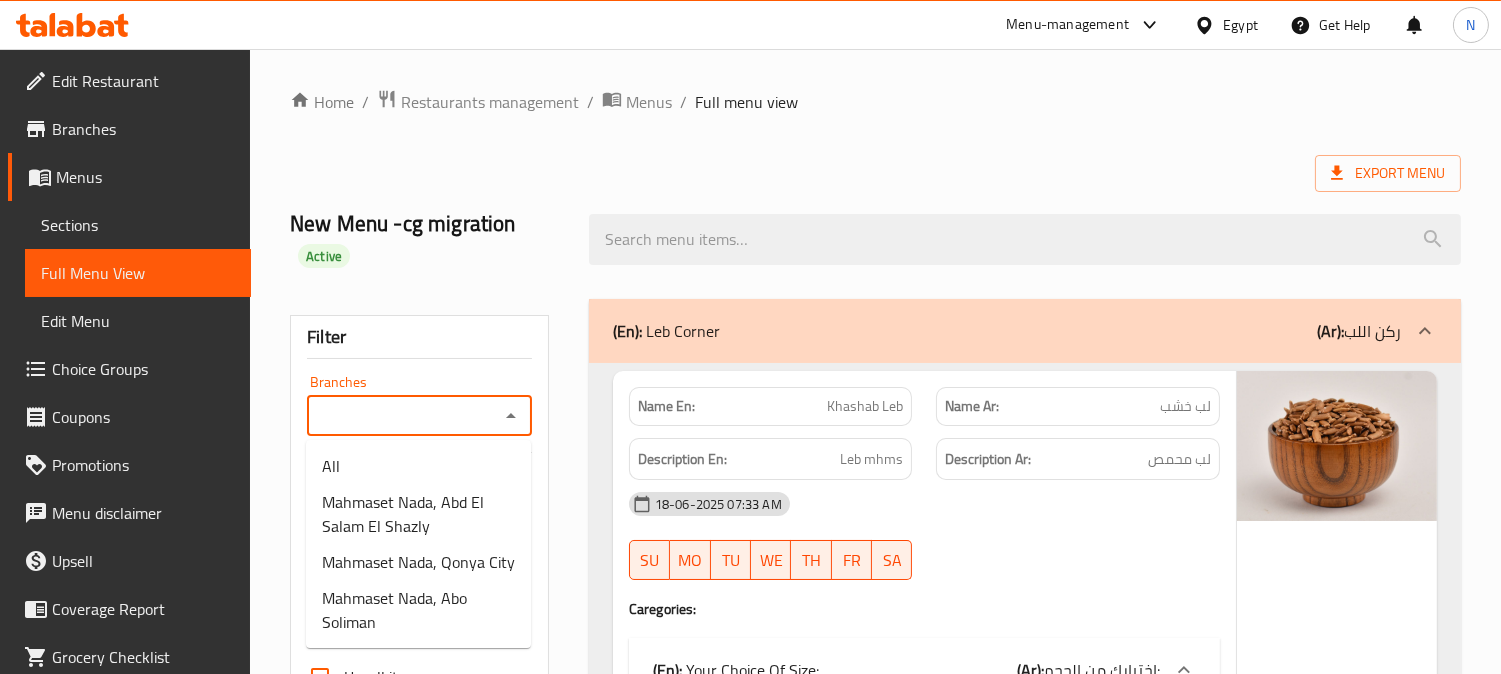 click on "Branches" at bounding box center [403, 416] 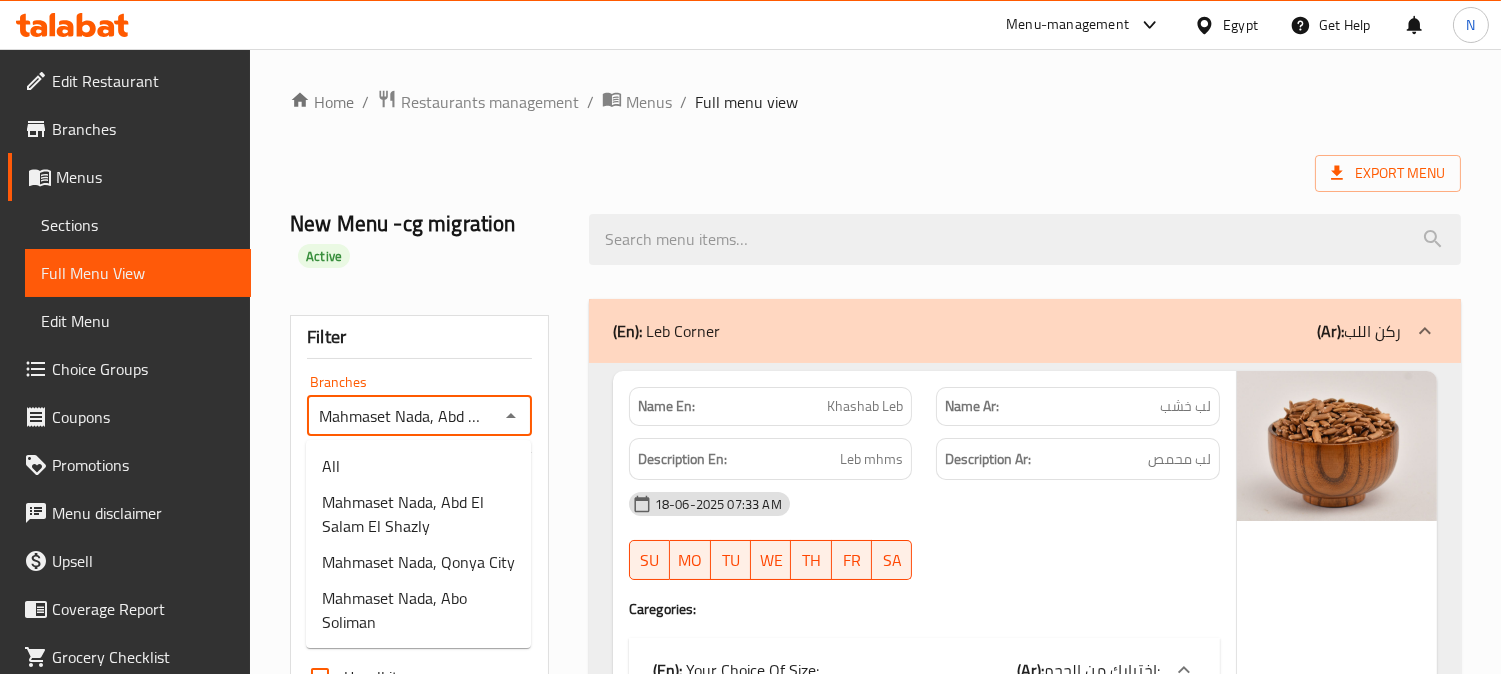 scroll, scrollTop: 0, scrollLeft: 111, axis: horizontal 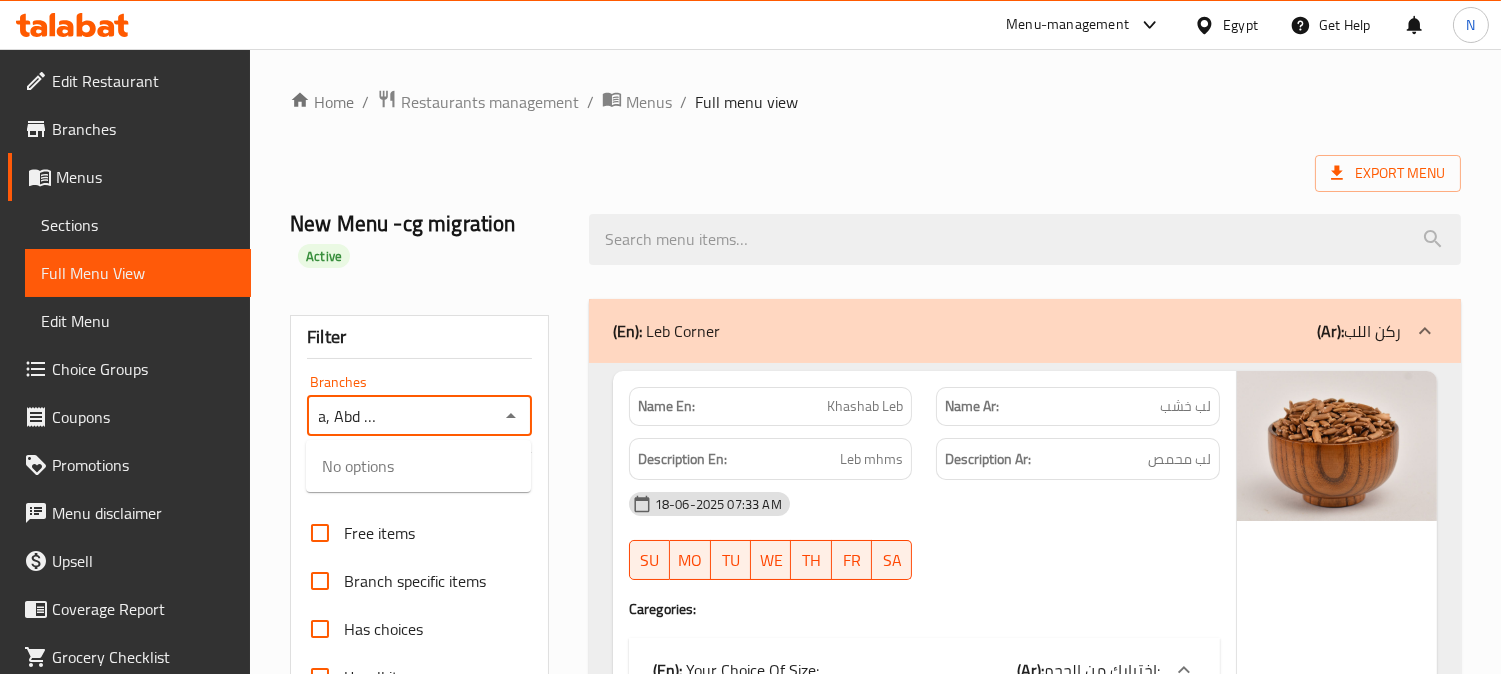 drag, startPoint x: 478, startPoint y: 411, endPoint x: 506, endPoint y: 414, distance: 28.160255 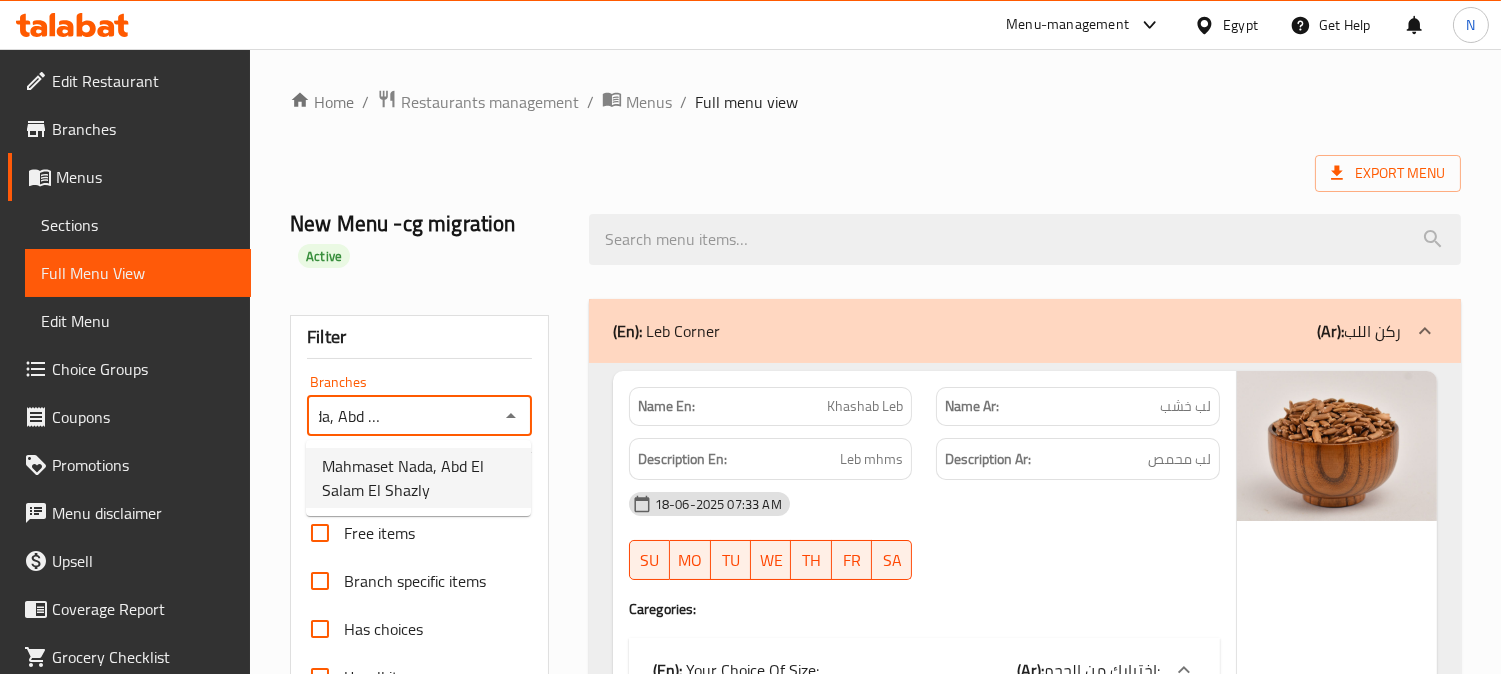 click on "Mahmaset Nada, Abd El Salam El Shazly" at bounding box center (418, 478) 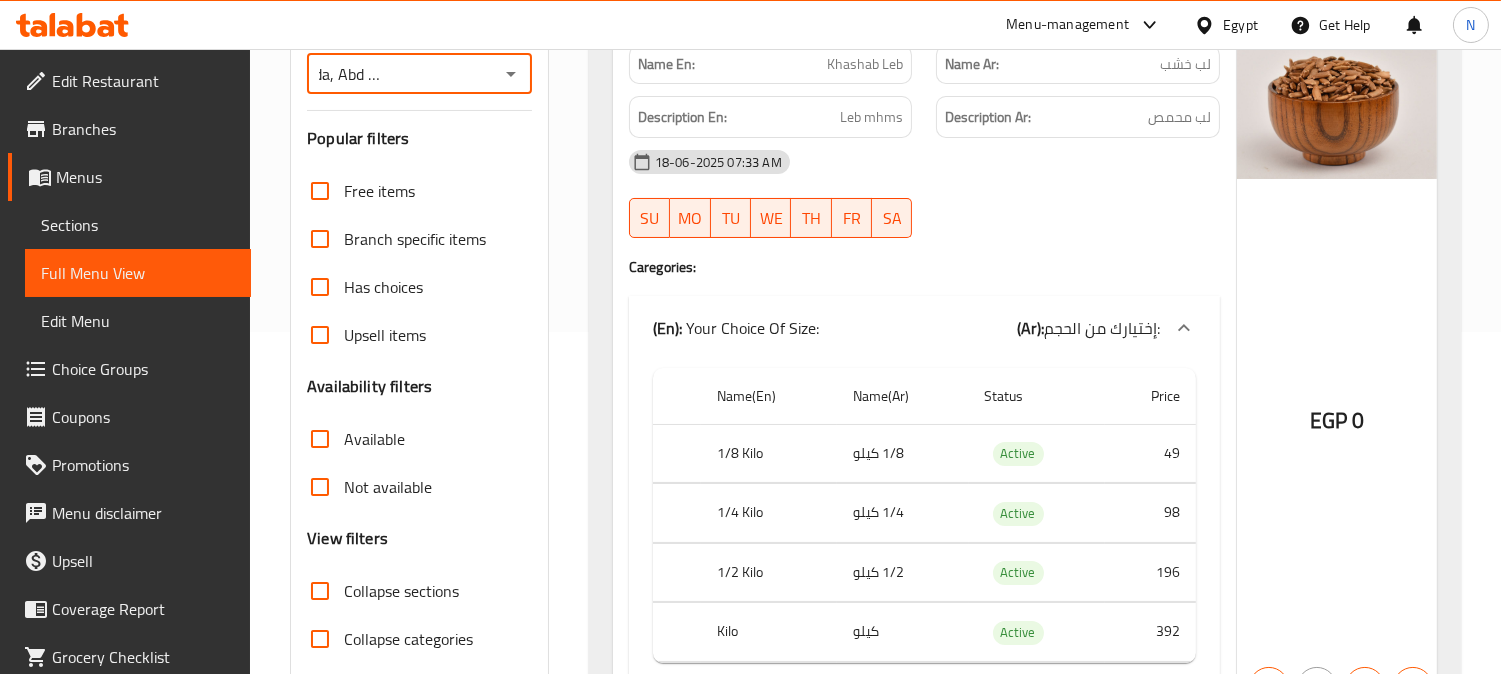 scroll, scrollTop: 333, scrollLeft: 0, axis: vertical 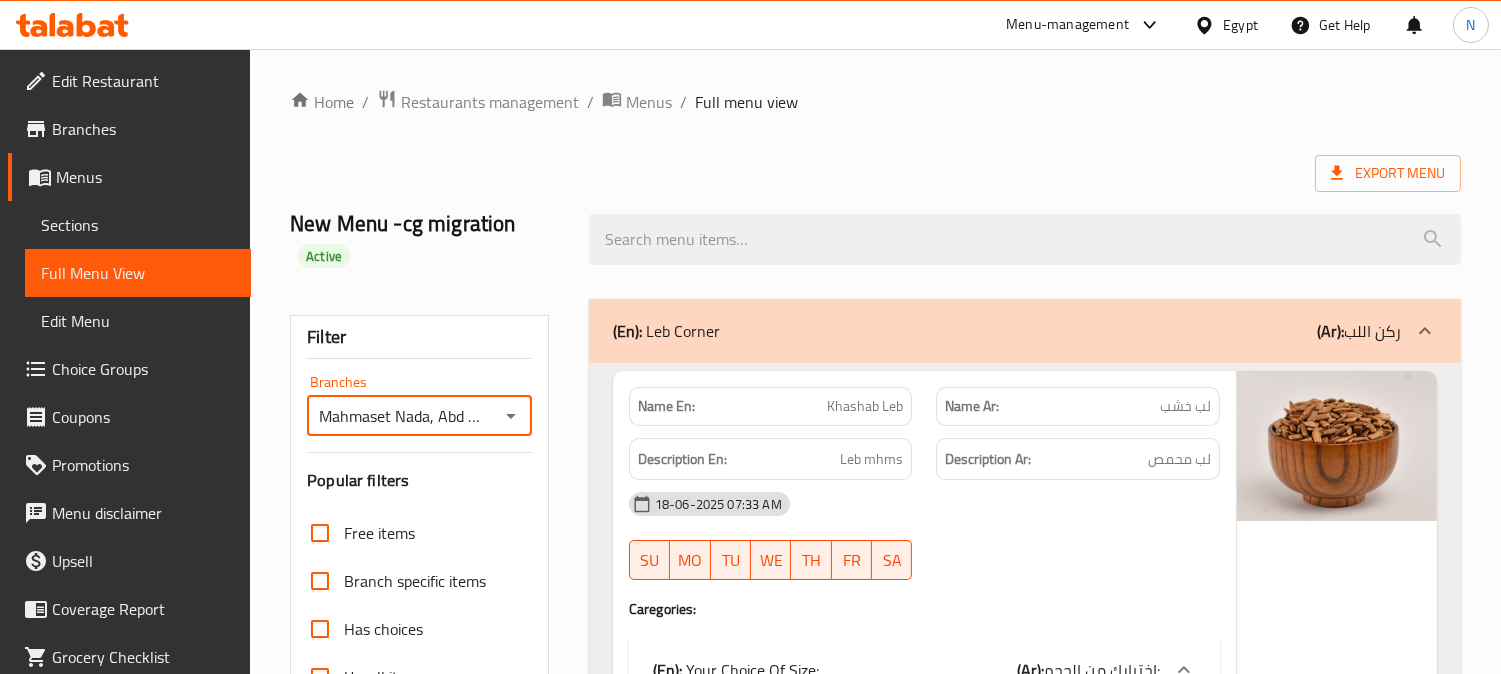click on "Mahmaset Nada, Abd El Salam El Shazly" at bounding box center [403, 416] 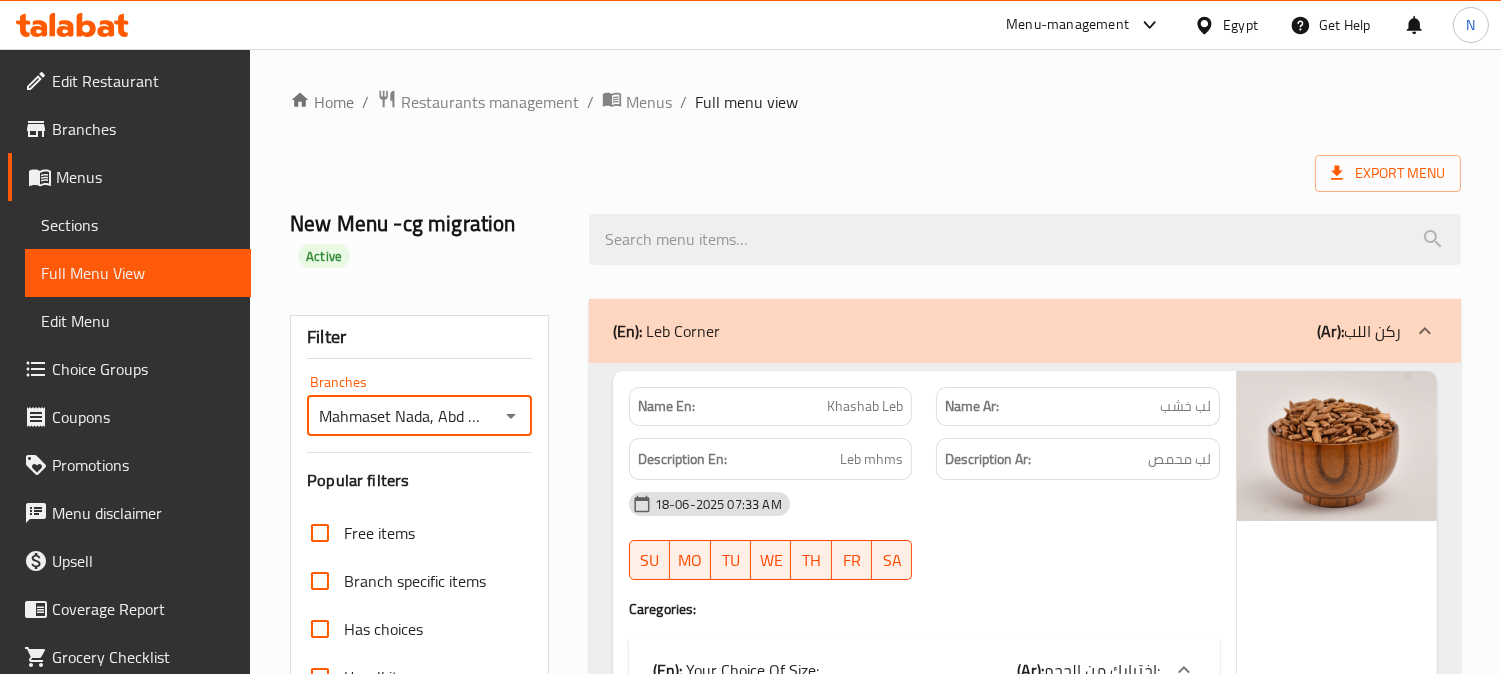 paste on "Qonya City" 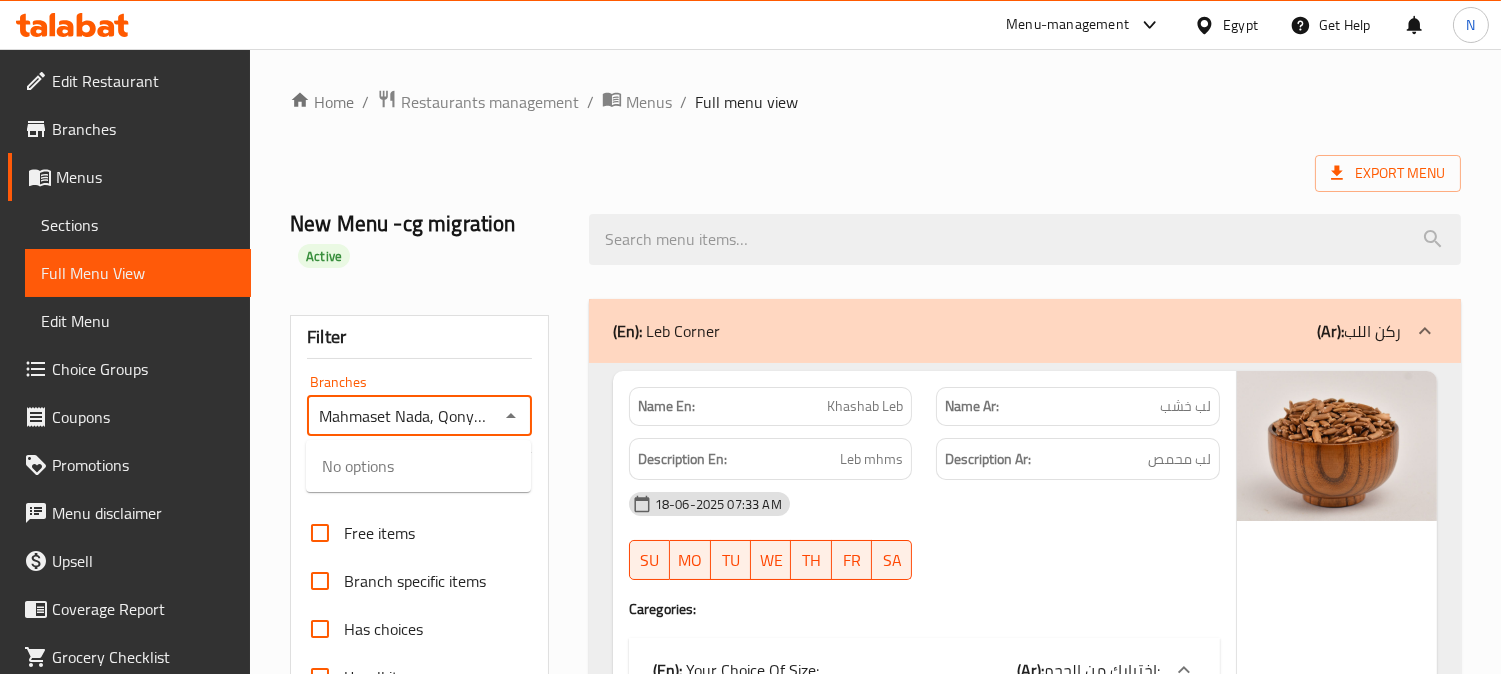 scroll, scrollTop: 0, scrollLeft: 26, axis: horizontal 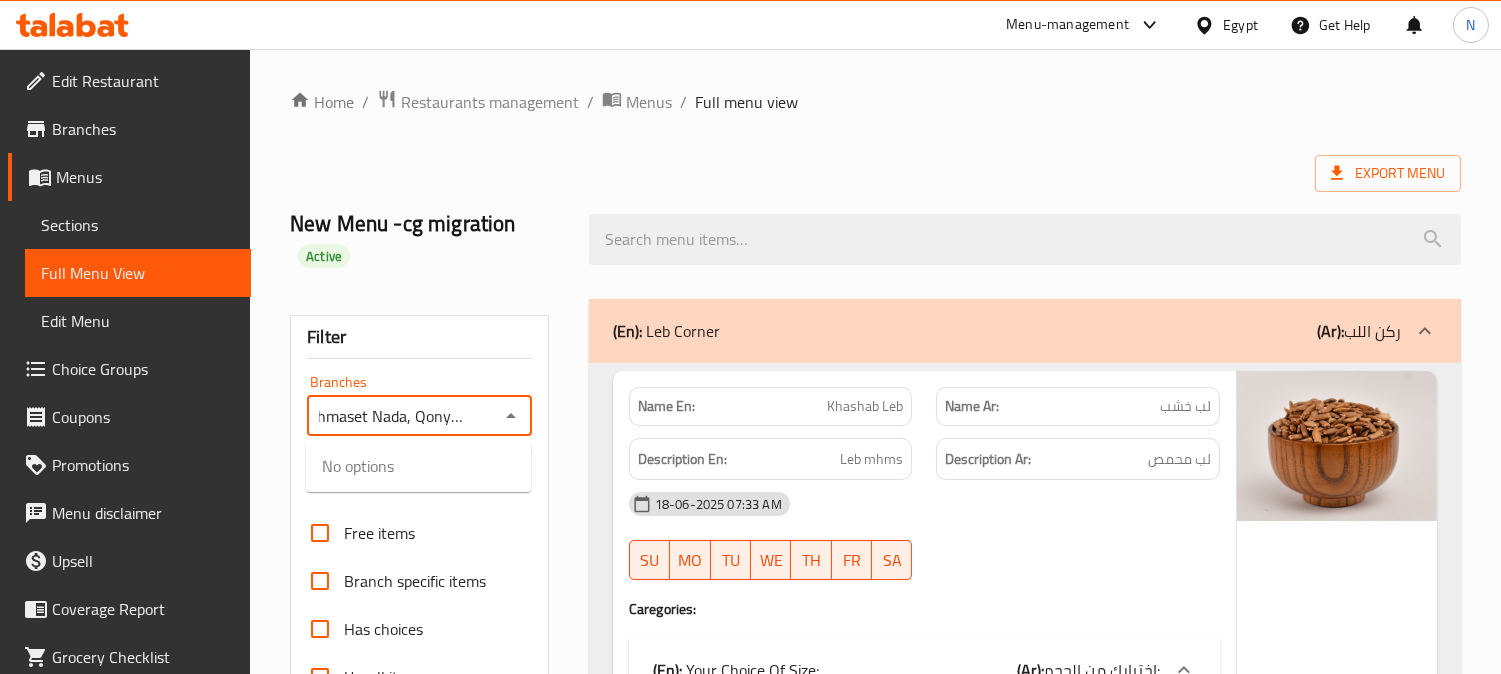 drag, startPoint x: 482, startPoint y: 422, endPoint x: 502, endPoint y: 426, distance: 20.396078 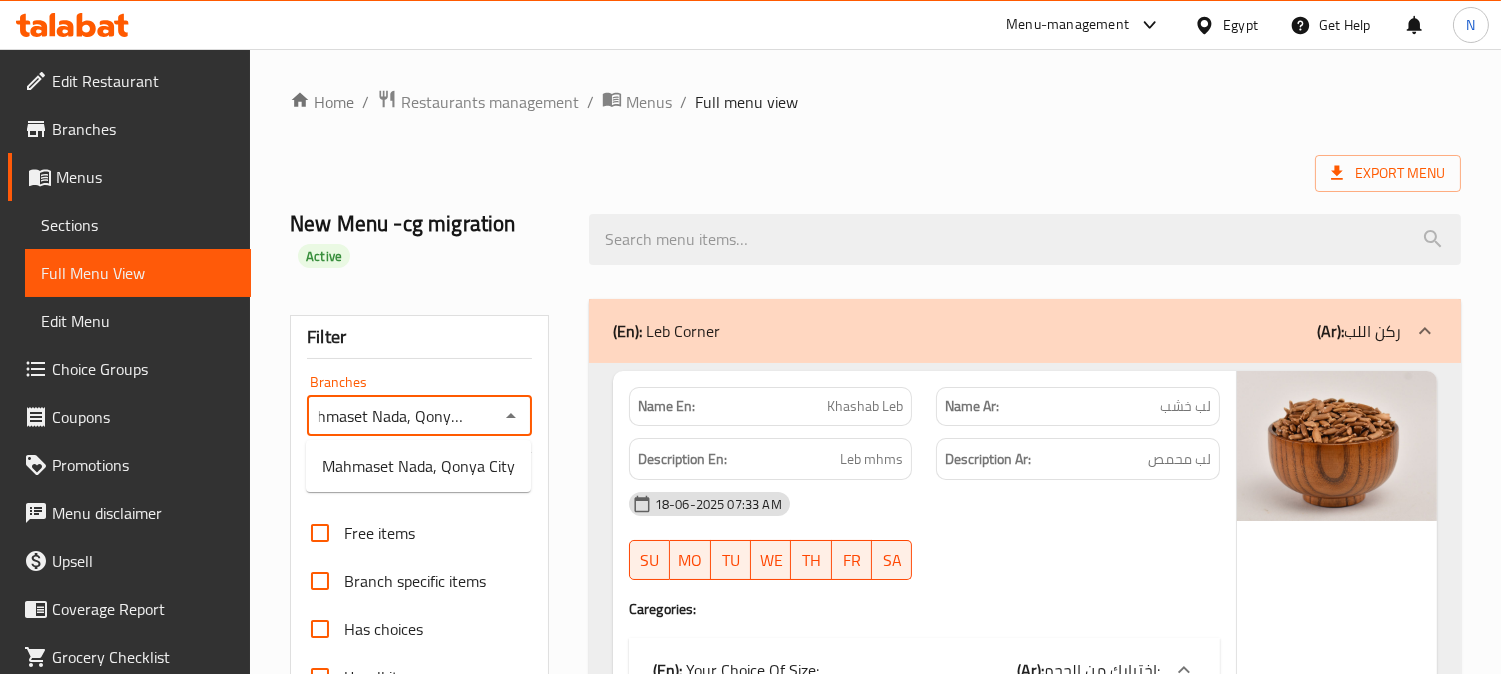 scroll, scrollTop: 0, scrollLeft: 20, axis: horizontal 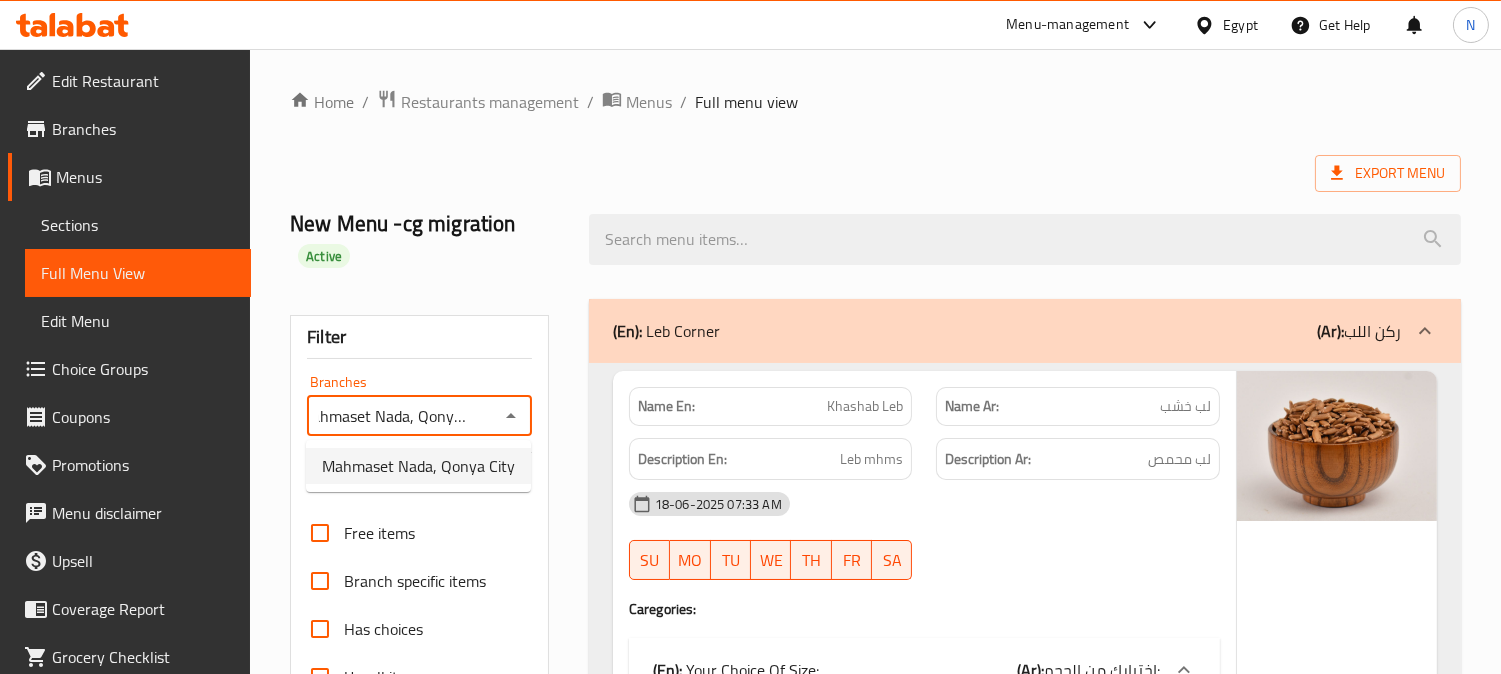 click on "Mahmaset Nada, Qonya City" at bounding box center [418, 466] 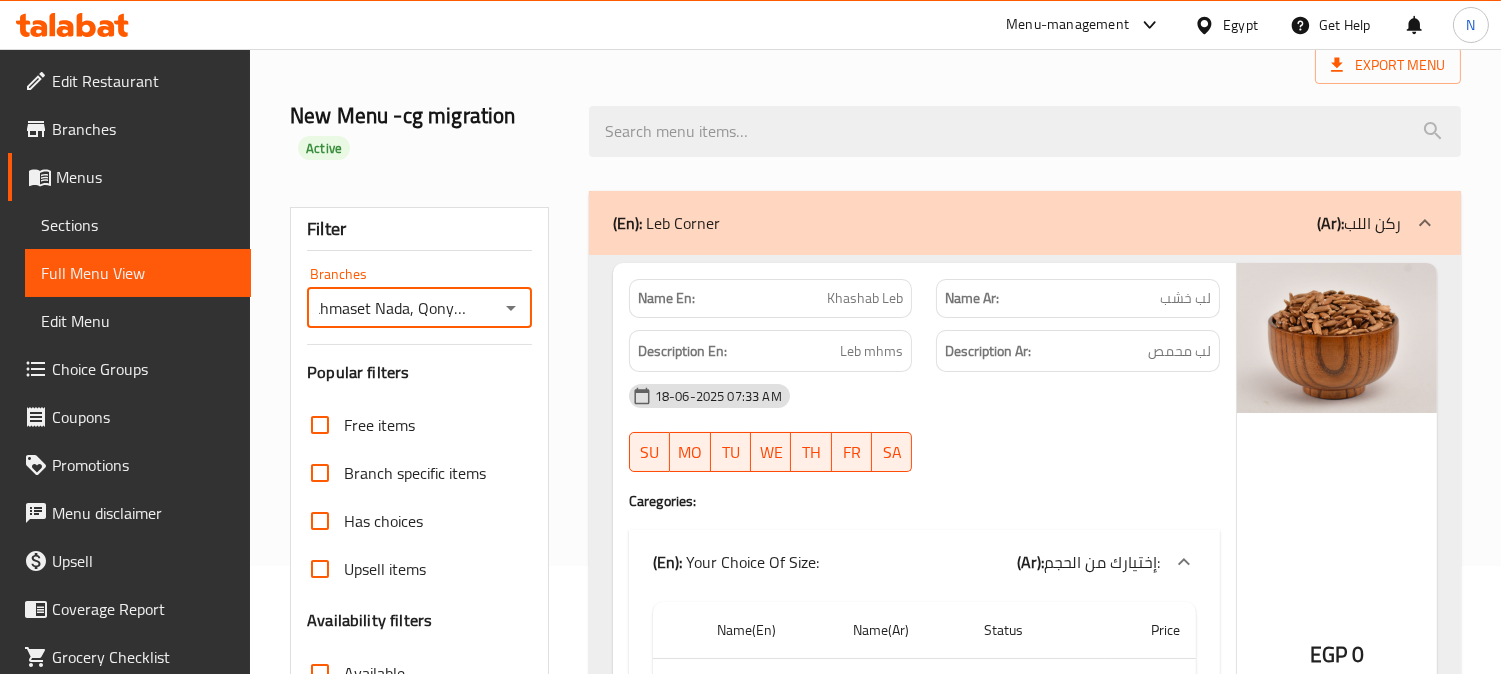 scroll, scrollTop: 0, scrollLeft: 0, axis: both 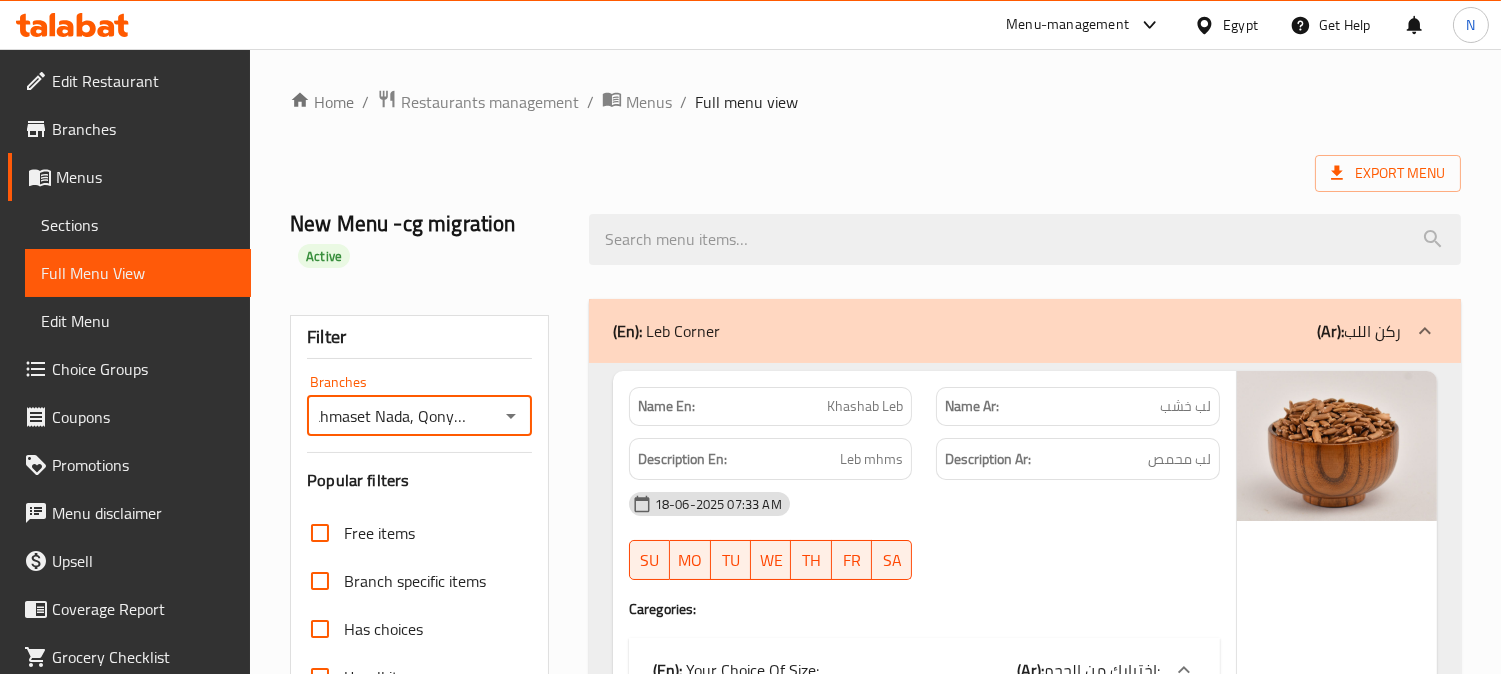 type on "Mahmaset Nada, Qonya City" 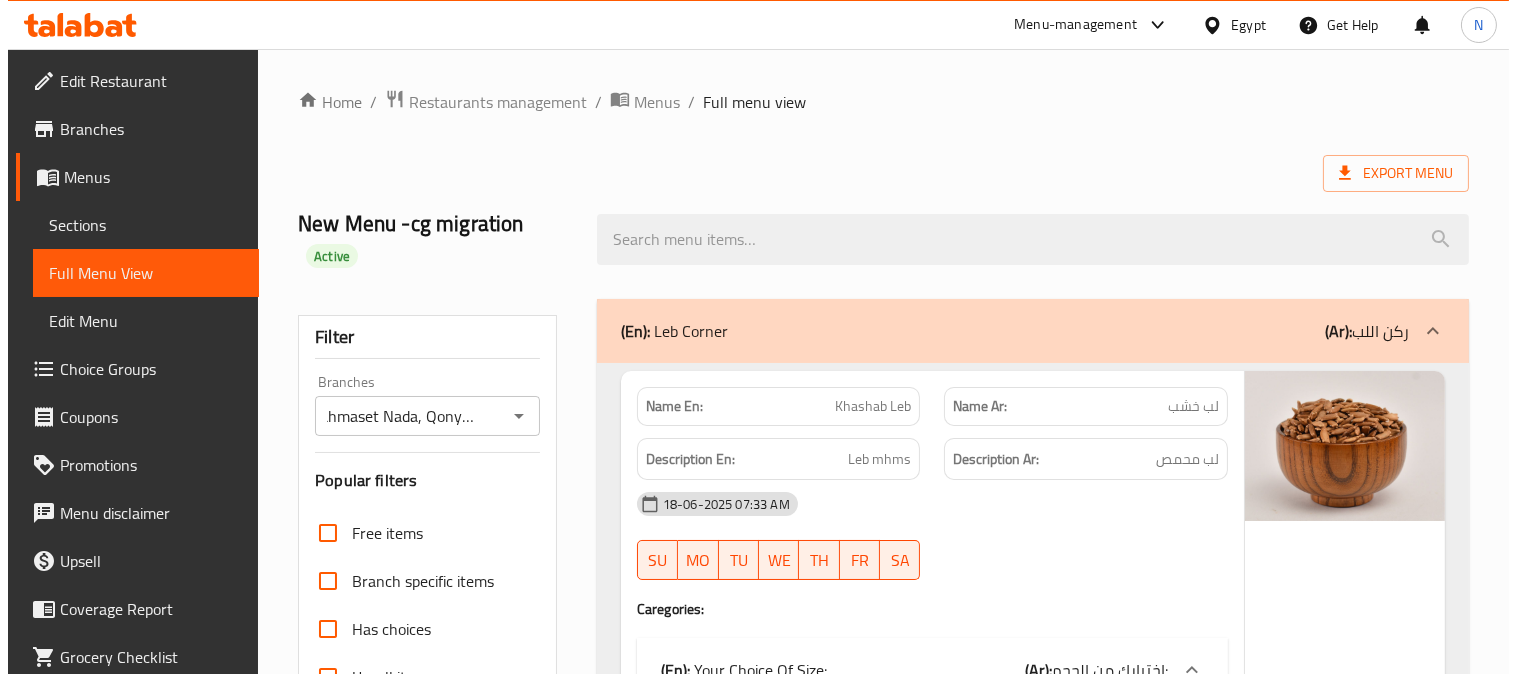 scroll, scrollTop: 0, scrollLeft: 0, axis: both 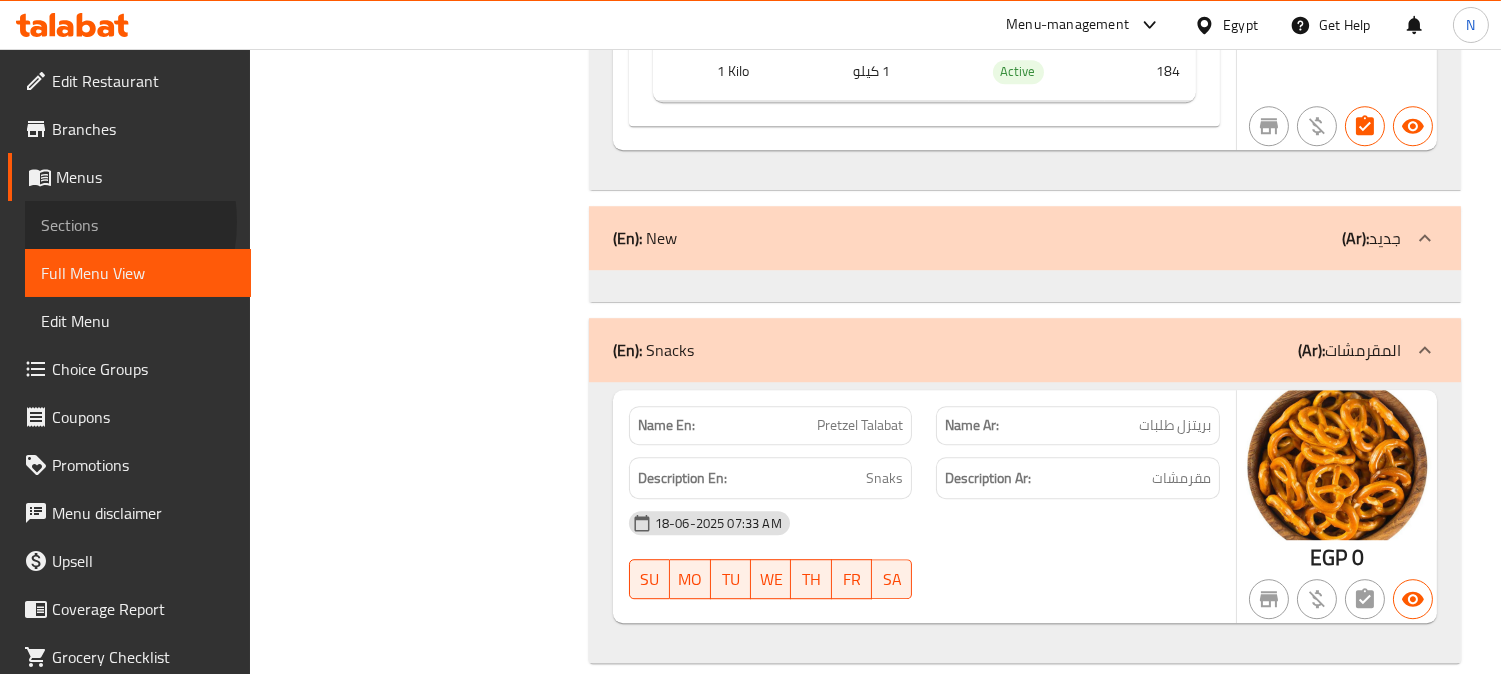 click on "Sections" at bounding box center [138, 225] 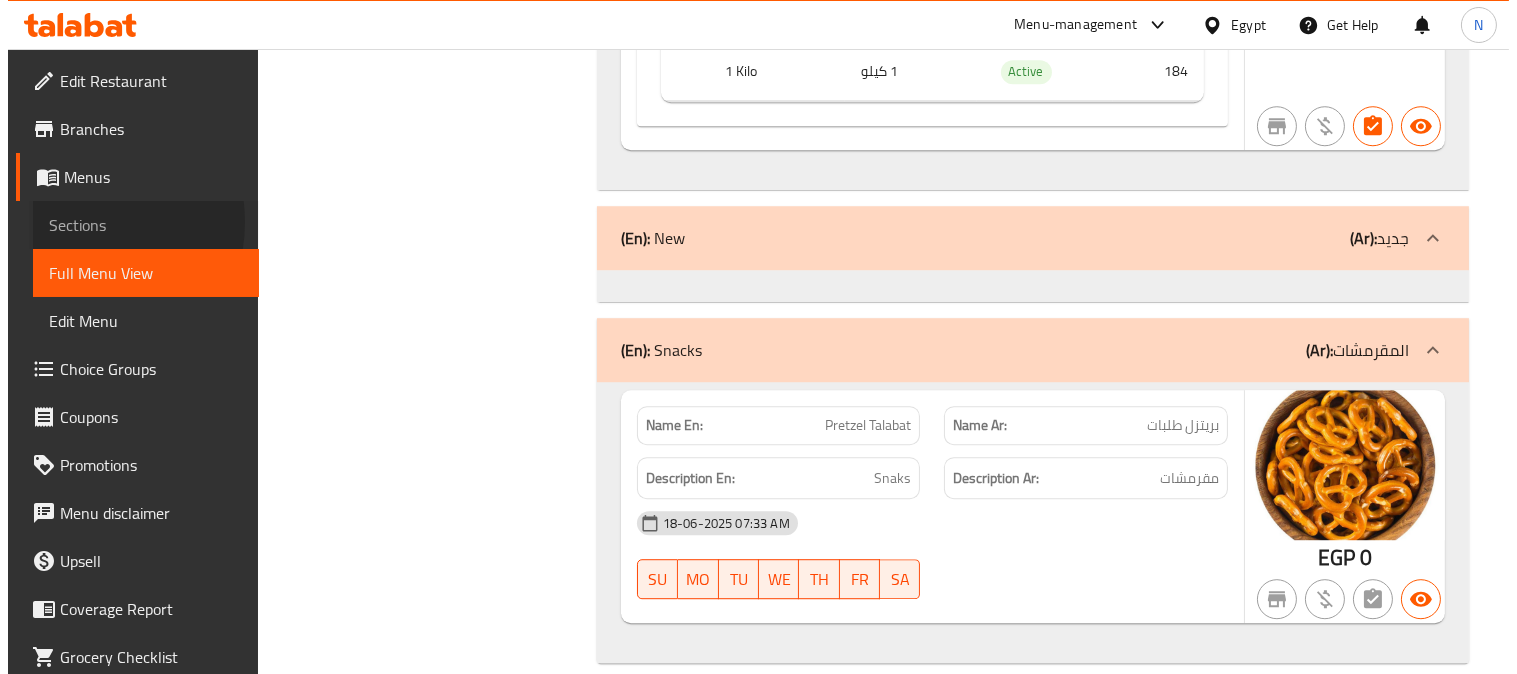scroll, scrollTop: 0, scrollLeft: 0, axis: both 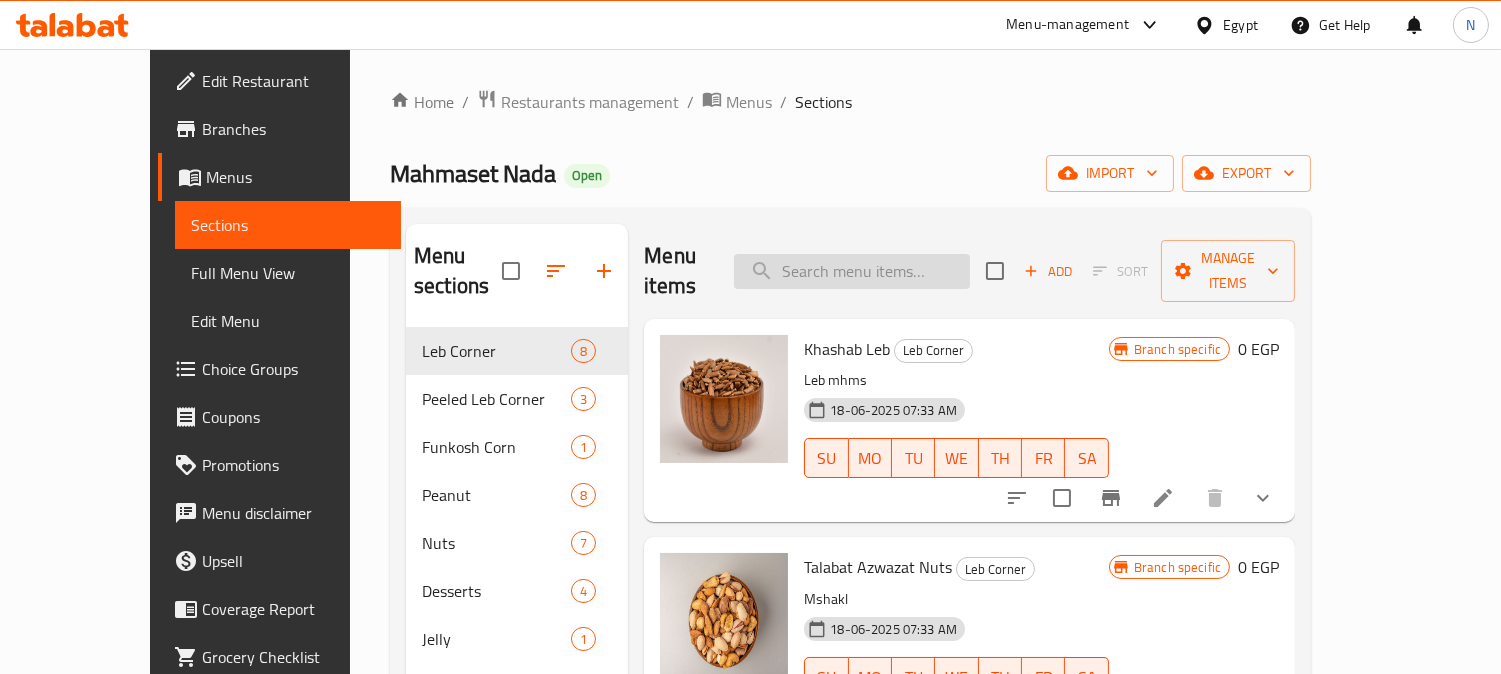 click at bounding box center [852, 271] 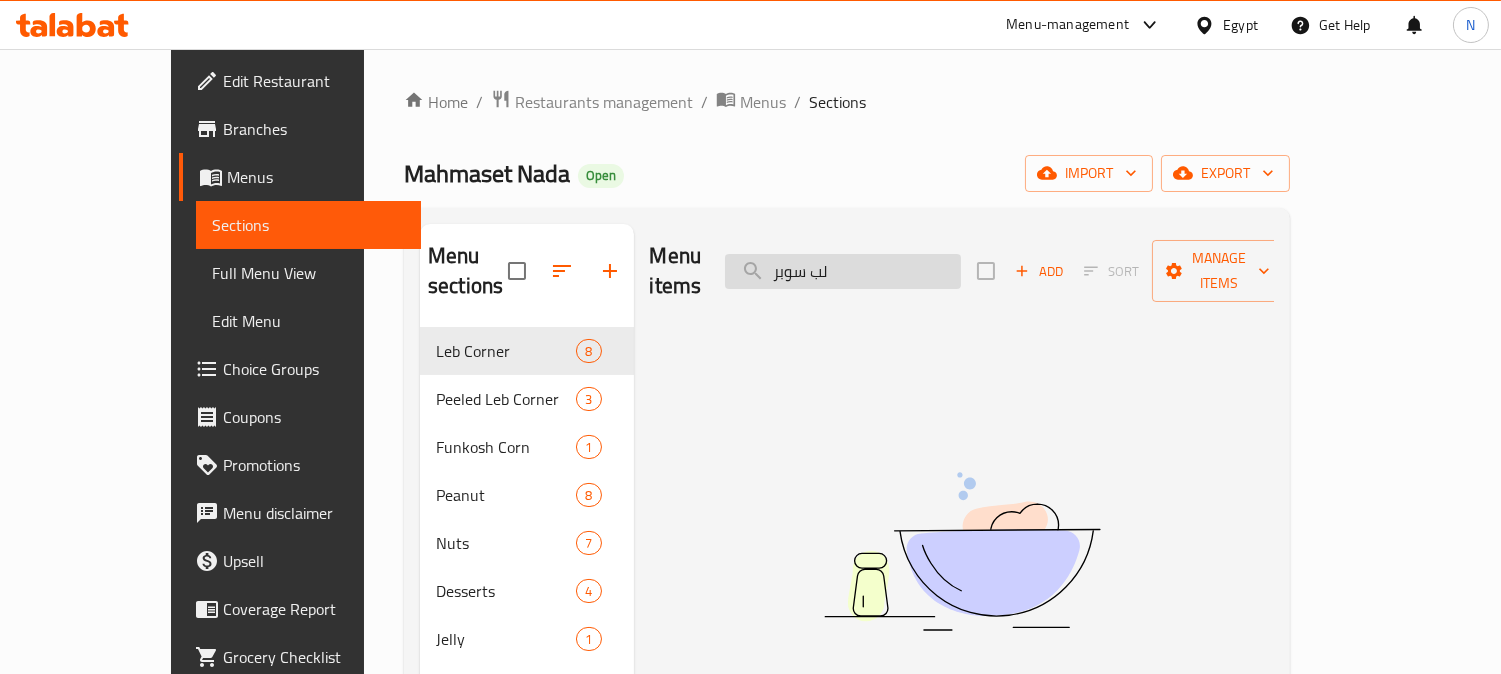click on "لب سوبر" at bounding box center (843, 271) 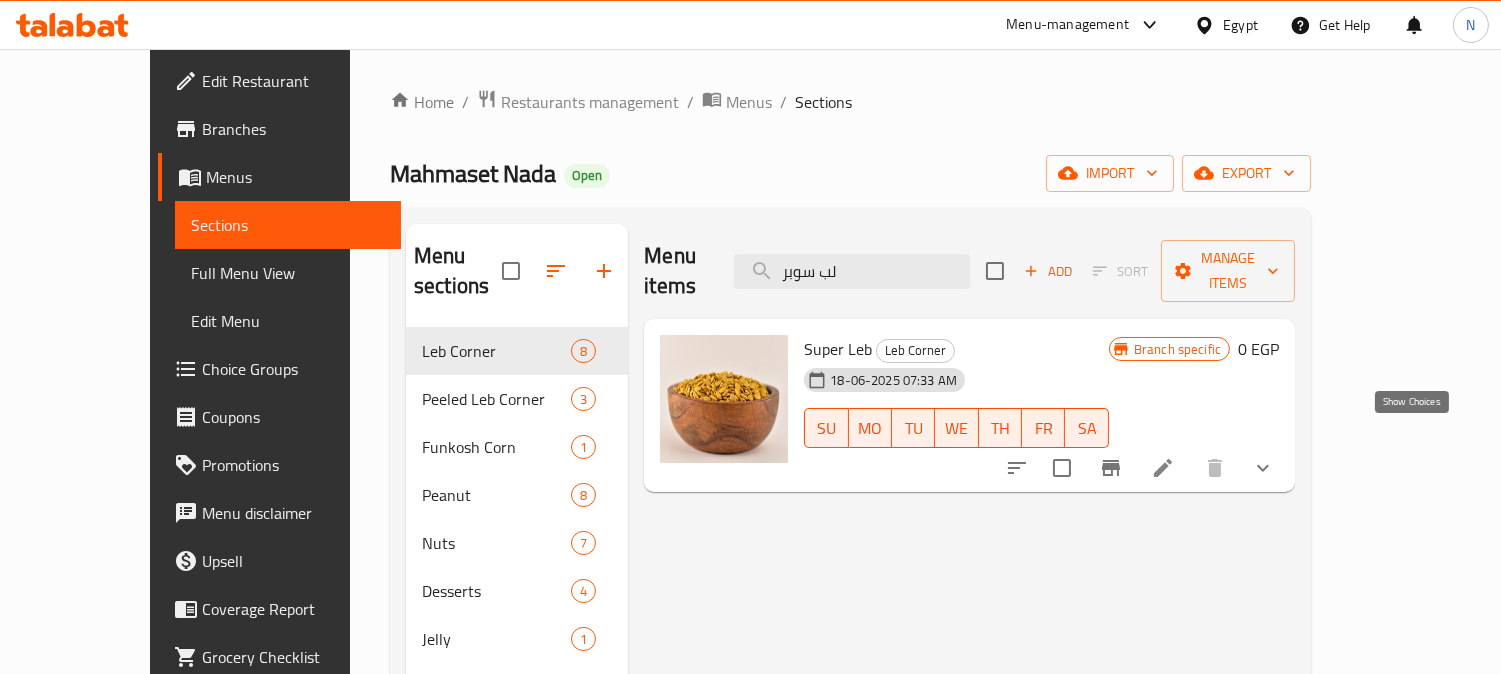 type on "لب سوبر" 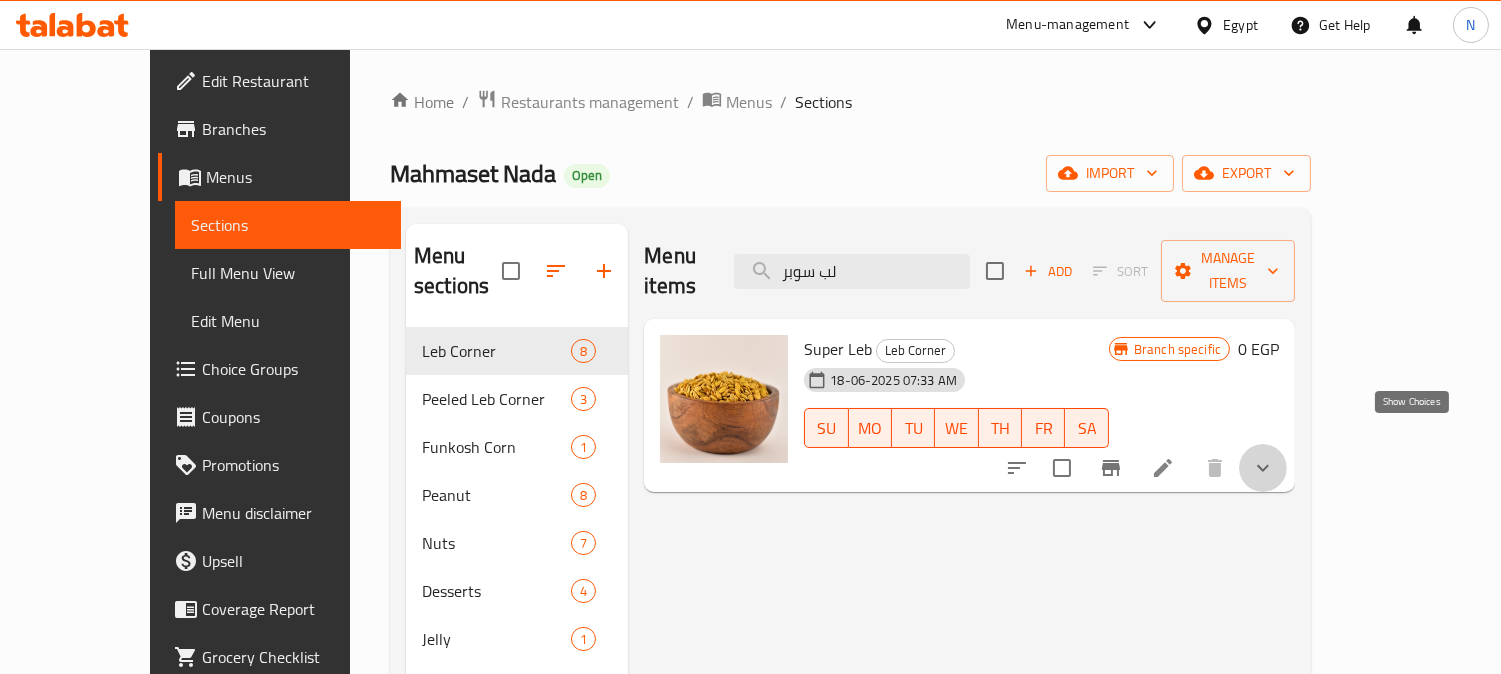 click 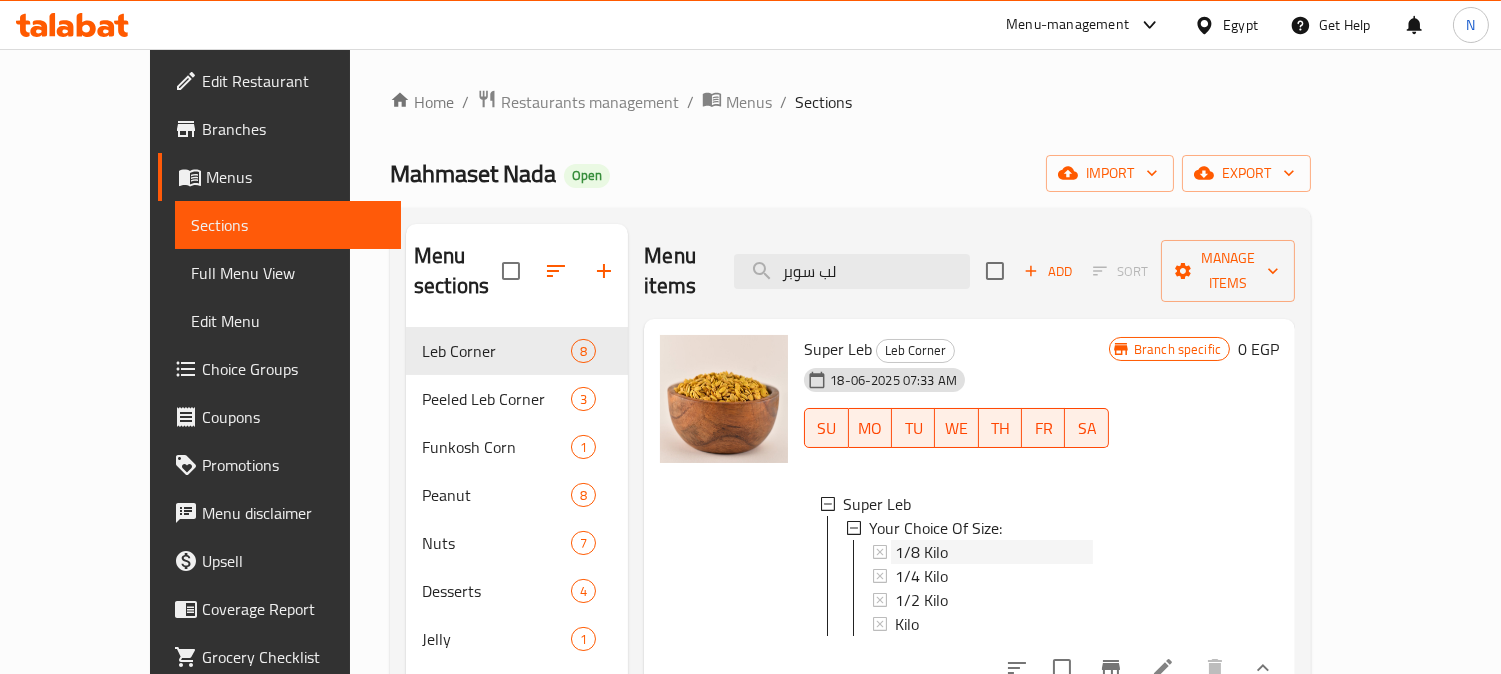 click on "1/8 Kilo" at bounding box center (994, 552) 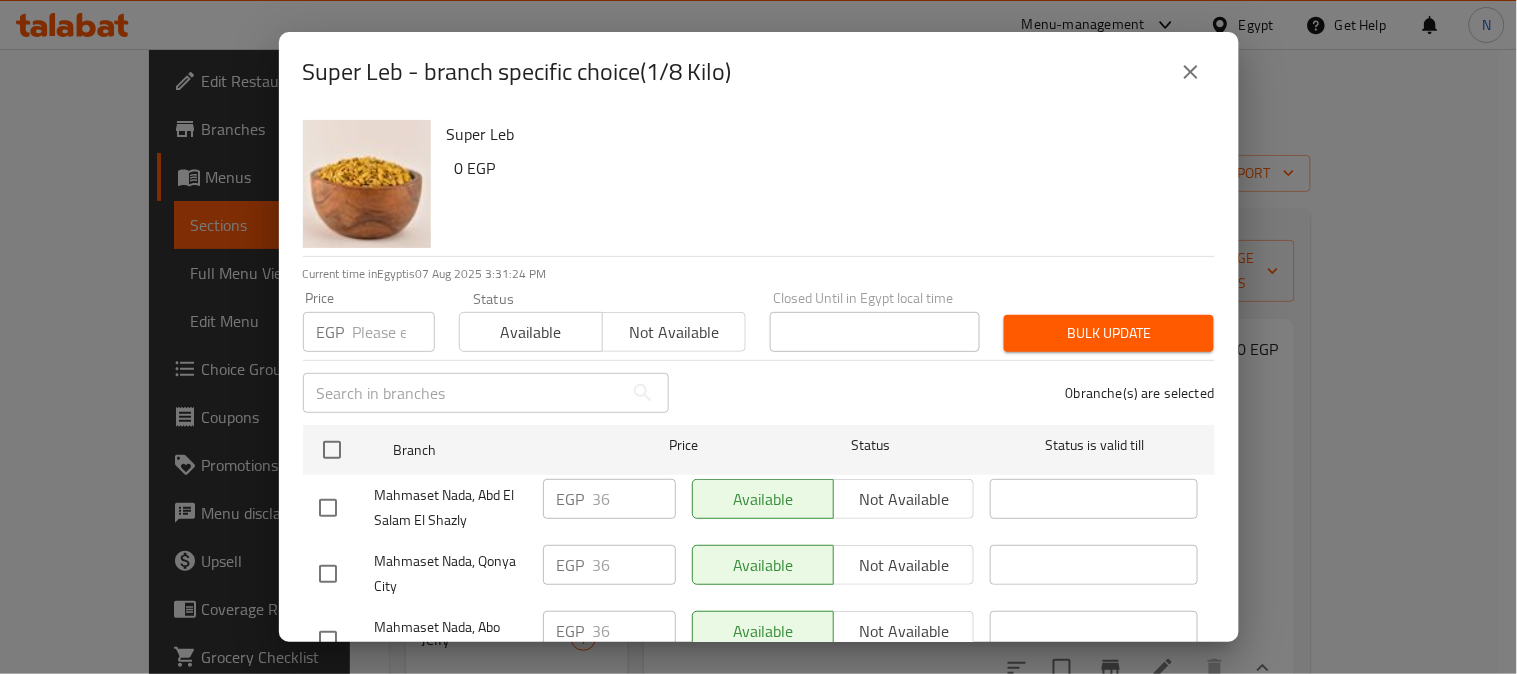 scroll, scrollTop: 83, scrollLeft: 0, axis: vertical 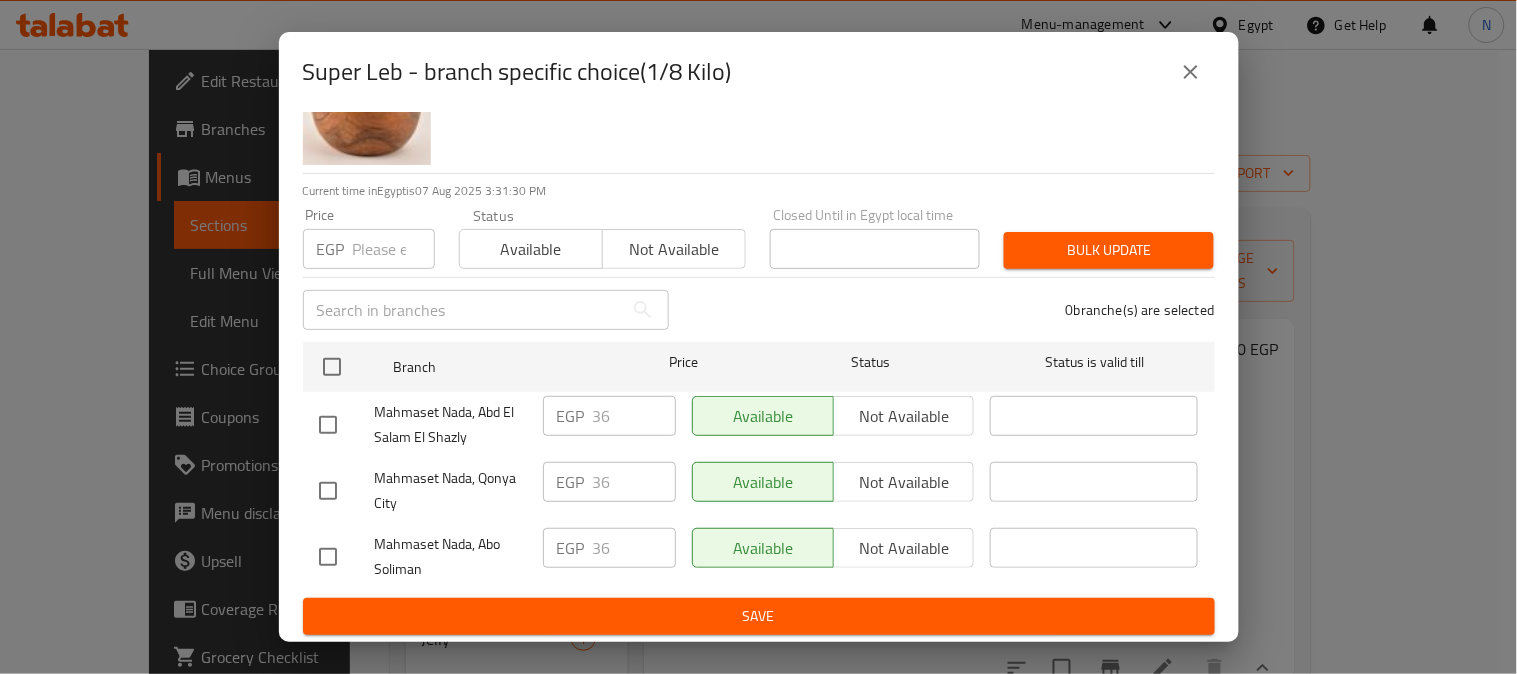 click on "Super Leb 0   EGP Current time in  Egypt  is  07 Aug 2025   3:31:30 PM Price EGP Price Status Available Not available Closed Until in Egypt local time Closed Until in Egypt local time Bulk update ​ 0  branche(s) are selected Branch Price Status Status is valid till Mahmaset Nada, Abd El Salam El Shazly EGP 36 ​ Available Not available ​ Mahmaset Nada, Qonya City EGP 36 ​ Available Not available ​ Mahmaset Nada, Abo Soliman EGP 36 ​ Available Not available ​ Save" at bounding box center [759, 377] 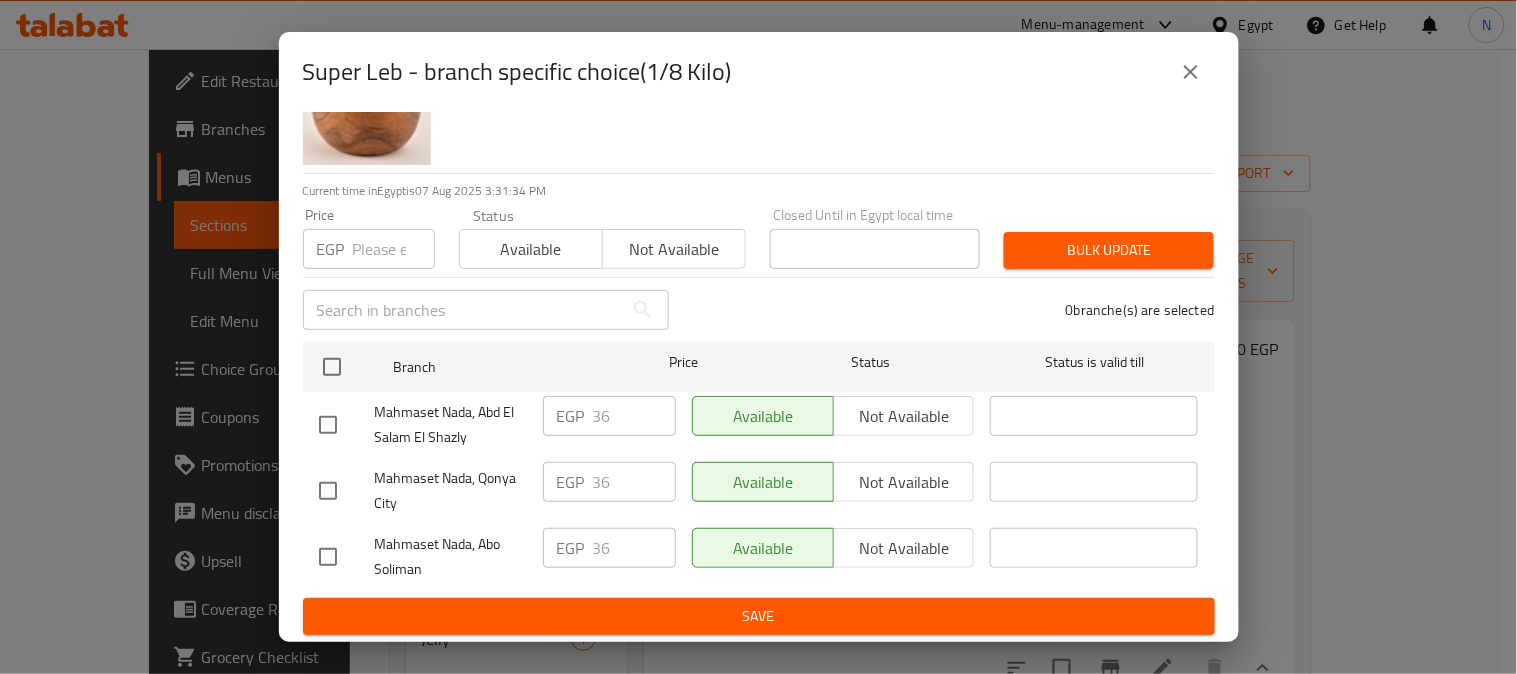 drag, startPoint x: 321, startPoint y: 490, endPoint x: 344, endPoint y: 511, distance: 31.144823 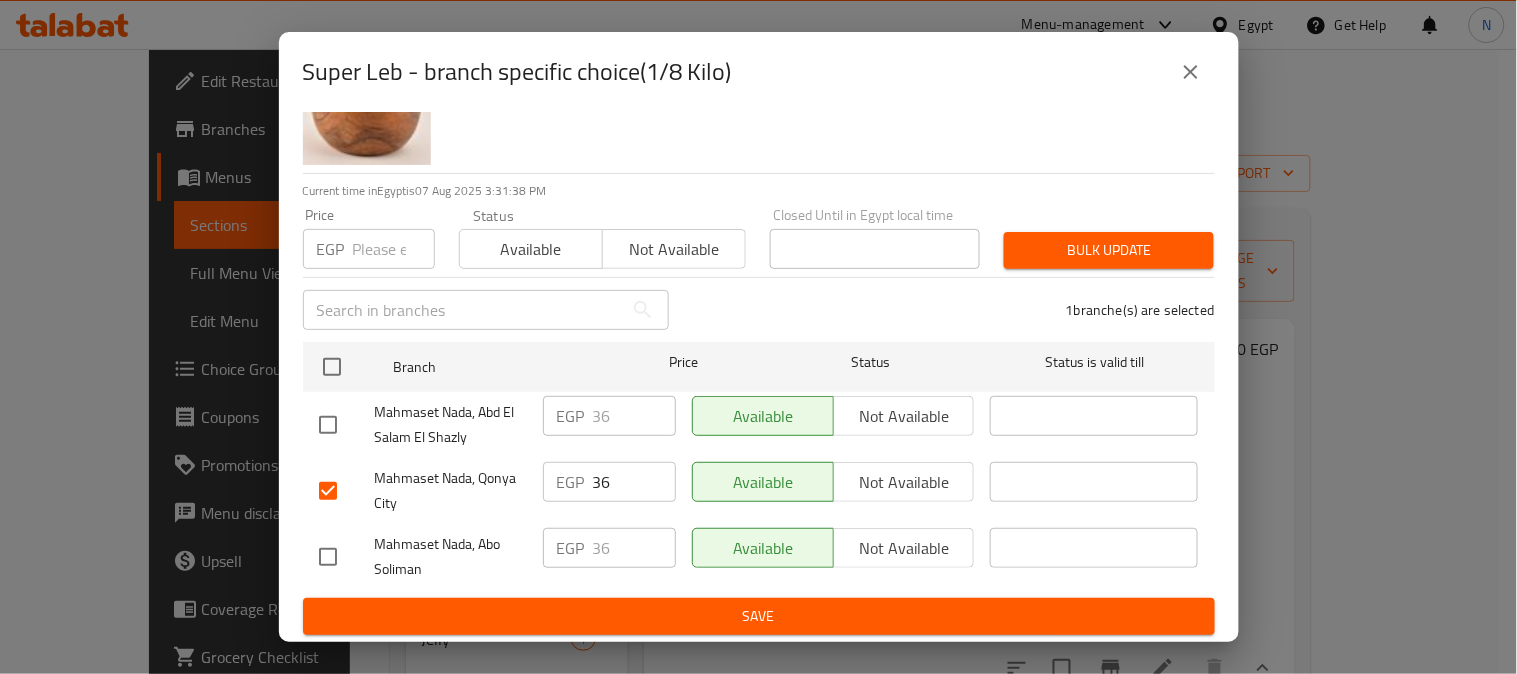 click on "Super Leb 0   EGP Current time in  Egypt  is  07 Aug 2025   3:31:38 PM Price EGP Price Status Available Not available Closed Until in Egypt local time Closed Until in Egypt local time Bulk update ​ 1  branche(s) are selected Branch Price Status Status is valid till Mahmaset Nada, Abd El Salam El Shazly EGP 36 ​ Available Not available ​ Mahmaset Nada, Qonya City EGP 36 ​ Available Not available ​ Mahmaset Nada, Abo Soliman EGP 36 ​ Available Not available ​ Save" at bounding box center [759, 377] 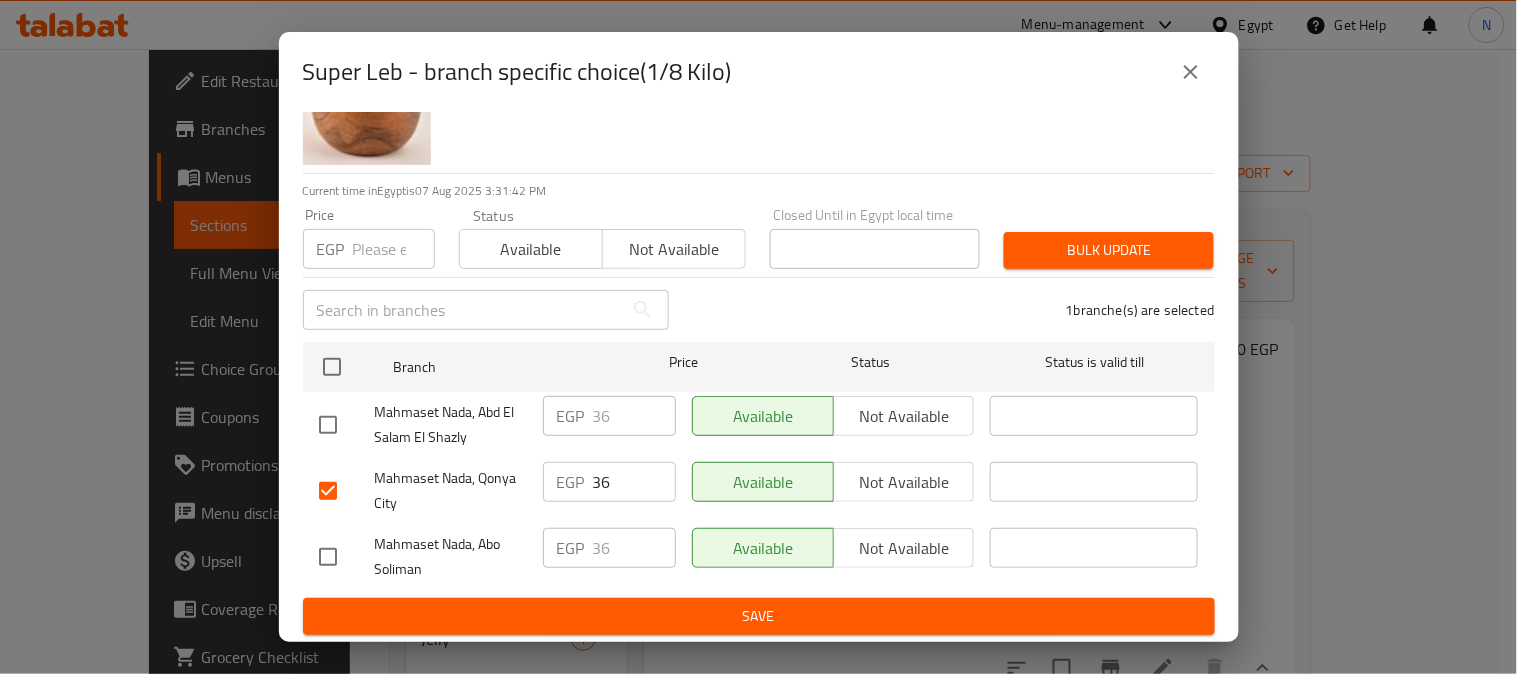 click at bounding box center (328, 425) 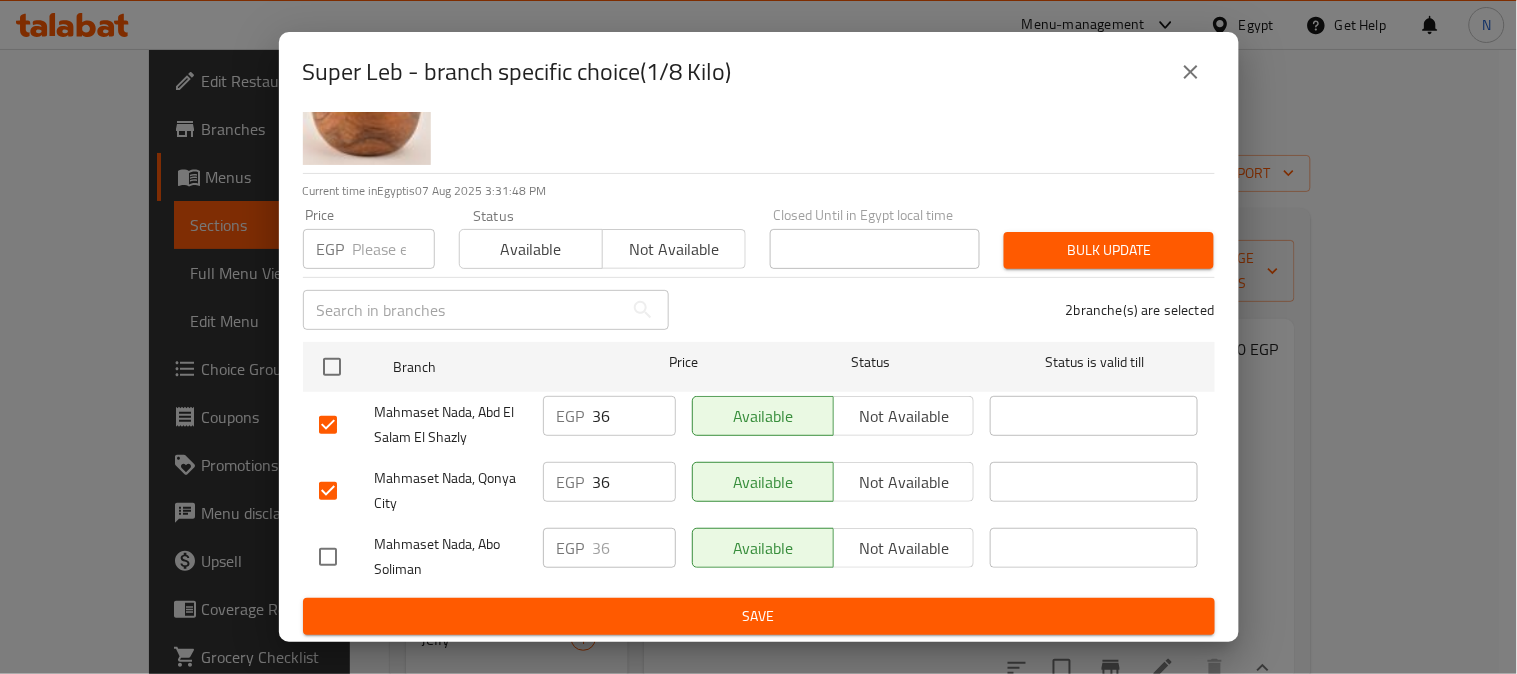 click on "36" at bounding box center [634, 416] 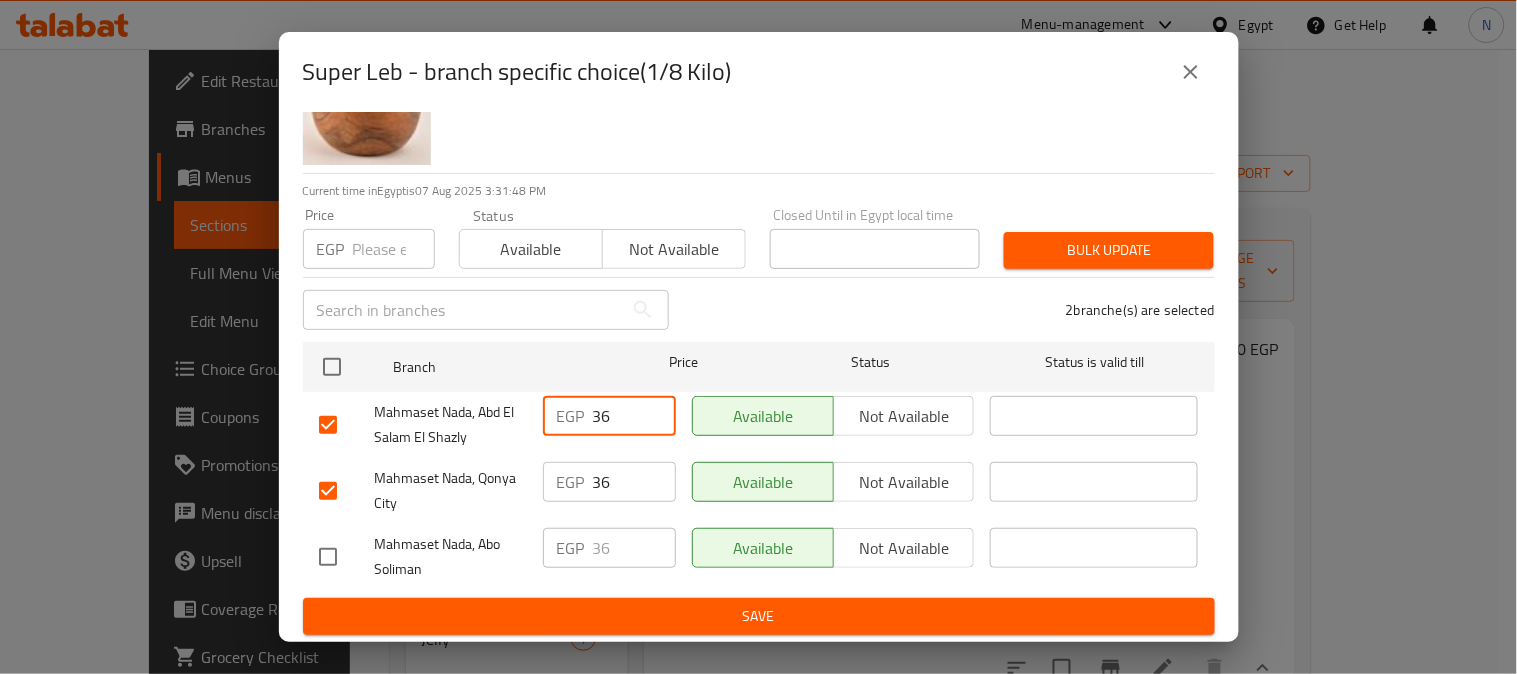 click on "36" at bounding box center [634, 416] 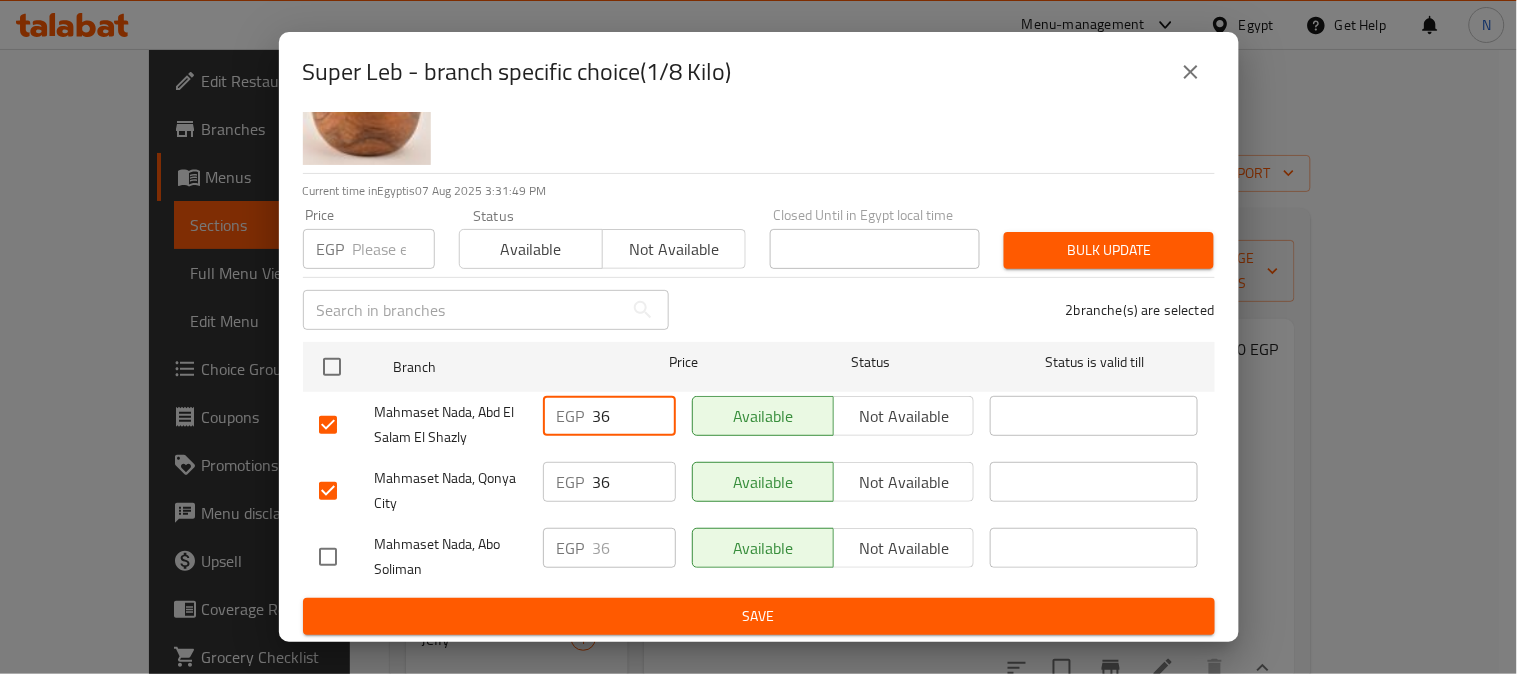 paste on "5.75" 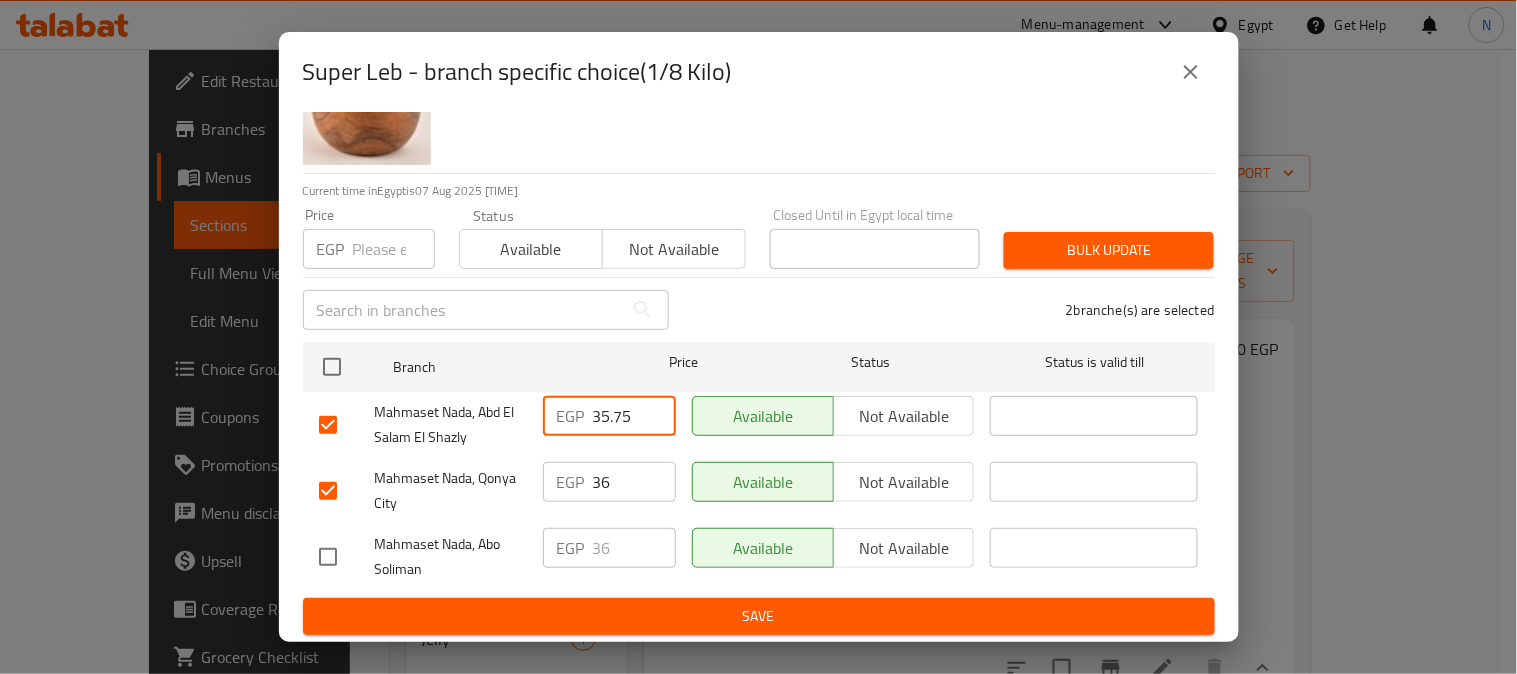 type on "35.75" 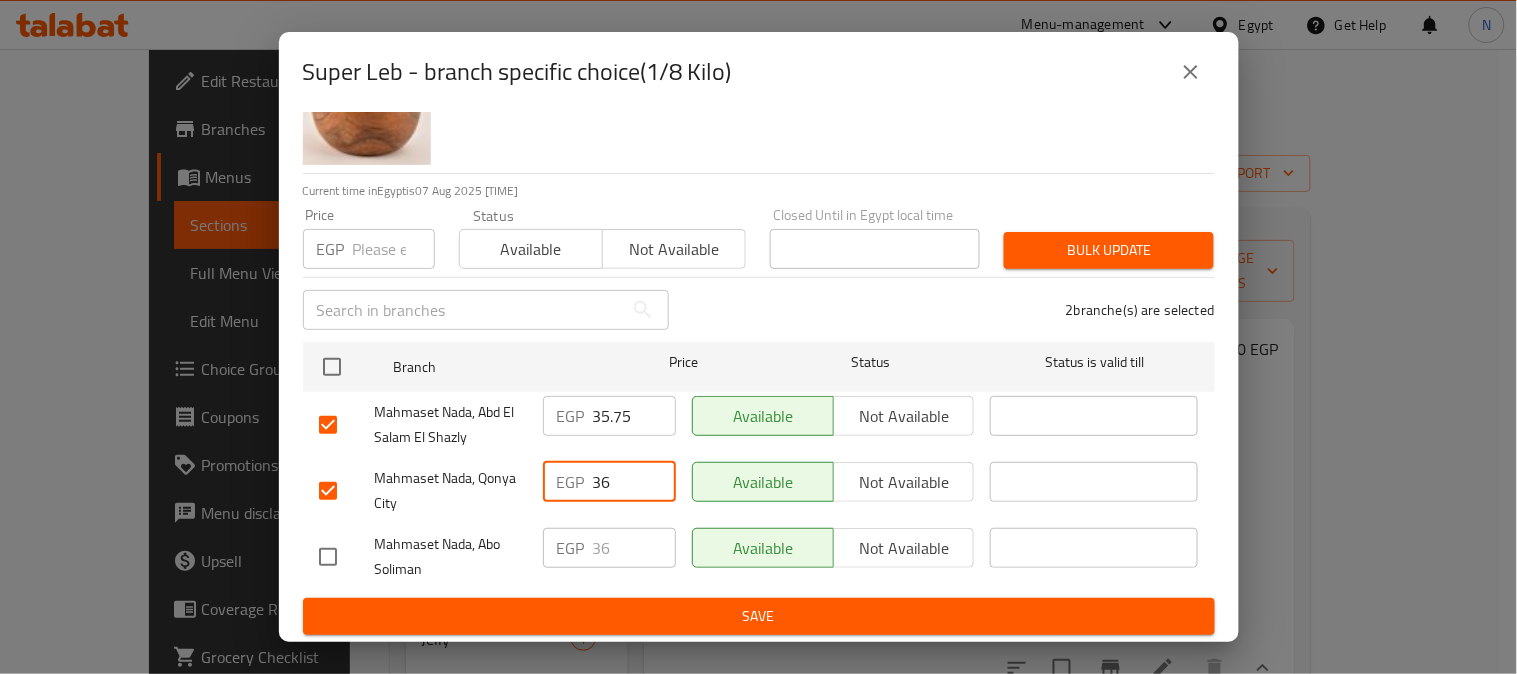 click on "36" at bounding box center (634, 482) 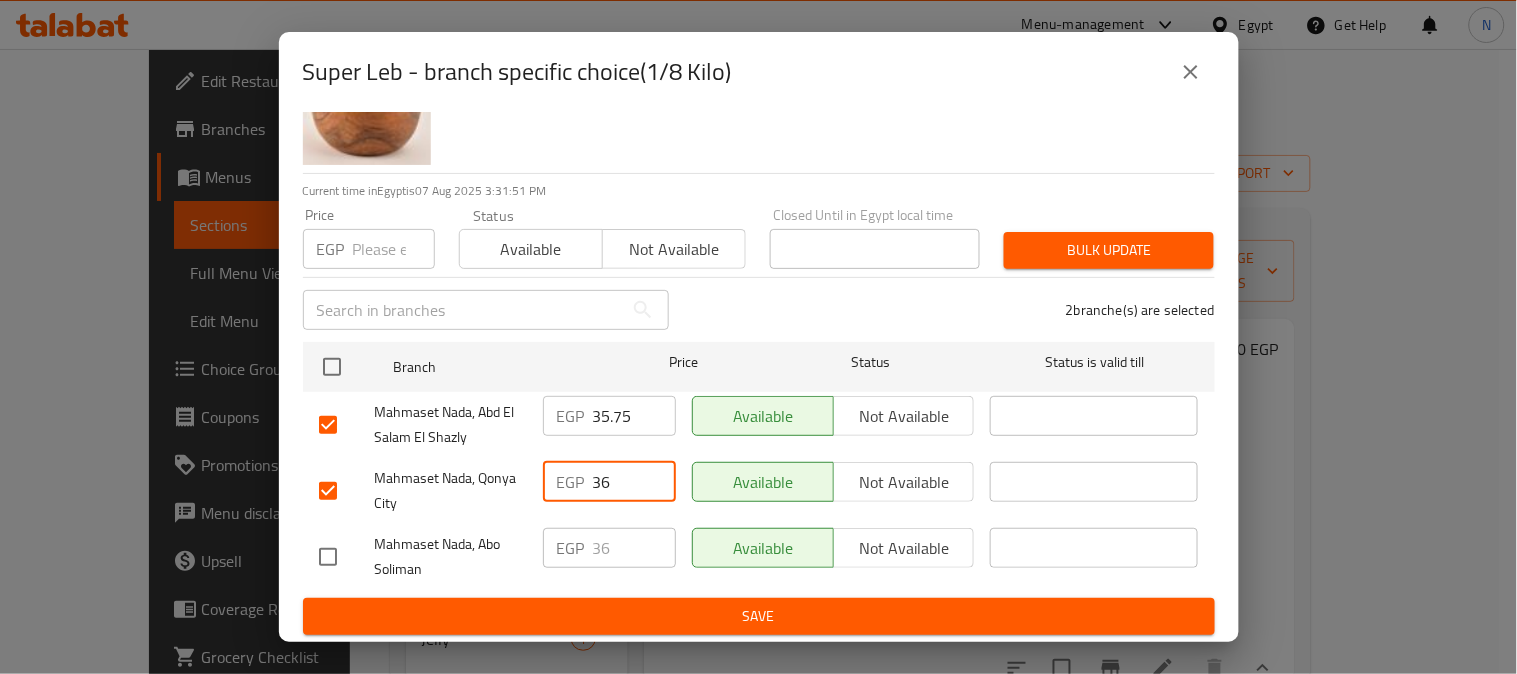paste on "5.75" 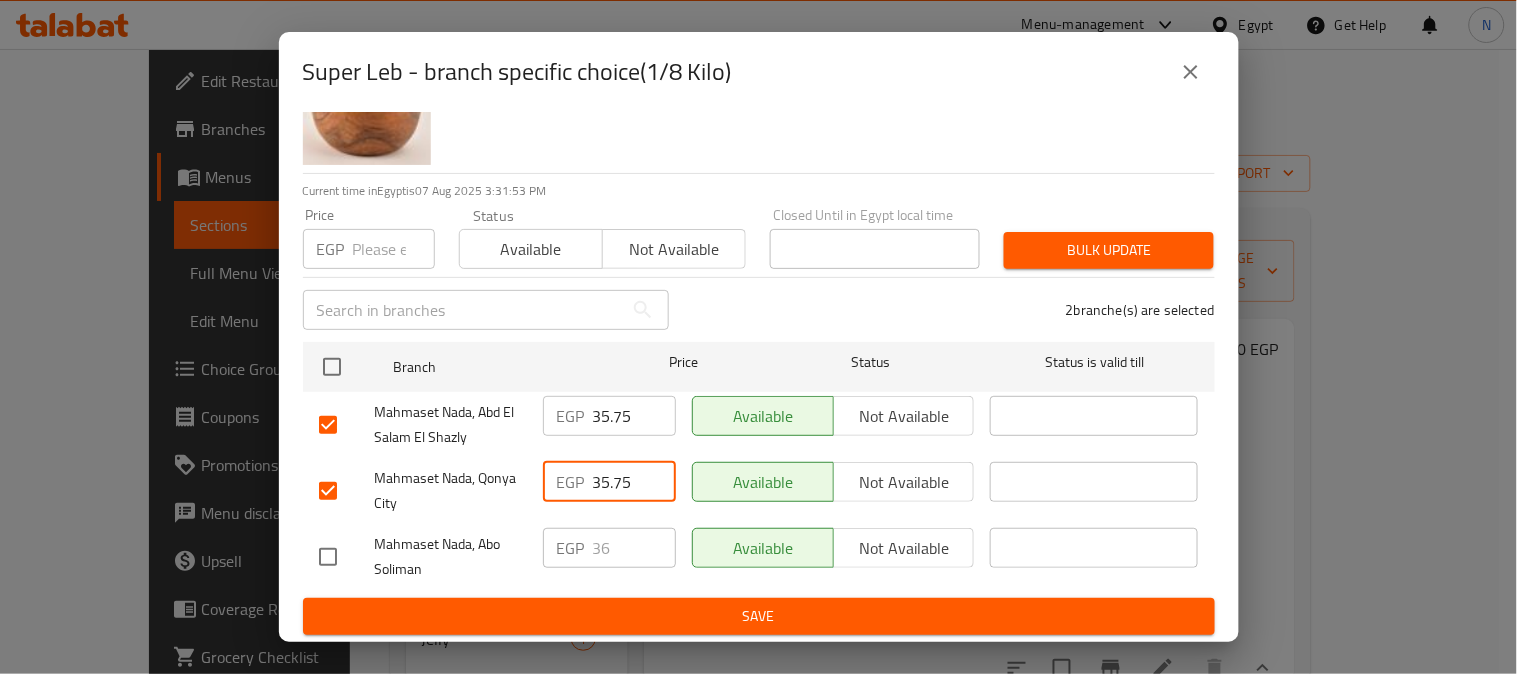 type on "35.75" 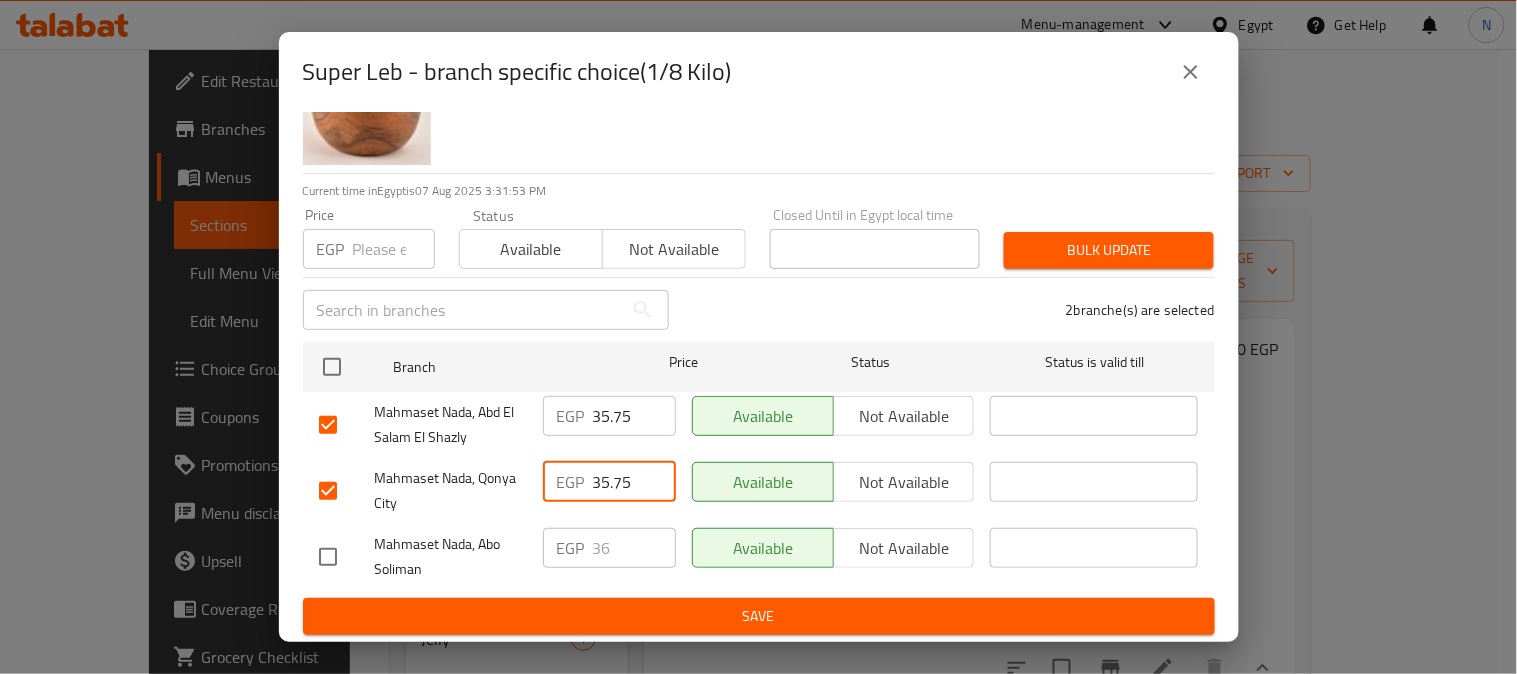 click on "Save" at bounding box center [759, 616] 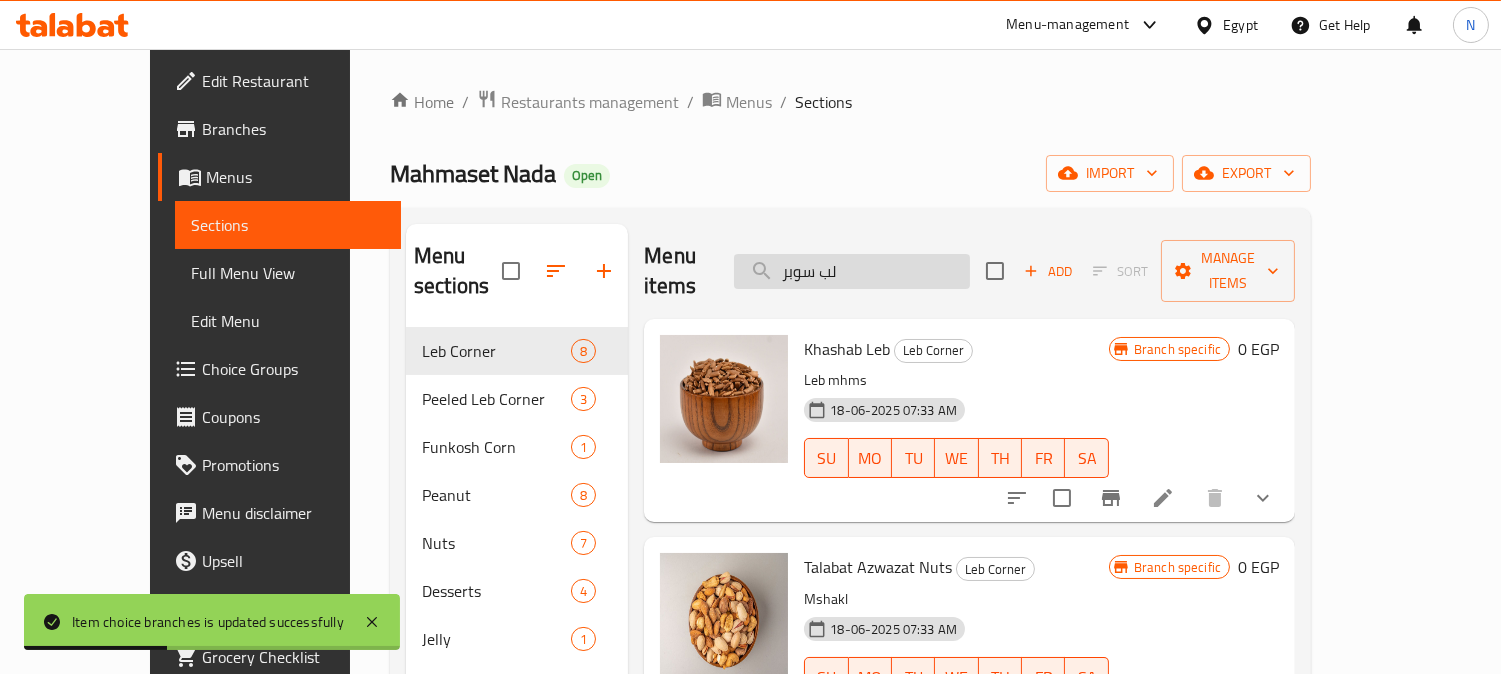 drag, startPoint x: 887, startPoint y: 265, endPoint x: 906, endPoint y: 268, distance: 19.235384 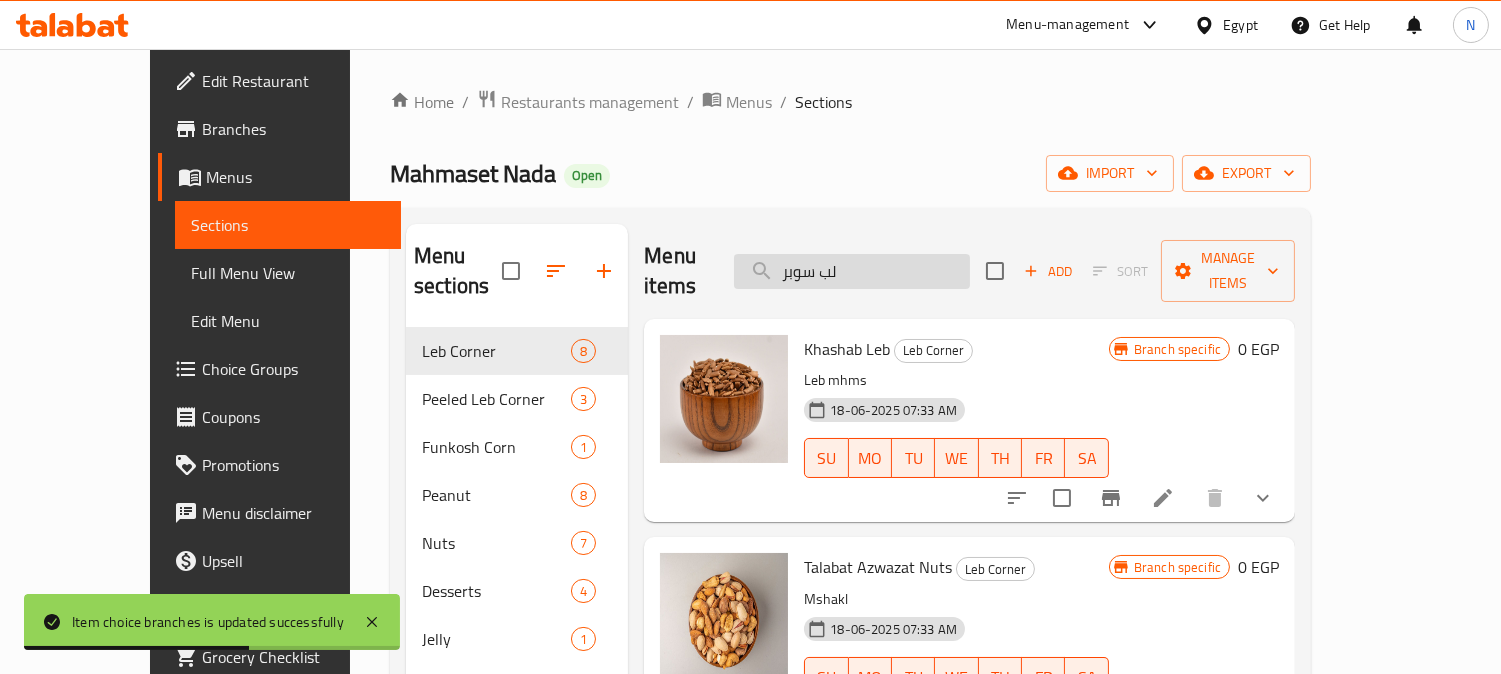 drag, startPoint x: 872, startPoint y: 273, endPoint x: 921, endPoint y: 272, distance: 49.010204 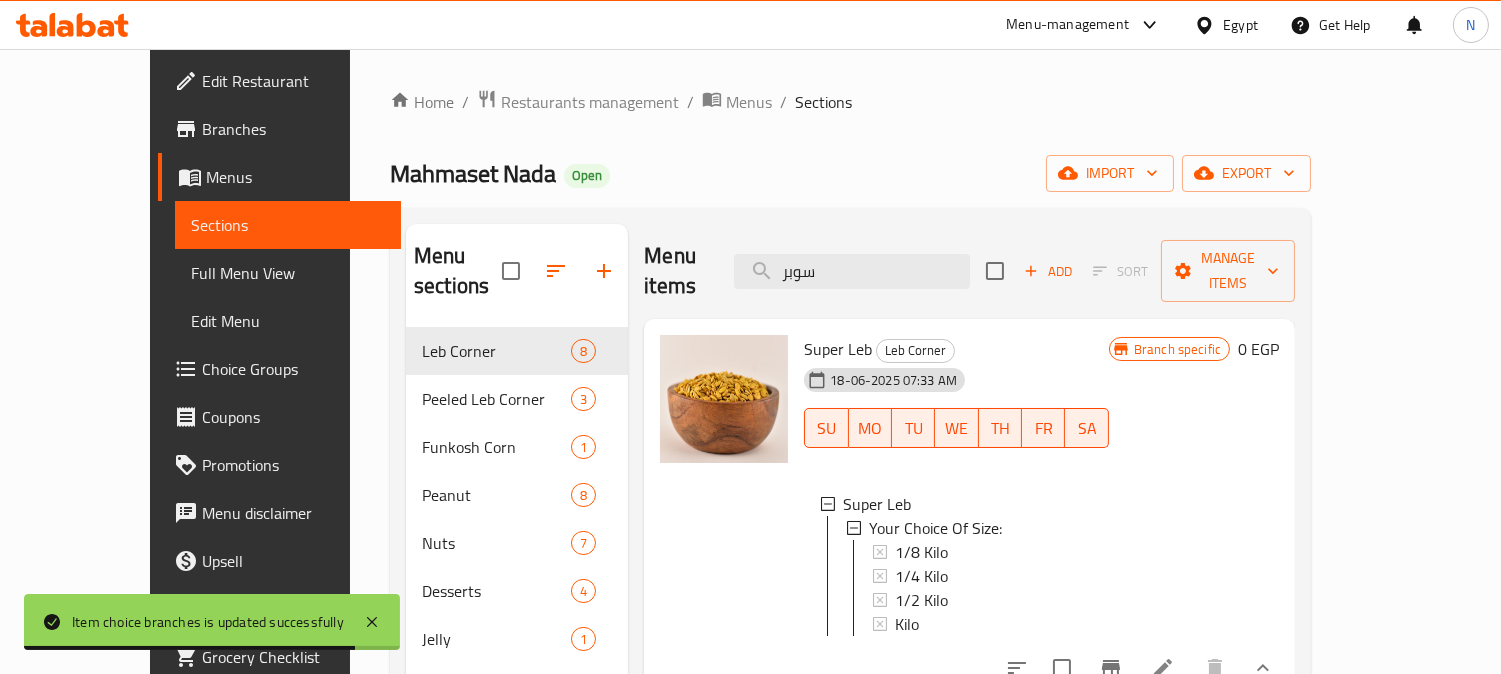 type on "سوبر" 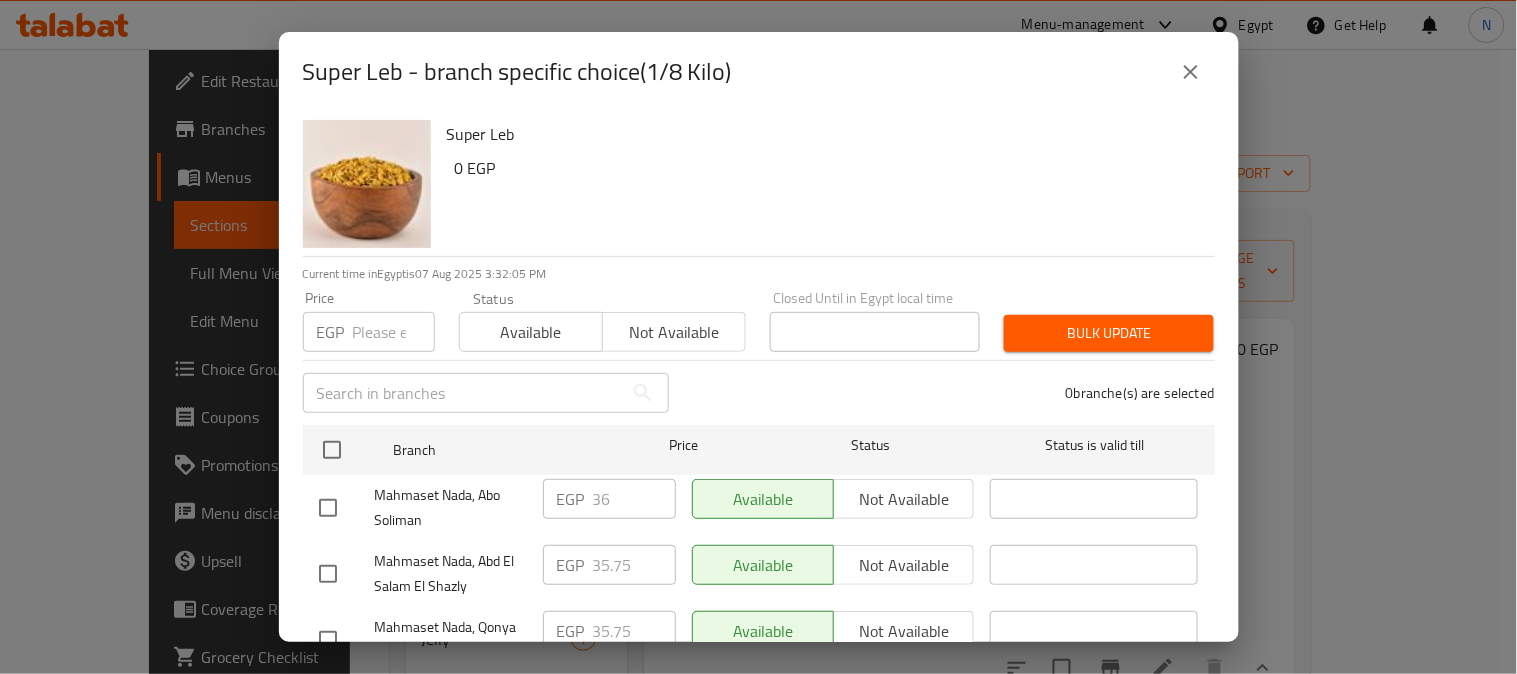 scroll, scrollTop: 83, scrollLeft: 0, axis: vertical 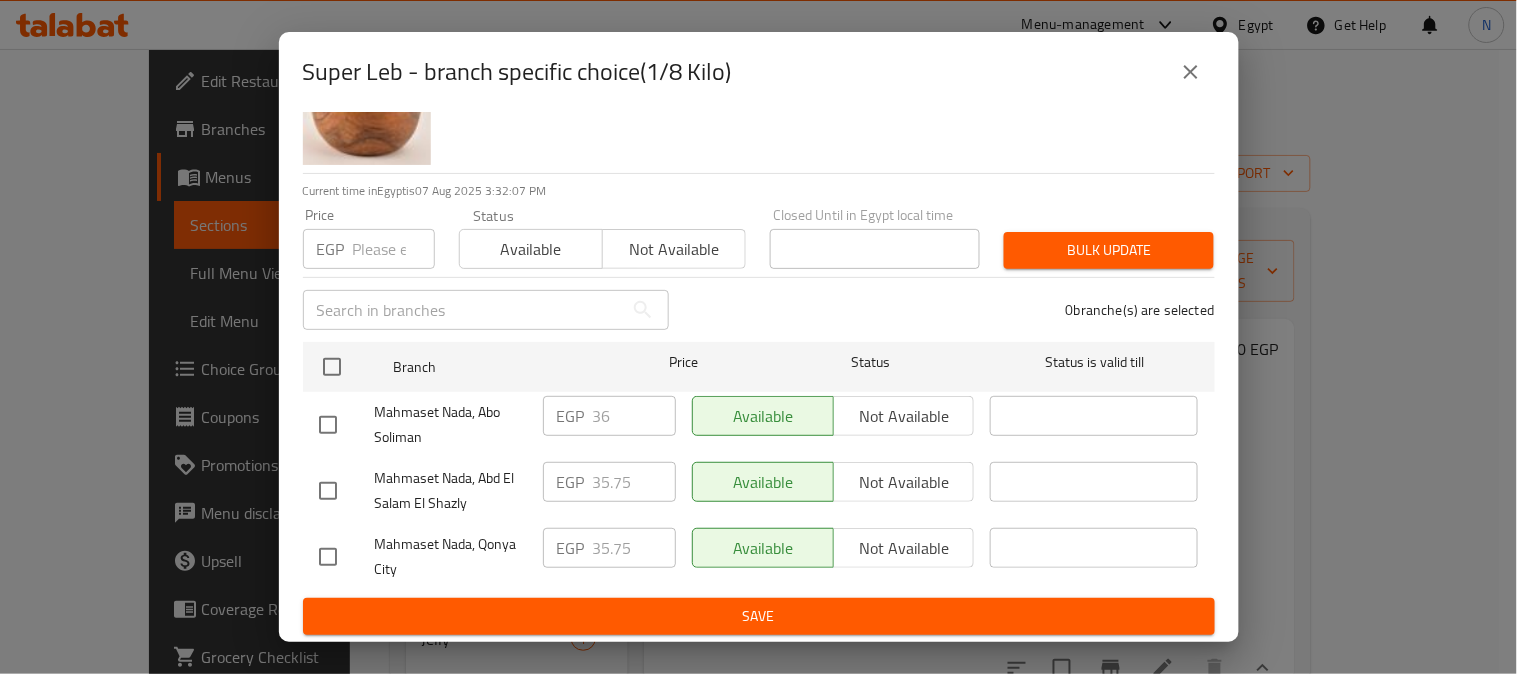 click 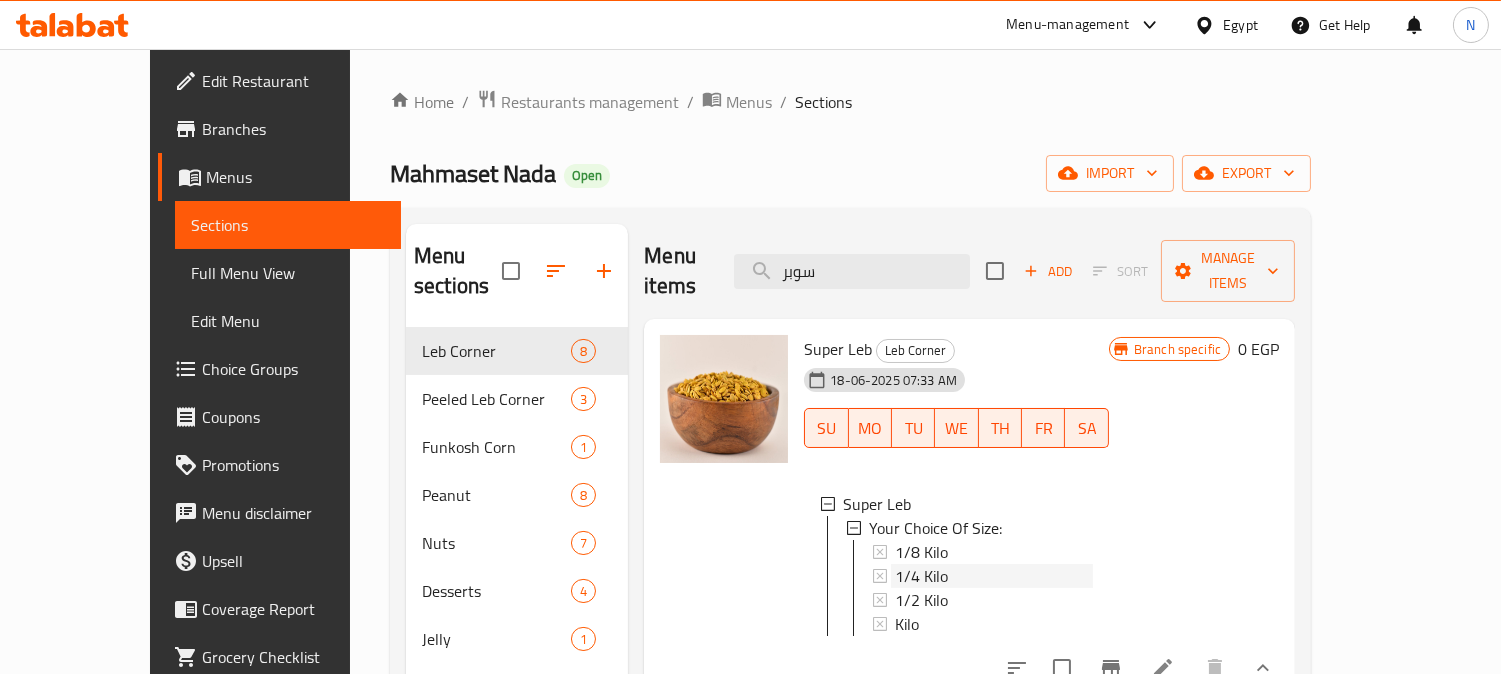 click on "1/4 Kilo" at bounding box center [994, 576] 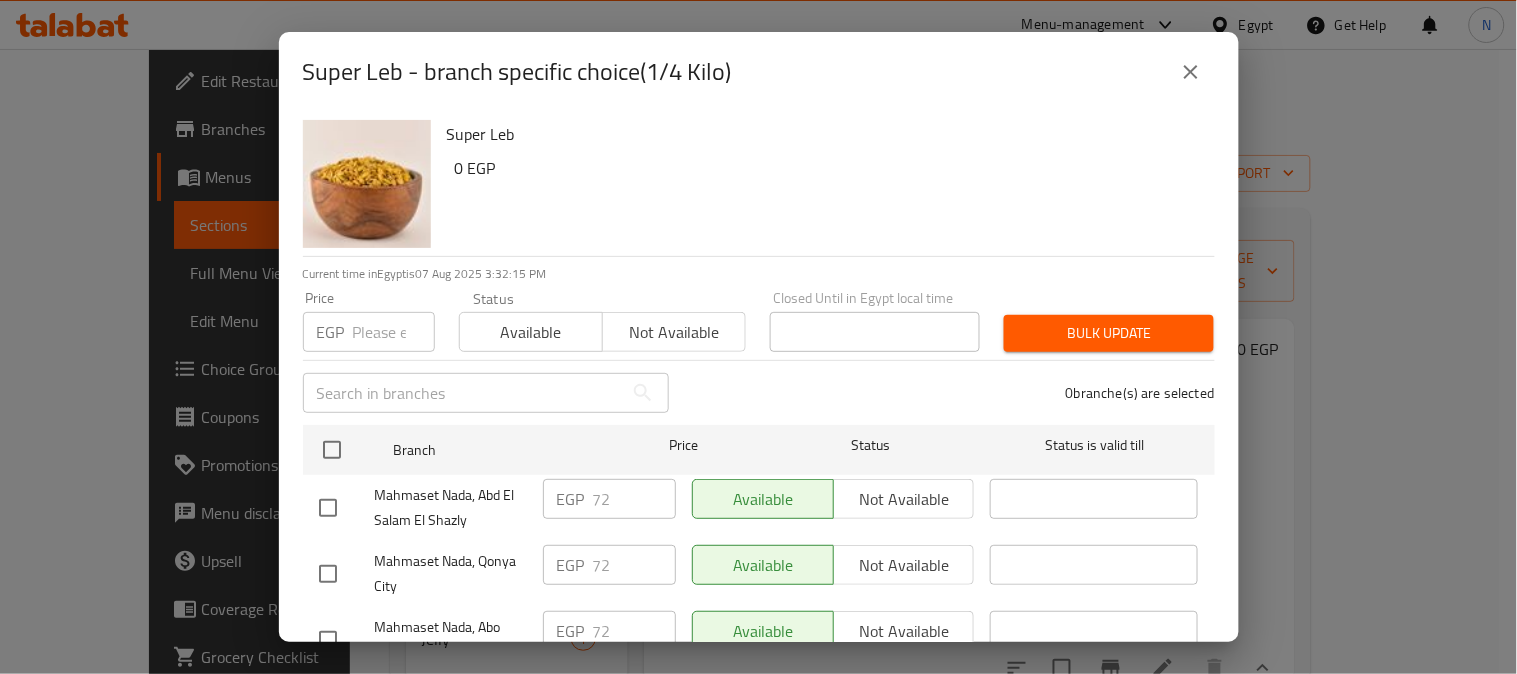 click at bounding box center [328, 508] 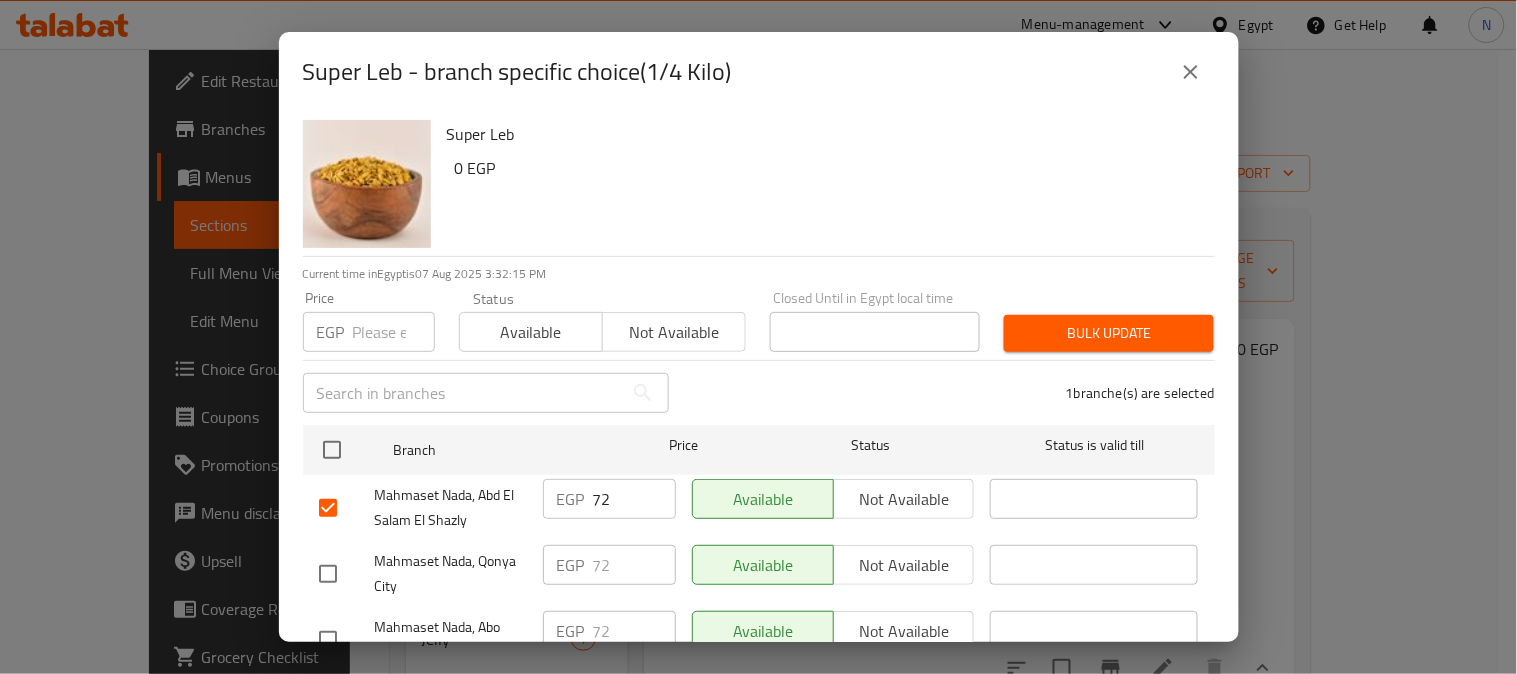 scroll, scrollTop: 83, scrollLeft: 0, axis: vertical 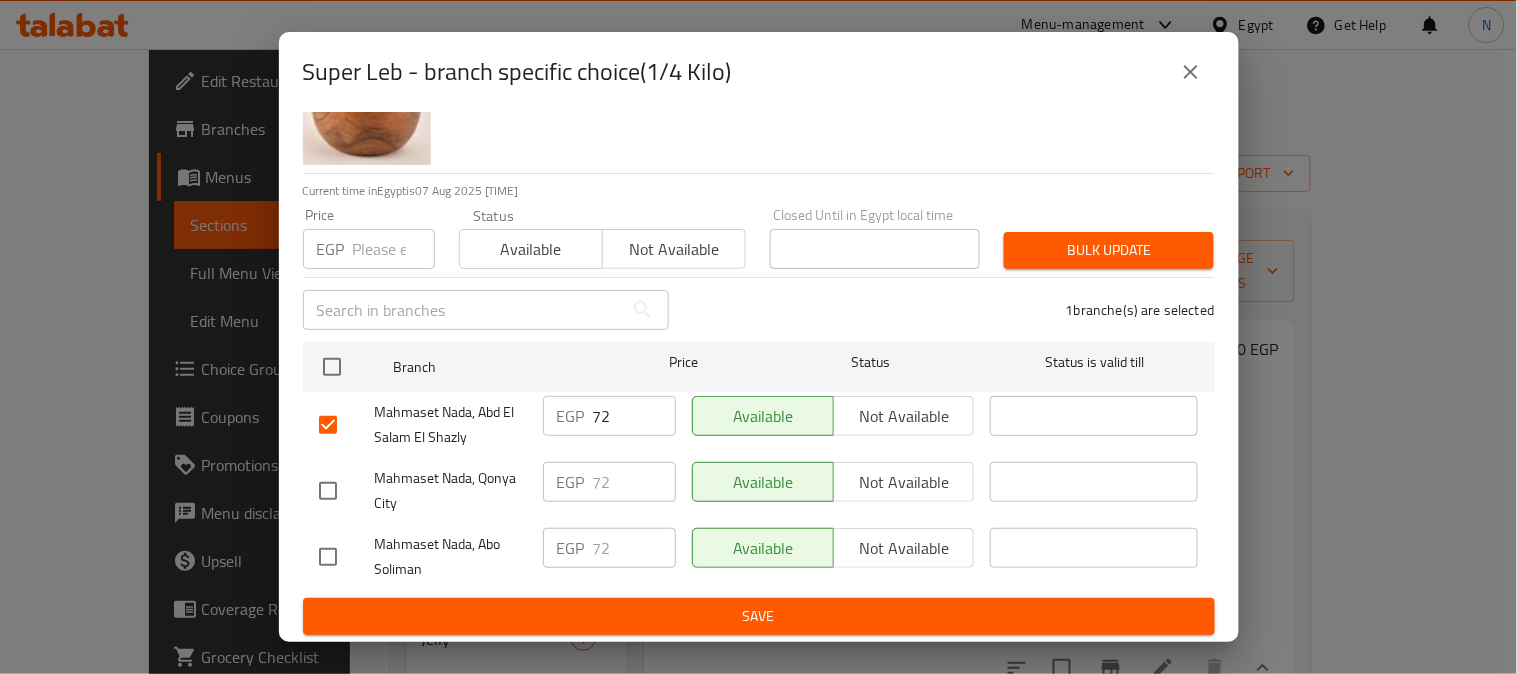 click at bounding box center (328, 491) 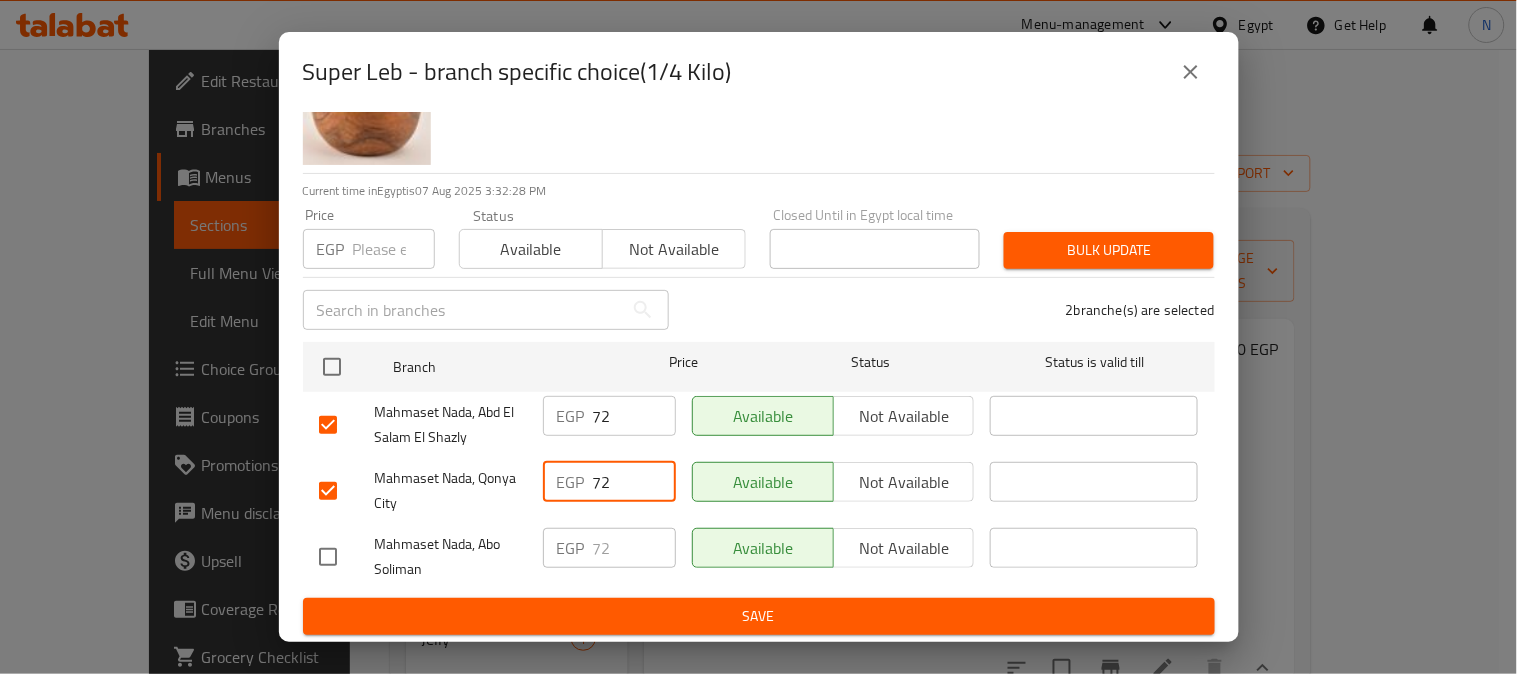 click on "72" at bounding box center [634, 482] 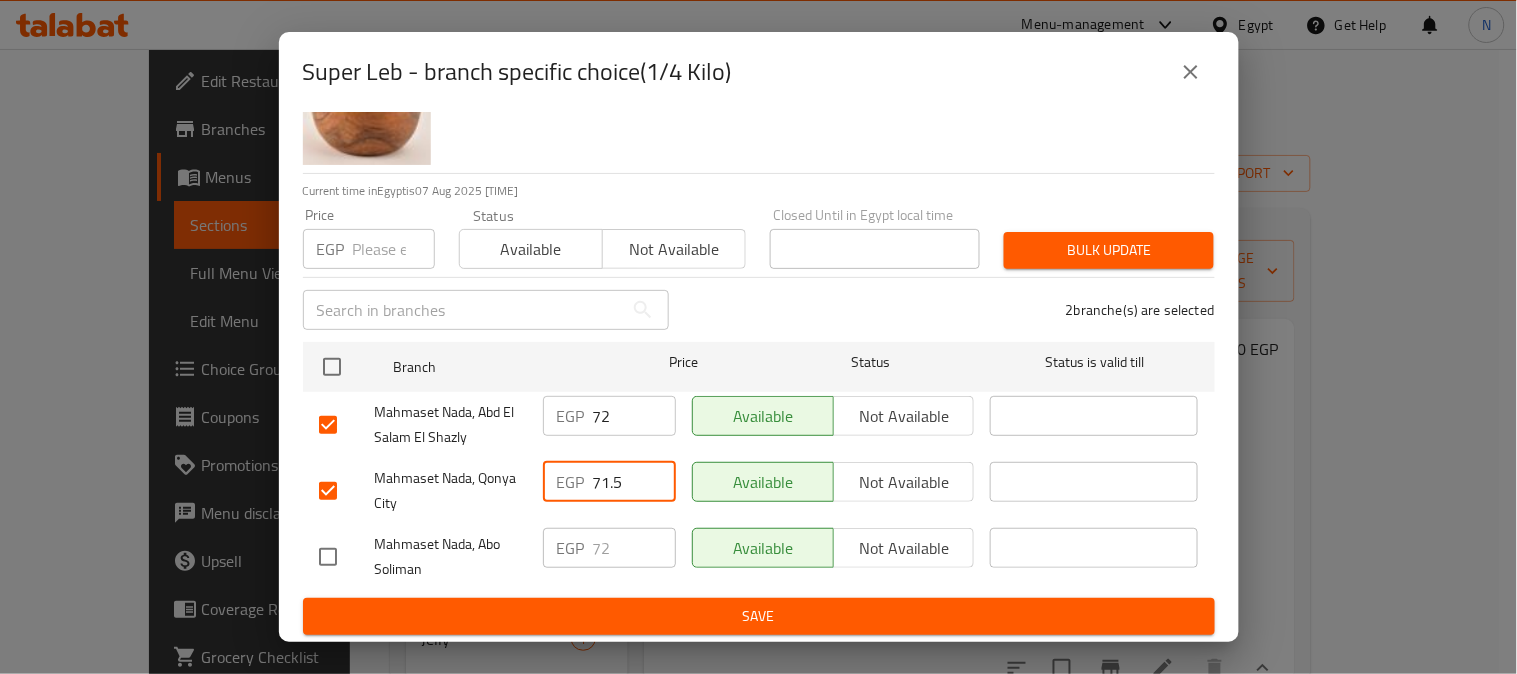 type on "71.5" 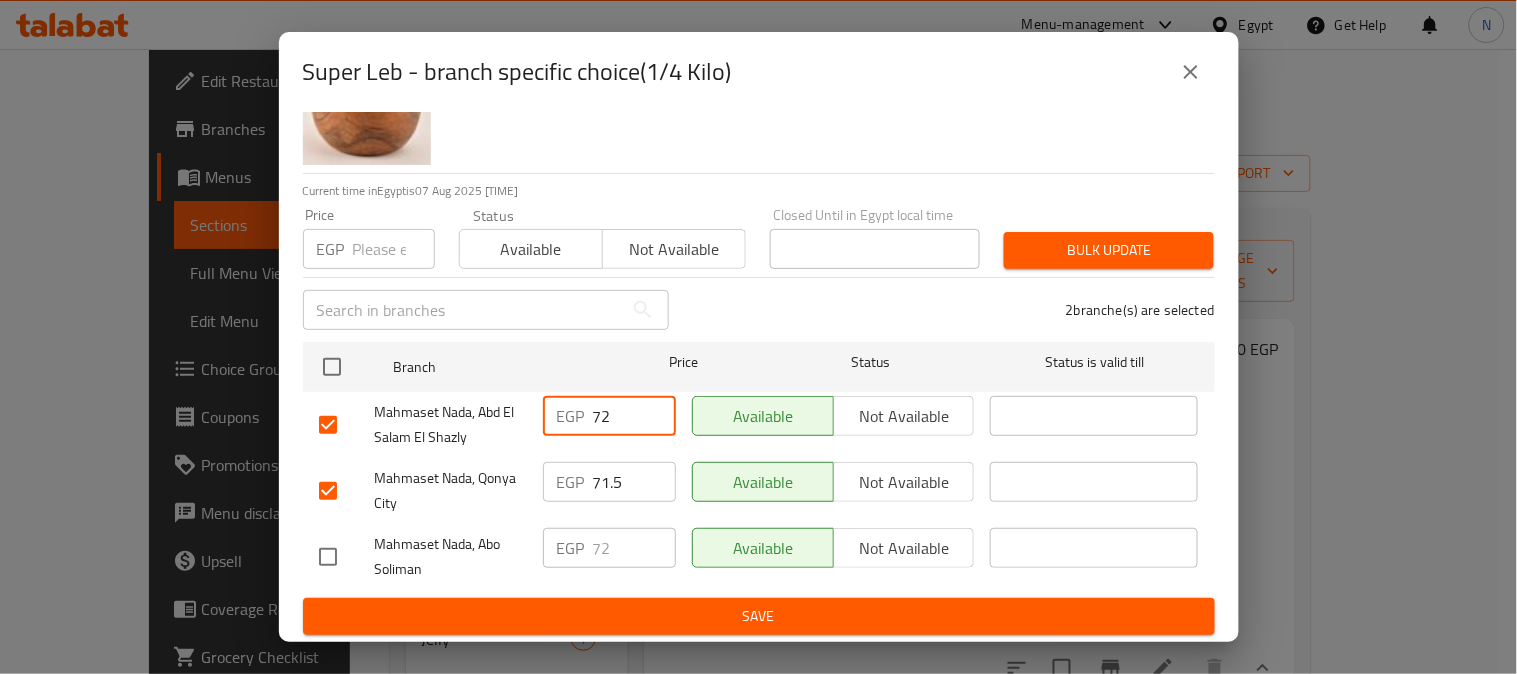click on "72" at bounding box center (634, 416) 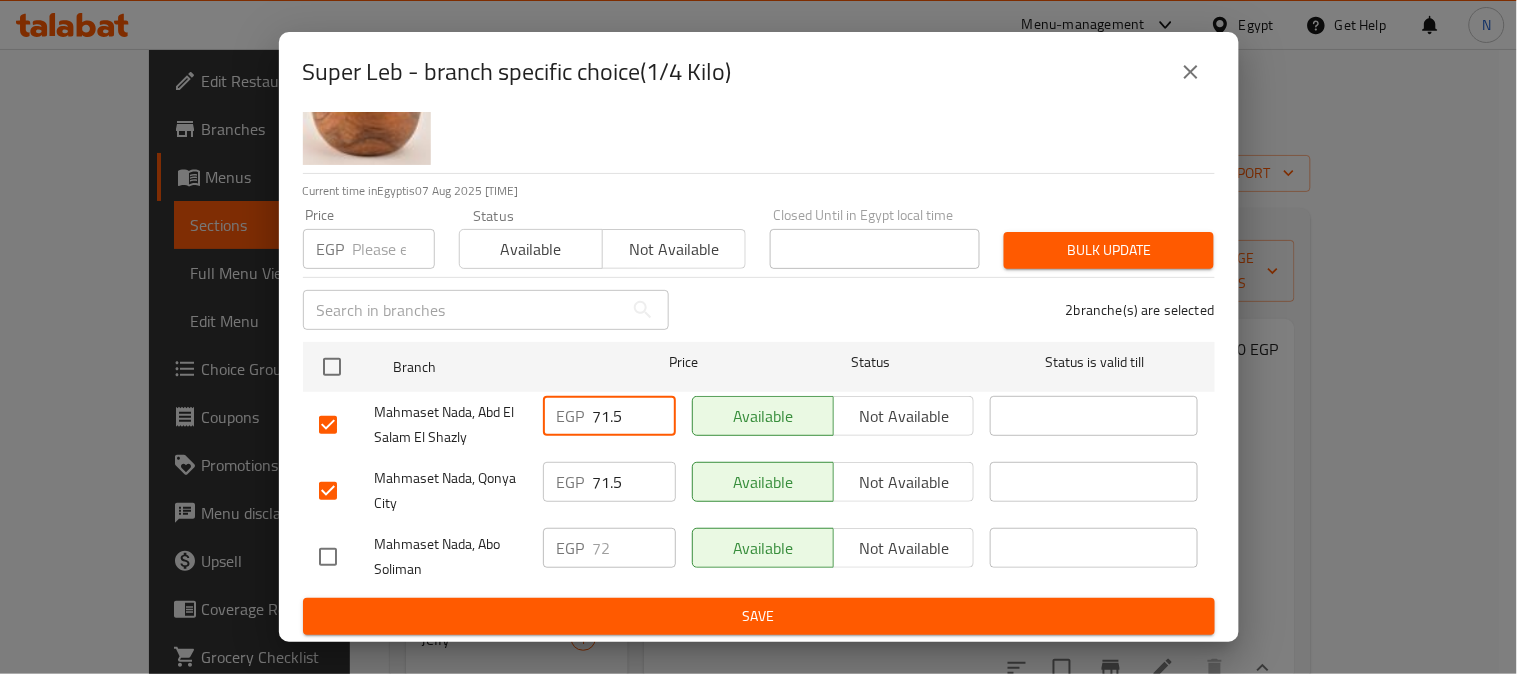 type on "71.5" 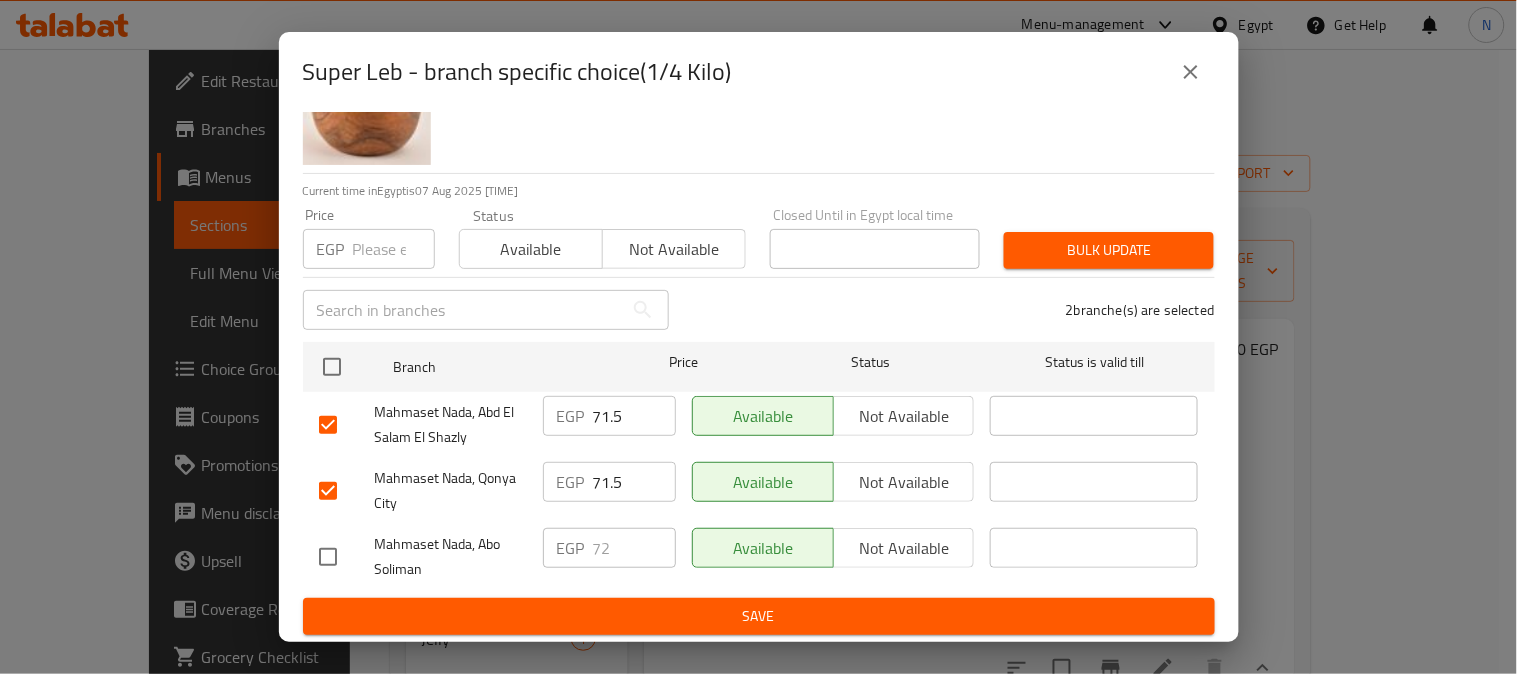 click on "Branch Price Status Status is valid till Mahmaset Nada, Abd El Salam El Shazly EGP 71.5 ​ Available Not available ​ Mahmaset Nada, Qonya City EGP 71.5 ​ Available Not available ​ Mahmaset Nada, Abo Soliman EGP 72 ​ Available Not available ​" at bounding box center (759, 466) 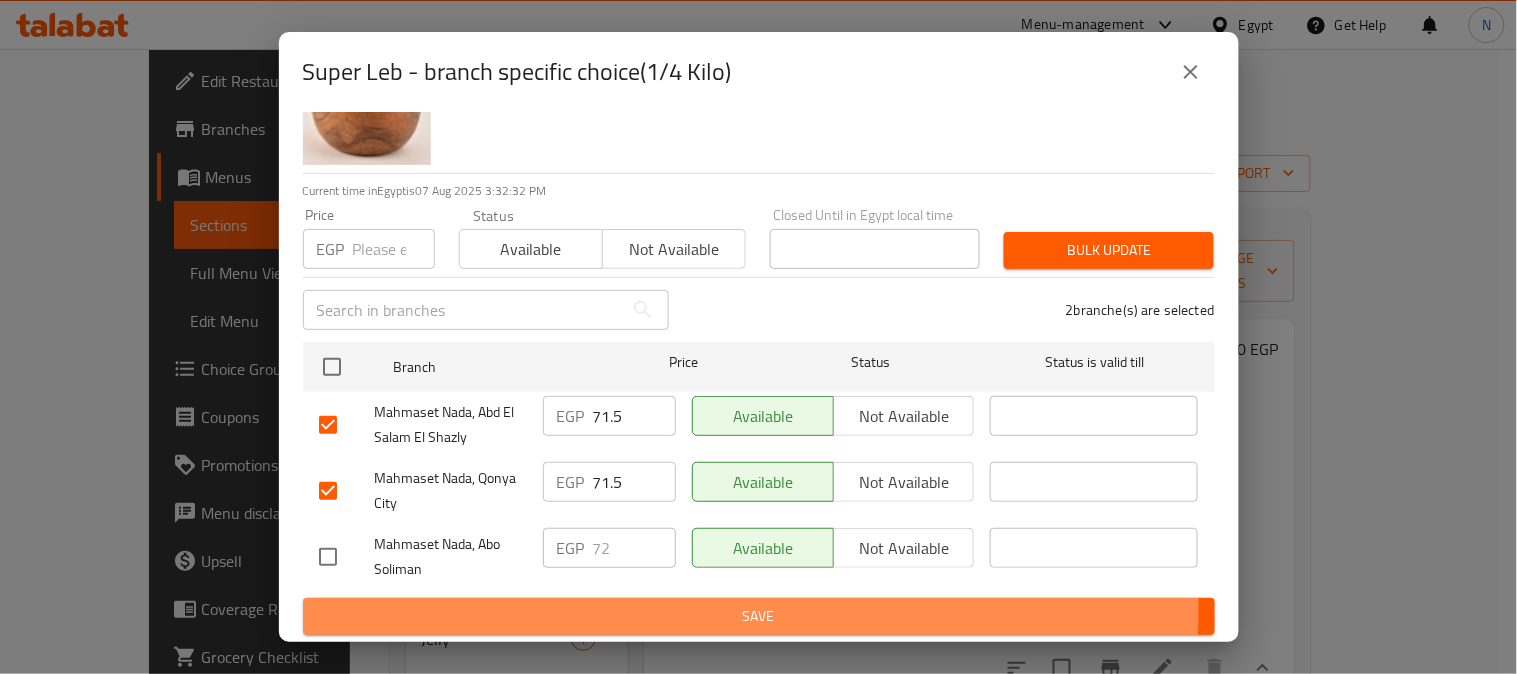 click on "Save" at bounding box center (759, 616) 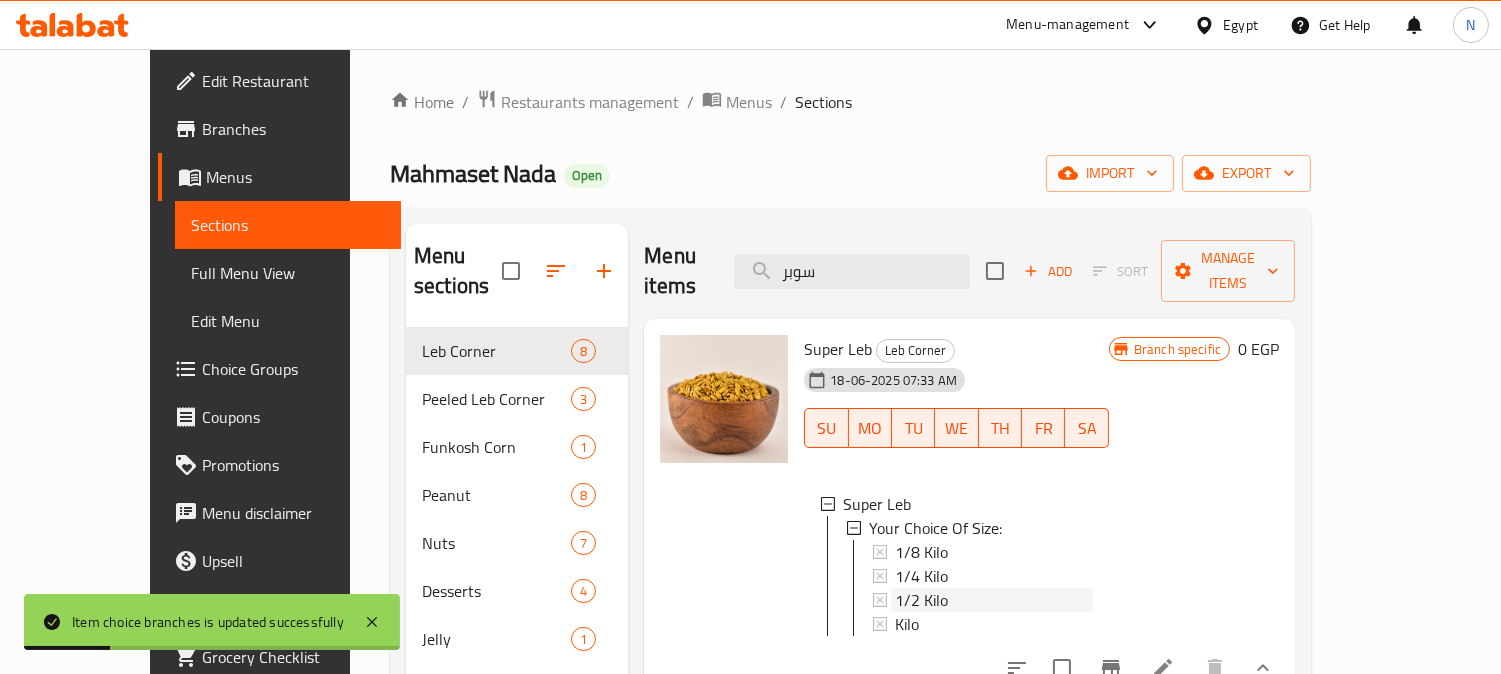 click on "1/2 Kilo" at bounding box center (921, 600) 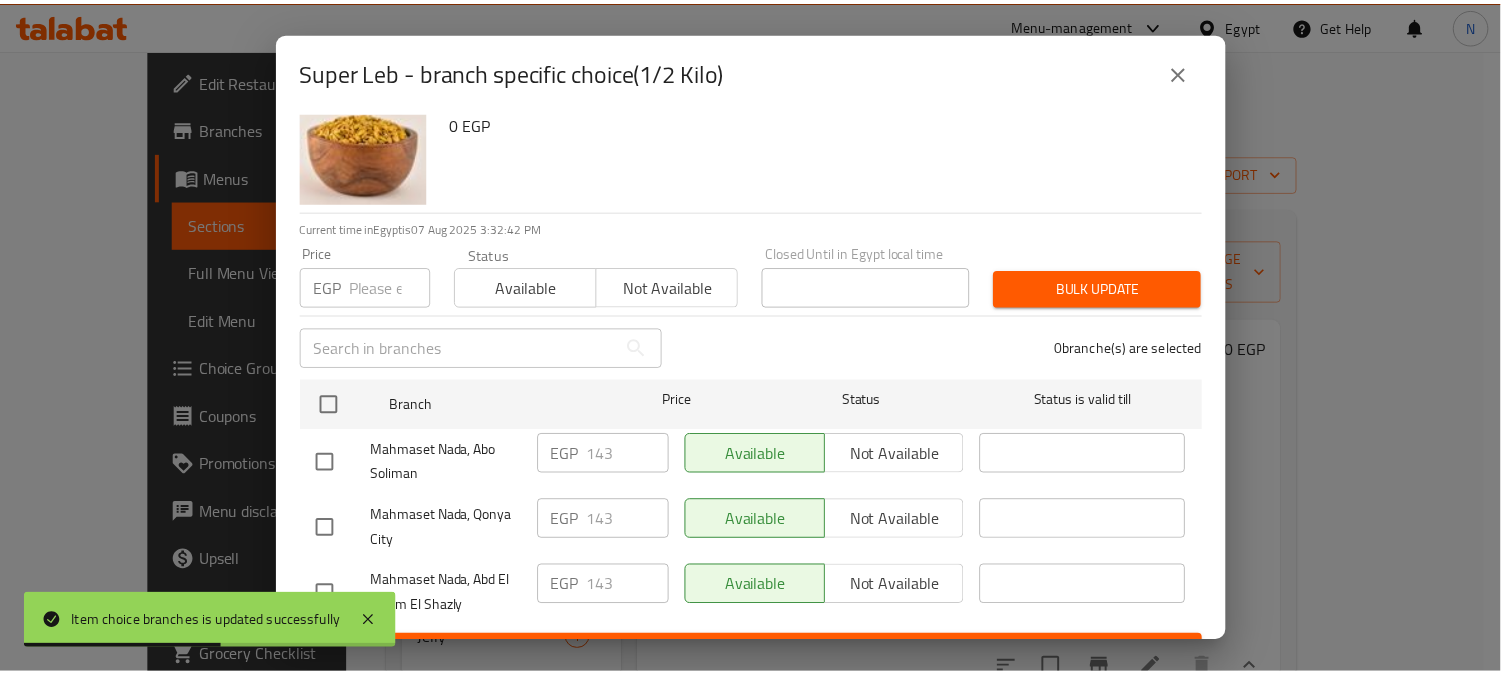 scroll, scrollTop: 83, scrollLeft: 0, axis: vertical 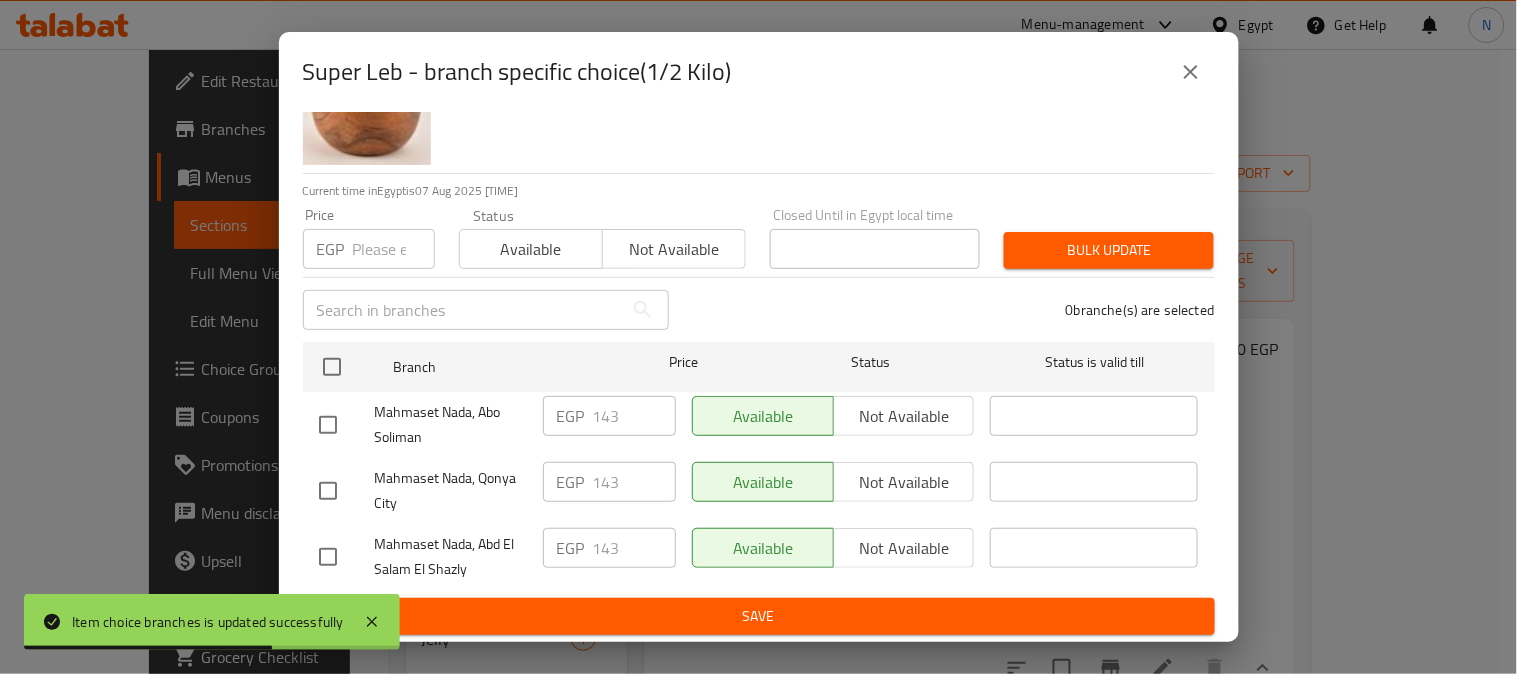 click at bounding box center [328, 491] 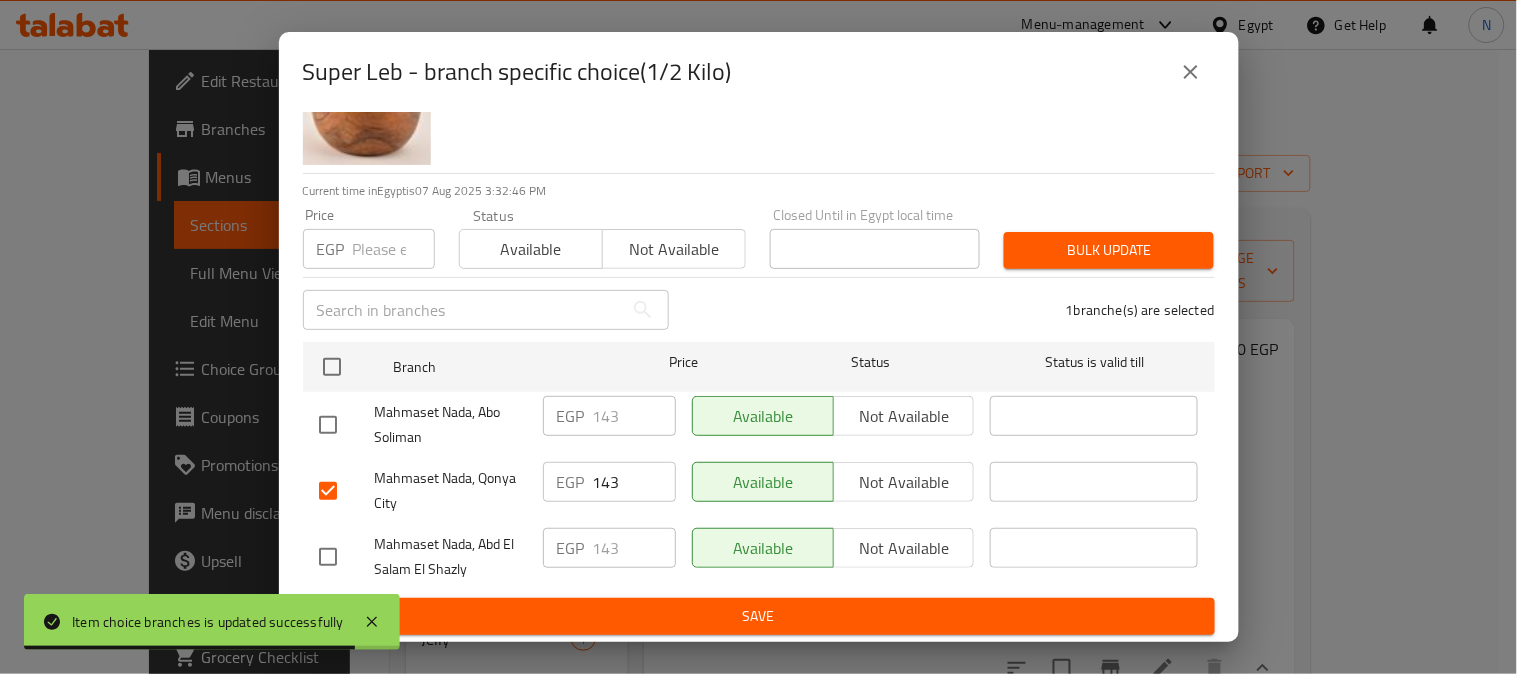click at bounding box center (328, 557) 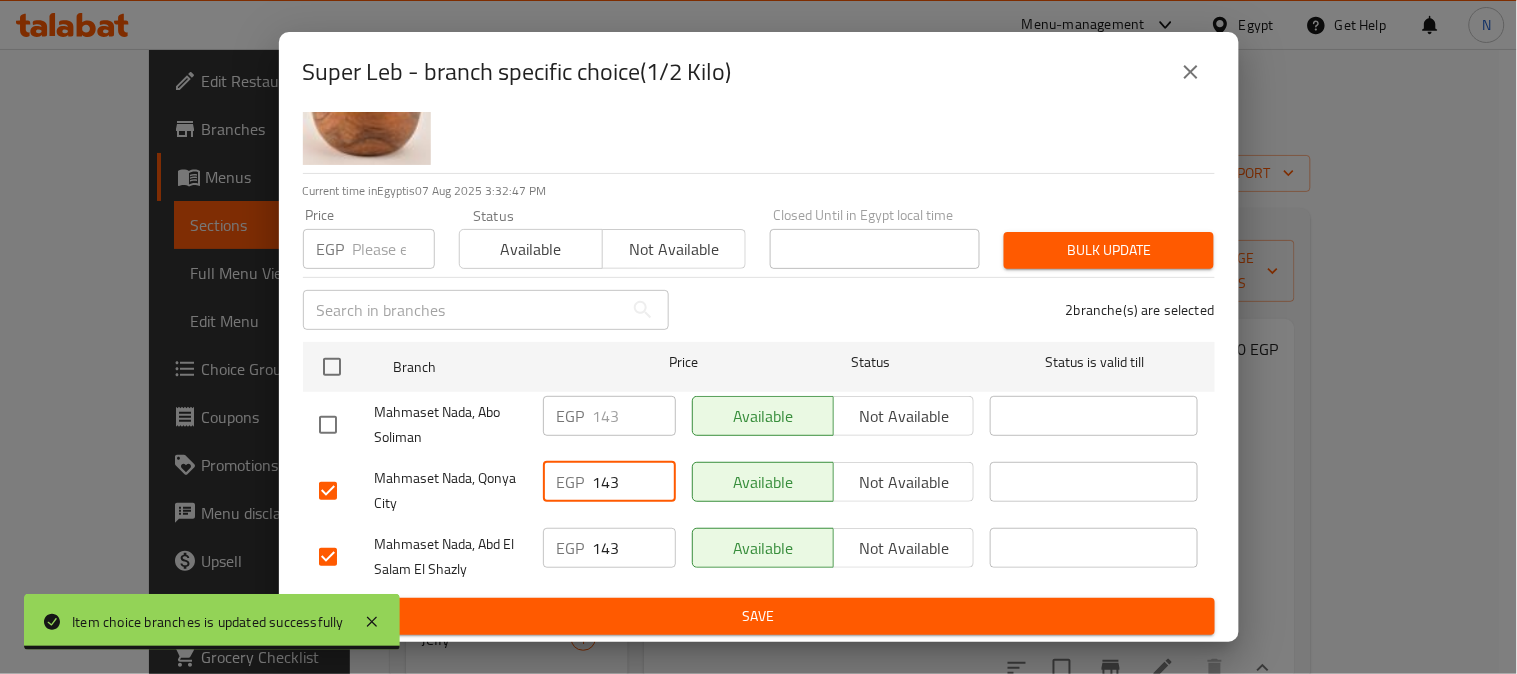 click on "143" at bounding box center [634, 482] 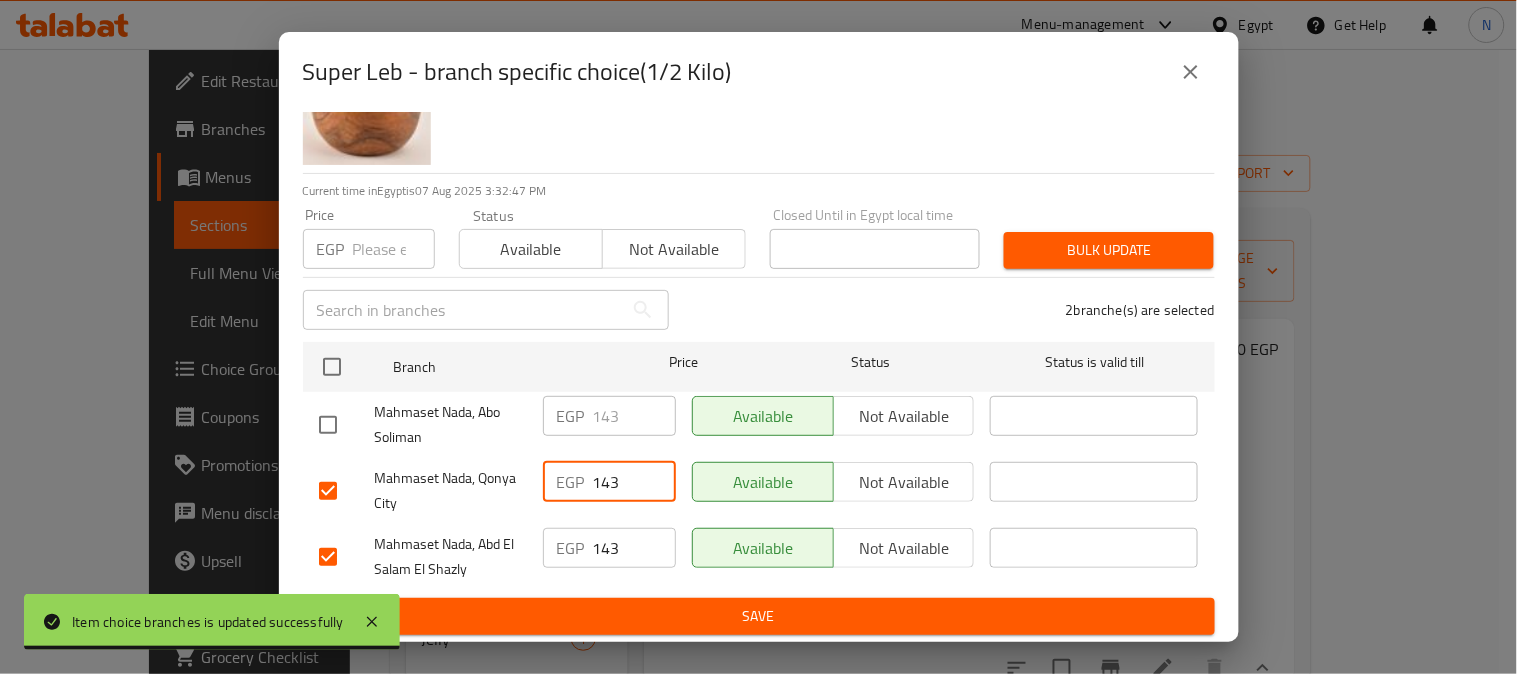 click on "143" at bounding box center [634, 482] 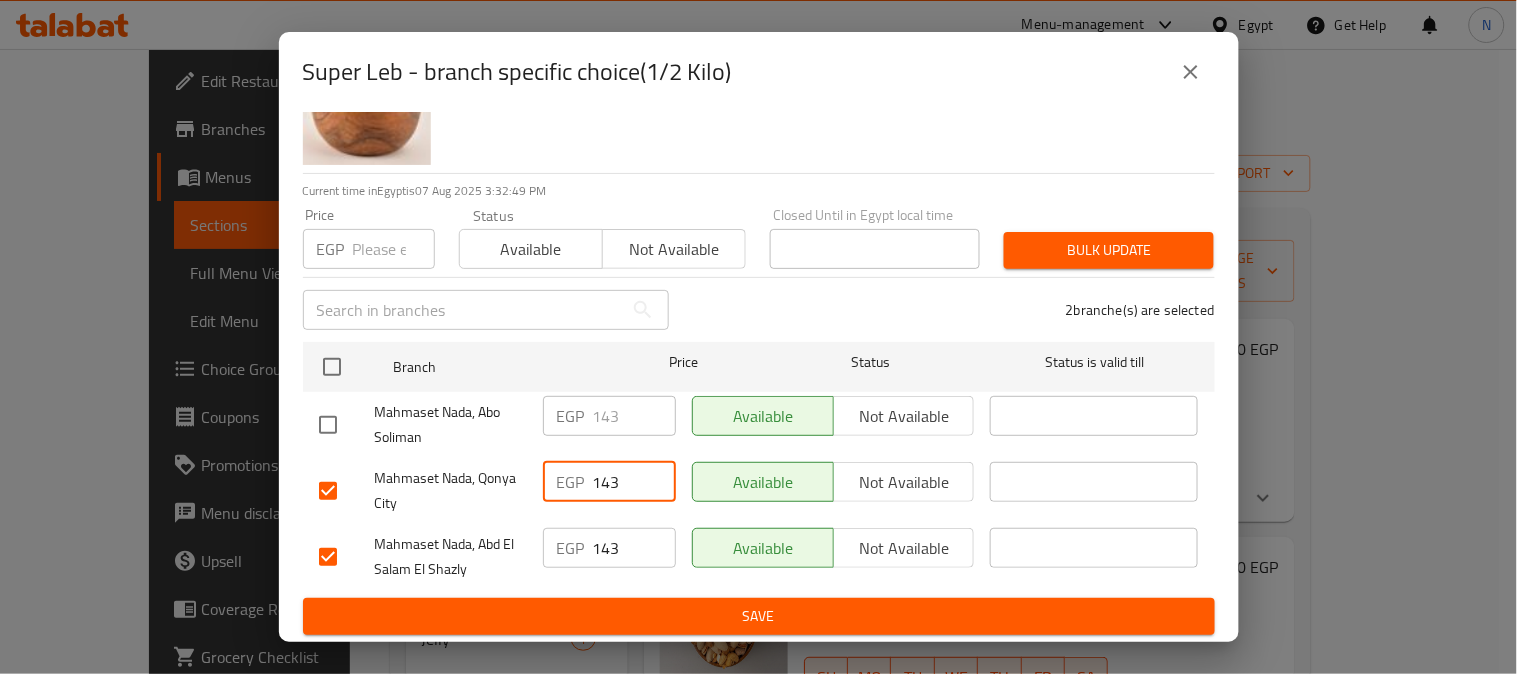 click on "143" at bounding box center [634, 548] 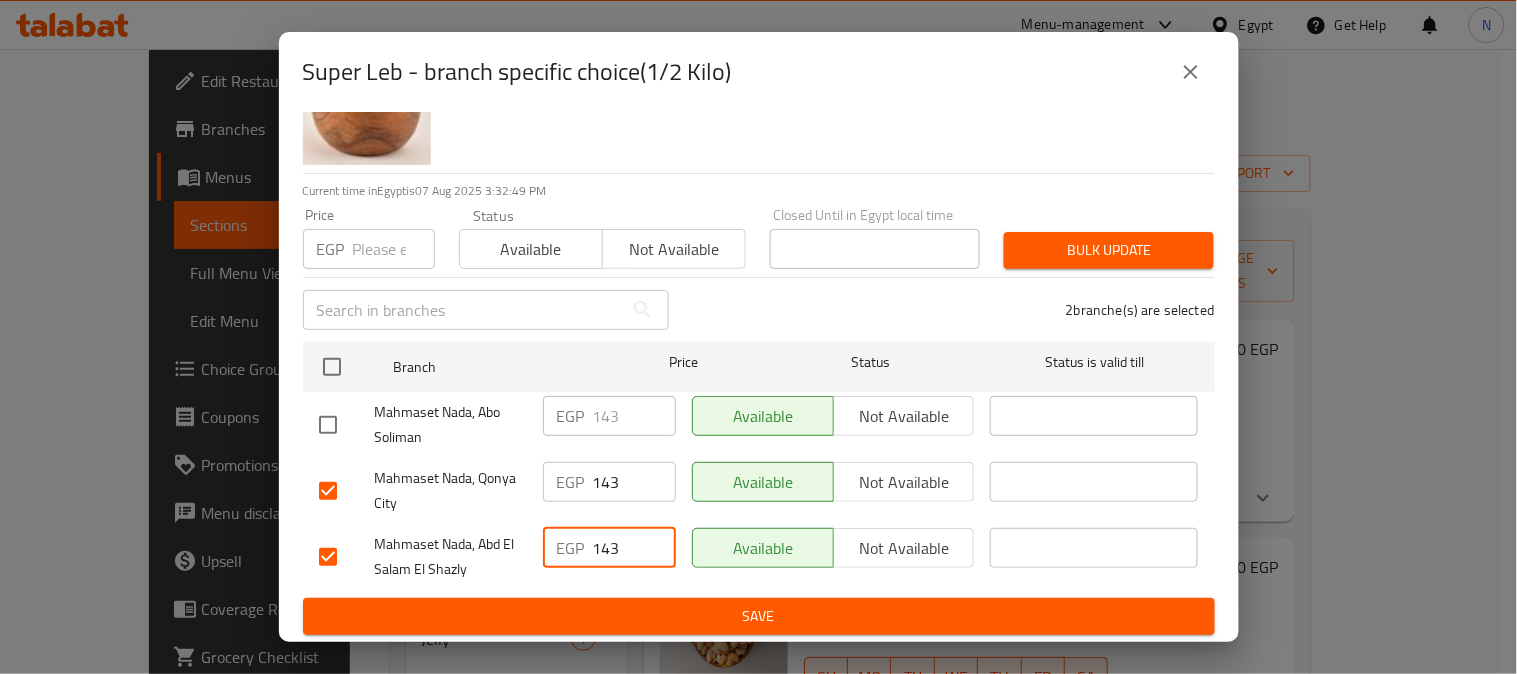 click on "143" at bounding box center [634, 548] 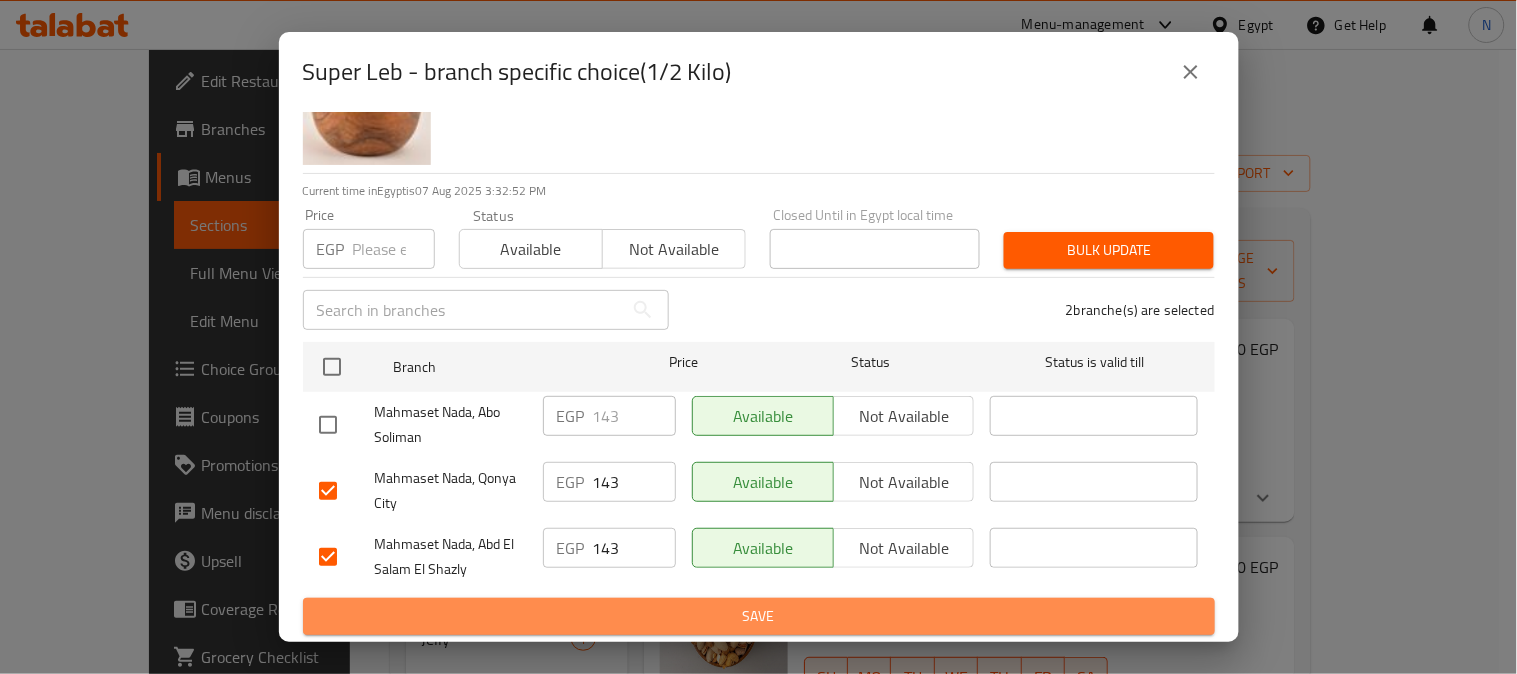 click on "Save" at bounding box center [759, 616] 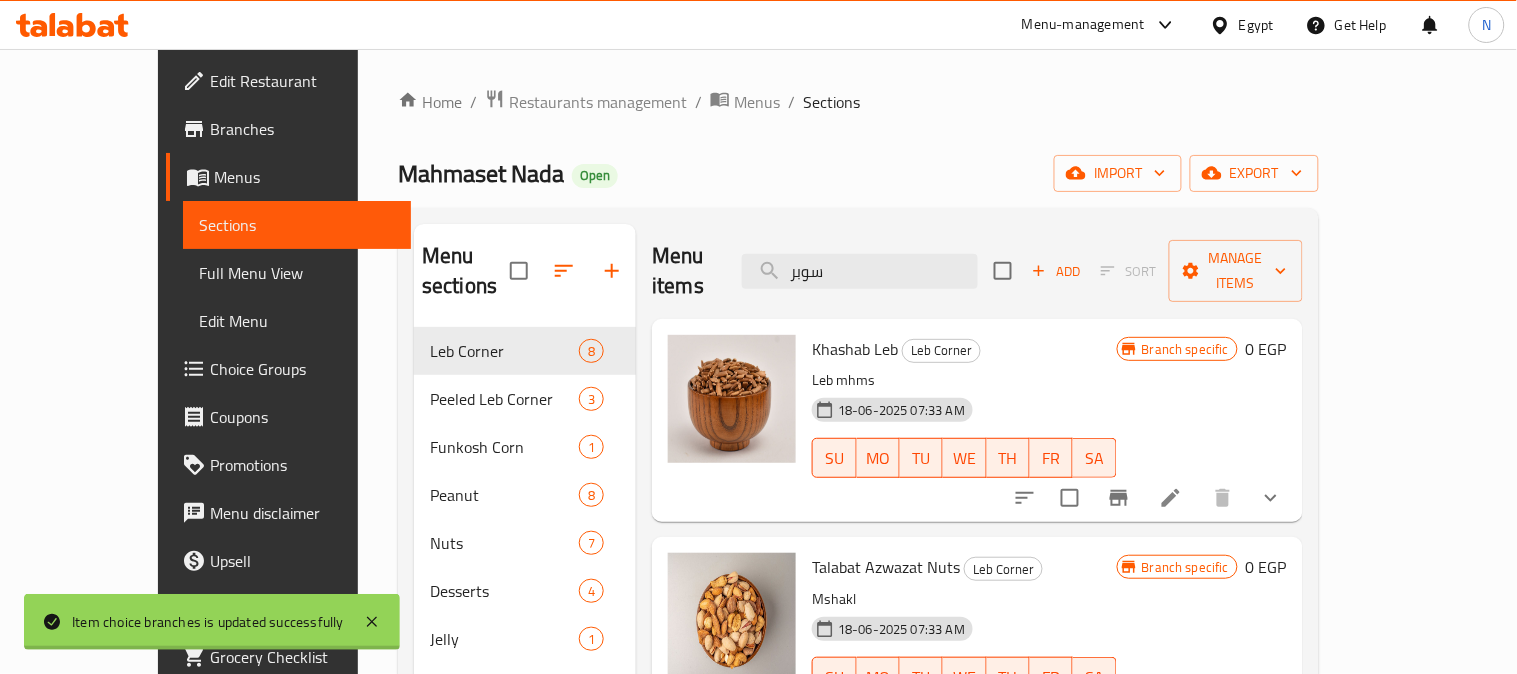 scroll, scrollTop: 853, scrollLeft: 0, axis: vertical 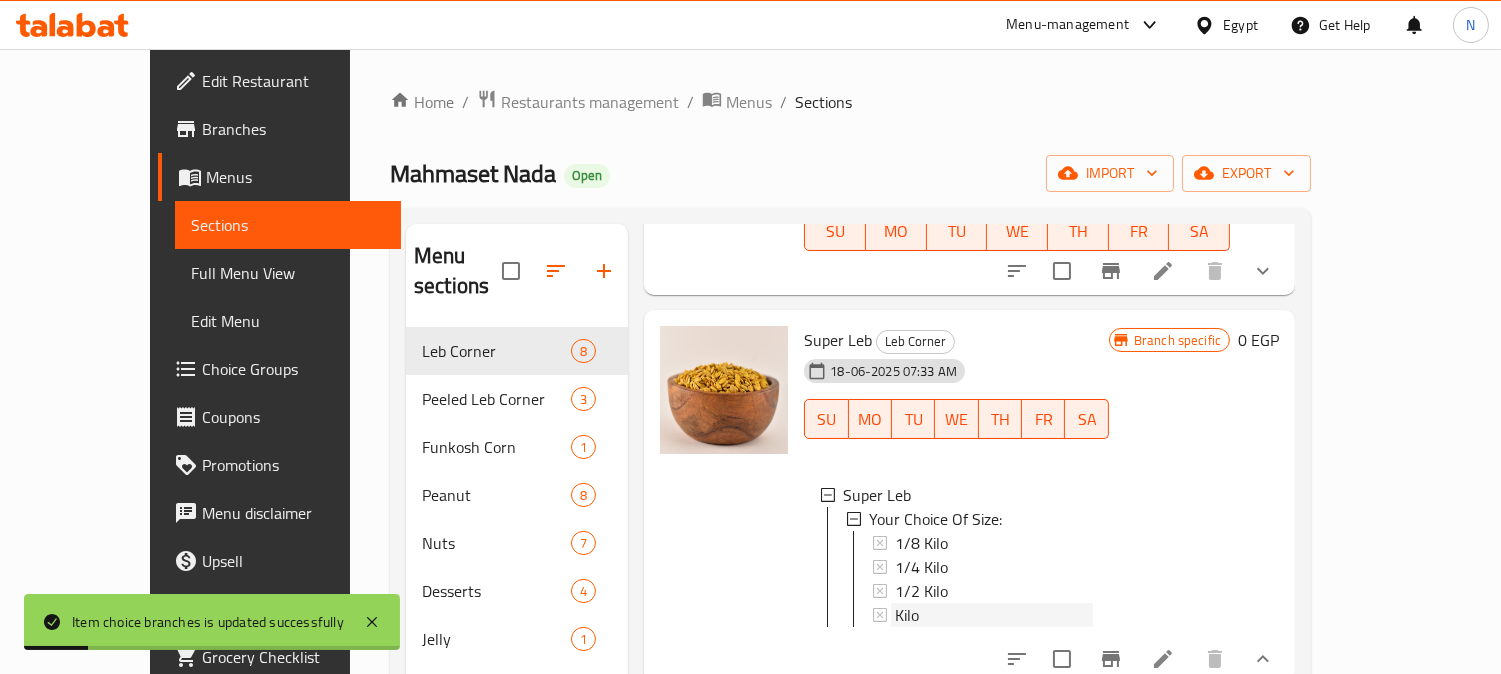 click on "Kilo" at bounding box center (994, 615) 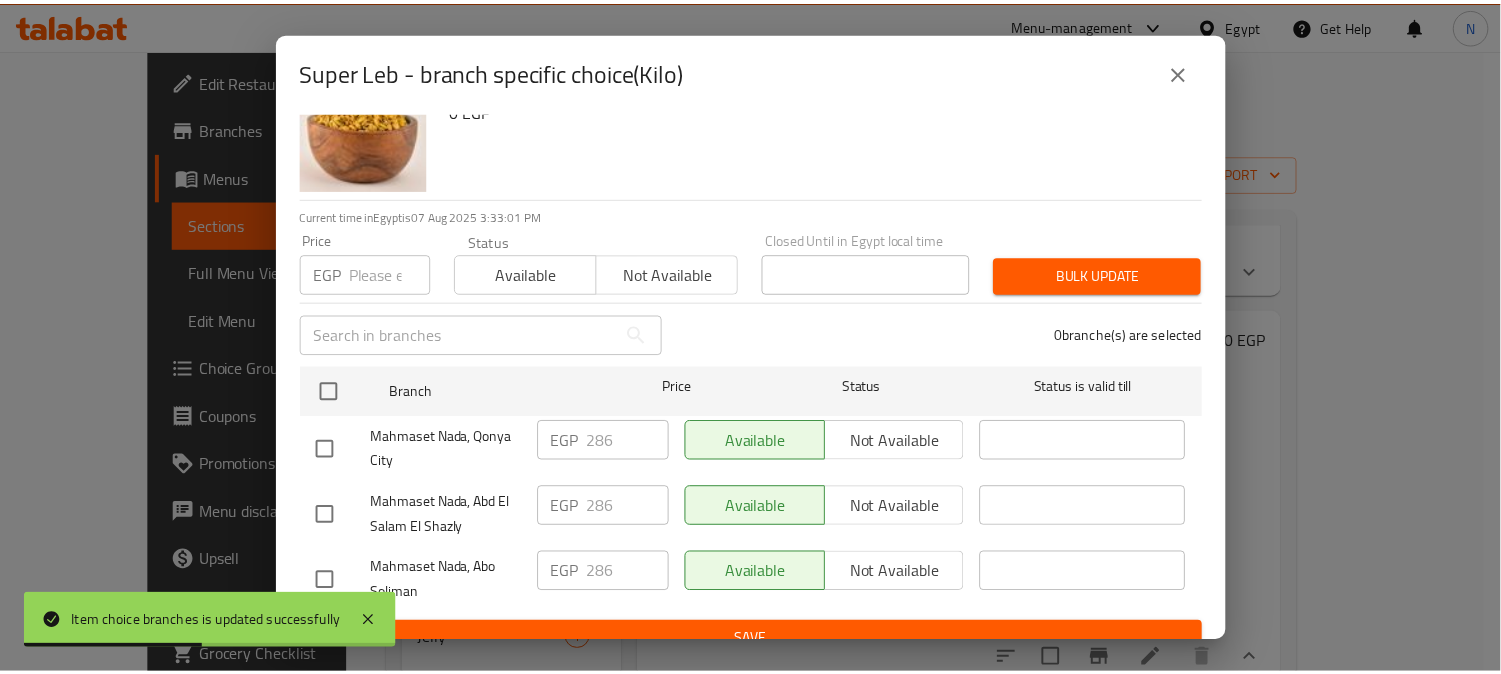 scroll, scrollTop: 83, scrollLeft: 0, axis: vertical 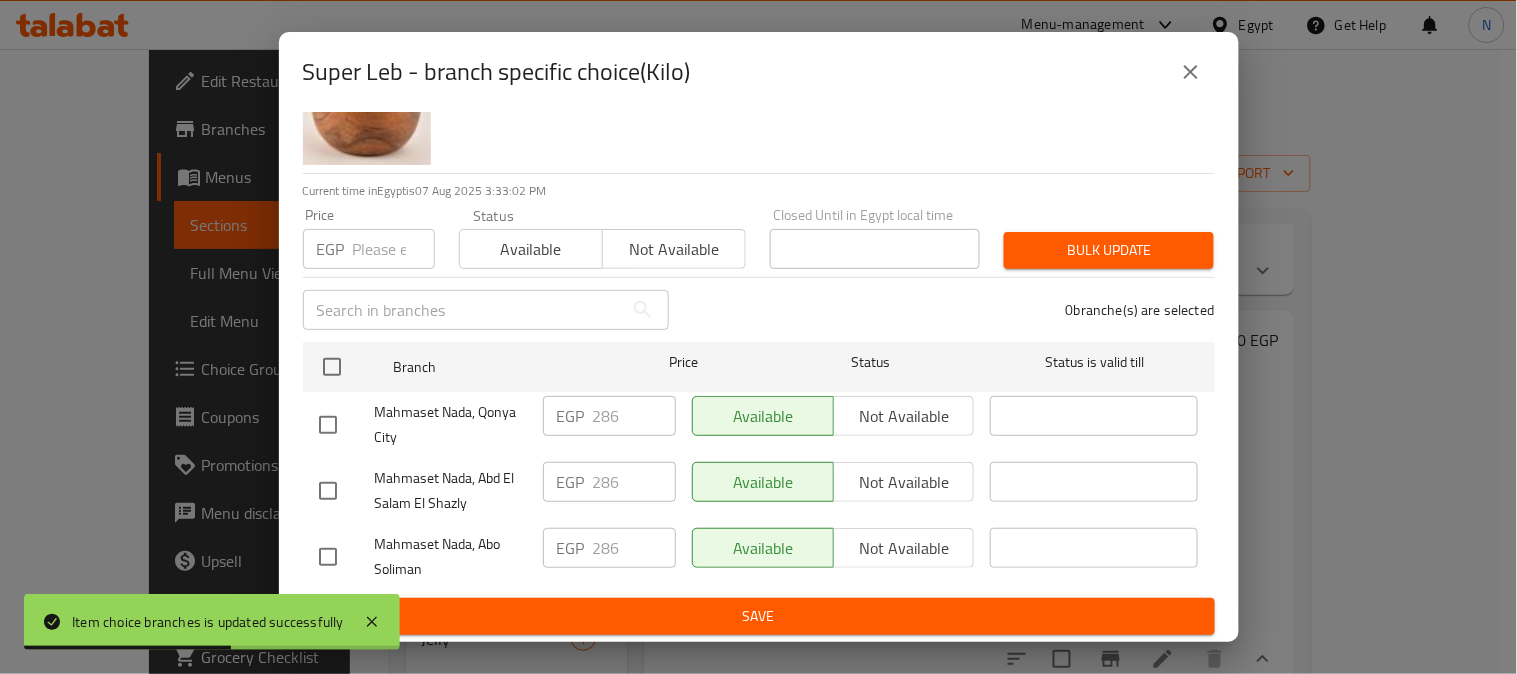 click at bounding box center [328, 491] 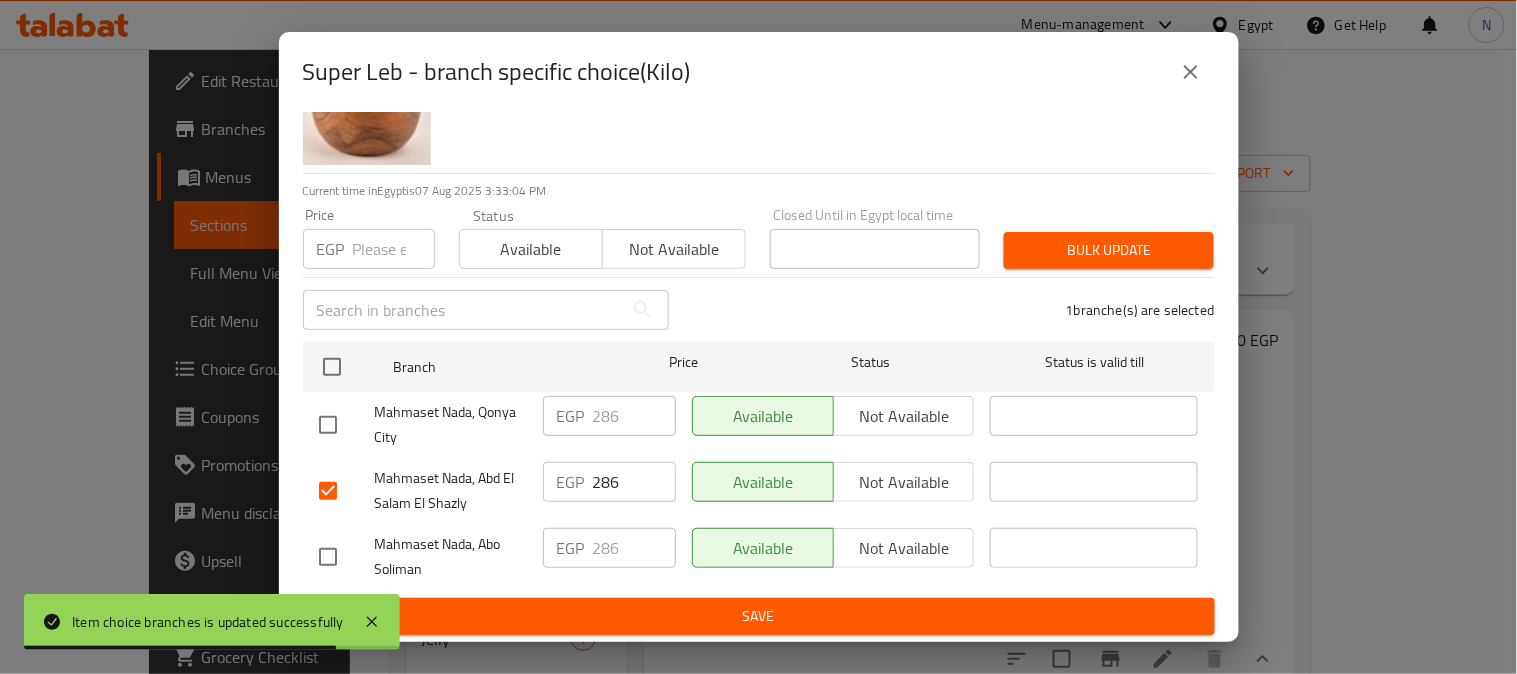 click at bounding box center (328, 425) 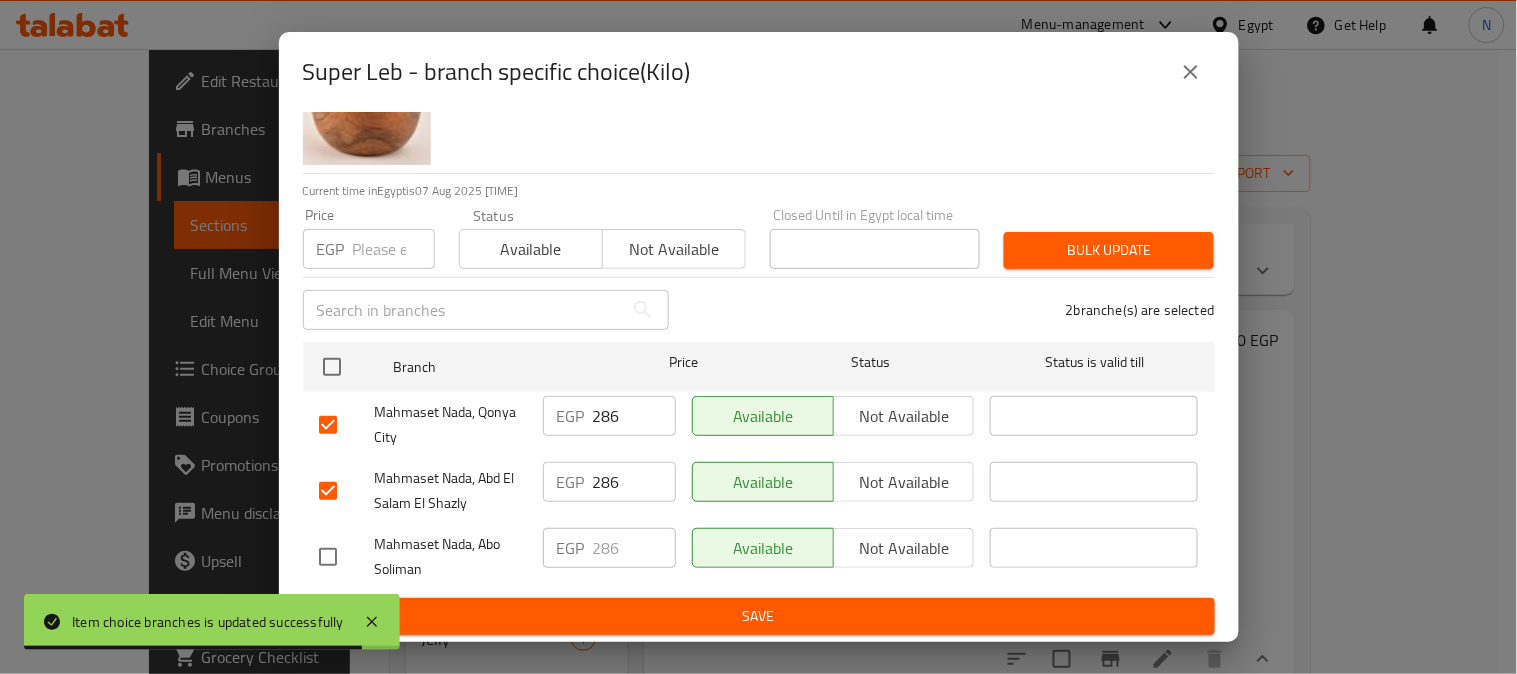 click on "286" at bounding box center [634, 482] 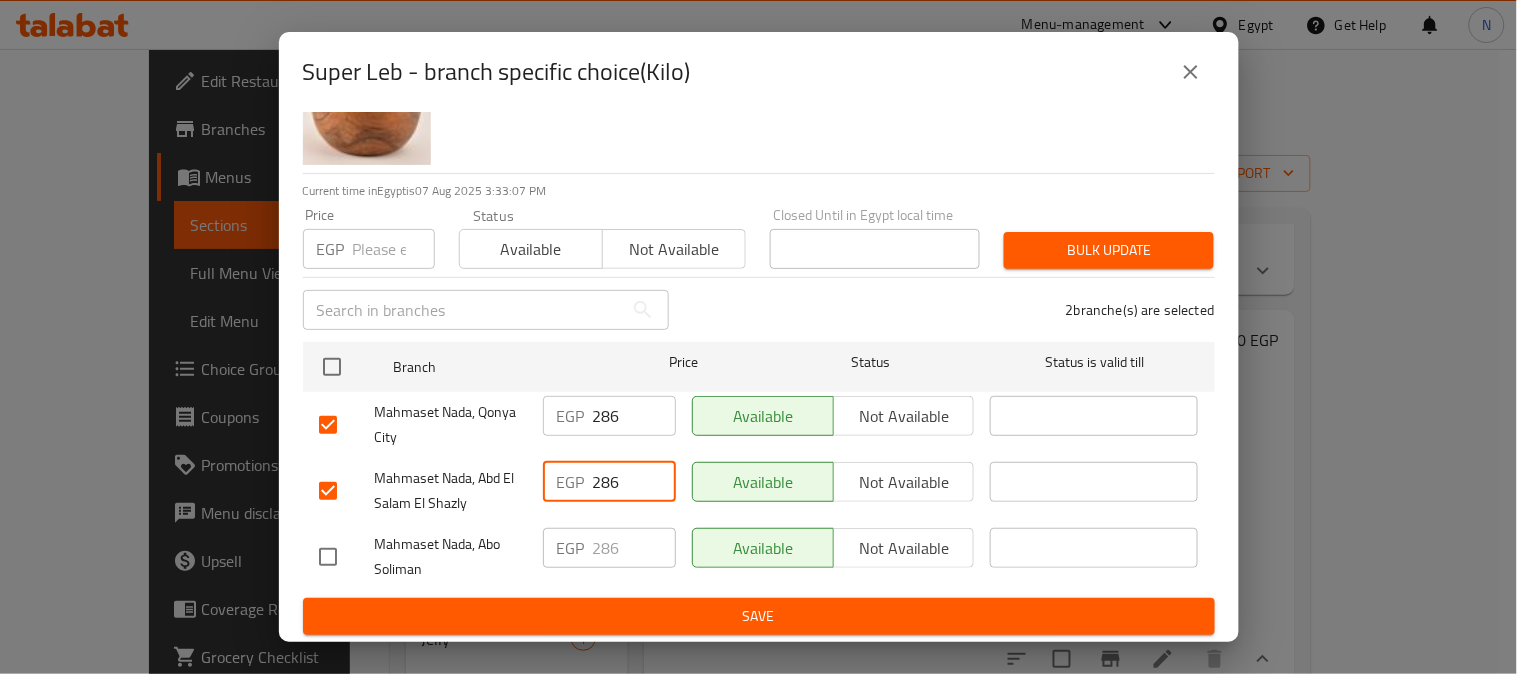 click on "286" at bounding box center [634, 416] 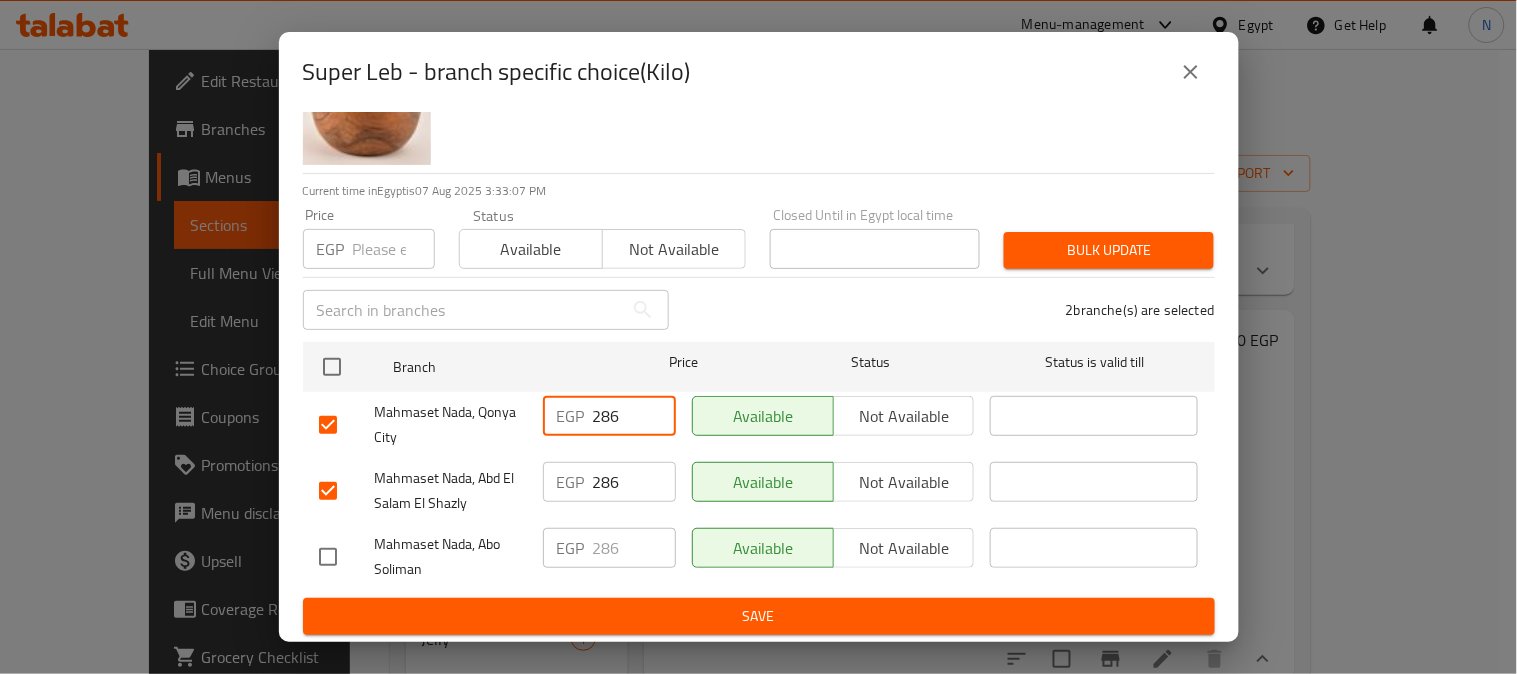 click on "286" at bounding box center [634, 416] 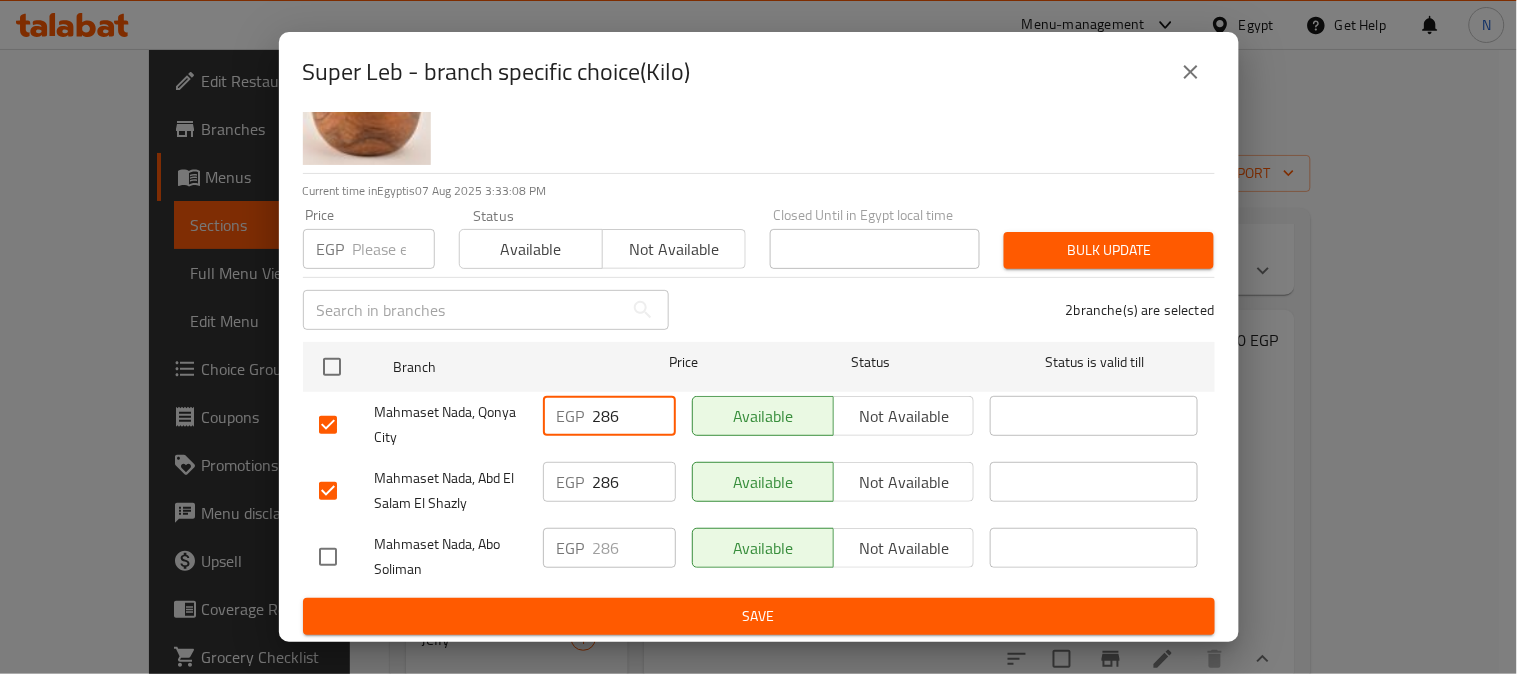 click on "Save" at bounding box center [759, 616] 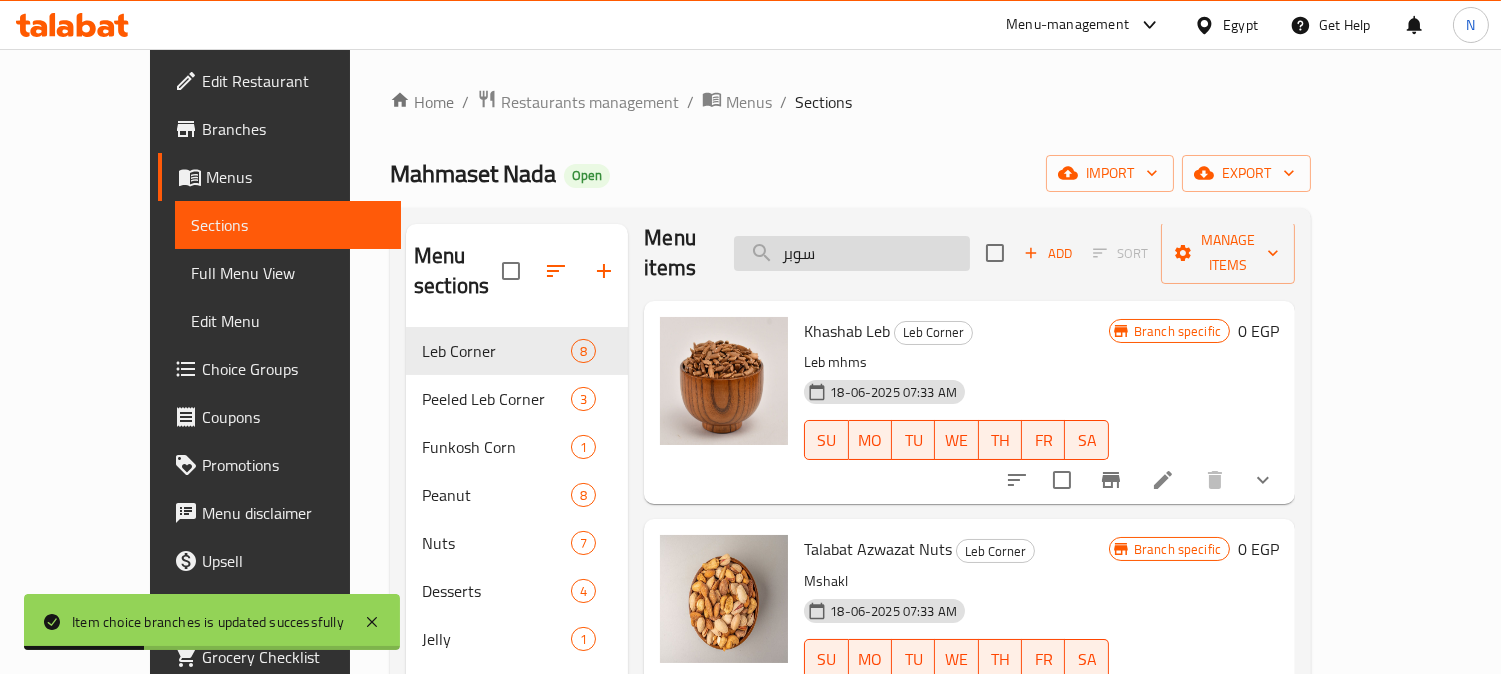 scroll, scrollTop: 0, scrollLeft: 0, axis: both 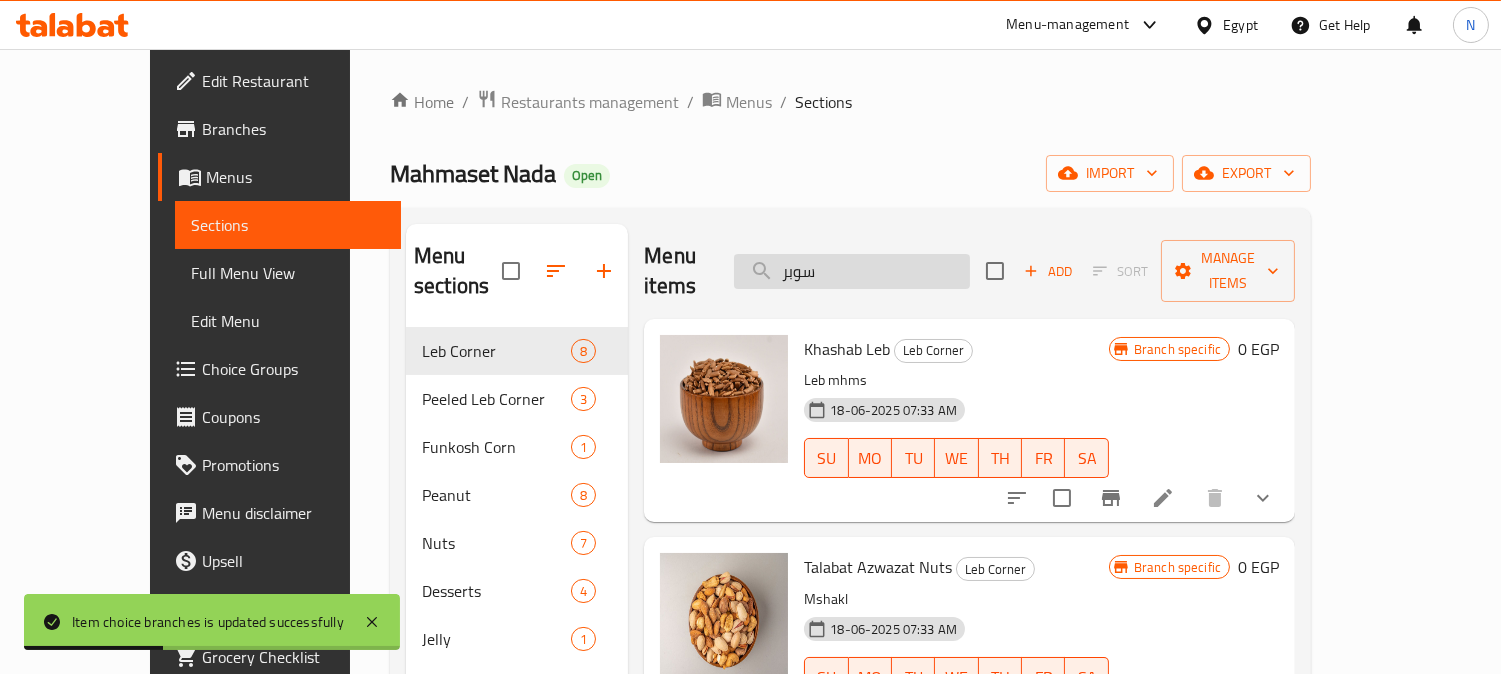 click on "سوبر" at bounding box center [852, 271] 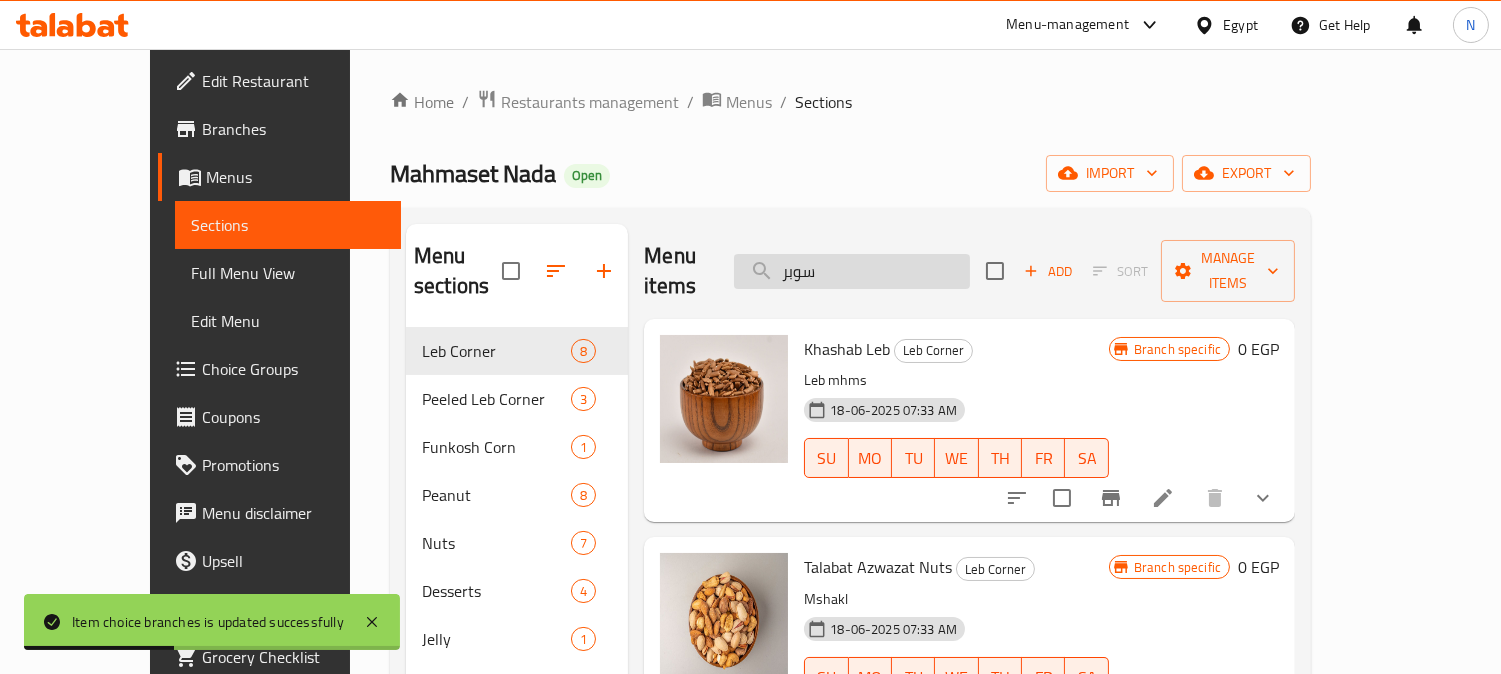click on "سوبر" at bounding box center [852, 271] 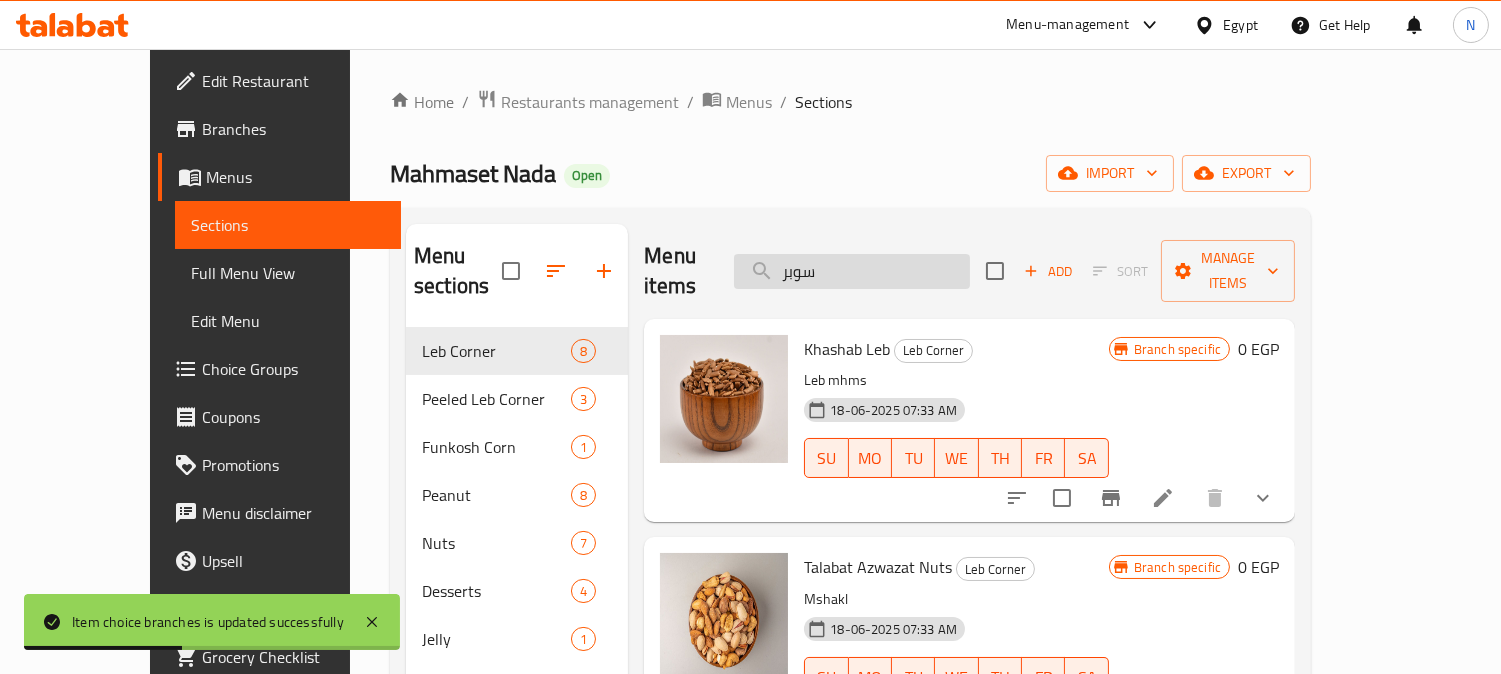 paste on "لب ابيض" 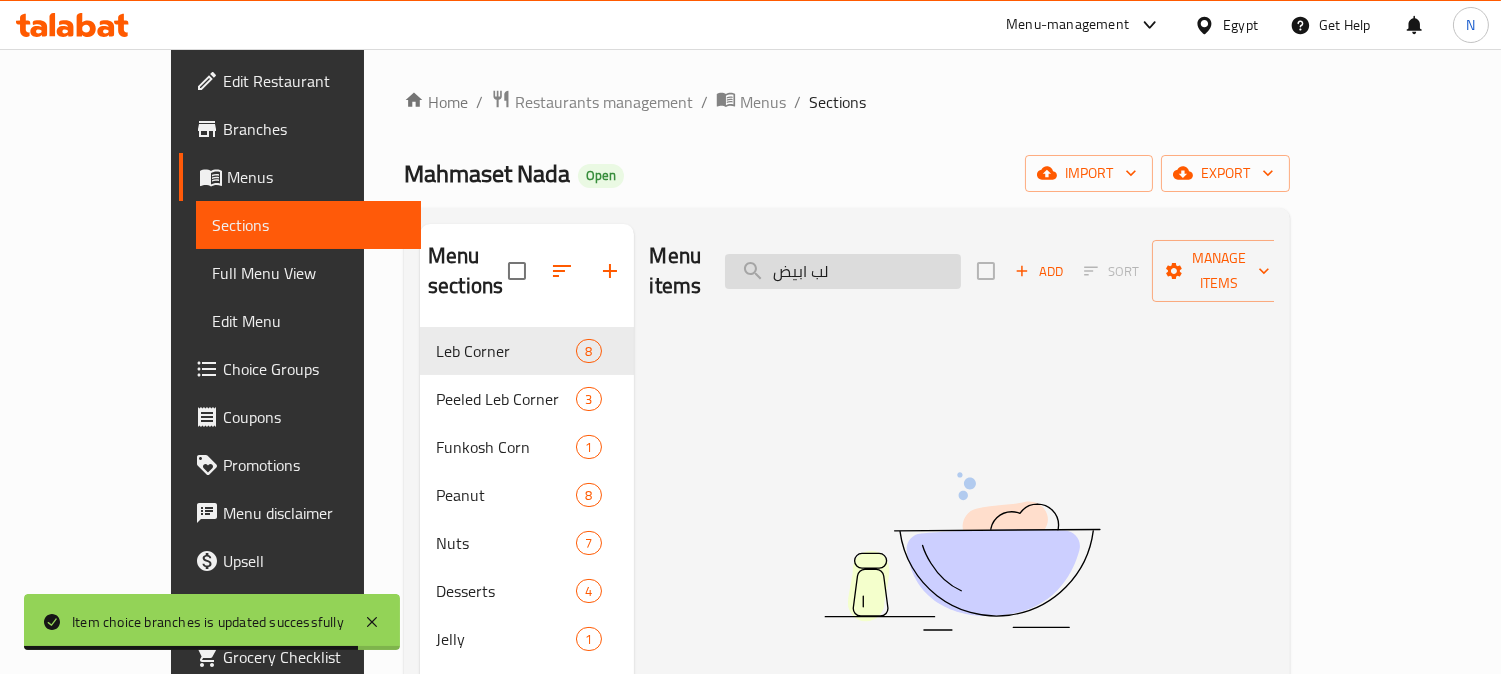 click on "لب ابيض" at bounding box center (843, 271) 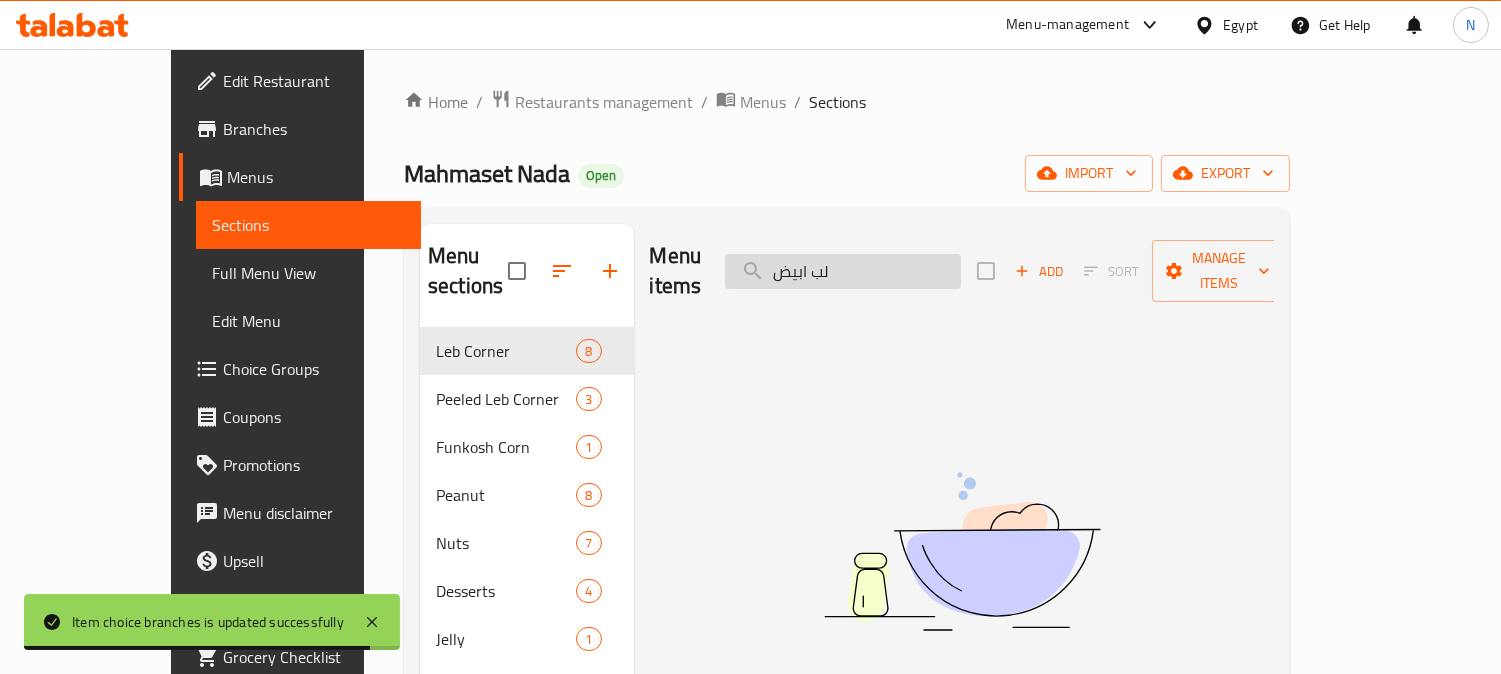 click on "لب ابيض" at bounding box center (843, 271) 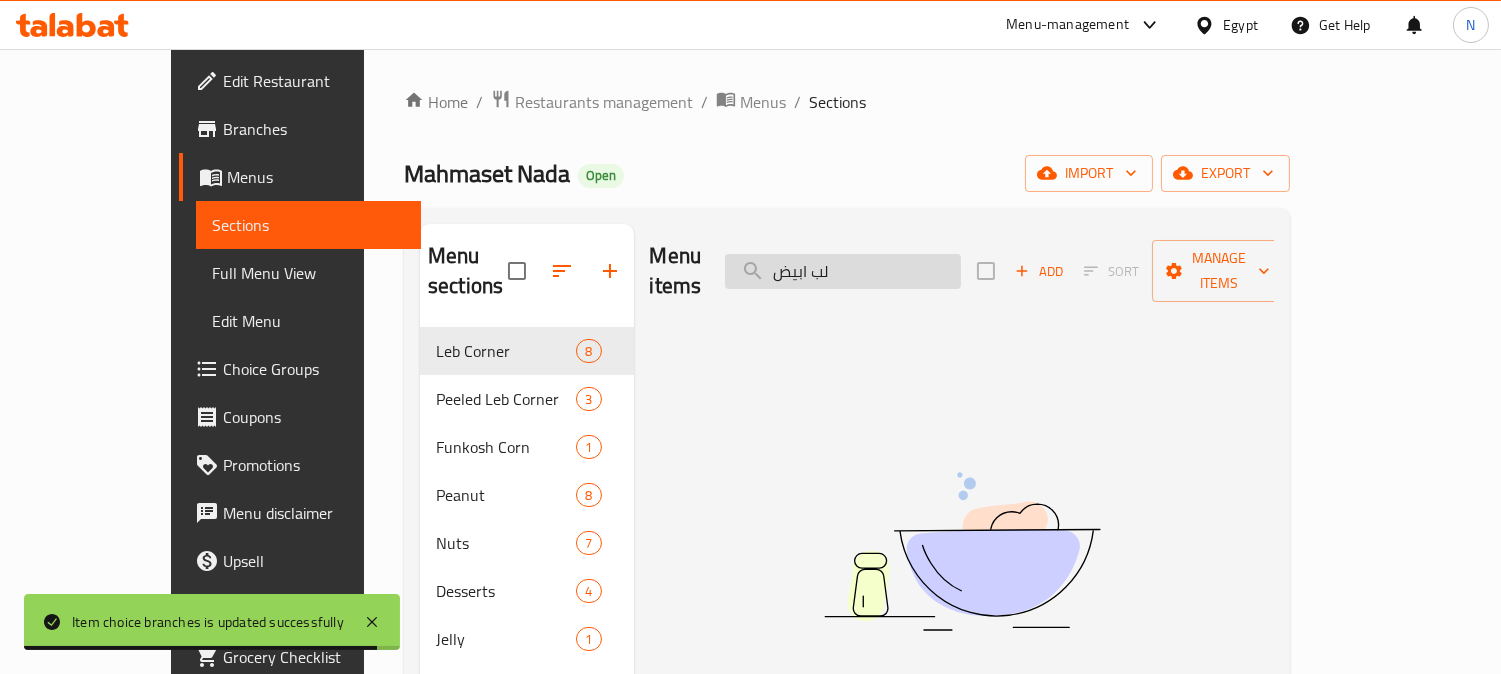paste on "White Leb" 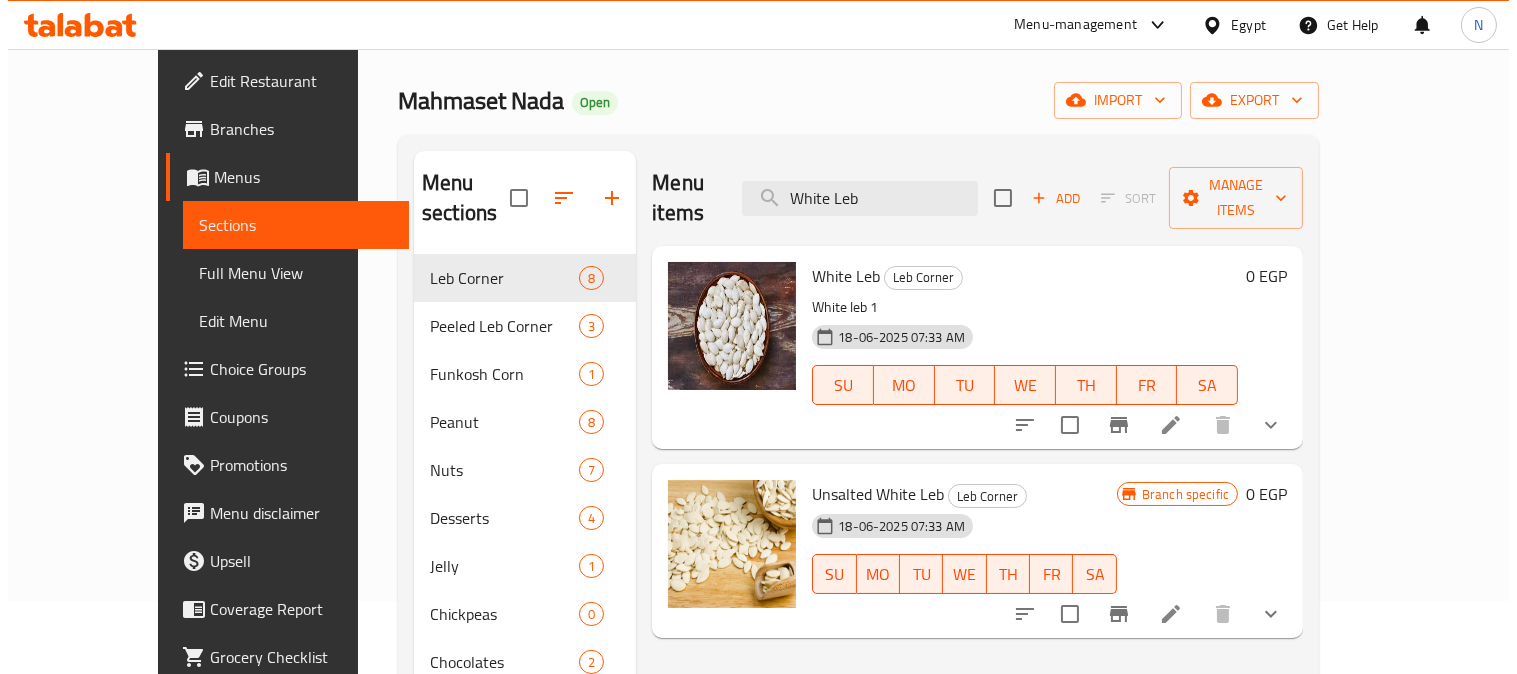 scroll, scrollTop: 111, scrollLeft: 0, axis: vertical 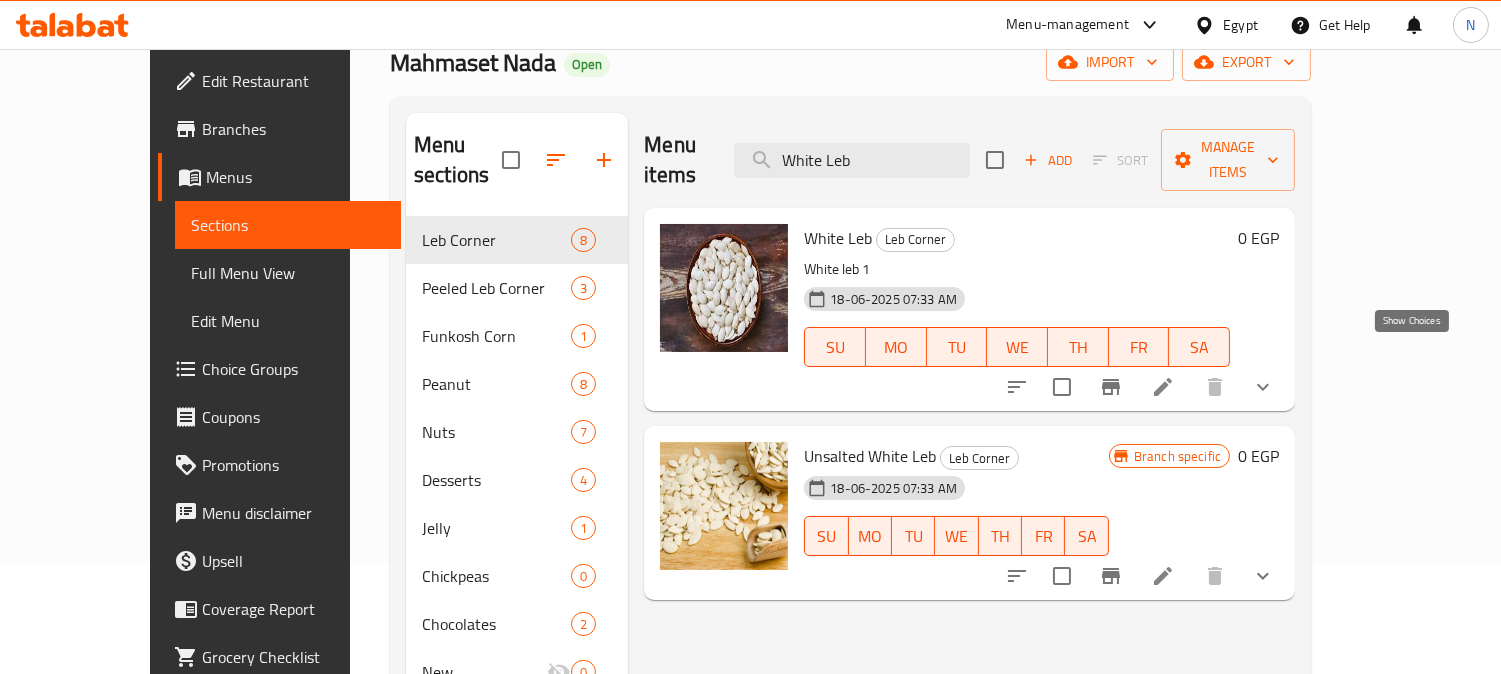 type on "White Leb" 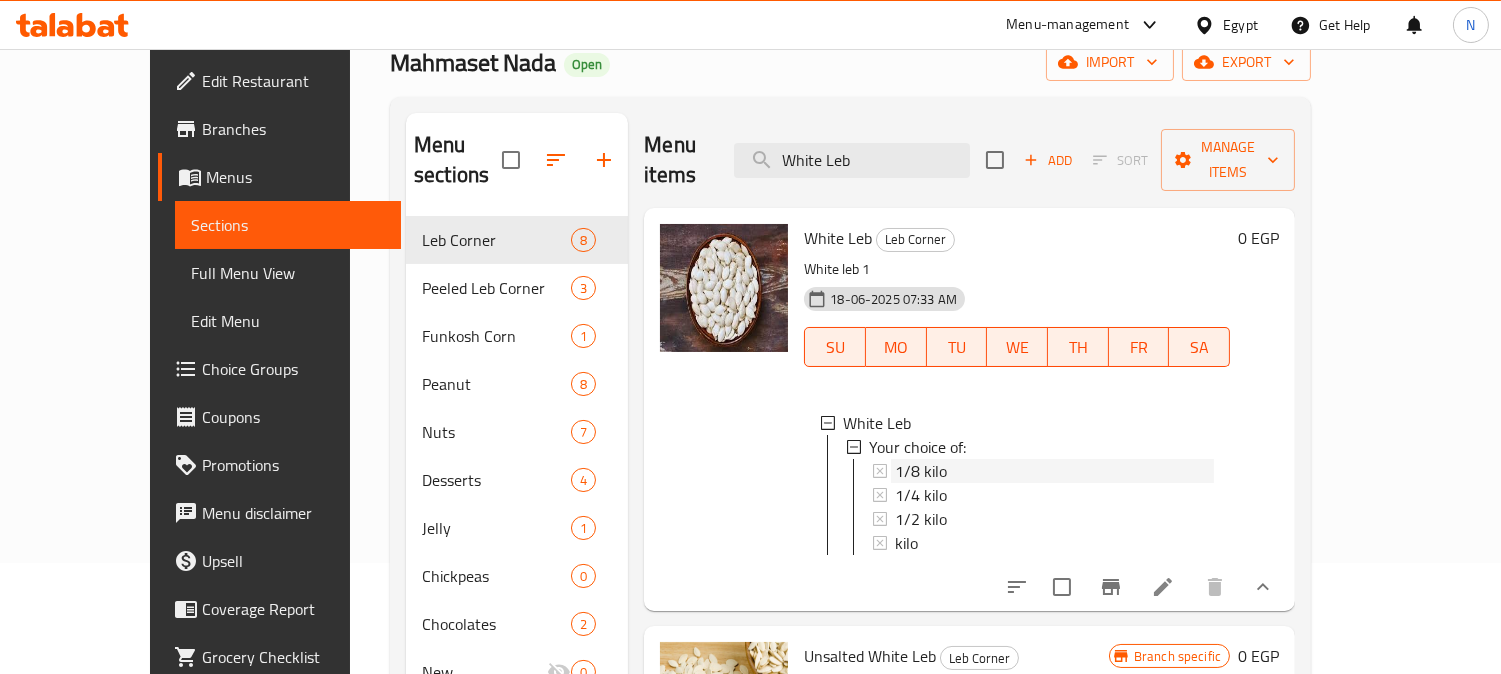 click on "1/8 kilo" at bounding box center (1054, 471) 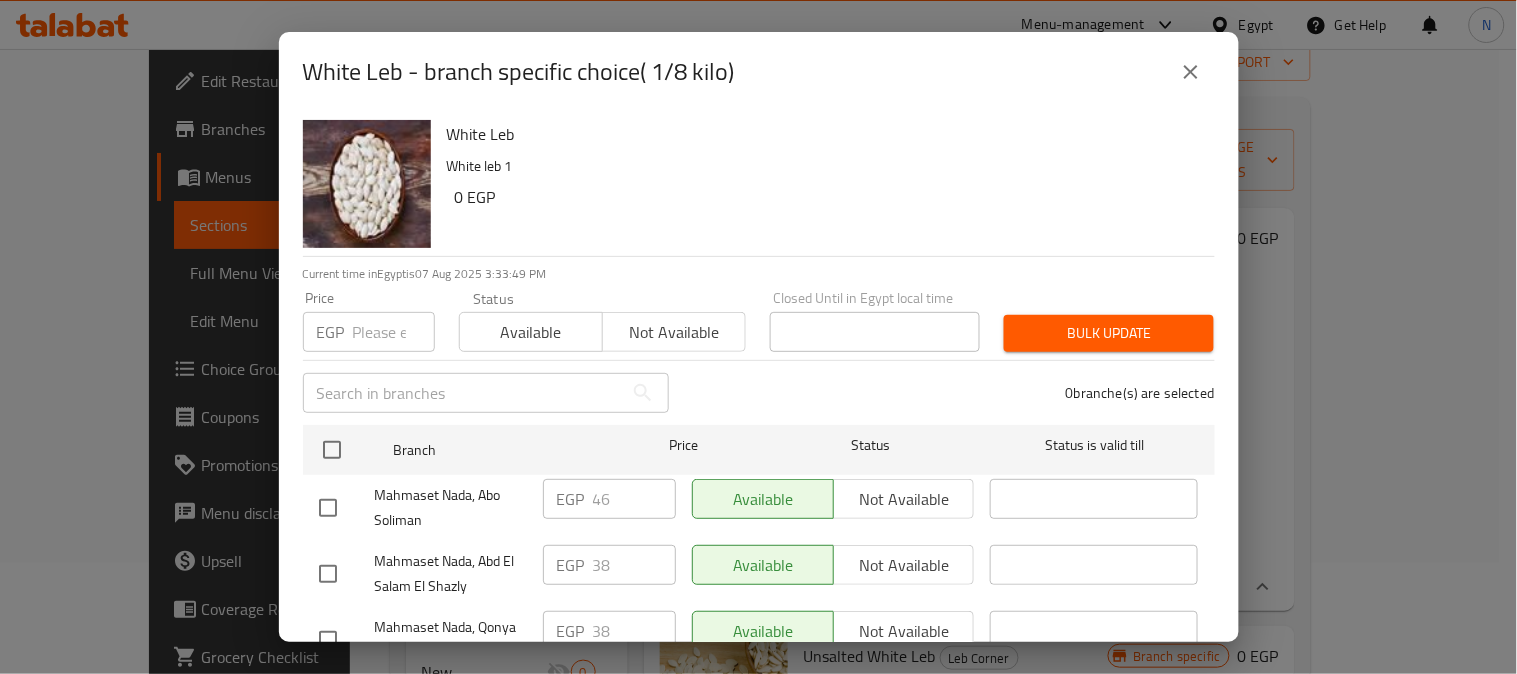 scroll, scrollTop: 83, scrollLeft: 0, axis: vertical 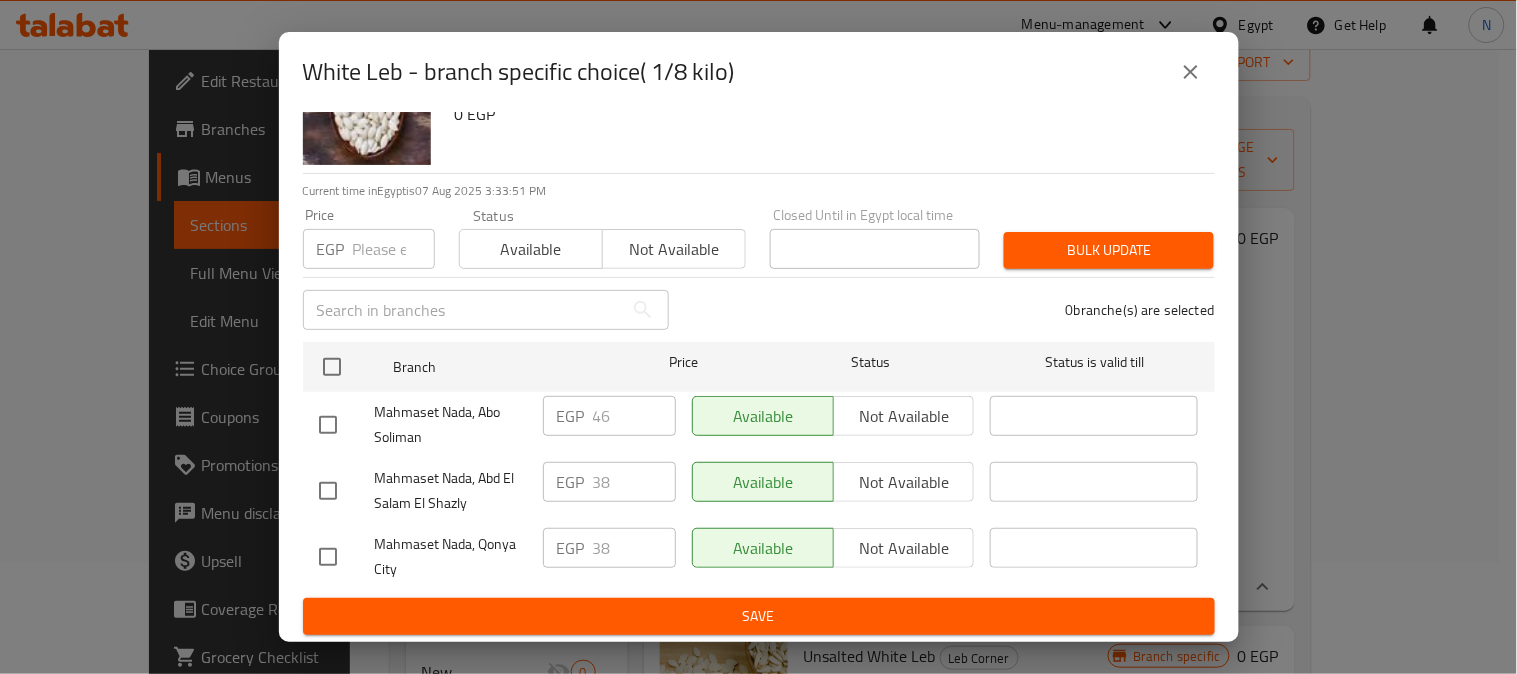 click at bounding box center (328, 491) 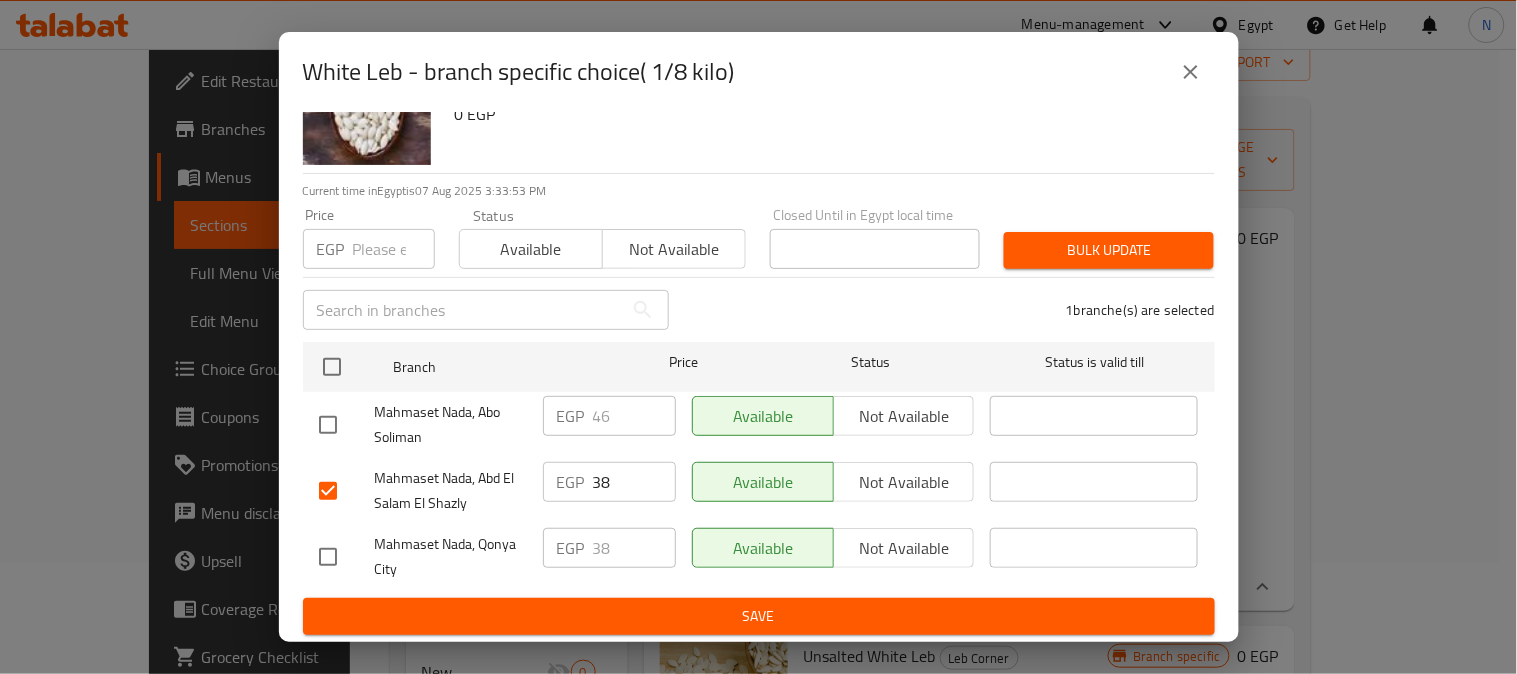 click at bounding box center (328, 557) 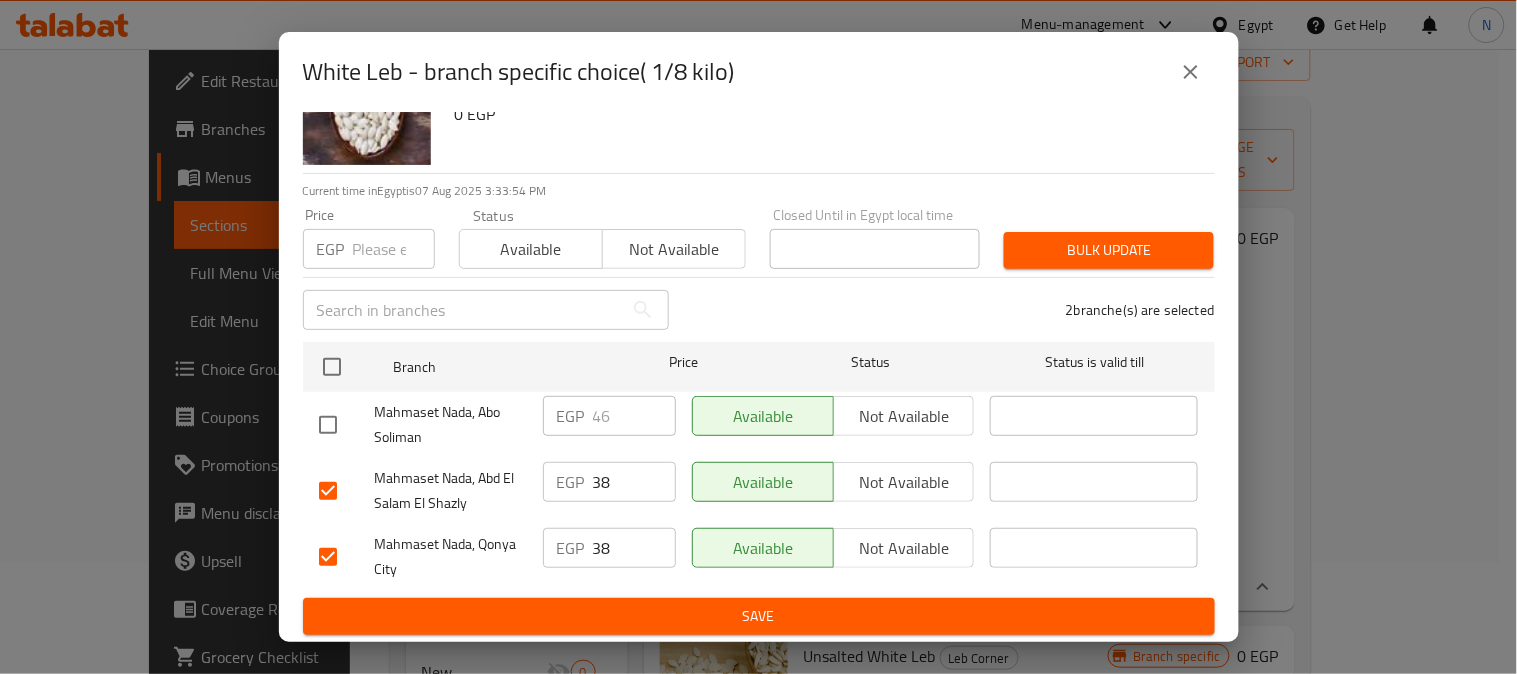 click on "38" at bounding box center [634, 482] 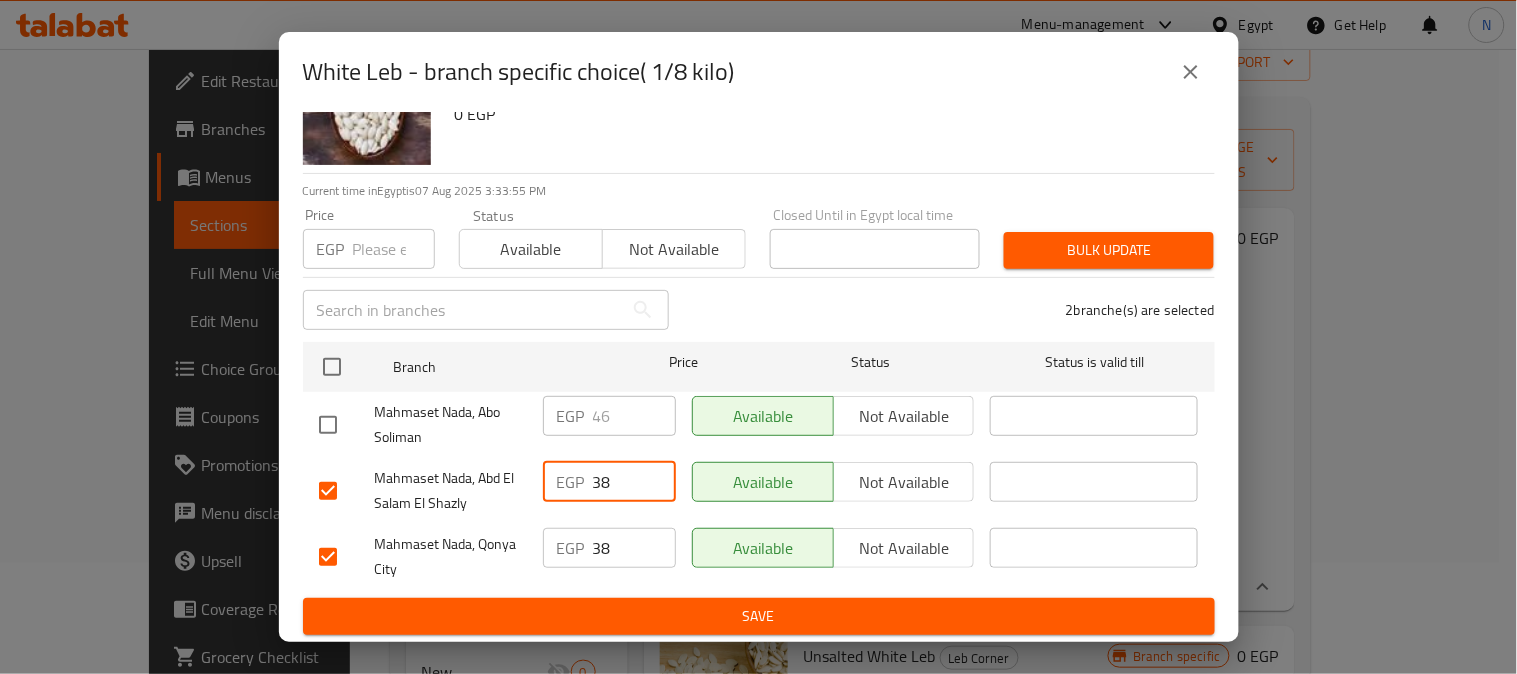 click on "38" at bounding box center [634, 482] 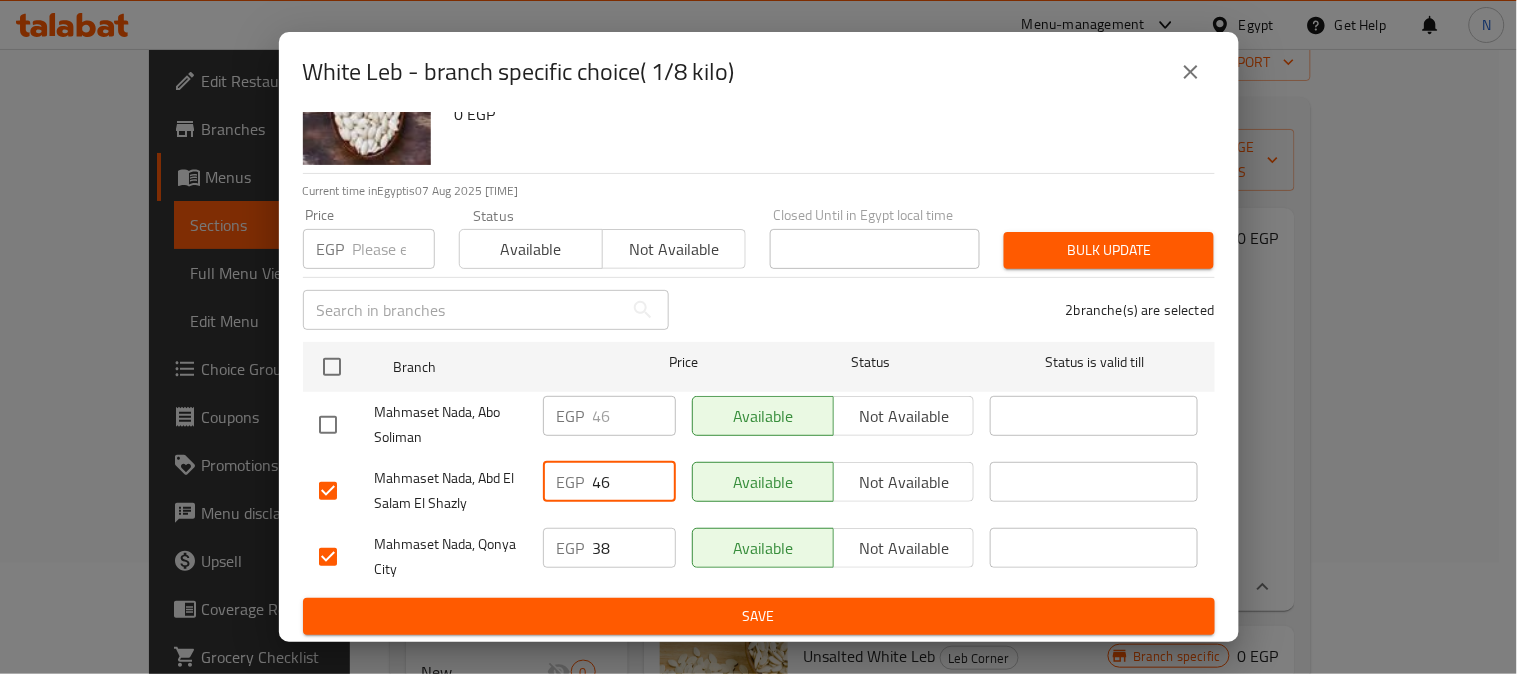 type on "46" 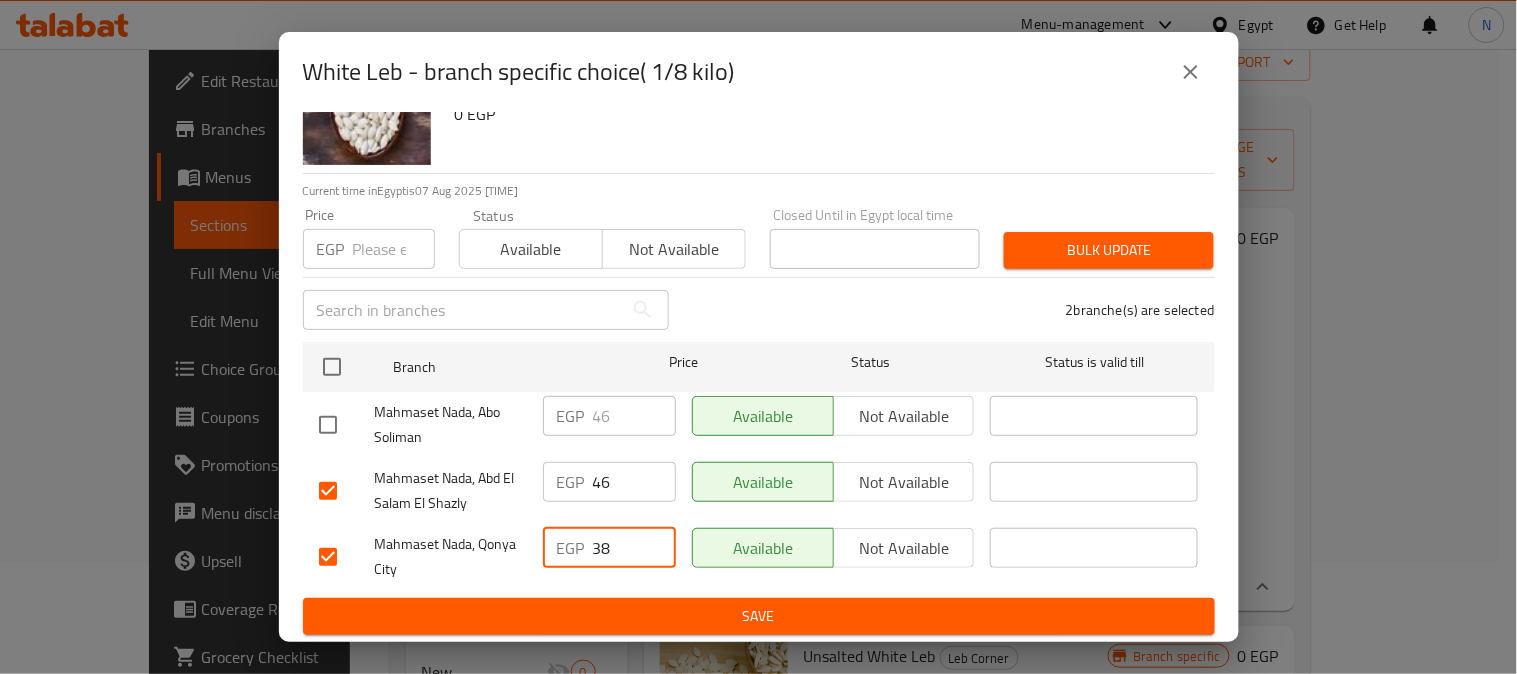 click on "38" at bounding box center (634, 548) 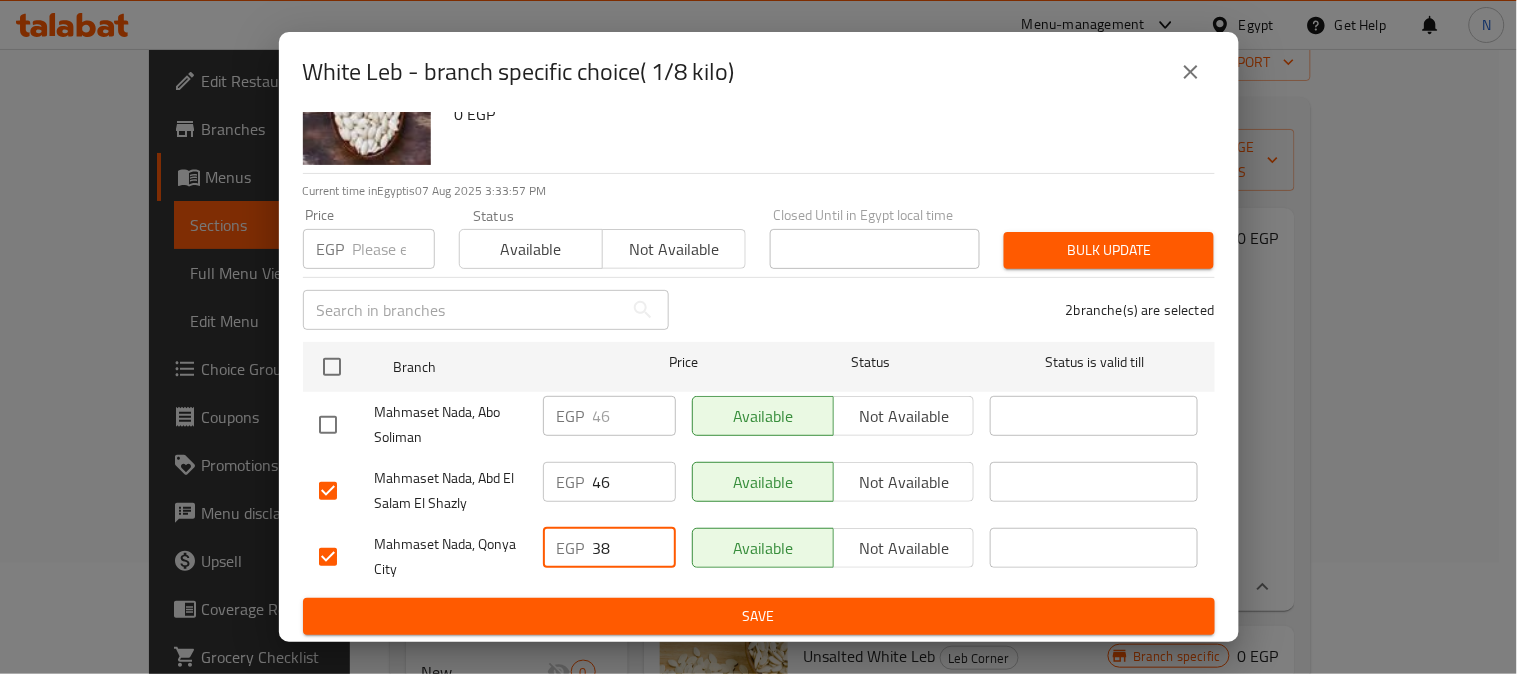 paste on "46" 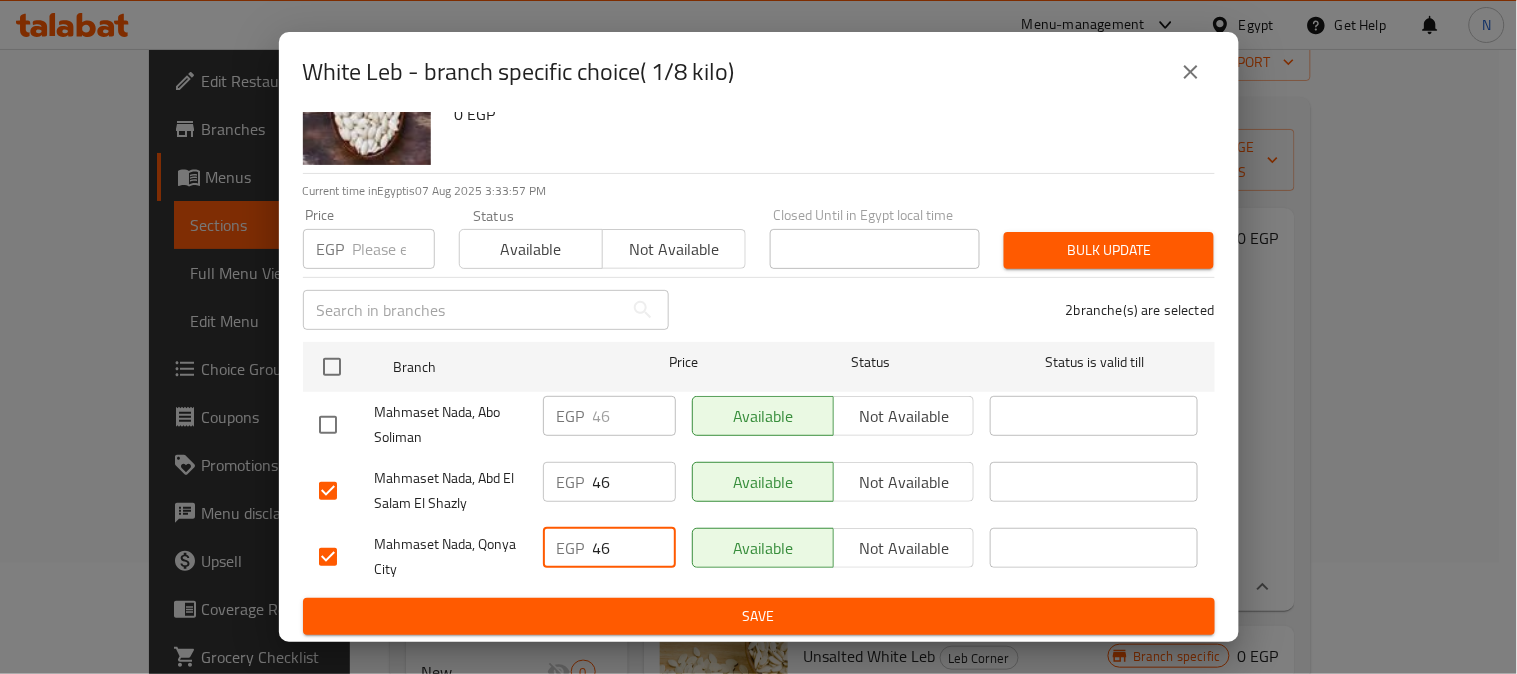 type on "46" 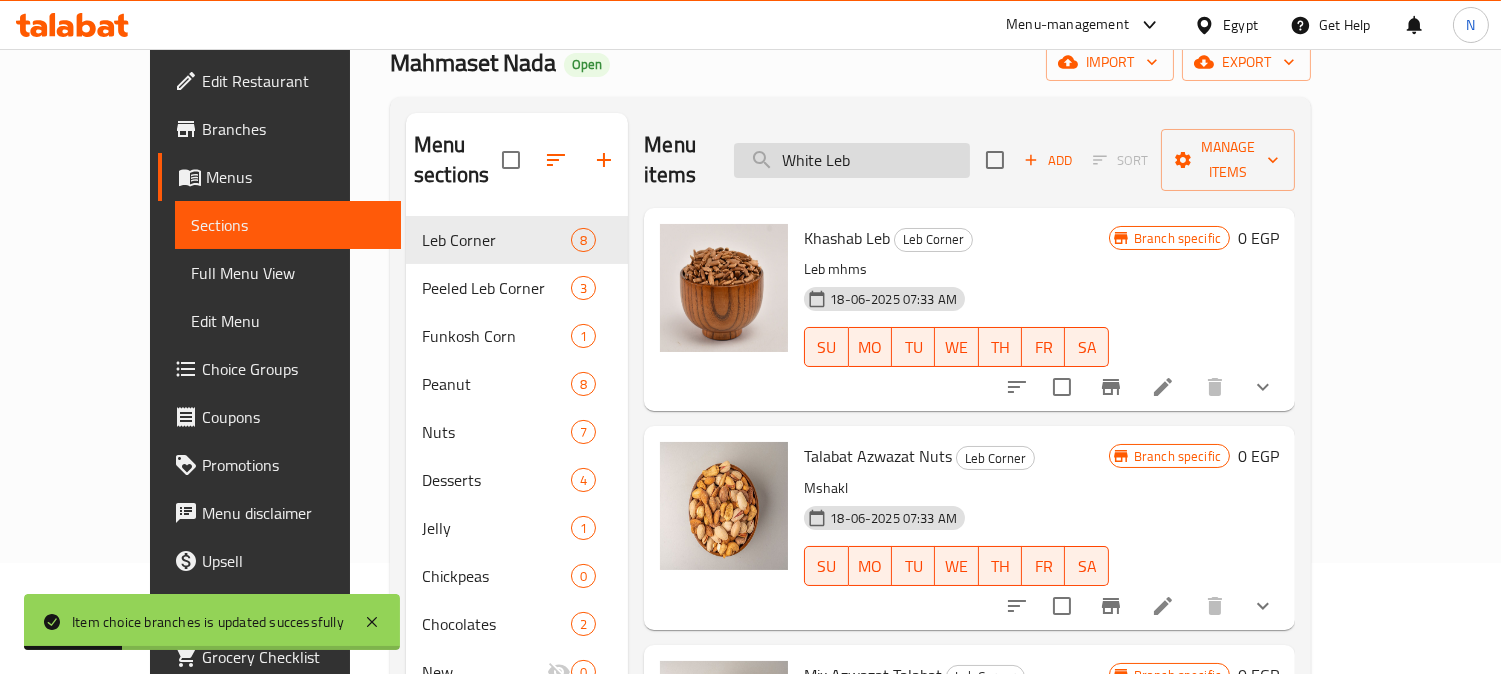 drag, startPoint x: 888, startPoint y: 144, endPoint x: 927, endPoint y: 155, distance: 40.5216 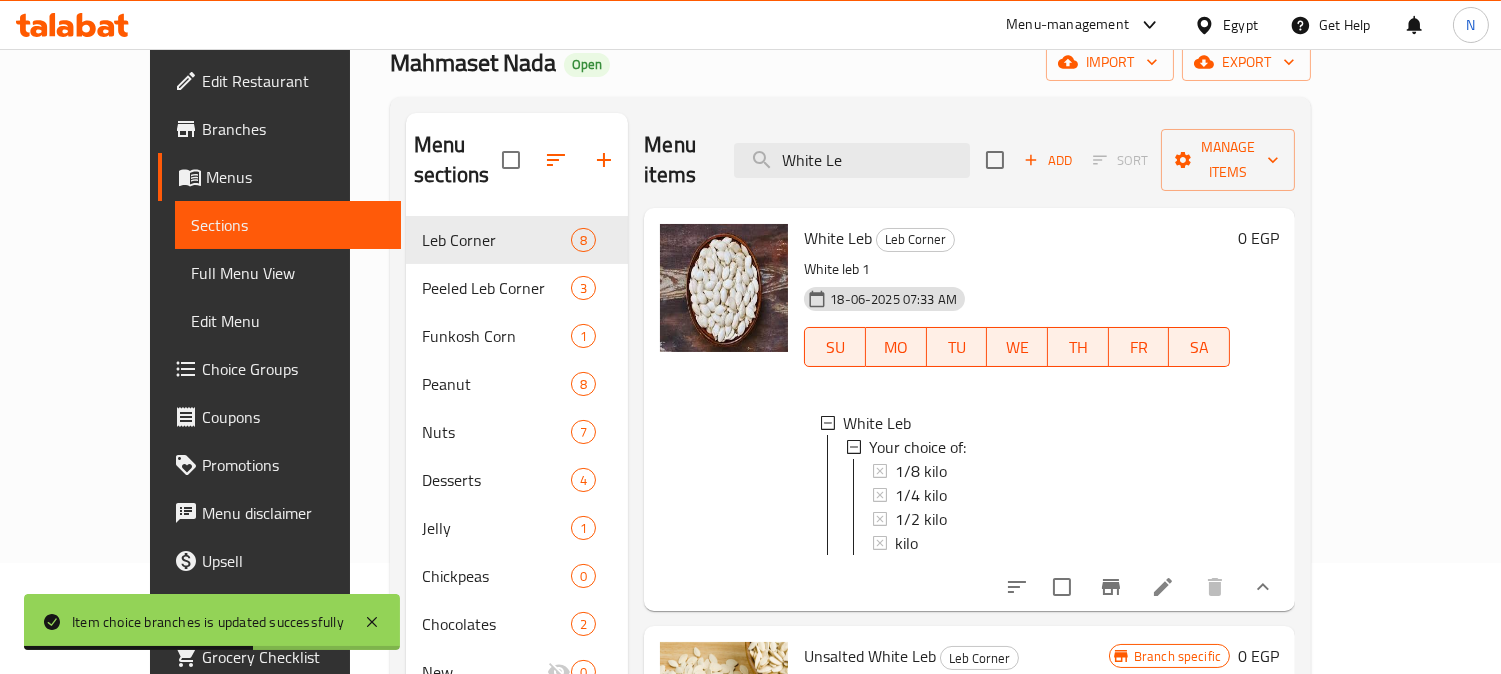 type on "White Le" 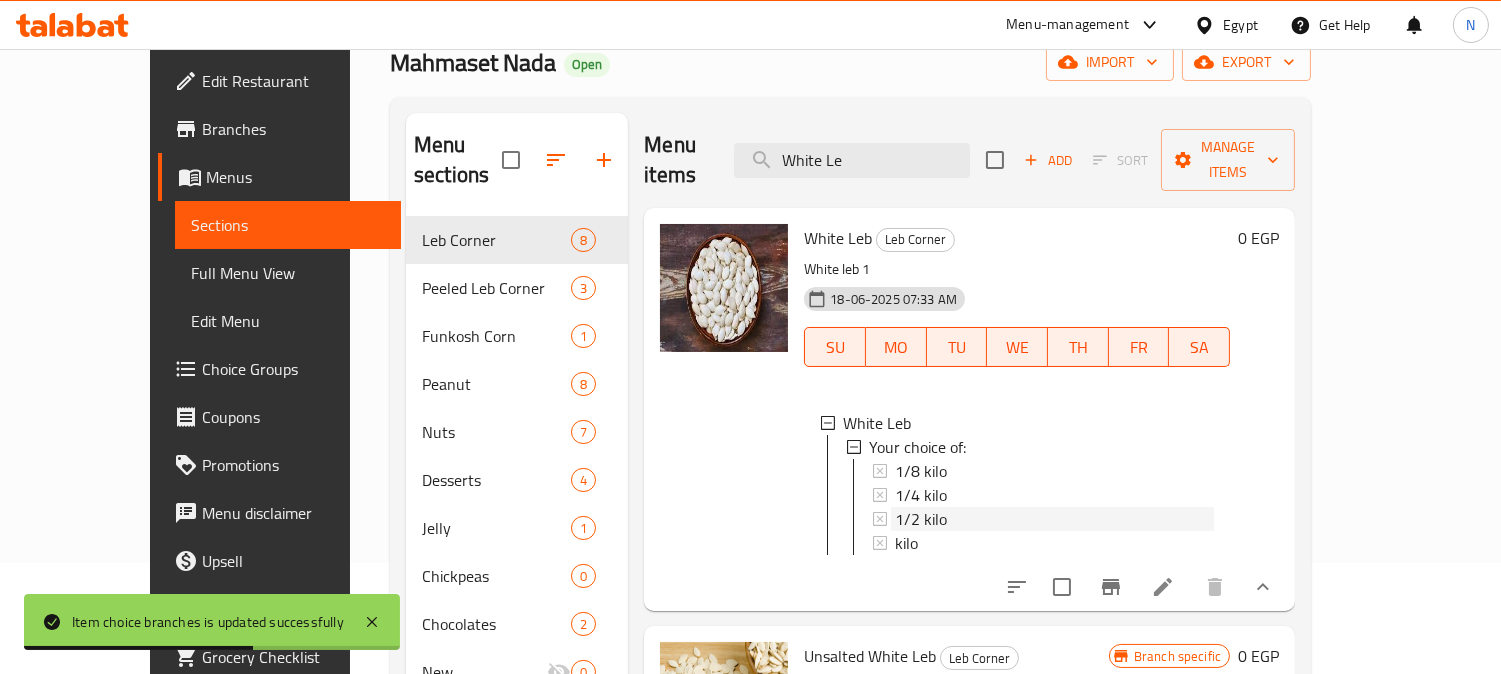 click on "1/2 kilo" at bounding box center [1054, 519] 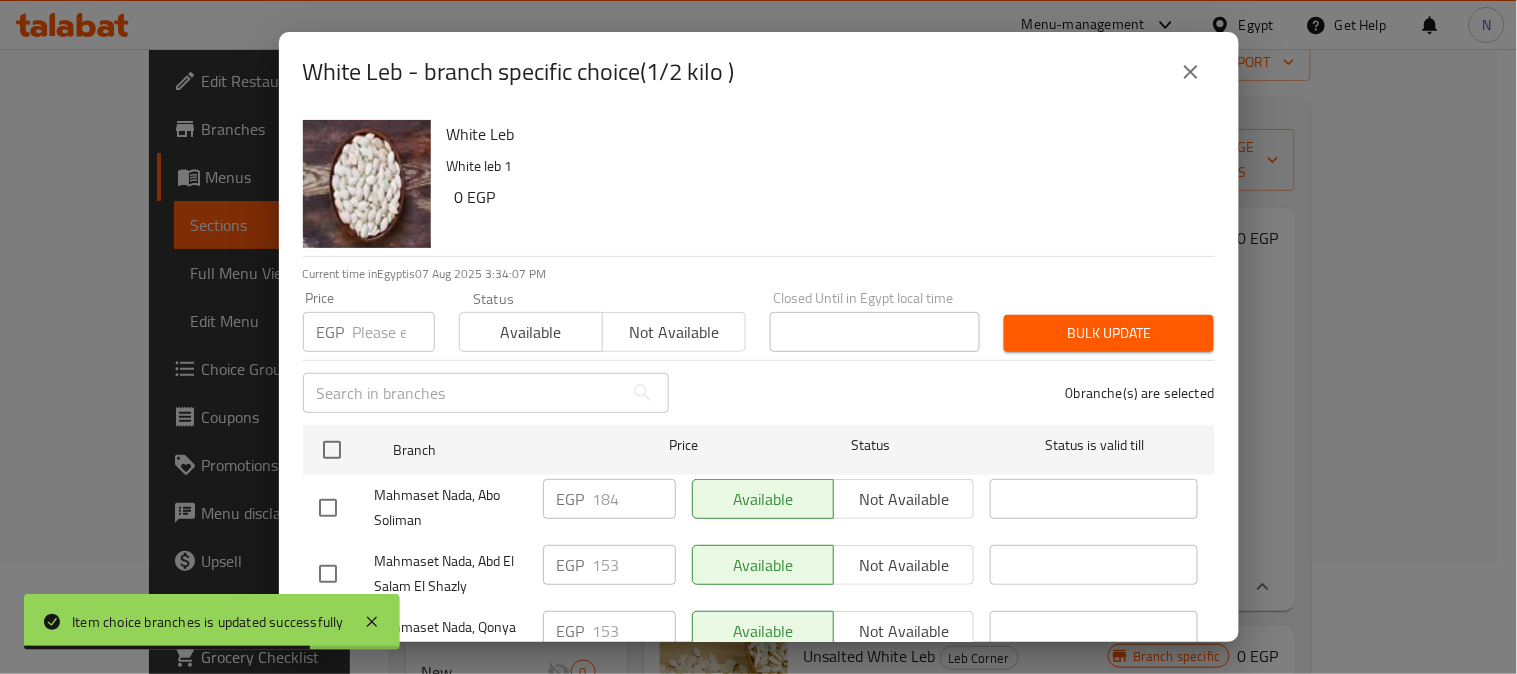 click at bounding box center (1191, 72) 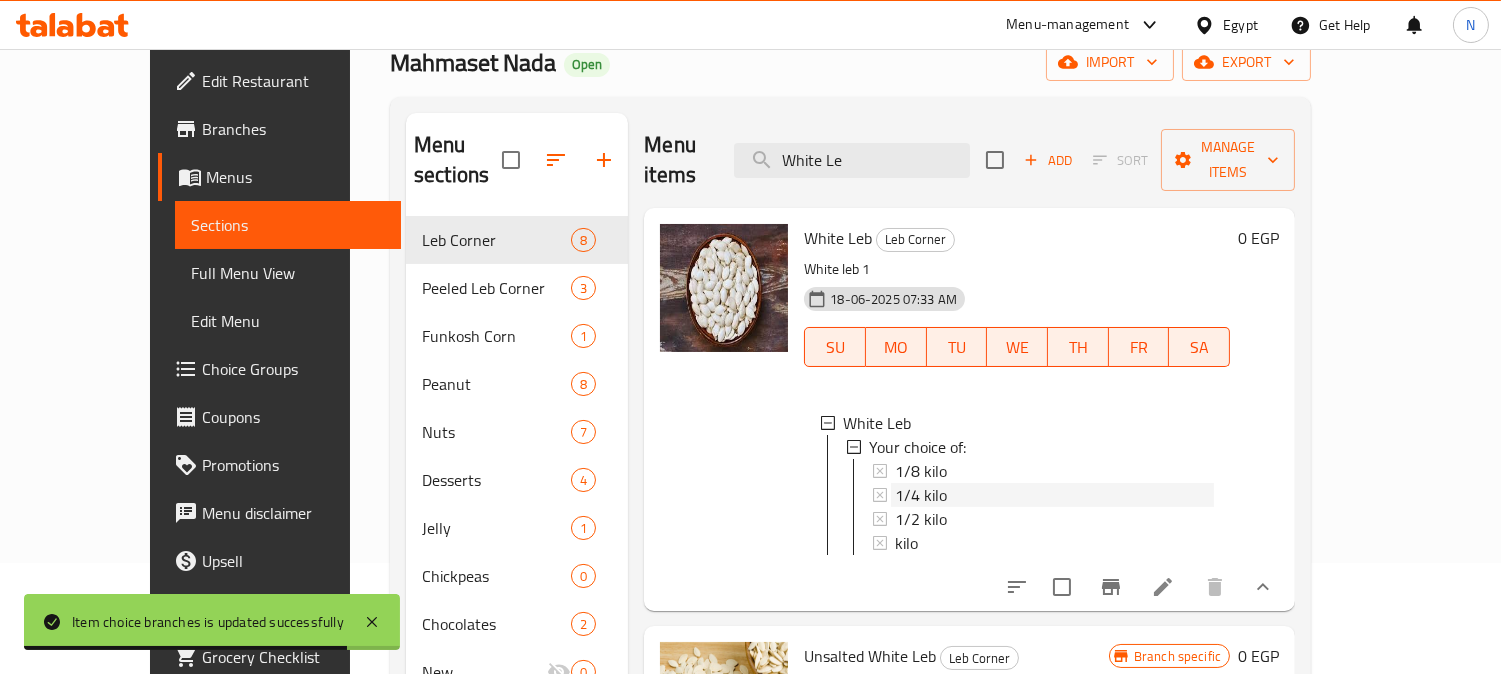 click on "1/4 kilo" at bounding box center [1054, 495] 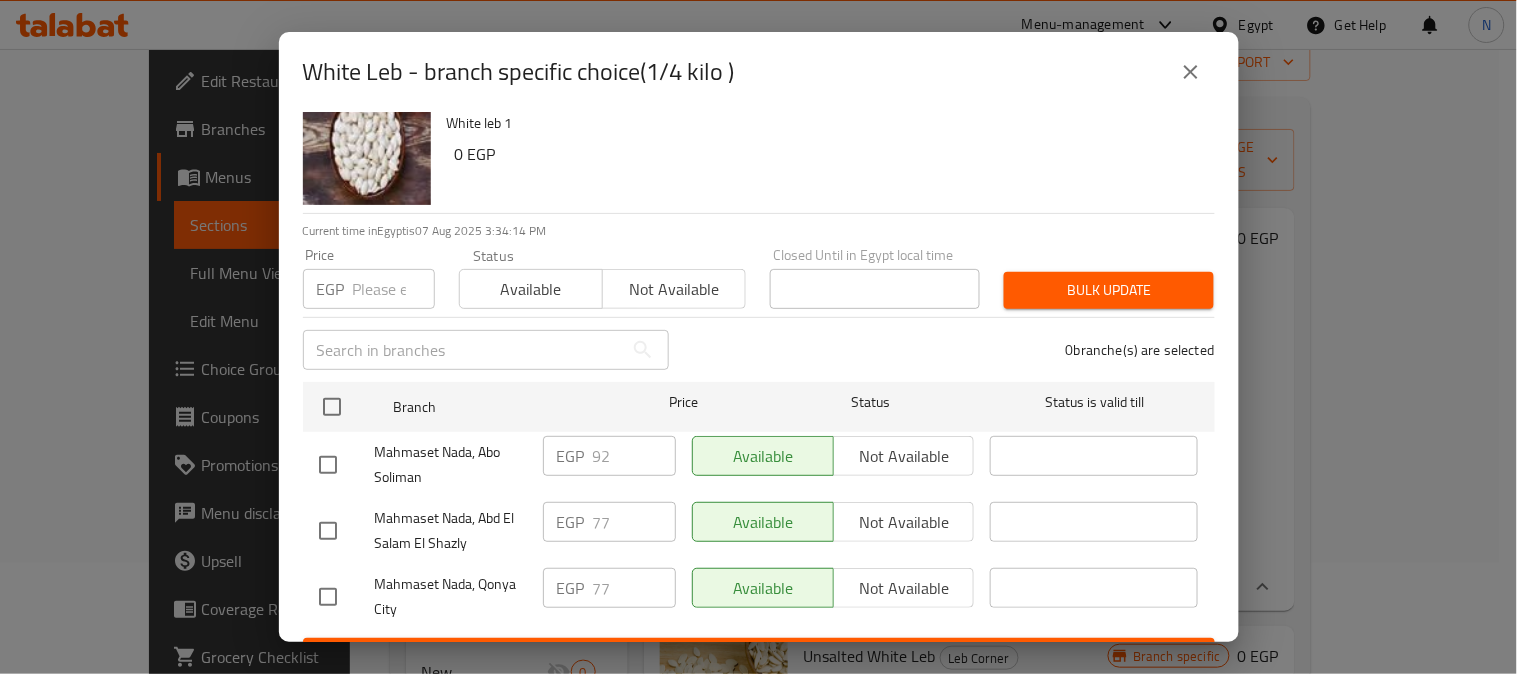 scroll, scrollTop: 83, scrollLeft: 0, axis: vertical 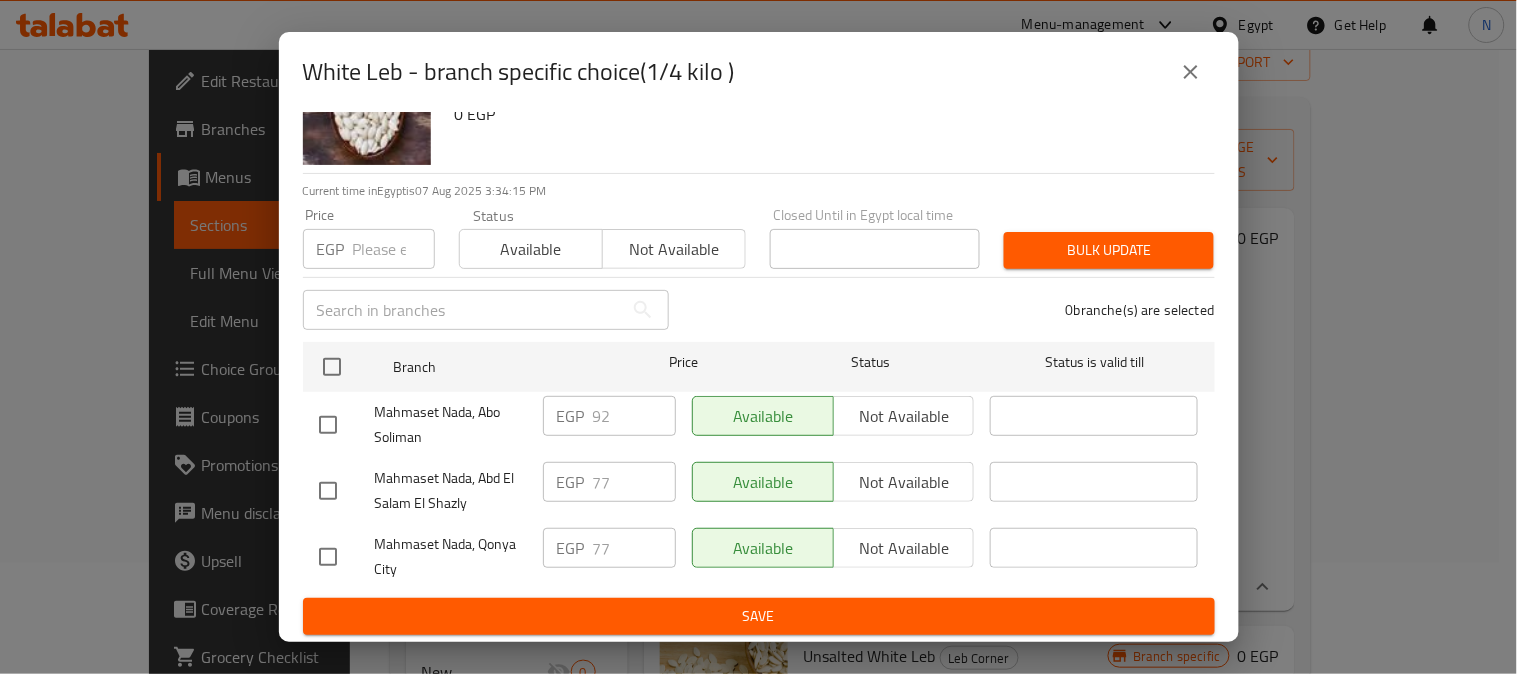 click at bounding box center (328, 491) 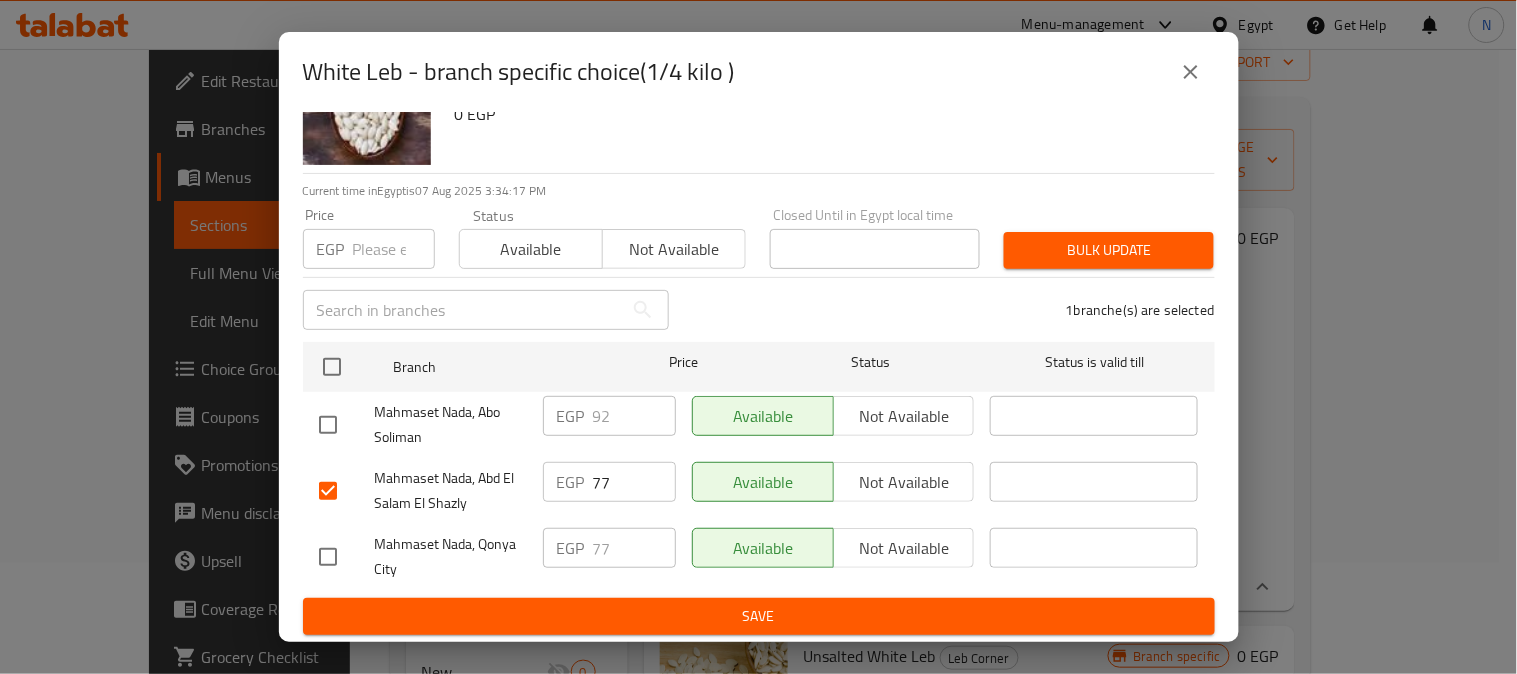click at bounding box center (328, 557) 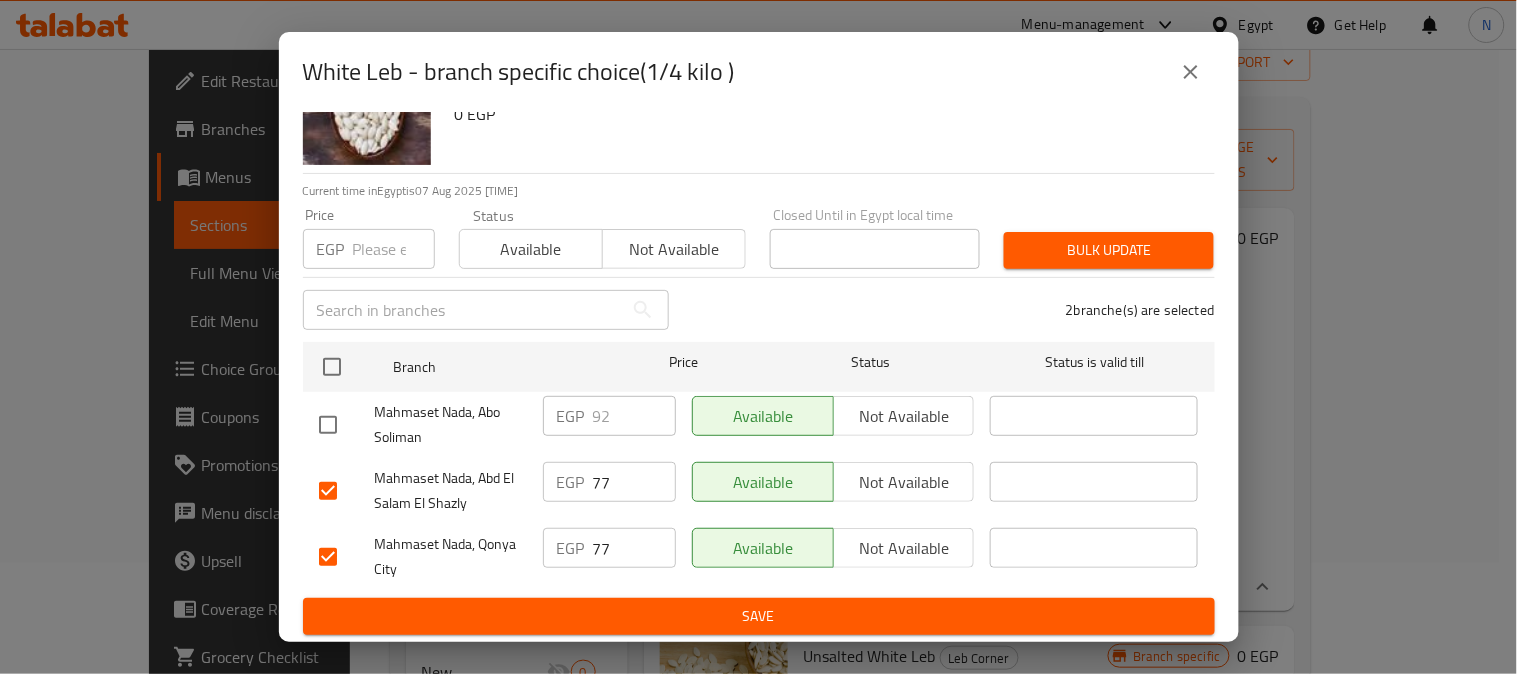 click on "77" at bounding box center (634, 482) 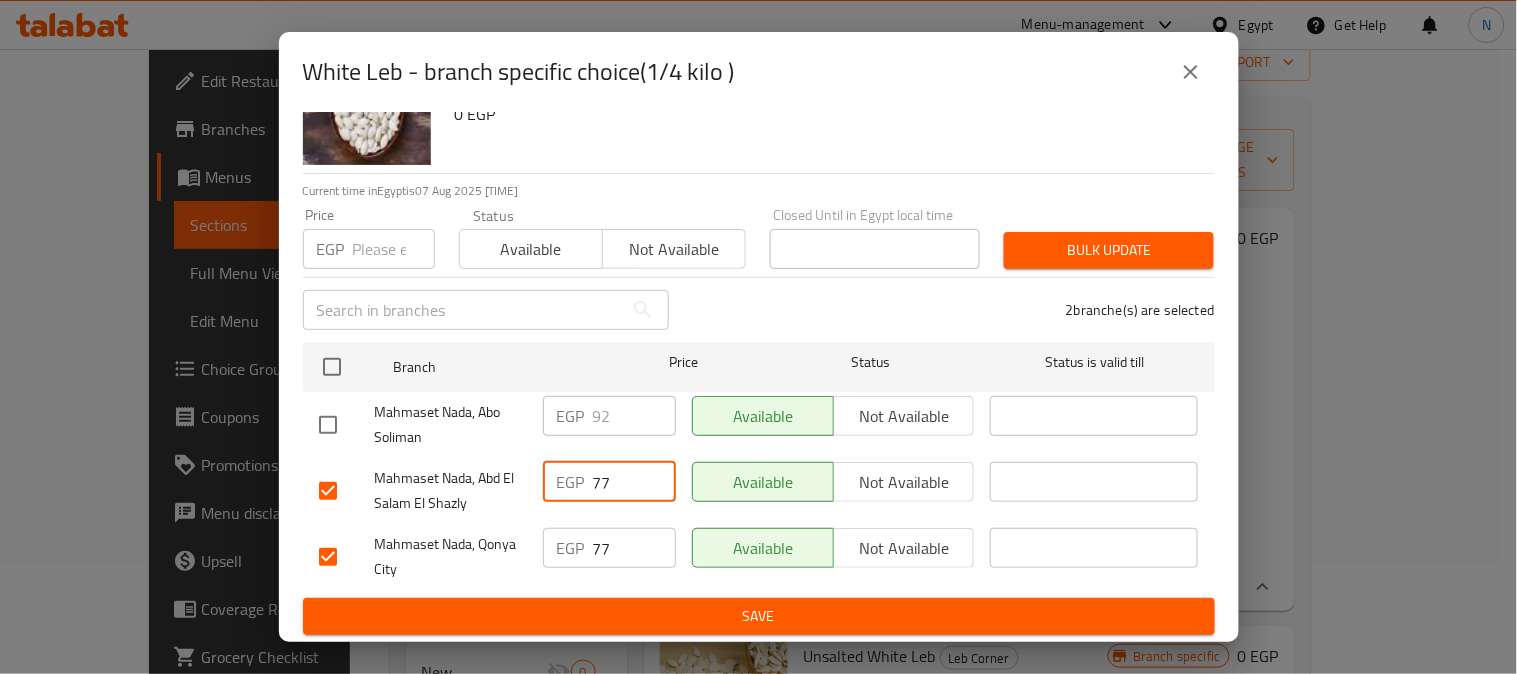 click on "77" at bounding box center [634, 482] 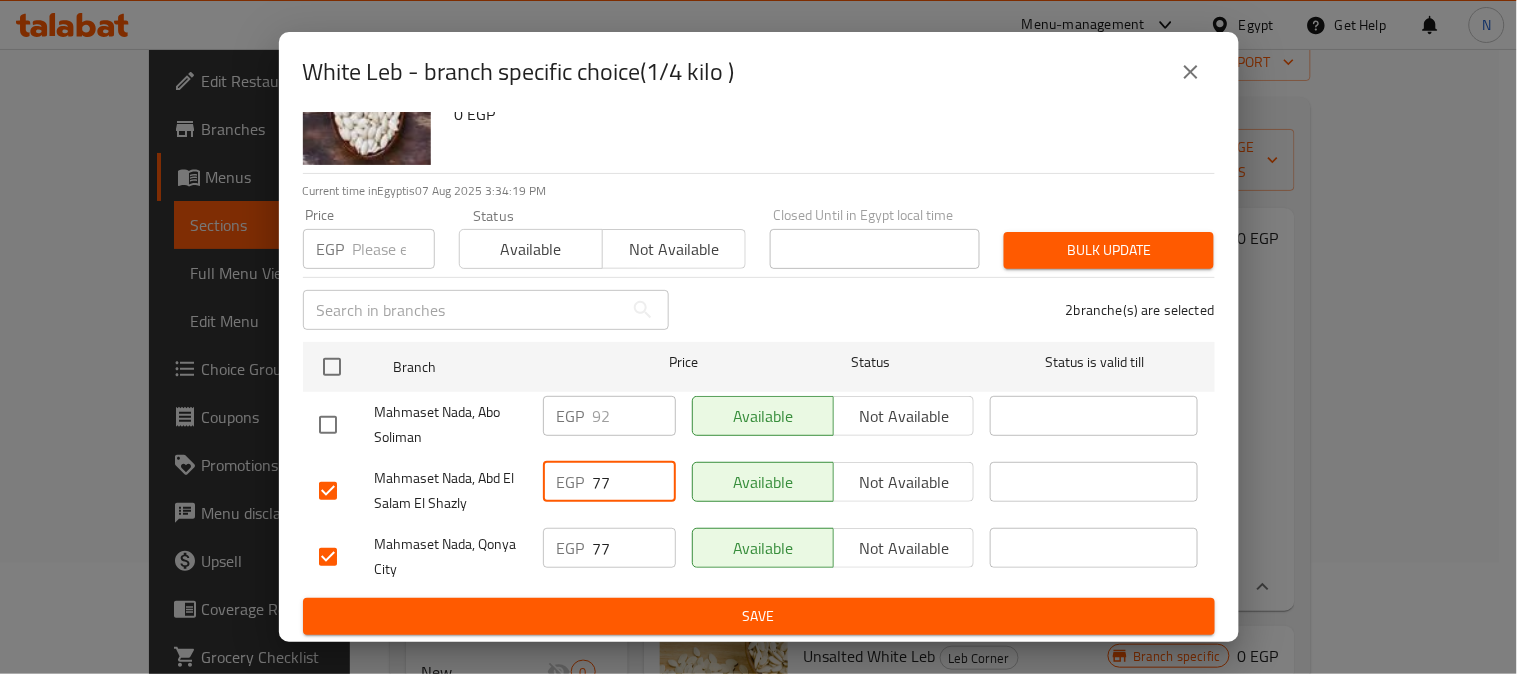 paste on "92" 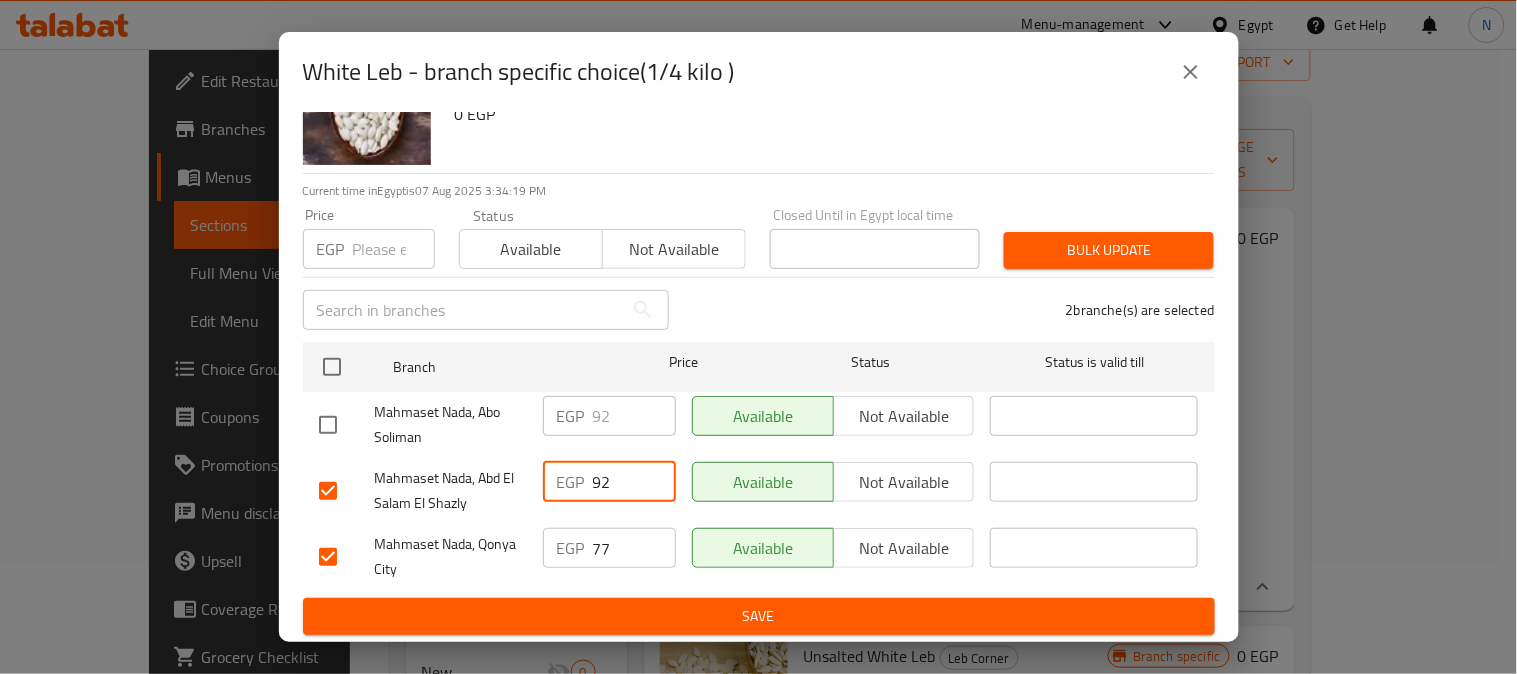 type on "92" 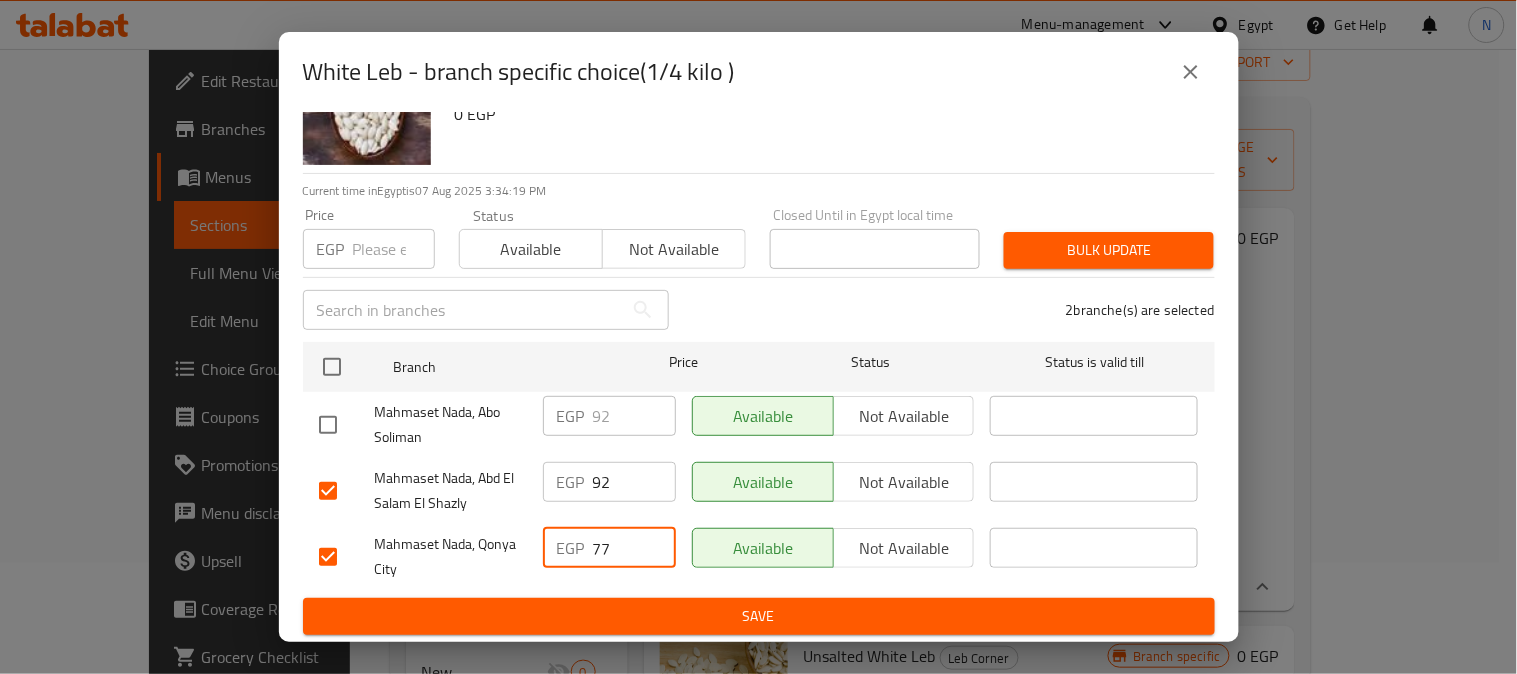 click on "77" at bounding box center (634, 548) 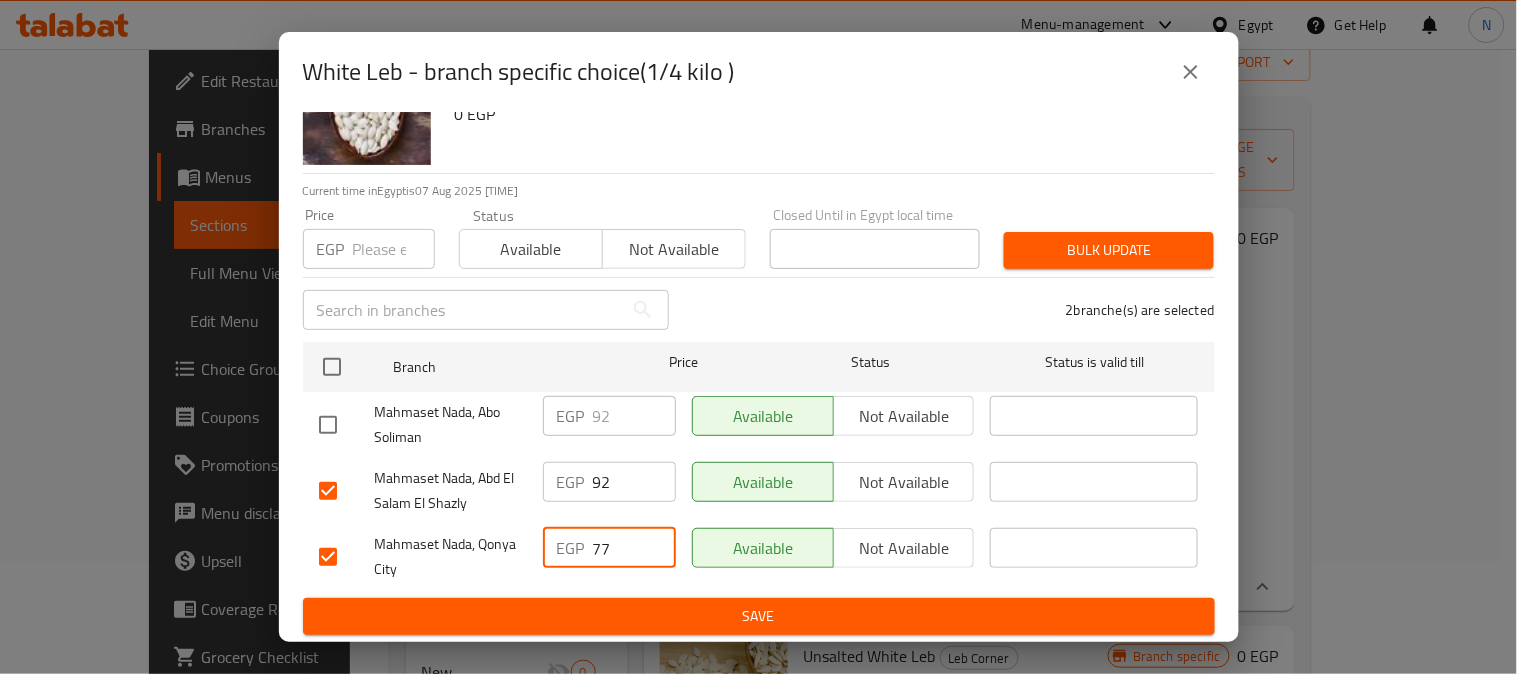 paste on "92" 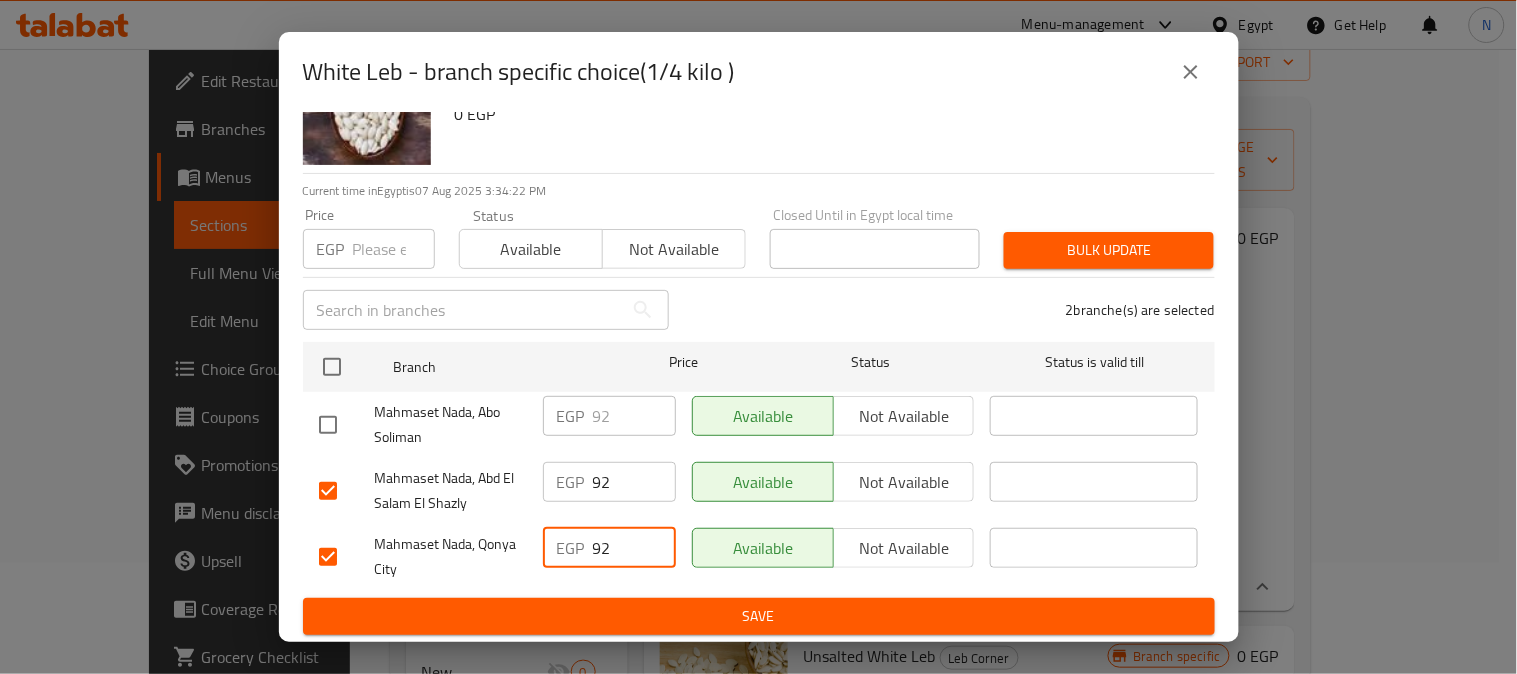 type on "92" 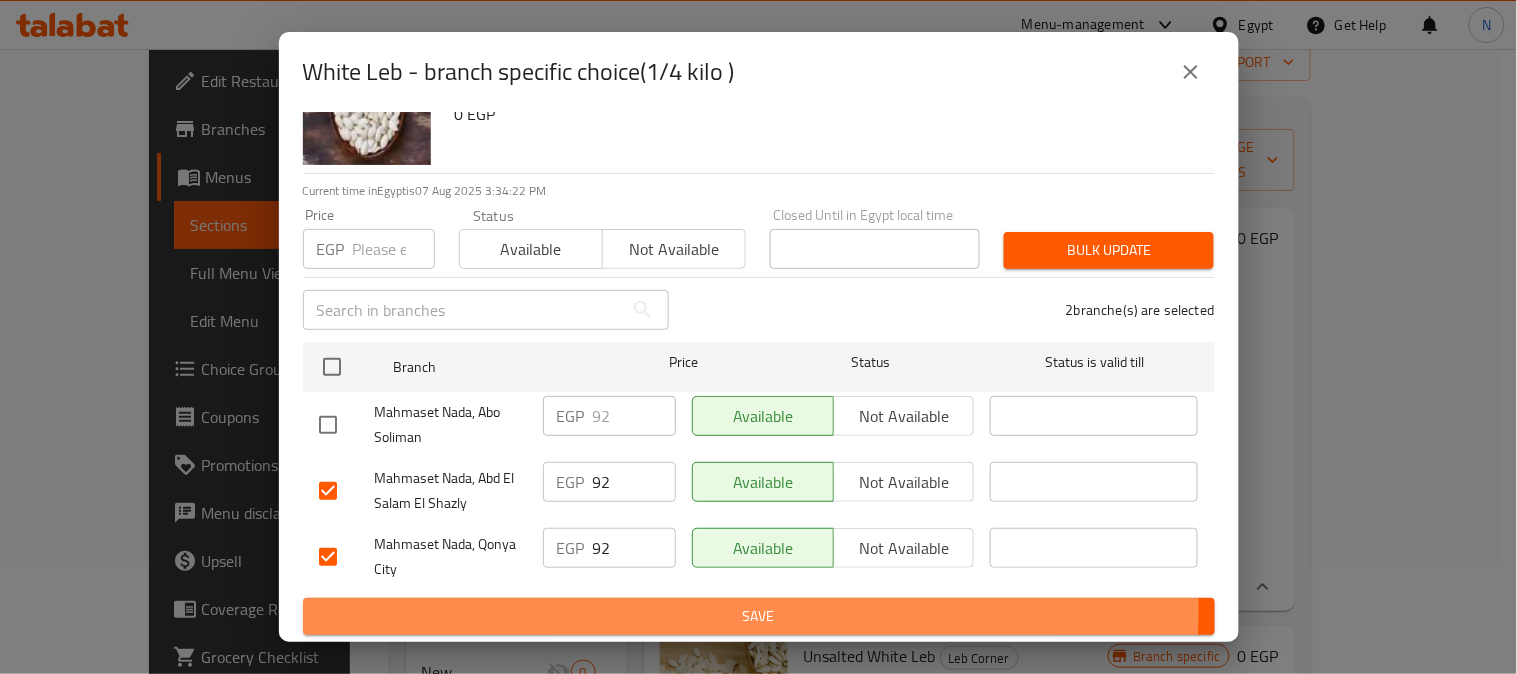 click on "Save" at bounding box center [759, 616] 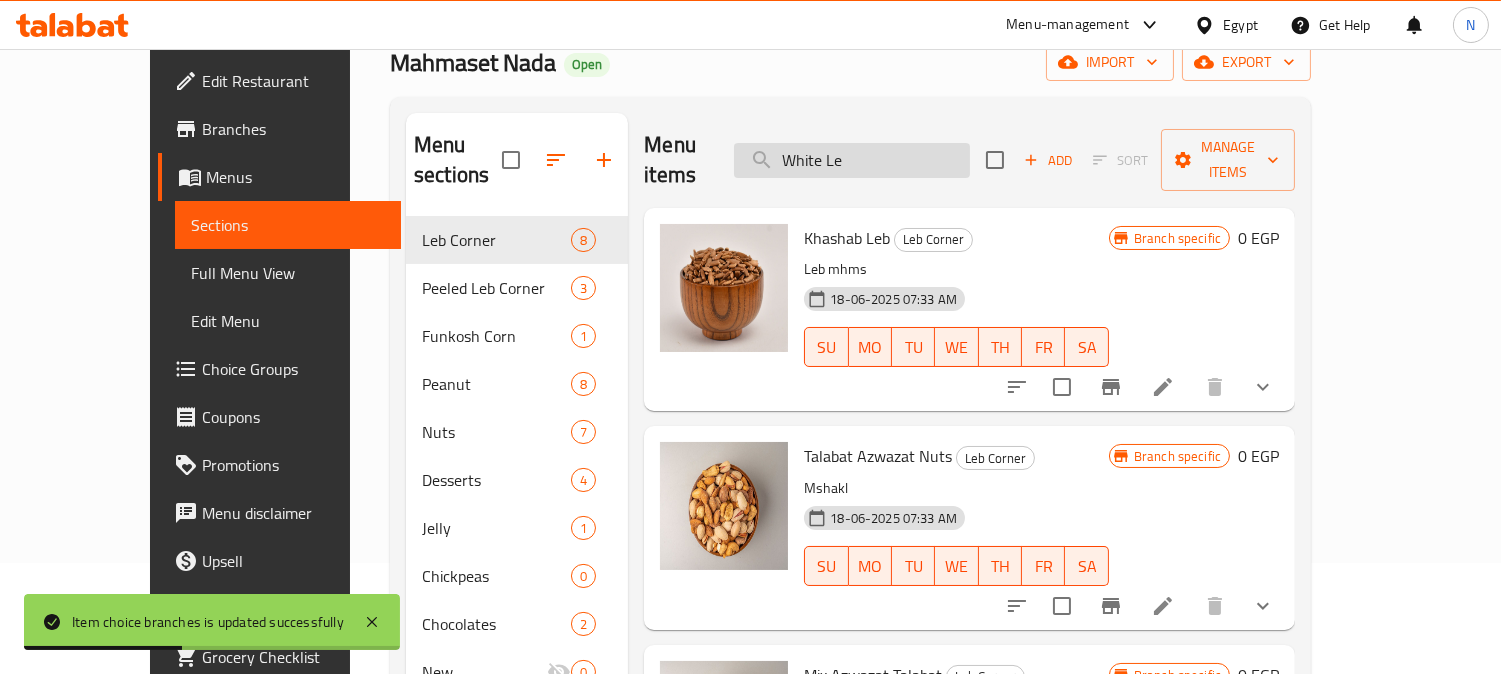 drag, startPoint x: 881, startPoint y: 151, endPoint x: 936, endPoint y: 151, distance: 55 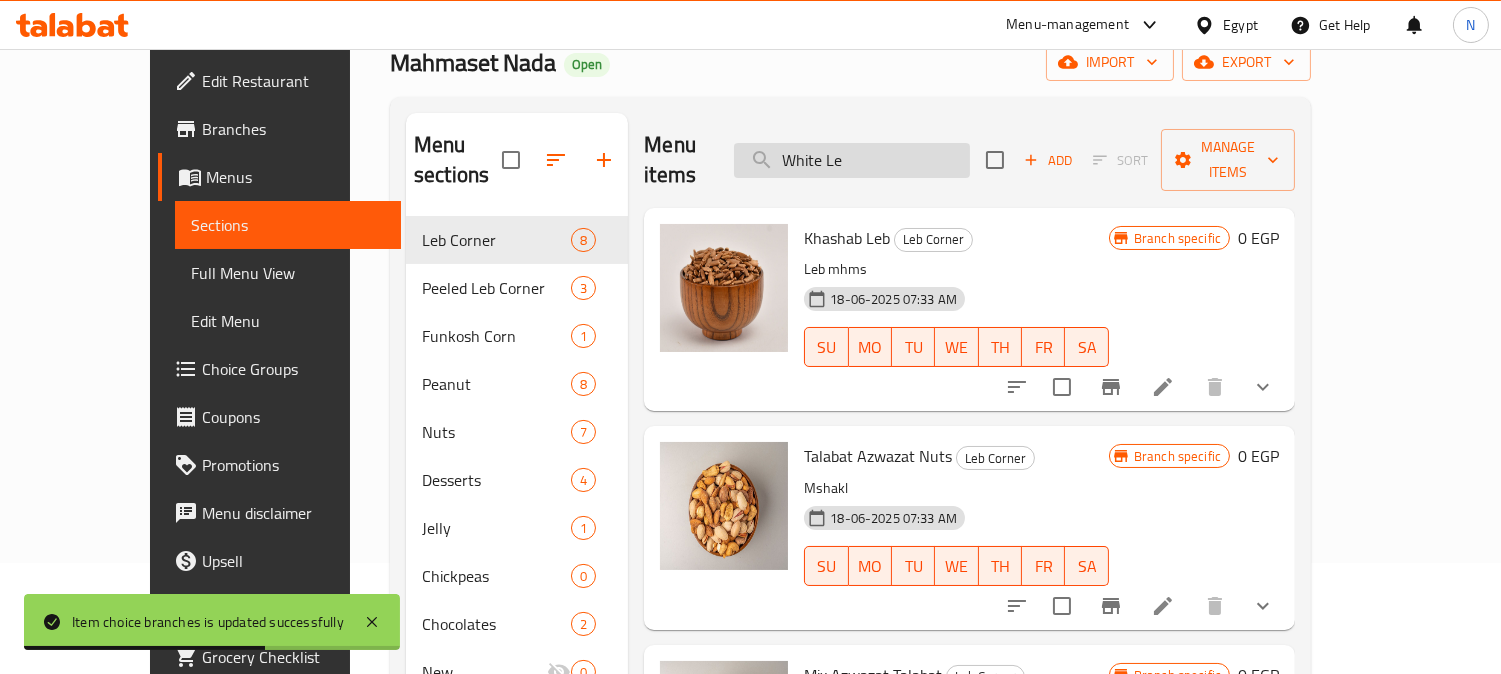 click on "White Le" at bounding box center (852, 160) 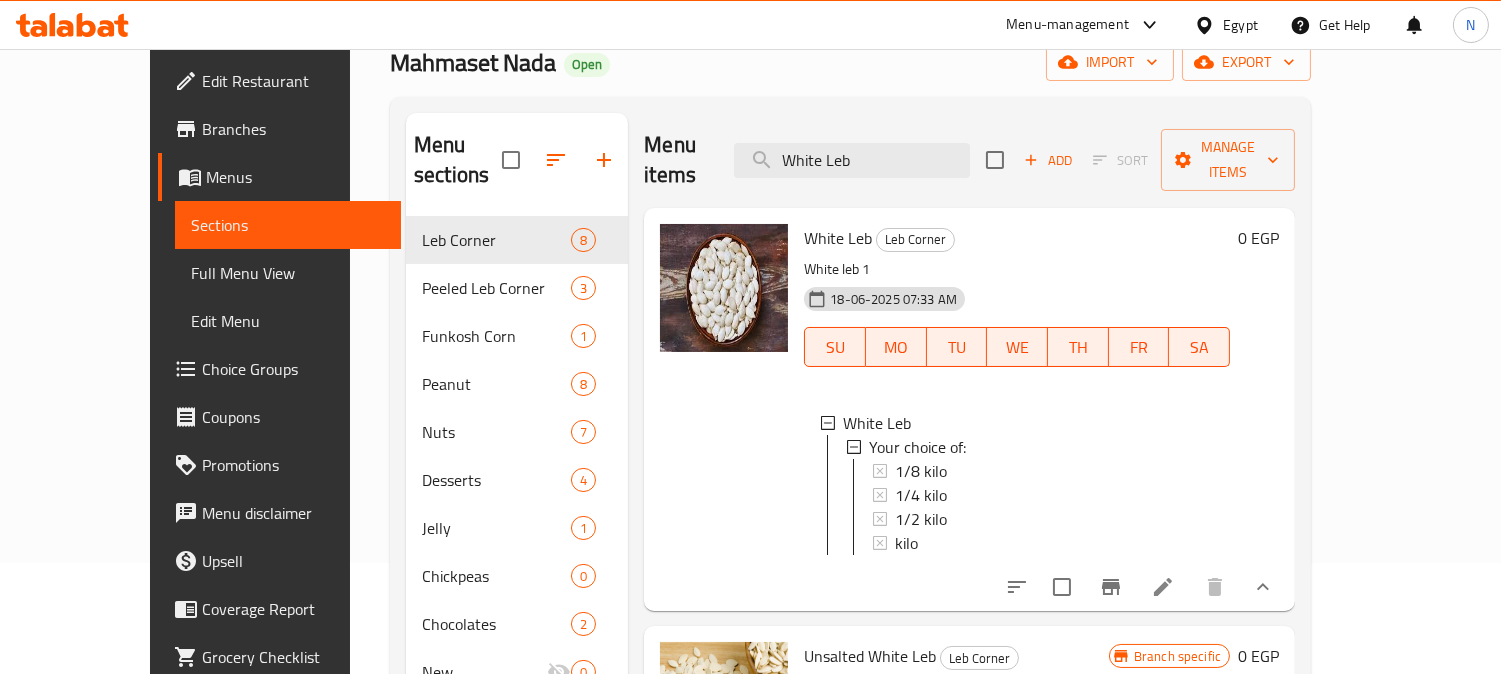 type on "White Leb" 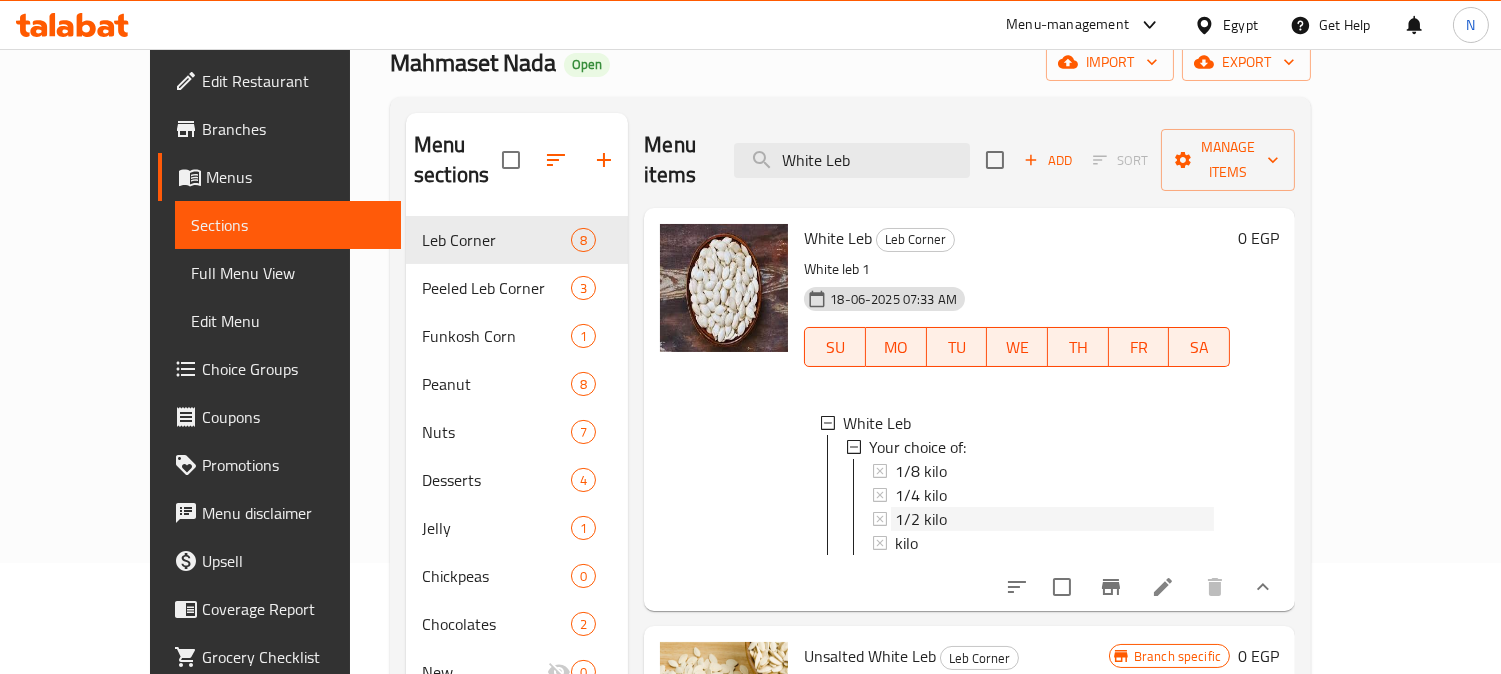 click on "1/2 kilo" at bounding box center [1054, 519] 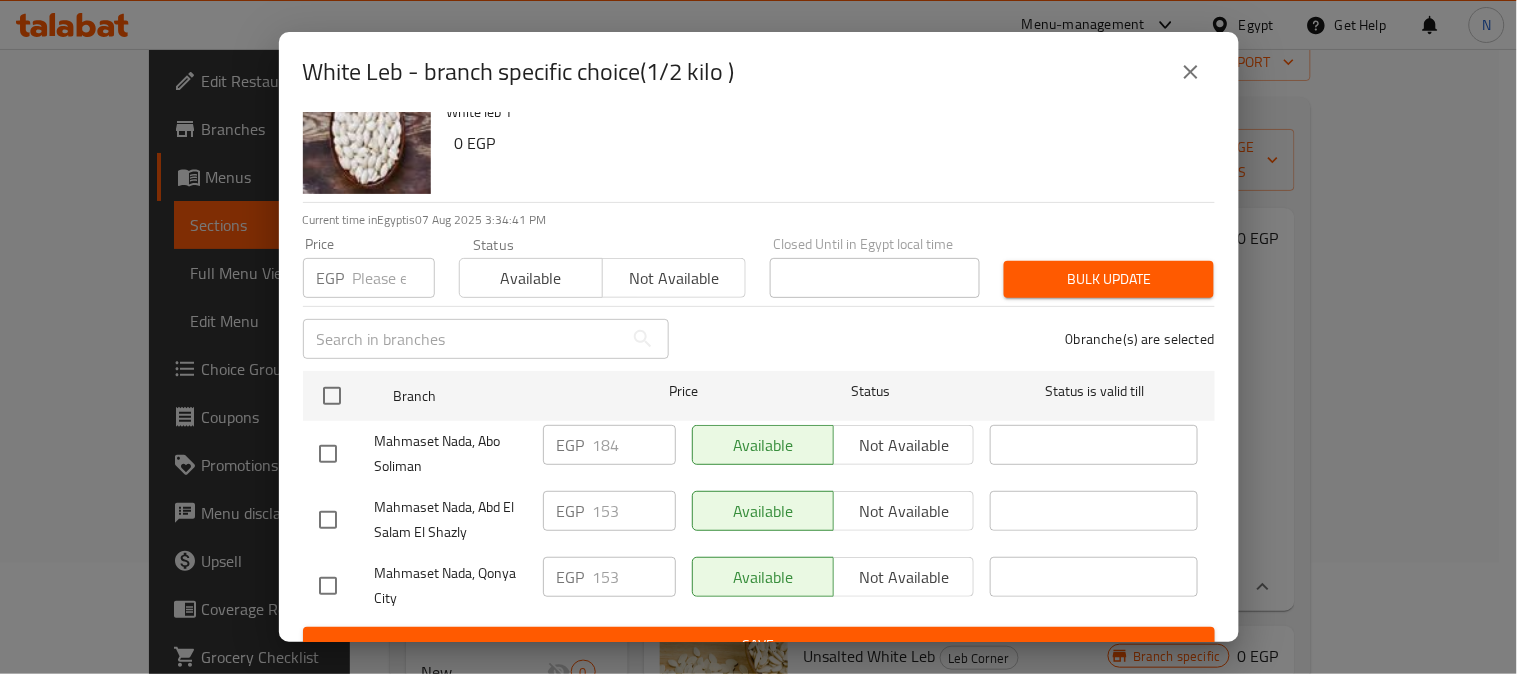 scroll, scrollTop: 83, scrollLeft: 0, axis: vertical 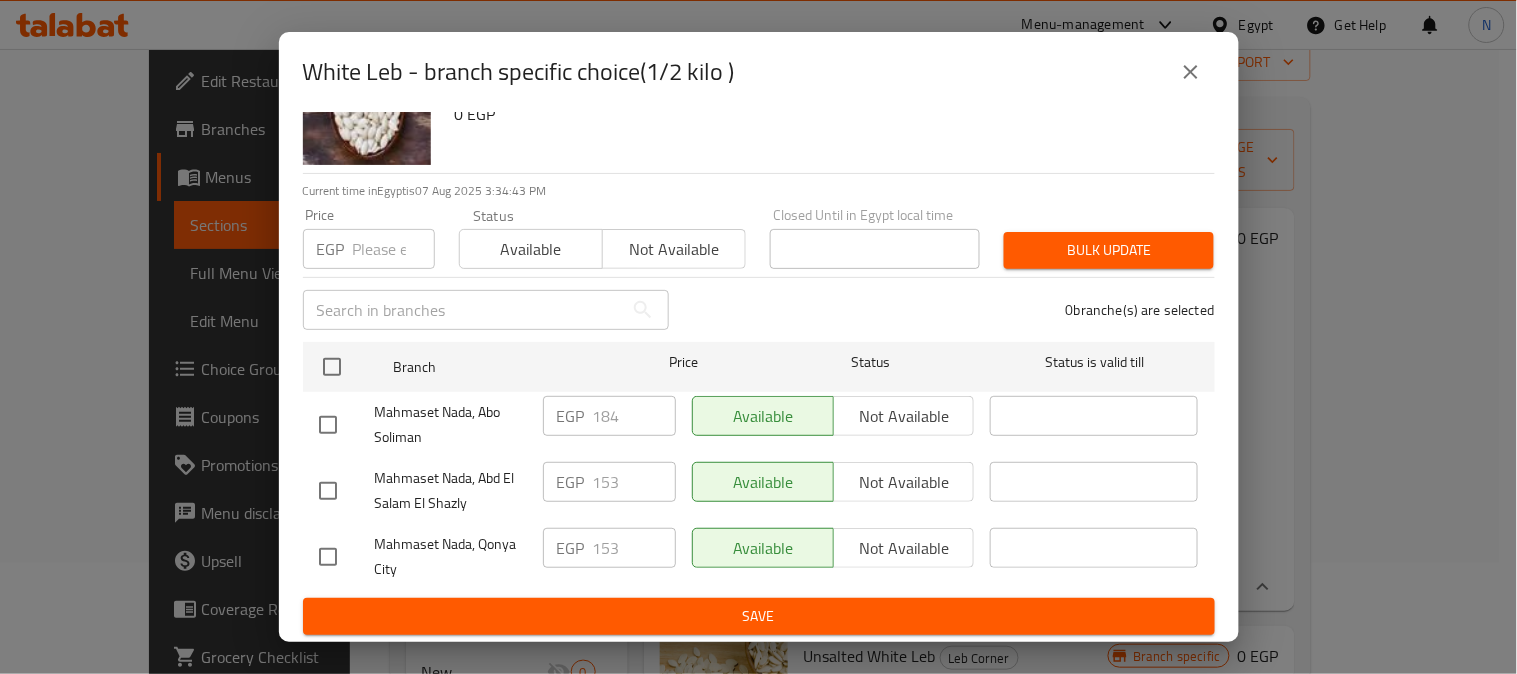 click at bounding box center (328, 491) 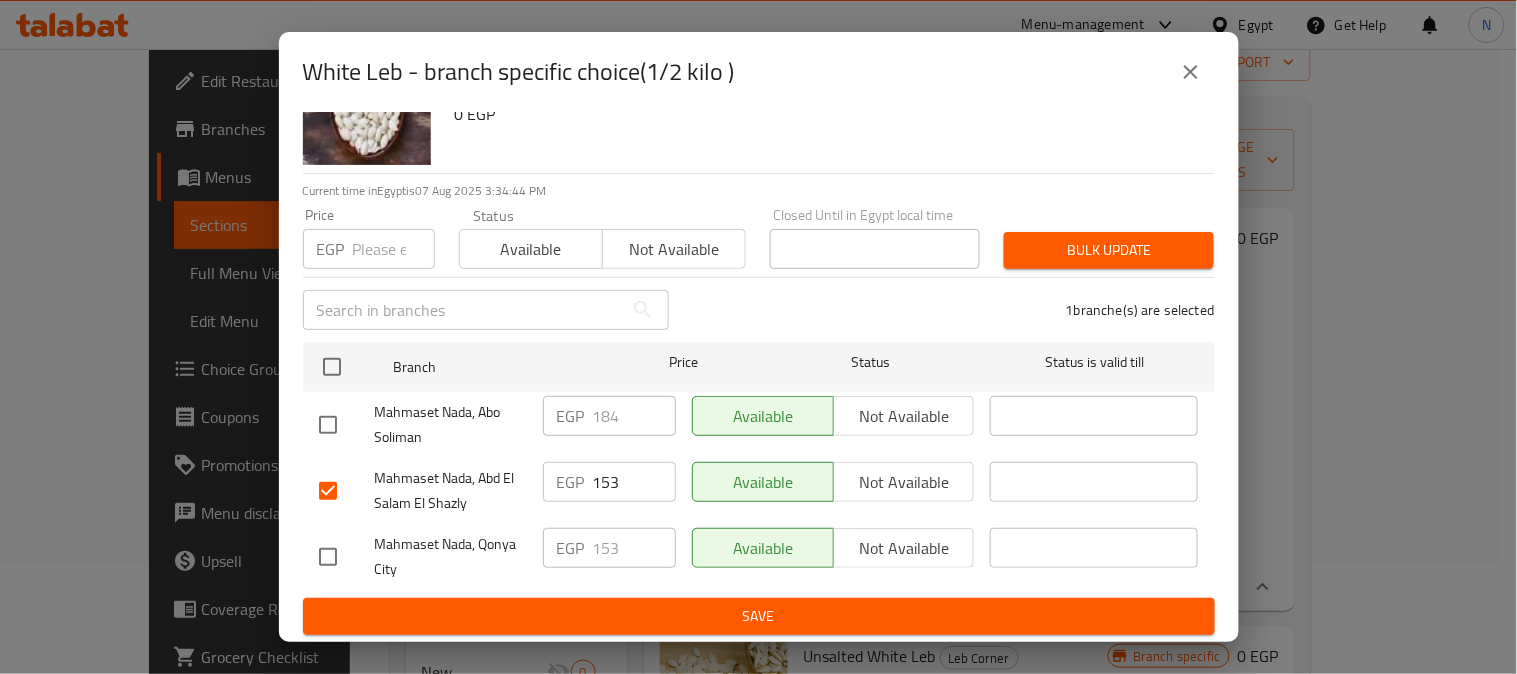 click at bounding box center [328, 557] 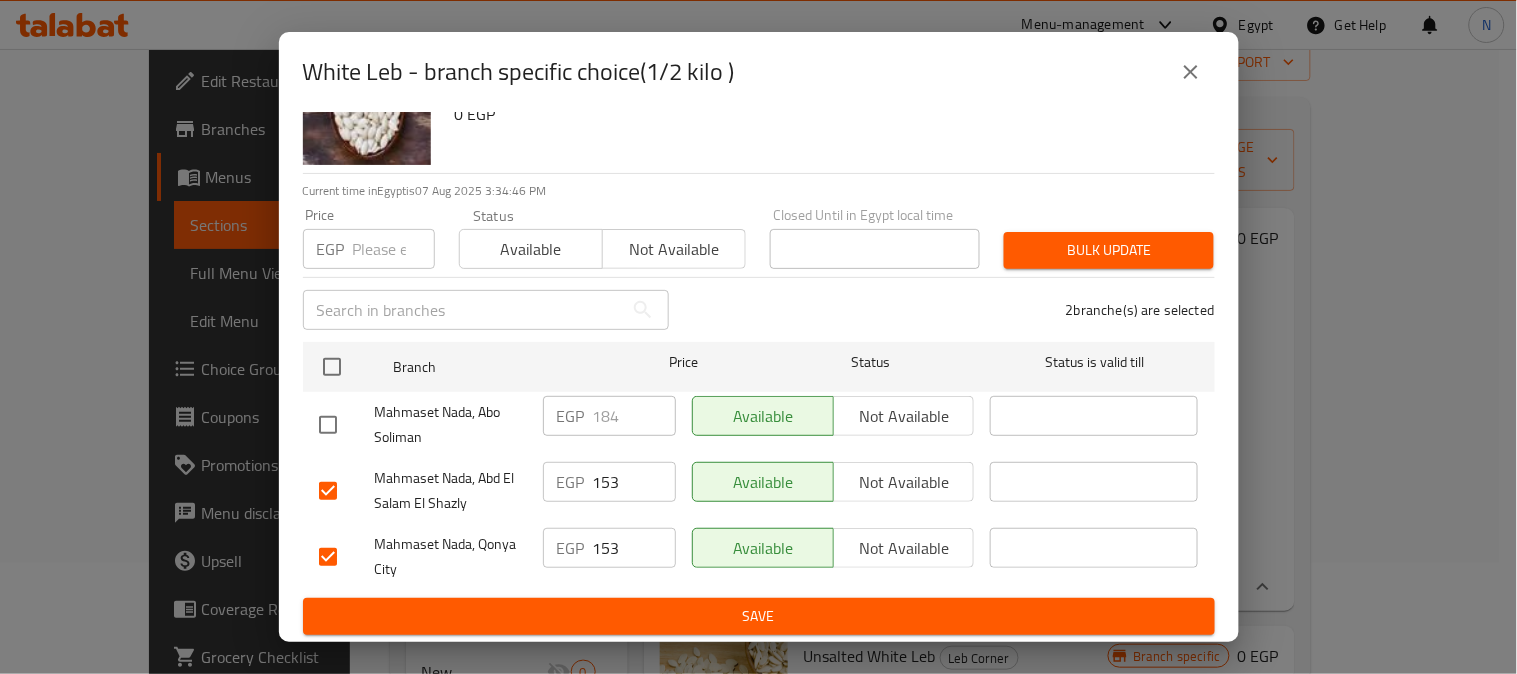 click on "153" at bounding box center (634, 482) 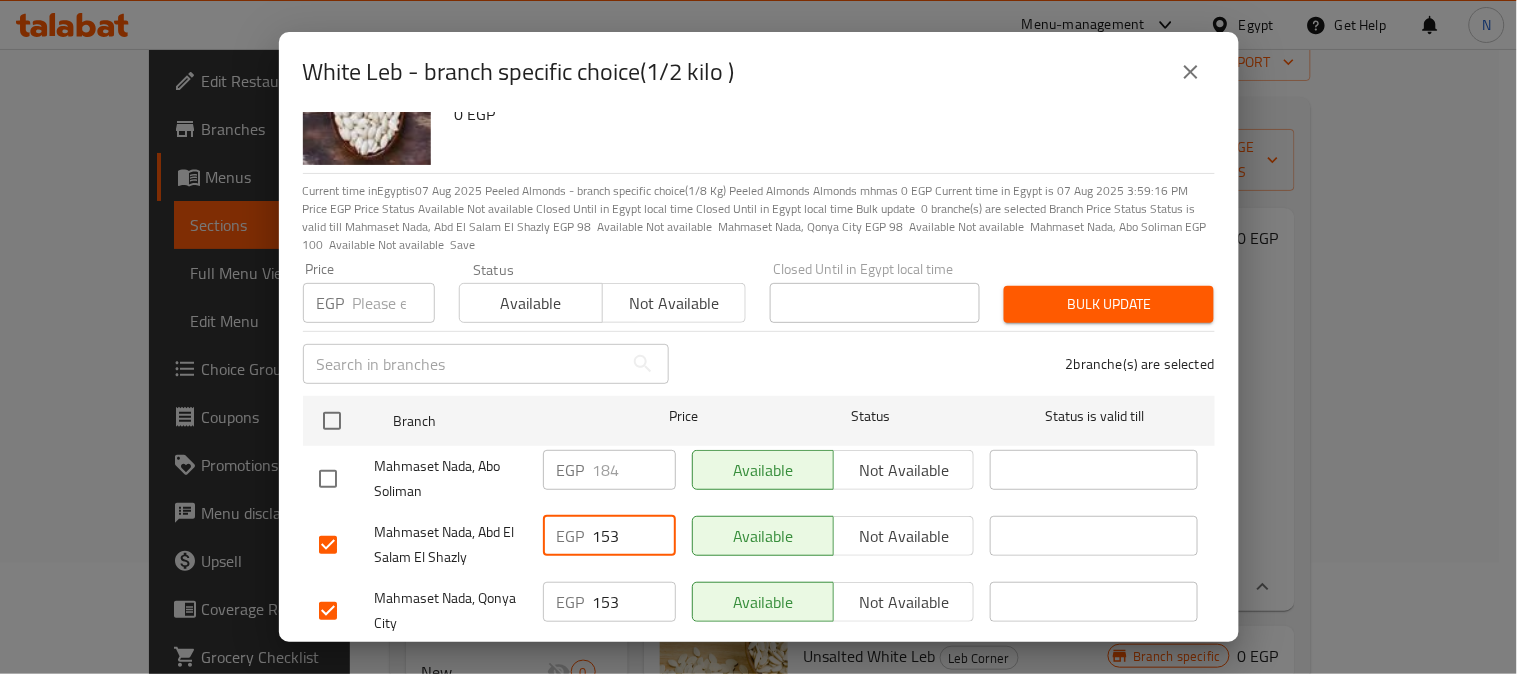 click on "153" at bounding box center (634, 536) 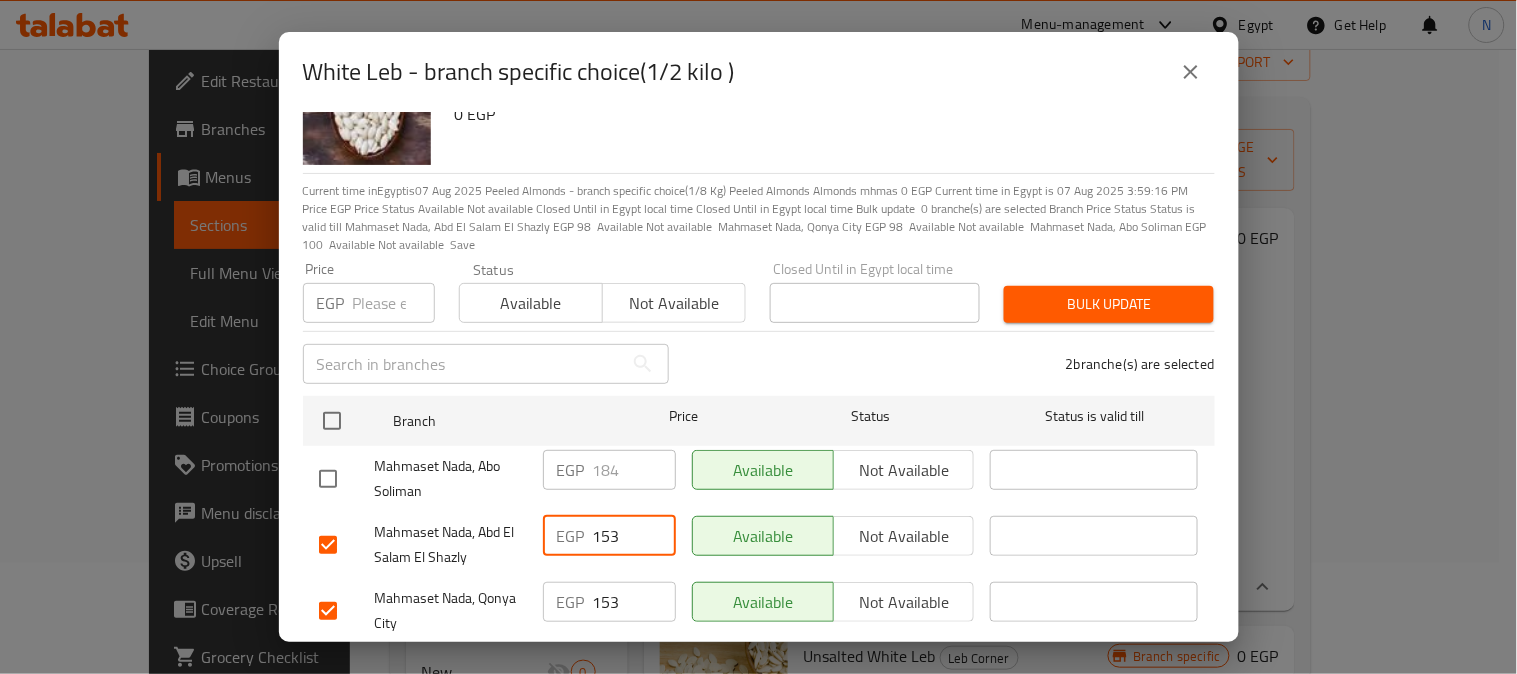 paste on "84" 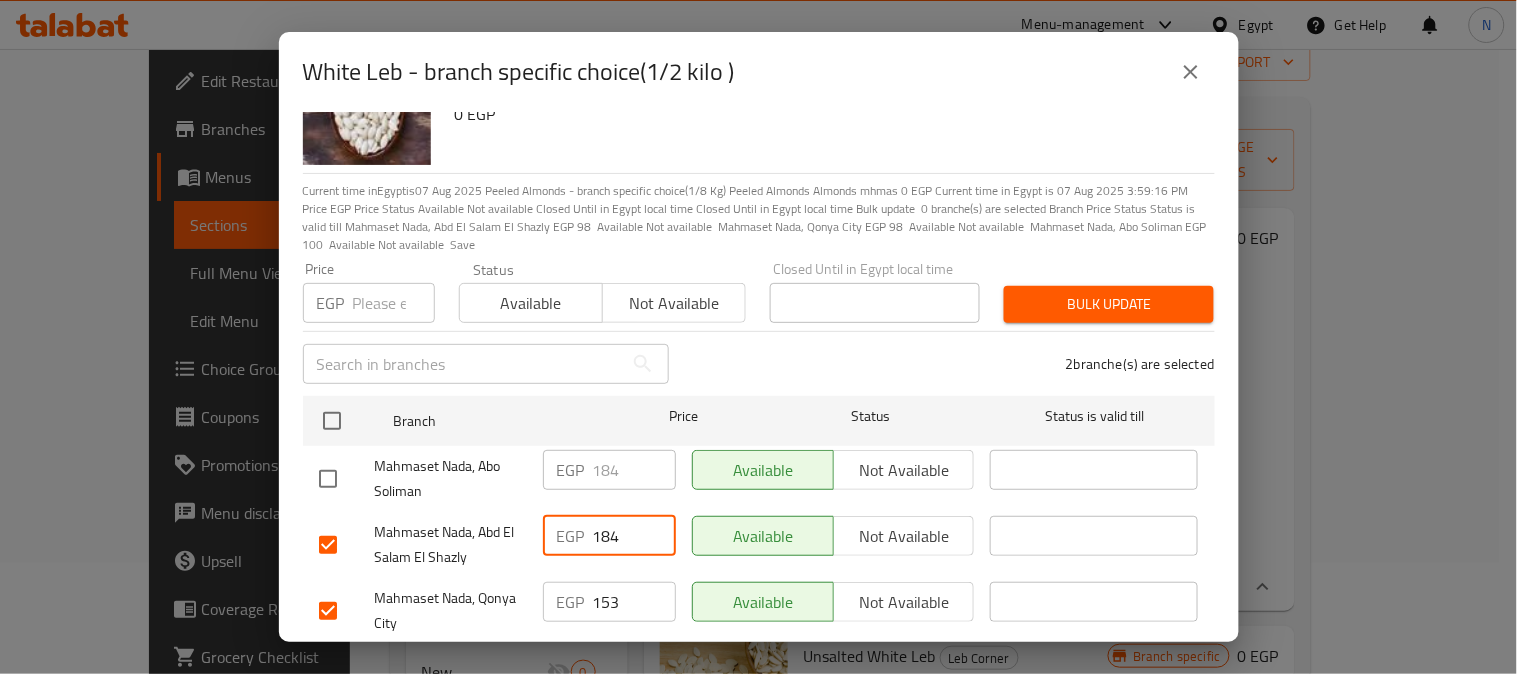 type on "184" 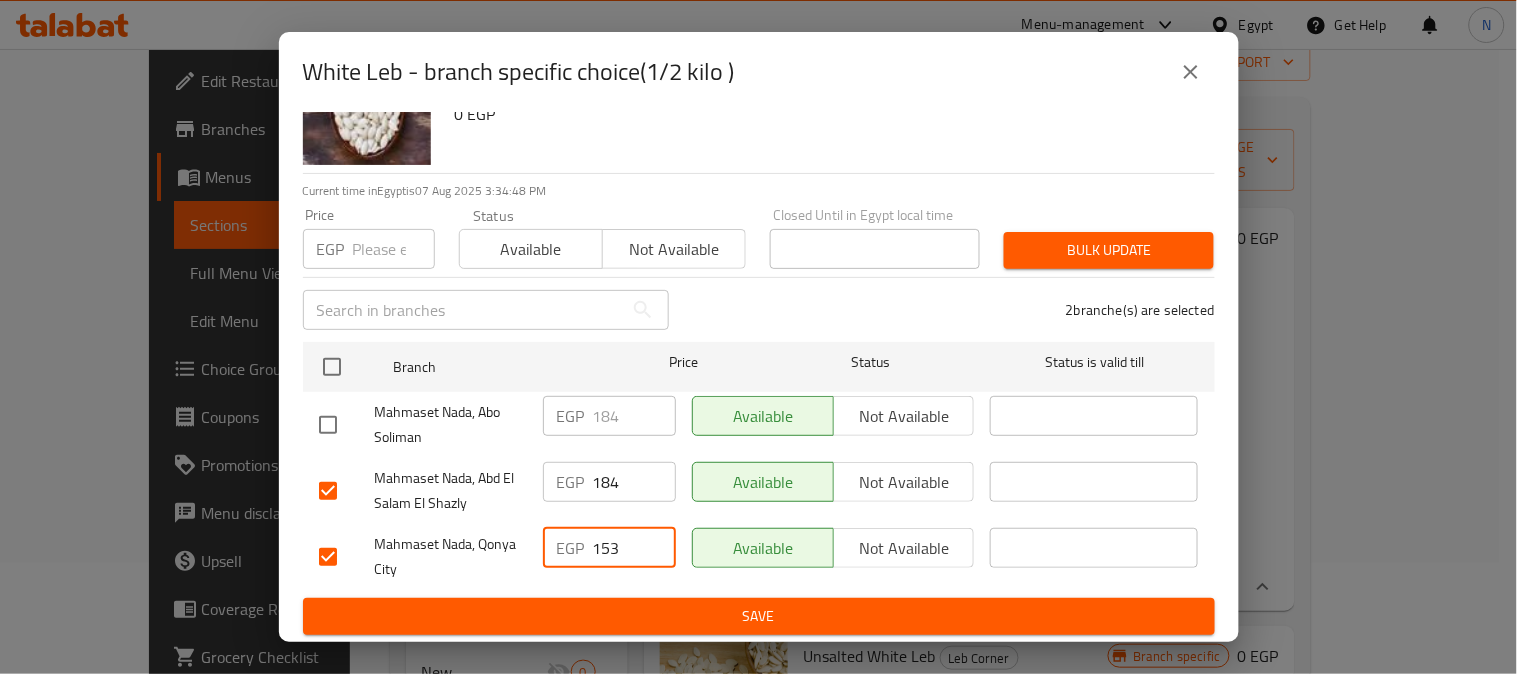 click on "153" at bounding box center (634, 548) 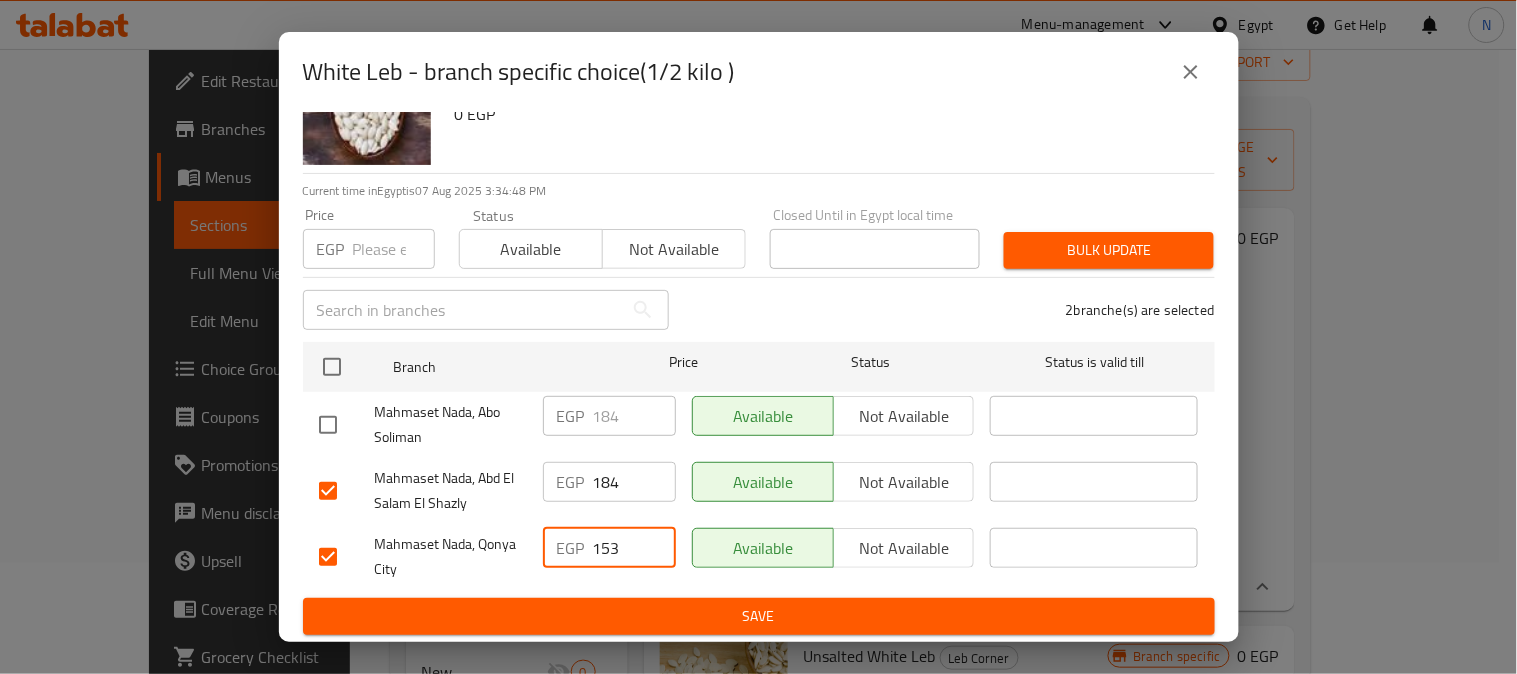 click on "153" at bounding box center [634, 548] 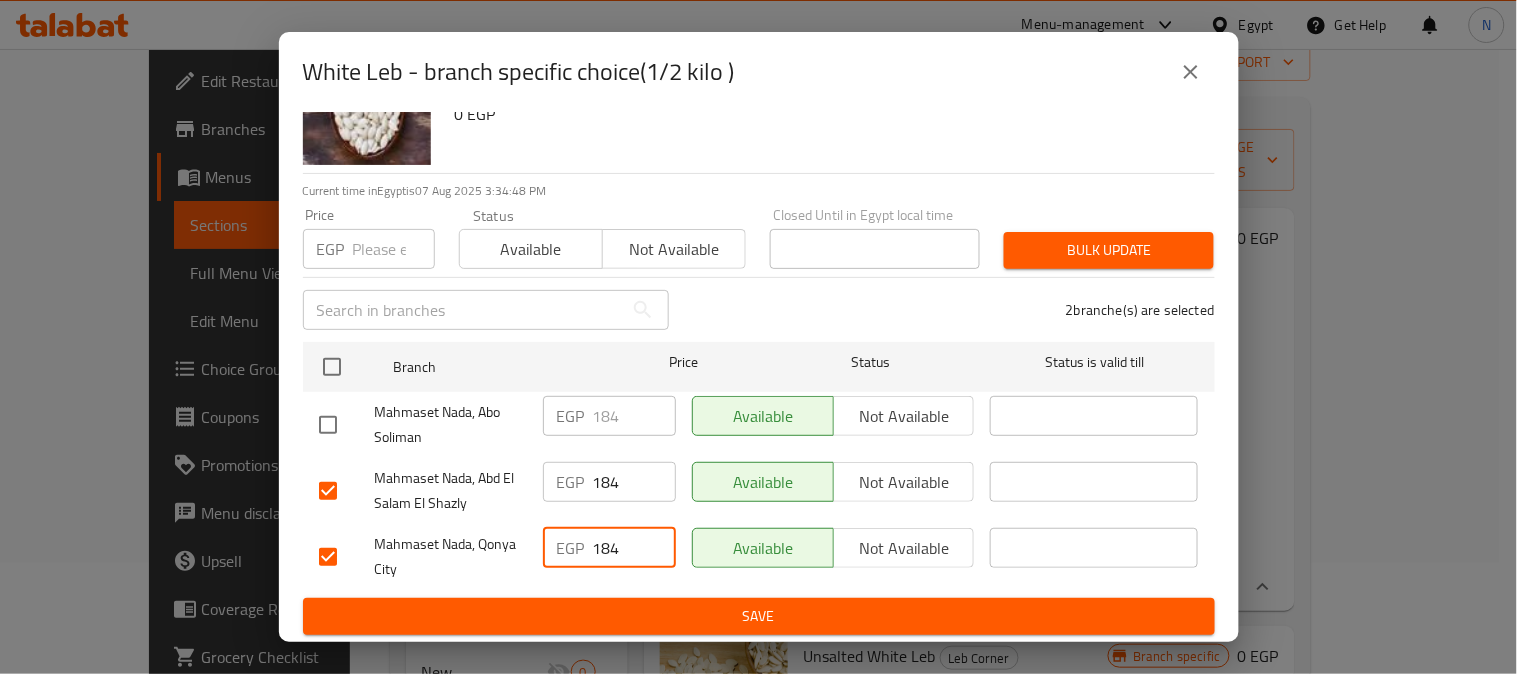 type on "184" 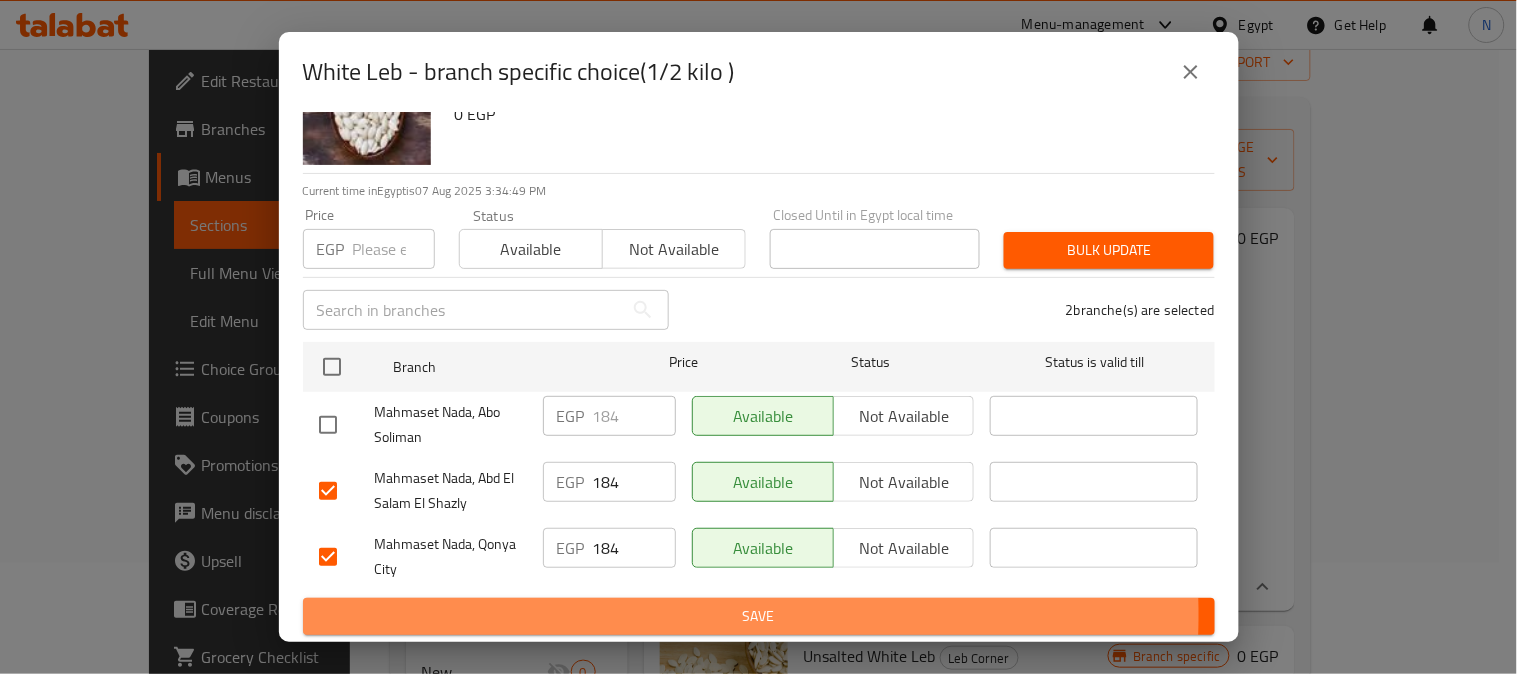 click on "Save" at bounding box center [759, 616] 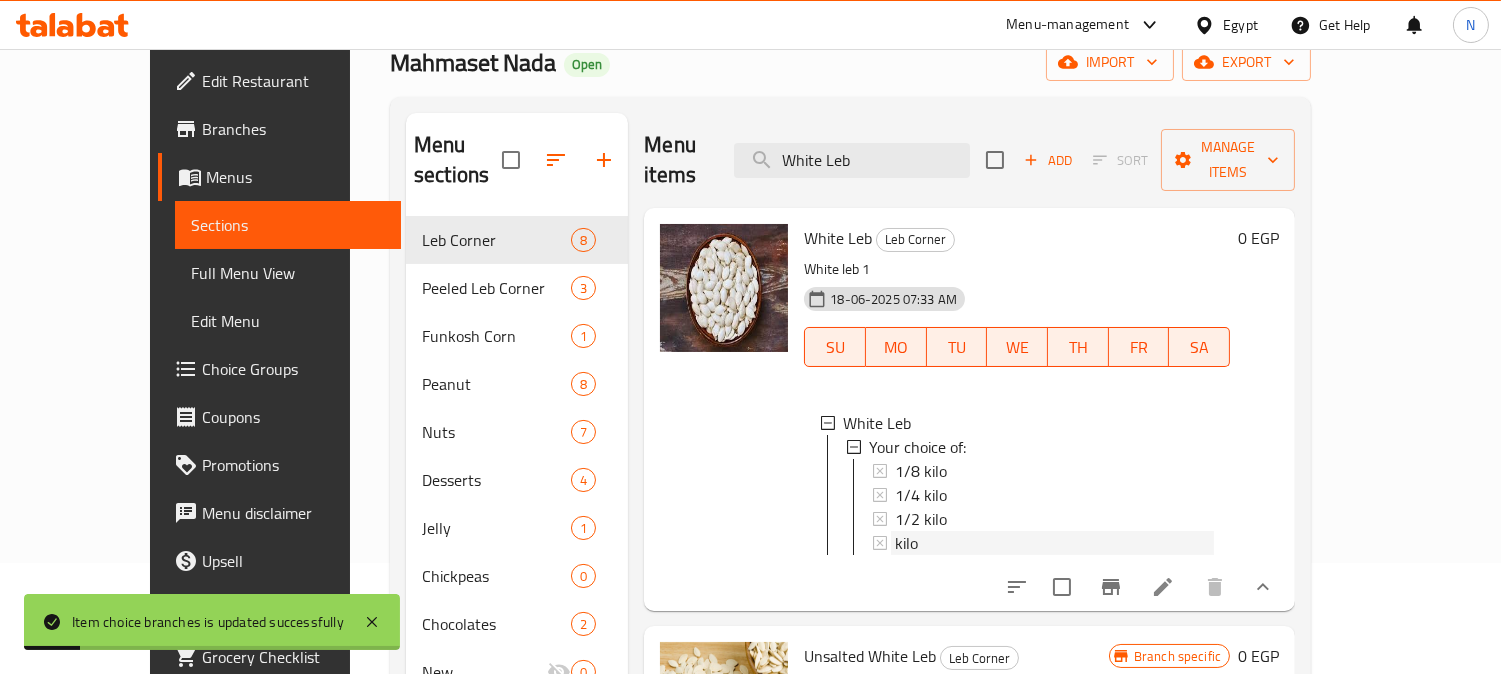 click on "kilo" at bounding box center (906, 543) 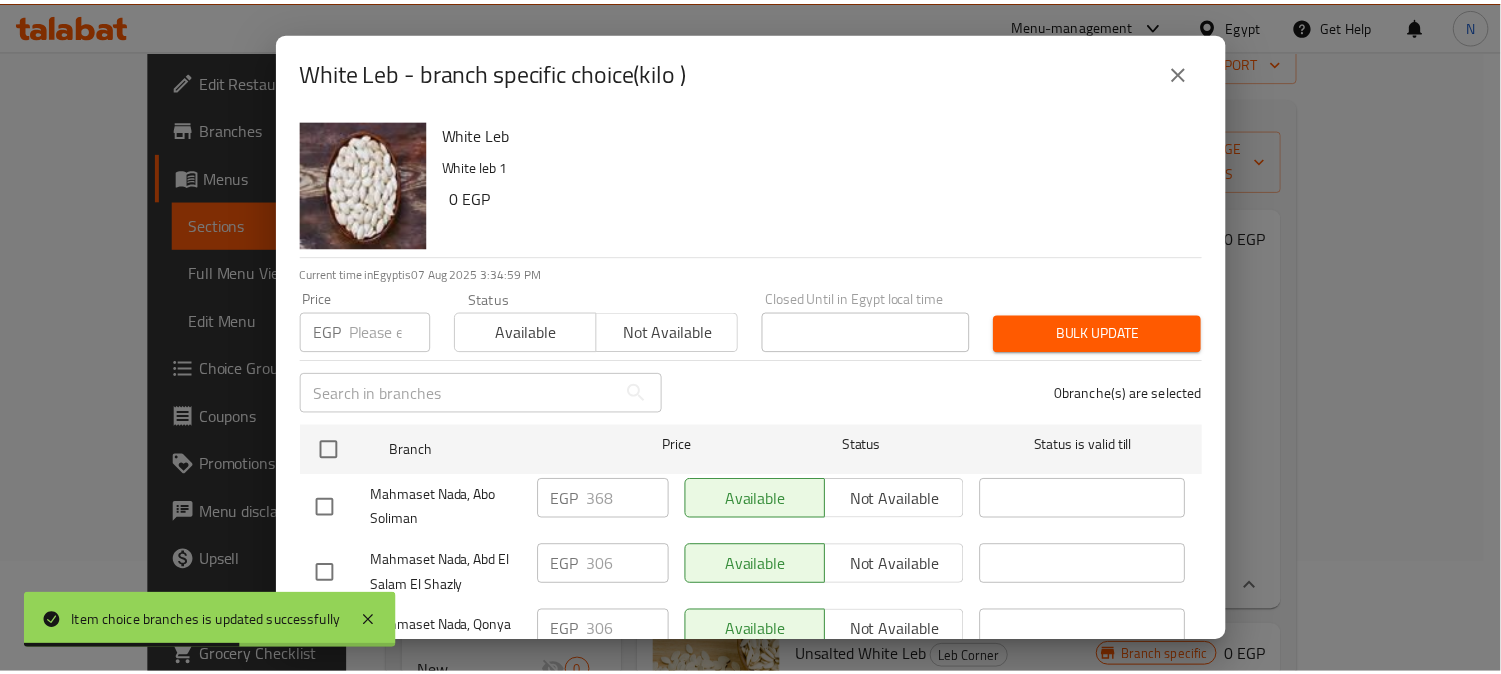 scroll, scrollTop: 83, scrollLeft: 0, axis: vertical 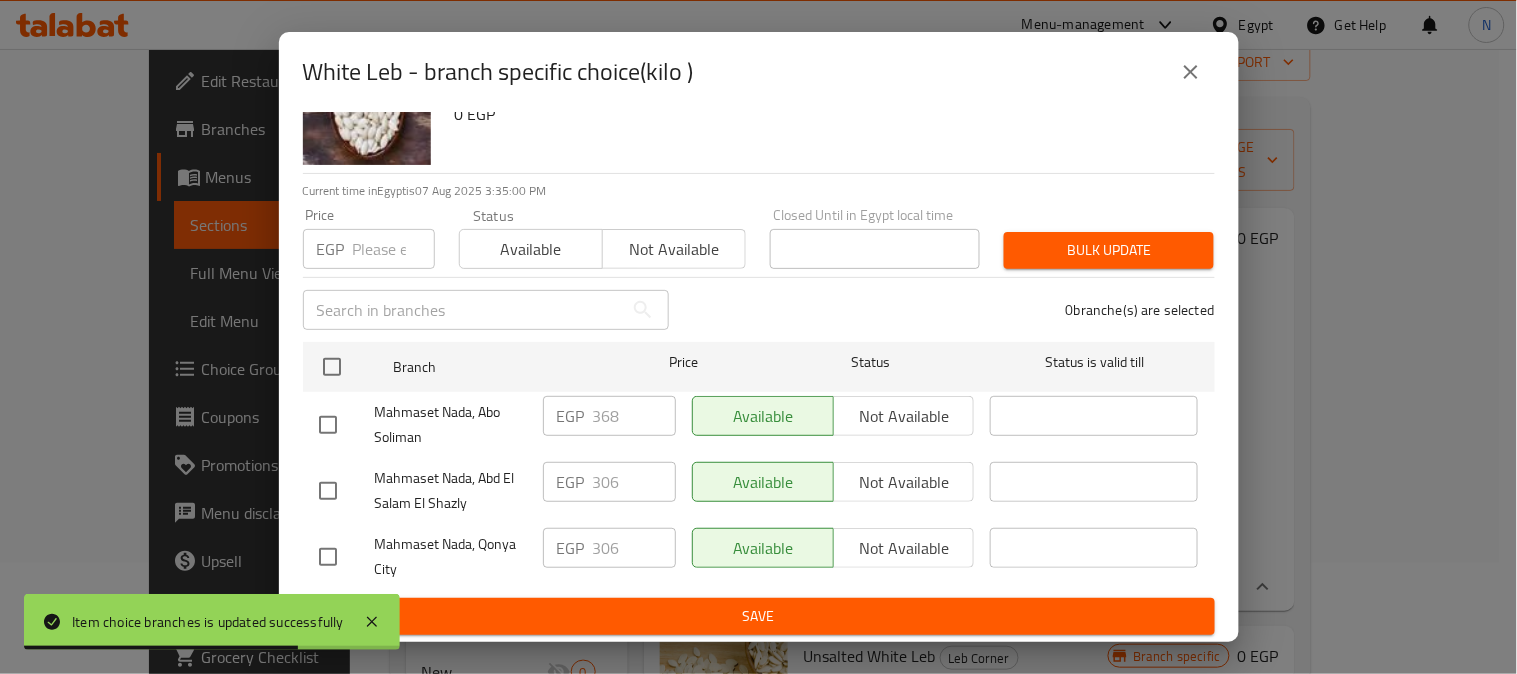click at bounding box center [328, 491] 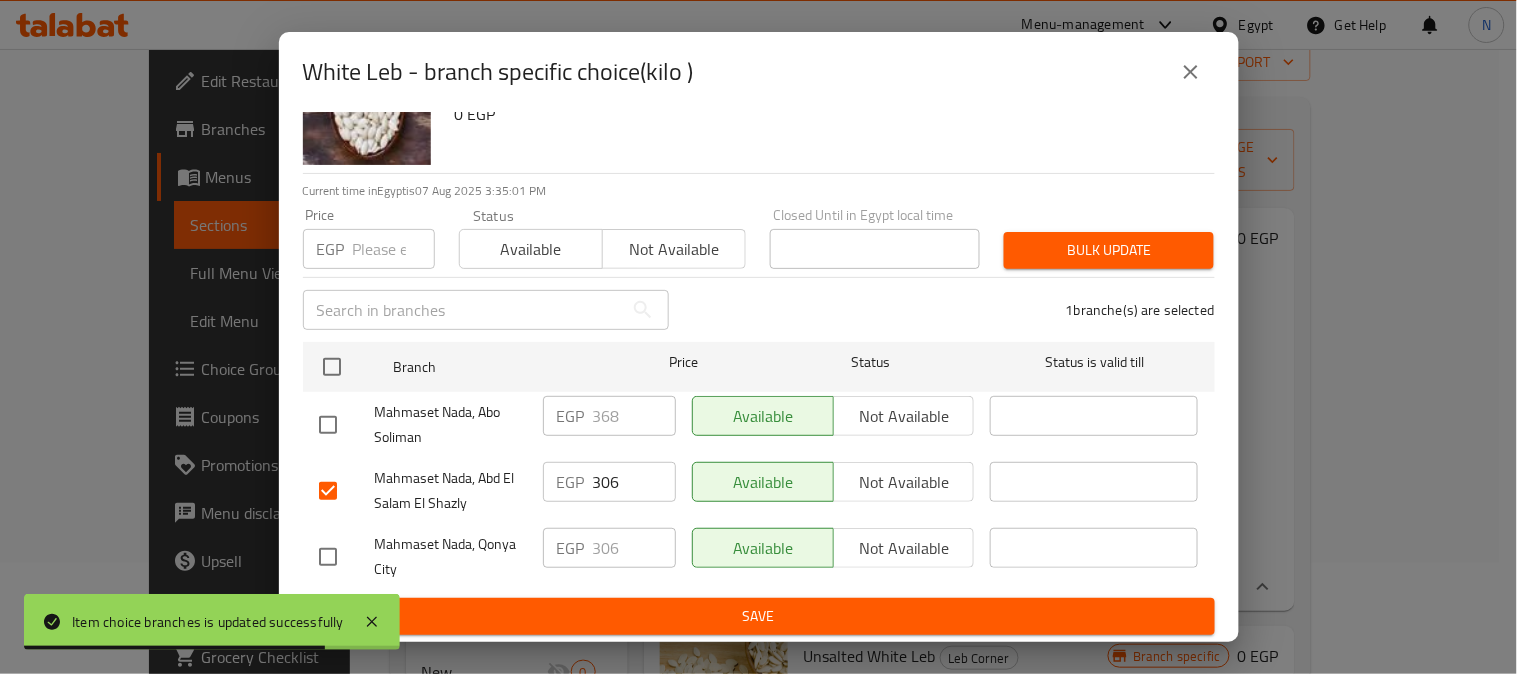 click at bounding box center [328, 557] 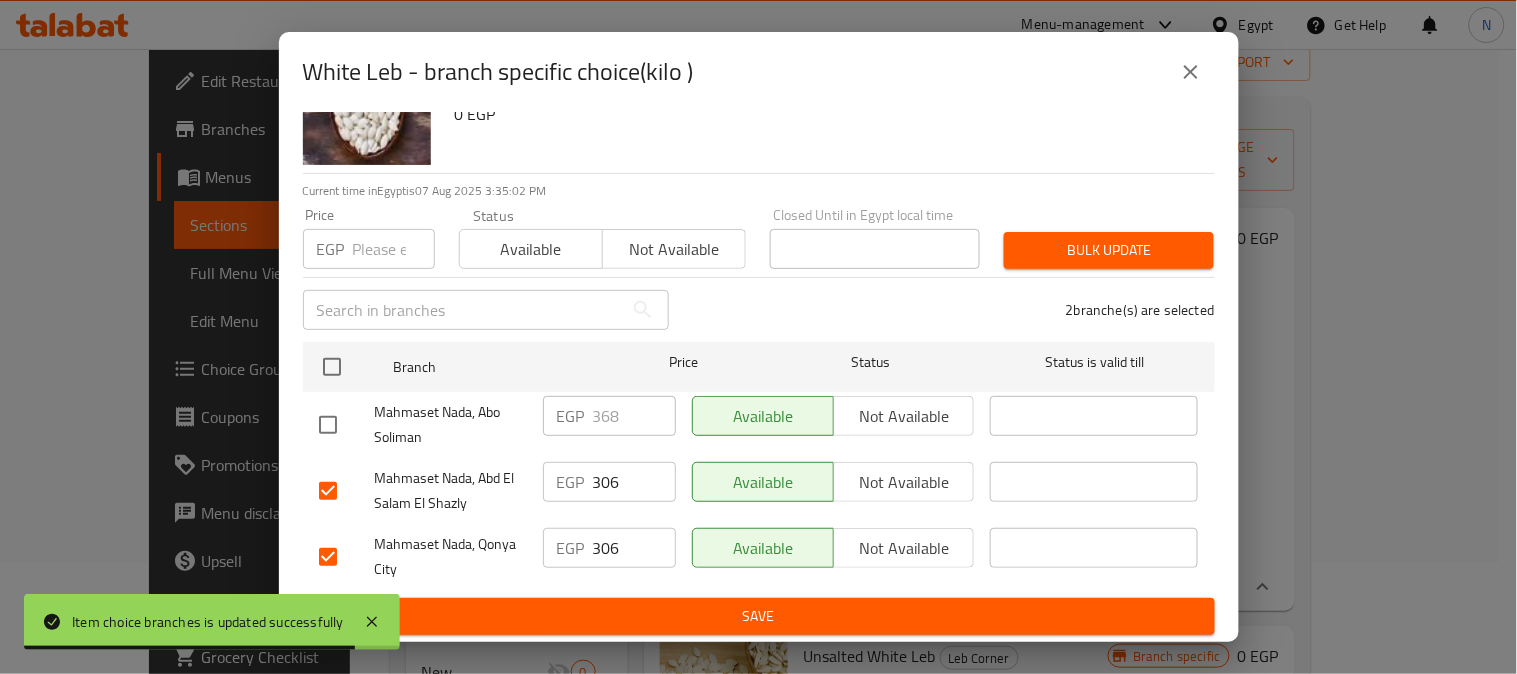 click on "306" at bounding box center [634, 482] 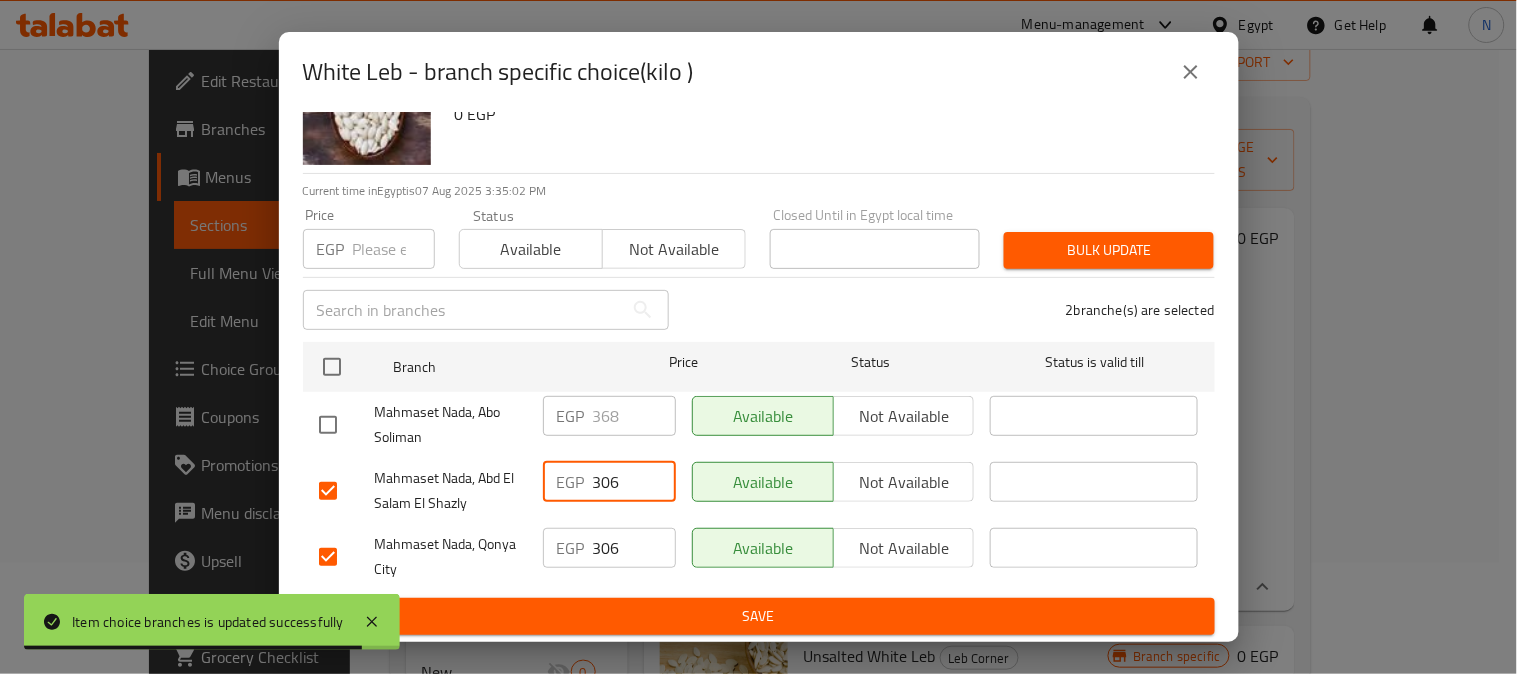 click on "306" at bounding box center [634, 482] 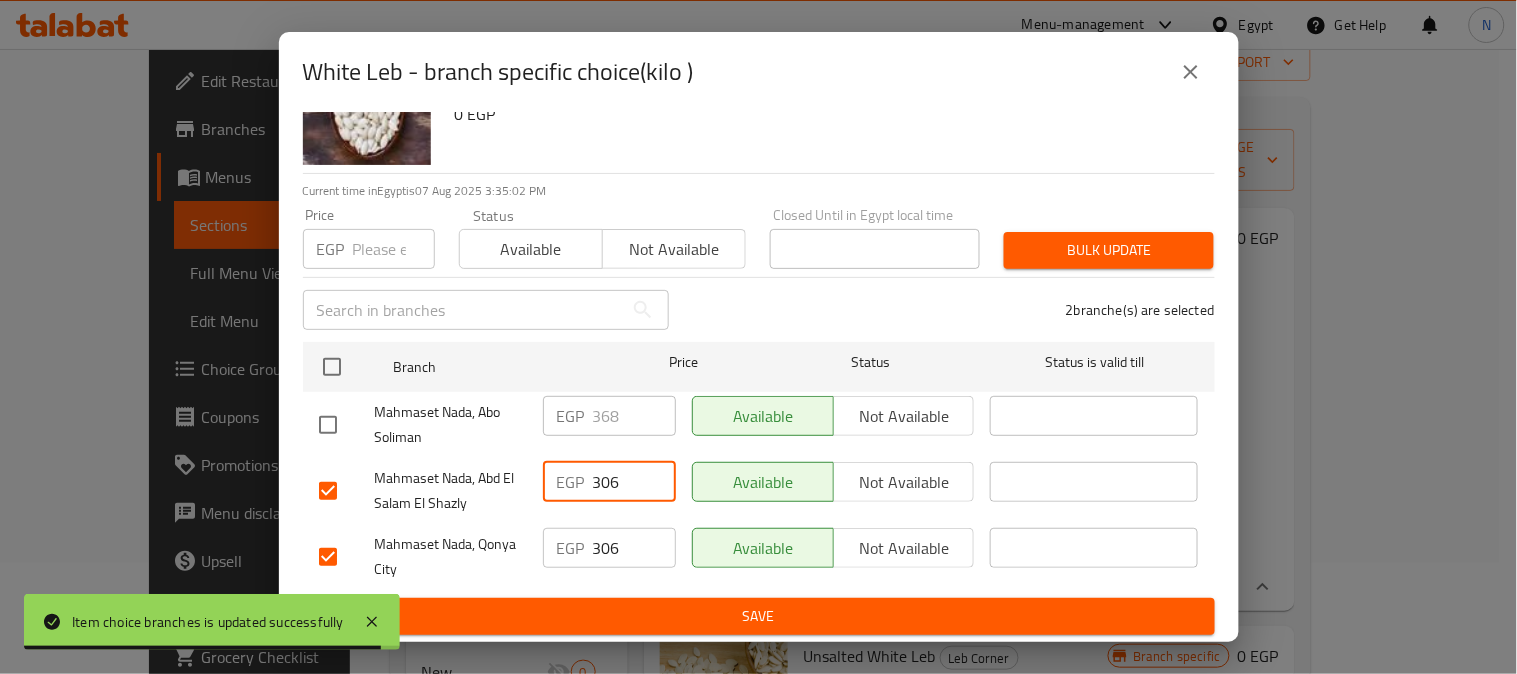 paste on "68" 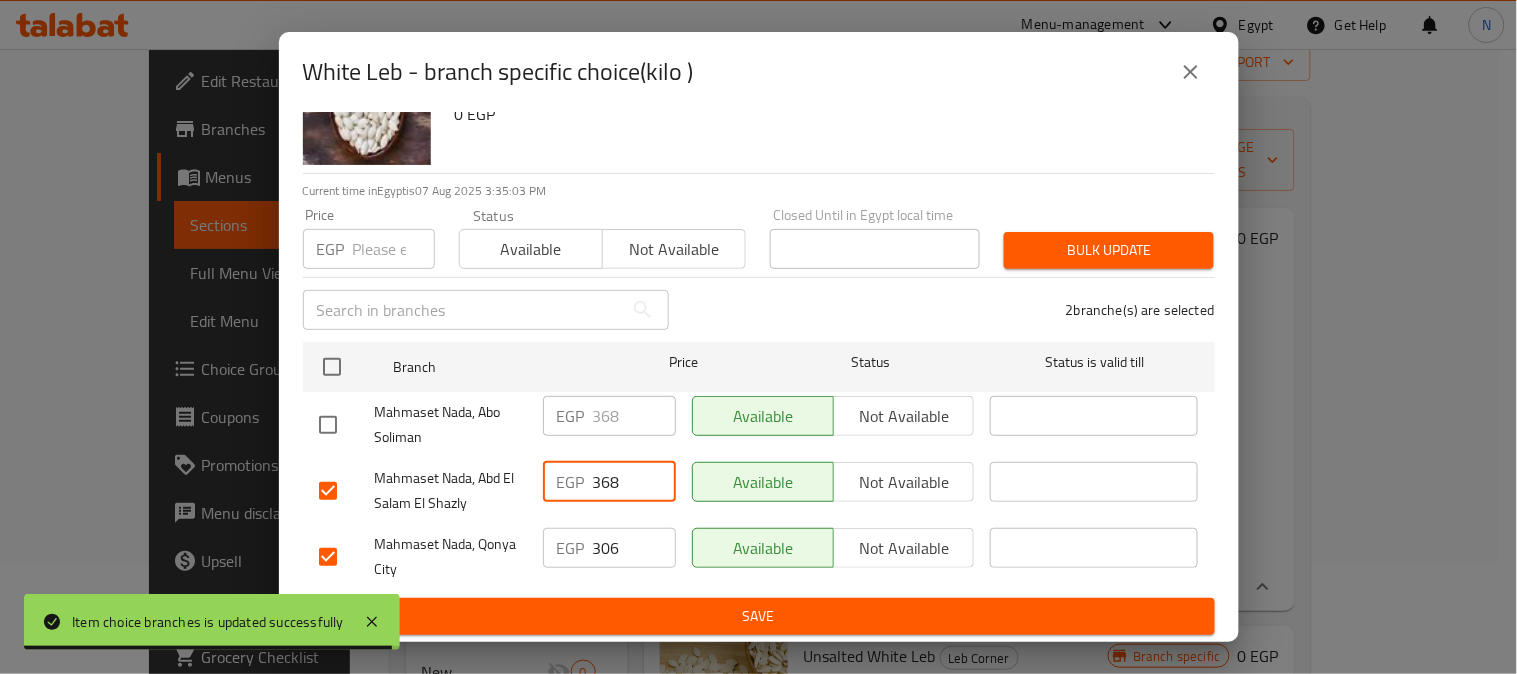 type on "368" 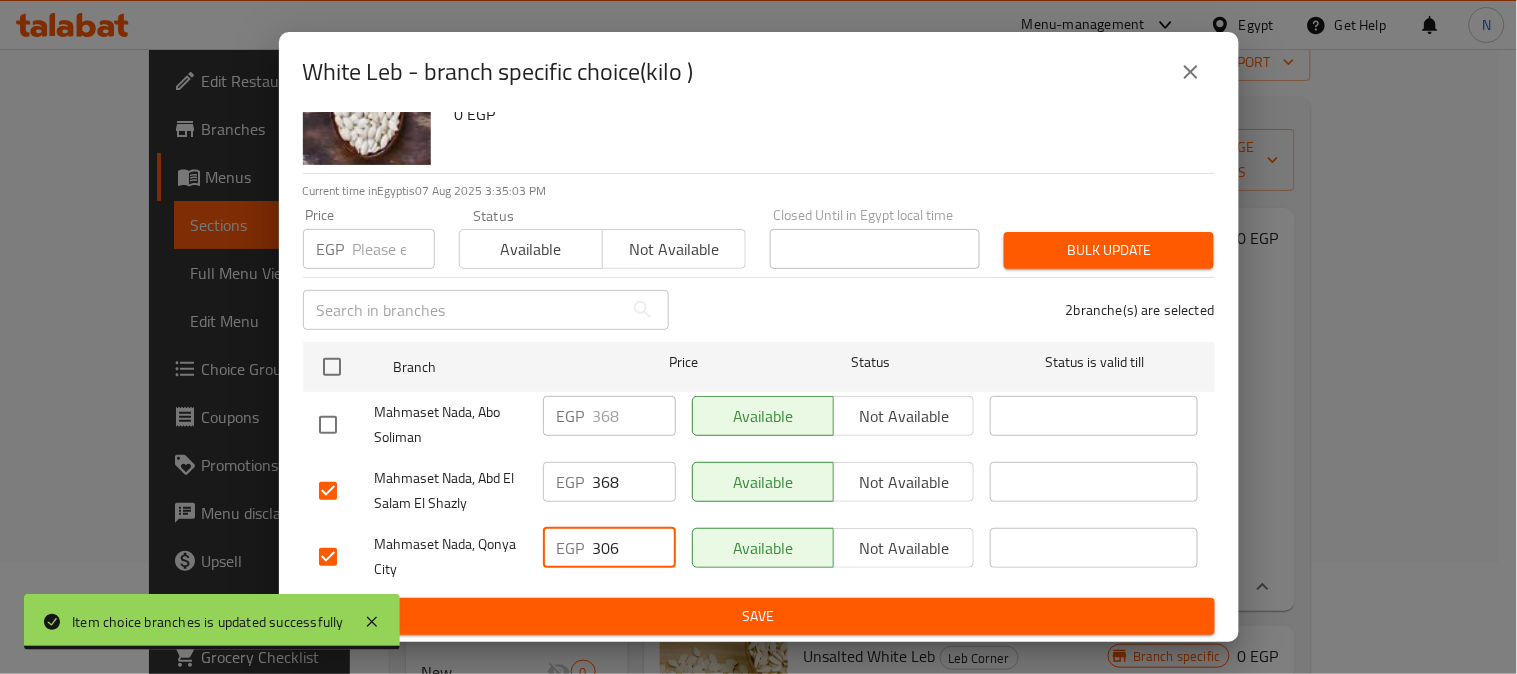 click on "306" at bounding box center [634, 548] 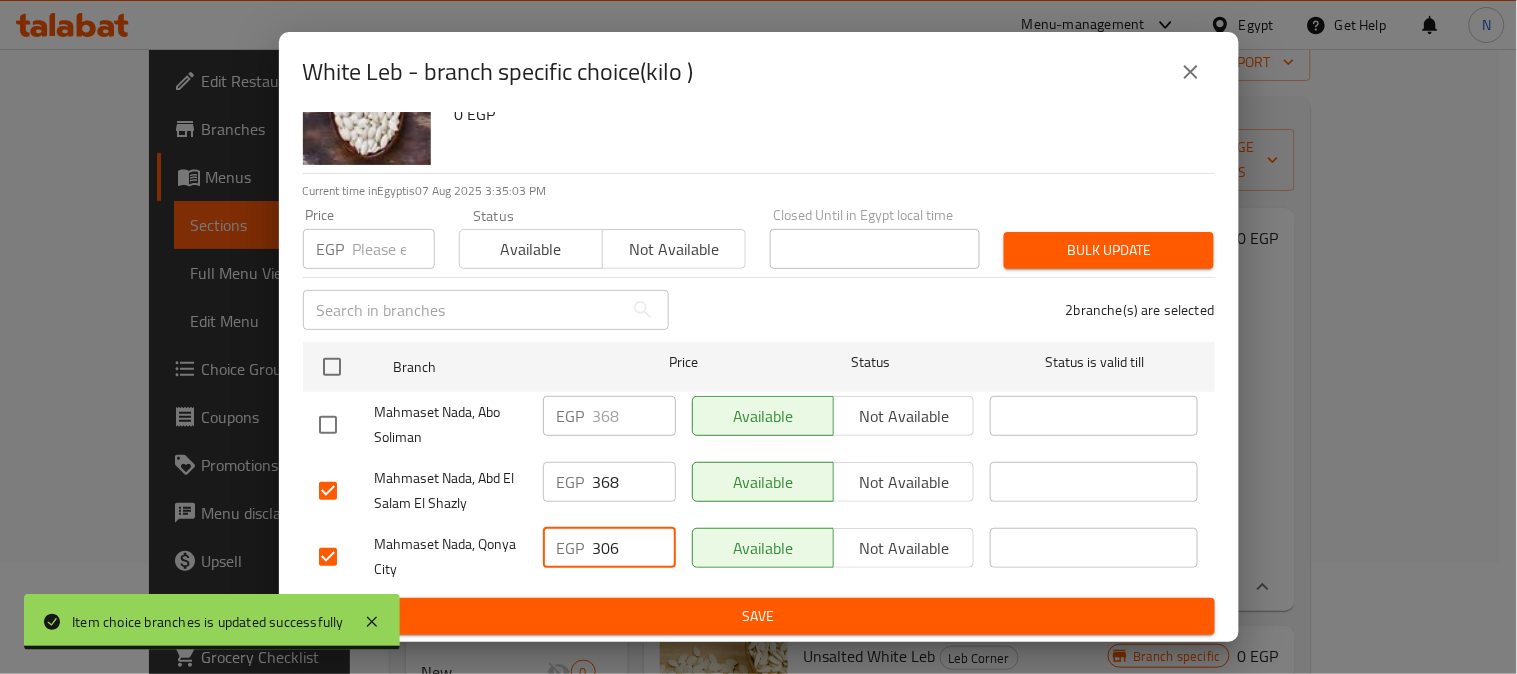 click on "306" at bounding box center (634, 548) 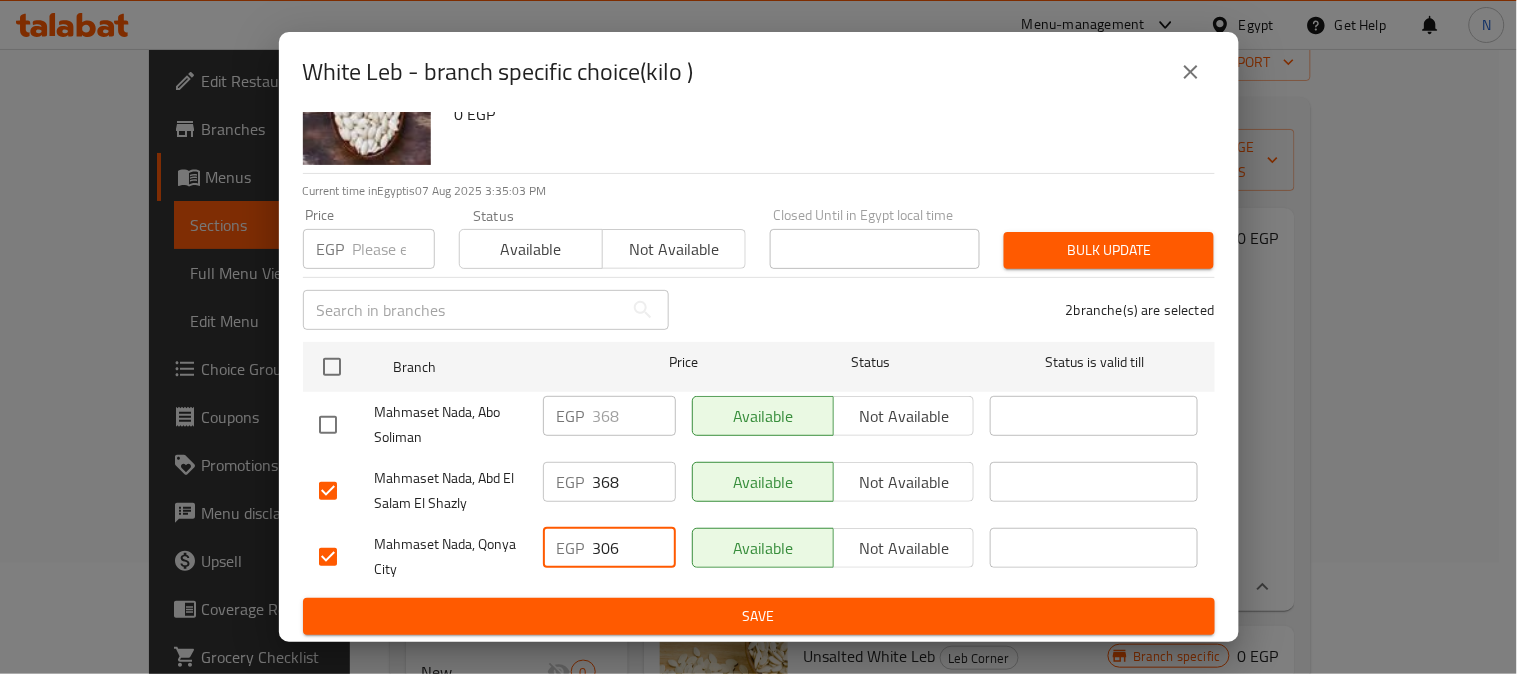 paste on "68" 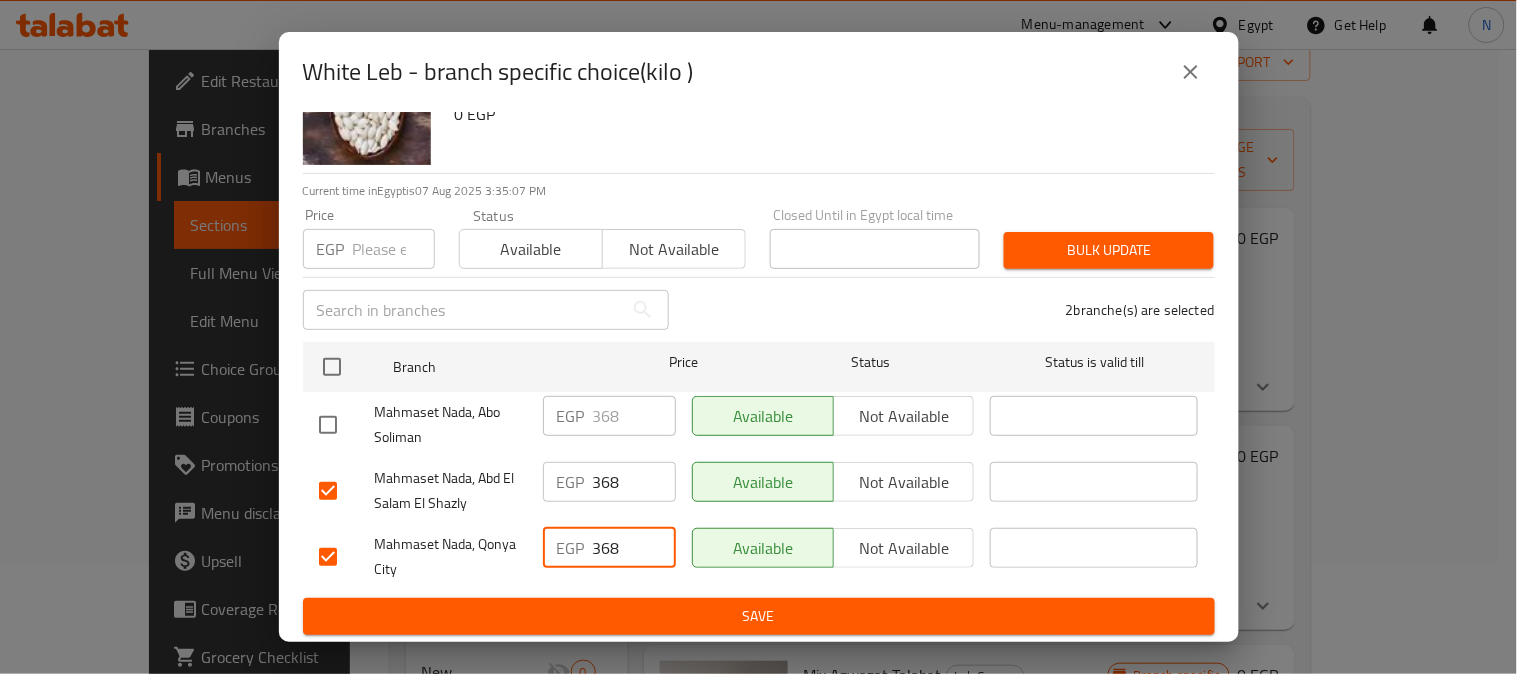 type on "368" 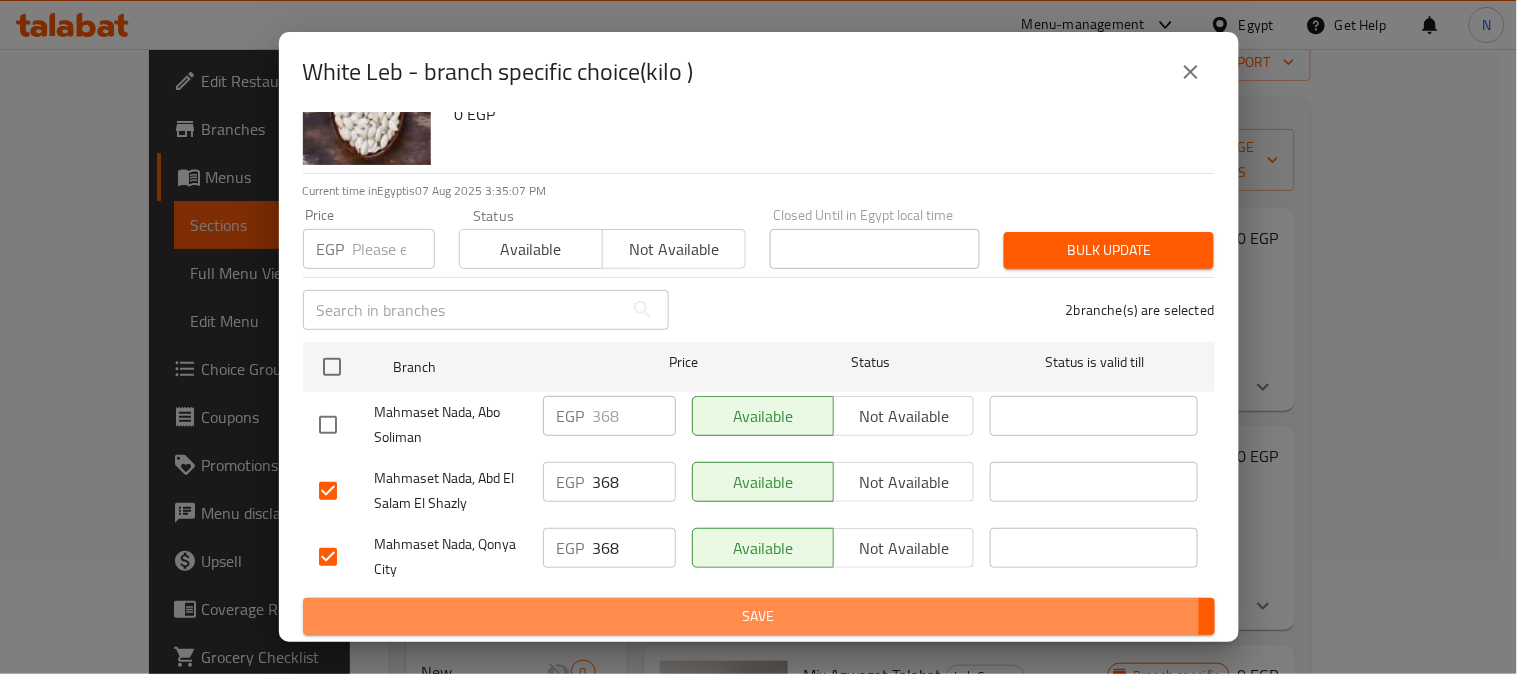 click on "Save" at bounding box center [759, 616] 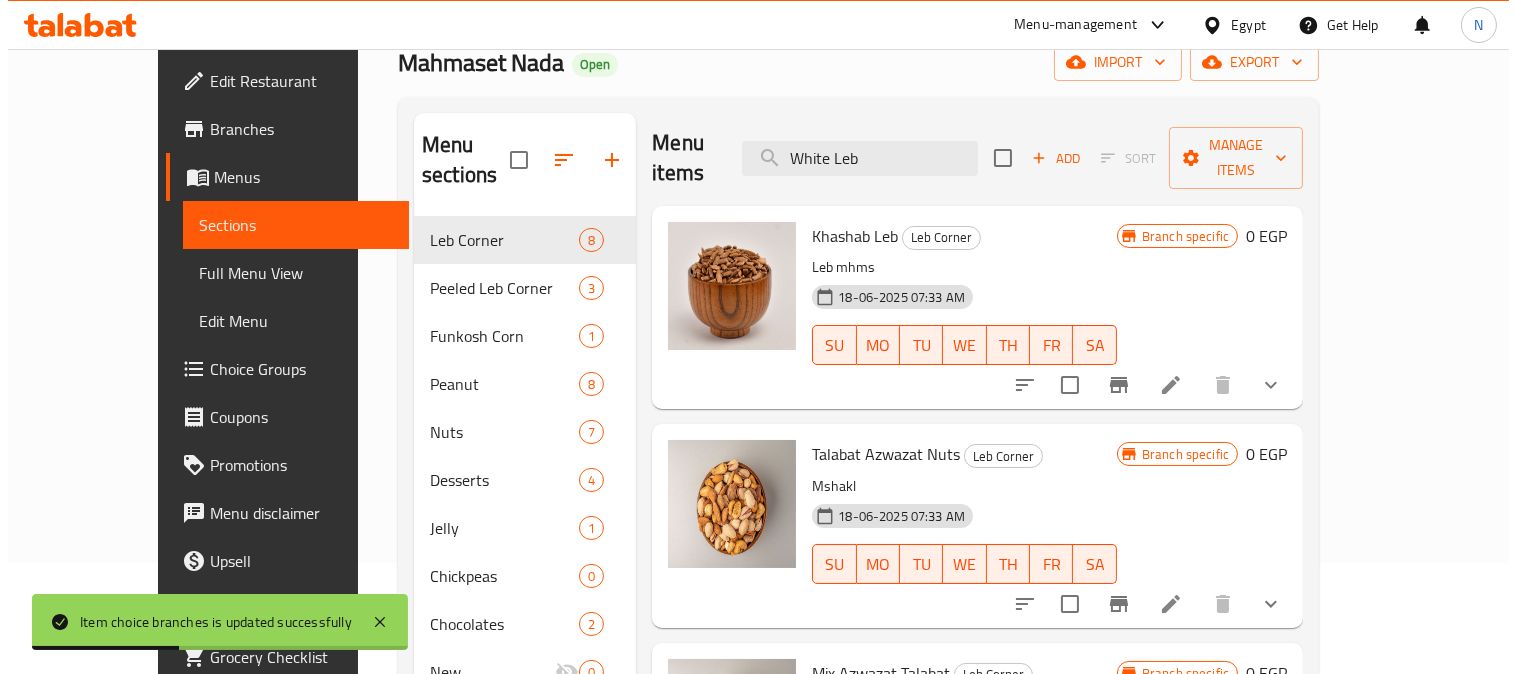 scroll, scrollTop: 0, scrollLeft: 0, axis: both 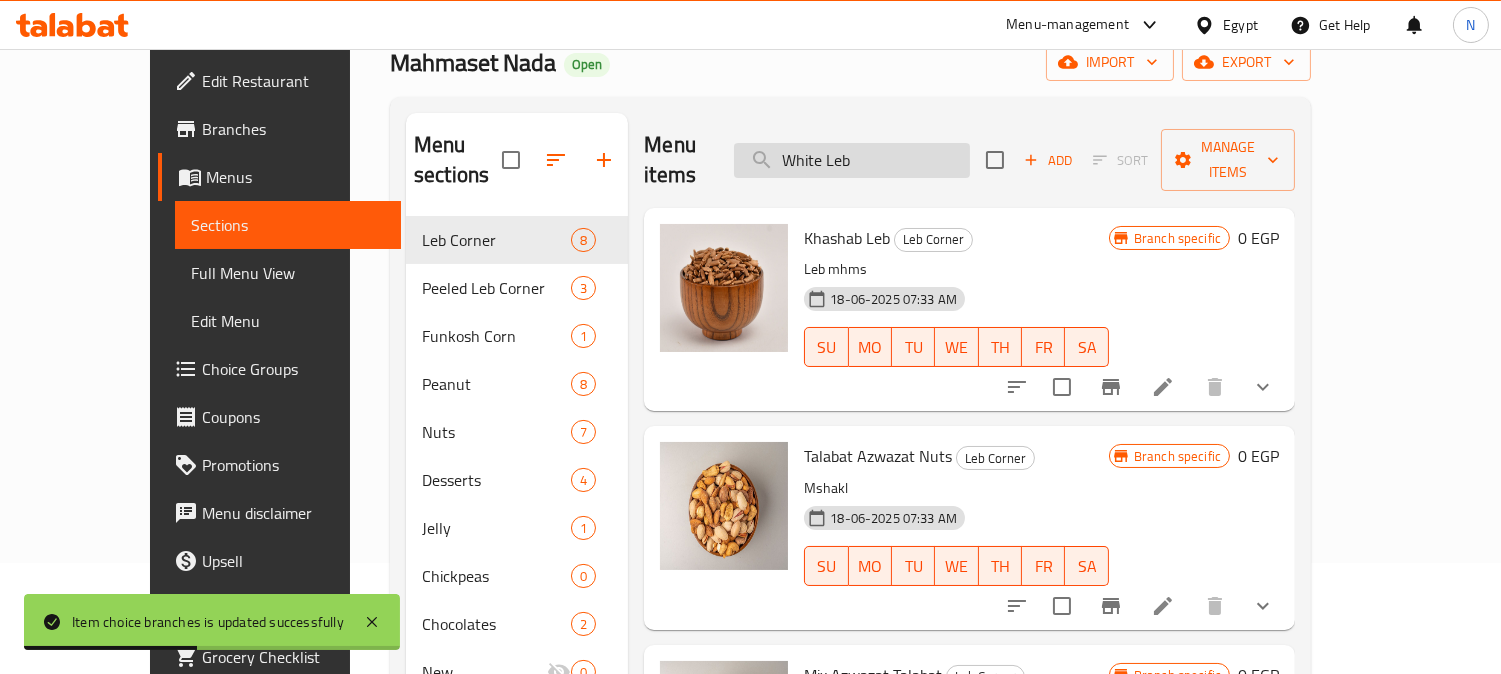 click on "White Leb" at bounding box center (852, 160) 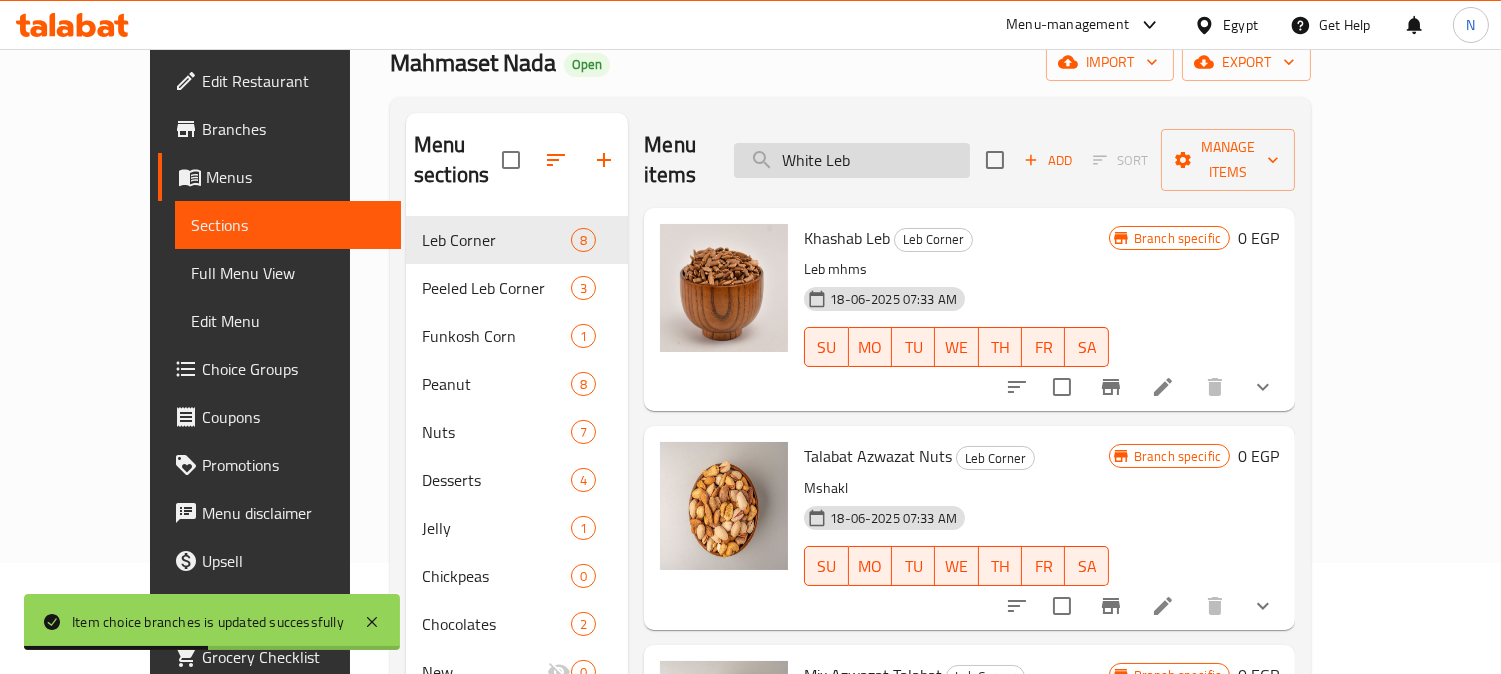 click on "White Leb" at bounding box center [852, 160] 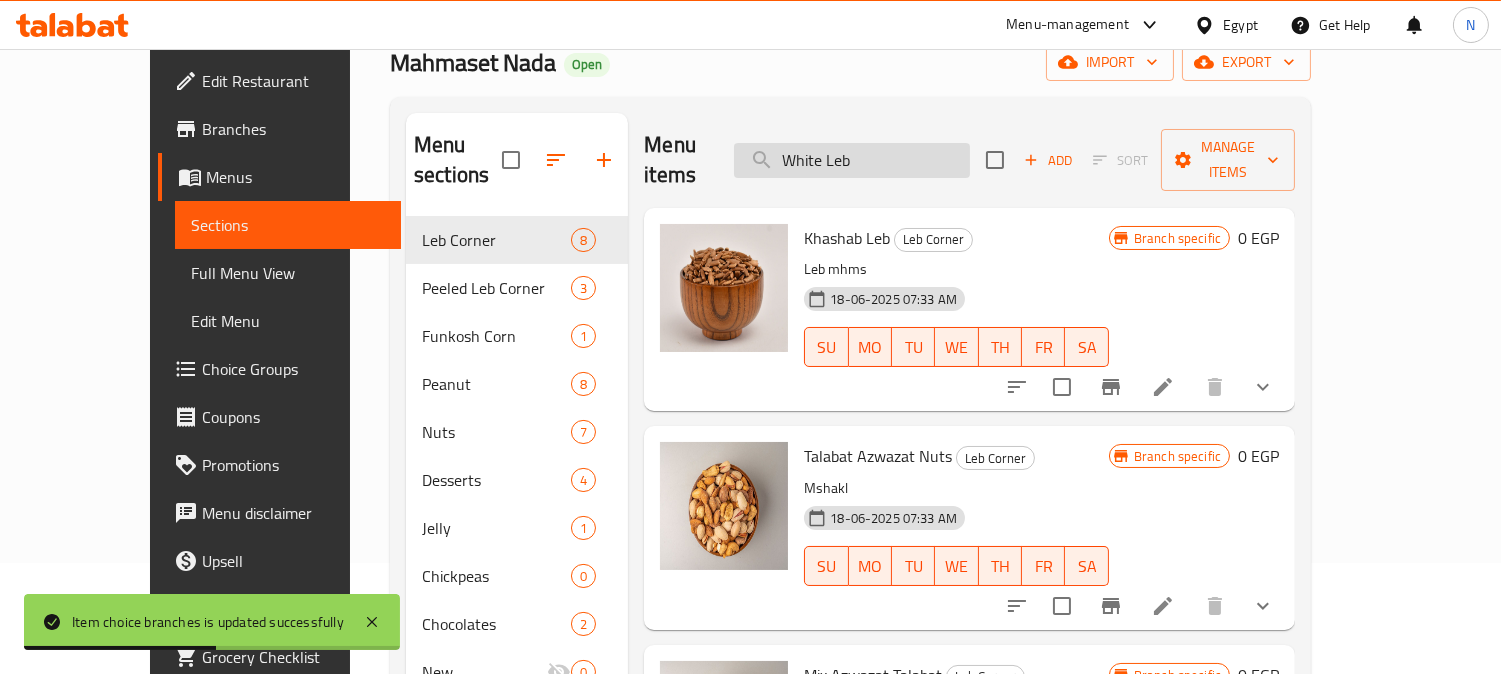 click on "White Leb" at bounding box center [852, 160] 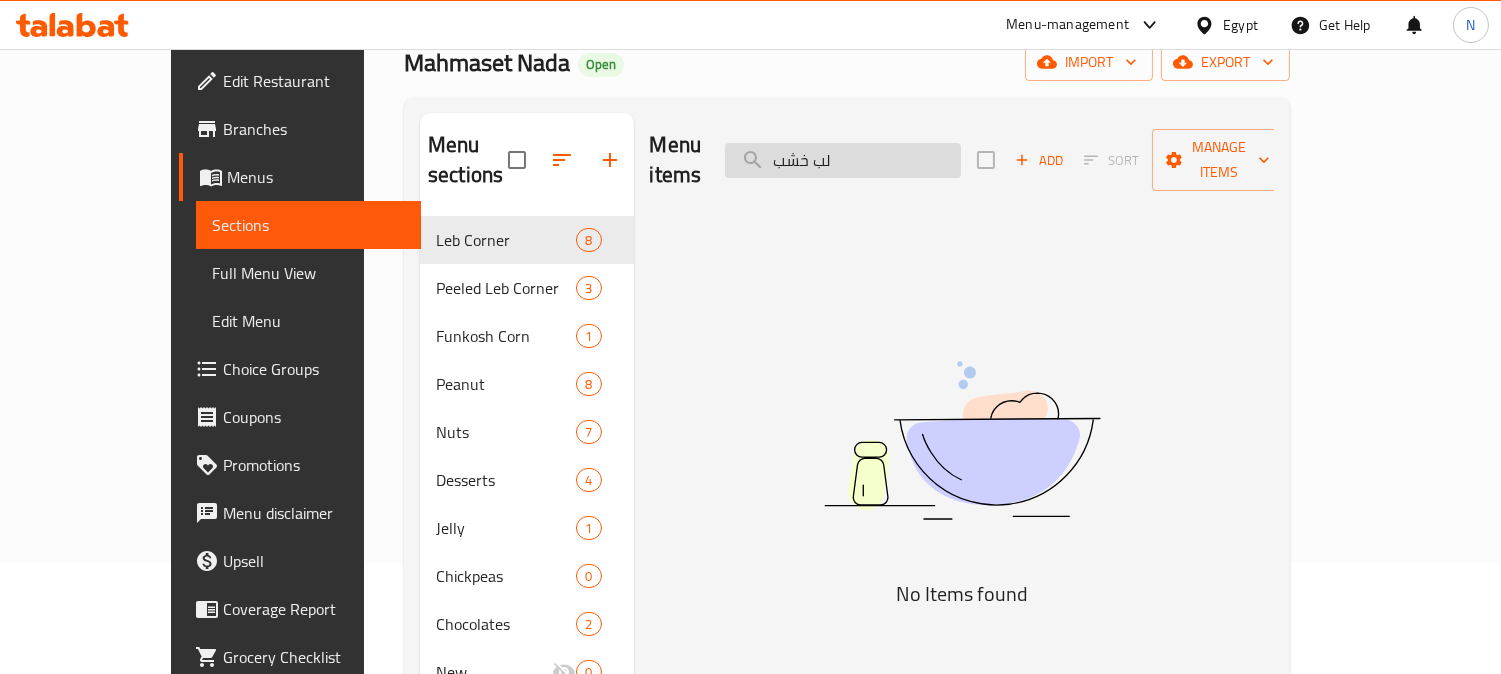 click on "لب خشب" at bounding box center (843, 160) 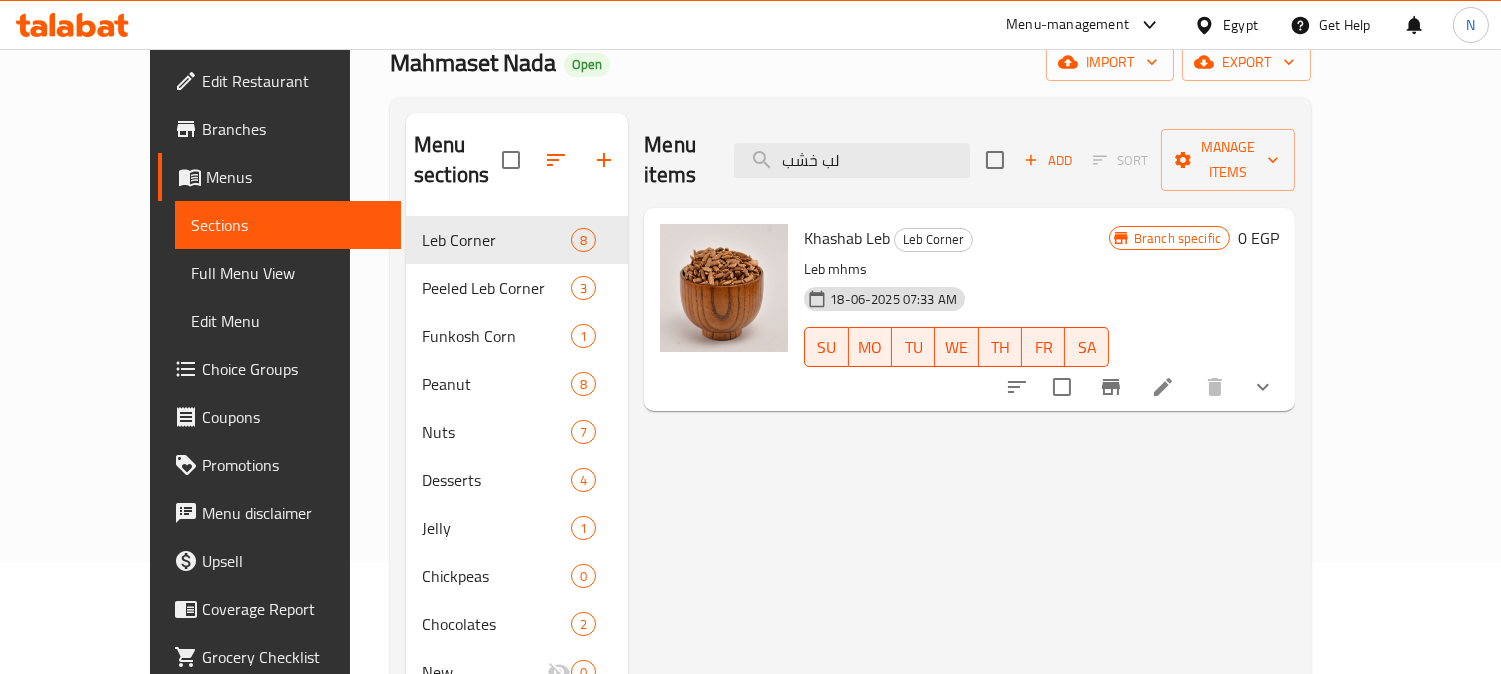 type on "لب خشب" 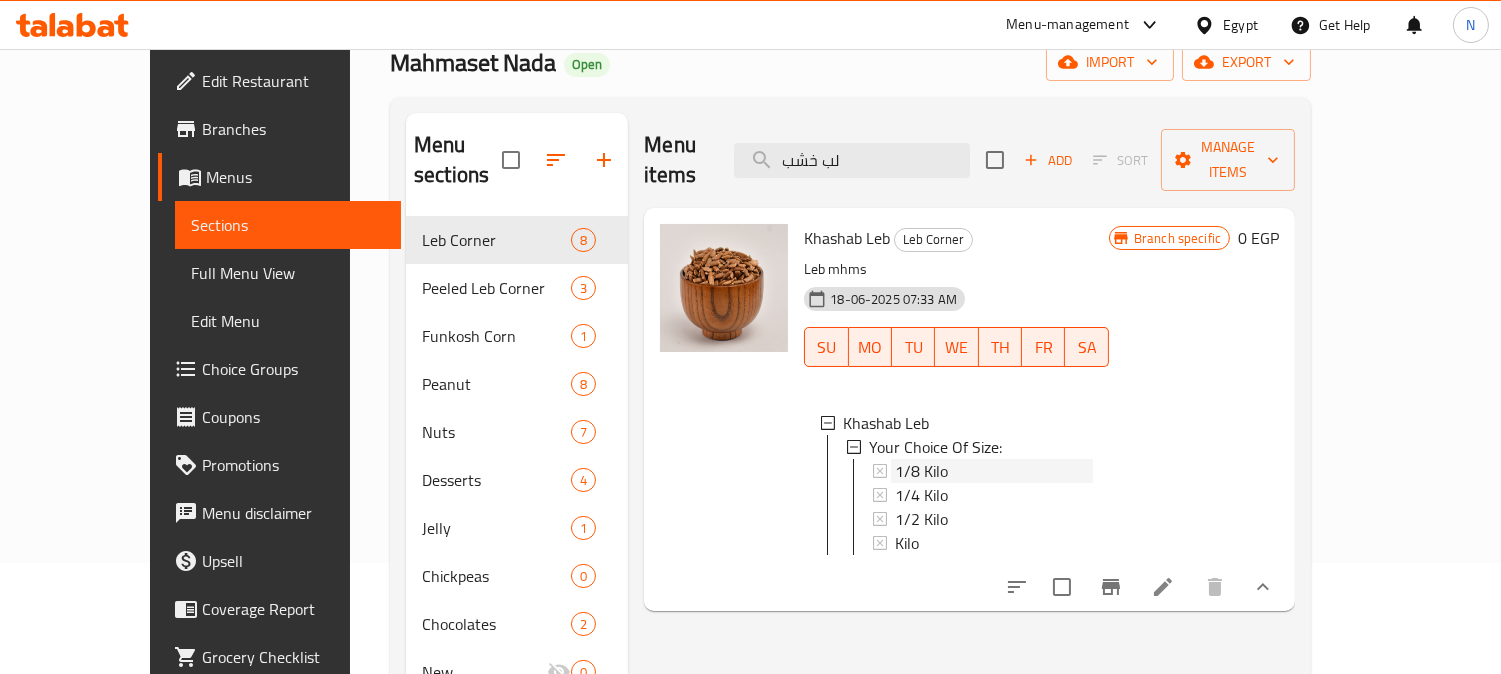 click on "1/8 Kilo" at bounding box center [994, 471] 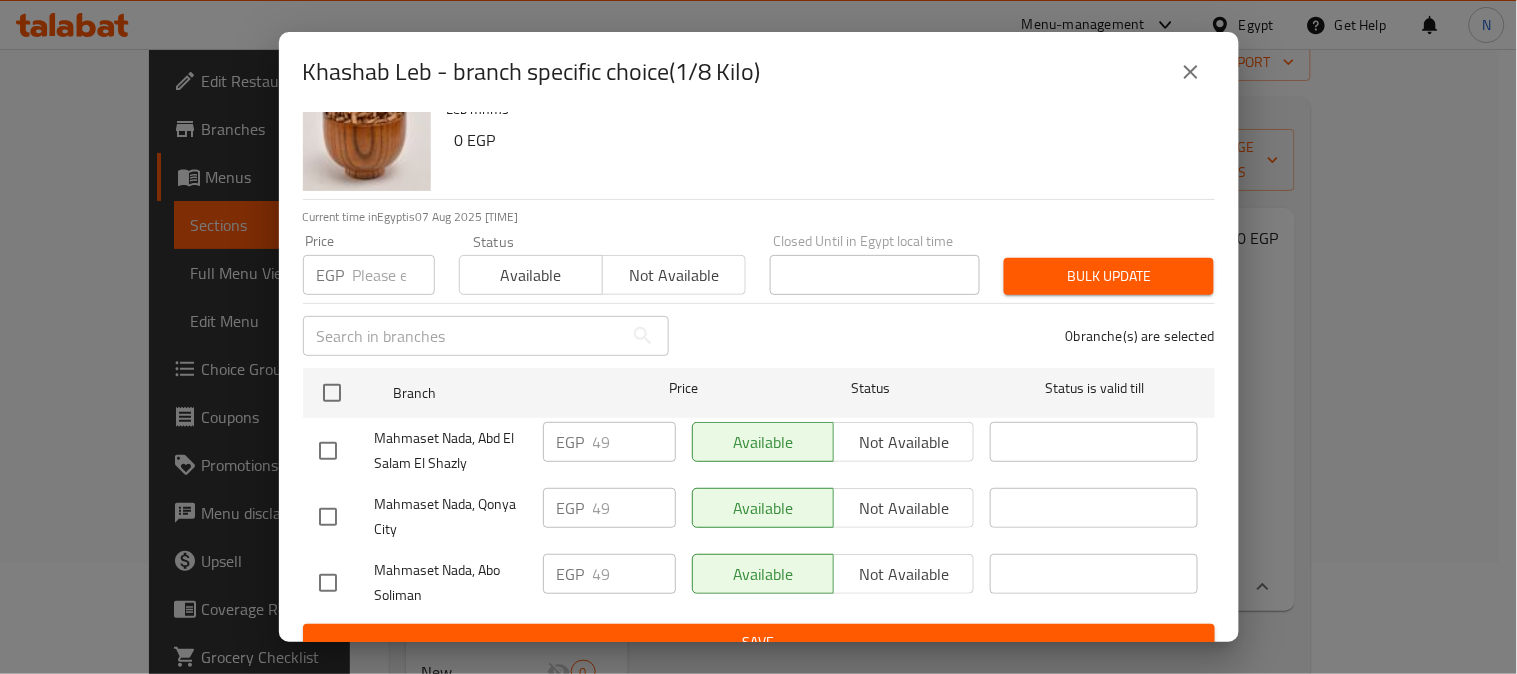 scroll, scrollTop: 83, scrollLeft: 0, axis: vertical 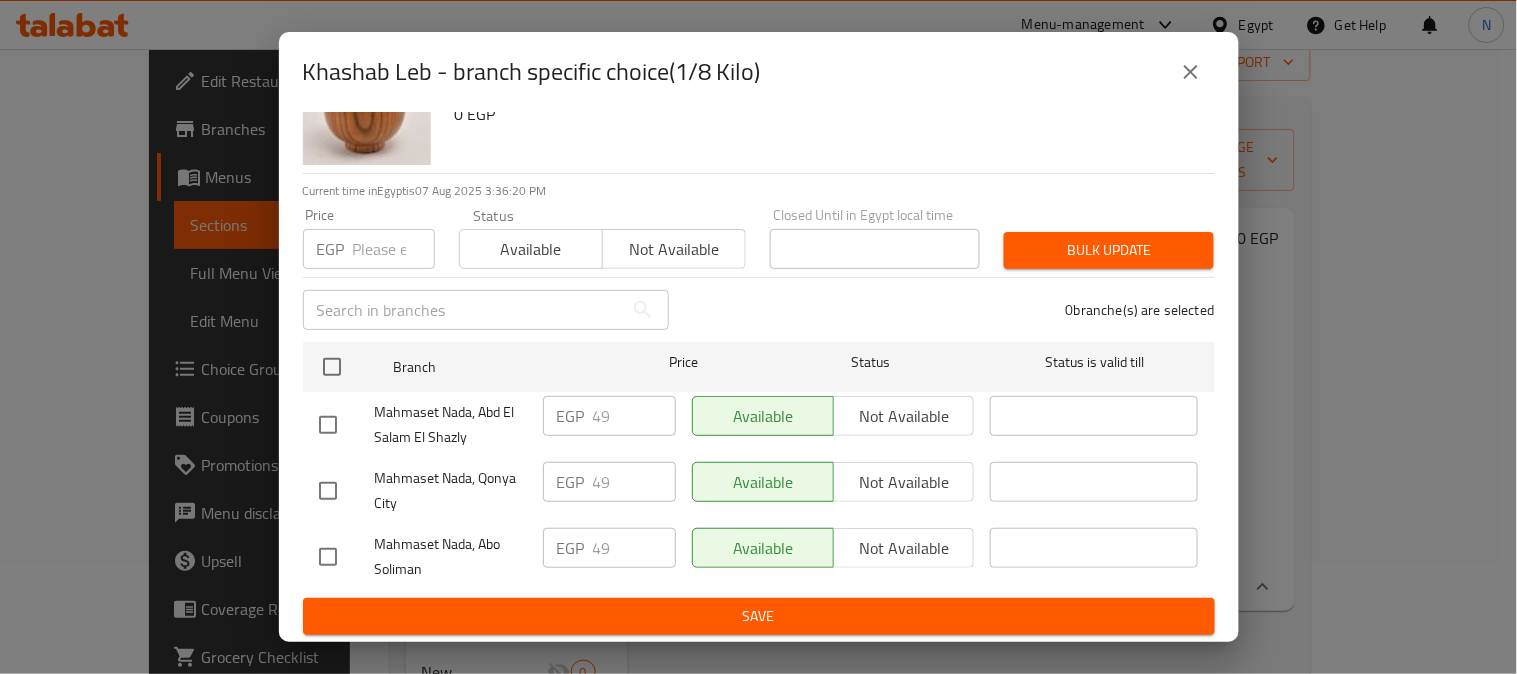 click at bounding box center (328, 425) 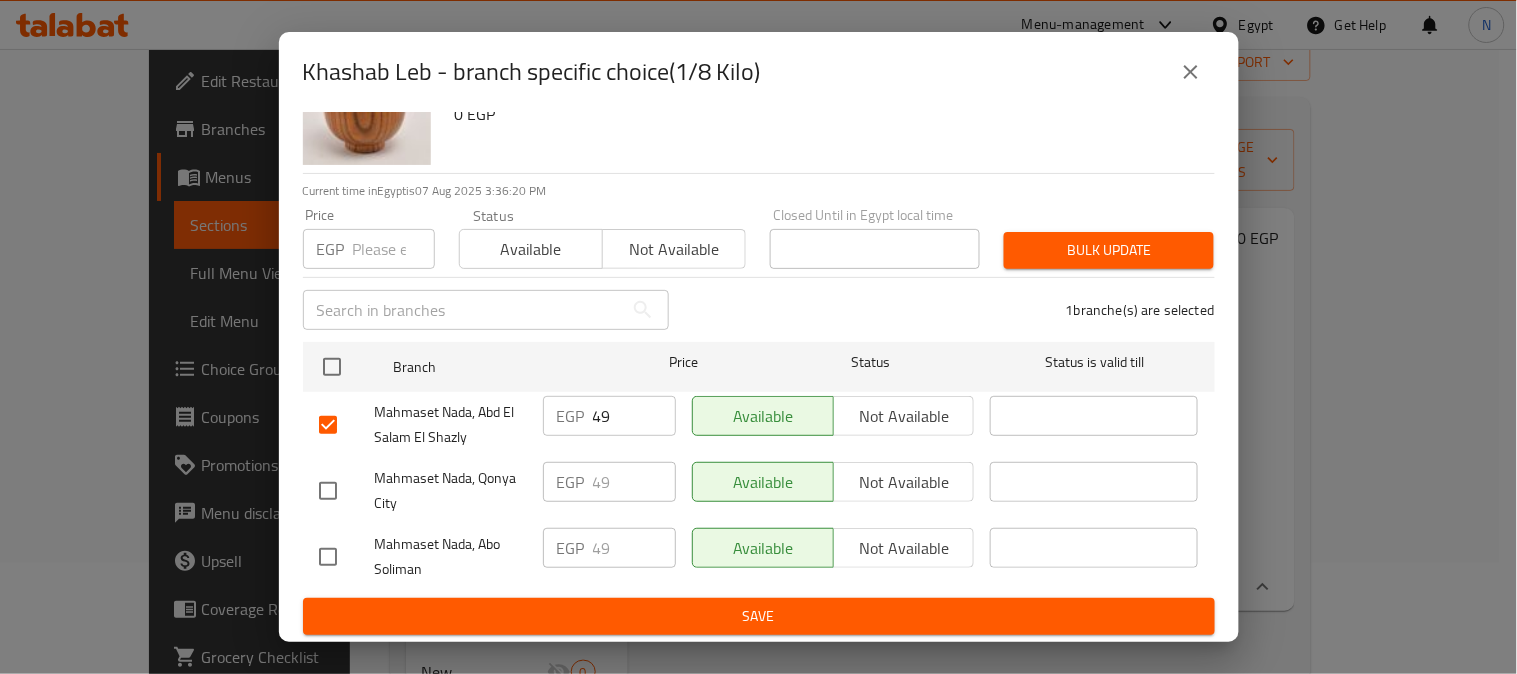 click at bounding box center (328, 491) 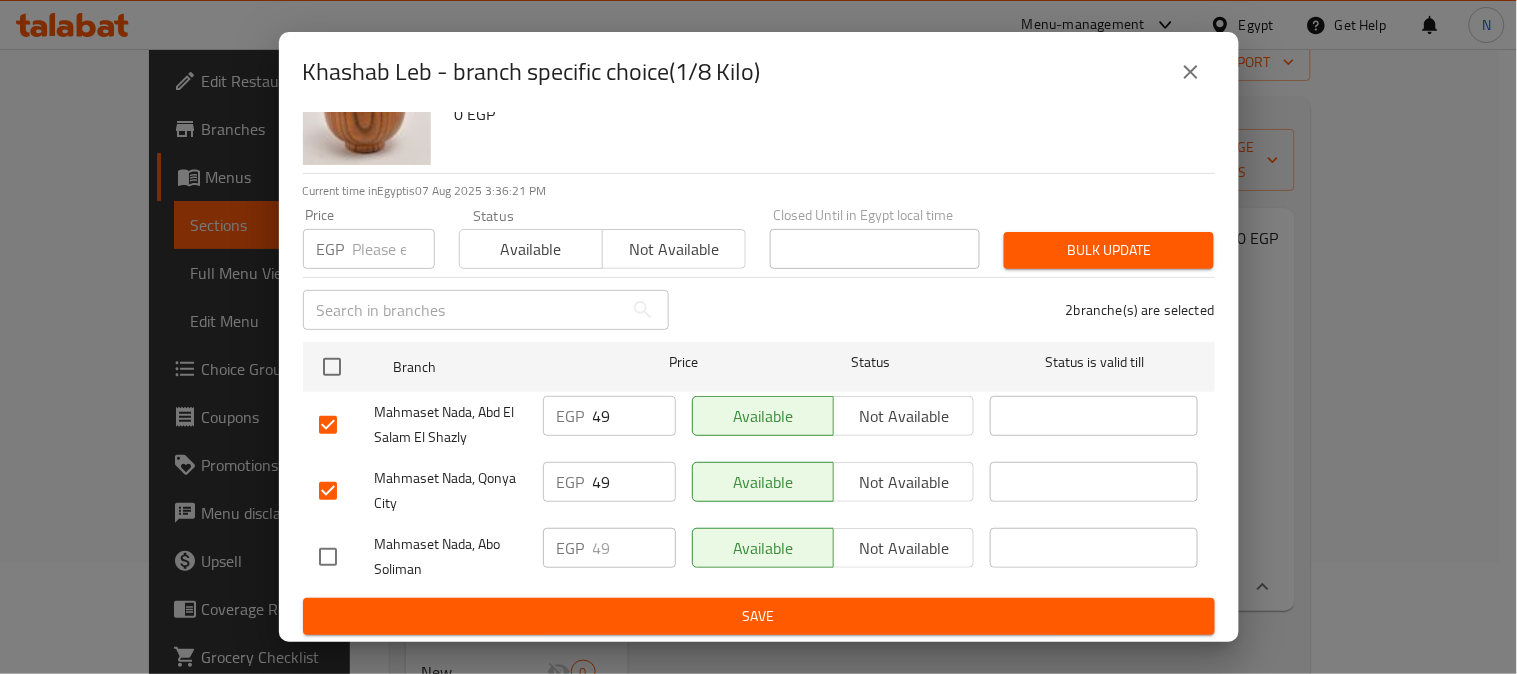 click on "49" at bounding box center (634, 416) 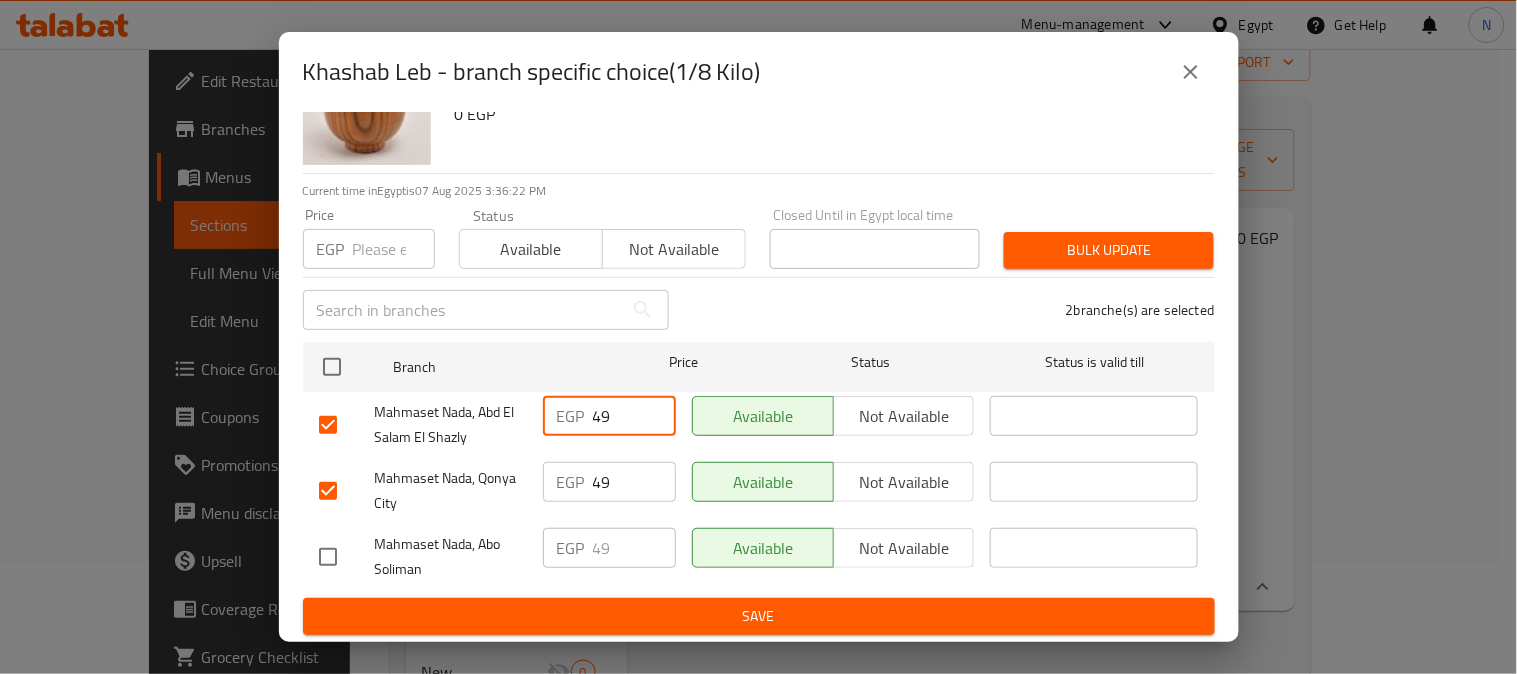 paste on "3.125" 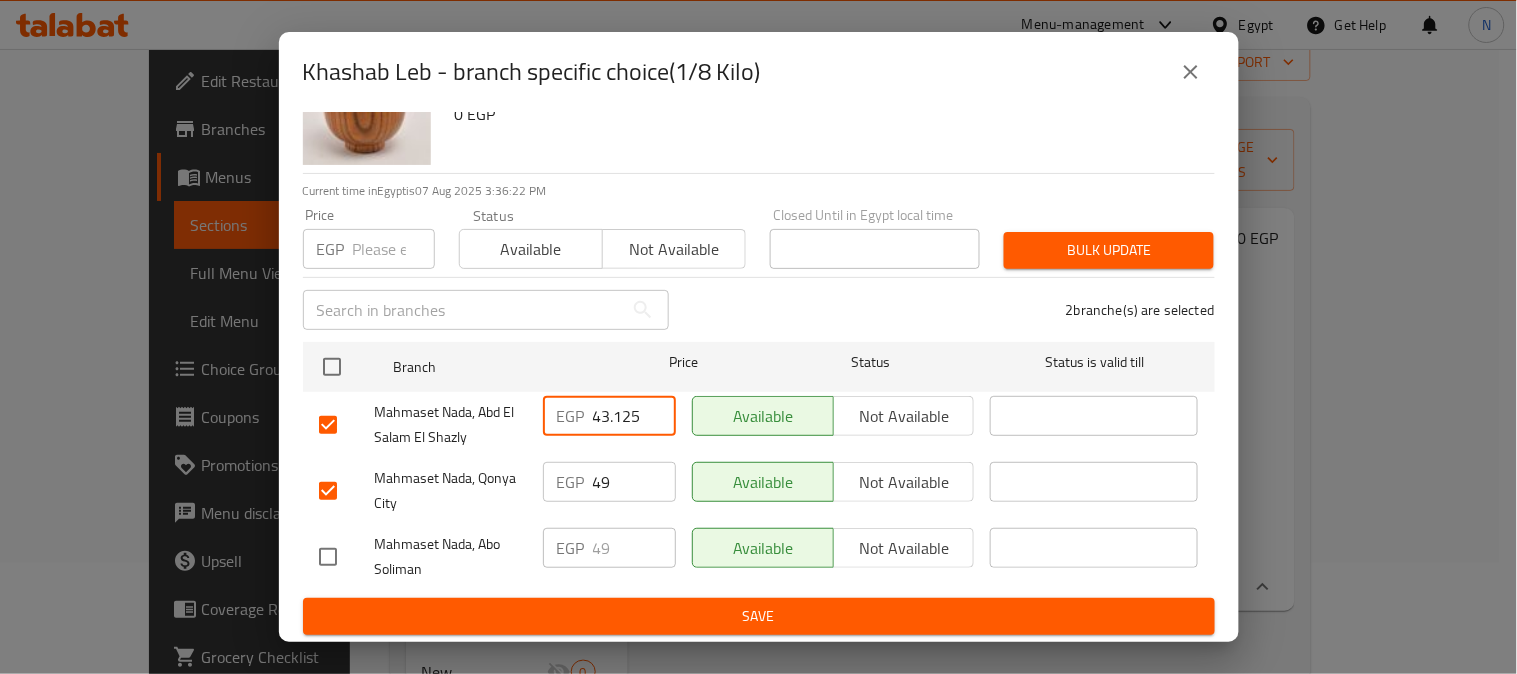 type on "43.125" 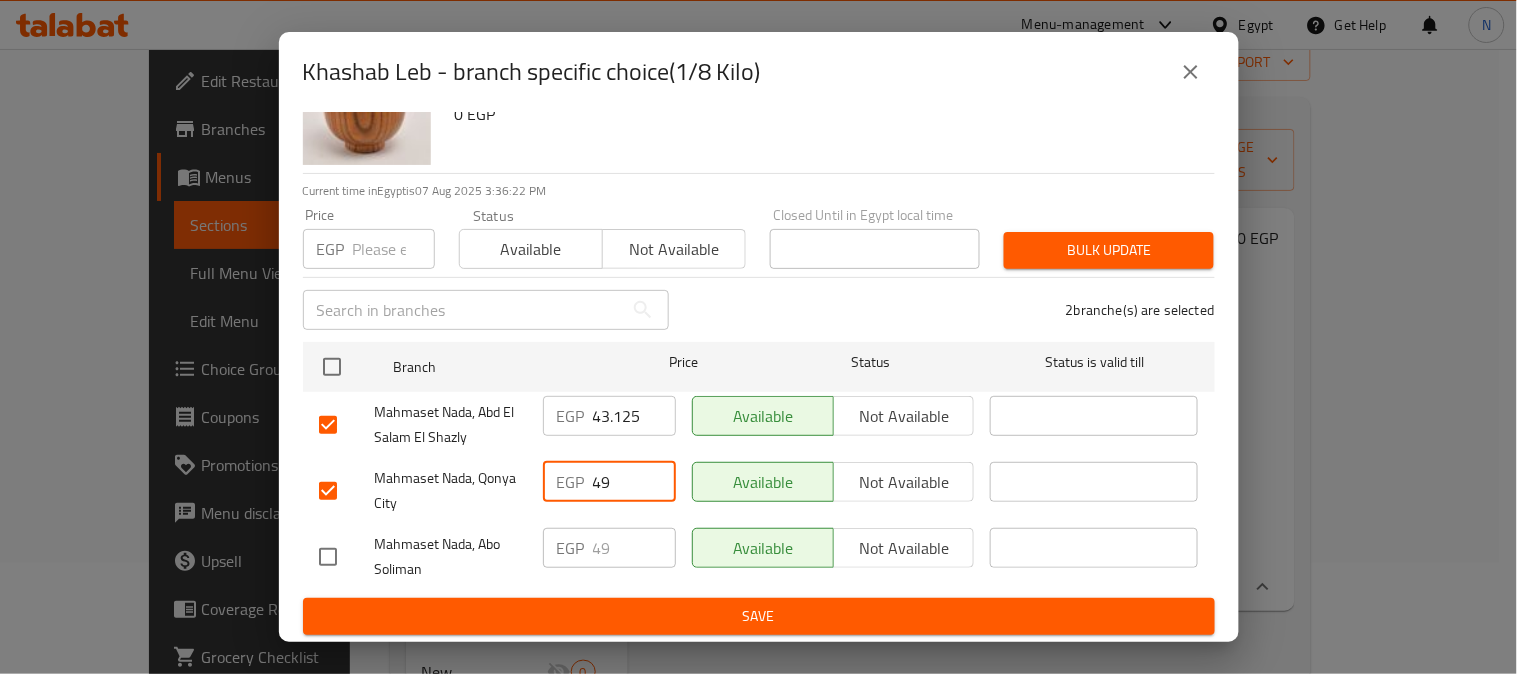 click on "49" at bounding box center (634, 482) 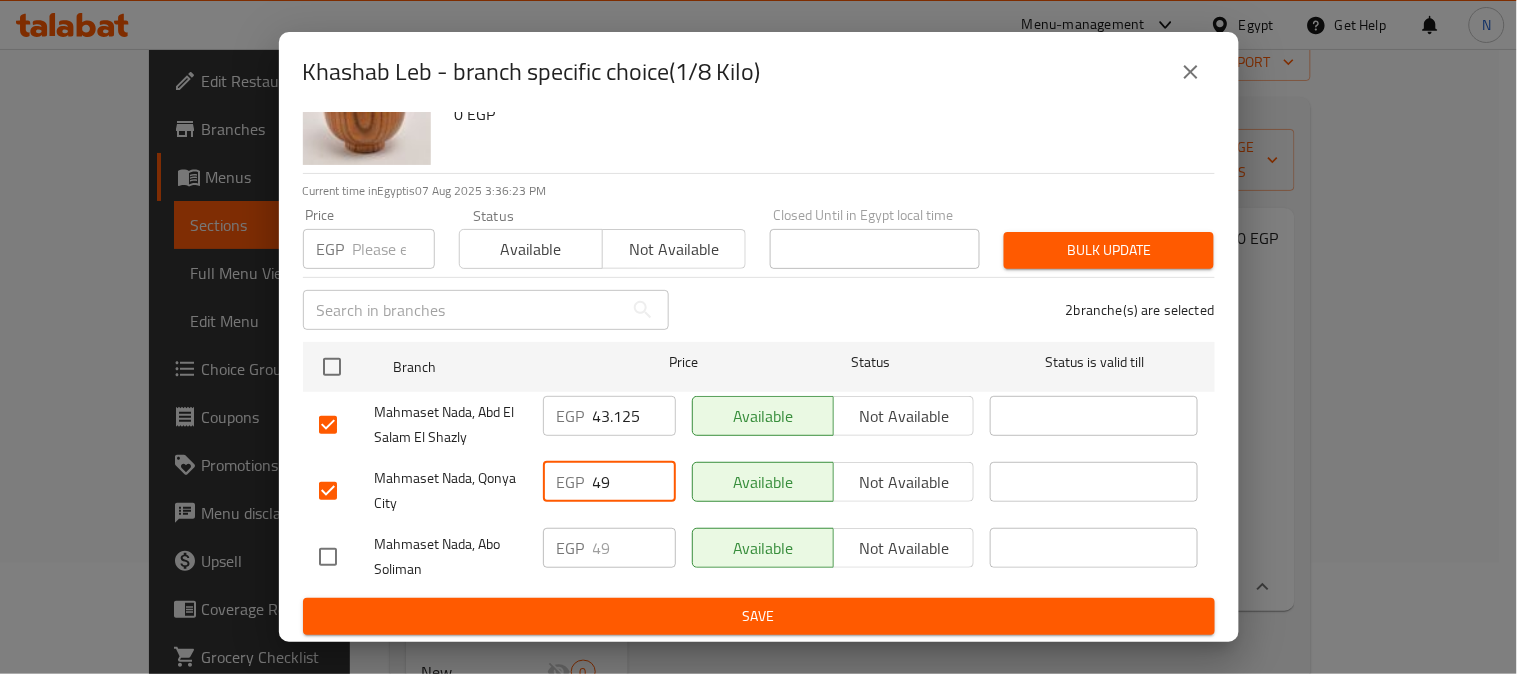 paste on "3.125" 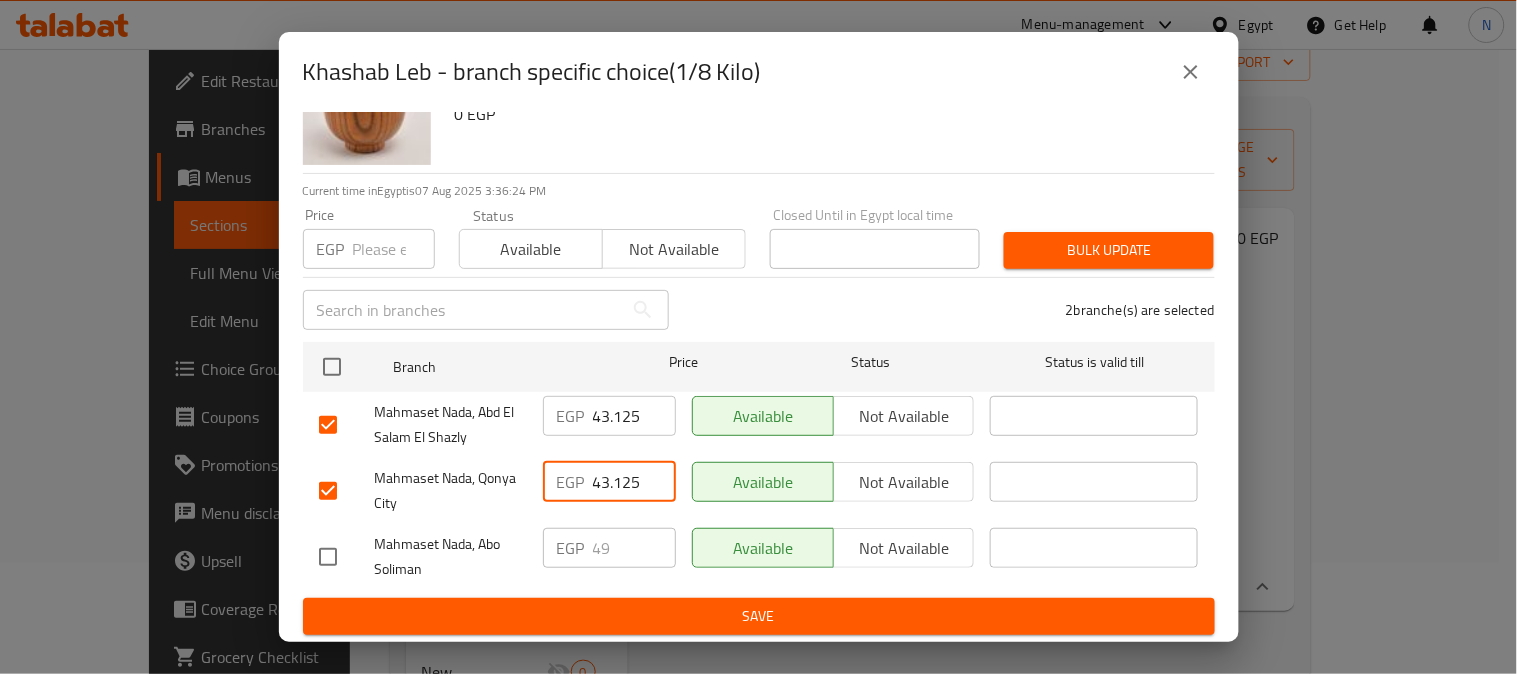 type on "43.125" 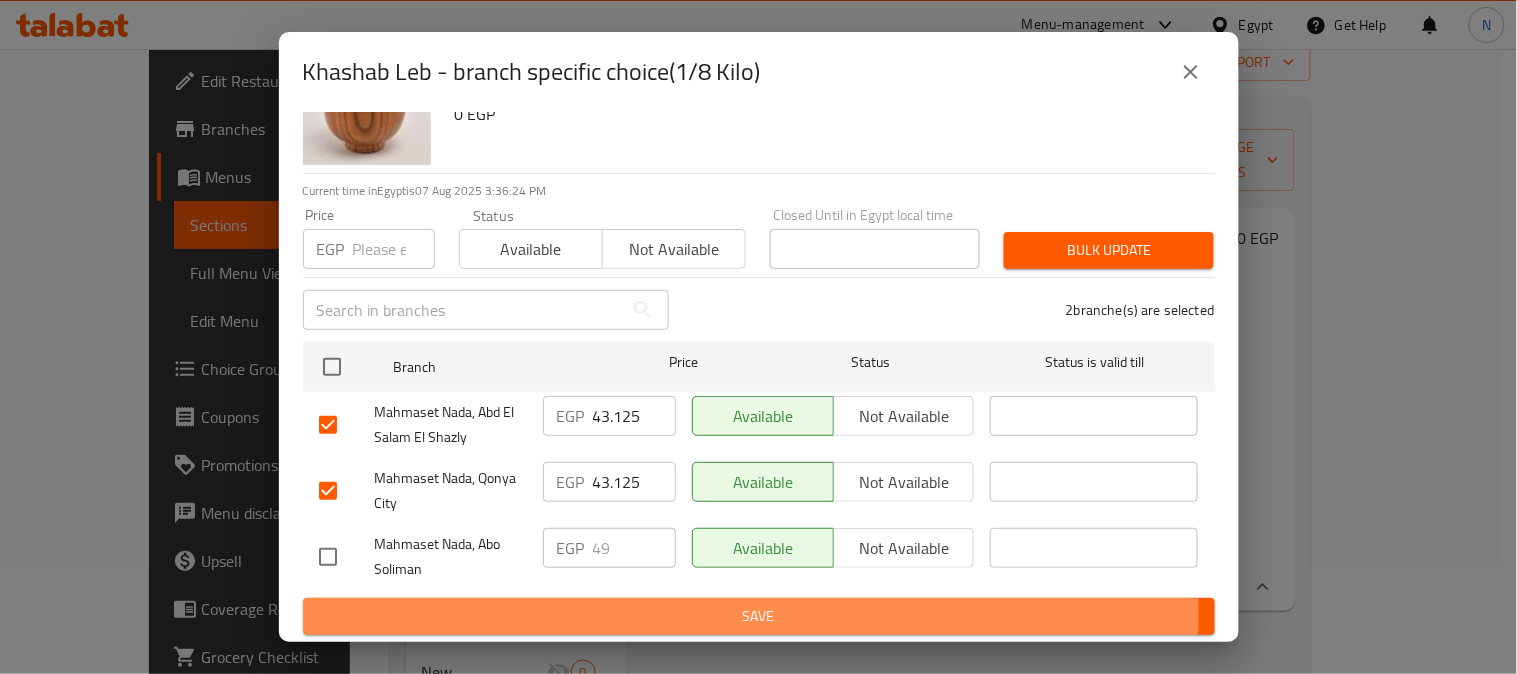 click on "Save" at bounding box center [759, 616] 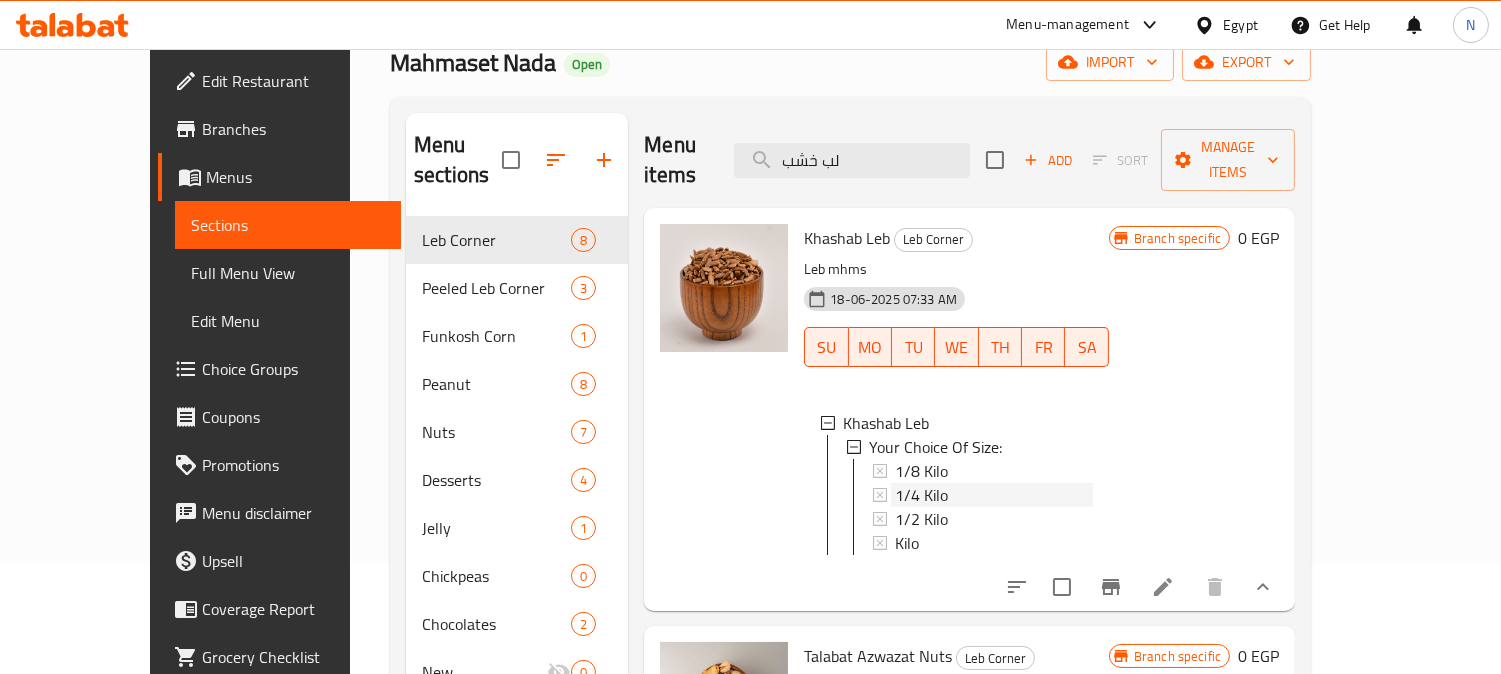 click on "1/4 Kilo" at bounding box center (994, 495) 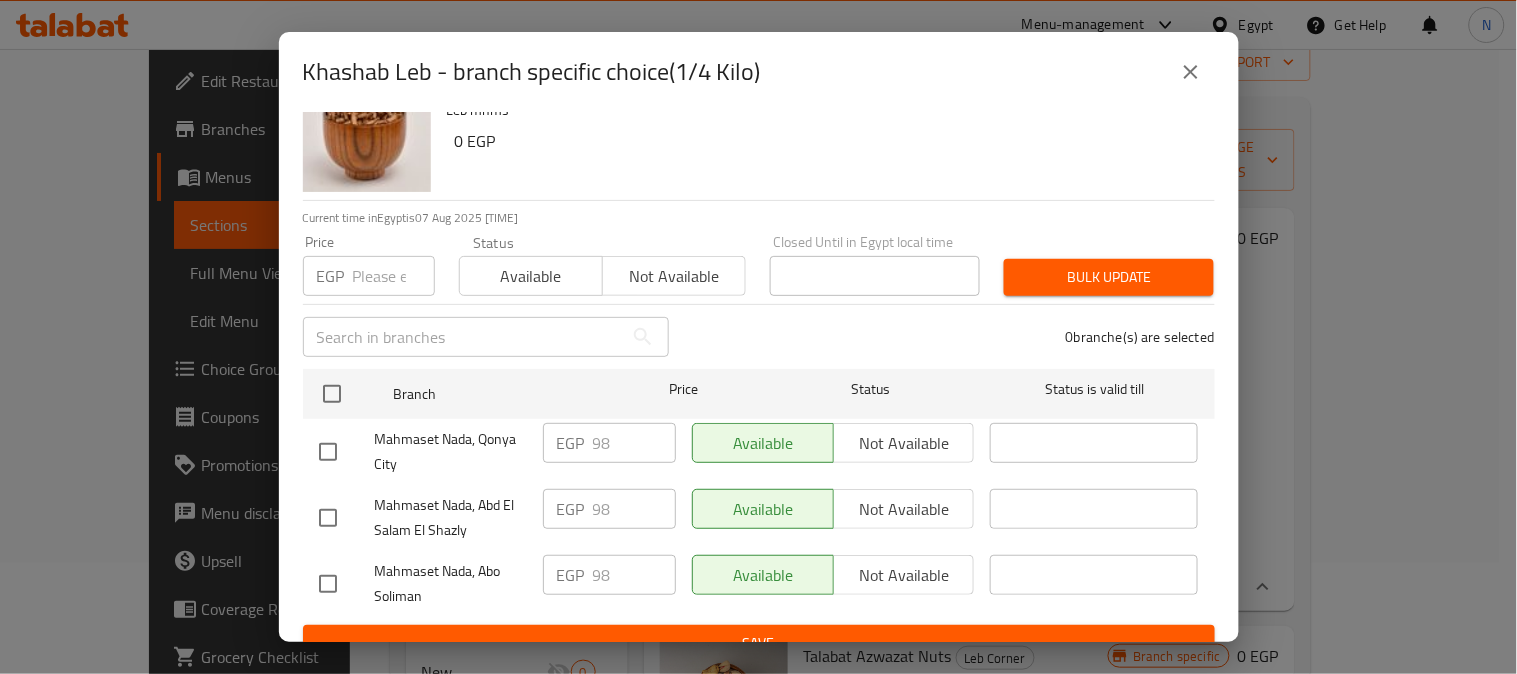 scroll, scrollTop: 83, scrollLeft: 0, axis: vertical 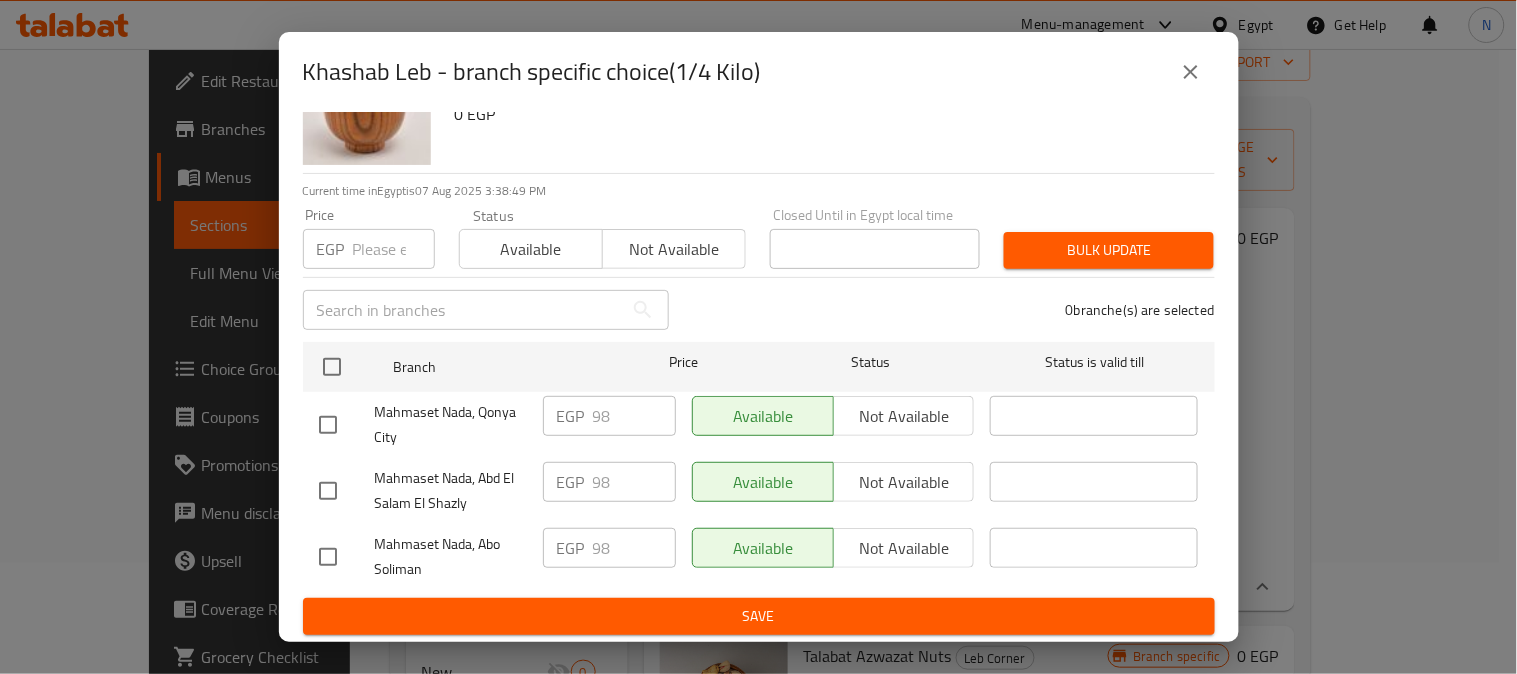 click at bounding box center (328, 491) 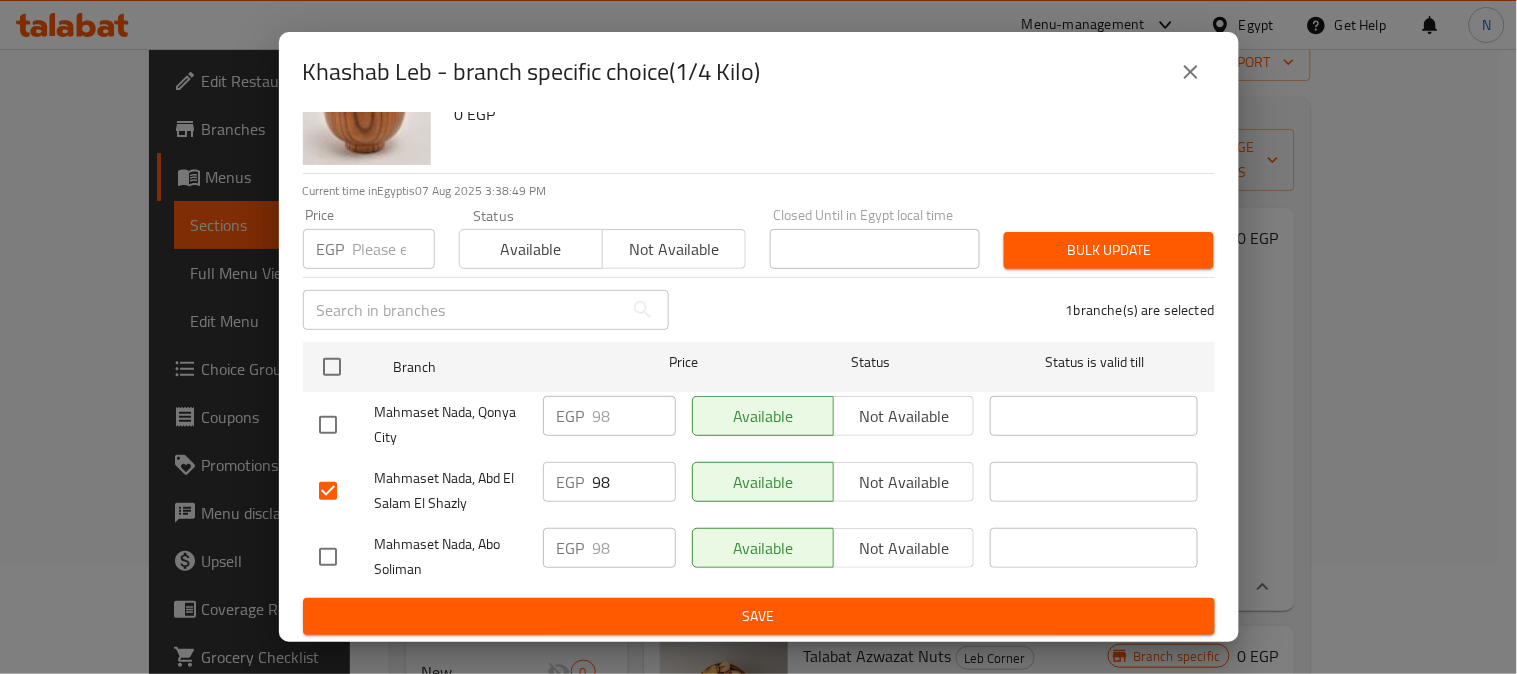 click at bounding box center [328, 425] 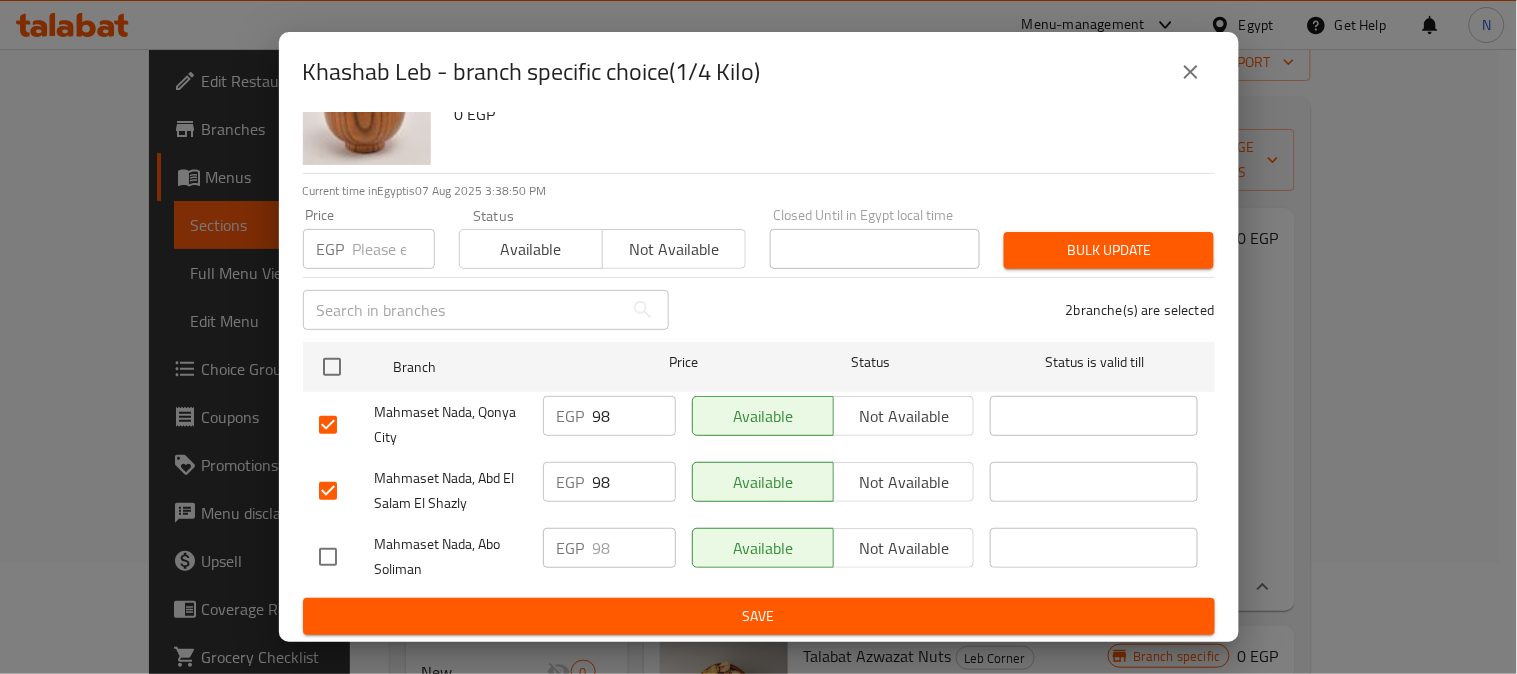 click on "98" at bounding box center [634, 416] 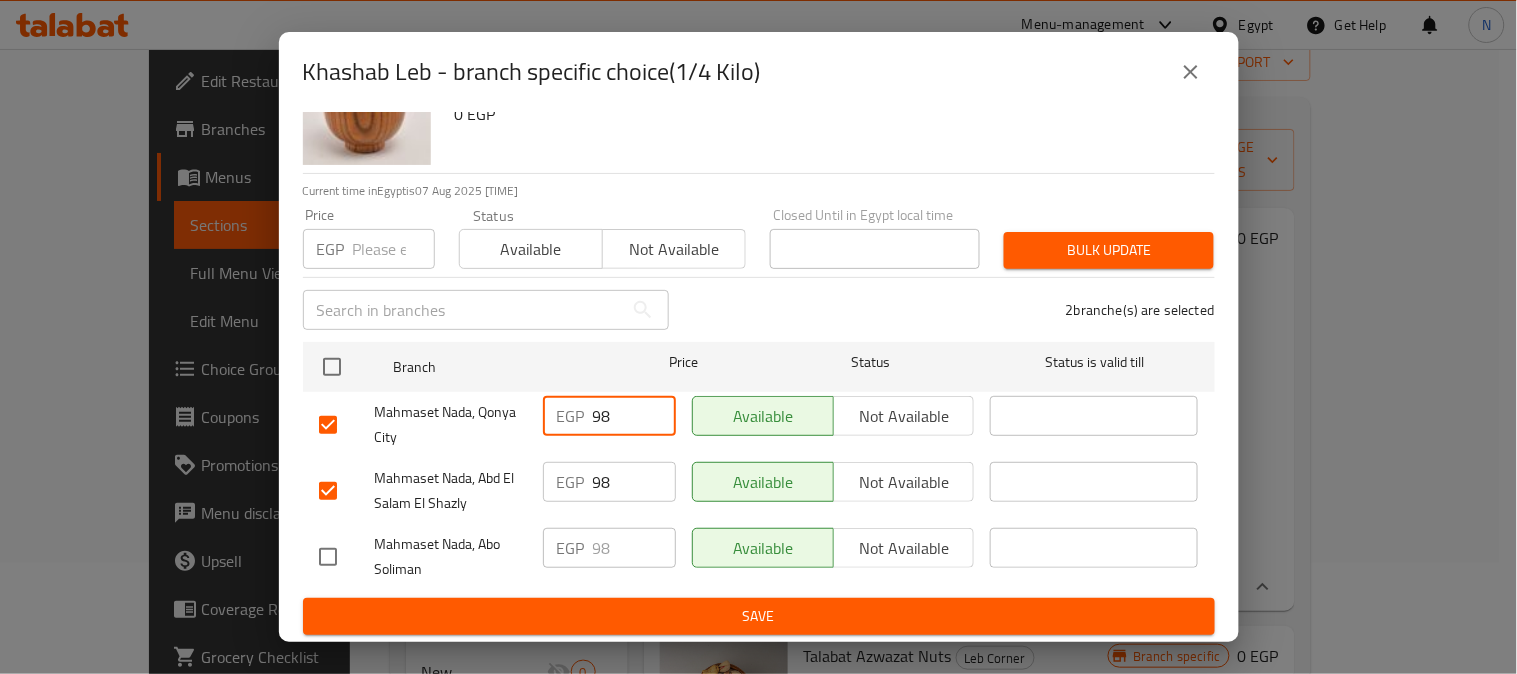 click on "98" at bounding box center (634, 416) 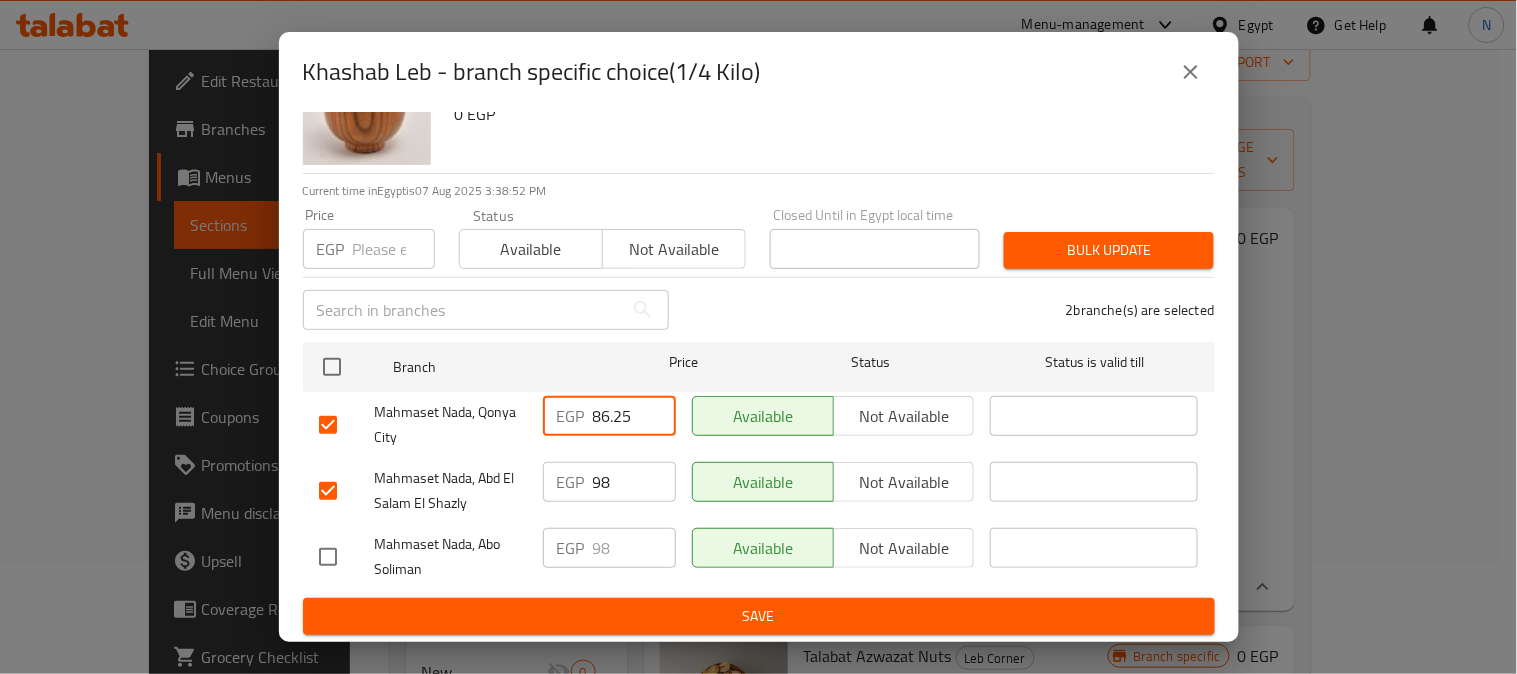 type on "86.25" 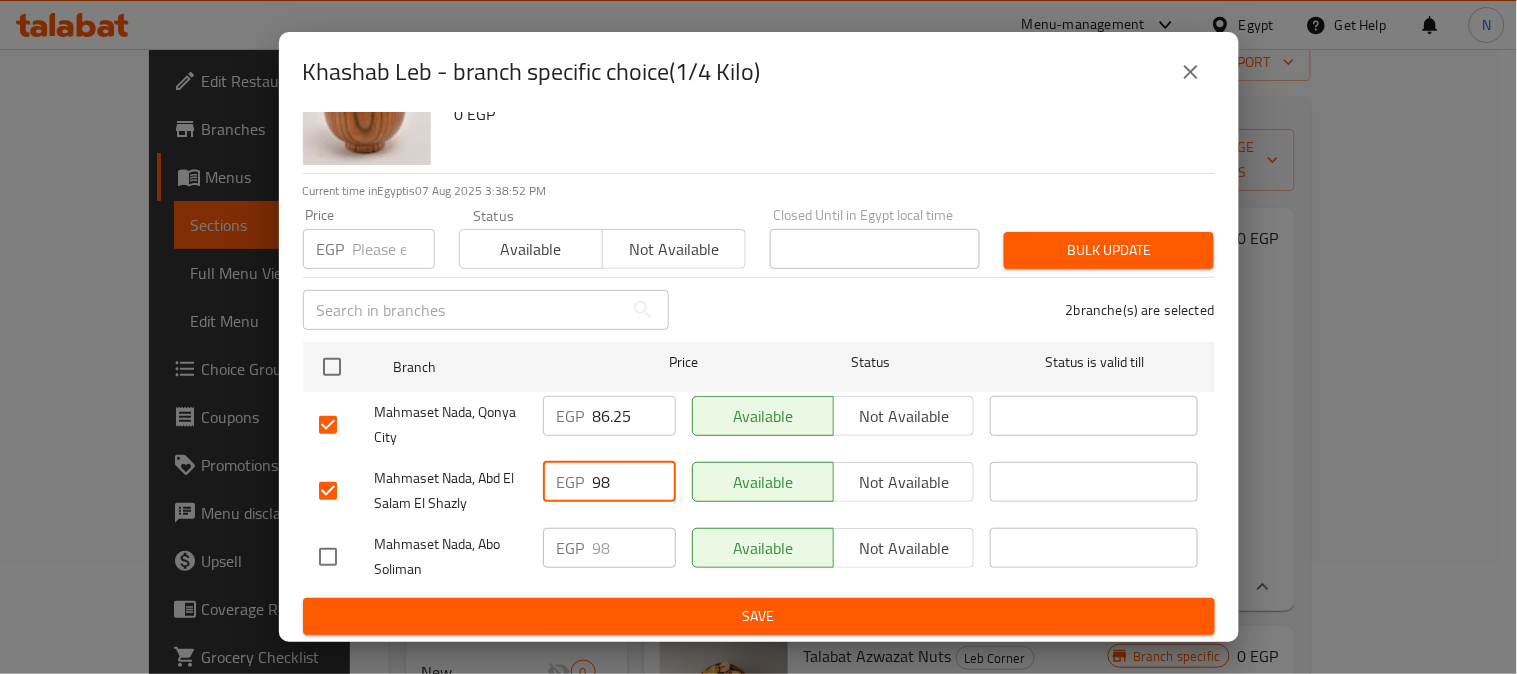 click on "98" at bounding box center (634, 482) 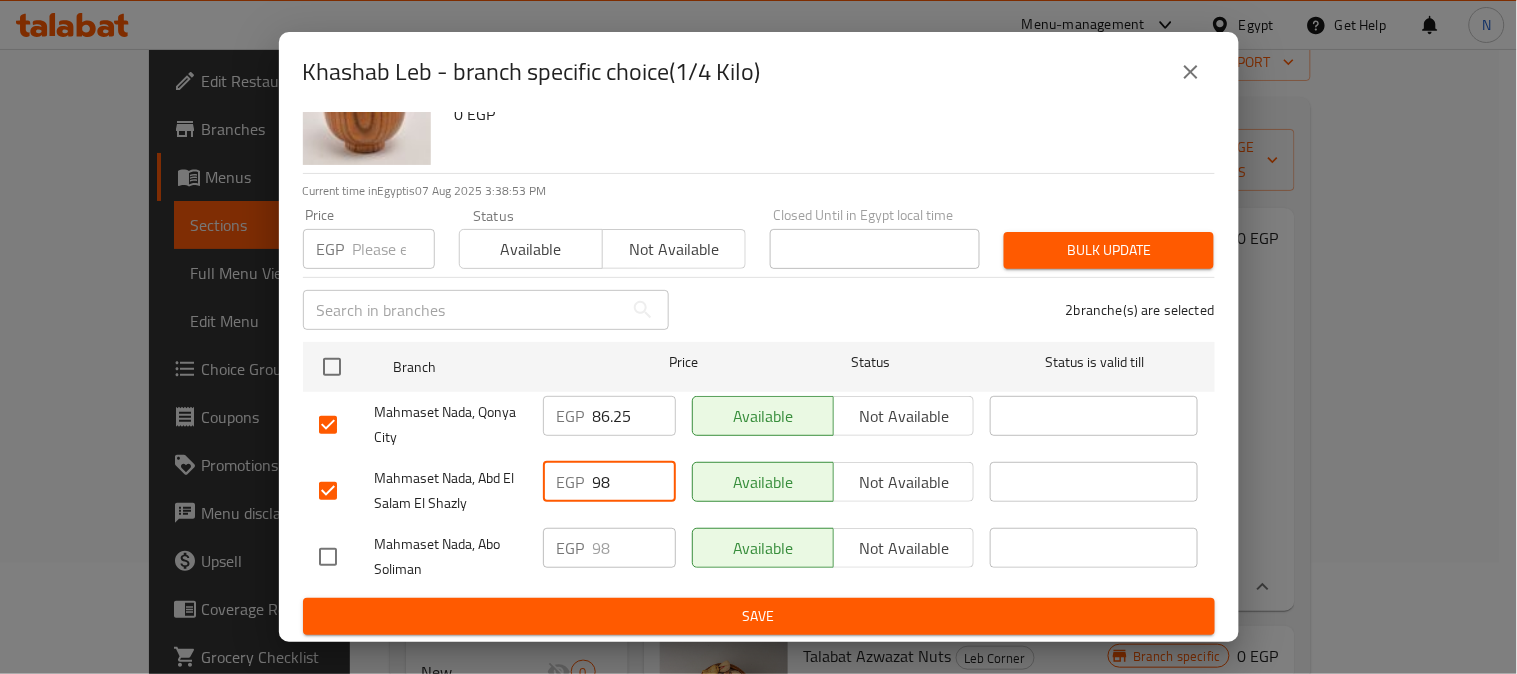 paste on "86.25" 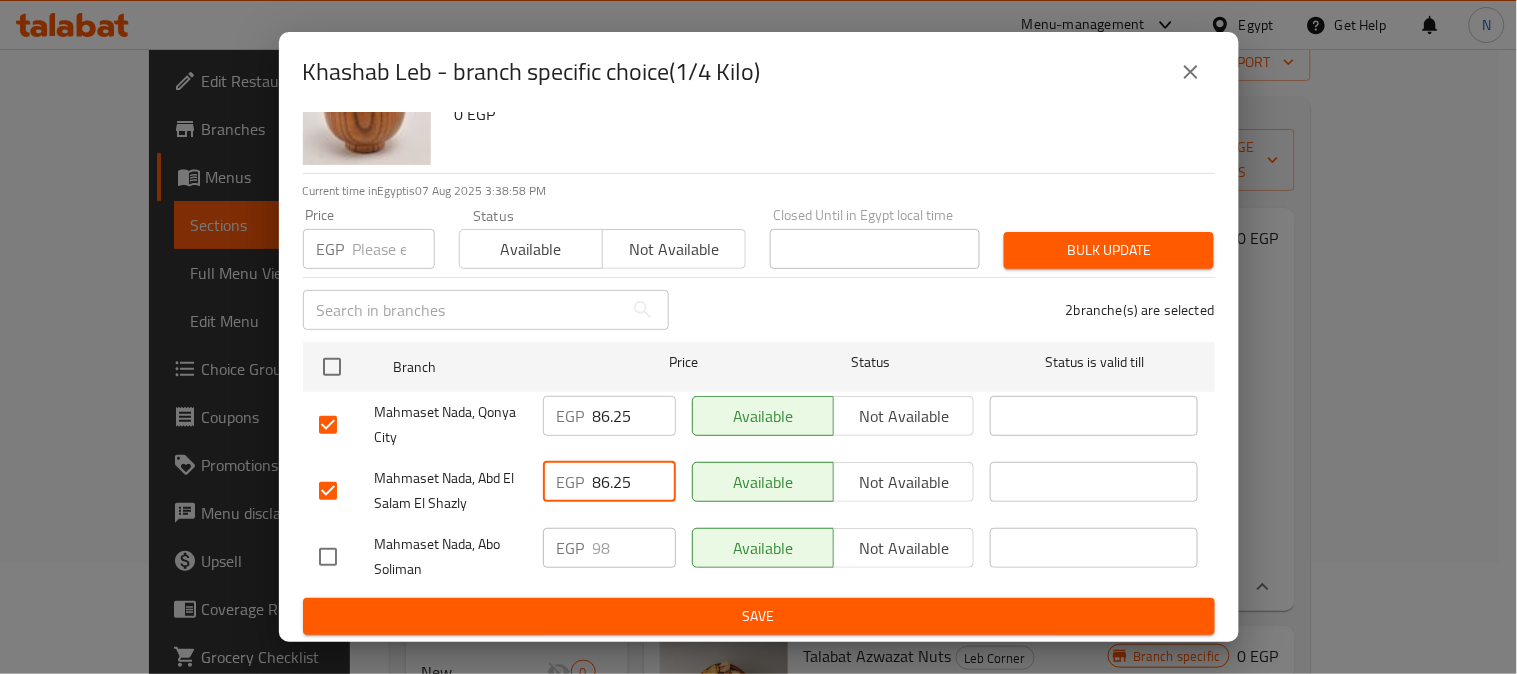 type on "86.25" 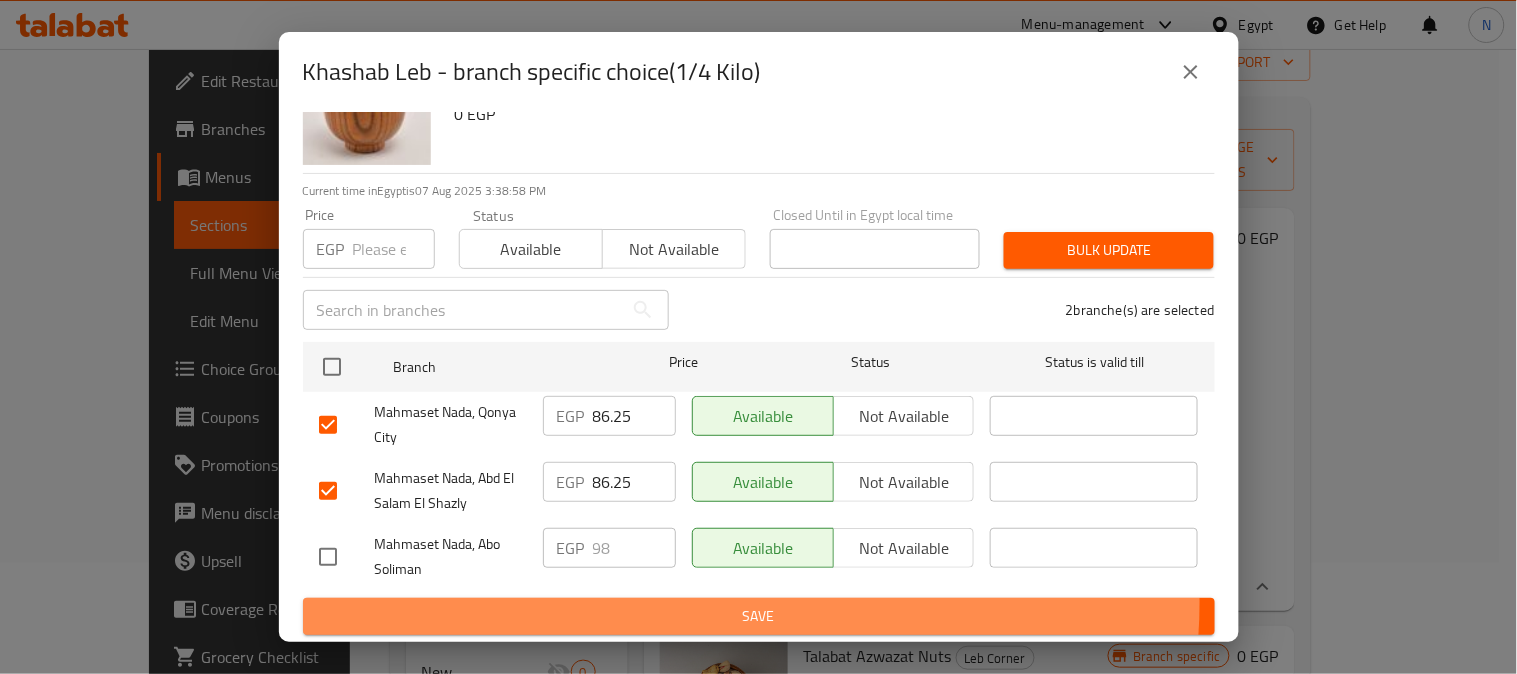 click on "Save" at bounding box center [759, 616] 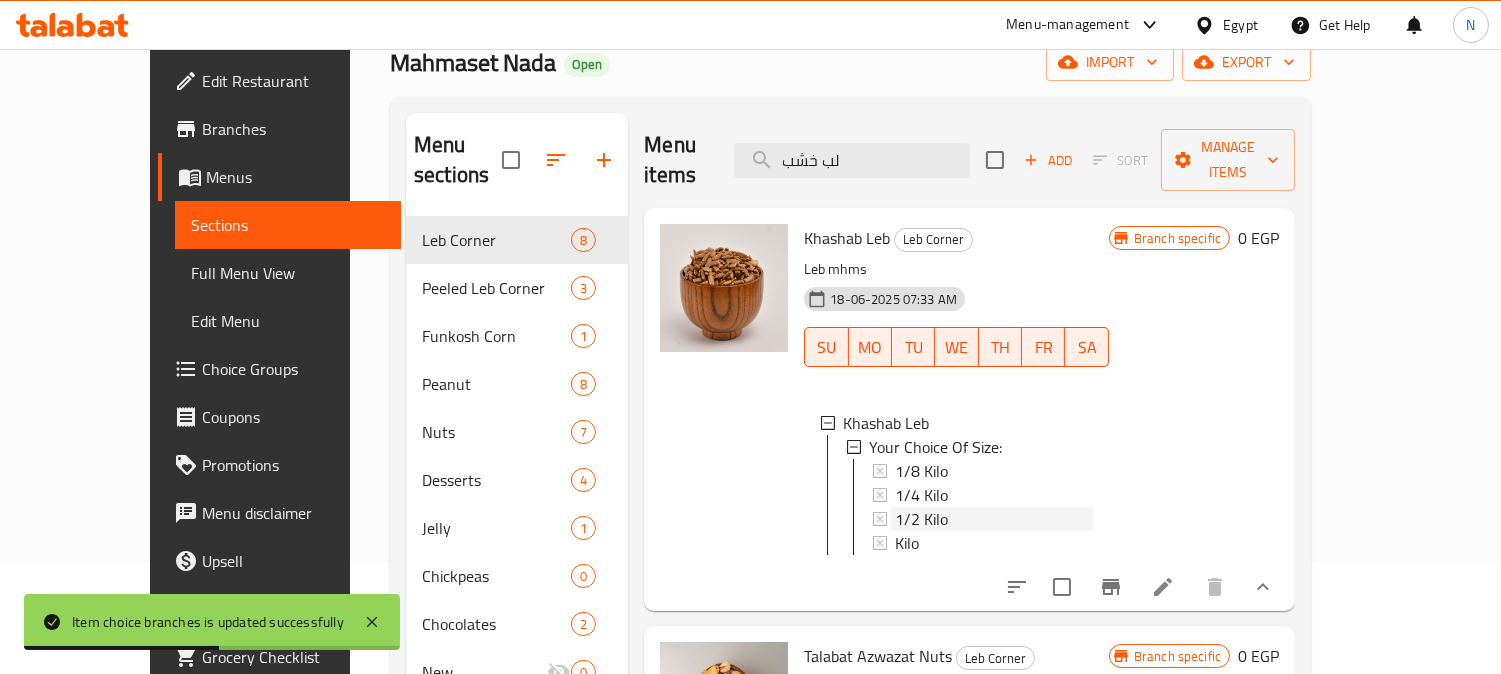 click on "1/2 Kilo" at bounding box center [921, 519] 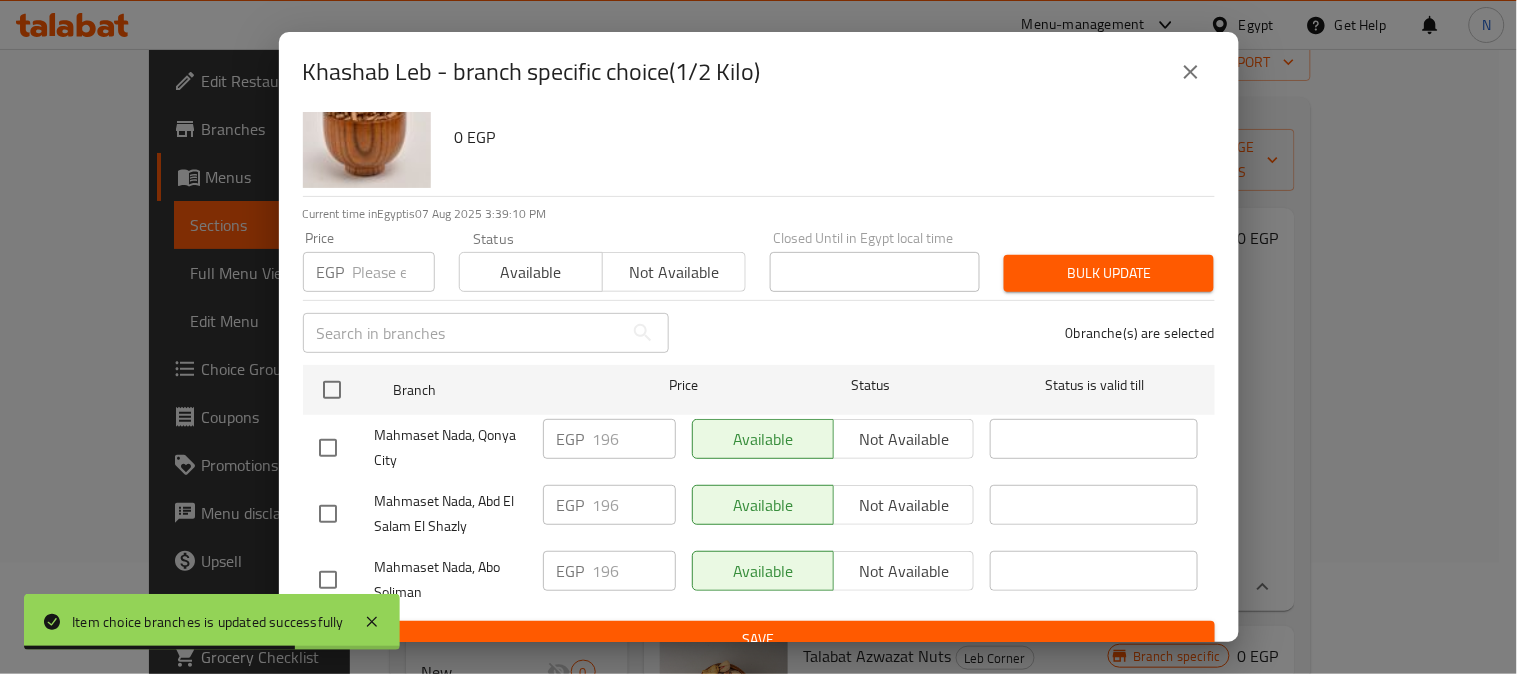 scroll, scrollTop: 83, scrollLeft: 0, axis: vertical 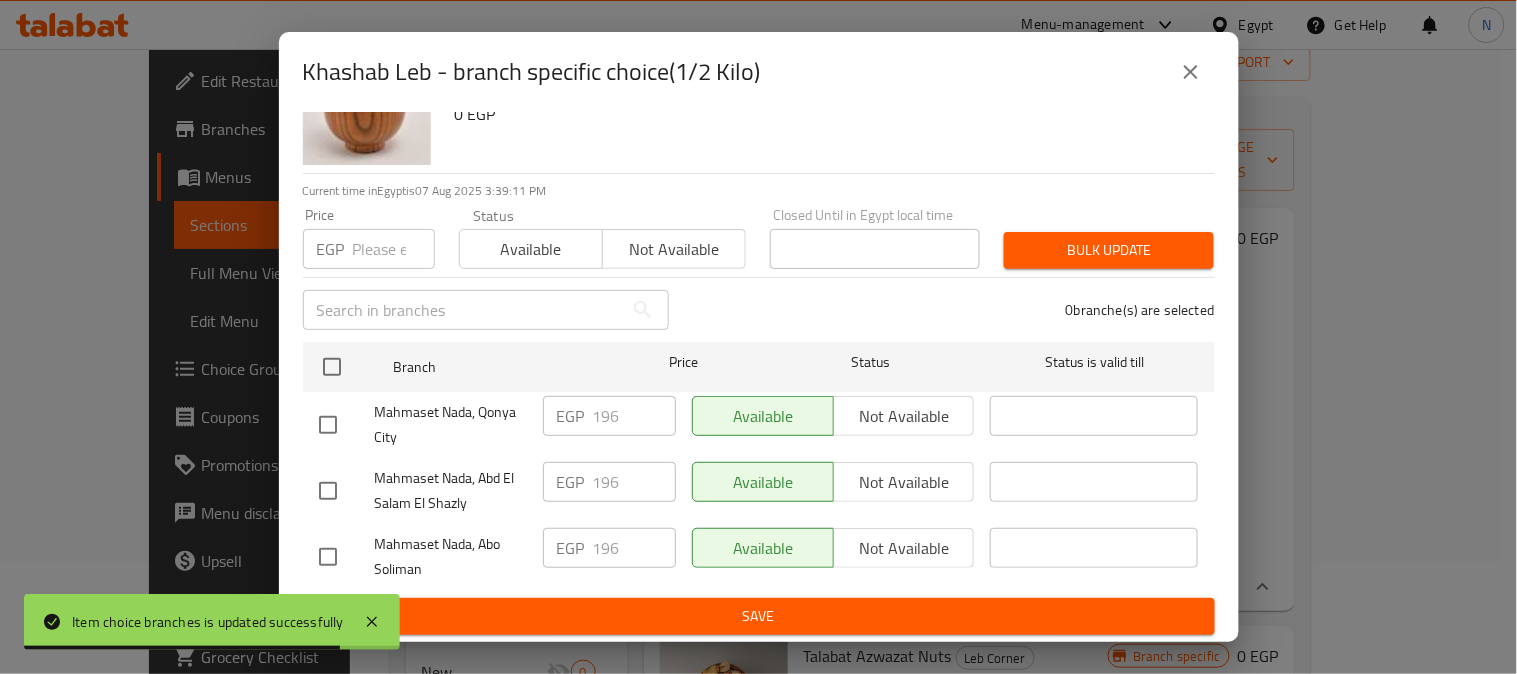 click at bounding box center [328, 425] 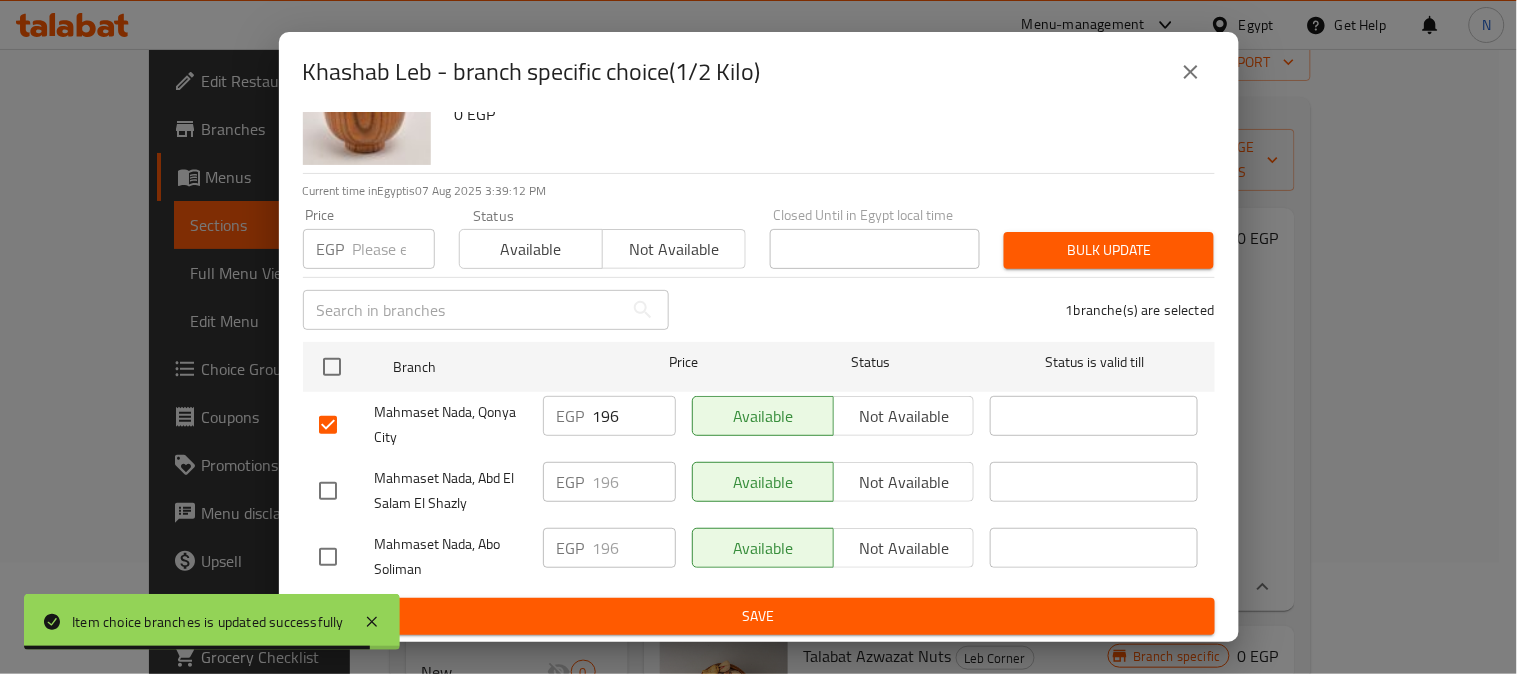 click at bounding box center [328, 491] 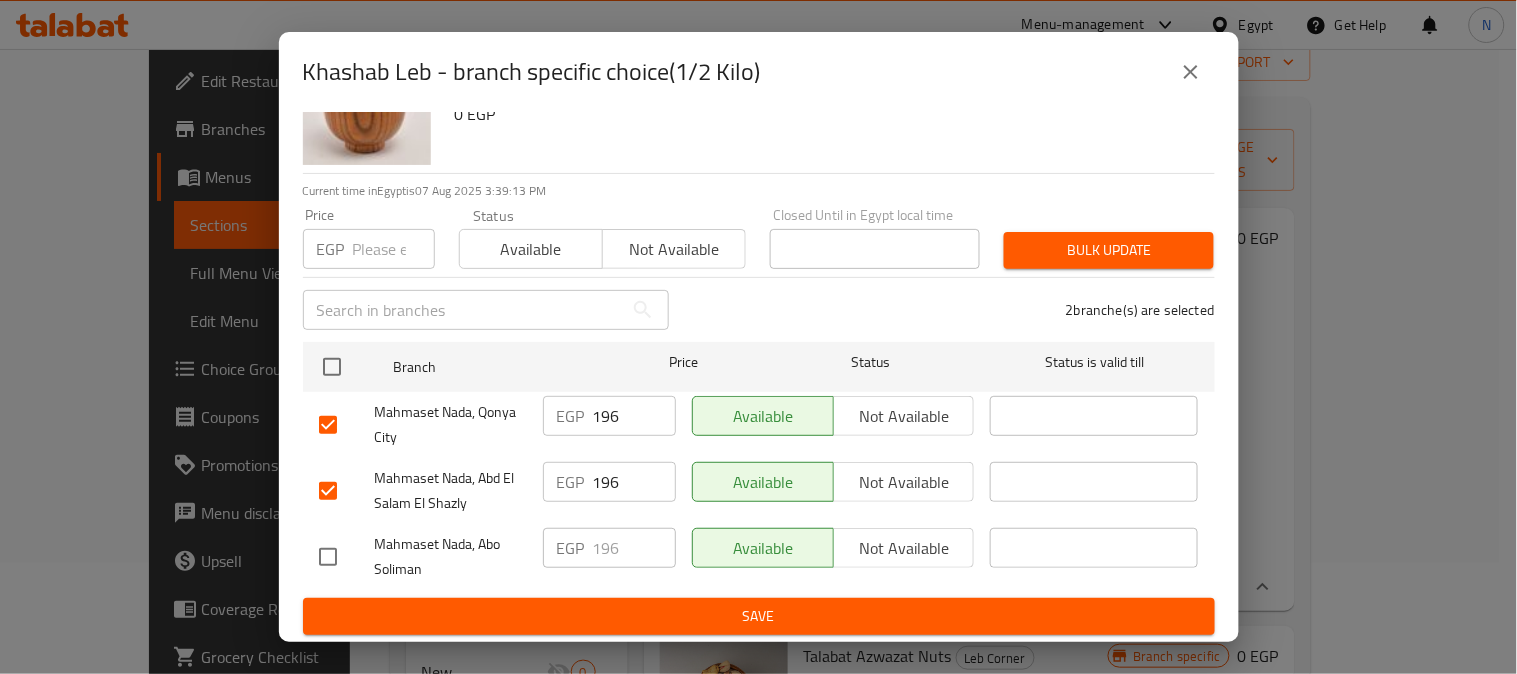 click on "196" at bounding box center (634, 482) 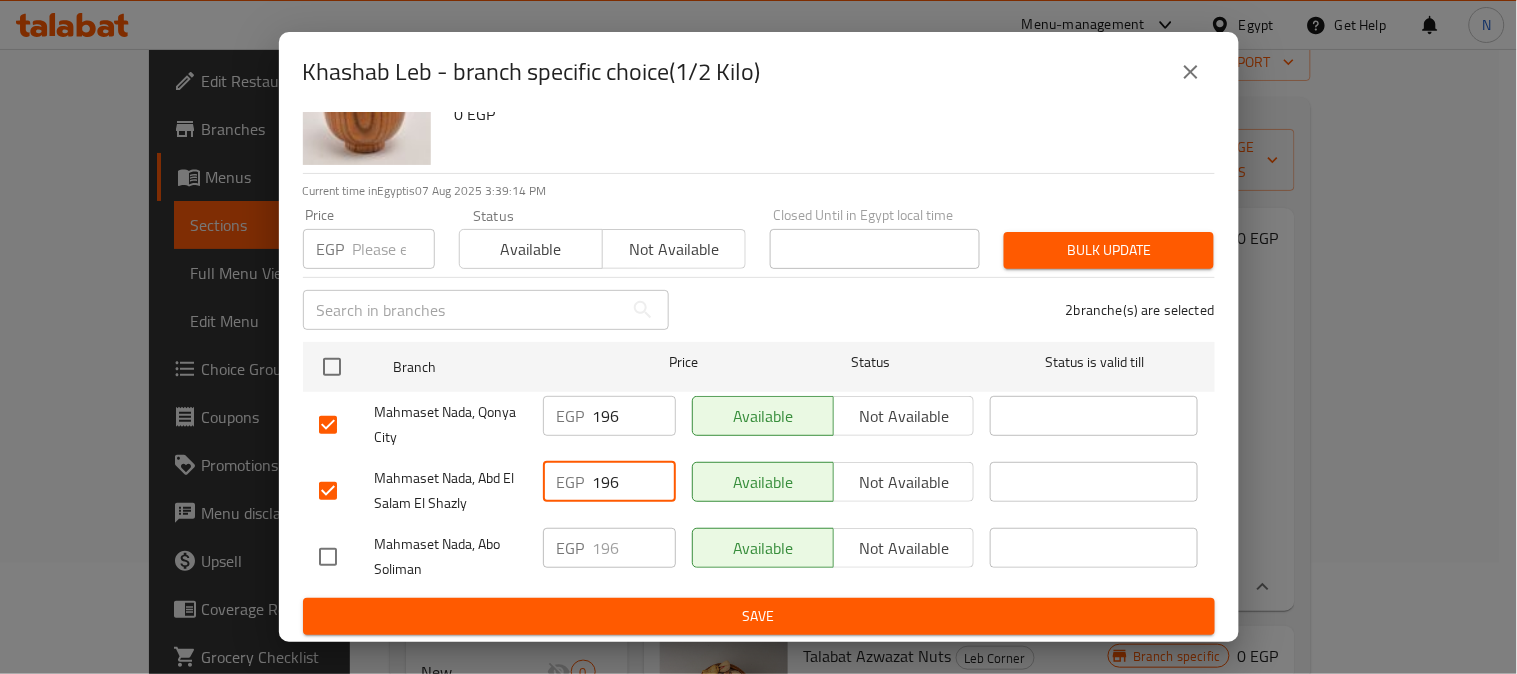 click on "196" at bounding box center [634, 482] 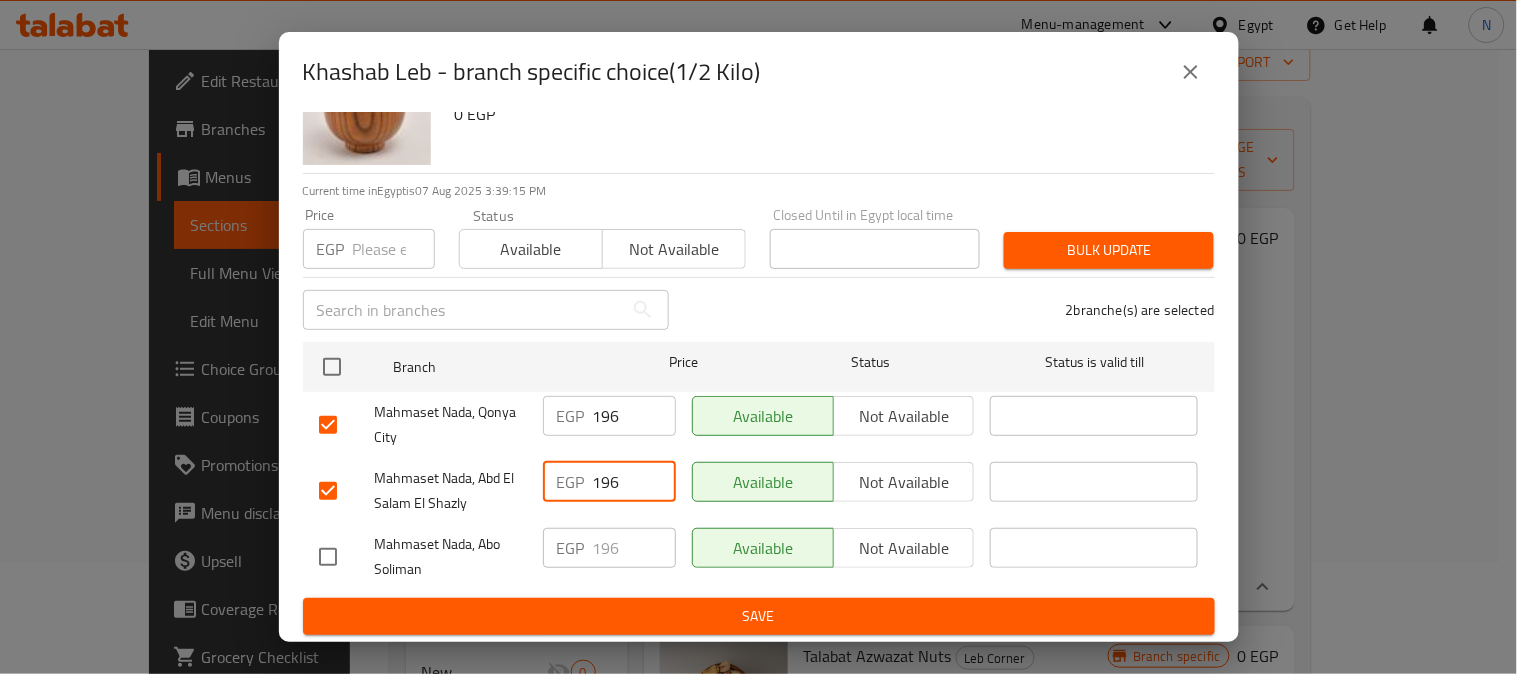 paste on "72.5" 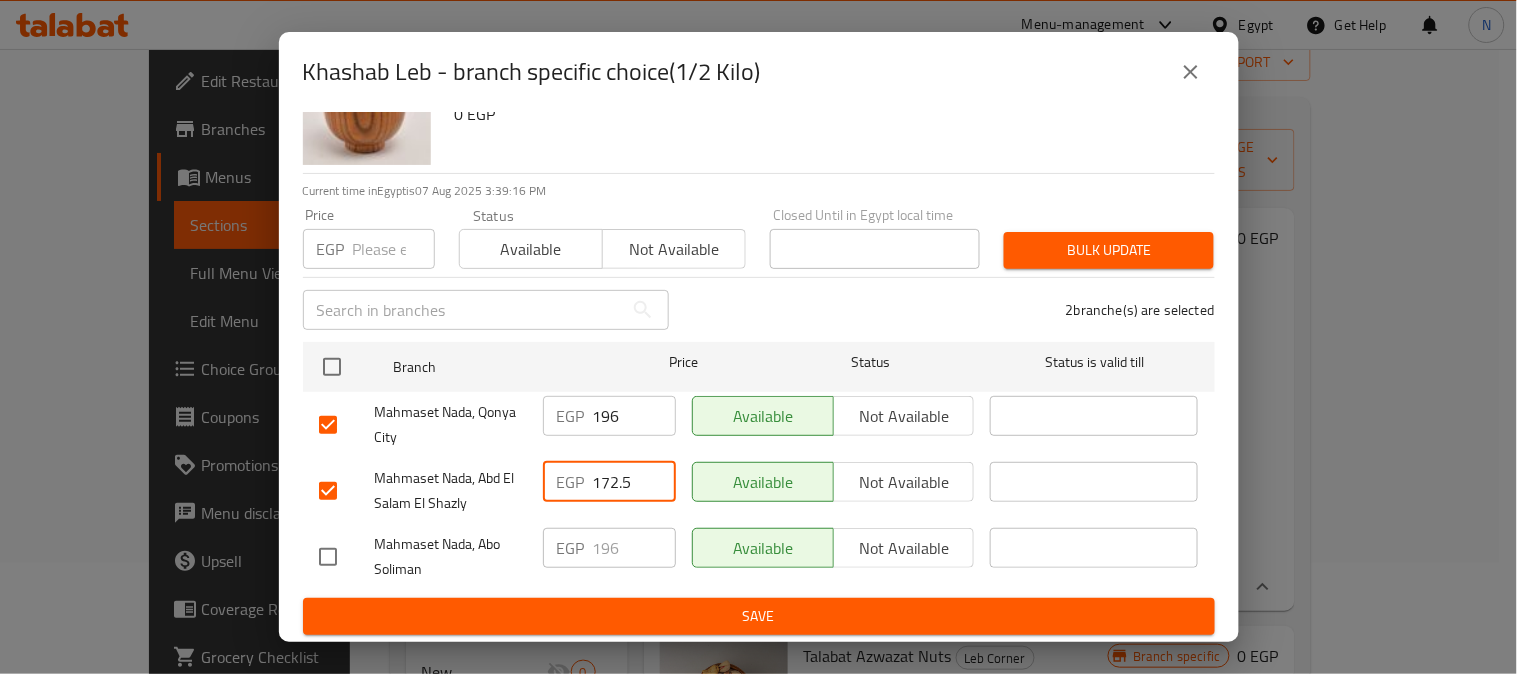 type on "172.5" 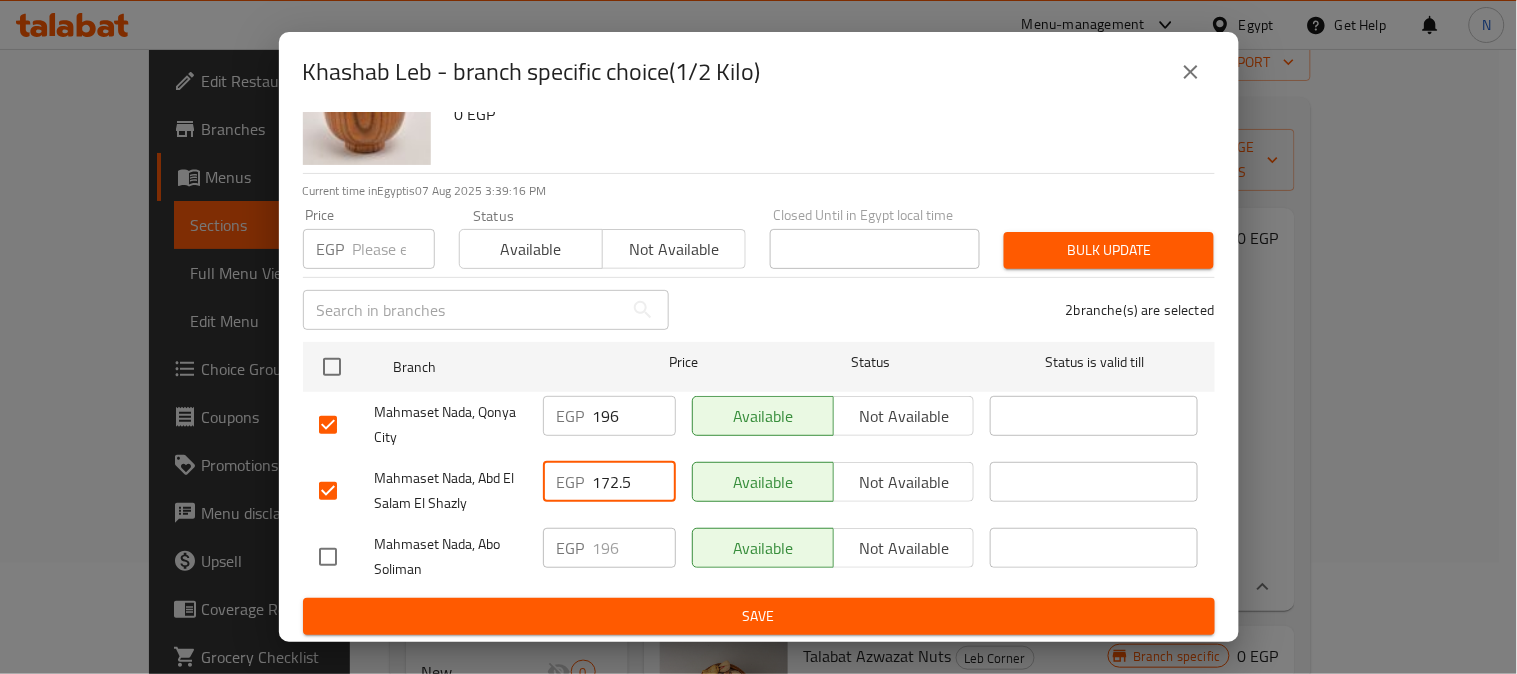 click on "196" at bounding box center (634, 416) 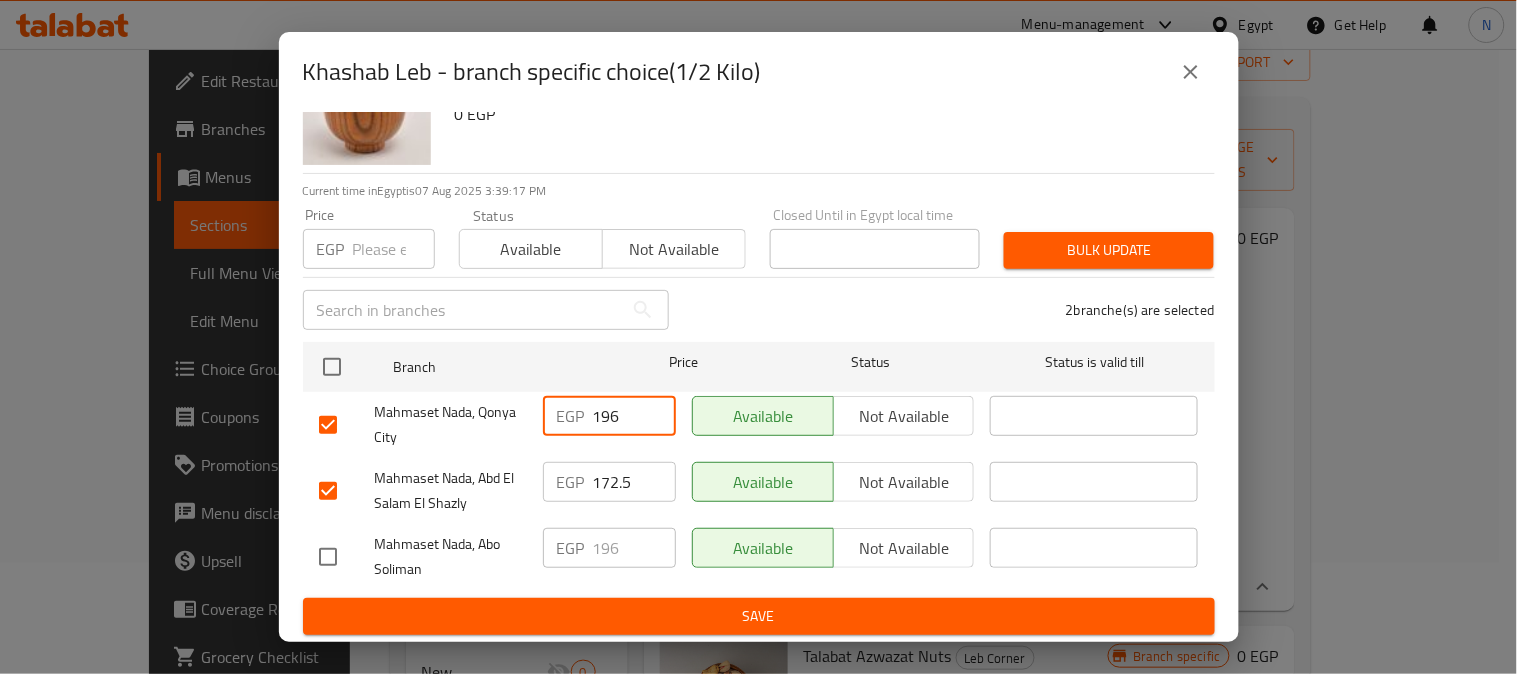 paste on "72.5" 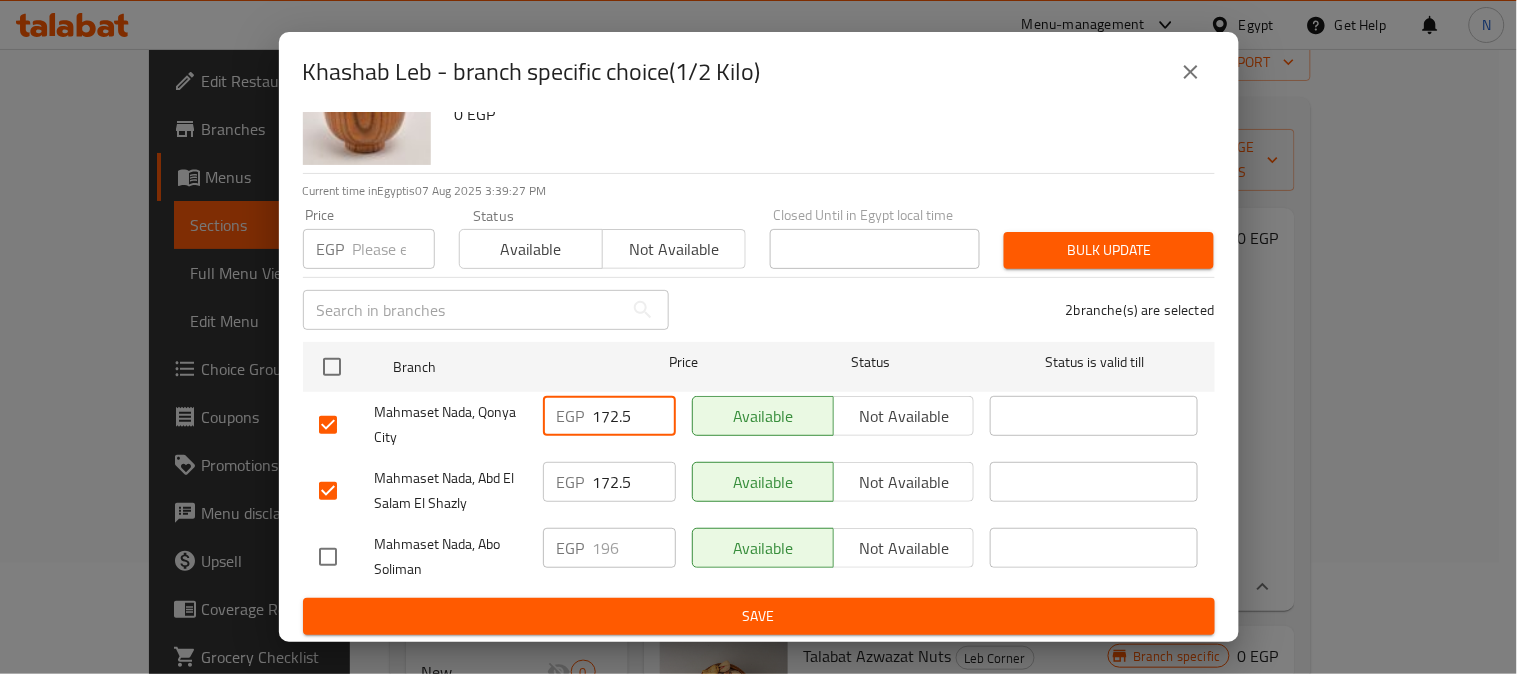 type on "172.5" 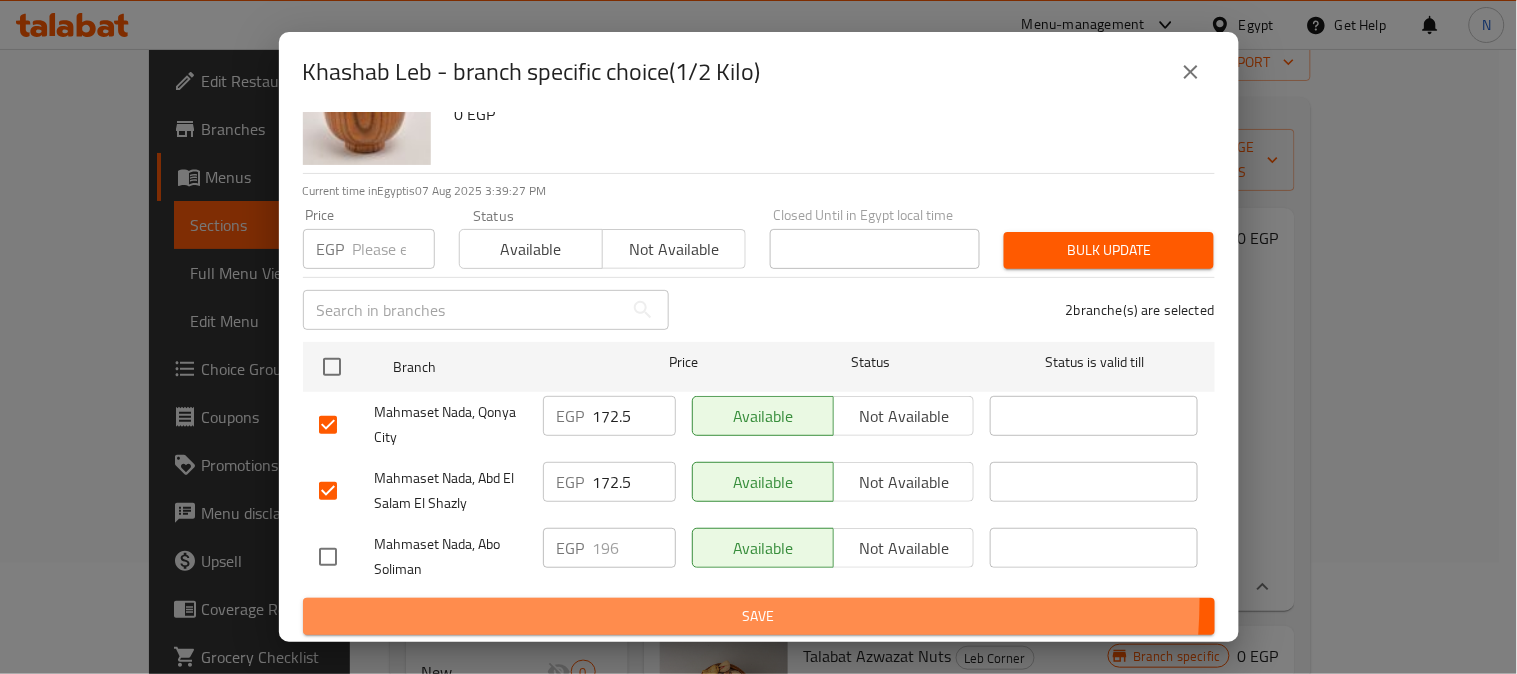click on "Save" at bounding box center (759, 616) 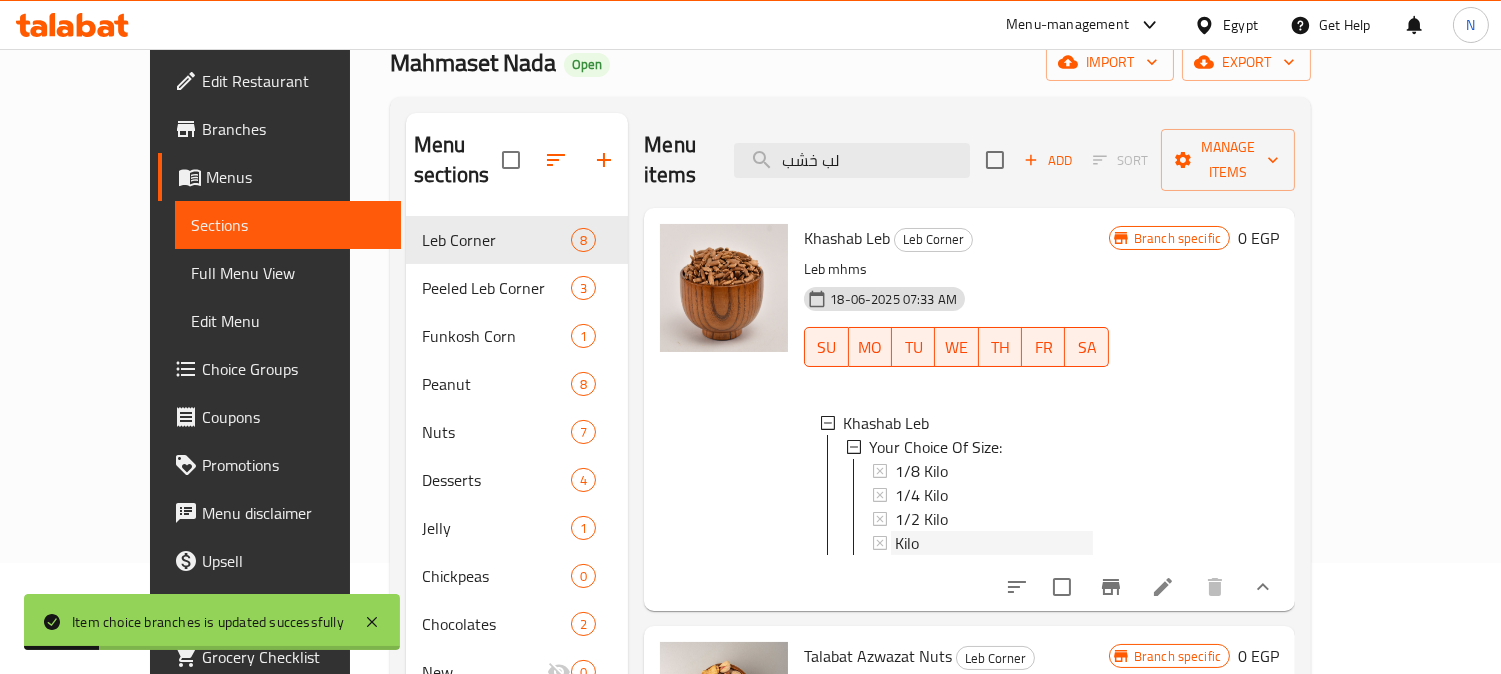 click on "Kilo" at bounding box center [994, 543] 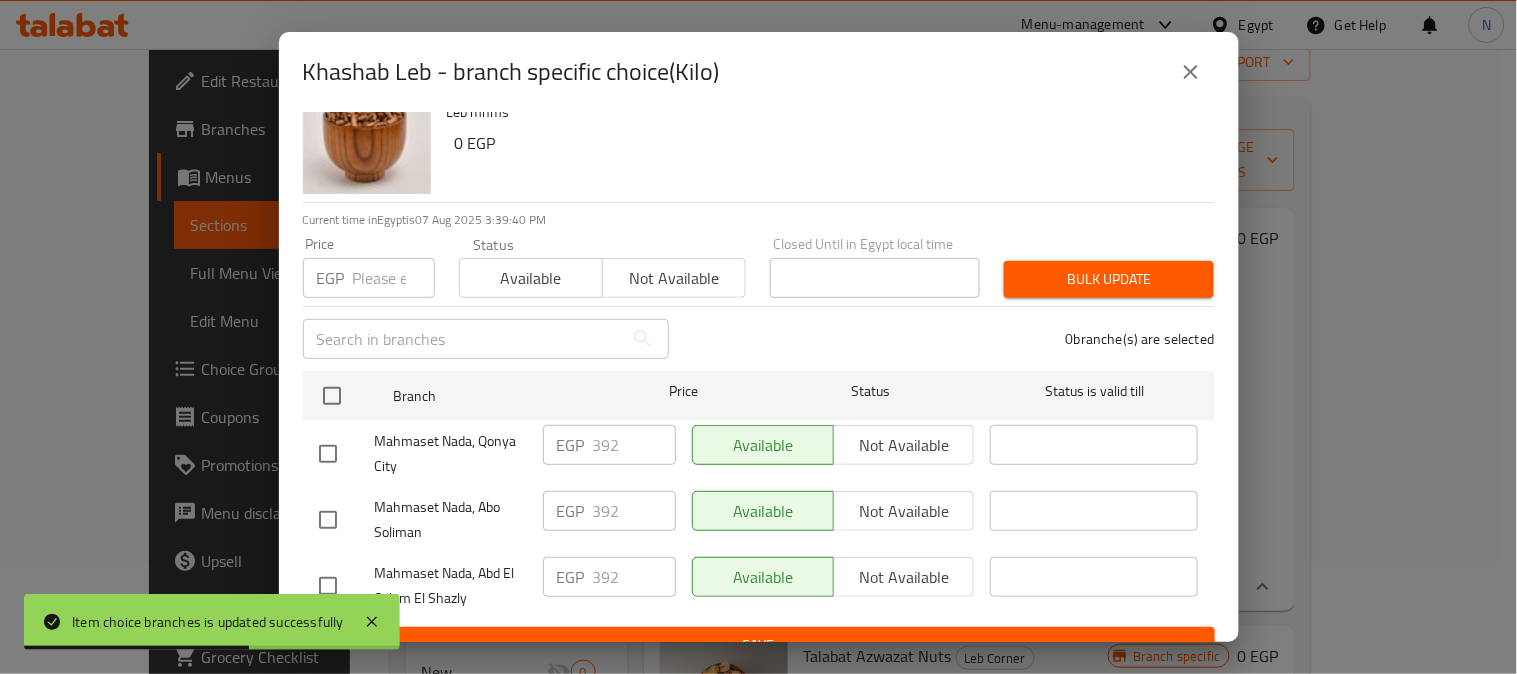 scroll, scrollTop: 83, scrollLeft: 0, axis: vertical 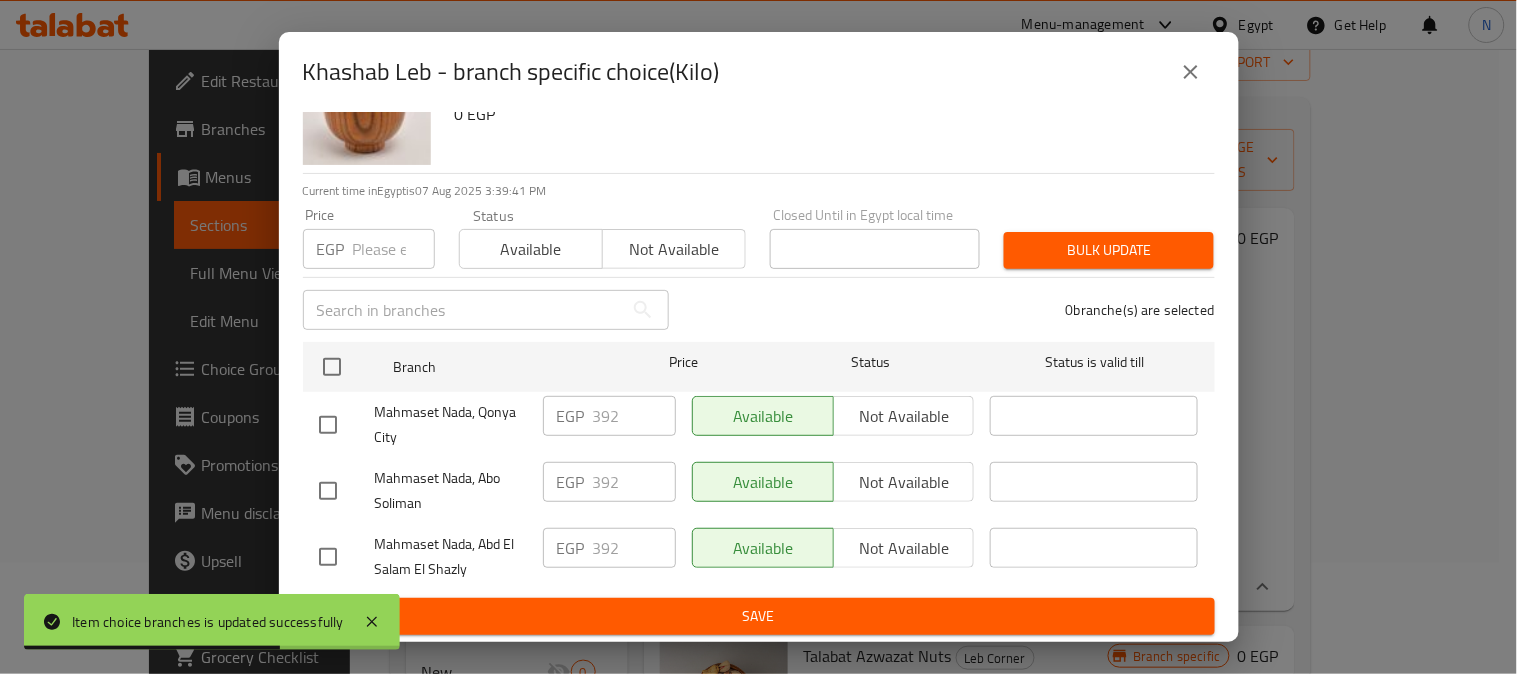click at bounding box center [328, 491] 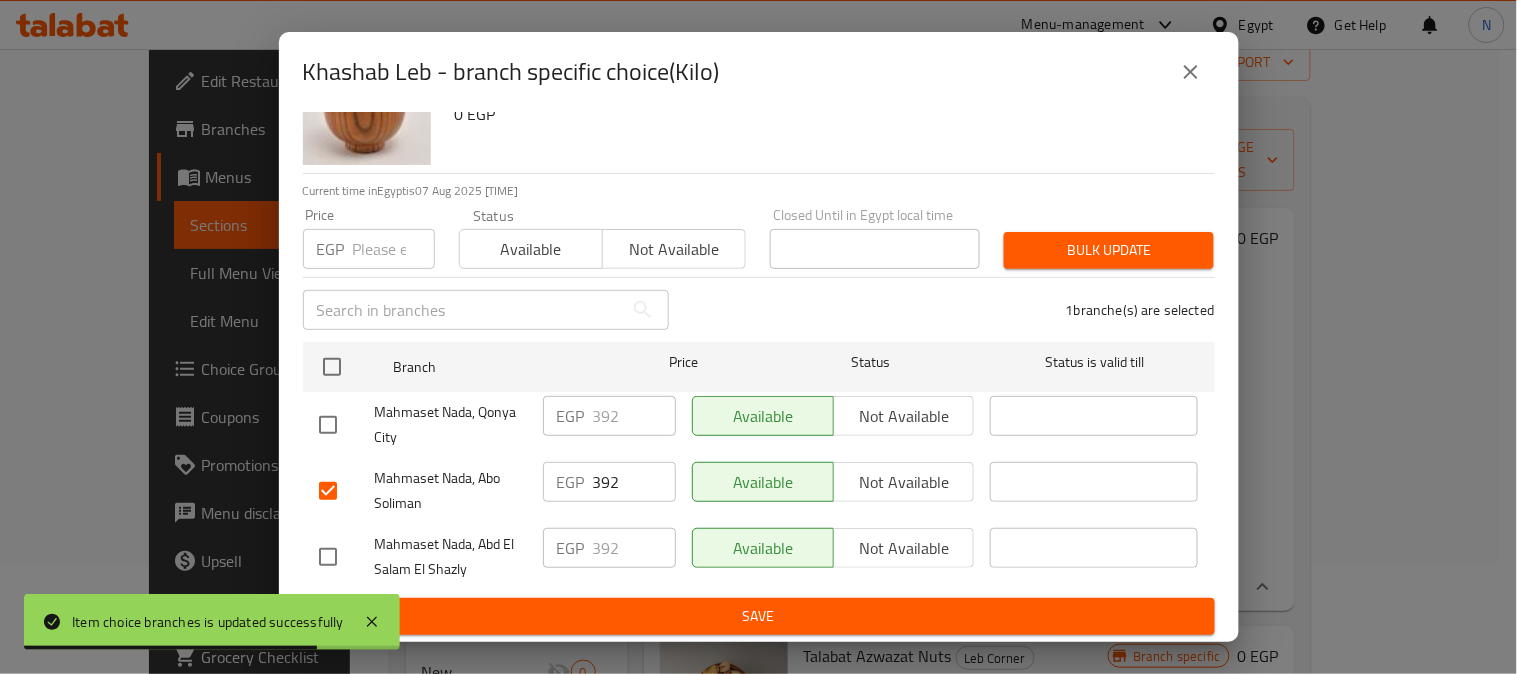 click at bounding box center [328, 425] 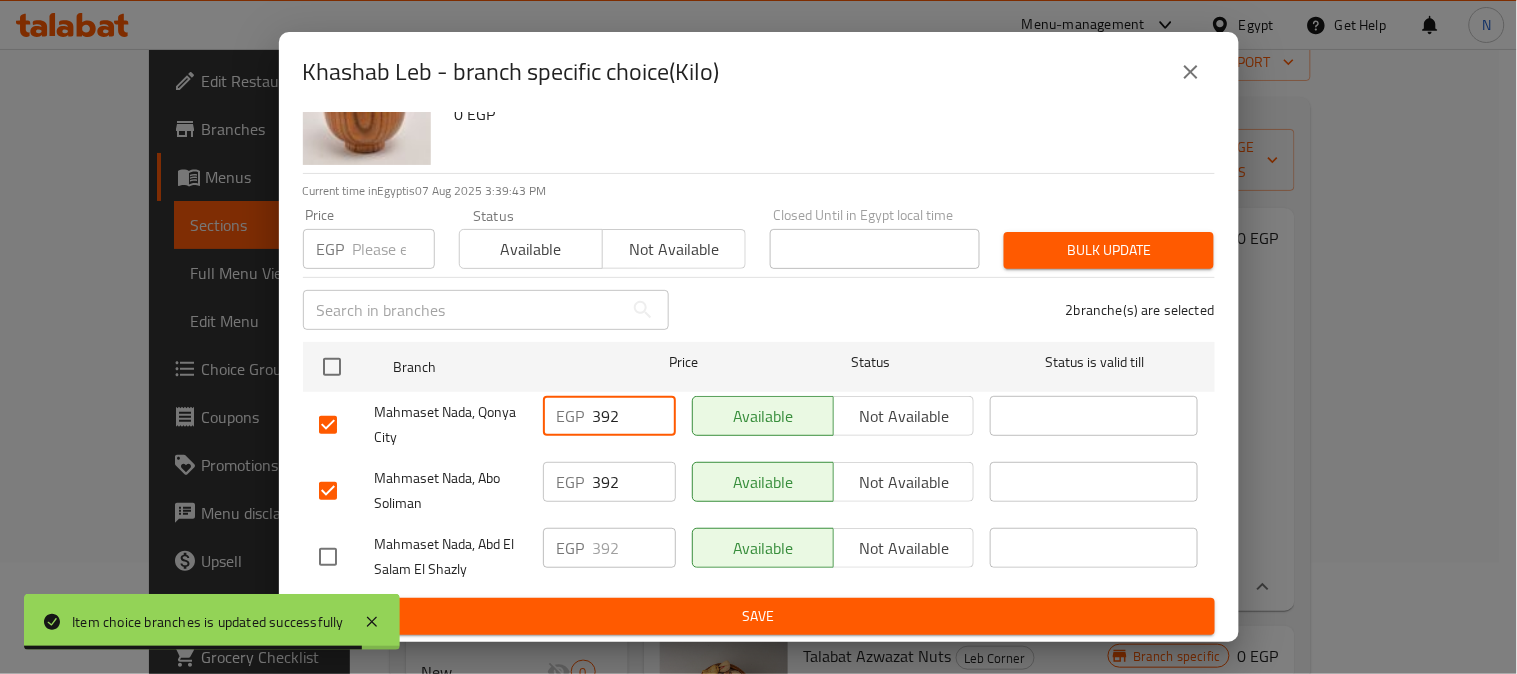 click on "392" at bounding box center [634, 416] 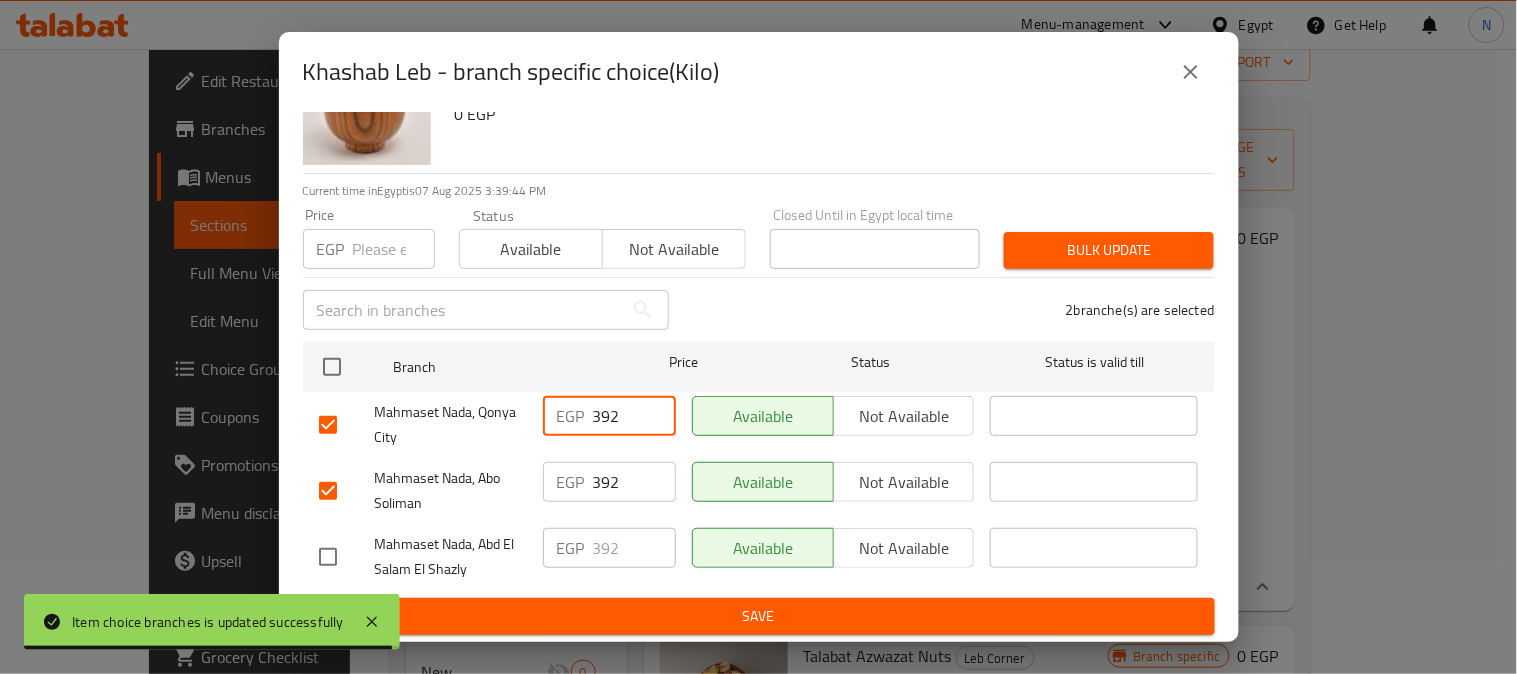 paste on "45" 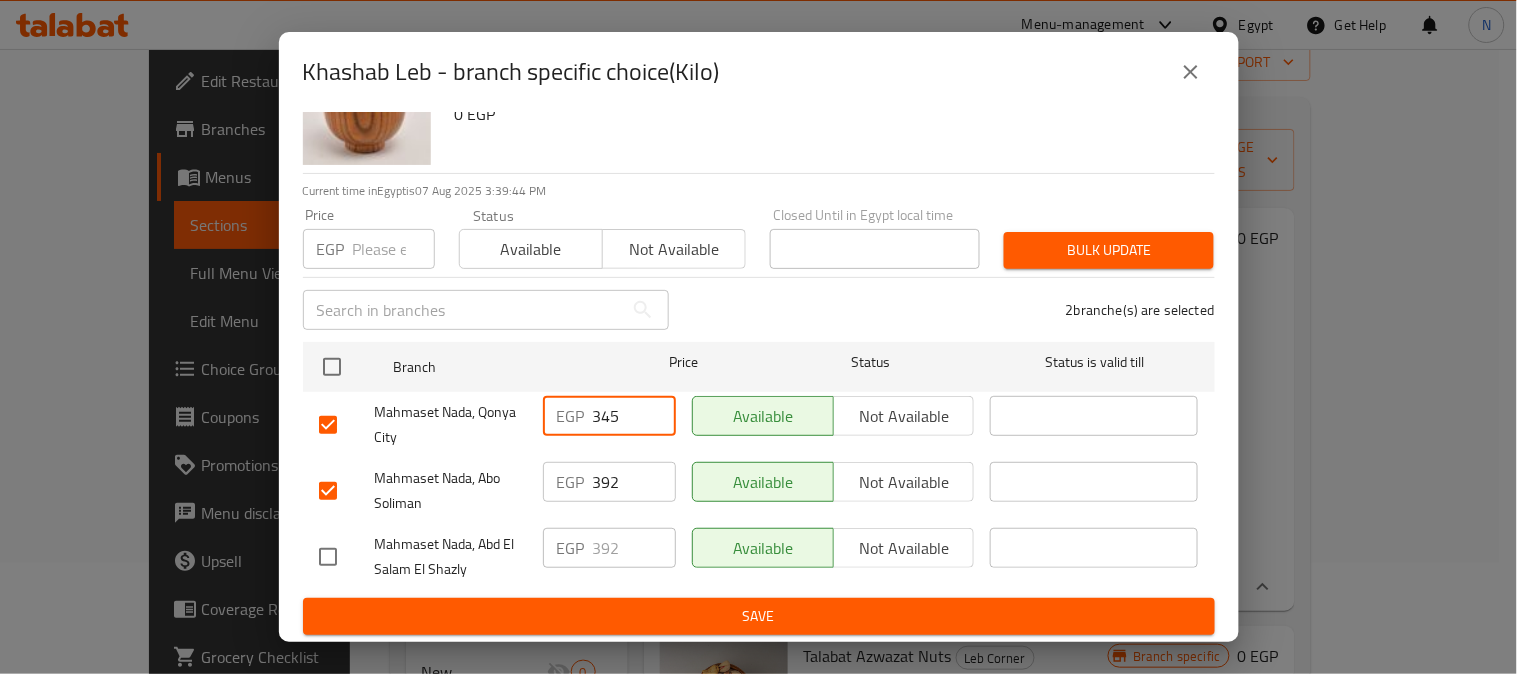 type on "345" 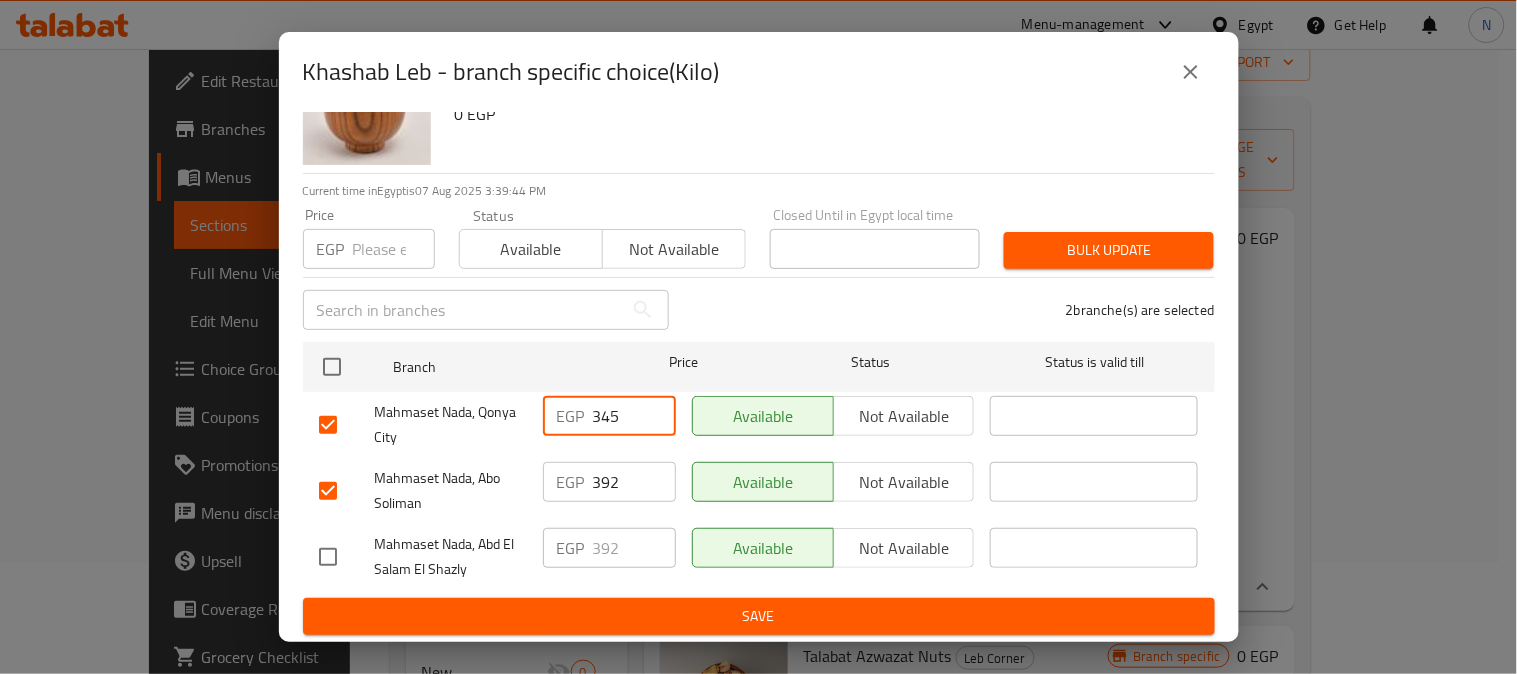 click on "392" at bounding box center [634, 482] 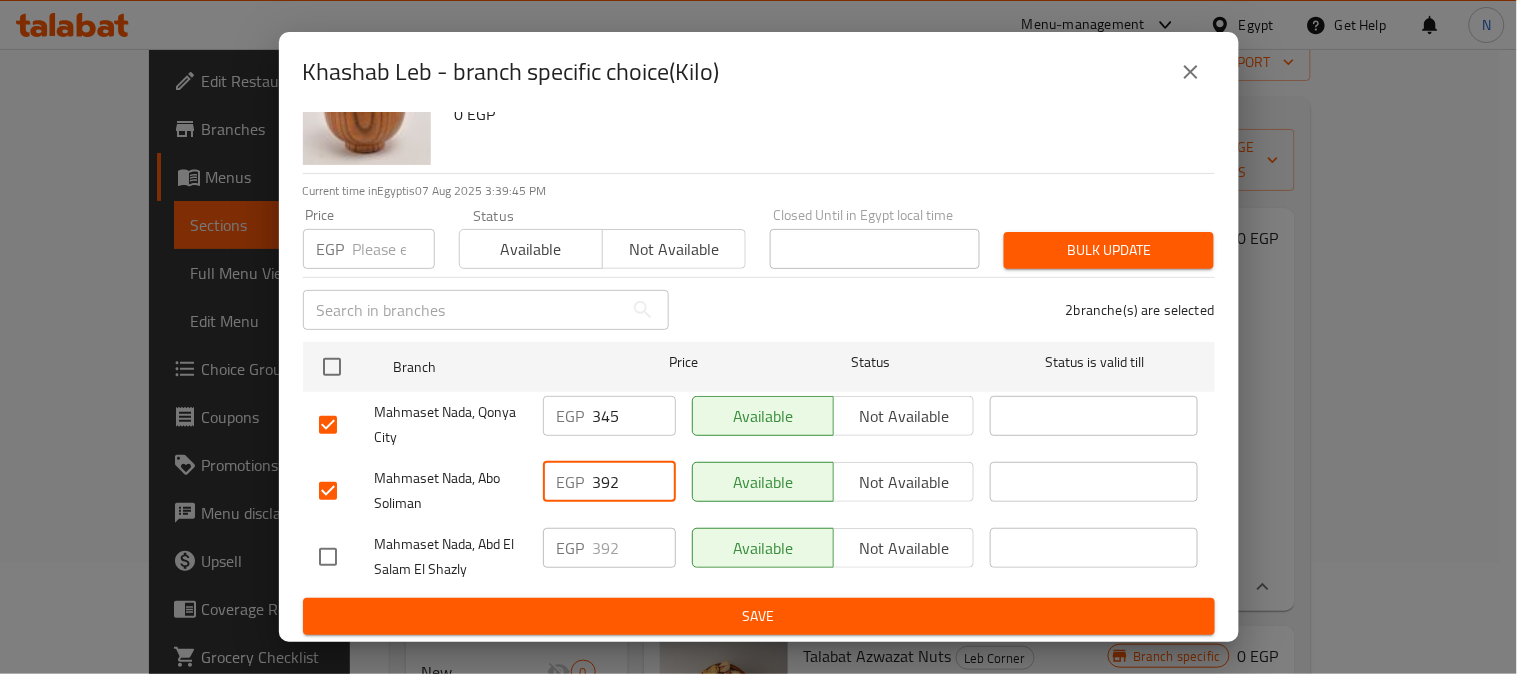 click on "392" at bounding box center [634, 482] 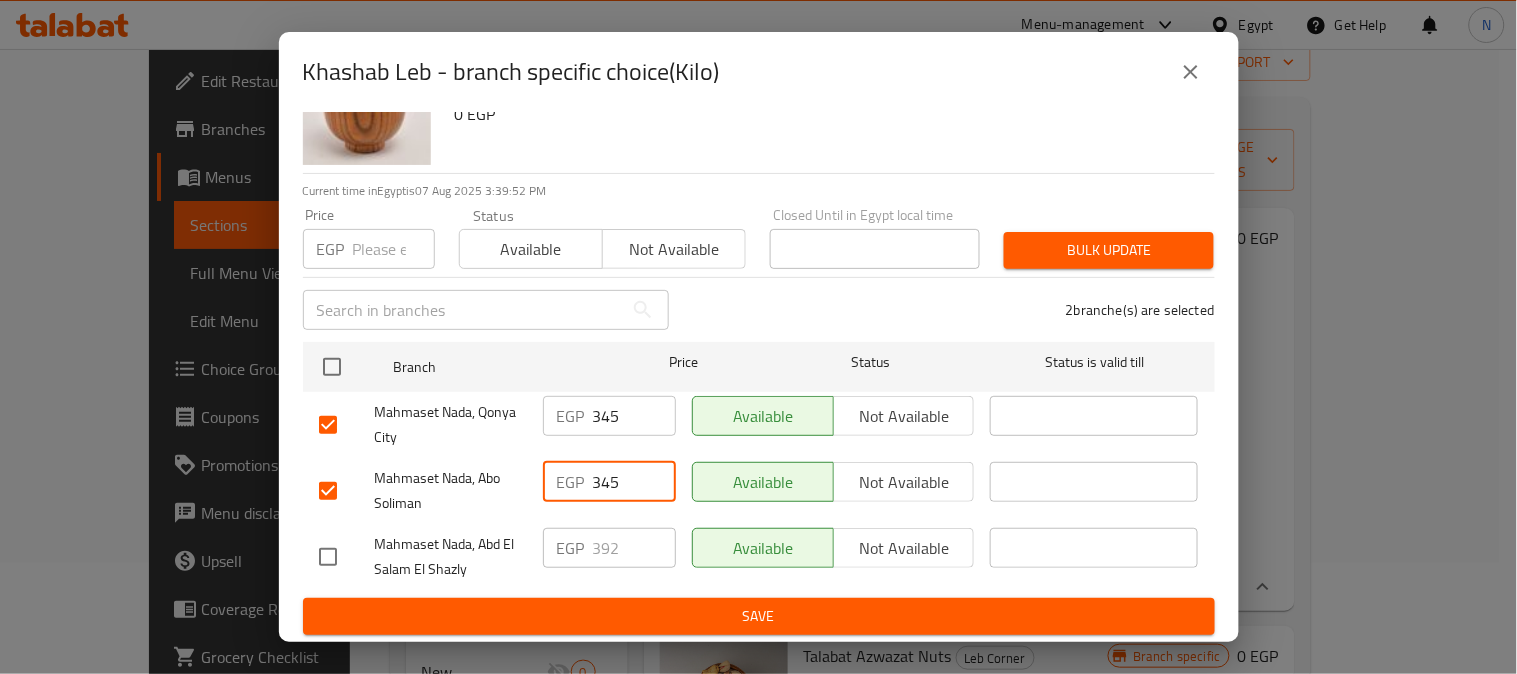 type on "345" 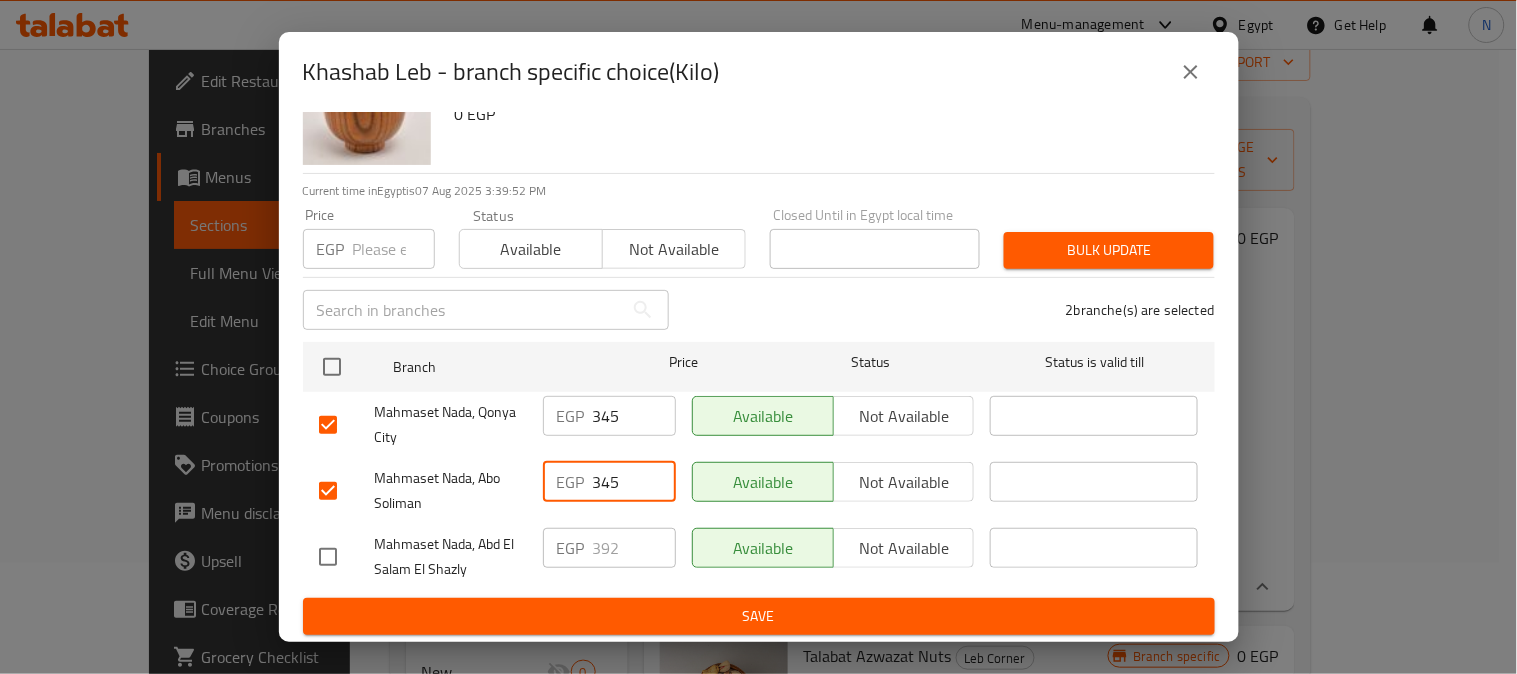 click on "Save" at bounding box center [759, 616] 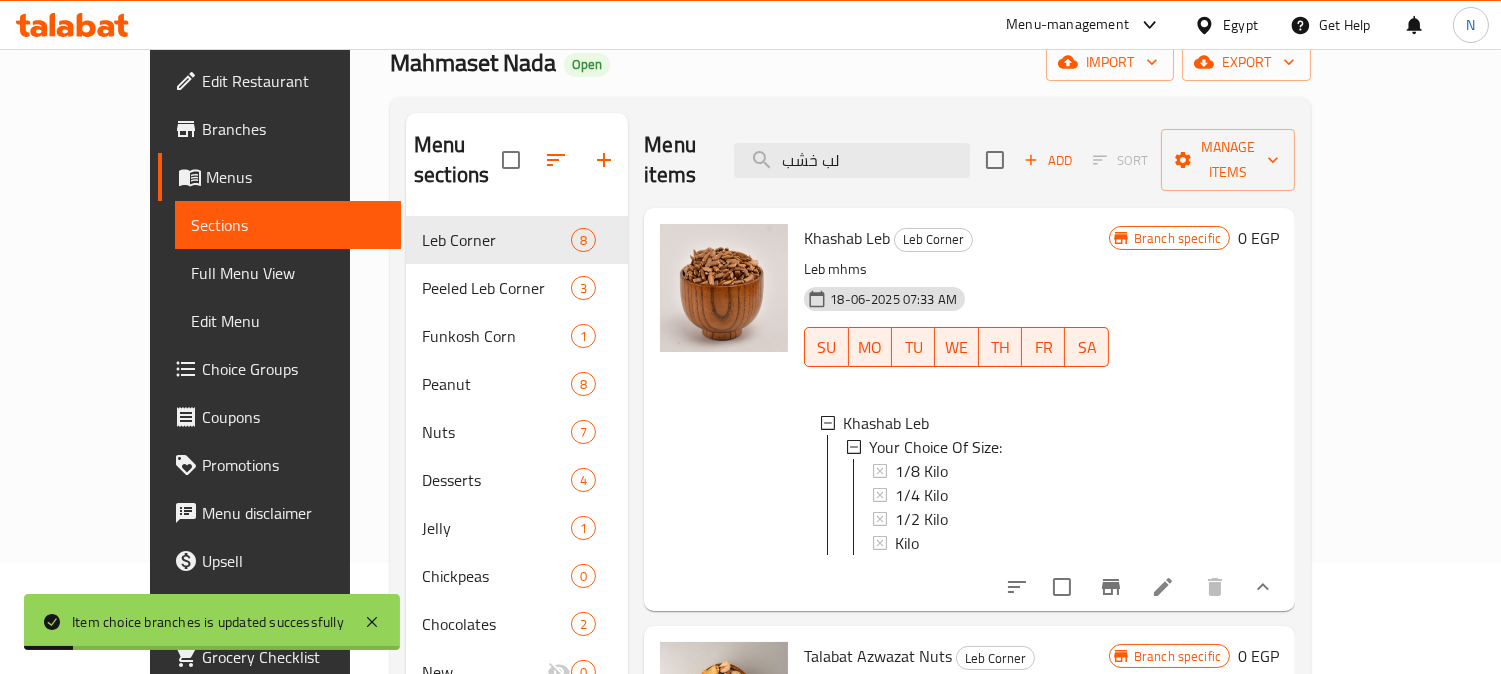click on "Kilo" at bounding box center [994, 543] 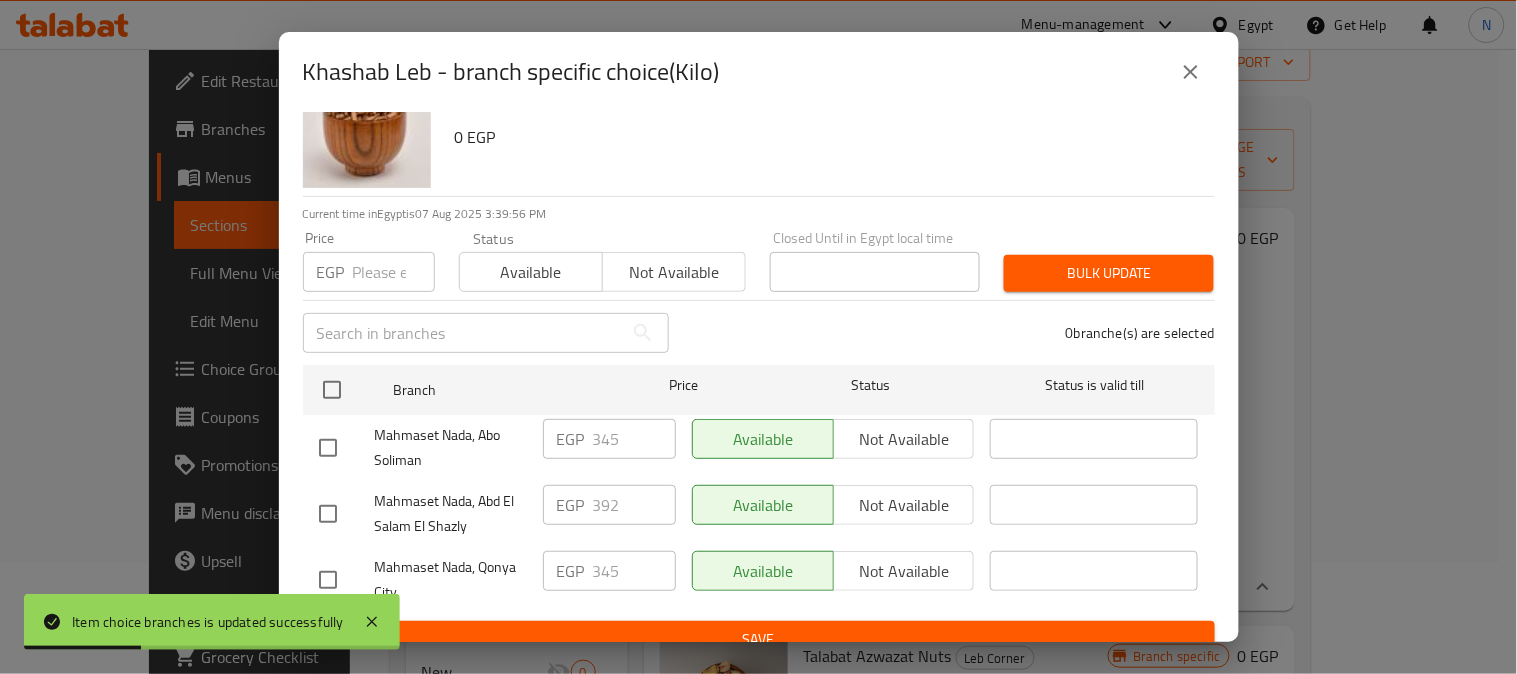 scroll, scrollTop: 83, scrollLeft: 0, axis: vertical 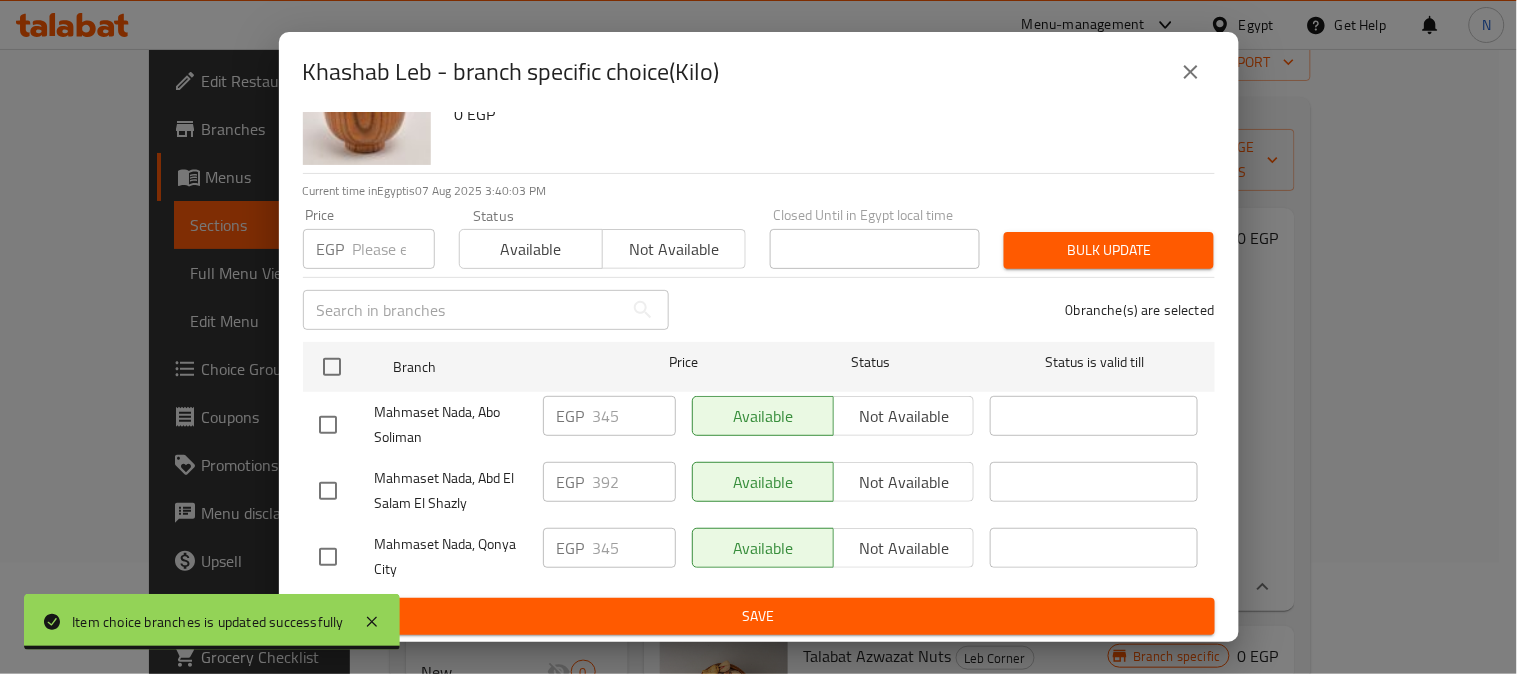 click at bounding box center (328, 425) 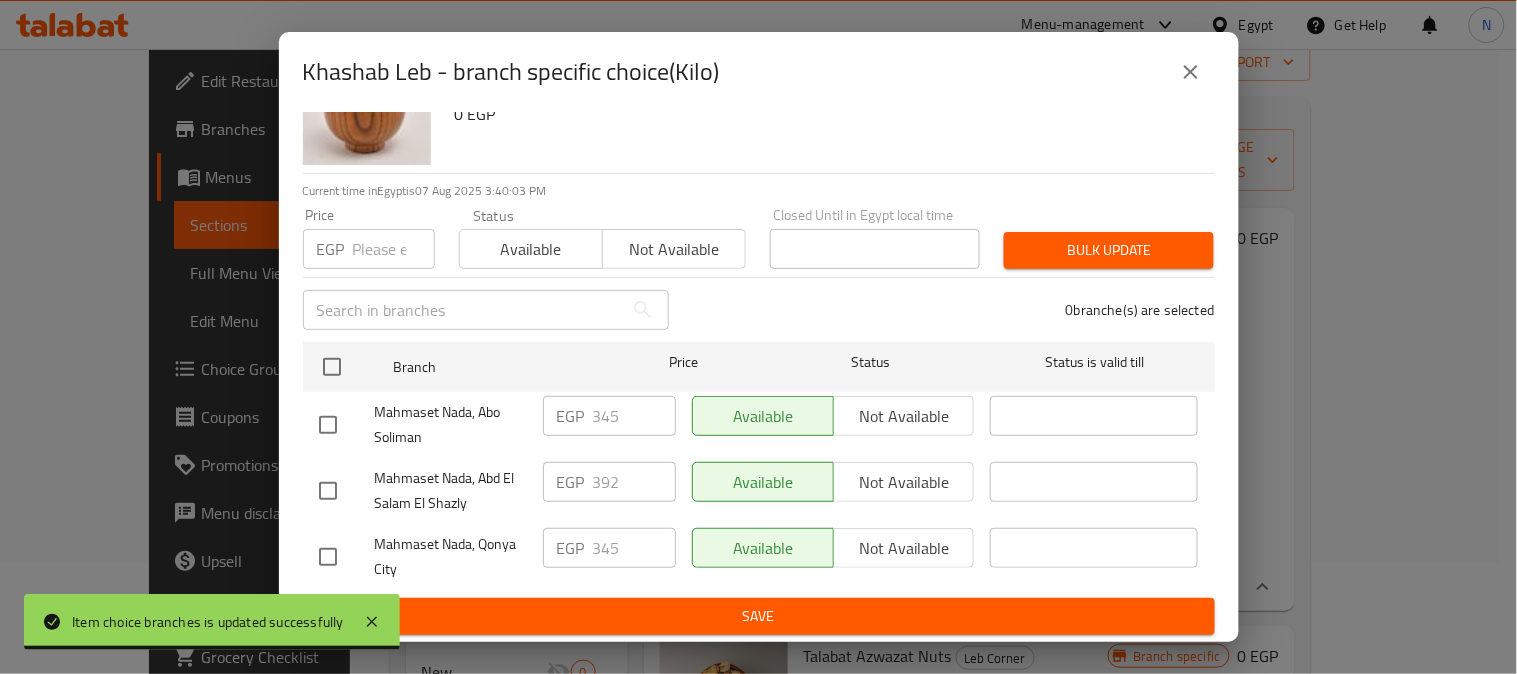 checkbox on "true" 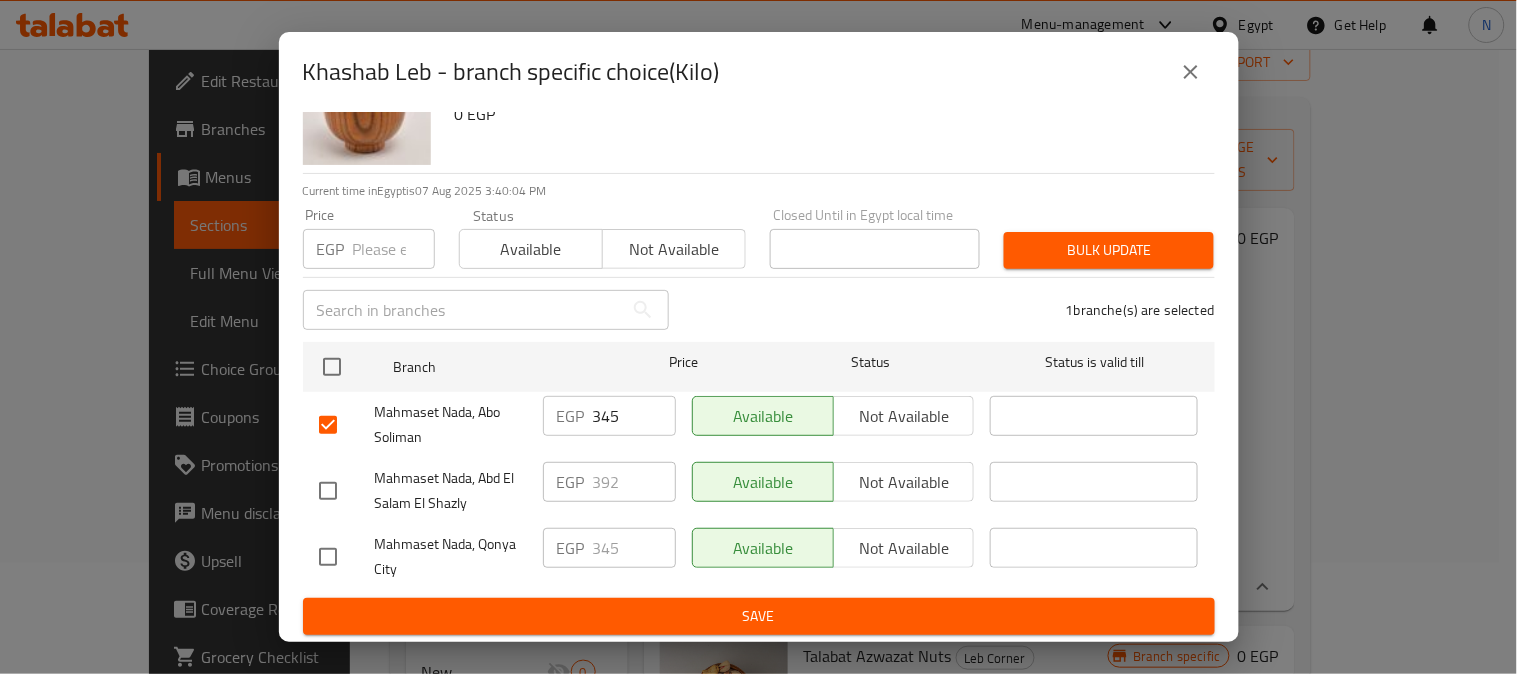 click on "345" at bounding box center (634, 416) 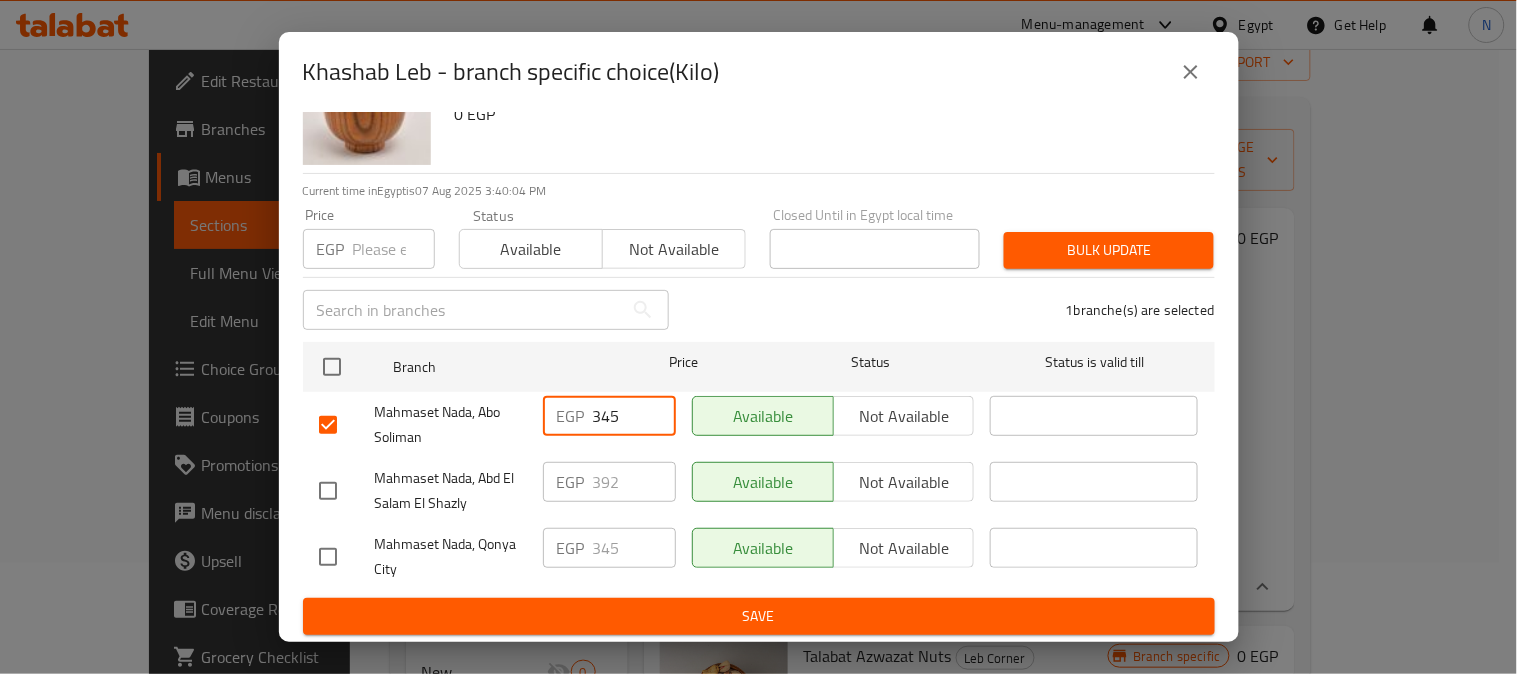 click on "345" at bounding box center (634, 416) 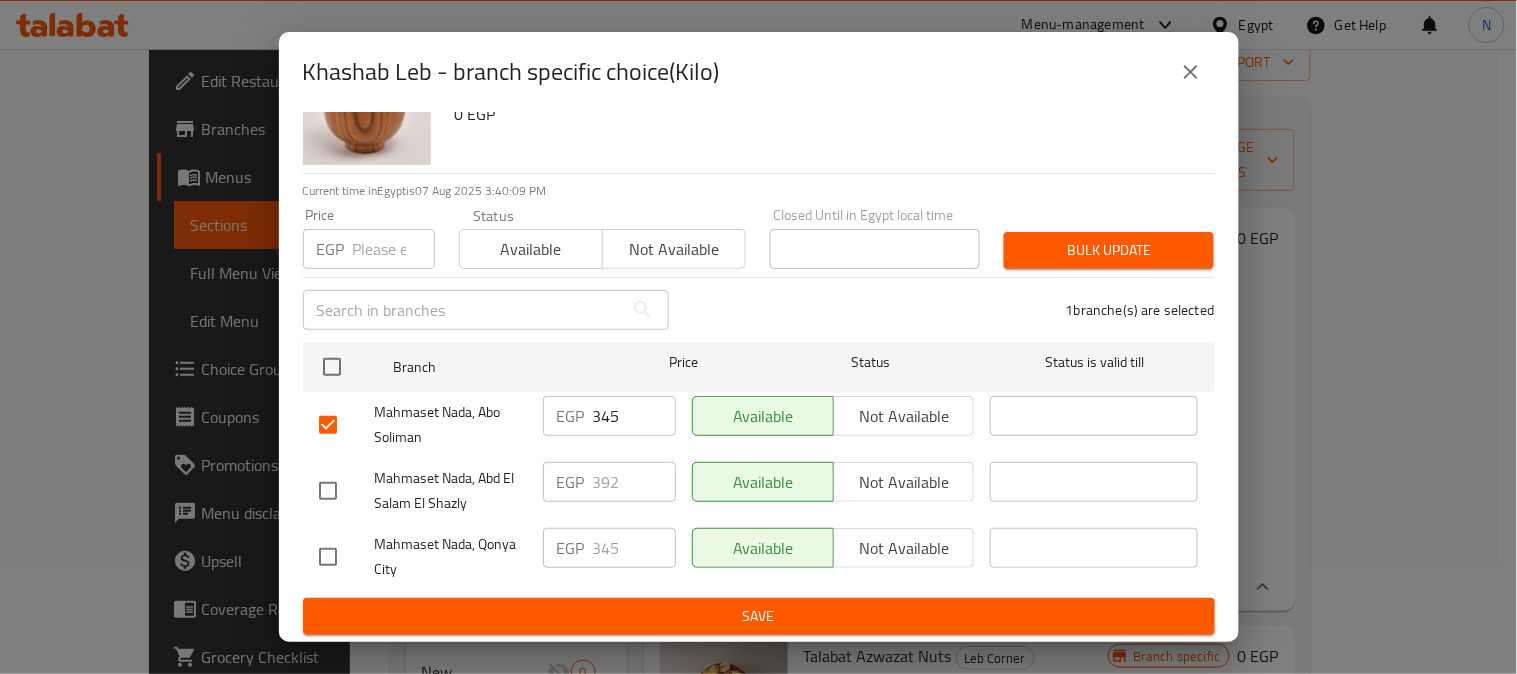 click on "345" at bounding box center (634, 416) 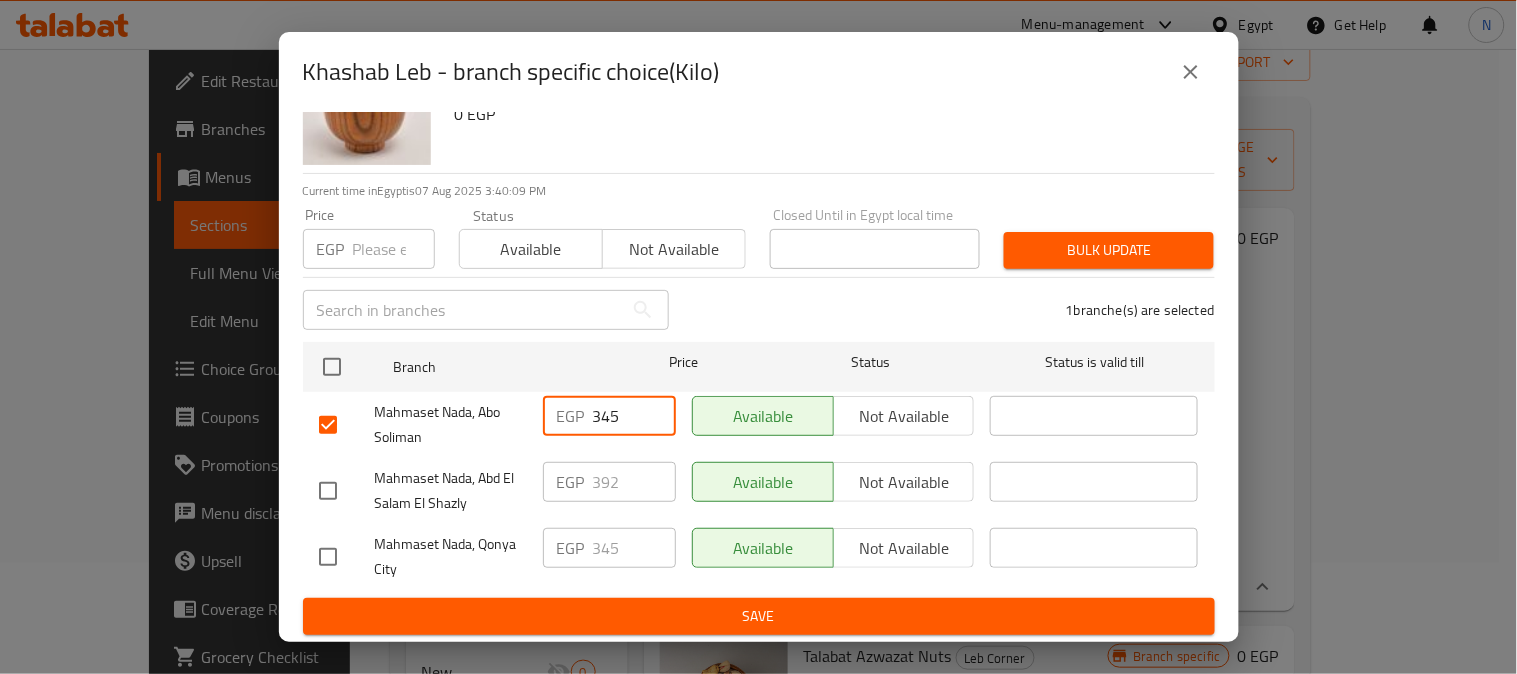 click on "345" at bounding box center [634, 416] 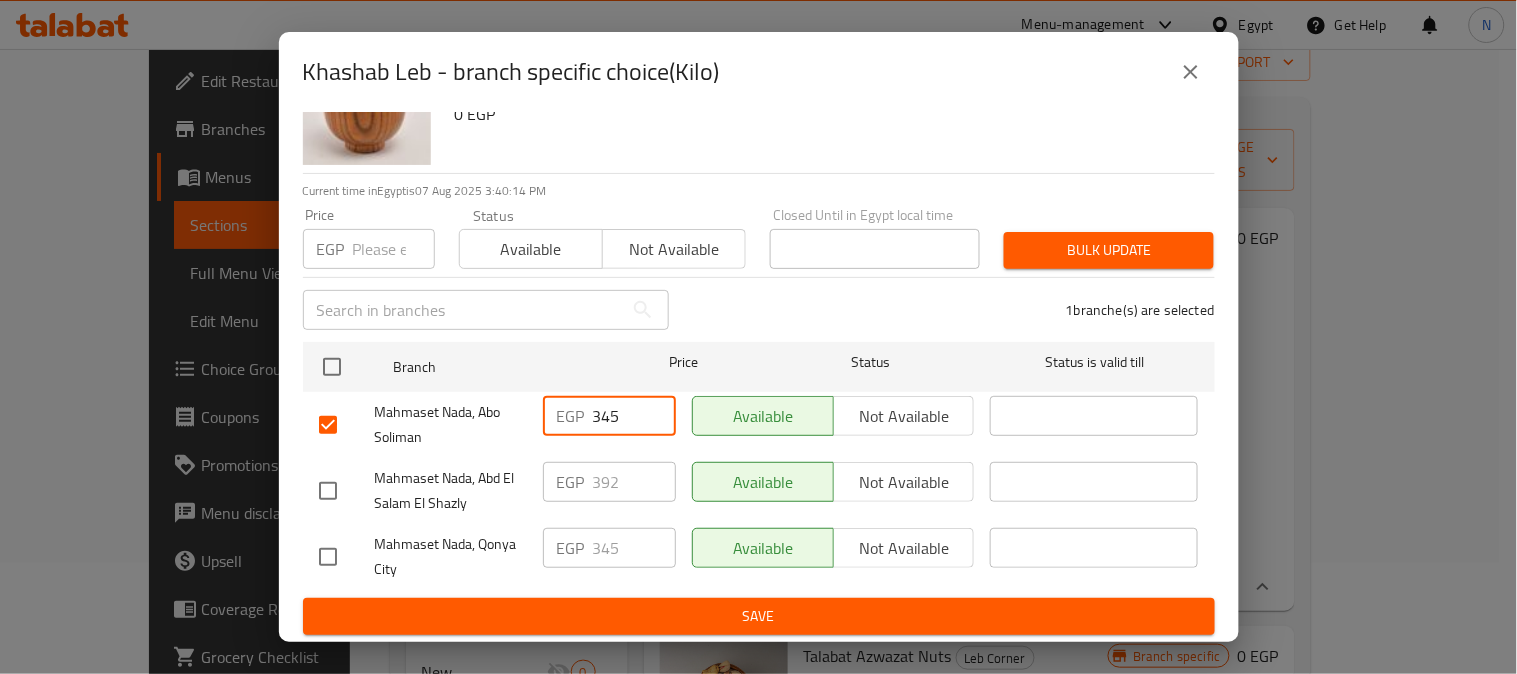 click on "Save" at bounding box center (759, 616) 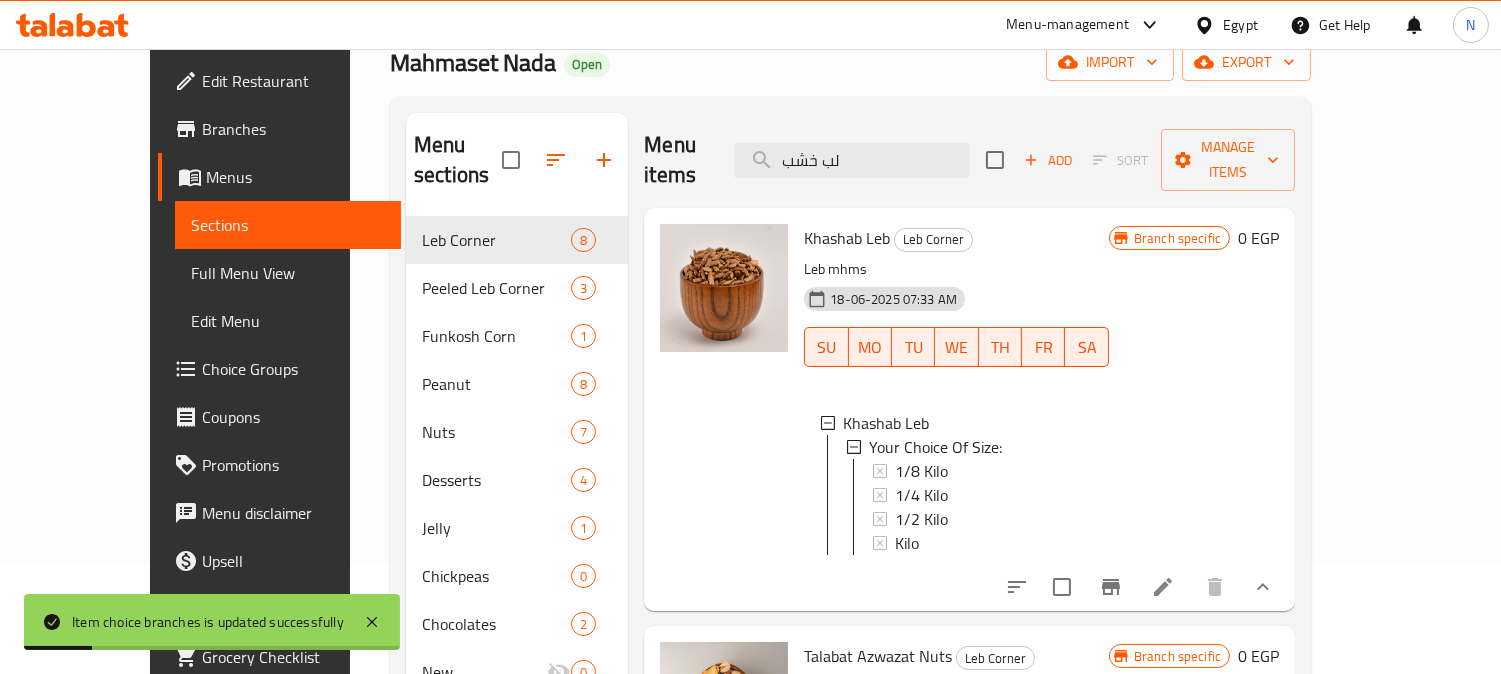 click on "Kilo" at bounding box center (994, 543) 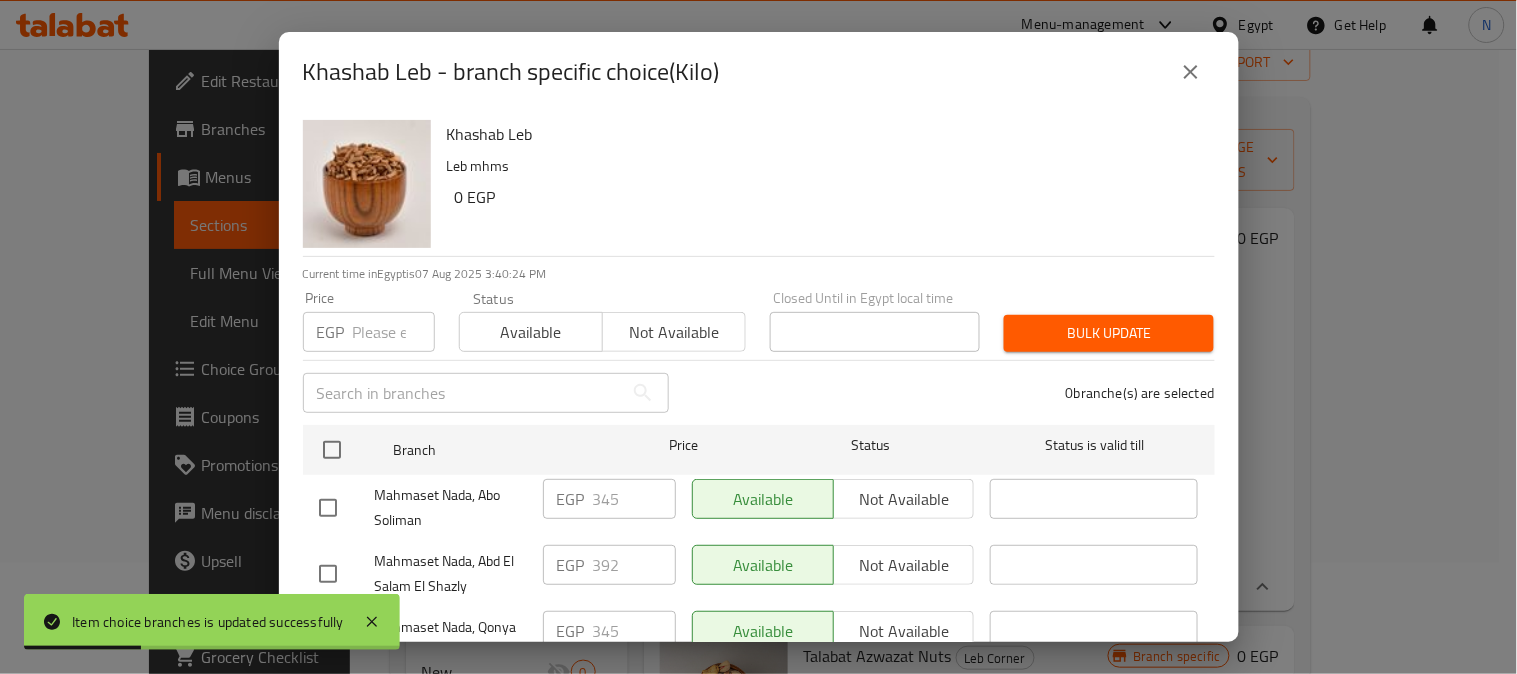scroll, scrollTop: 83, scrollLeft: 0, axis: vertical 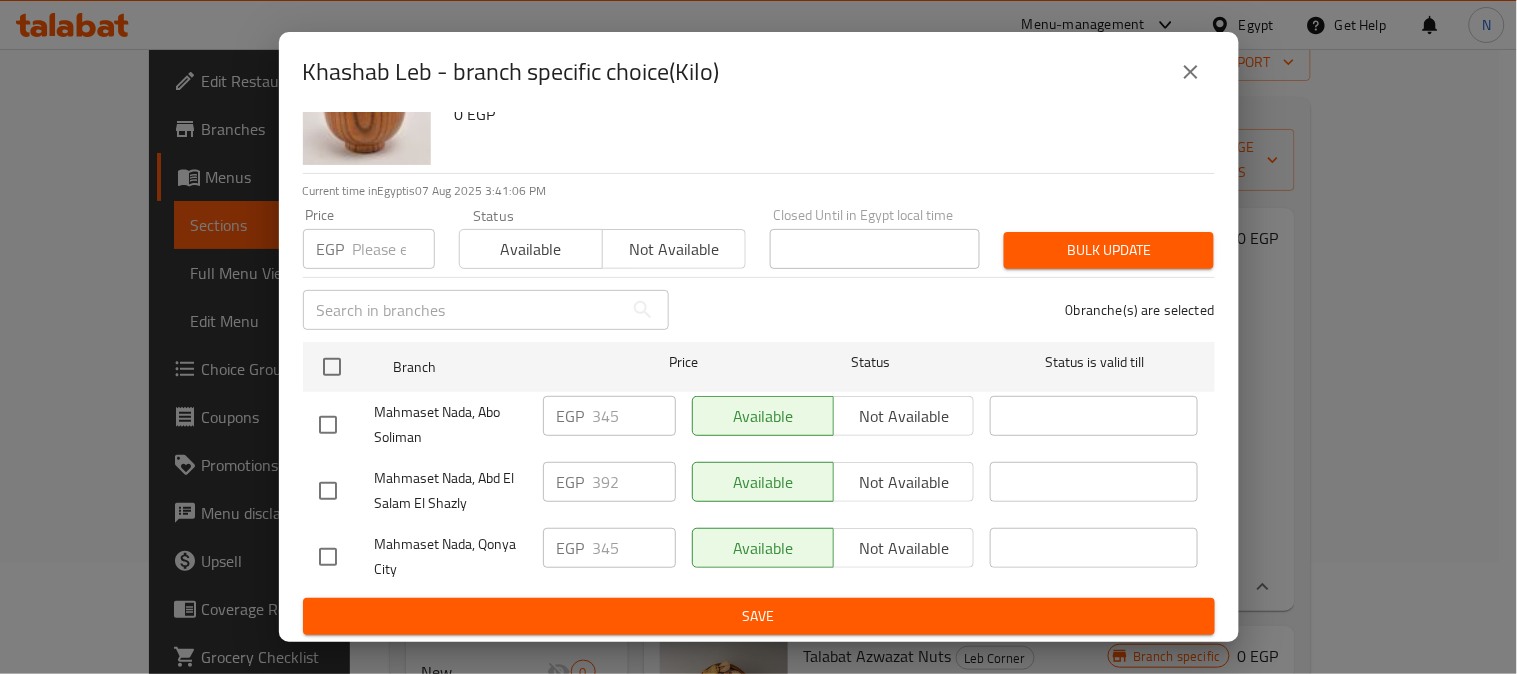 click at bounding box center (328, 425) 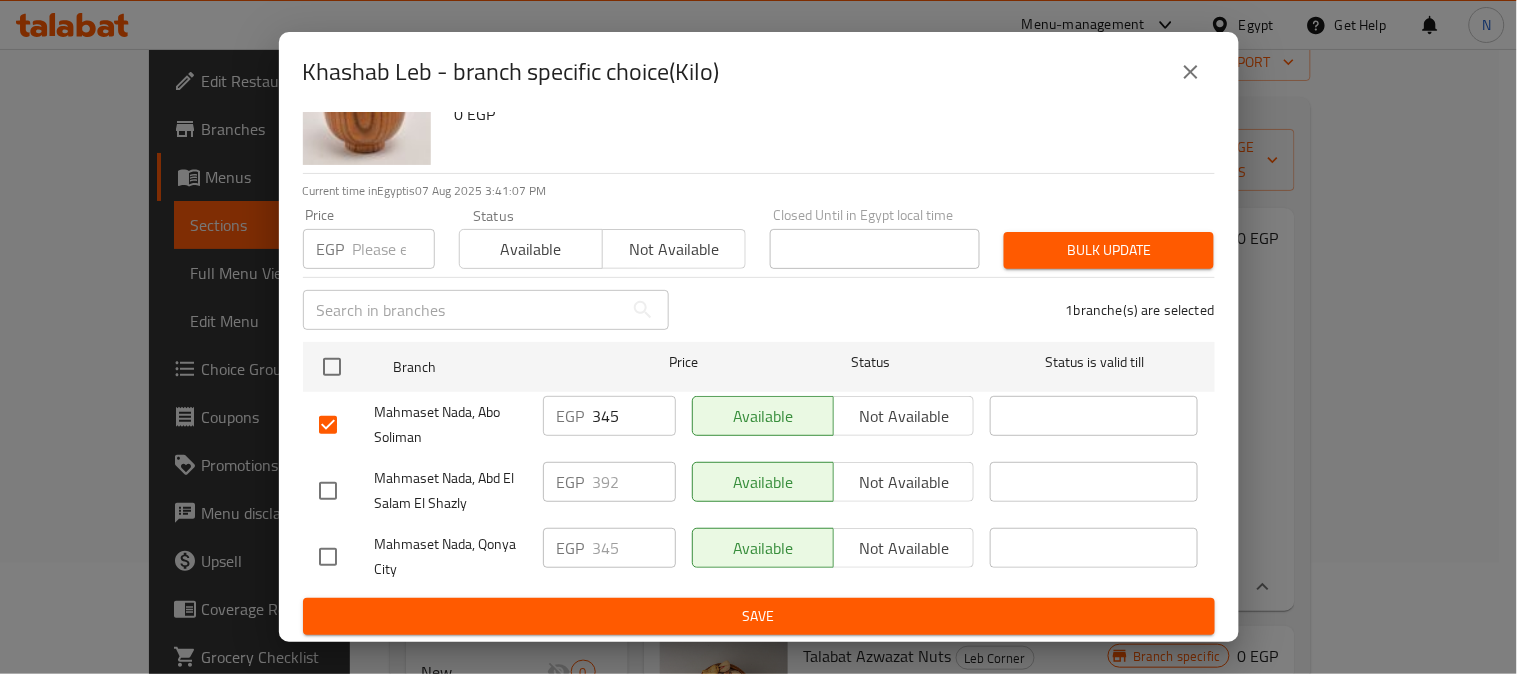 click on "345" at bounding box center (634, 416) 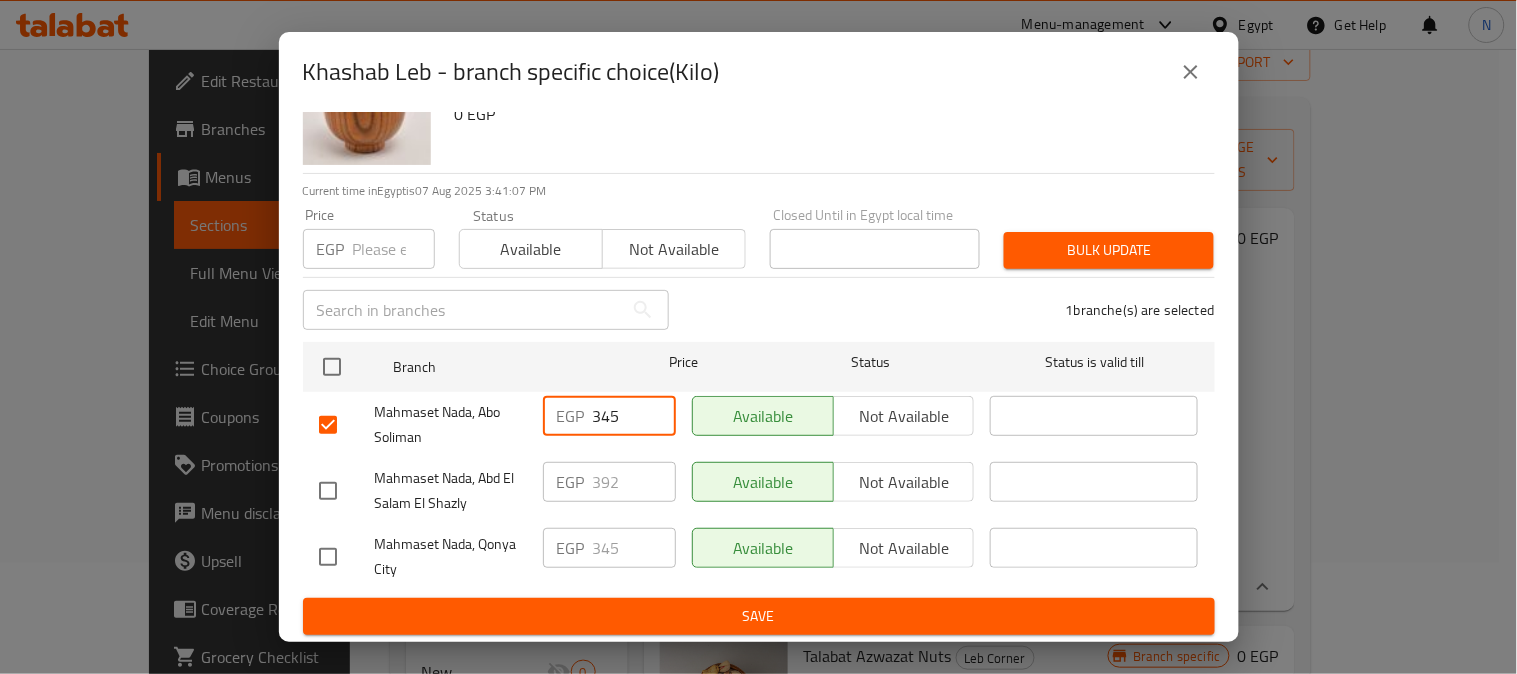 click on "345" at bounding box center (634, 416) 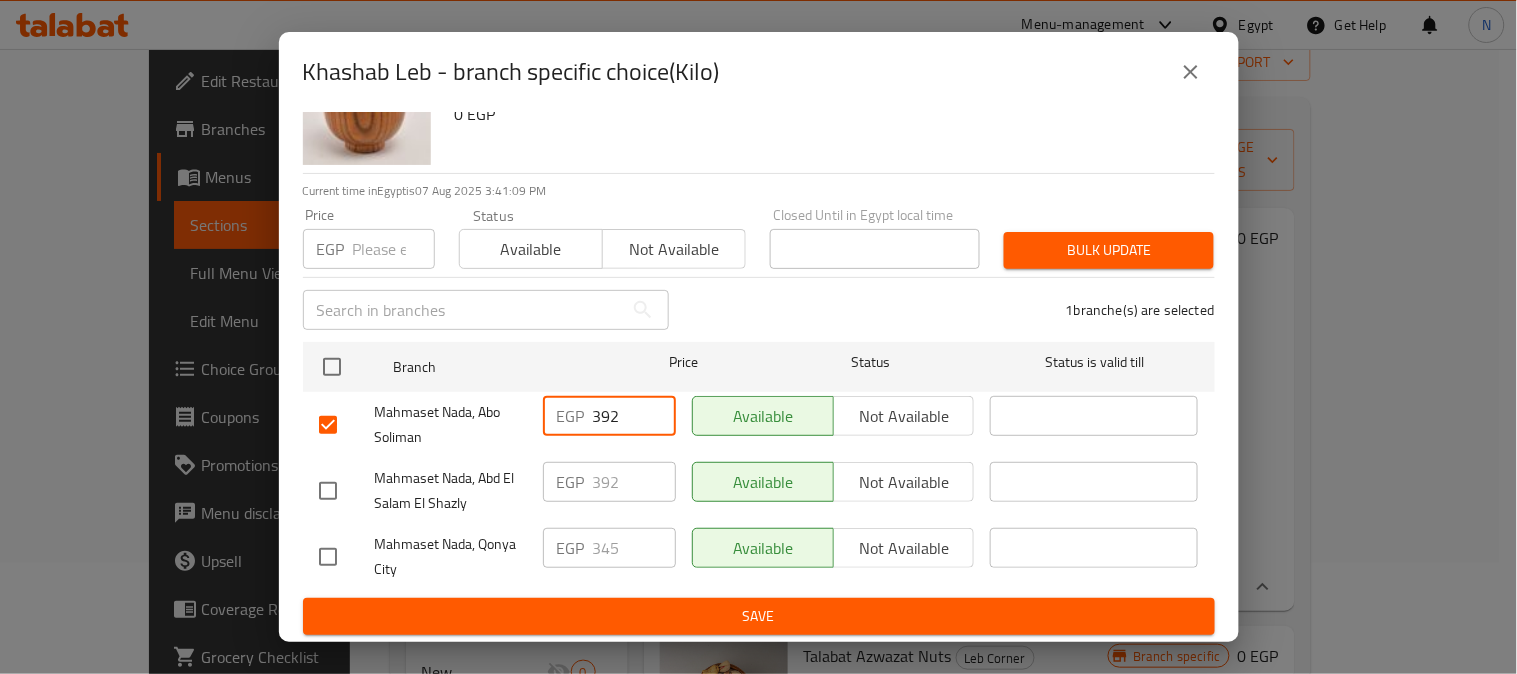 type on "392" 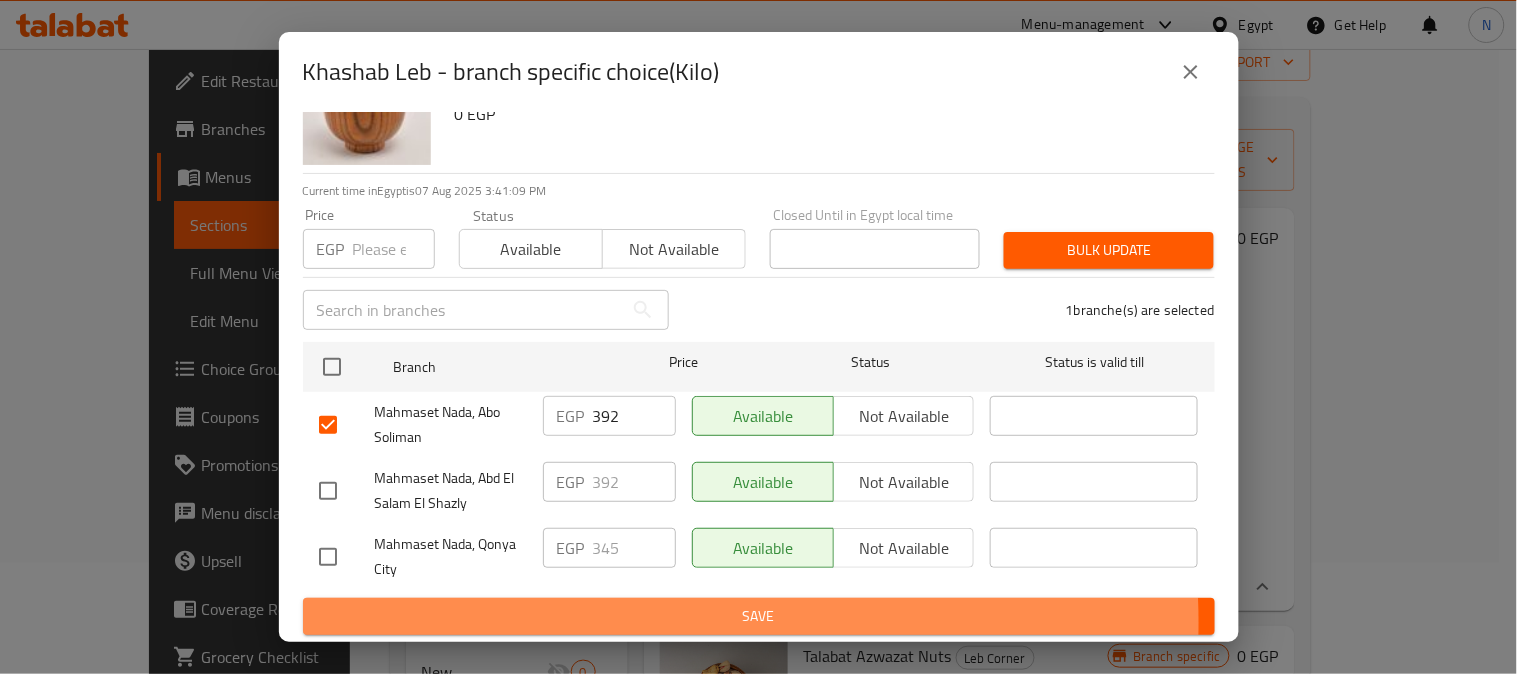 click on "Save" at bounding box center [759, 616] 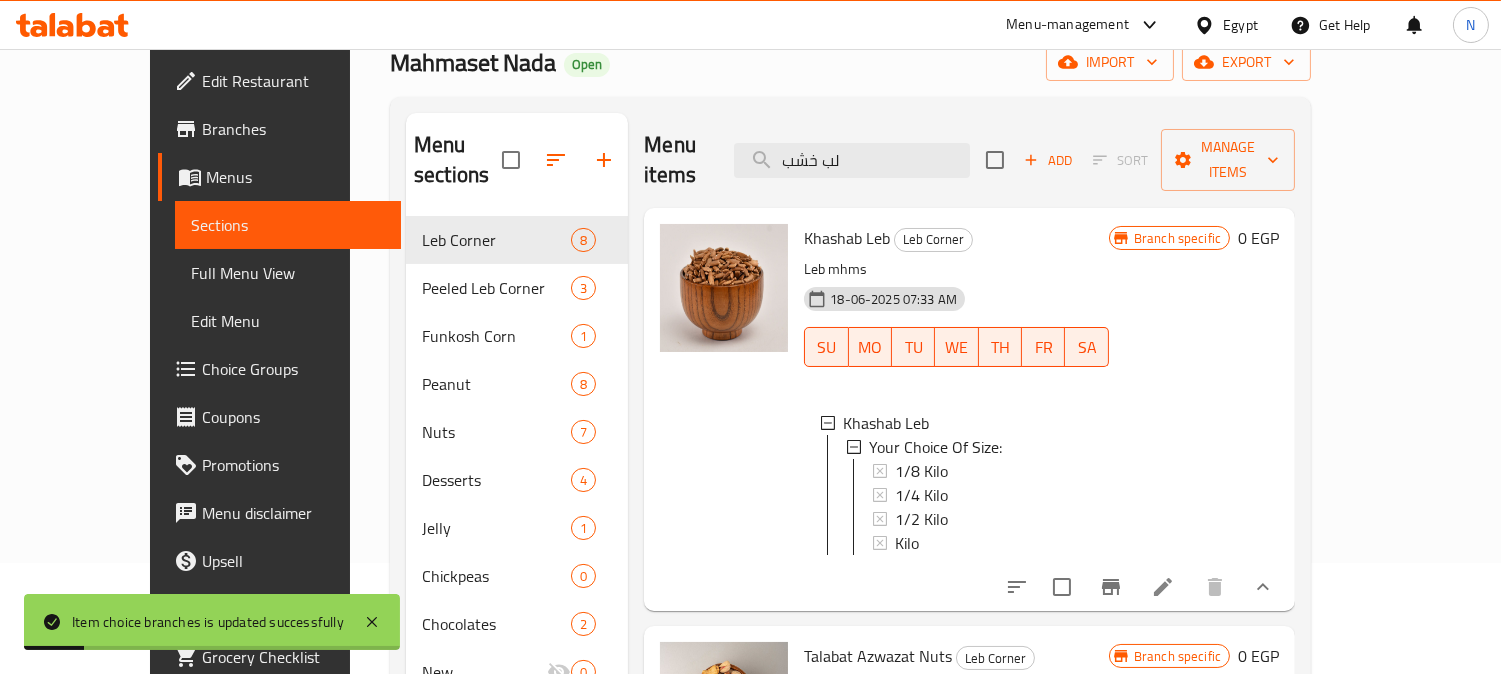 click on "Kilo" at bounding box center (994, 543) 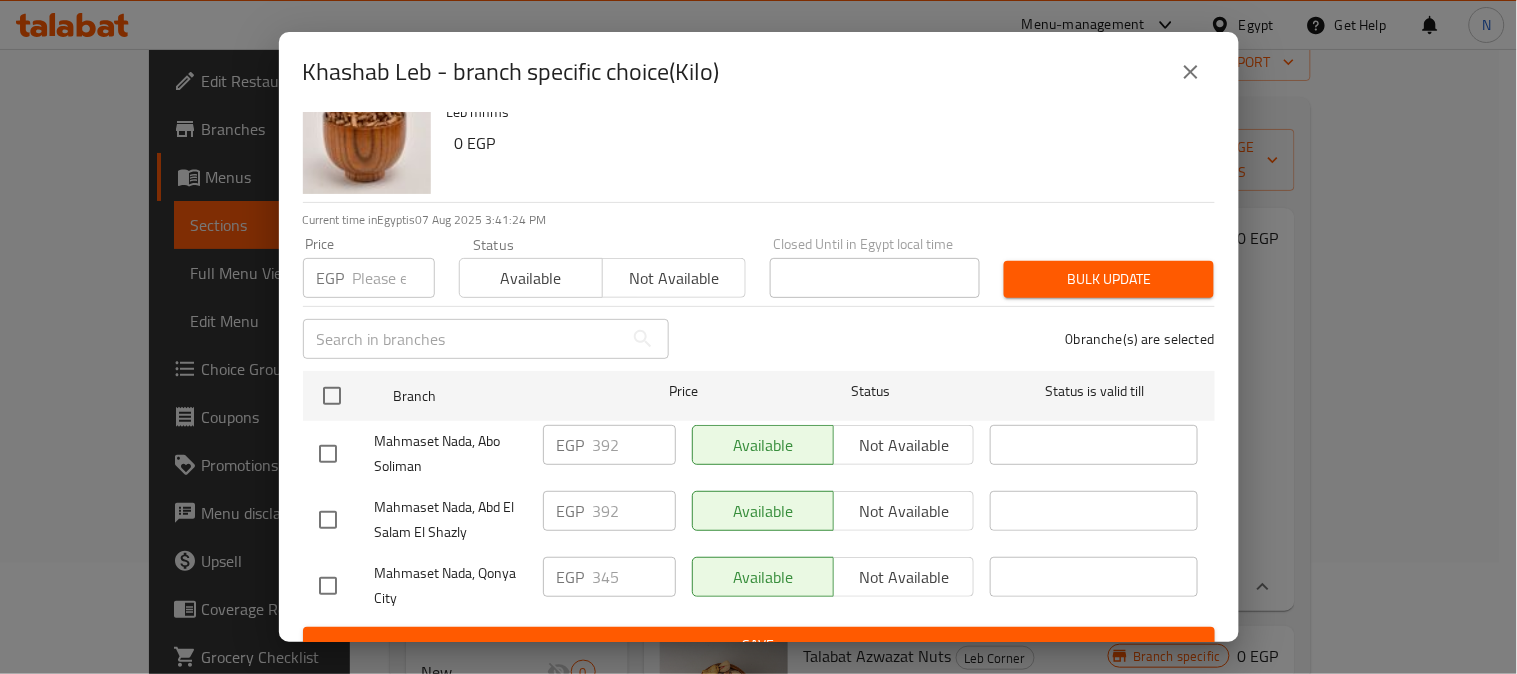 scroll, scrollTop: 83, scrollLeft: 0, axis: vertical 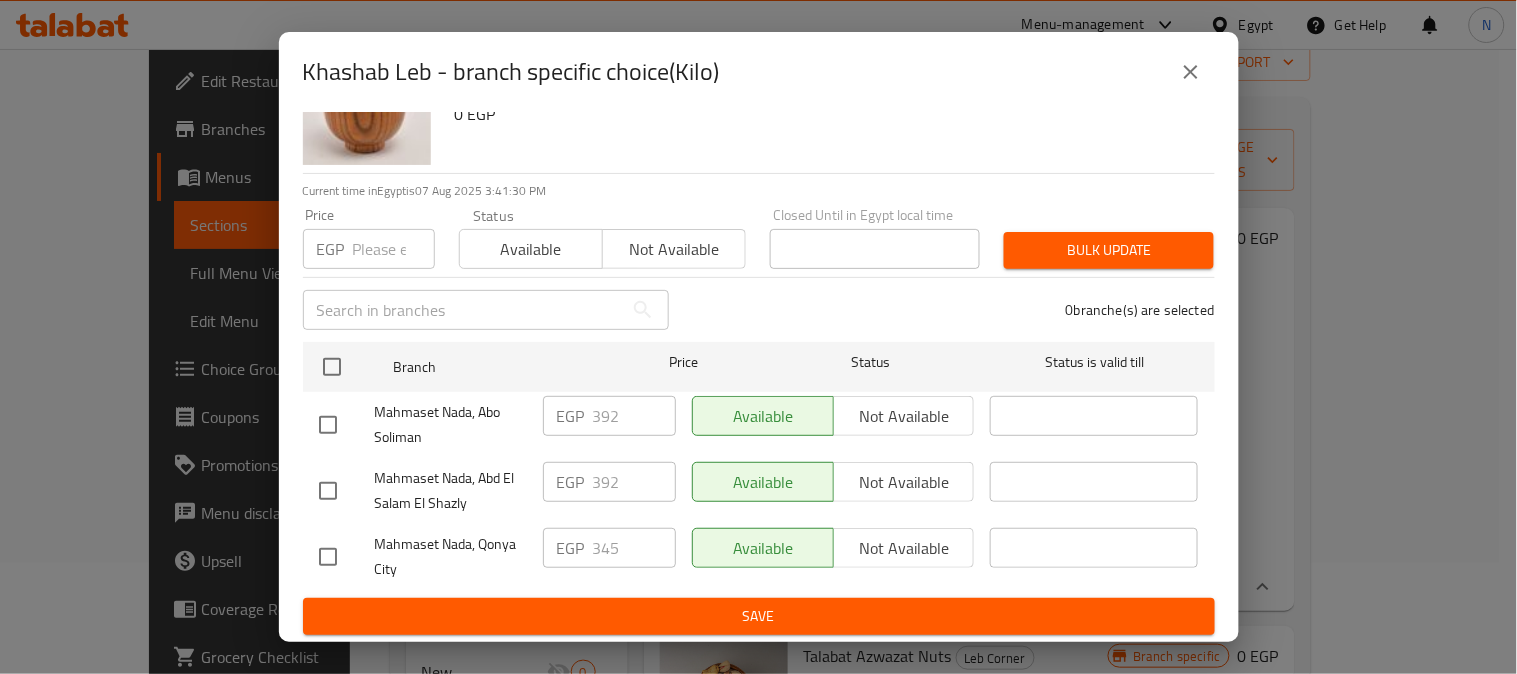 click at bounding box center [328, 491] 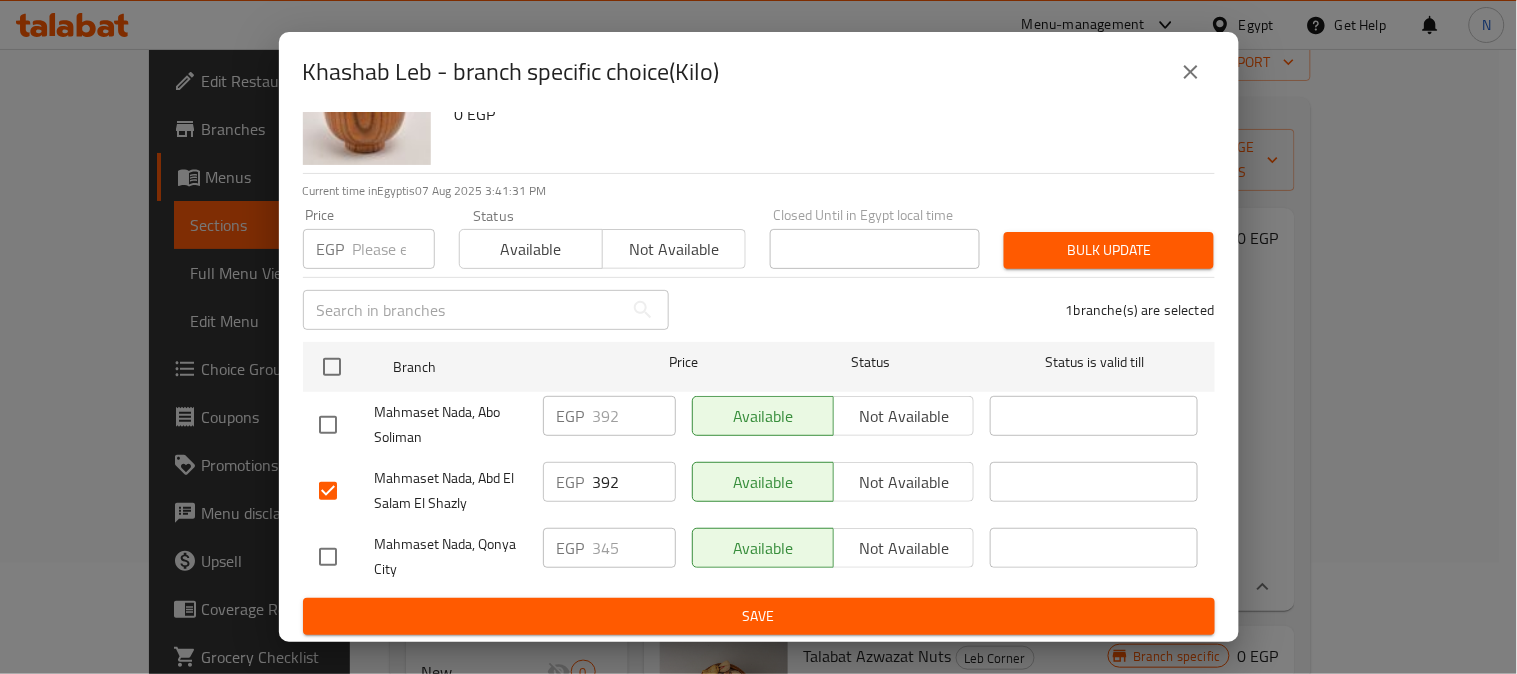 click on "392" at bounding box center [634, 482] 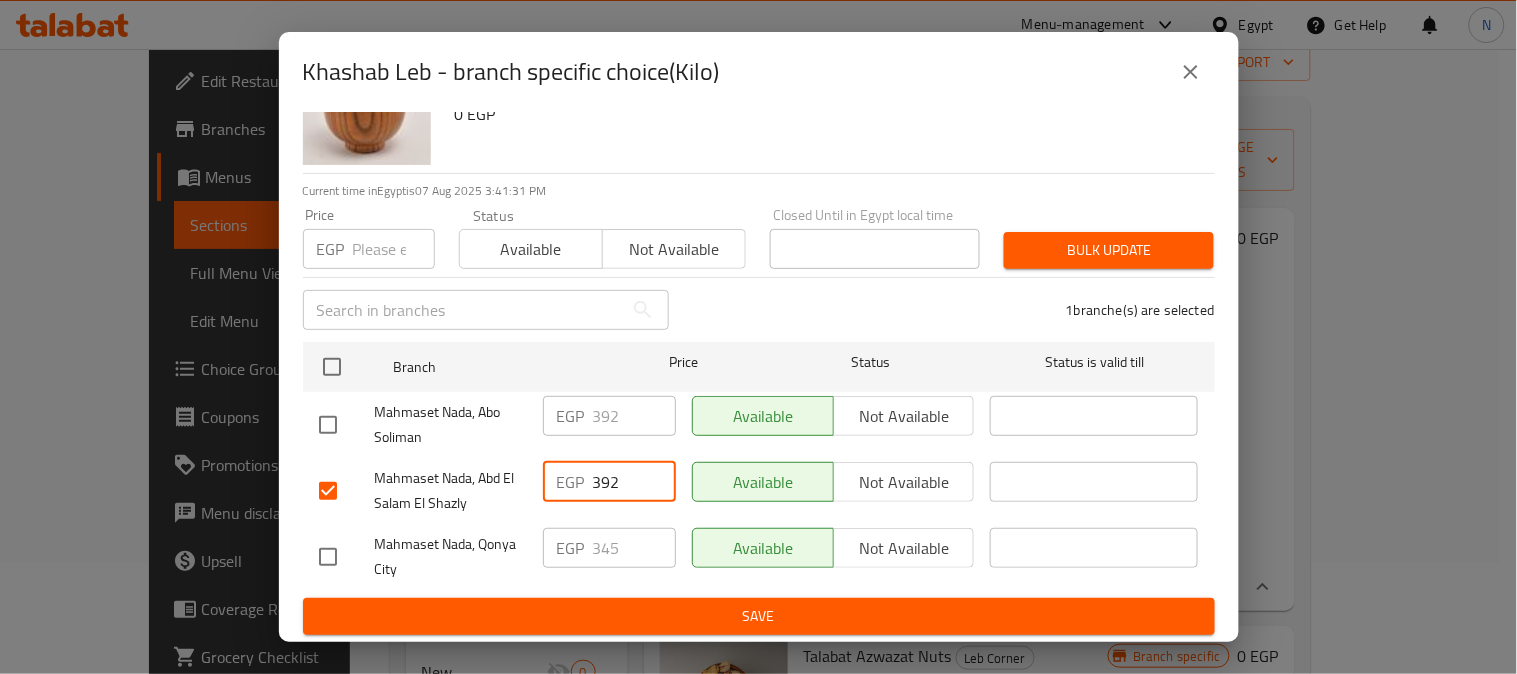 click on "392" at bounding box center (634, 482) 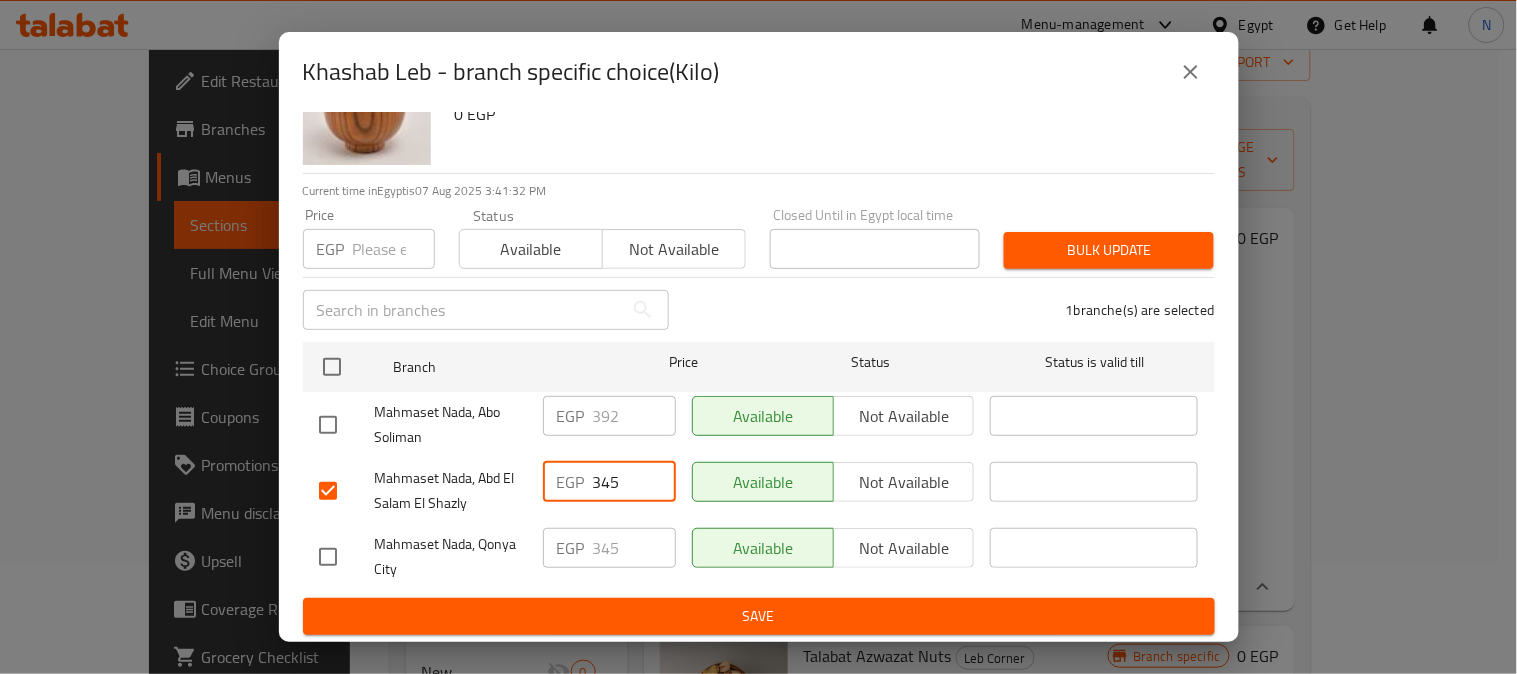 type on "345" 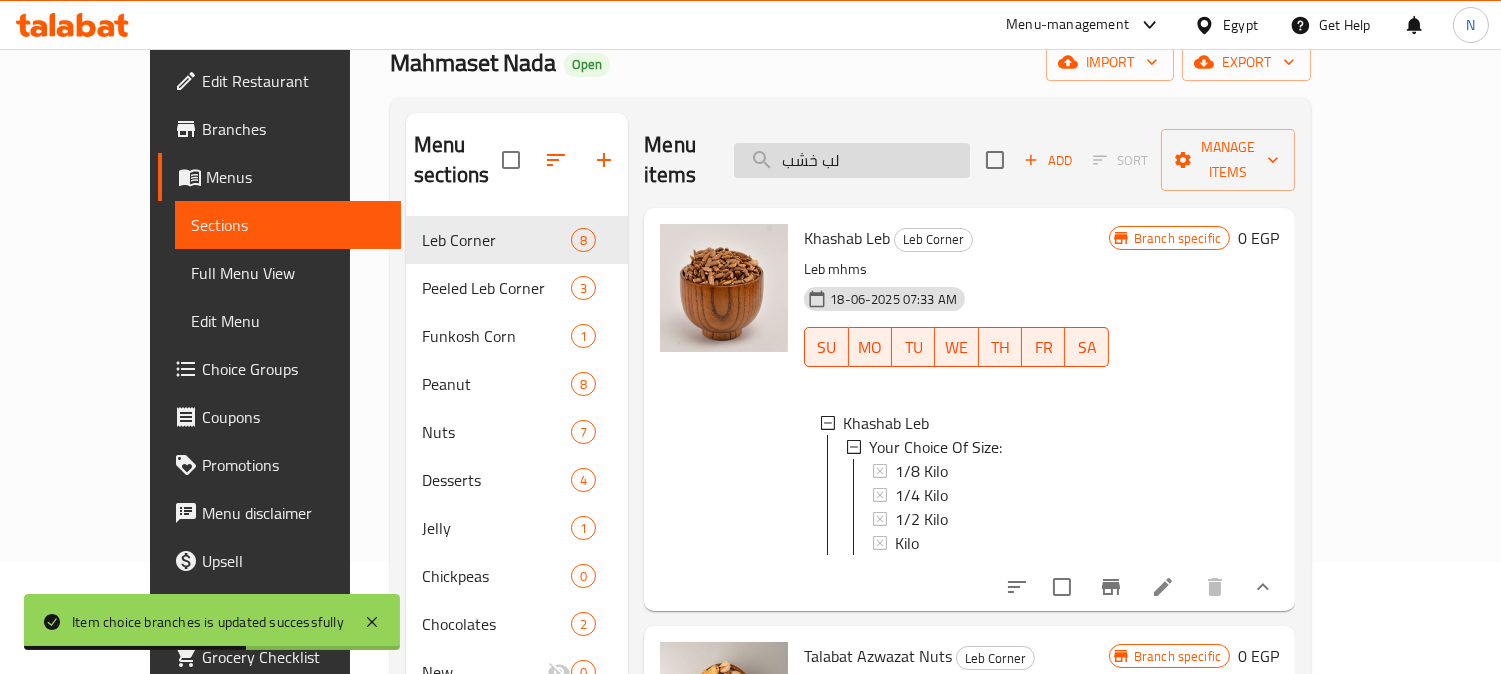 click on "لب خشب" at bounding box center (852, 160) 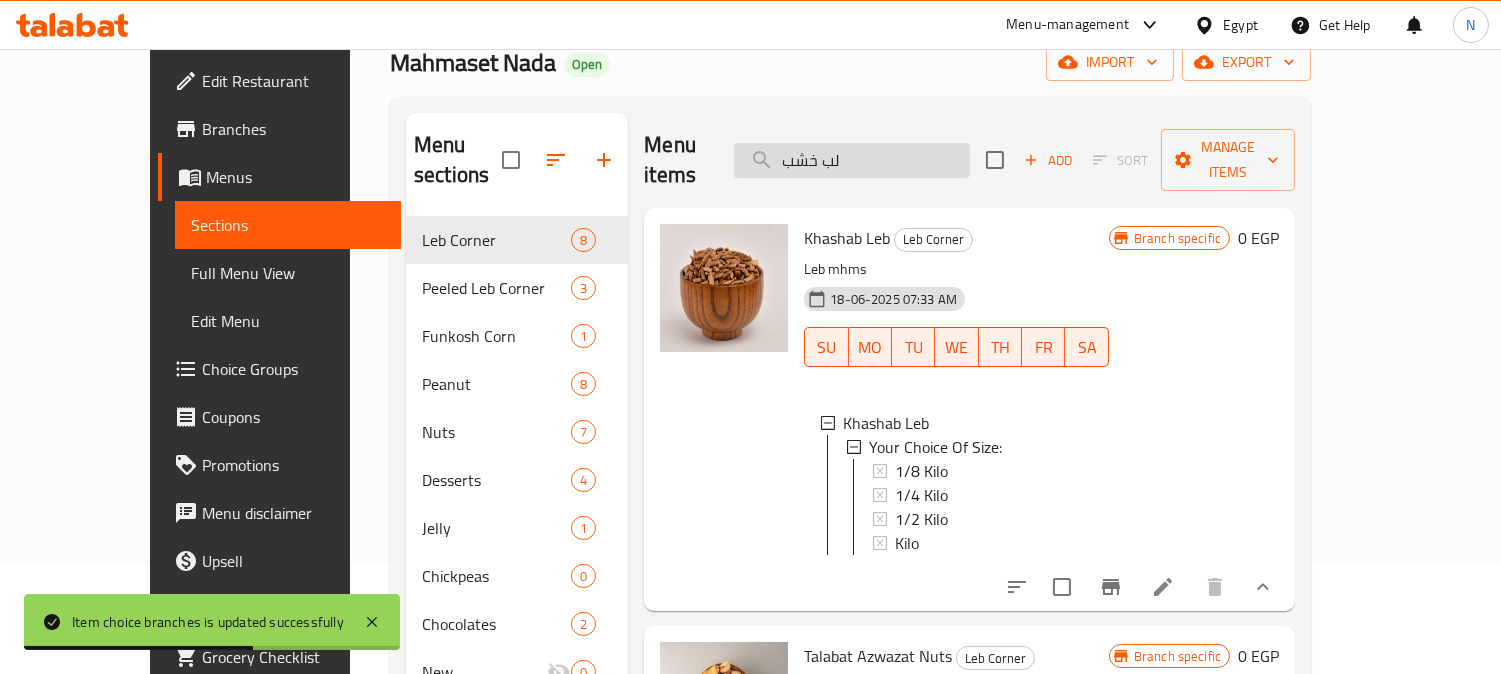 click on "لب خشب" at bounding box center [852, 160] 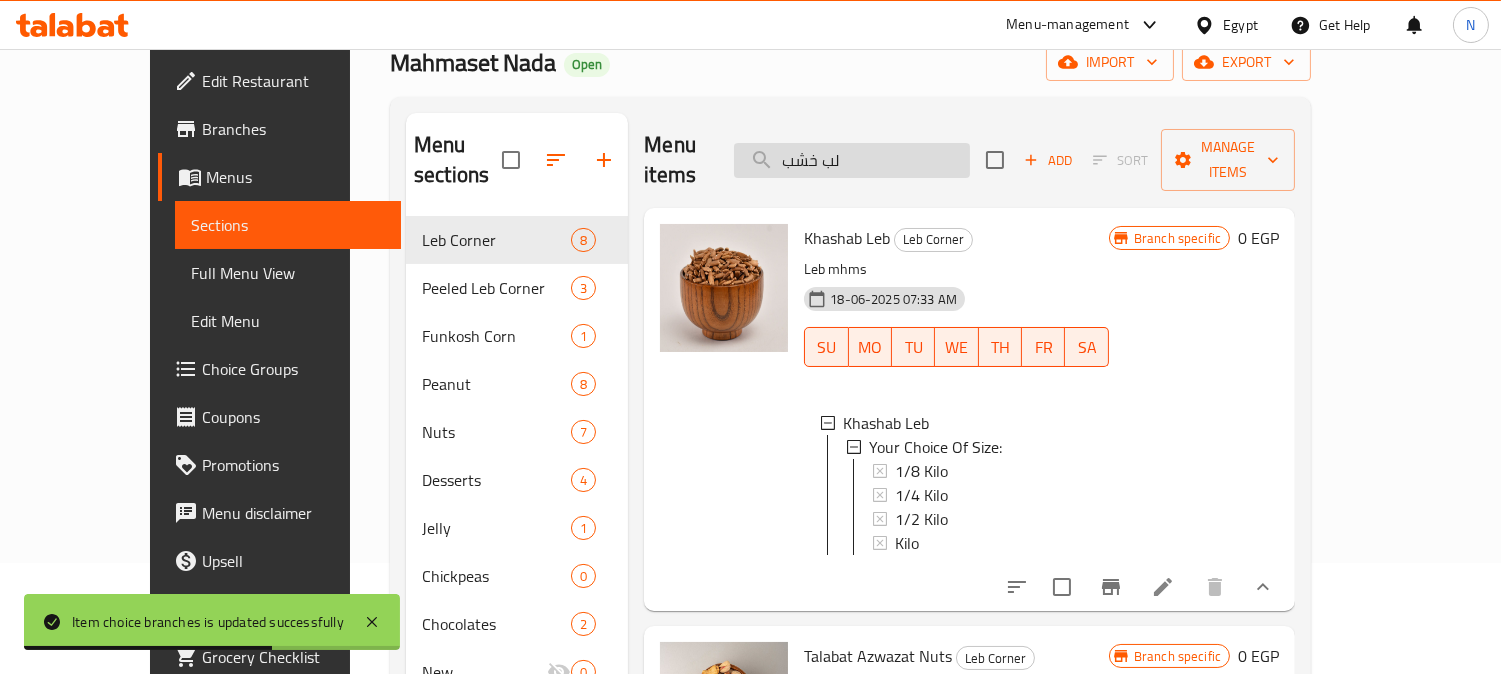 paste on "اندي اسباني" 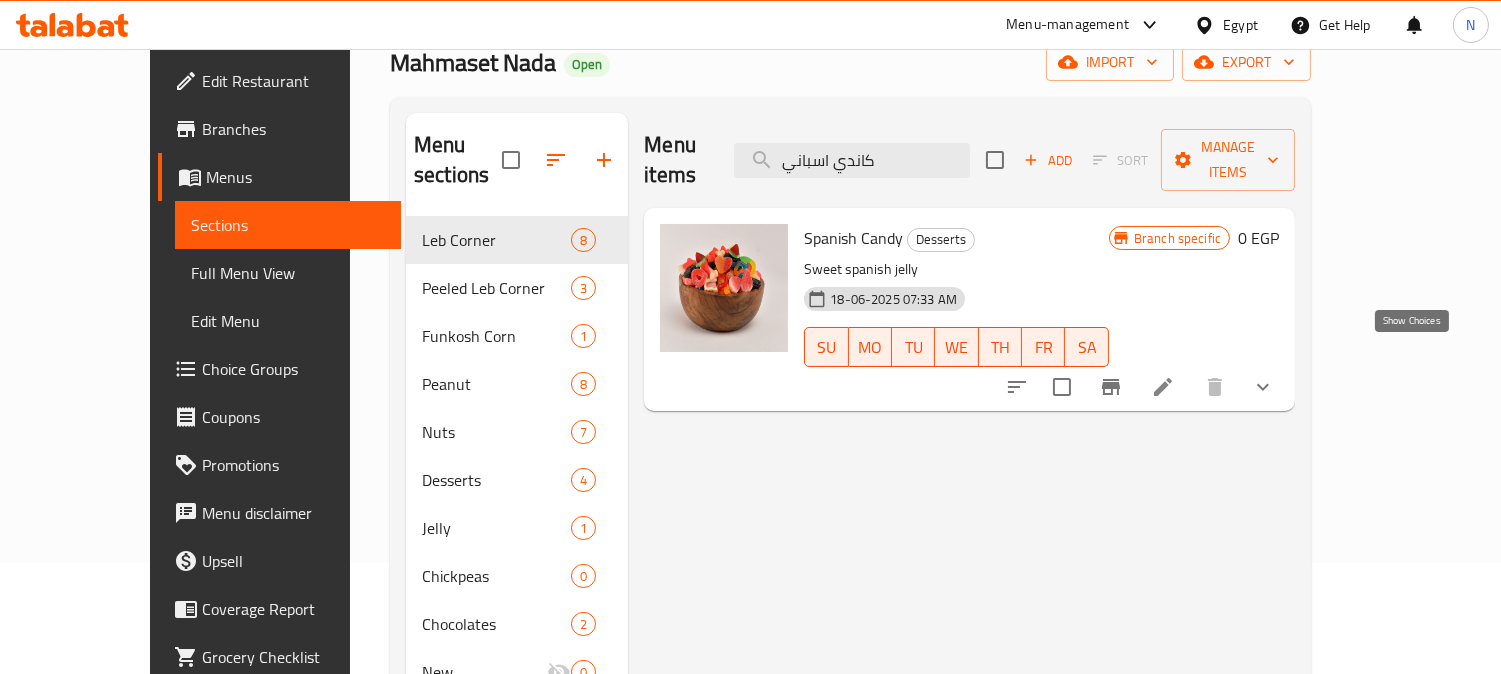 type on "كاندي اسباني" 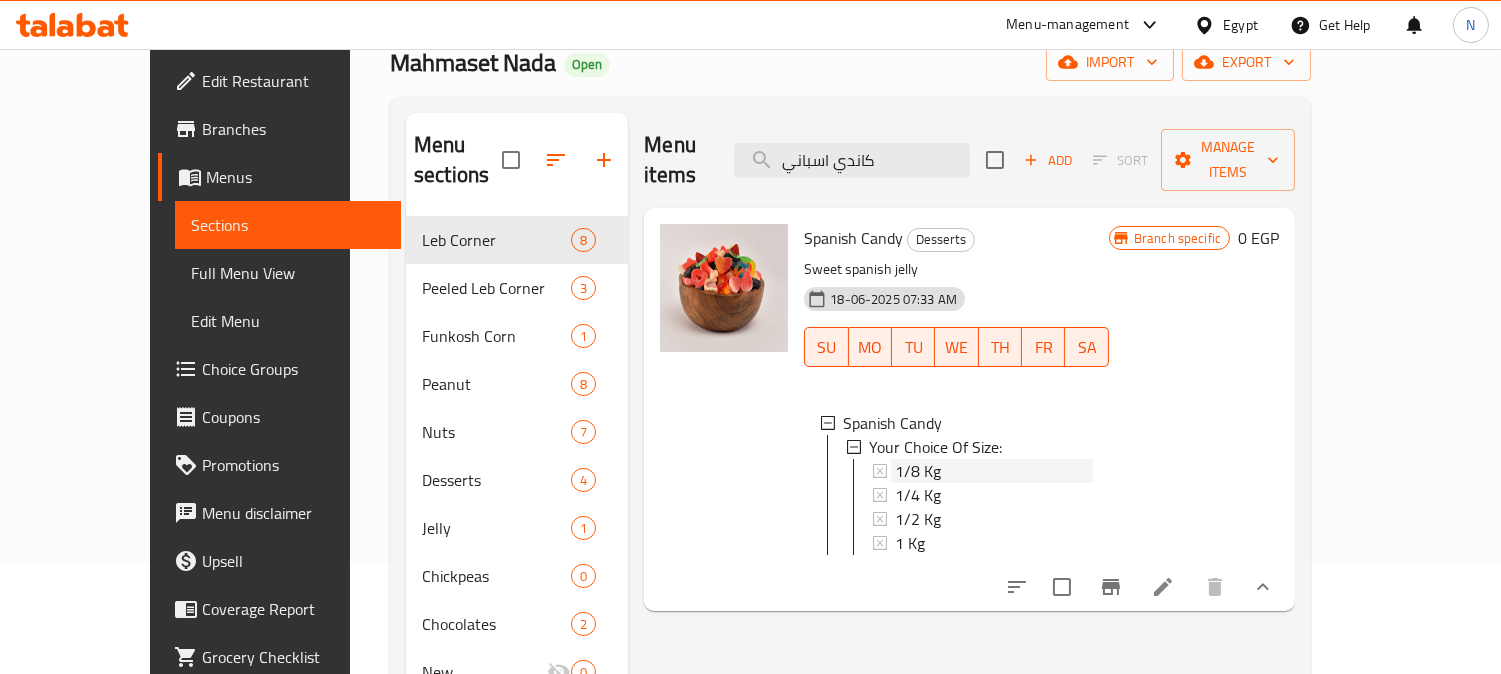 click on "1/8 Kg" at bounding box center (994, 471) 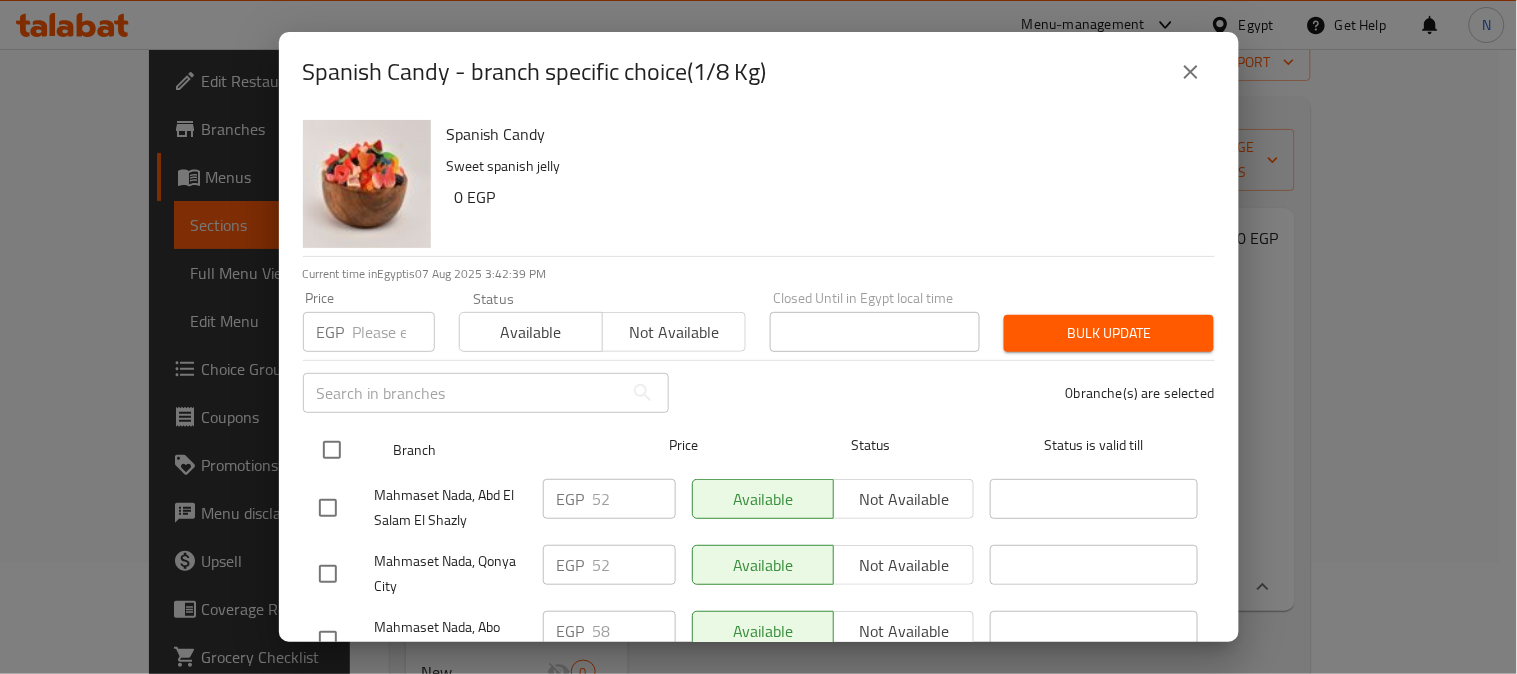 scroll, scrollTop: 83, scrollLeft: 0, axis: vertical 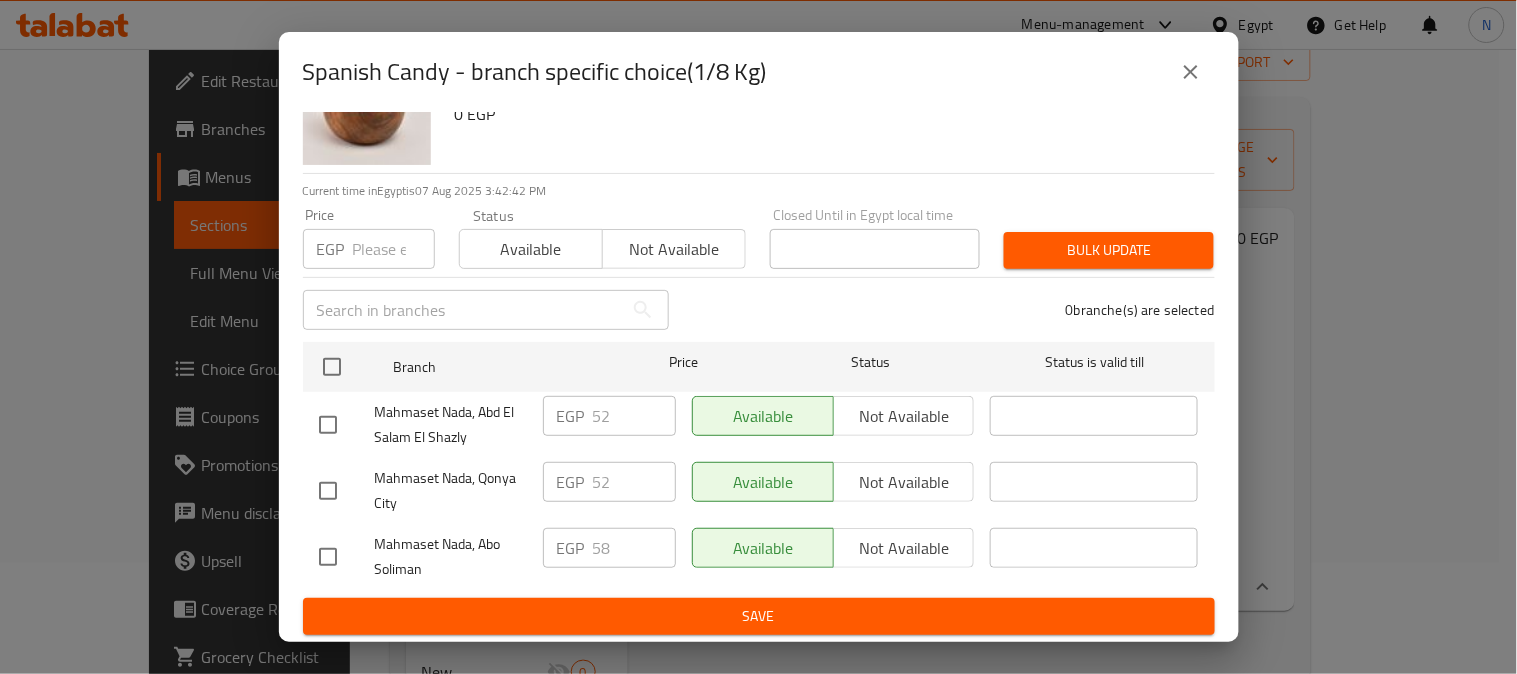click at bounding box center (328, 425) 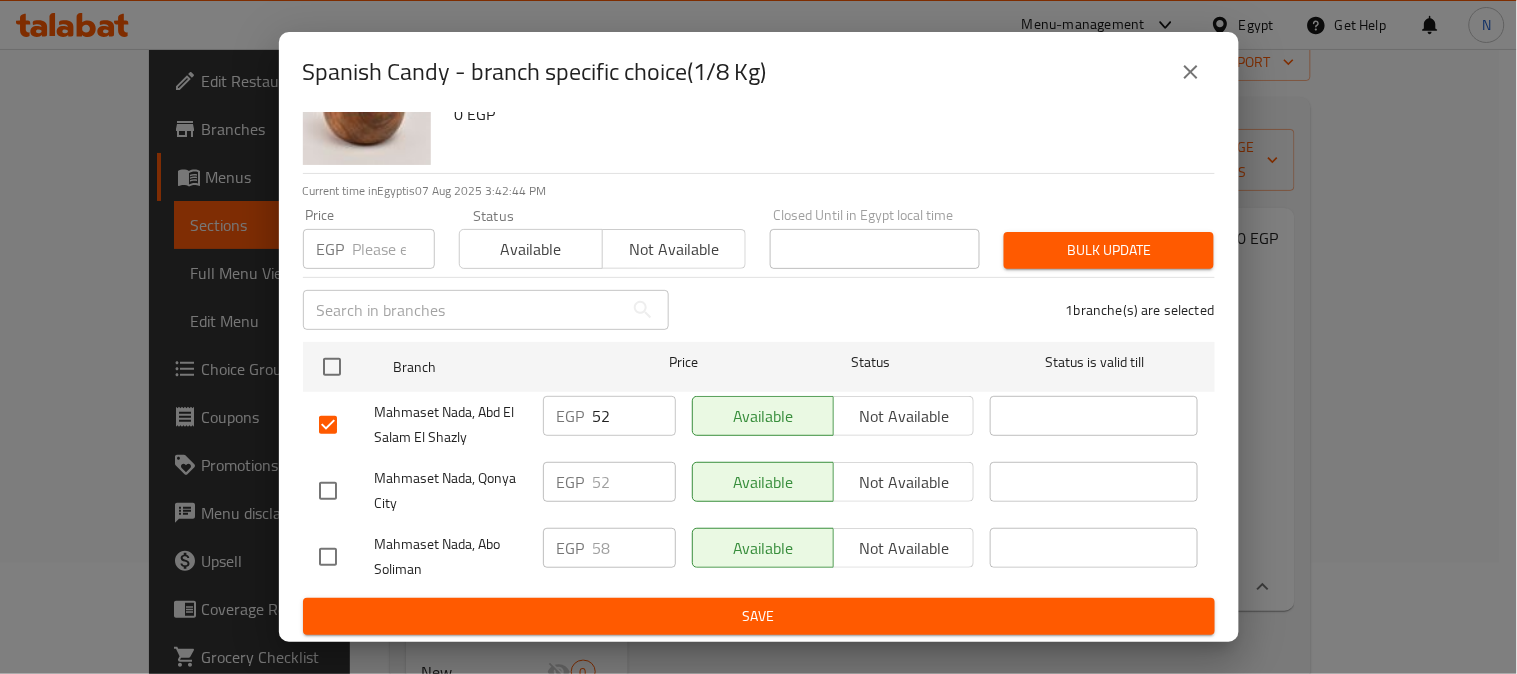click at bounding box center [328, 491] 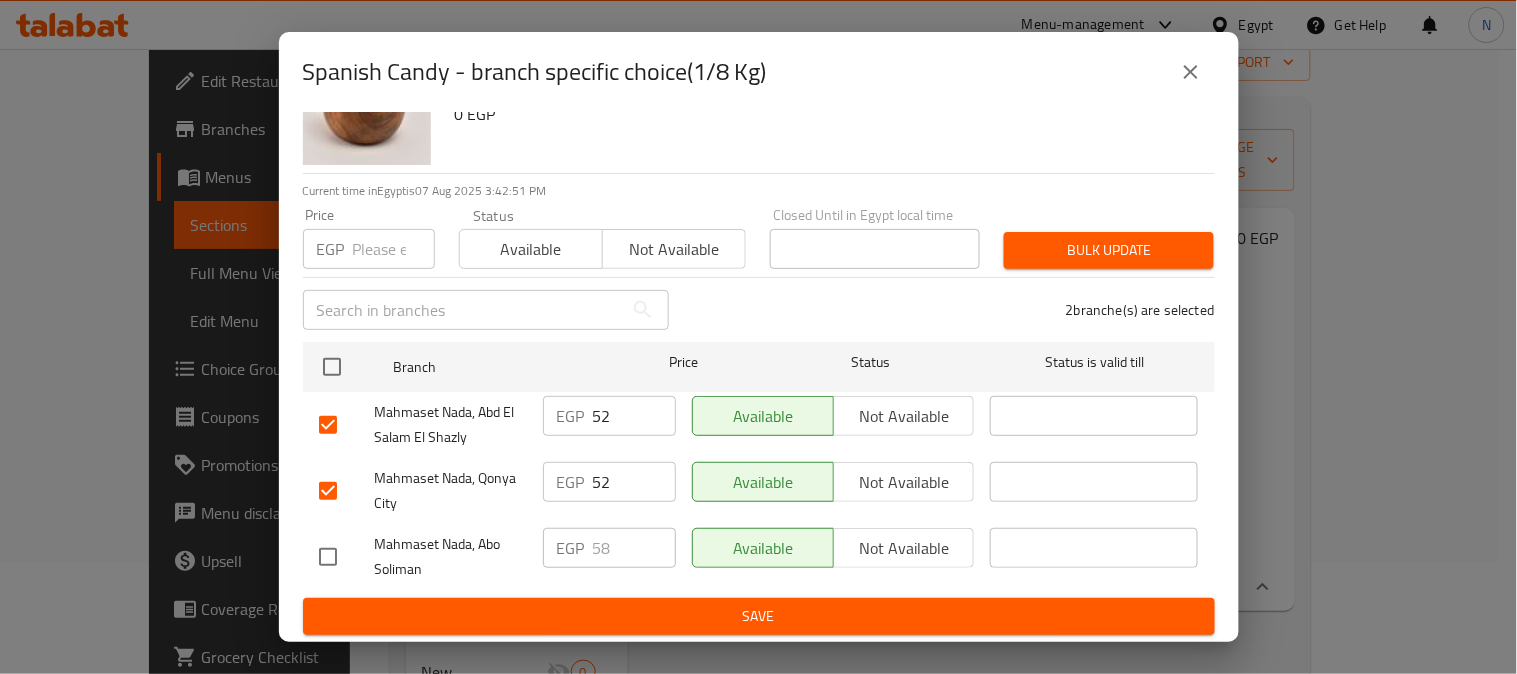 click on "52" at bounding box center [634, 482] 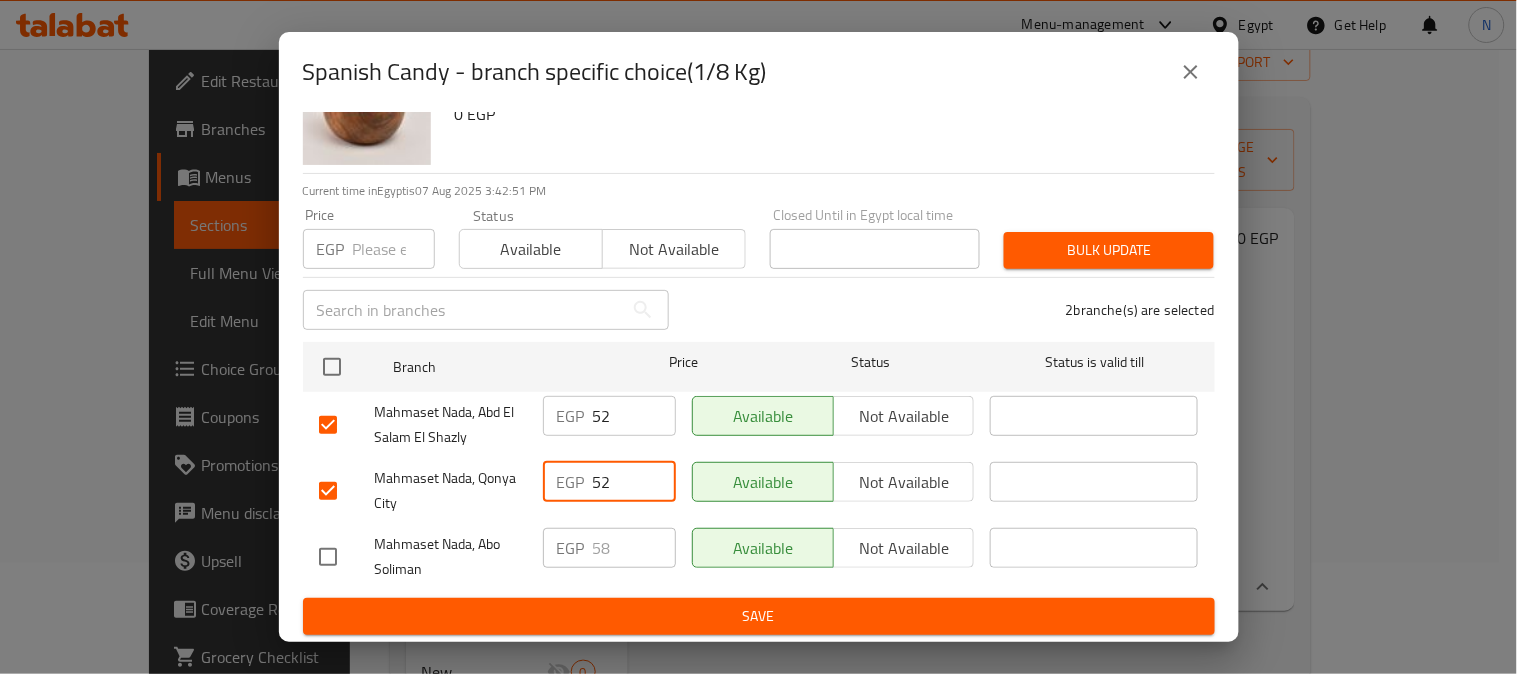 click on "52" at bounding box center (634, 482) 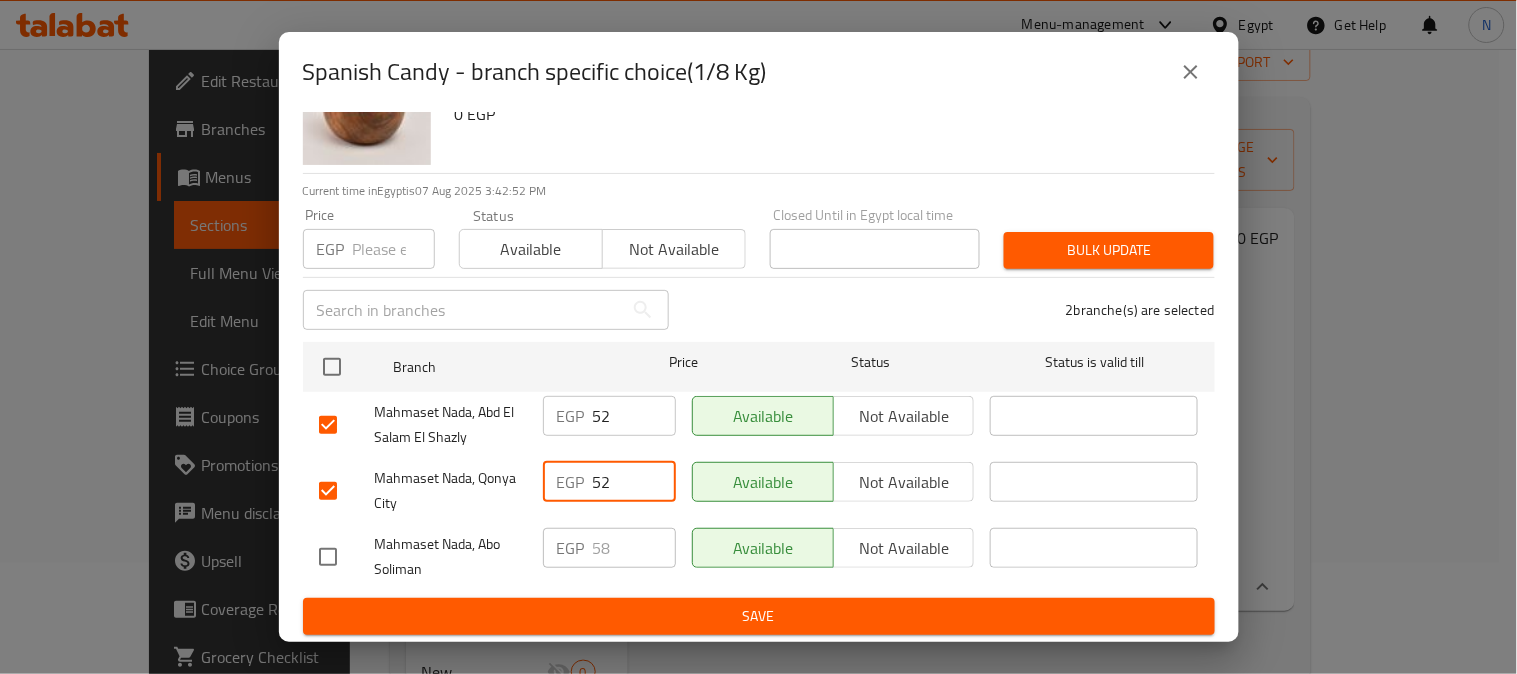 paste on "1.75" 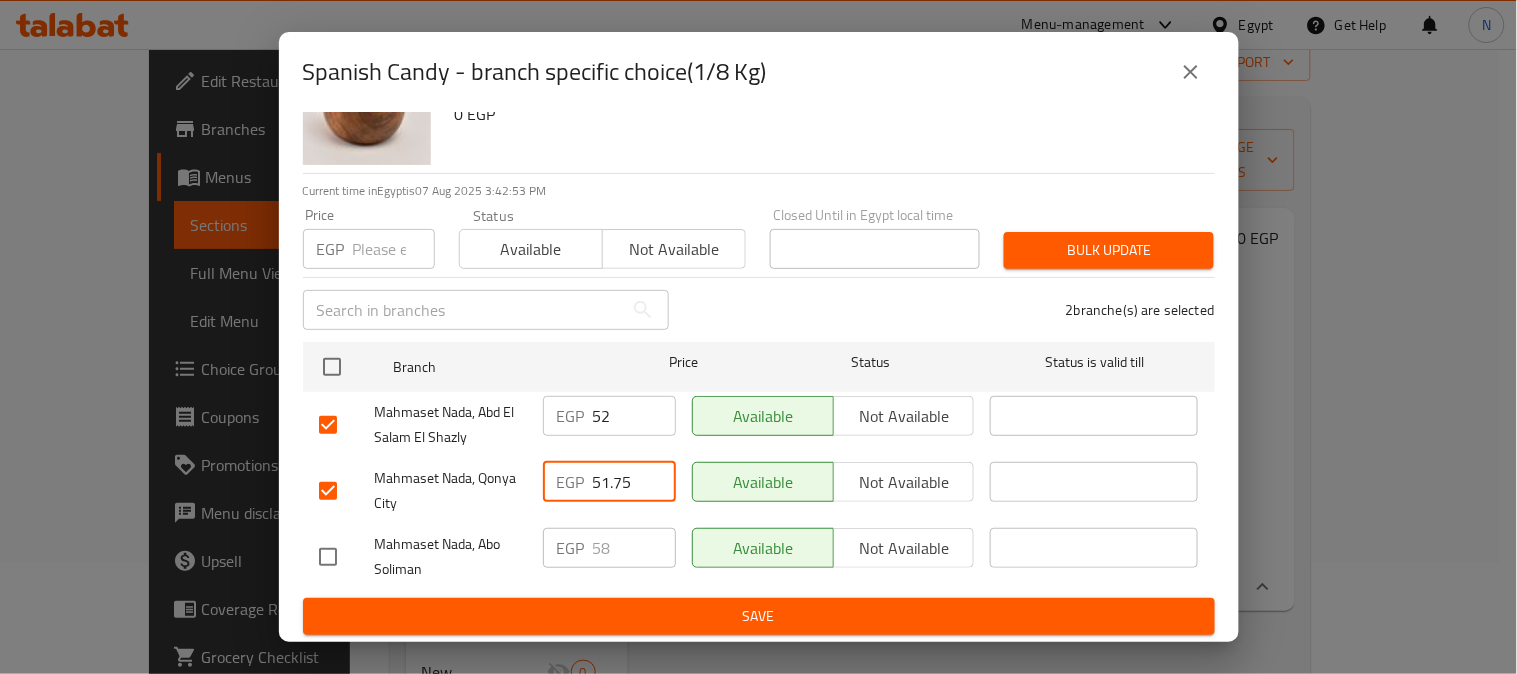 type on "51.75" 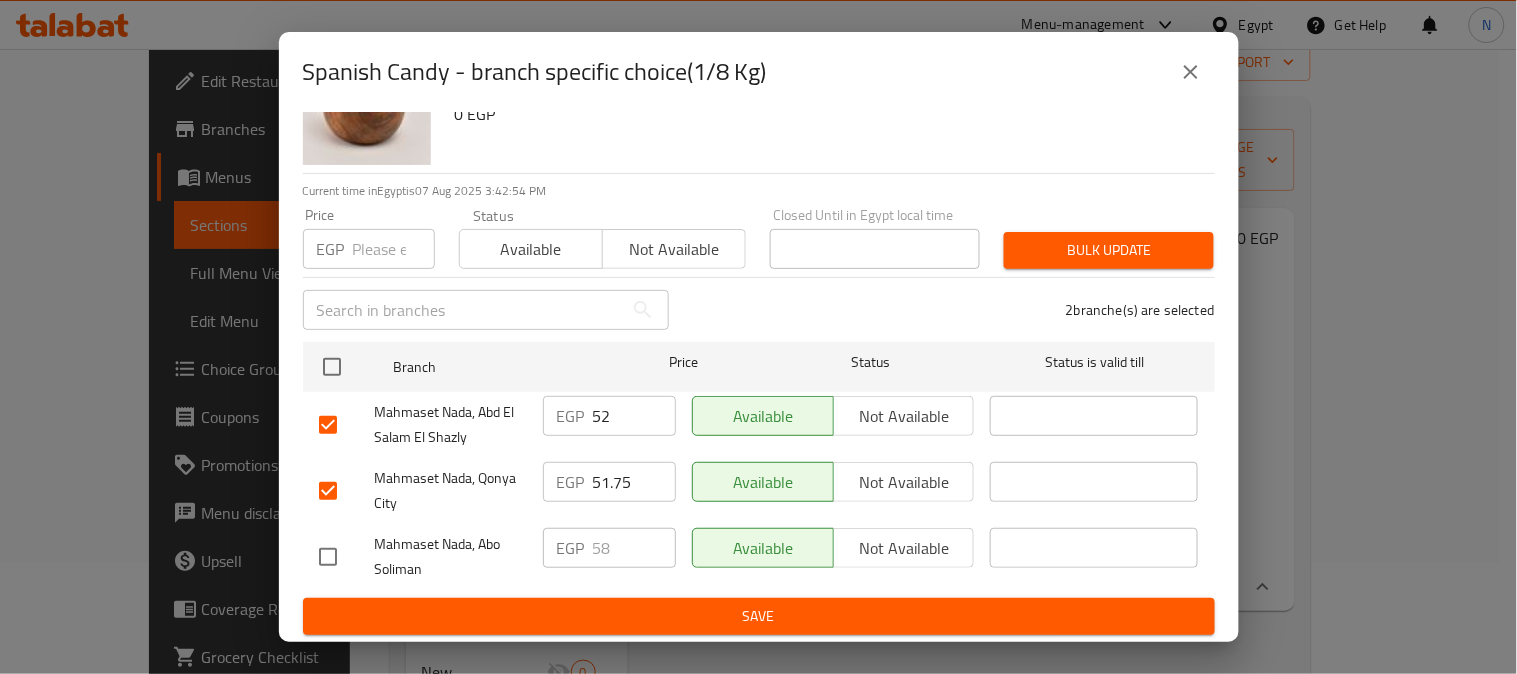 click on "EGP 52 ​" at bounding box center (609, 416) 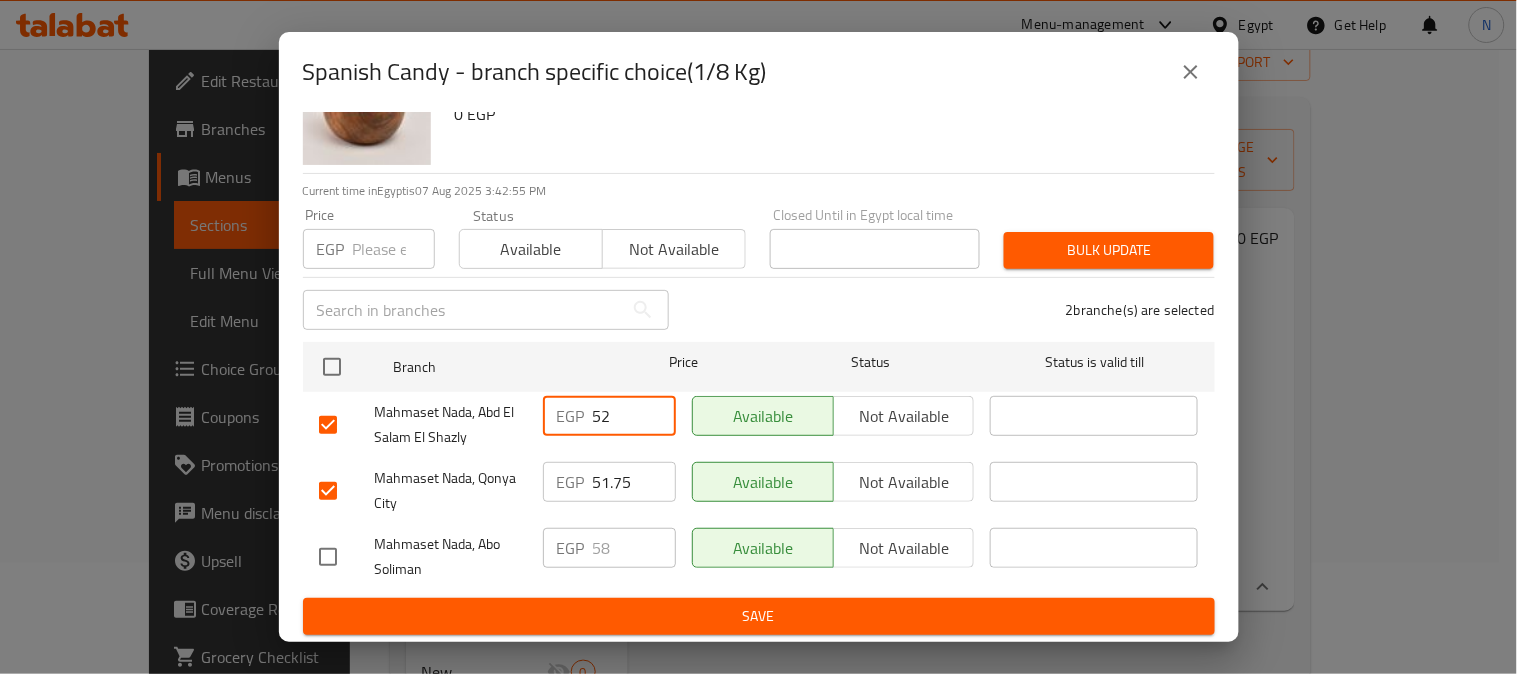 click on "52" at bounding box center [634, 416] 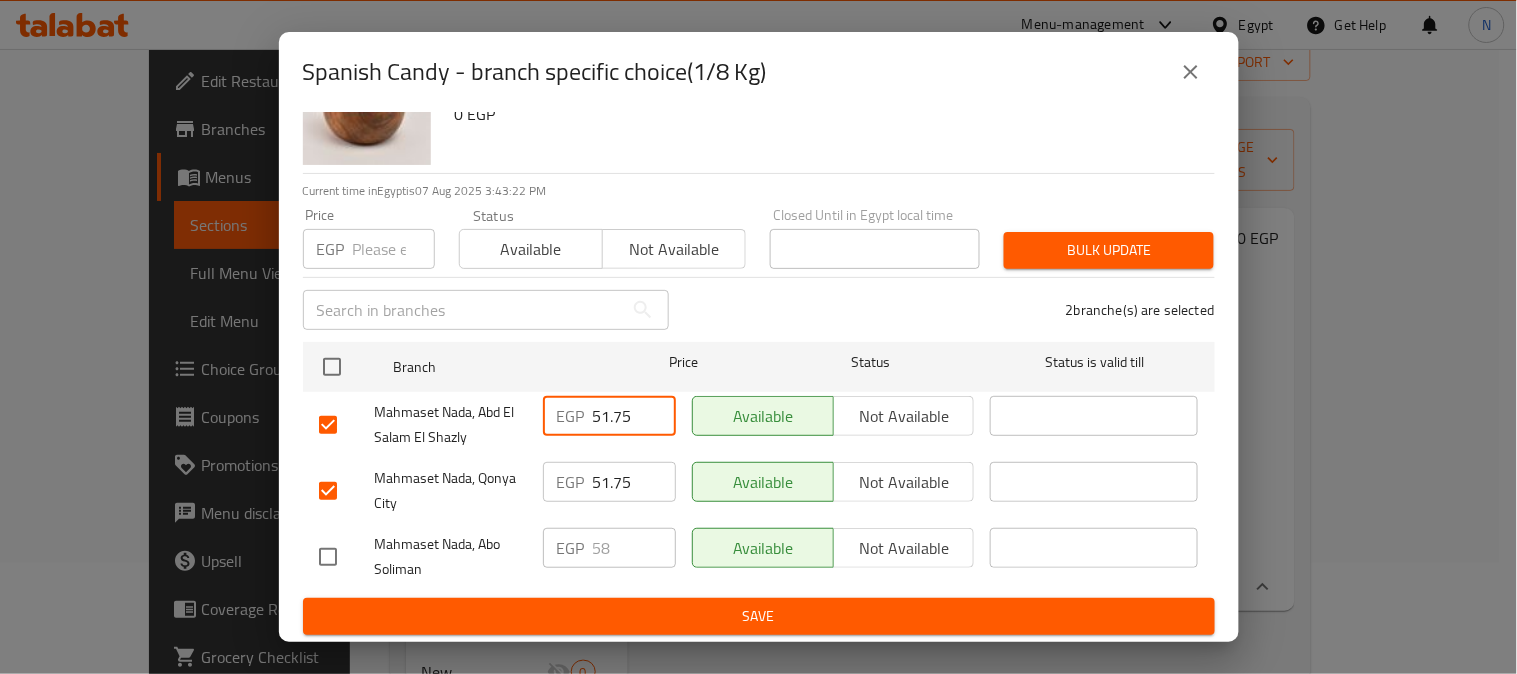 type on "51.75" 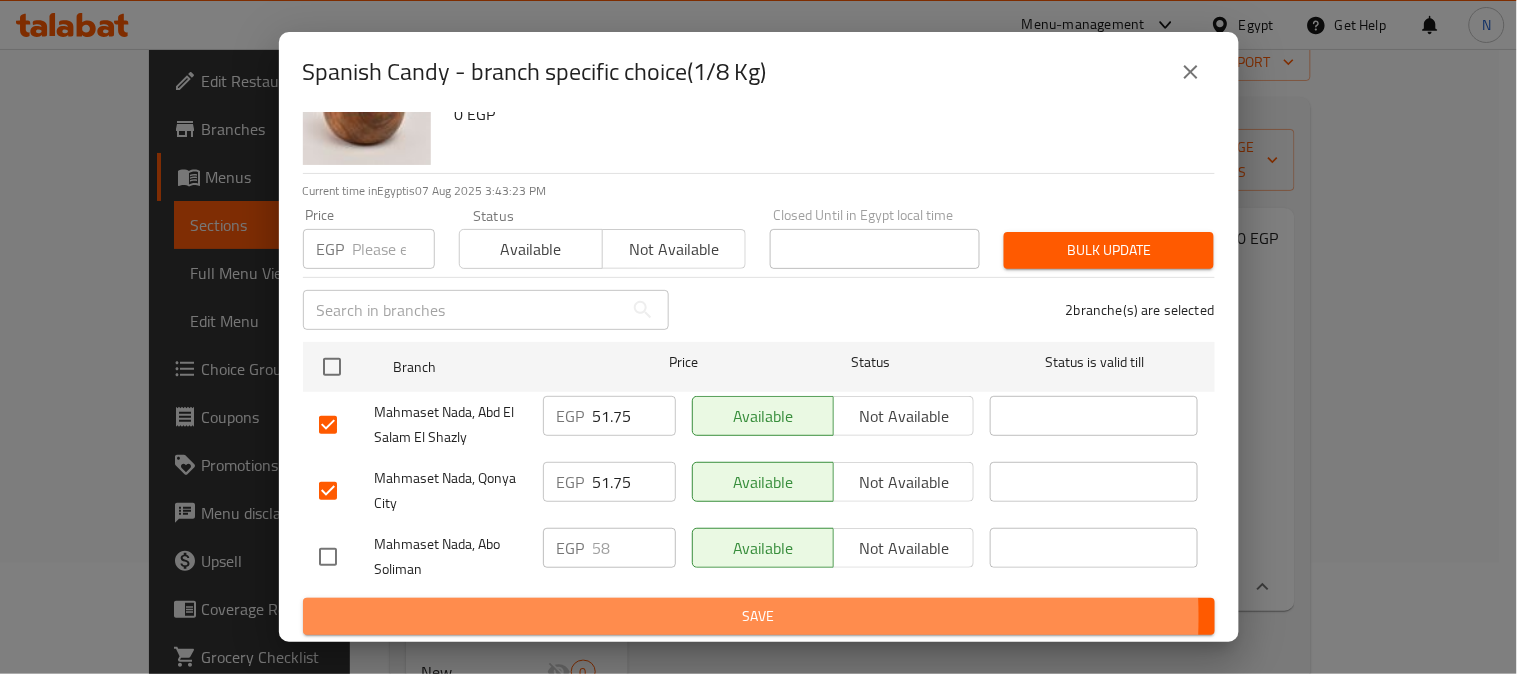 click on "Save" at bounding box center (759, 616) 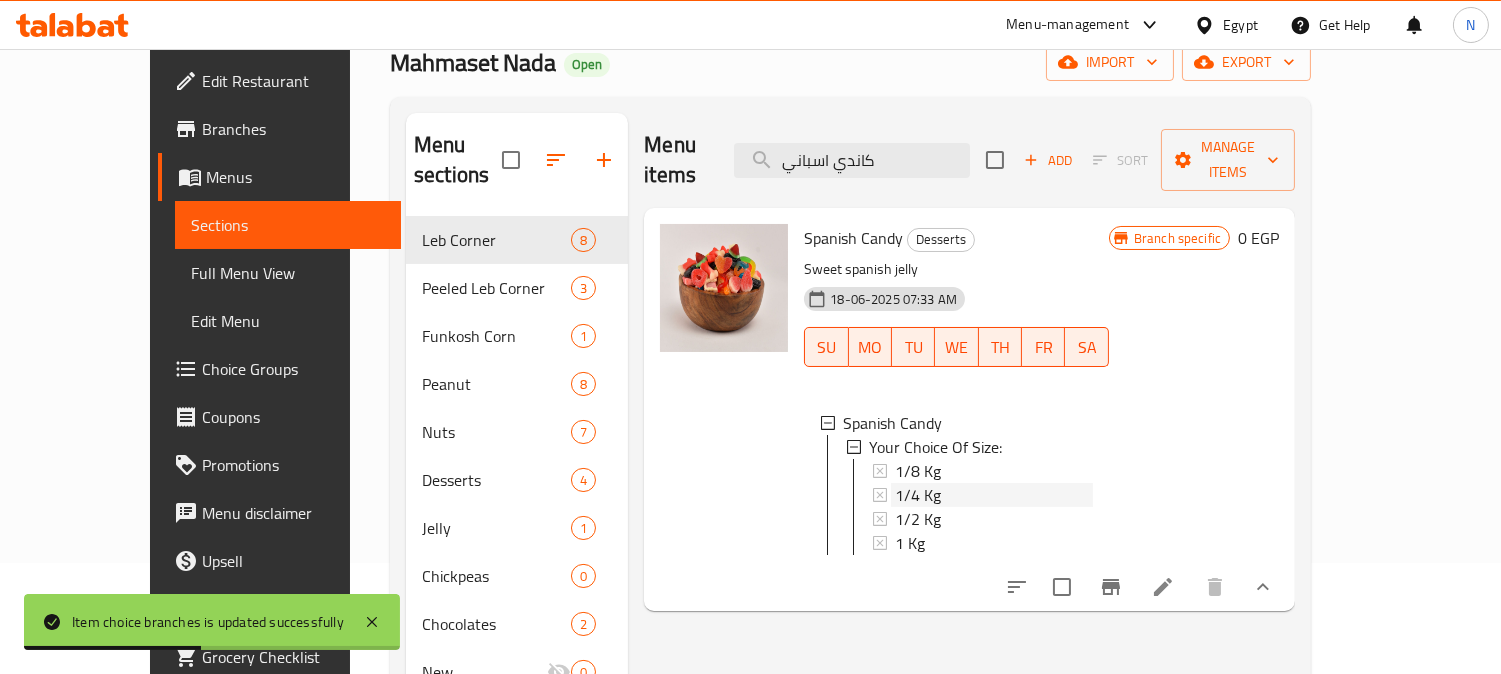 click on "1/4 Kg" at bounding box center [994, 495] 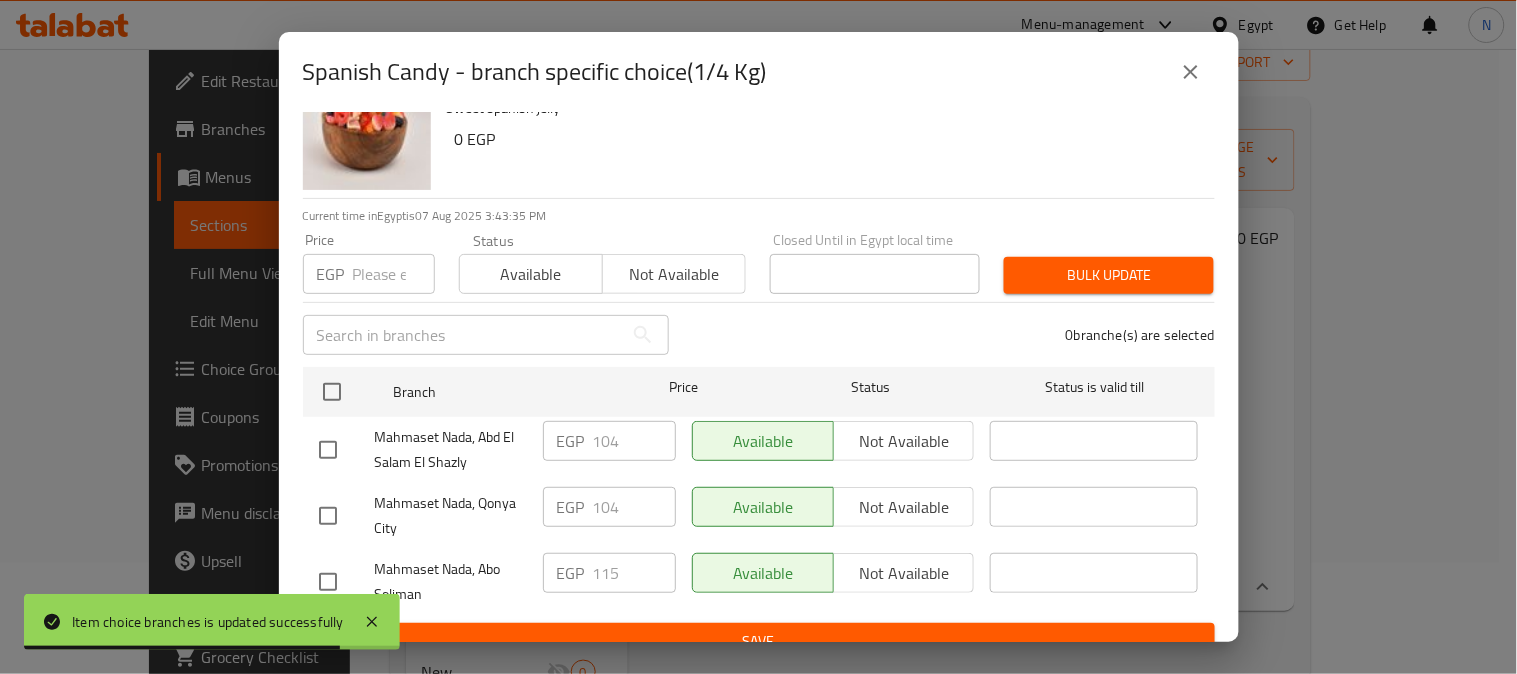 scroll, scrollTop: 83, scrollLeft: 0, axis: vertical 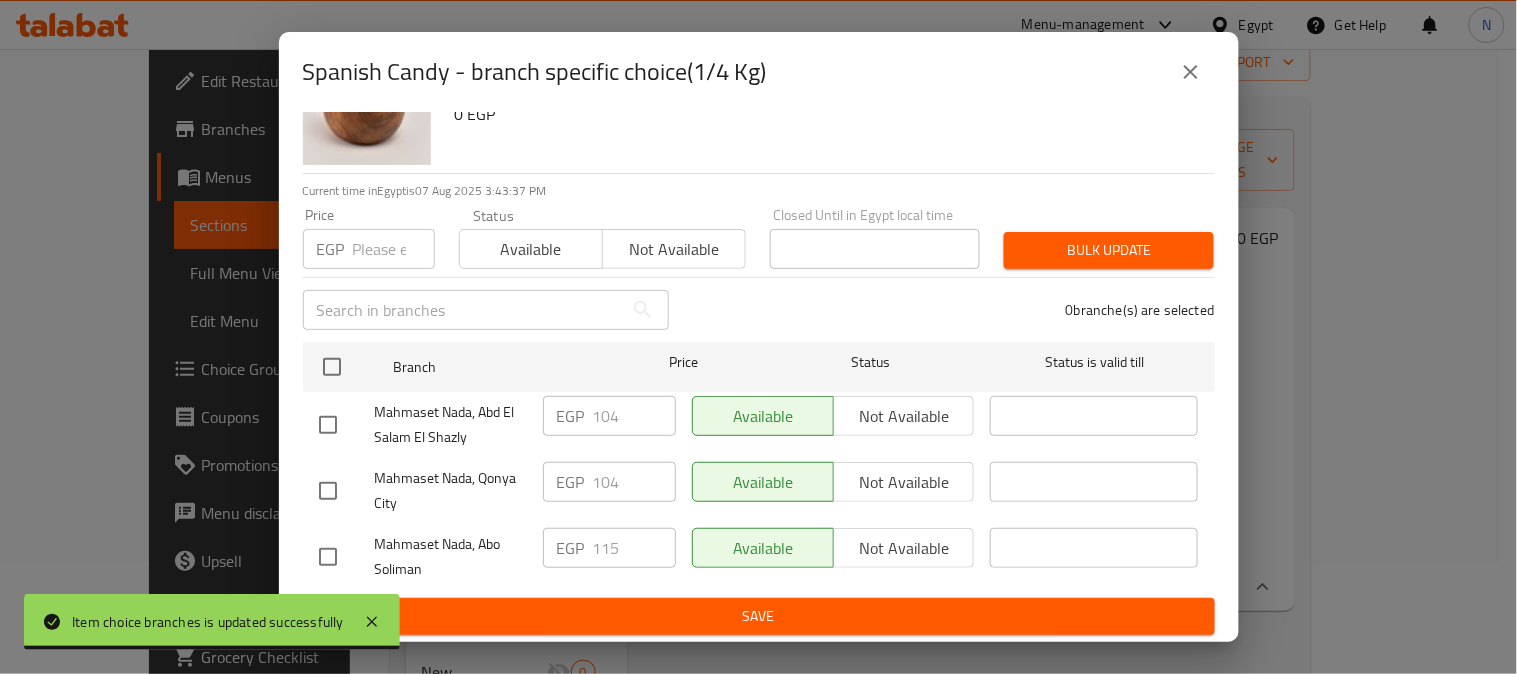 click at bounding box center [328, 491] 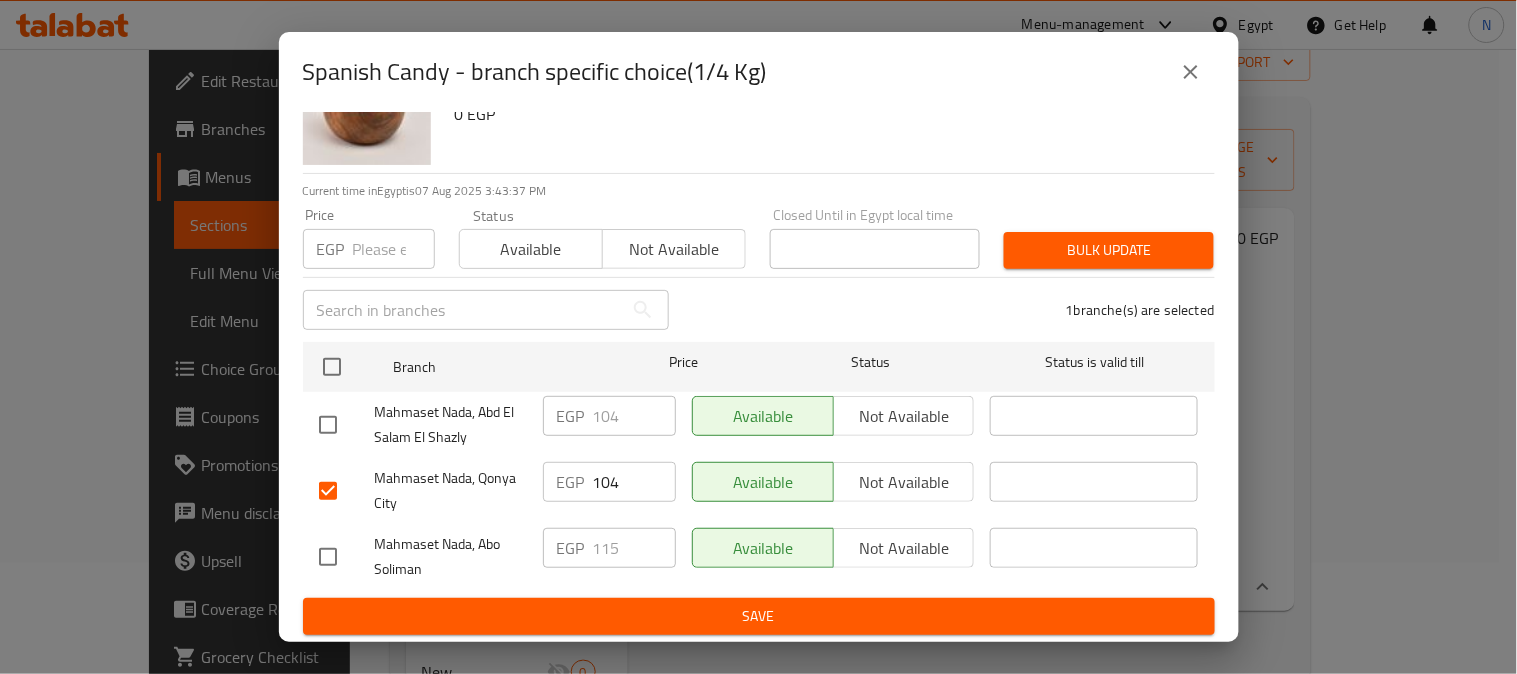 click at bounding box center [328, 425] 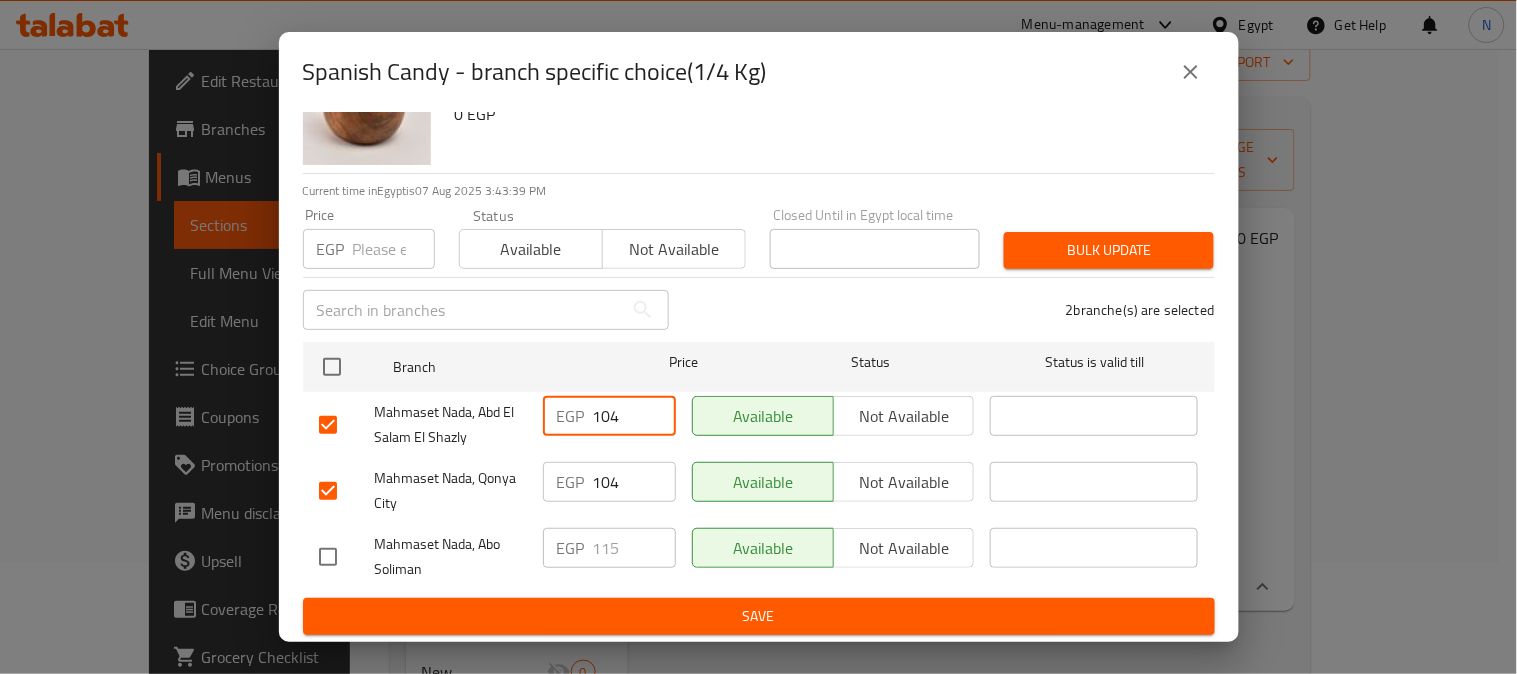 click on "104" at bounding box center (634, 416) 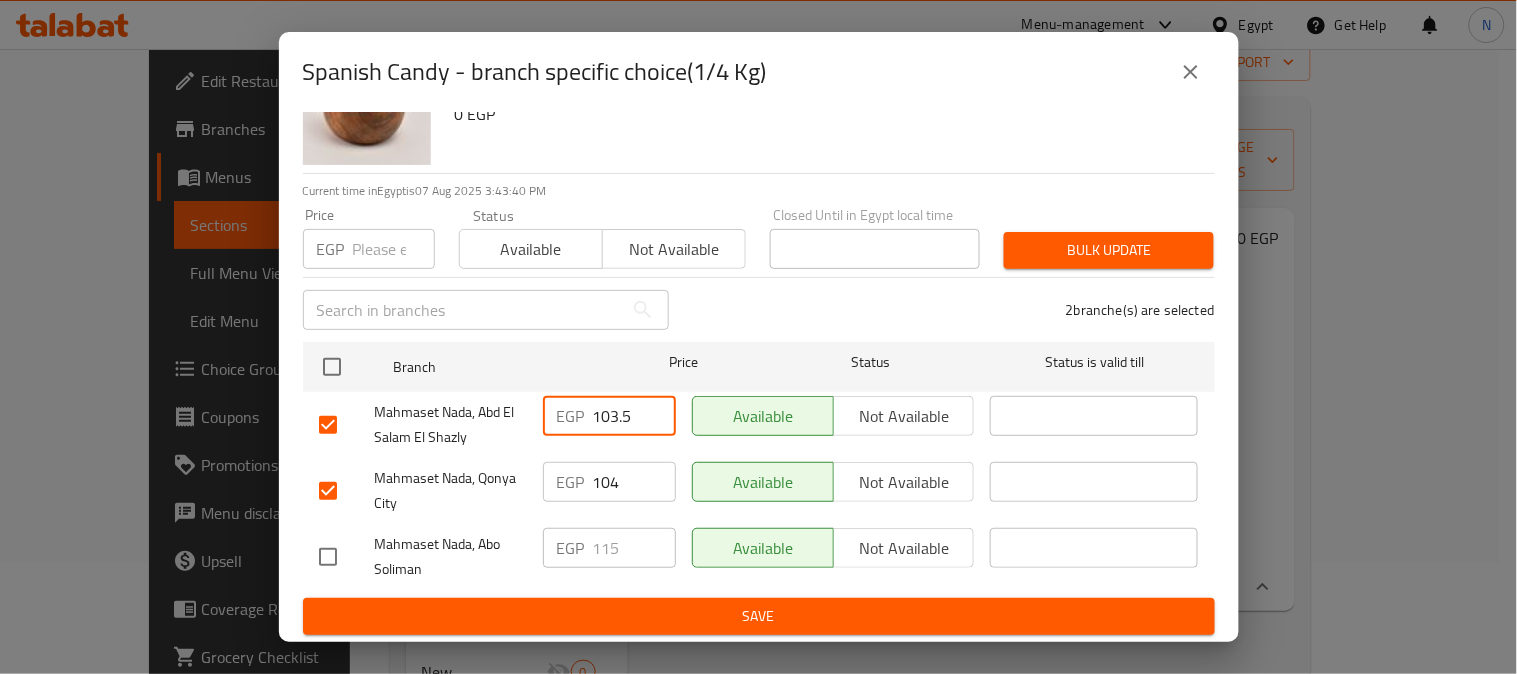 type on "103.5" 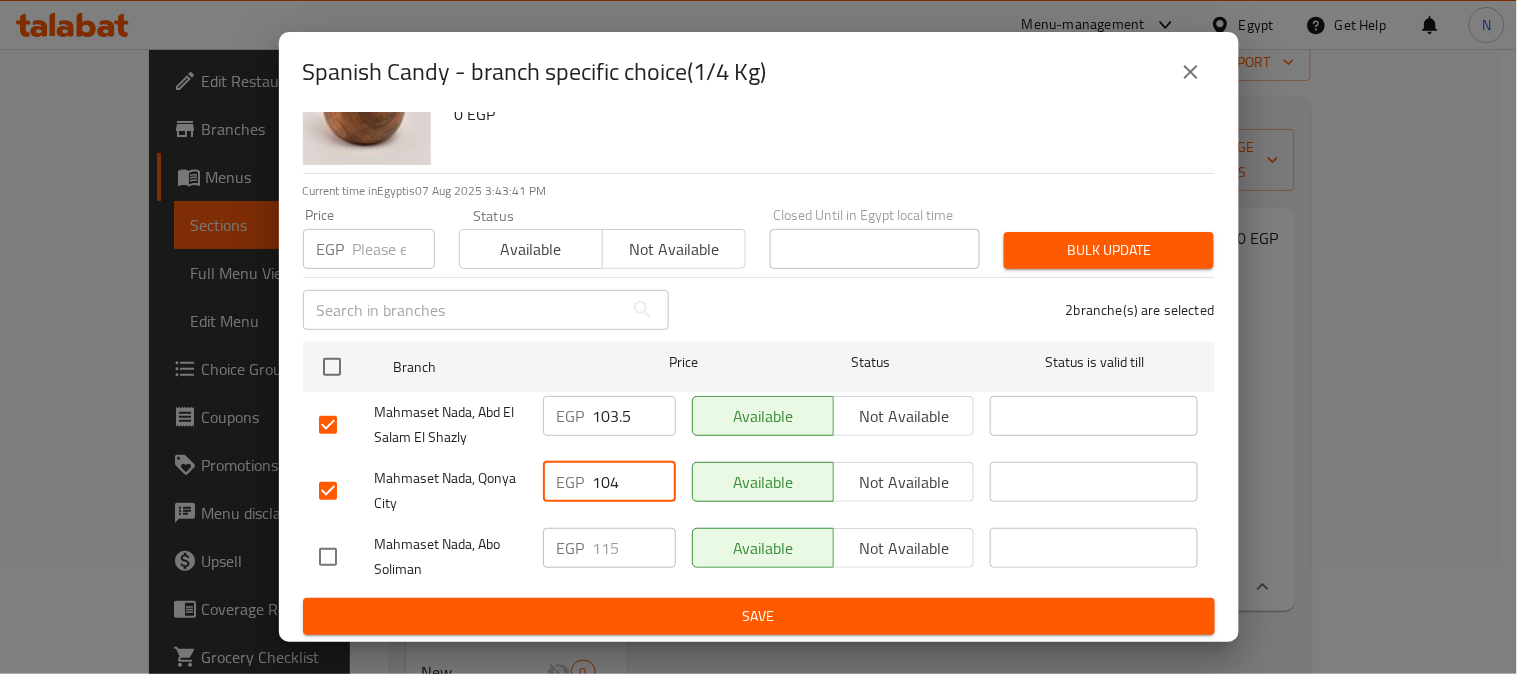 paste on "3.5" 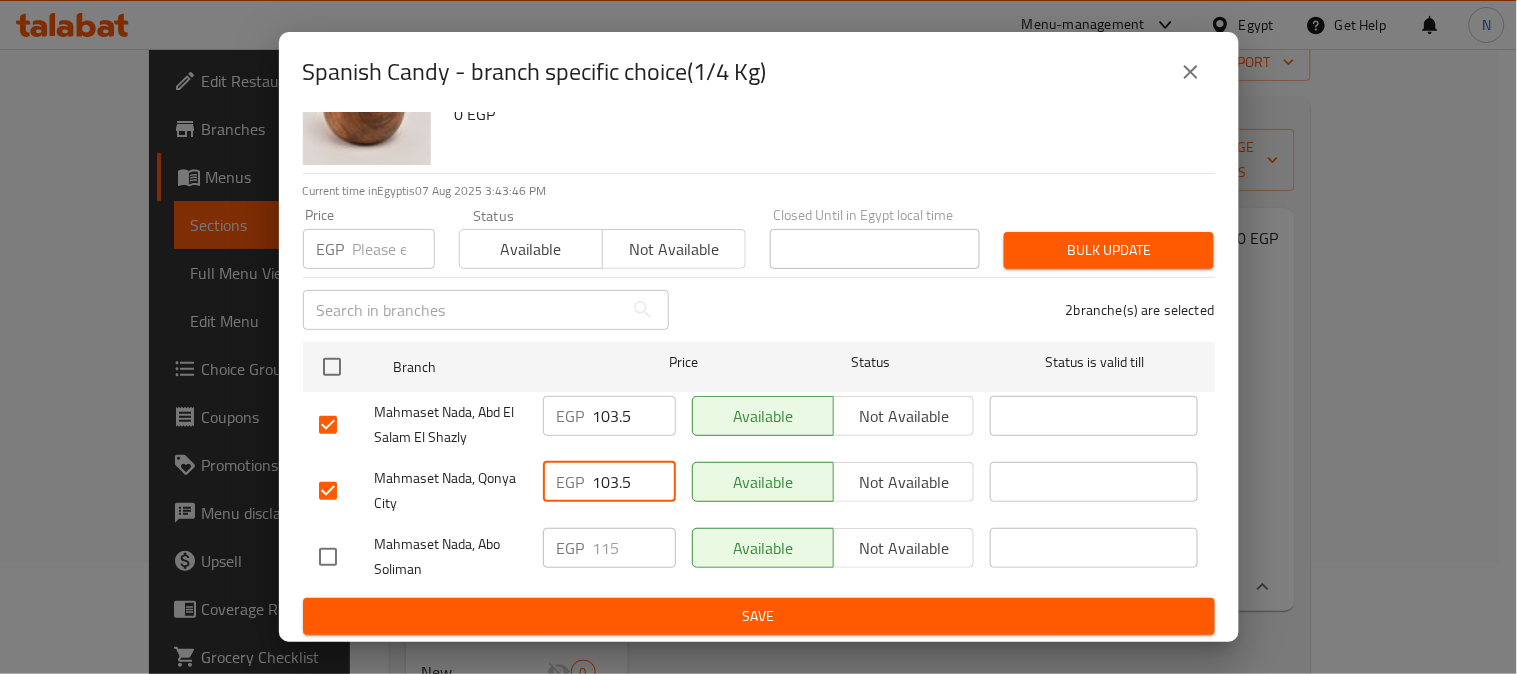 type on "103.5" 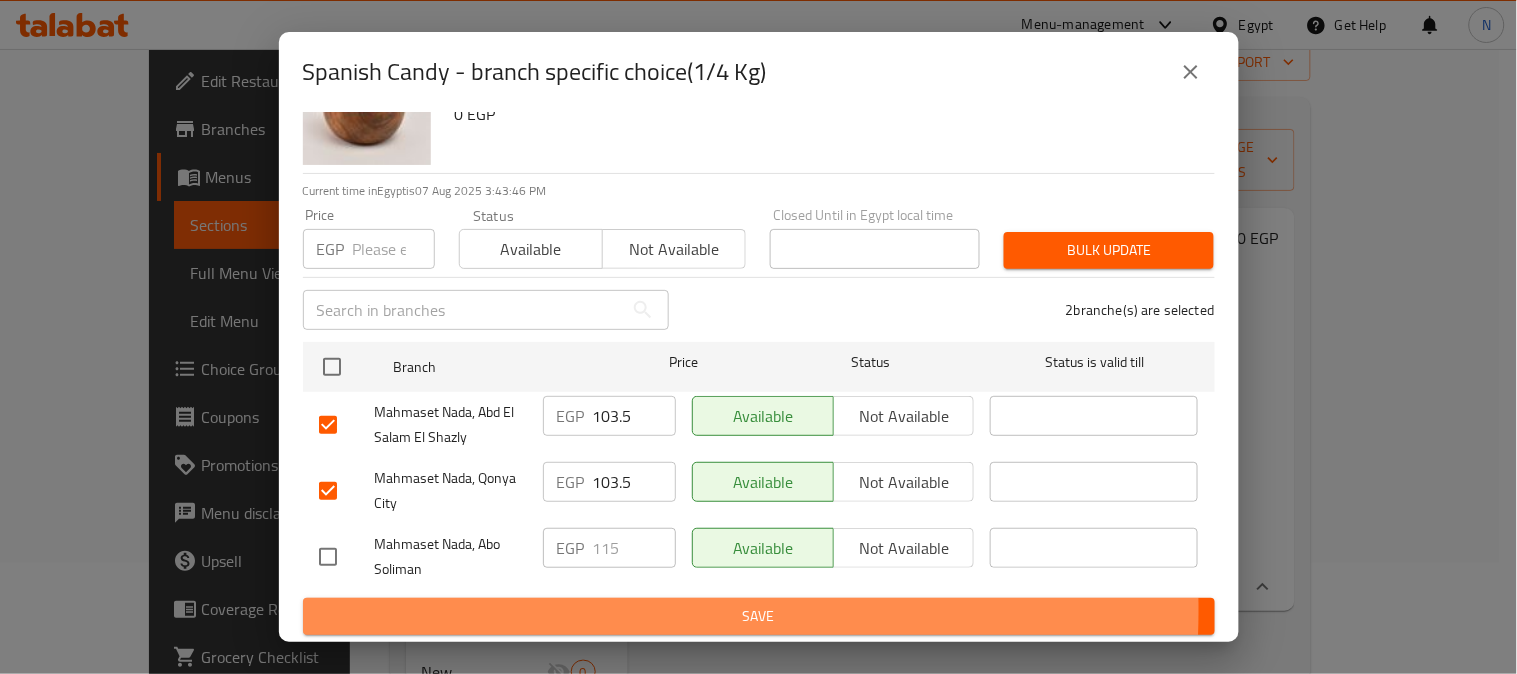 click on "Save" at bounding box center (759, 616) 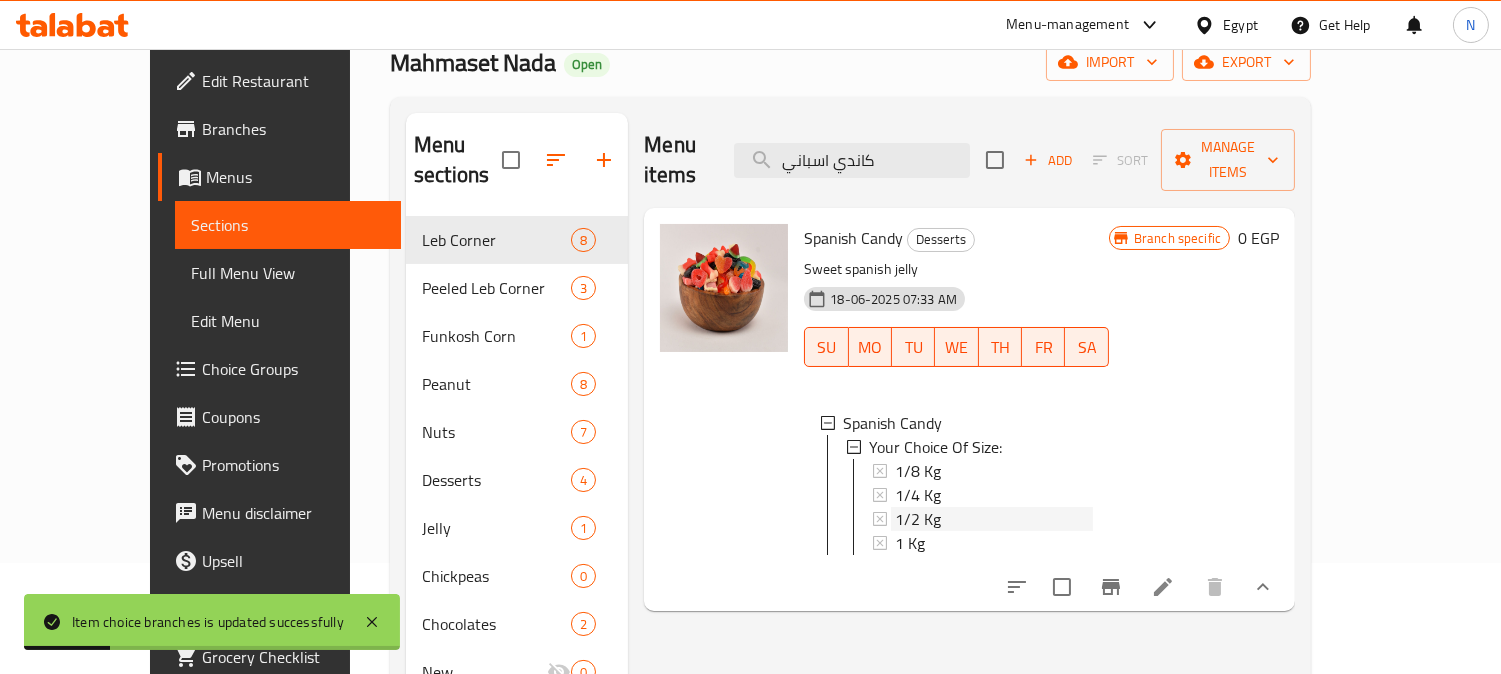 click on "1/2 Kg" at bounding box center [918, 519] 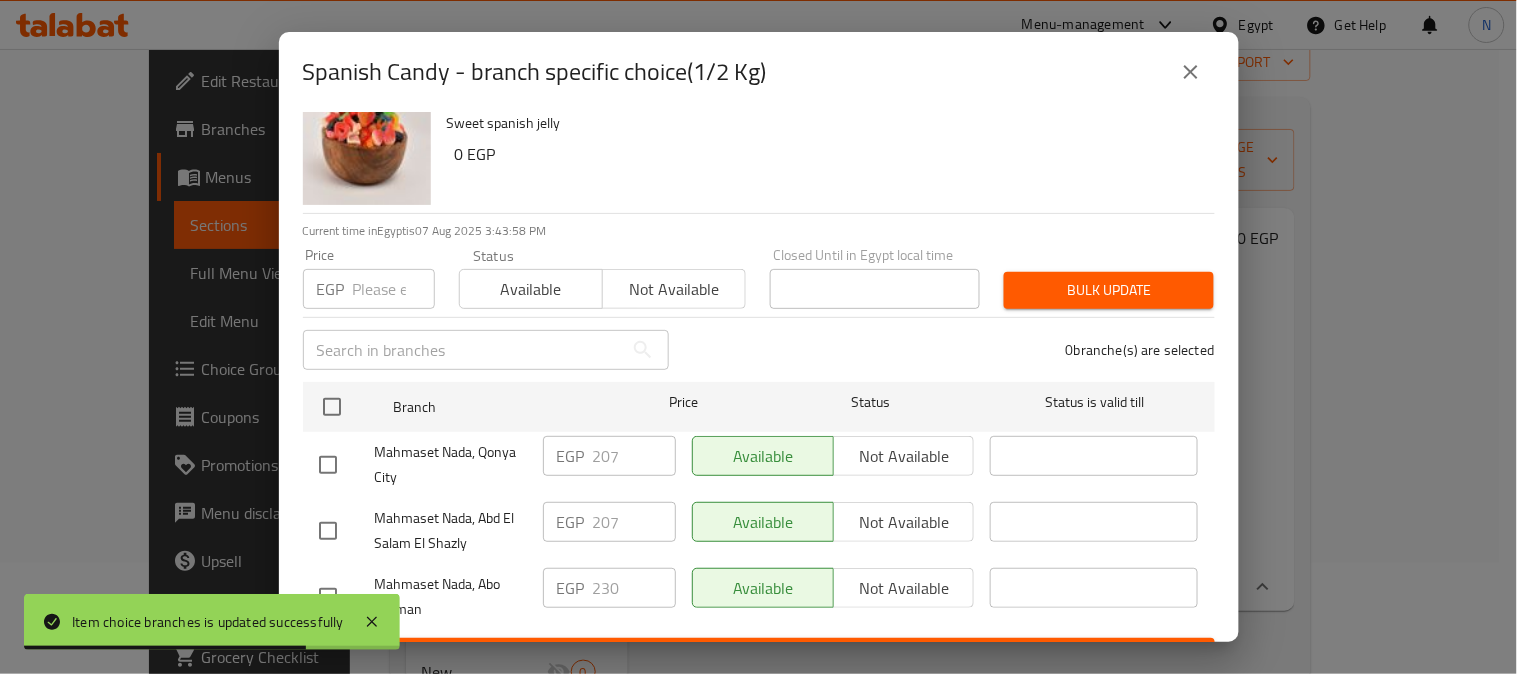 scroll, scrollTop: 83, scrollLeft: 0, axis: vertical 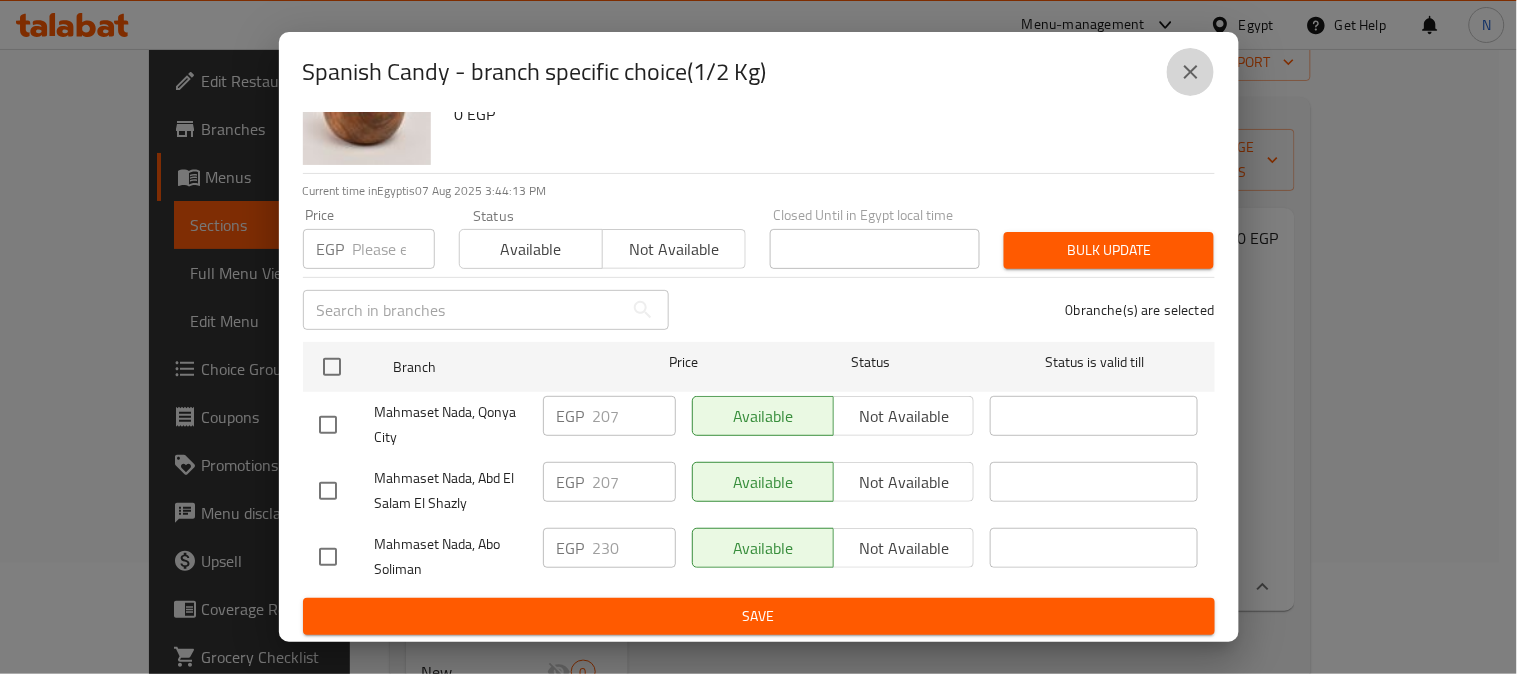 click 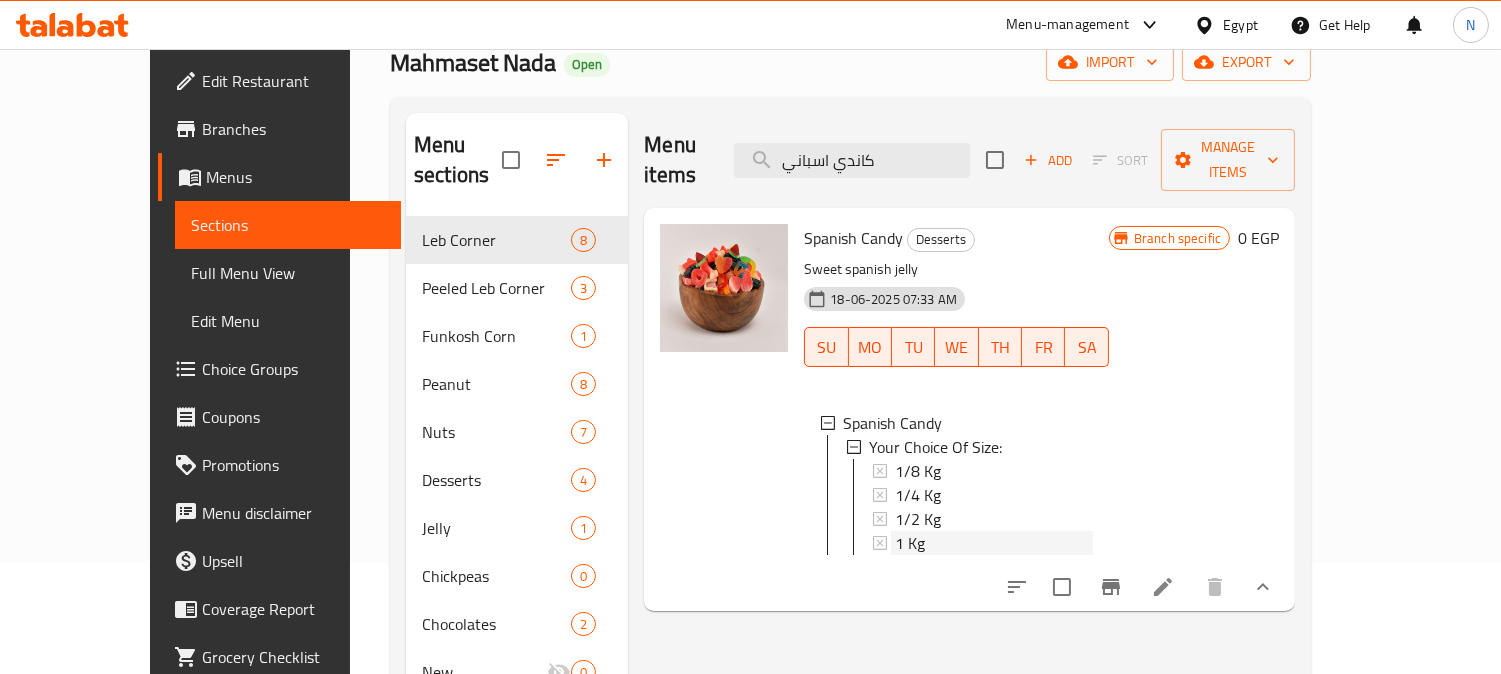 click on "1 Kg" at bounding box center (994, 543) 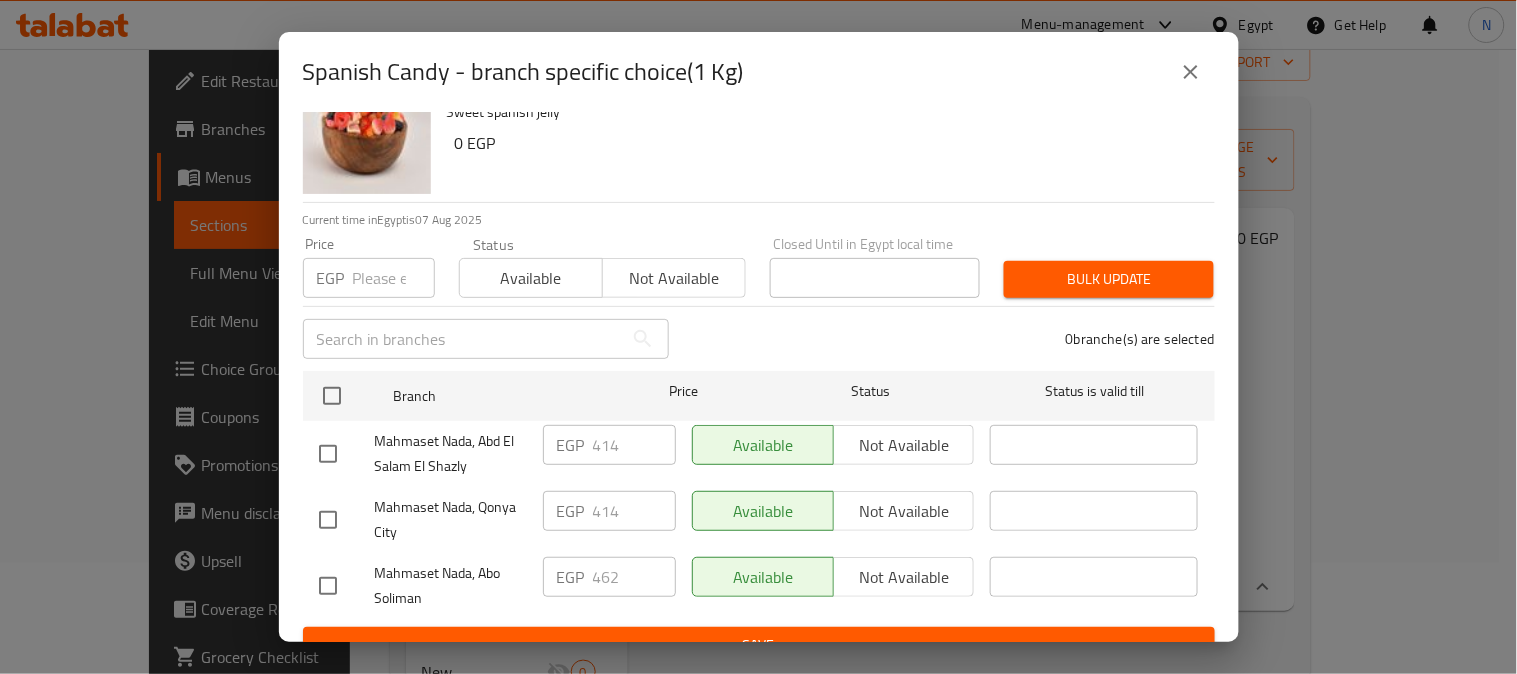 scroll, scrollTop: 83, scrollLeft: 0, axis: vertical 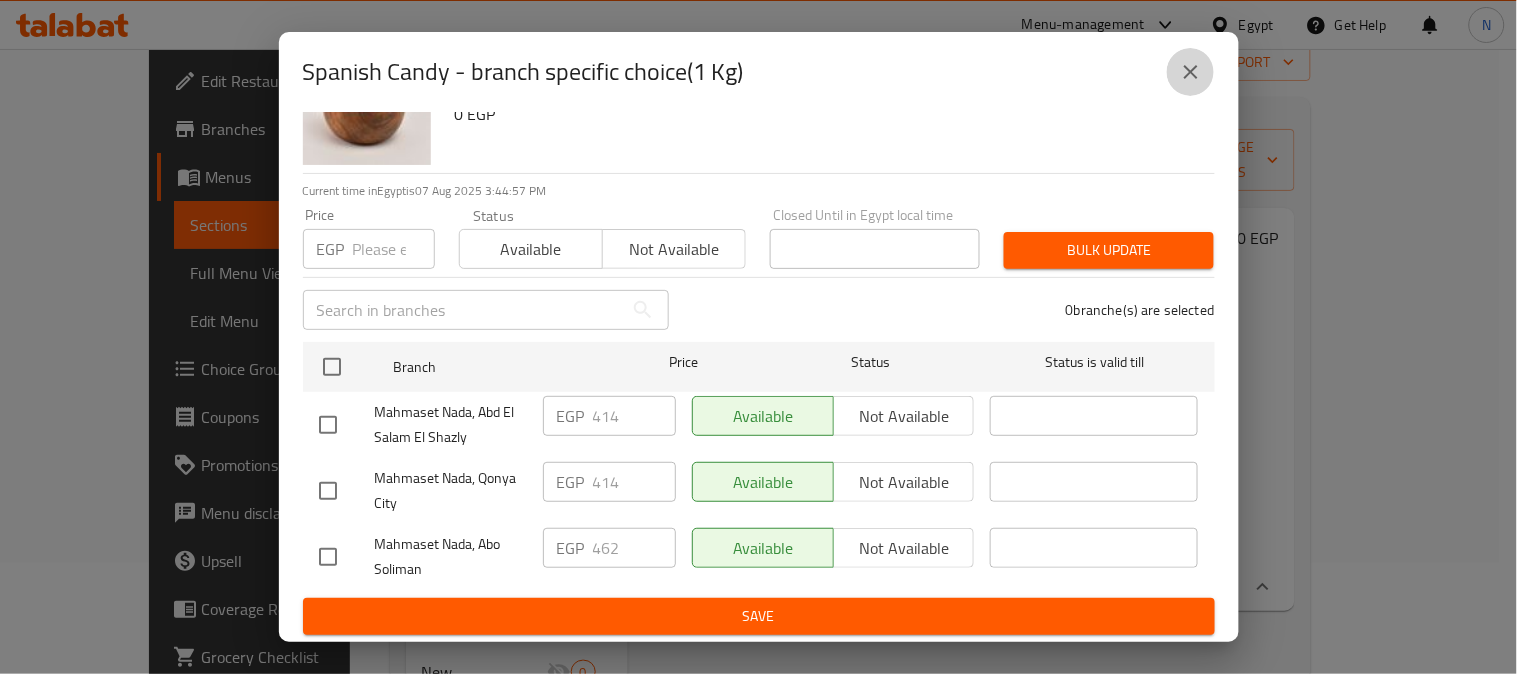 click at bounding box center [1191, 72] 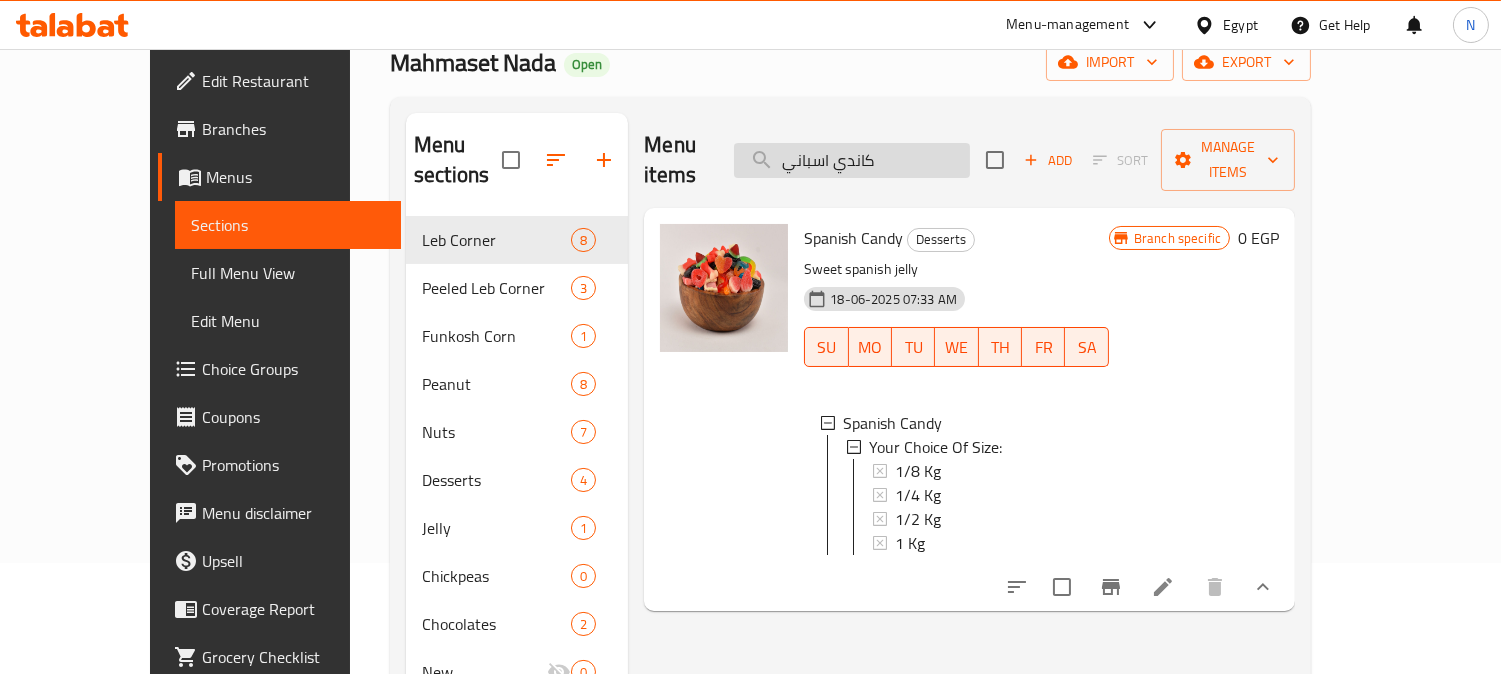 click on "كاندي اسباني" at bounding box center (852, 160) 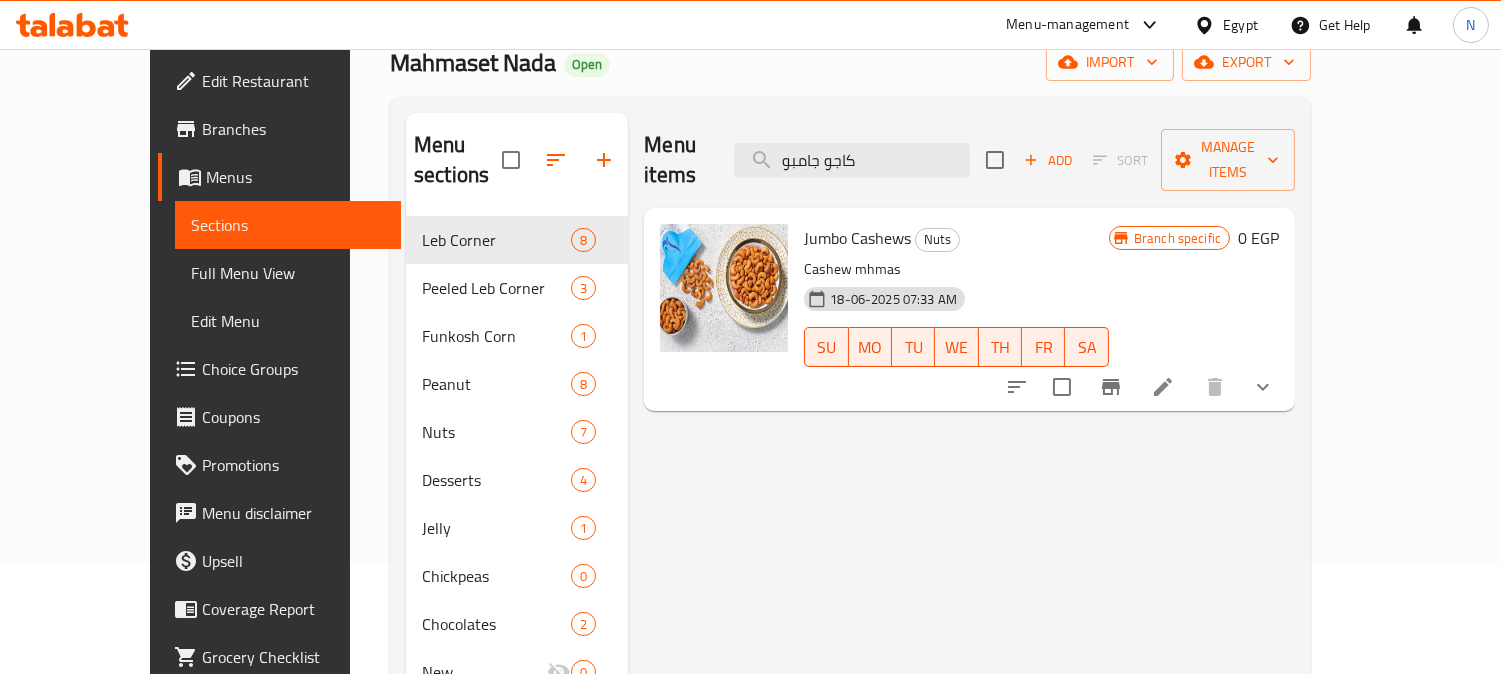 type on "كاجو جامبو" 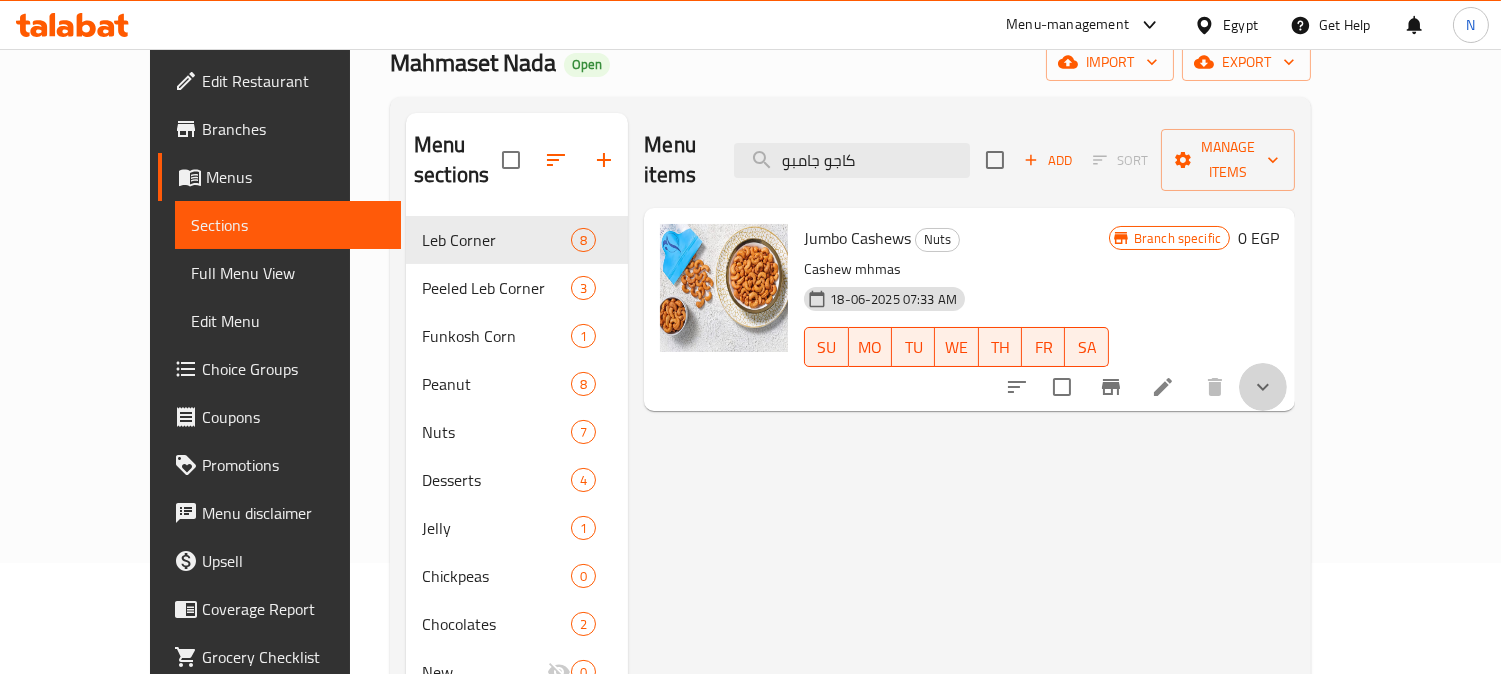 click at bounding box center (1263, 387) 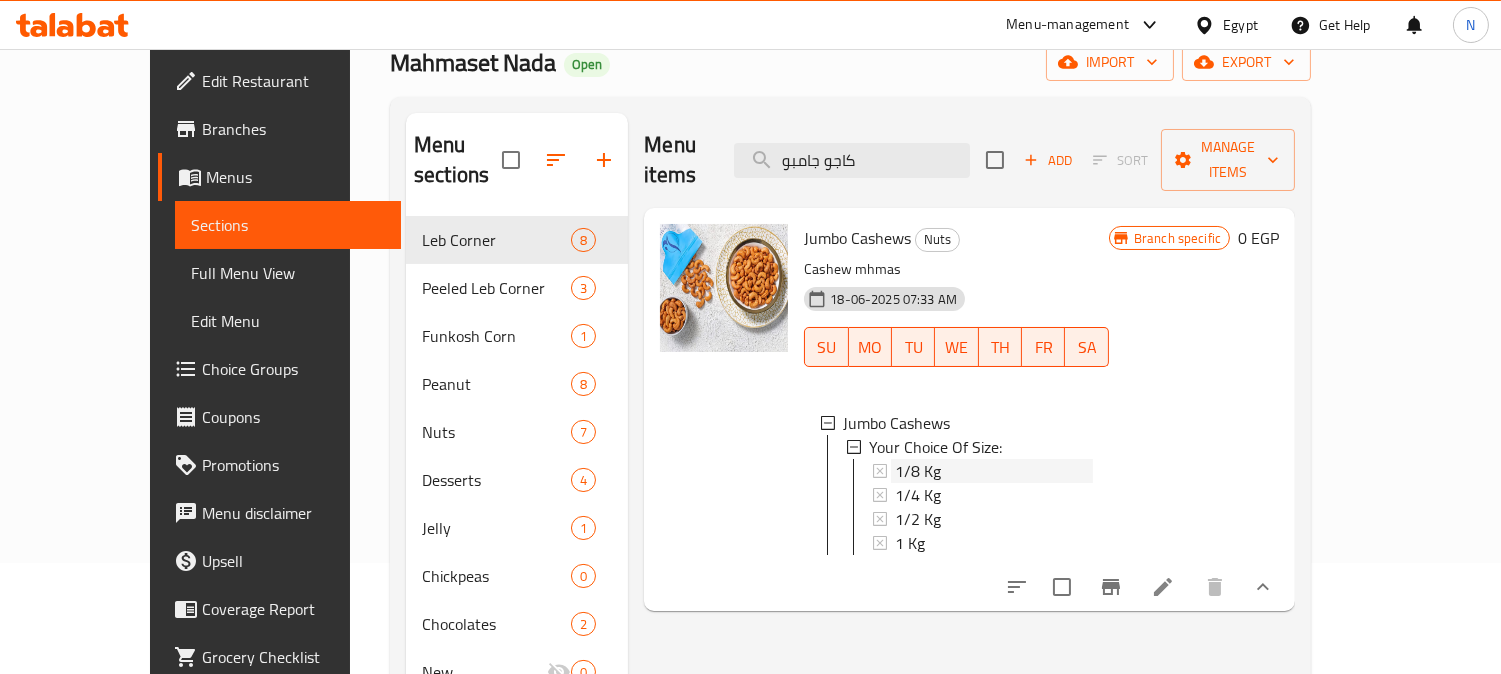 click on "1/8 Kg" at bounding box center [994, 471] 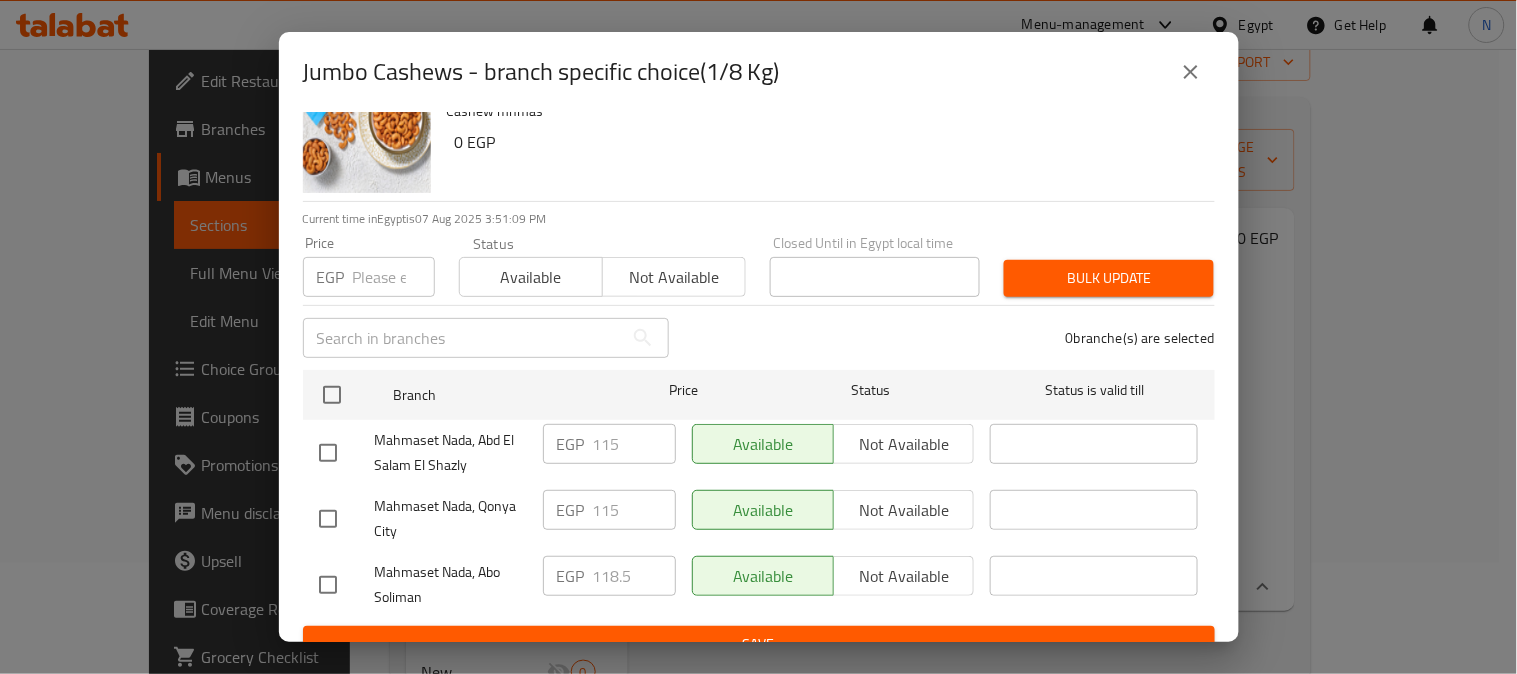scroll, scrollTop: 83, scrollLeft: 0, axis: vertical 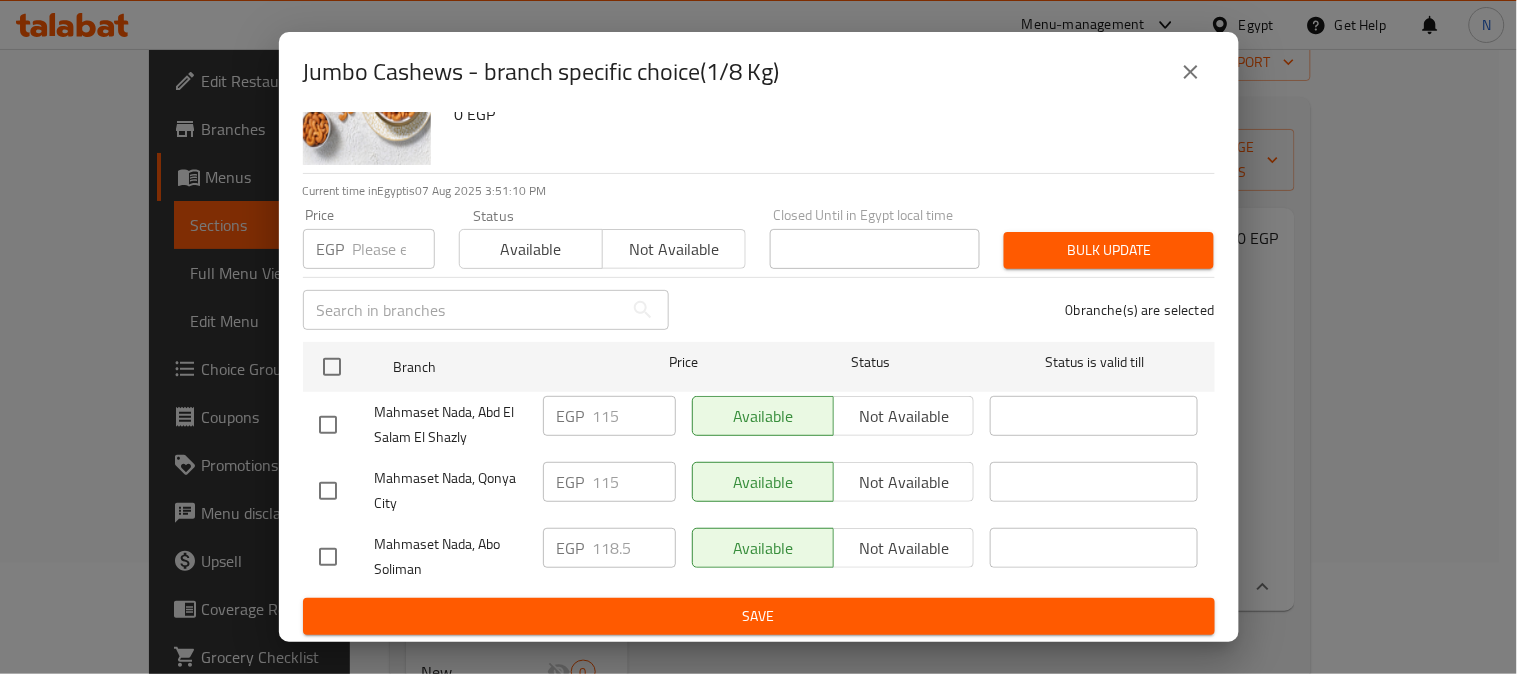 click at bounding box center (328, 491) 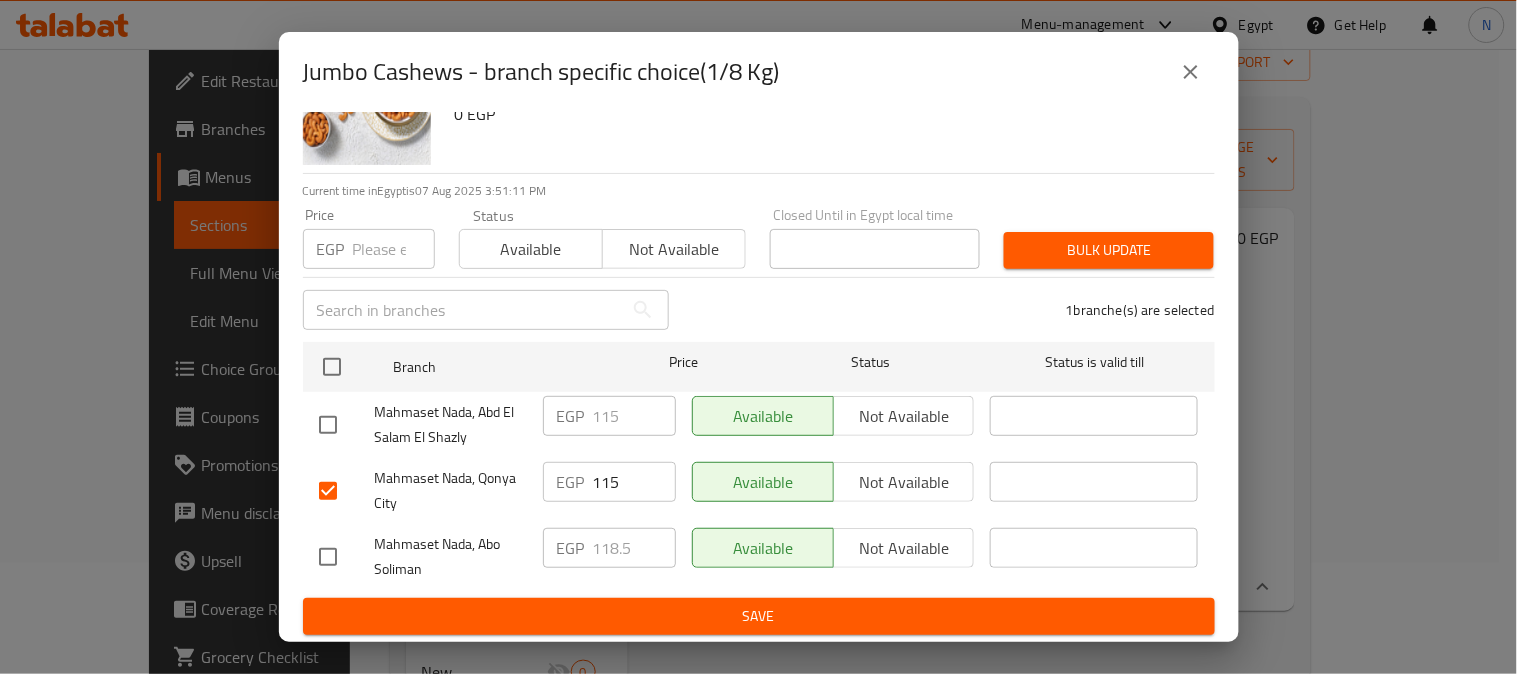 click at bounding box center (328, 425) 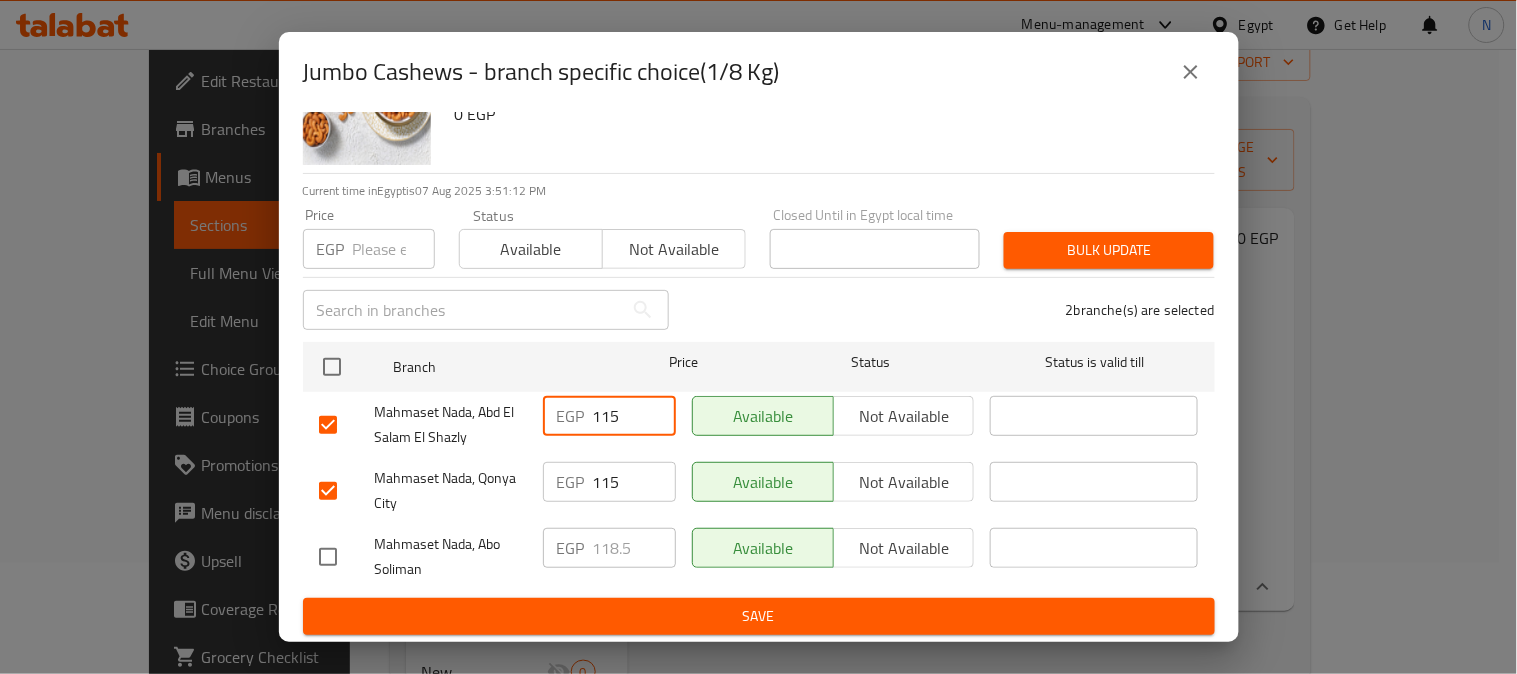 click on "115" at bounding box center (634, 416) 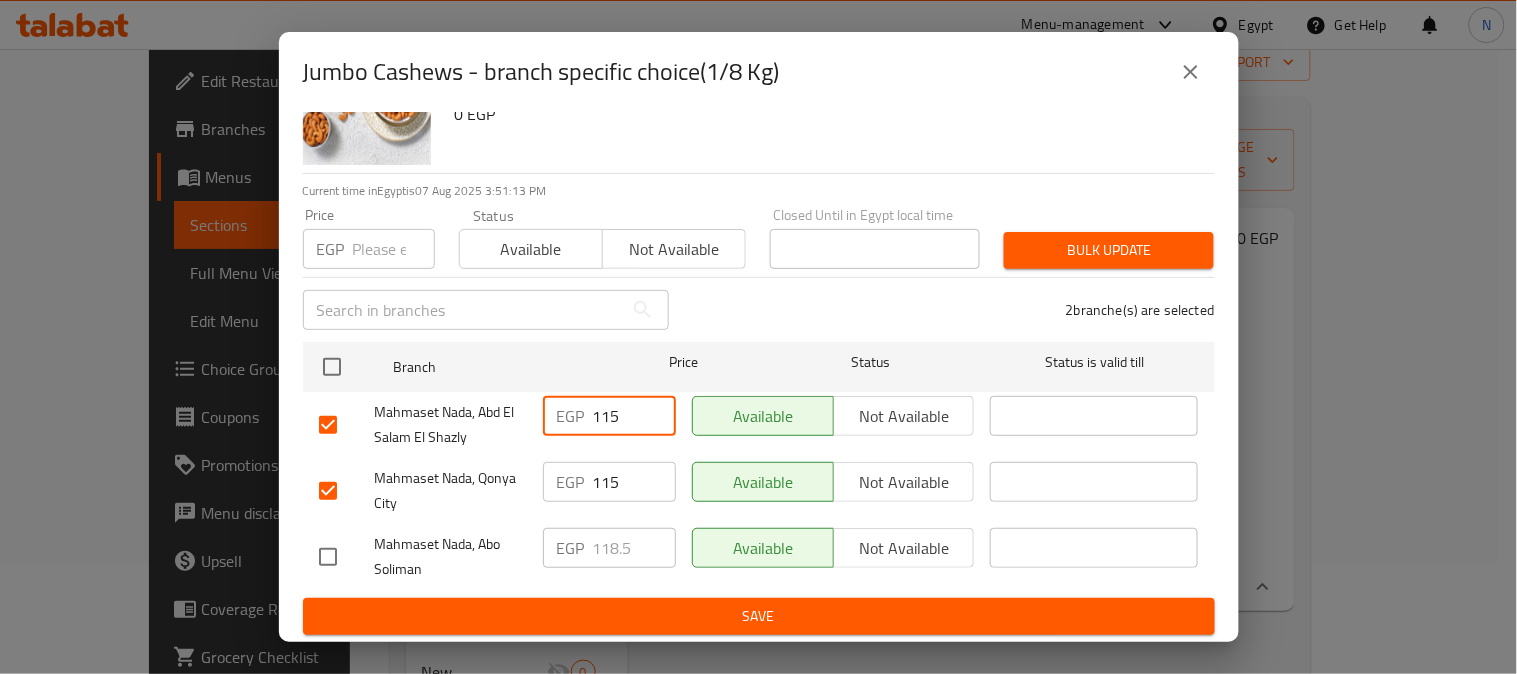 paste on "8." 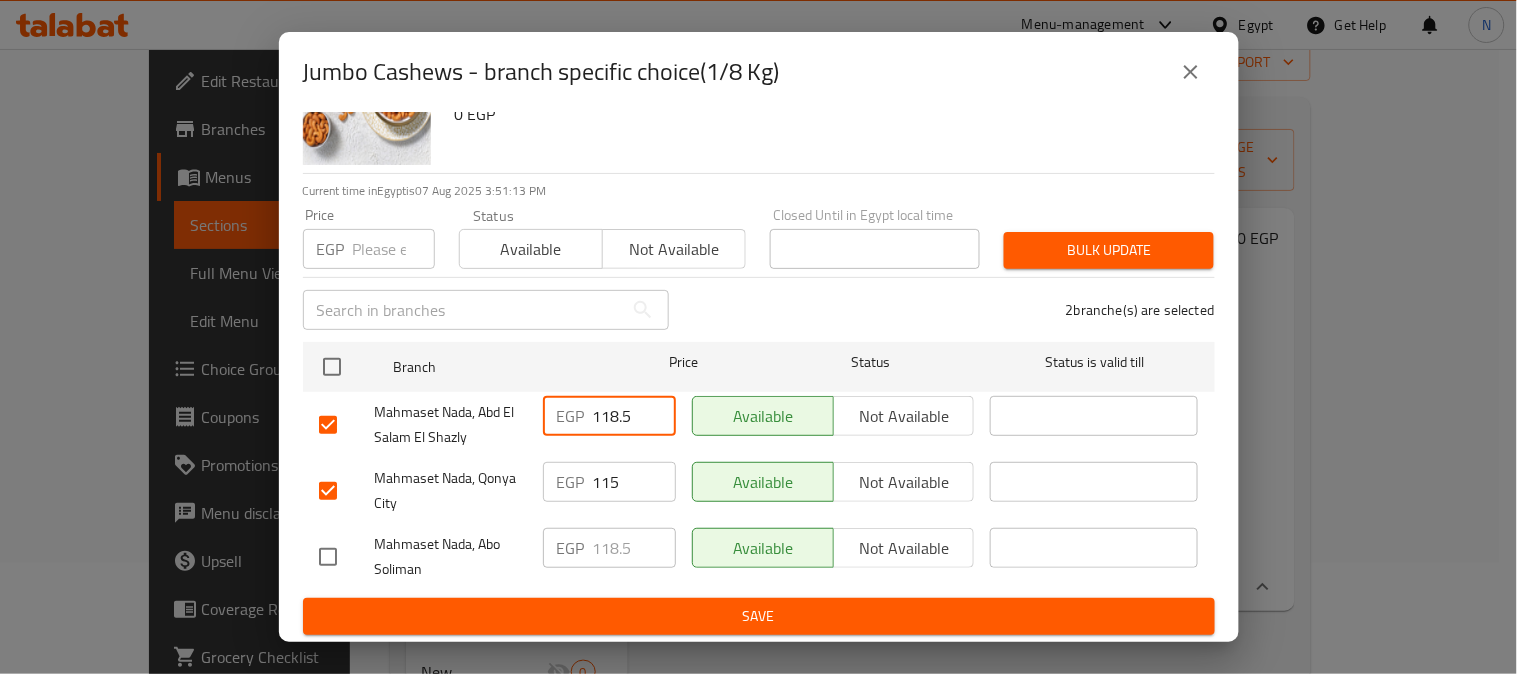 type on "118.5" 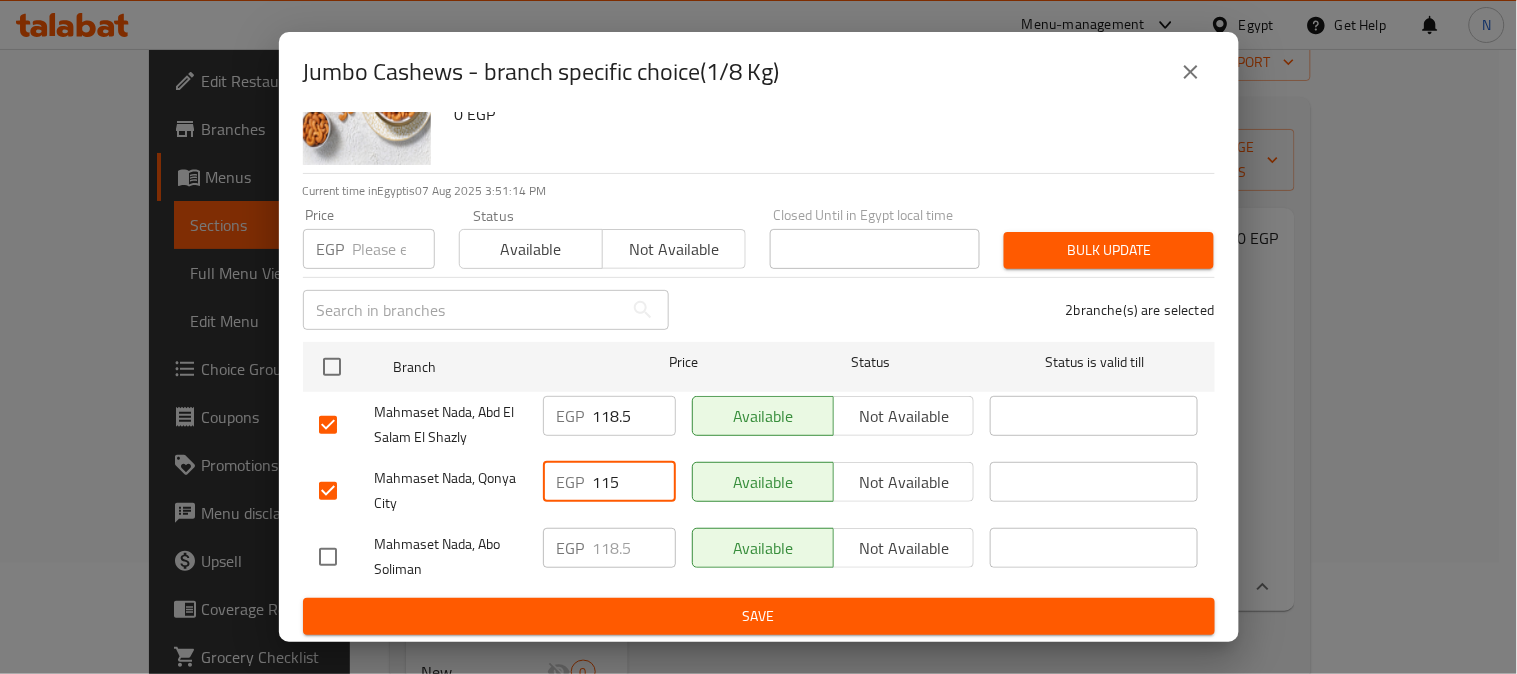 click on "115" at bounding box center (634, 482) 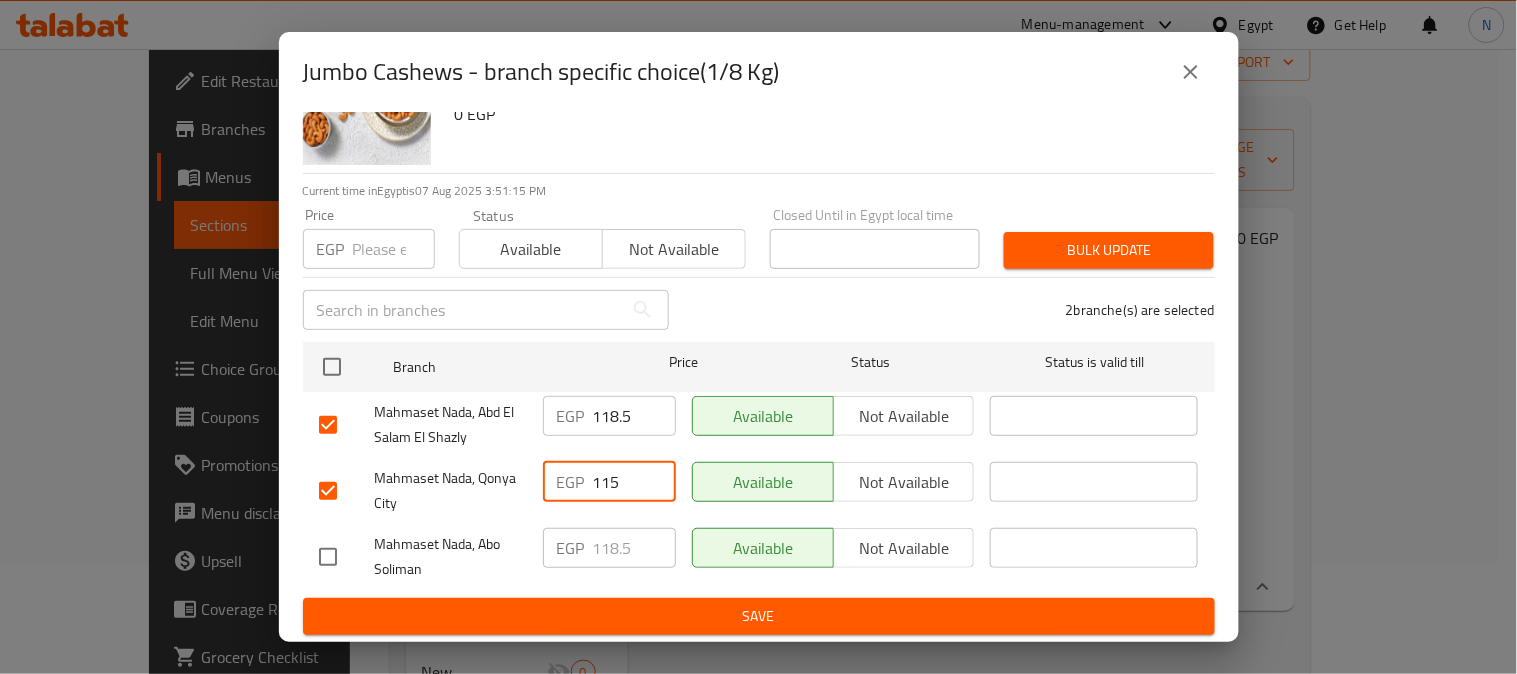 paste on "8." 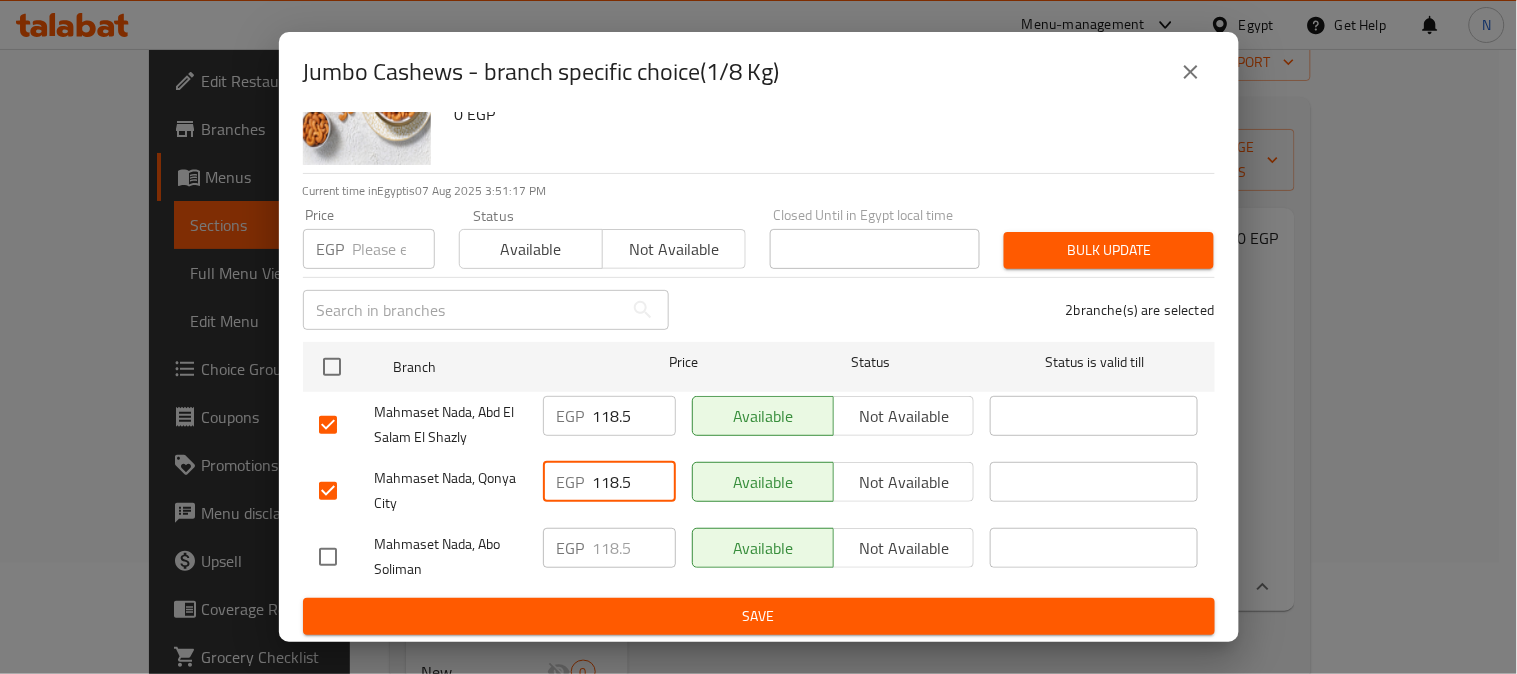 type on "118.5" 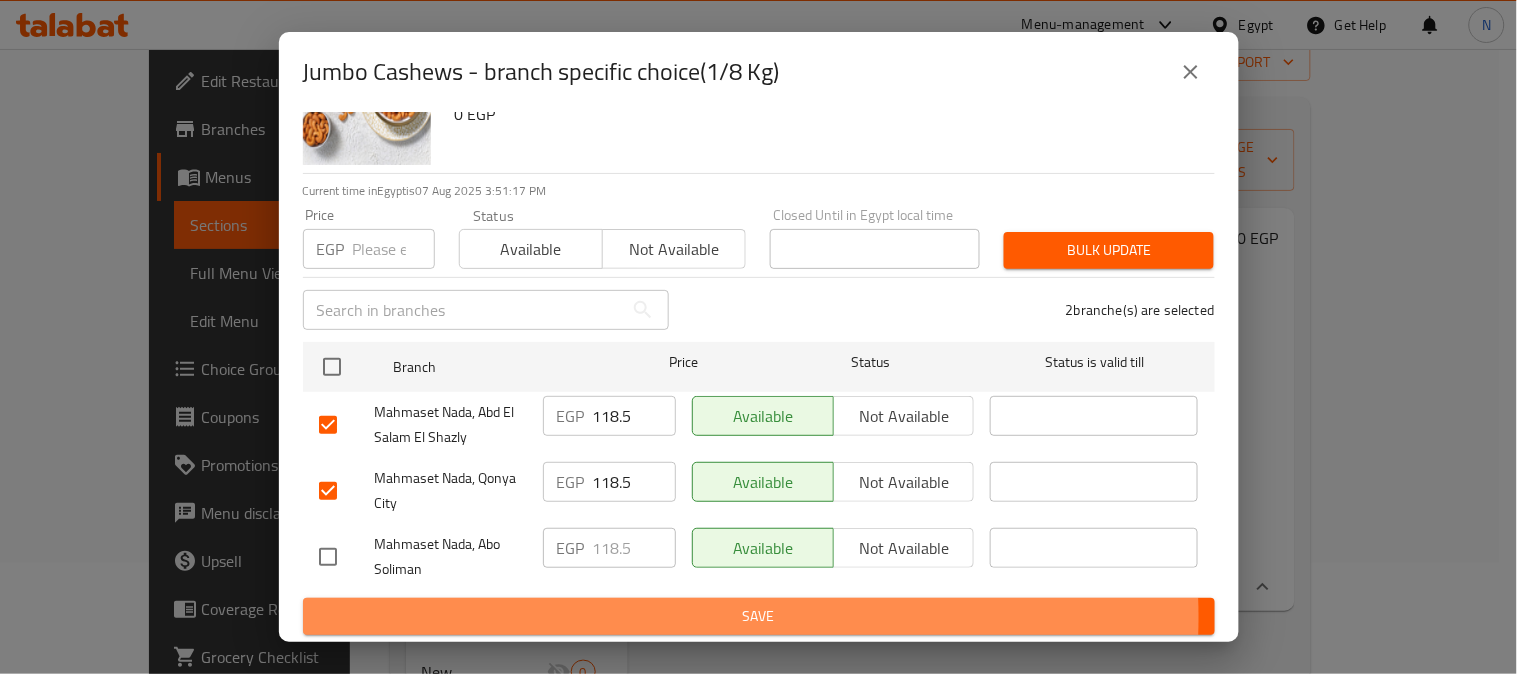 click on "Save" at bounding box center (759, 616) 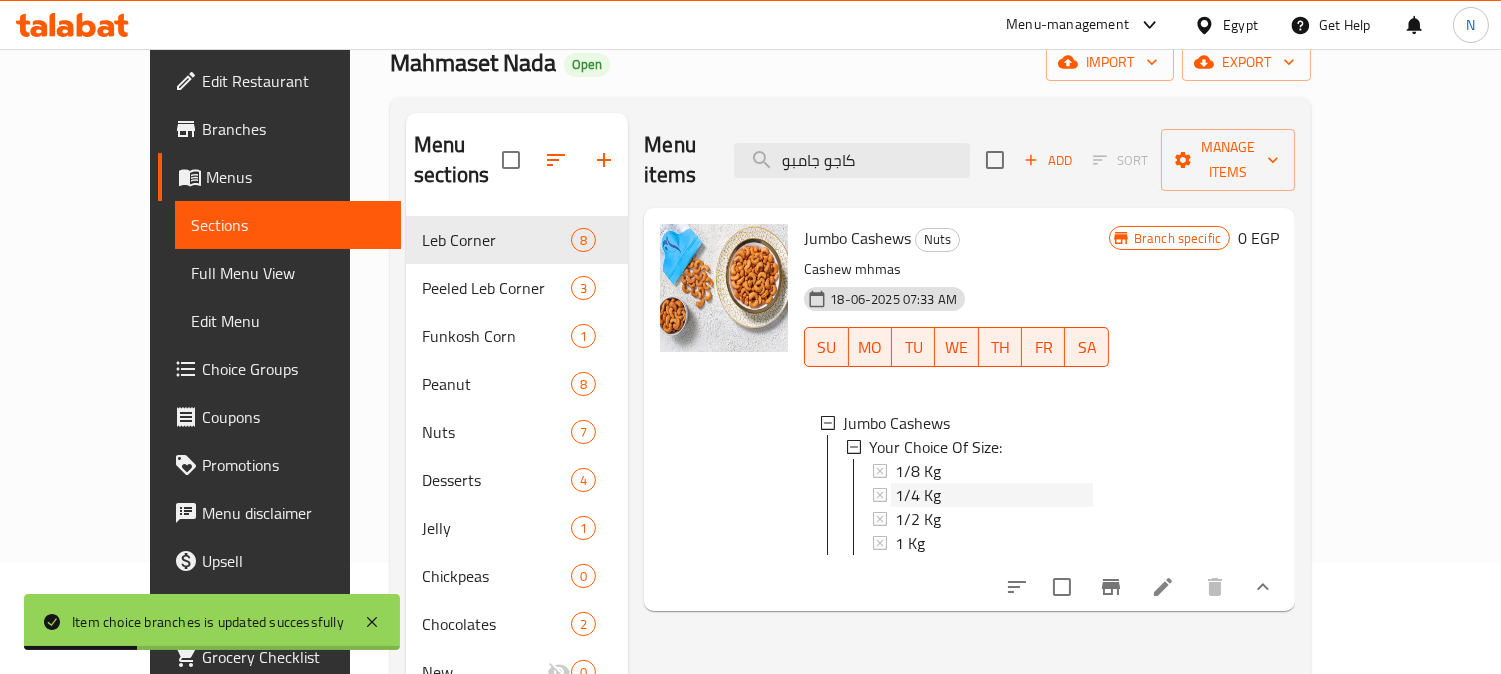 click on "1/4 Kg" at bounding box center [994, 495] 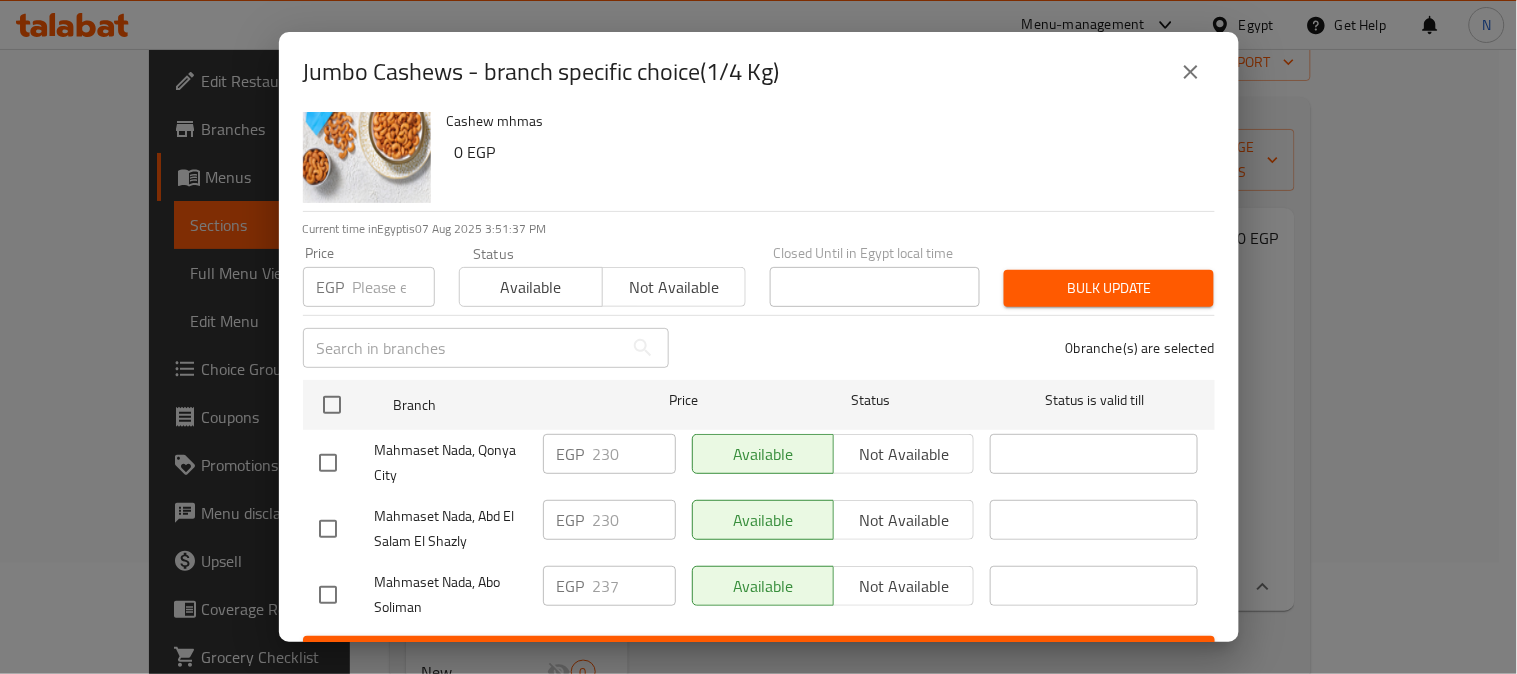 scroll, scrollTop: 83, scrollLeft: 0, axis: vertical 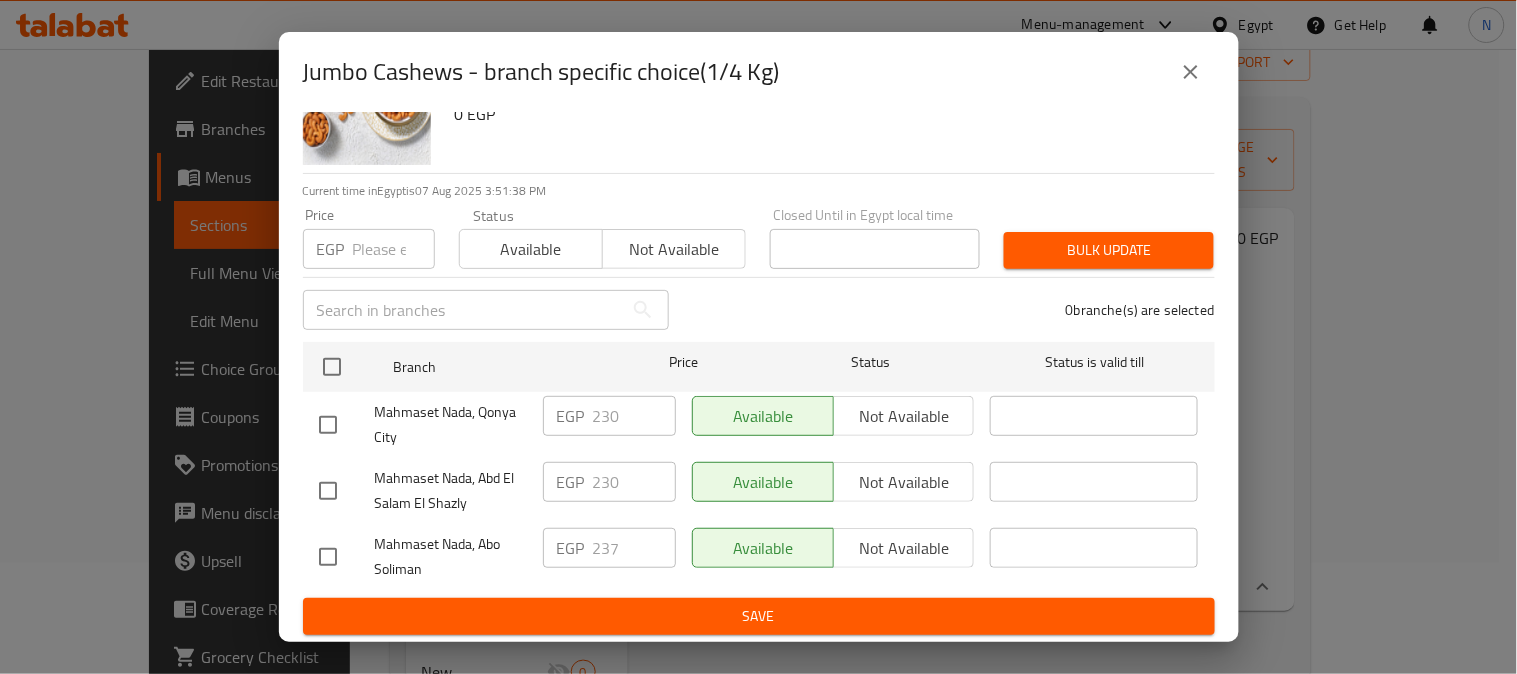 click at bounding box center (328, 425) 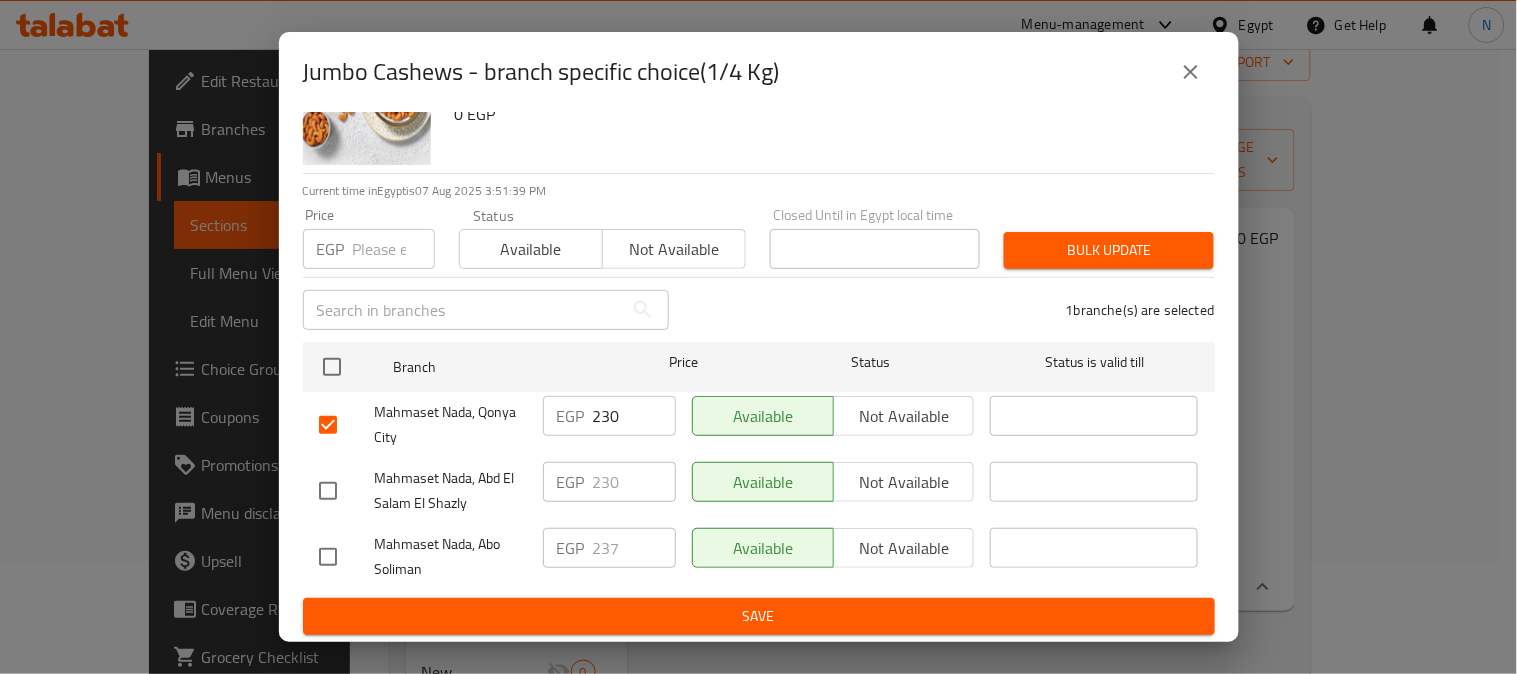 click at bounding box center [328, 491] 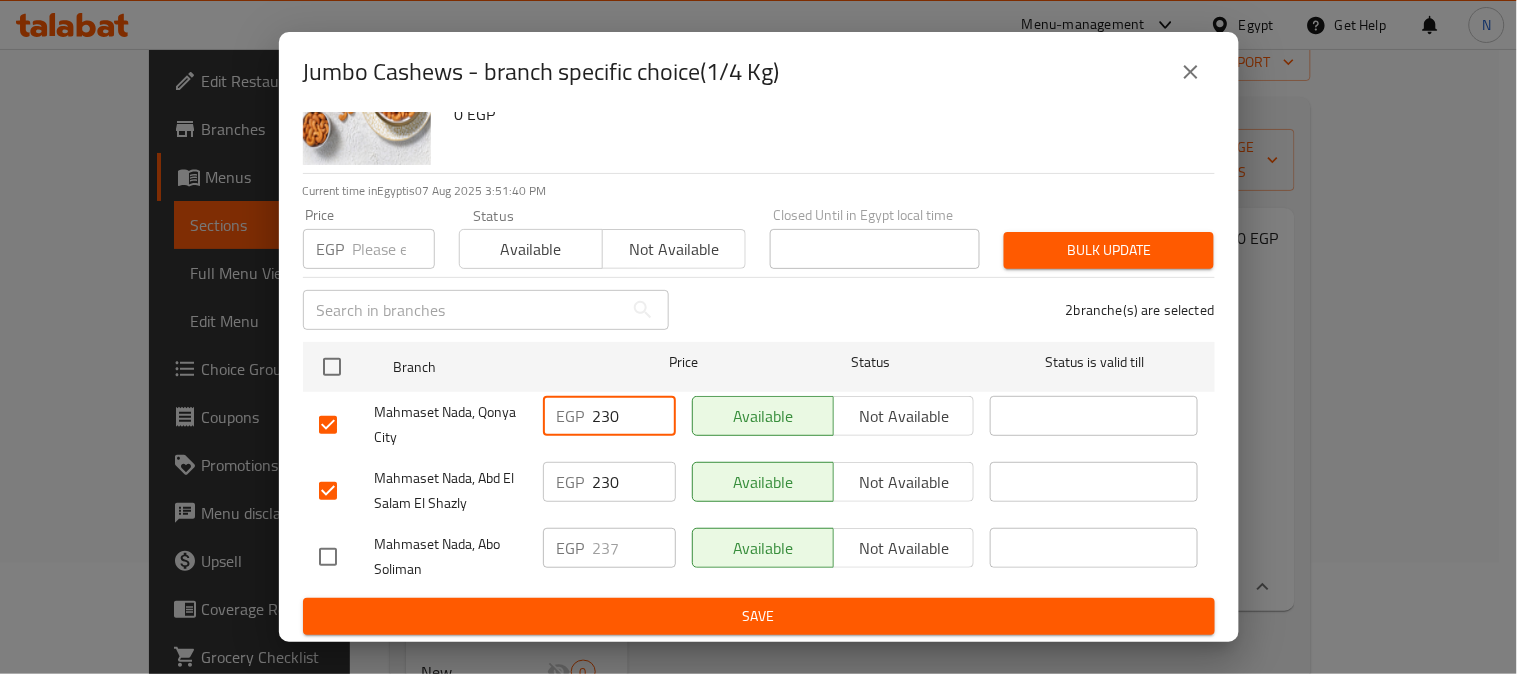 click on "230" at bounding box center (634, 416) 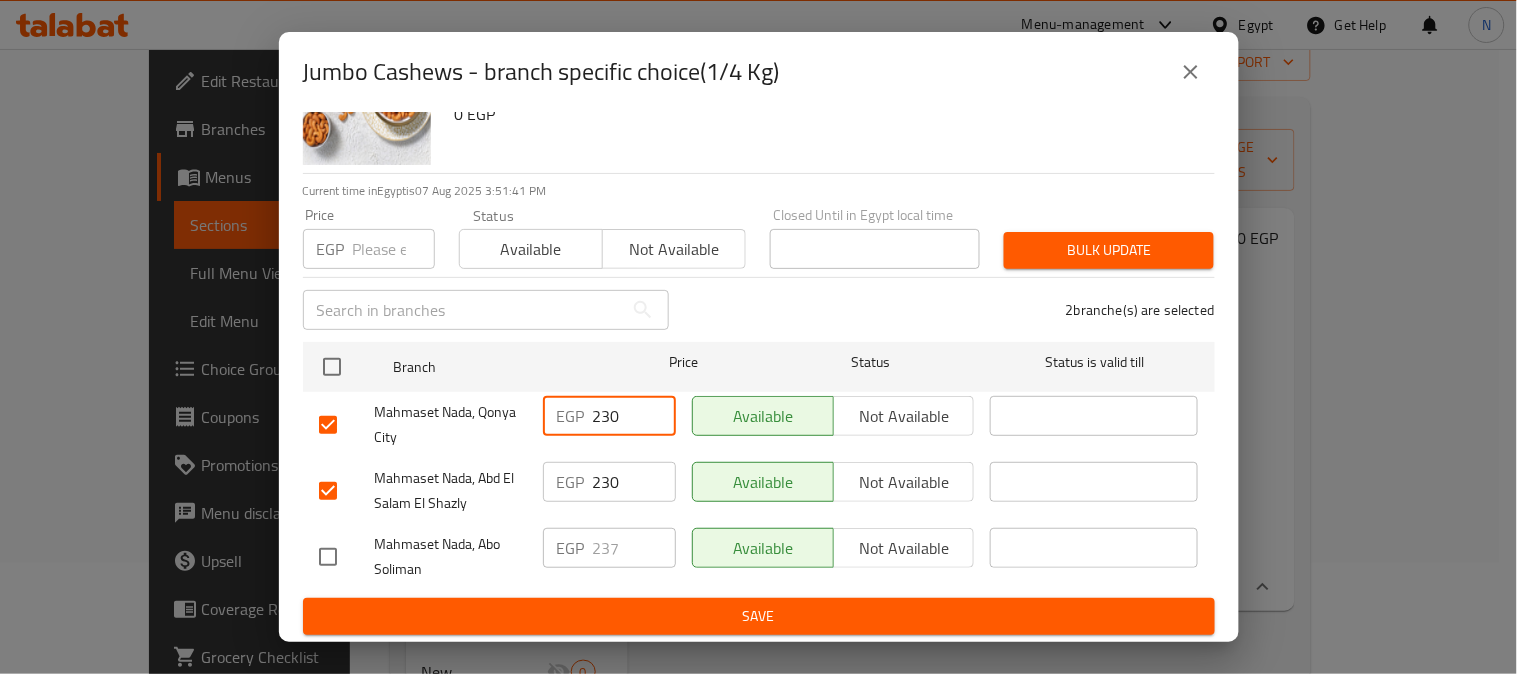 paste on "7" 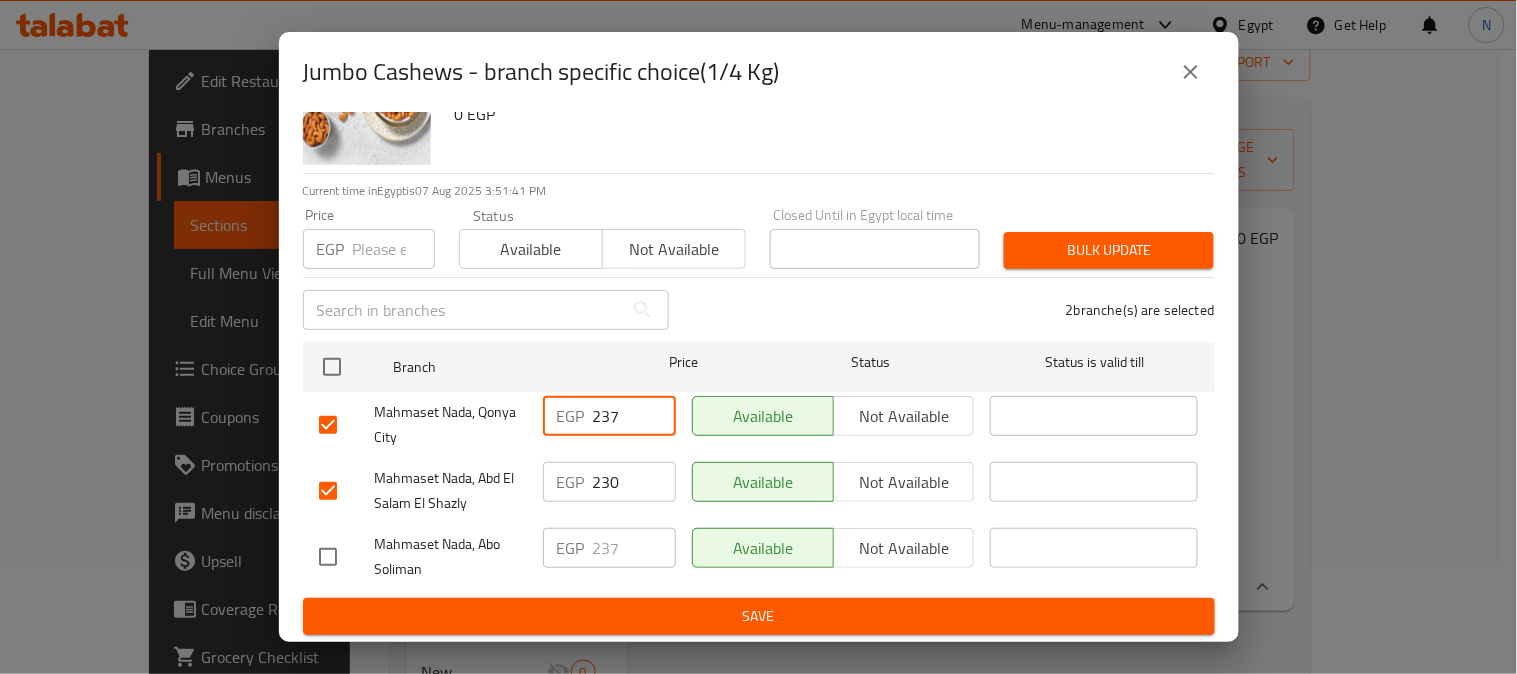 type on "237" 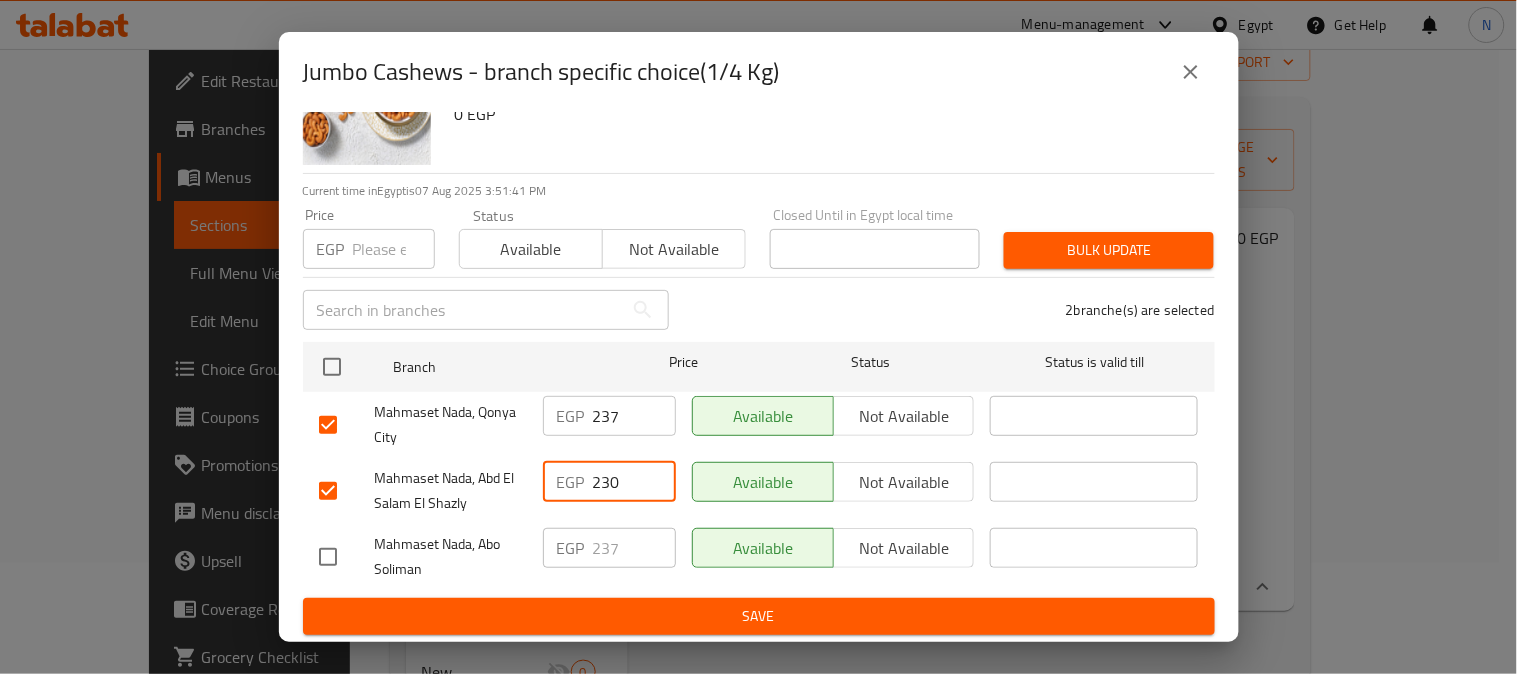 click on "230" at bounding box center (634, 482) 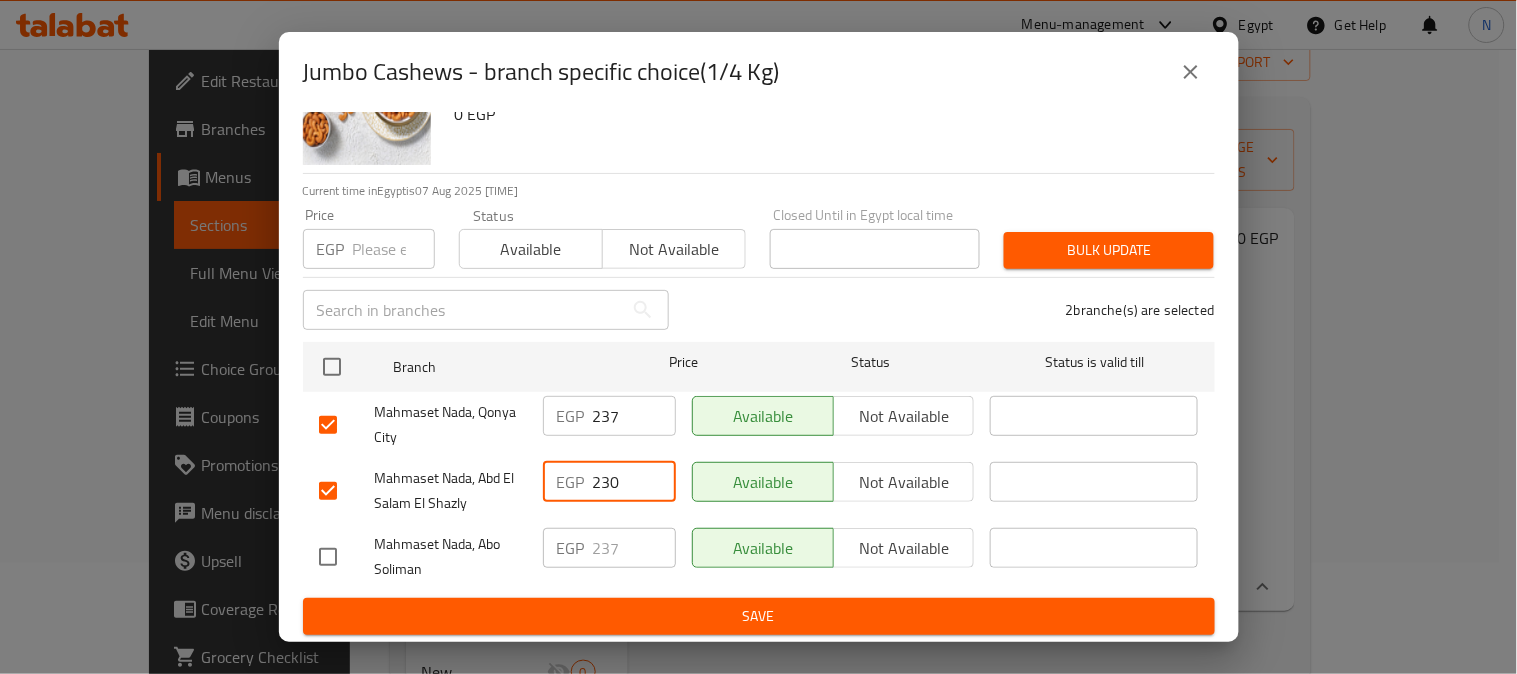 paste on "7" 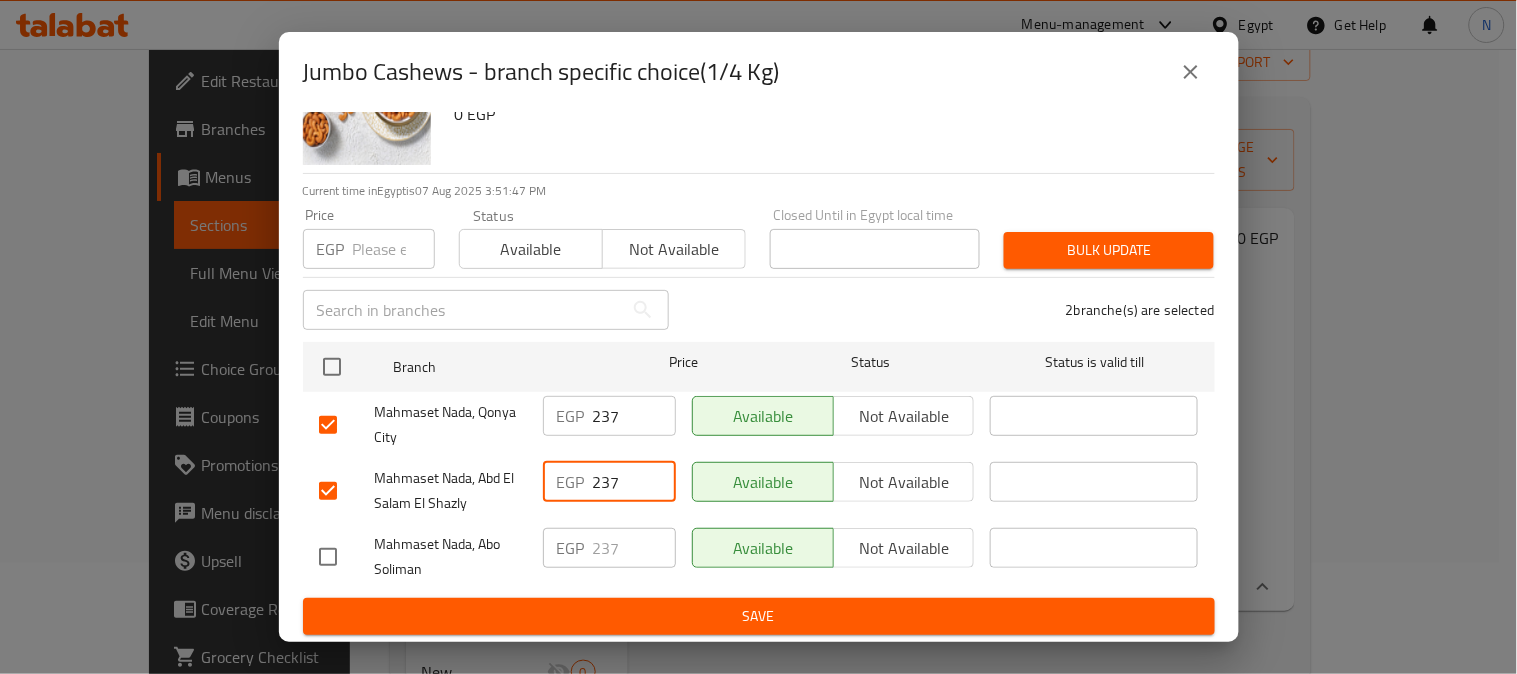 type on "237" 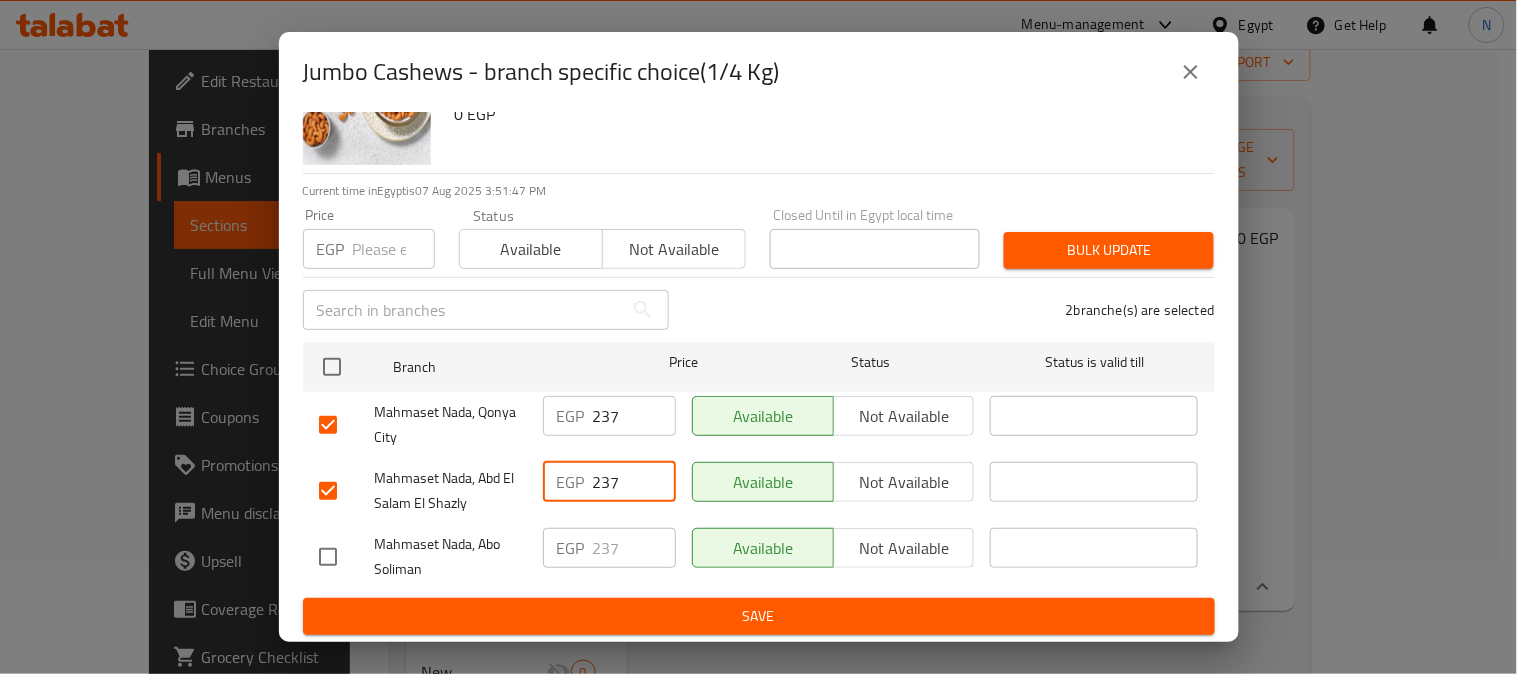 click on "Save" at bounding box center (759, 616) 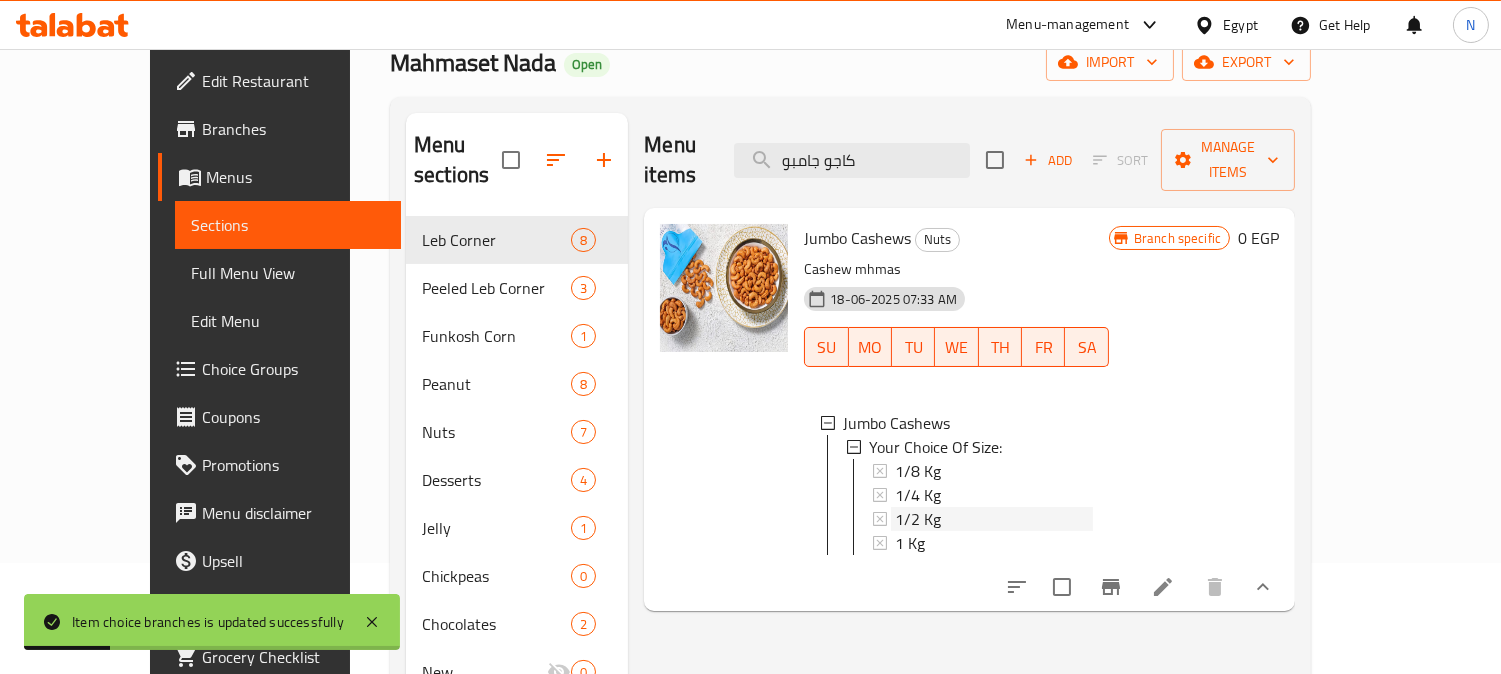 click on "1/2 Kg" at bounding box center (918, 519) 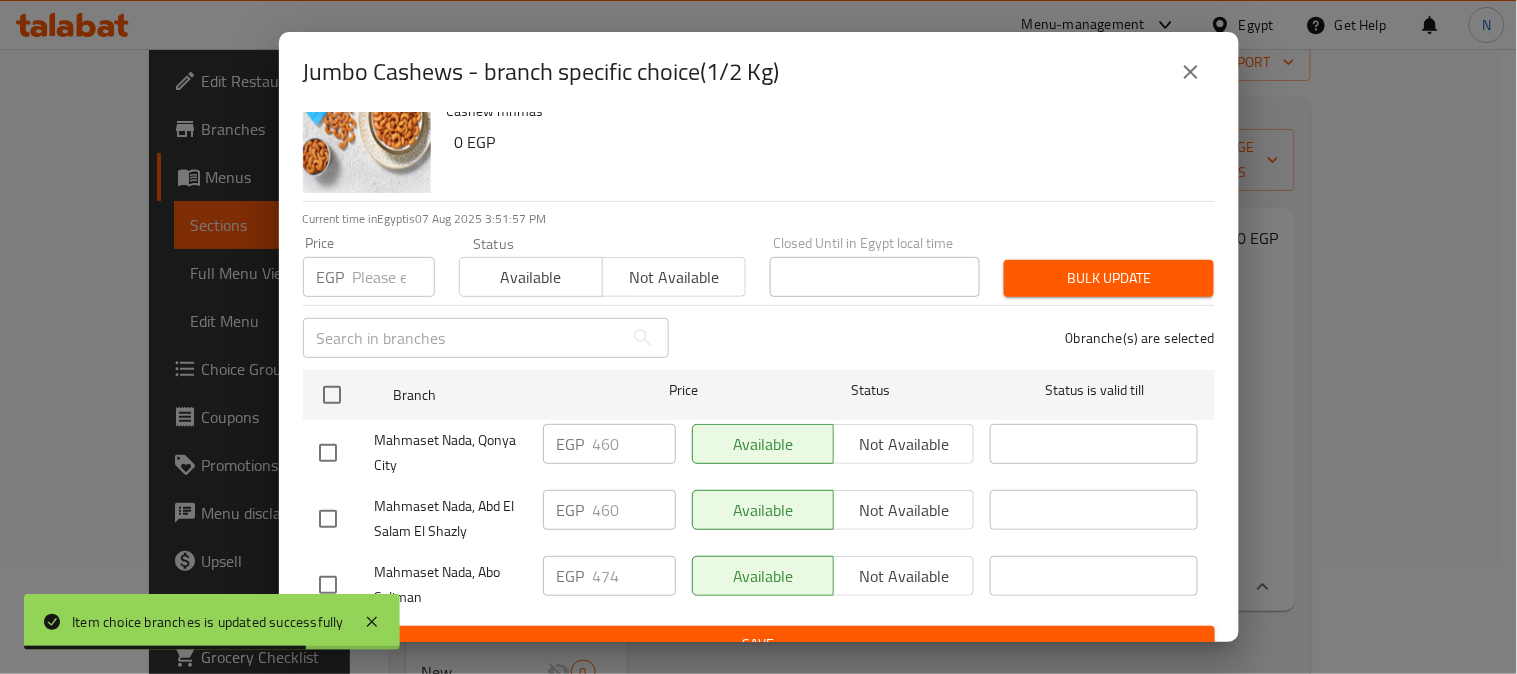 scroll, scrollTop: 83, scrollLeft: 0, axis: vertical 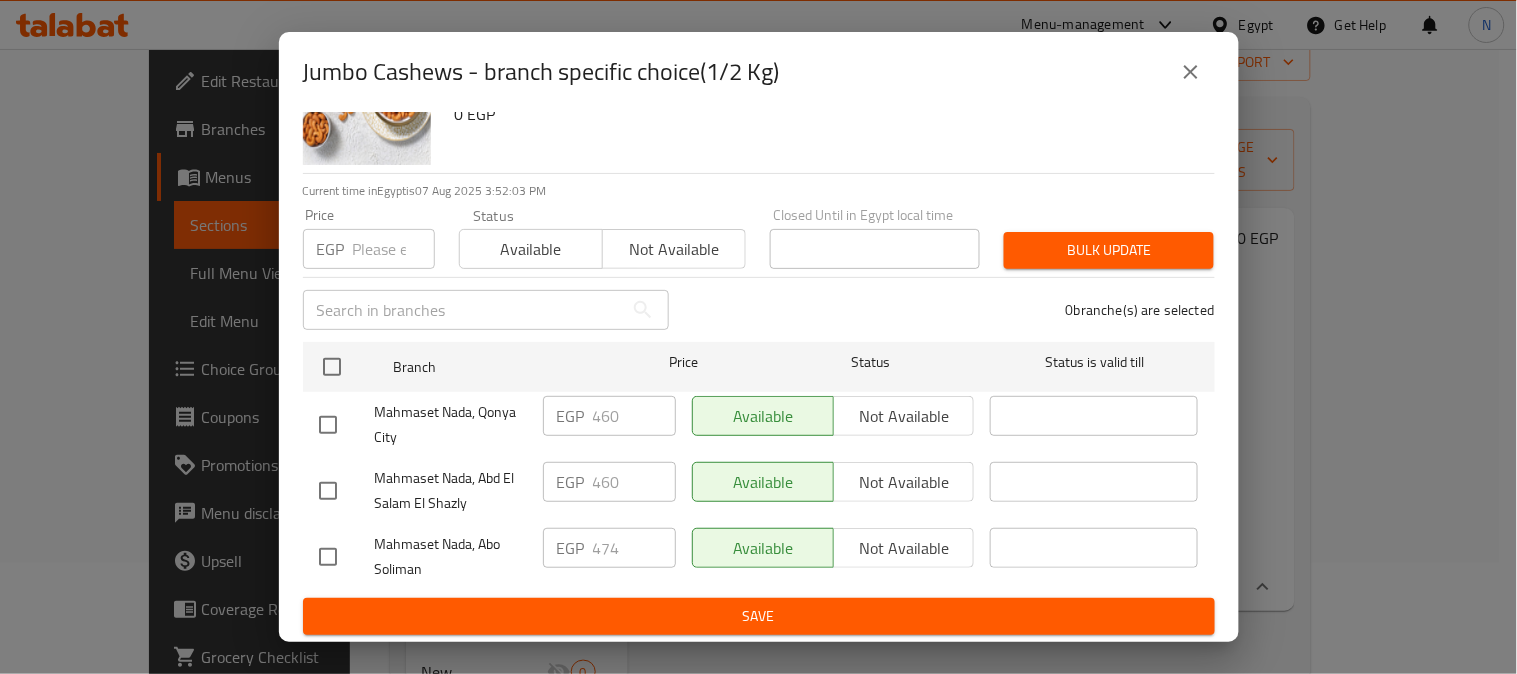 click at bounding box center [328, 491] 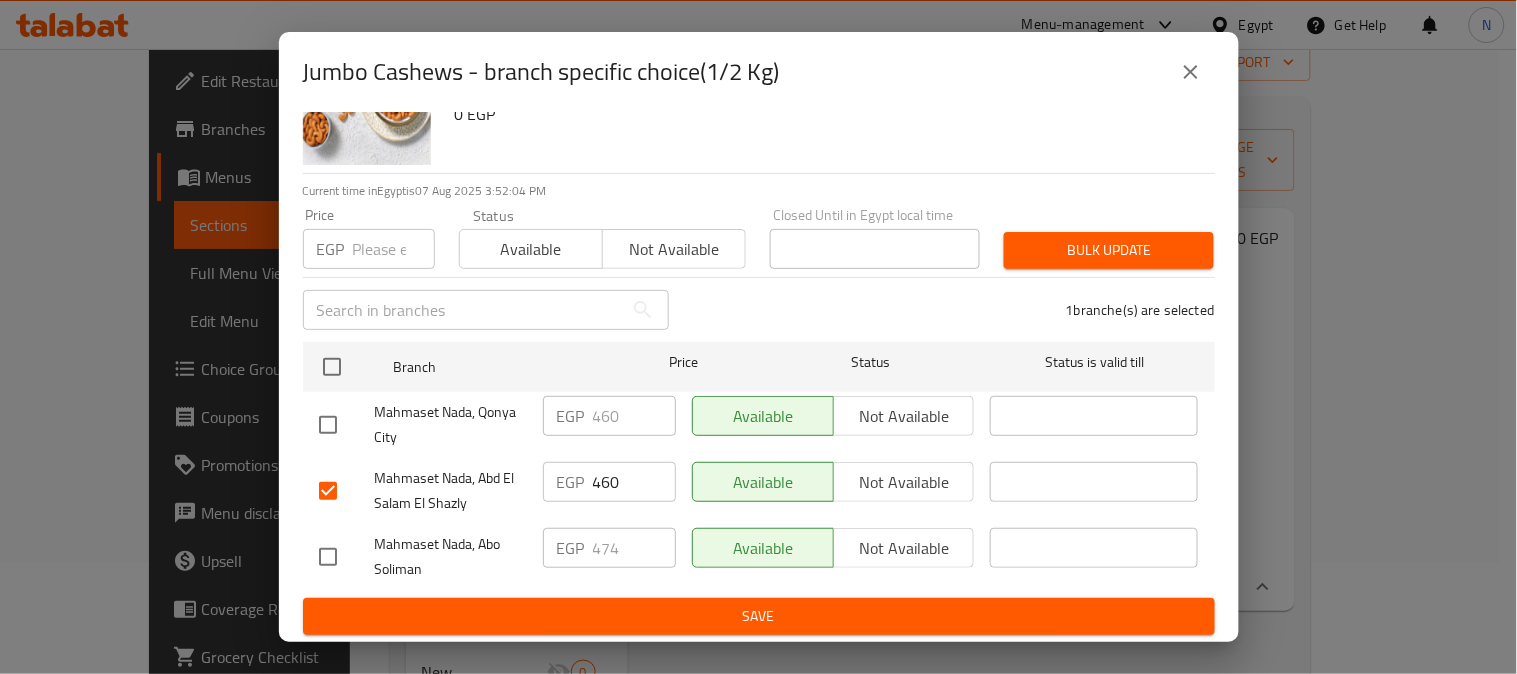 click at bounding box center (328, 425) 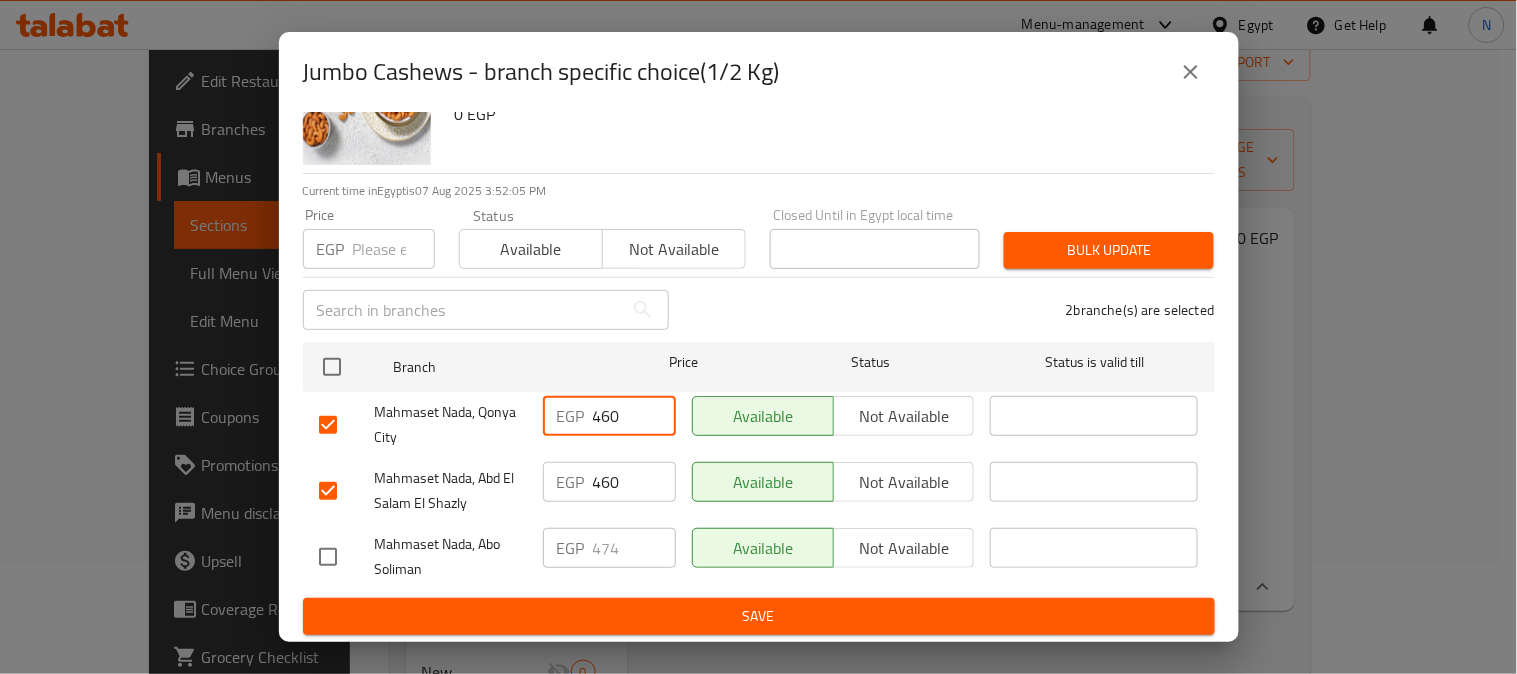 click on "460" at bounding box center (634, 416) 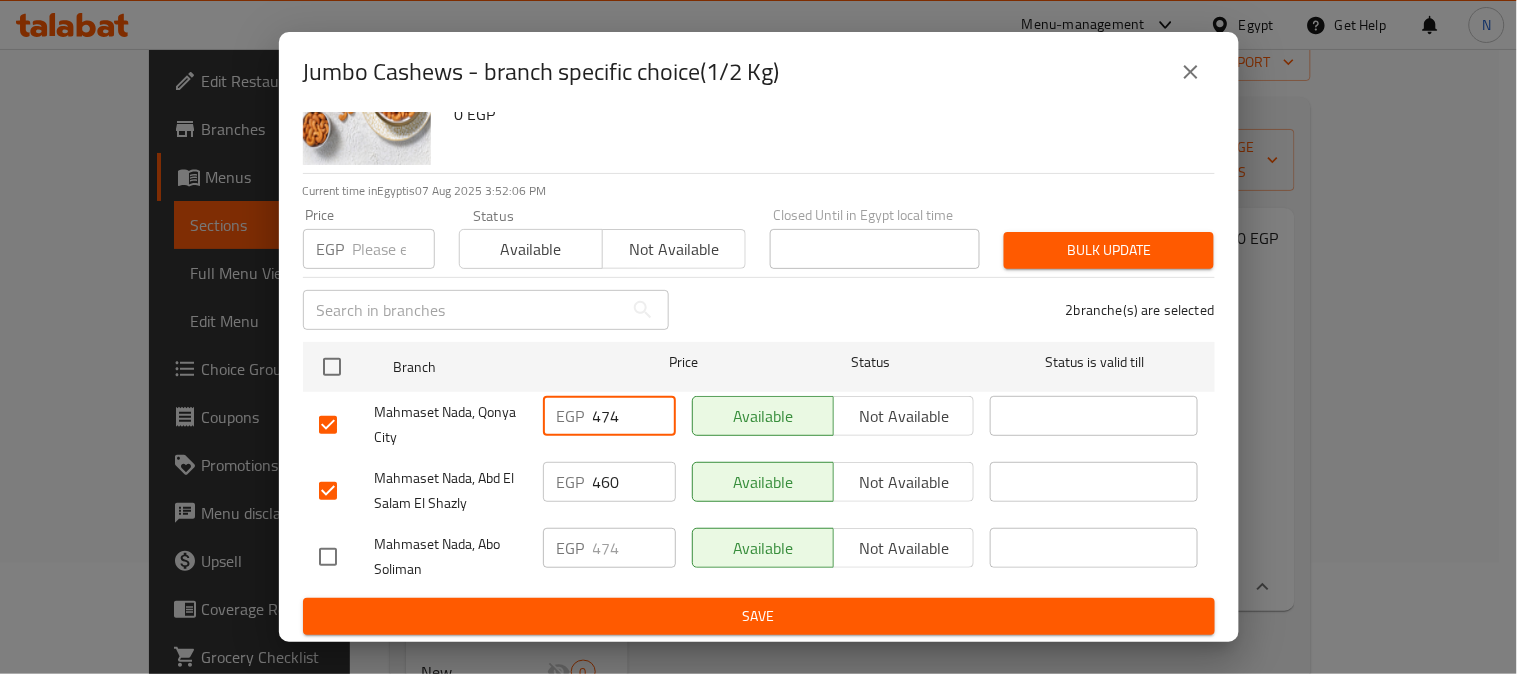 type on "474" 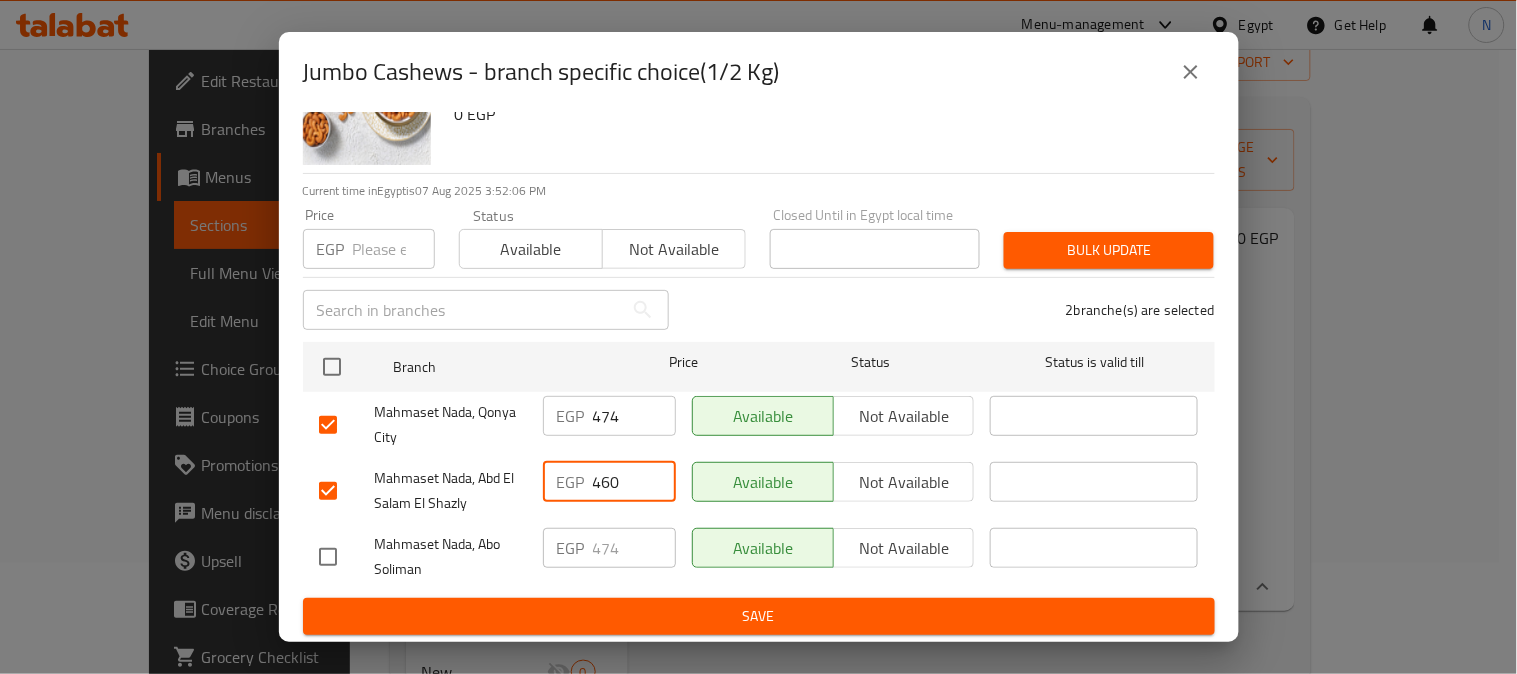 click on "460" at bounding box center [634, 482] 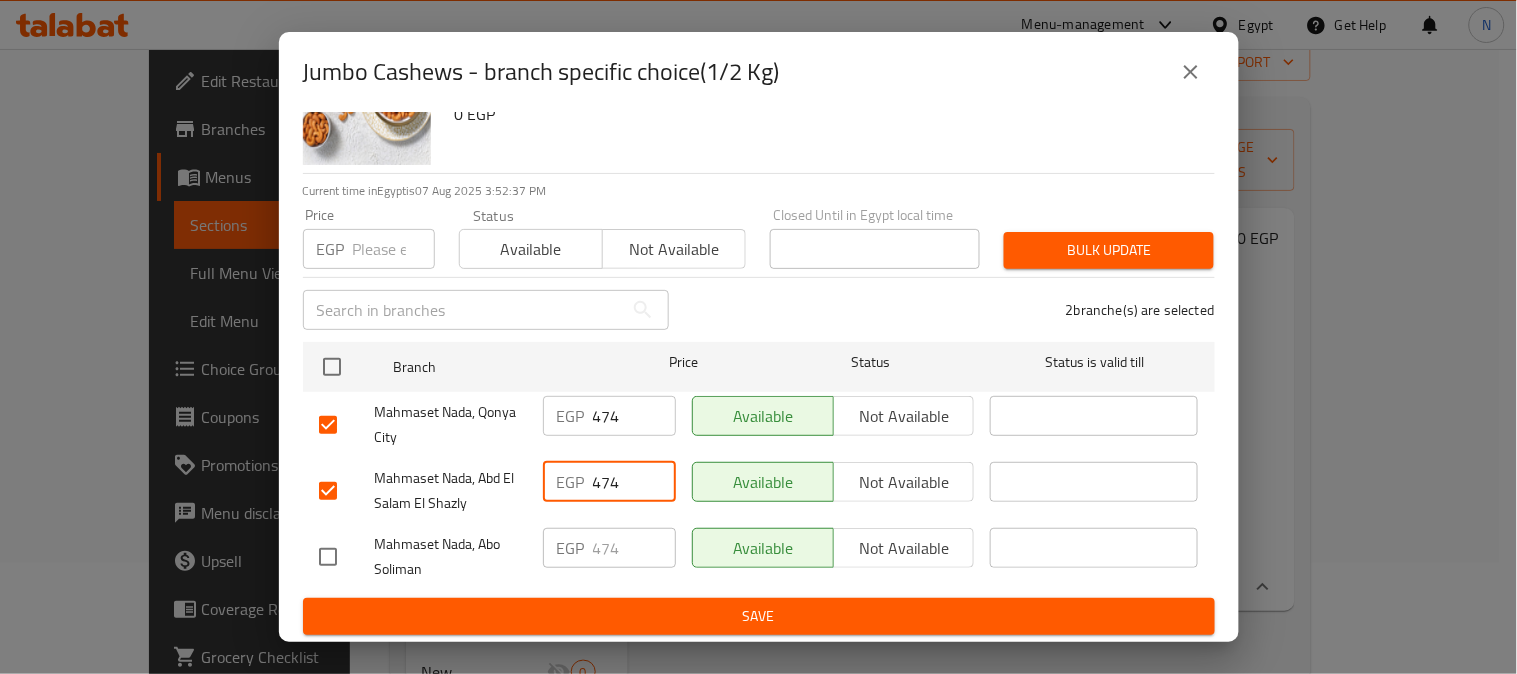 type on "474" 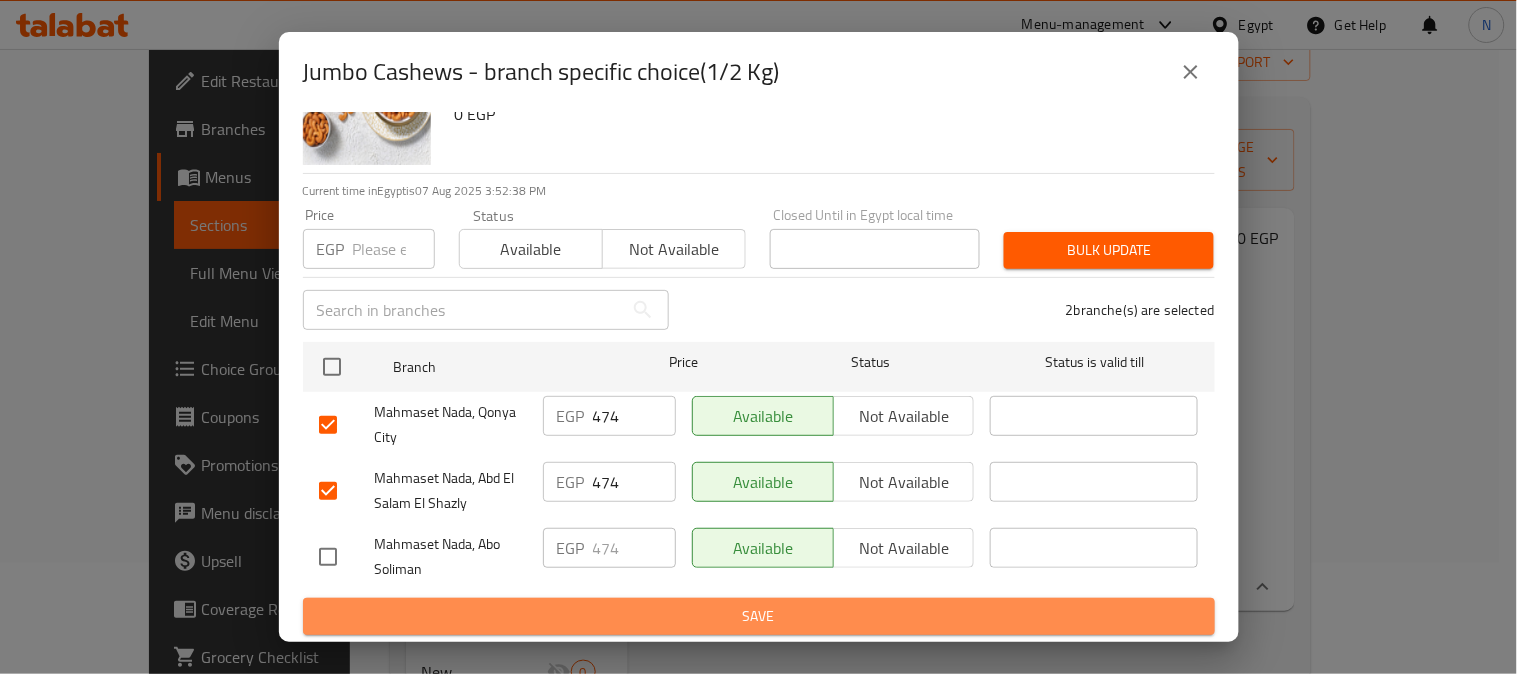 click on "Save" at bounding box center (759, 616) 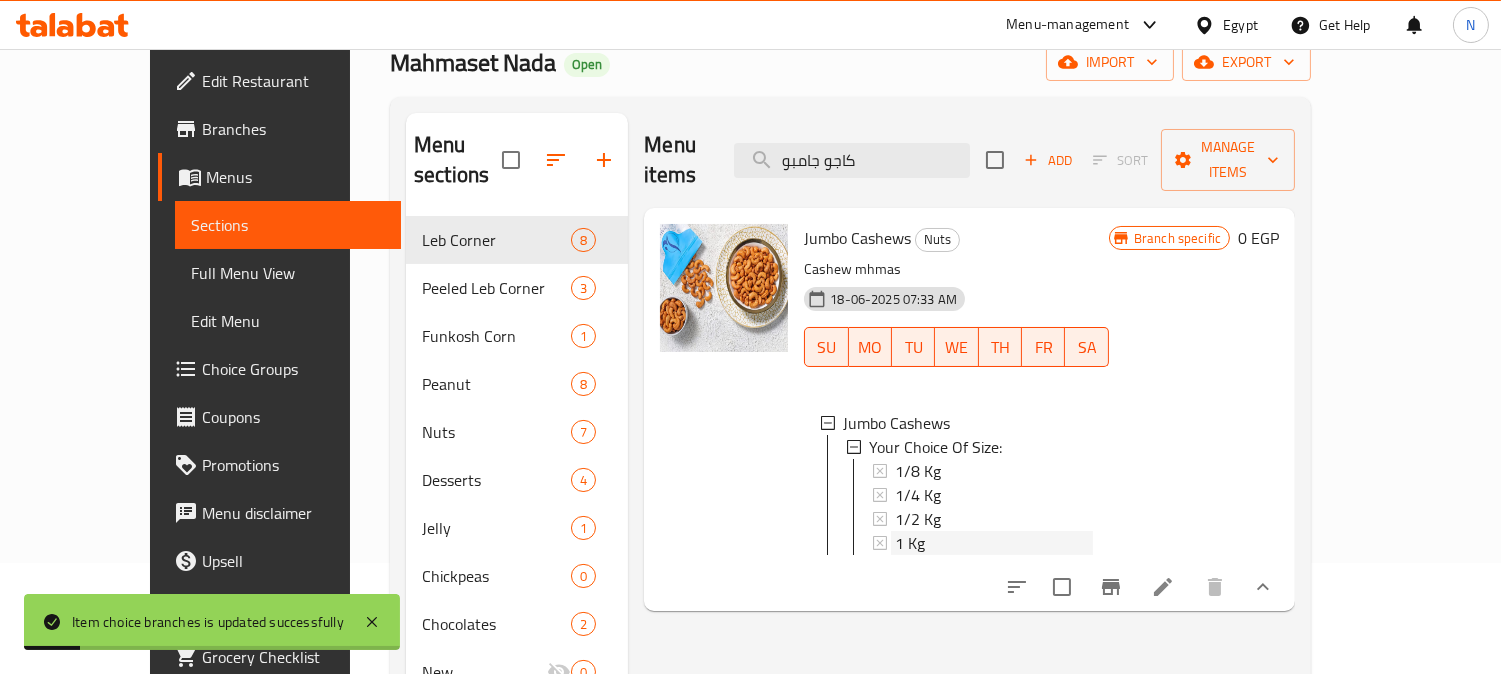 click on "1 Kg" at bounding box center [994, 543] 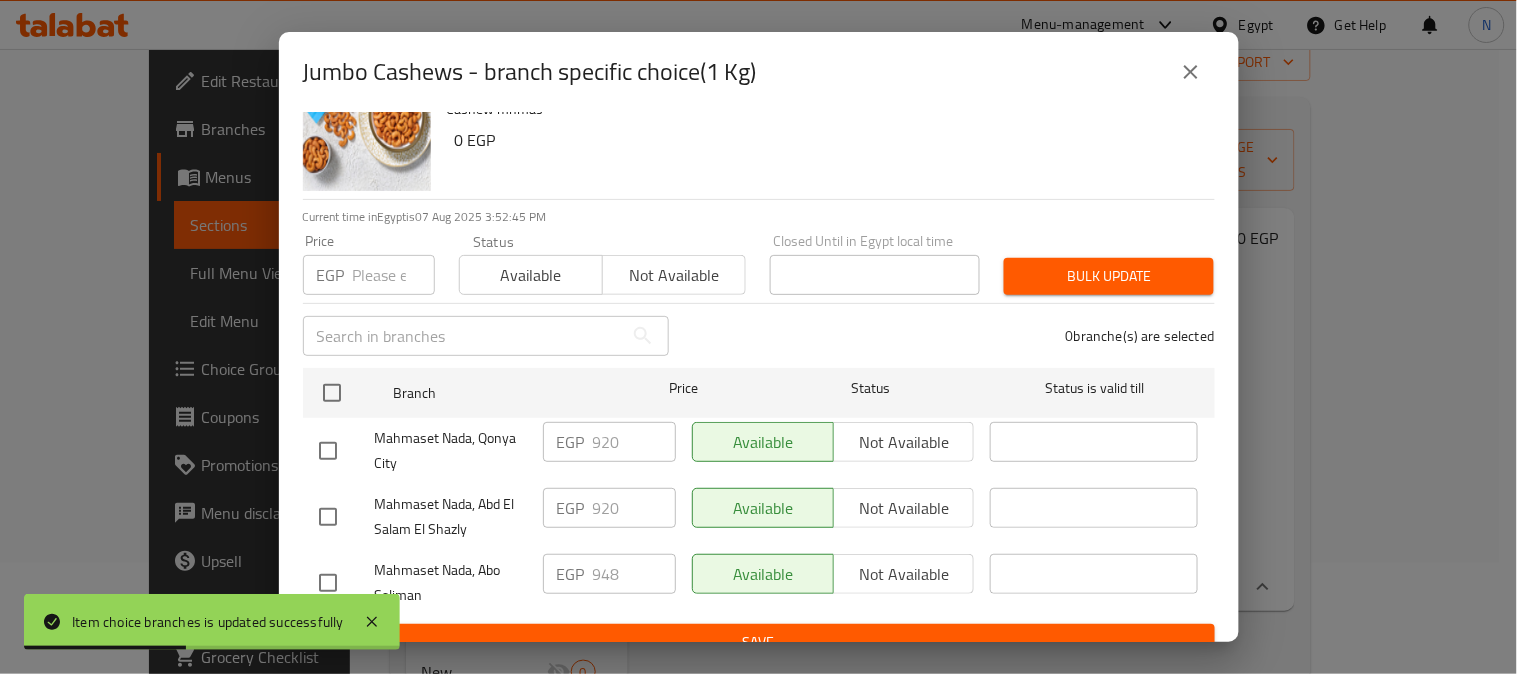scroll, scrollTop: 83, scrollLeft: 0, axis: vertical 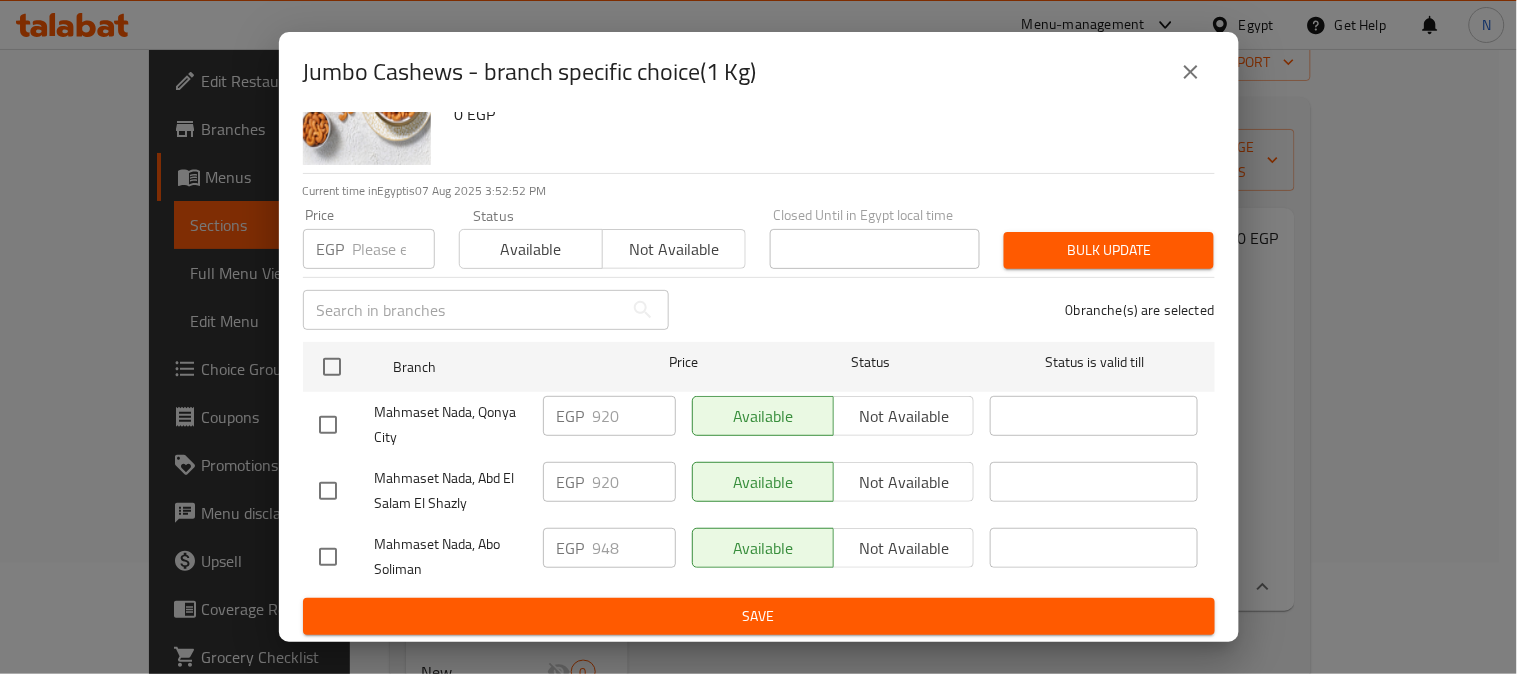click at bounding box center [328, 425] 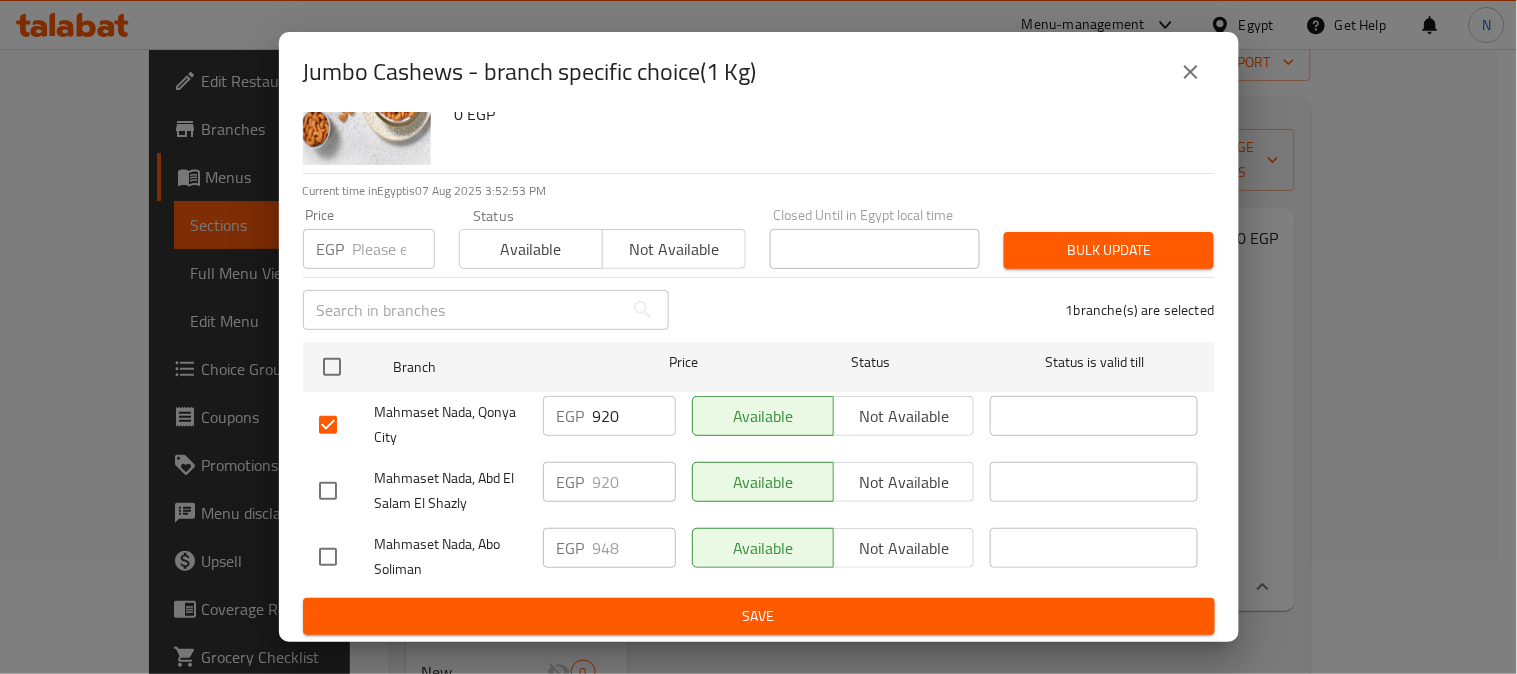 click at bounding box center (328, 491) 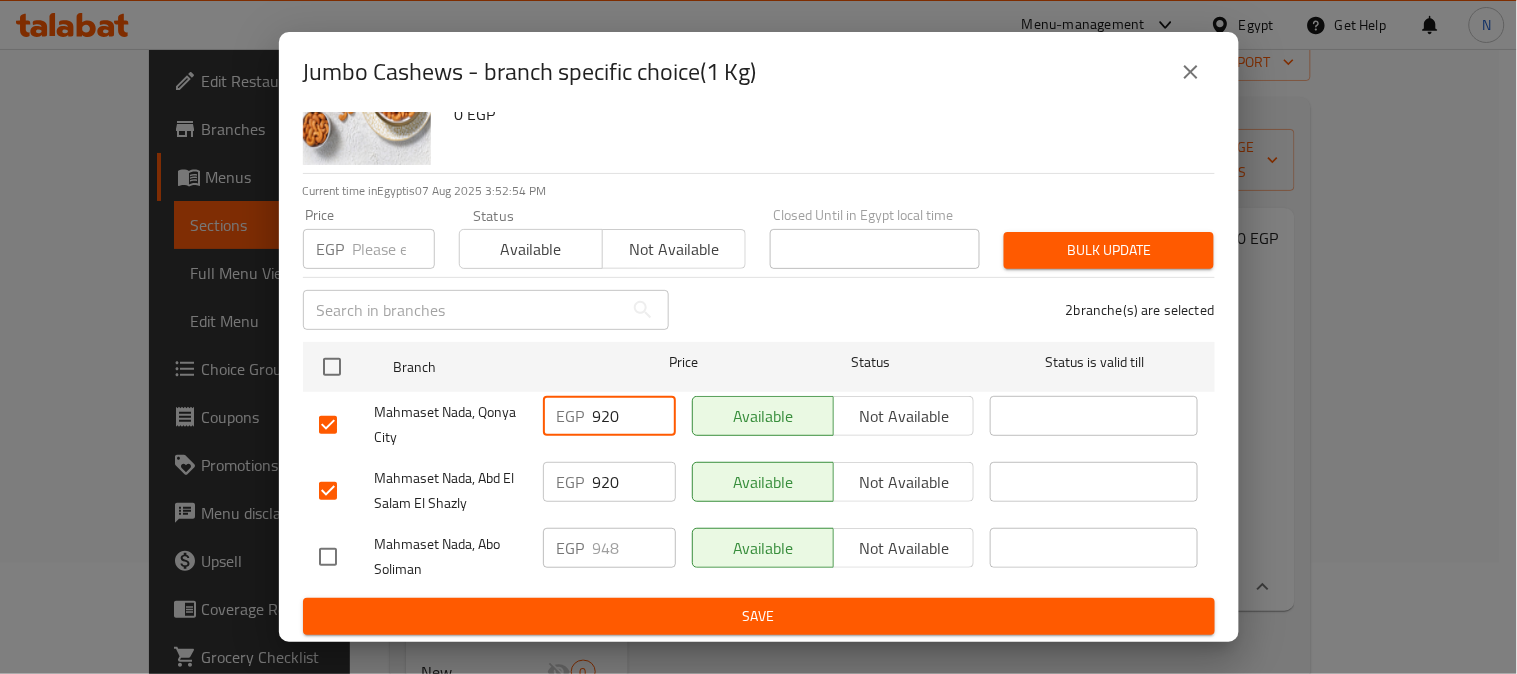 click on "920" at bounding box center (634, 416) 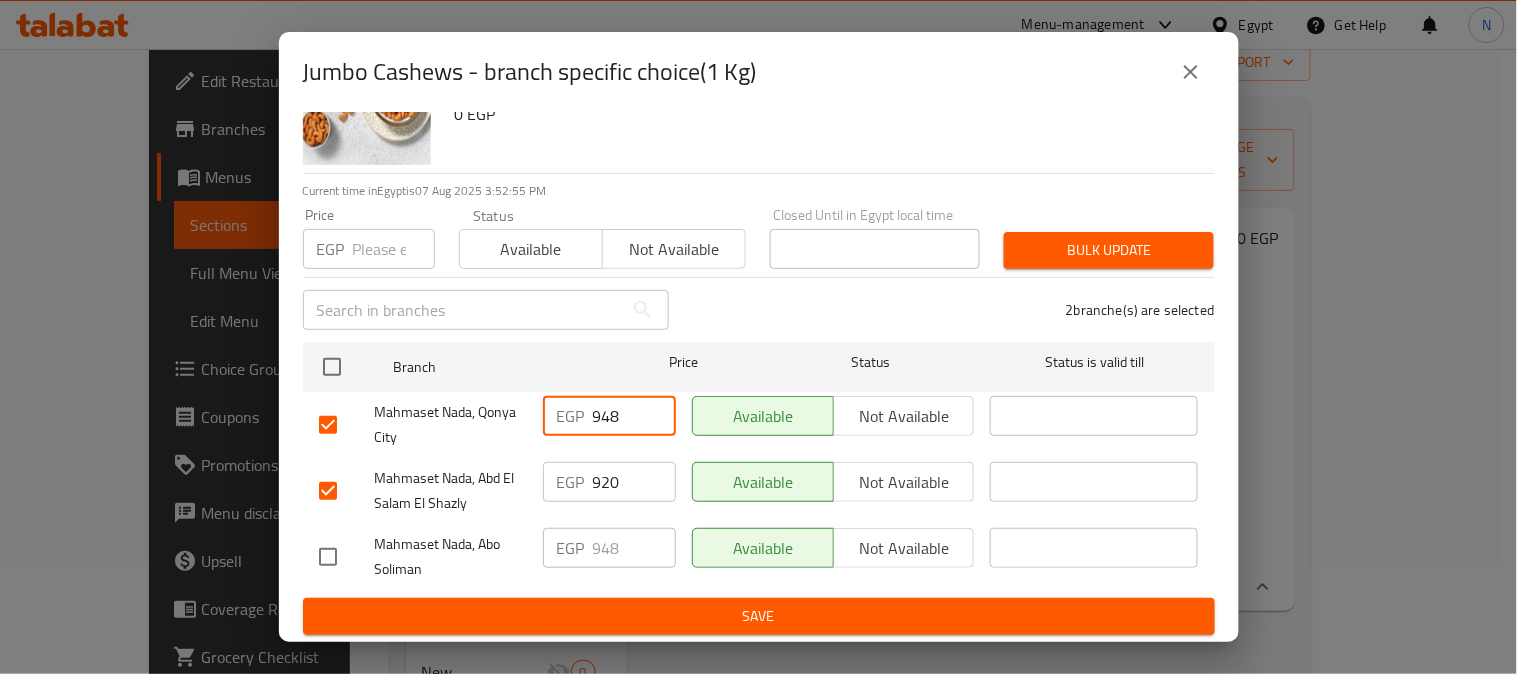 type on "948" 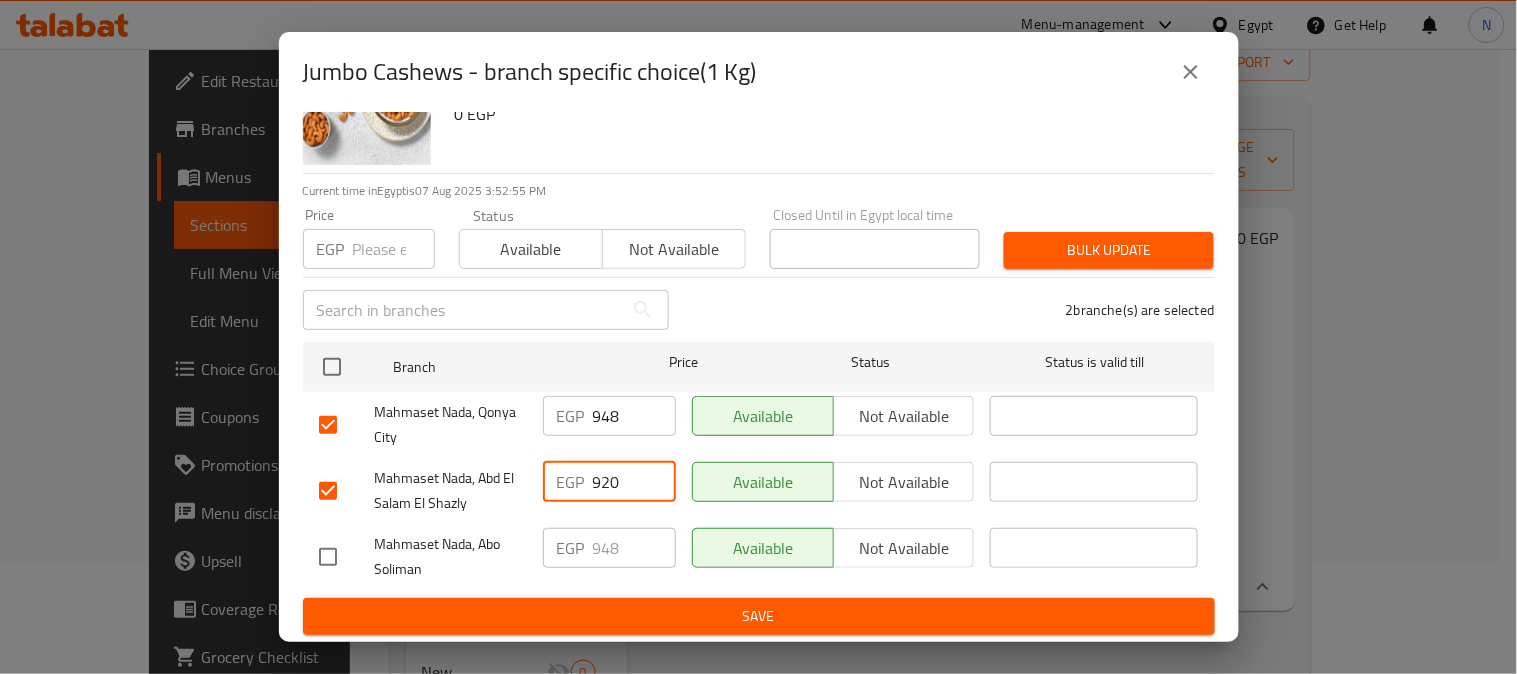 click on "920" at bounding box center [634, 482] 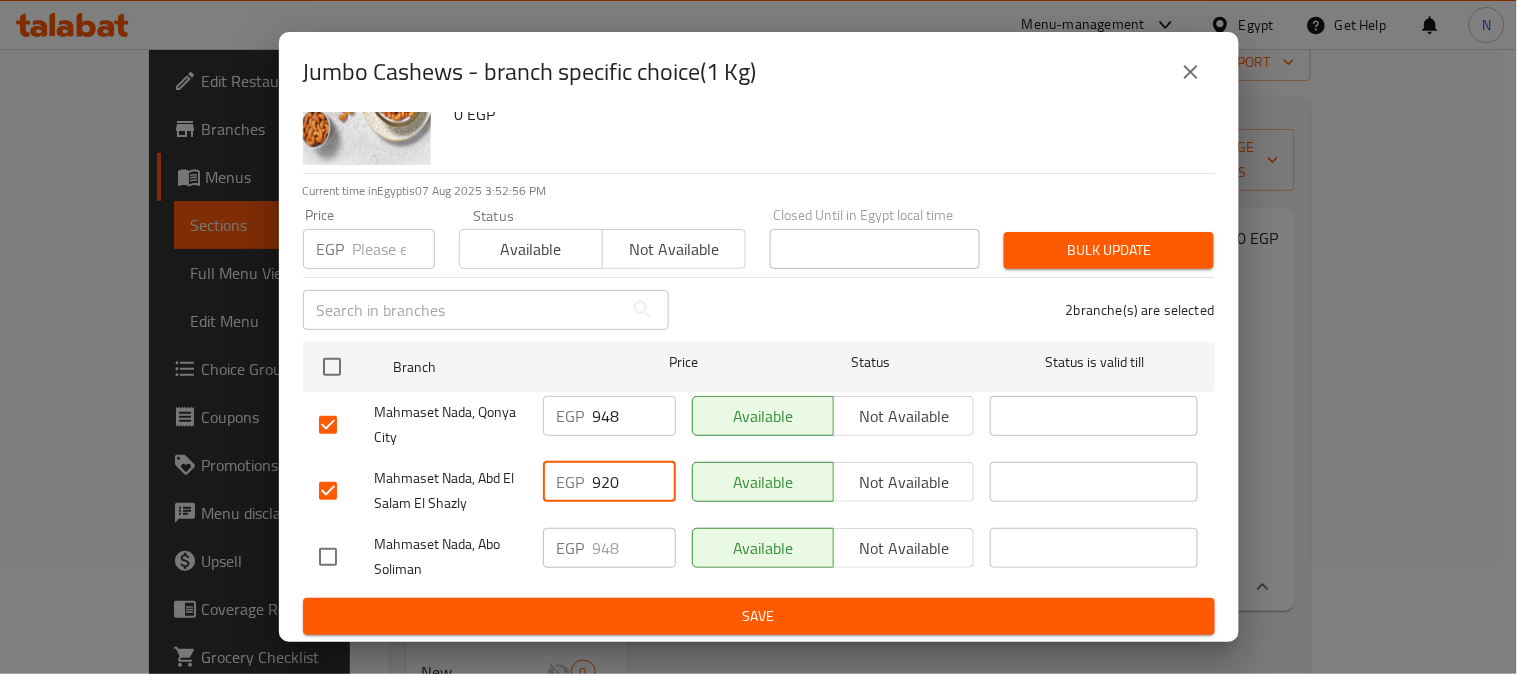 click on "920" at bounding box center (634, 482) 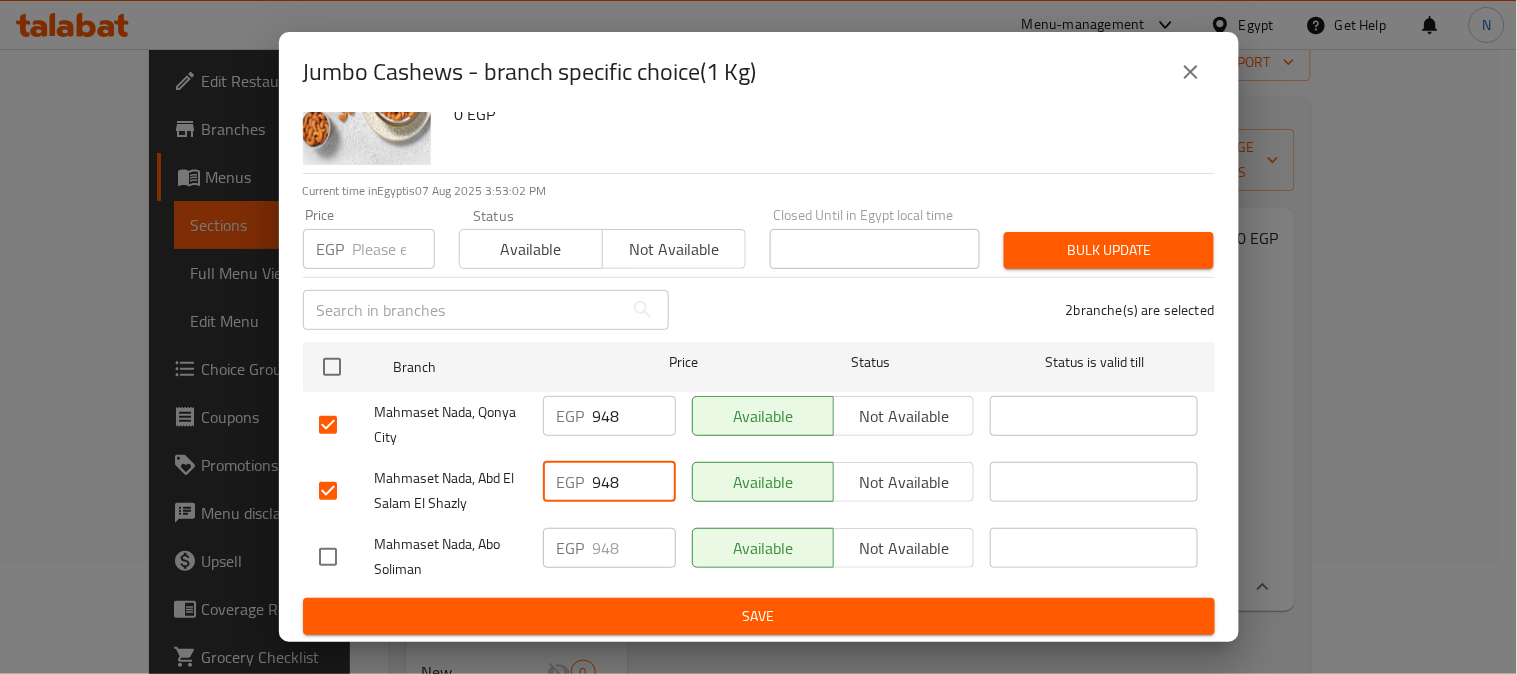 type on "948" 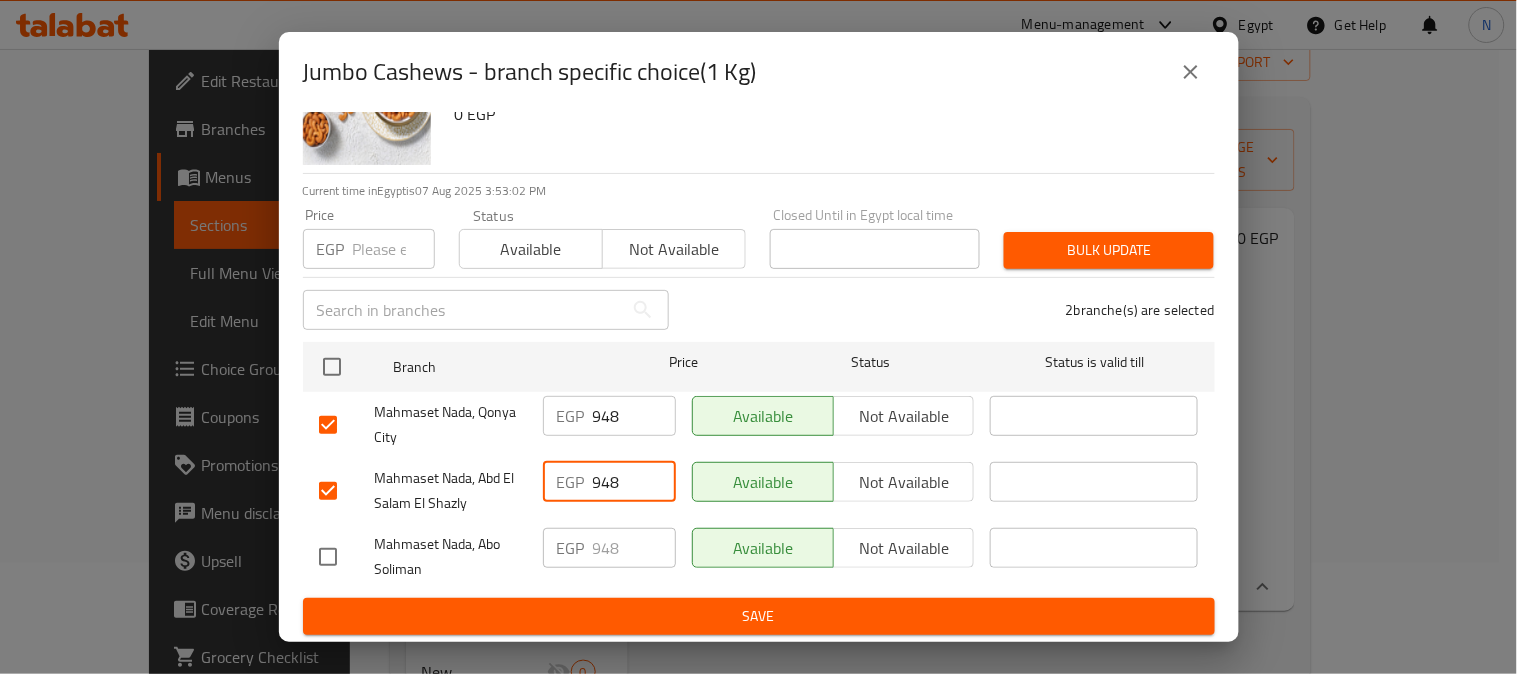 click on "Save" at bounding box center [759, 616] 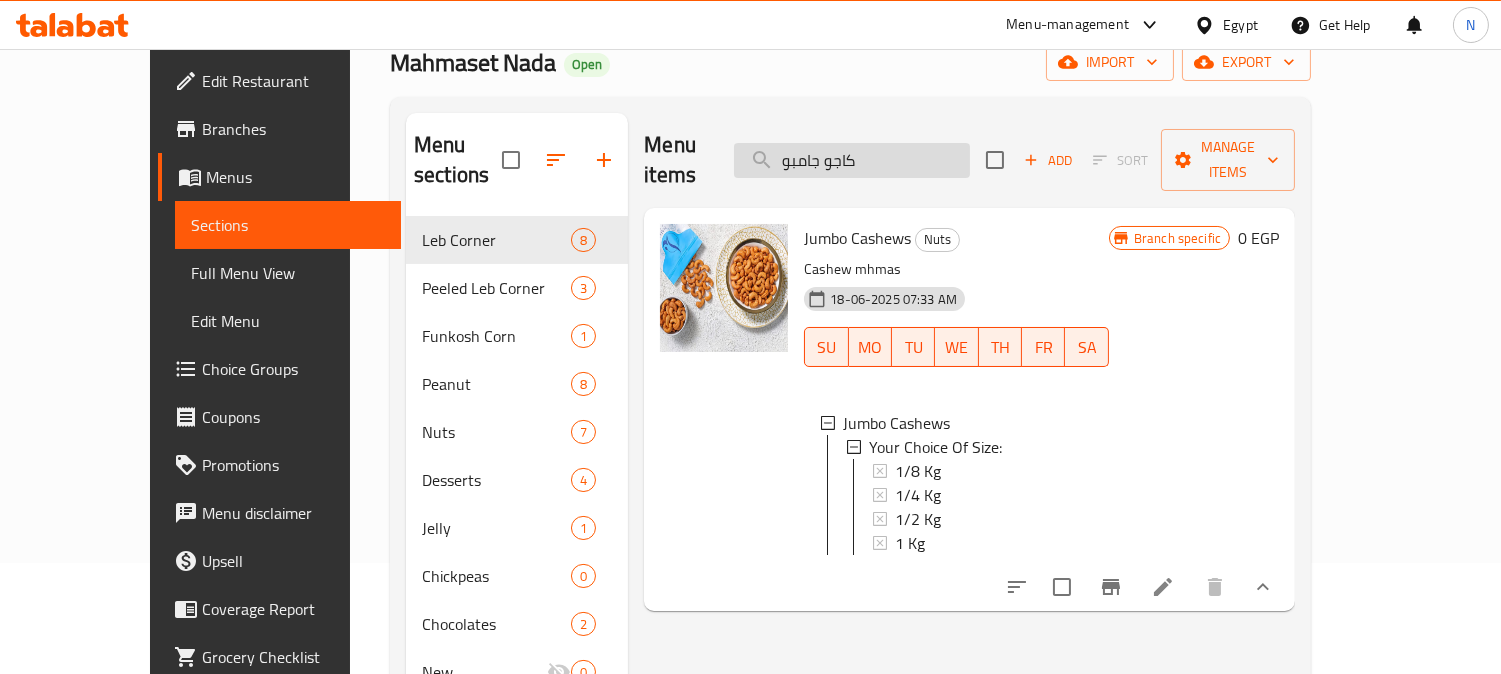 click on "كاجو جامبو" at bounding box center (852, 160) 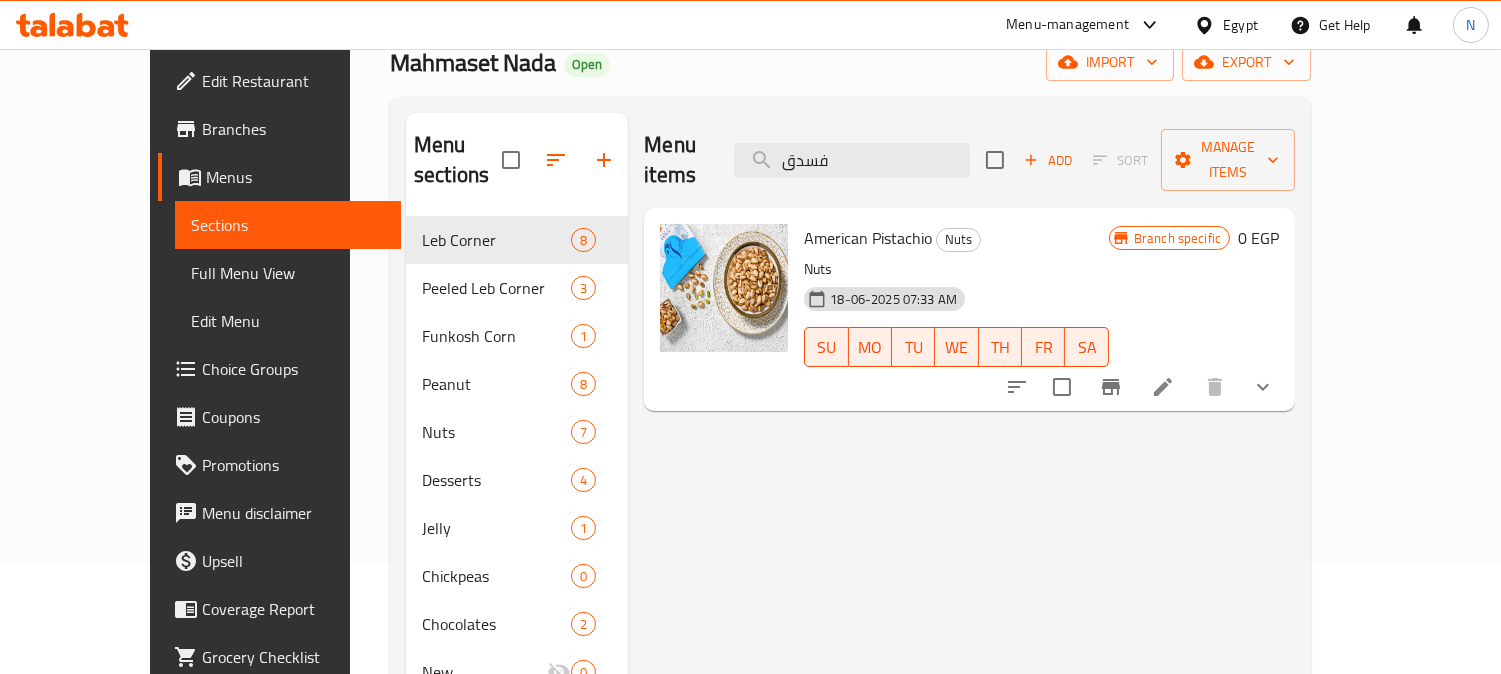 type on "فسدق" 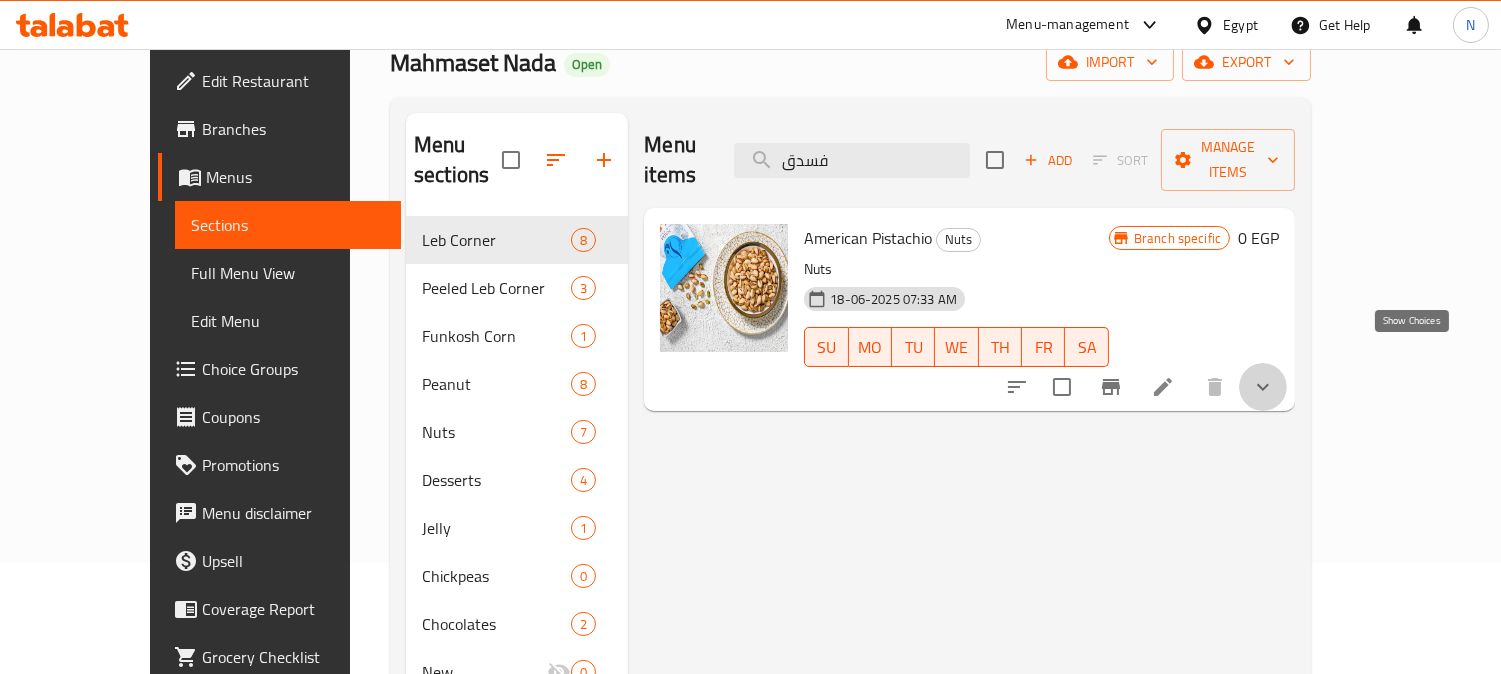 click 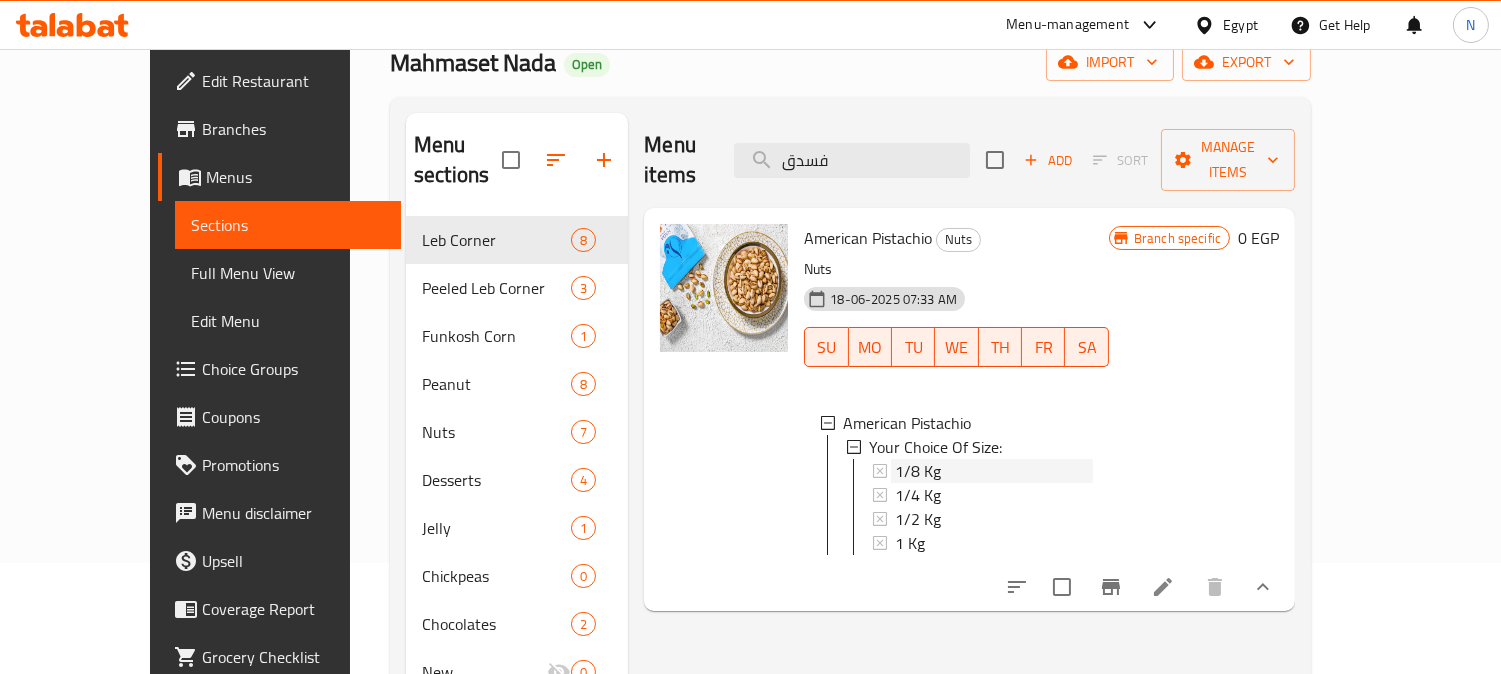 click on "1/8 Kg" at bounding box center [918, 471] 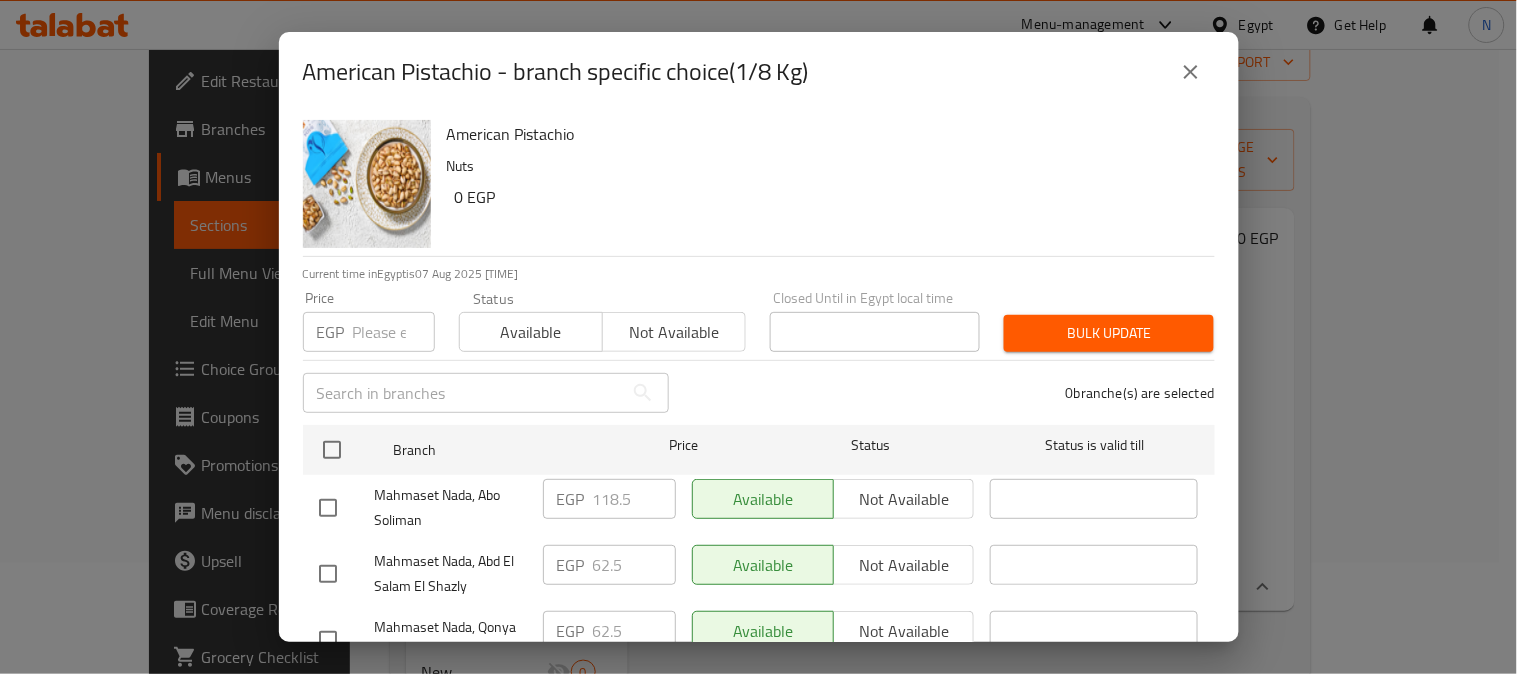 scroll, scrollTop: 83, scrollLeft: 0, axis: vertical 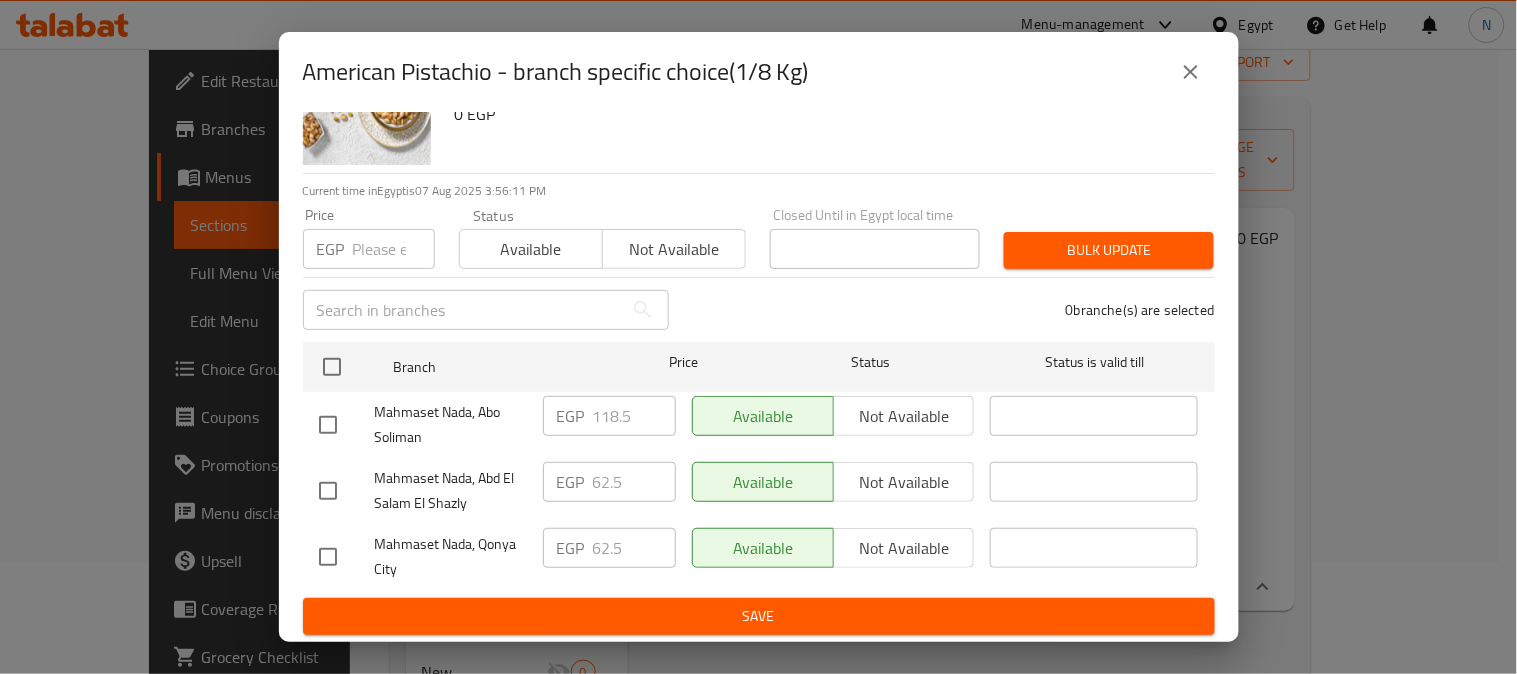 drag, startPoint x: 320, startPoint y: 476, endPoint x: 318, endPoint y: 500, distance: 24.083189 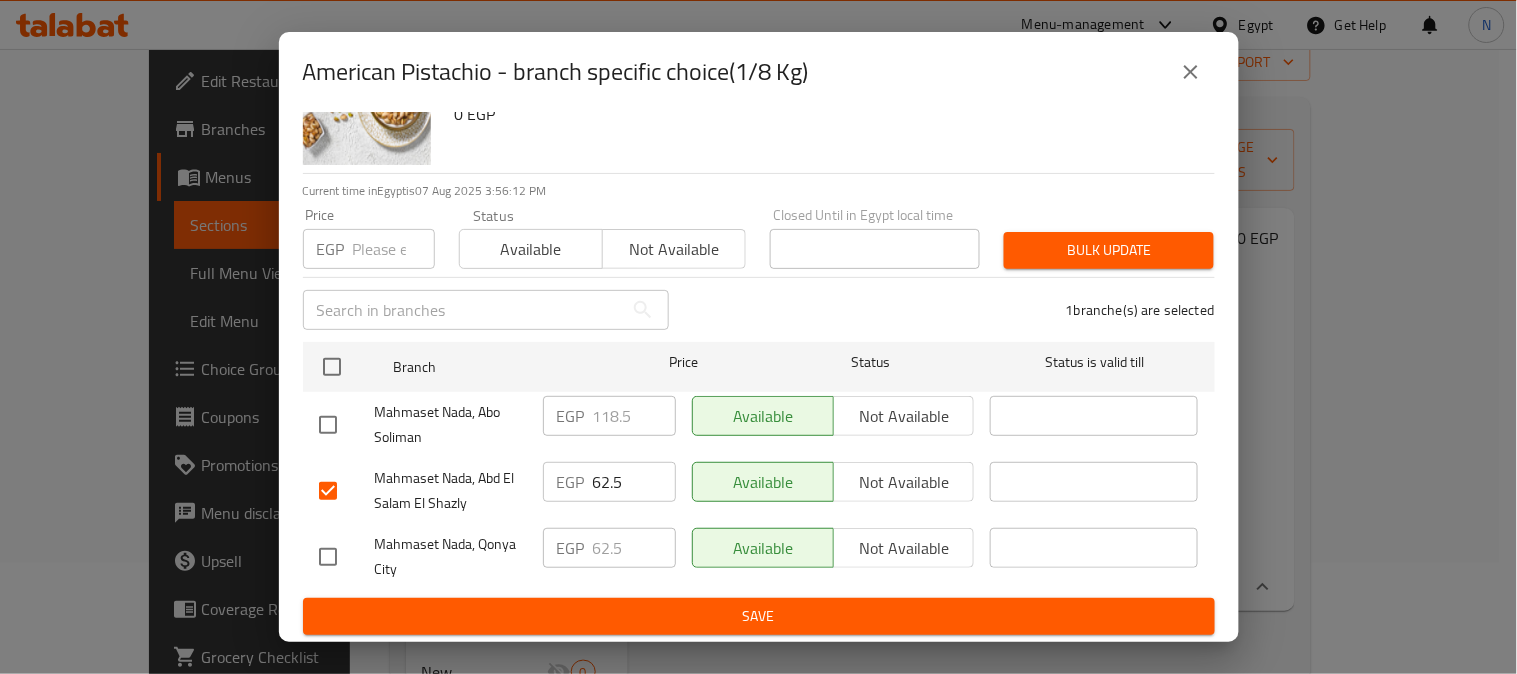 click at bounding box center (328, 557) 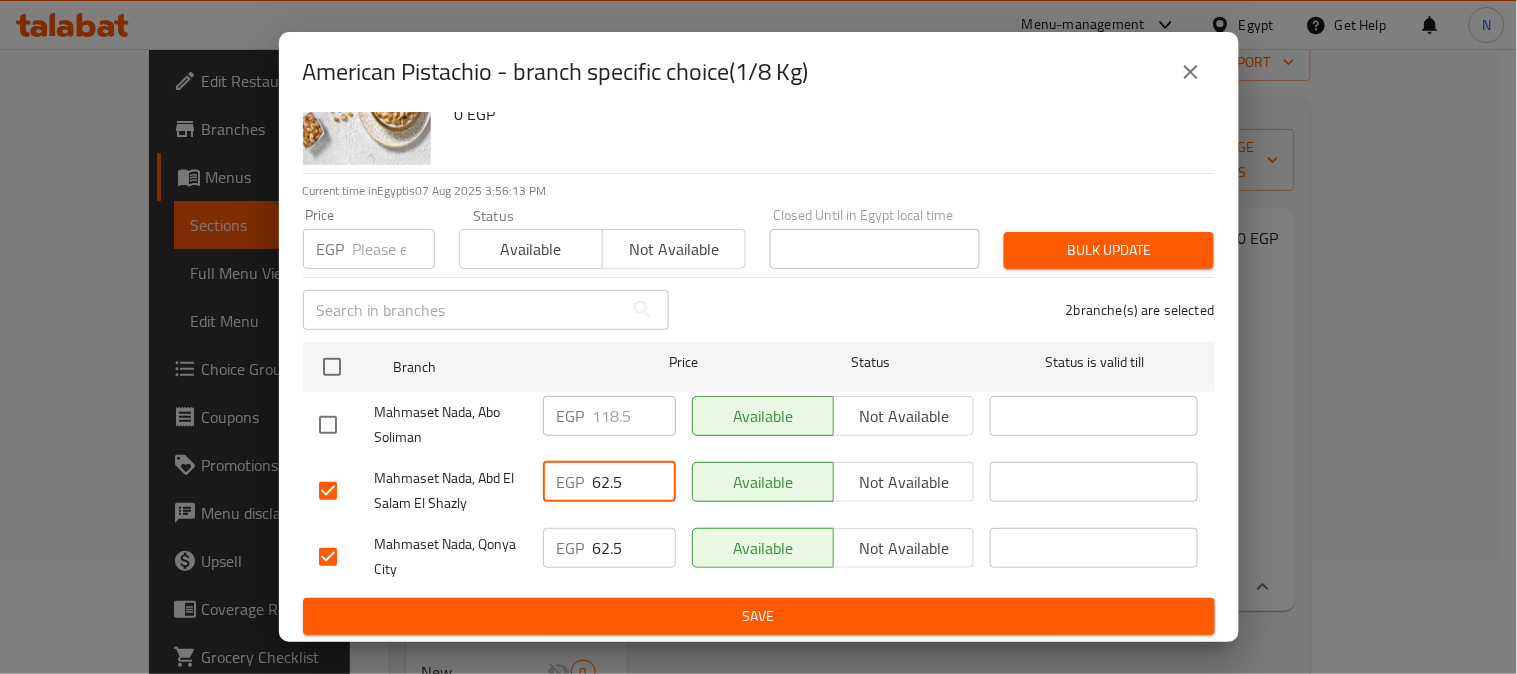 click on "62.5" at bounding box center (634, 482) 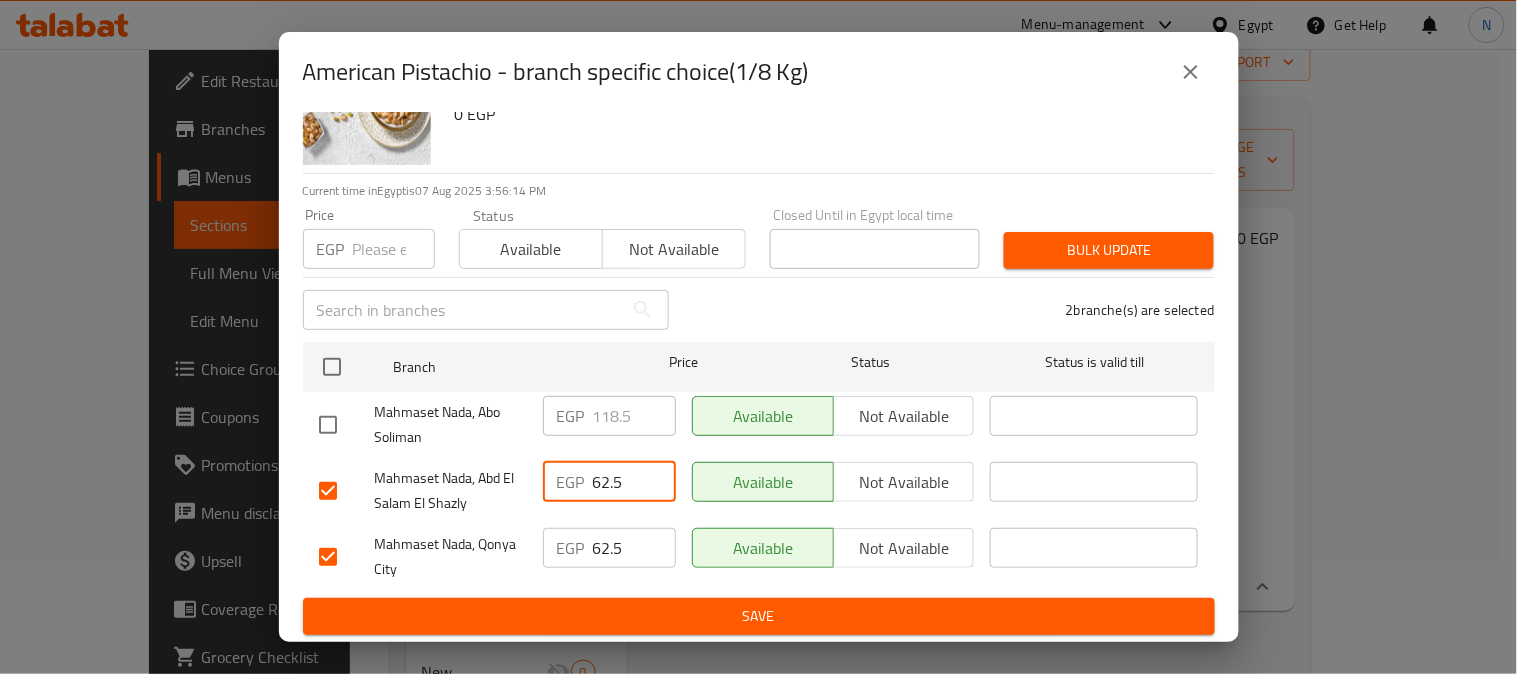 paste on "118" 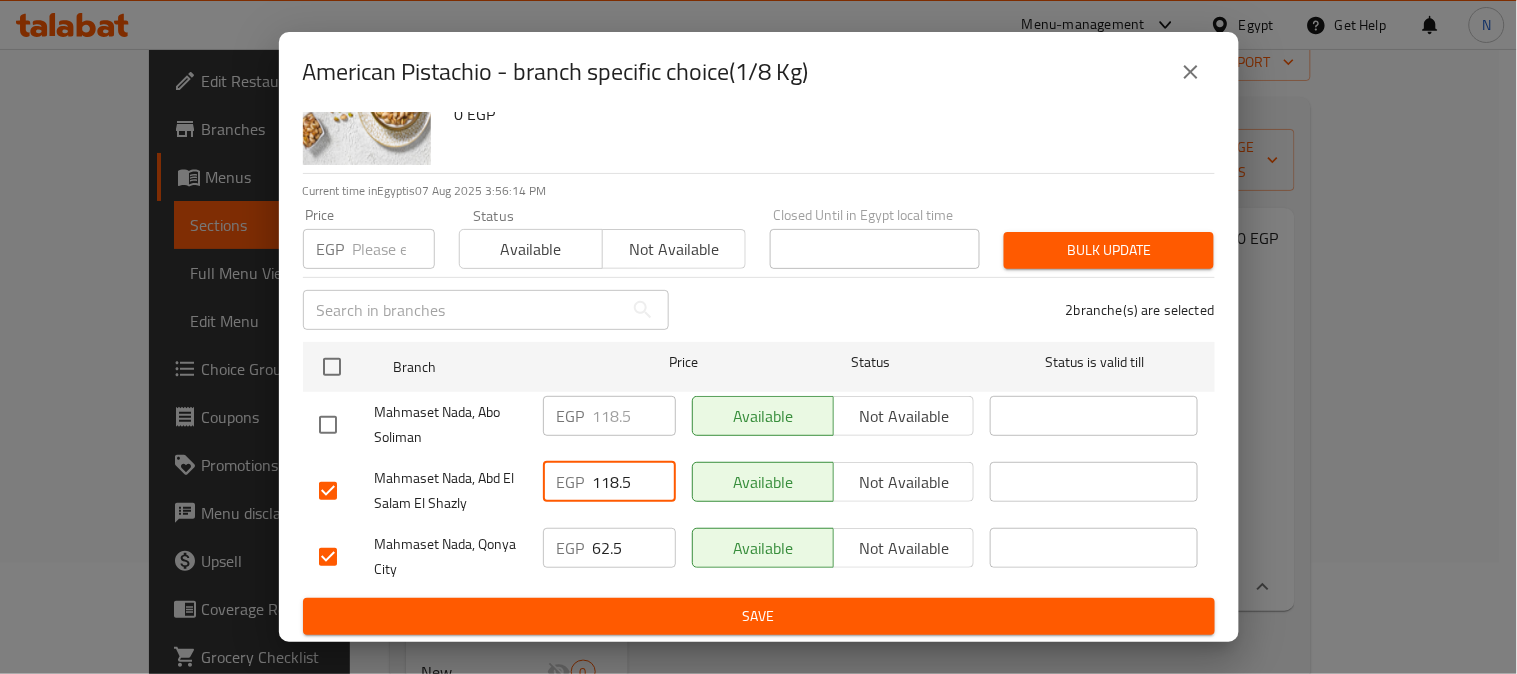 type on "118.5" 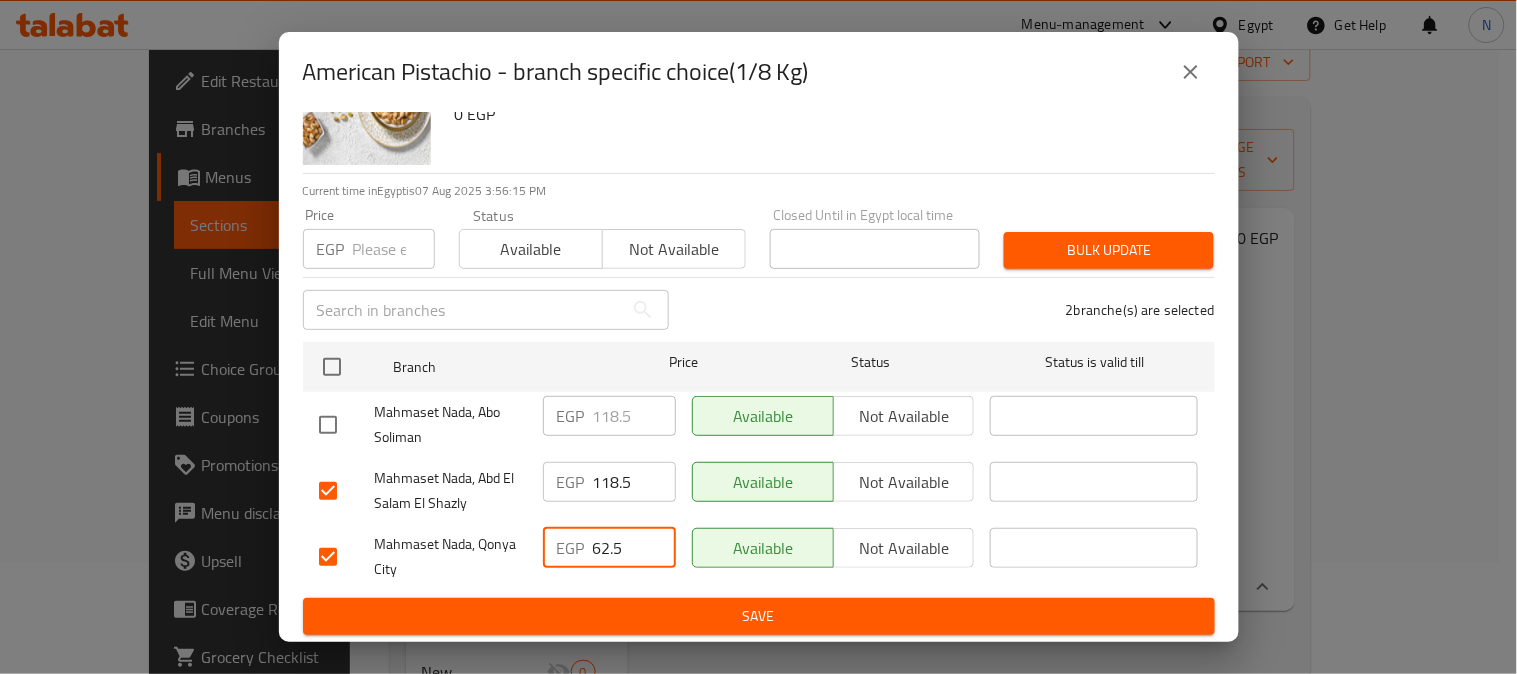 click on "62.5" at bounding box center (634, 548) 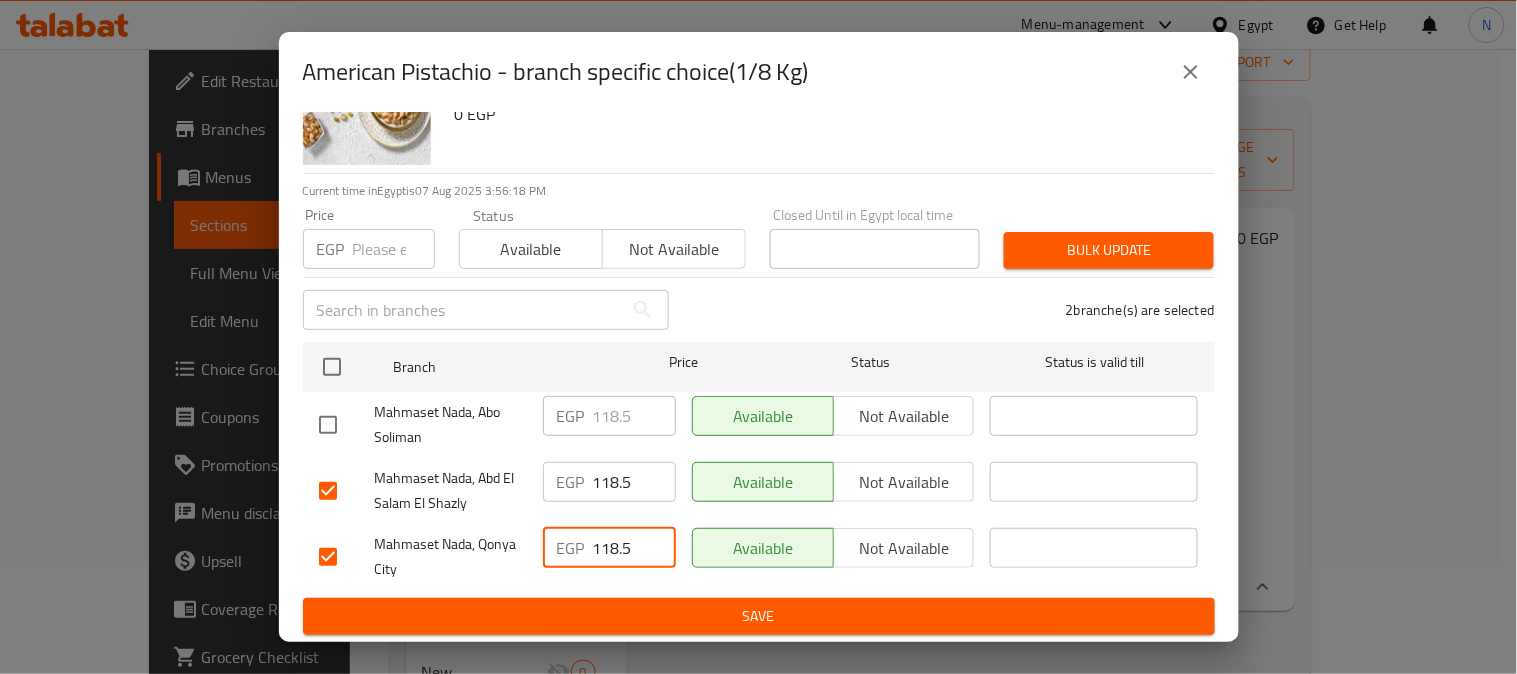 type on "118.5" 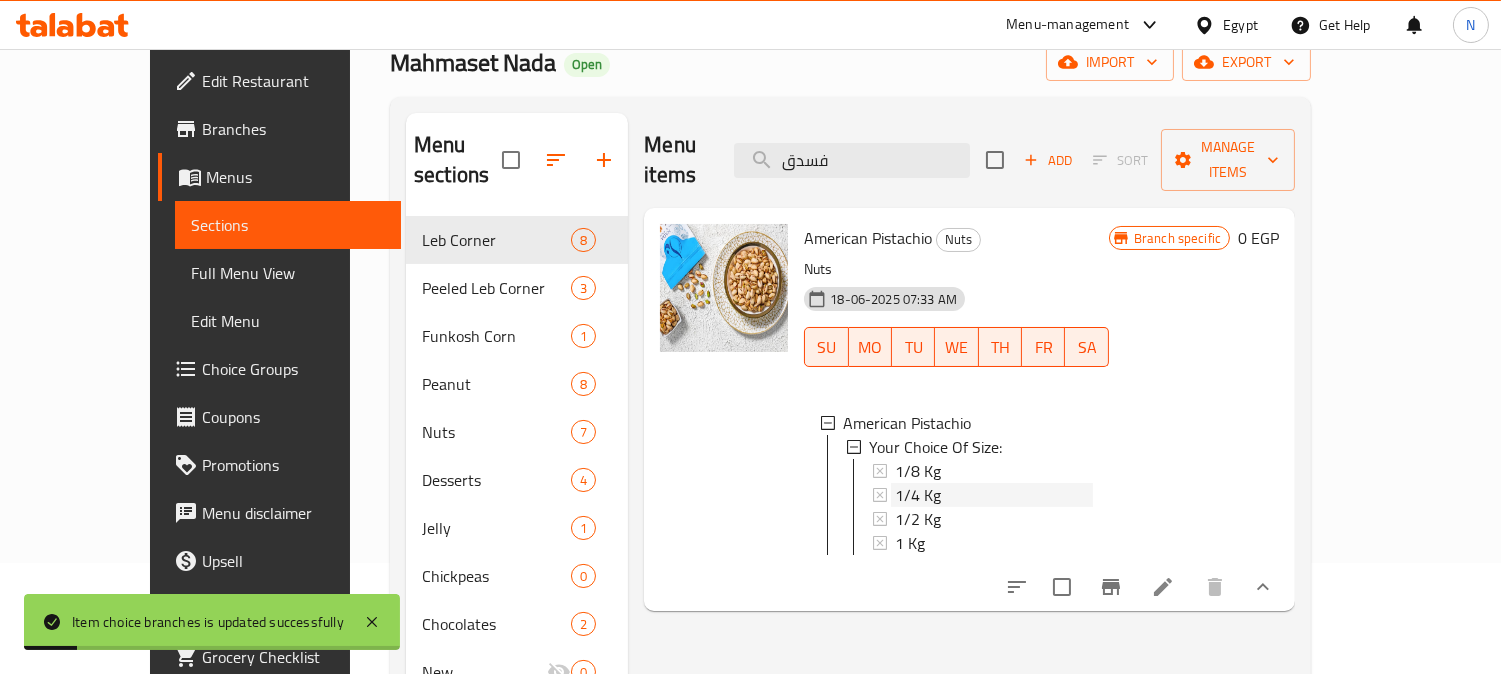 click on "1/4 Kg" at bounding box center (994, 495) 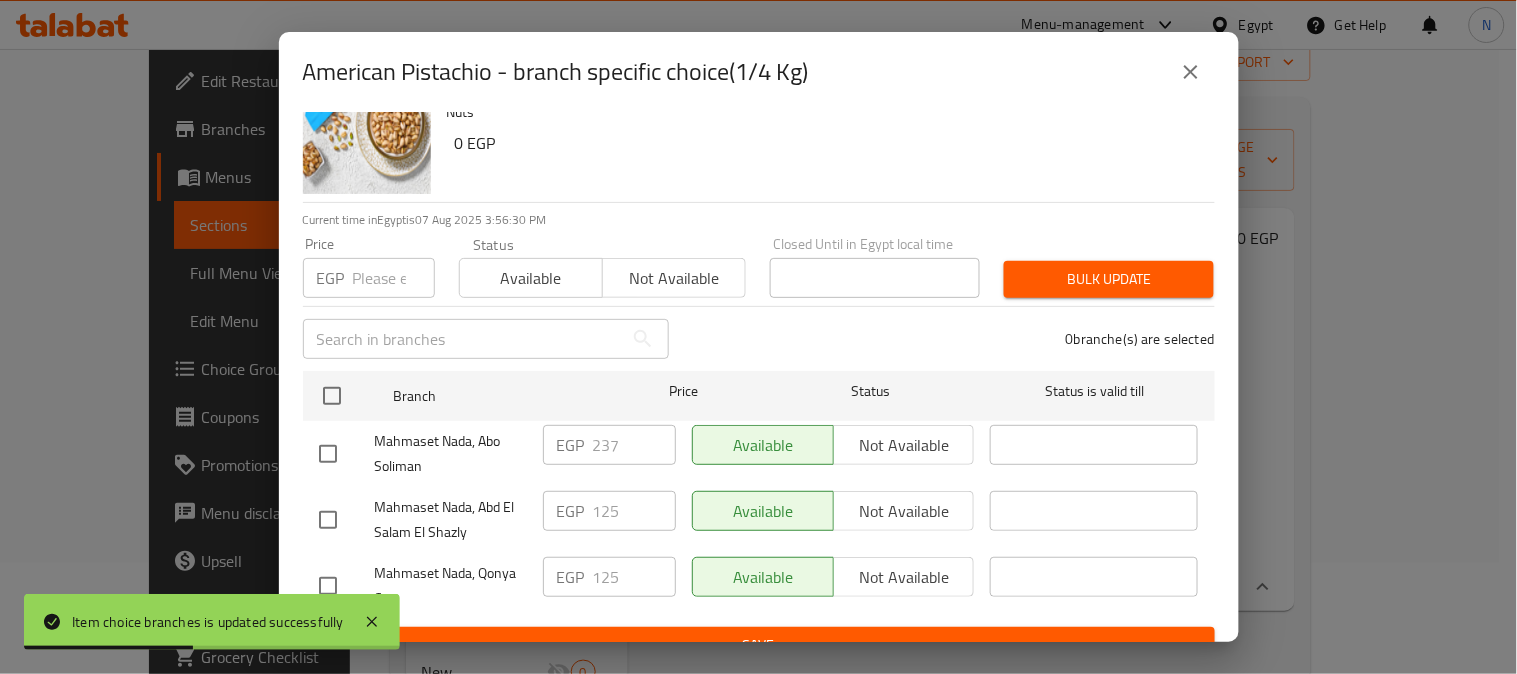 scroll, scrollTop: 83, scrollLeft: 0, axis: vertical 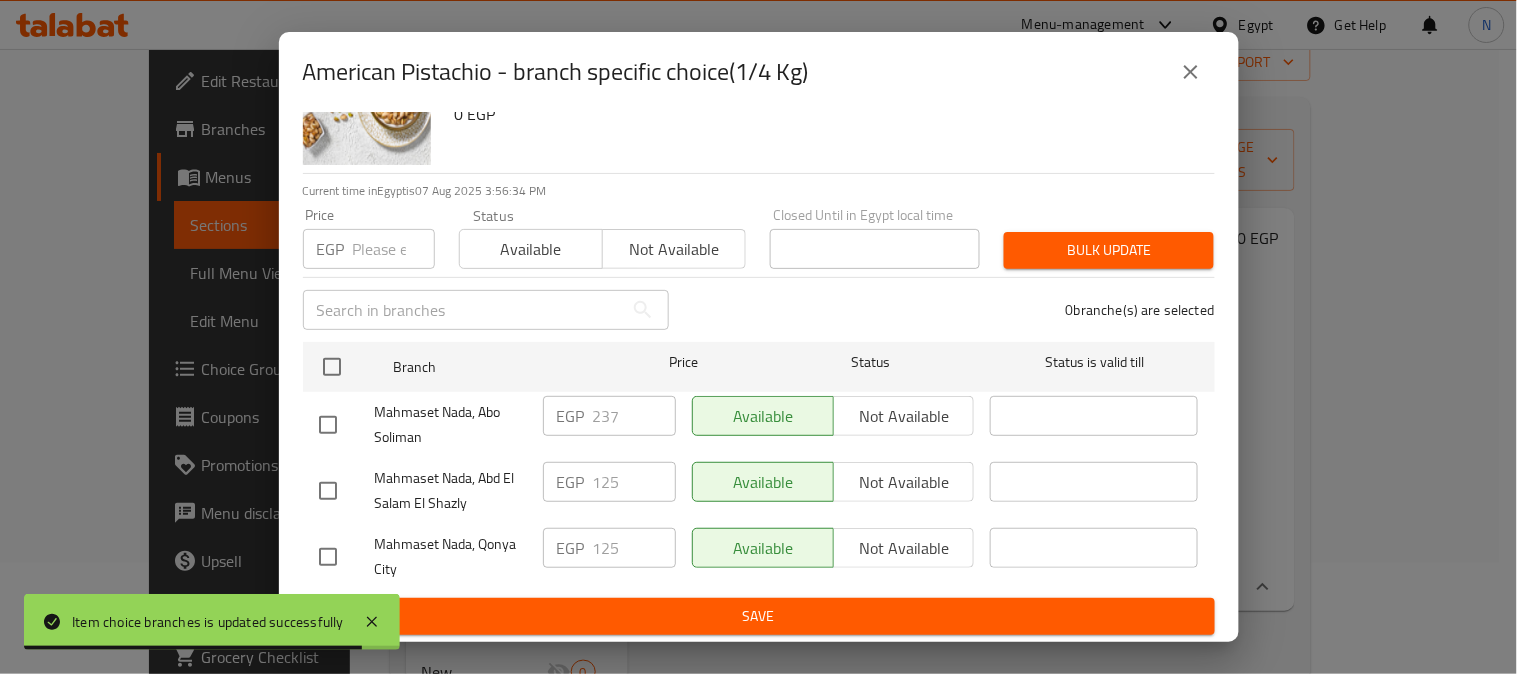 click at bounding box center (328, 491) 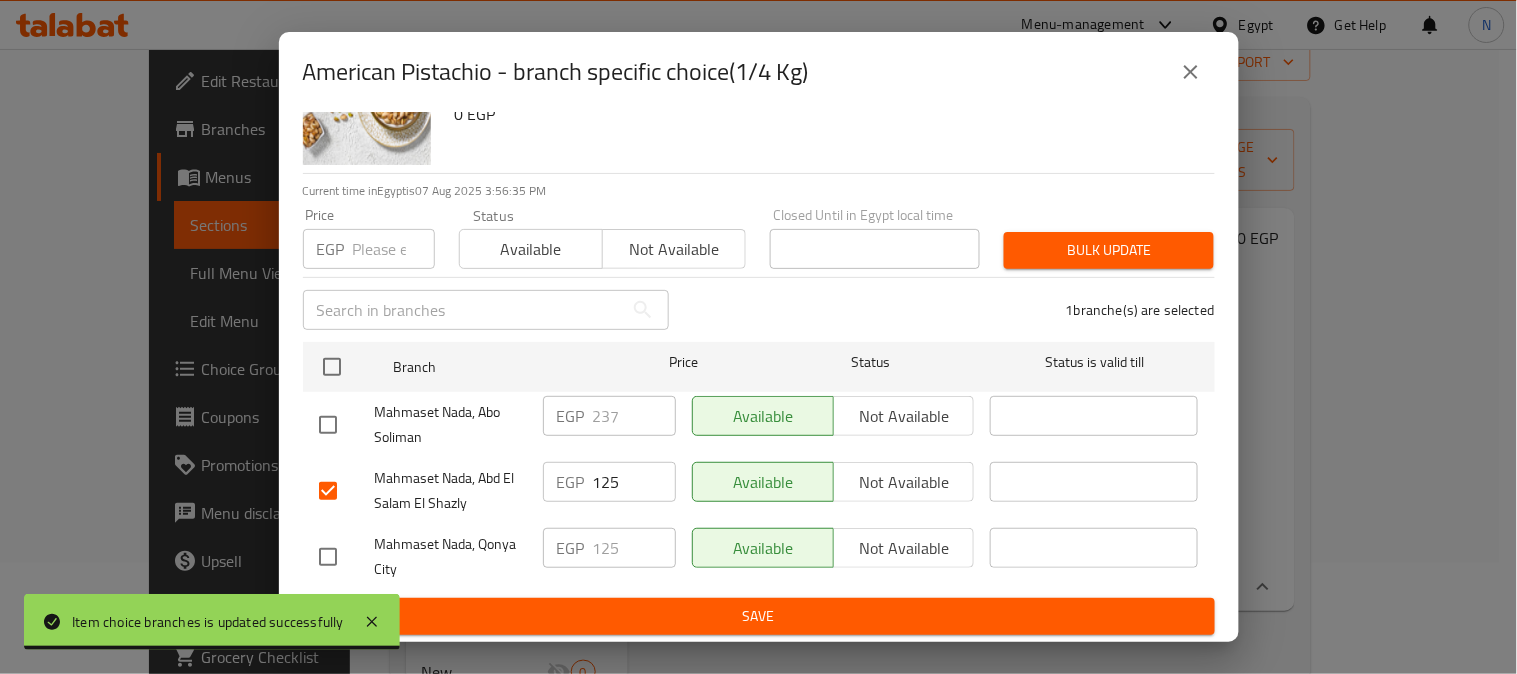 click on "125" at bounding box center (634, 482) 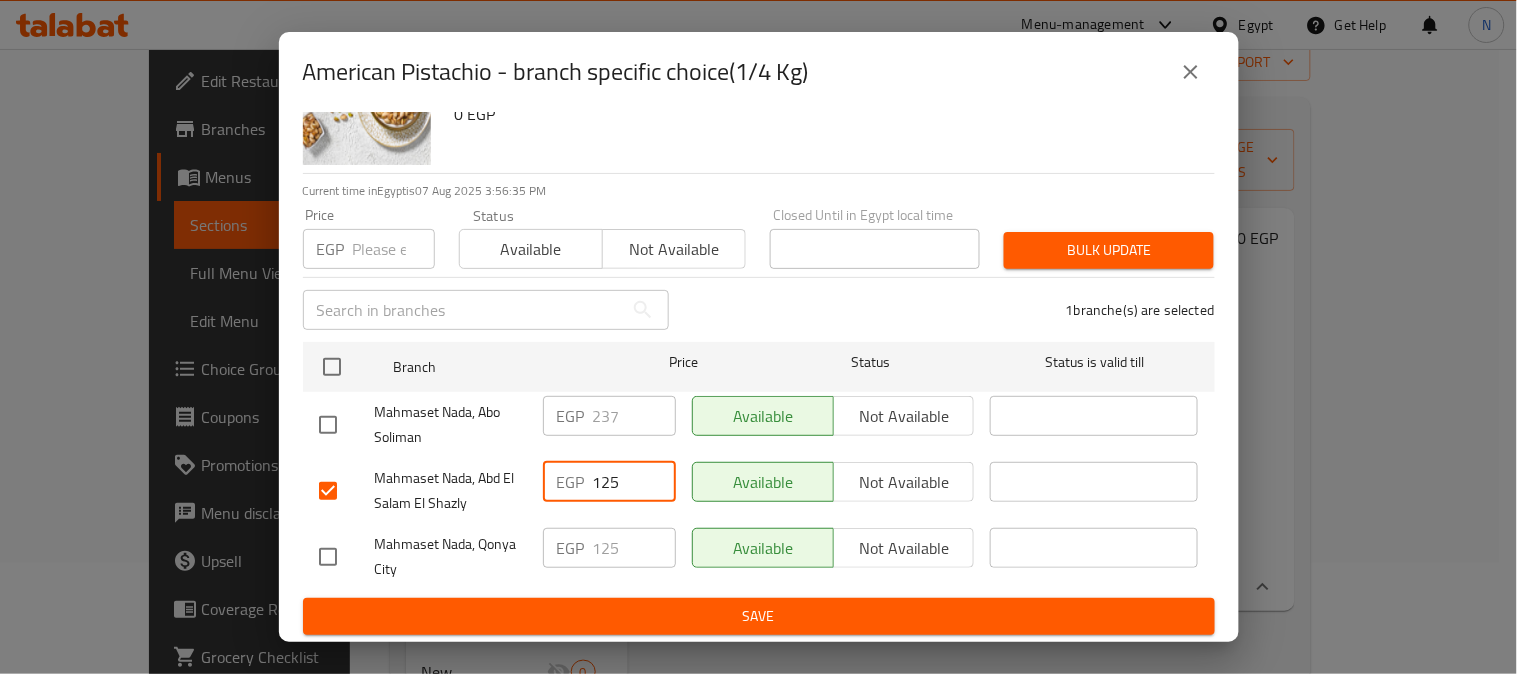 click on "125" at bounding box center [634, 482] 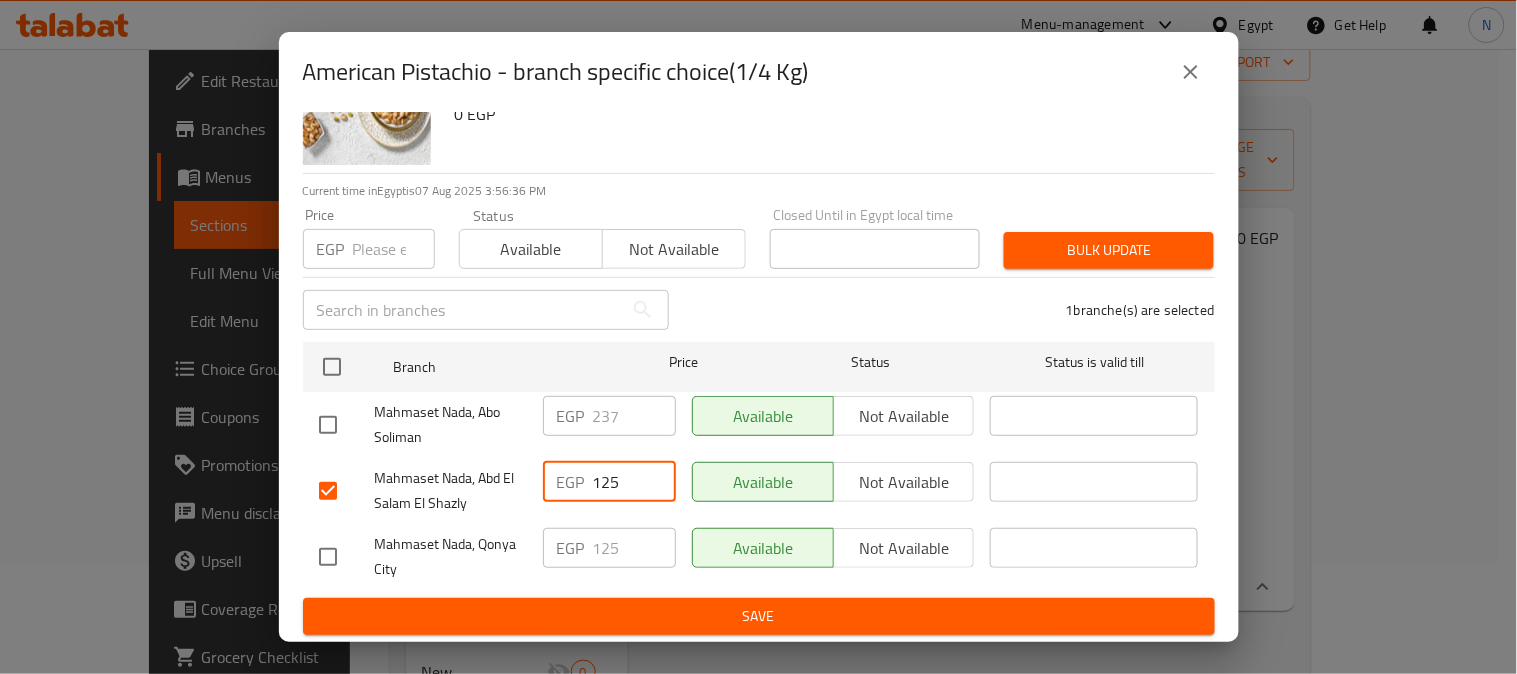 paste on "237" 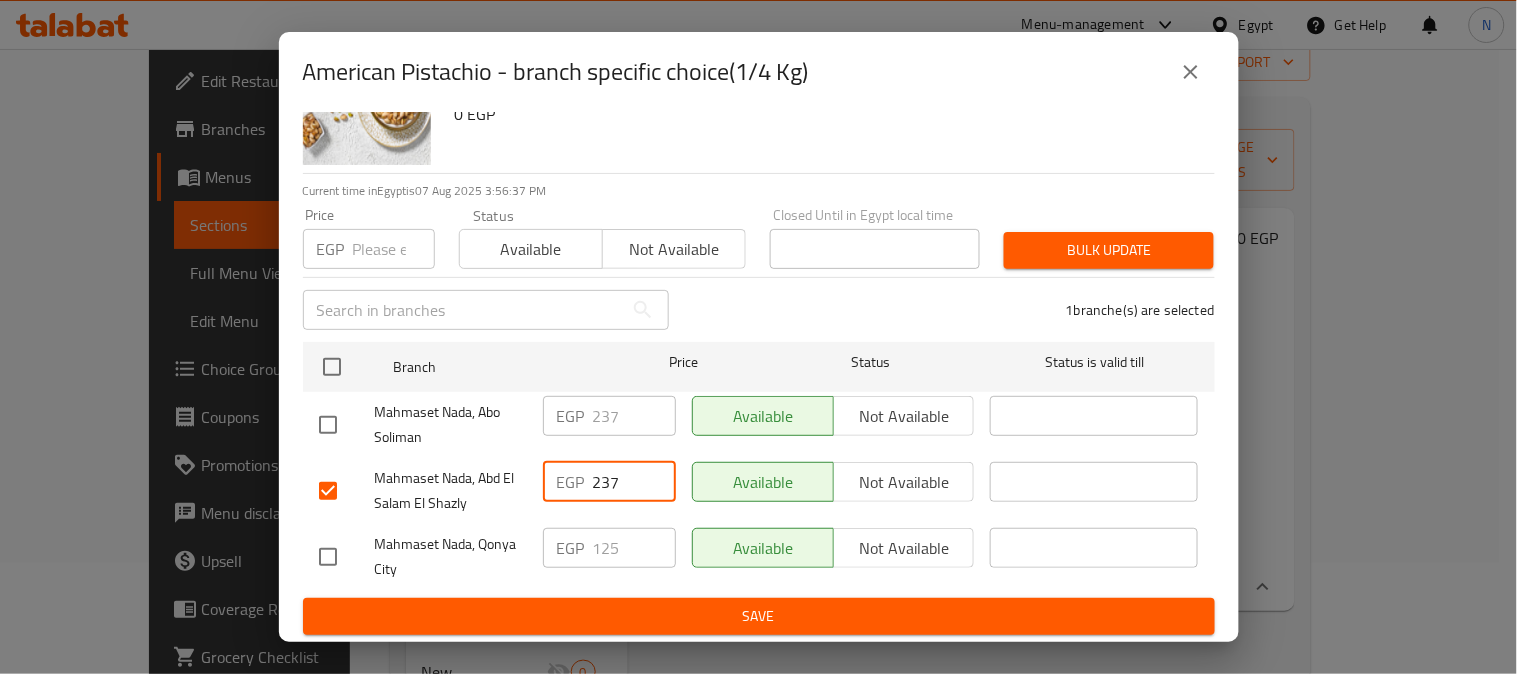 type on "237" 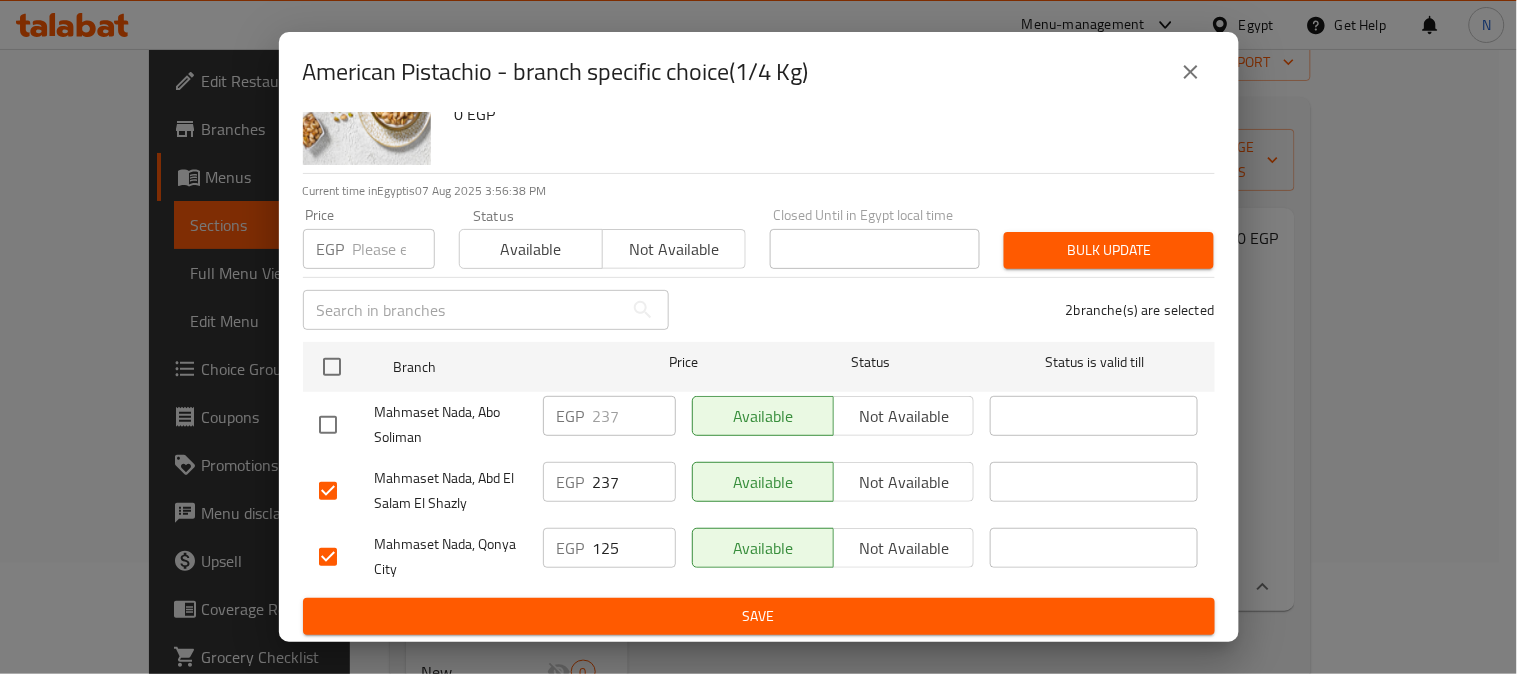 click on "125" at bounding box center [634, 548] 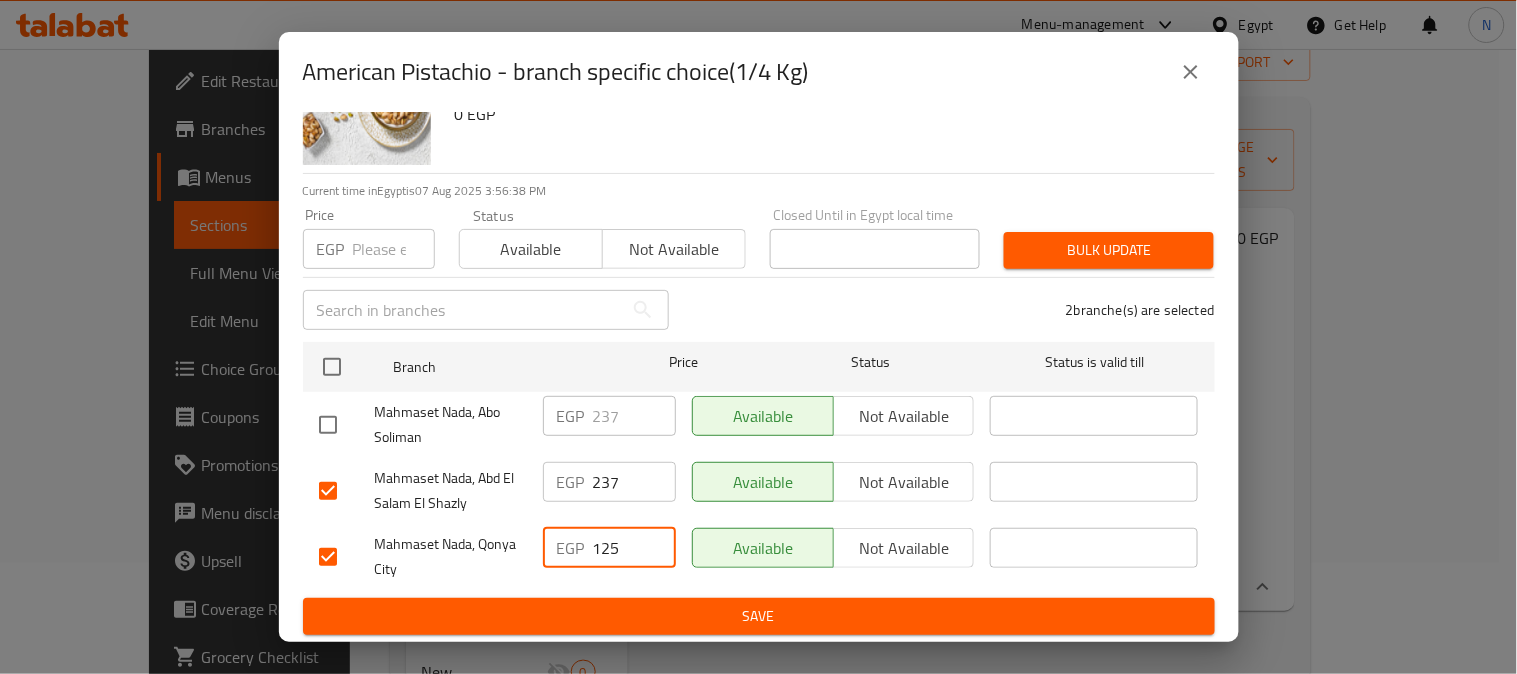 click on "125" at bounding box center [634, 548] 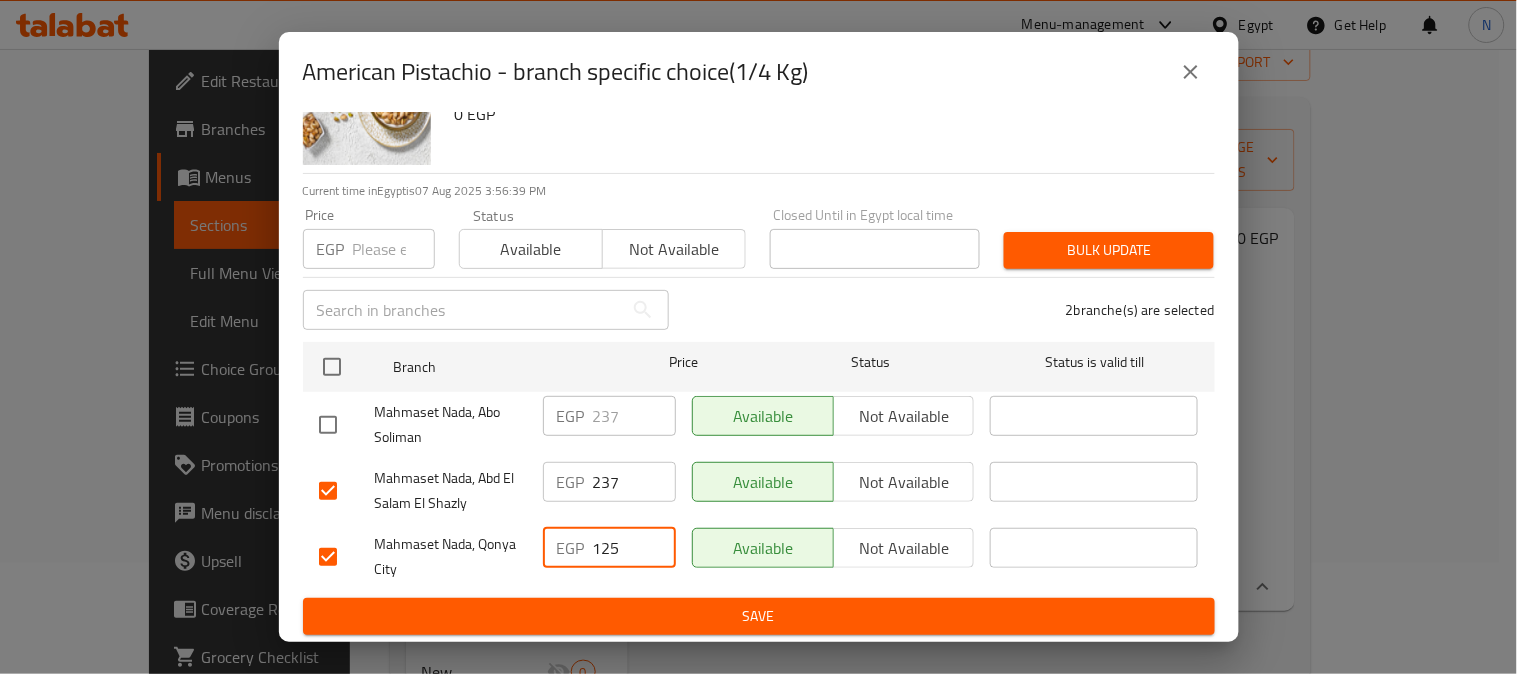 click on "125" at bounding box center (634, 548) 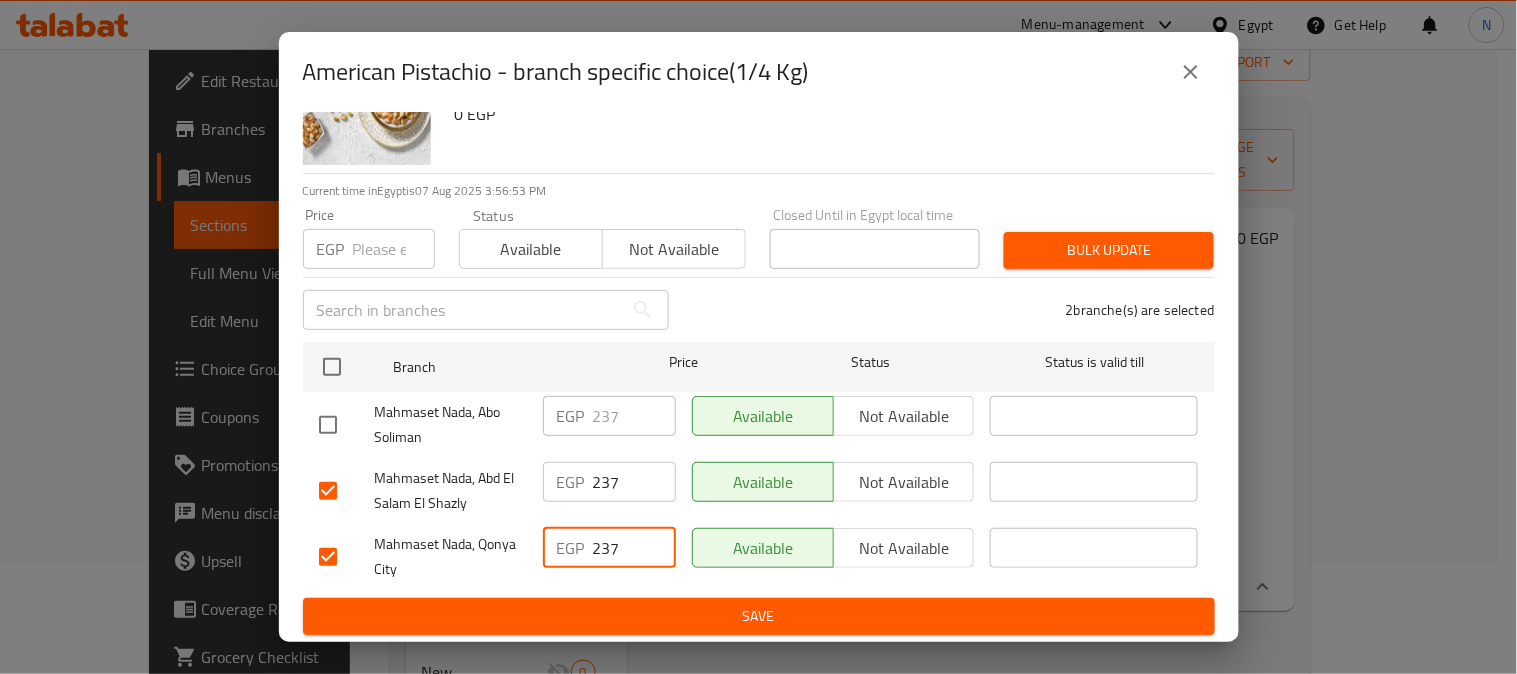 type on "237" 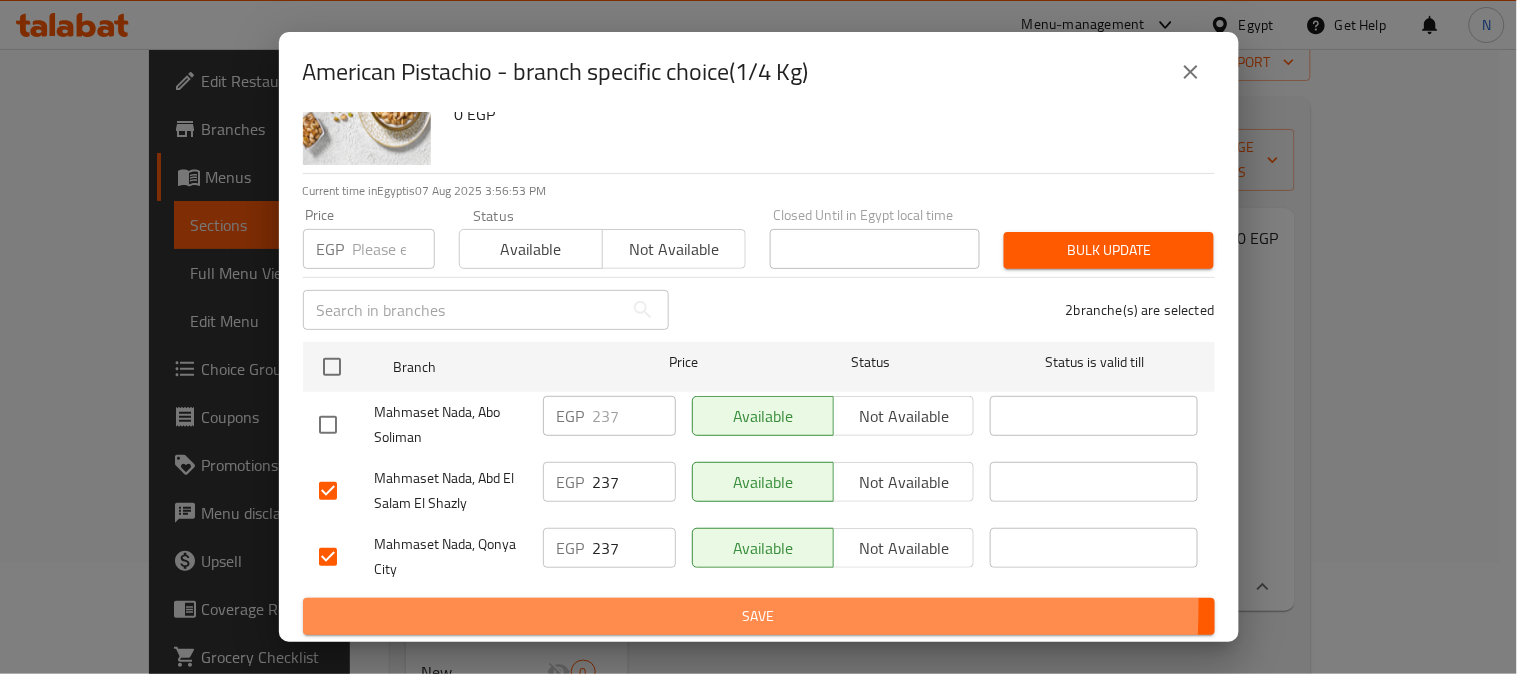 click on "Save" at bounding box center [759, 616] 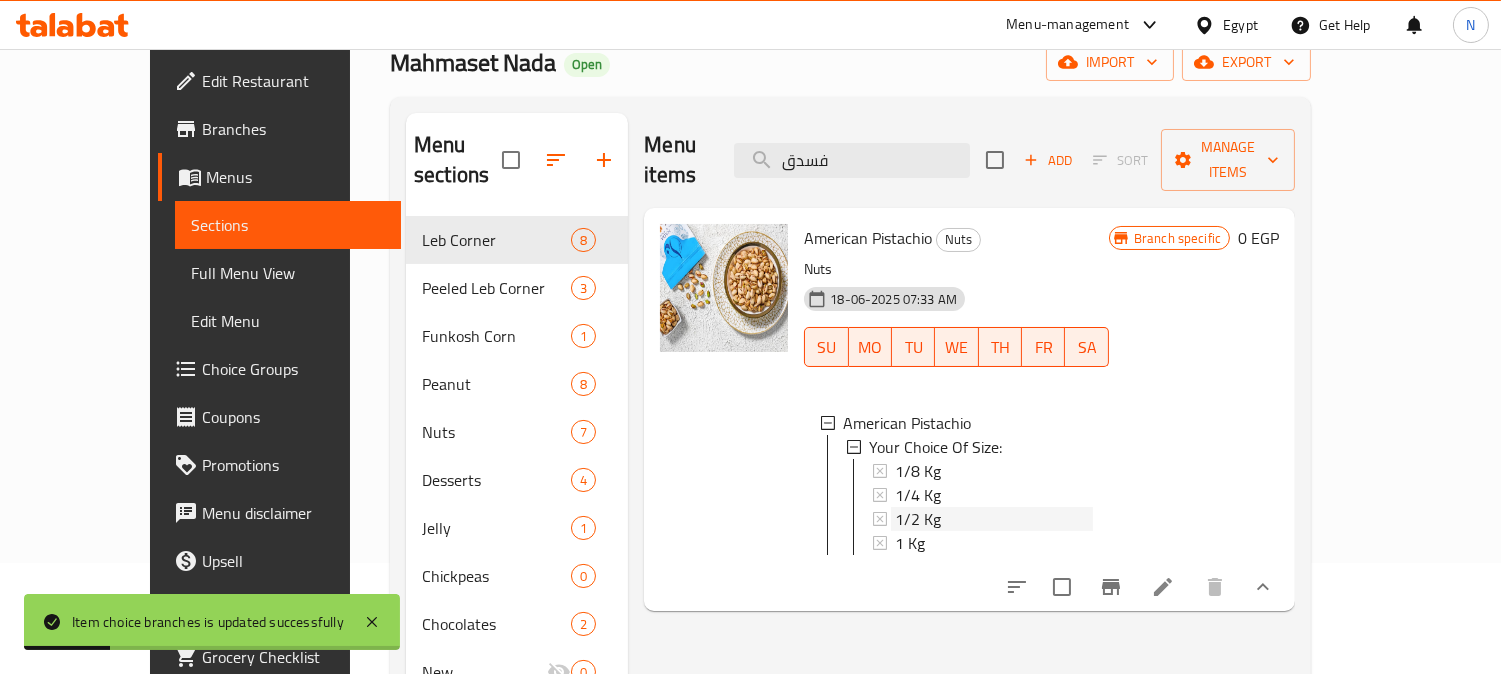 click on "1/2 Kg" at bounding box center (918, 519) 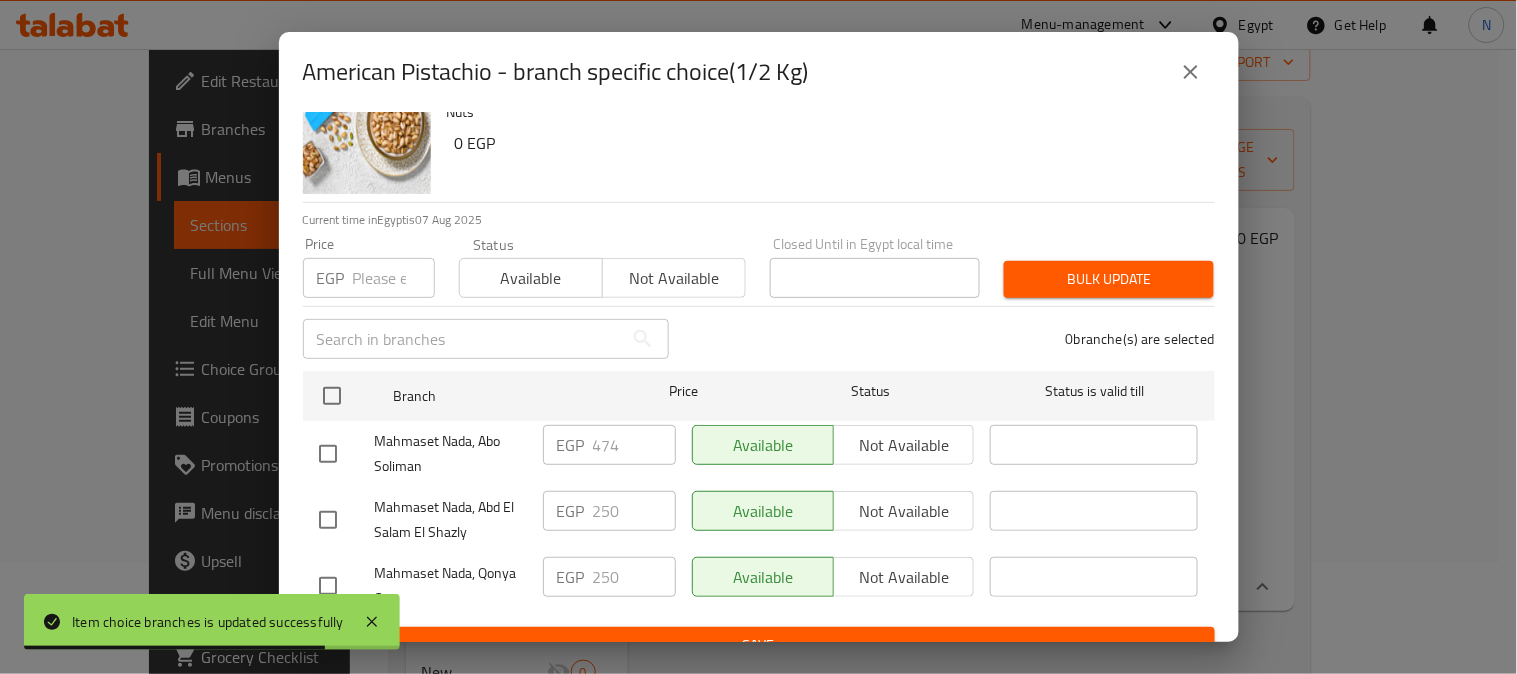 scroll, scrollTop: 83, scrollLeft: 0, axis: vertical 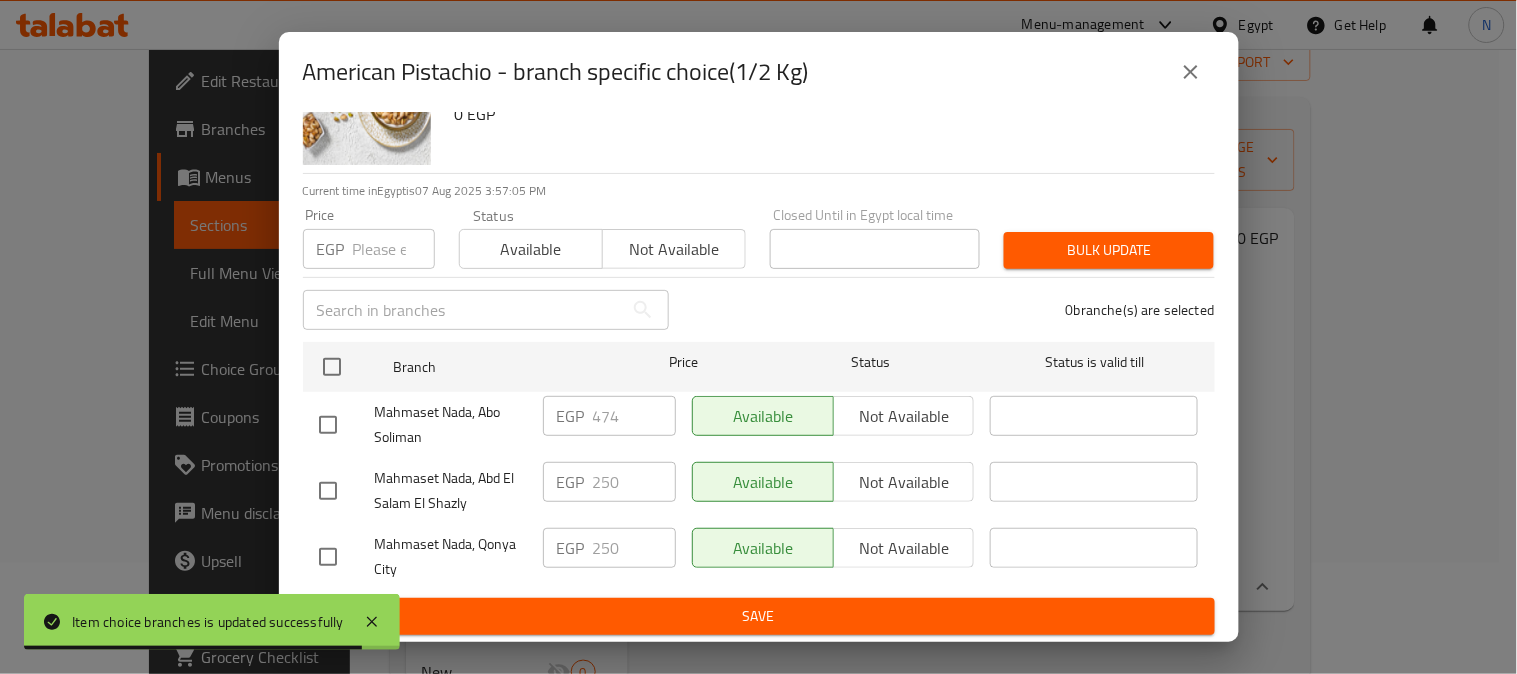 click at bounding box center (328, 491) 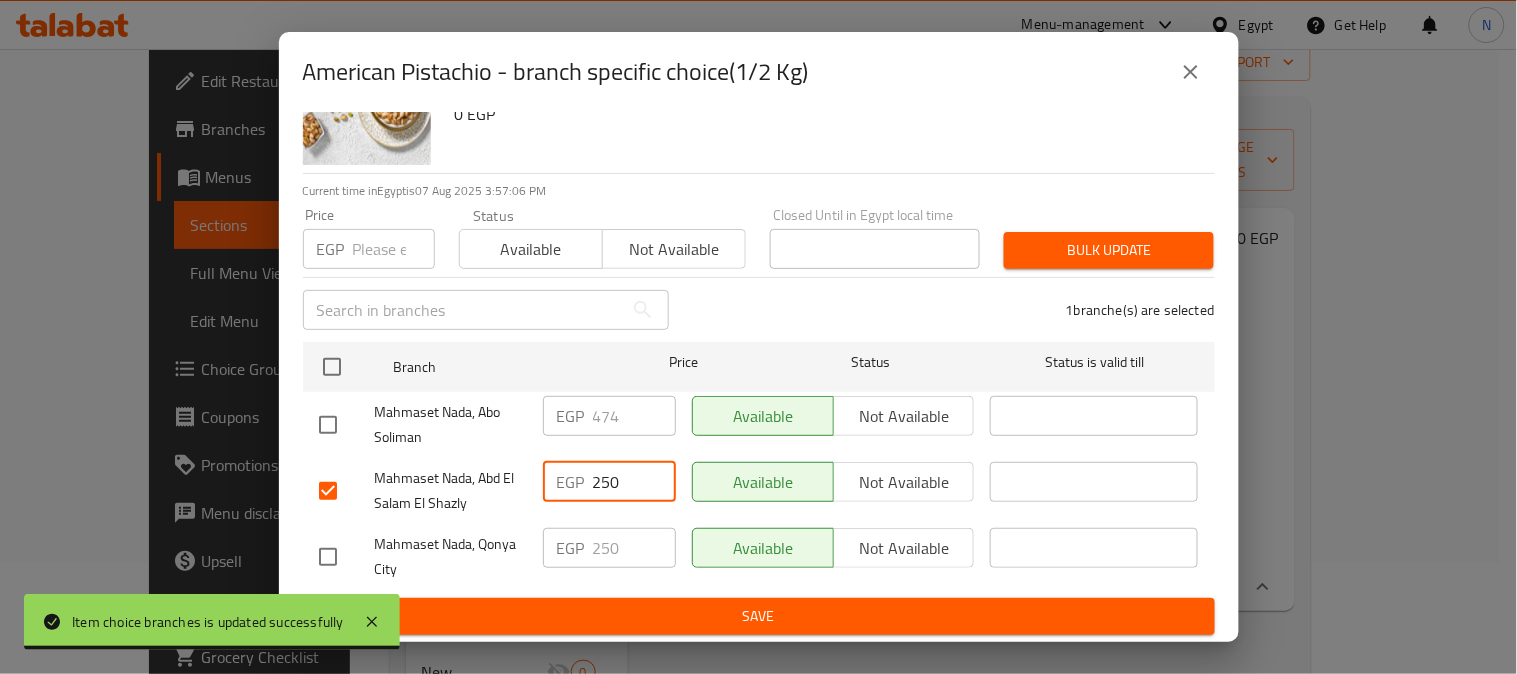 click on "250" at bounding box center [634, 482] 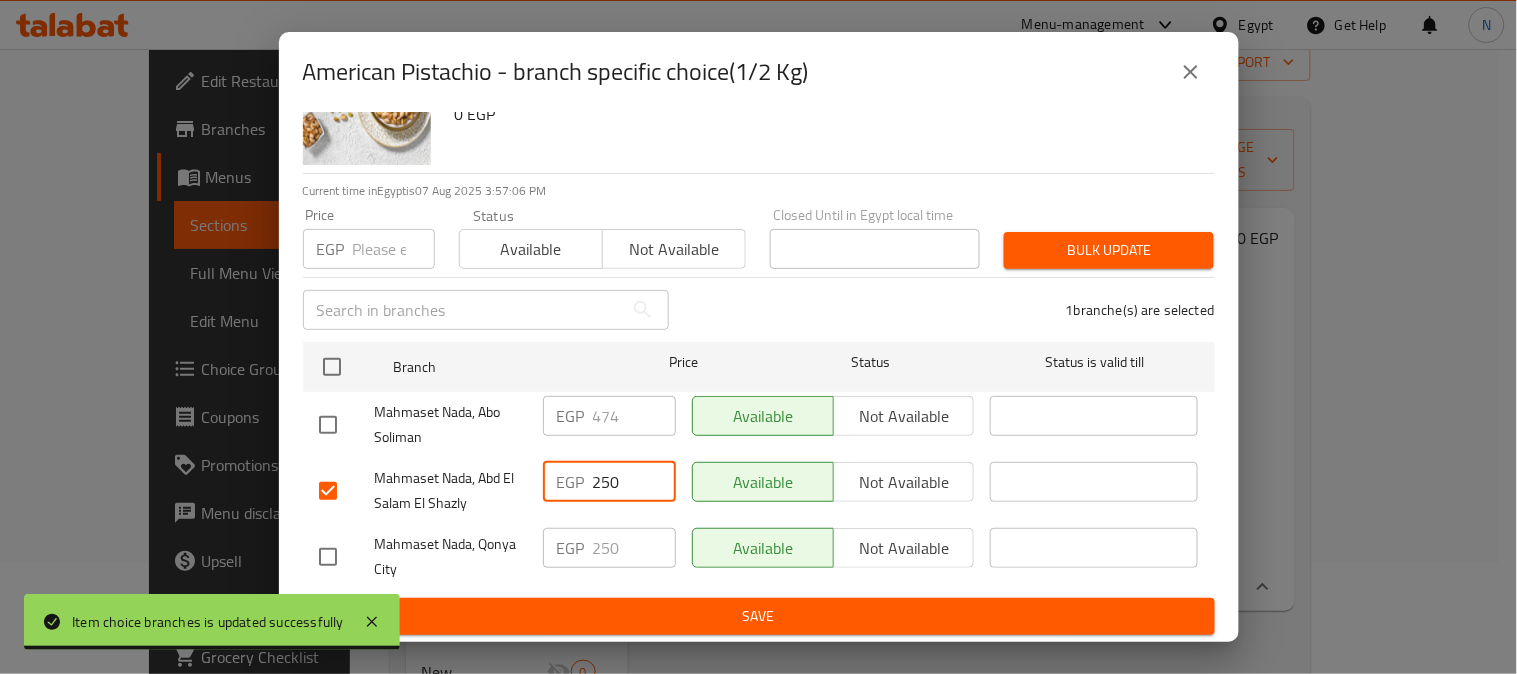click on "250" at bounding box center [634, 482] 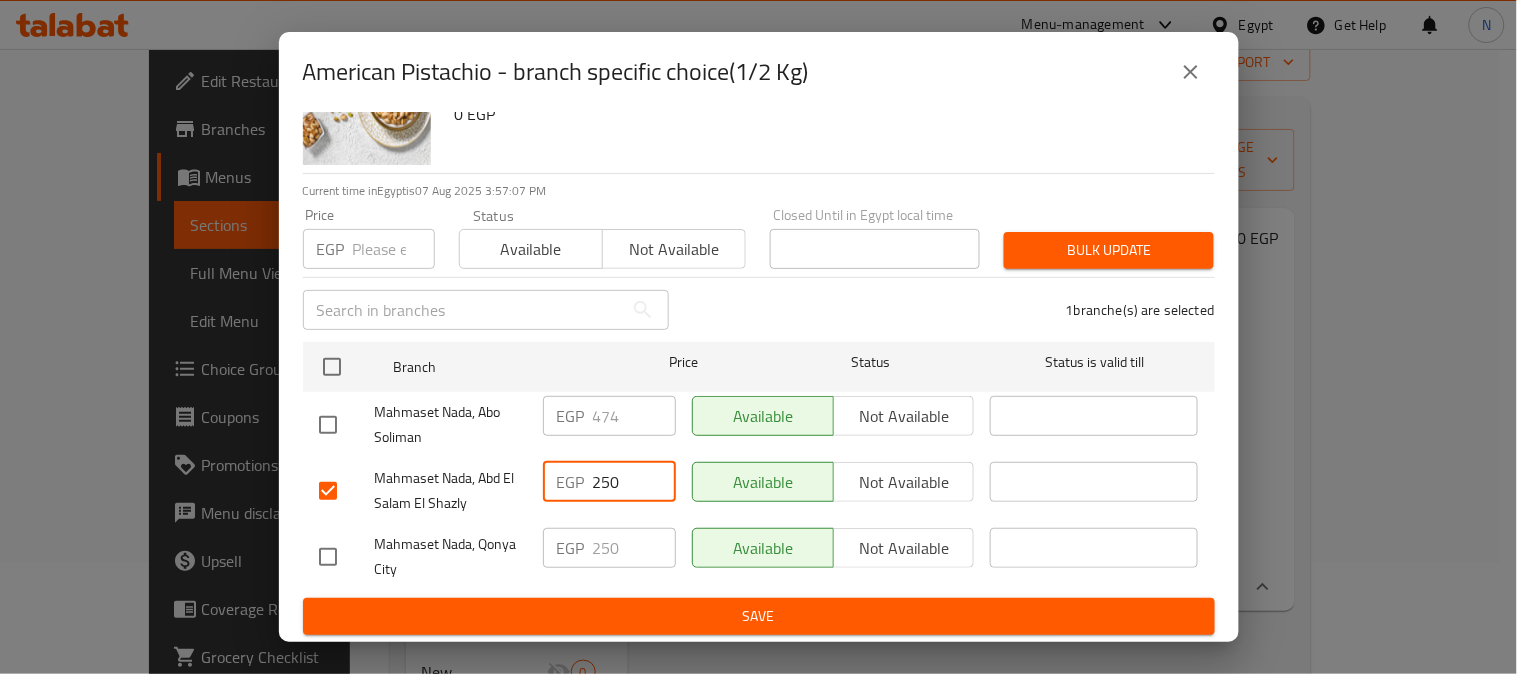 paste on "474" 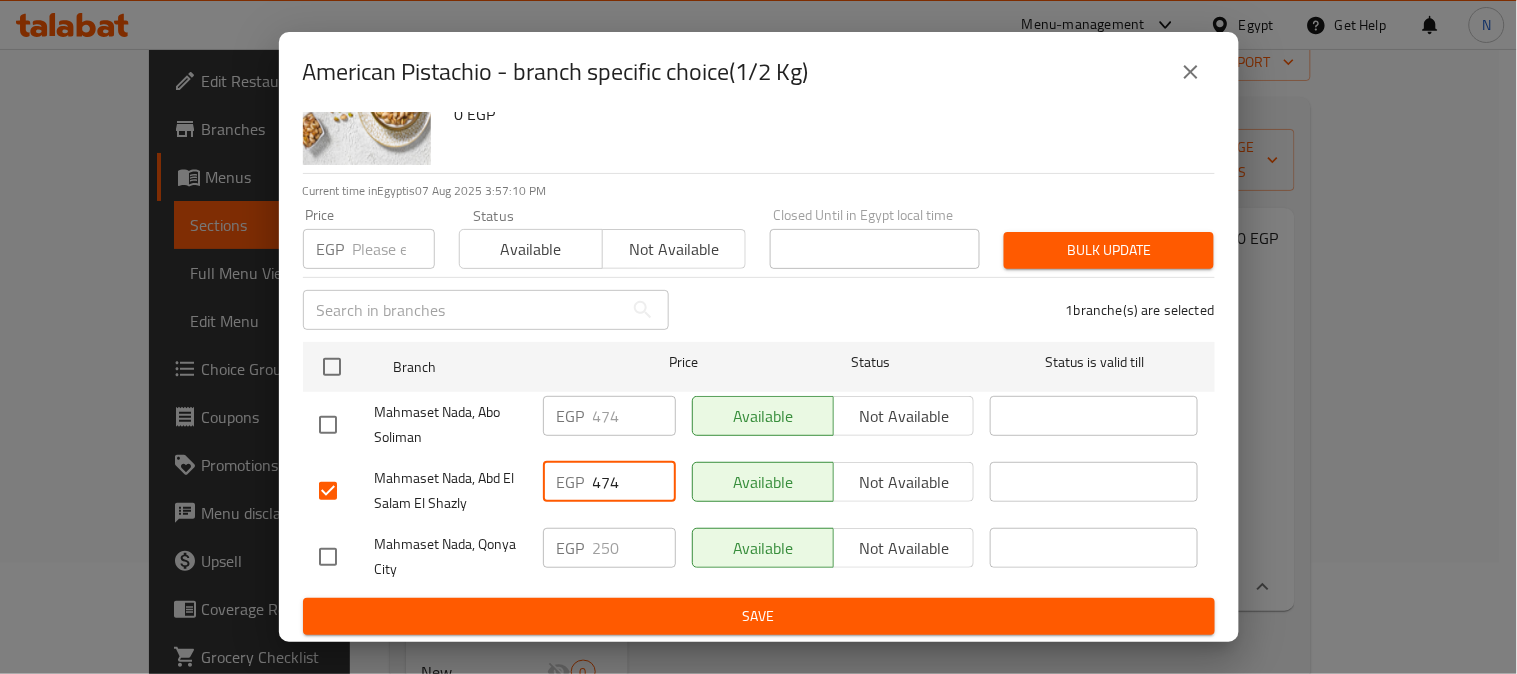 type on "474" 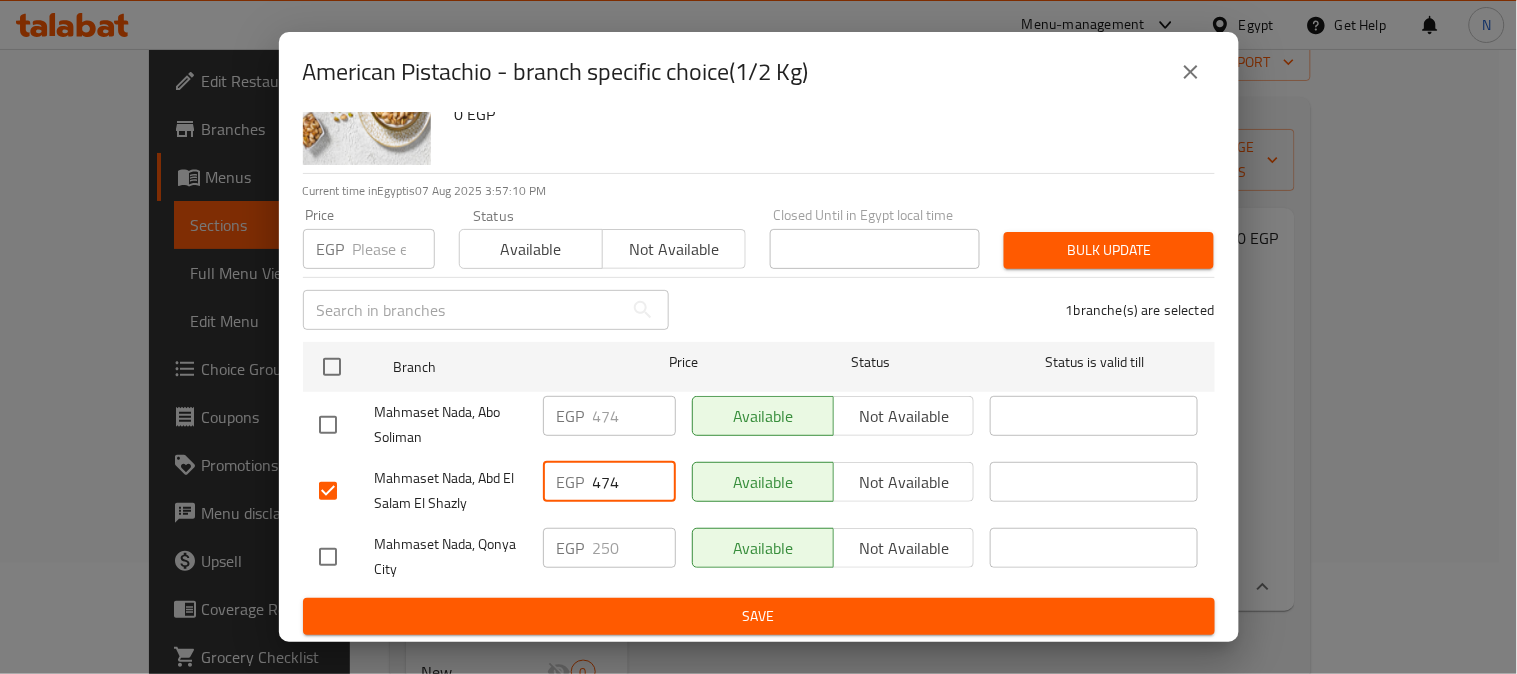 click at bounding box center [328, 557] 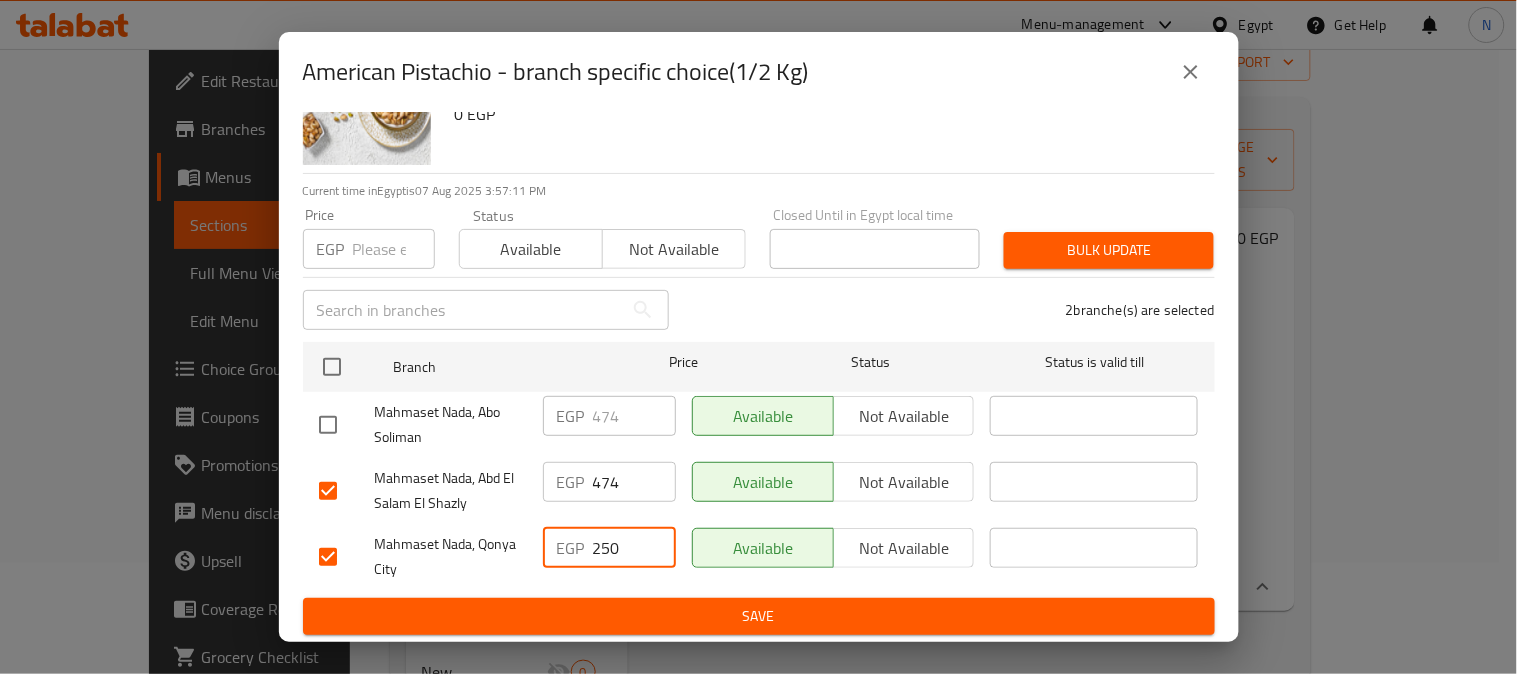 click on "250" at bounding box center [634, 548] 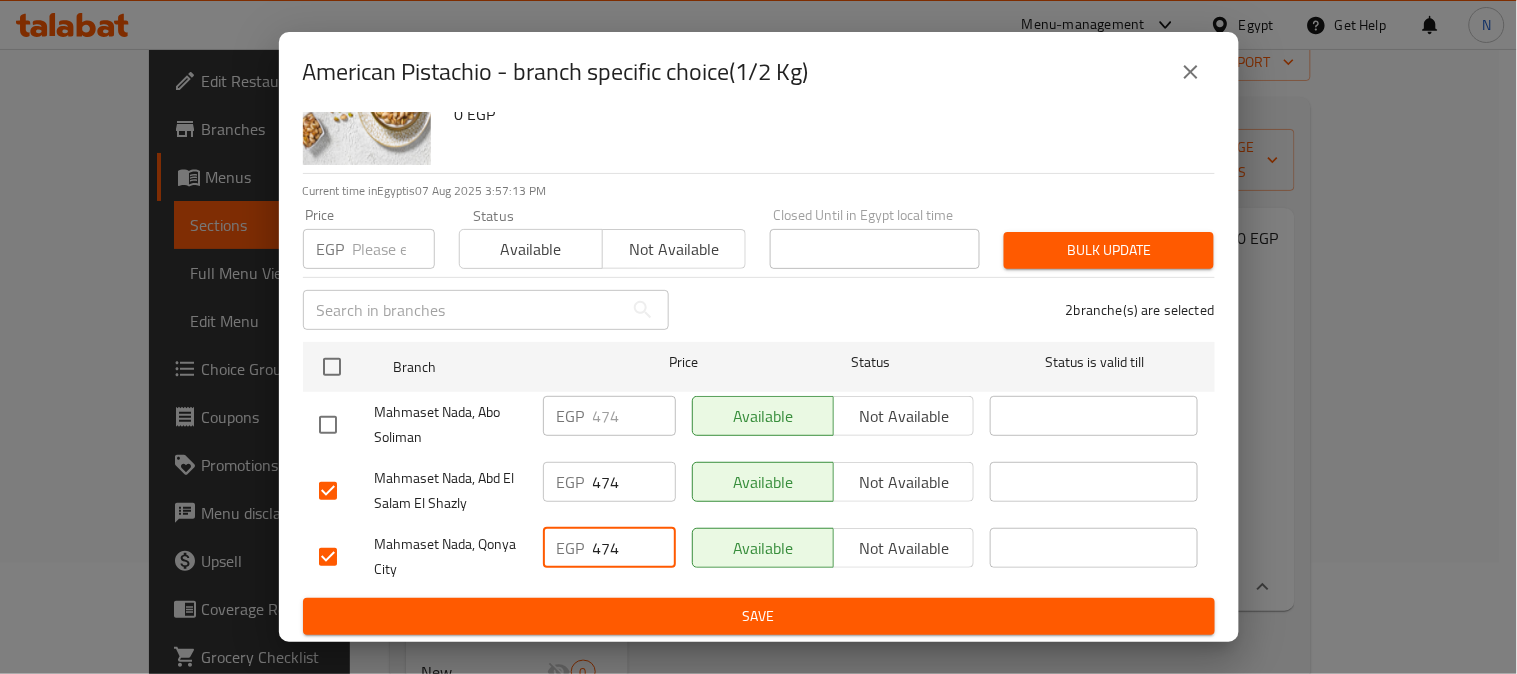 type on "474" 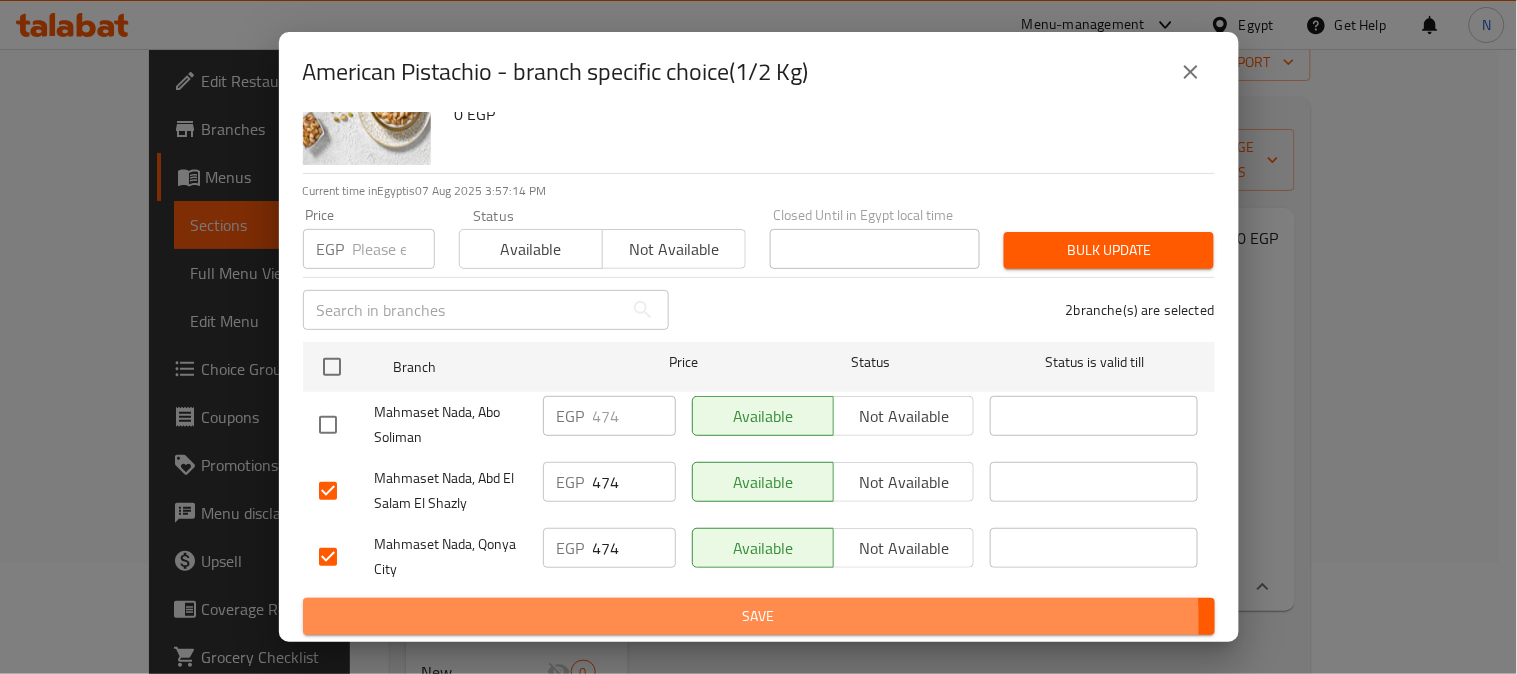 click on "Save" at bounding box center [759, 616] 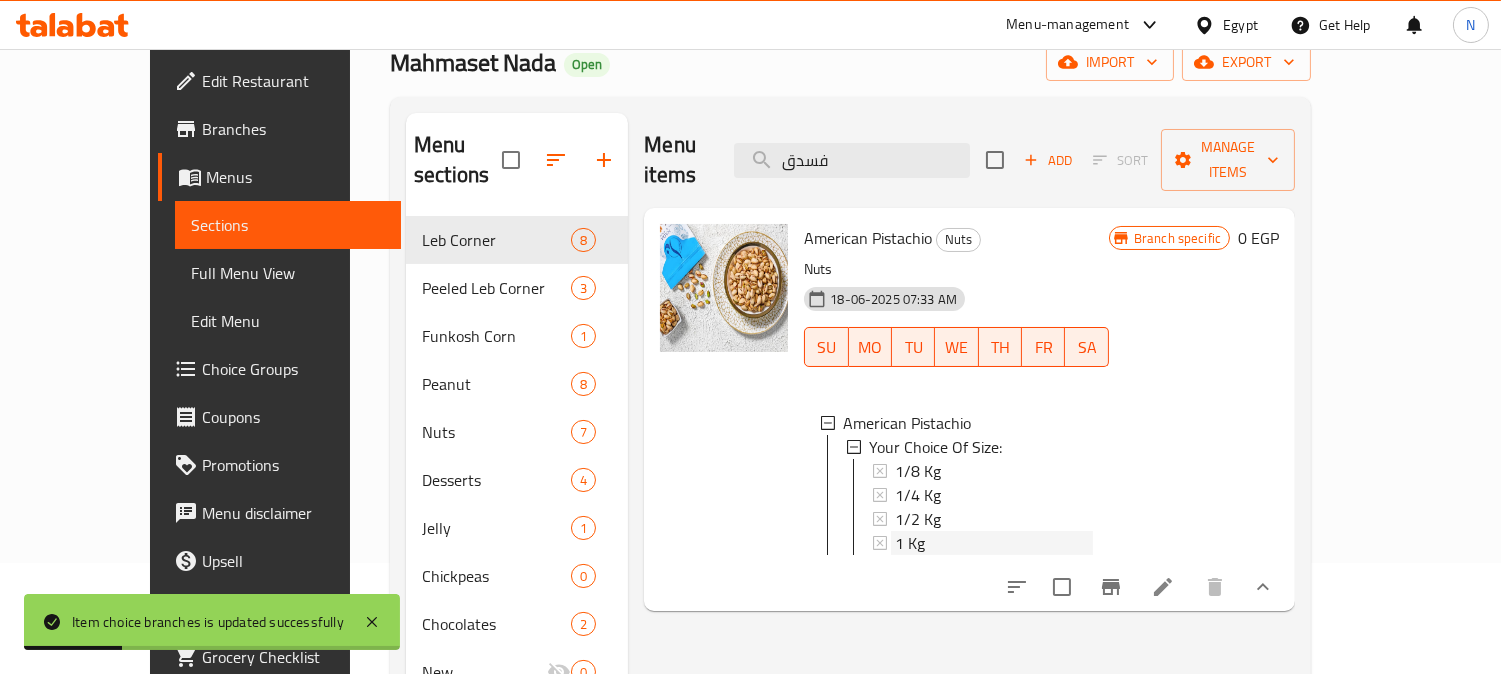 click on "1 Kg" at bounding box center (910, 543) 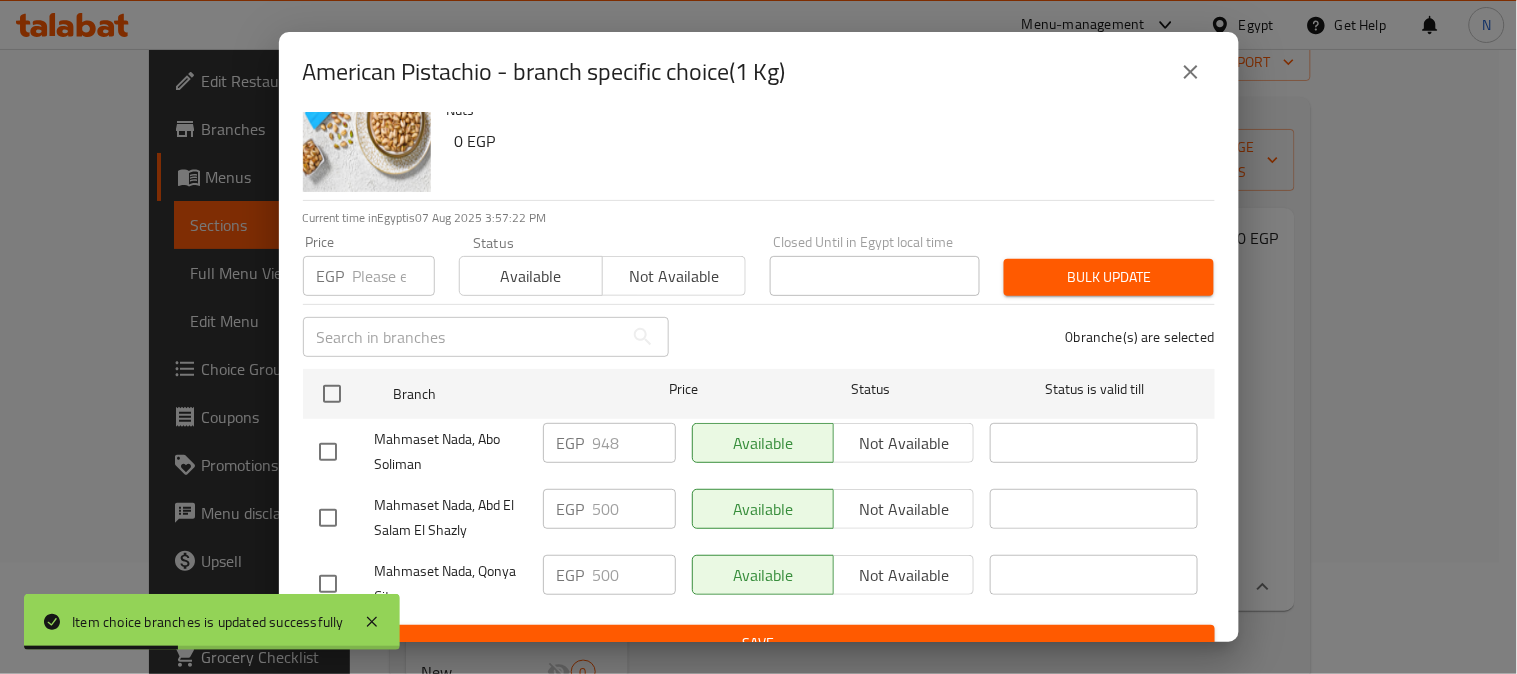 scroll, scrollTop: 83, scrollLeft: 0, axis: vertical 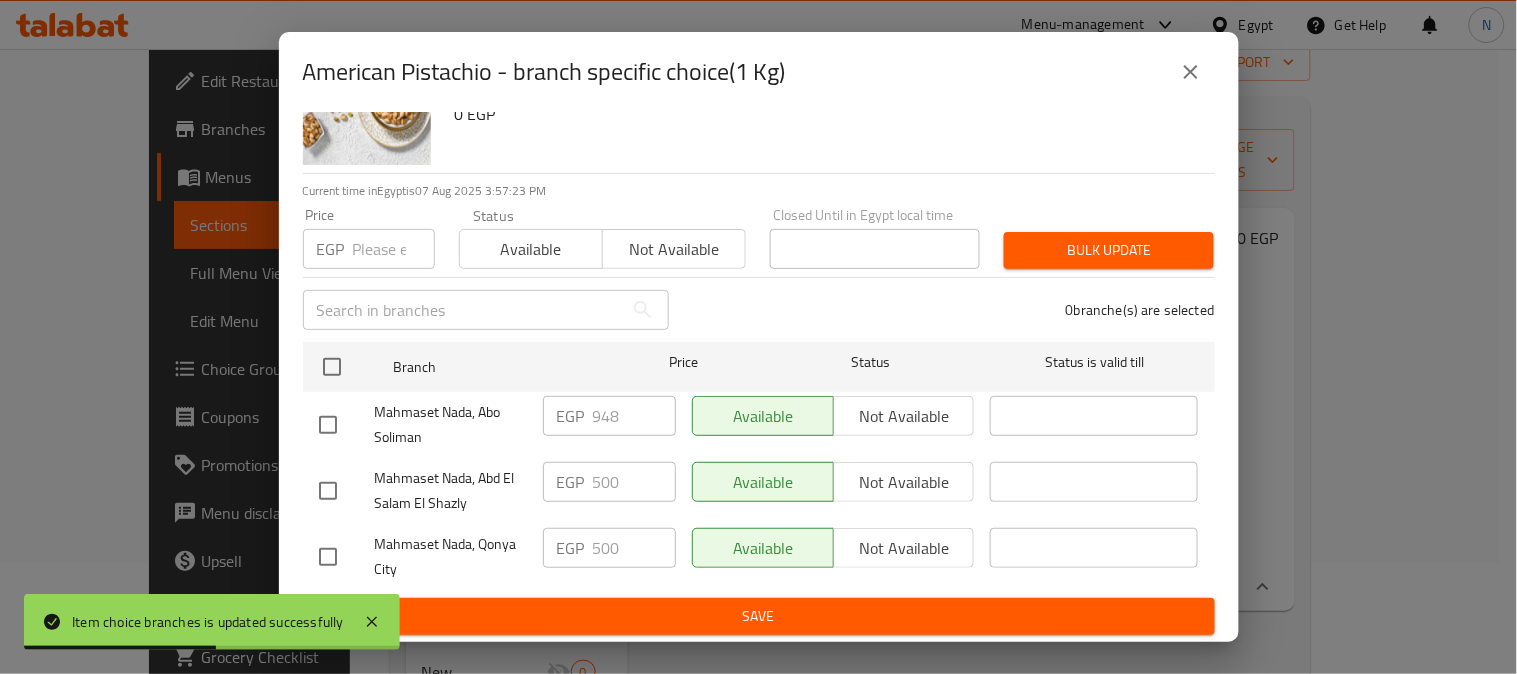 click at bounding box center (328, 491) 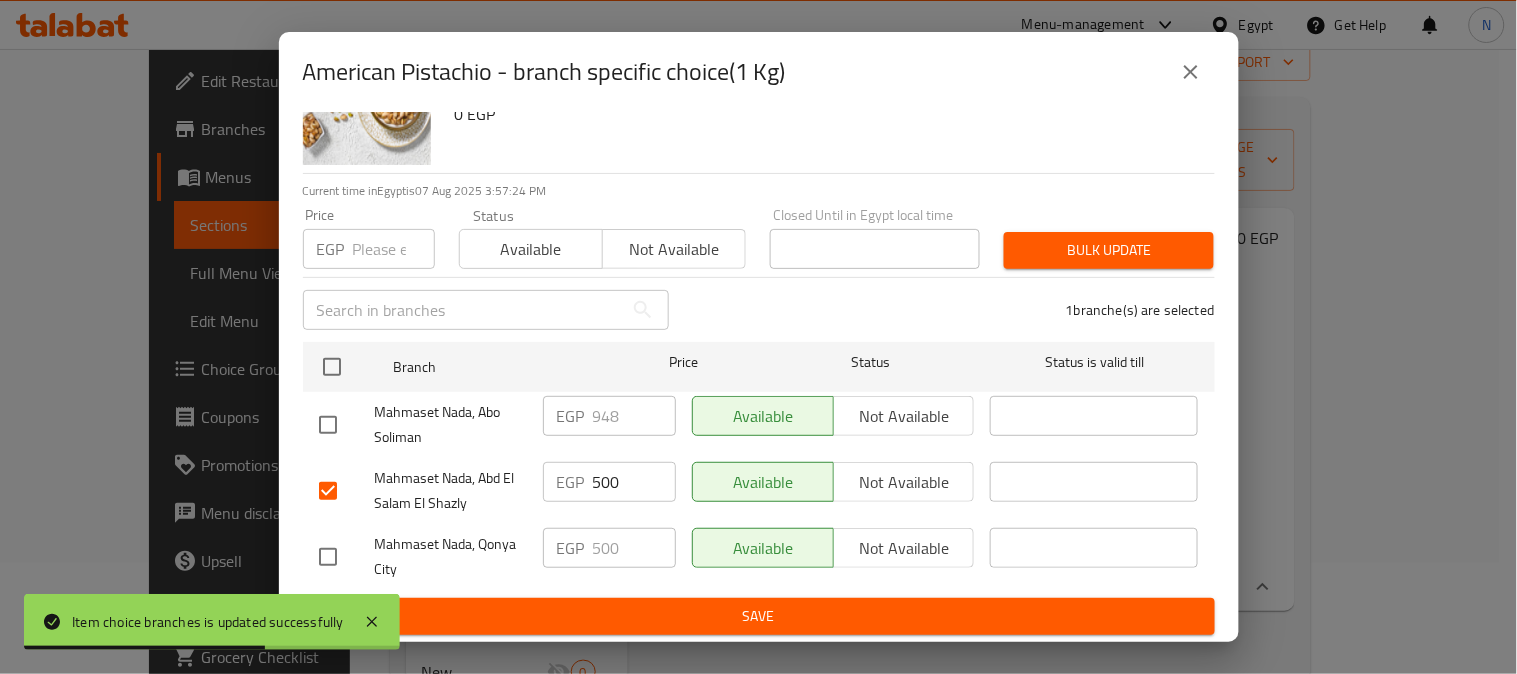 click at bounding box center (328, 557) 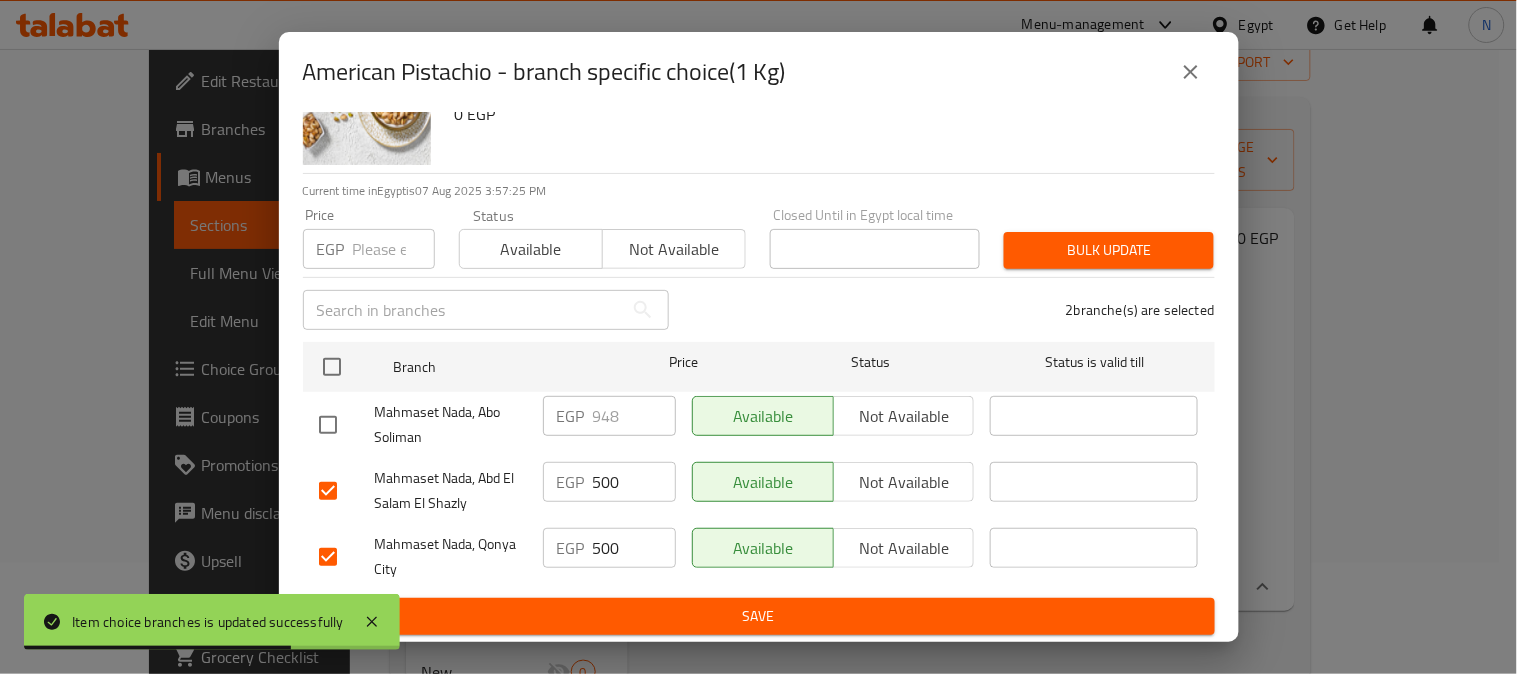 click on "500" at bounding box center [634, 482] 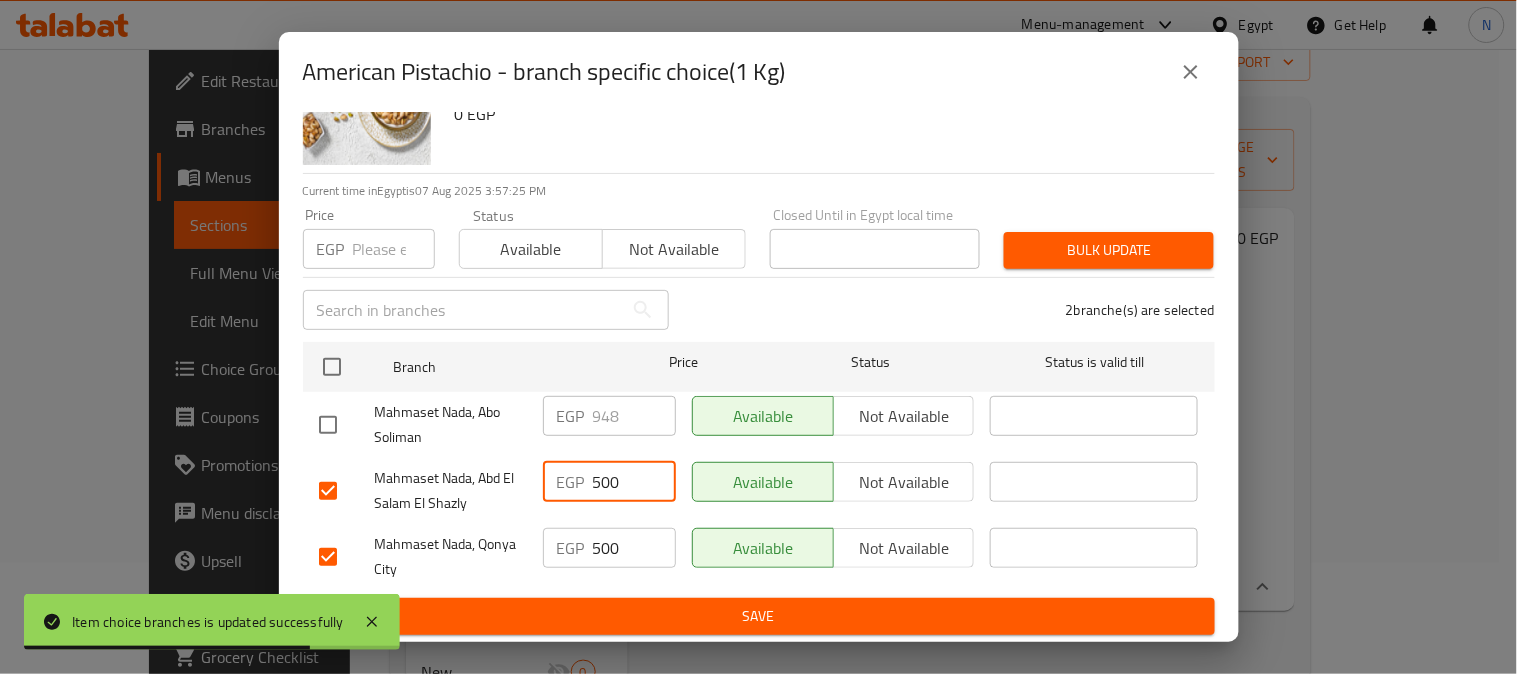 paste on "948" 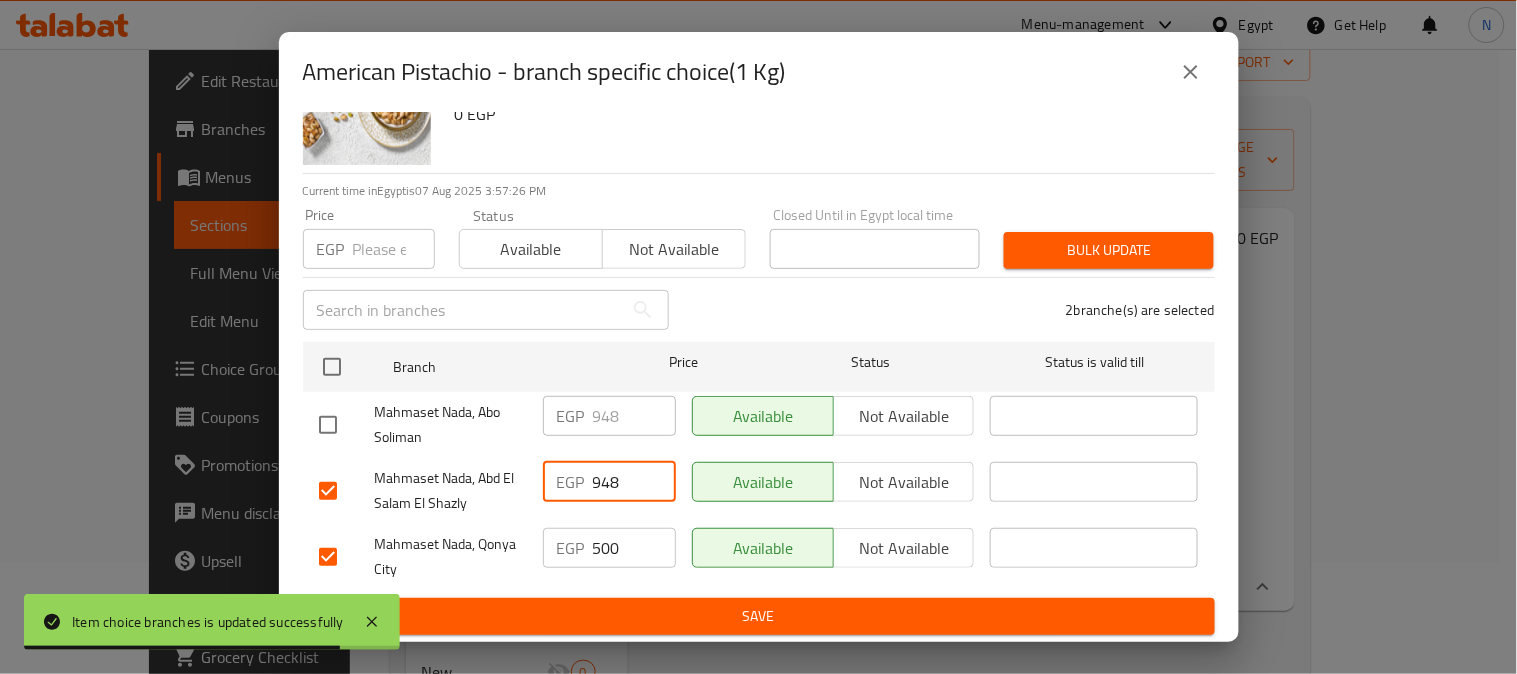 type on "948" 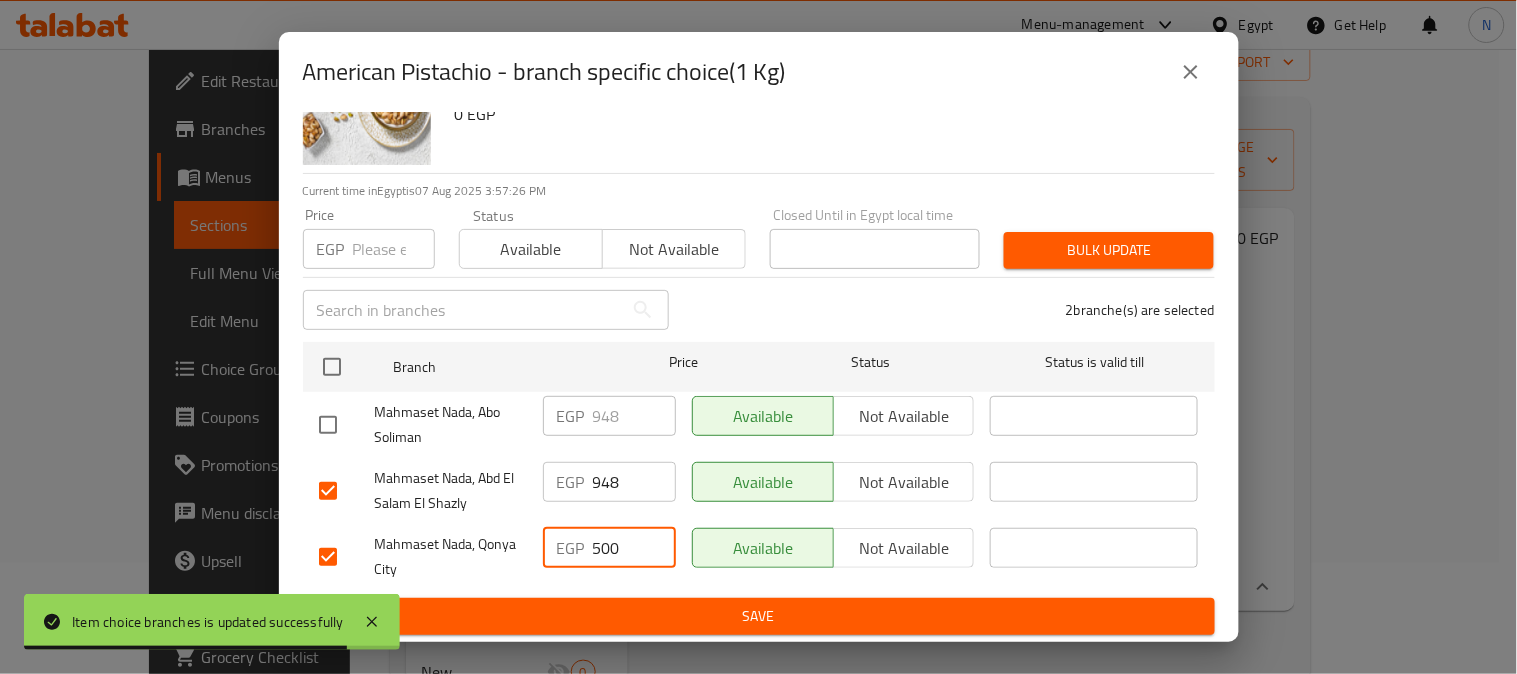 click on "500" at bounding box center [634, 548] 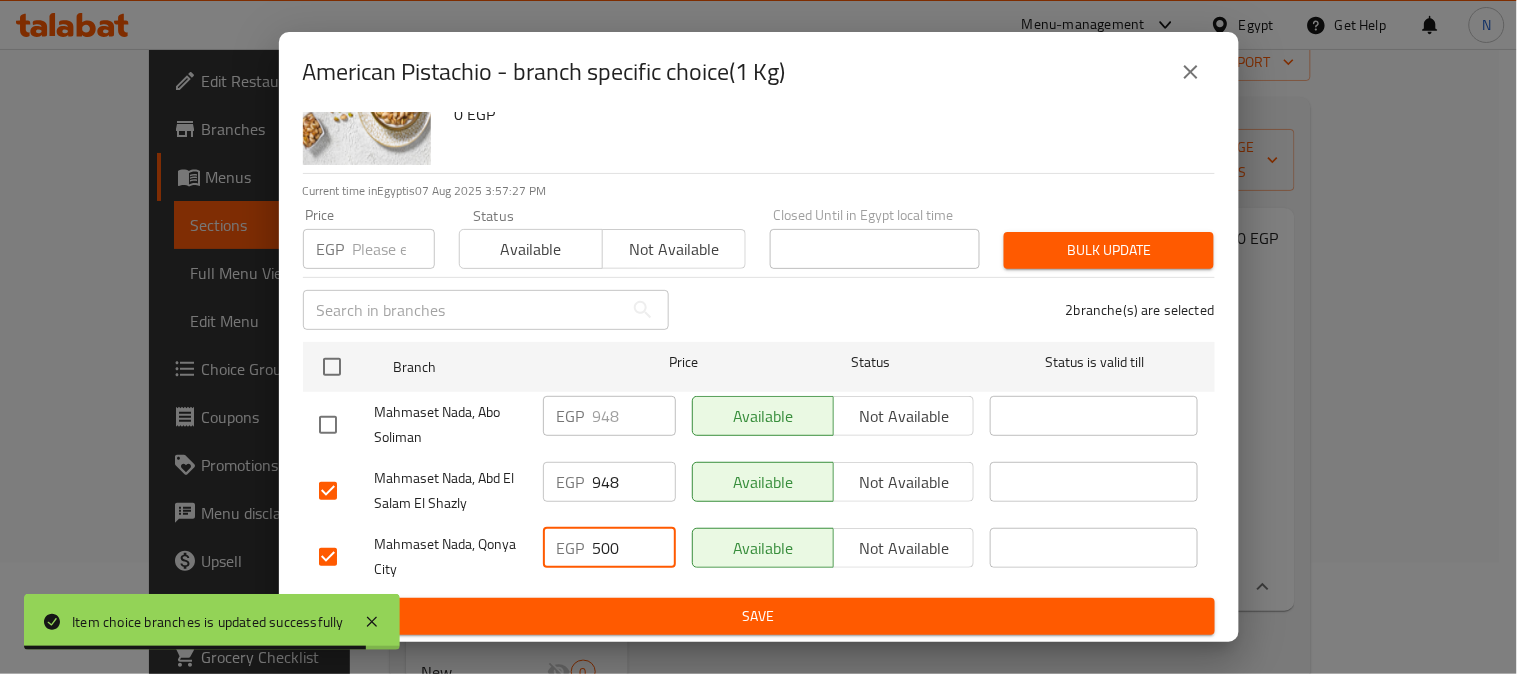 click on "500" at bounding box center (634, 548) 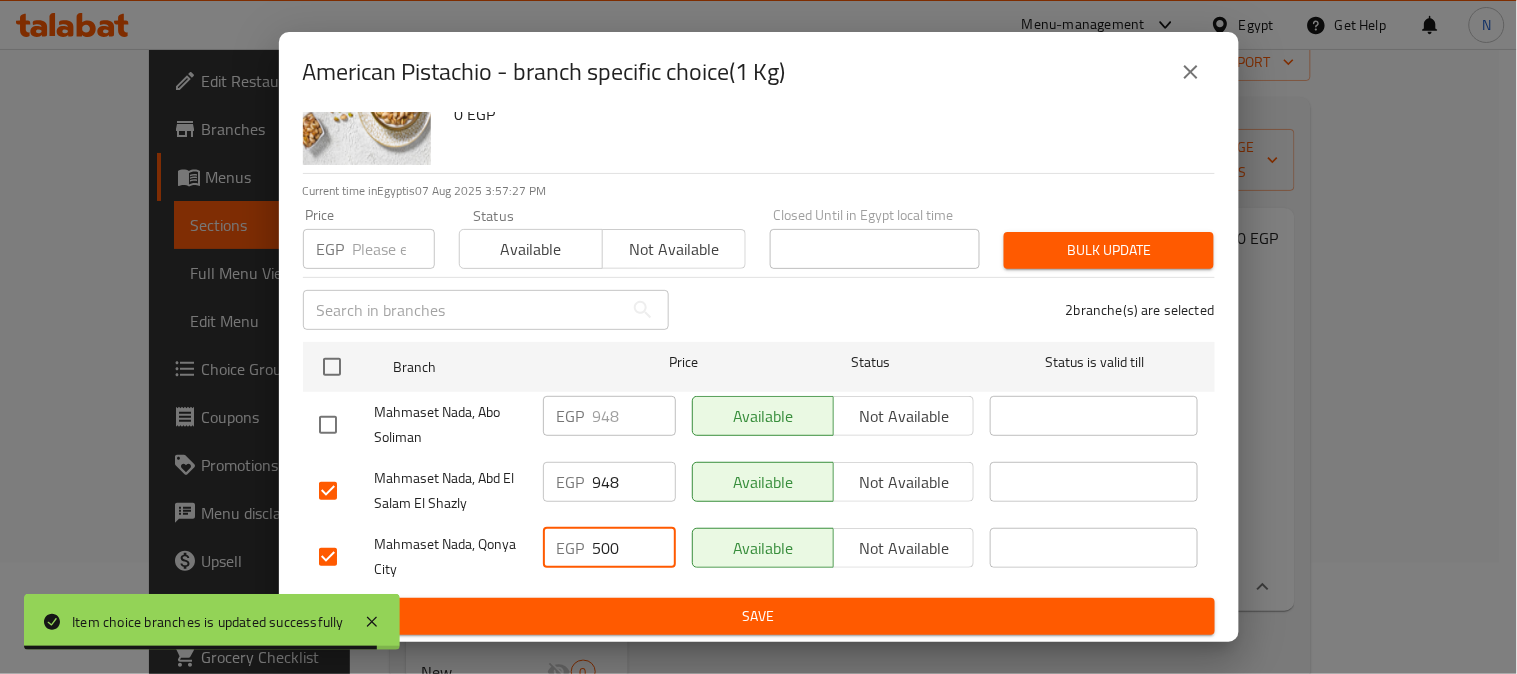 paste on "948" 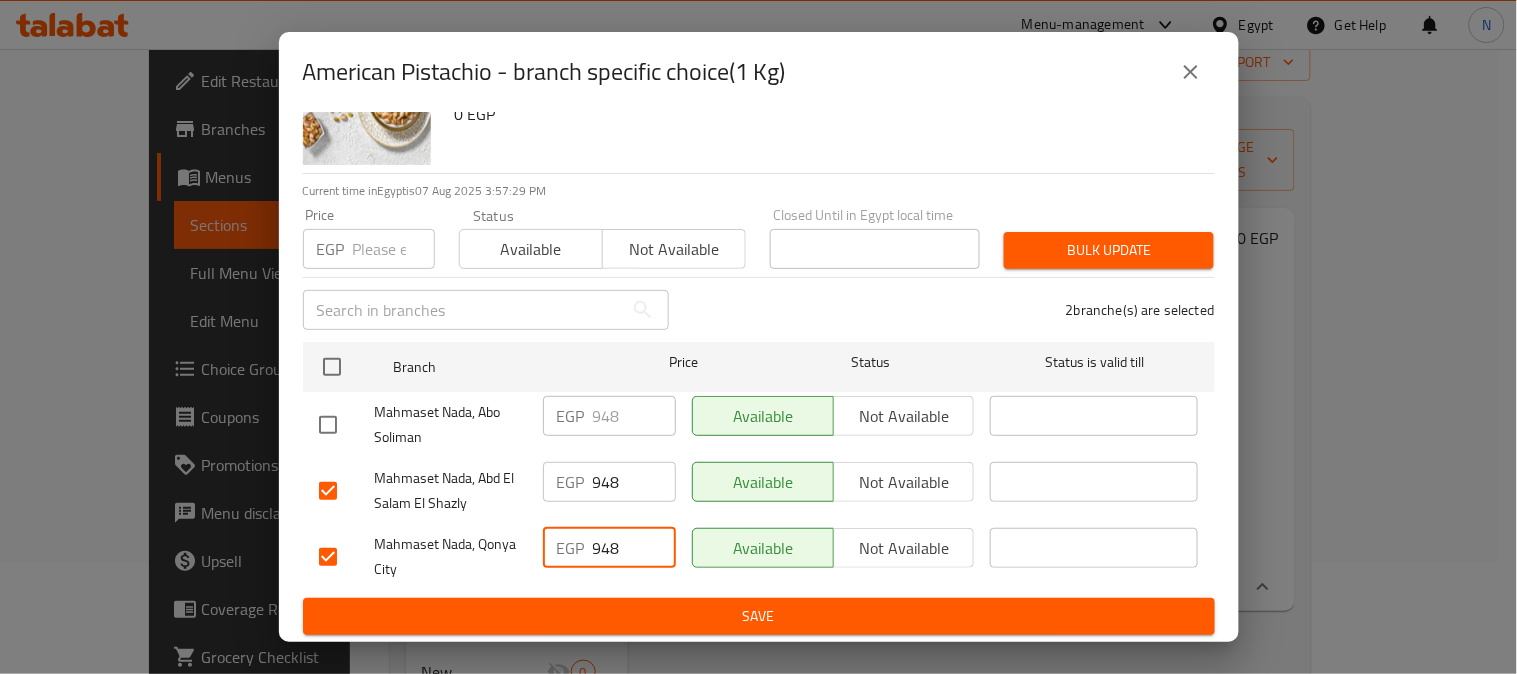 type on "948" 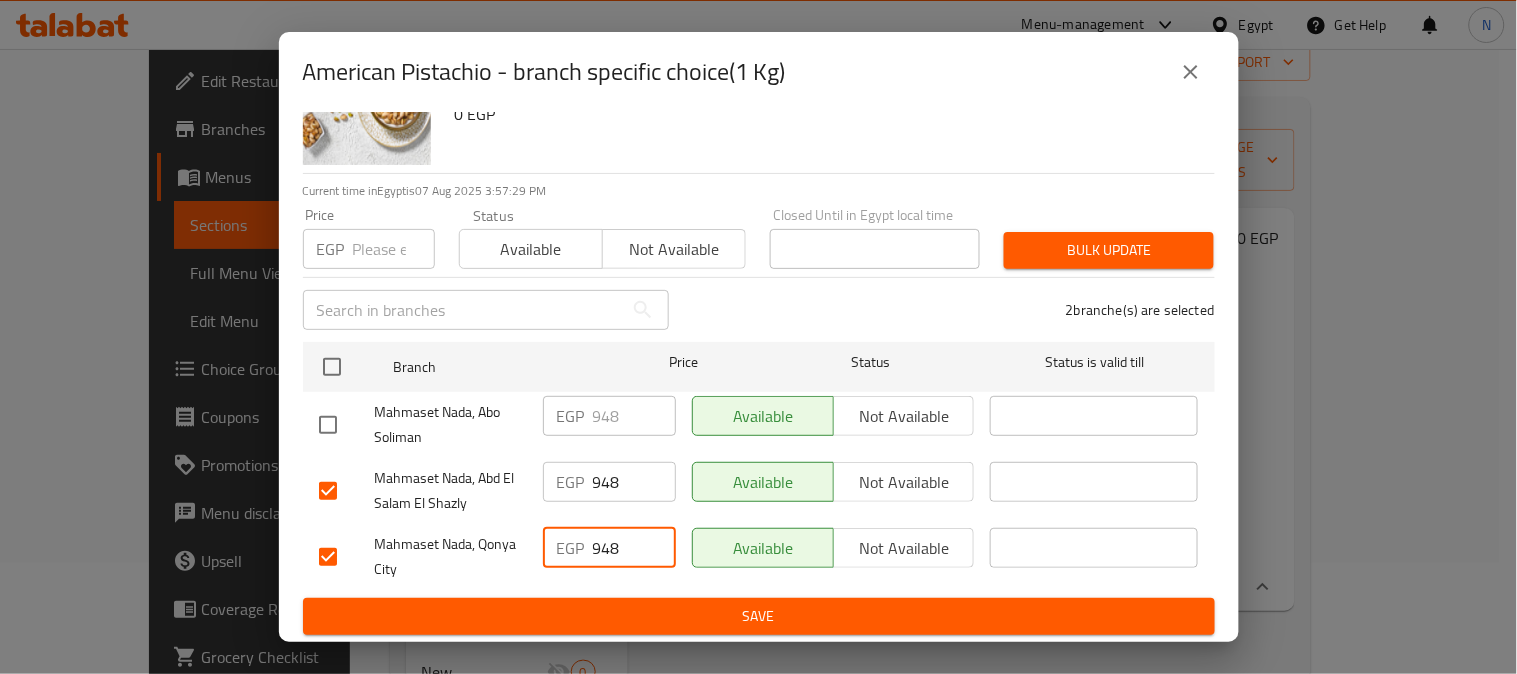click on "Save" at bounding box center [759, 616] 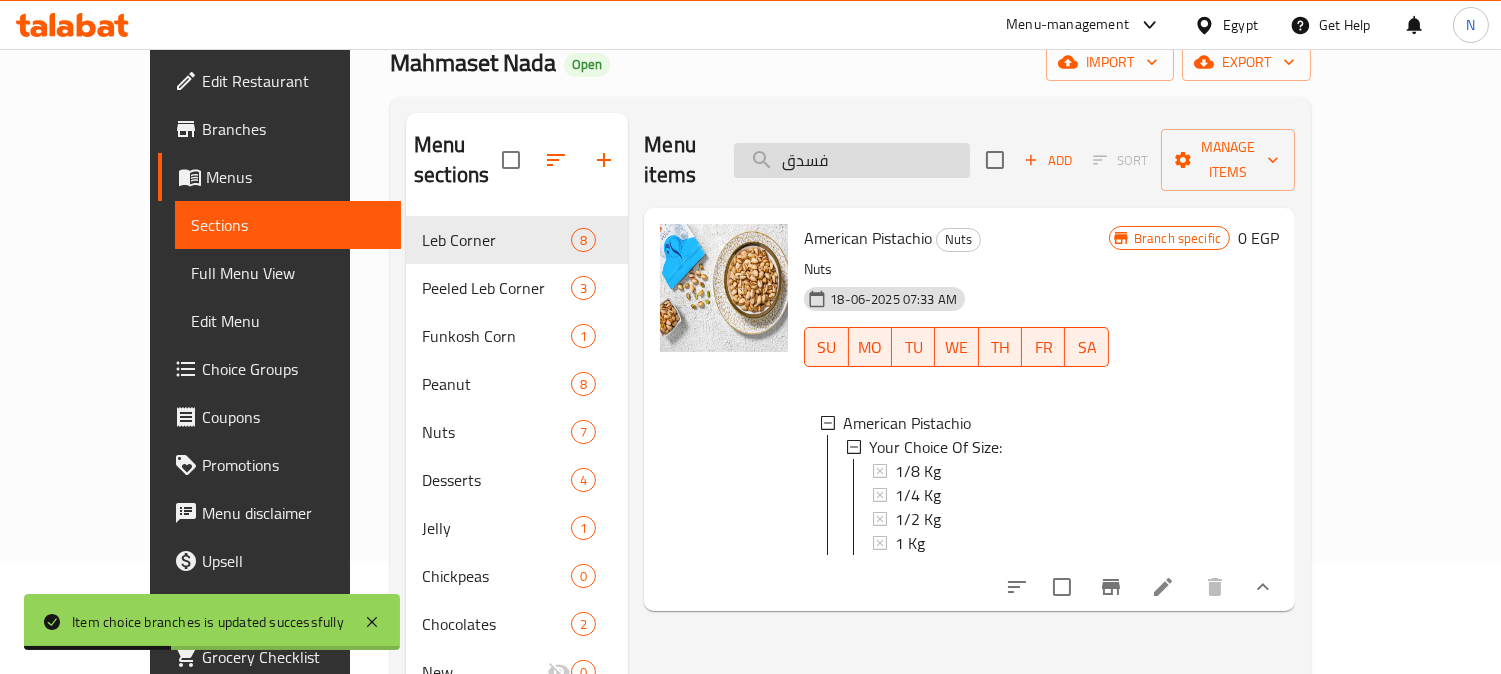 click on "فسدق" at bounding box center [852, 160] 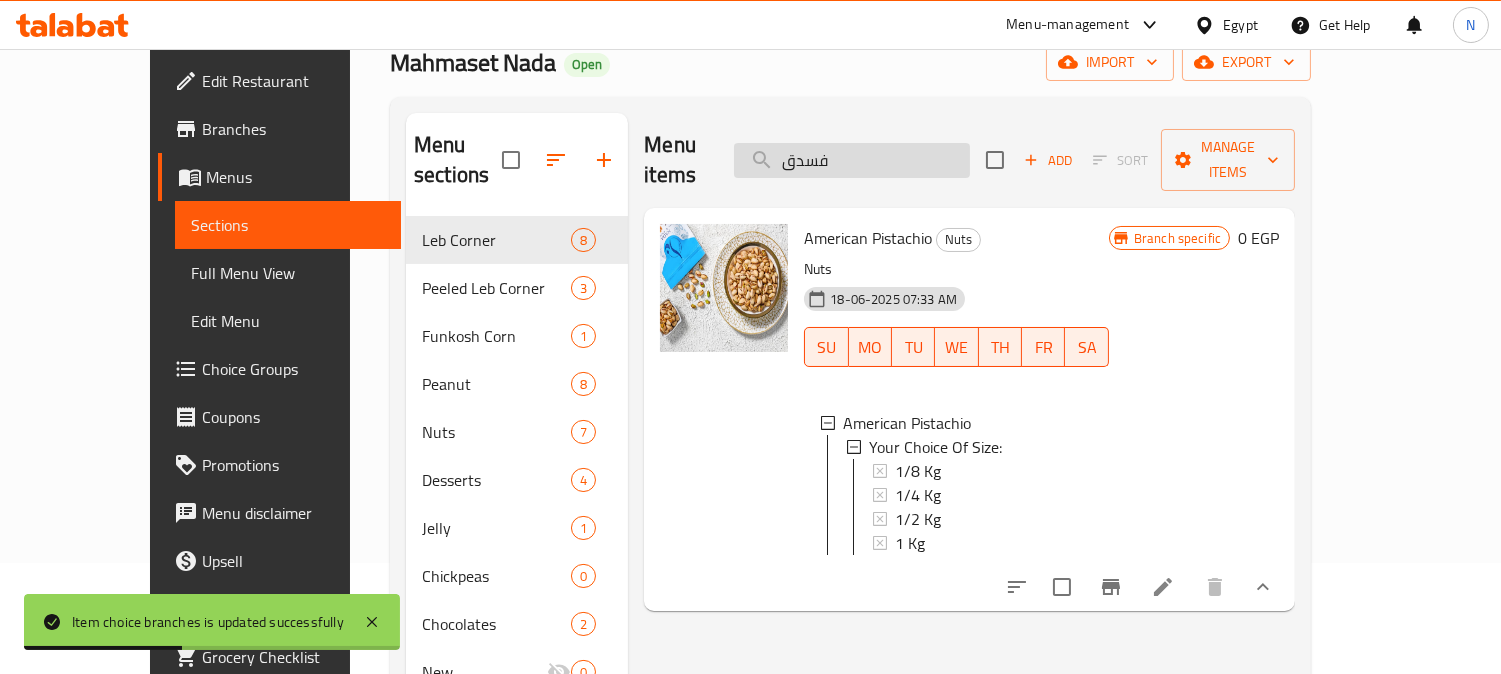 click on "فسدق" at bounding box center [852, 160] 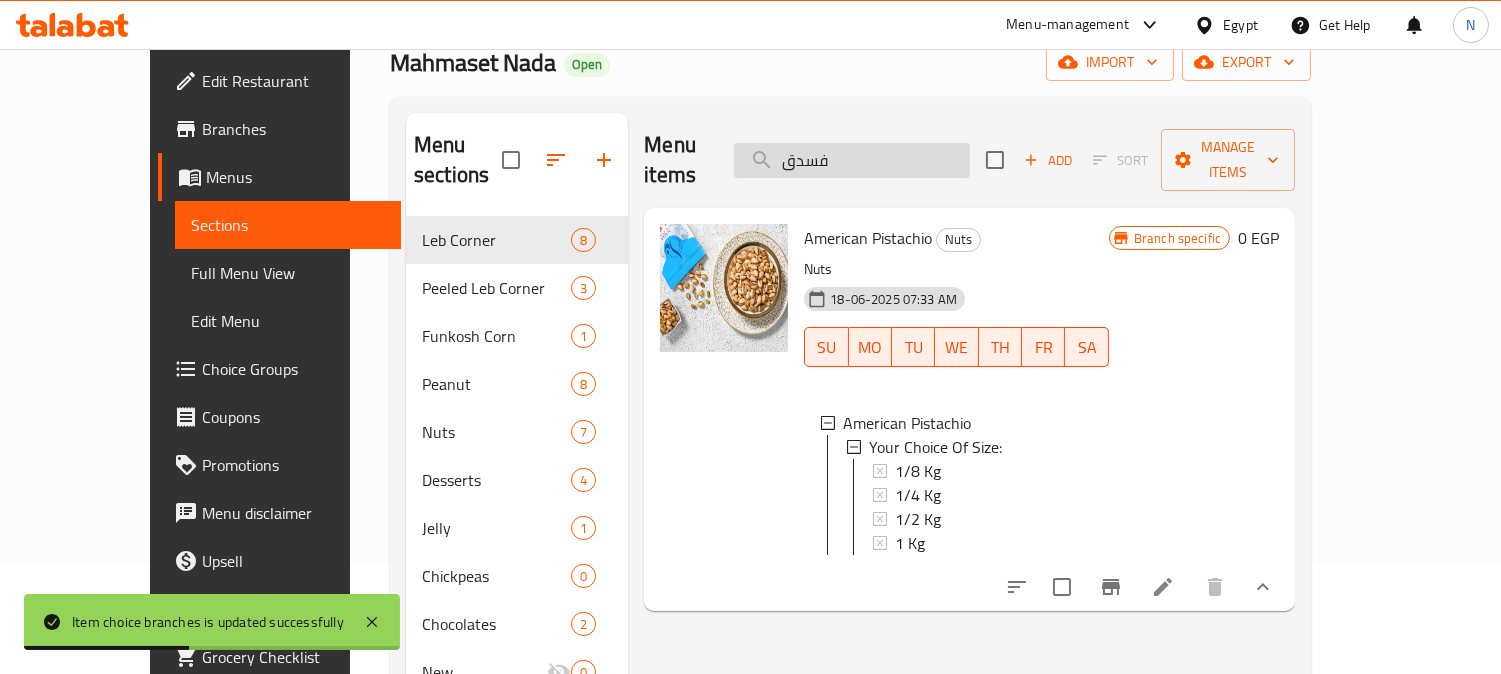 paste on "وز" 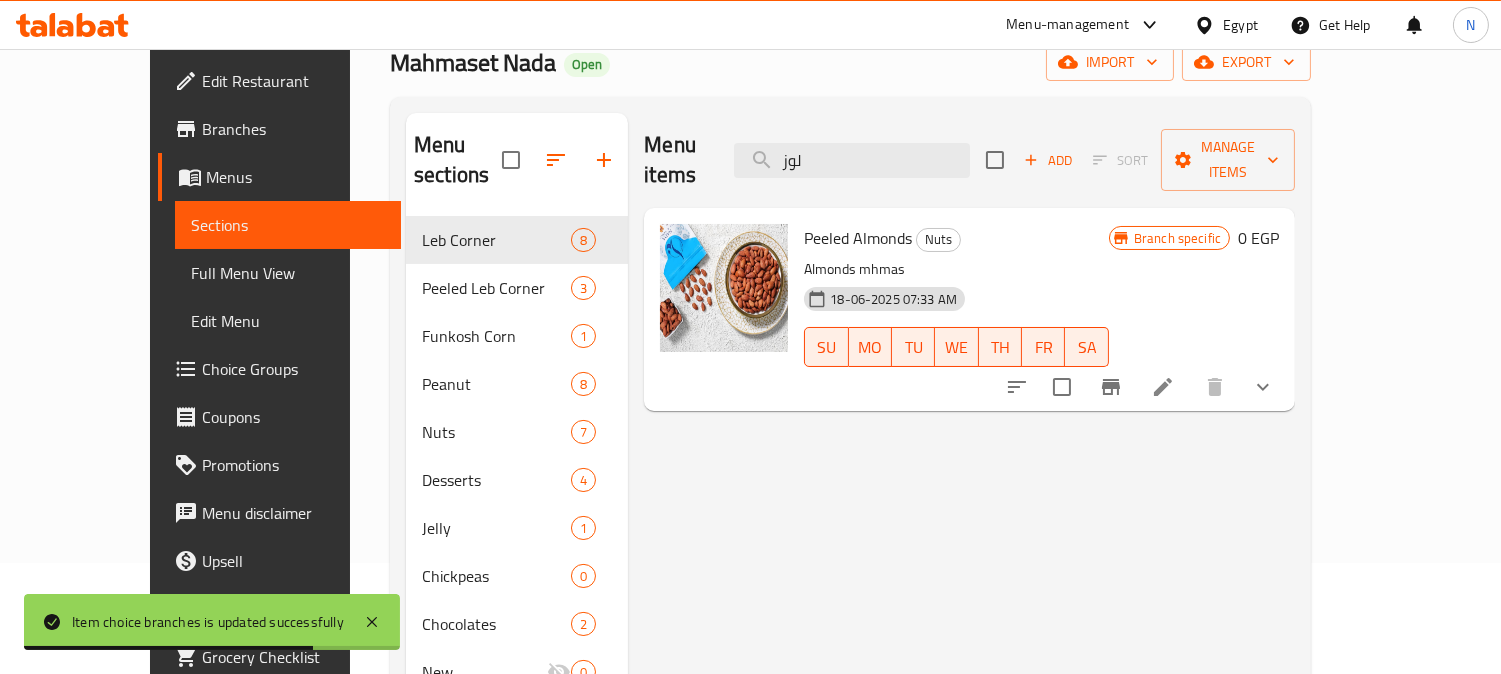 type on "لوز" 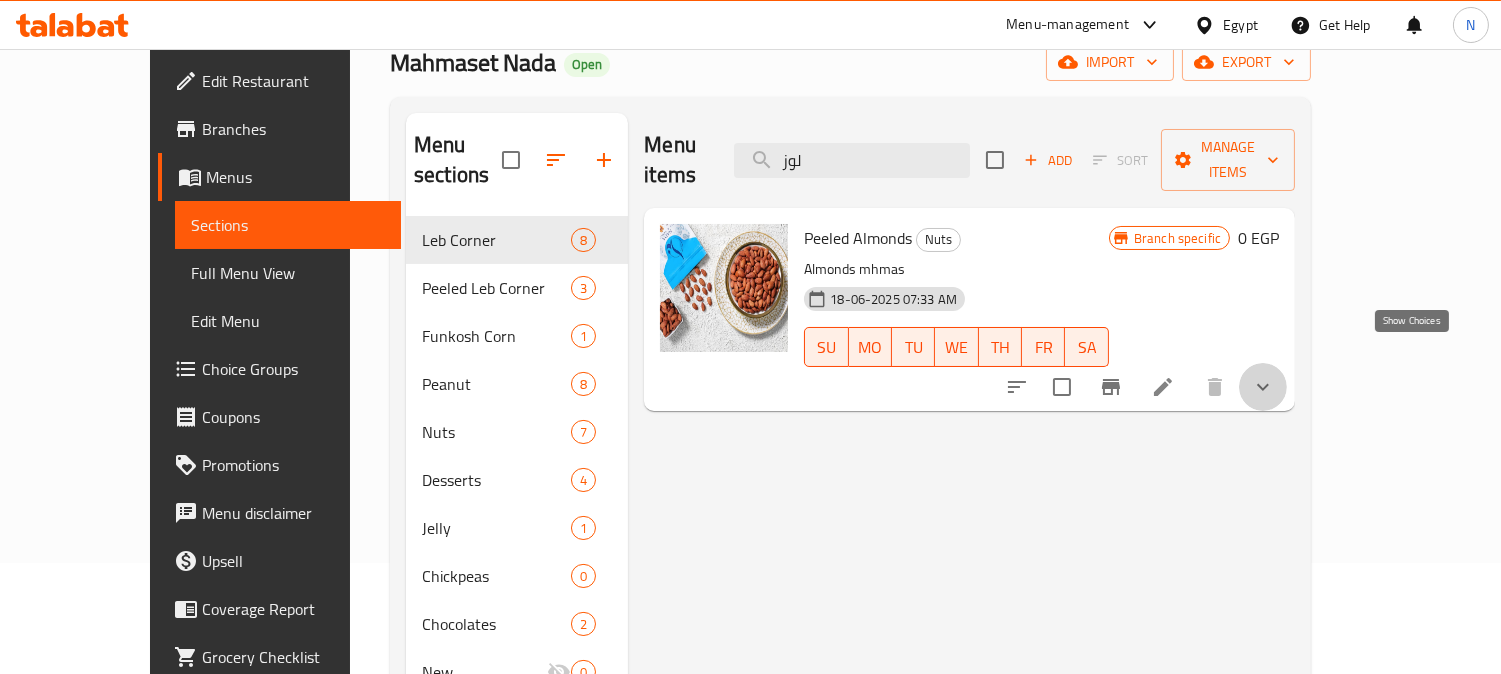 click 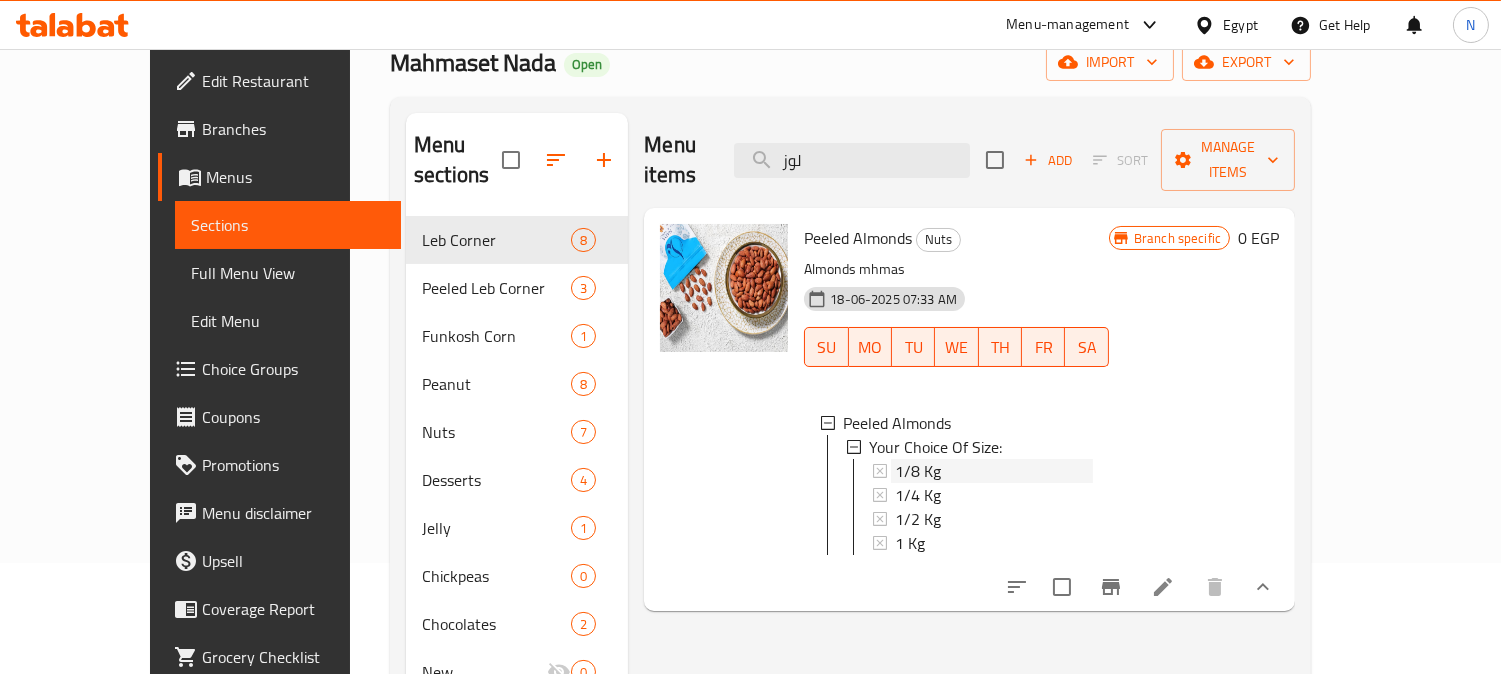 click on "1/8 Kg" at bounding box center (994, 471) 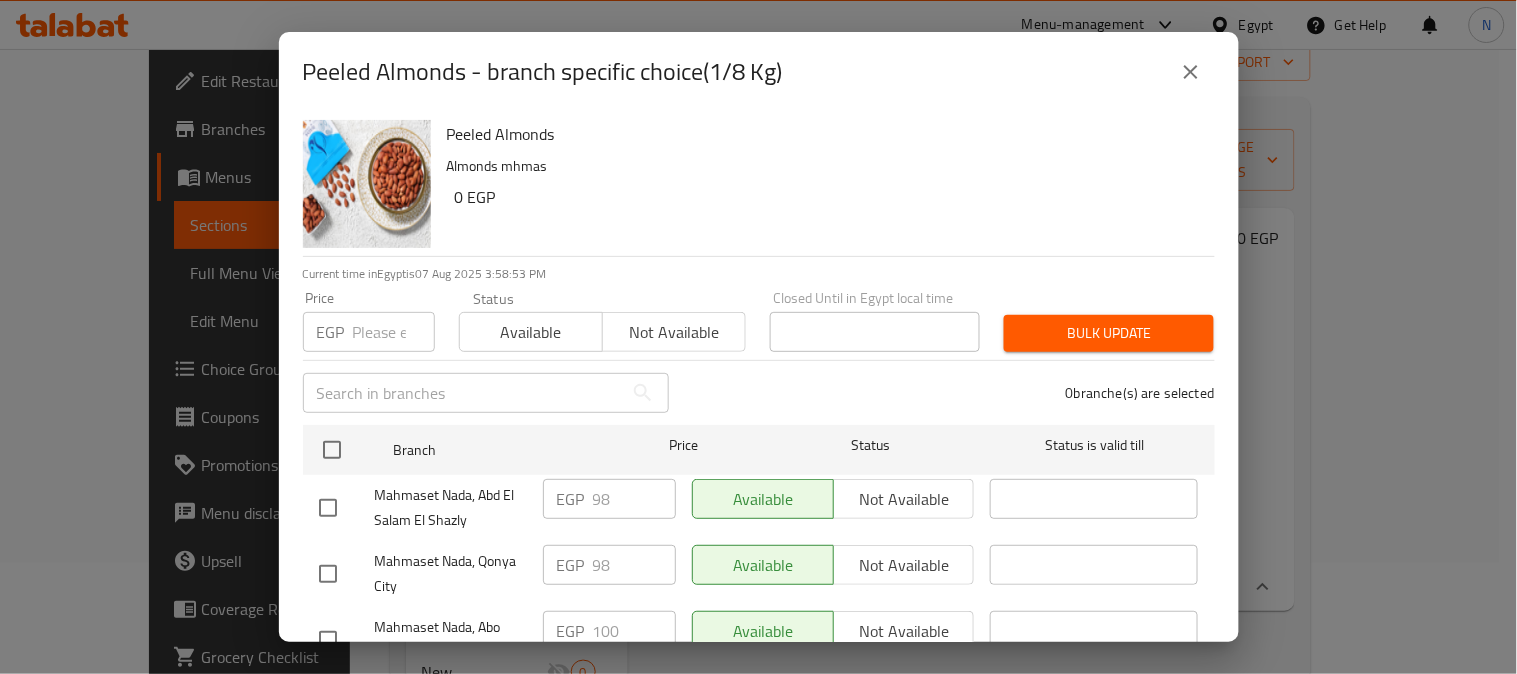 scroll, scrollTop: 83, scrollLeft: 0, axis: vertical 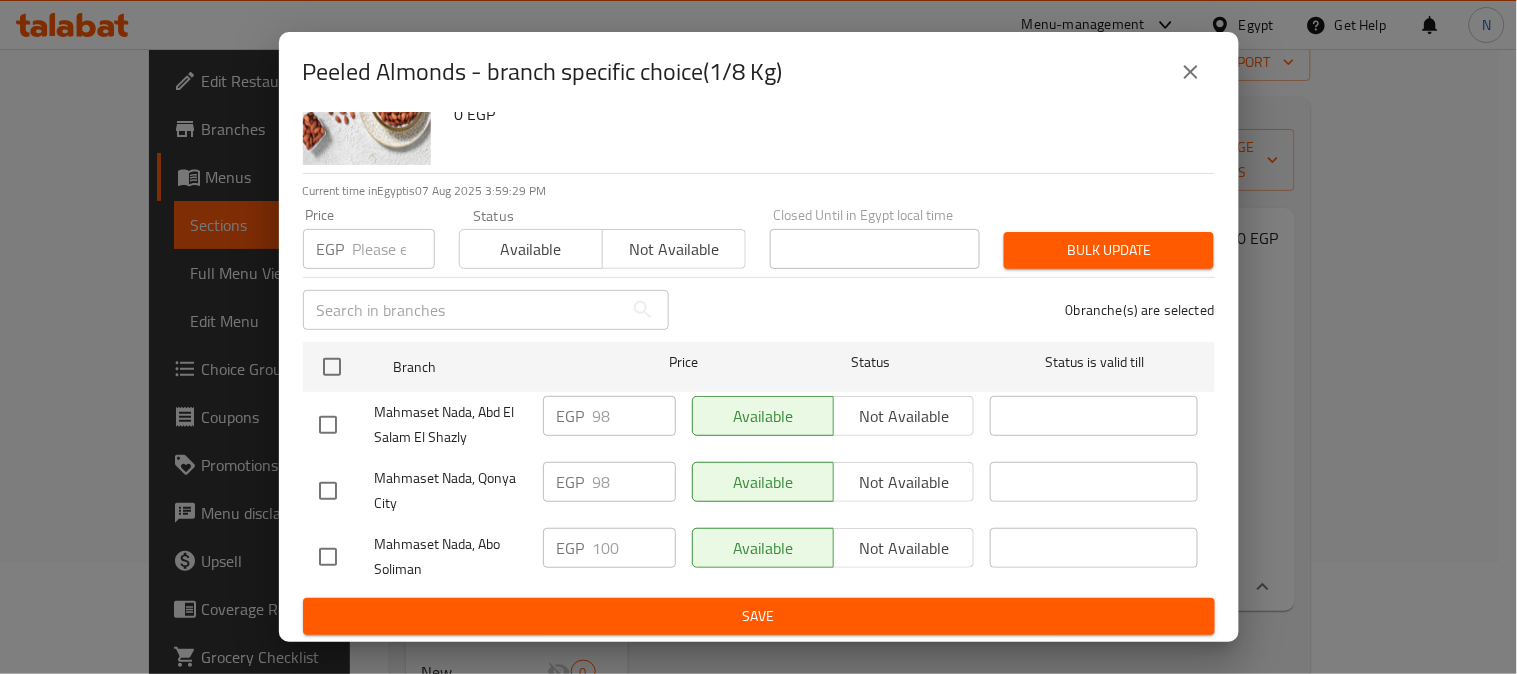 click at bounding box center (328, 425) 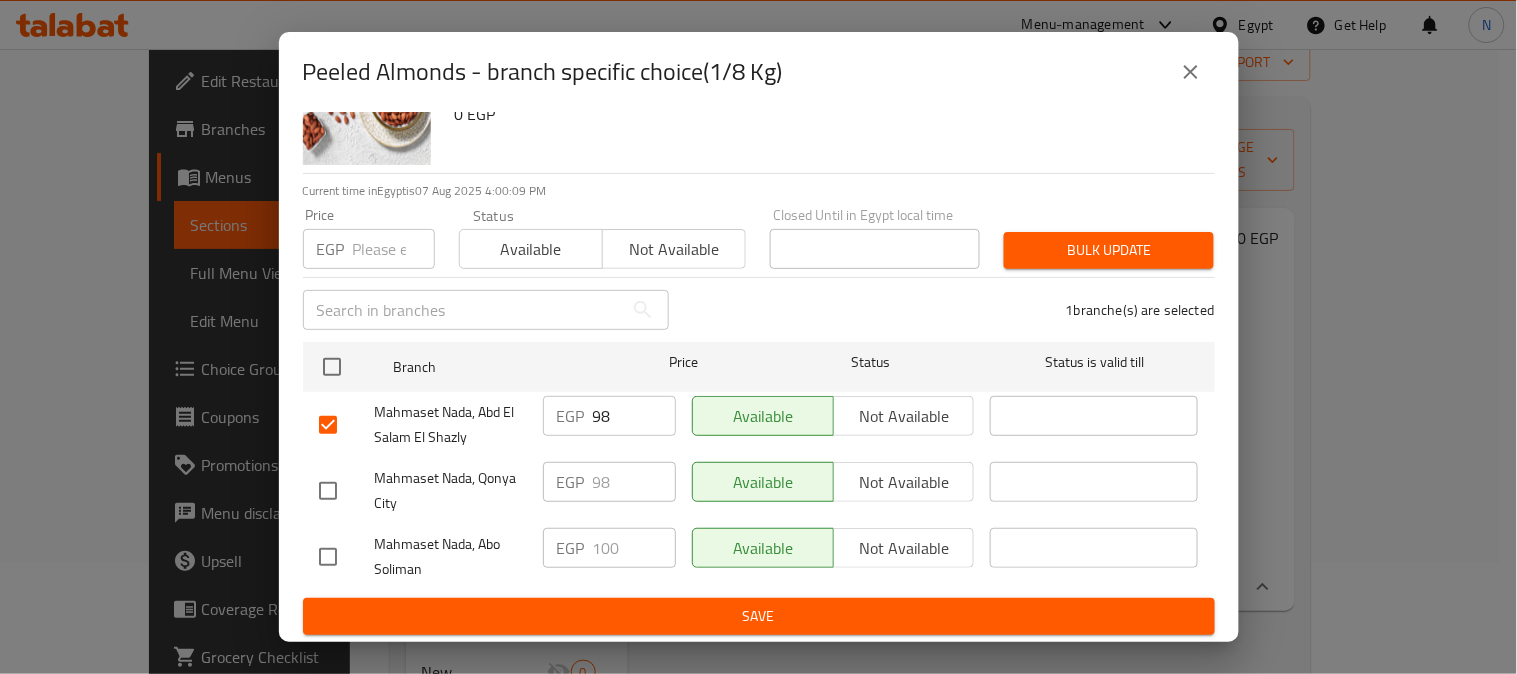 click at bounding box center (328, 491) 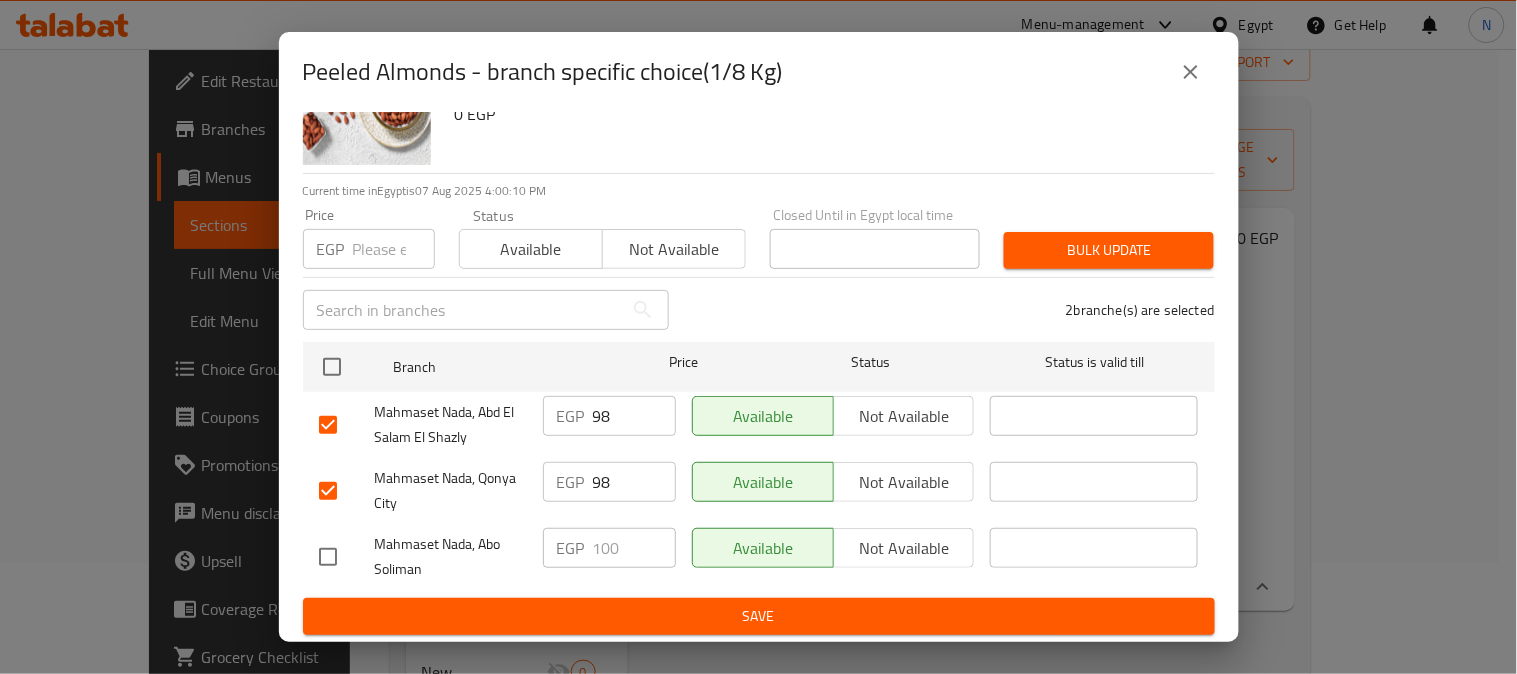 click on "98" at bounding box center (634, 416) 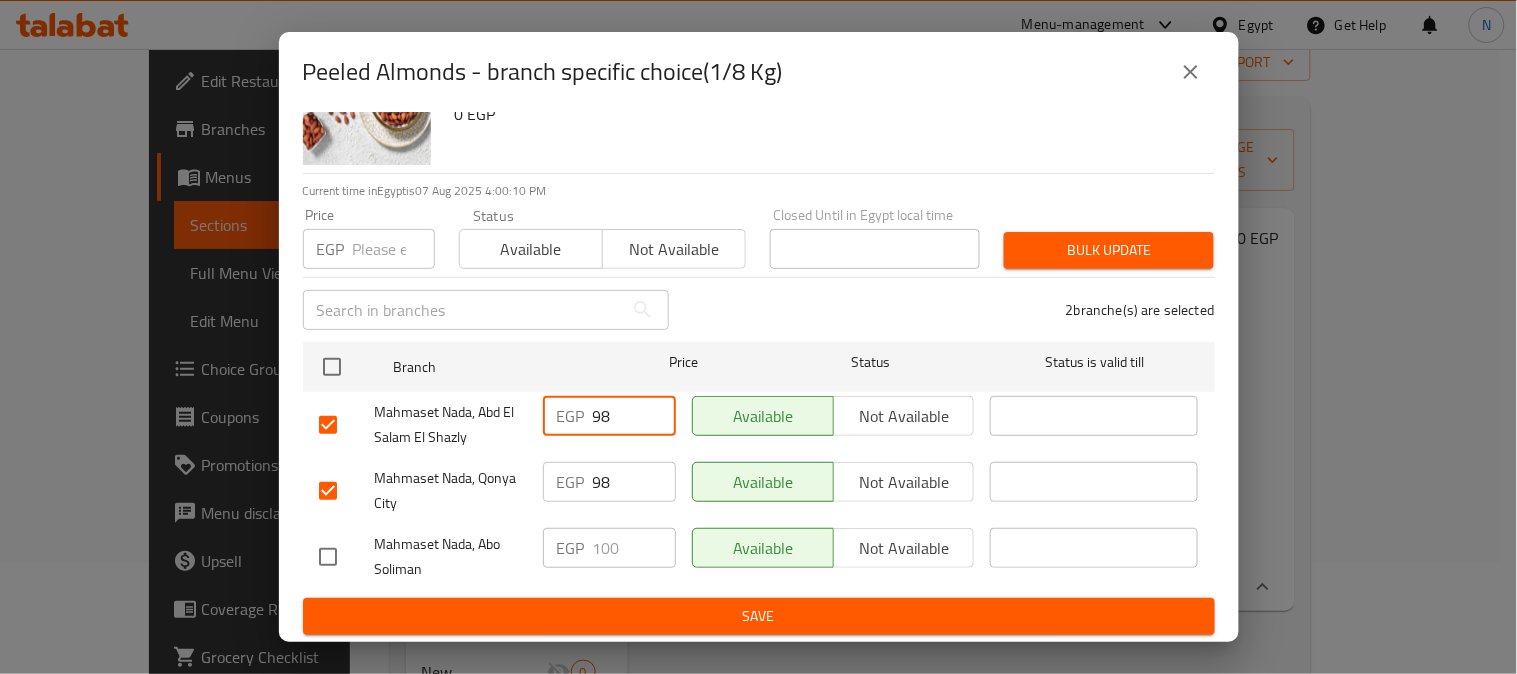 click on "98" at bounding box center (634, 416) 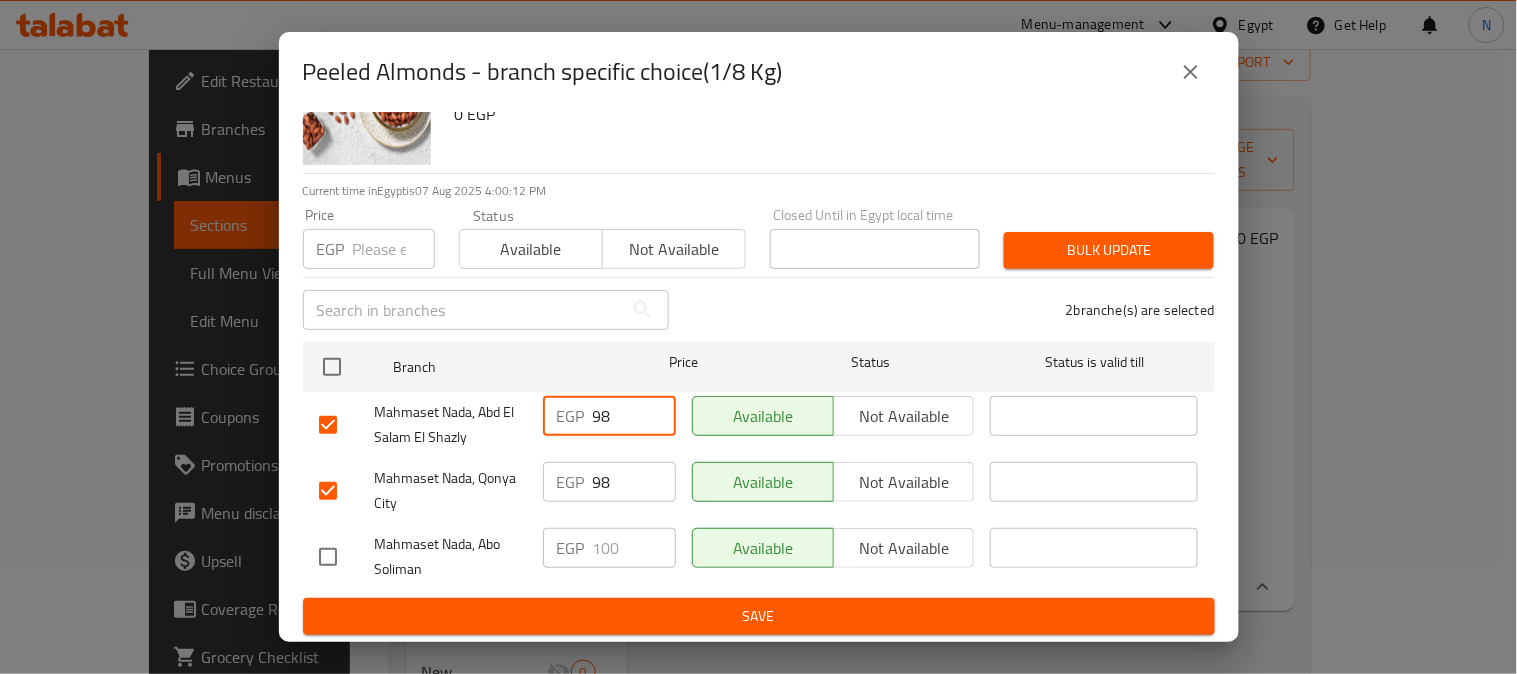 click on "98" at bounding box center [634, 416] 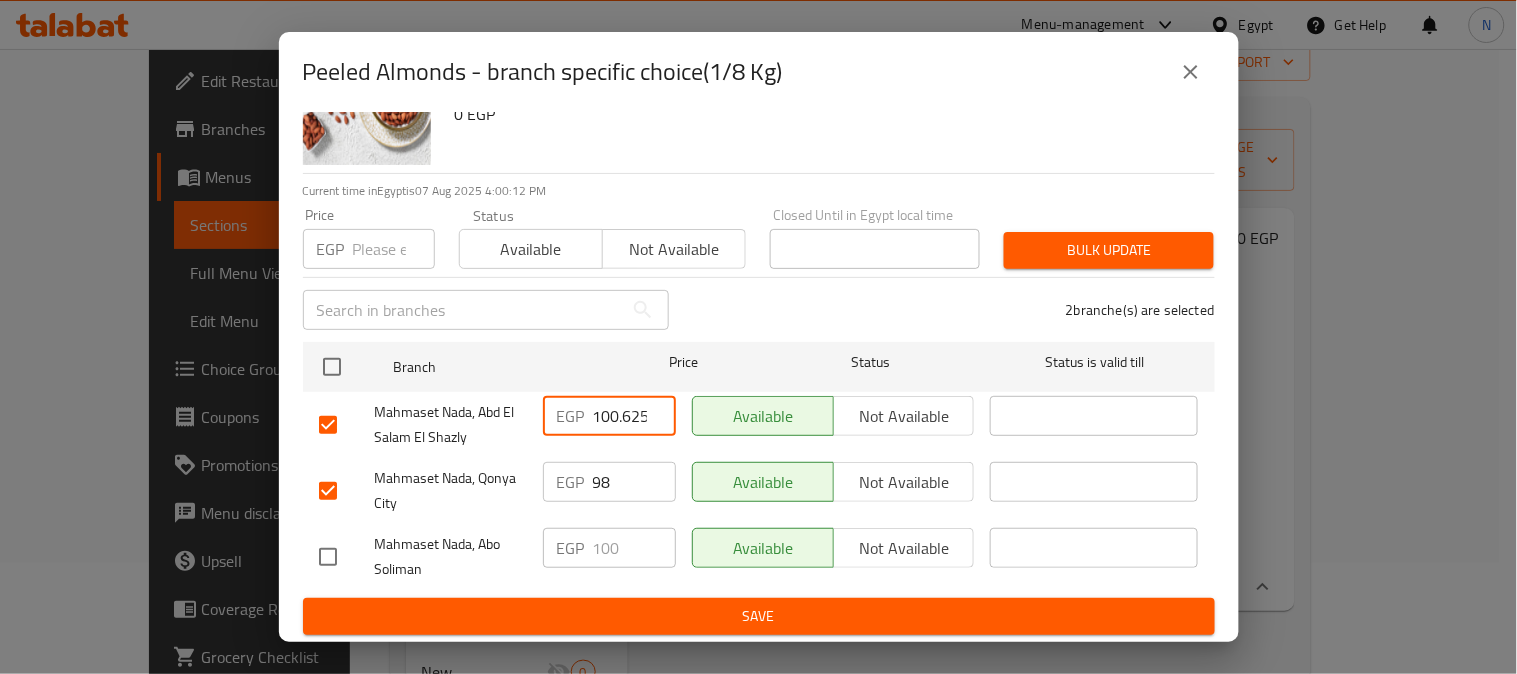 scroll, scrollTop: 0, scrollLeft: 5, axis: horizontal 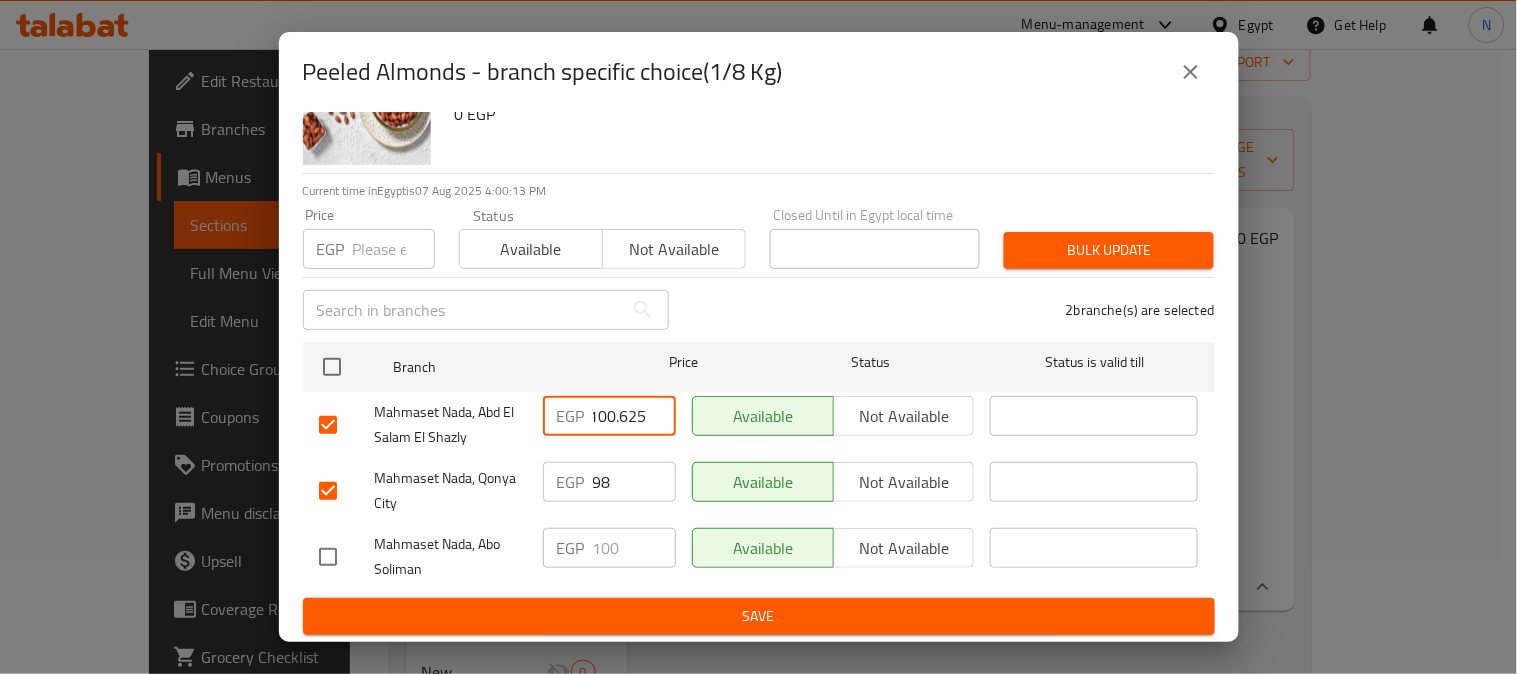 type on "100.625" 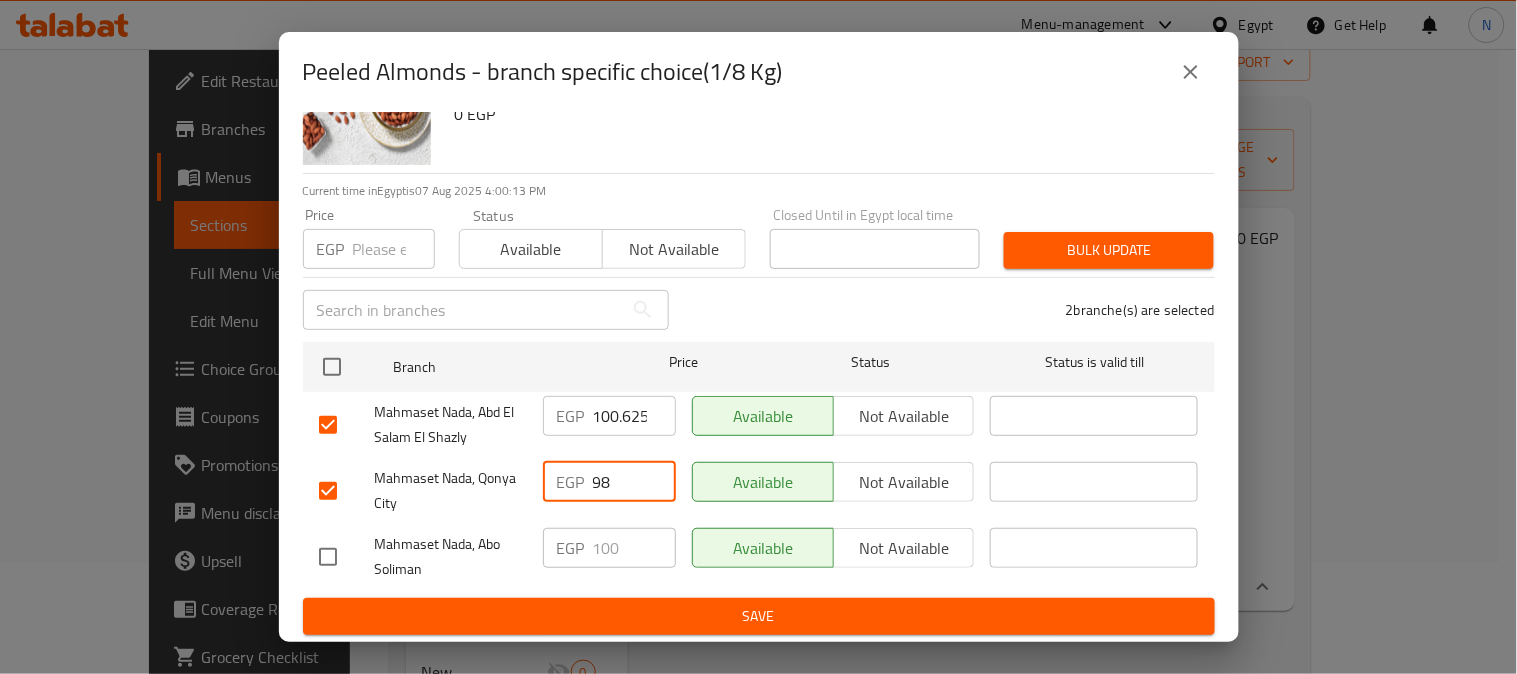 click on "98" at bounding box center (634, 482) 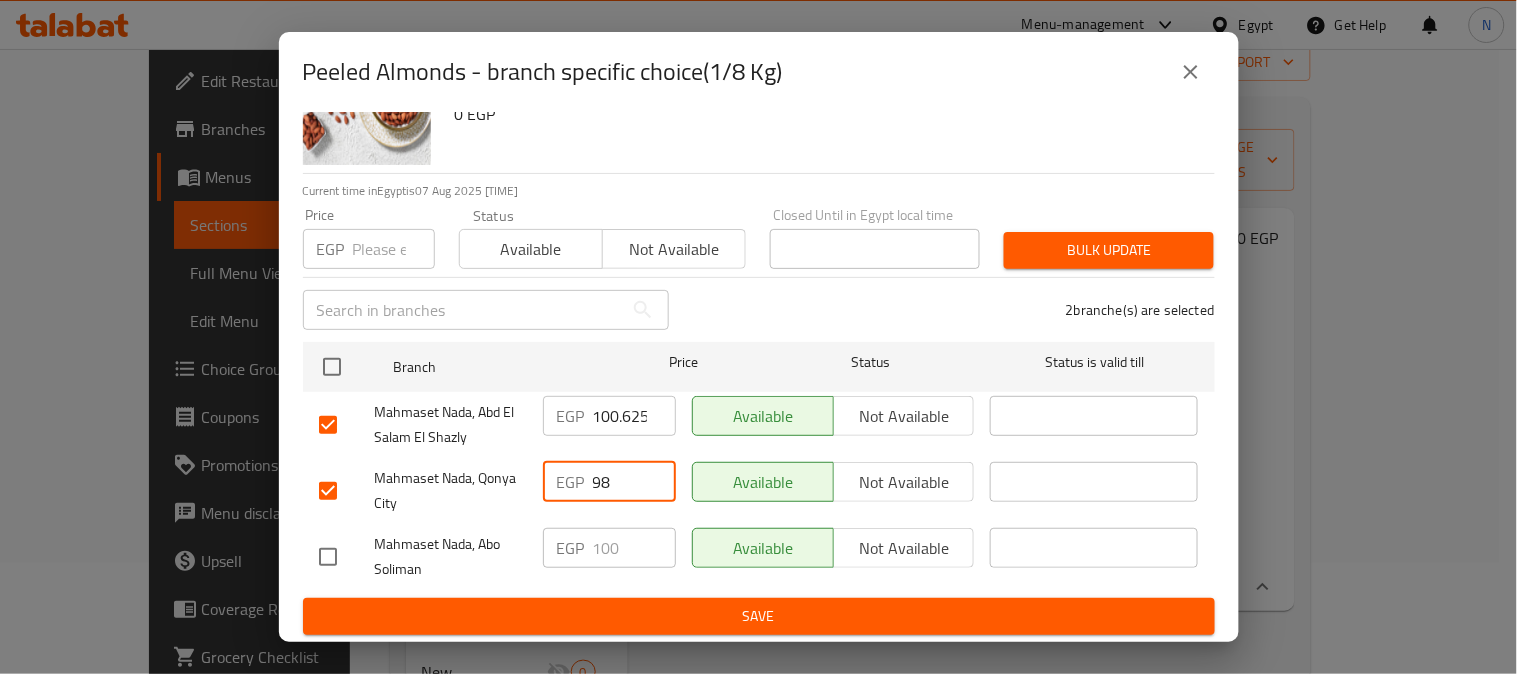 paste on "100.625" 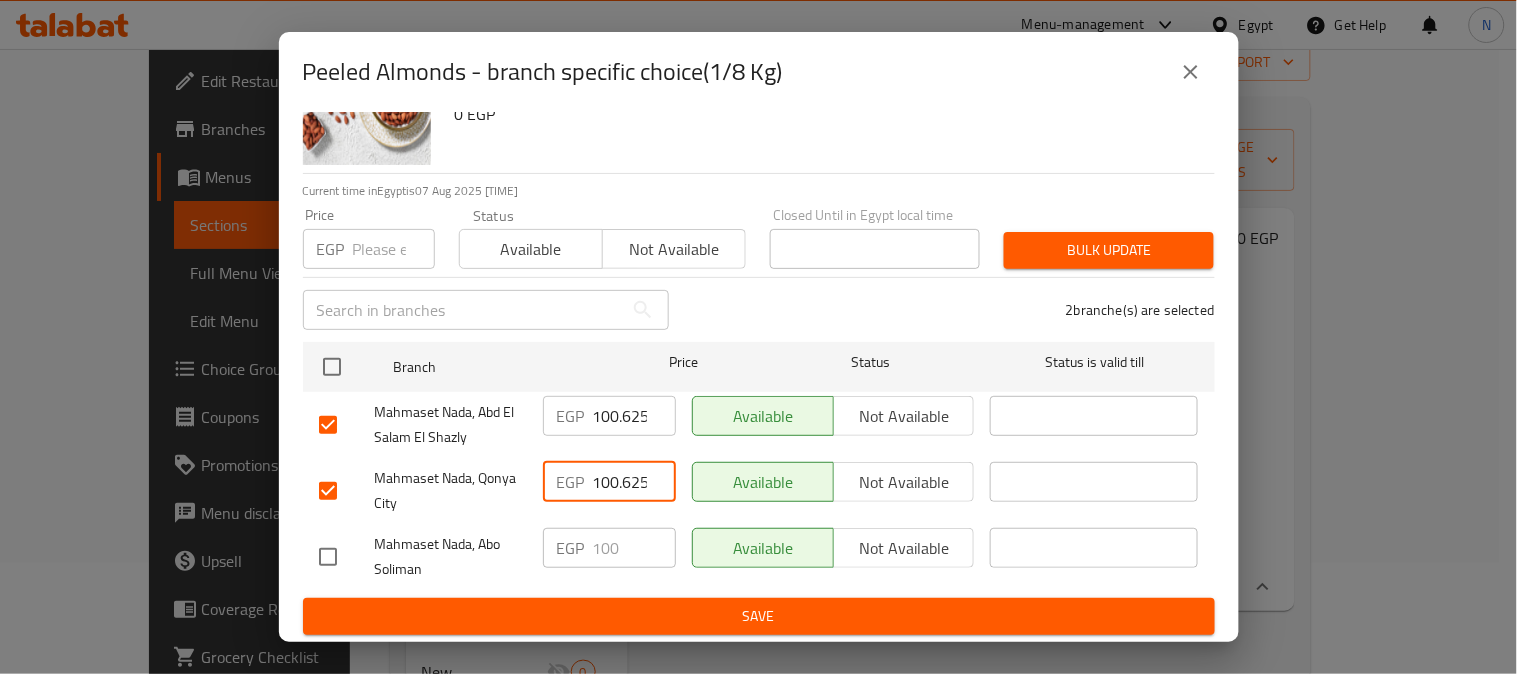 scroll, scrollTop: 0, scrollLeft: 5, axis: horizontal 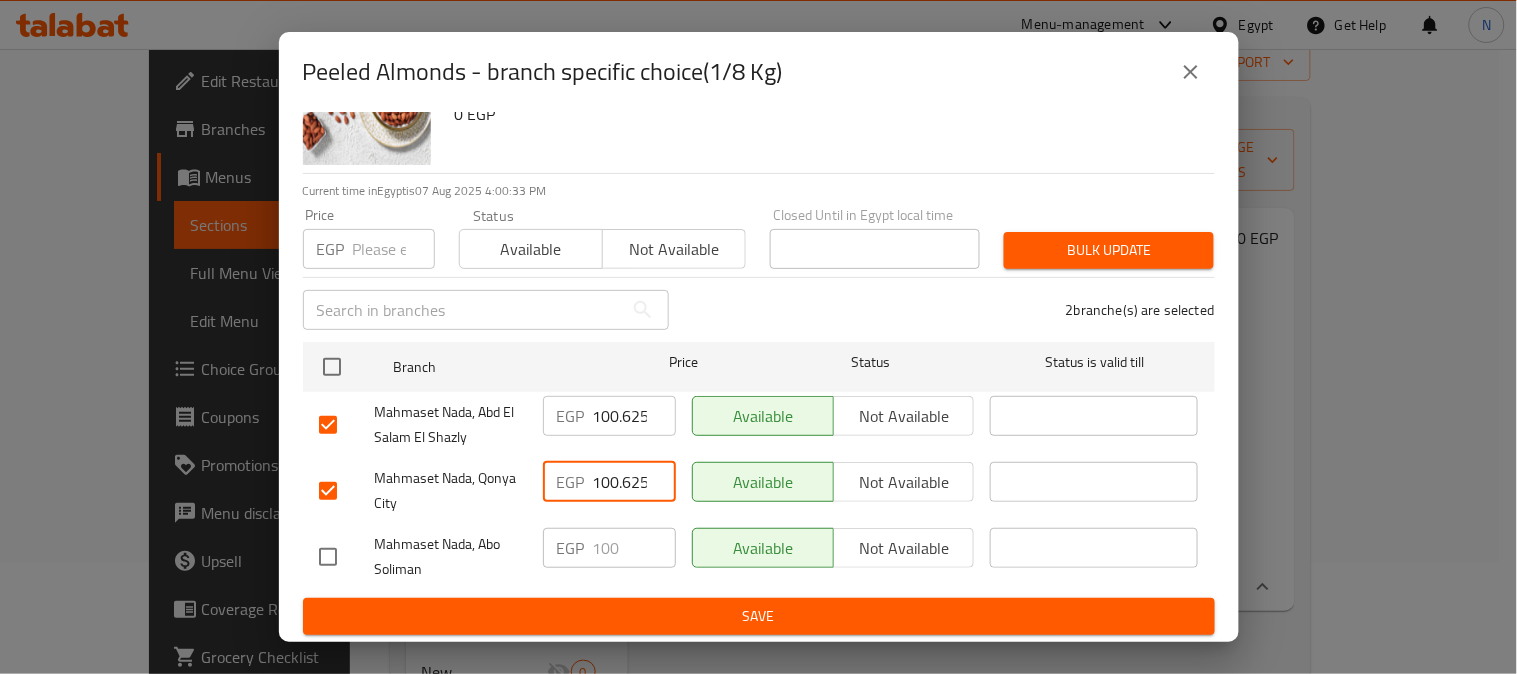 type on "100.625" 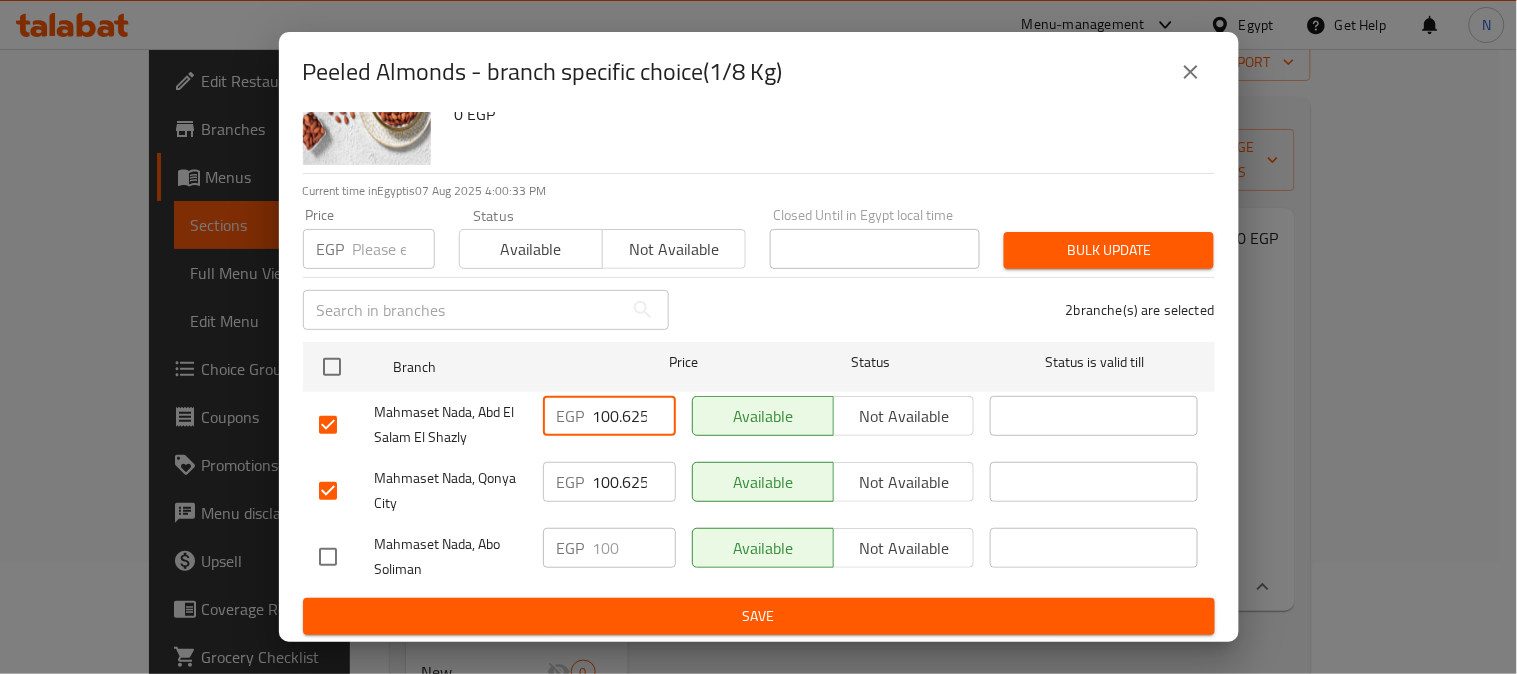 scroll, scrollTop: 0, scrollLeft: 0, axis: both 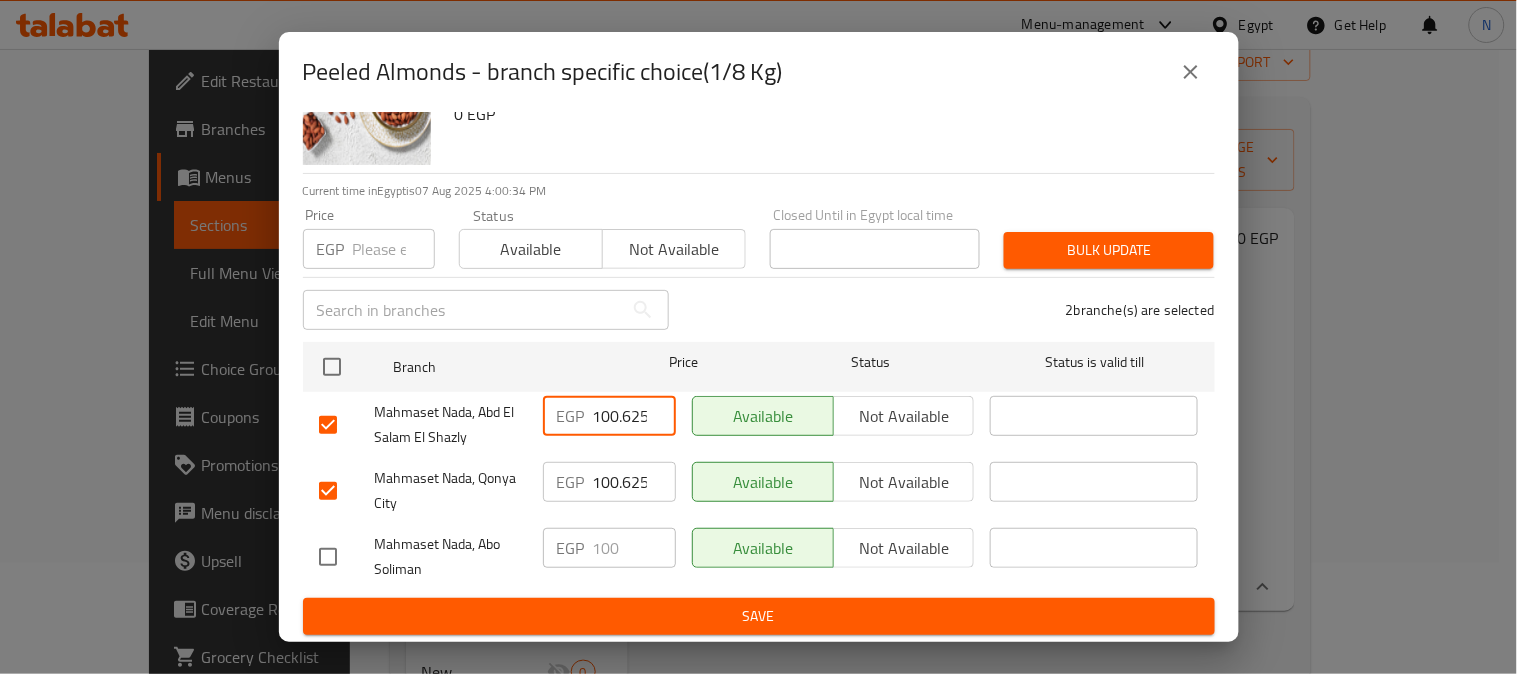 drag, startPoint x: 624, startPoint y: 408, endPoint x: 591, endPoint y: 408, distance: 33 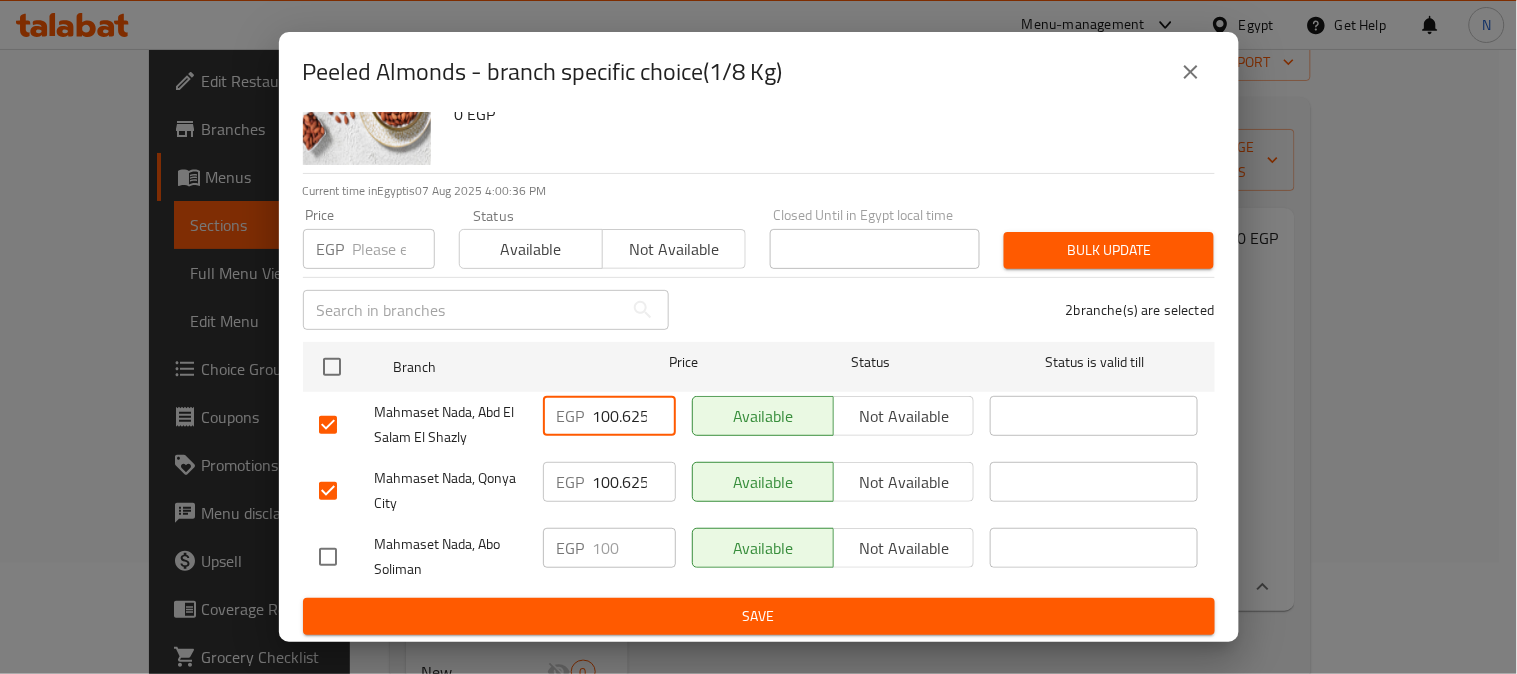 scroll, scrollTop: 0, scrollLeft: 6, axis: horizontal 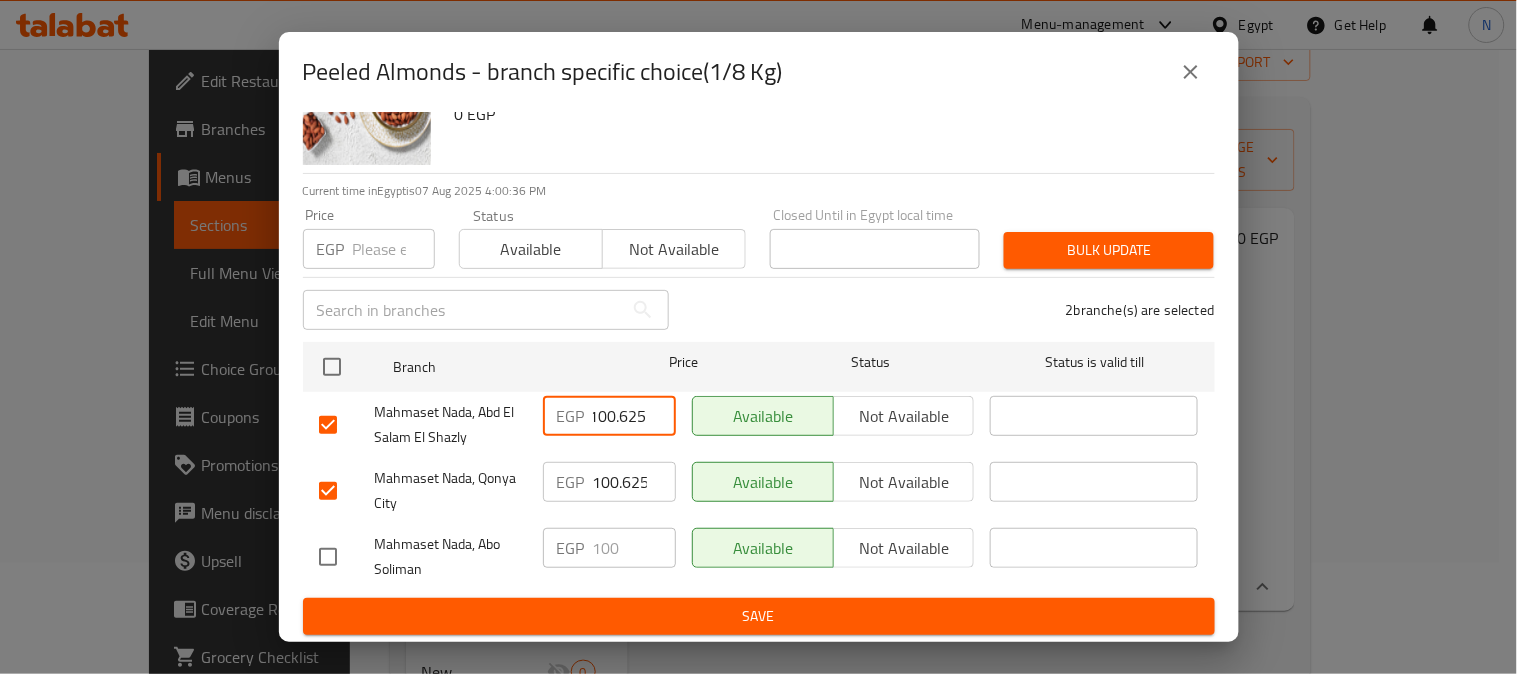 drag, startPoint x: 620, startPoint y: 417, endPoint x: 646, endPoint y: 443, distance: 36.769554 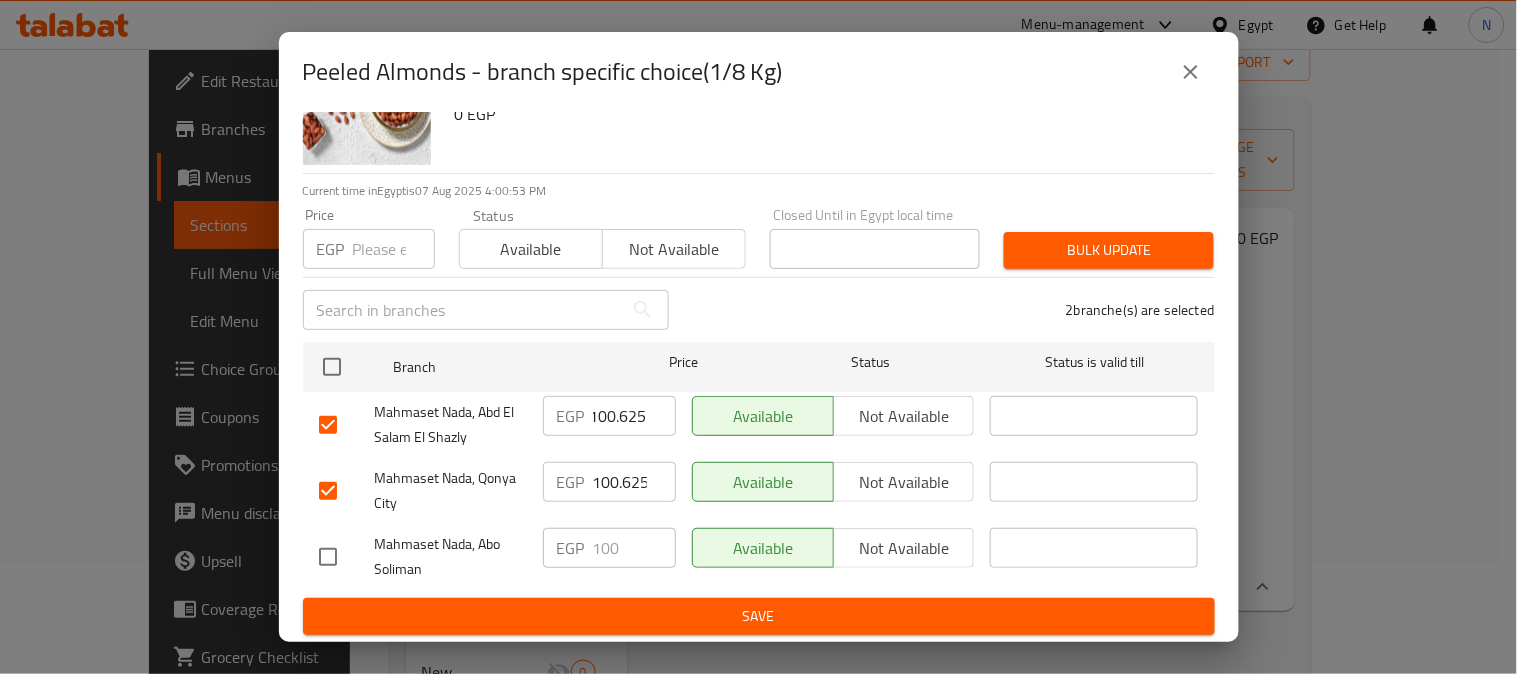 scroll, scrollTop: 0, scrollLeft: 0, axis: both 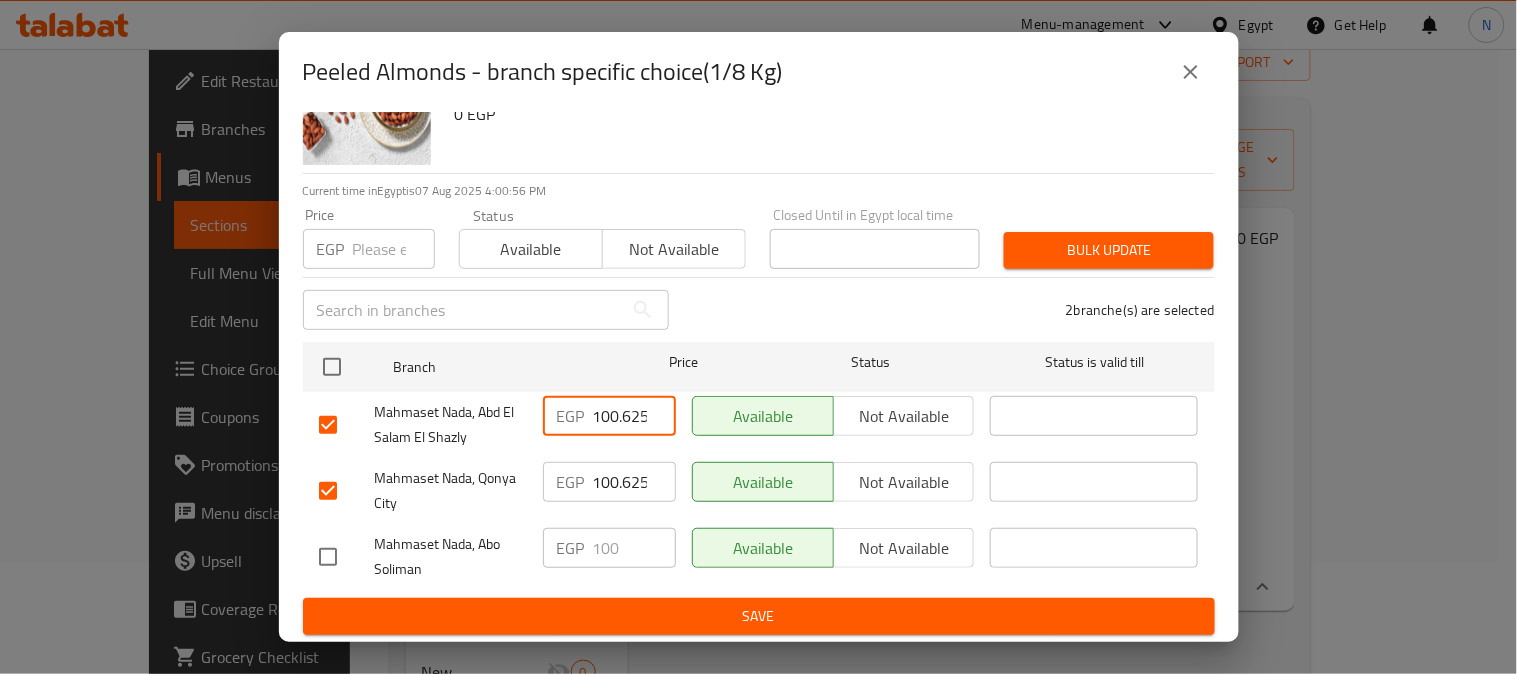 click on "Save" at bounding box center (759, 616) 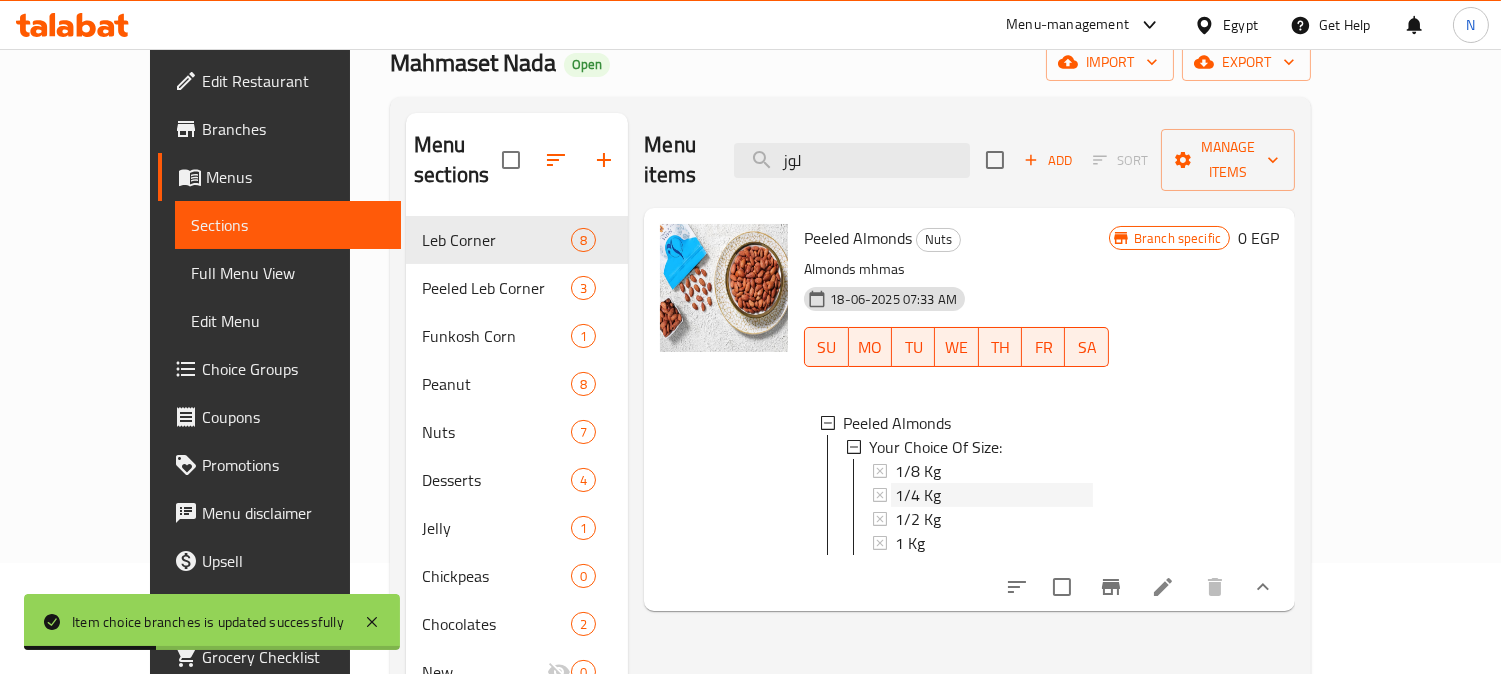 click on "1/4 Kg" at bounding box center (918, 495) 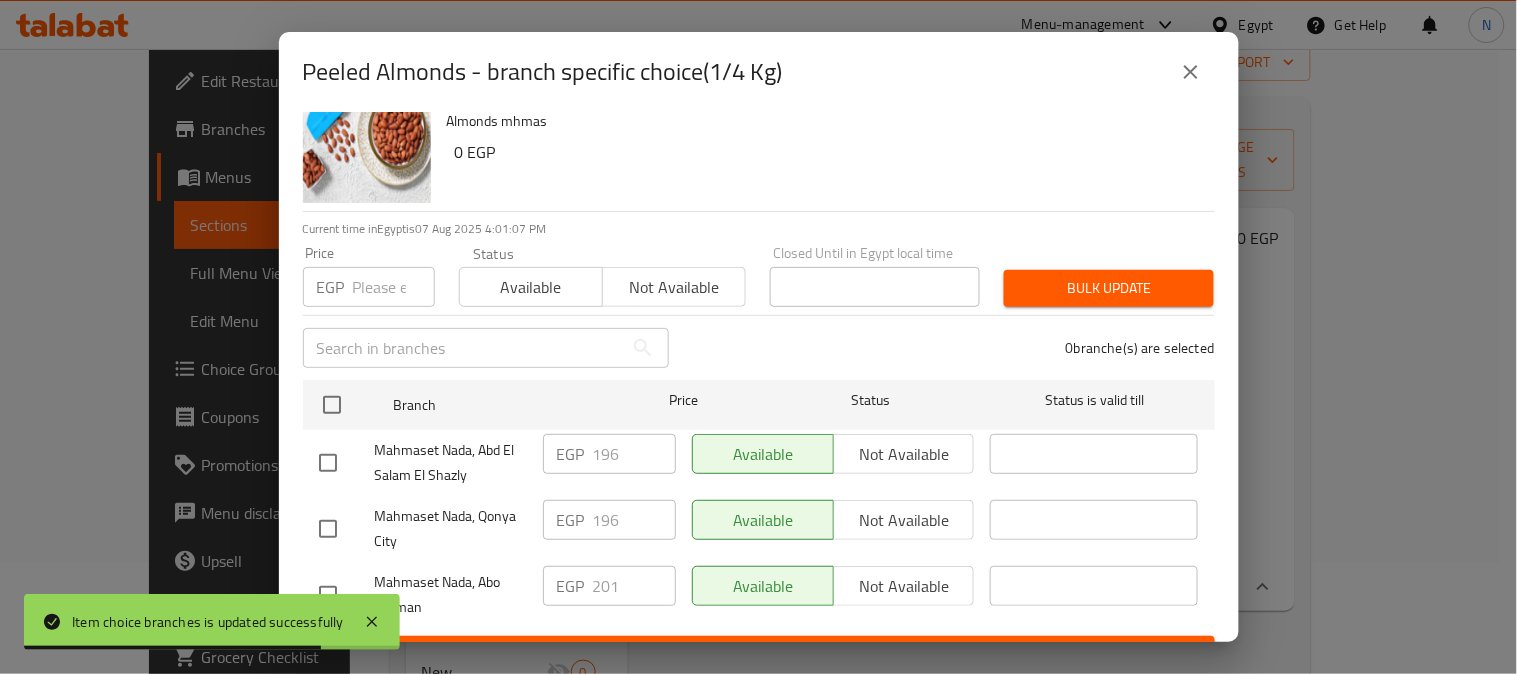 scroll, scrollTop: 83, scrollLeft: 0, axis: vertical 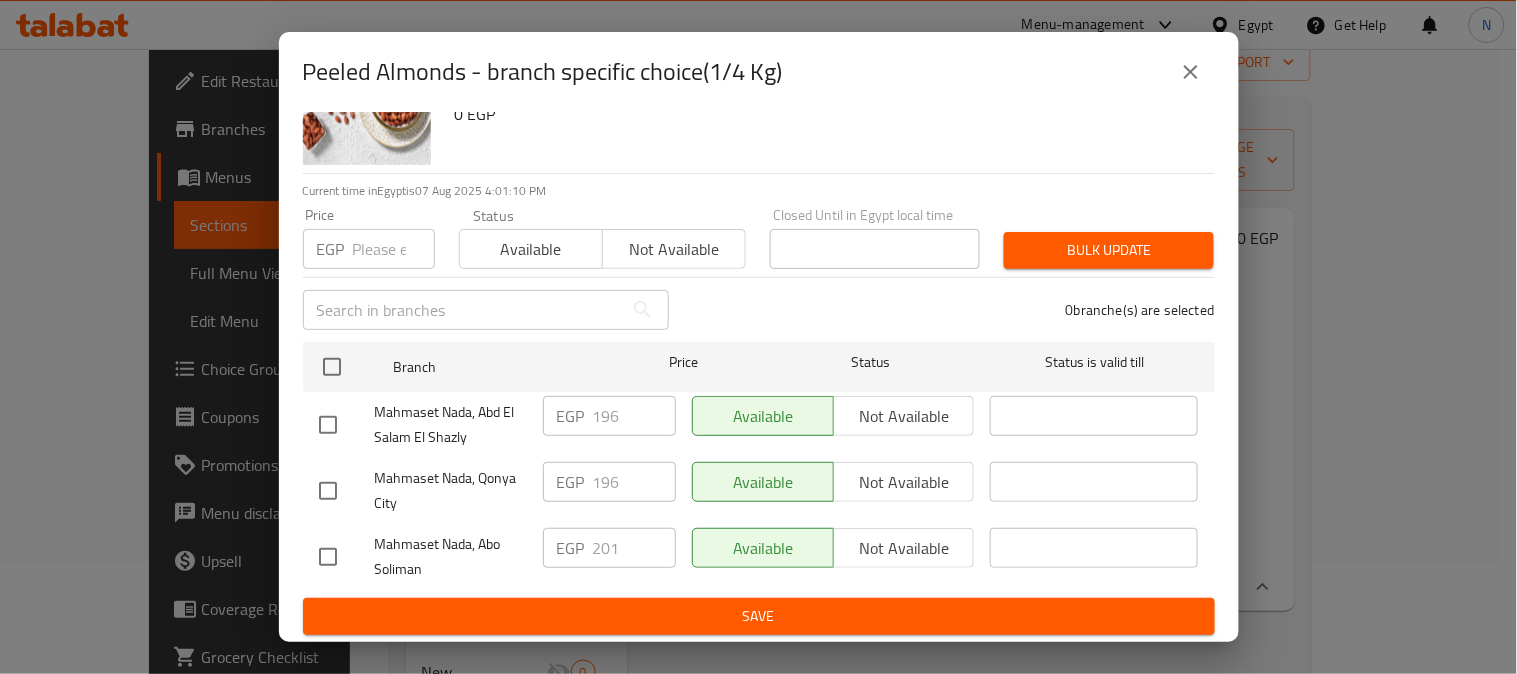 click at bounding box center [328, 491] 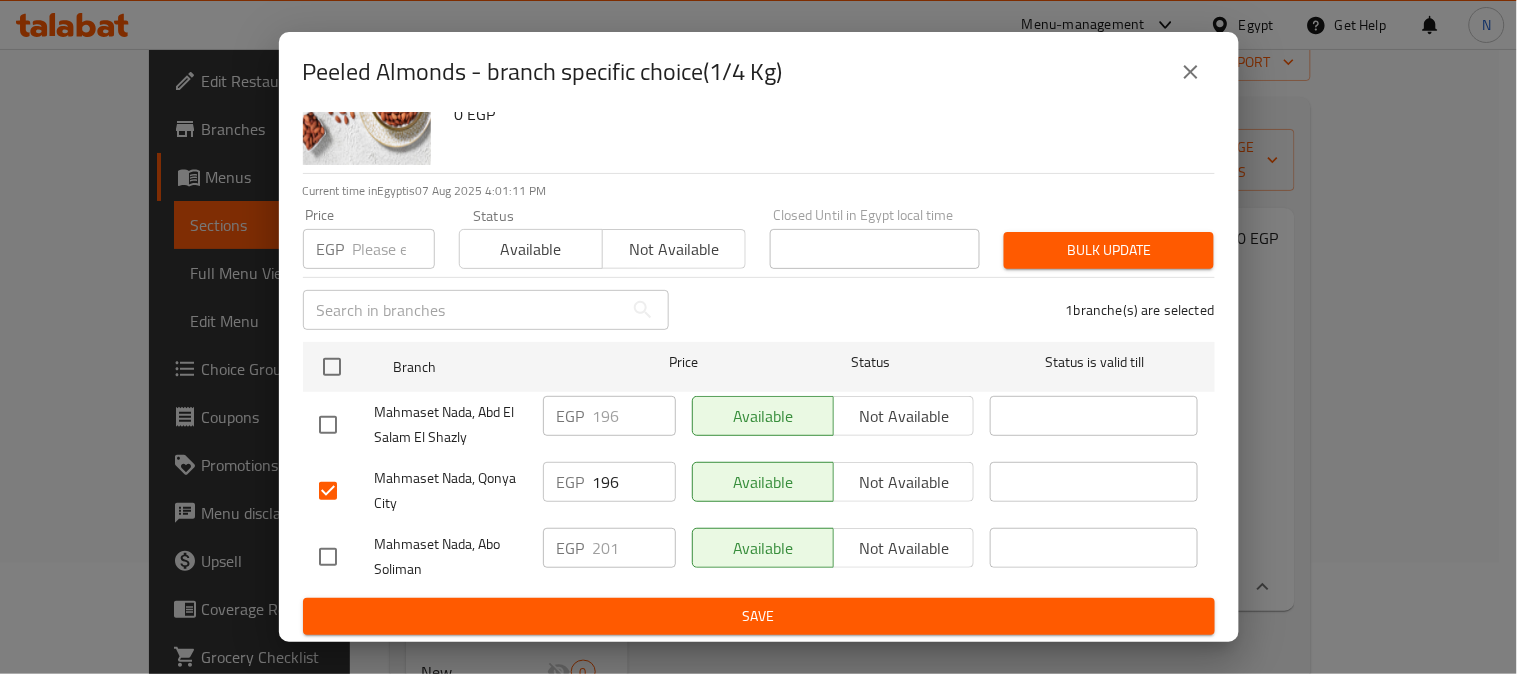 click at bounding box center [328, 425] 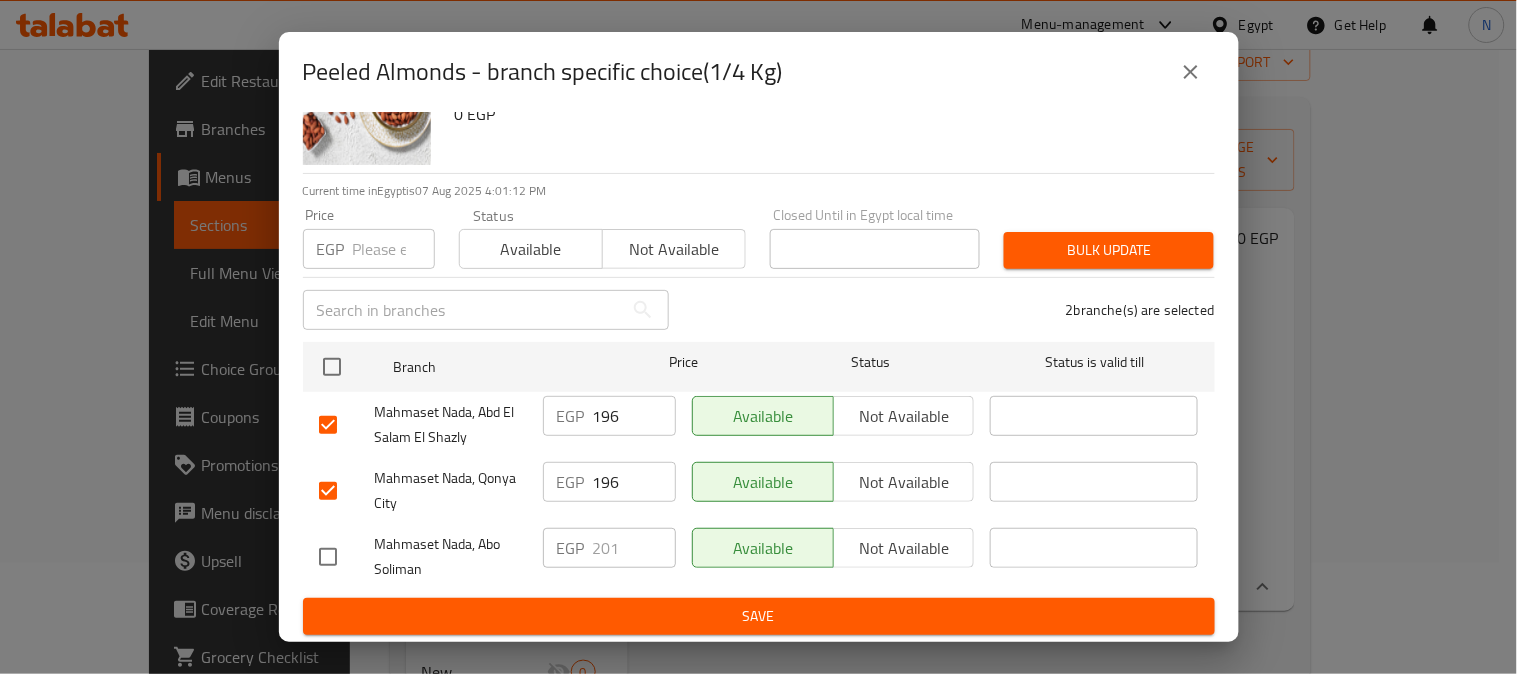 click on "196" at bounding box center (634, 416) 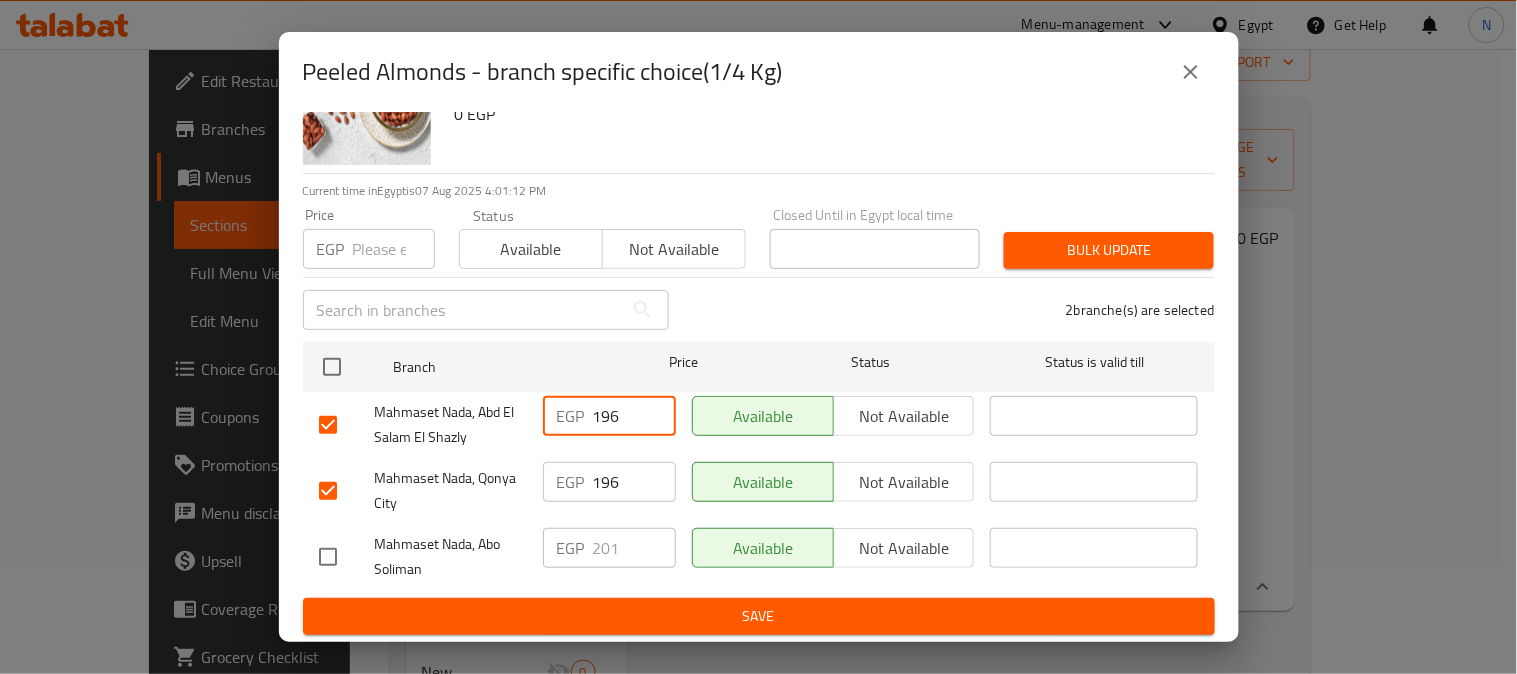 click on "196" at bounding box center (634, 416) 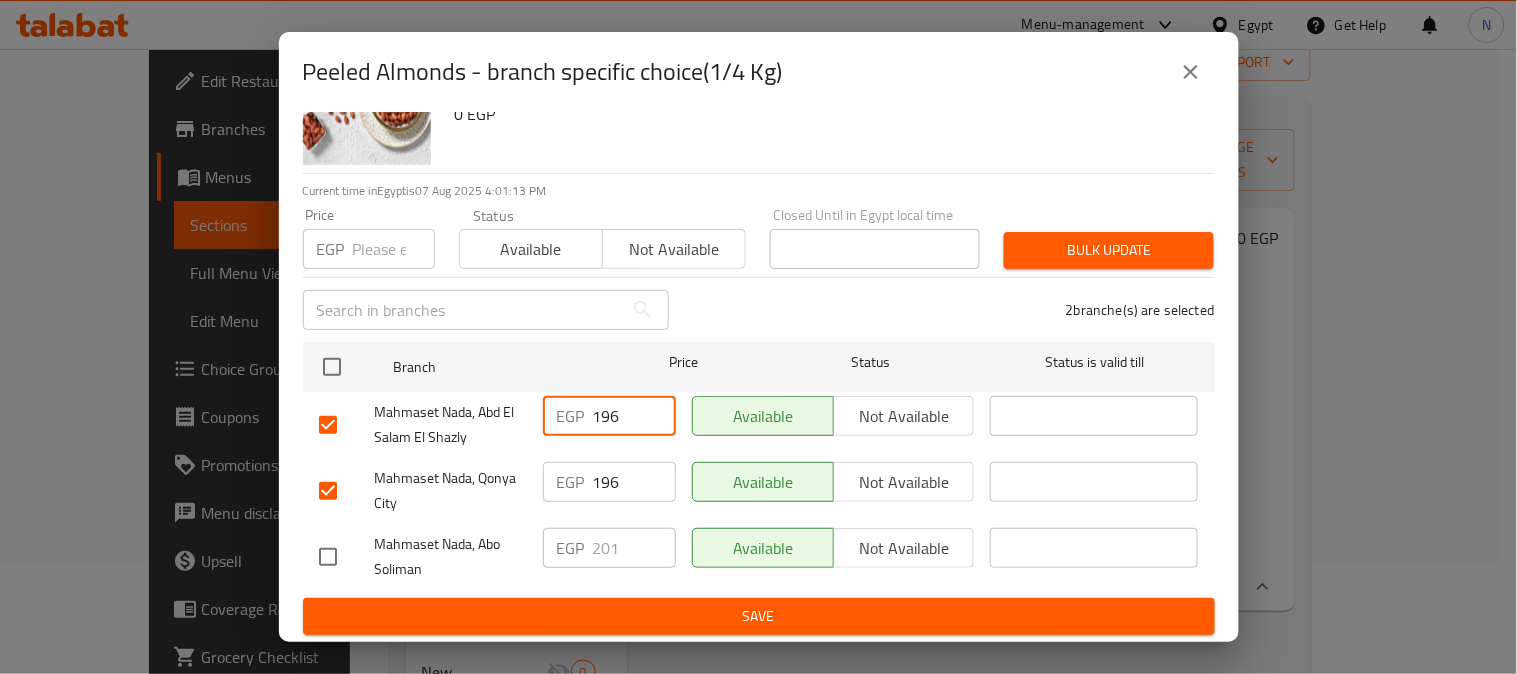 paste on "201.25" 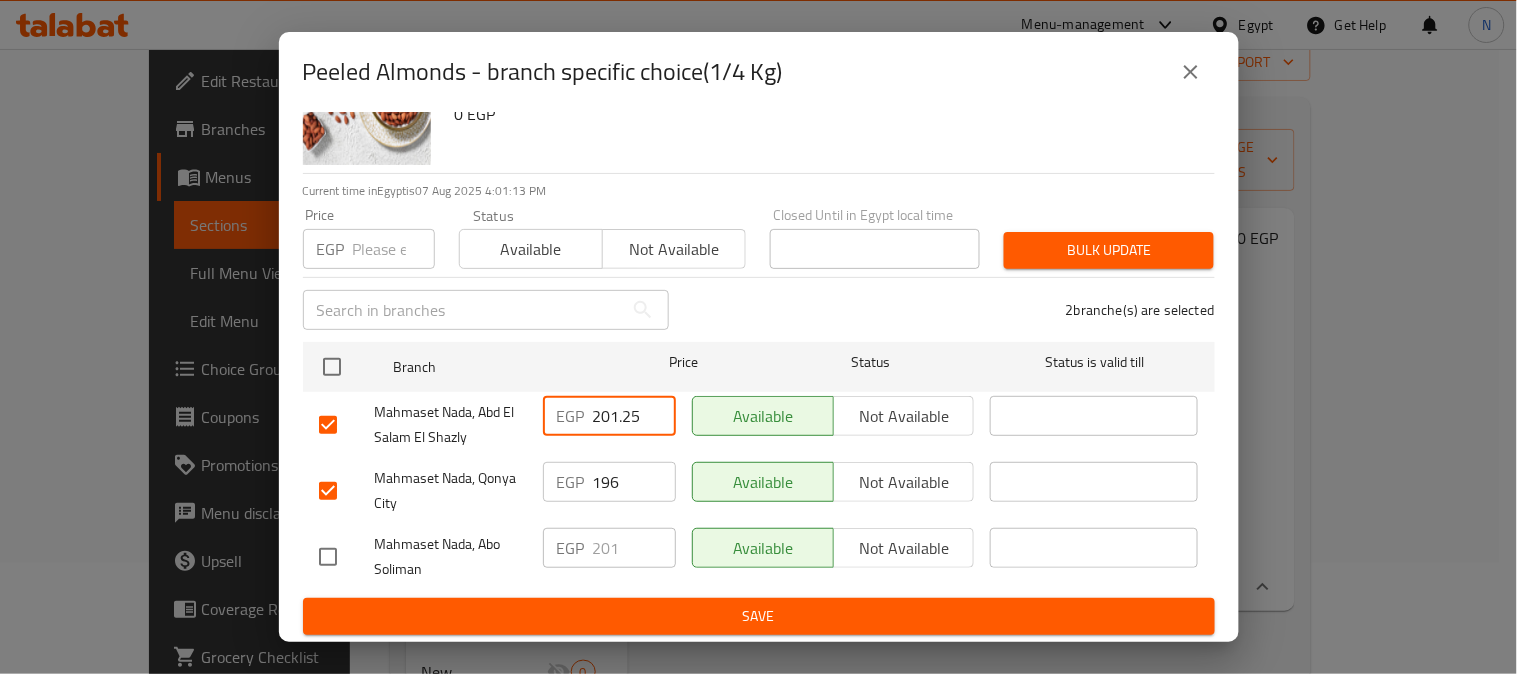 type on "201.25" 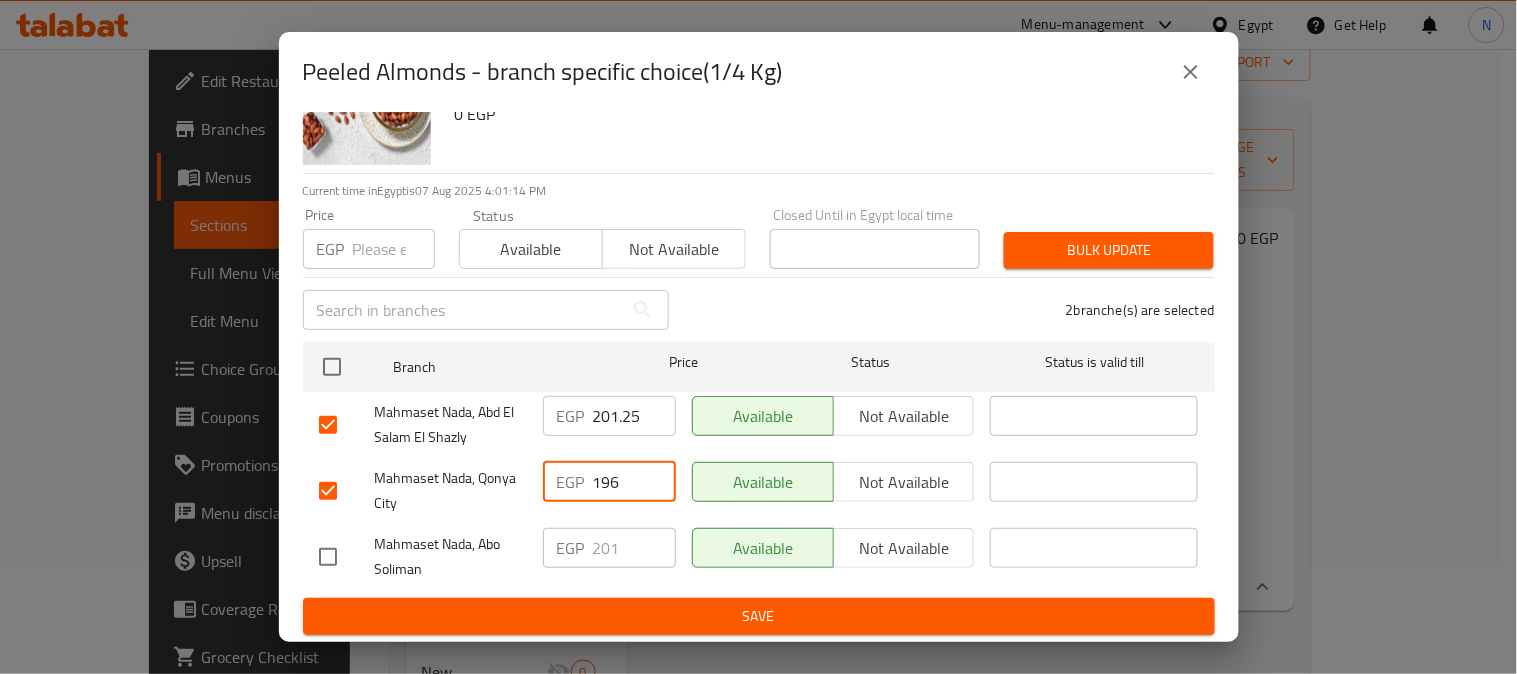click on "196" at bounding box center (634, 482) 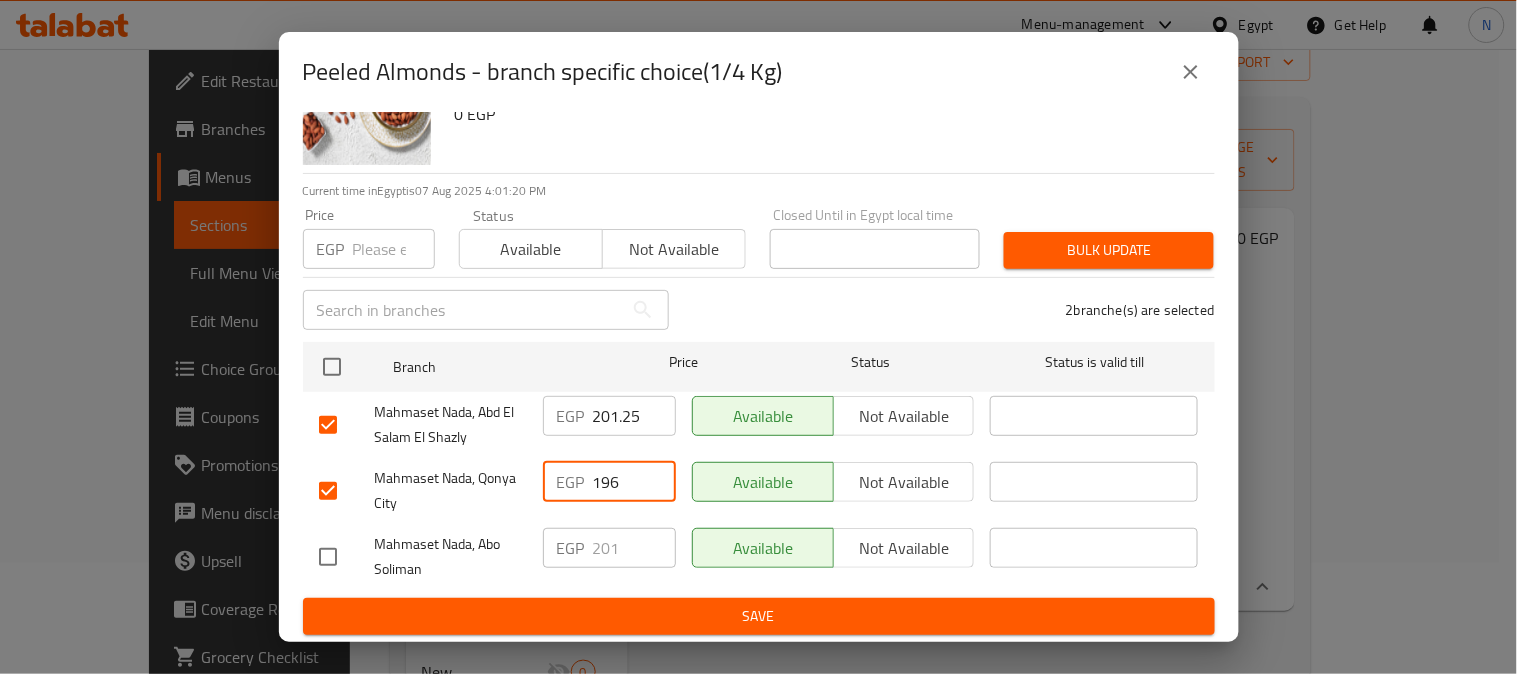 paste on "201.25" 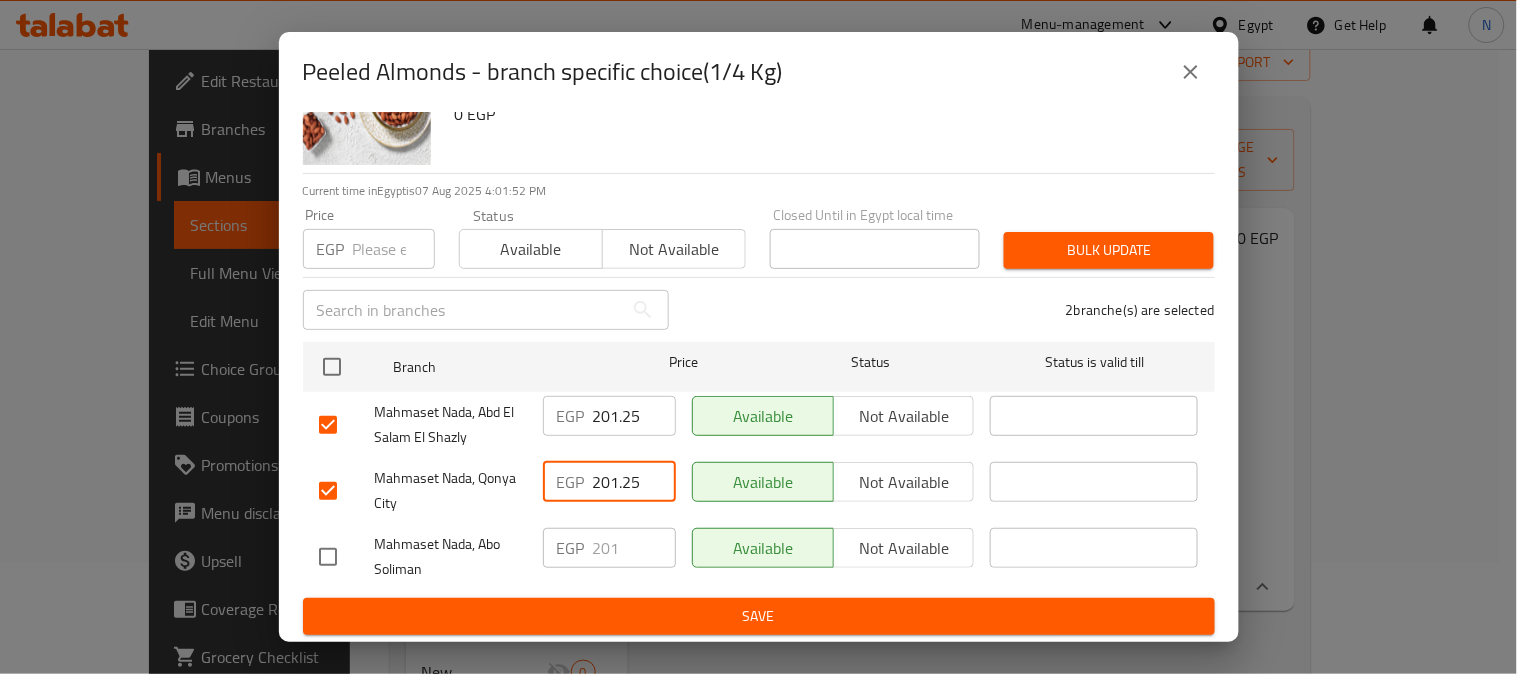 type on "201.25" 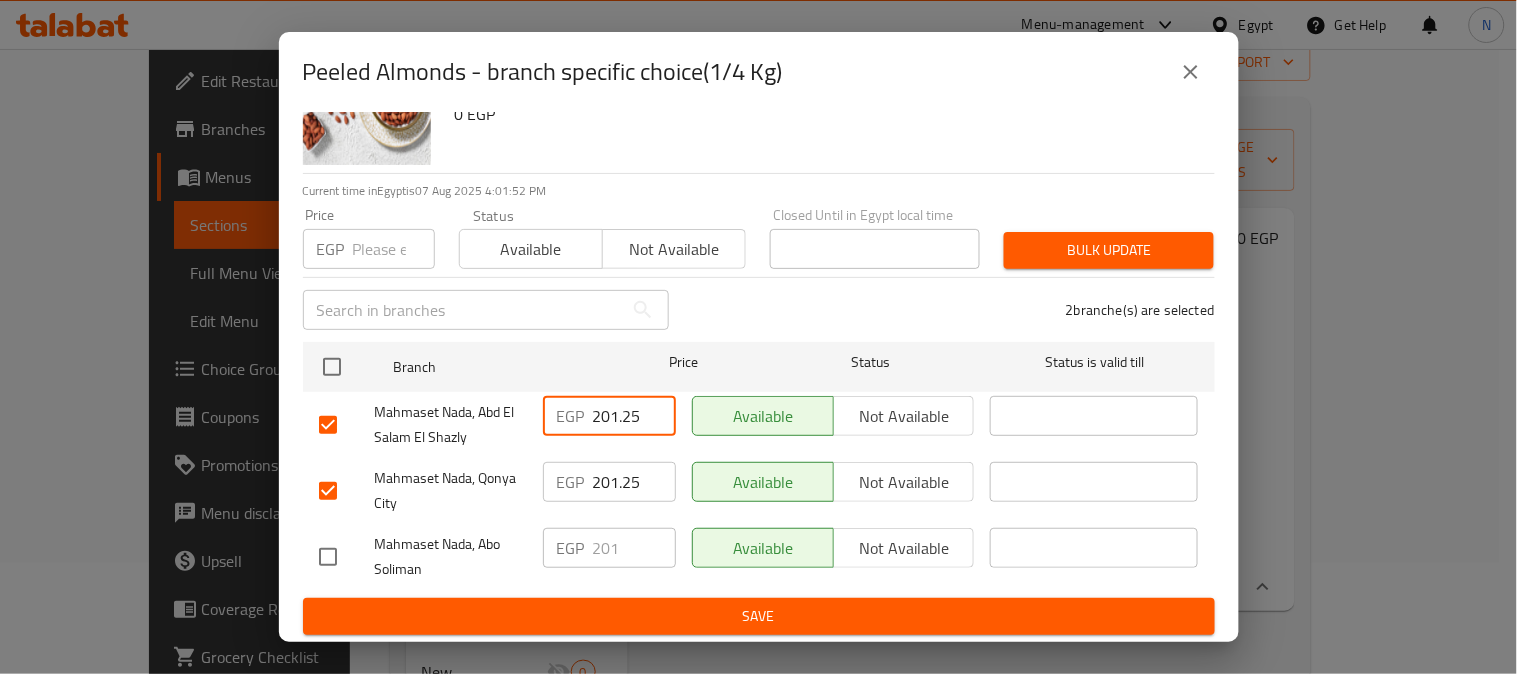 click on "201.25" at bounding box center [634, 416] 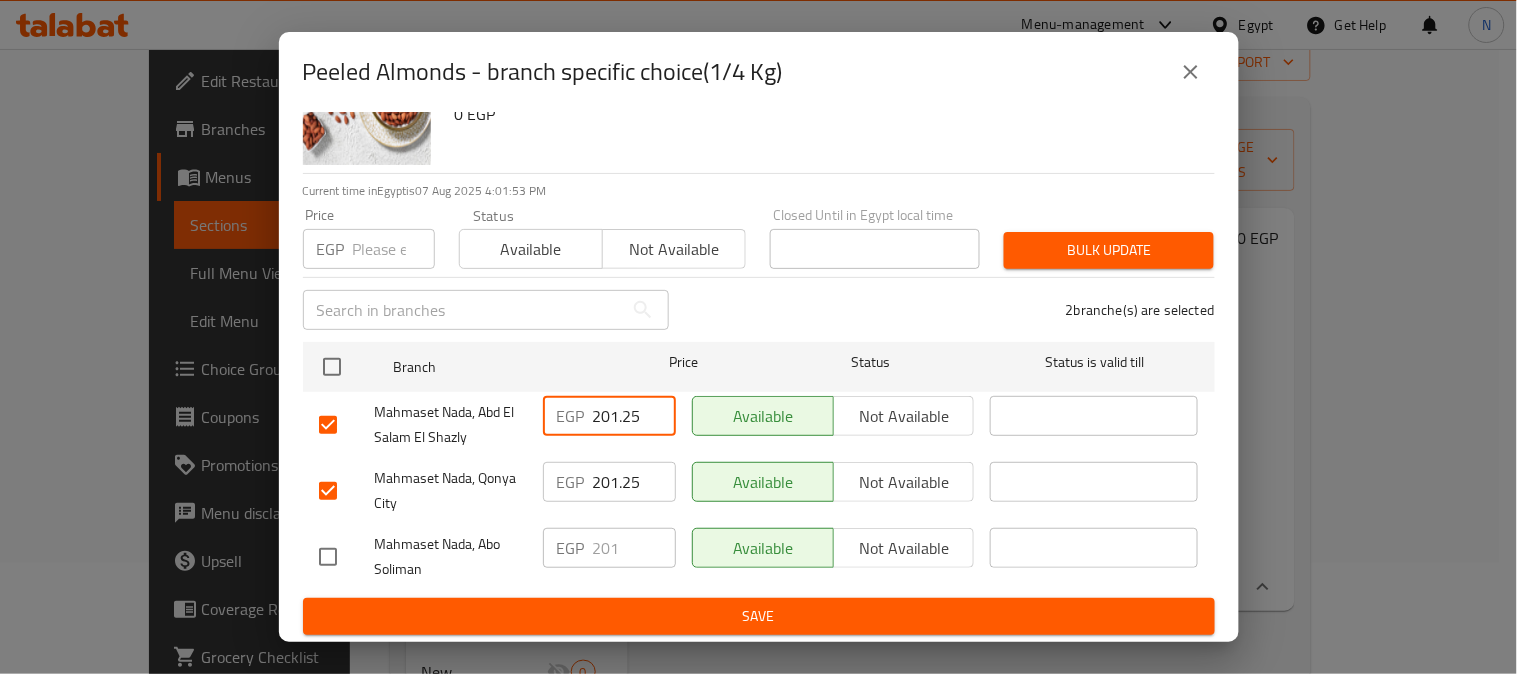click on "201.25" at bounding box center [634, 416] 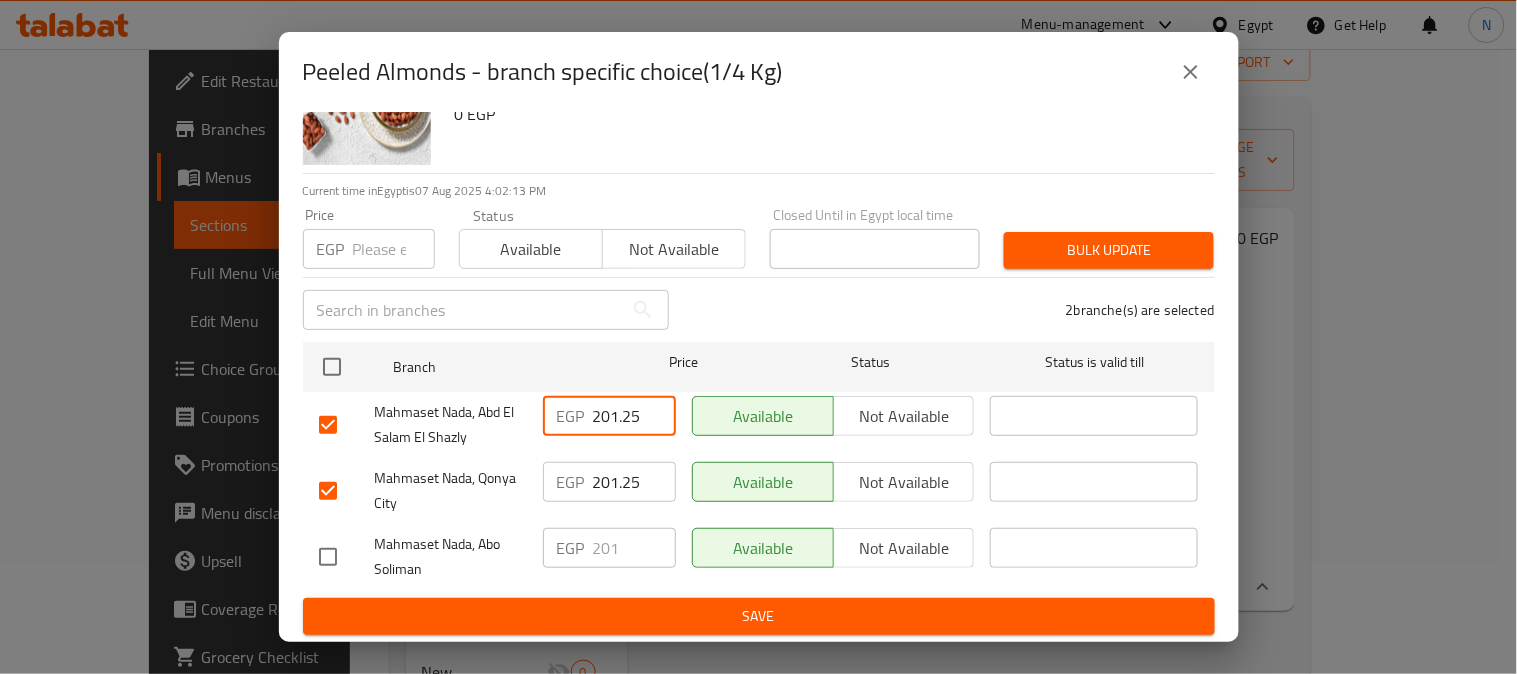 click on "Save" at bounding box center [759, 616] 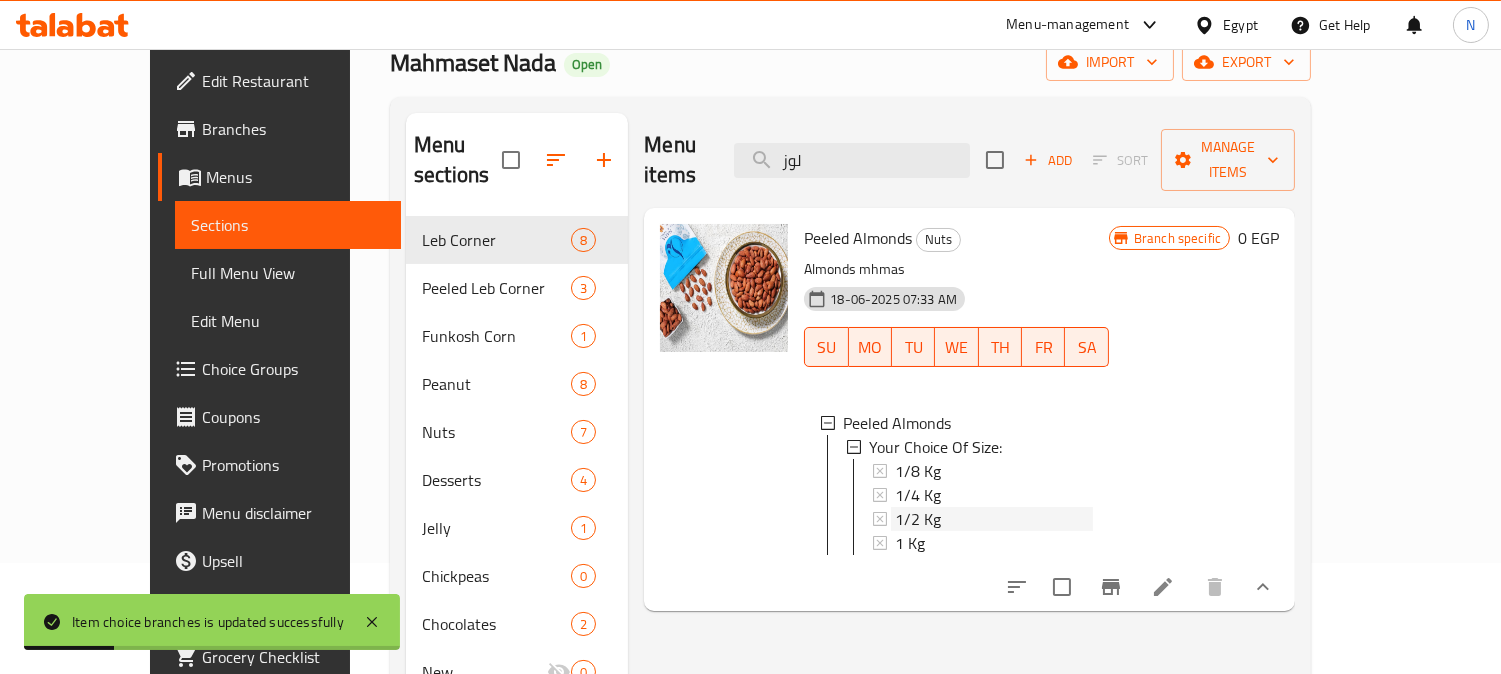 click on "1/2 Kg" at bounding box center [994, 519] 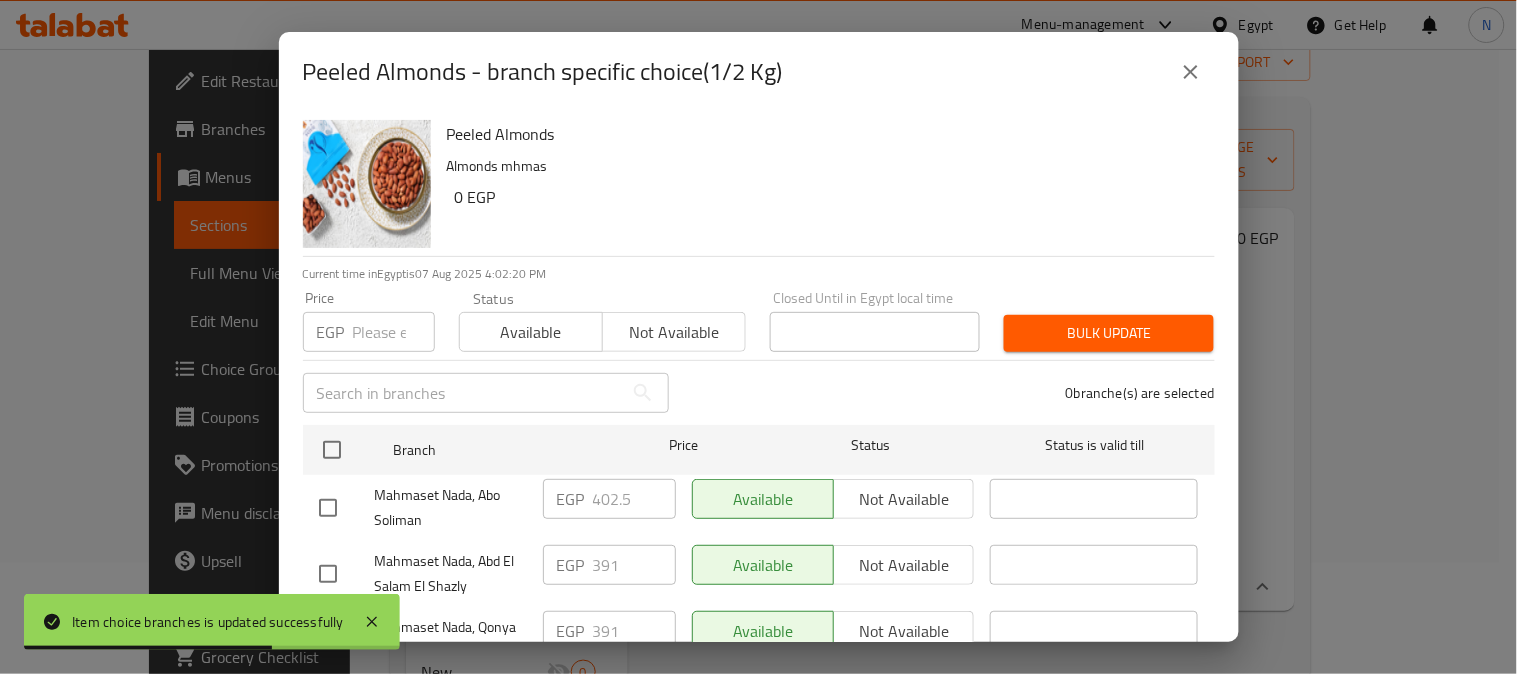 scroll, scrollTop: 83, scrollLeft: 0, axis: vertical 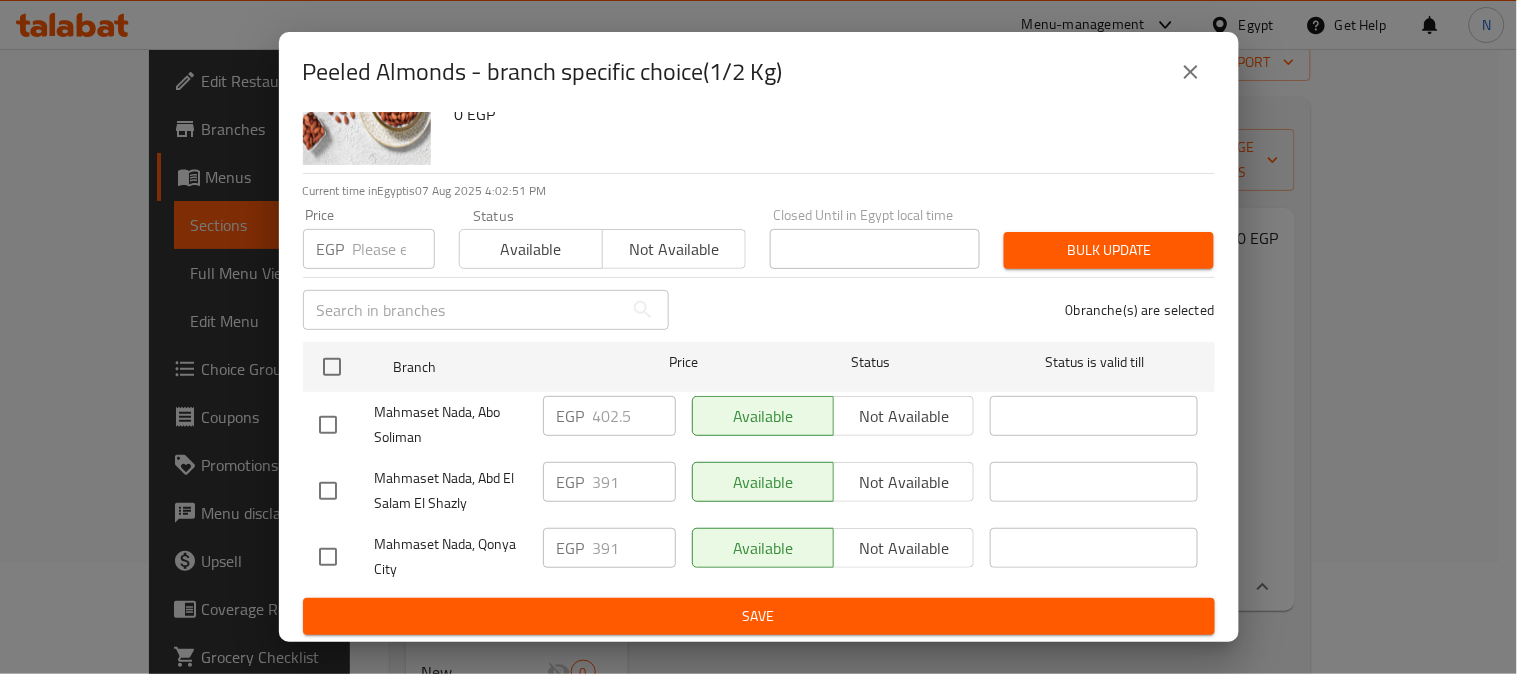 click at bounding box center (328, 491) 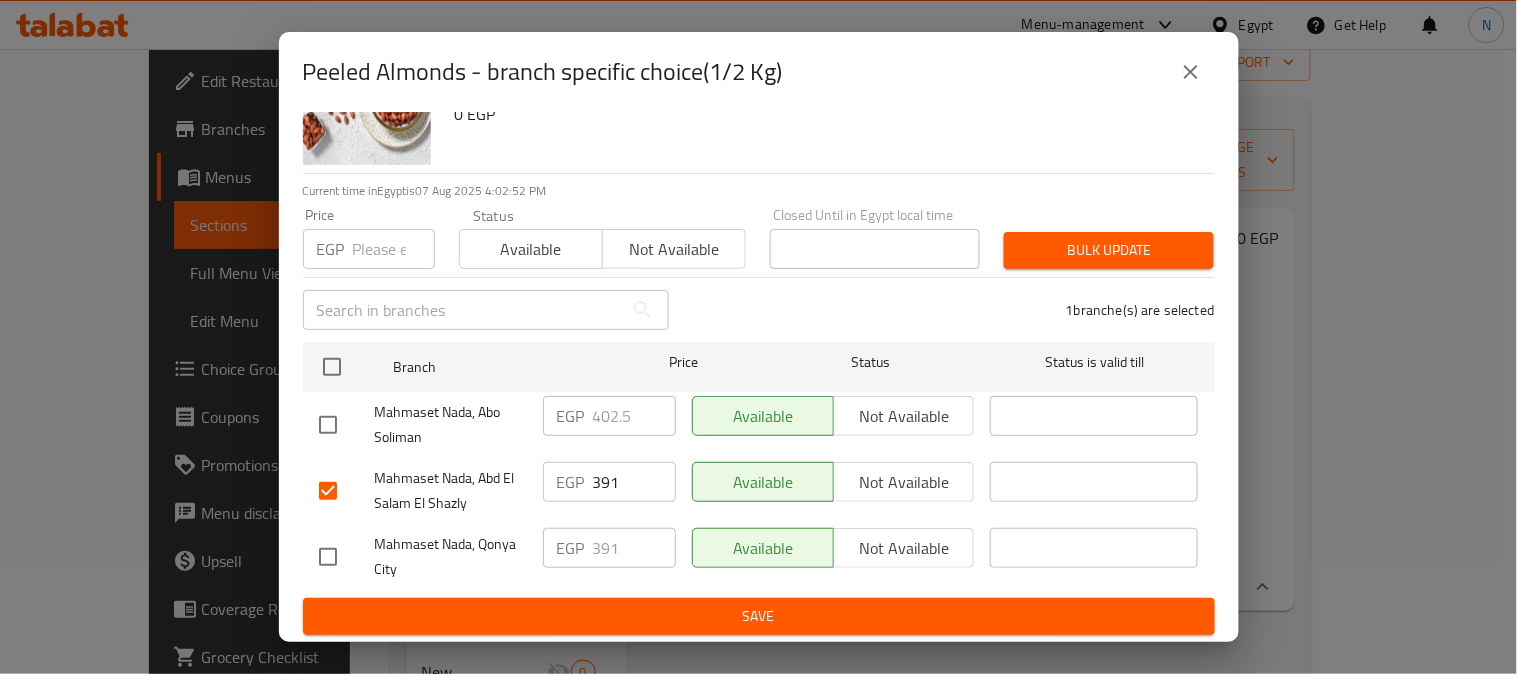 click at bounding box center (328, 557) 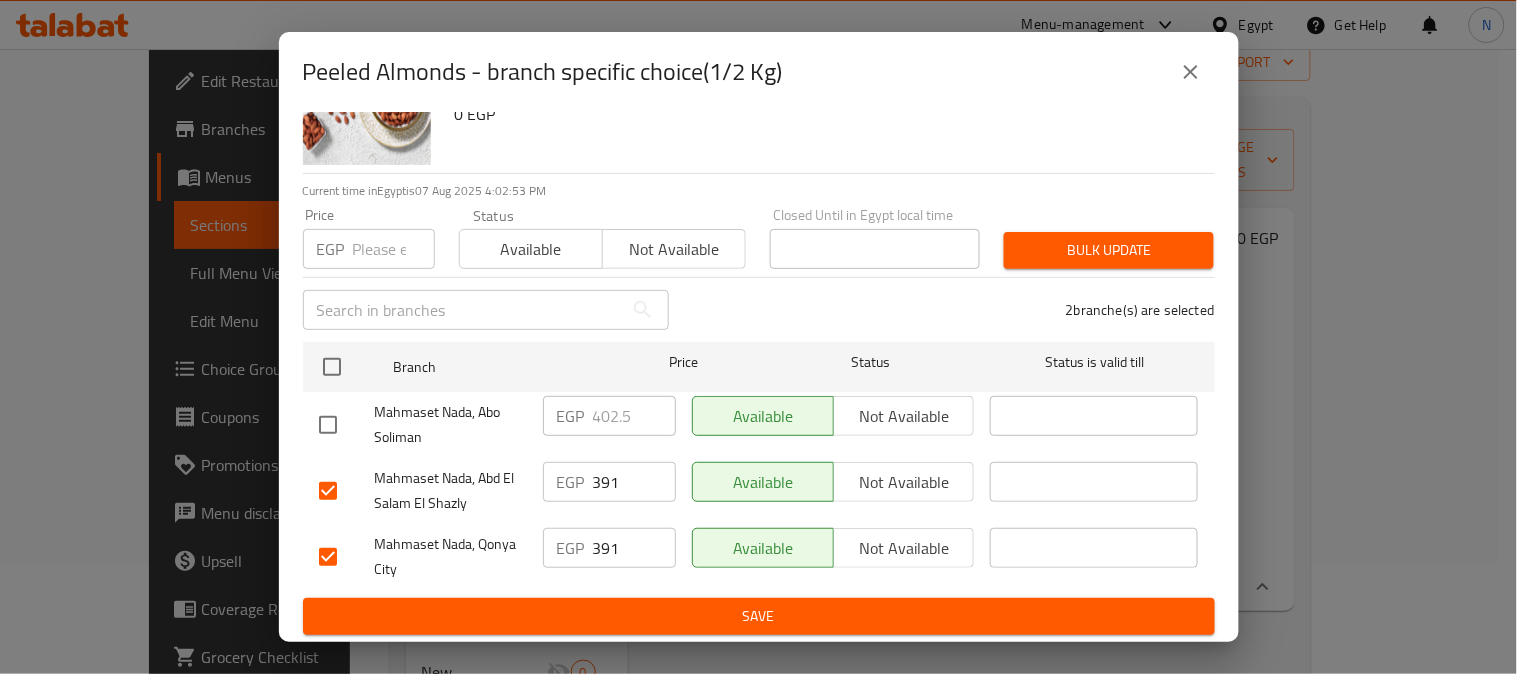 click on "391" at bounding box center (634, 482) 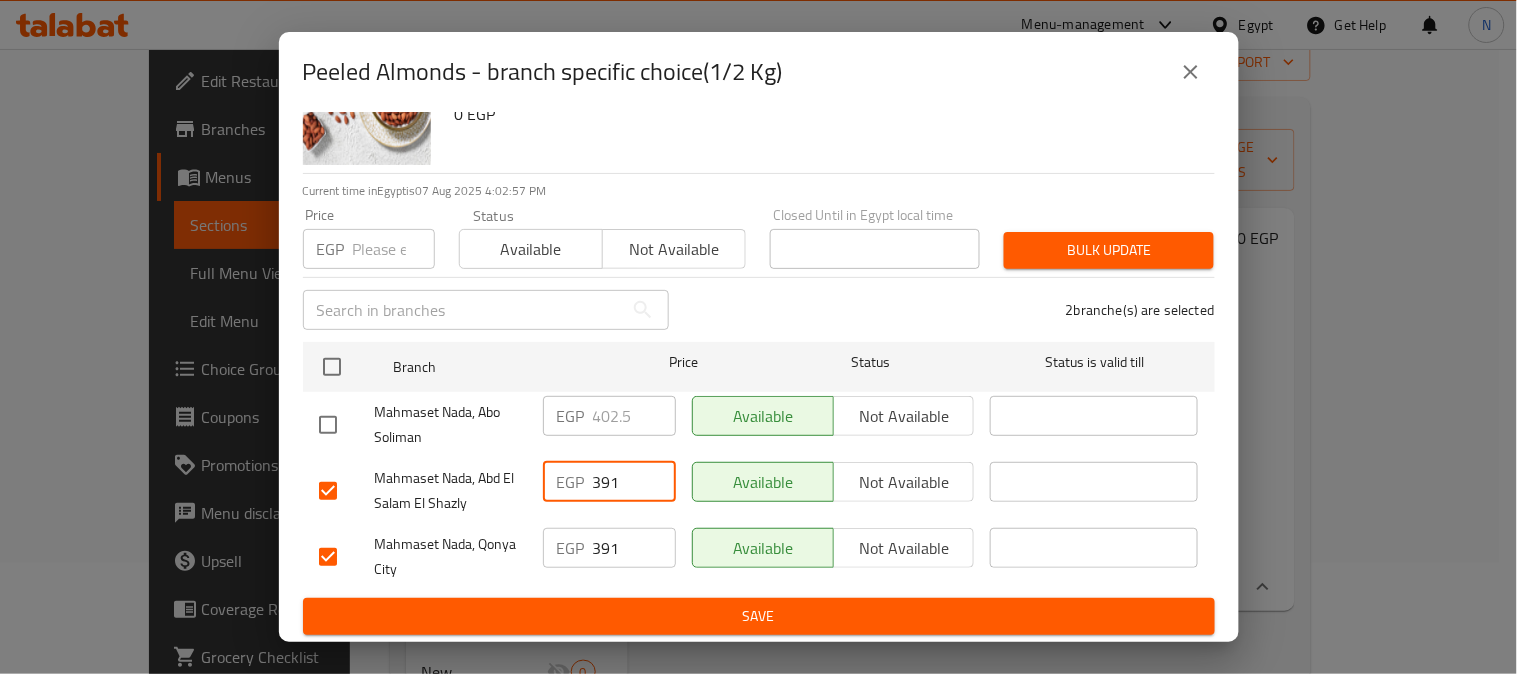 paste on "402.5" 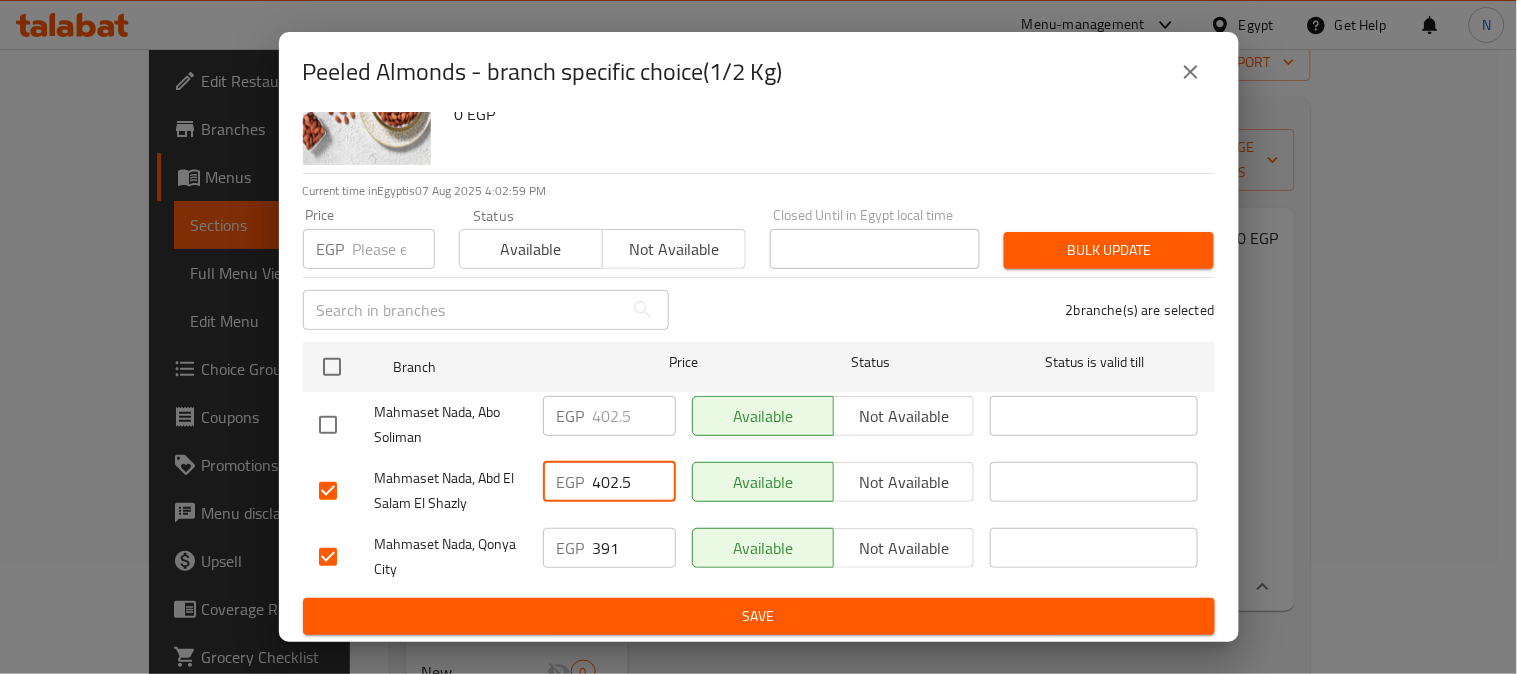 type on "402.5" 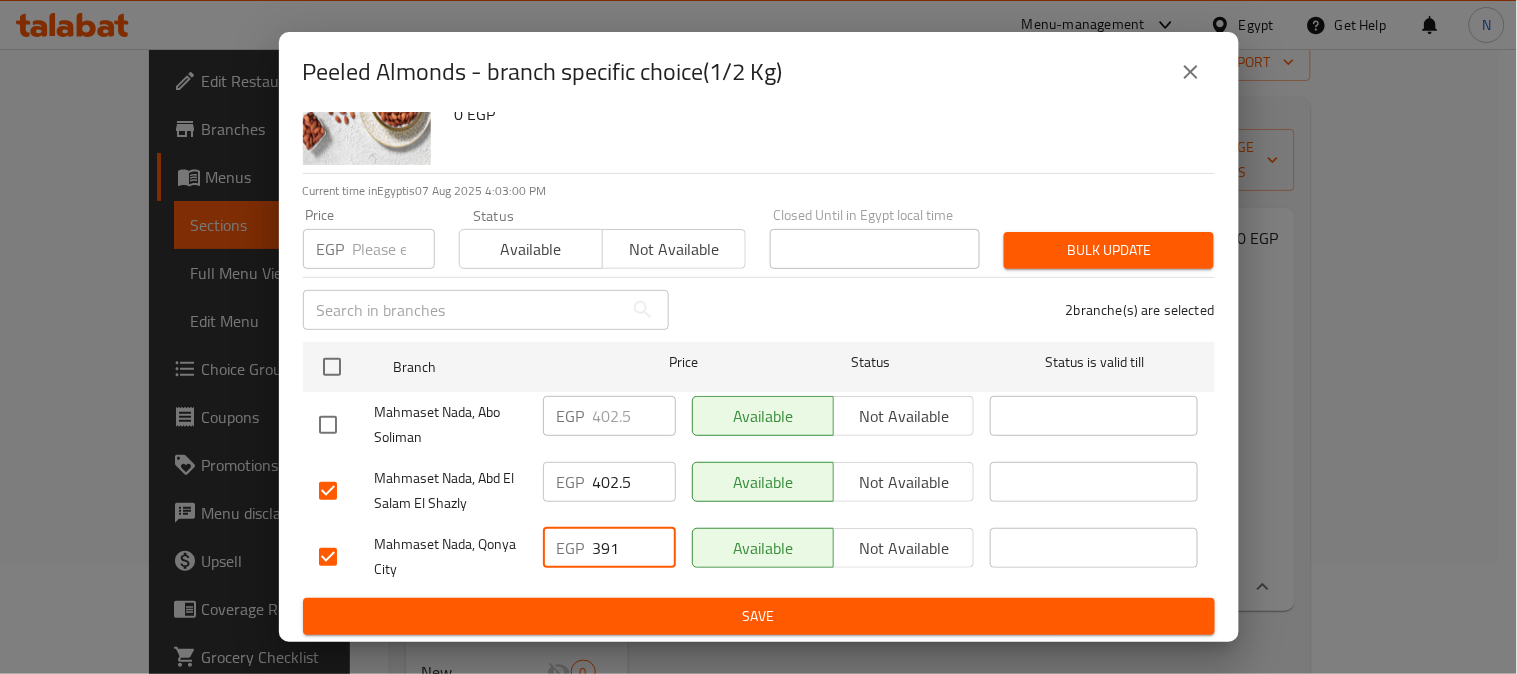 click on "391" at bounding box center [634, 548] 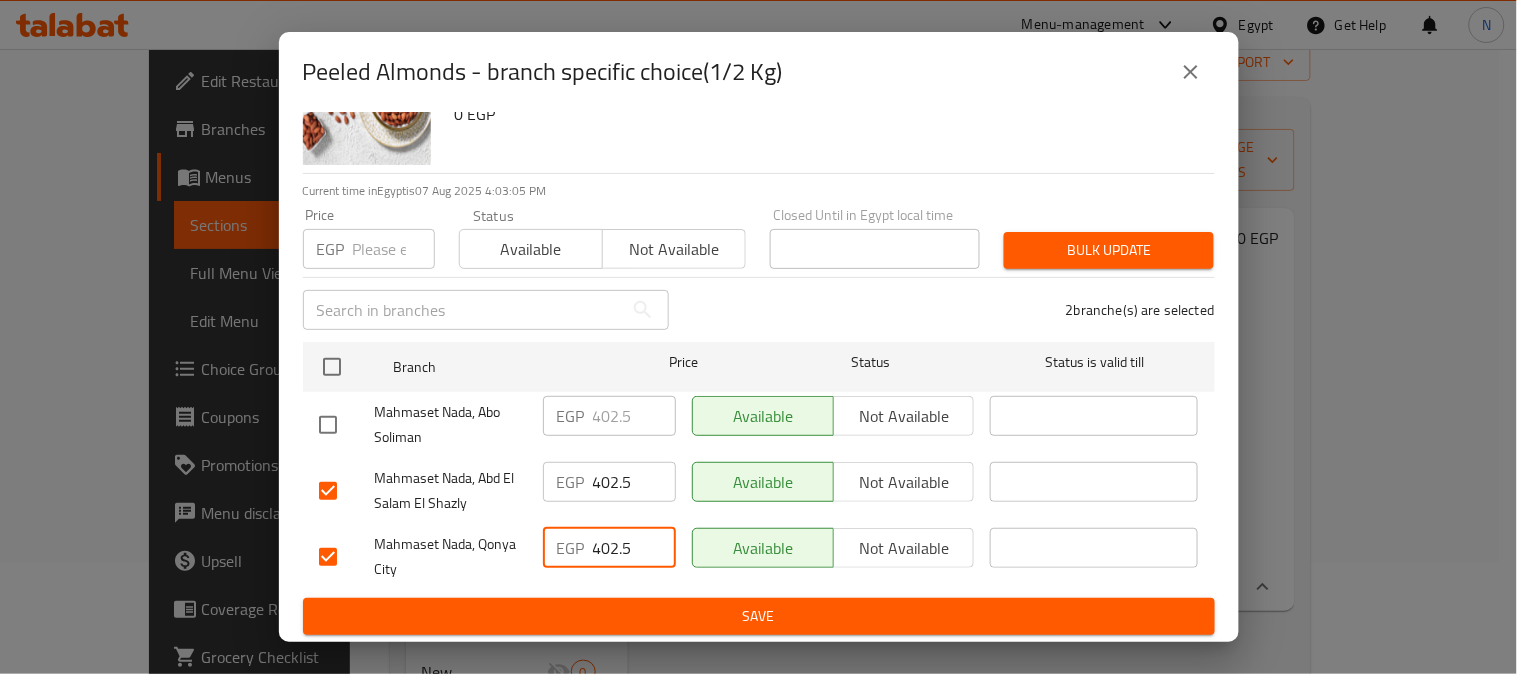 type on "402.5" 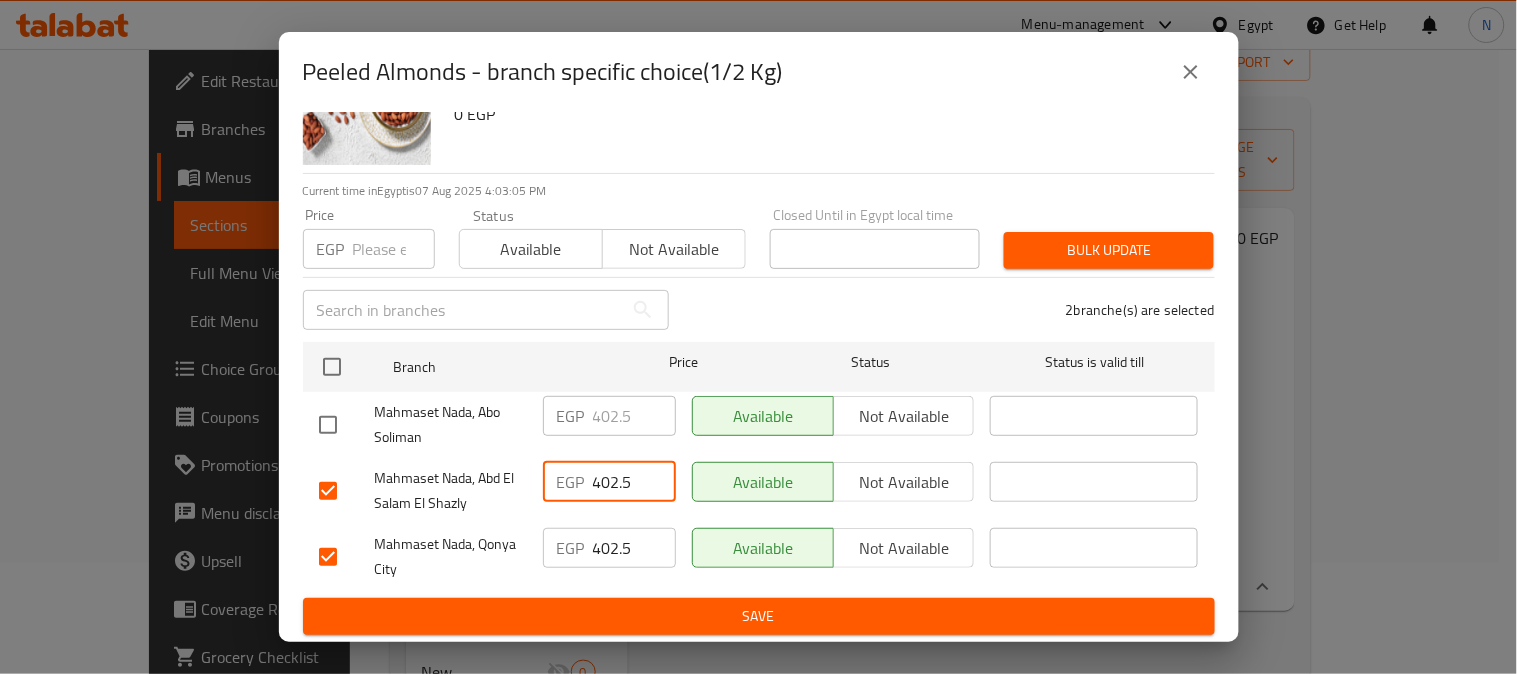 click on "402.5" at bounding box center (634, 482) 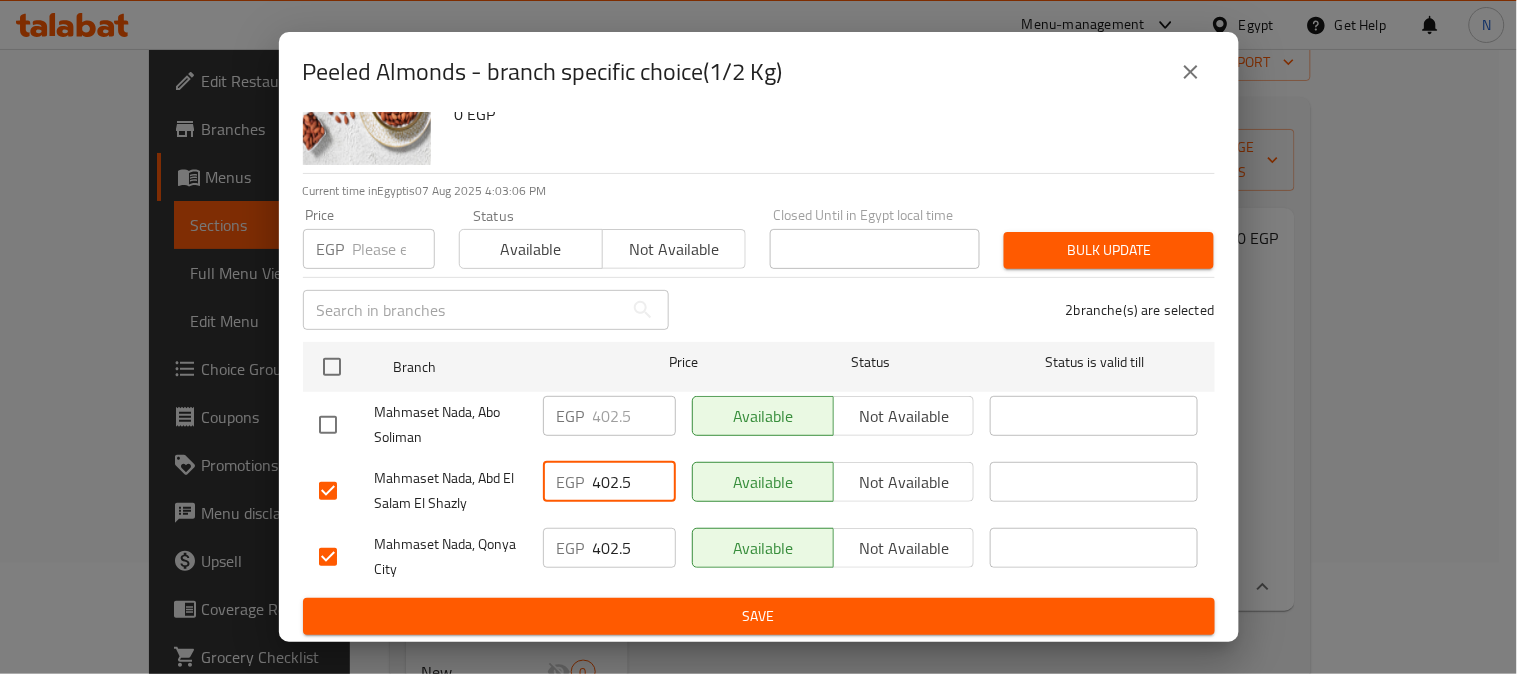 click on "EGP 402.5 ​" at bounding box center (609, 491) 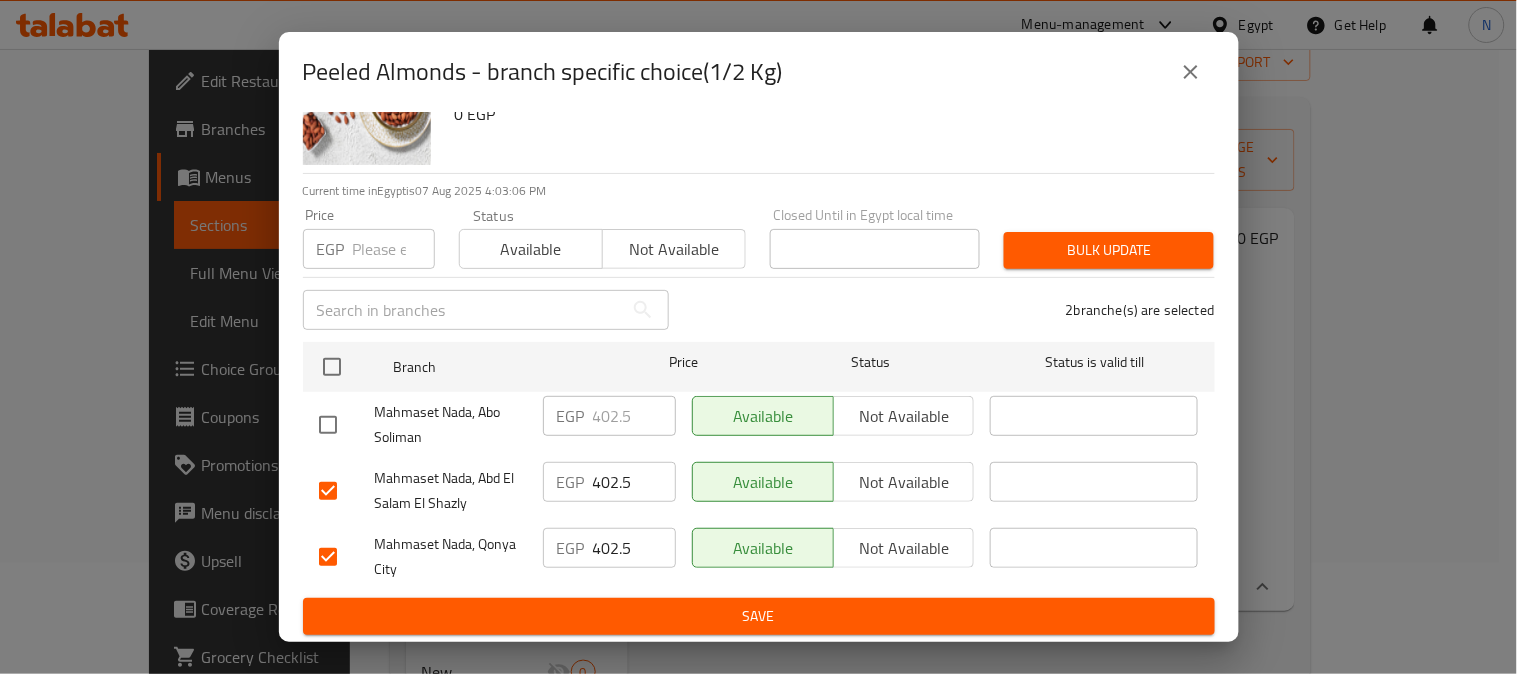 click on "402.5" at bounding box center (634, 482) 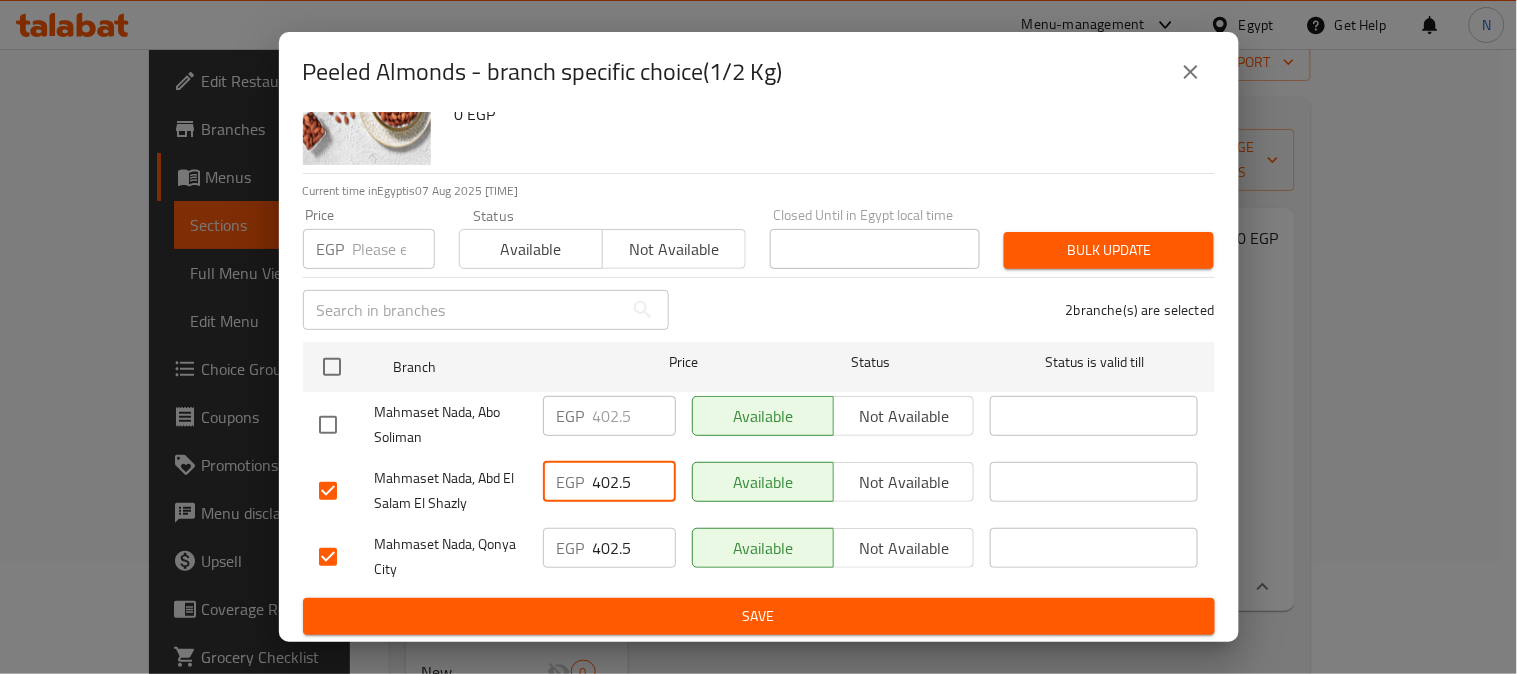 click on "402.5" at bounding box center (634, 482) 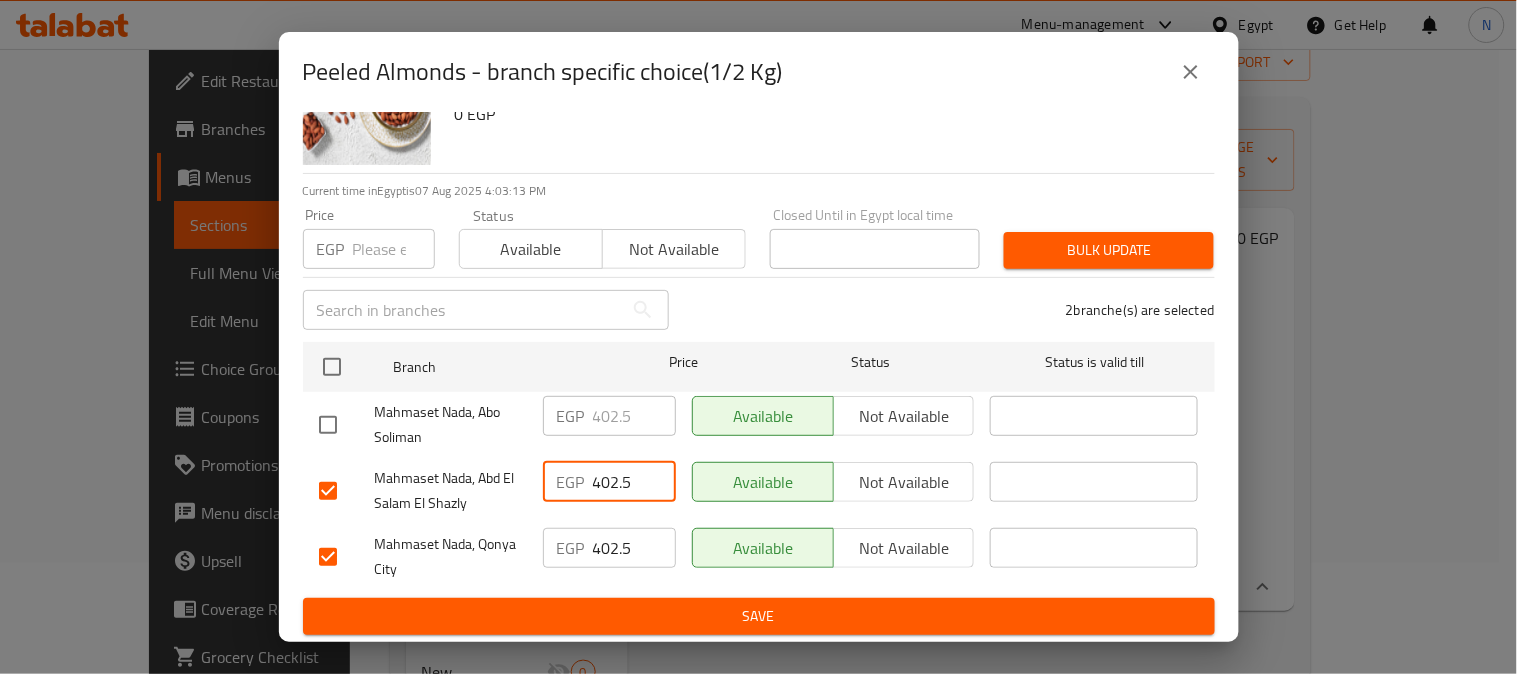 click on "Save" at bounding box center [759, 616] 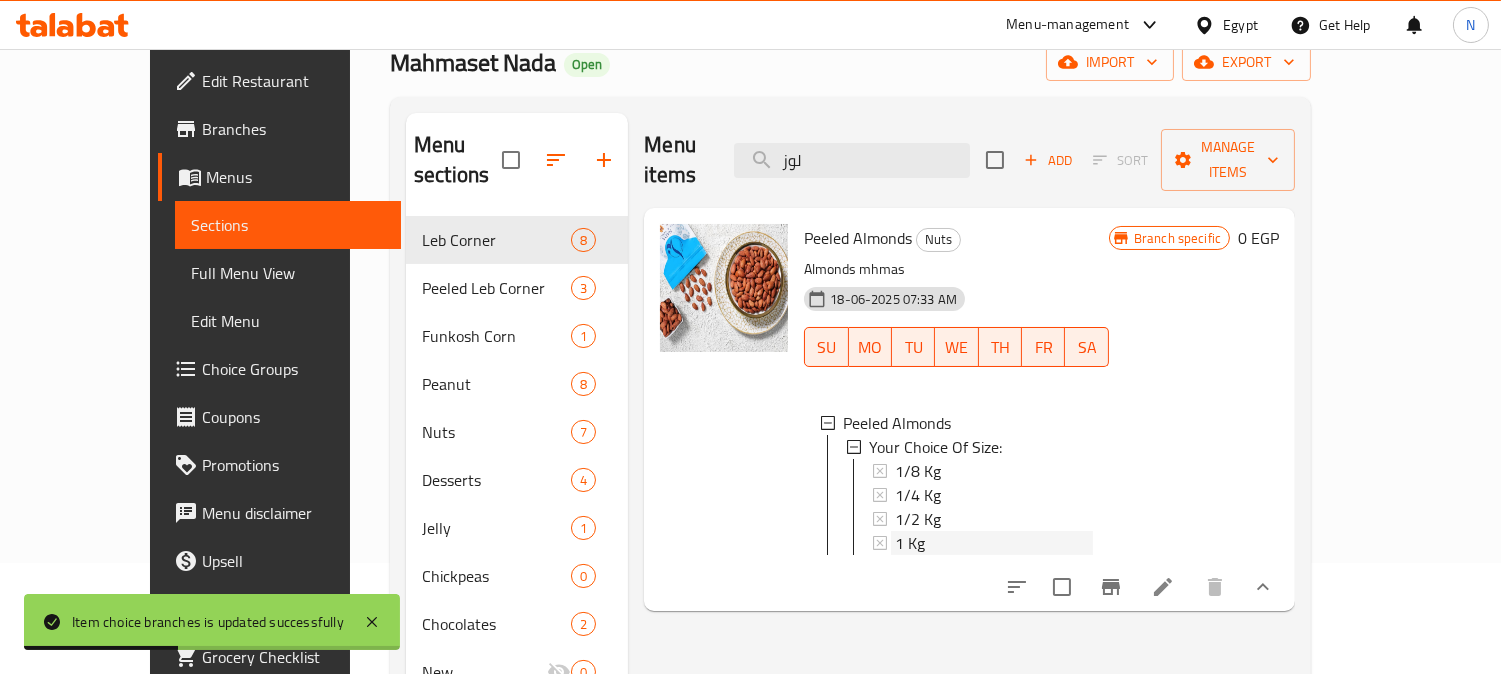 click on "1 Kg" at bounding box center (910, 543) 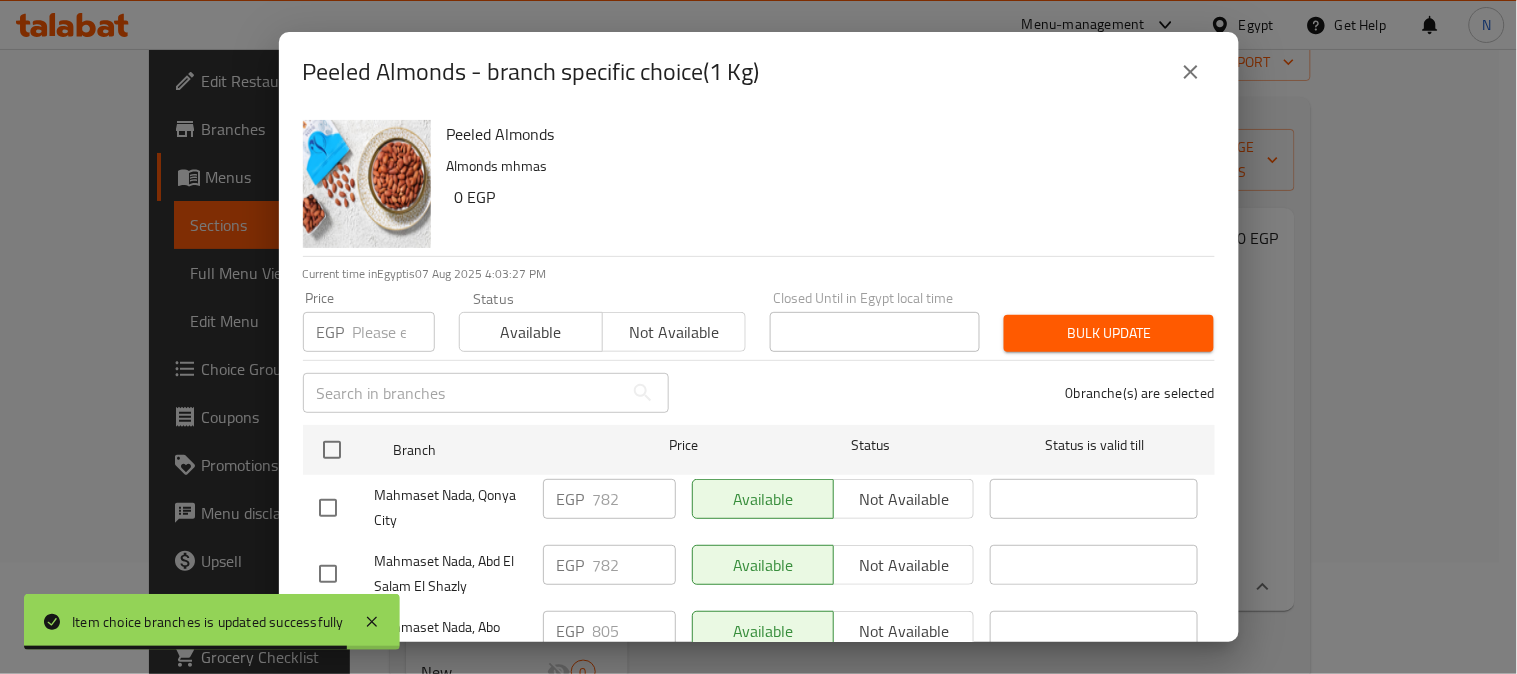 click at bounding box center (328, 574) 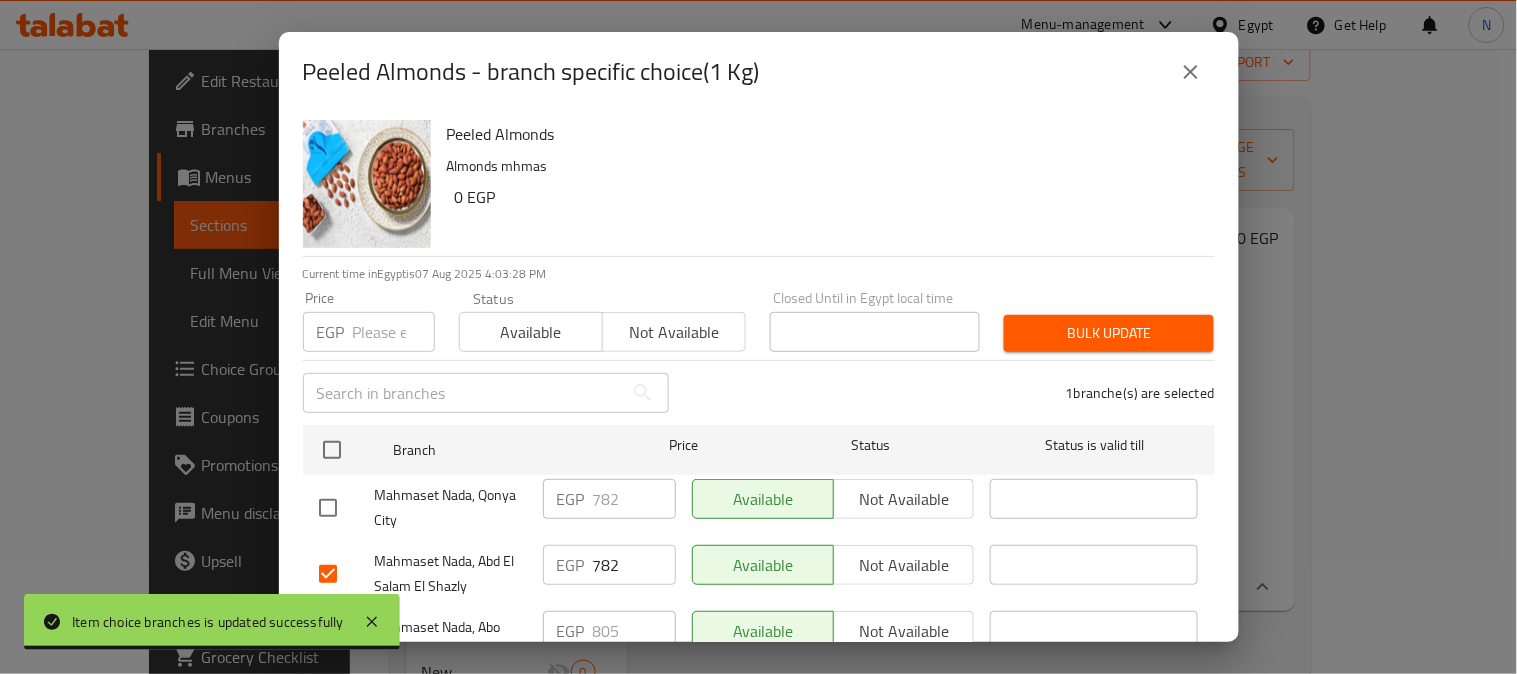 click at bounding box center (328, 508) 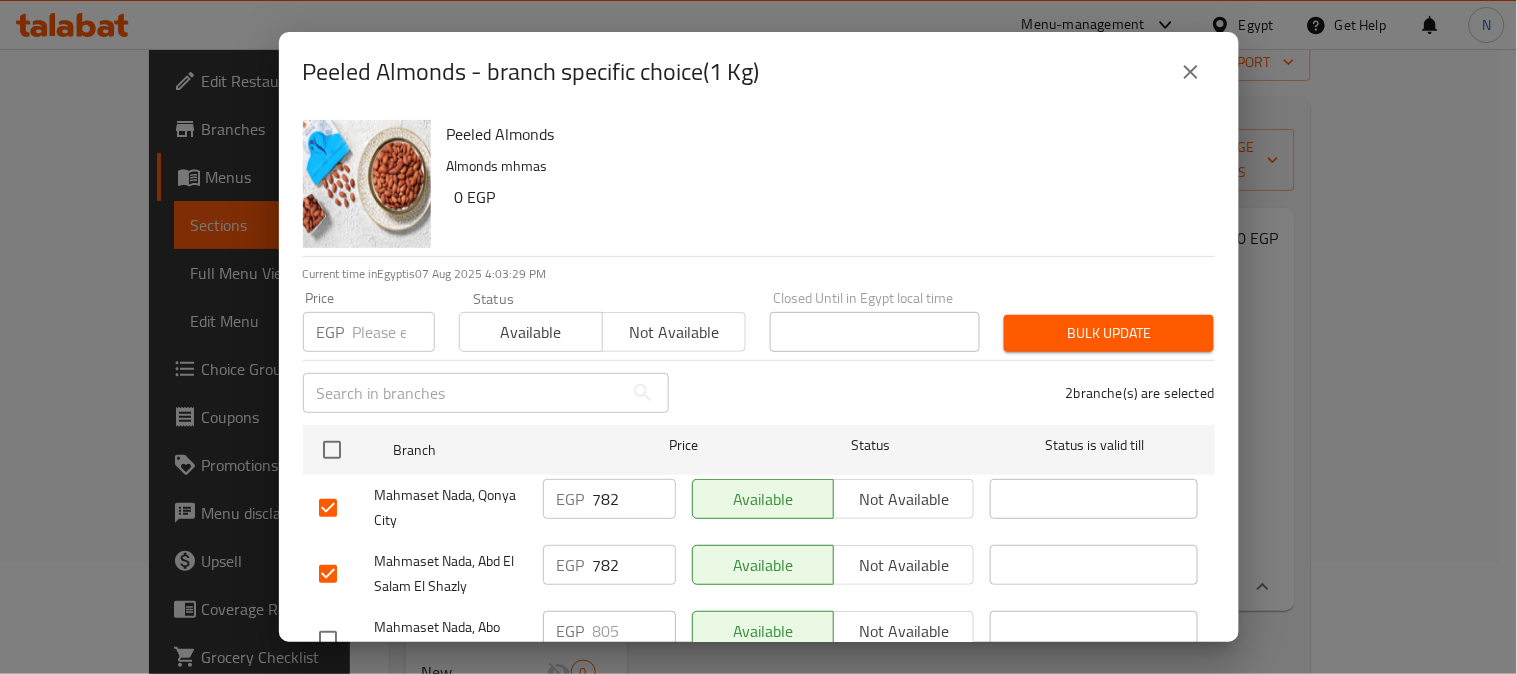 click on "782" at bounding box center [634, 499] 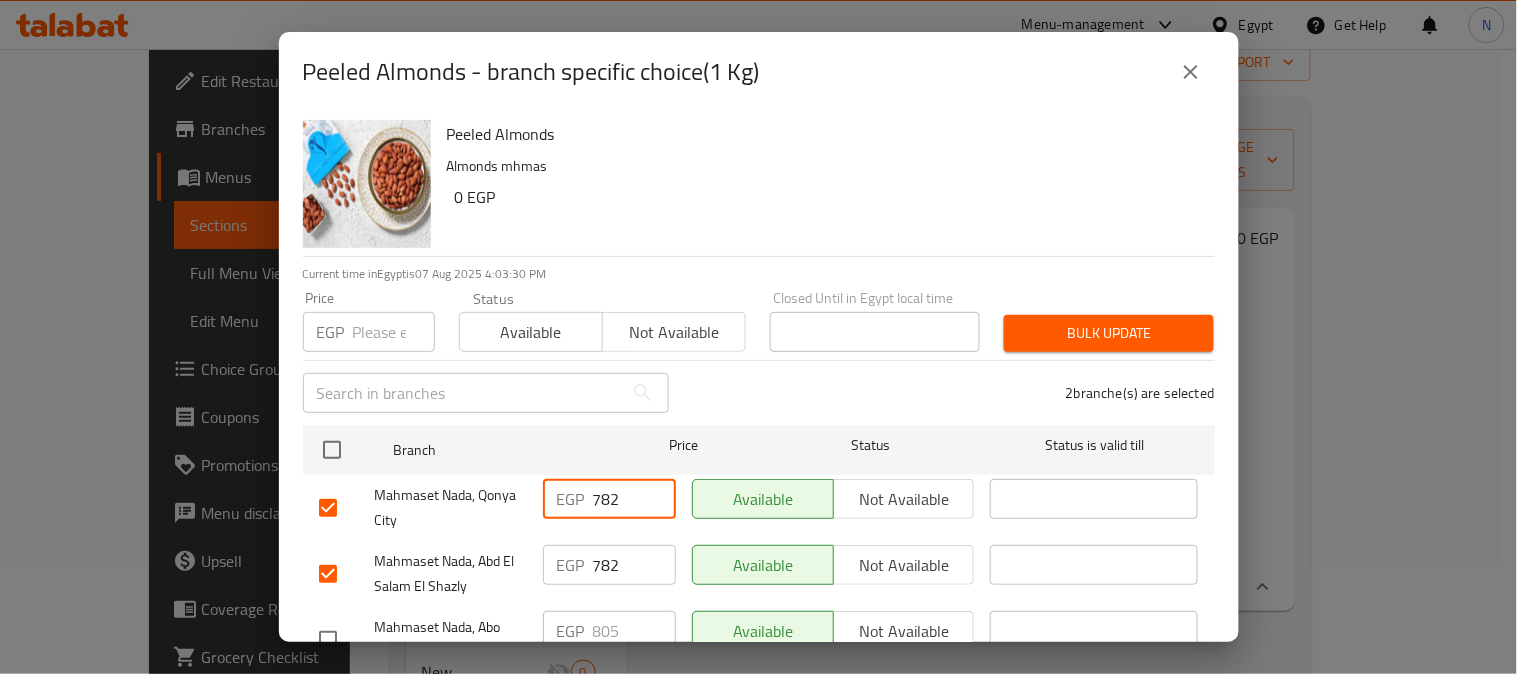 paste on "805" 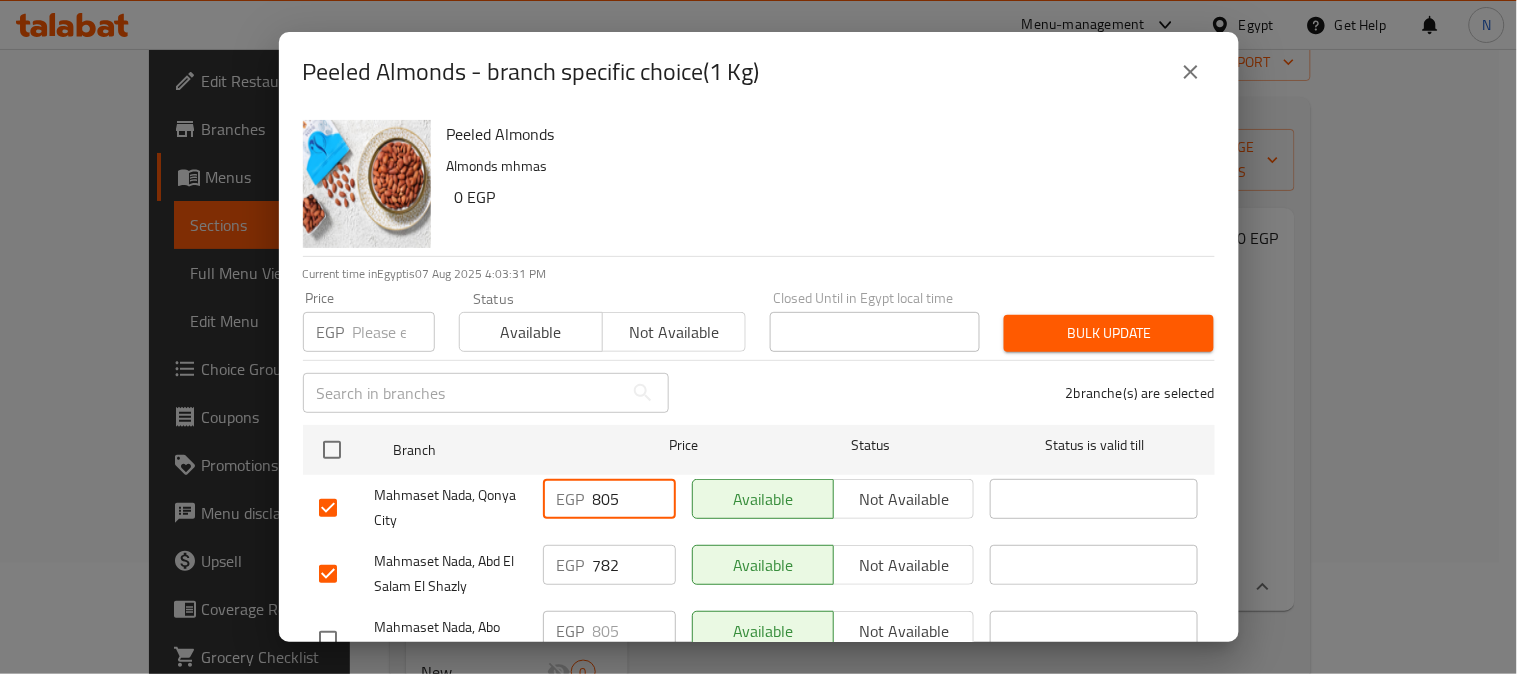 type on "805" 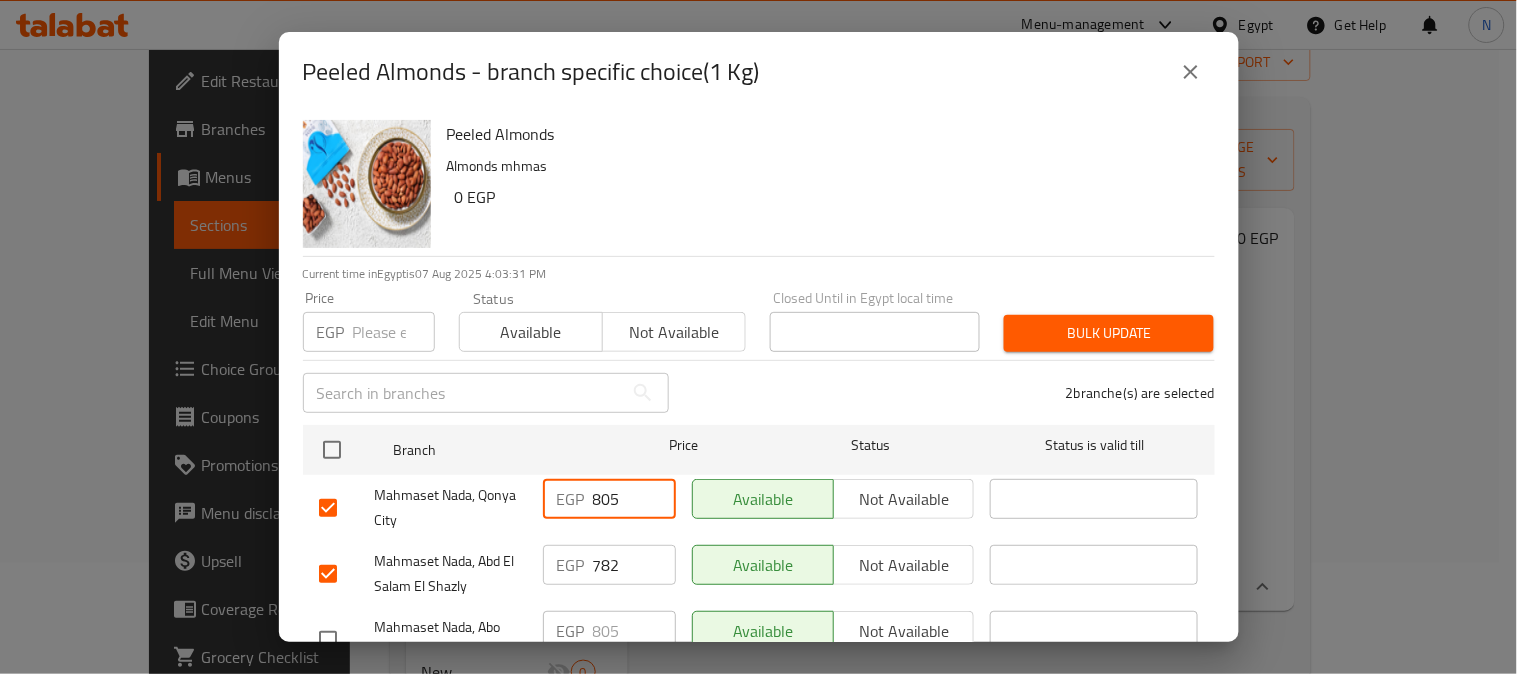 click on "782" at bounding box center (634, 565) 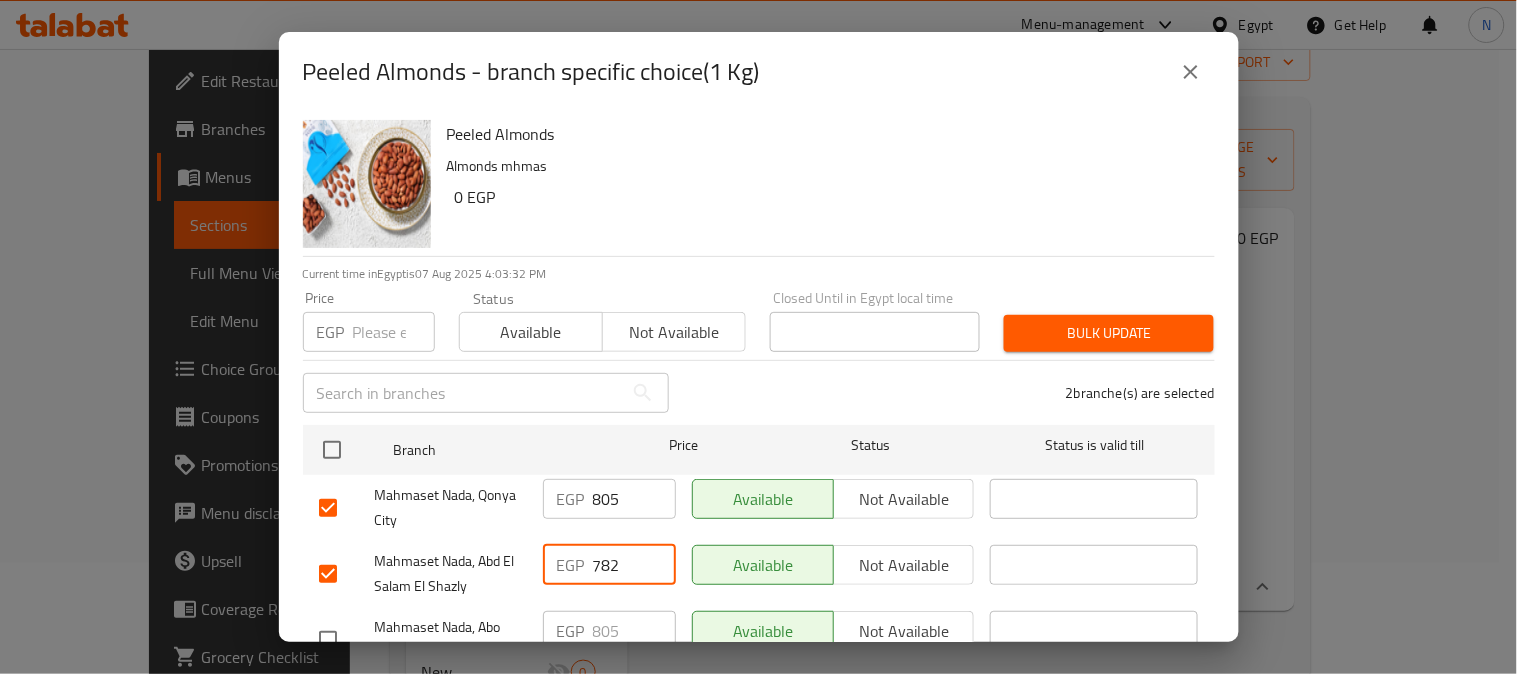 click on "782" at bounding box center (634, 565) 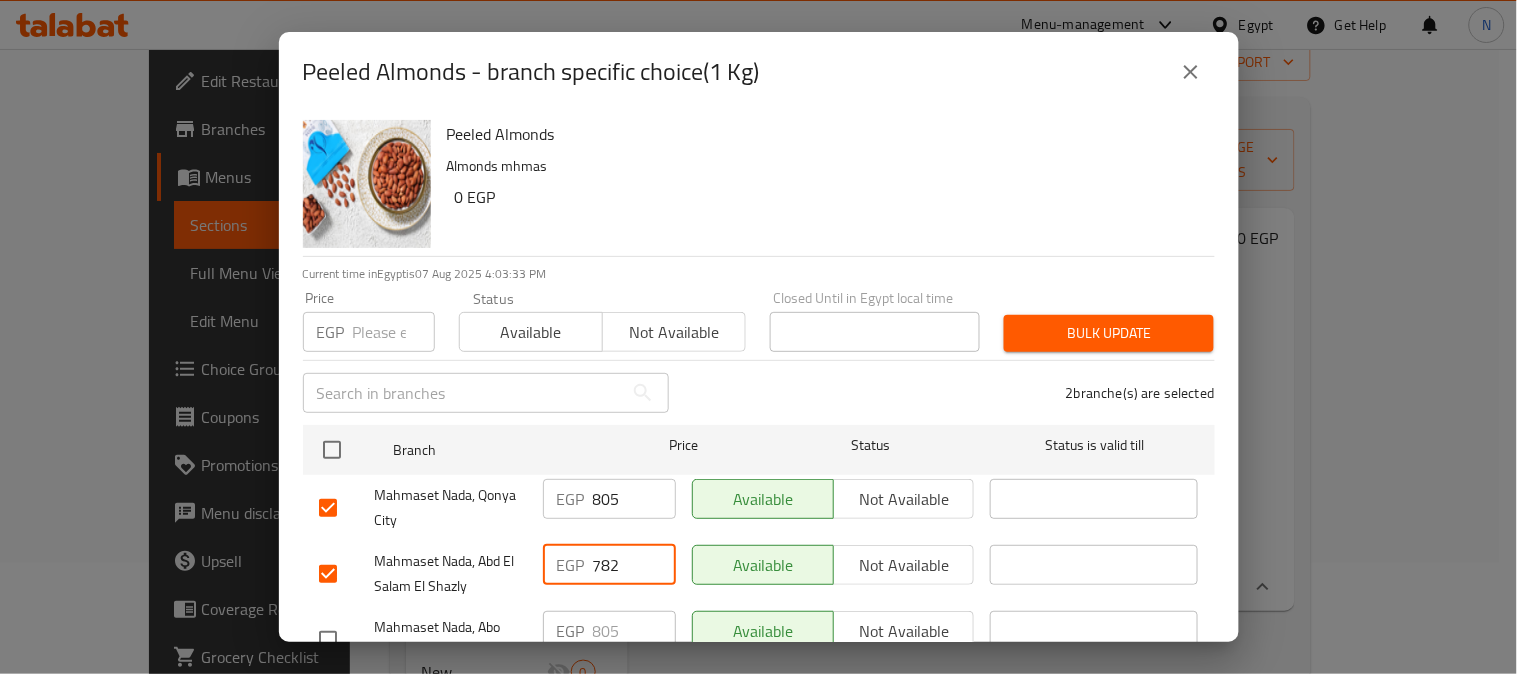 paste on "805" 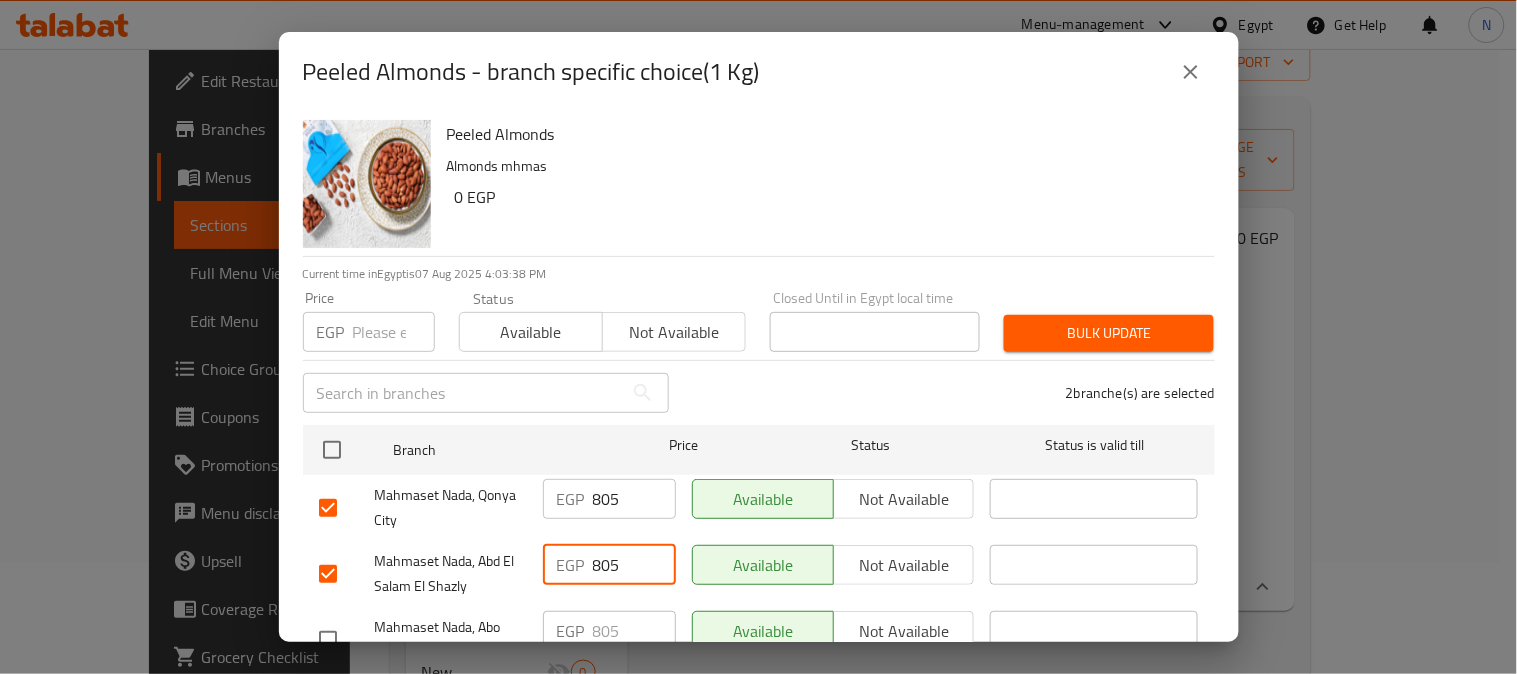 scroll, scrollTop: 83, scrollLeft: 0, axis: vertical 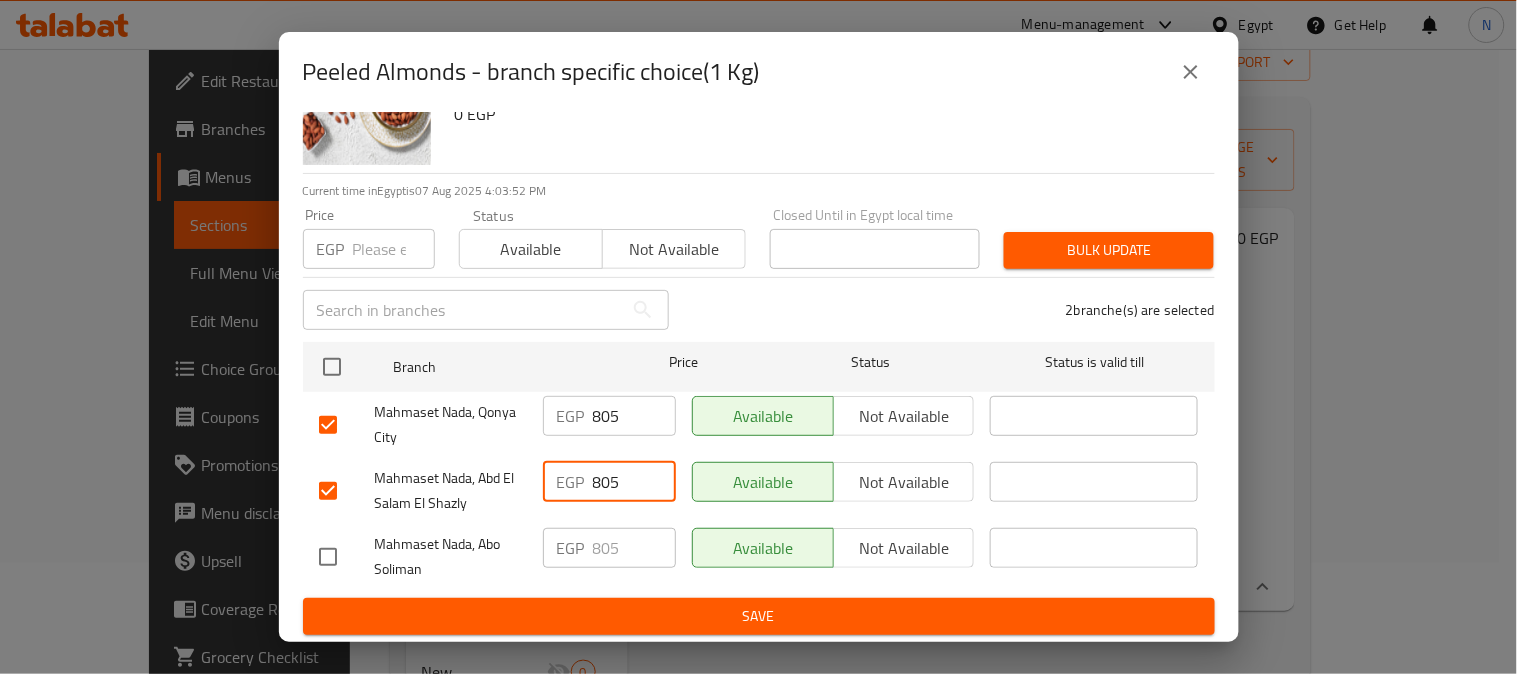 type on "805" 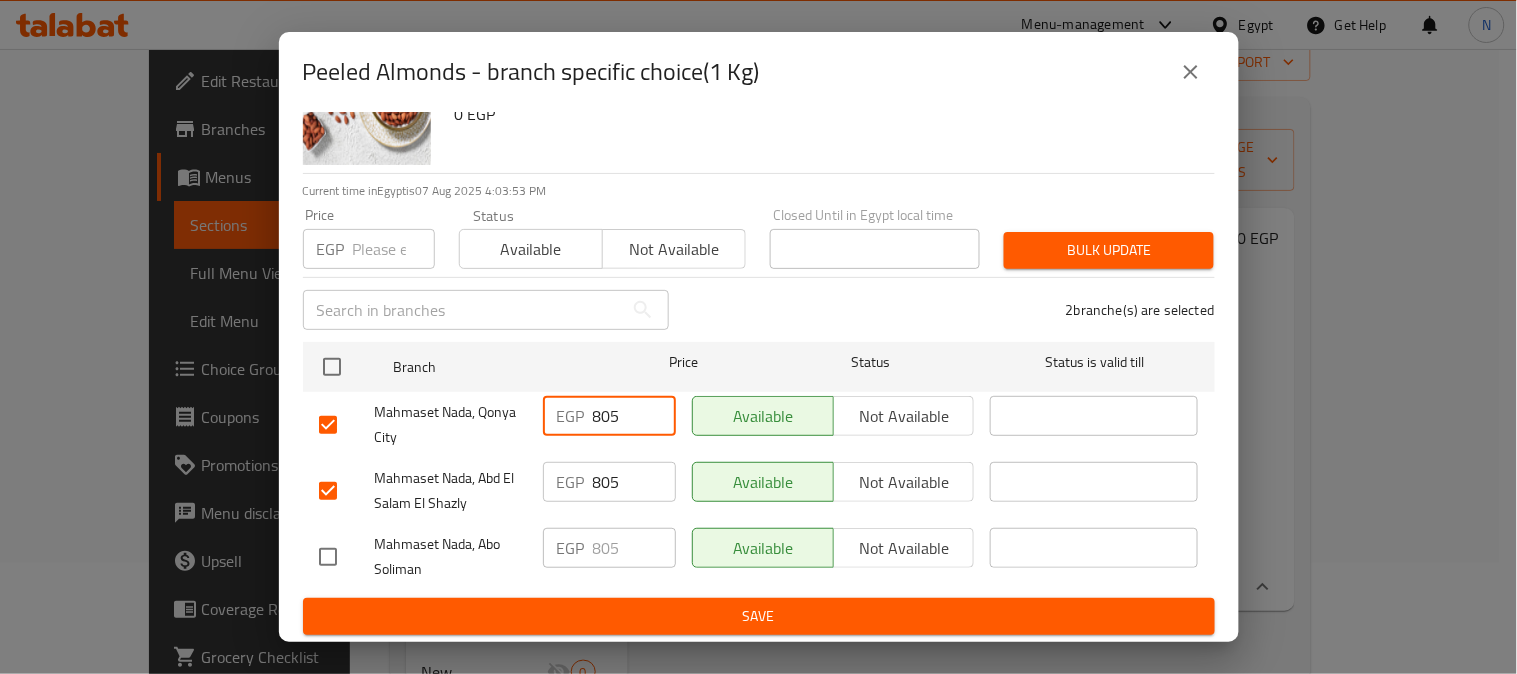 click on "805" at bounding box center (634, 416) 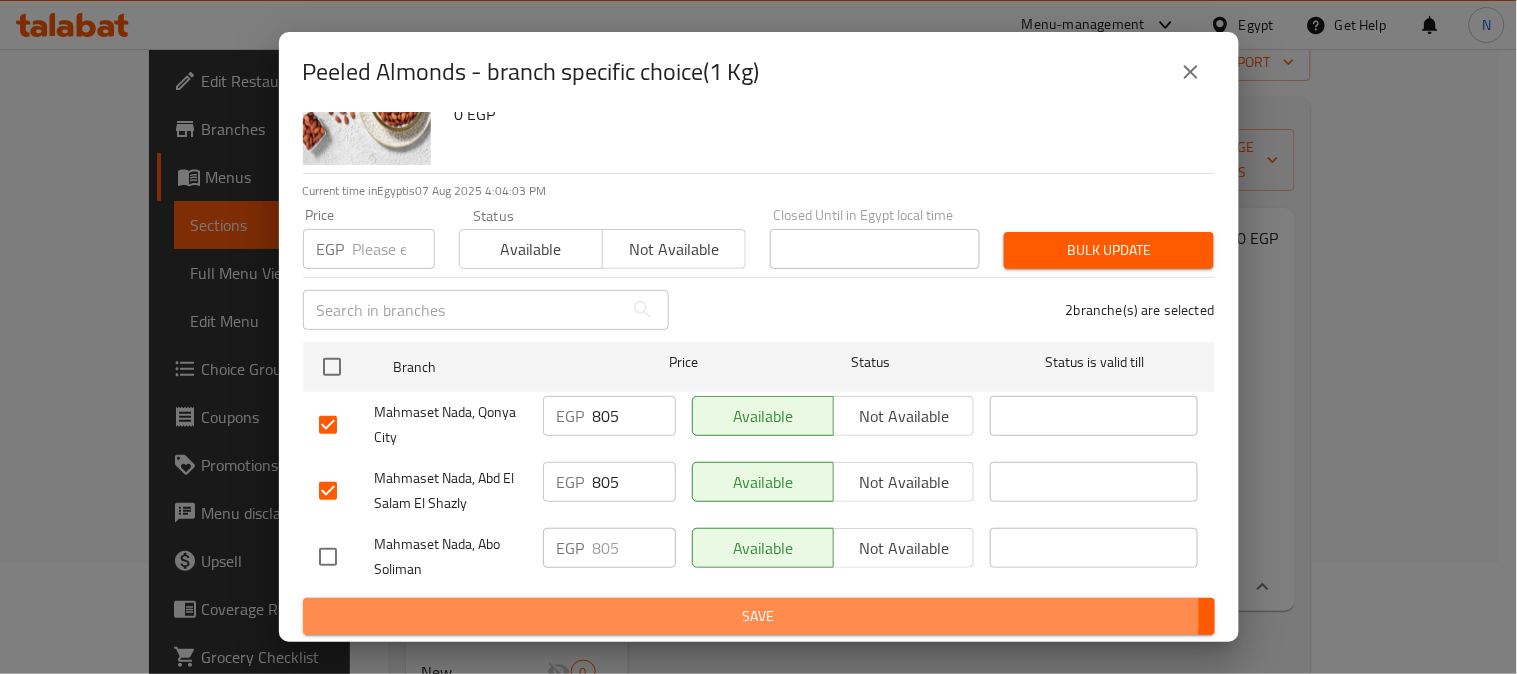 click on "Save" at bounding box center [759, 616] 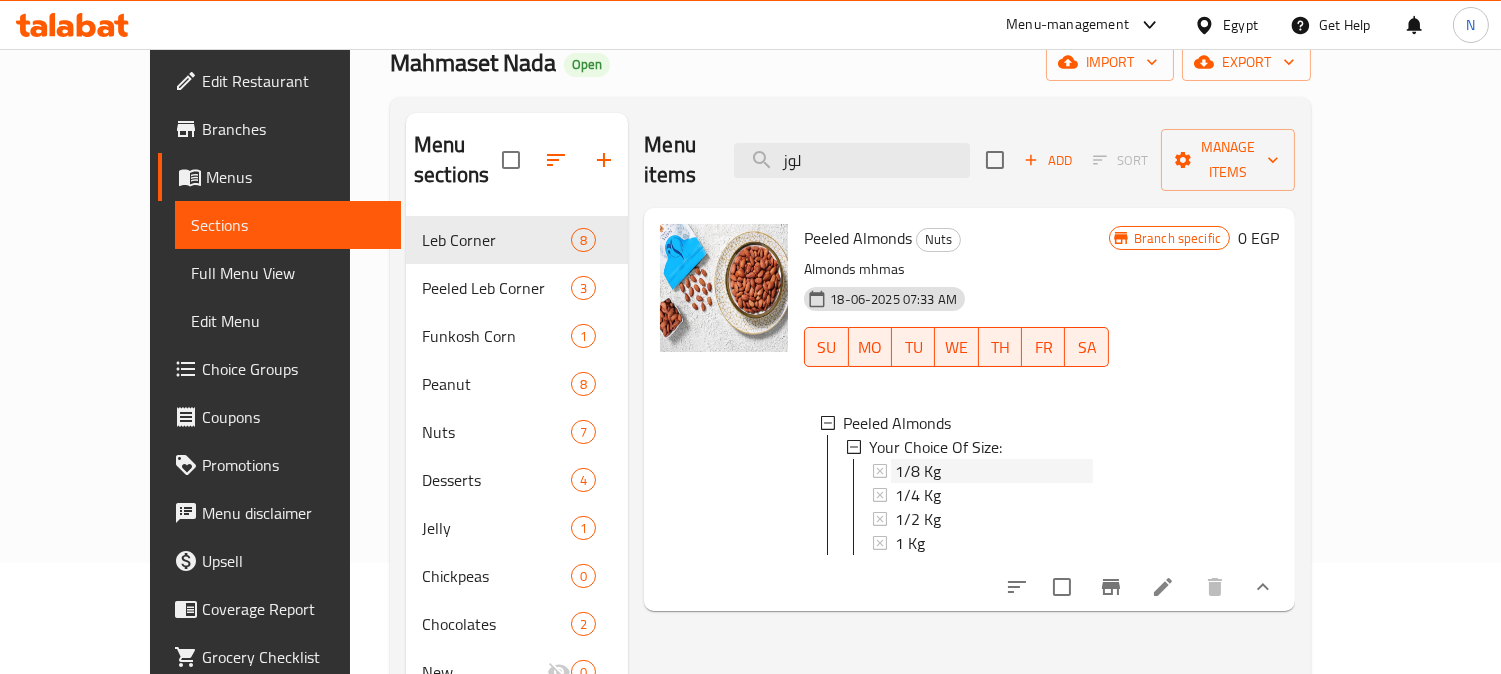 click on "1/8 Kg" at bounding box center [994, 471] 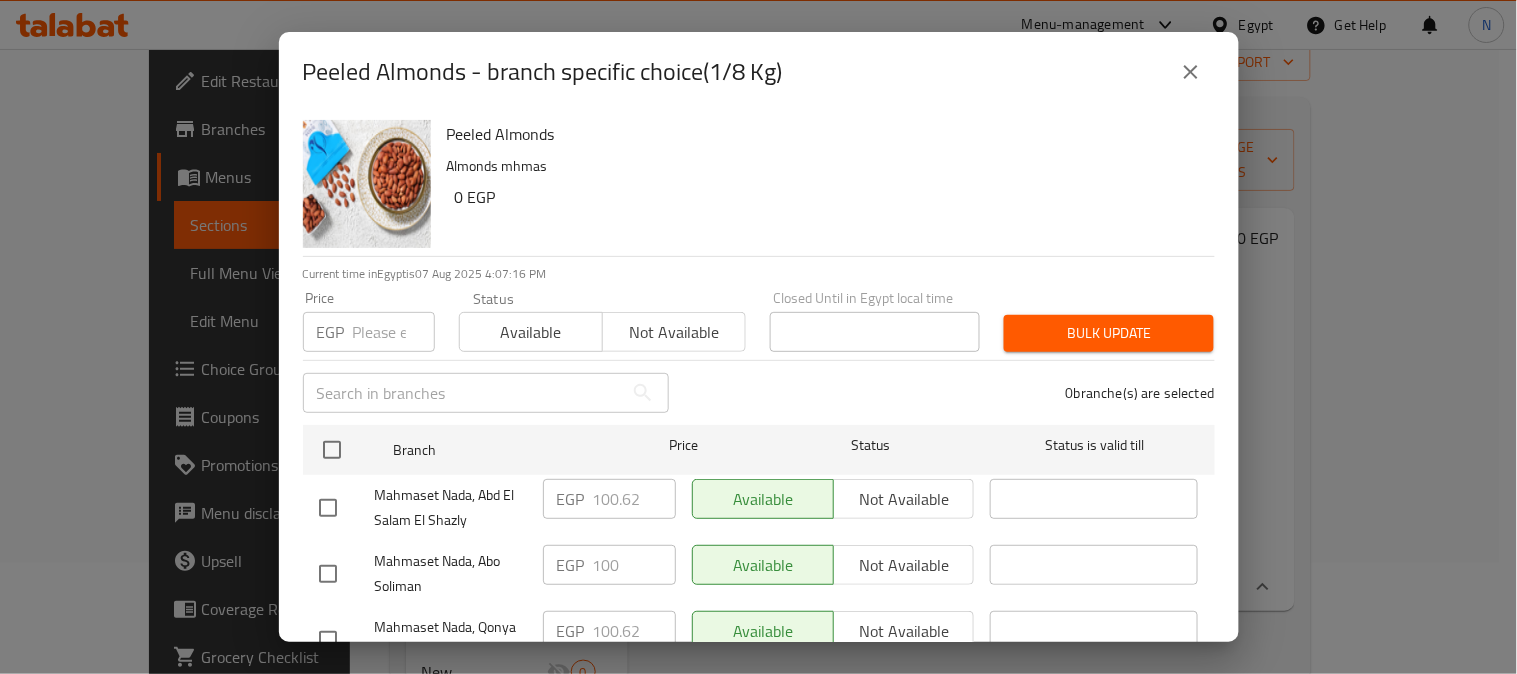 scroll, scrollTop: 83, scrollLeft: 0, axis: vertical 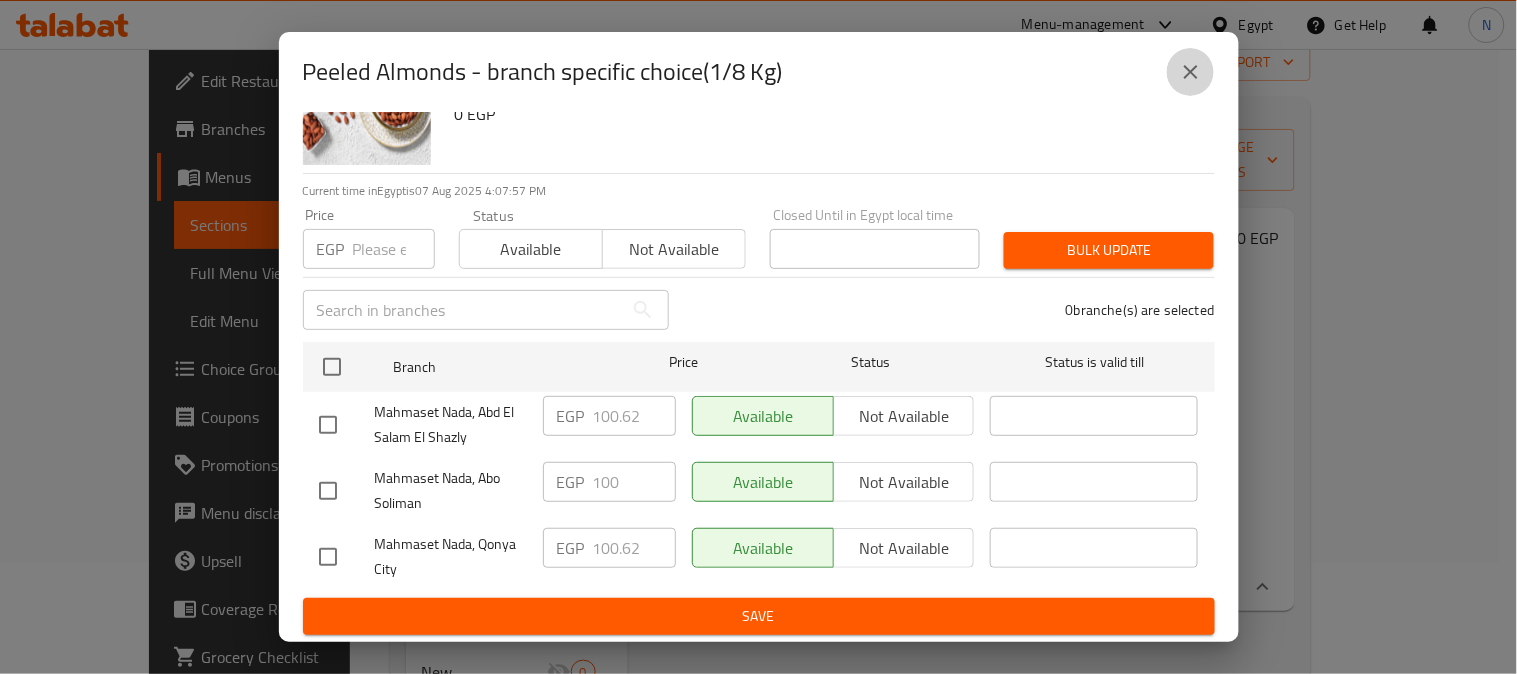 click 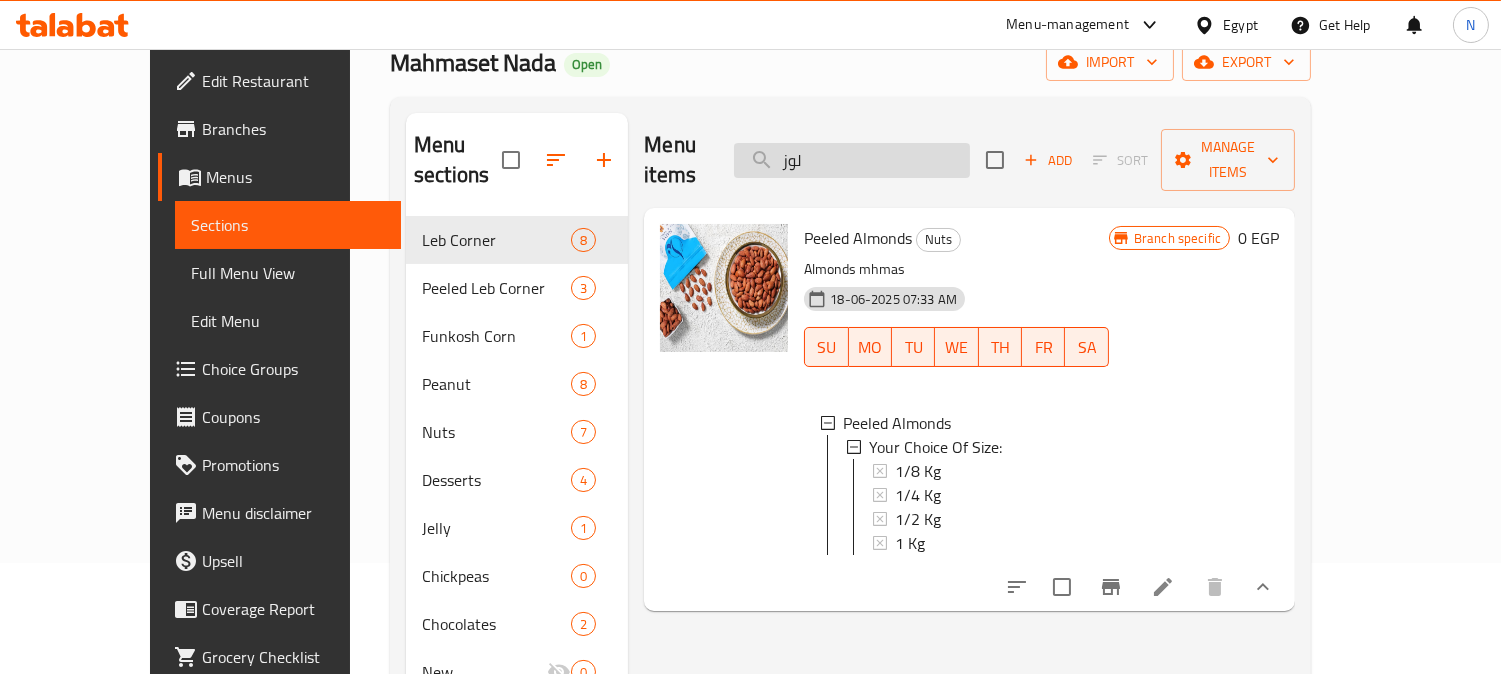 click on "لوز" at bounding box center [852, 160] 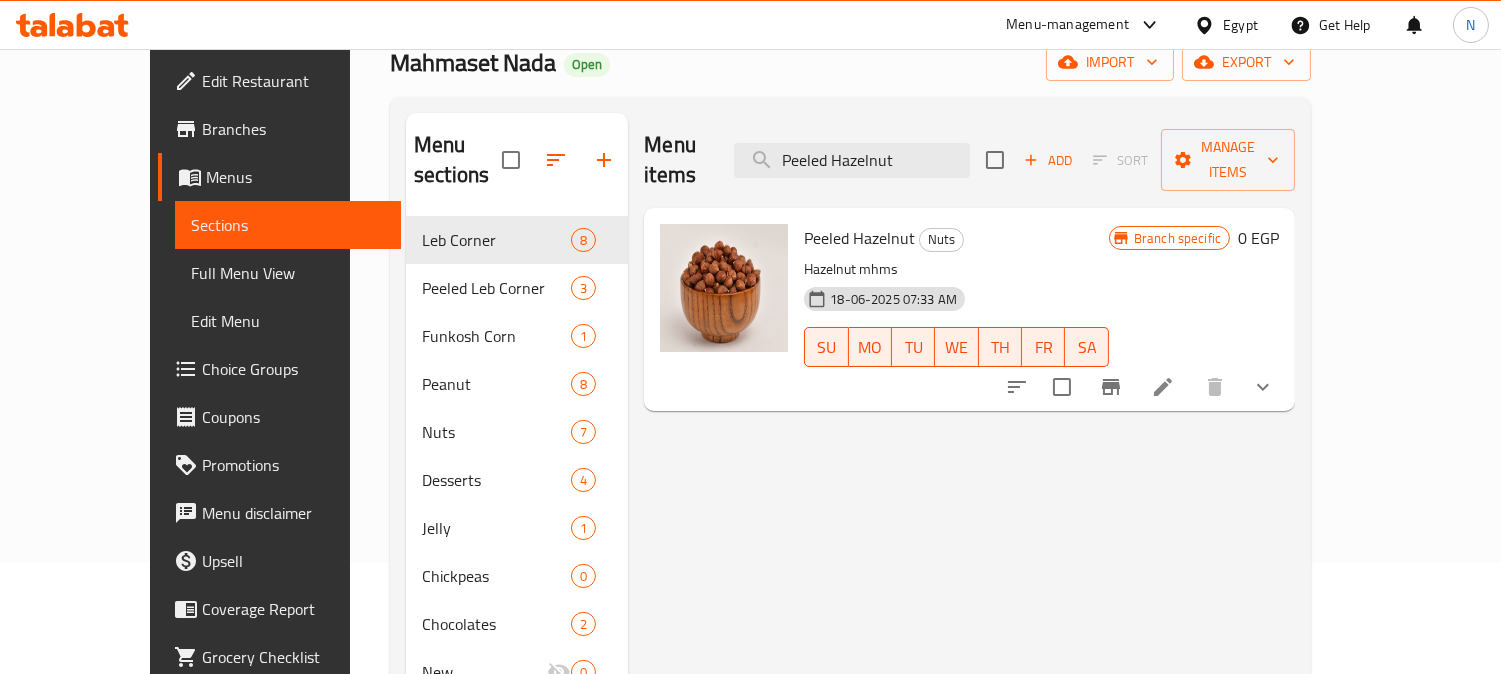 type on "Peeled Hazelnut" 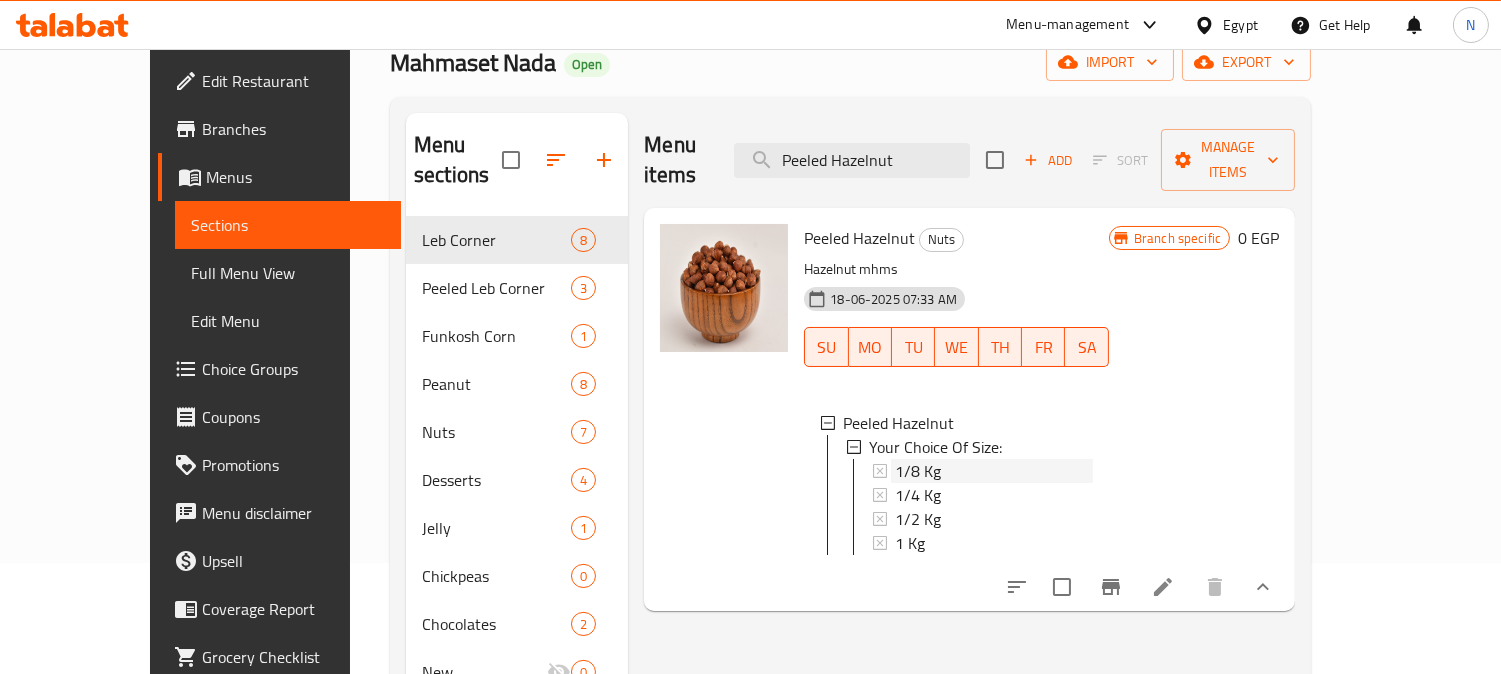 click on "1/8 Kg" at bounding box center (994, 471) 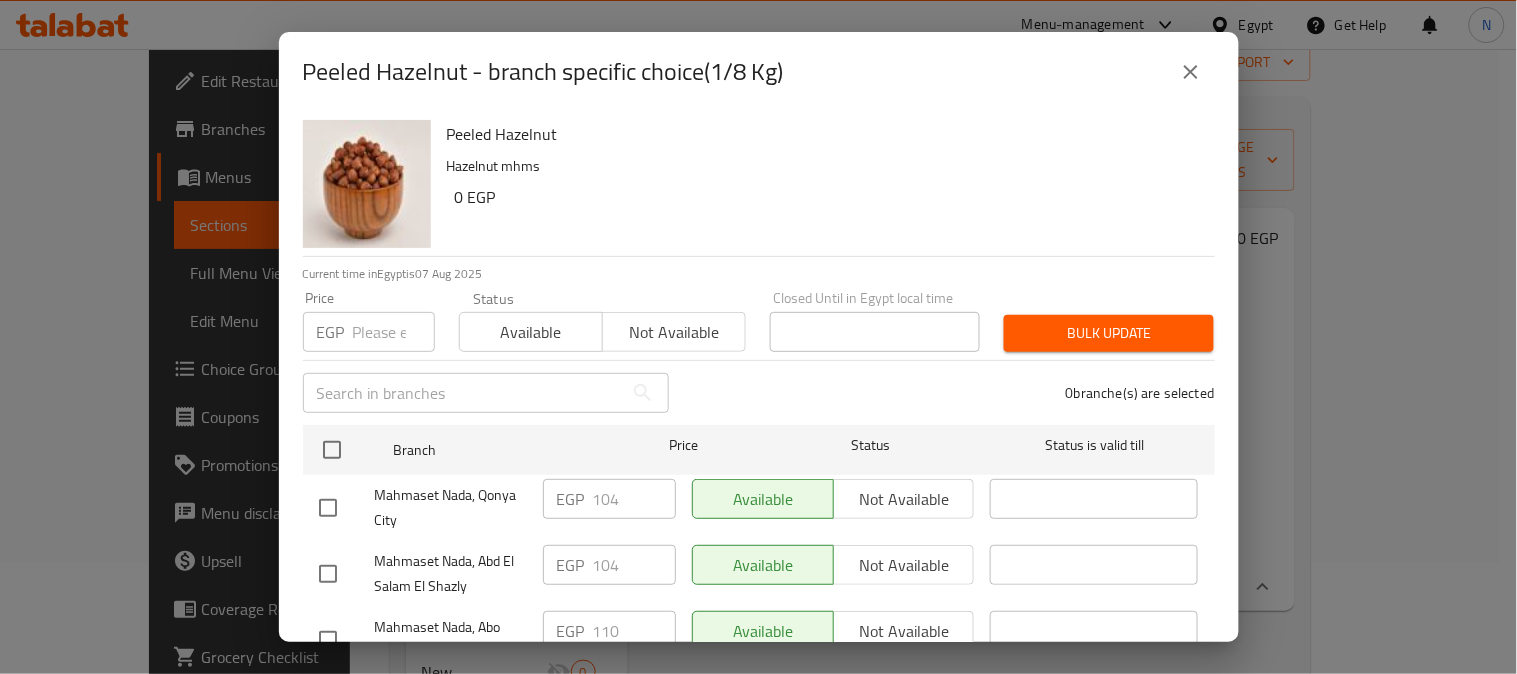 scroll, scrollTop: 83, scrollLeft: 0, axis: vertical 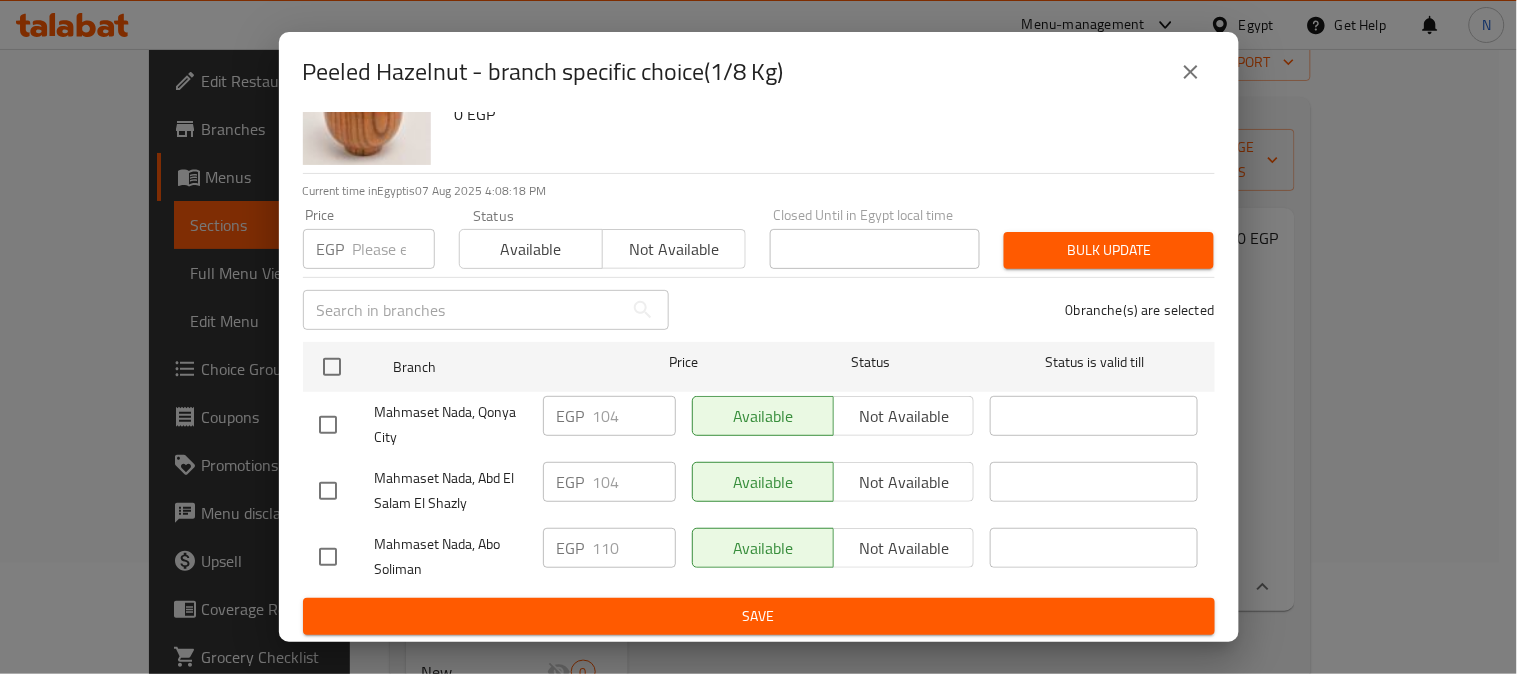 click at bounding box center [328, 491] 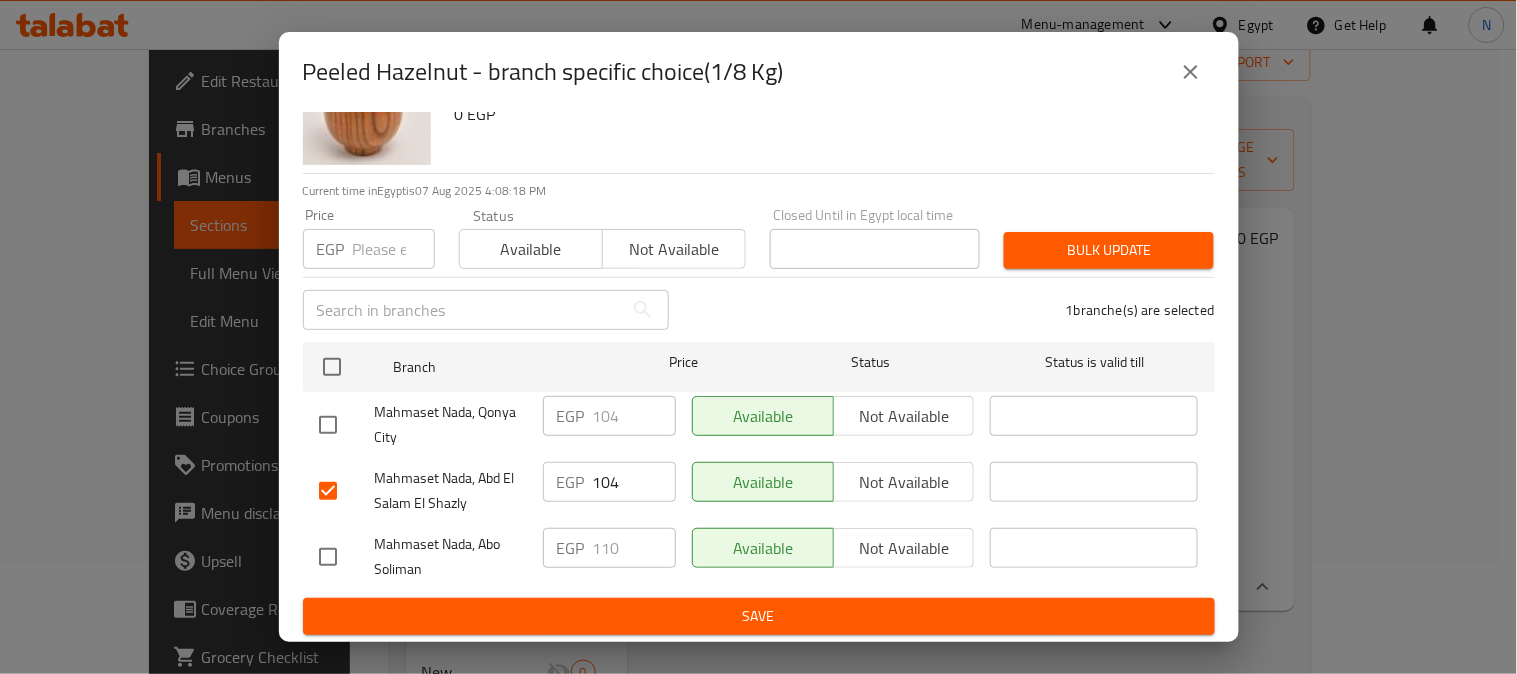 click at bounding box center (328, 425) 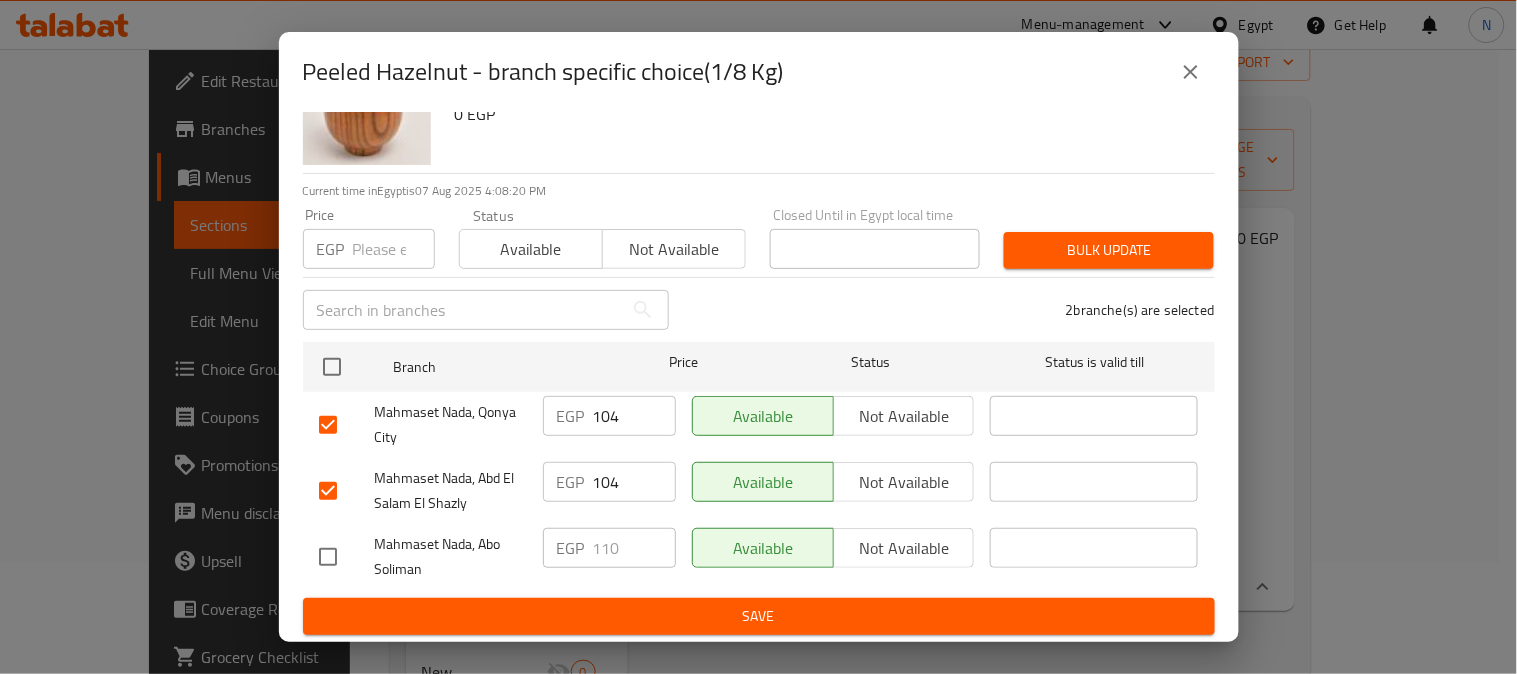 click on "104" at bounding box center (634, 416) 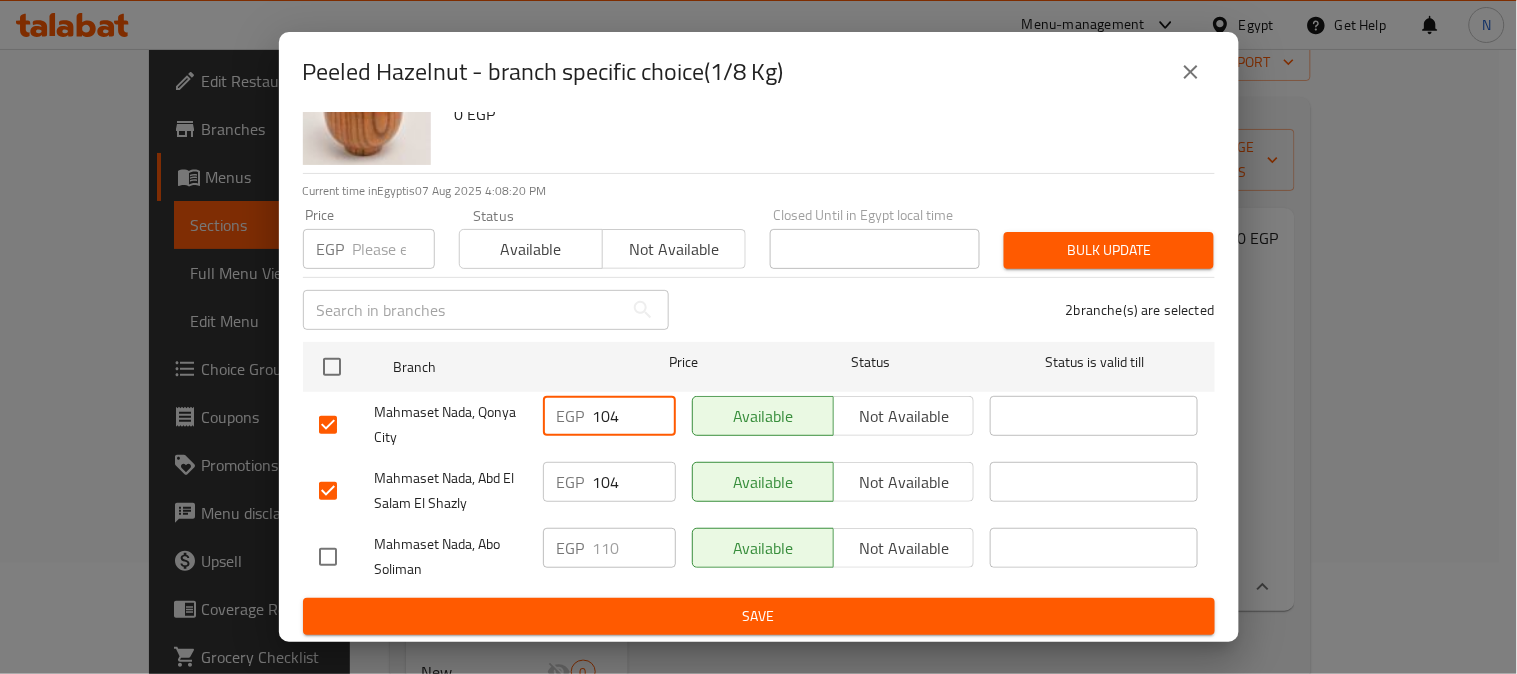 click on "104" at bounding box center (634, 416) 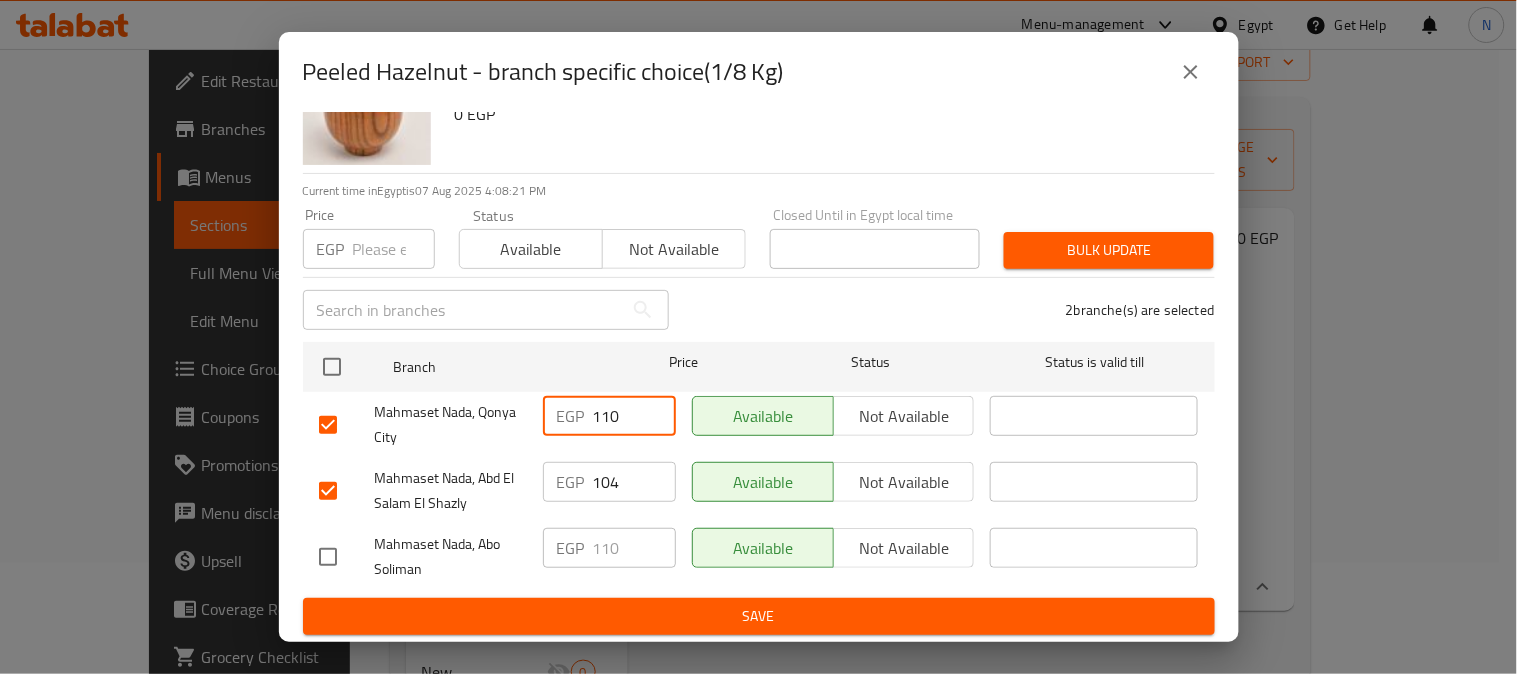 type on "110" 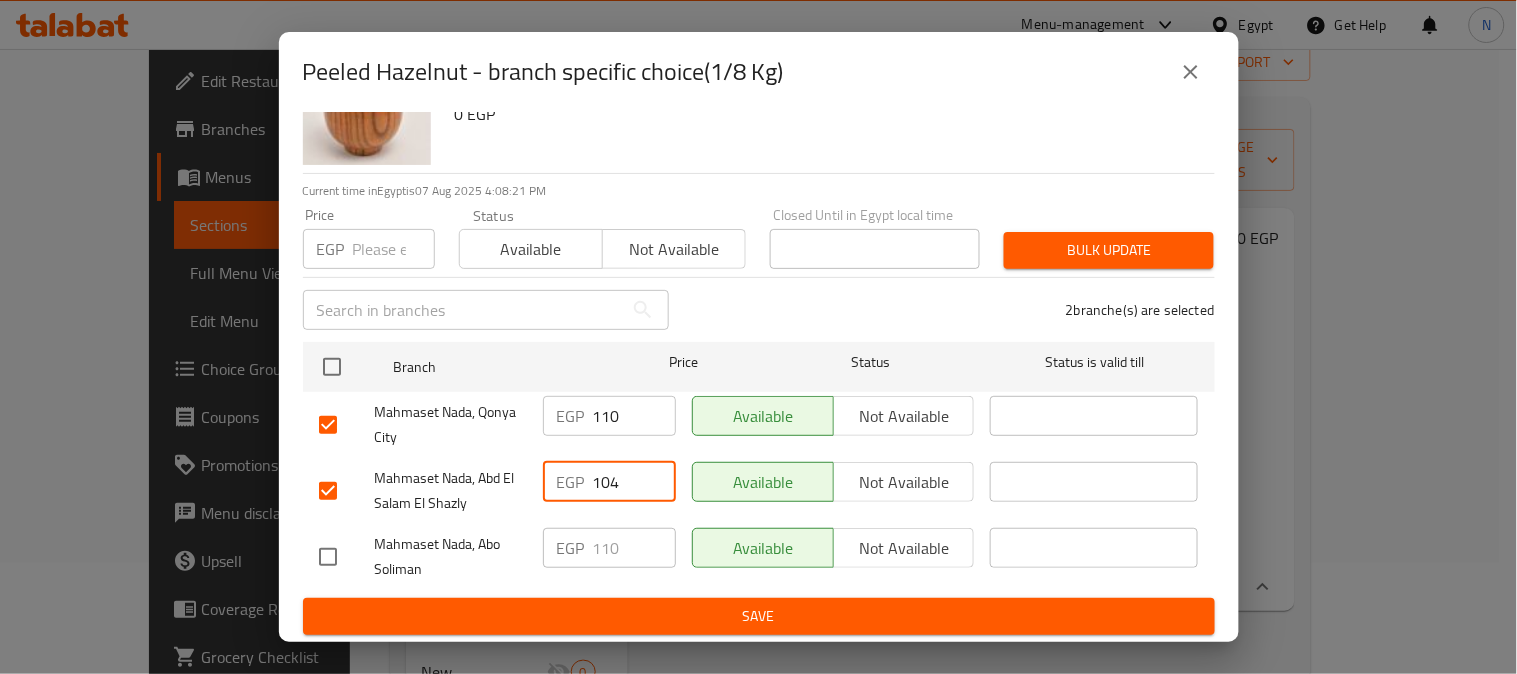 click on "104" at bounding box center [634, 482] 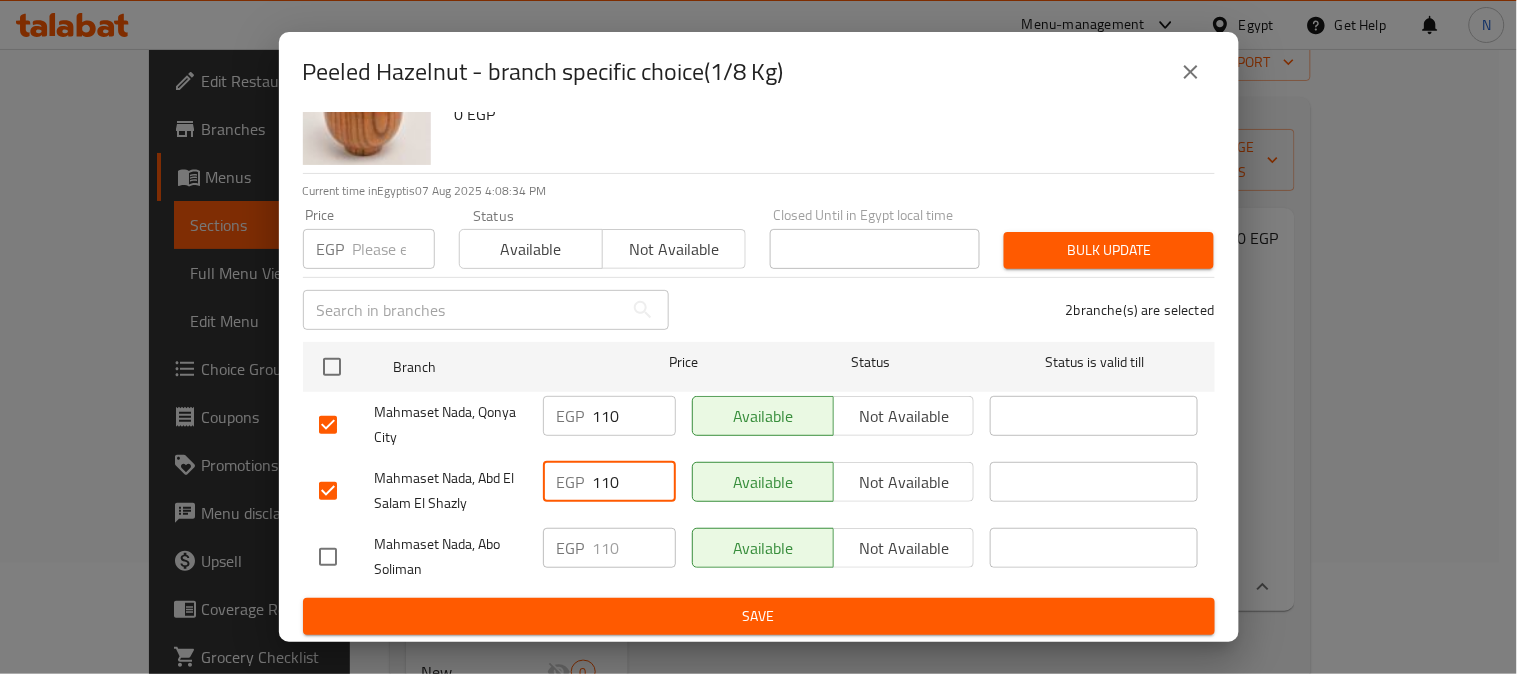 type on "110" 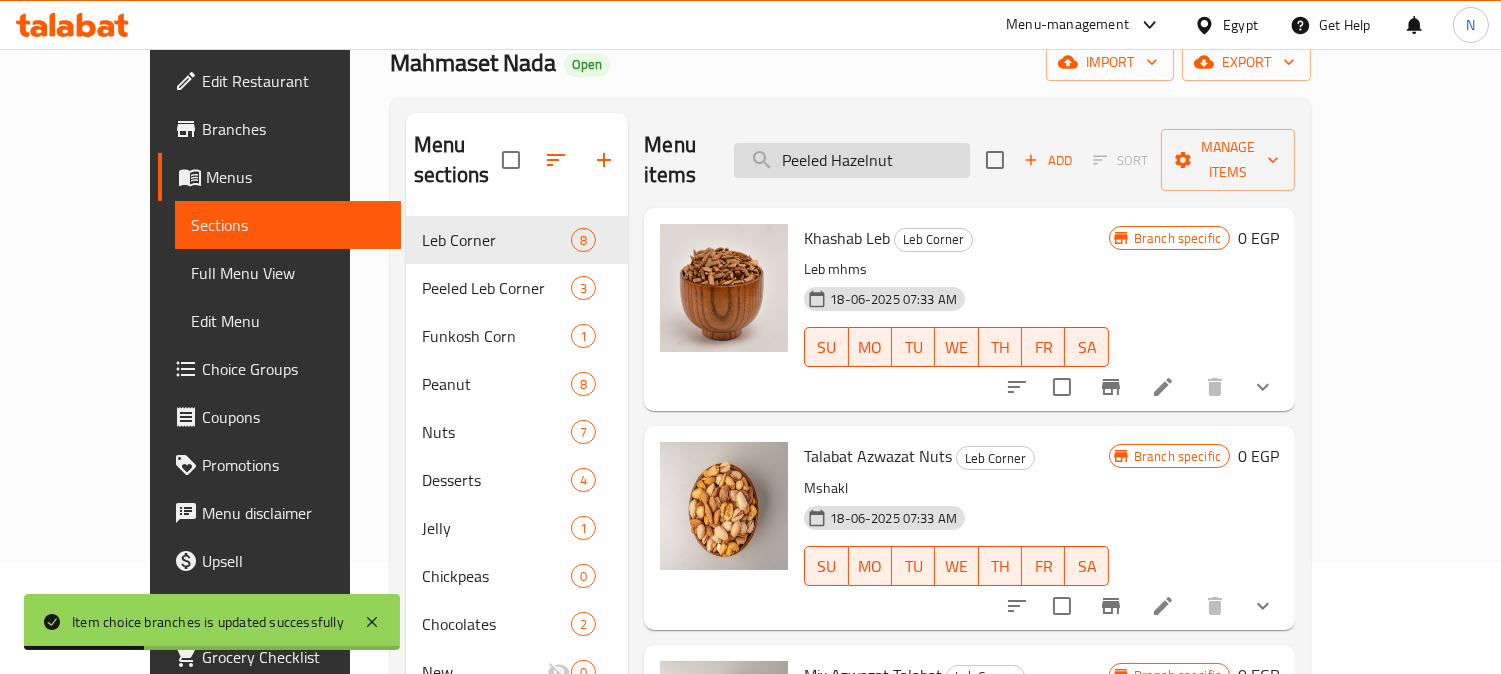 drag, startPoint x: 930, startPoint y: 154, endPoint x: 970, endPoint y: 154, distance: 40 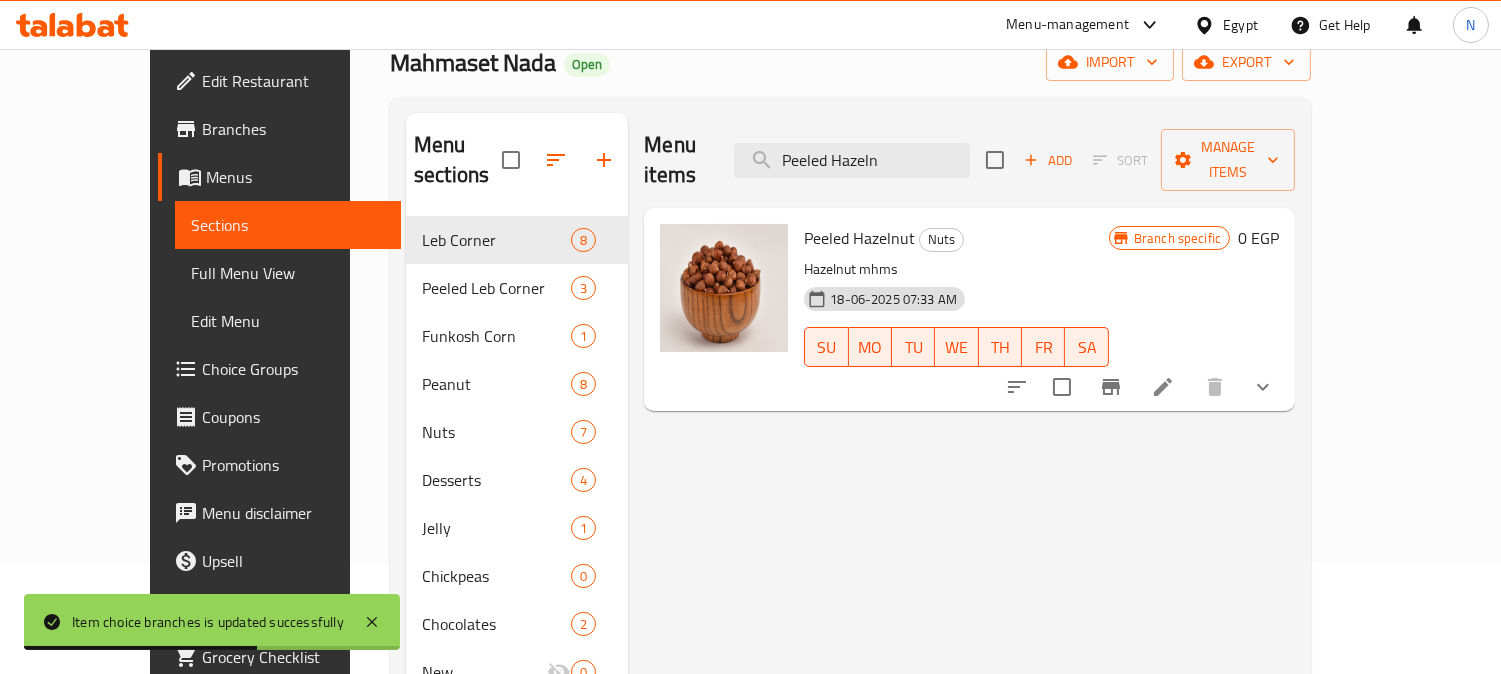 type on "Peeled Hazeln" 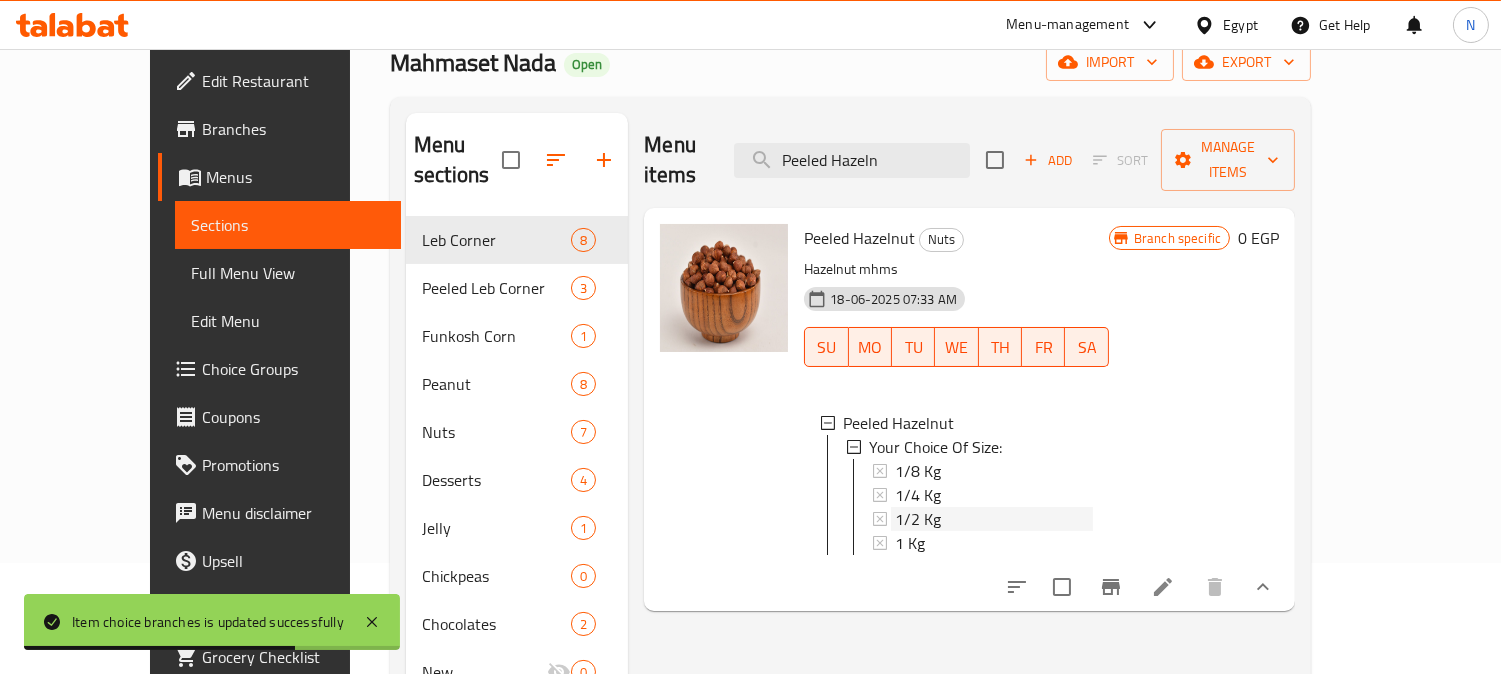 click on "1/2 Kg" at bounding box center [994, 519] 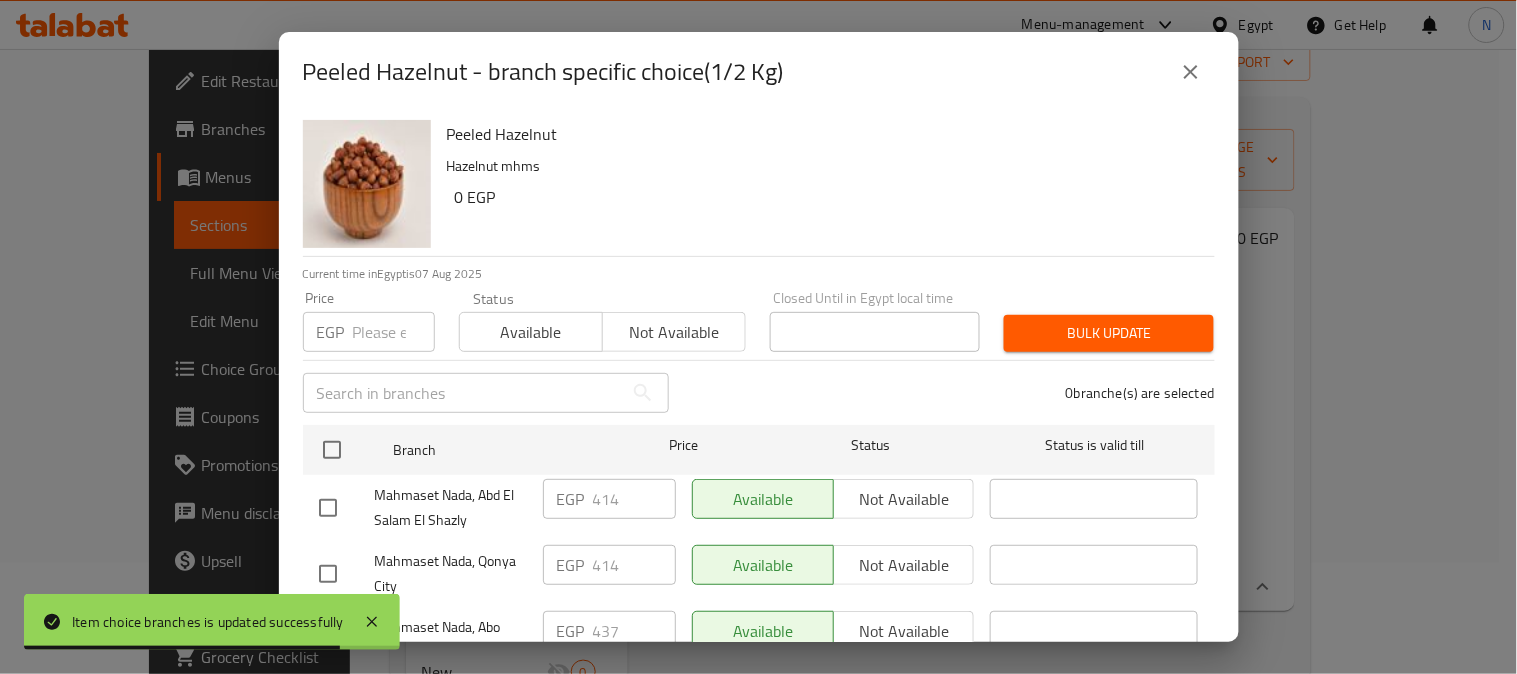 scroll, scrollTop: 83, scrollLeft: 0, axis: vertical 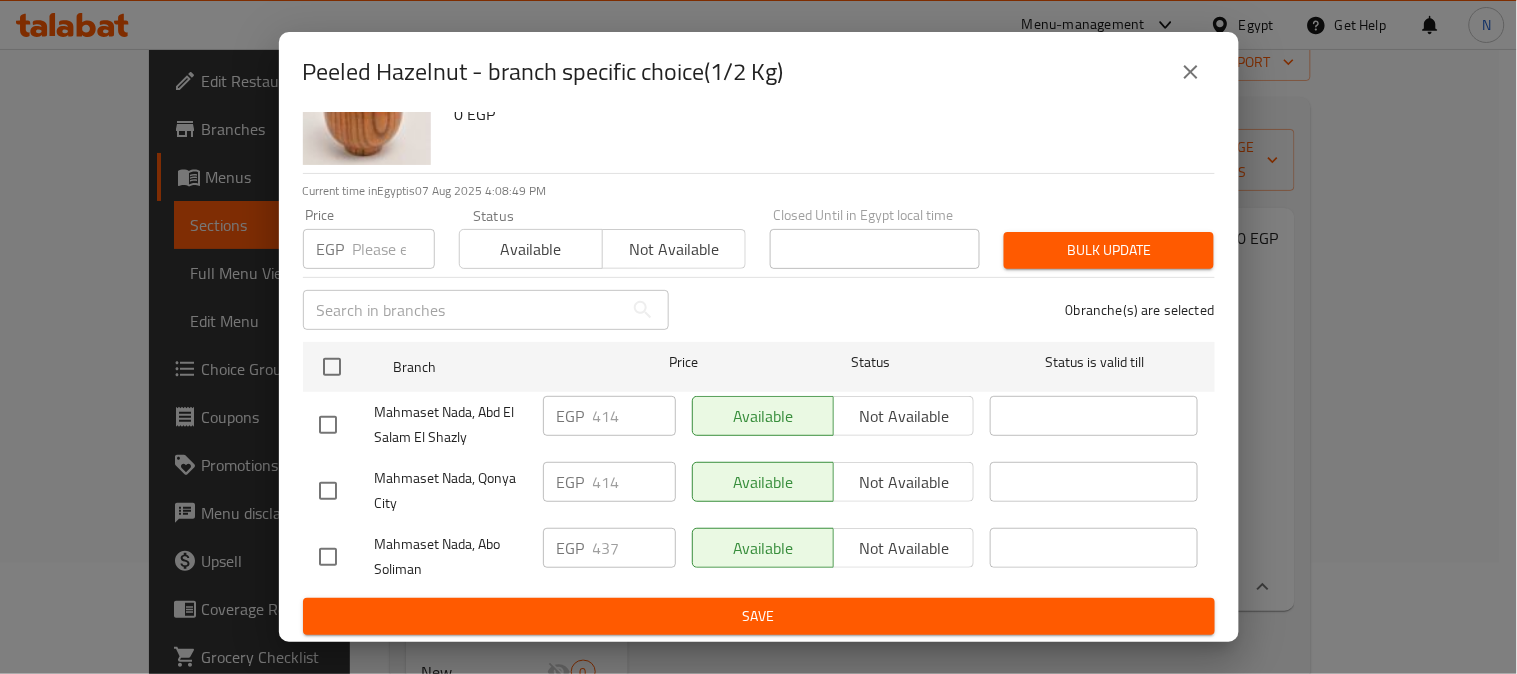 click at bounding box center (328, 491) 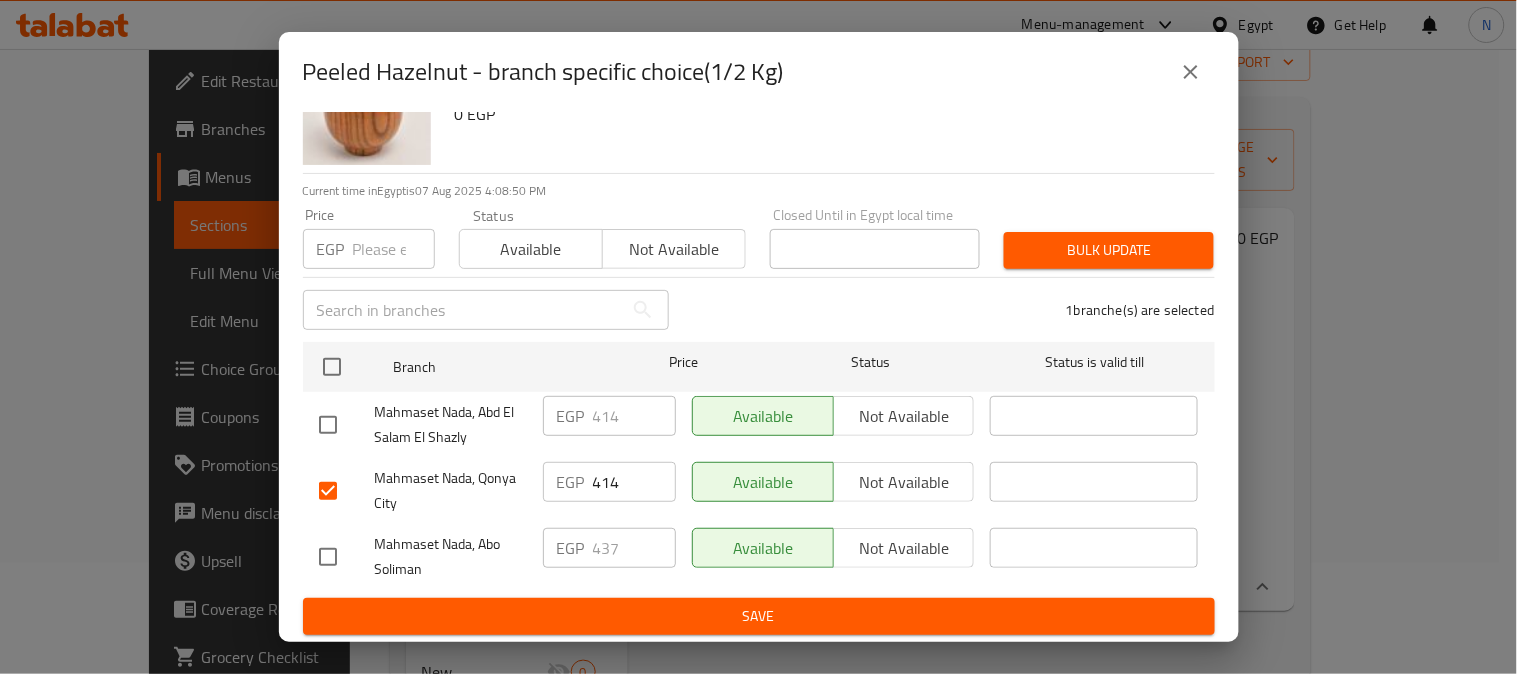 click at bounding box center (328, 425) 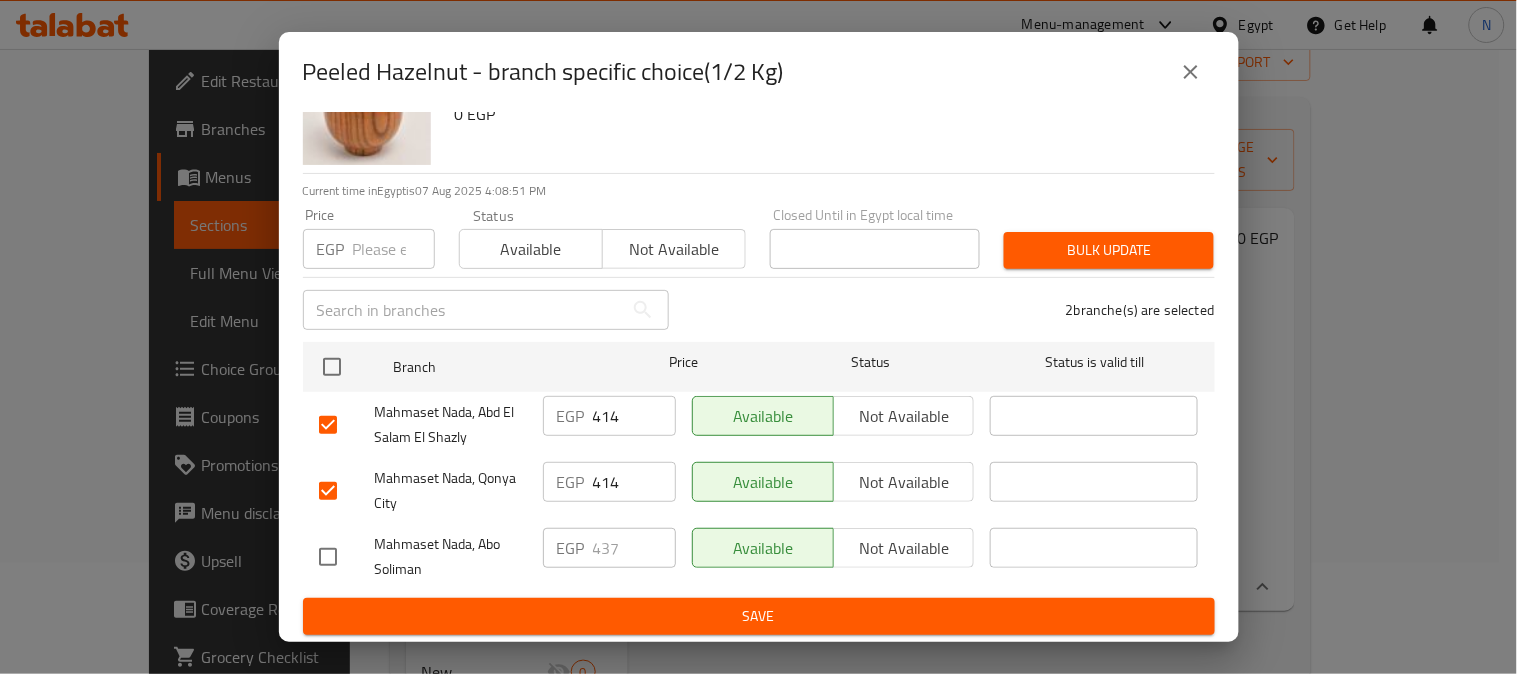 click on "414" at bounding box center (634, 416) 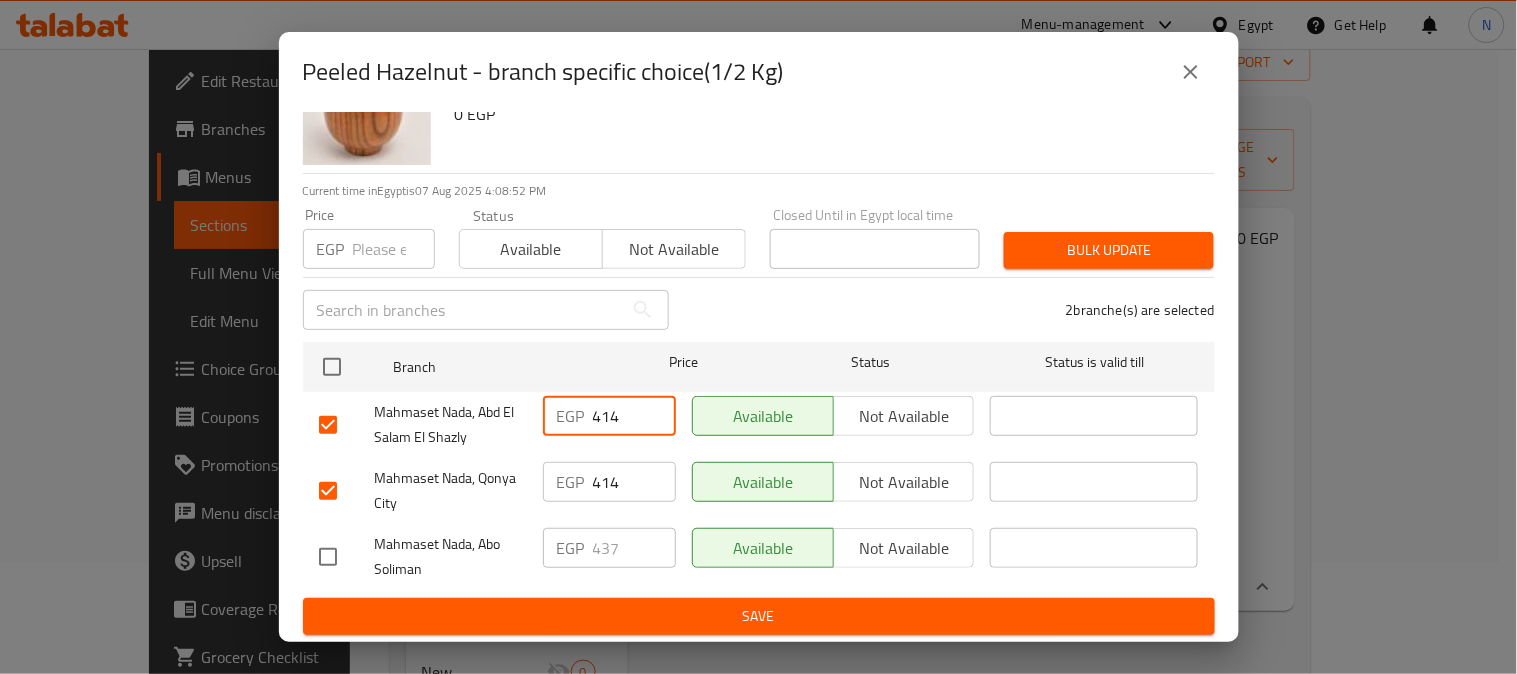 click on "414" at bounding box center [634, 416] 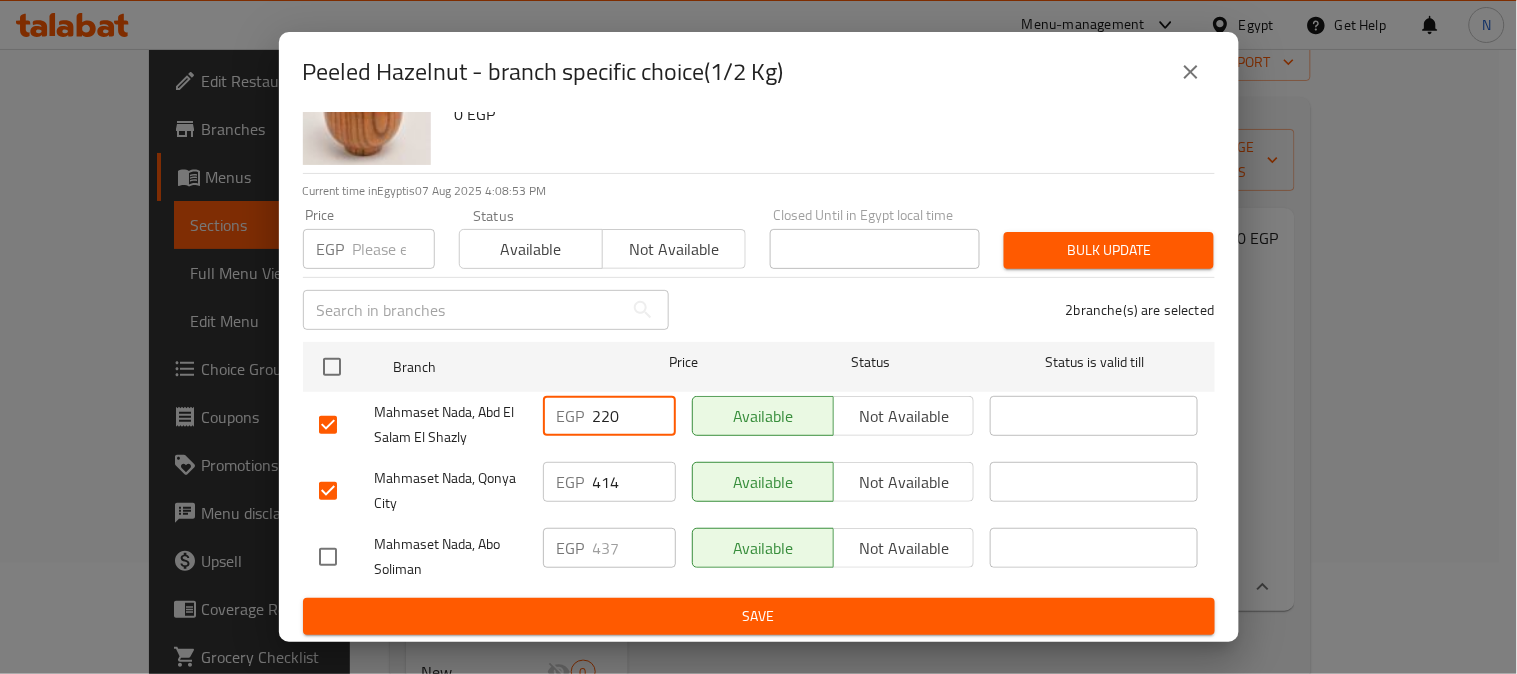 type on "220" 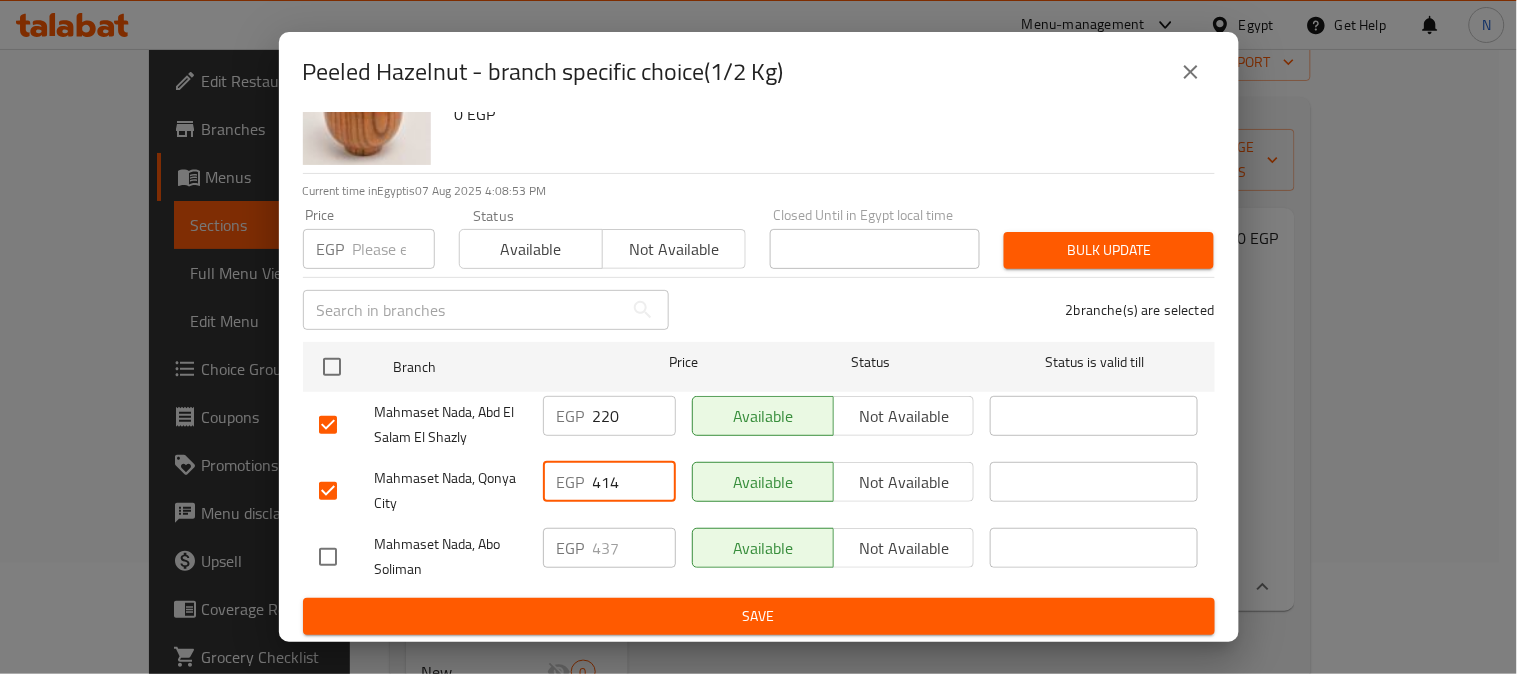 click on "414" at bounding box center (634, 482) 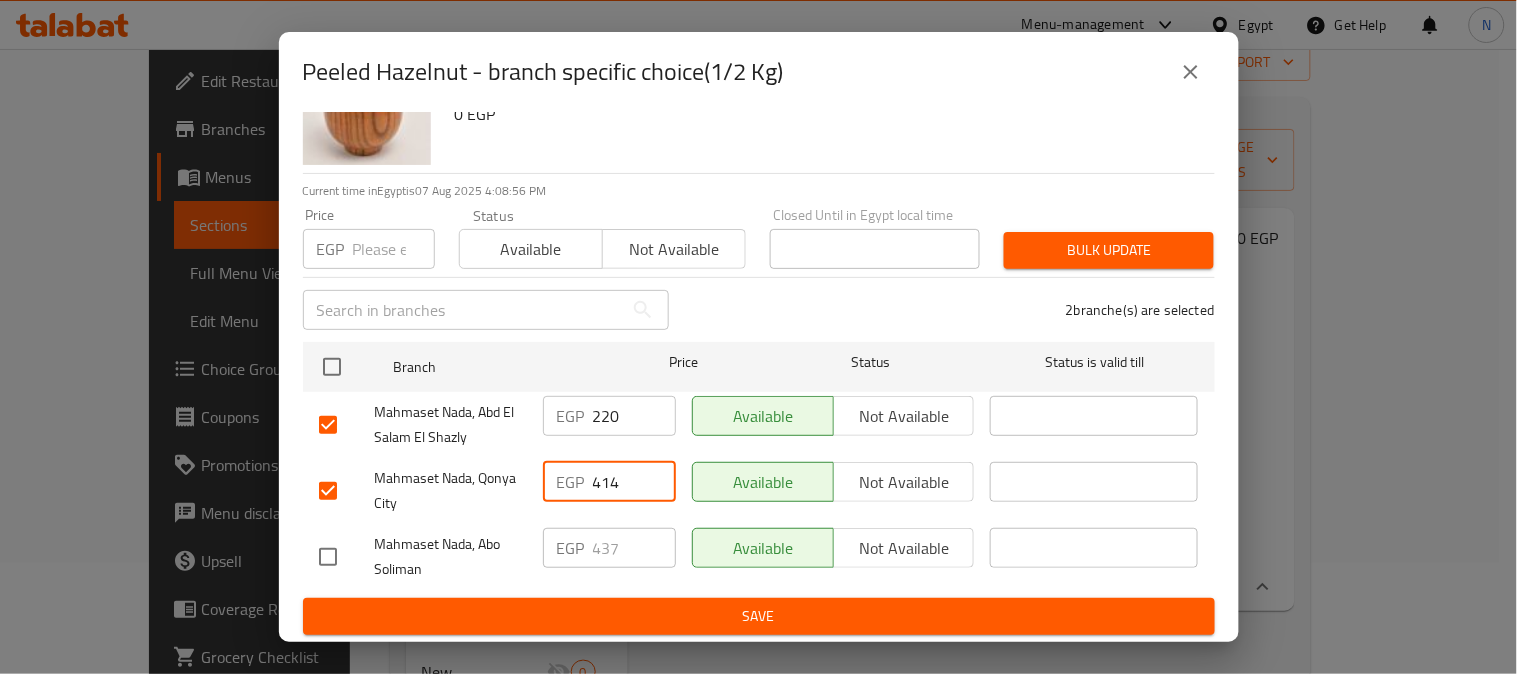 paste on "220" 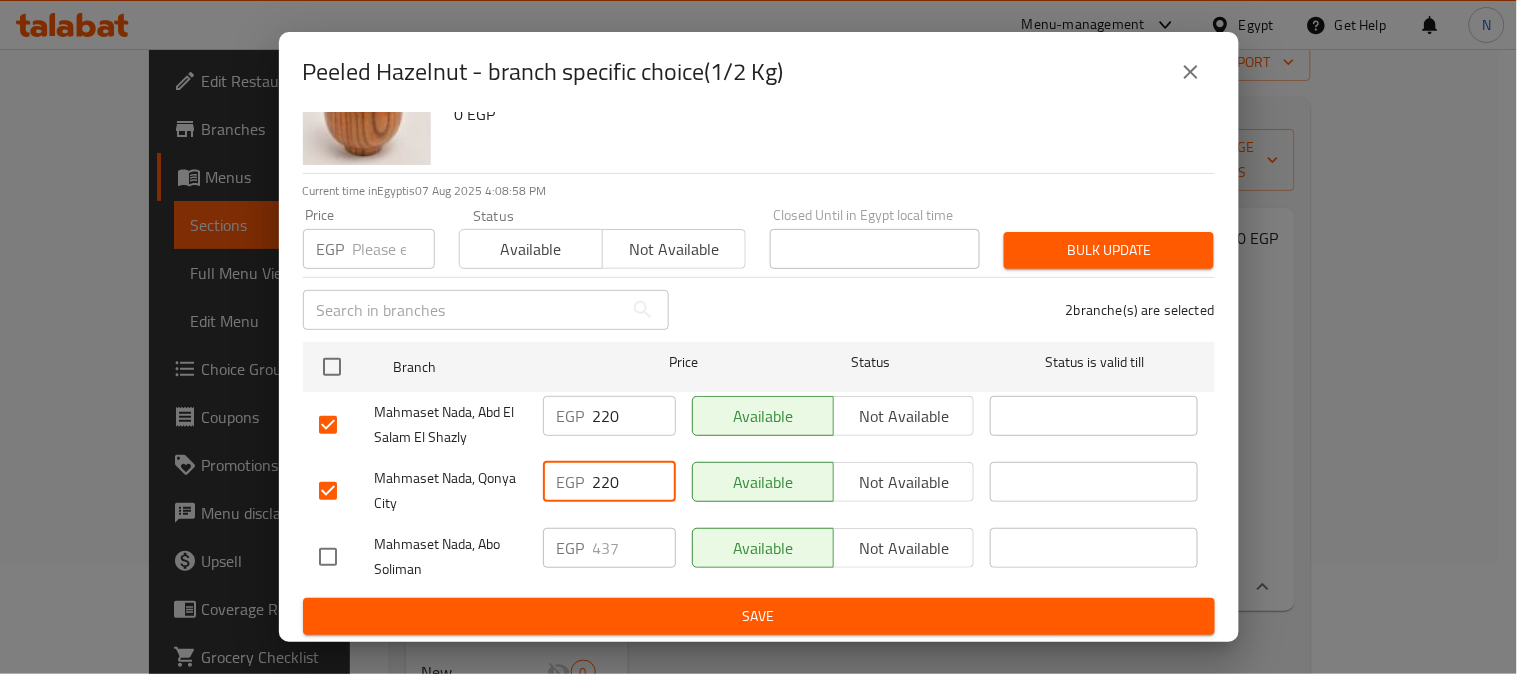 type on "220" 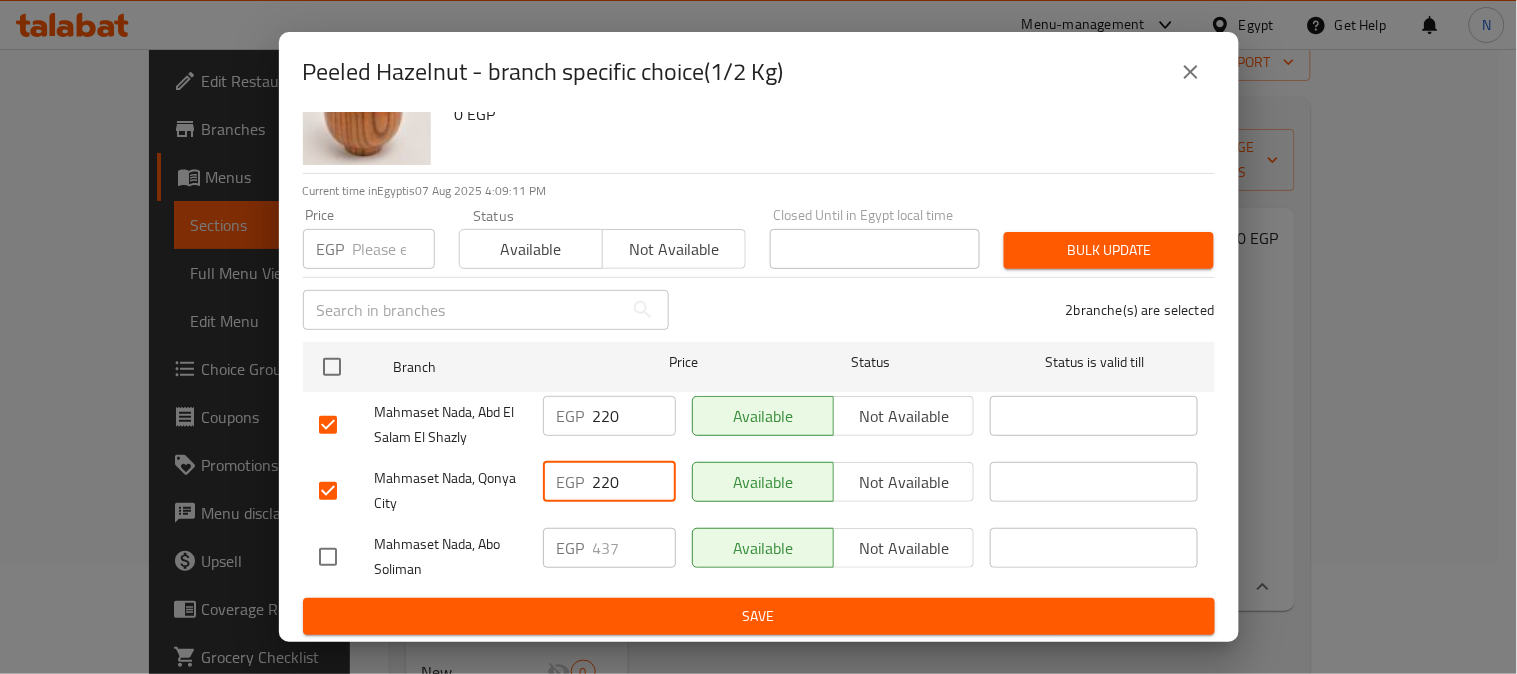 click 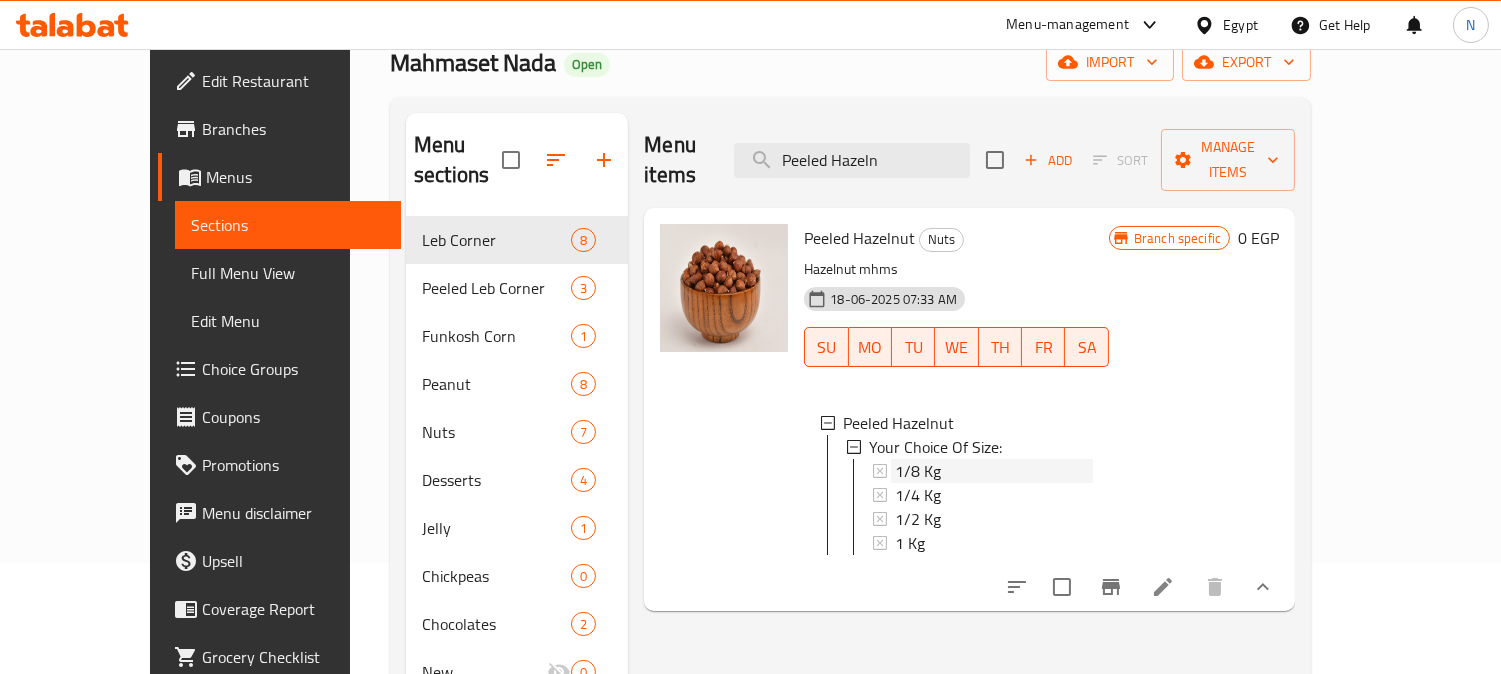 click on "1/8 Kg" at bounding box center [994, 471] 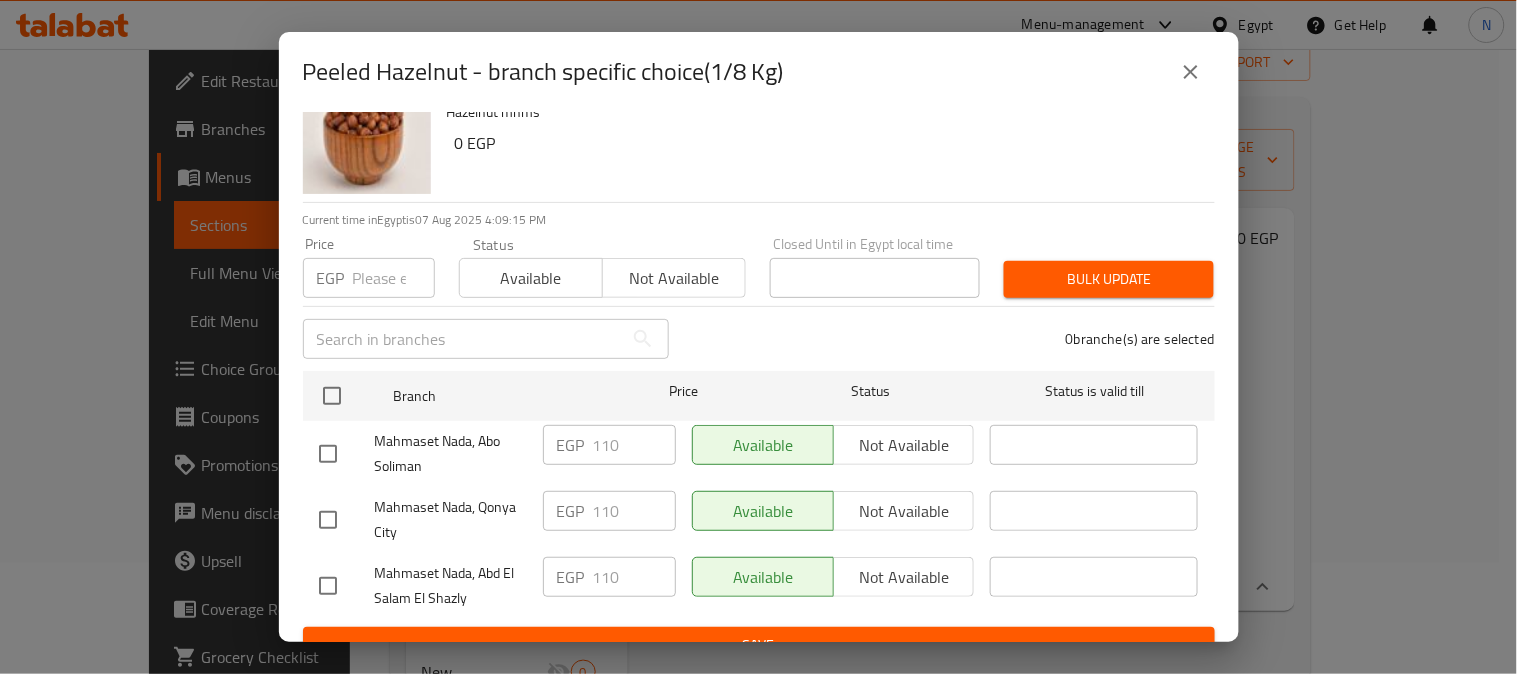 scroll, scrollTop: 83, scrollLeft: 0, axis: vertical 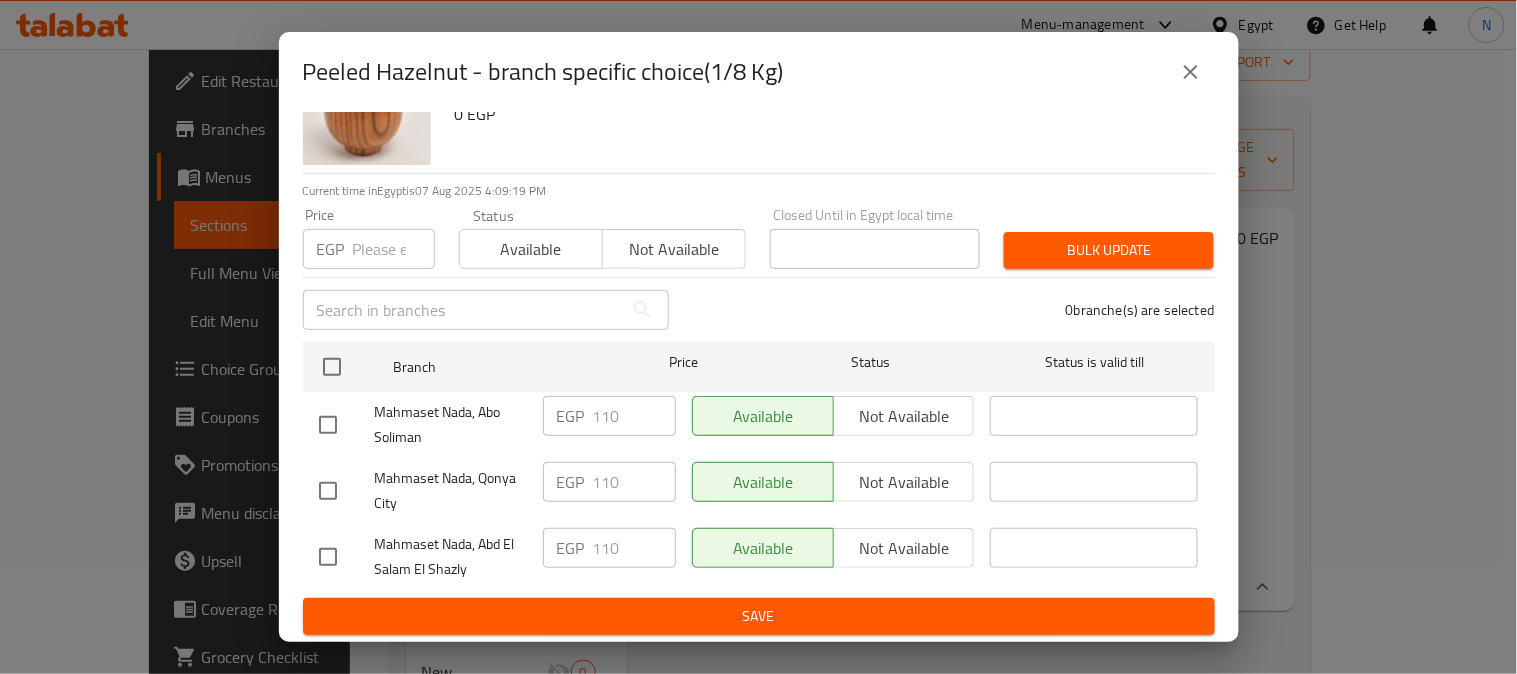 click 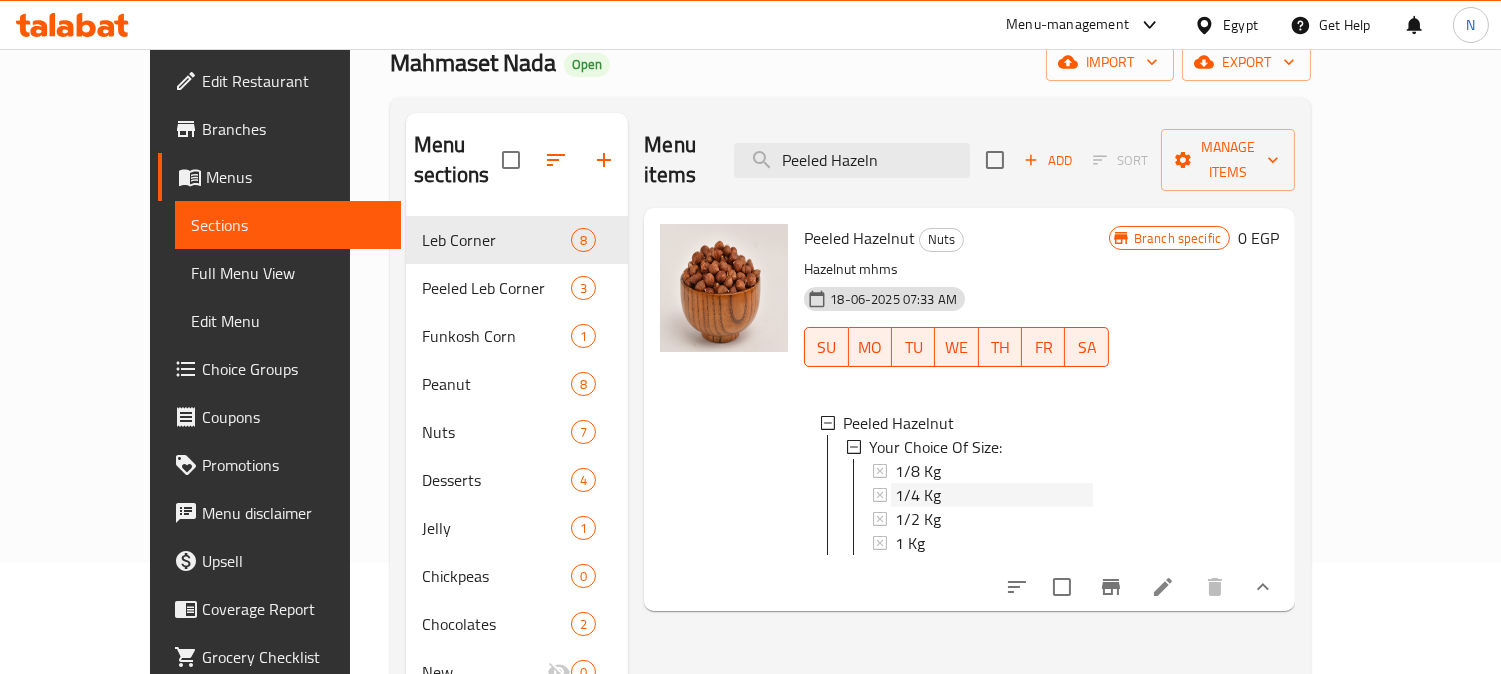 click on "1/4 Kg" at bounding box center (994, 495) 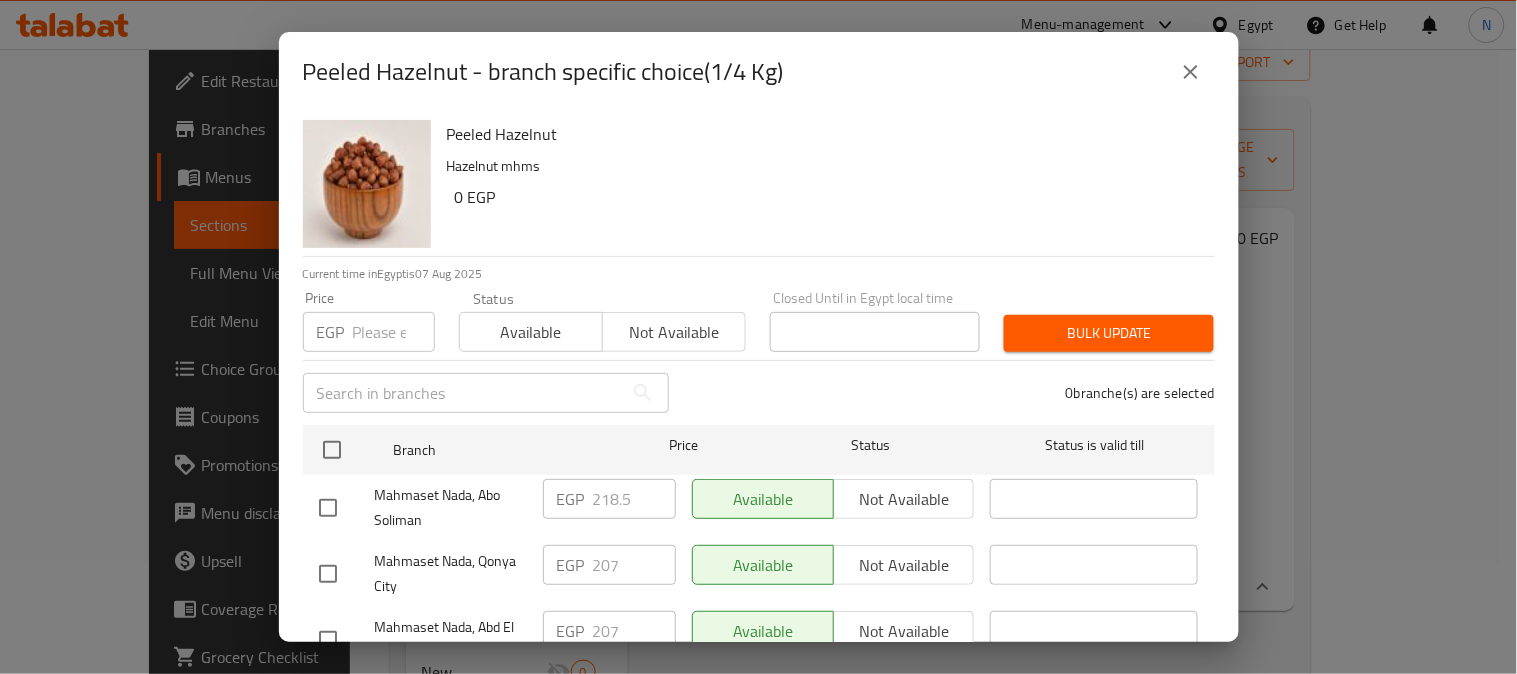 scroll, scrollTop: 83, scrollLeft: 0, axis: vertical 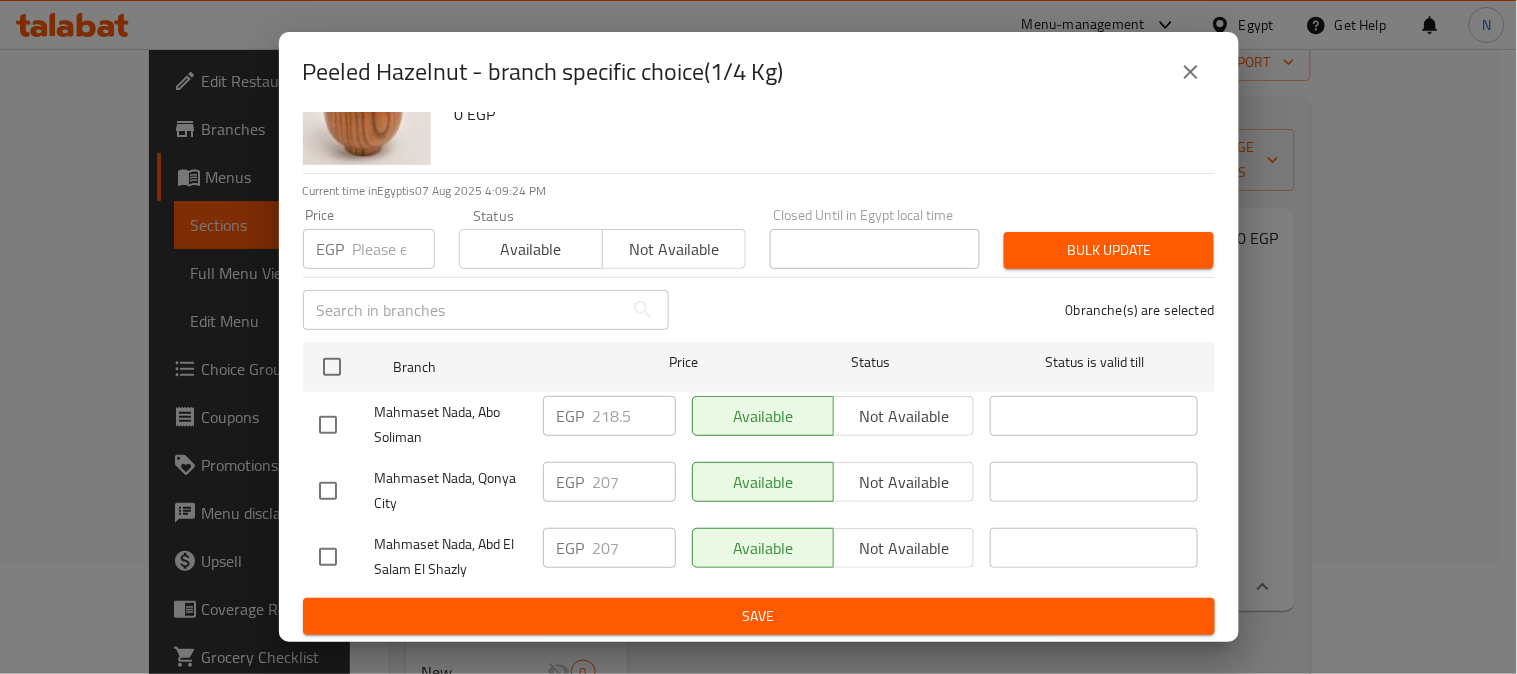 click at bounding box center (328, 491) 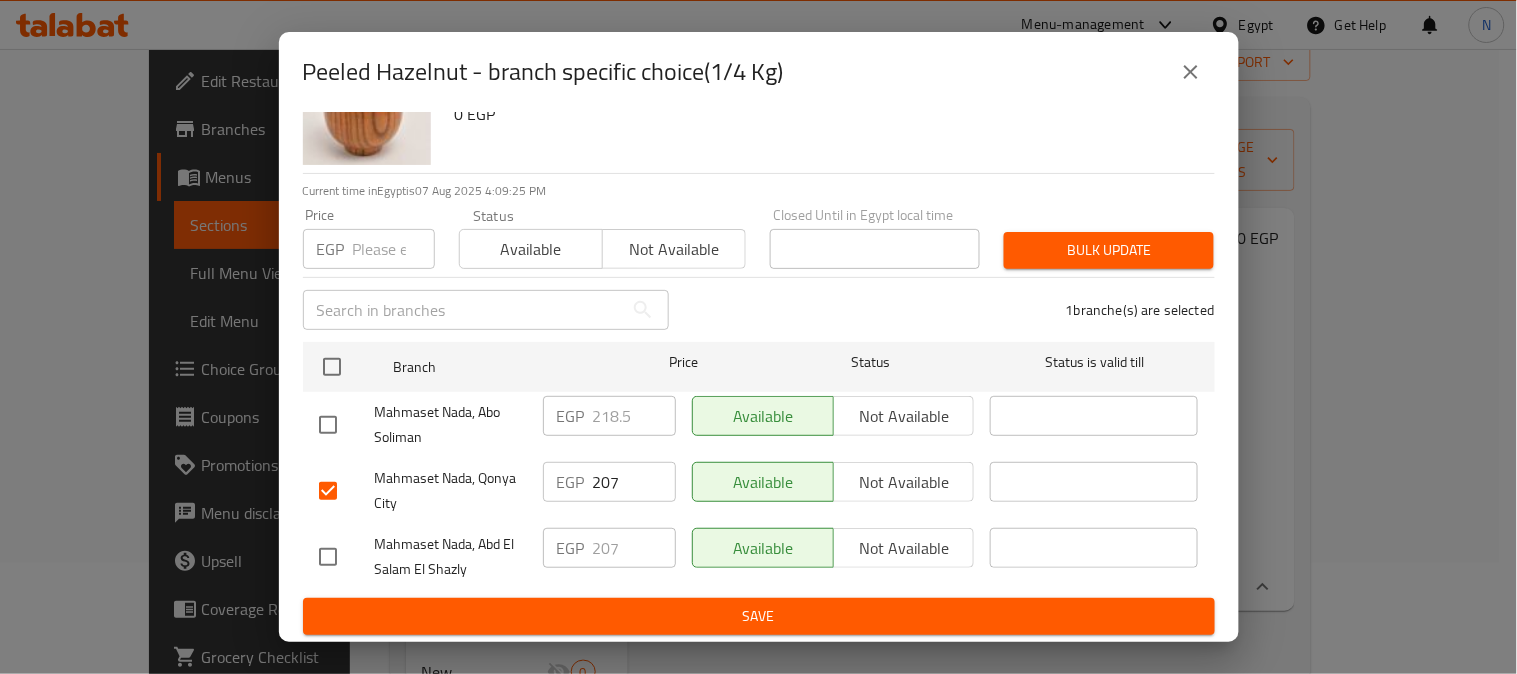 click at bounding box center (328, 557) 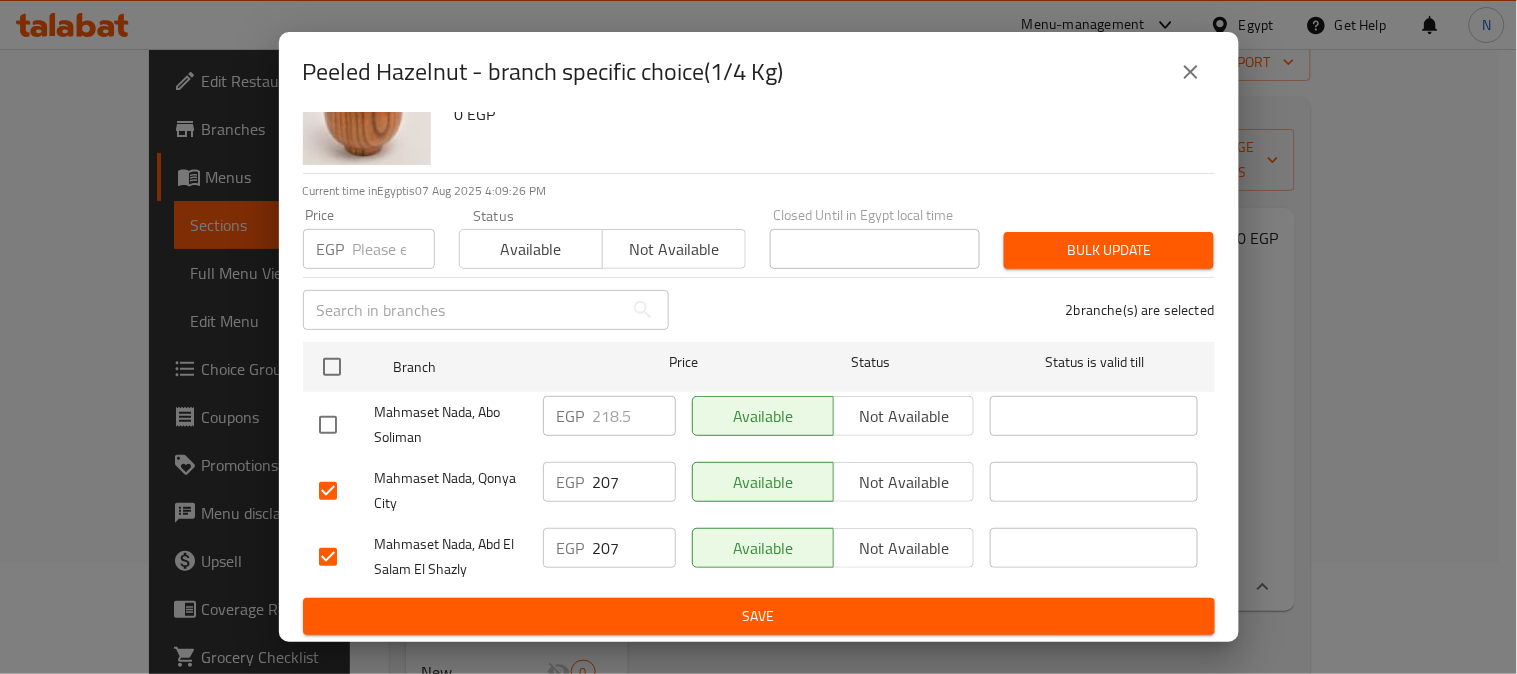 click on "207" at bounding box center (634, 482) 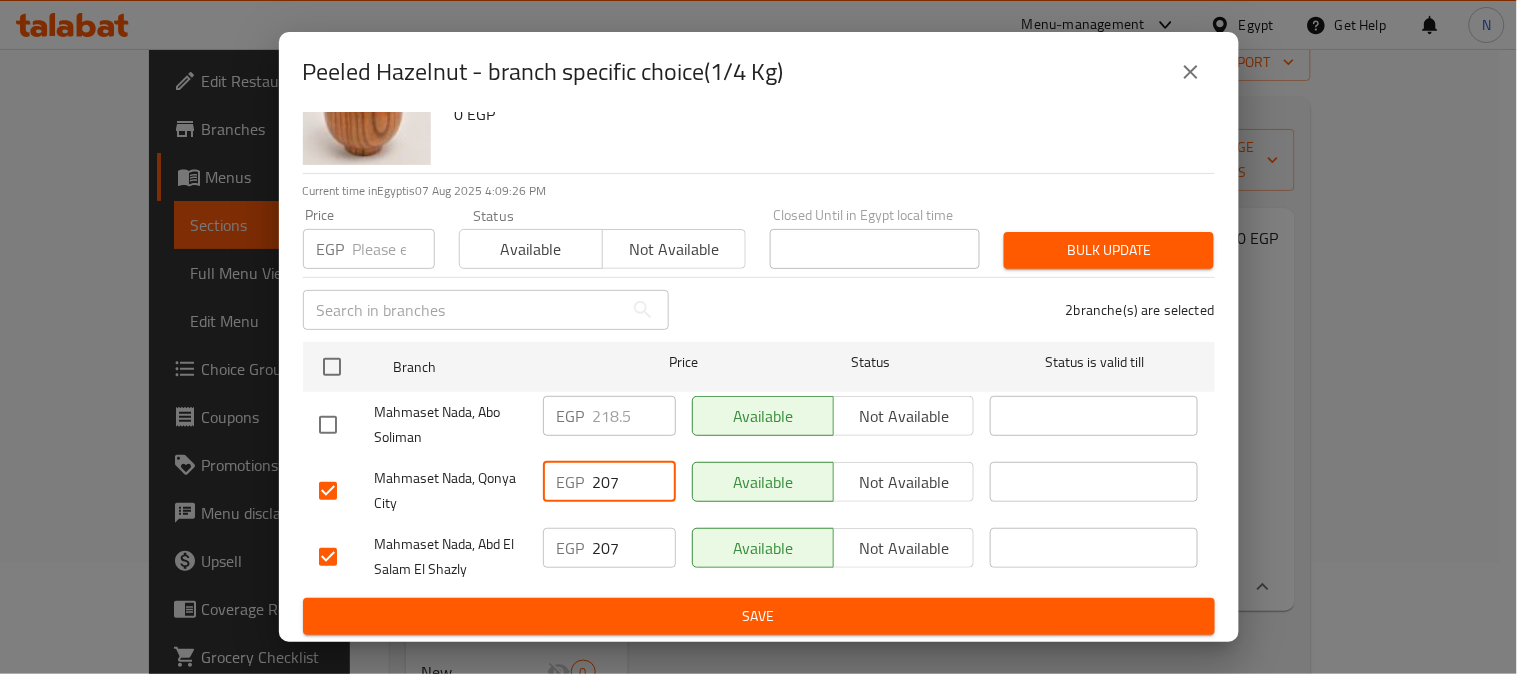 click on "207" at bounding box center (634, 482) 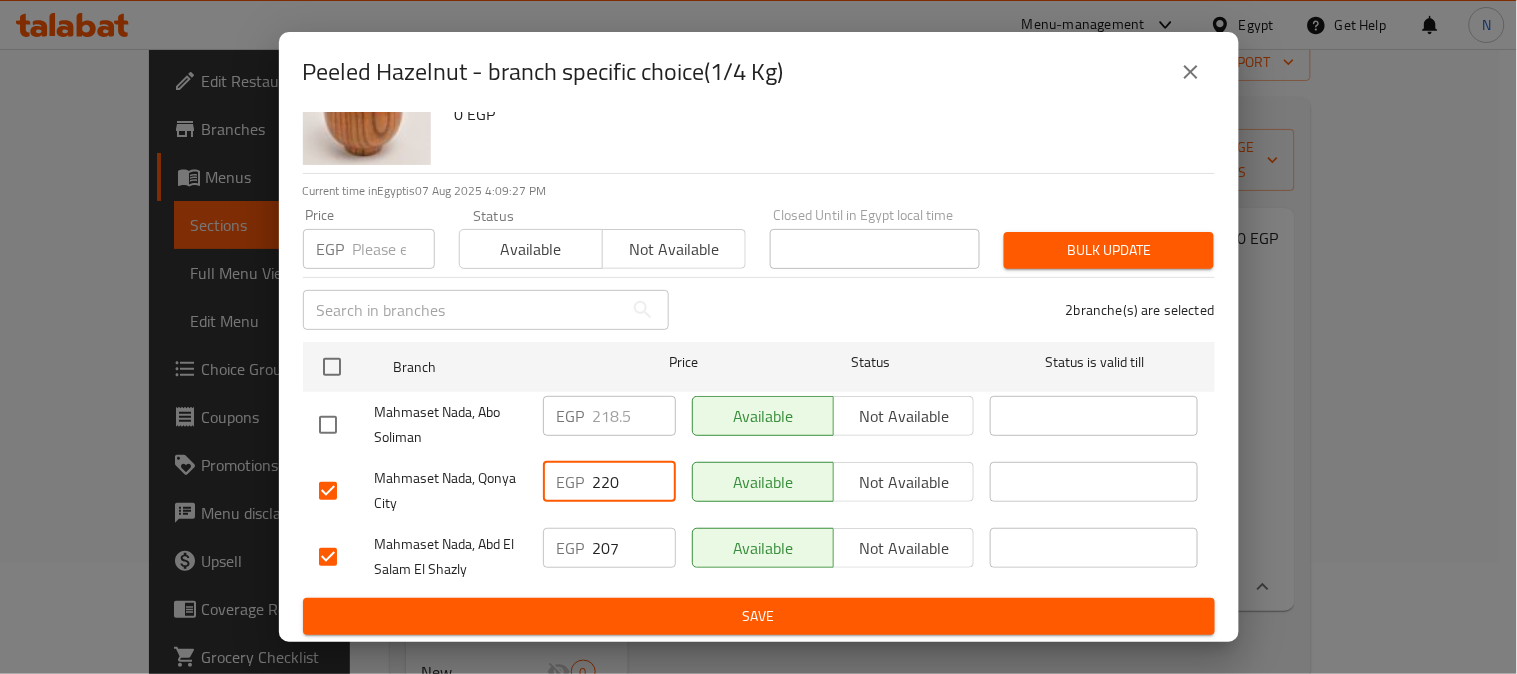type on "220" 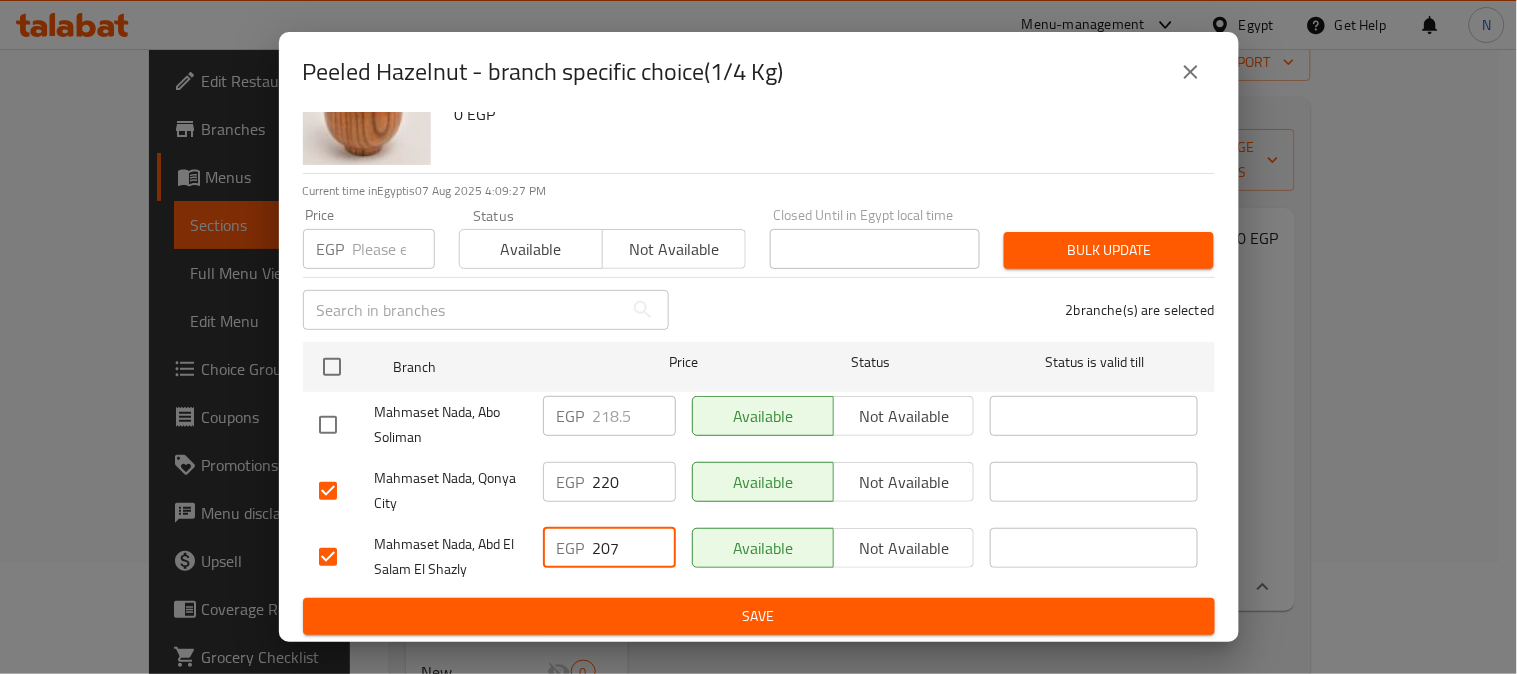 click on "207" at bounding box center [634, 548] 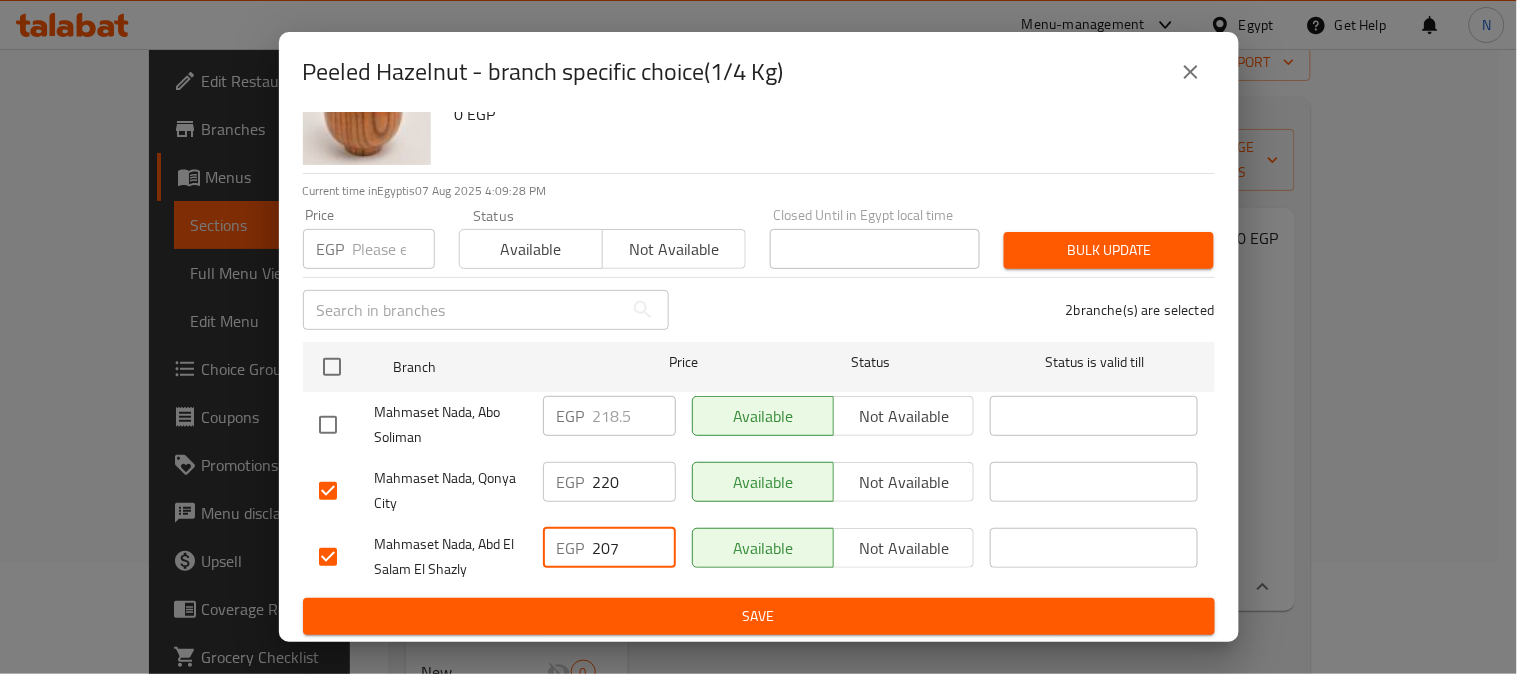 paste on "20" 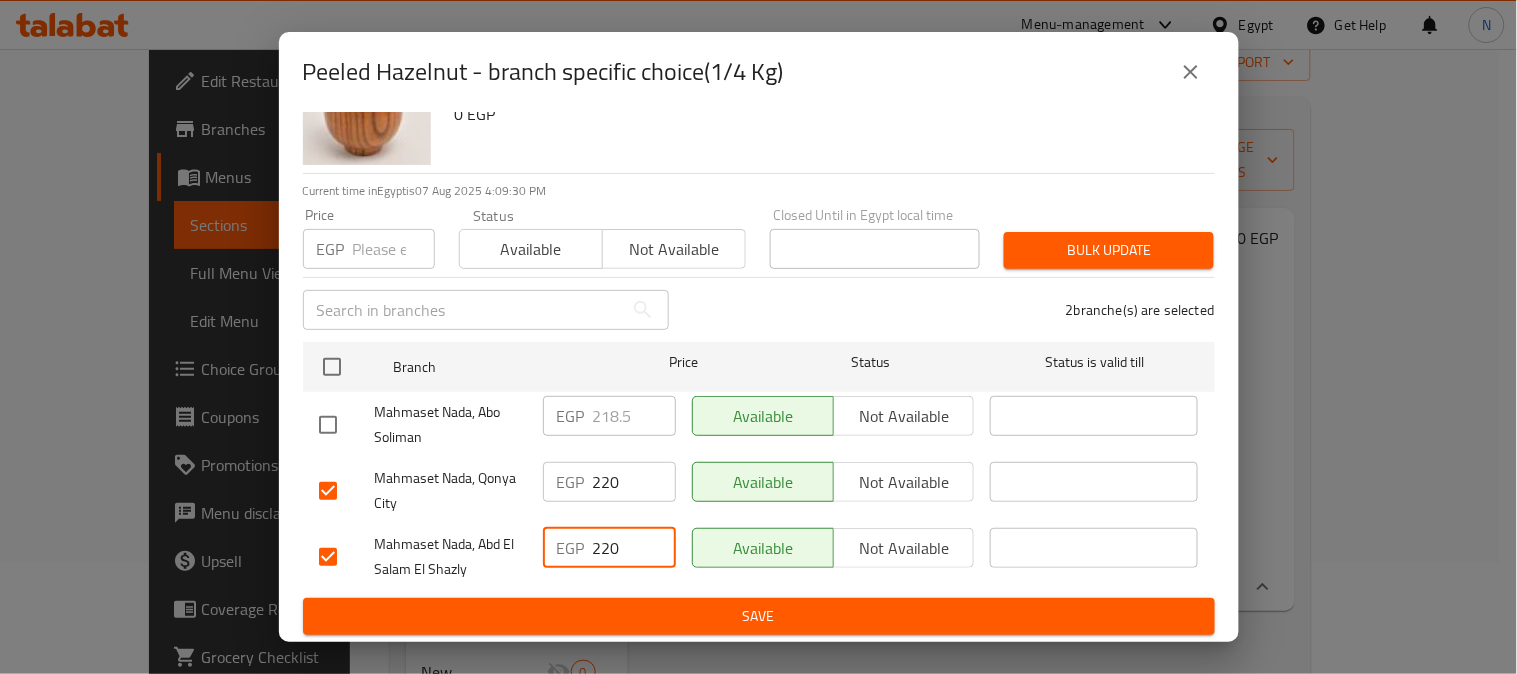 type on "220" 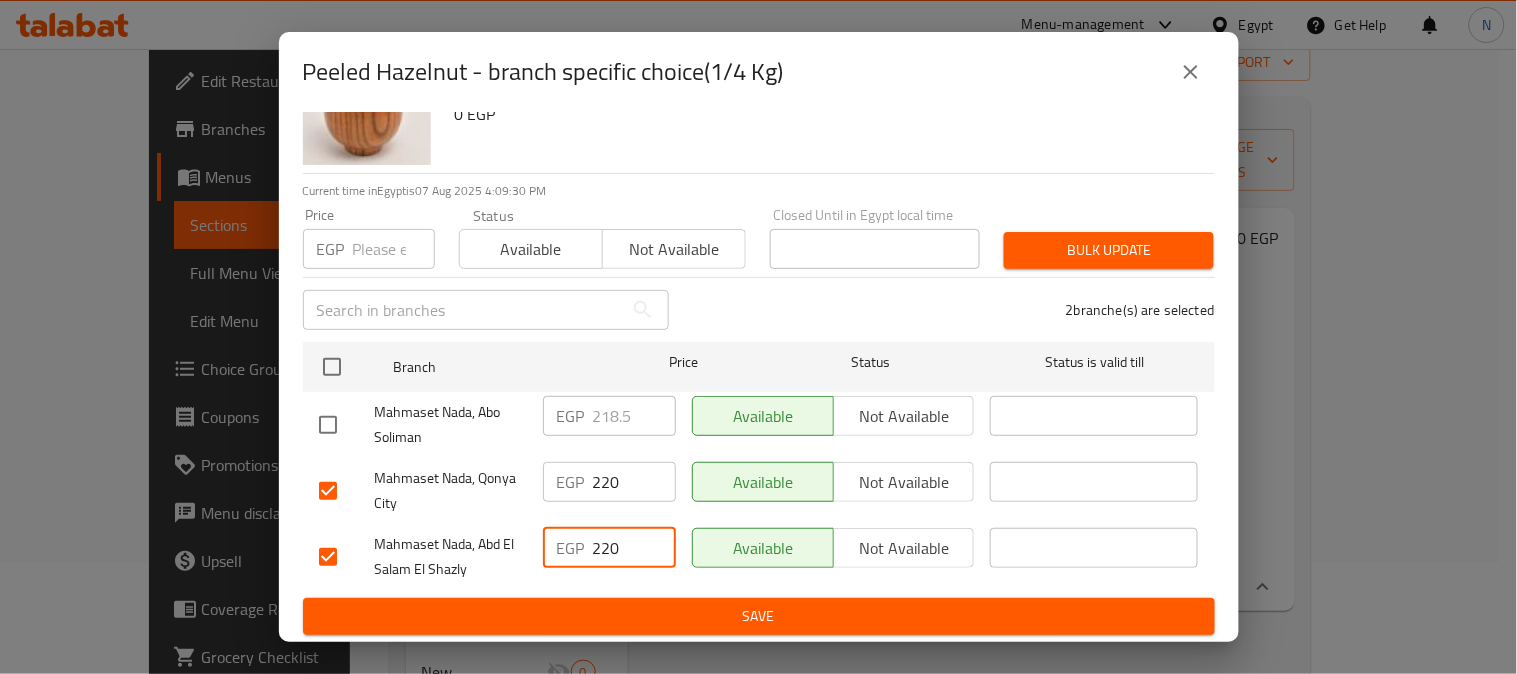 click on "Save" at bounding box center (759, 616) 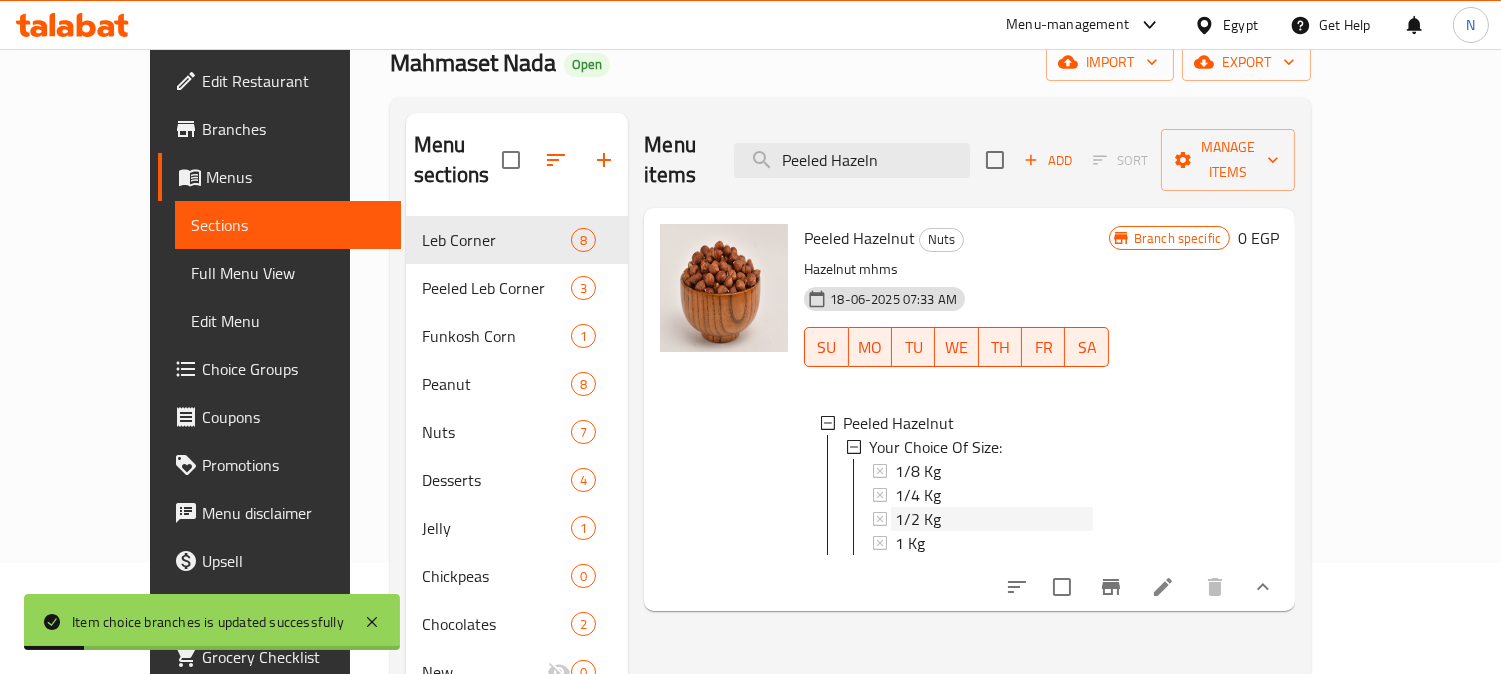 click on "1/2 Kg" at bounding box center [994, 519] 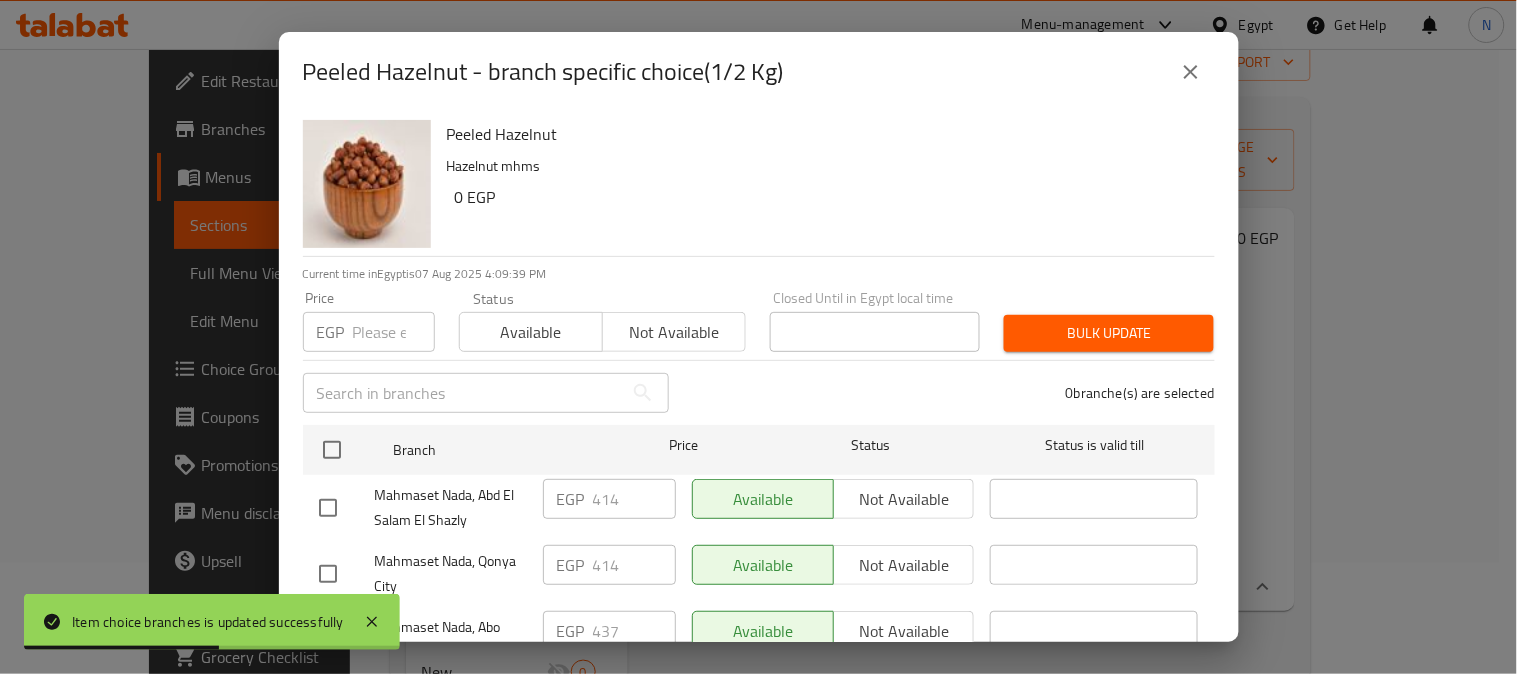 scroll, scrollTop: 83, scrollLeft: 0, axis: vertical 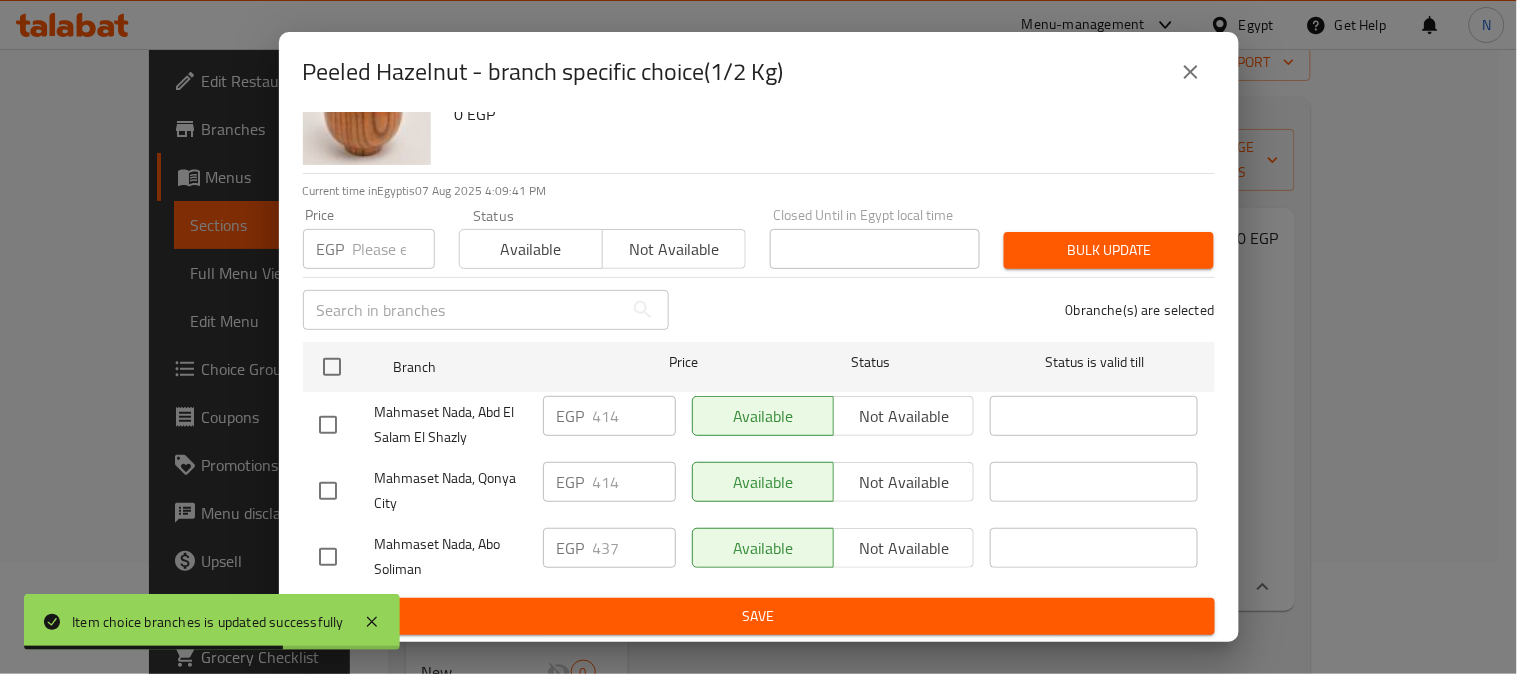click at bounding box center (328, 491) 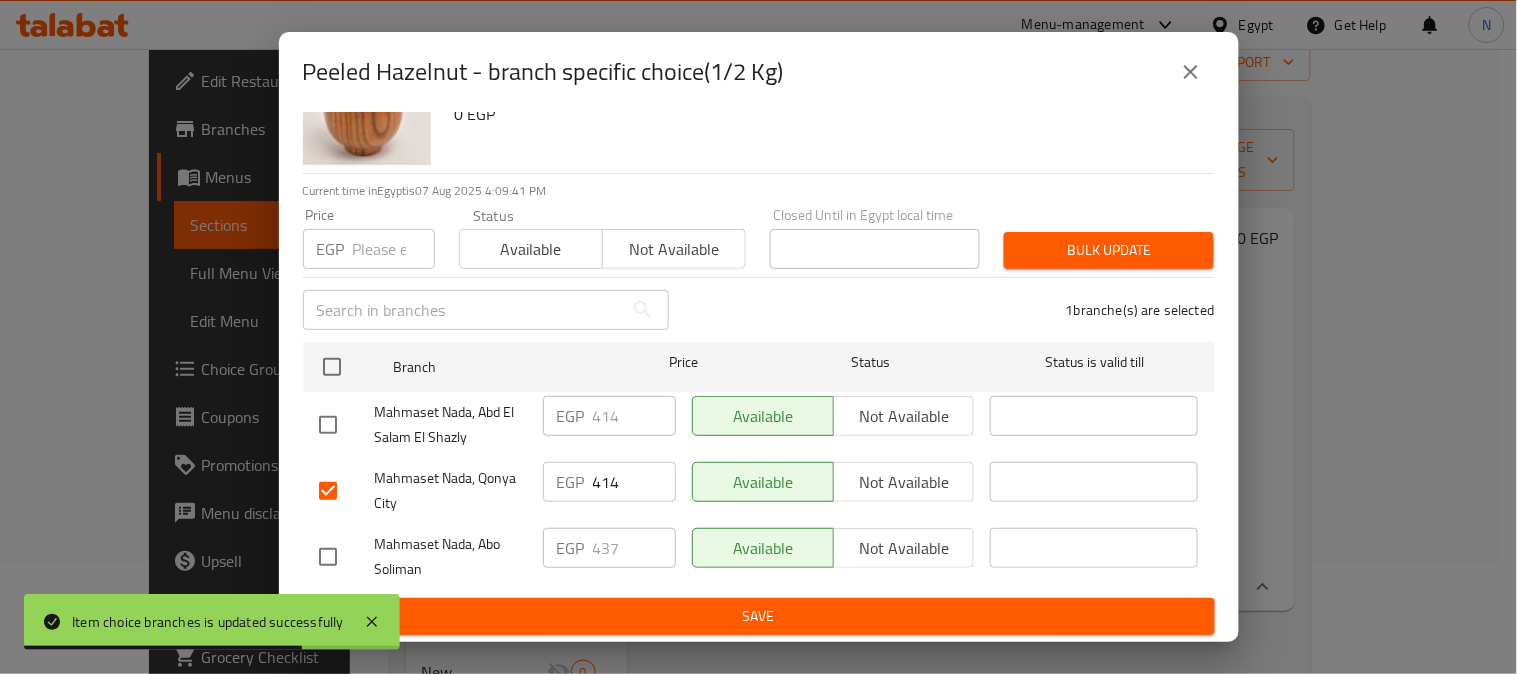 click at bounding box center [328, 425] 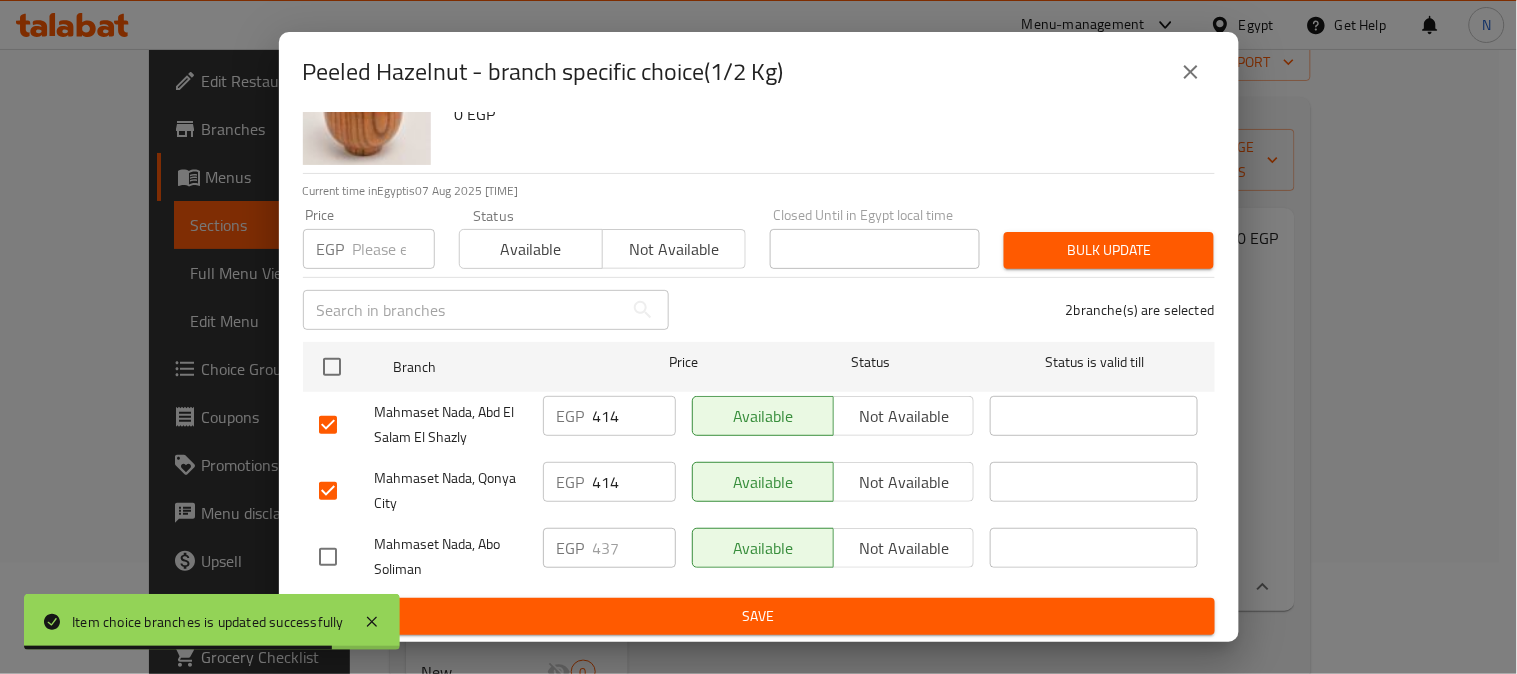 click on "414" at bounding box center (634, 416) 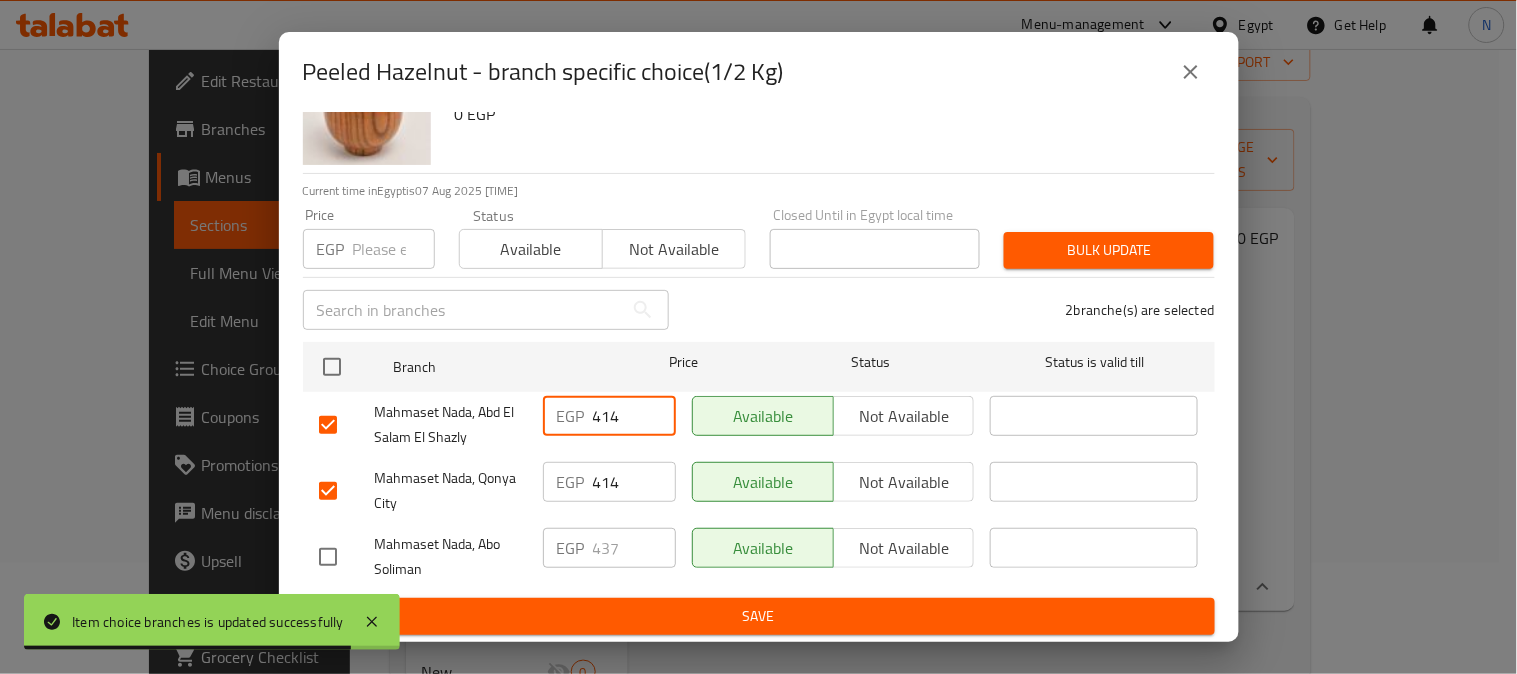 paste on "40" 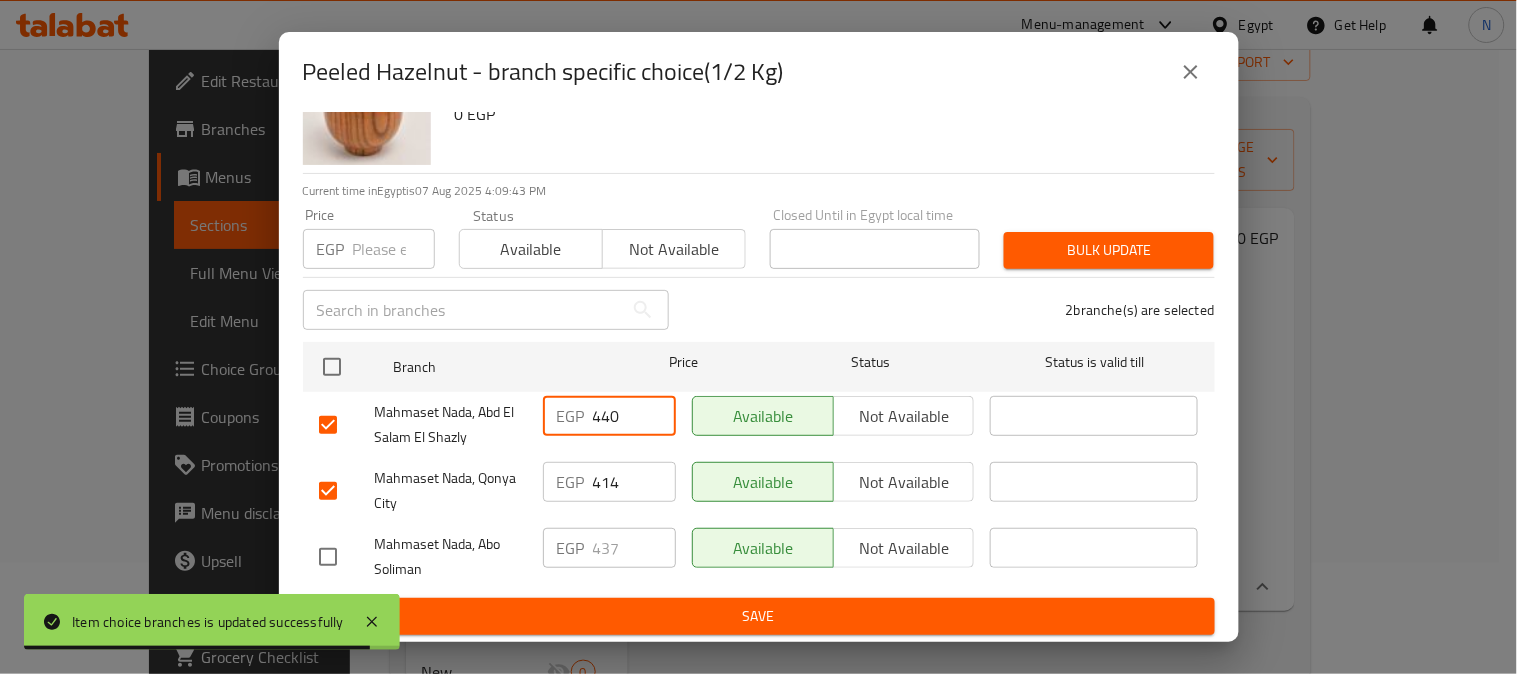 type on "440" 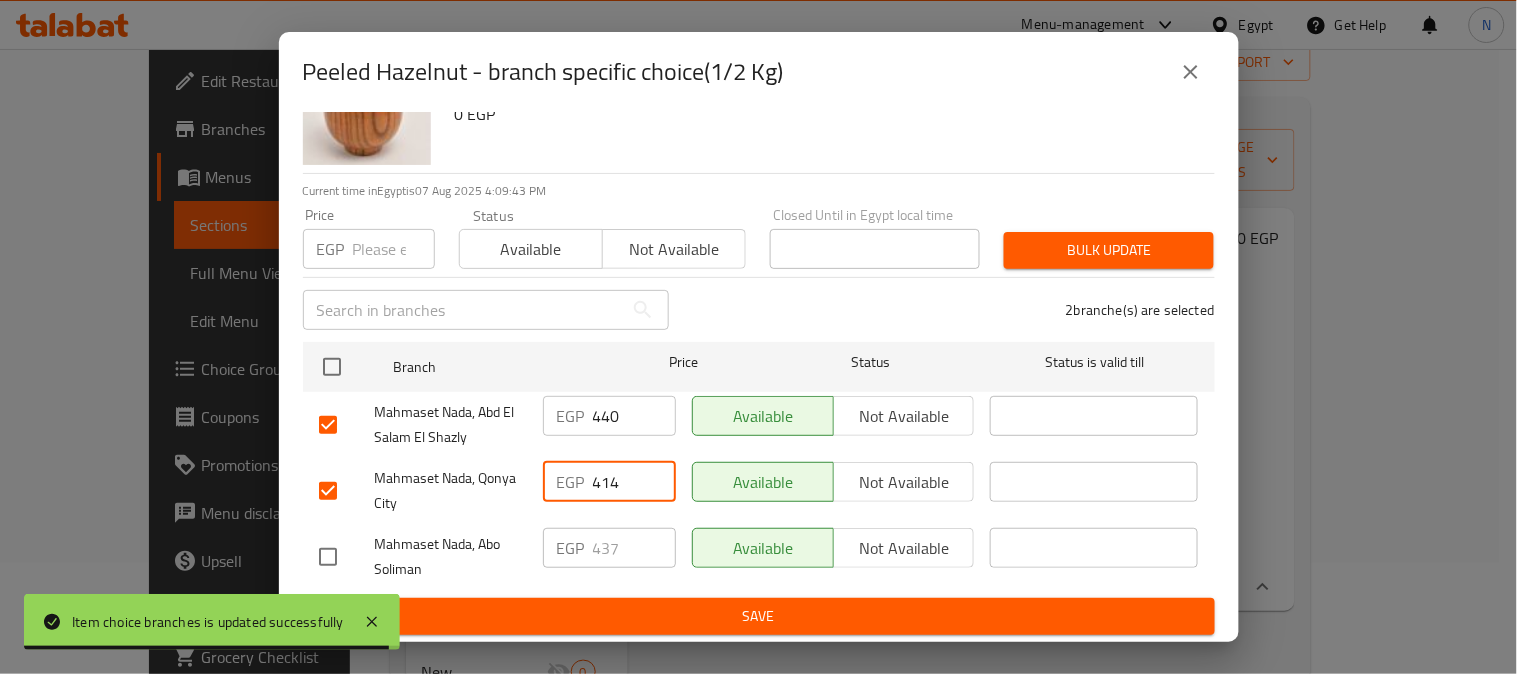 paste on "40" 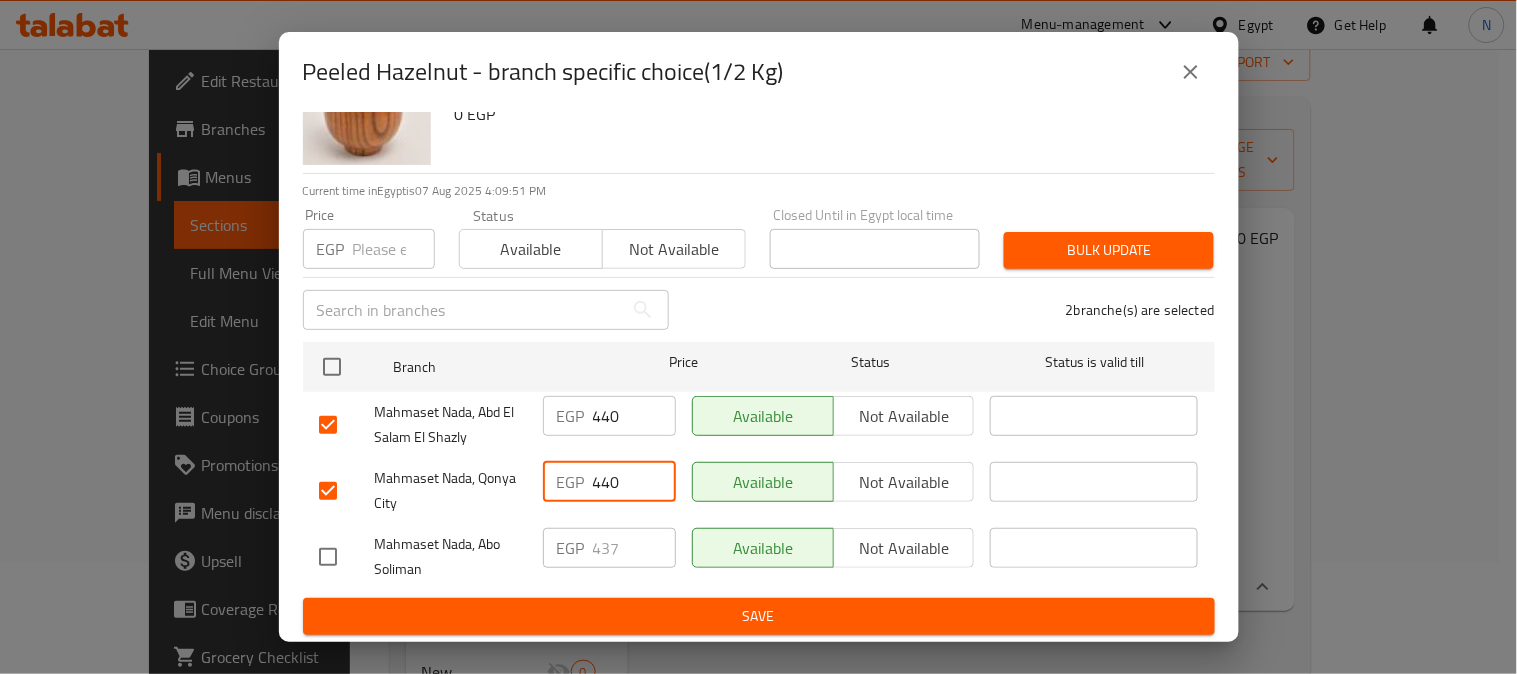 type on "440" 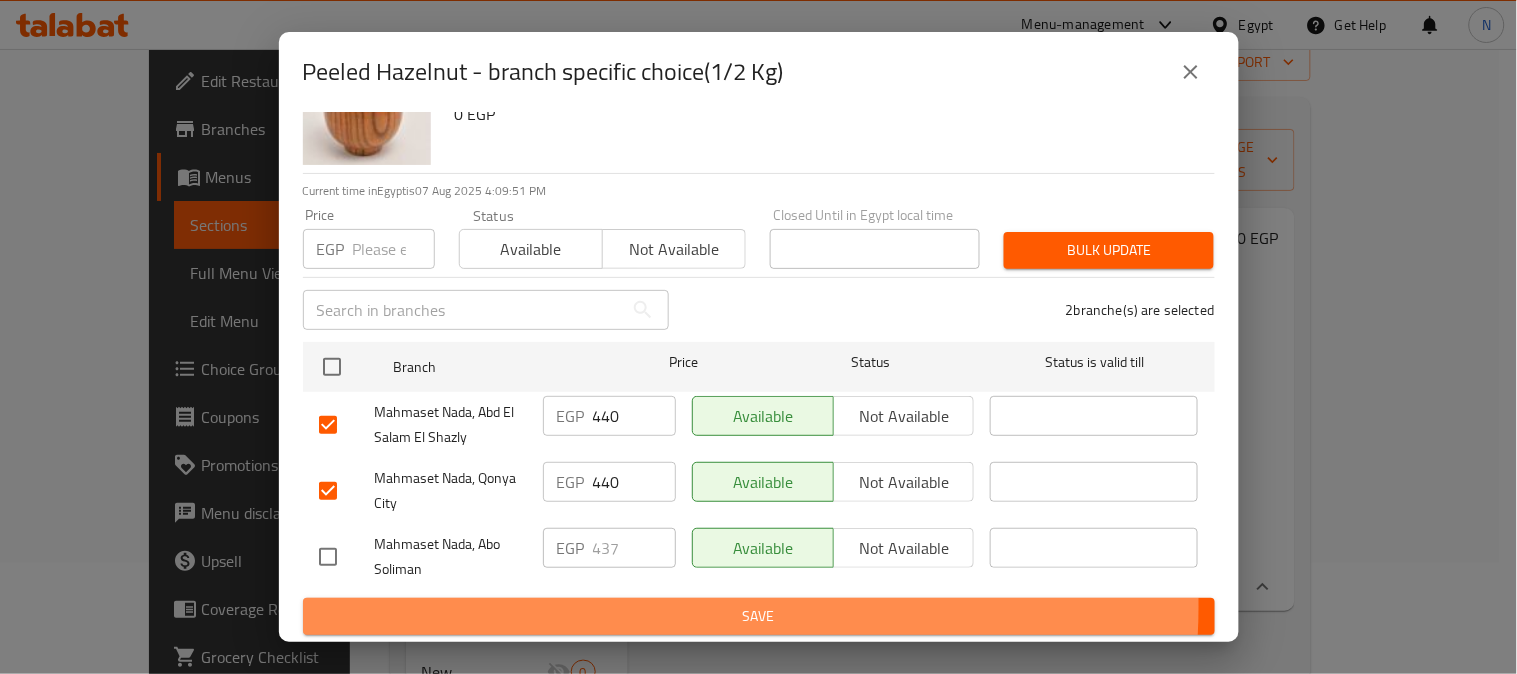 click on "Save" at bounding box center [759, 616] 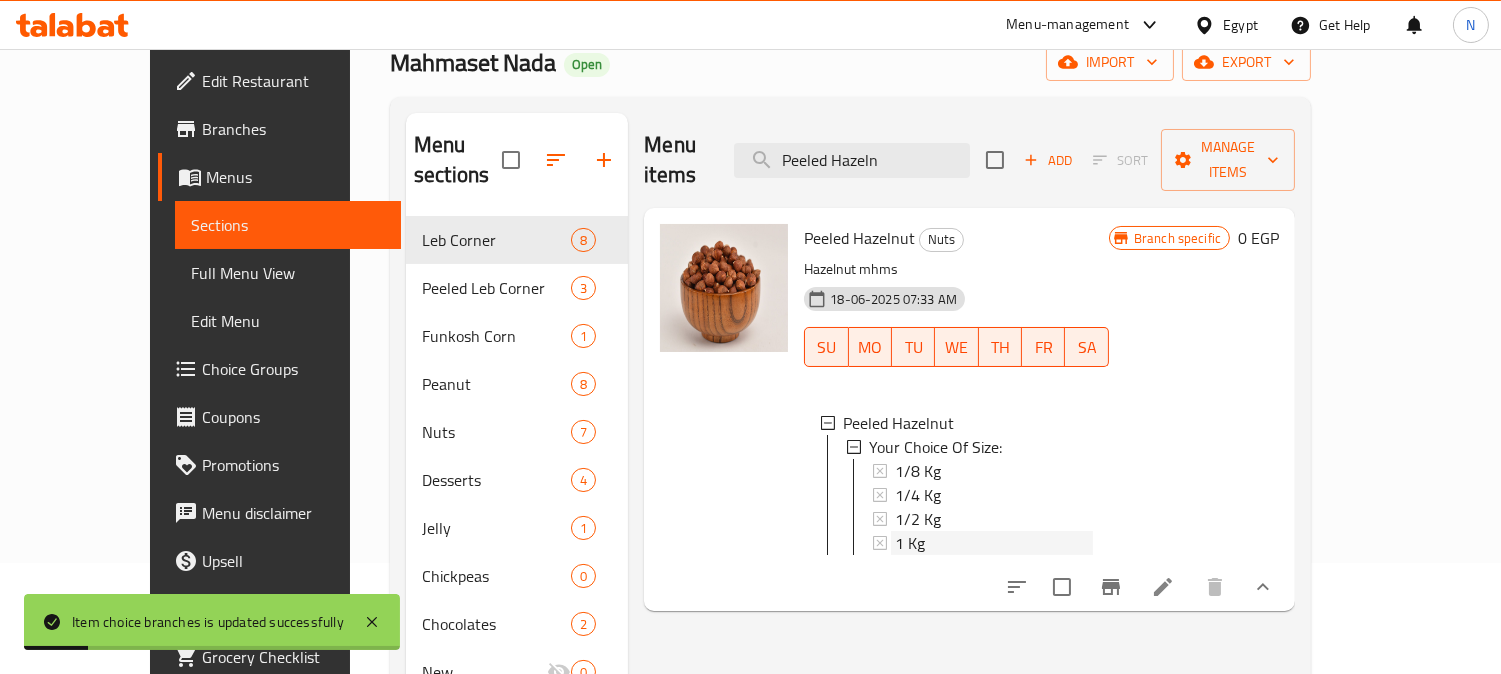 click on "1 Kg" at bounding box center [994, 543] 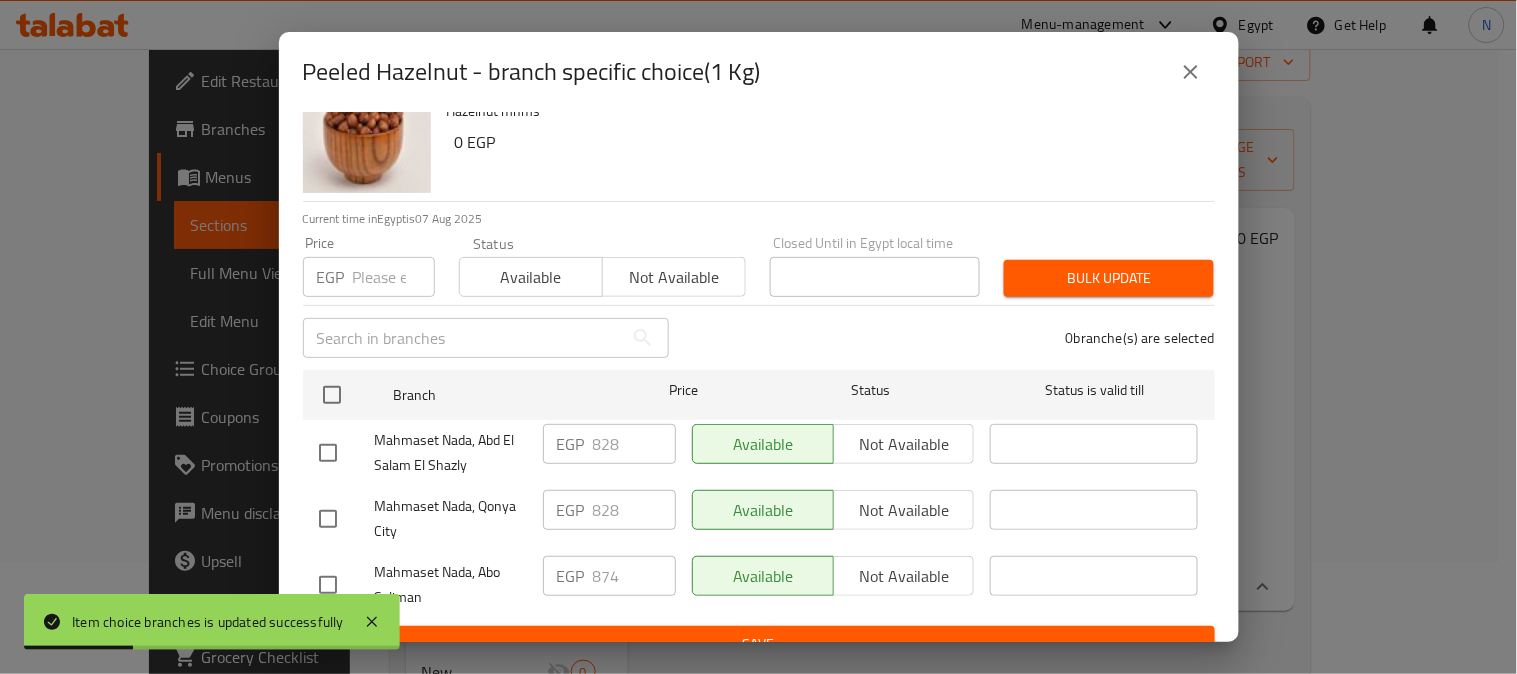 scroll, scrollTop: 83, scrollLeft: 0, axis: vertical 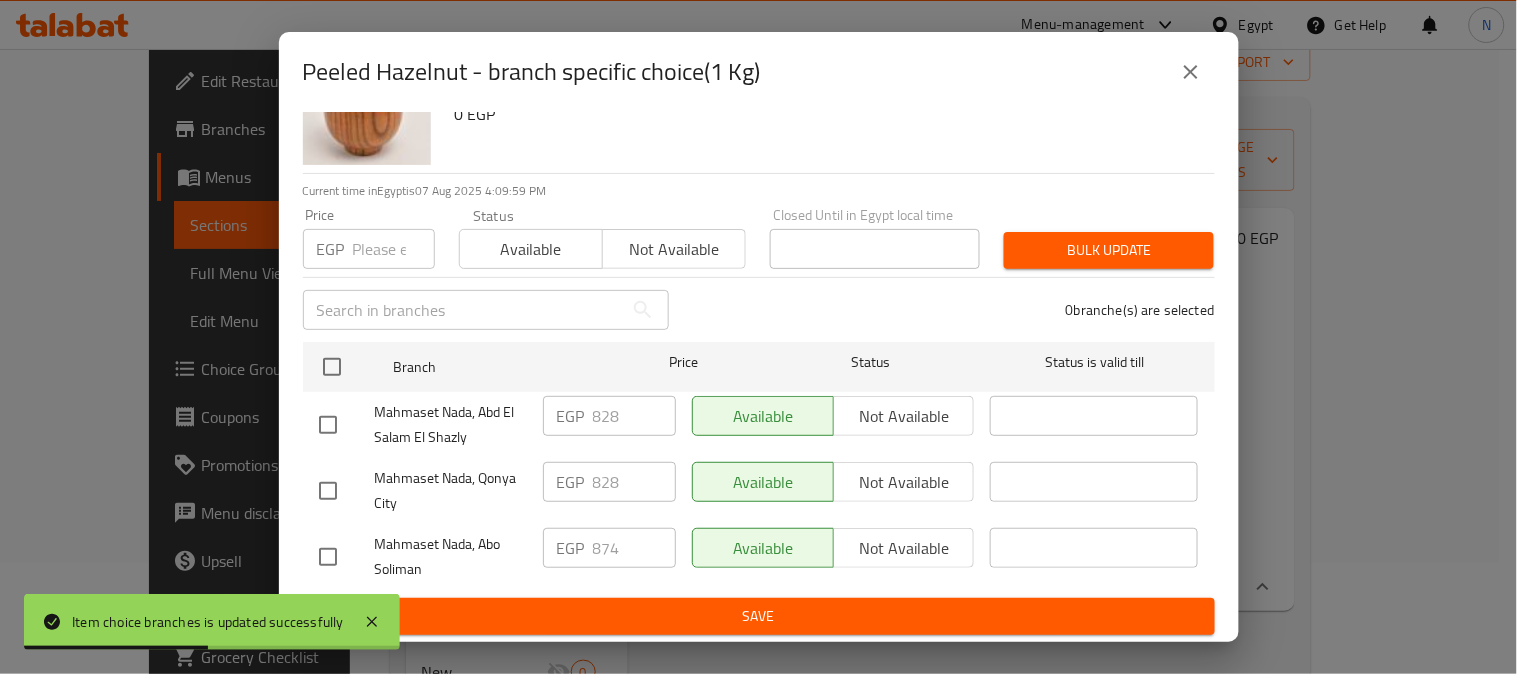 click at bounding box center (328, 491) 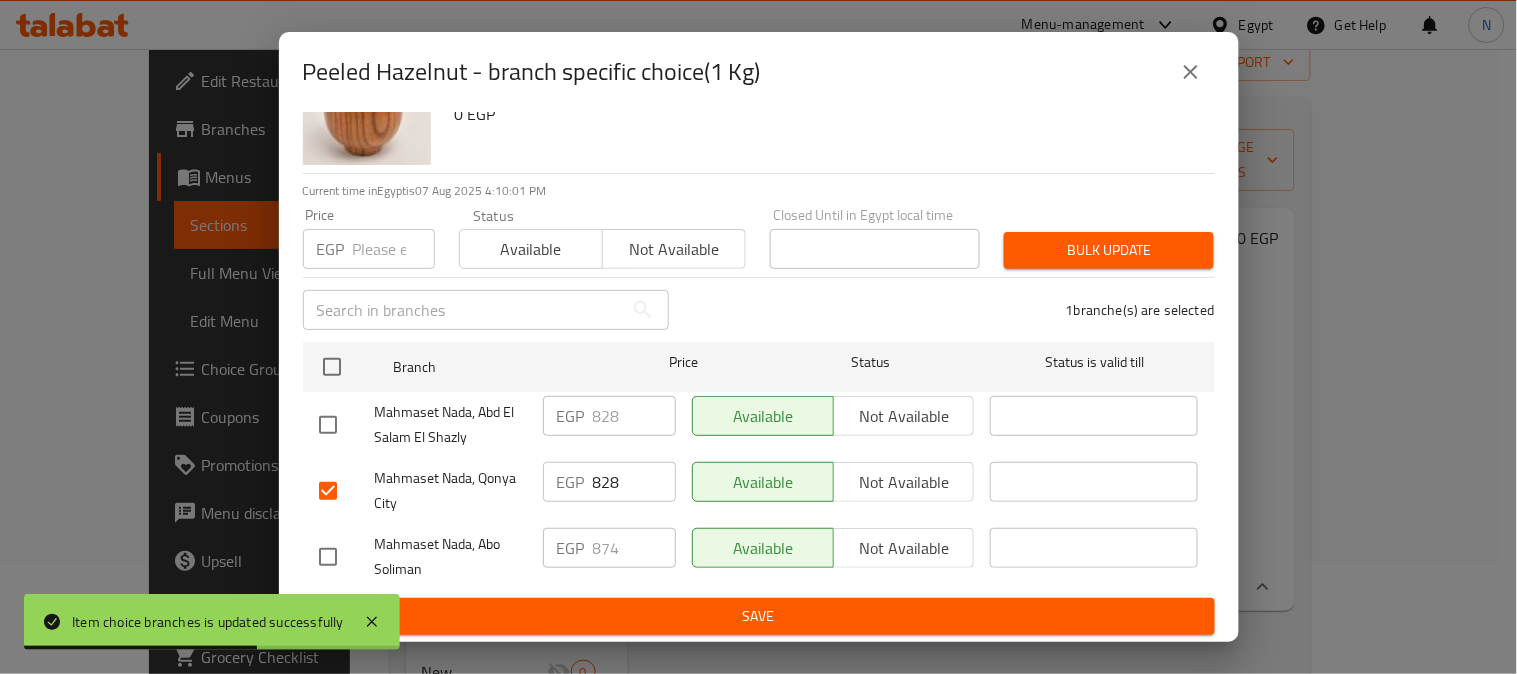 click at bounding box center [328, 425] 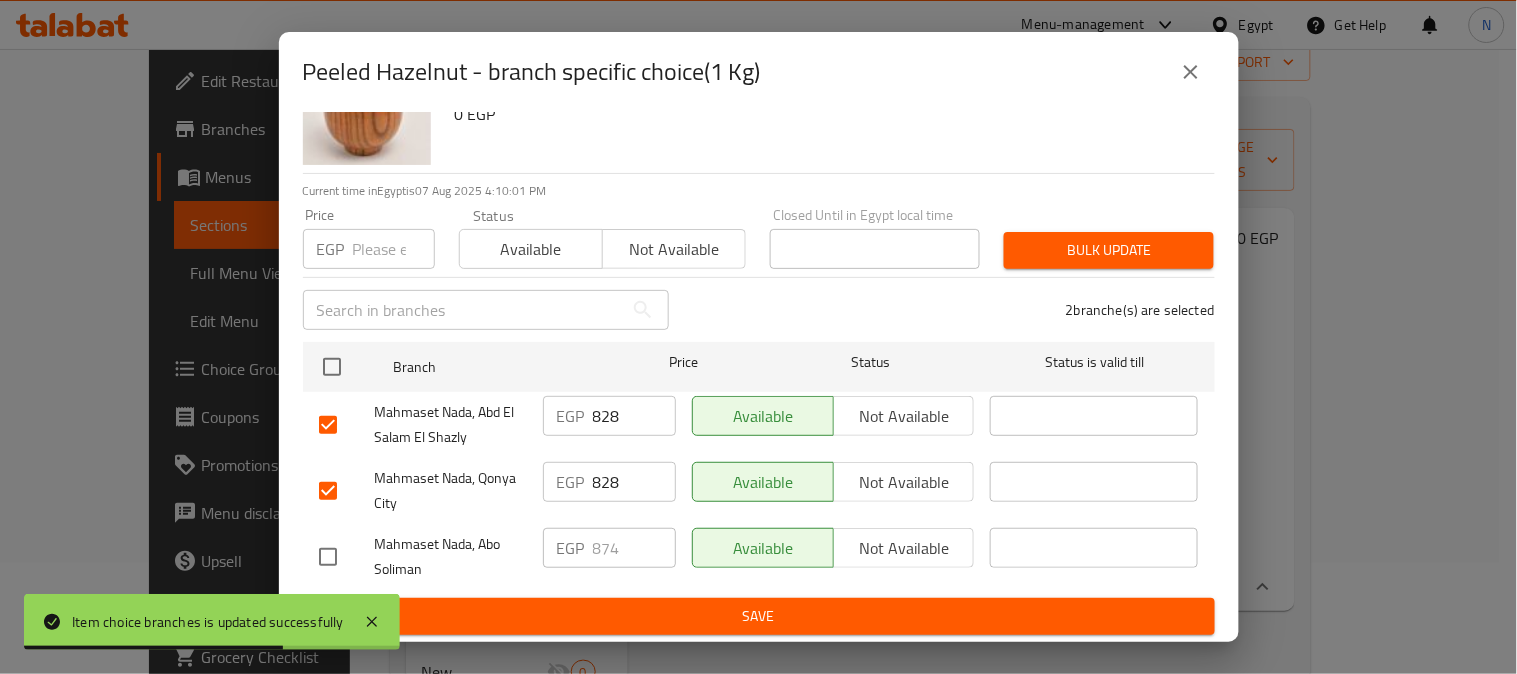 click on "828" at bounding box center [634, 416] 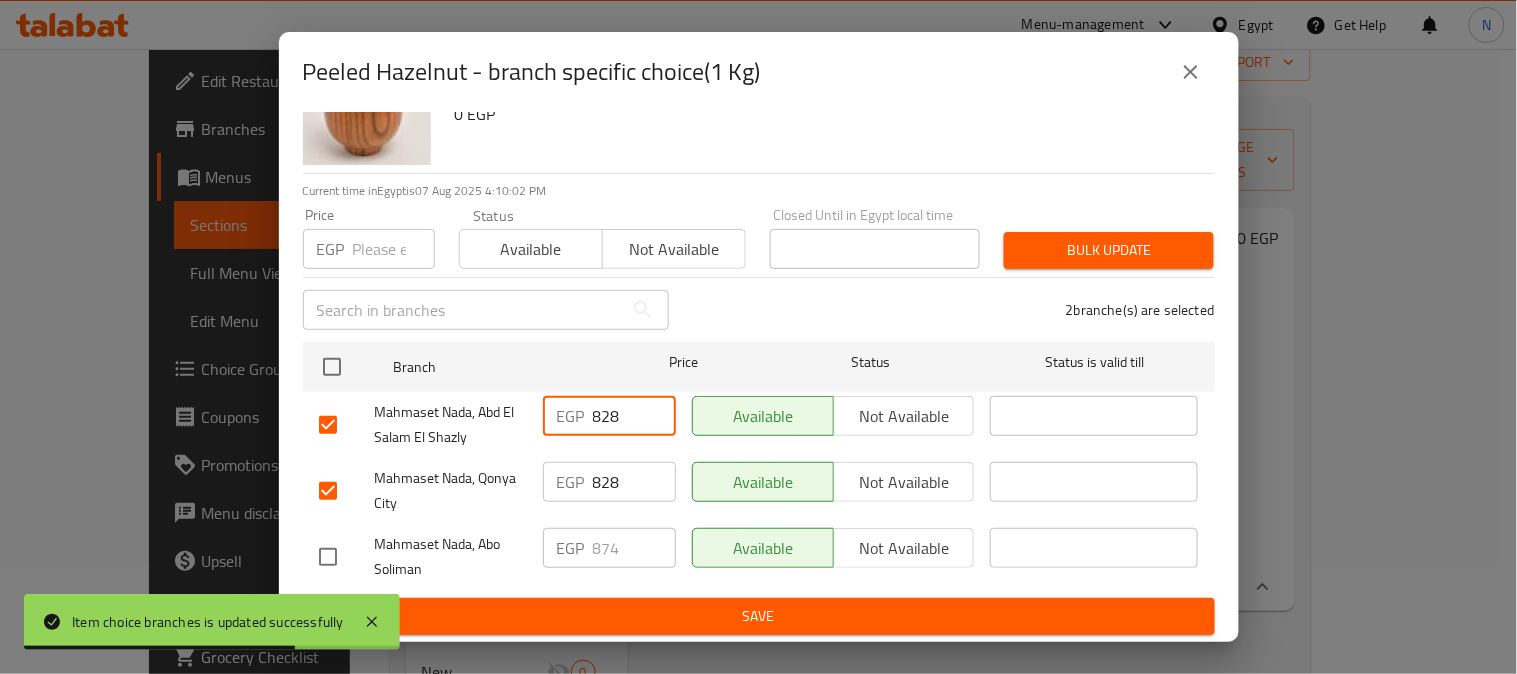 click on "828" at bounding box center (634, 416) 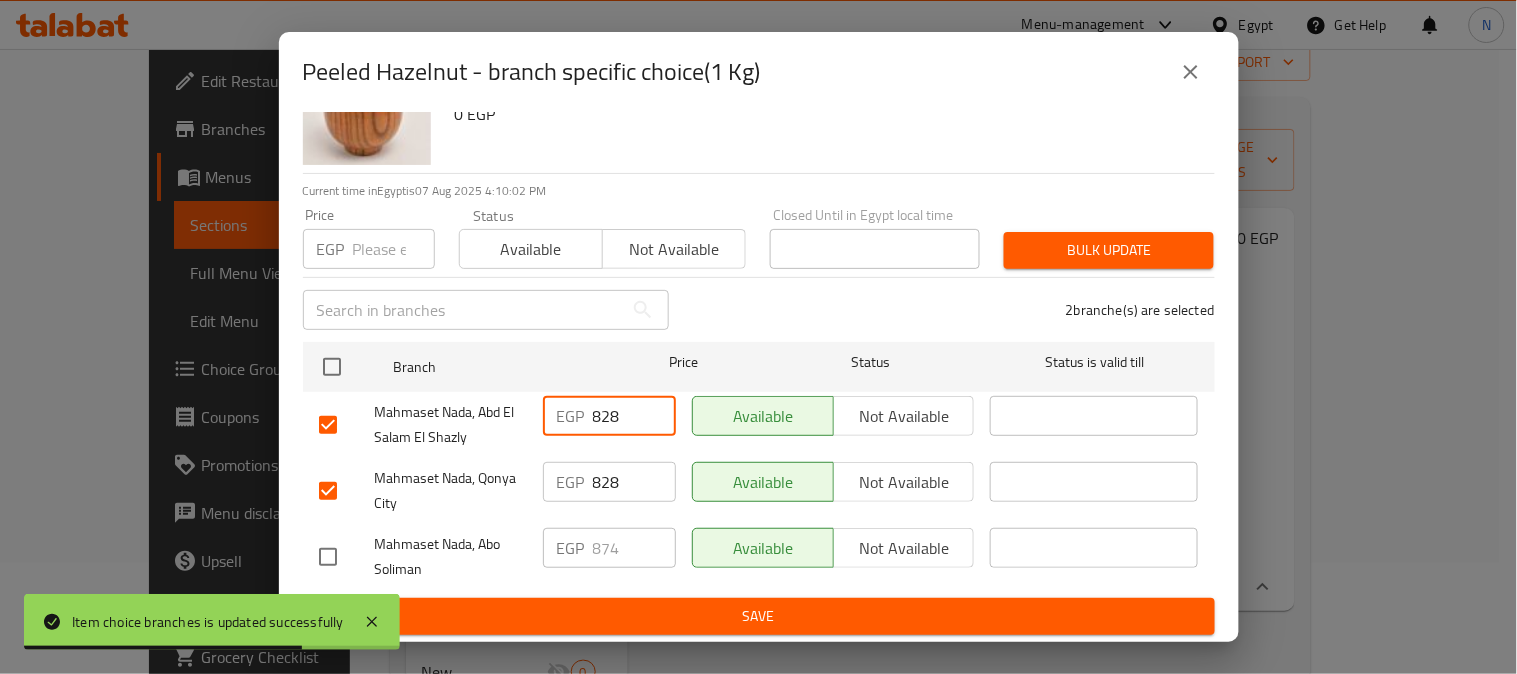 paste on "80" 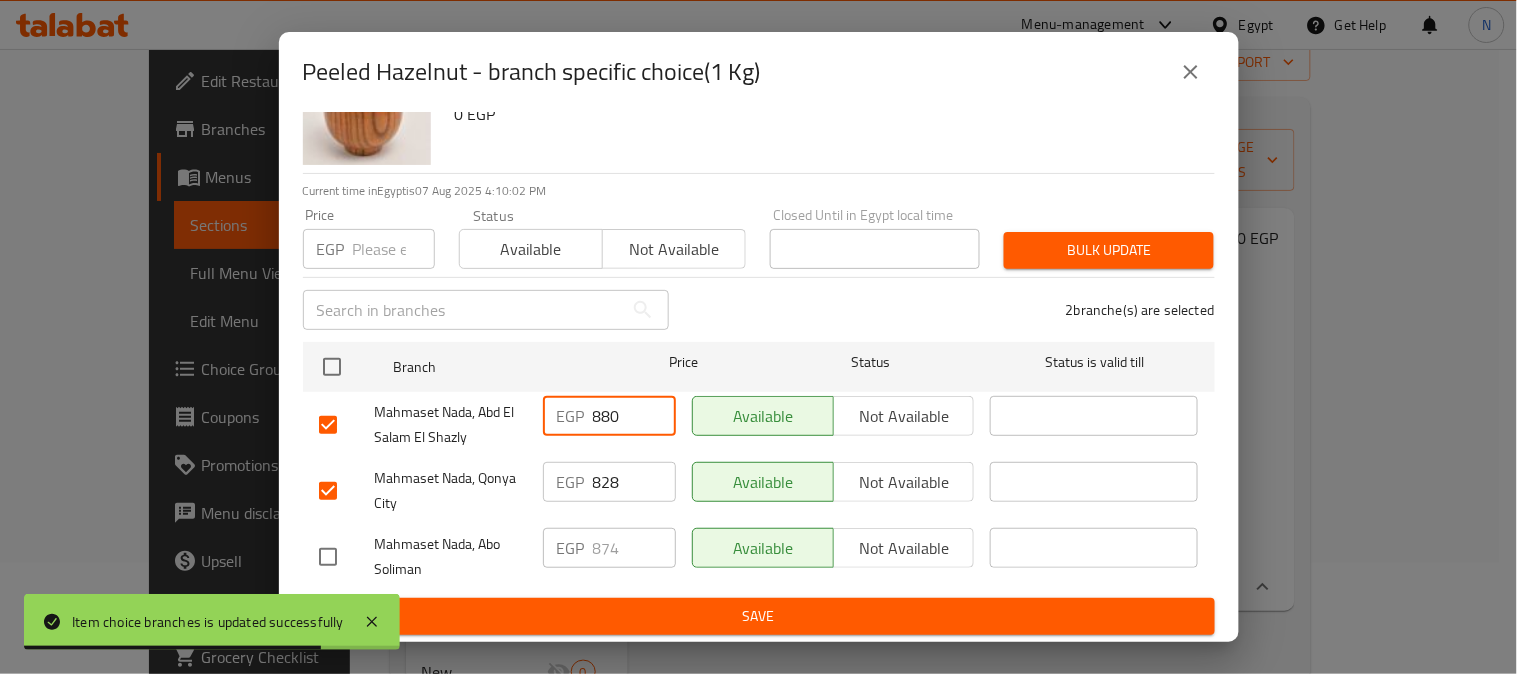 type on "880" 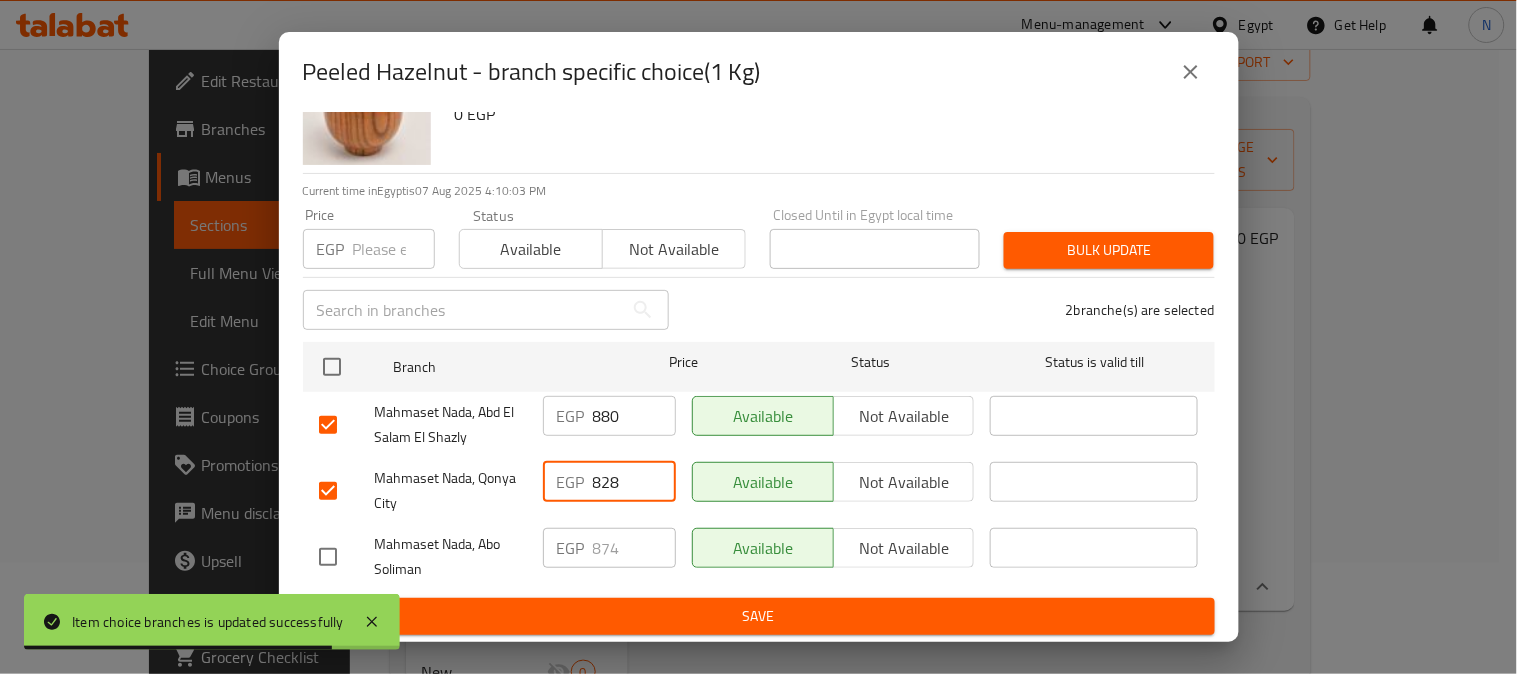 click on "828" at bounding box center (634, 482) 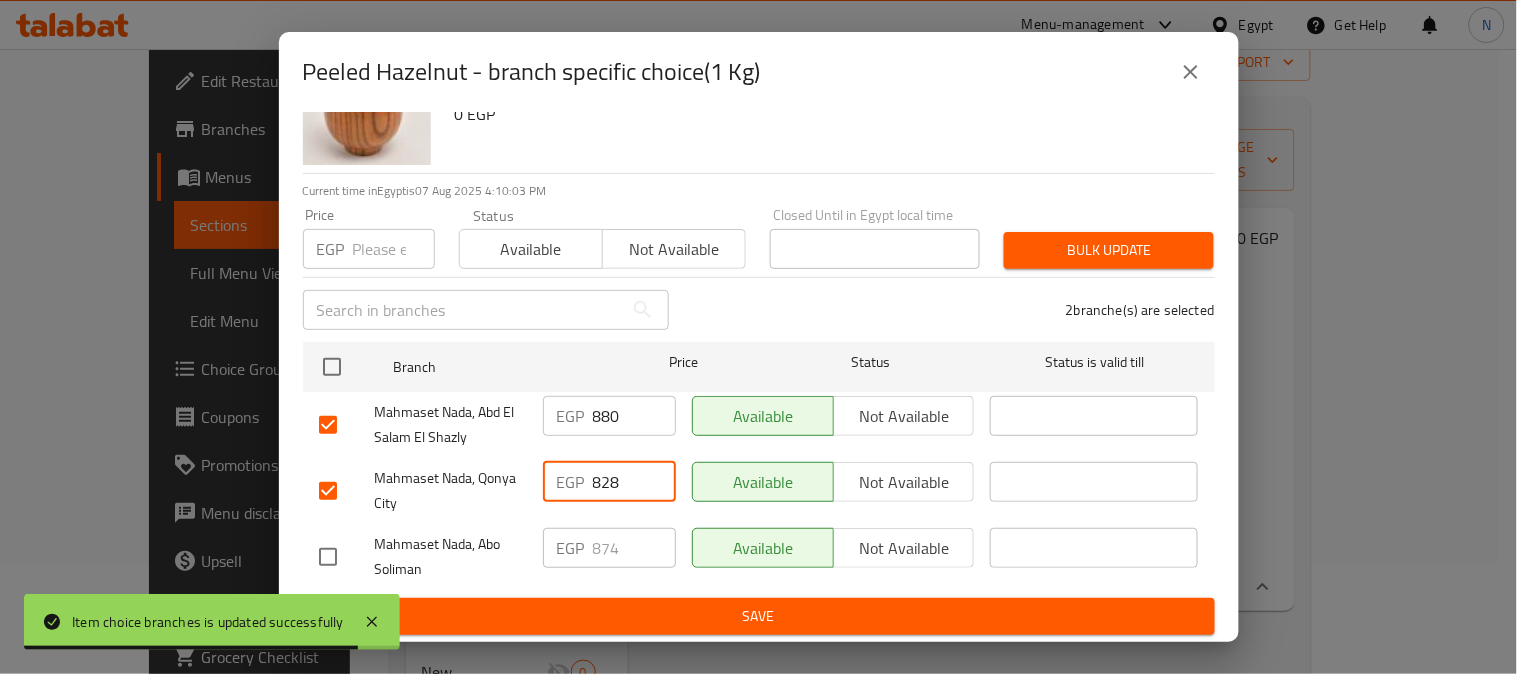 paste on "80" 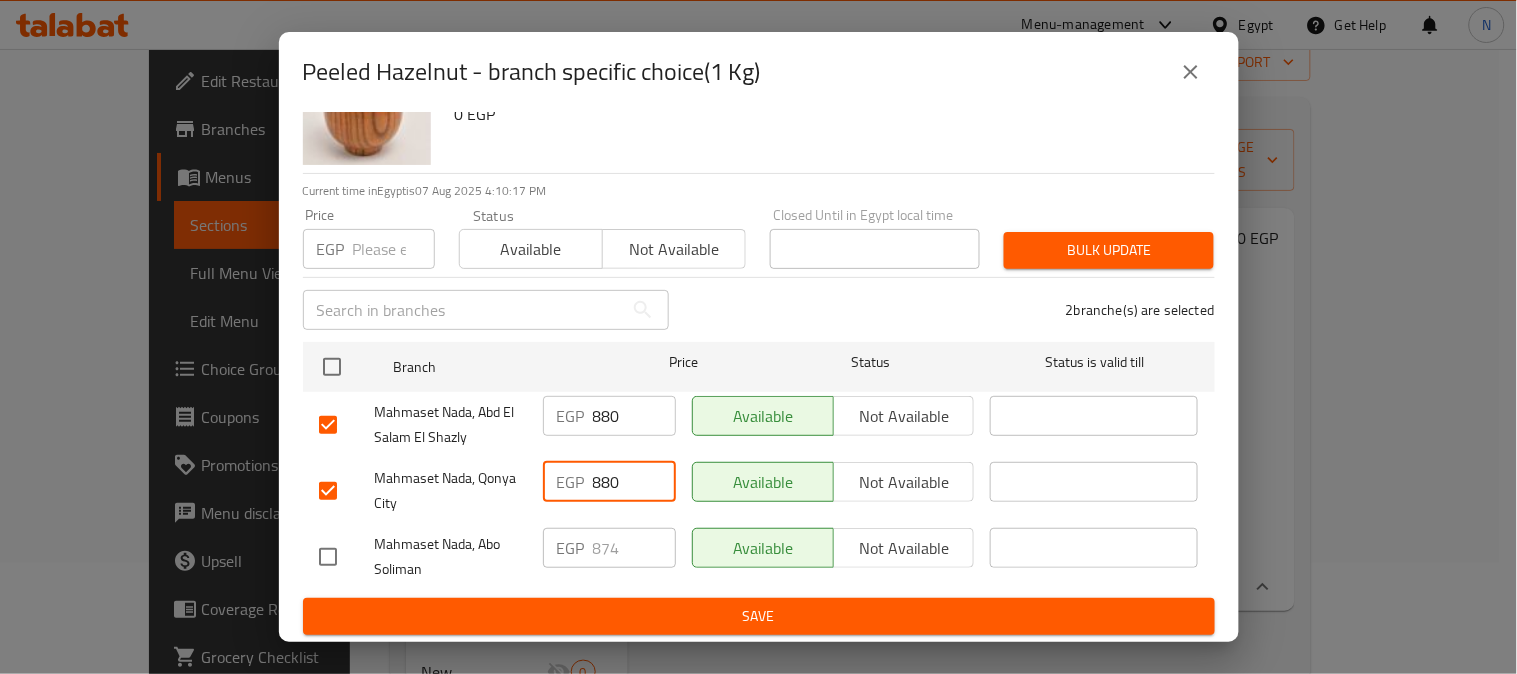 type on "880" 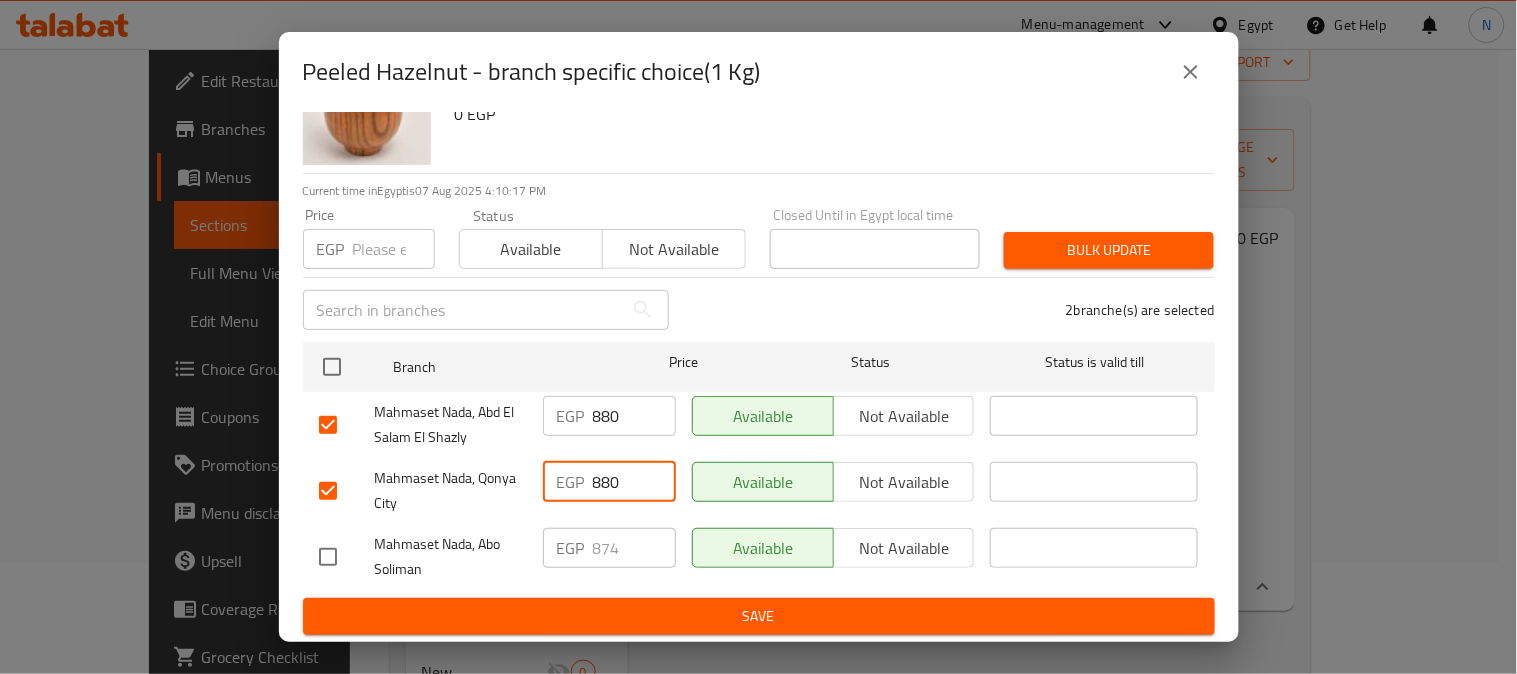 click on "Save" at bounding box center (759, 616) 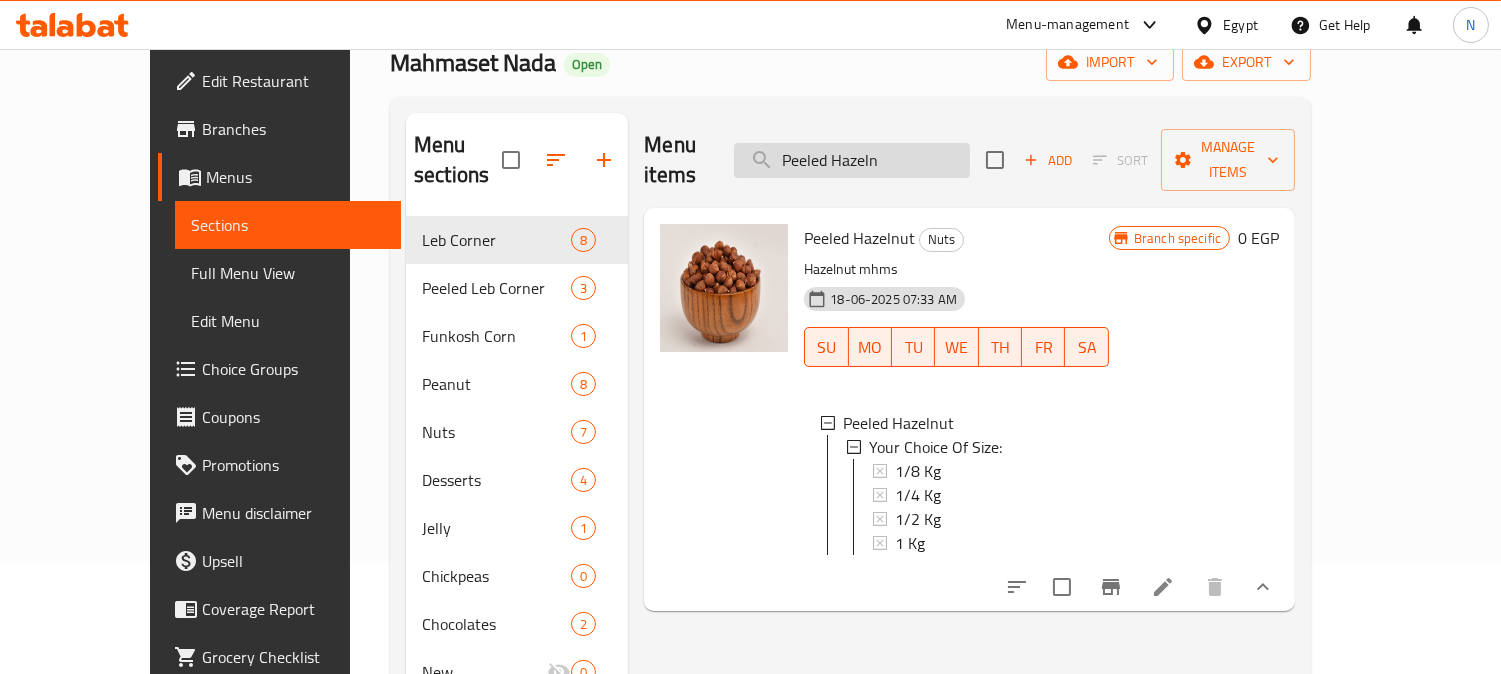 click on "Peeled Hazeln" at bounding box center (852, 160) 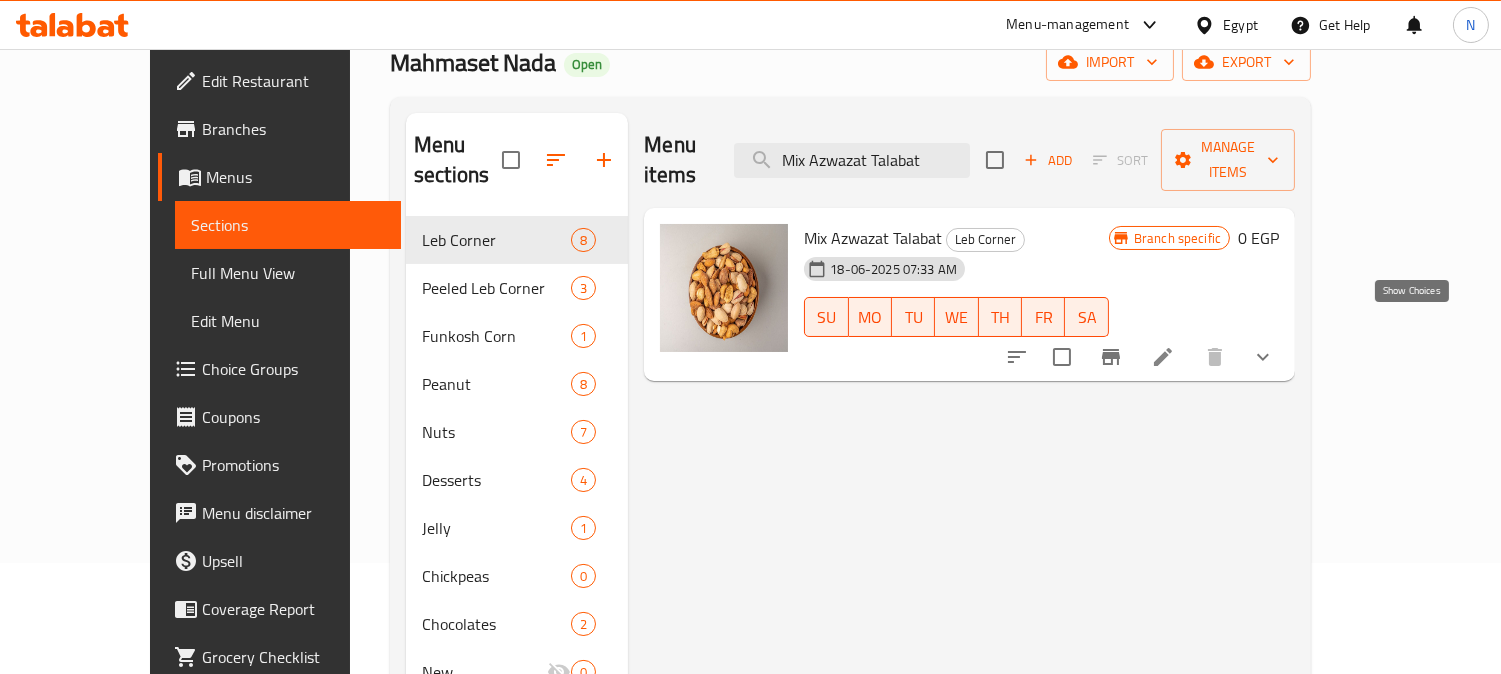 type on "Mix Azwazat Talabat" 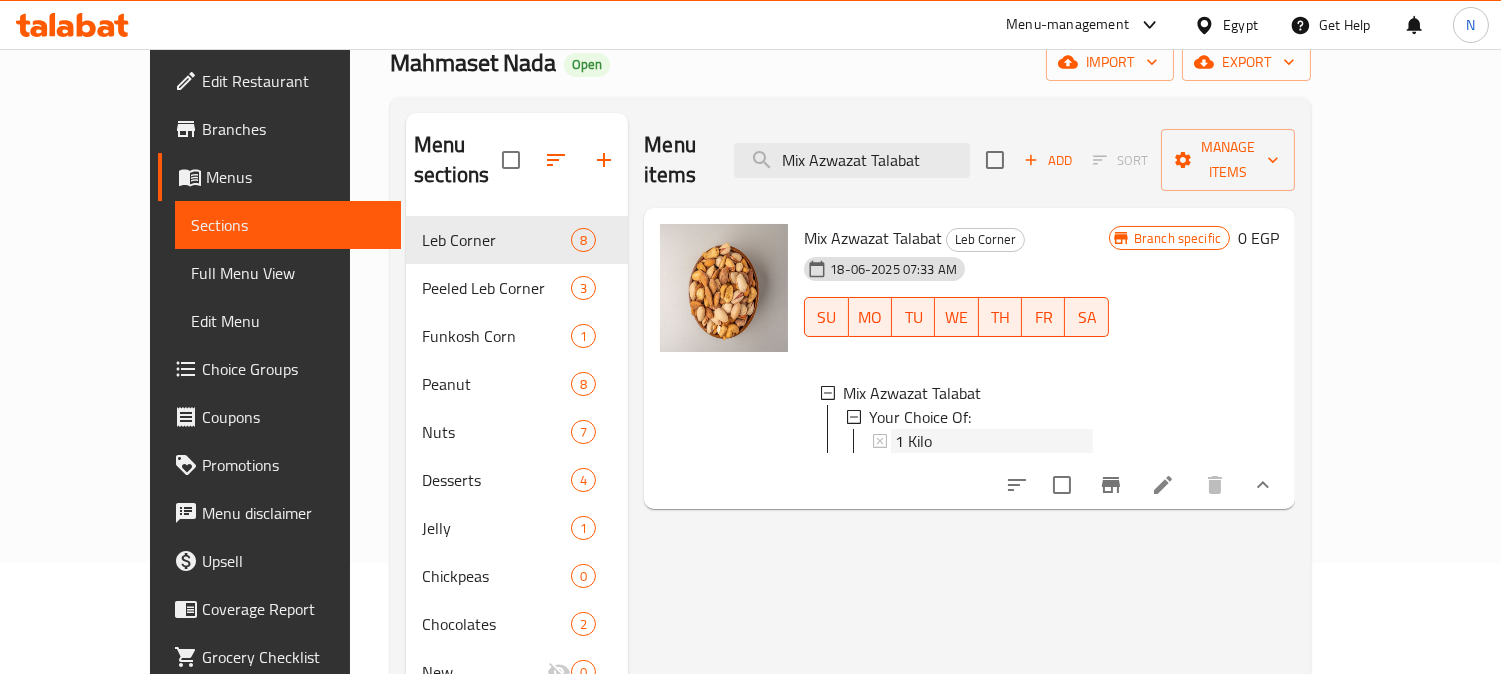 click on "1 Kilo" at bounding box center [994, 441] 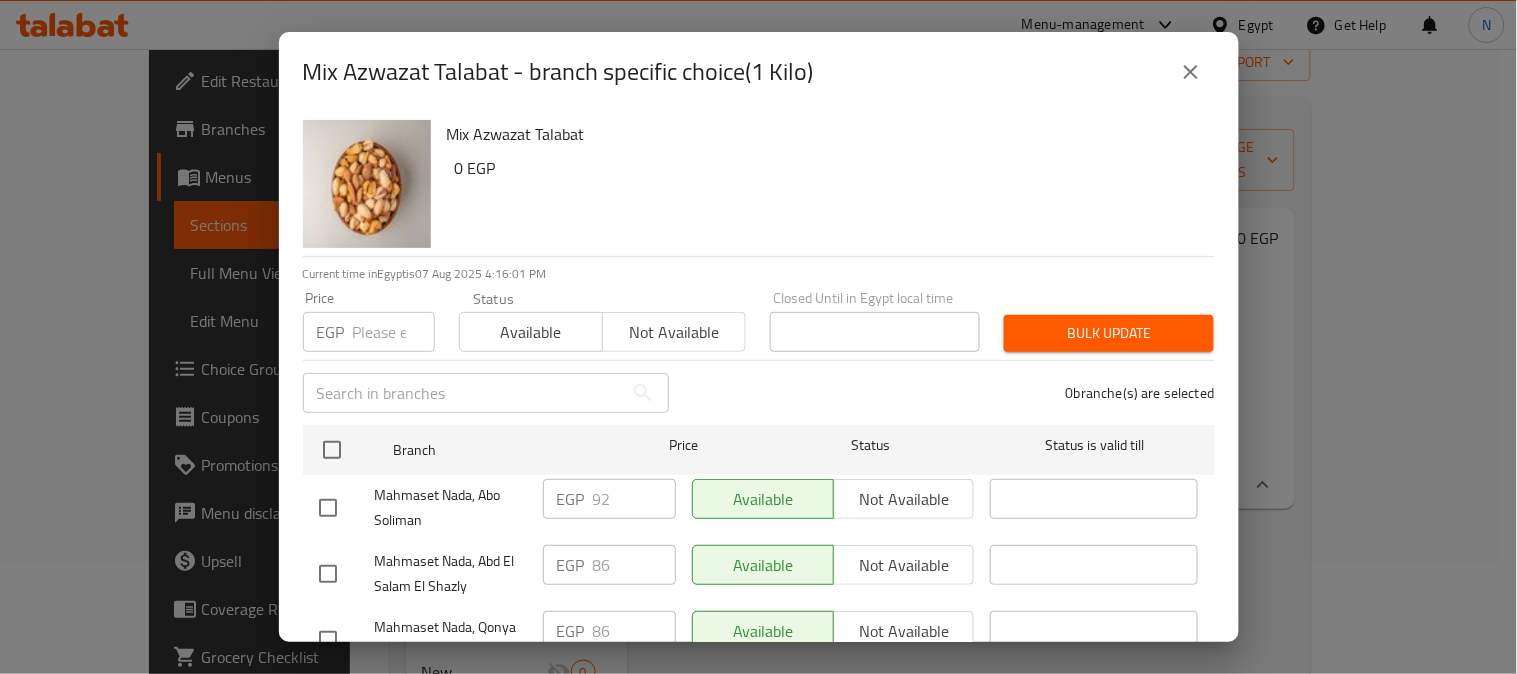 scroll, scrollTop: 83, scrollLeft: 0, axis: vertical 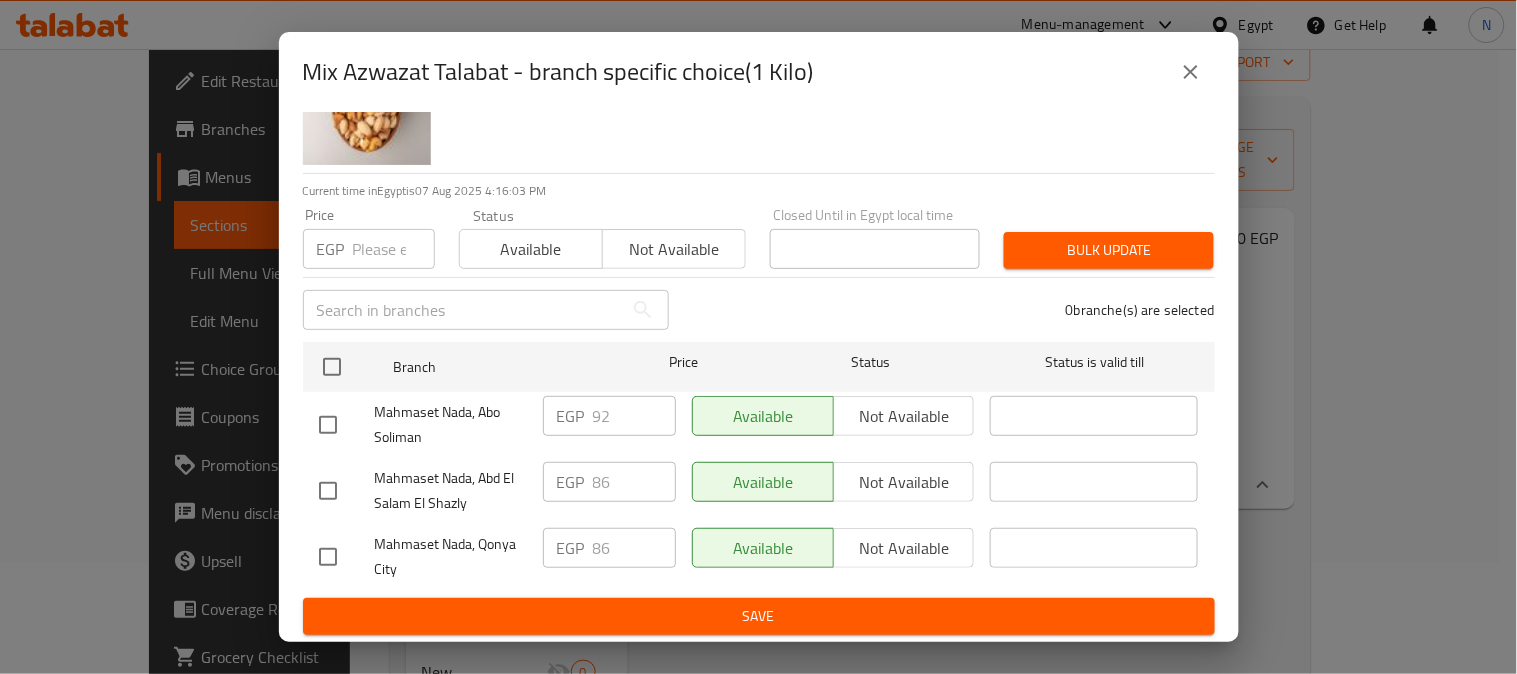 click at bounding box center [328, 491] 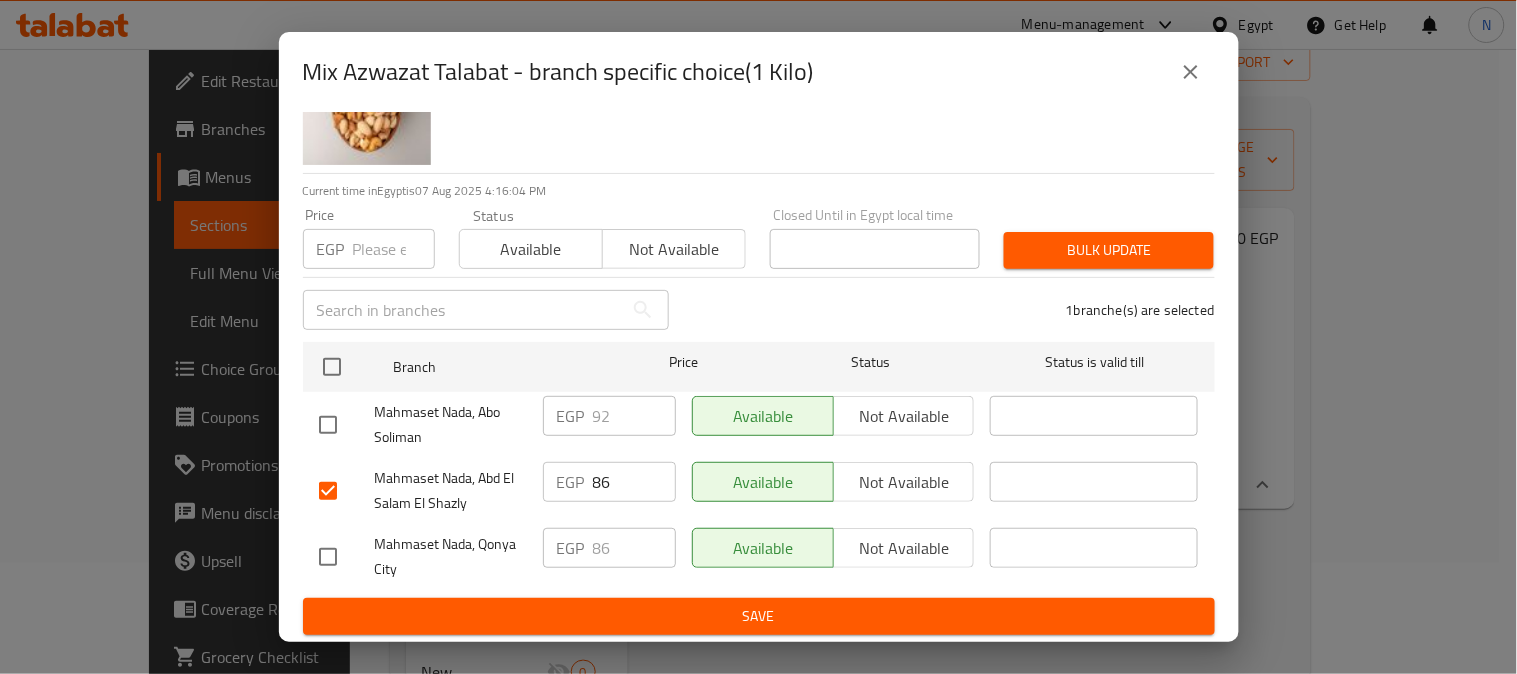 click at bounding box center [328, 557] 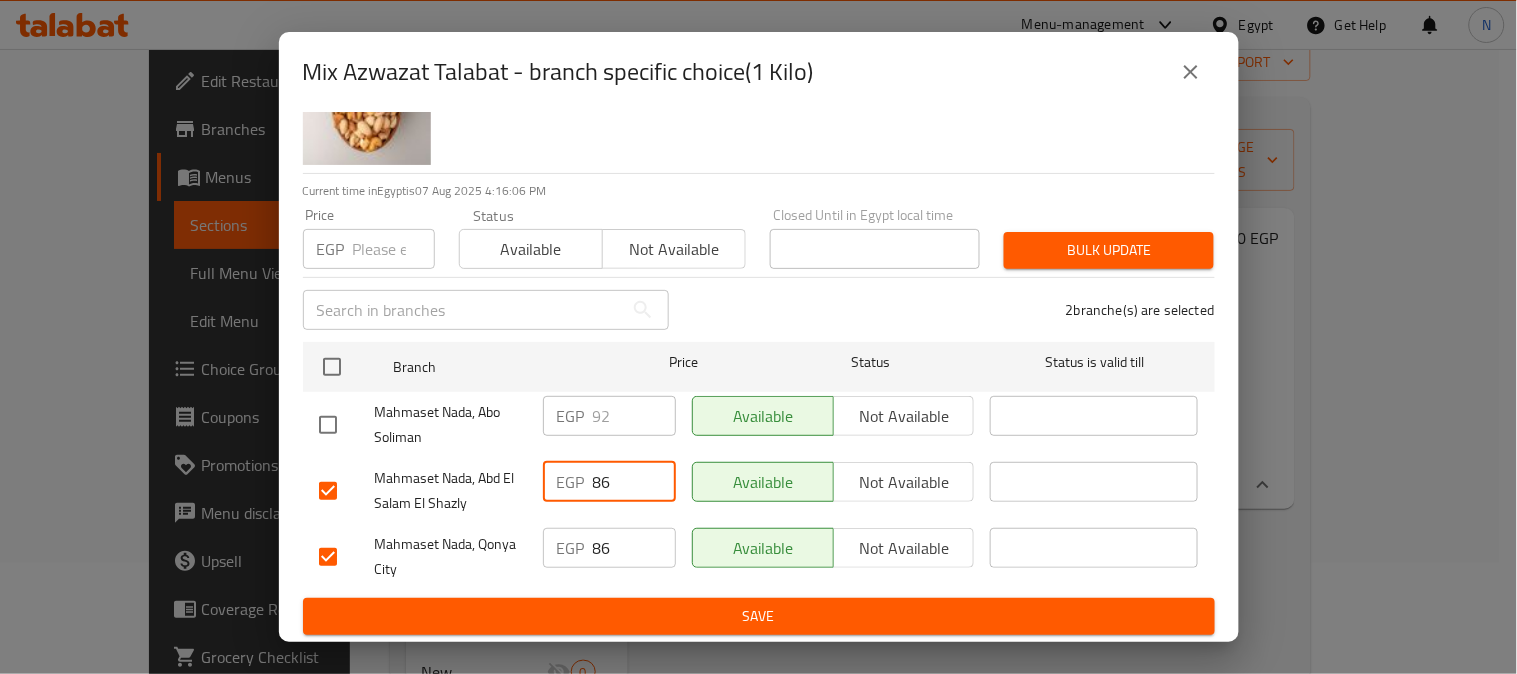 click on "86" at bounding box center [634, 482] 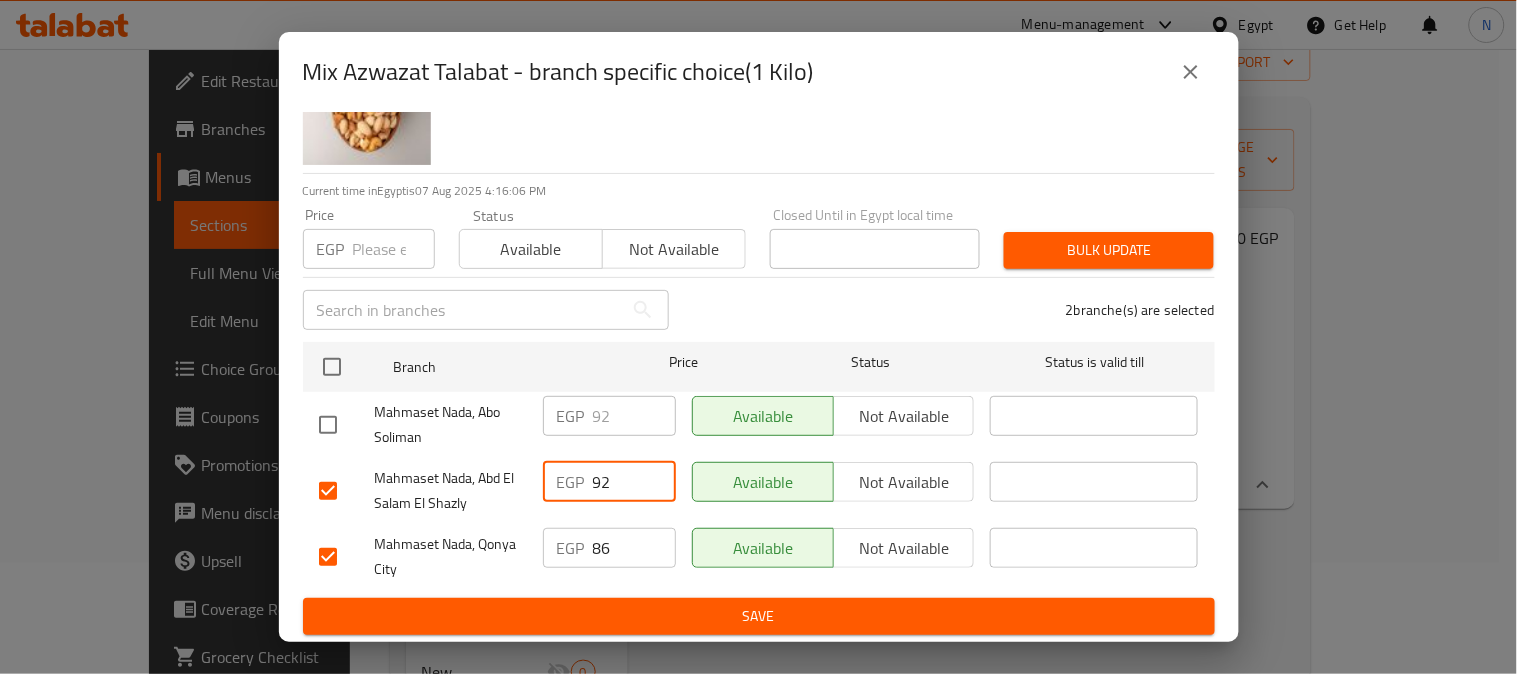 type on "92" 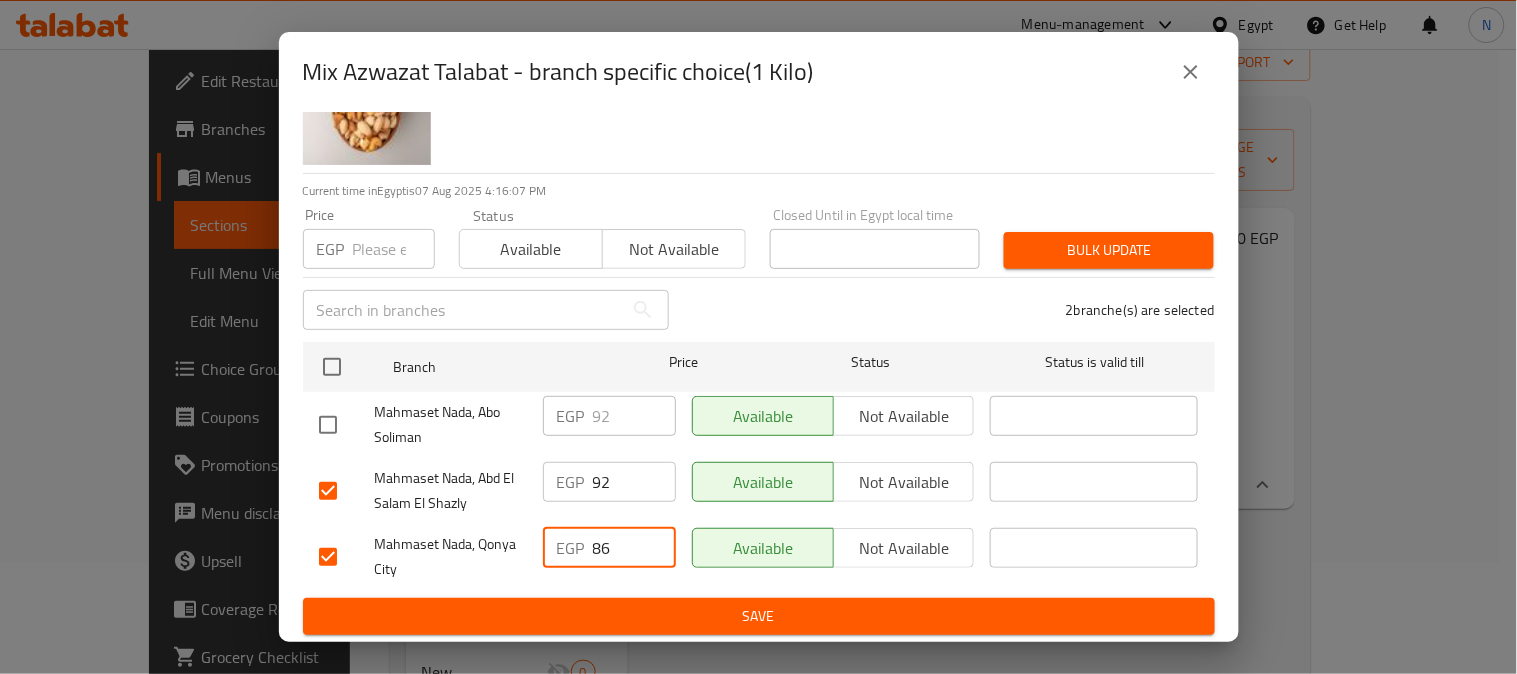 click on "86" at bounding box center (634, 548) 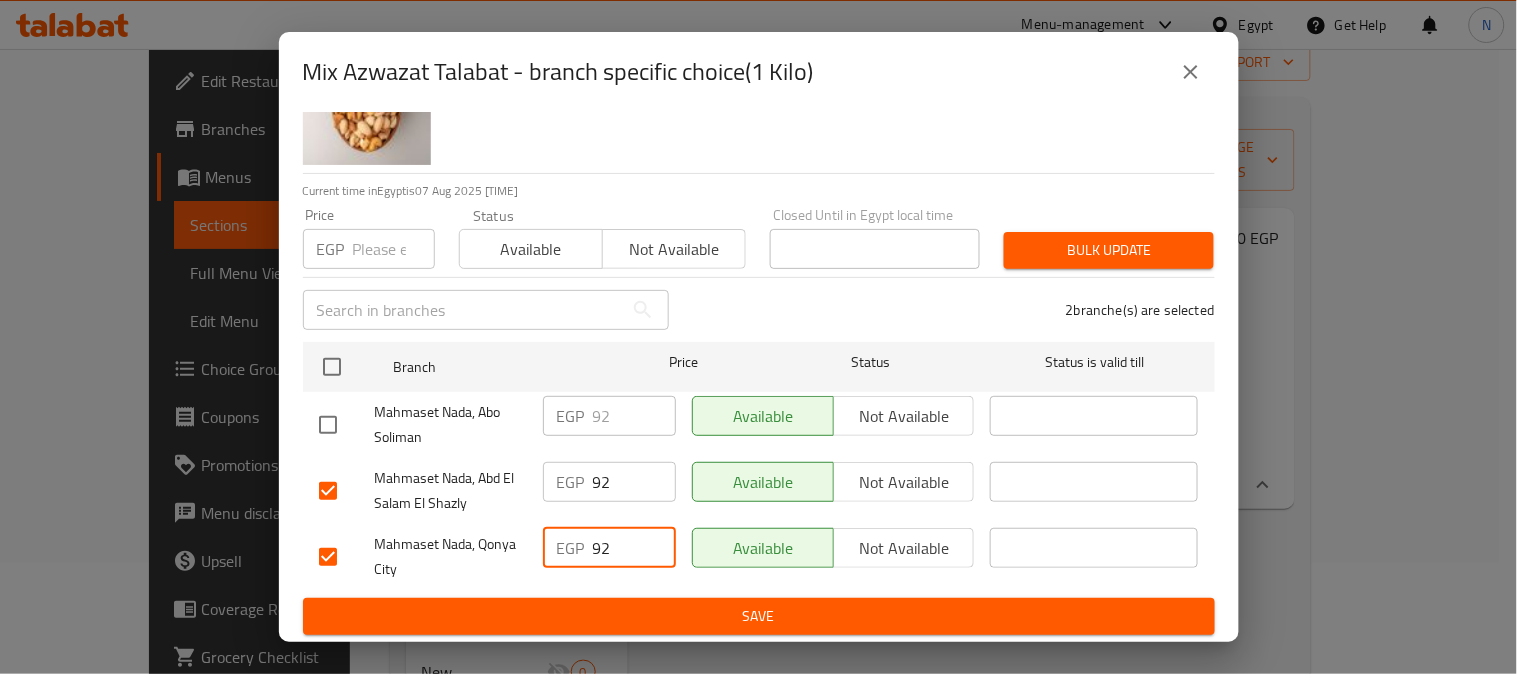 type on "92" 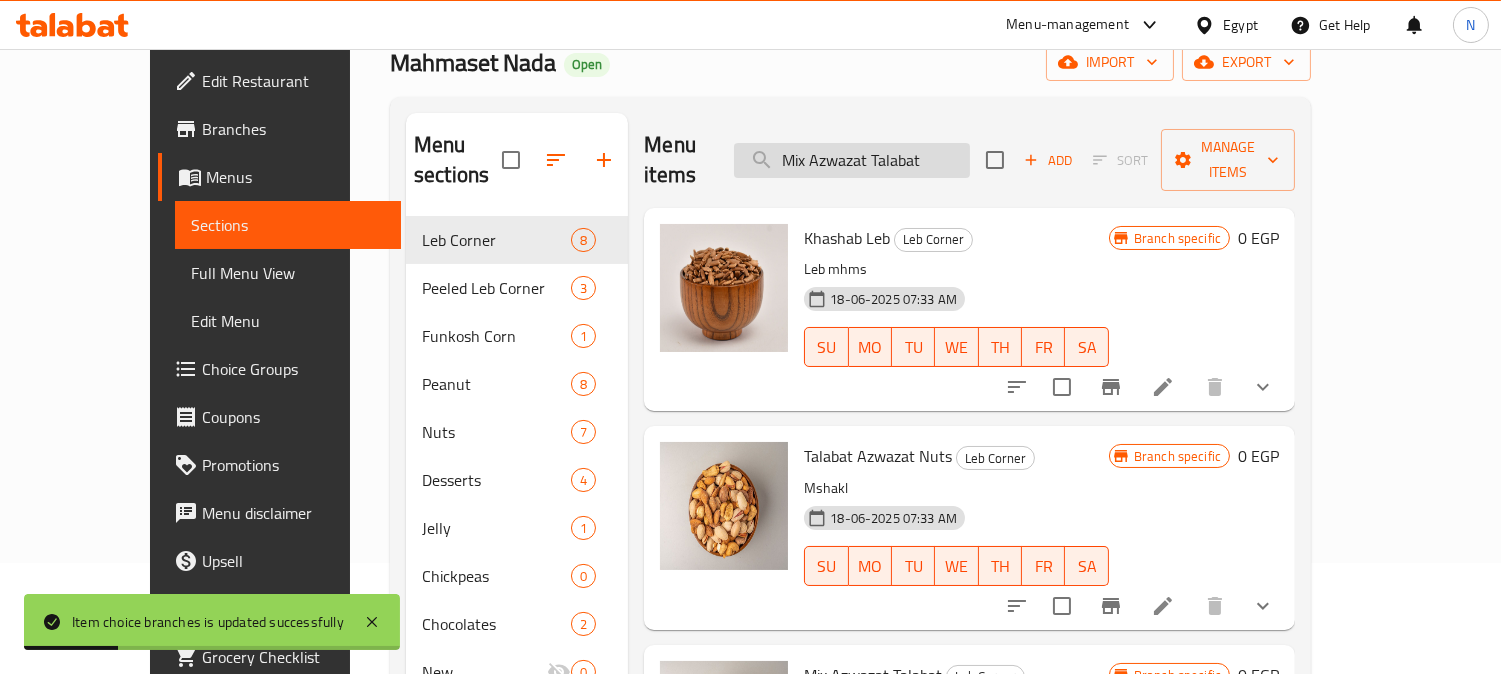 drag, startPoint x: 964, startPoint y: 152, endPoint x: 981, endPoint y: 152, distance: 17 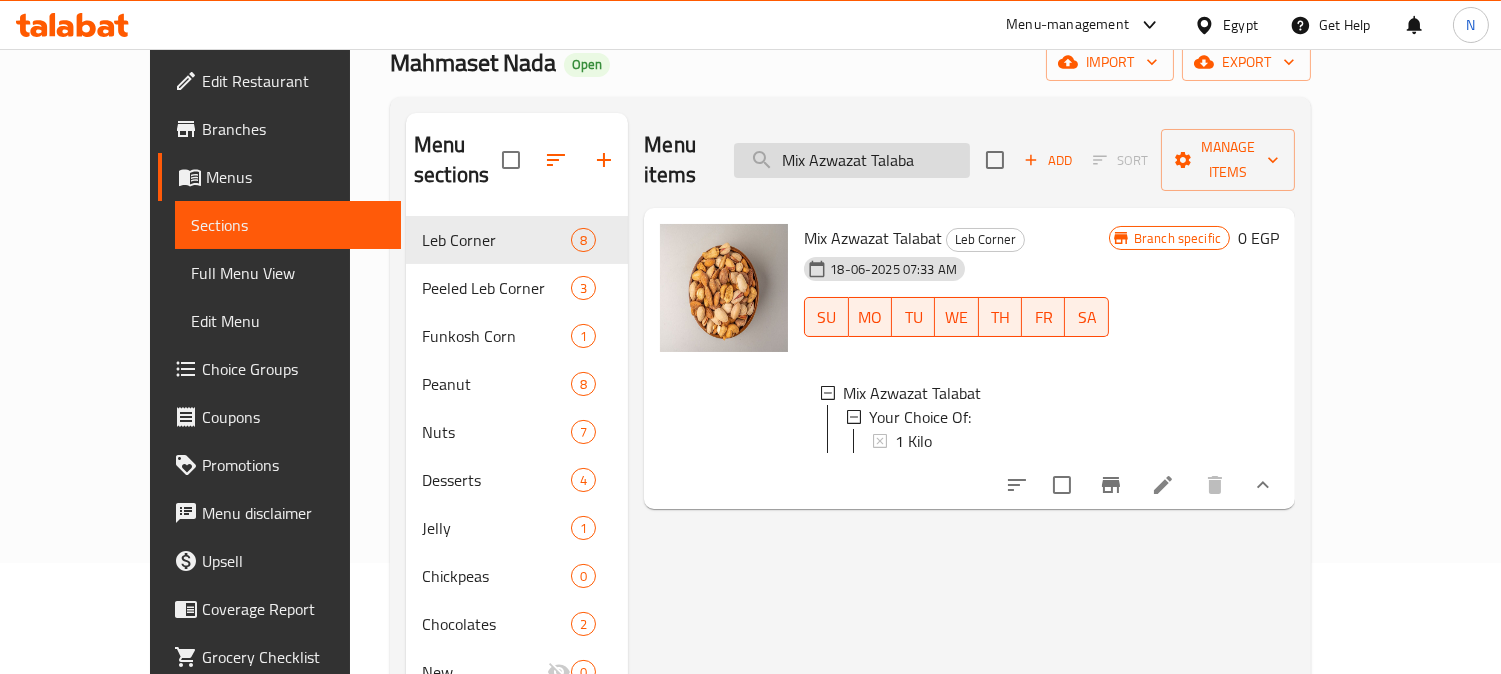 click on "Mix Azwazat Talaba" at bounding box center [852, 160] 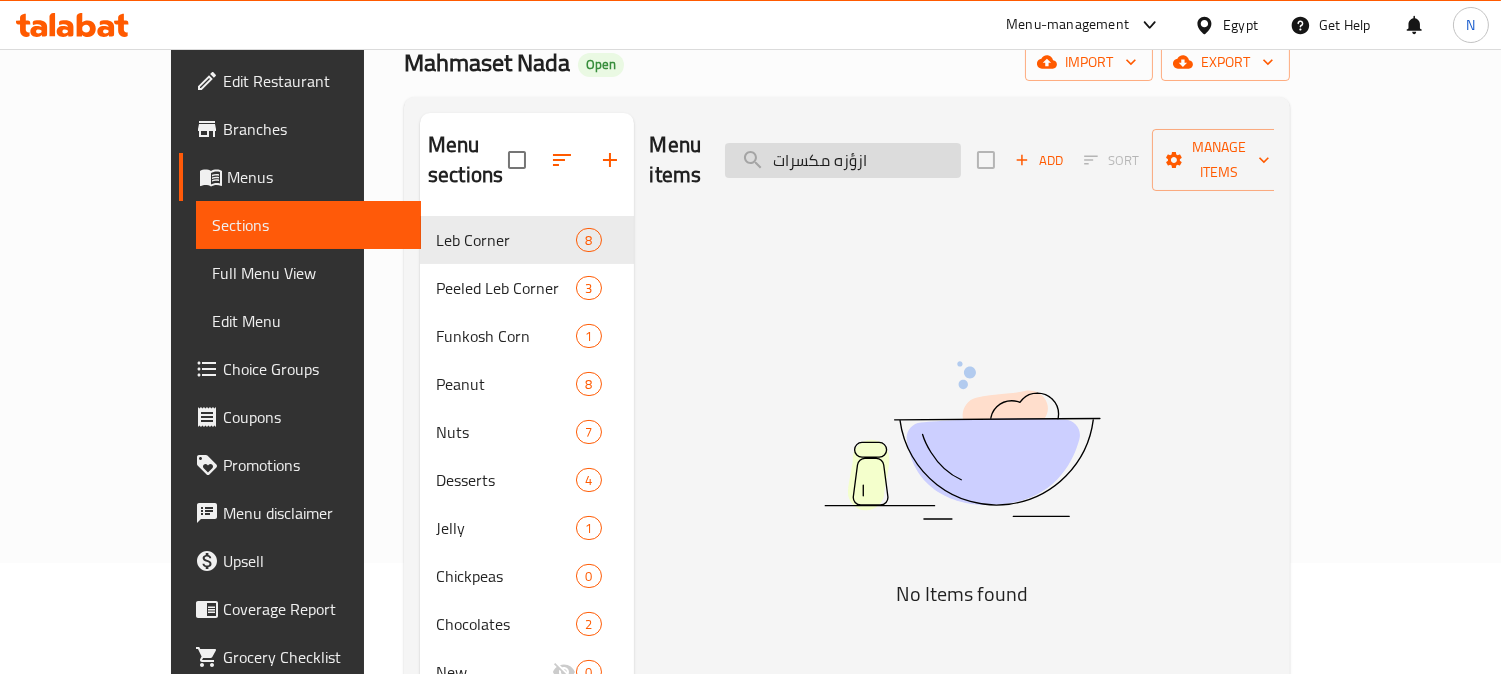 drag, startPoint x: 932, startPoint y: 155, endPoint x: 964, endPoint y: 160, distance: 32.38827 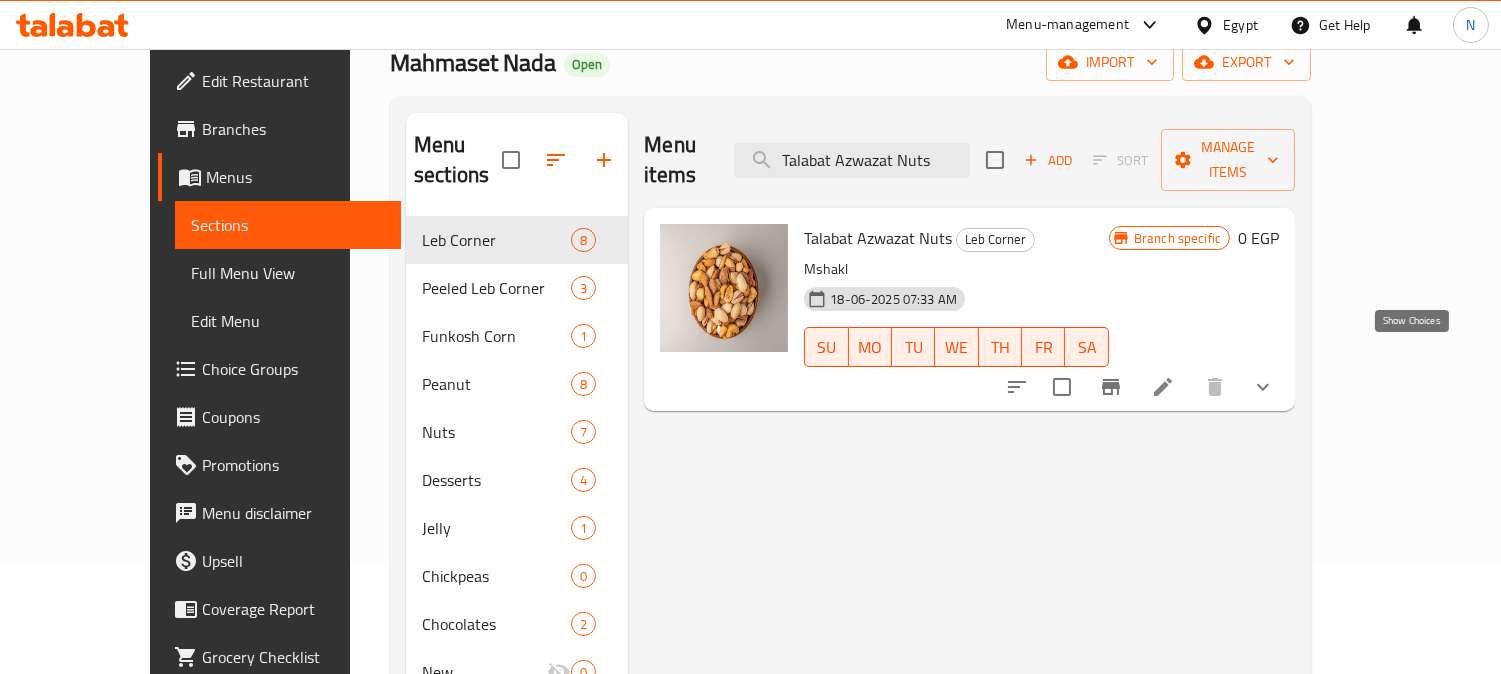 type on "Talabat Azwazat Nuts" 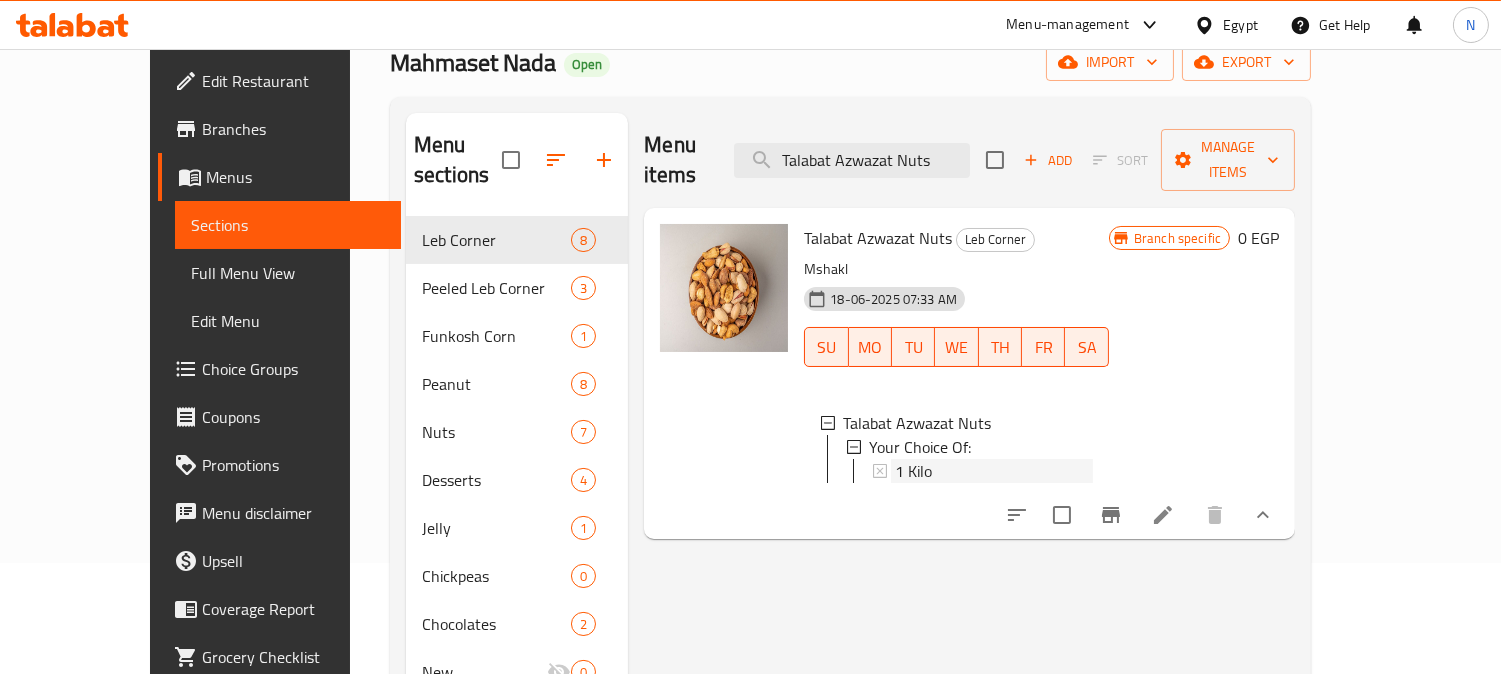 click on "1 Kilo" at bounding box center (994, 471) 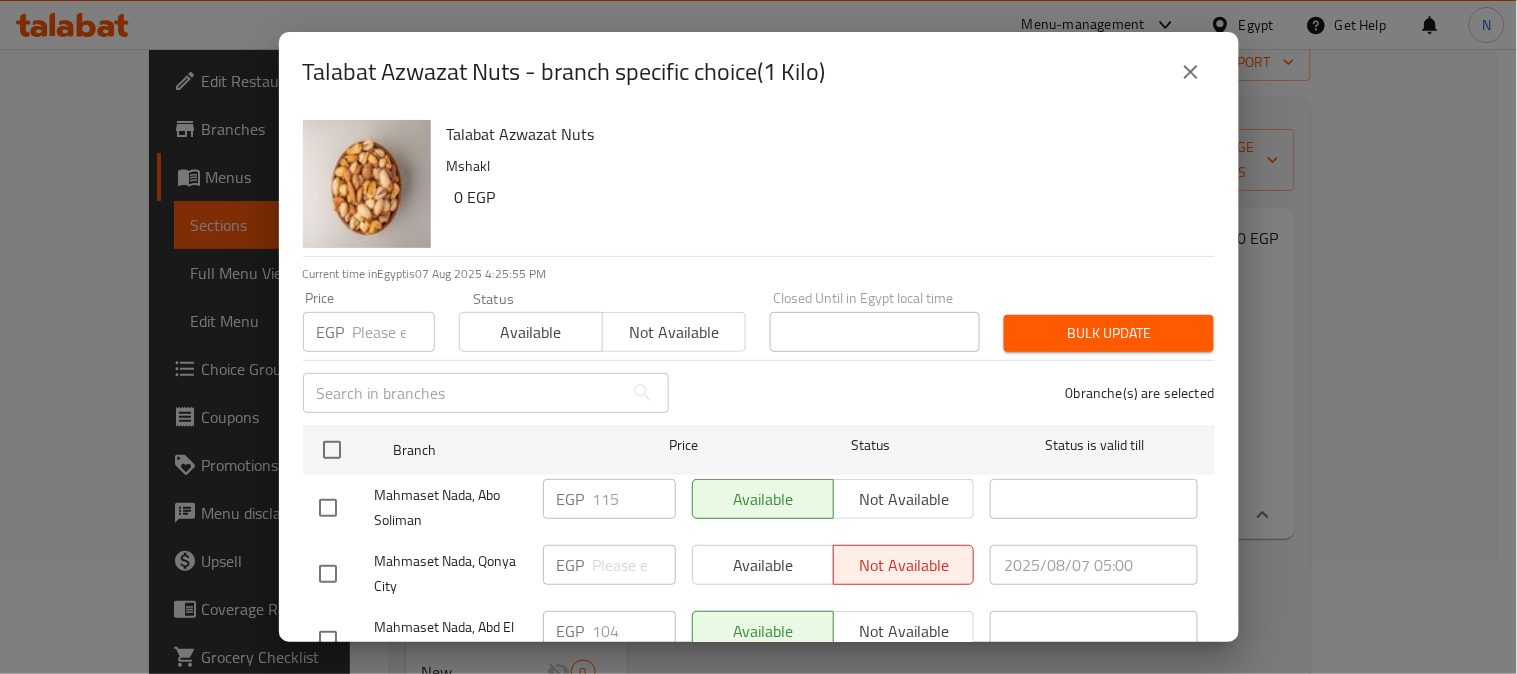 scroll, scrollTop: 83, scrollLeft: 0, axis: vertical 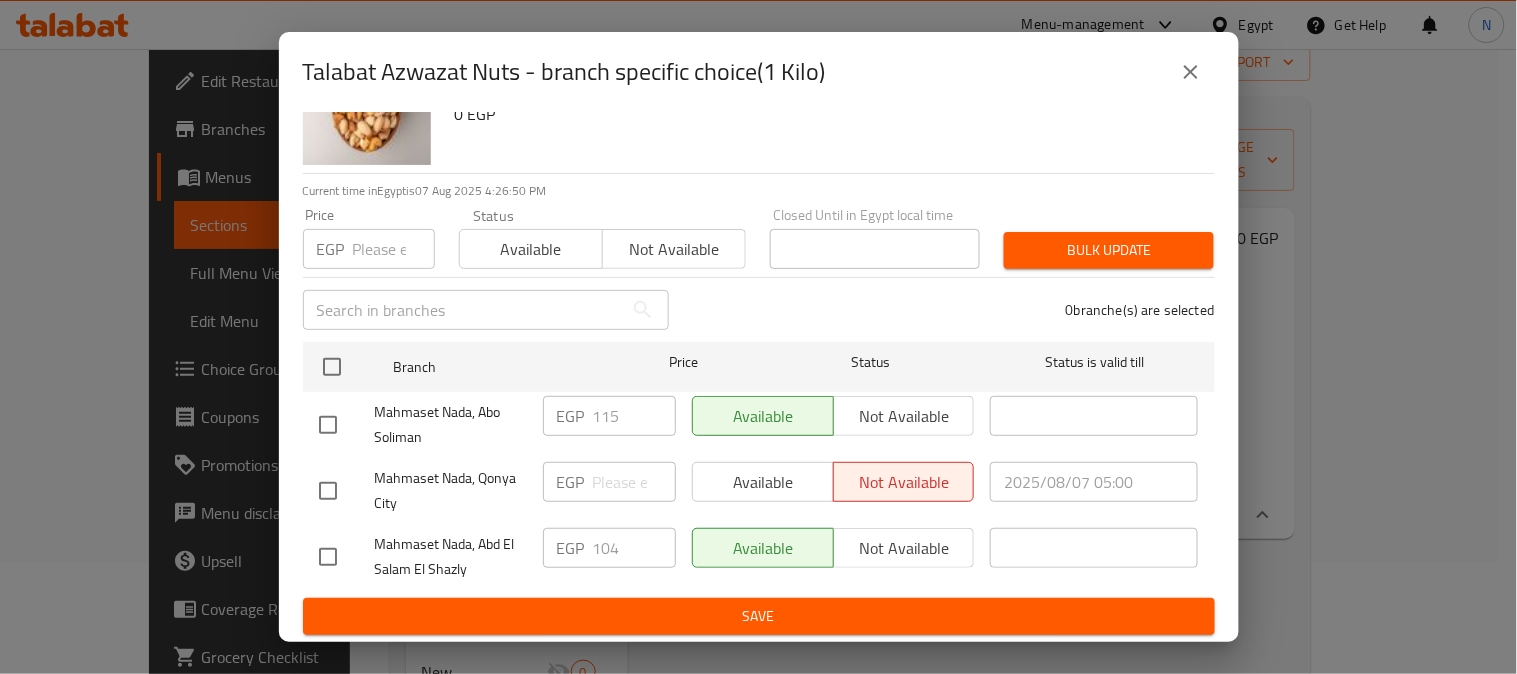 click at bounding box center (328, 557) 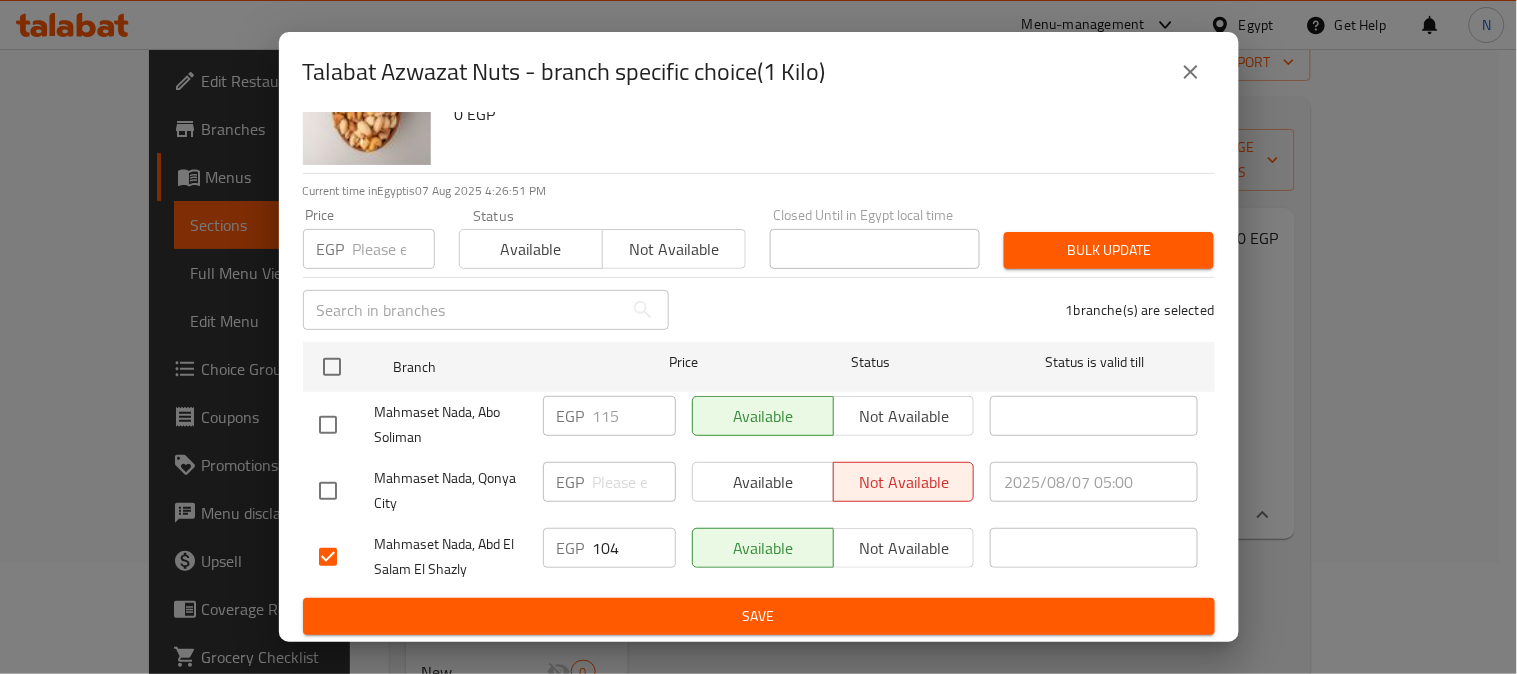 click at bounding box center (328, 491) 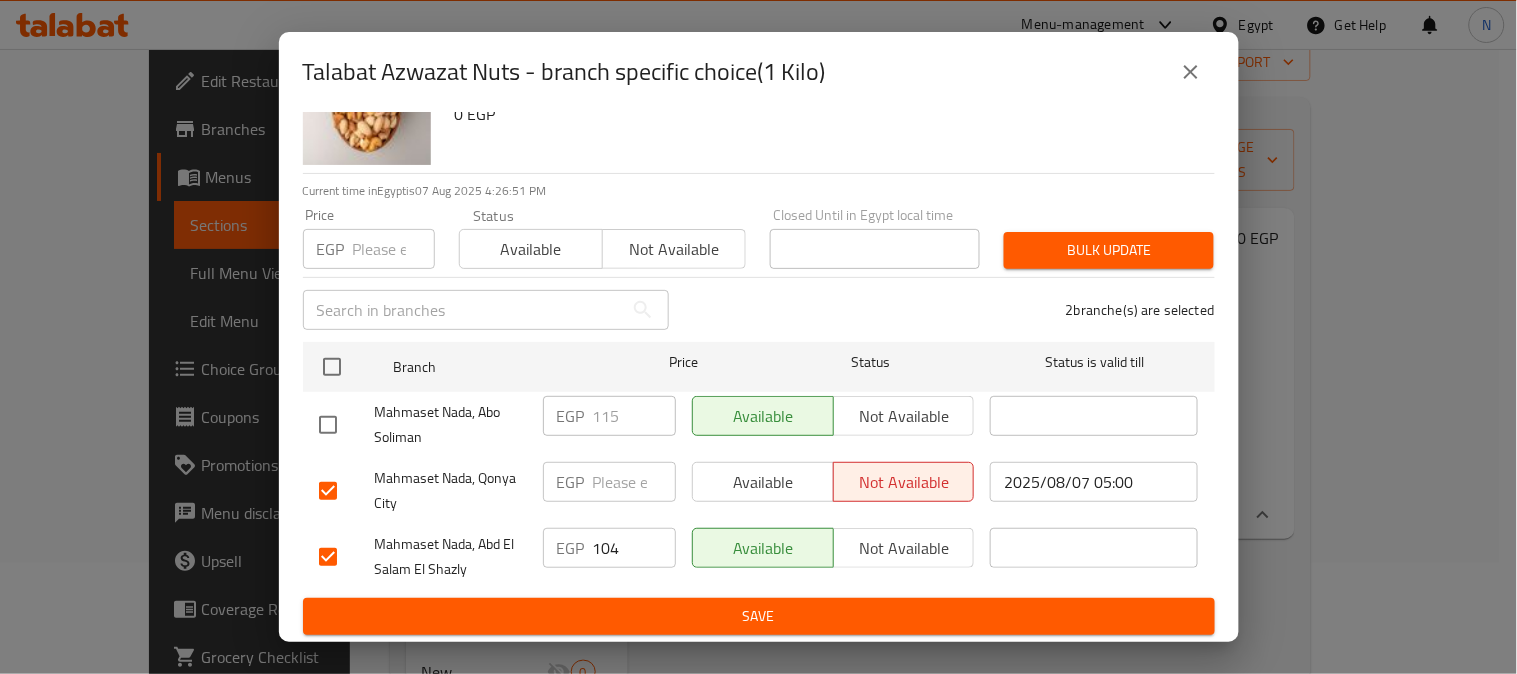 click on "EGP ​" at bounding box center (609, 482) 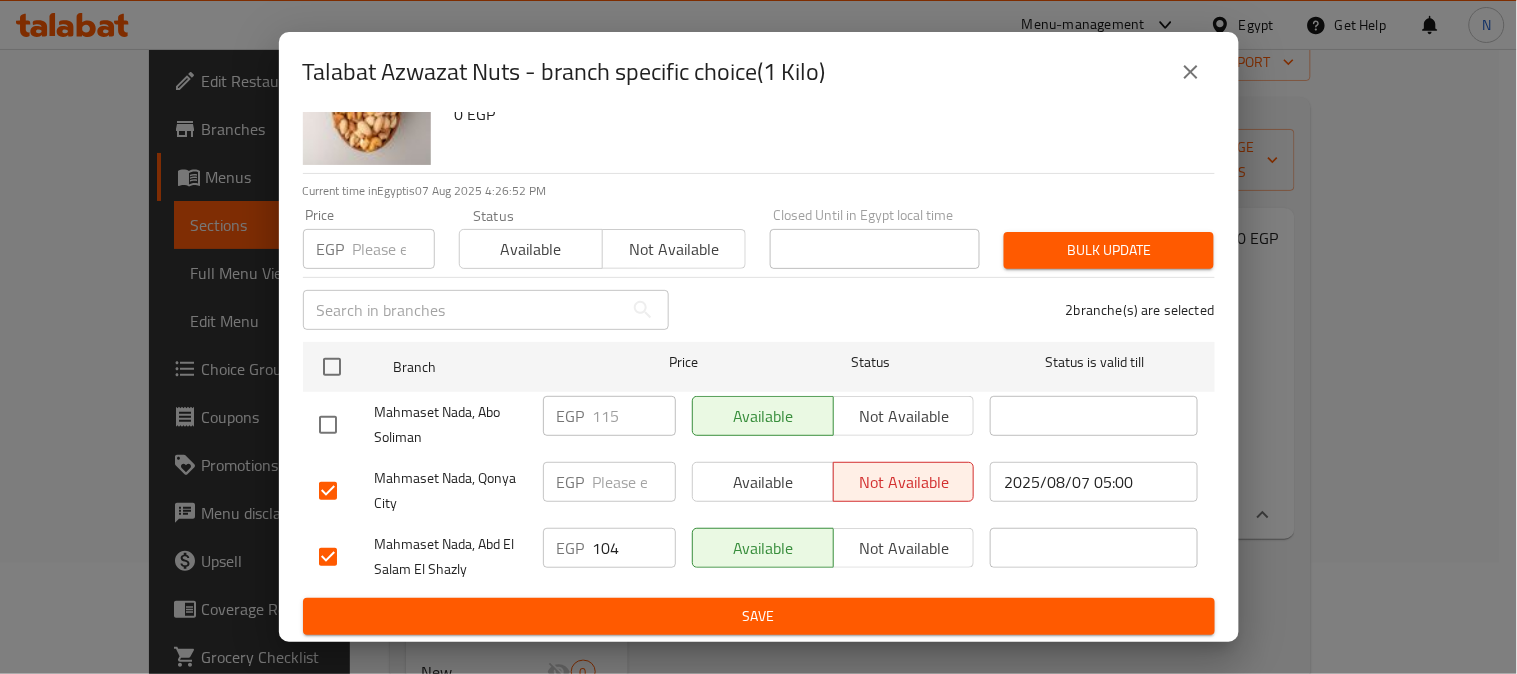 click on "EGP ​" at bounding box center (609, 482) 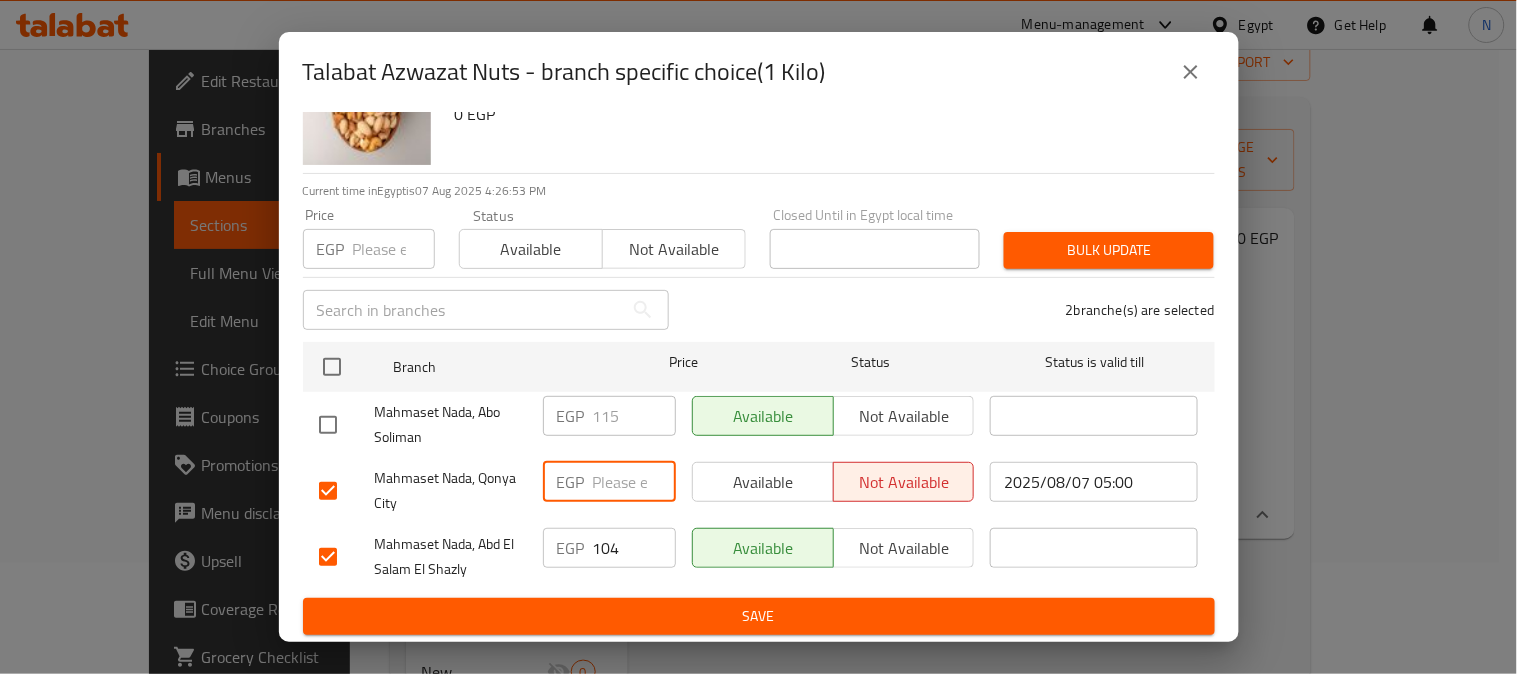 paste on "115" 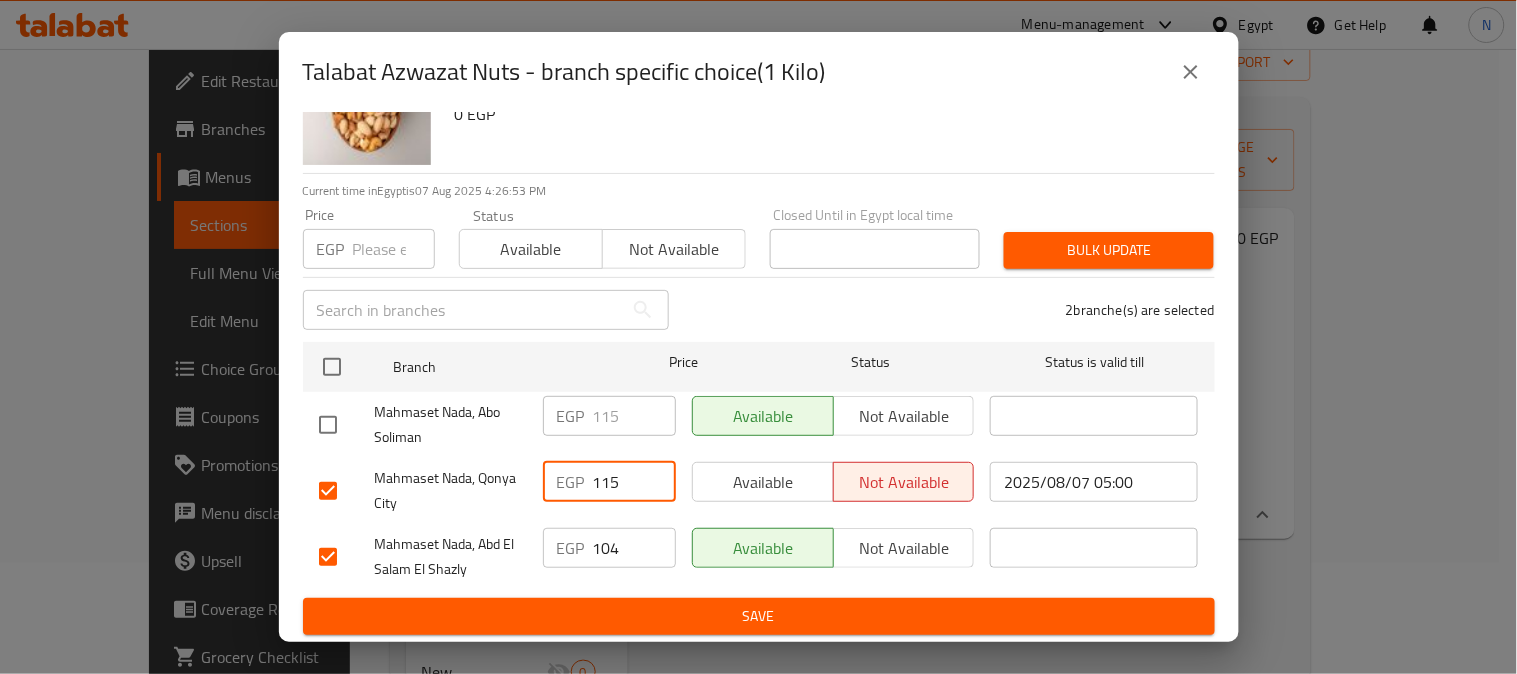 type on "115" 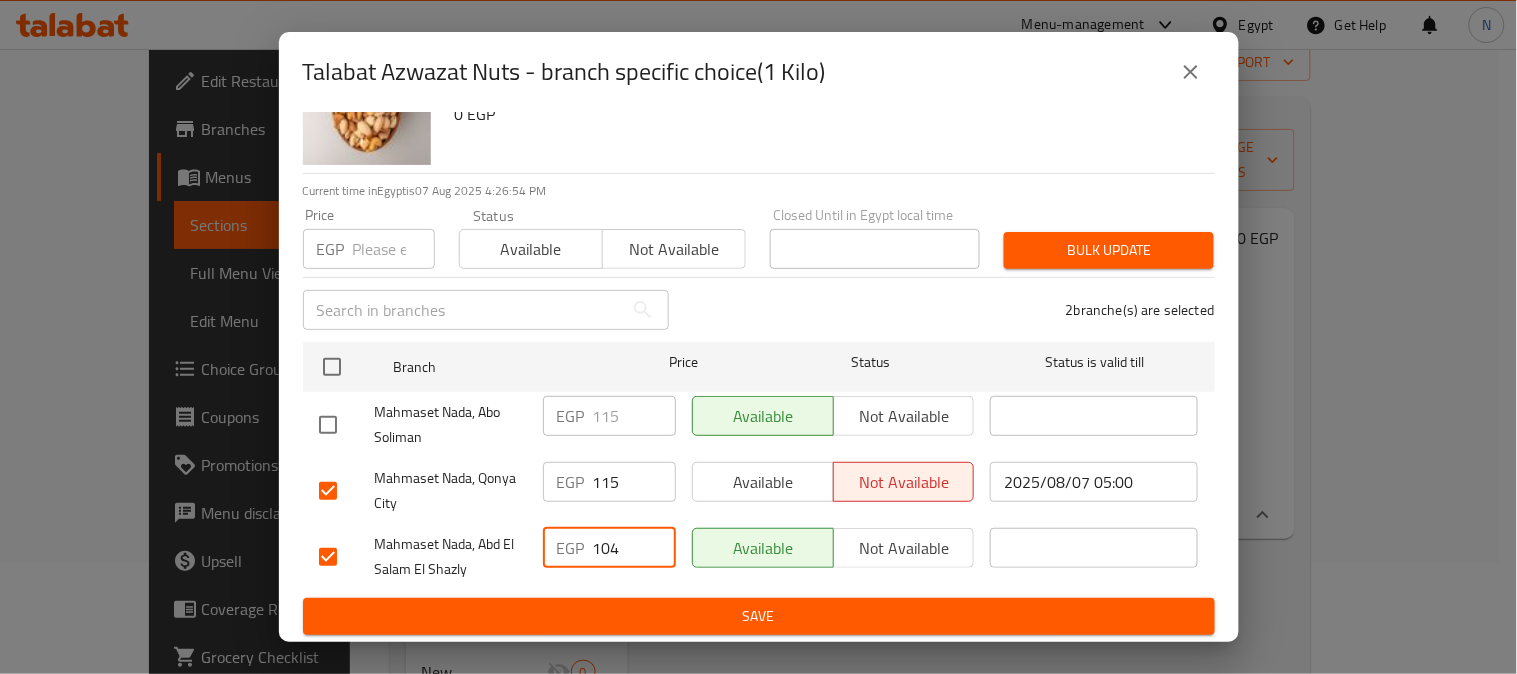 click on "104" at bounding box center [634, 548] 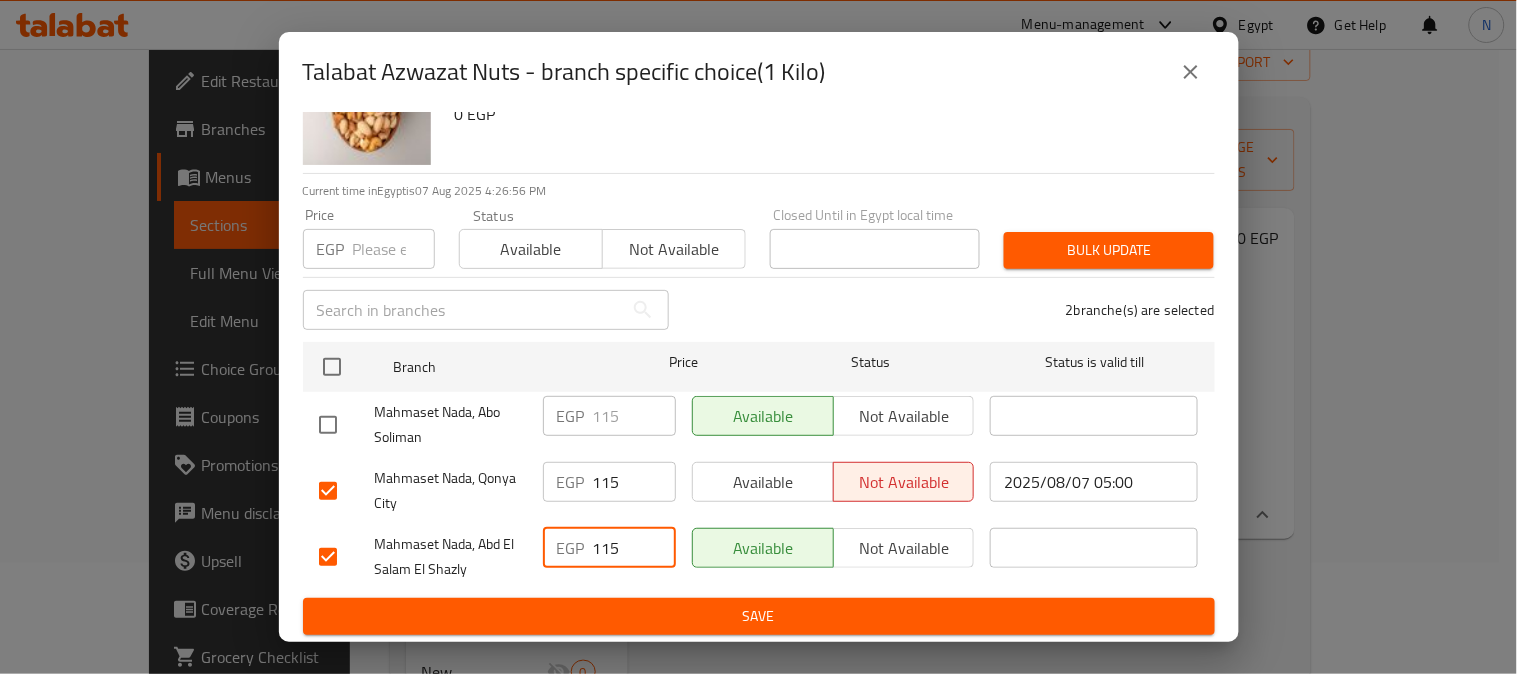 type on "115" 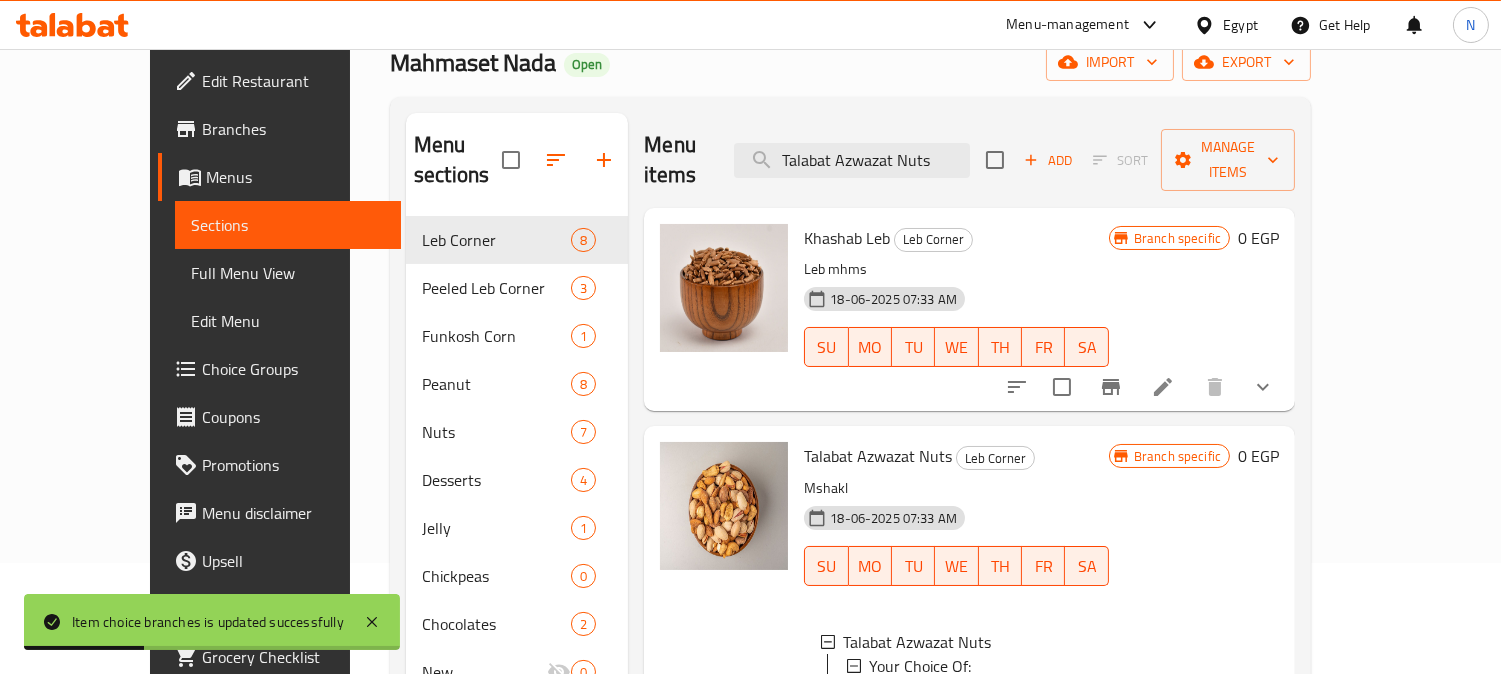 drag, startPoint x: 968, startPoint y: 156, endPoint x: 1024, endPoint y: 194, distance: 67.6757 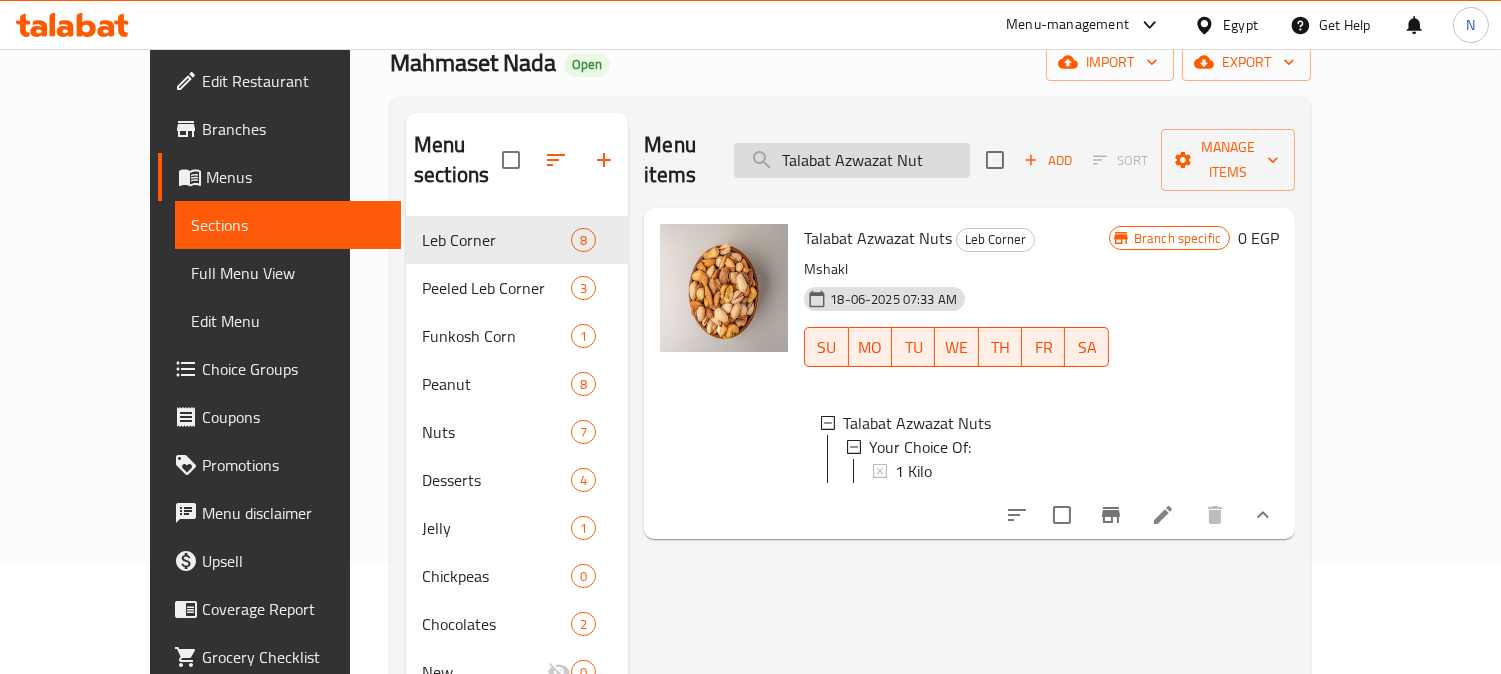 click on "Talabat Azwazat Nut" at bounding box center [852, 160] 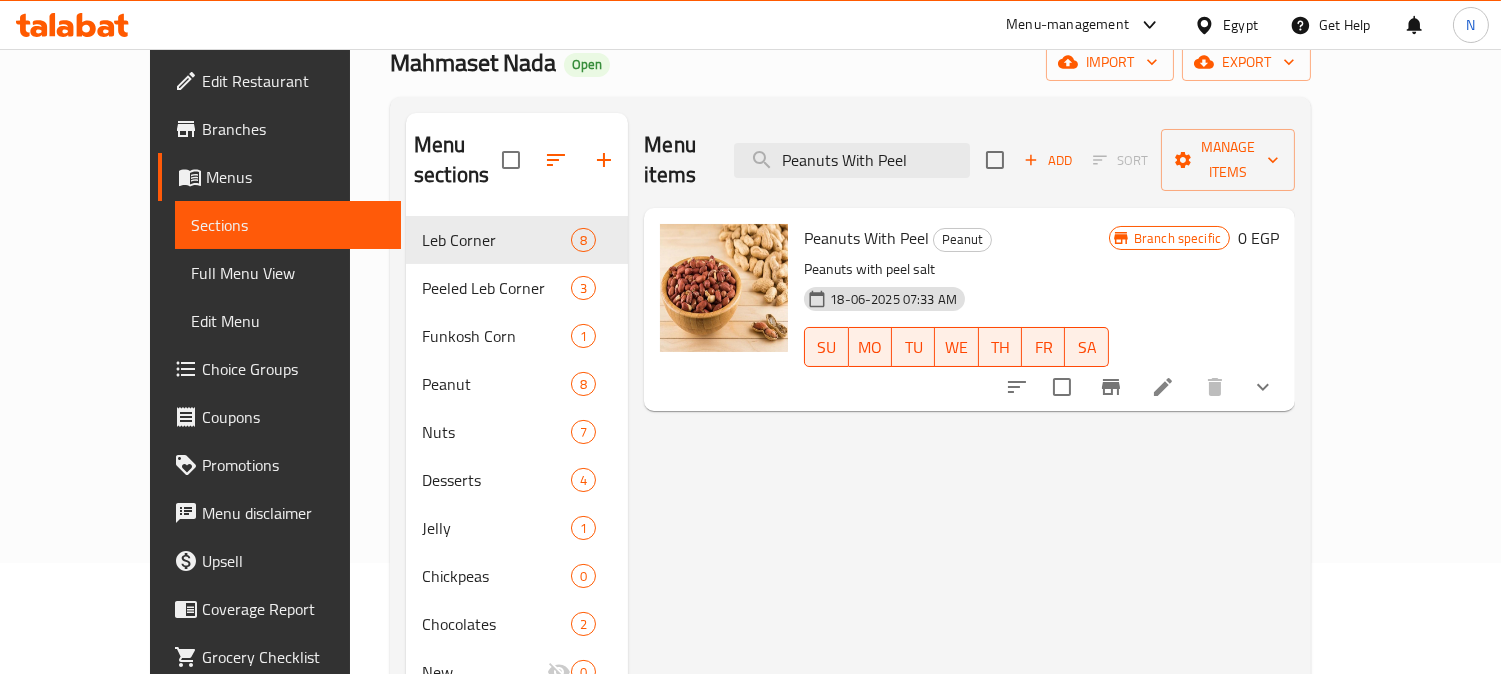 type on "Peanuts With Peel" 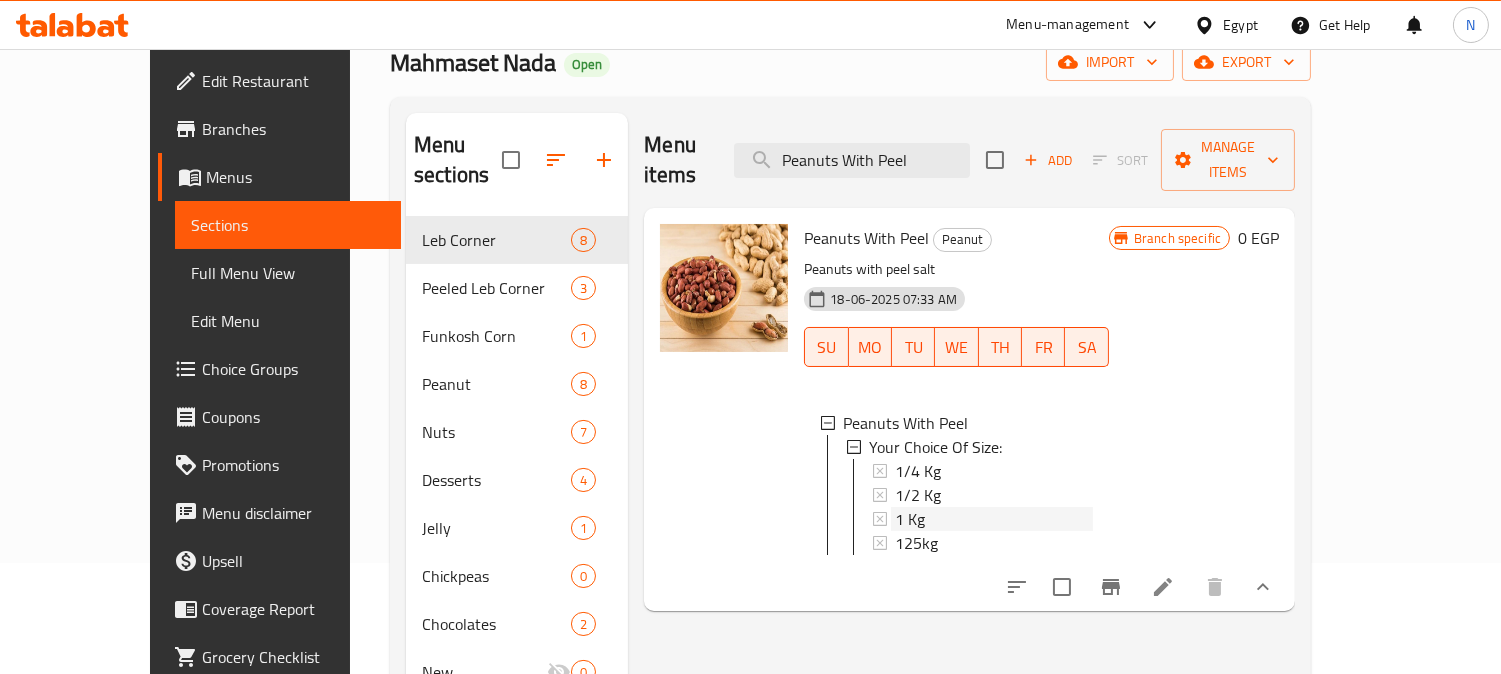click on "1 Kg" at bounding box center [994, 519] 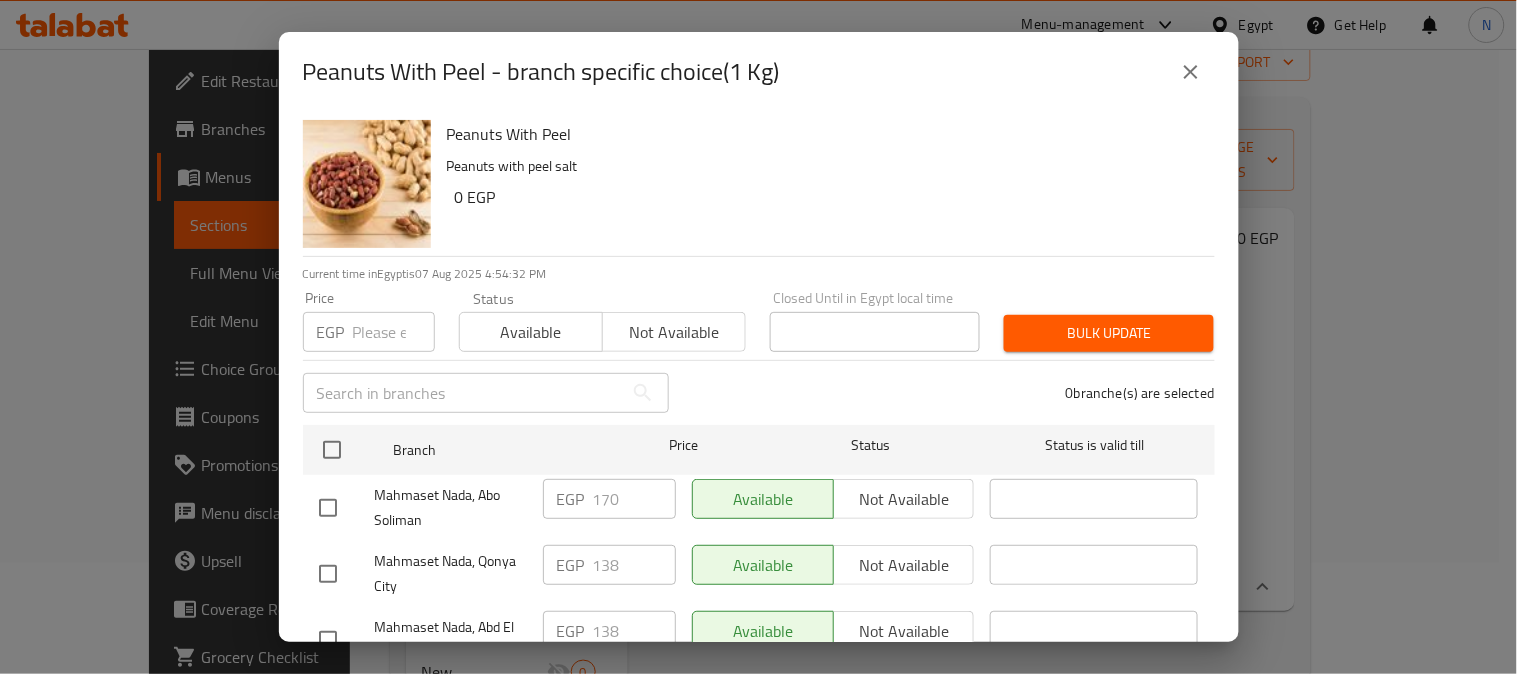 click at bounding box center (328, 574) 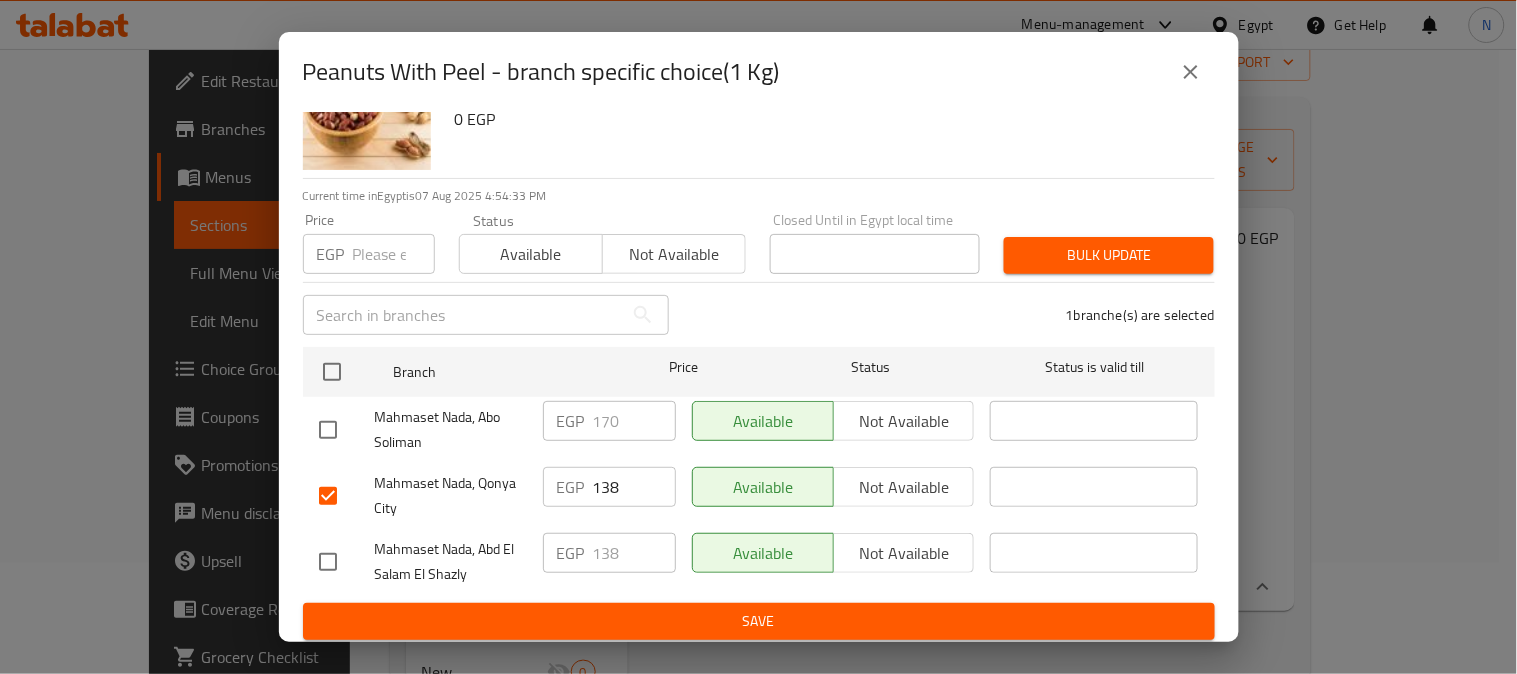 scroll, scrollTop: 83, scrollLeft: 0, axis: vertical 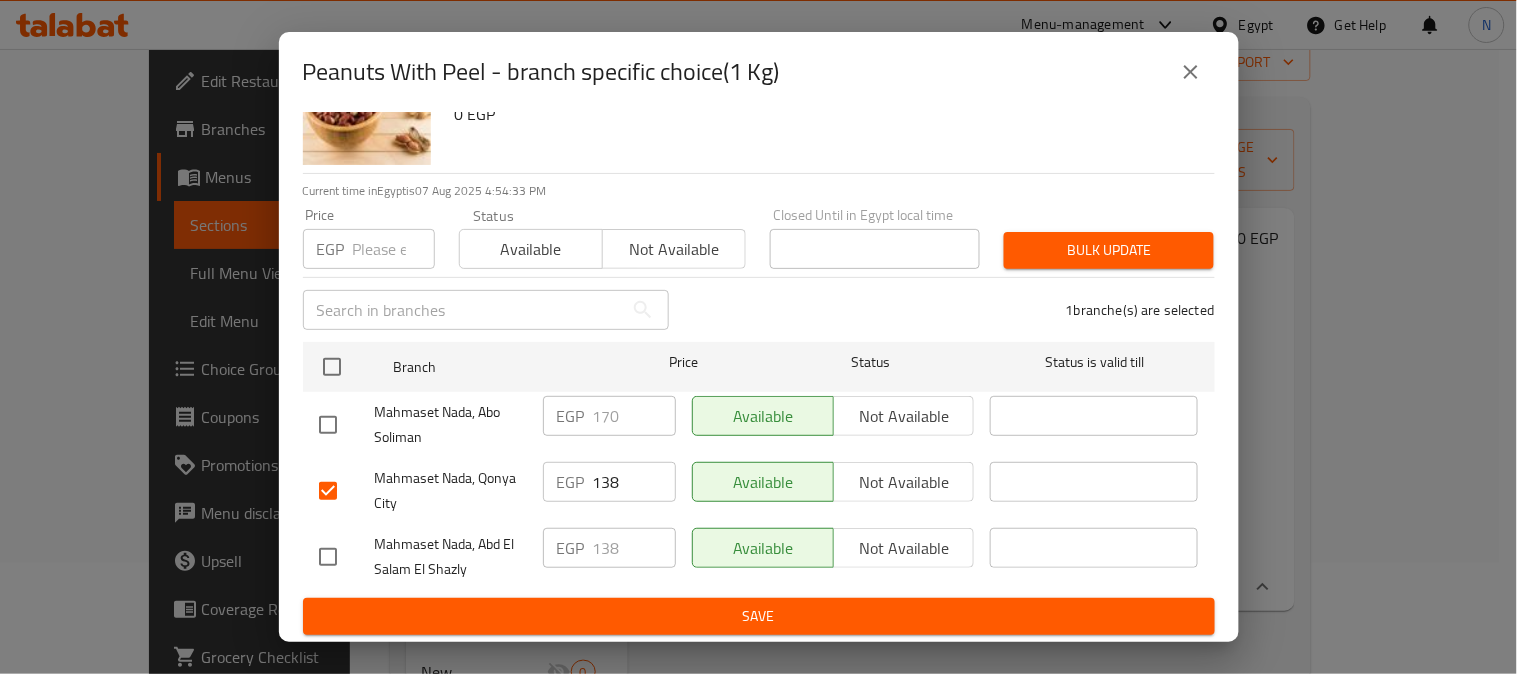 click at bounding box center [328, 557] 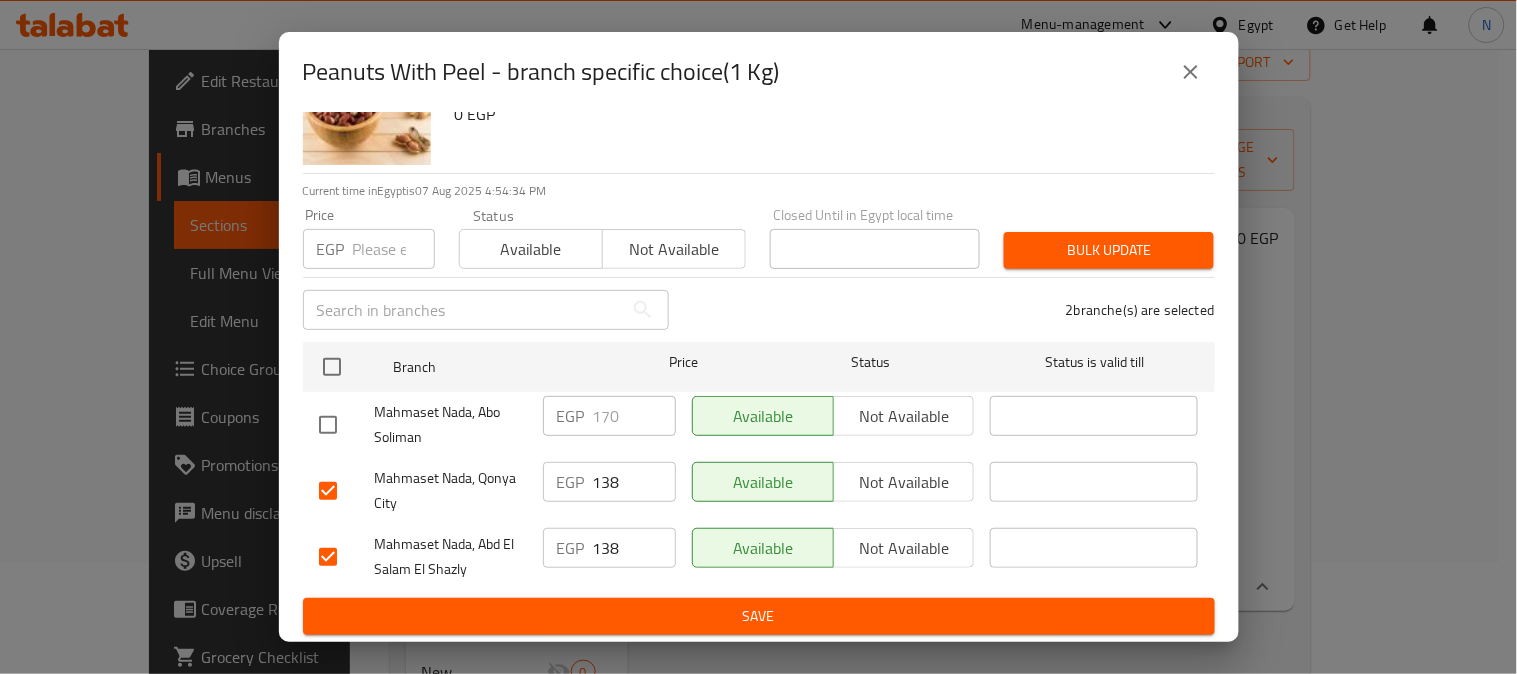 click on "138" at bounding box center (634, 482) 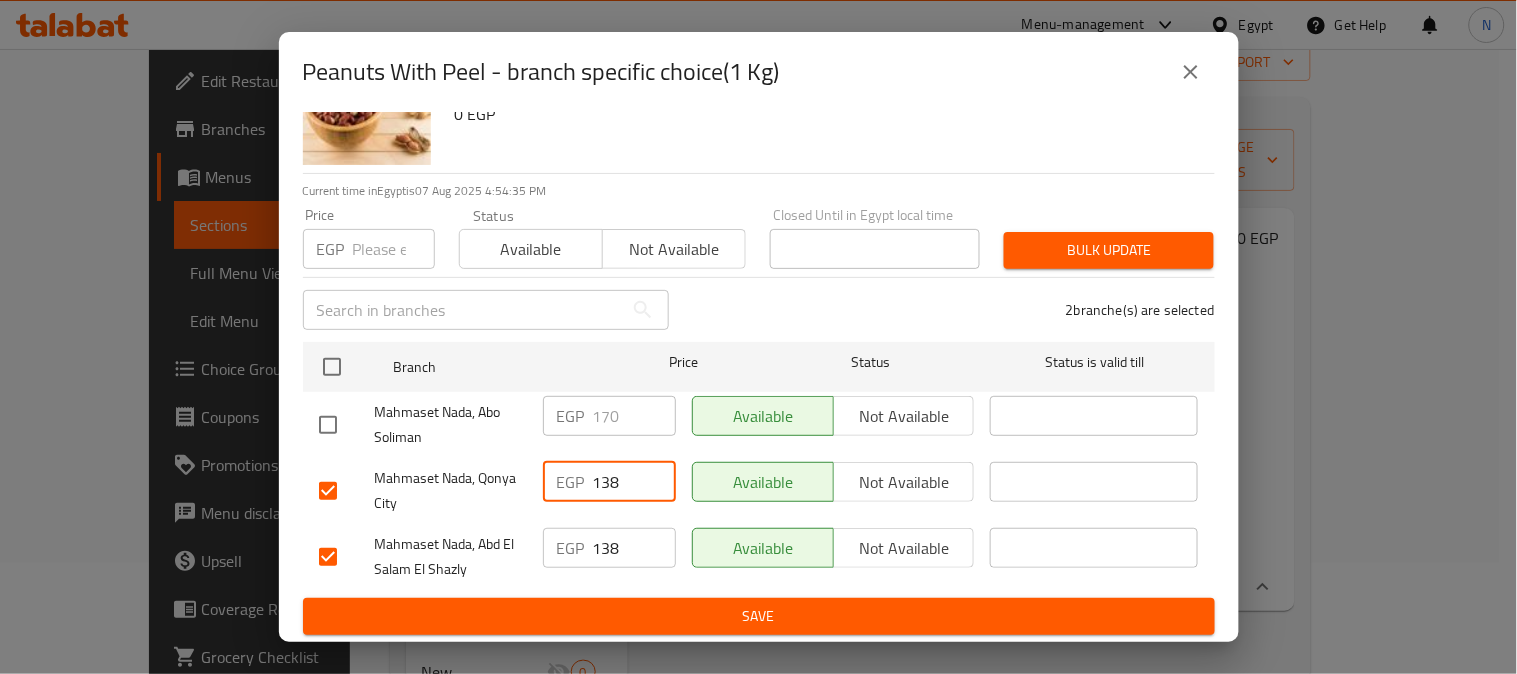 click on "138" at bounding box center (634, 482) 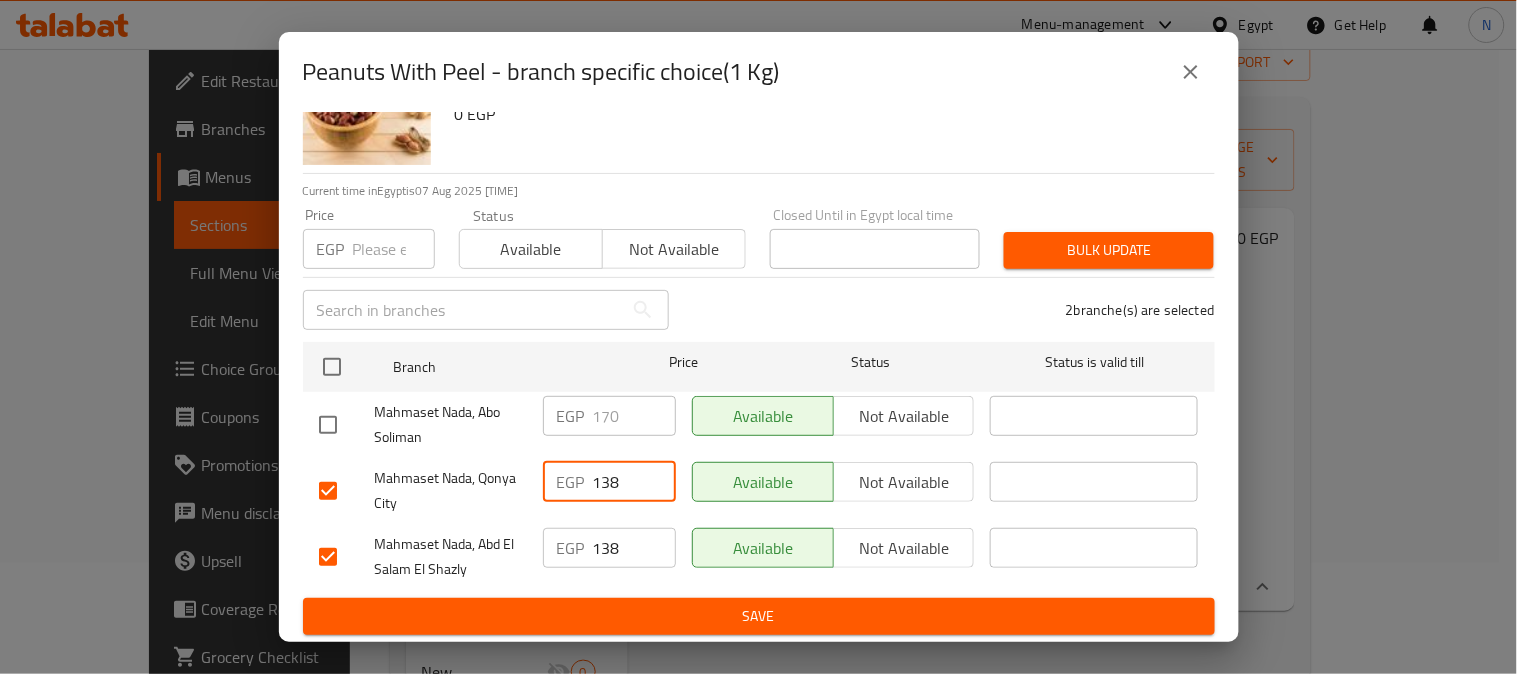 click 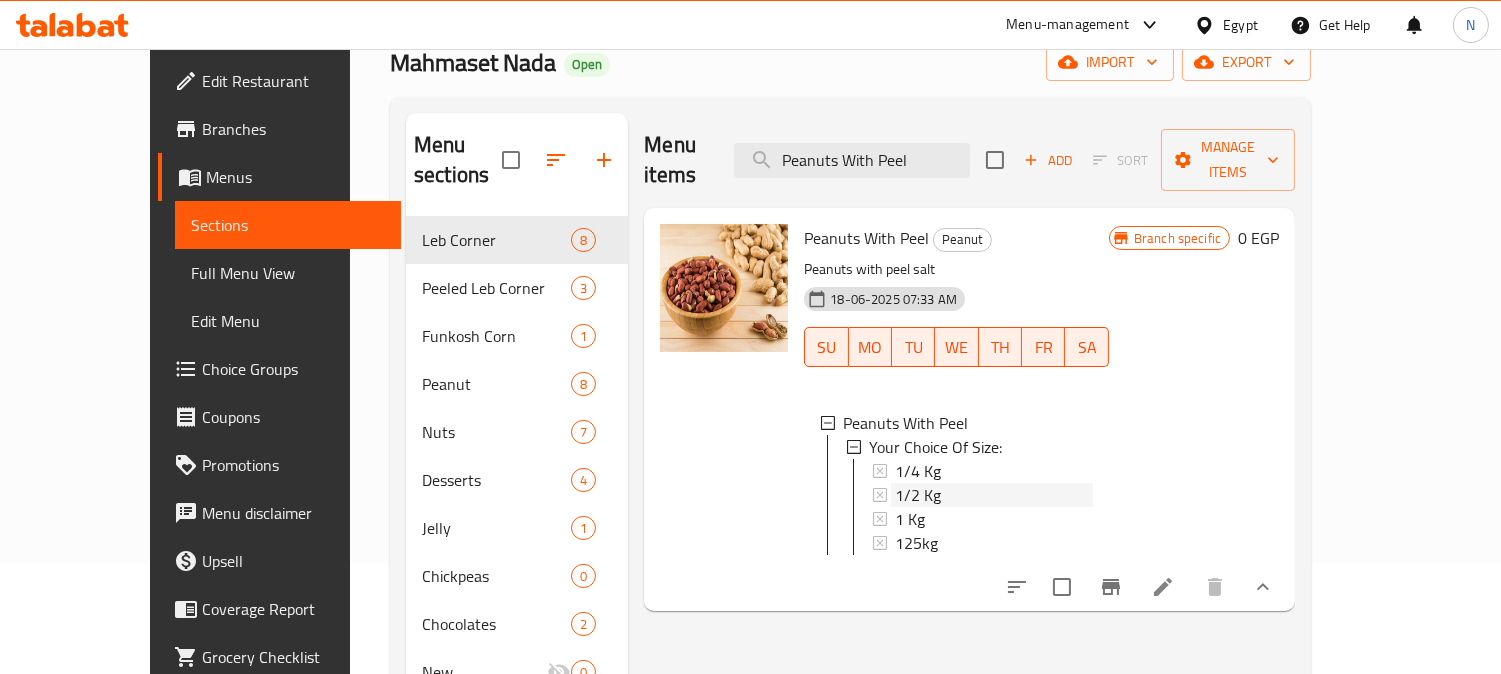 click on "1/2 Kg" at bounding box center [994, 495] 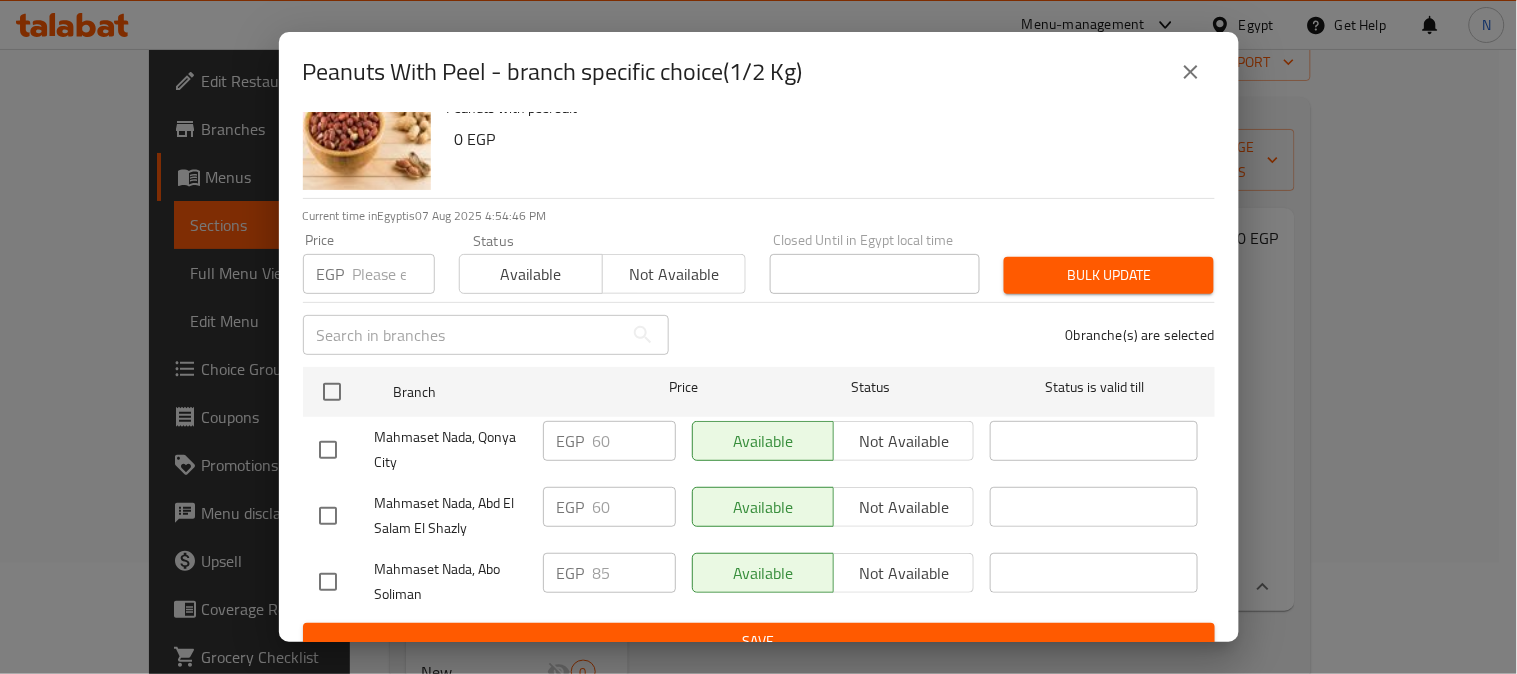 scroll, scrollTop: 83, scrollLeft: 0, axis: vertical 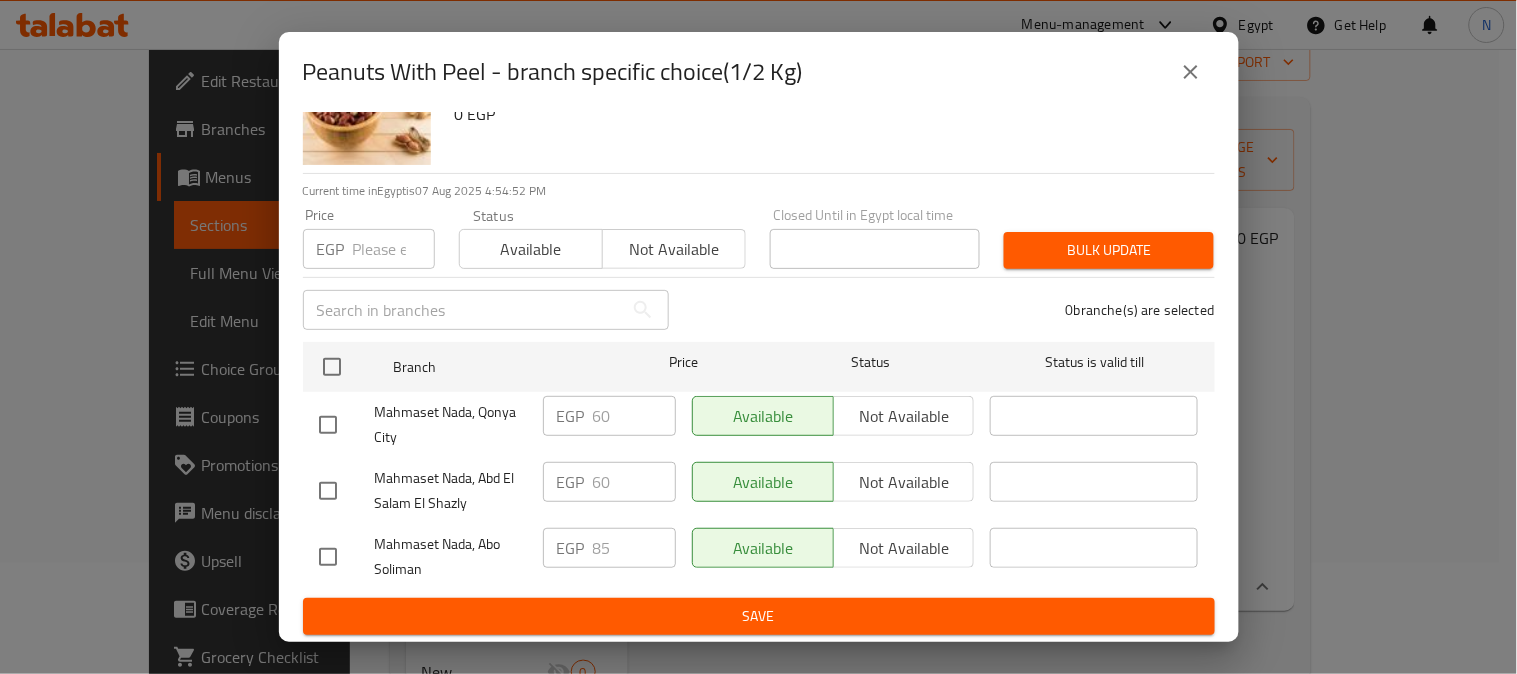 click at bounding box center (328, 491) 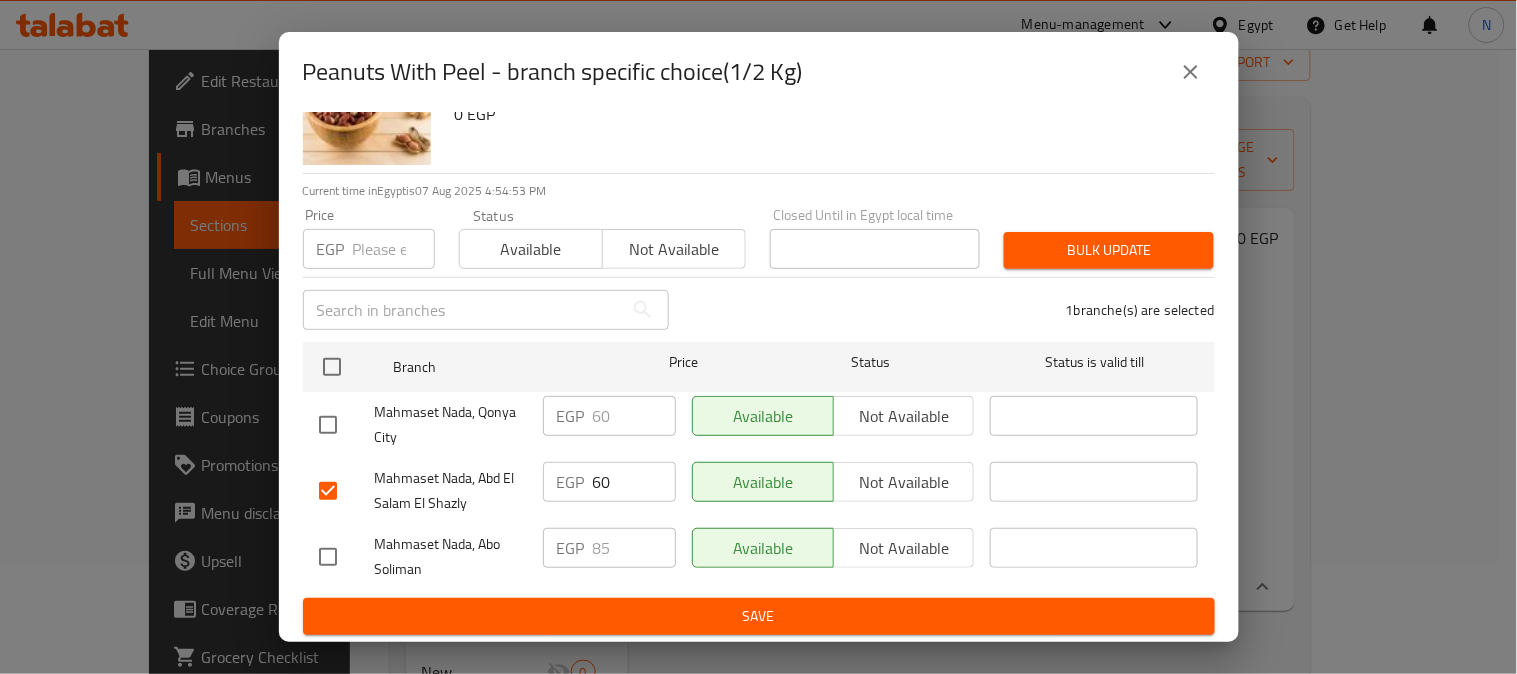 click at bounding box center (328, 425) 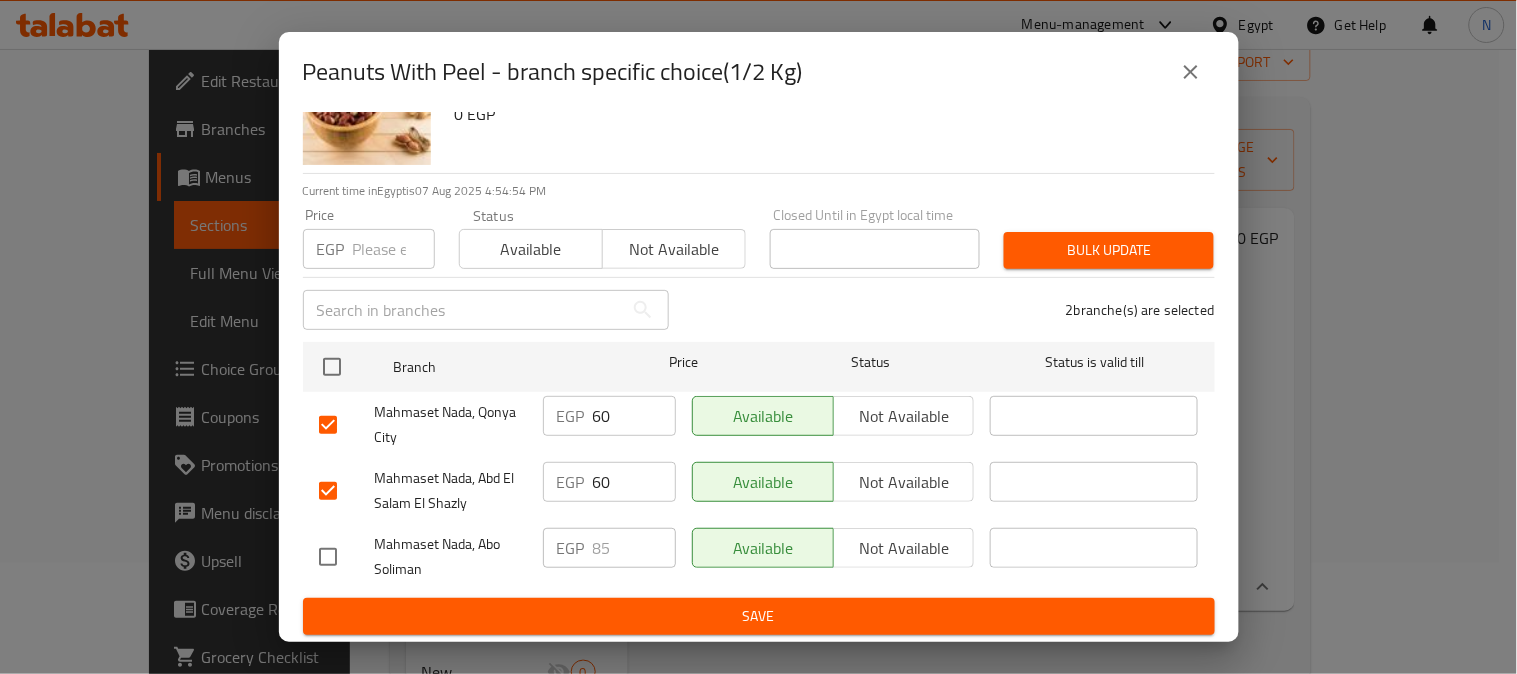 click on "60" at bounding box center [634, 416] 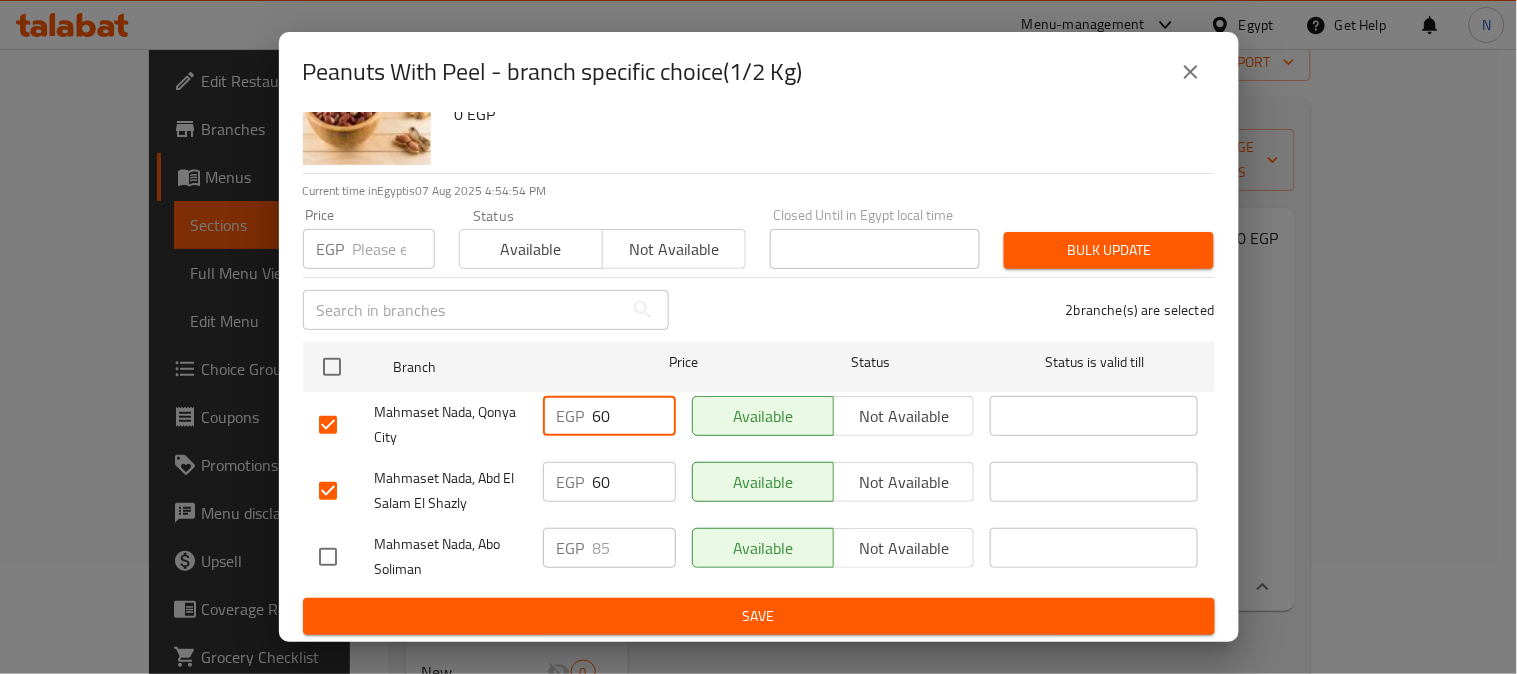 click on "60" at bounding box center [634, 416] 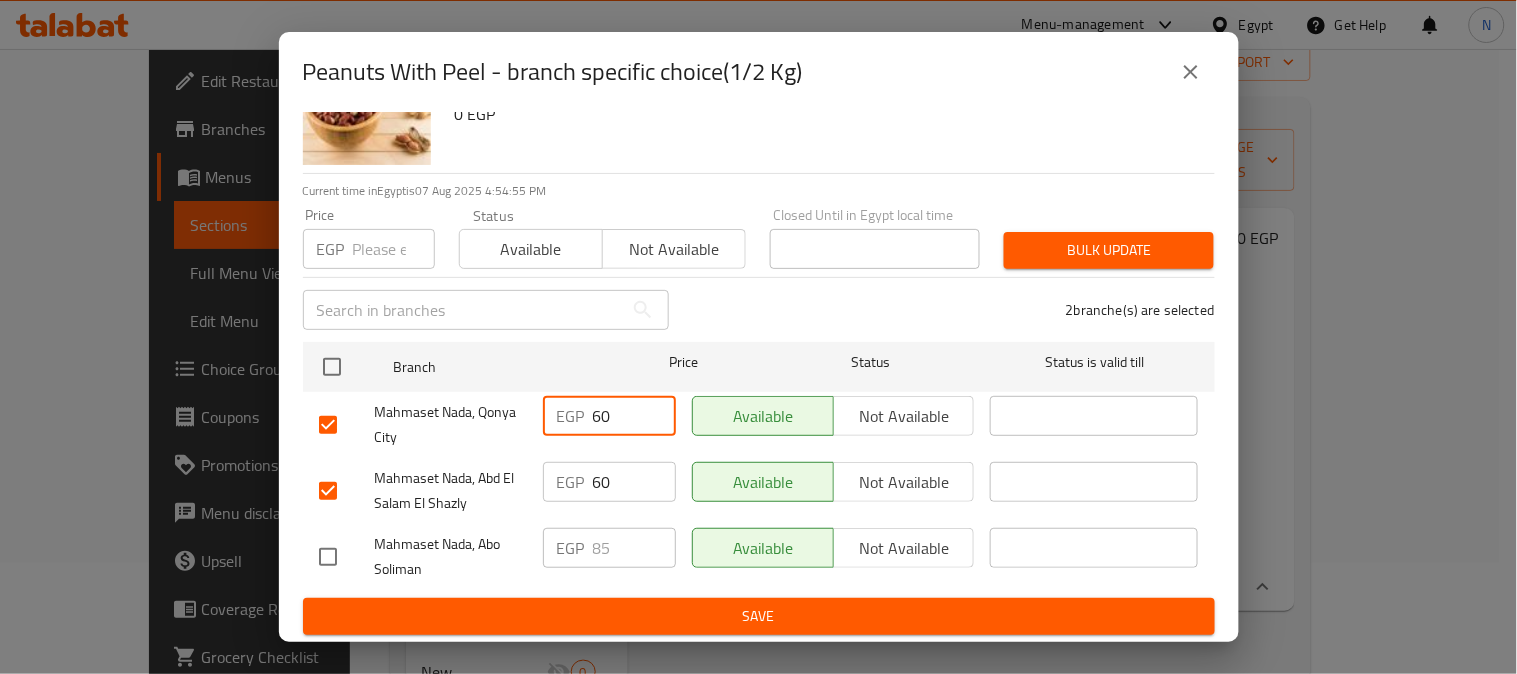 click on "60" at bounding box center [634, 416] 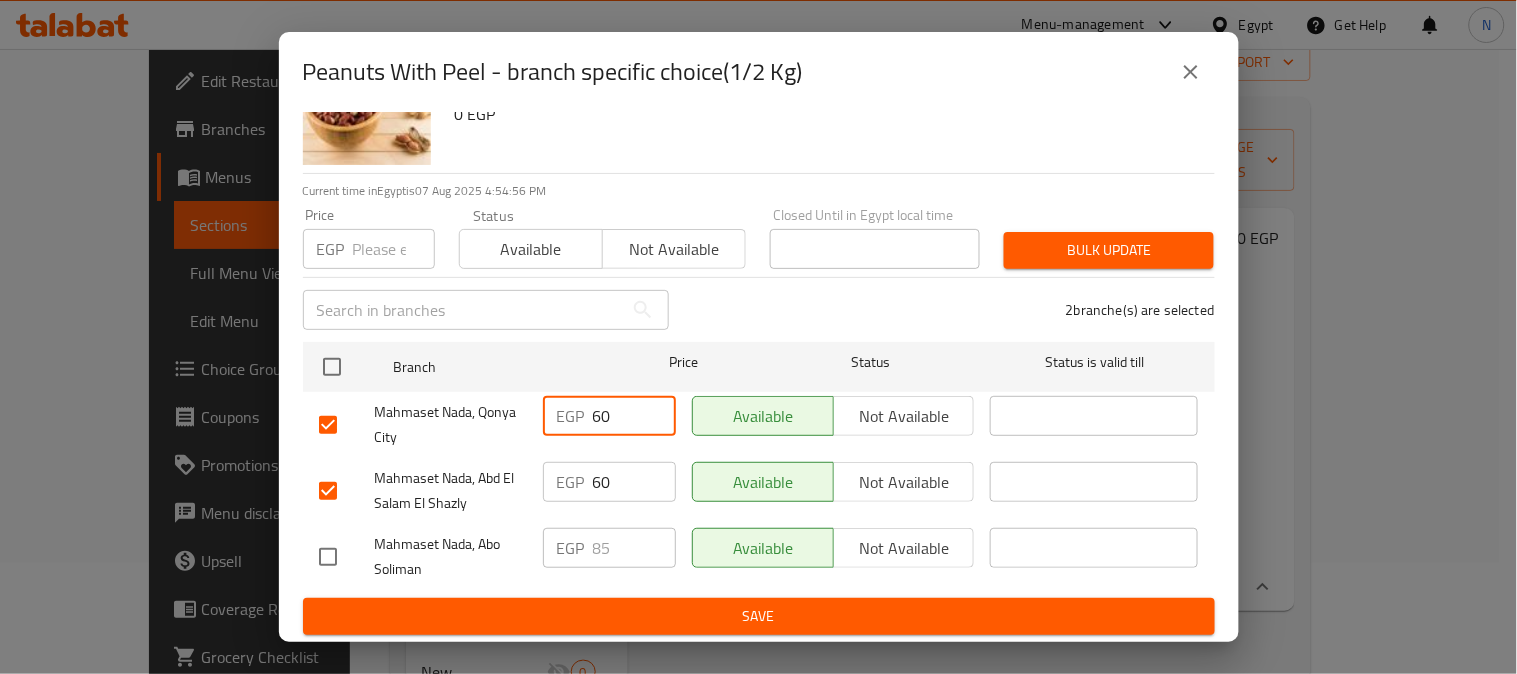 paste on "9" 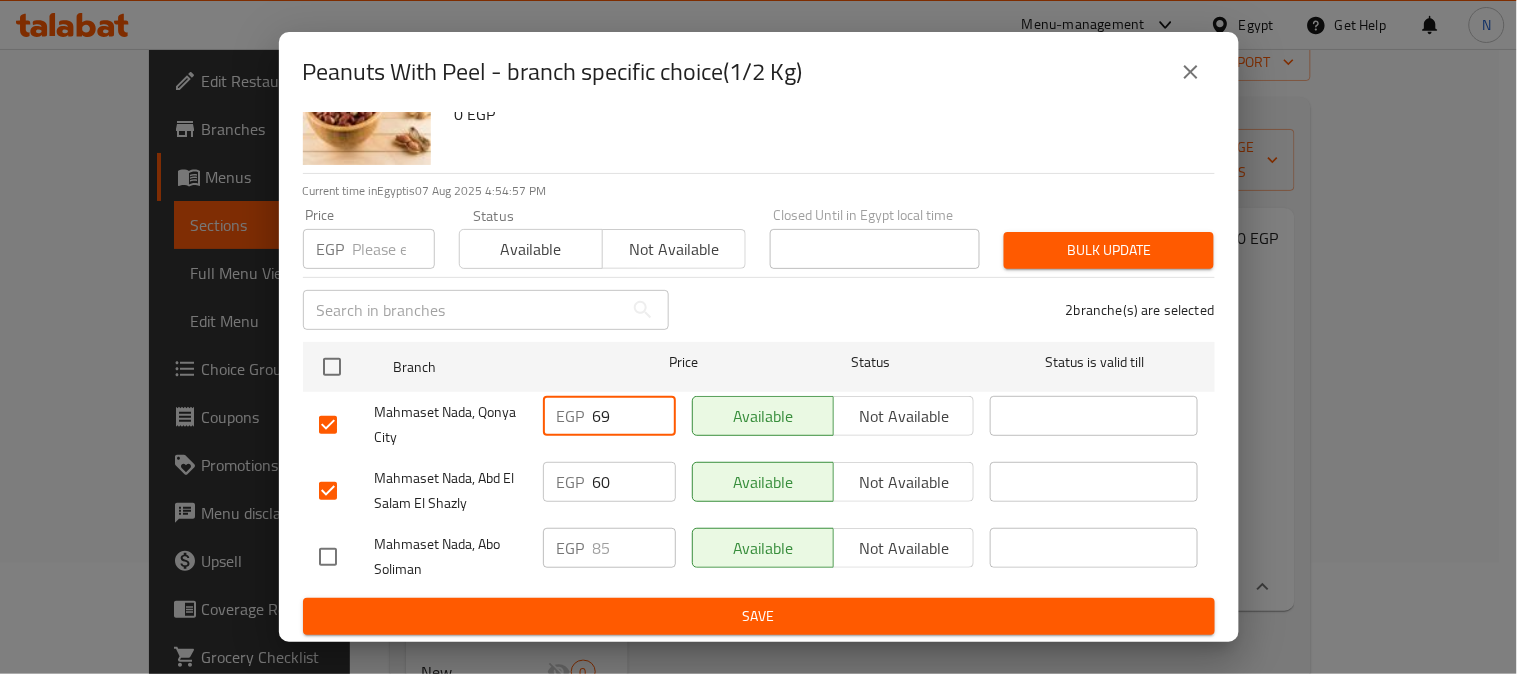type on "69" 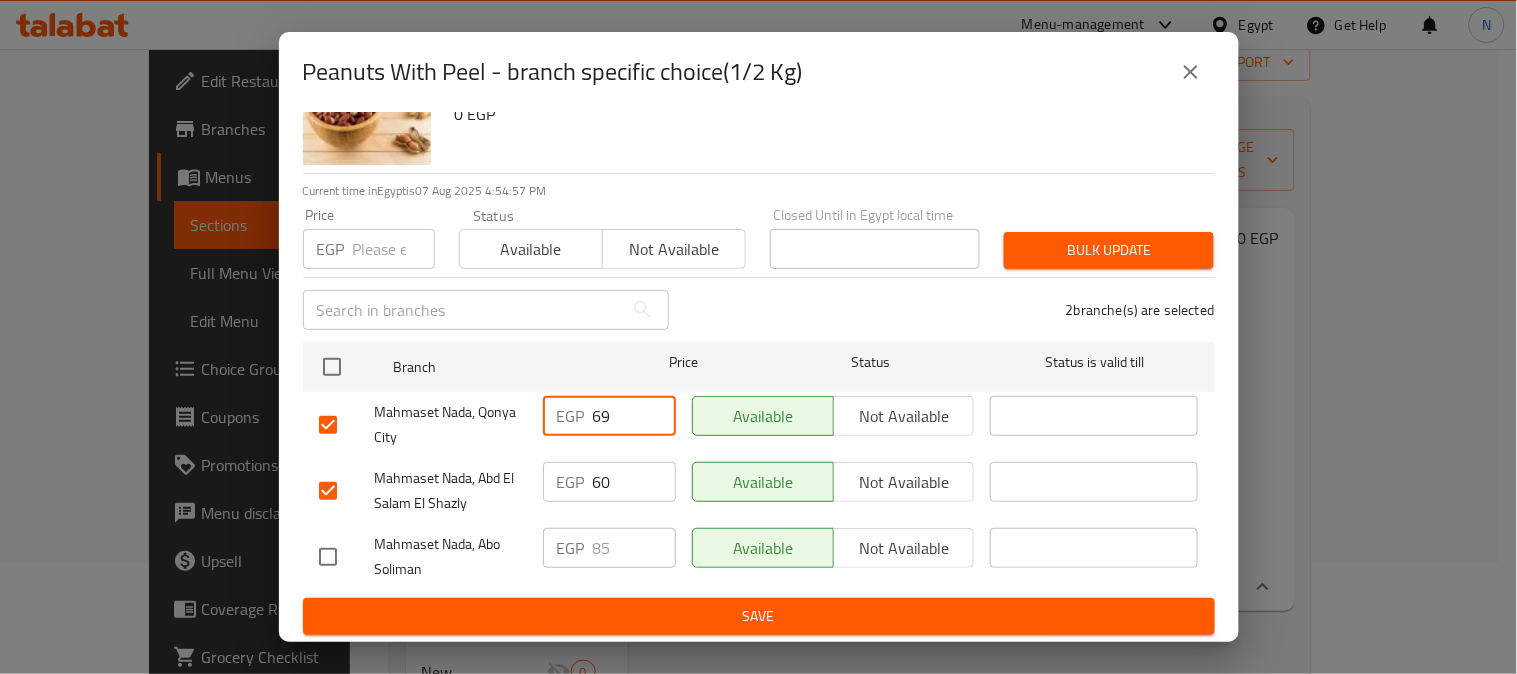click on "60" at bounding box center [634, 482] 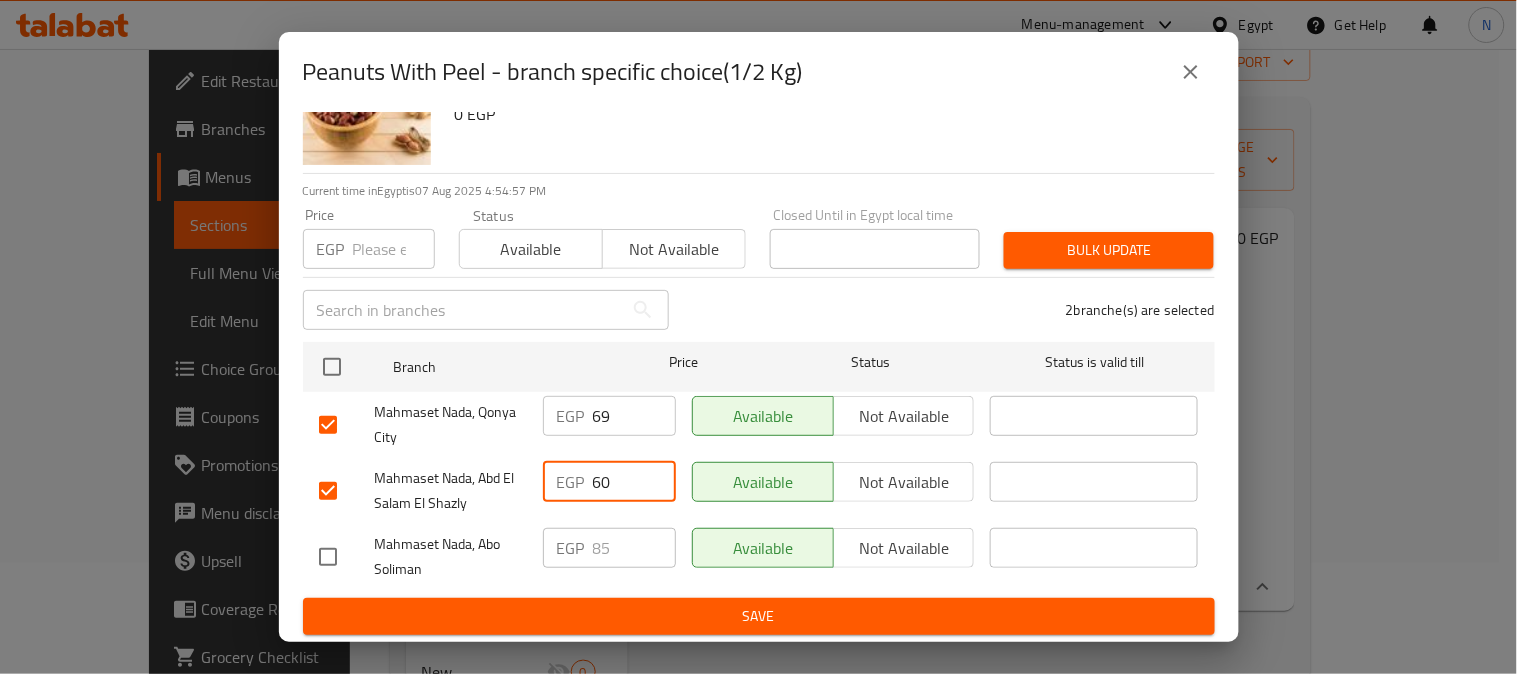 click on "60" at bounding box center (634, 482) 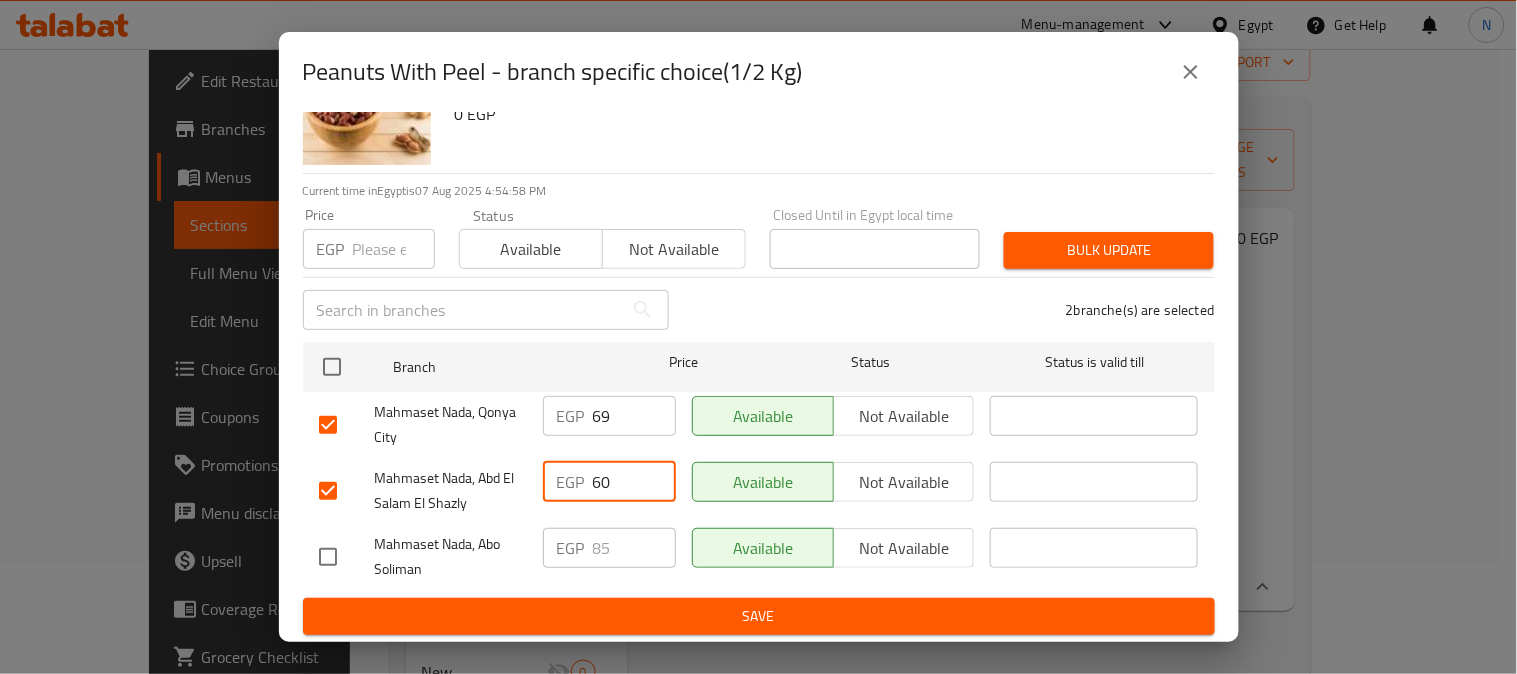 paste on "9" 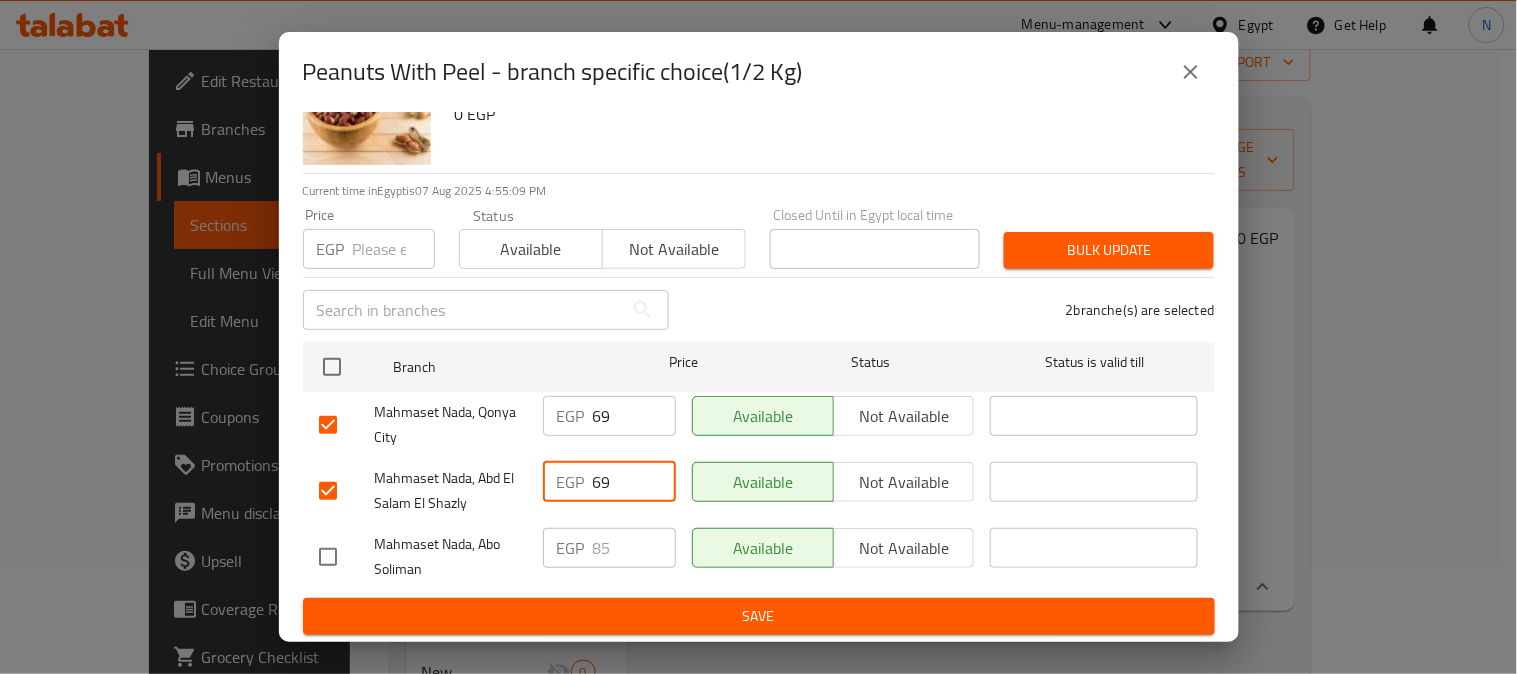 type on "69" 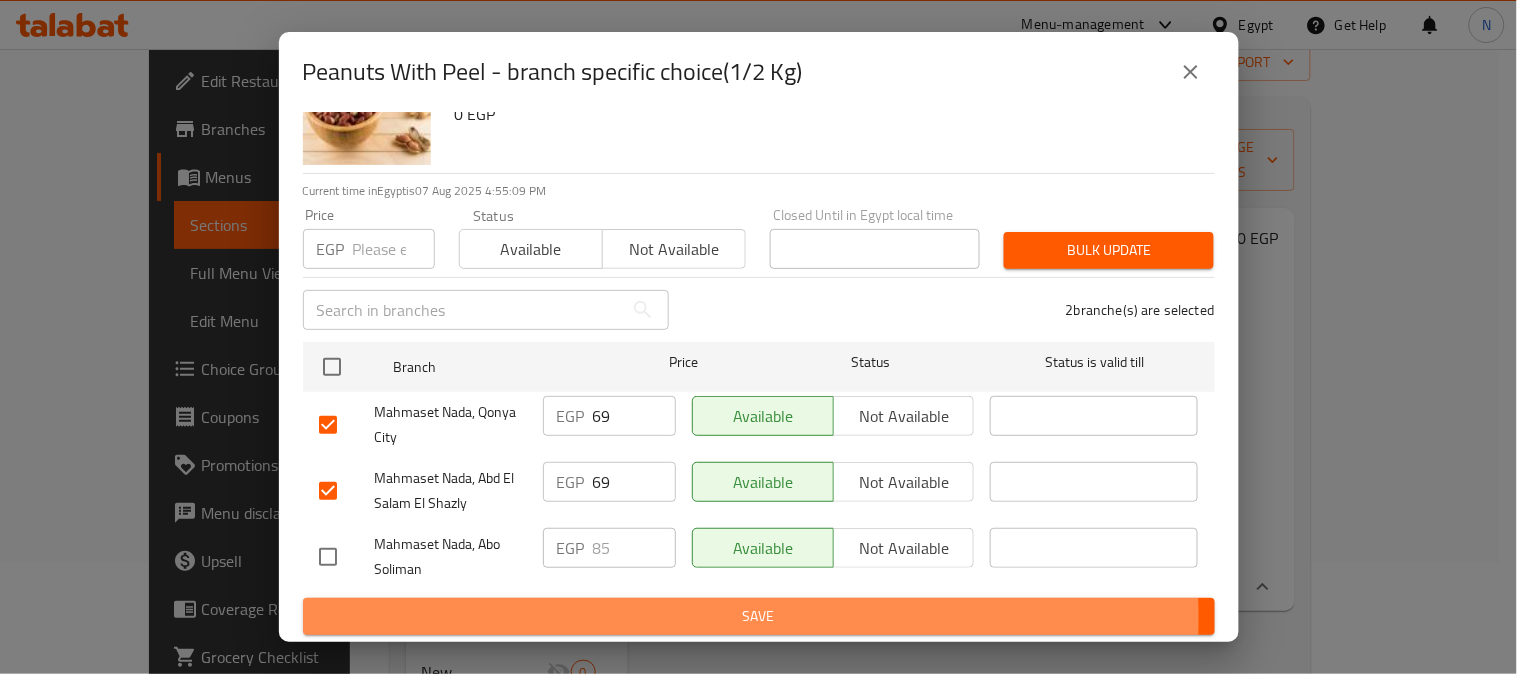 click on "Save" at bounding box center [759, 616] 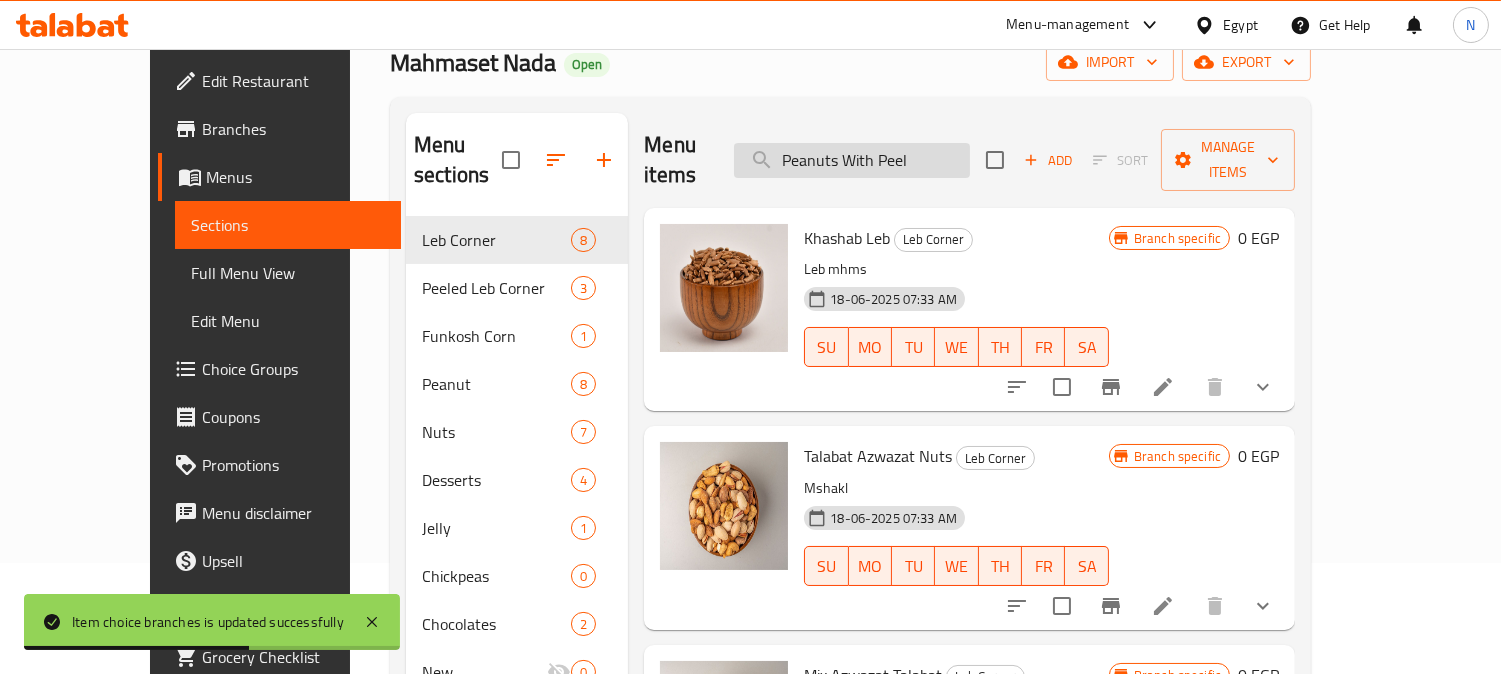 drag, startPoint x: 944, startPoint y: 143, endPoint x: 974, endPoint y: 143, distance: 30 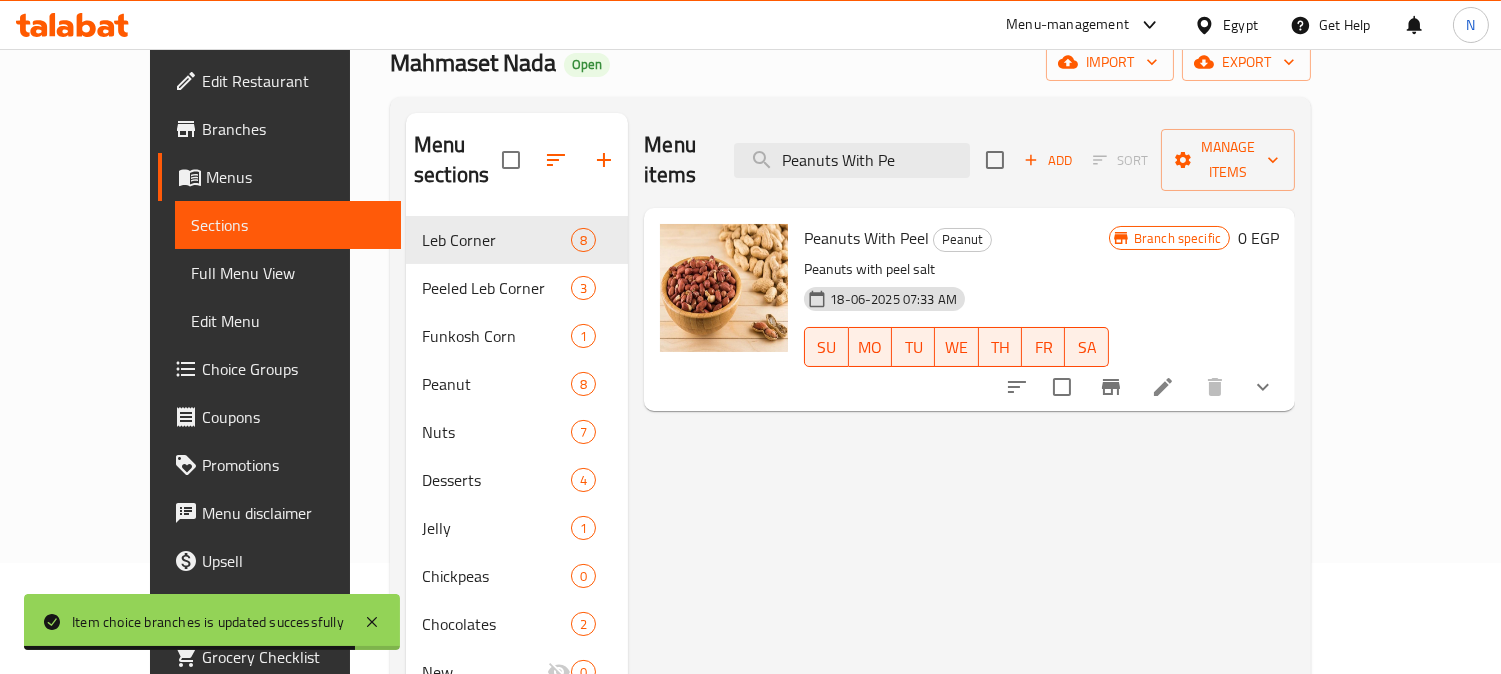 type on "Peanuts With Pe" 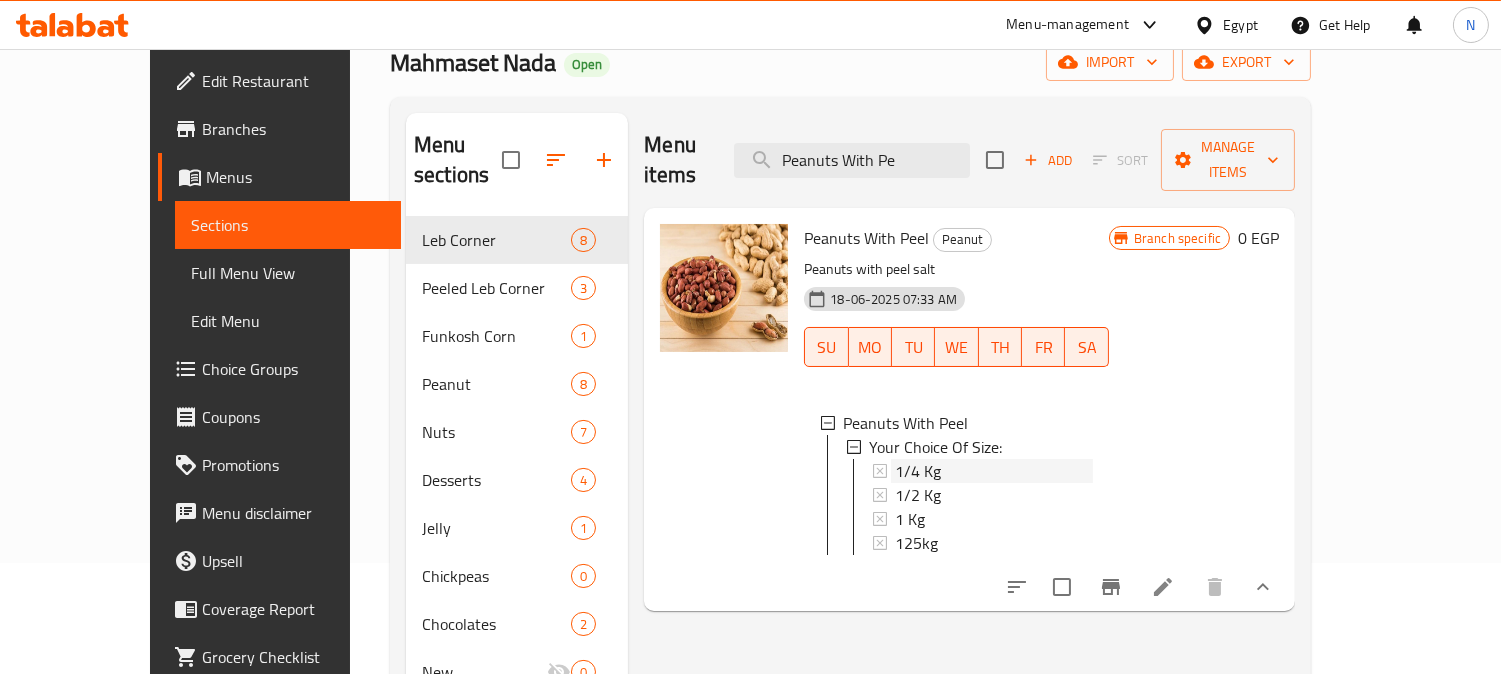 click on "1/4 Kg" at bounding box center (918, 471) 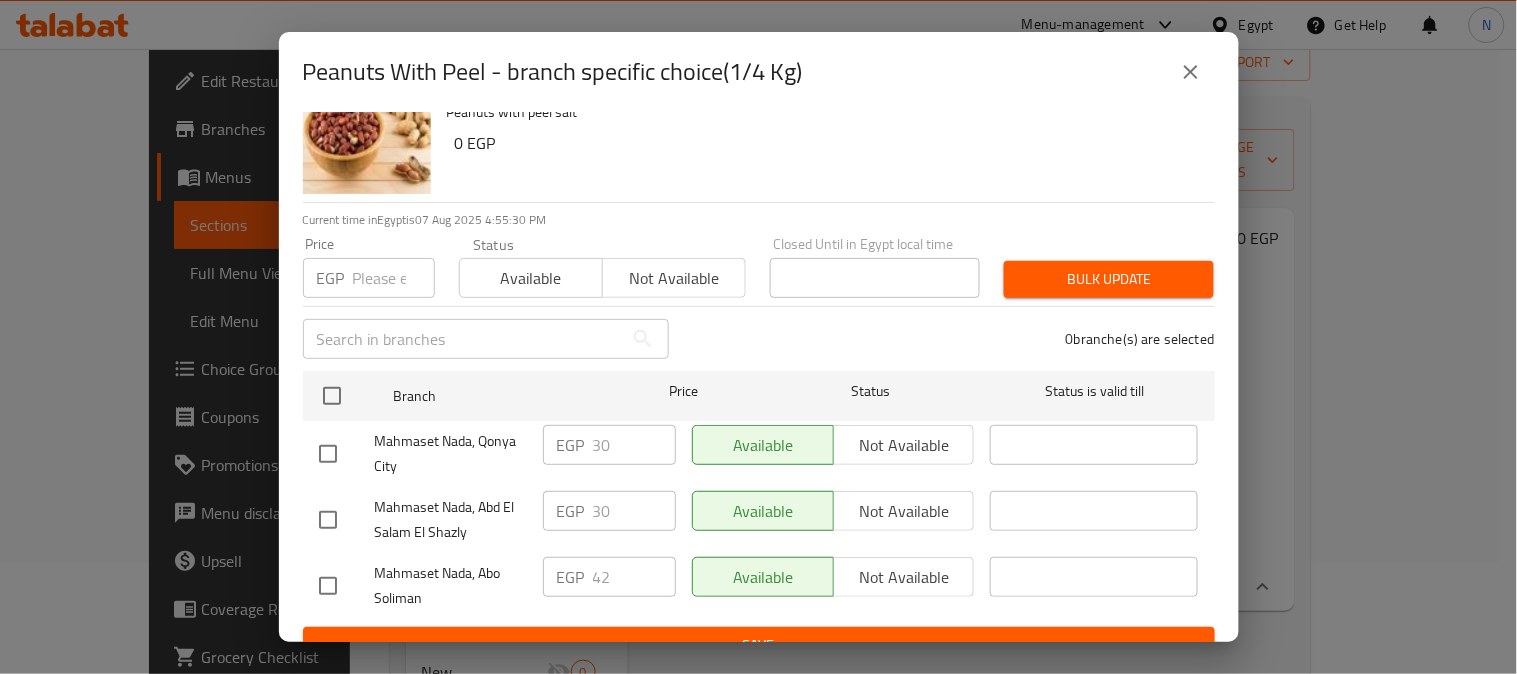 scroll, scrollTop: 83, scrollLeft: 0, axis: vertical 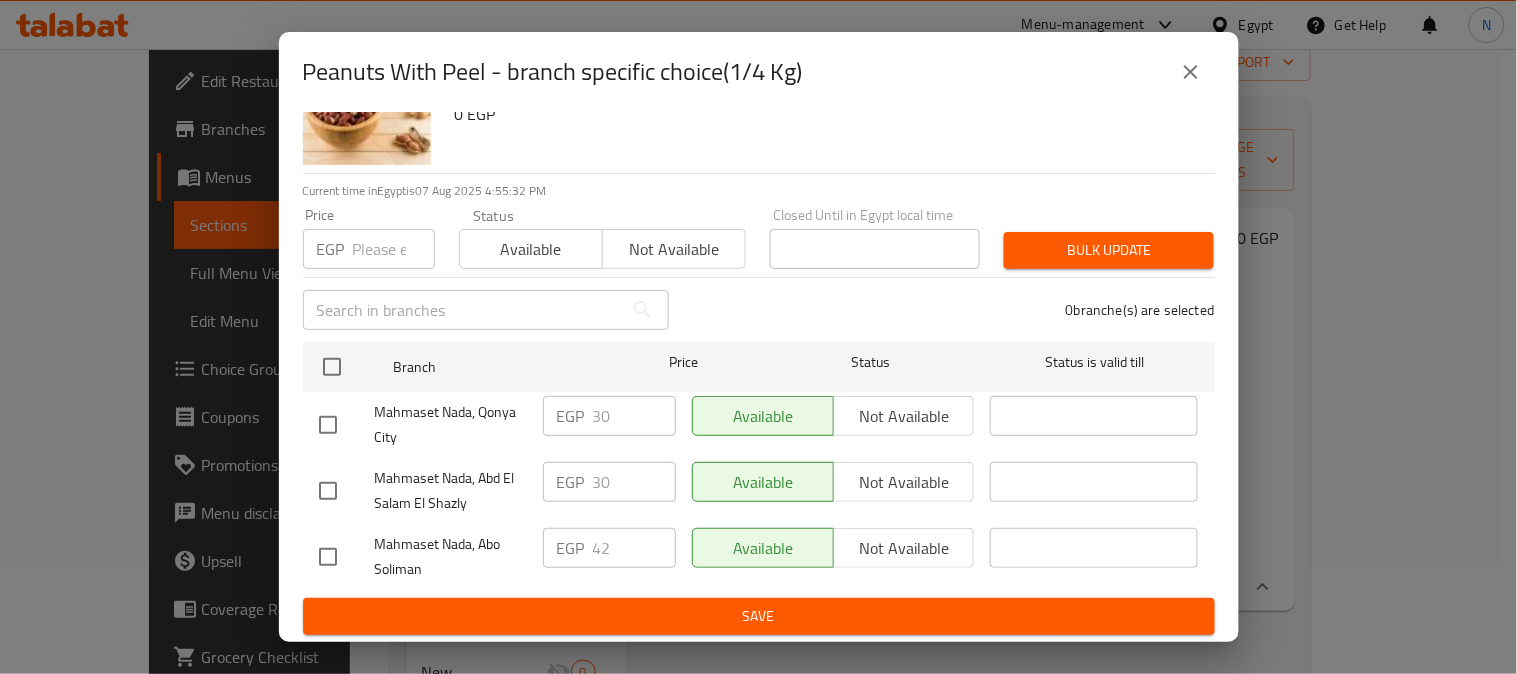 click at bounding box center (328, 491) 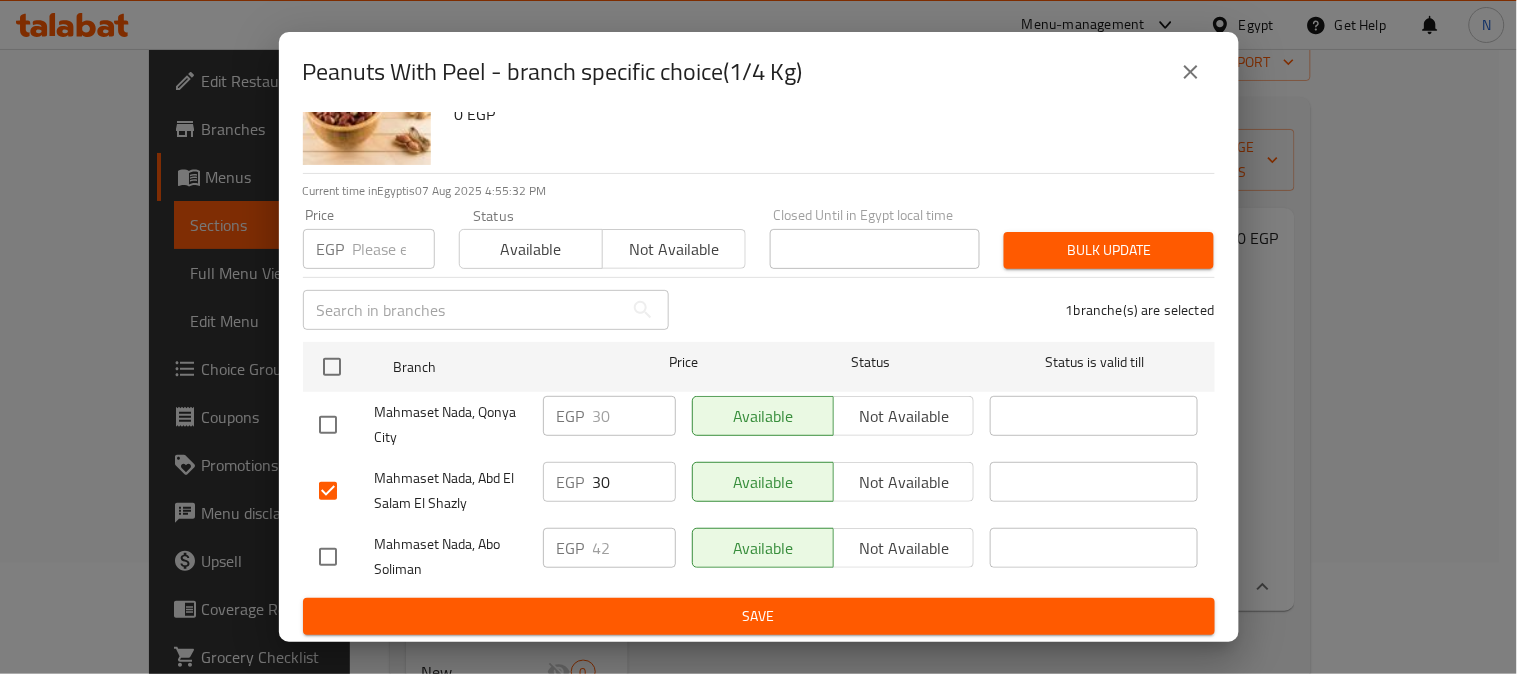 click at bounding box center [328, 425] 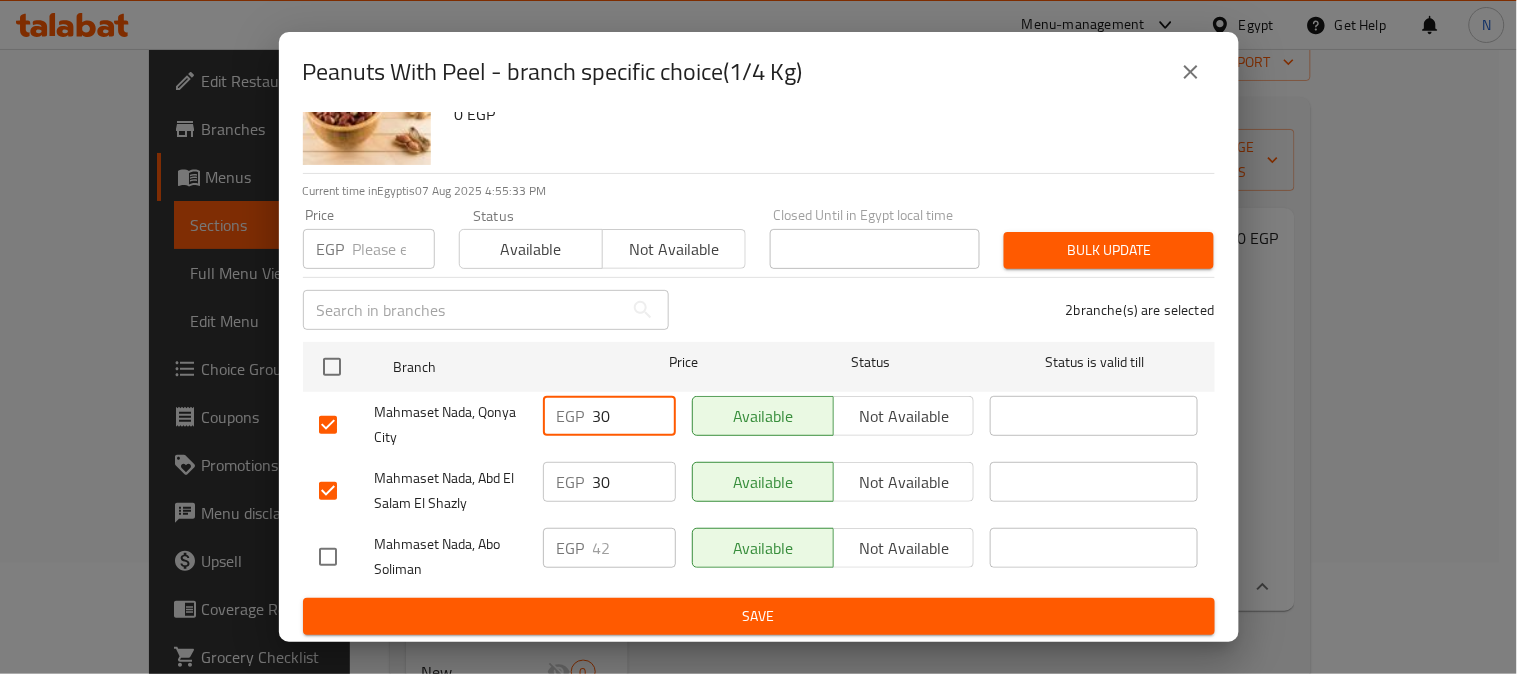 click on "30" at bounding box center [634, 416] 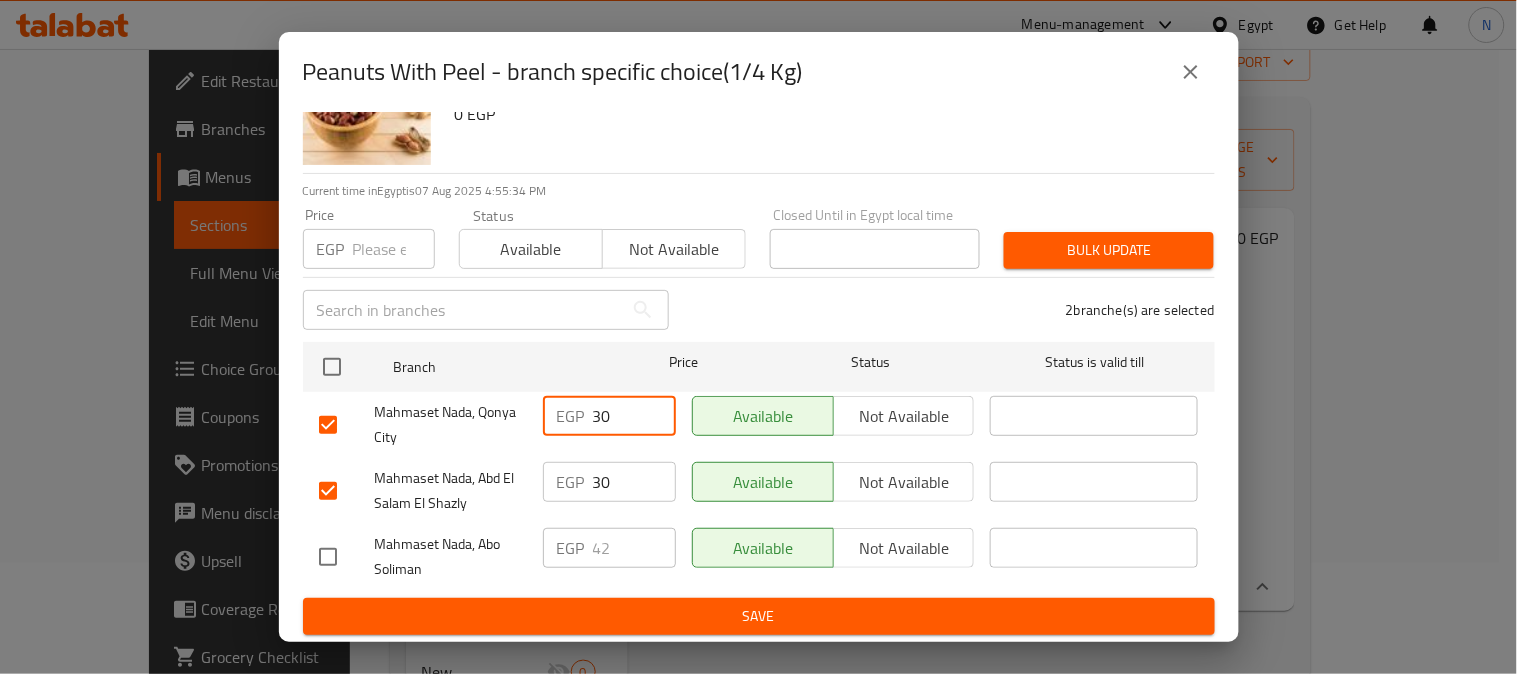 paste on "4.5" 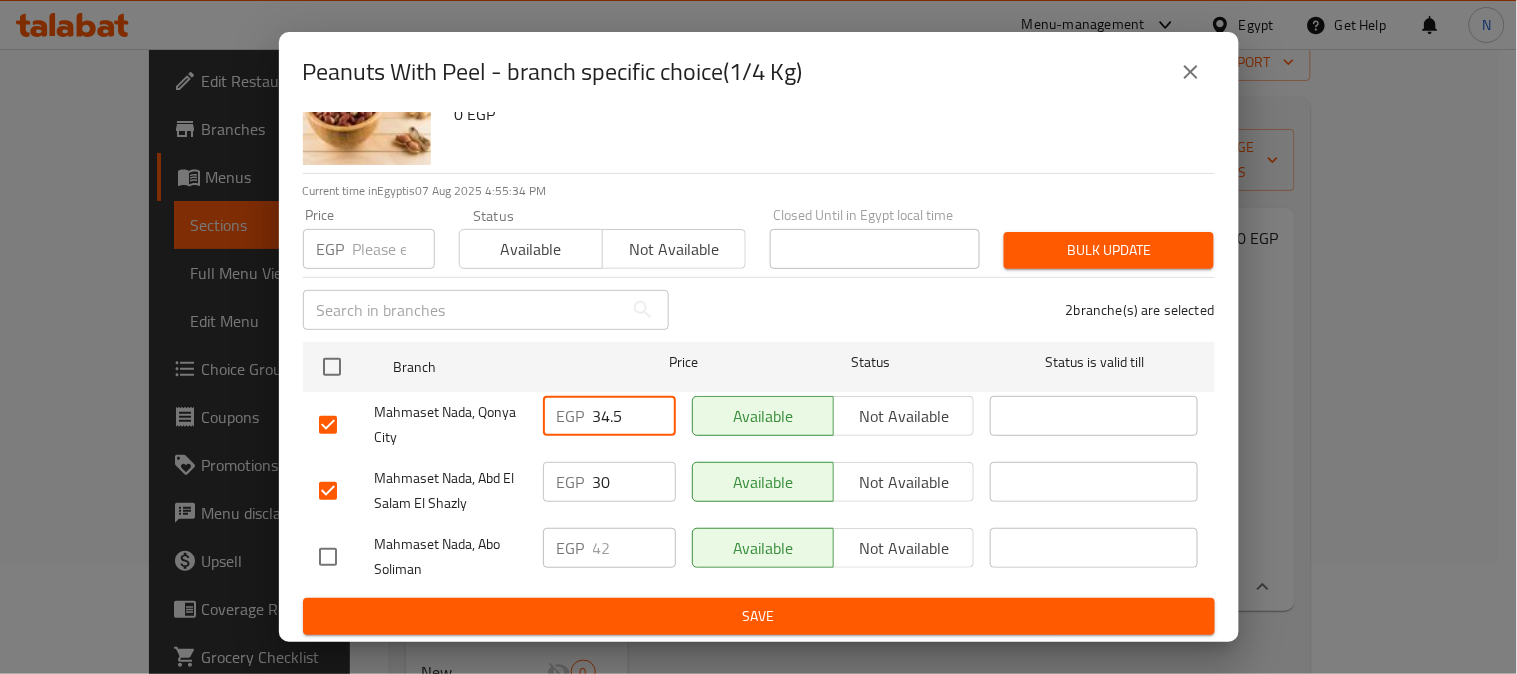type on "34.5" 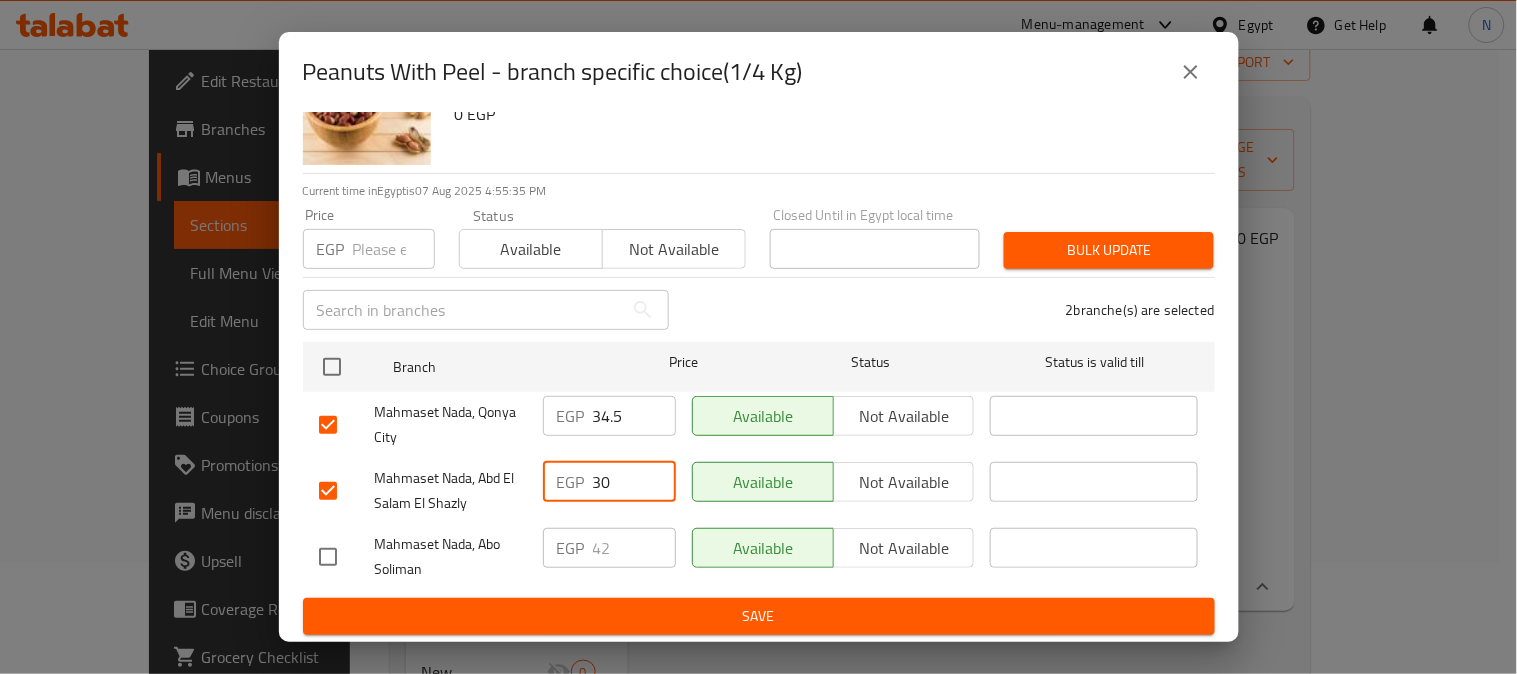 click on "30" at bounding box center (634, 482) 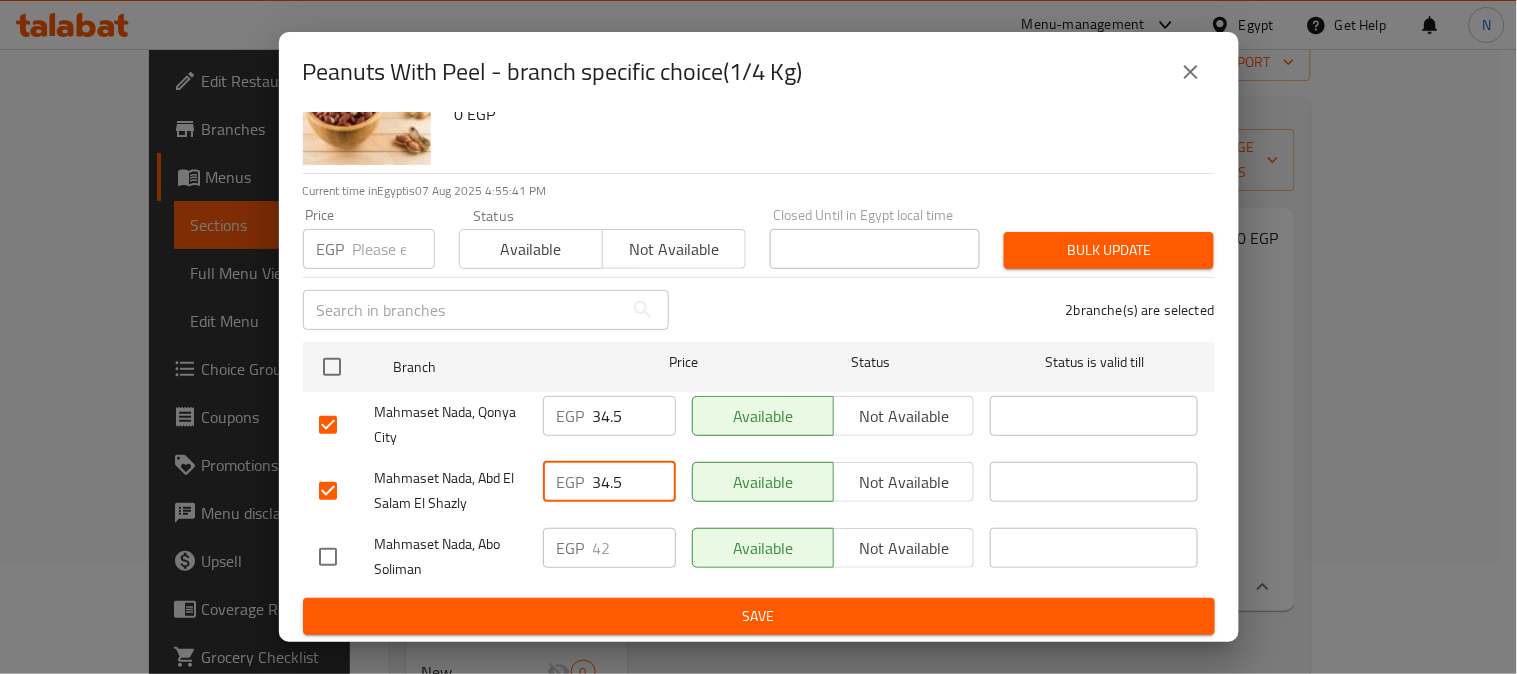 type on "34.5" 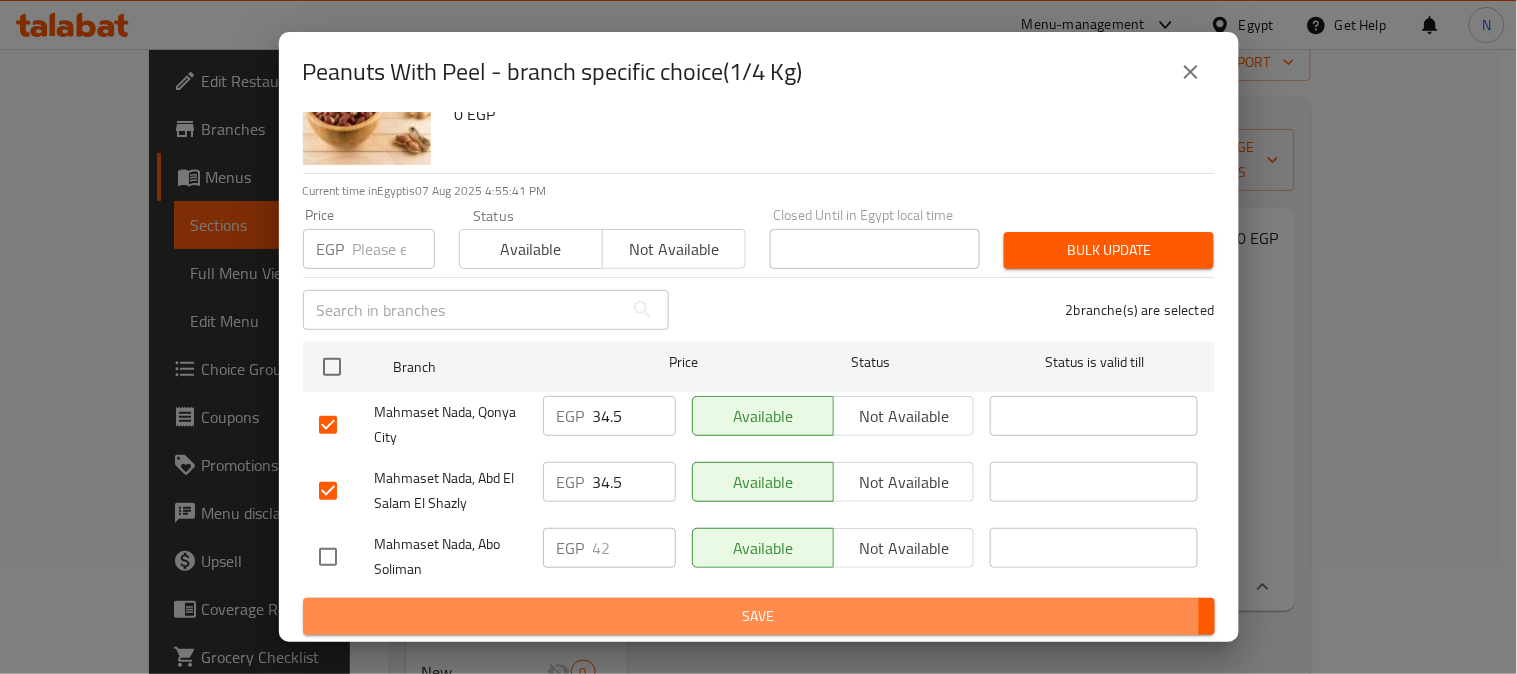 click on "Save" at bounding box center [759, 616] 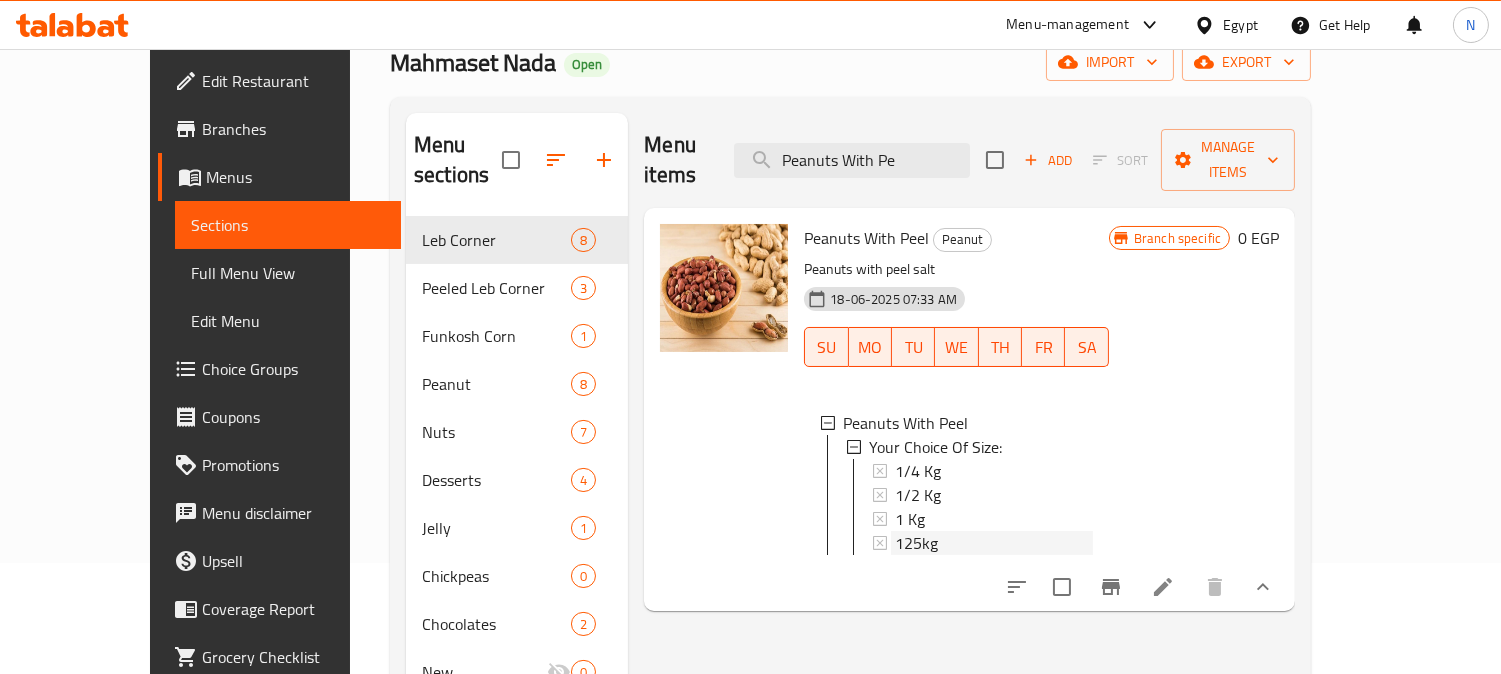 click on "125kg" at bounding box center (994, 543) 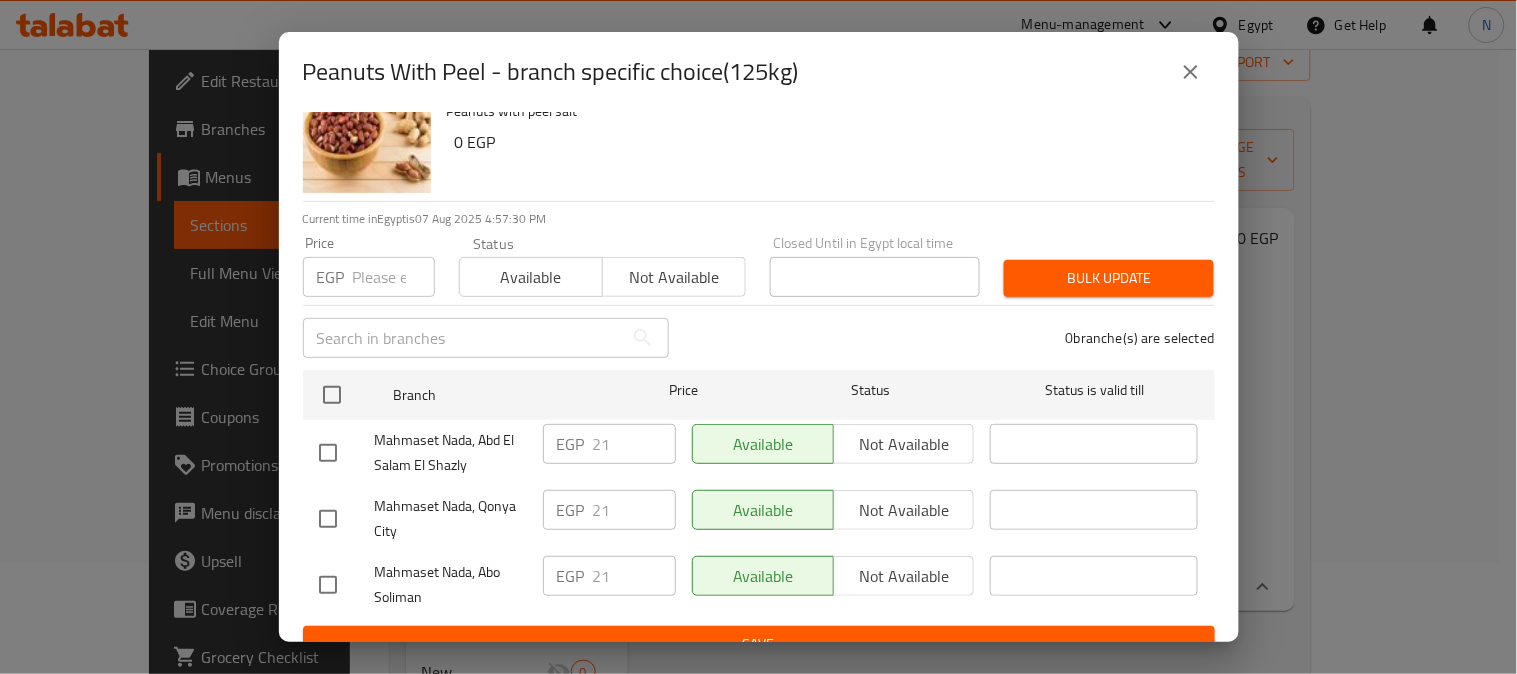 scroll, scrollTop: 83, scrollLeft: 0, axis: vertical 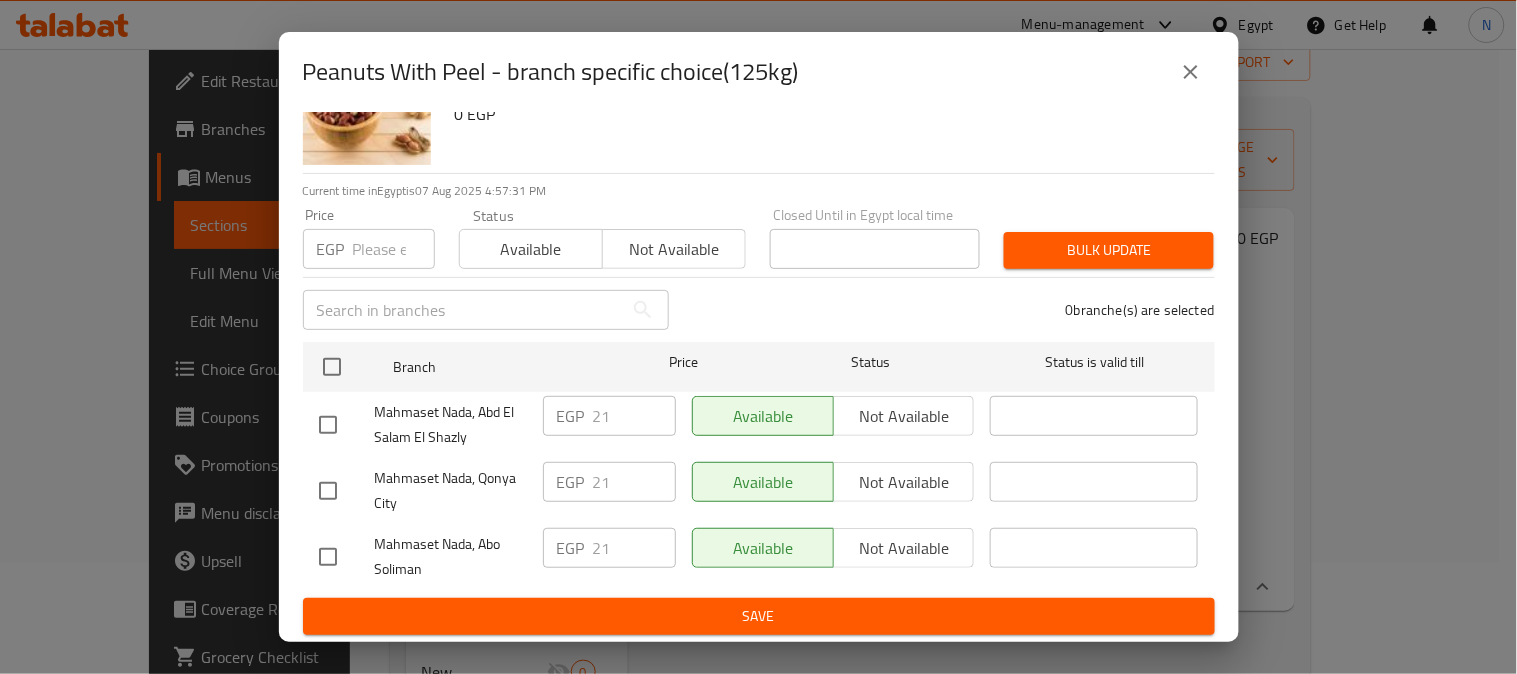 click at bounding box center (328, 491) 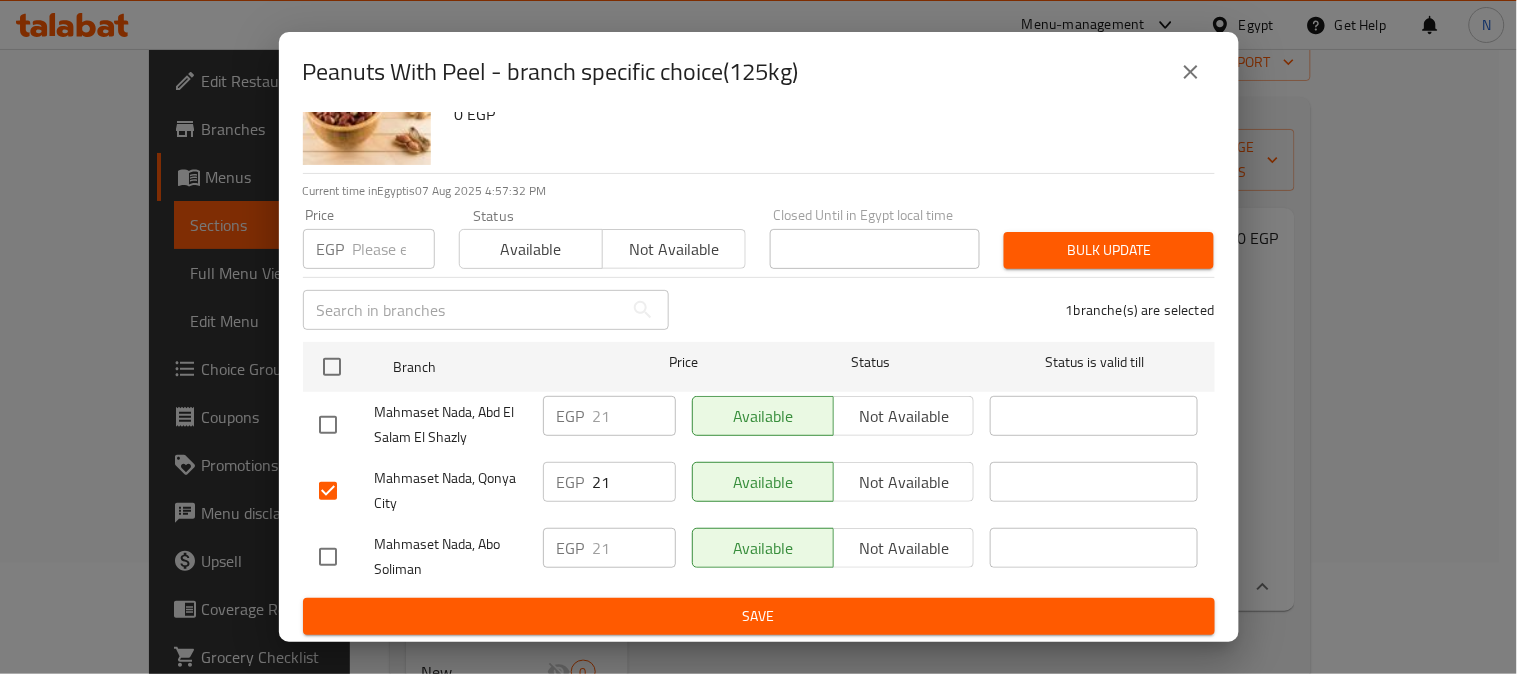 drag, startPoint x: 334, startPoint y: 427, endPoint x: 438, endPoint y: 412, distance: 105.076164 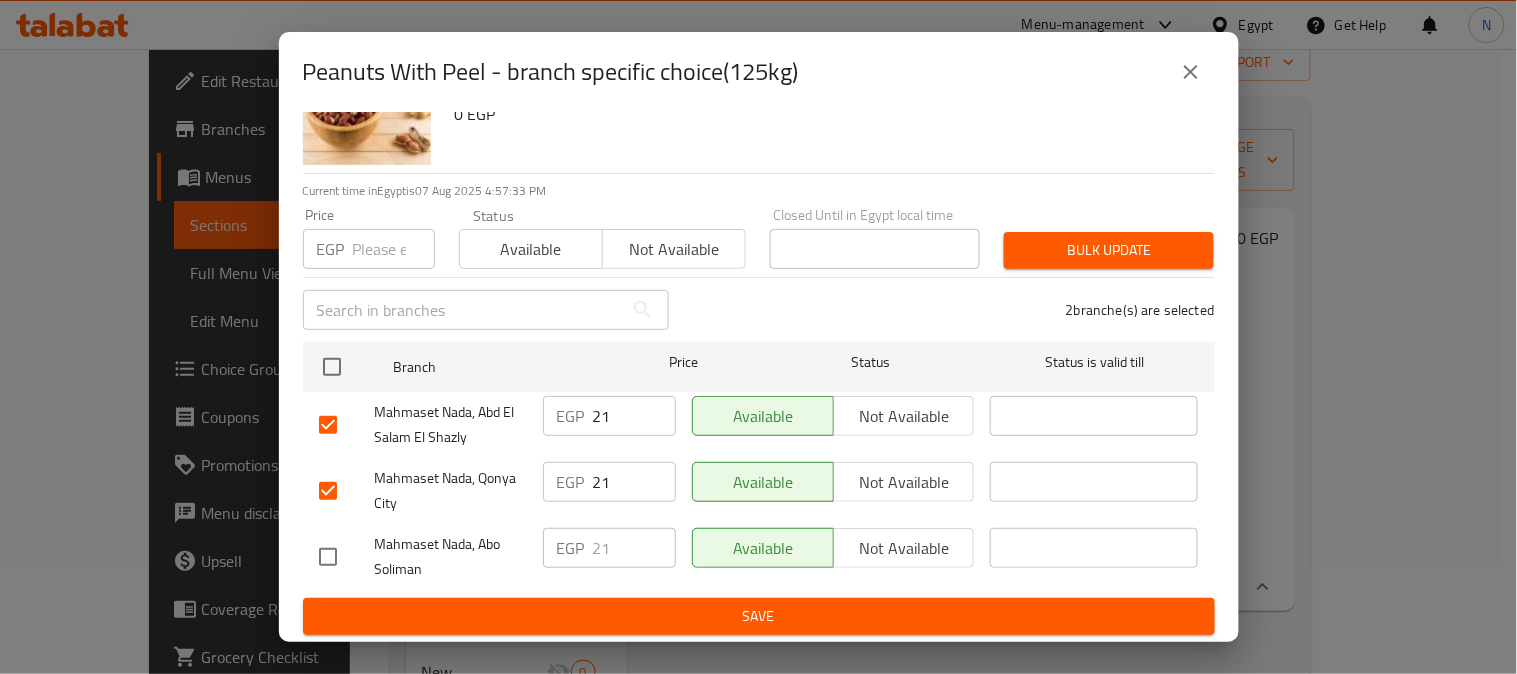 click on "21" at bounding box center (634, 416) 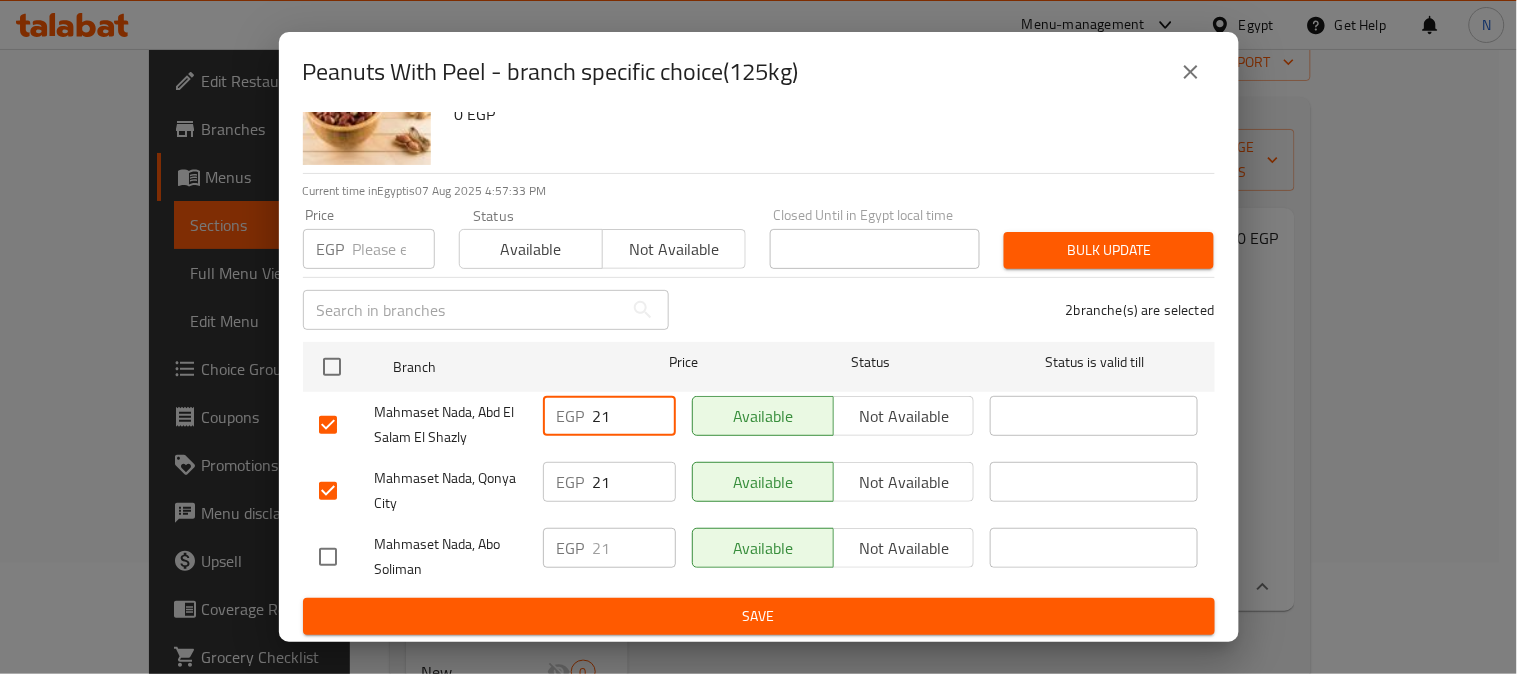 click on "21" at bounding box center (634, 416) 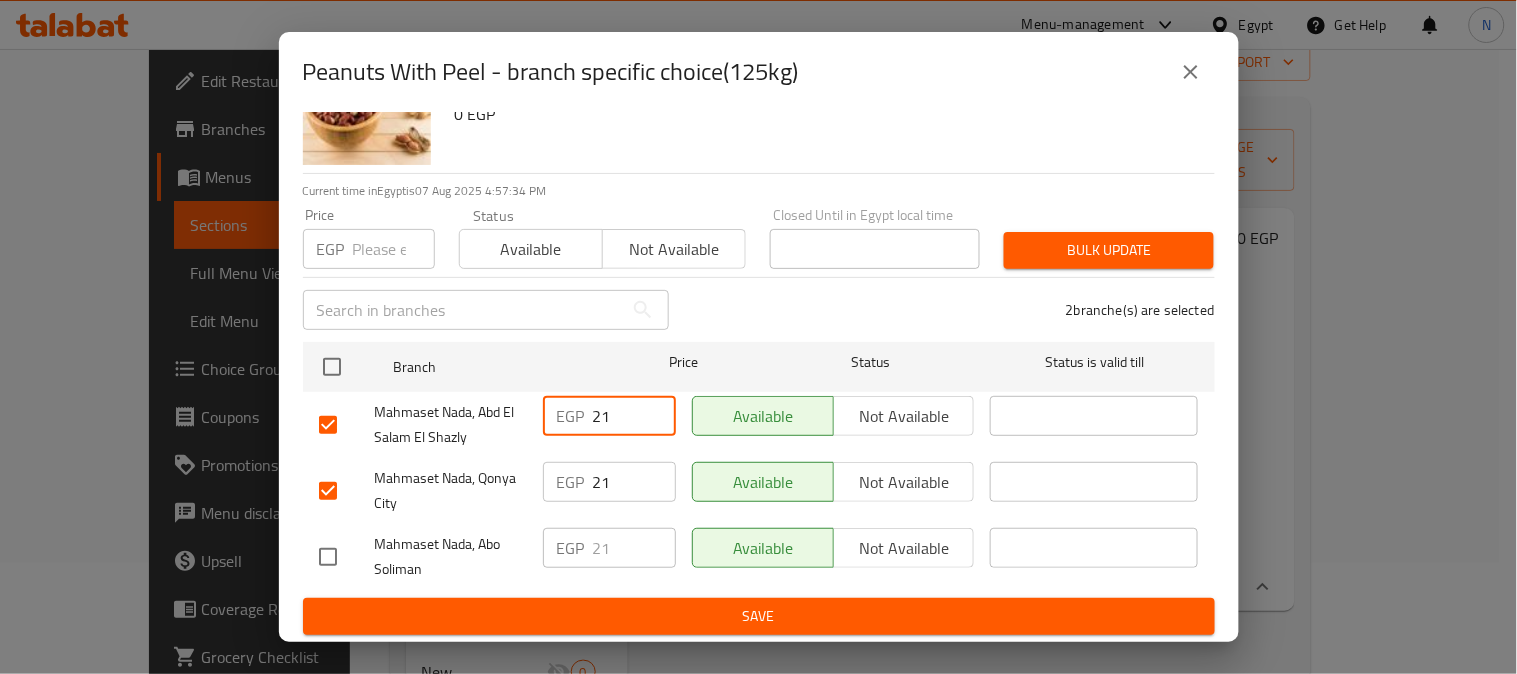 paste on "17.25" 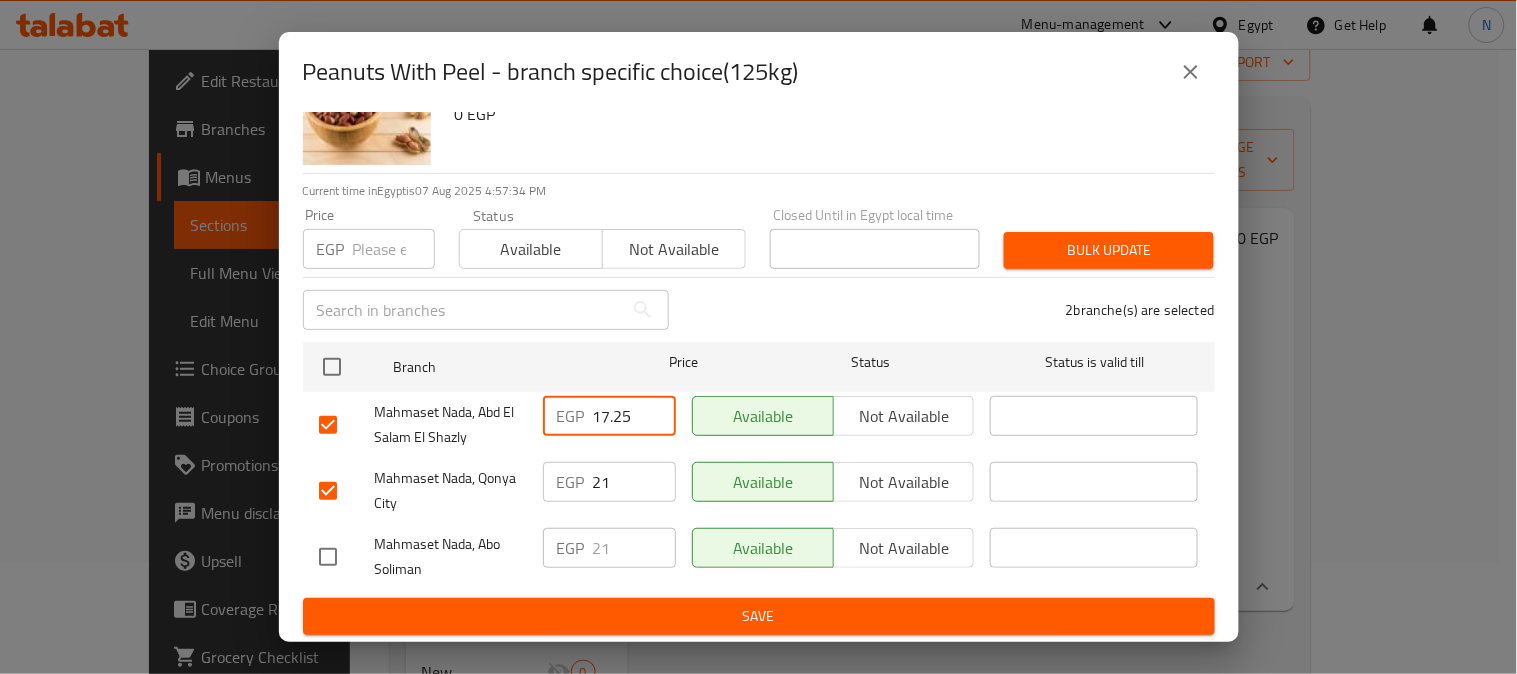 type on "17.25" 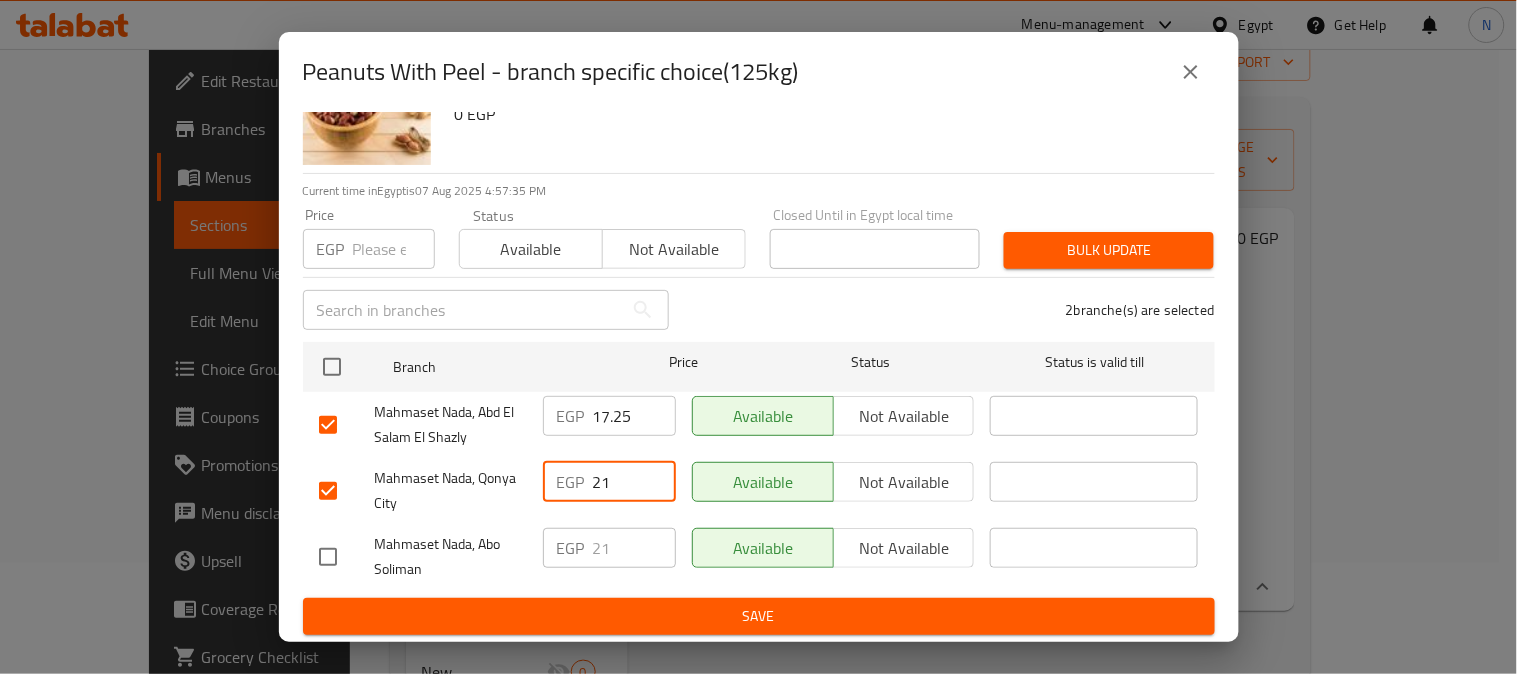 click on "21" at bounding box center (634, 482) 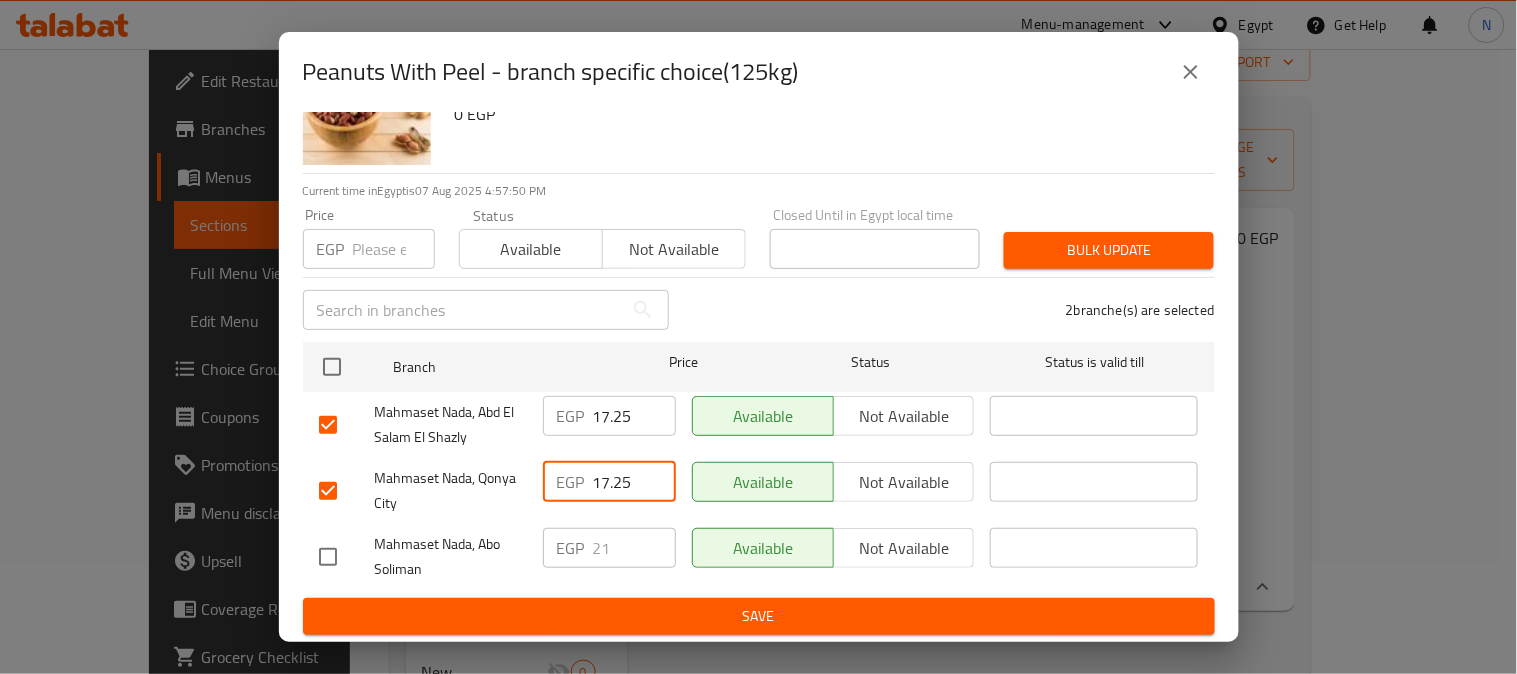 type on "17.25" 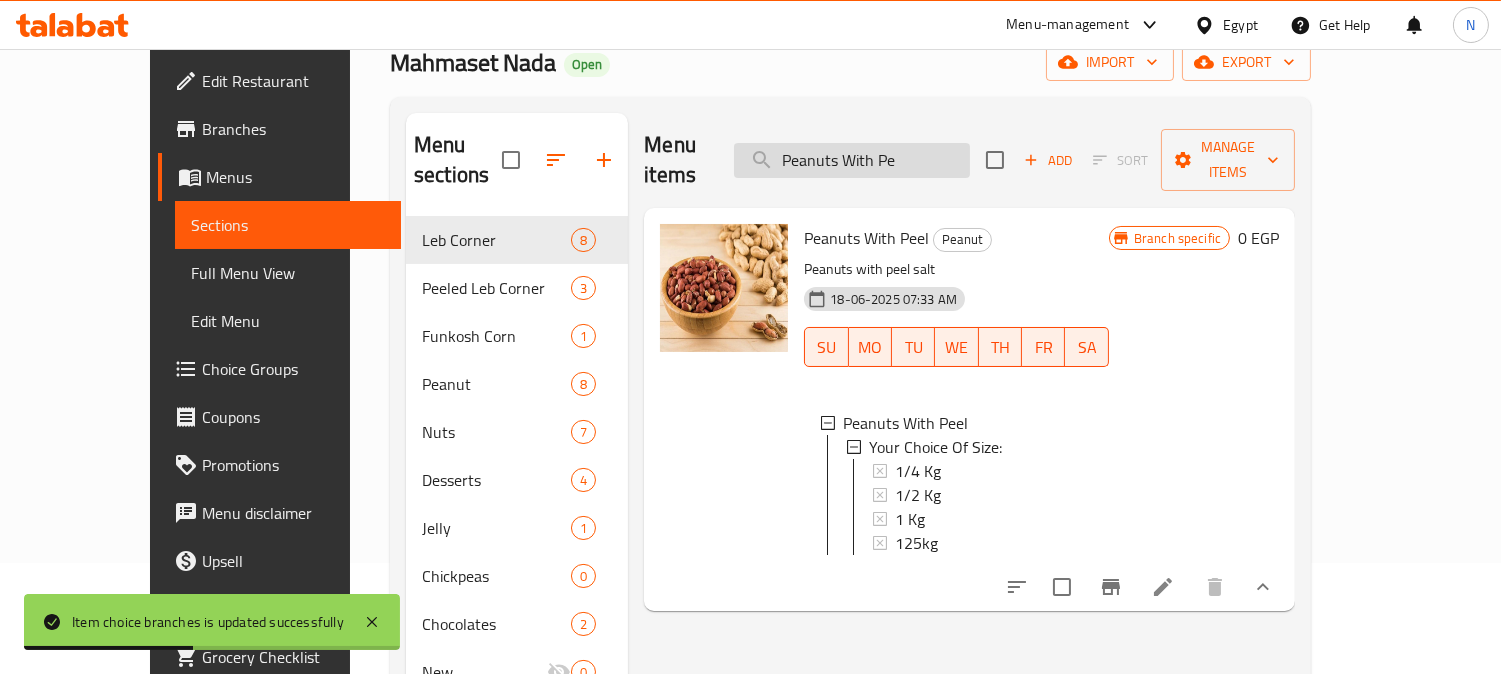 click on "Peanuts With Pe" at bounding box center [852, 160] 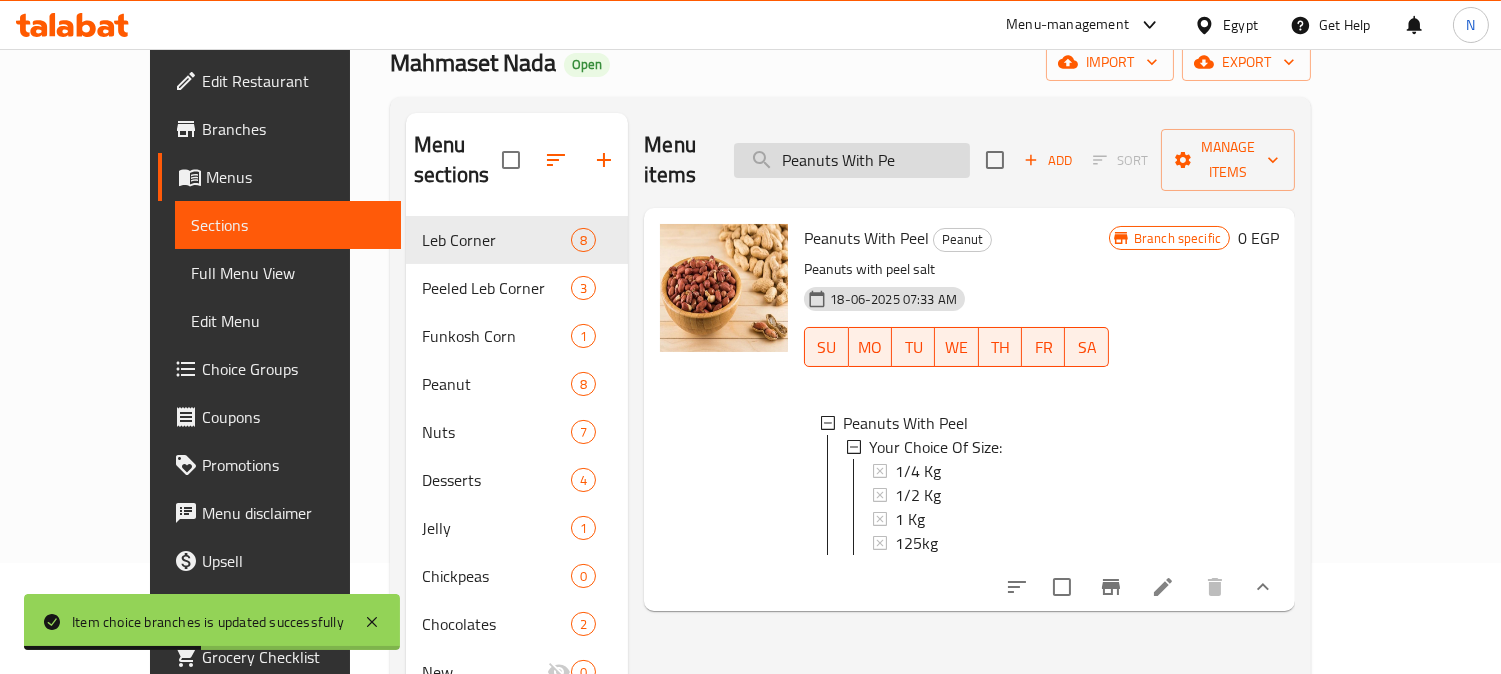 click on "Peanuts With Pe" at bounding box center (852, 160) 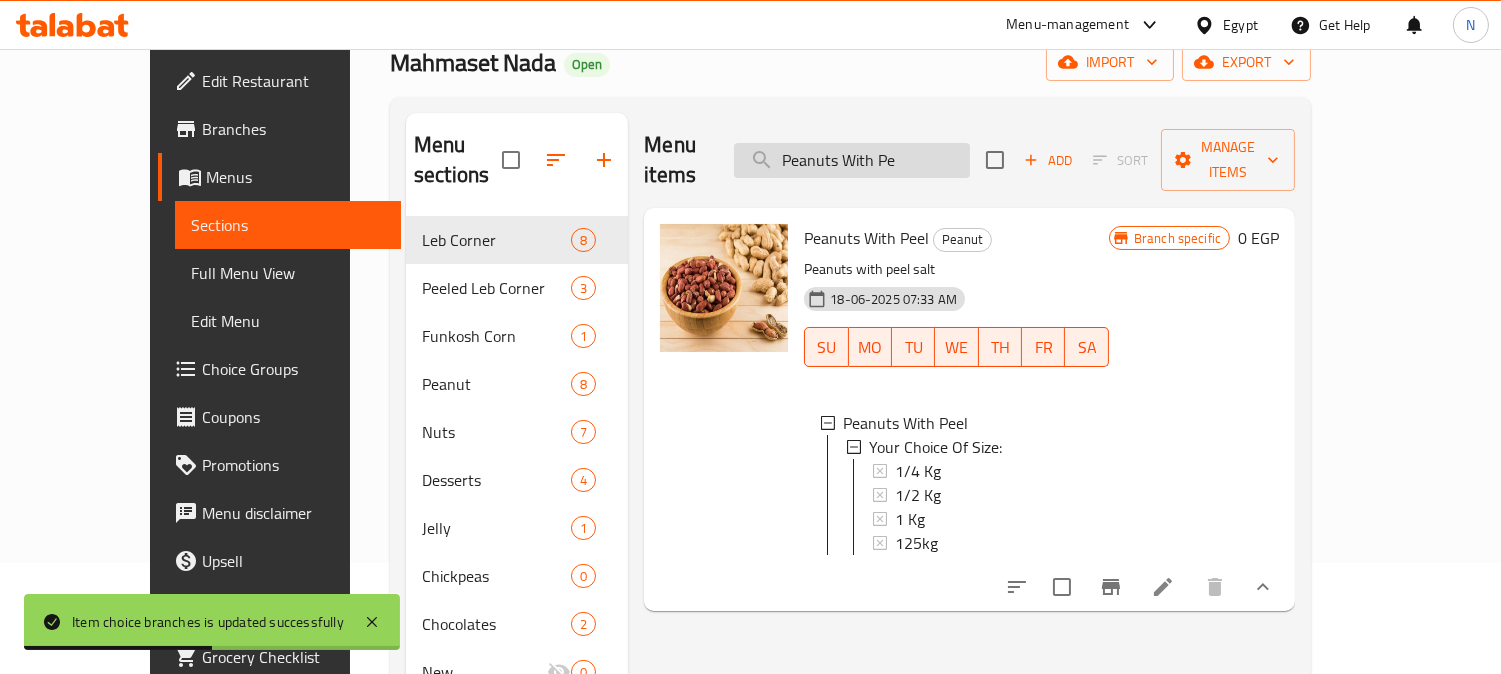 paste on "Salted Peanuts" 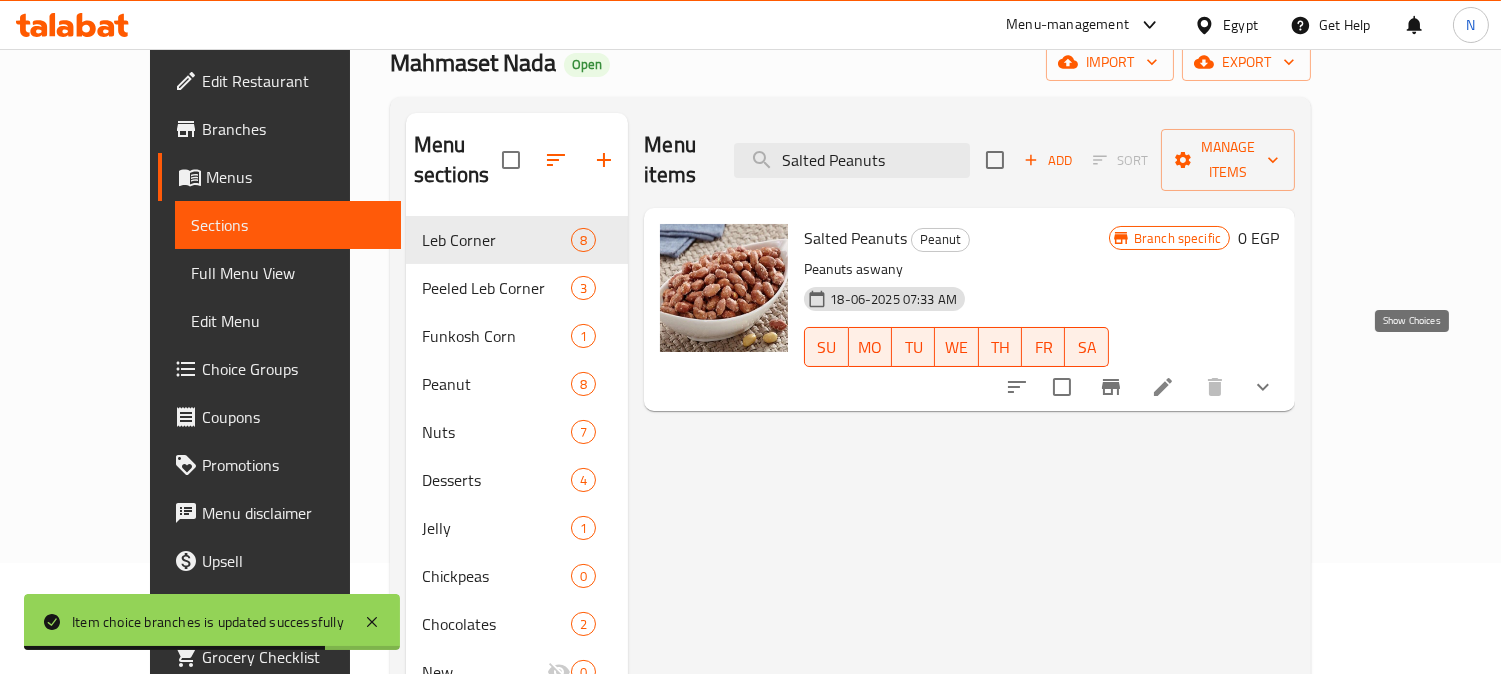 type on "Salted Peanuts" 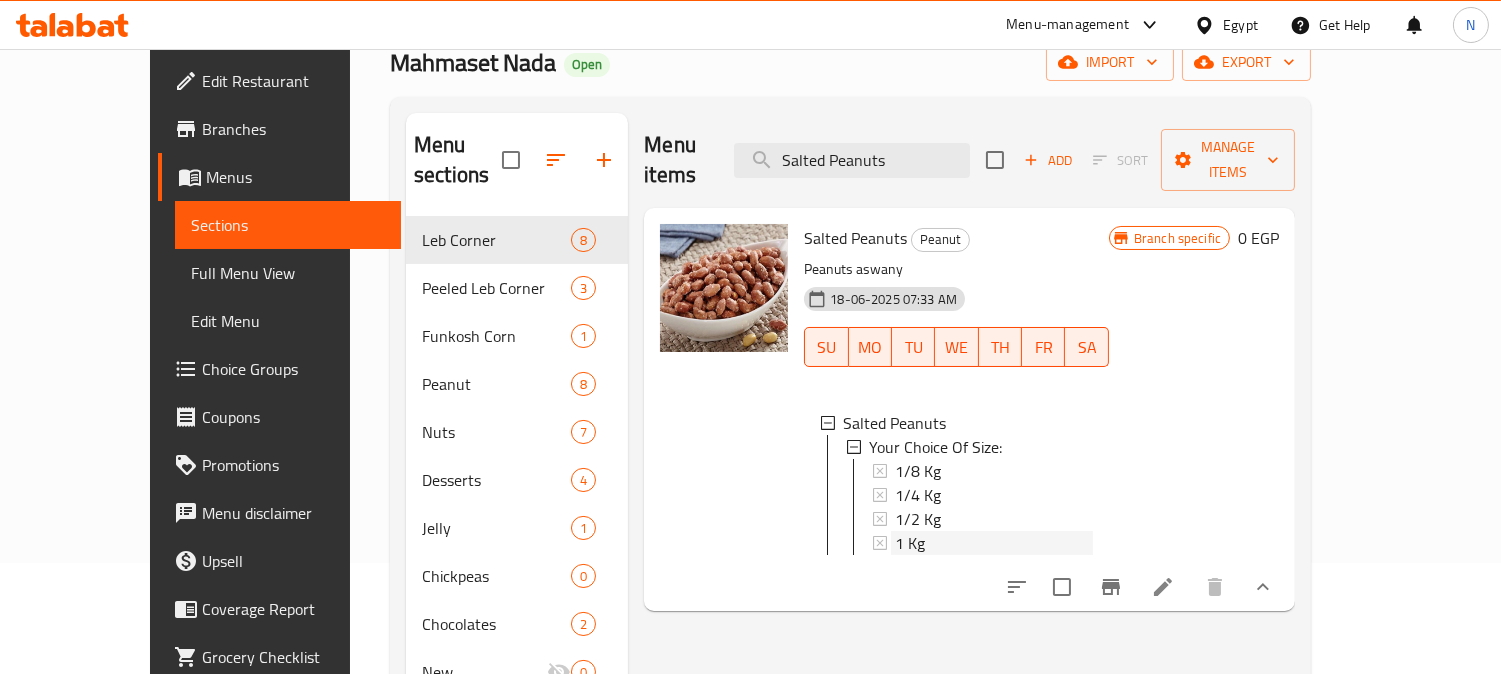 click on "1 Kg" at bounding box center [994, 543] 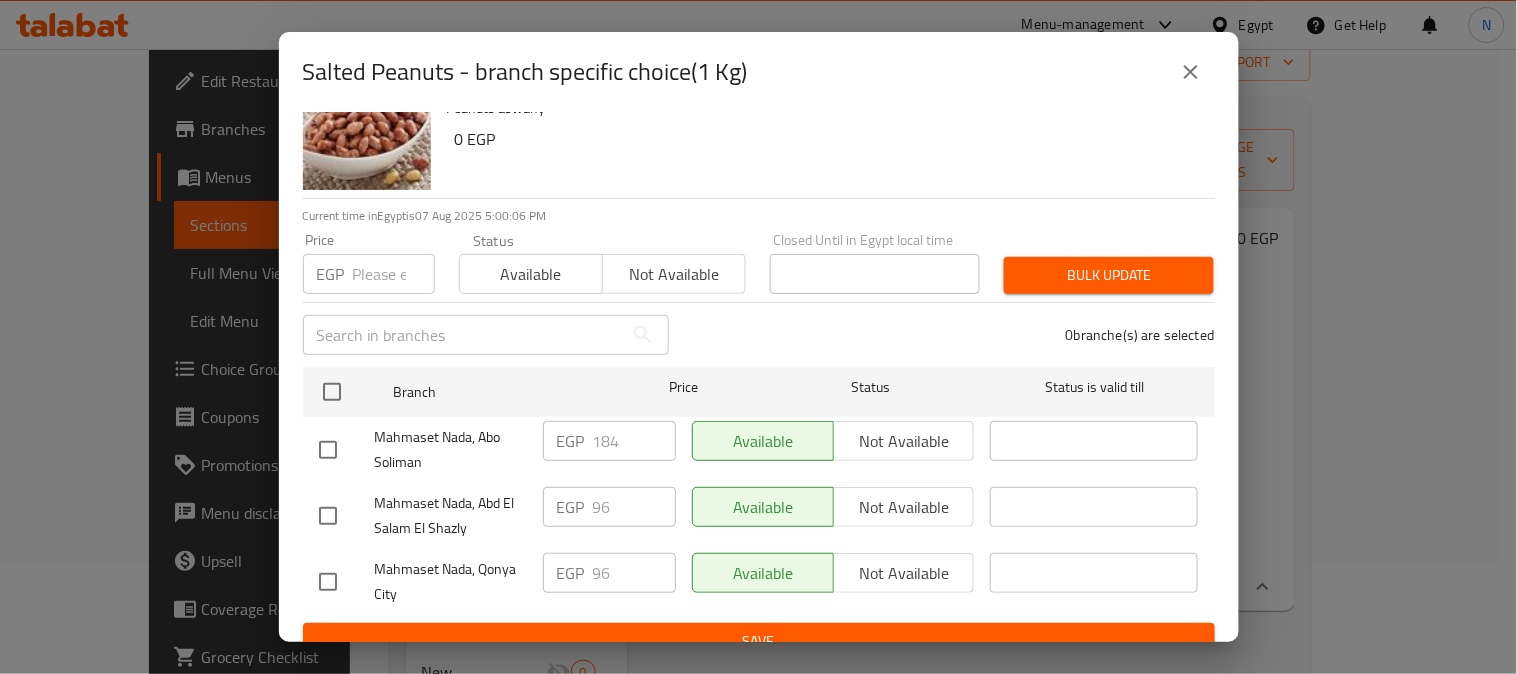 scroll, scrollTop: 83, scrollLeft: 0, axis: vertical 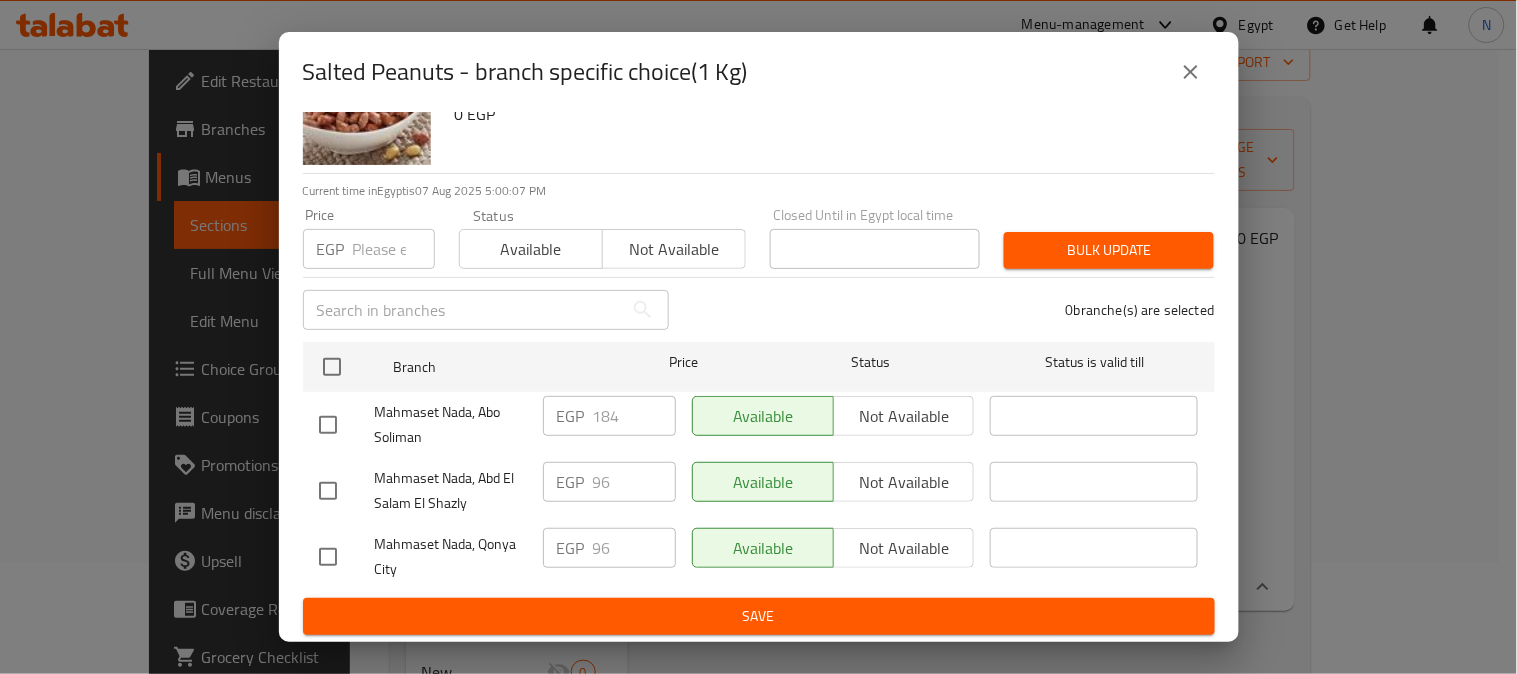 click at bounding box center (328, 491) 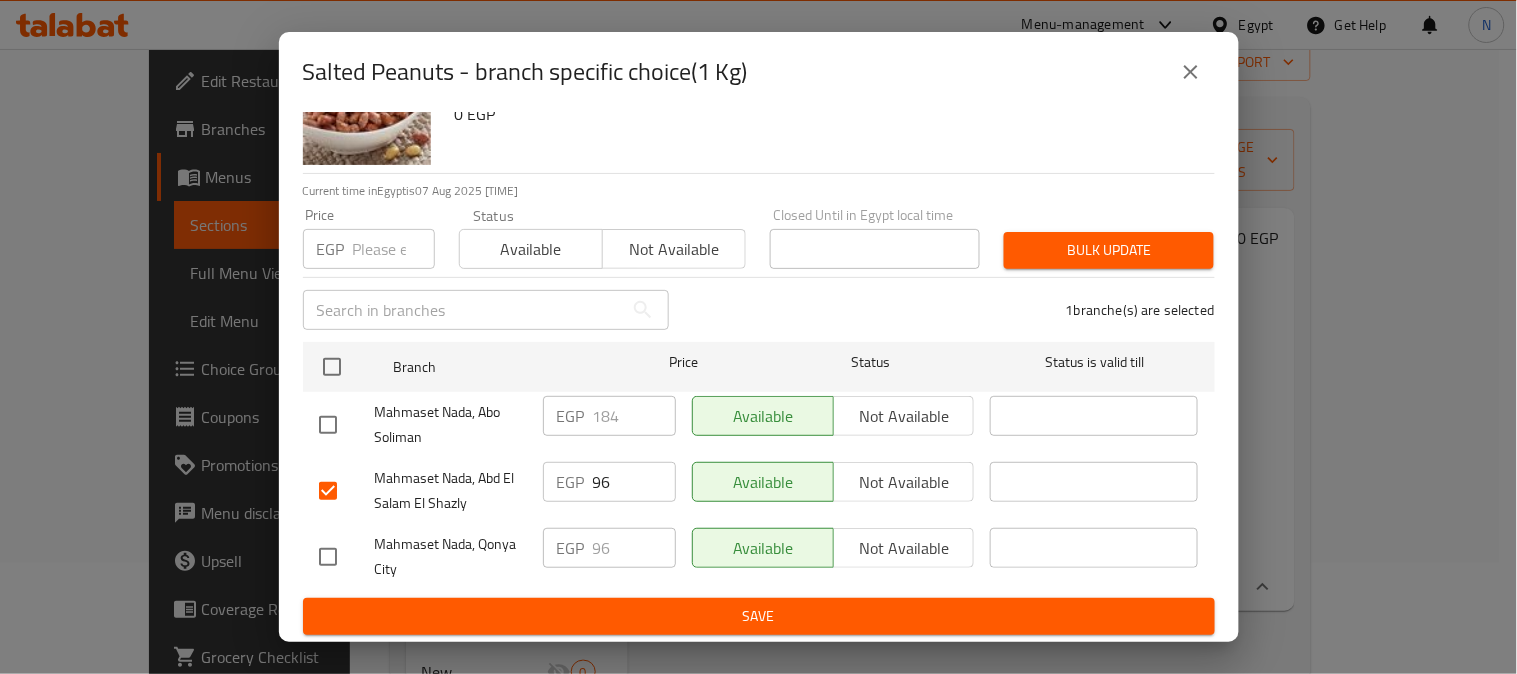click at bounding box center [328, 557] 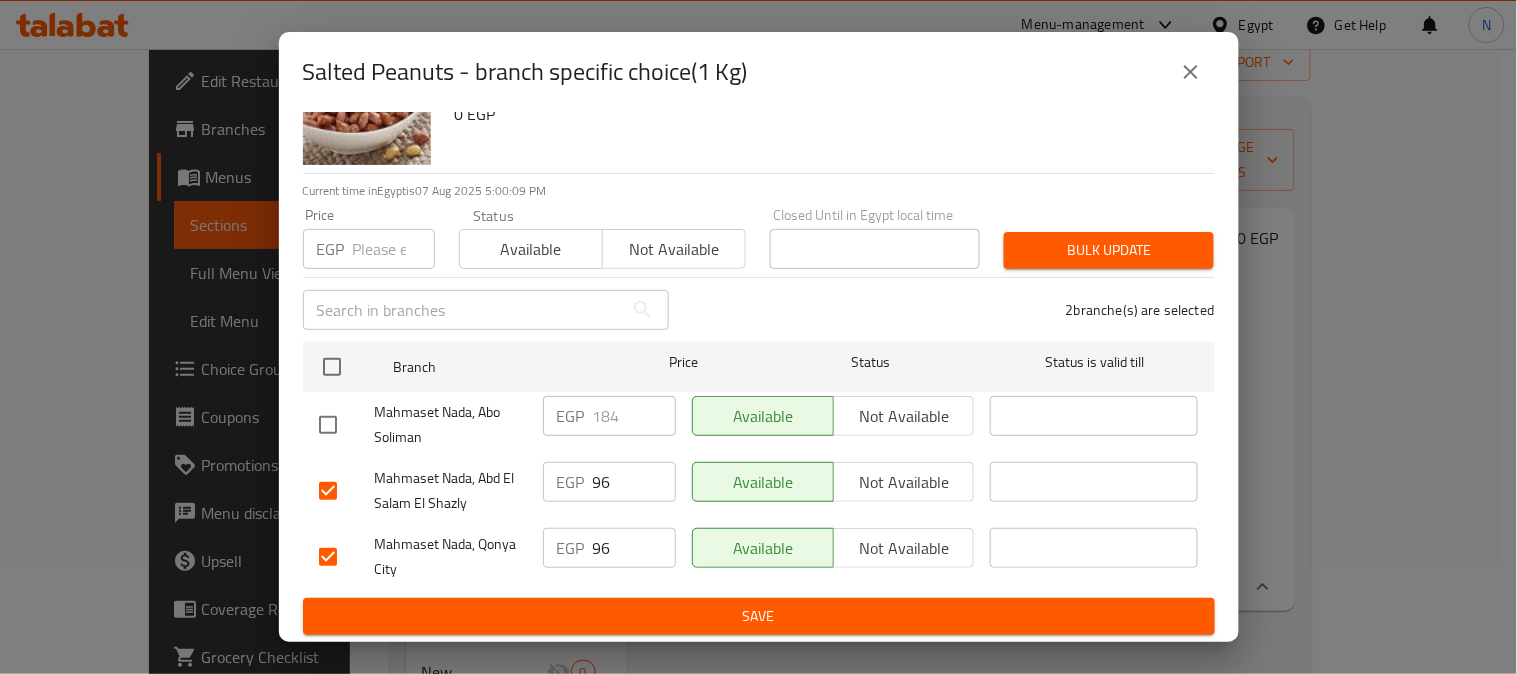 click on "96" at bounding box center (634, 482) 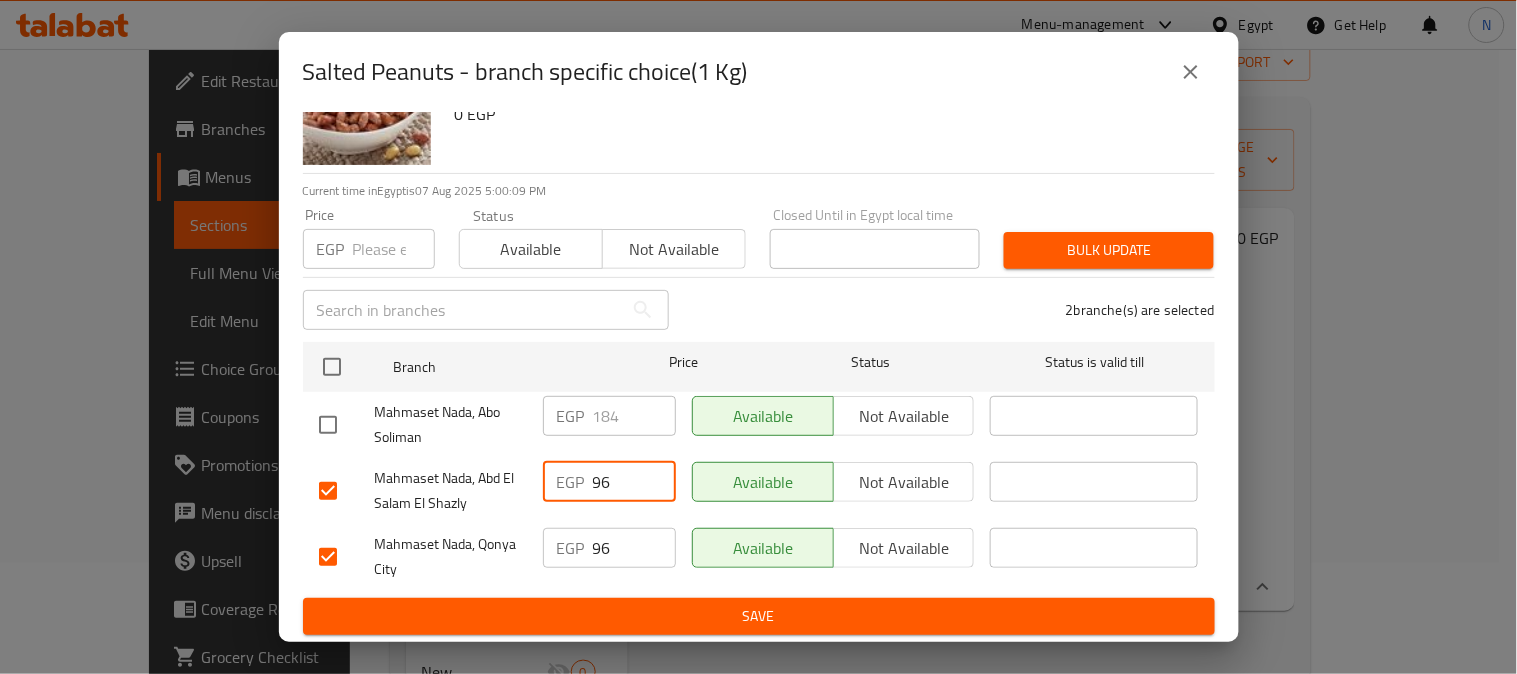 click on "96" at bounding box center (634, 482) 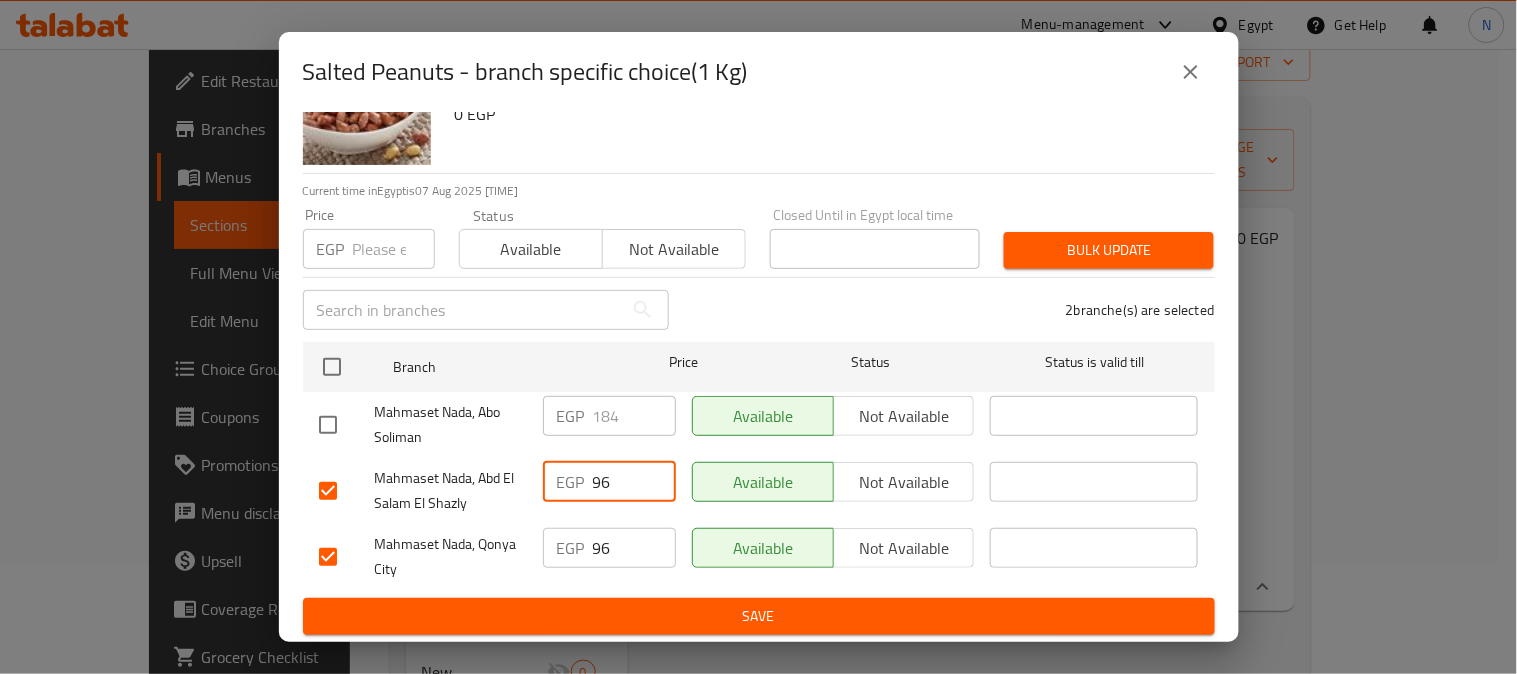 click on "96" at bounding box center [634, 482] 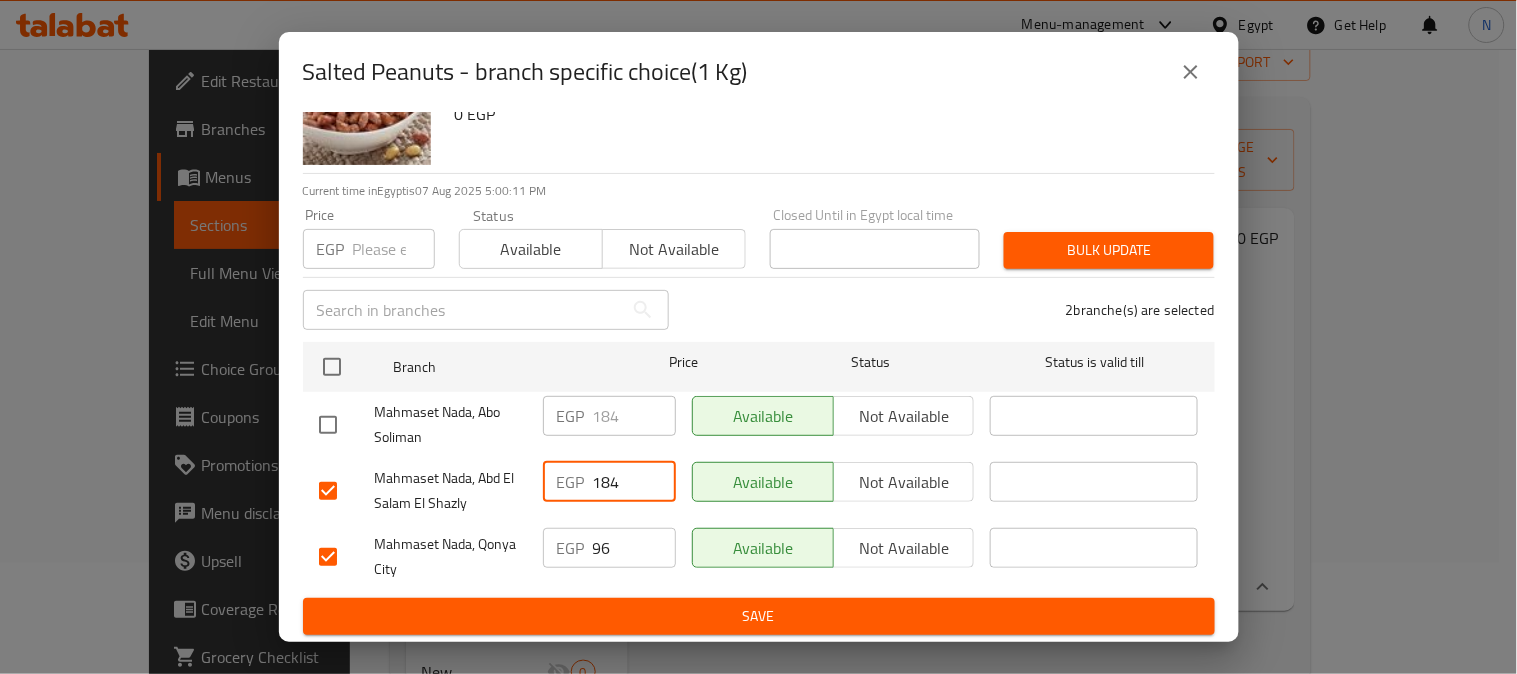 type on "184" 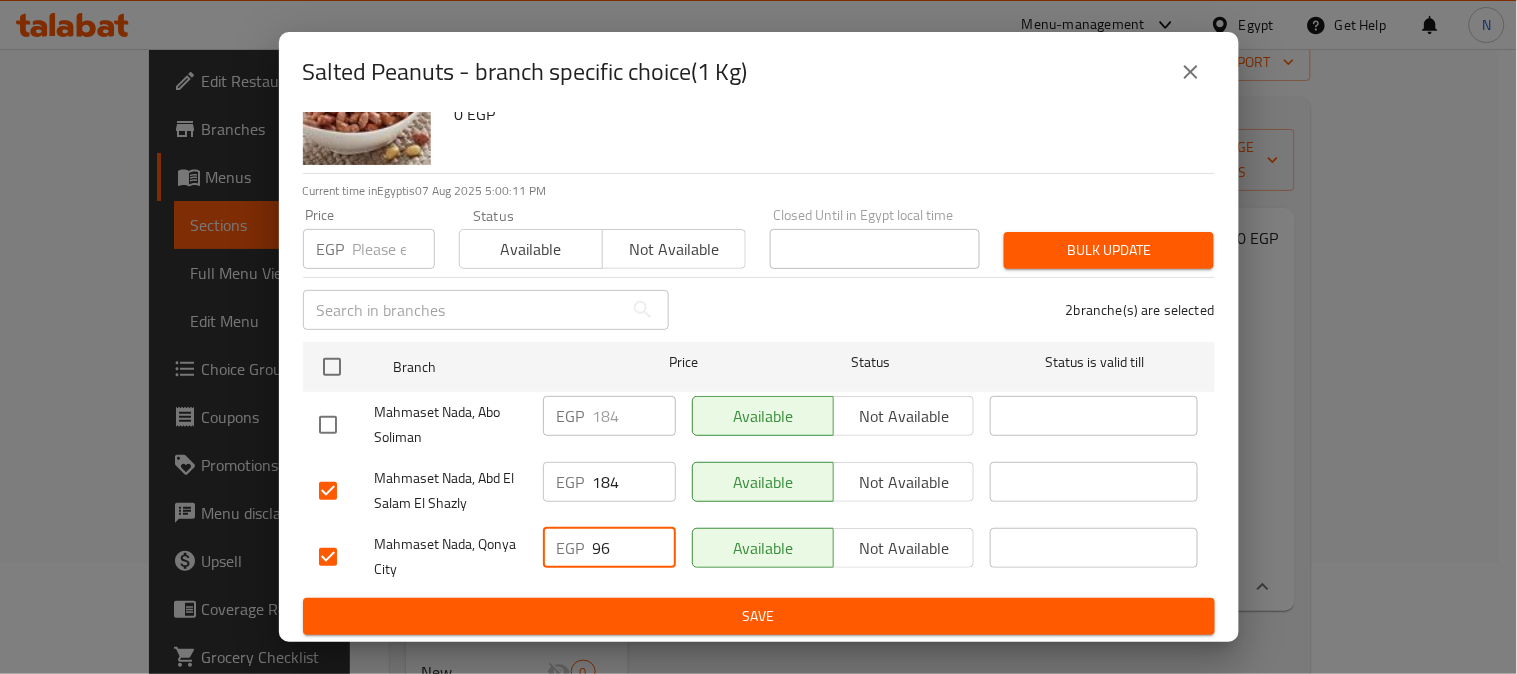 click on "96" at bounding box center [634, 548] 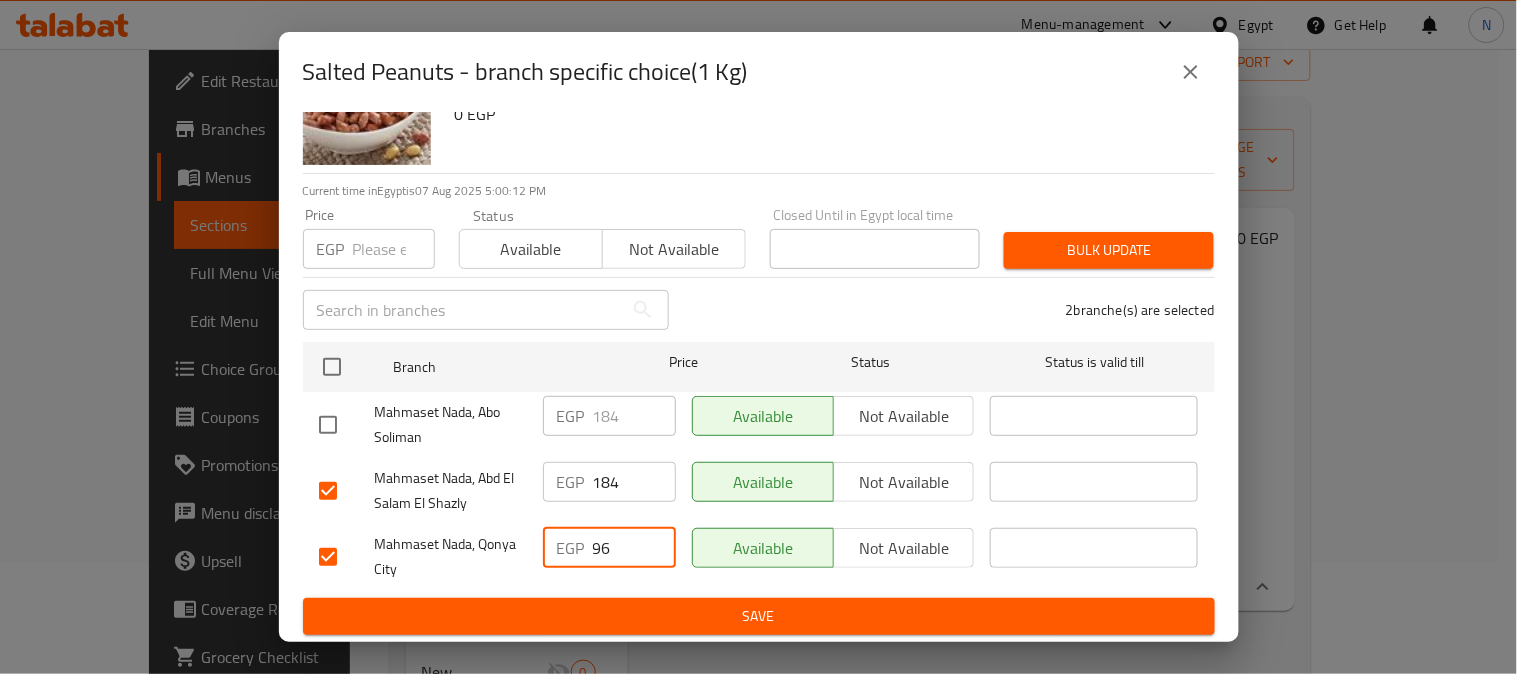 click on "96" at bounding box center [634, 548] 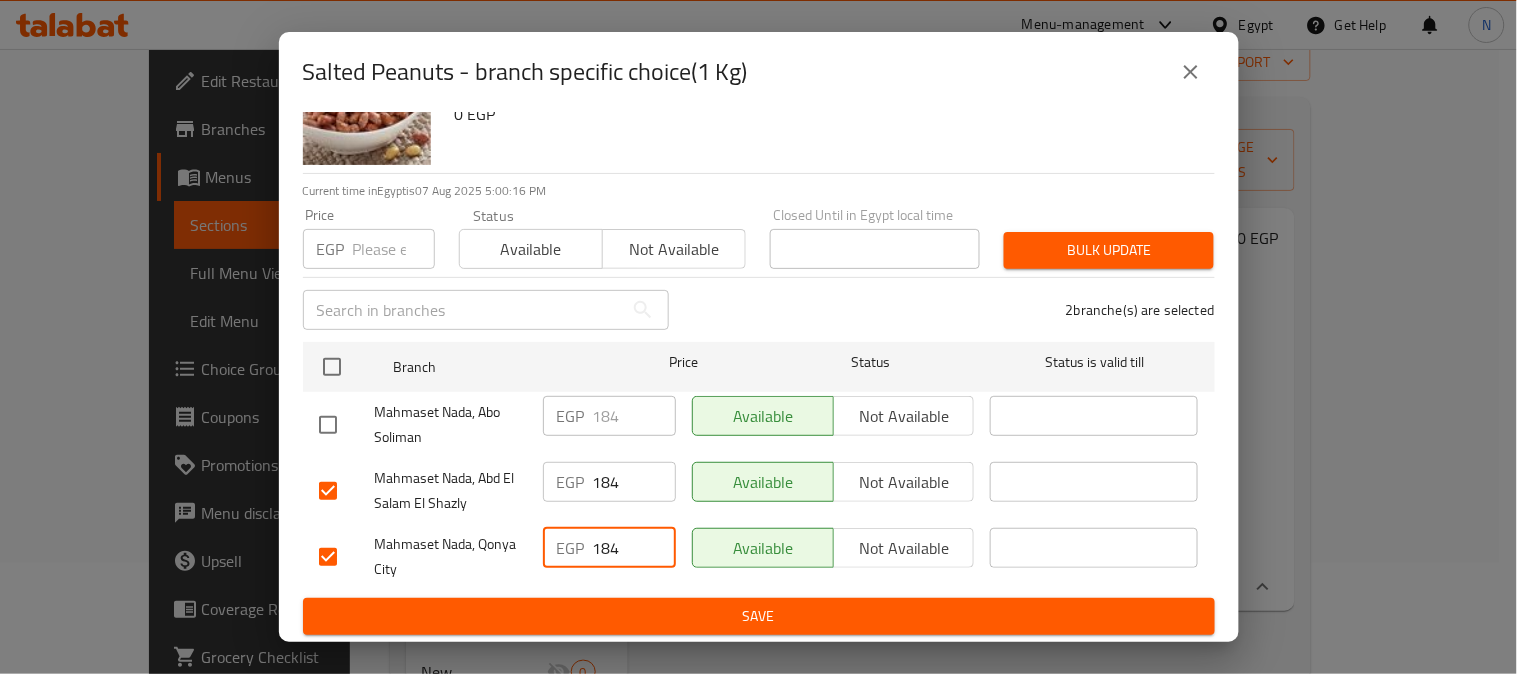 type on "184" 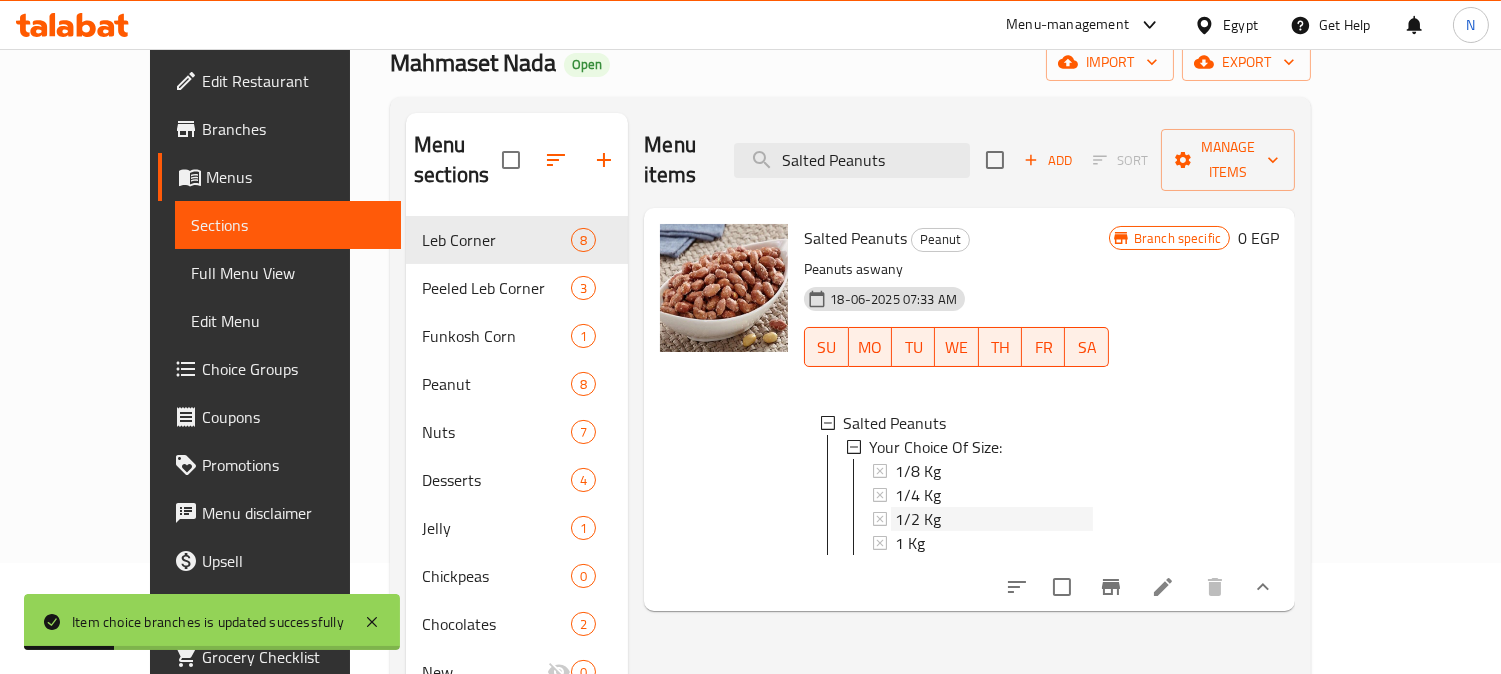 click on "1/2 Kg" at bounding box center [918, 519] 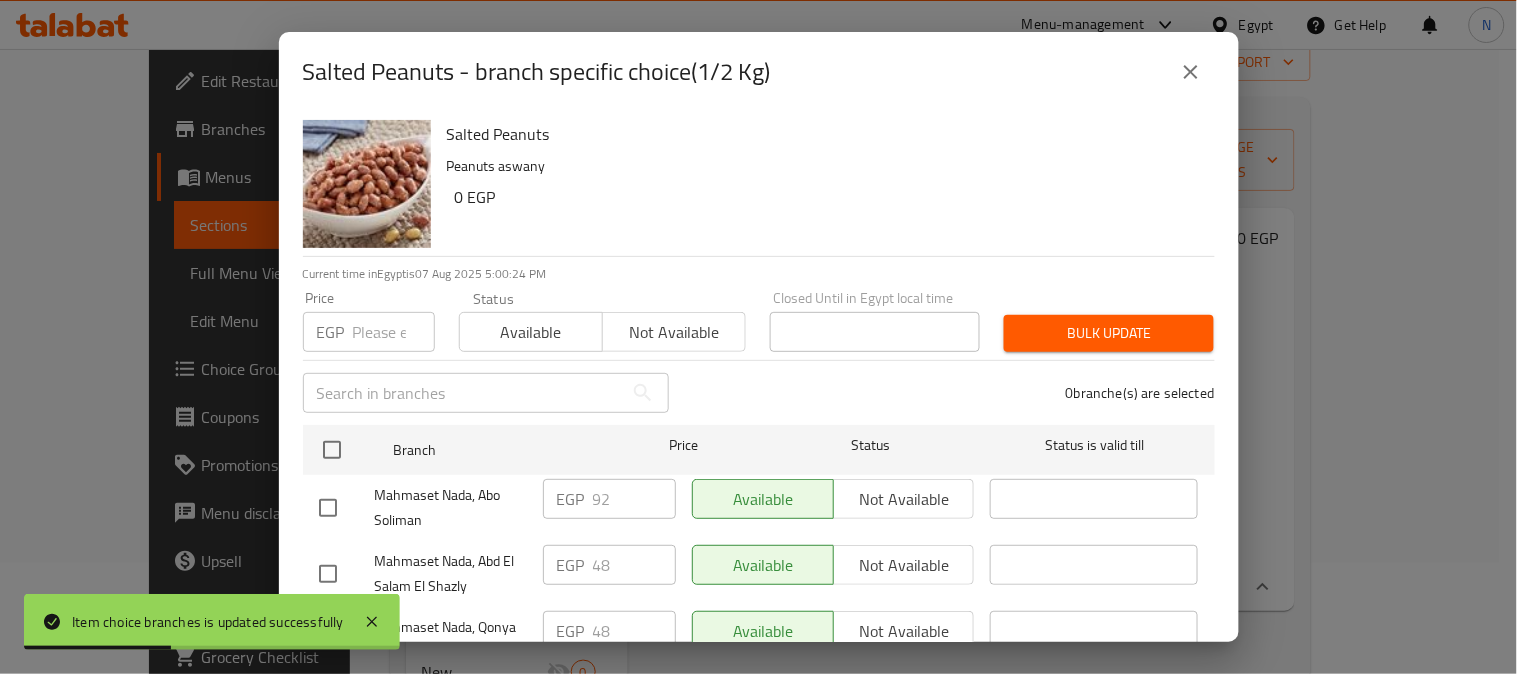 scroll, scrollTop: 83, scrollLeft: 0, axis: vertical 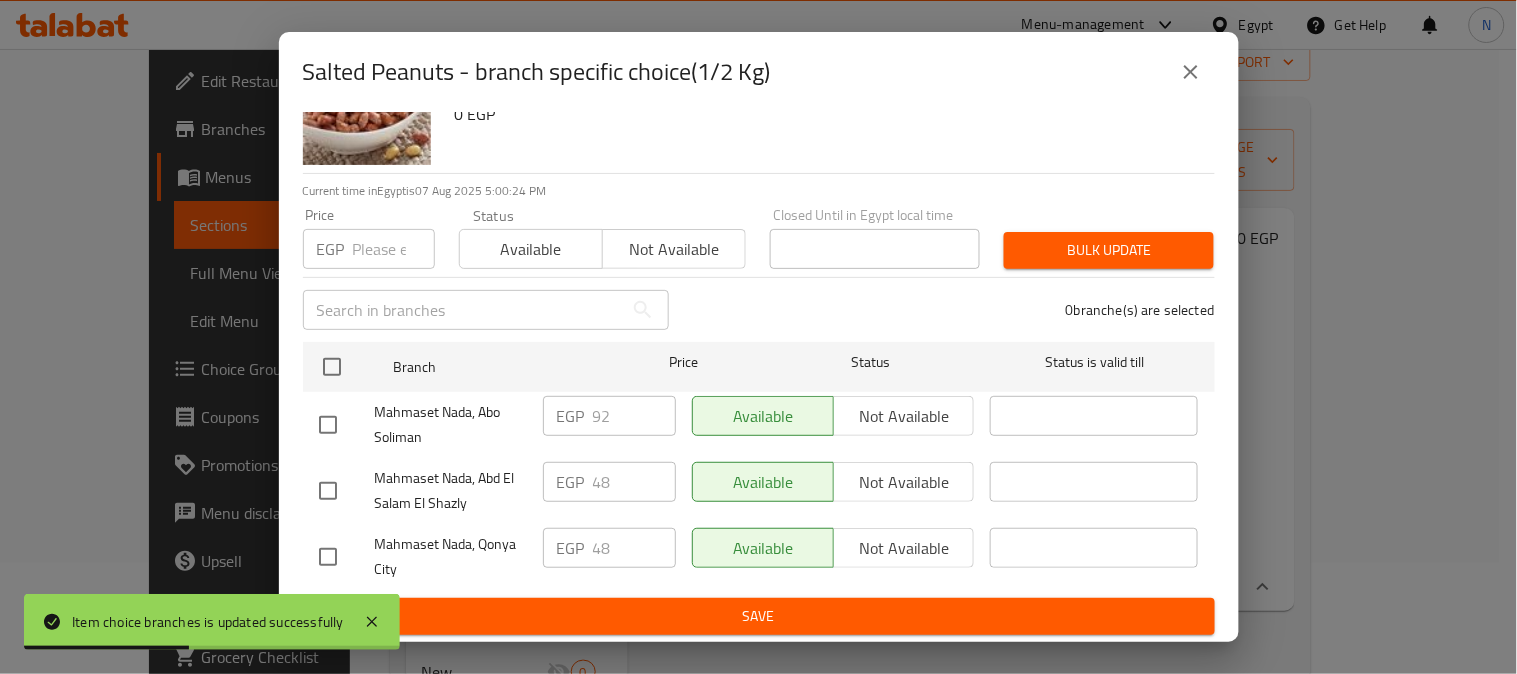 click at bounding box center [328, 491] 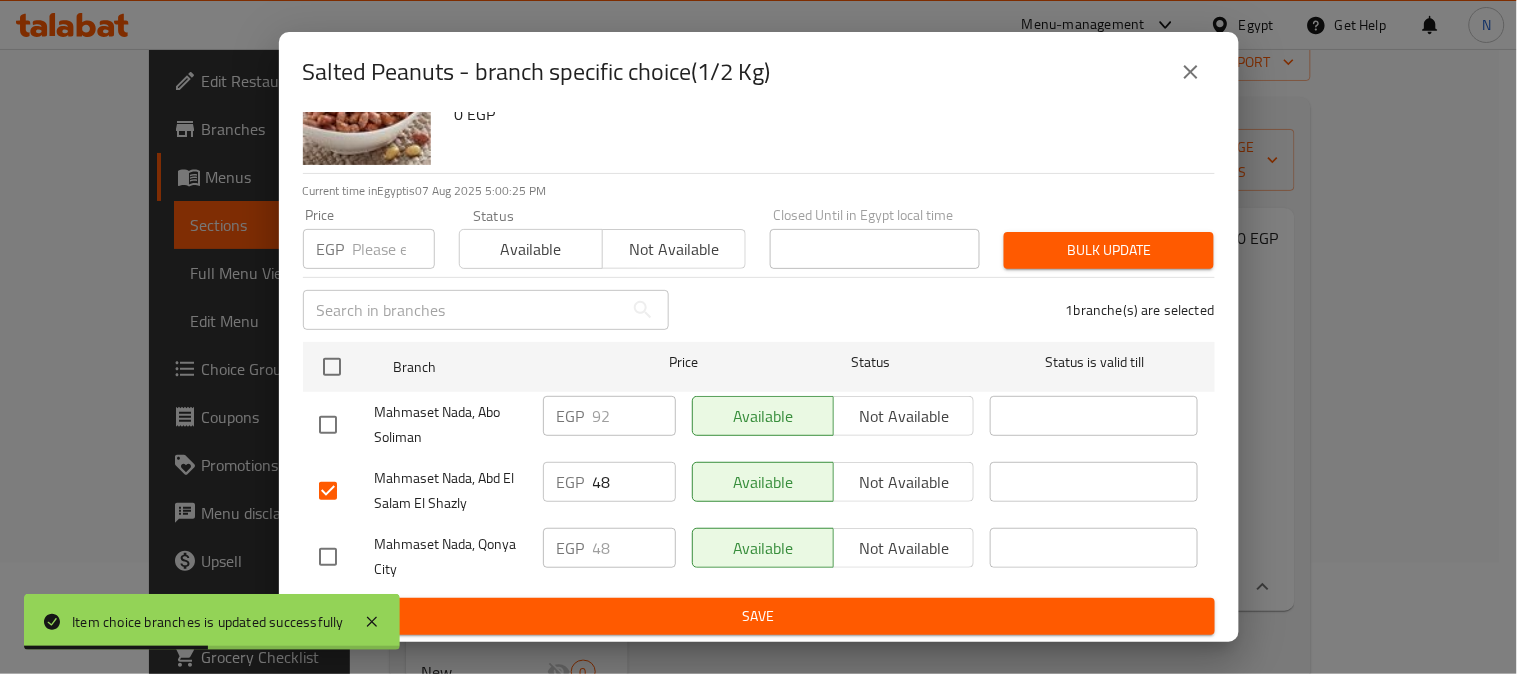 click at bounding box center [328, 557] 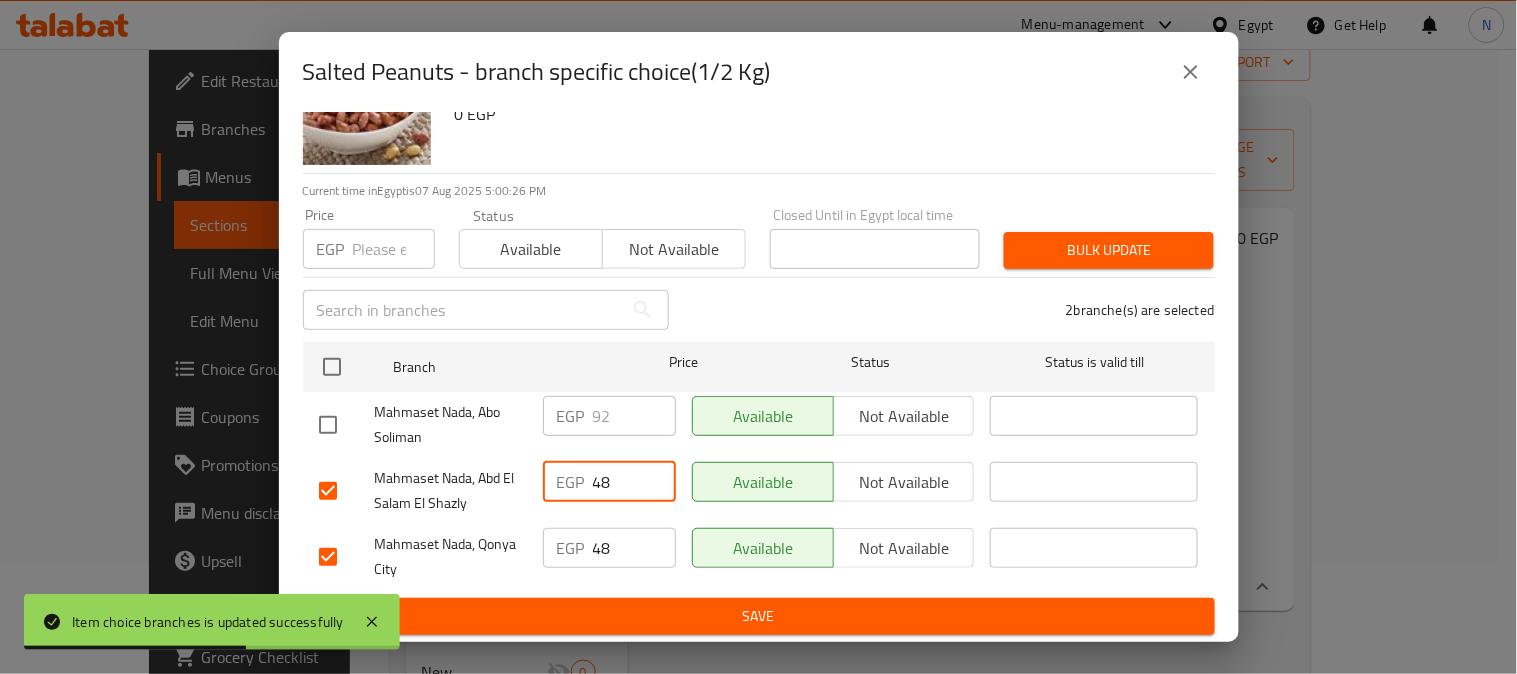 click on "48" at bounding box center [634, 482] 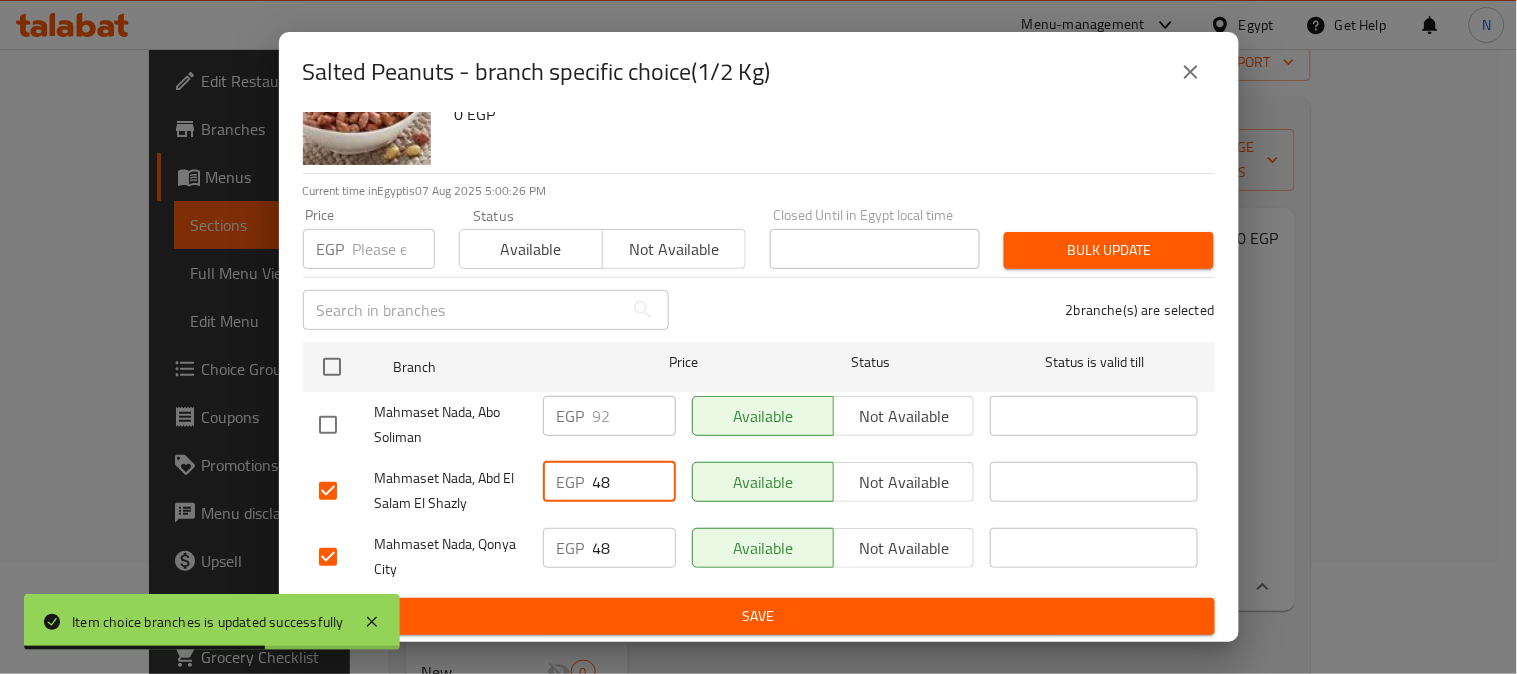 paste on "92" 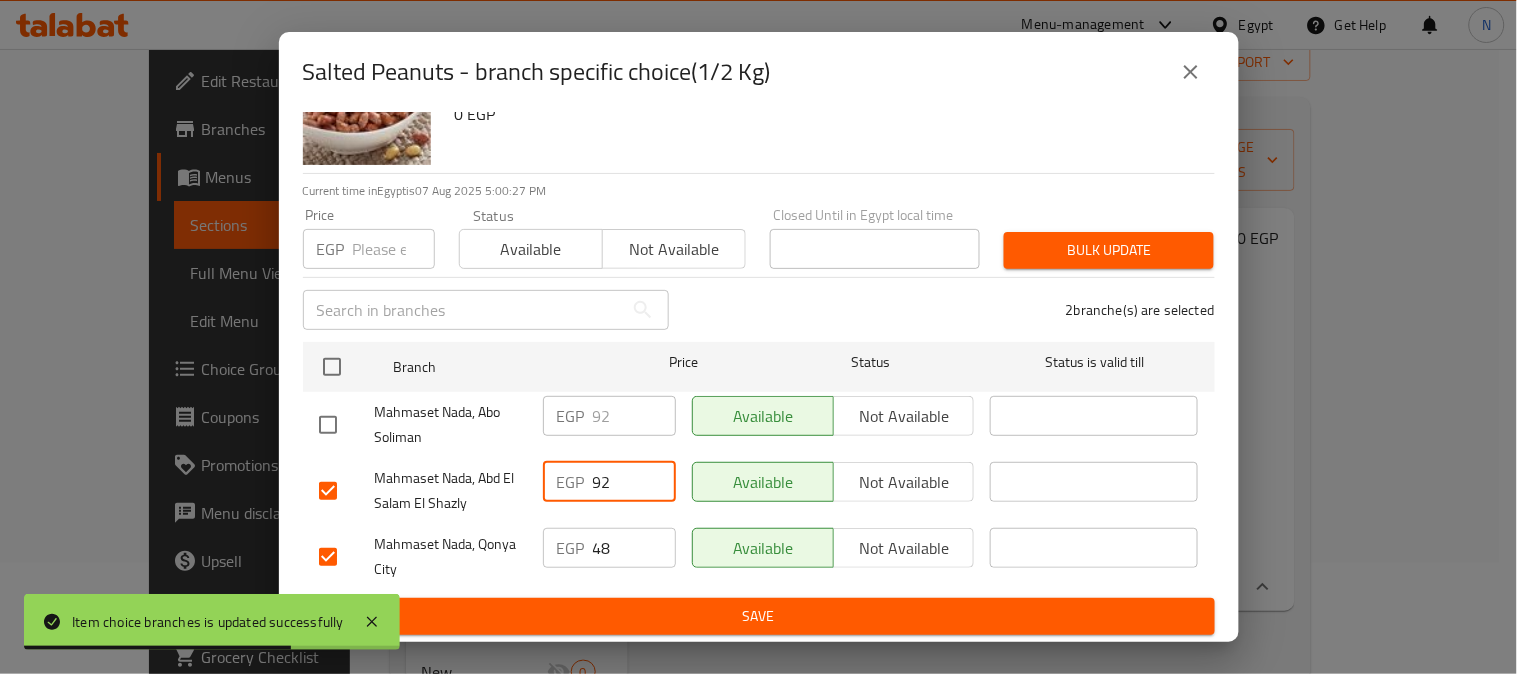 type on "92" 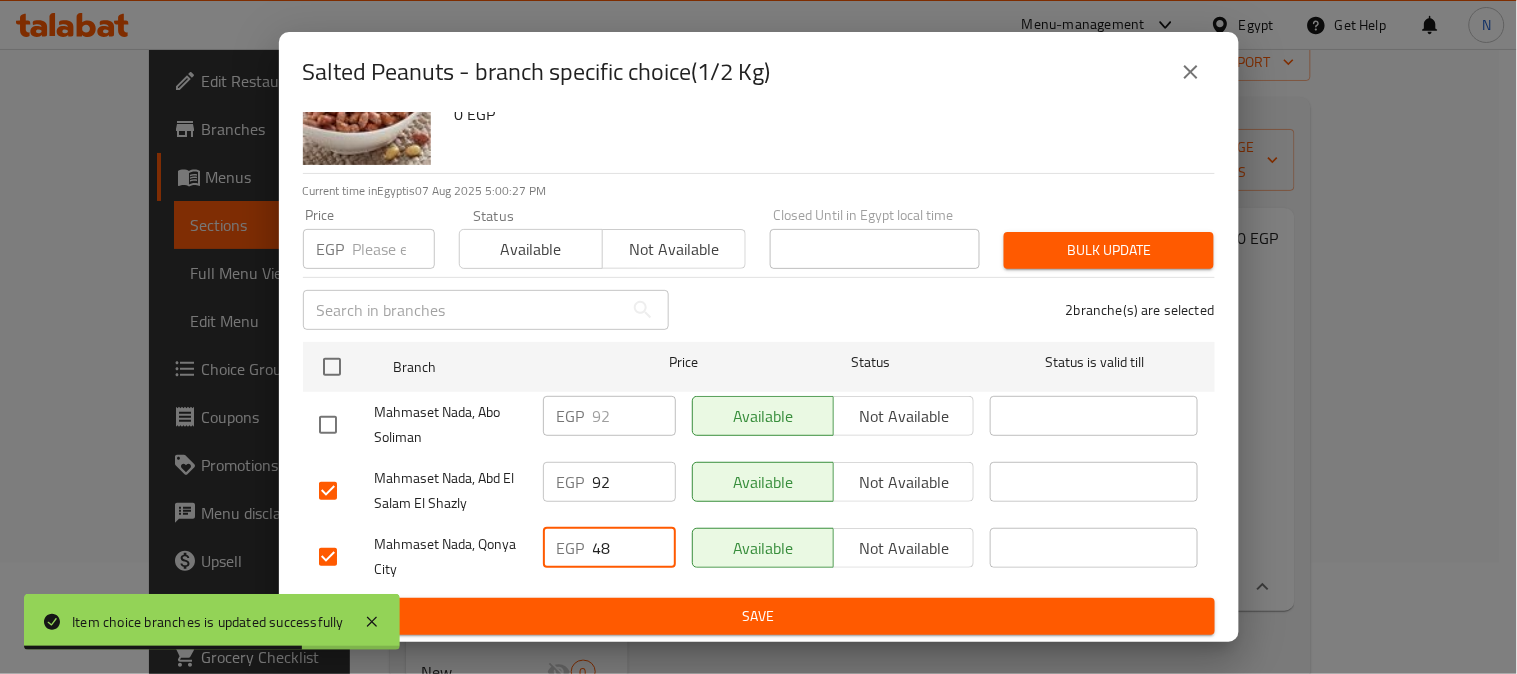 click on "48" at bounding box center [634, 548] 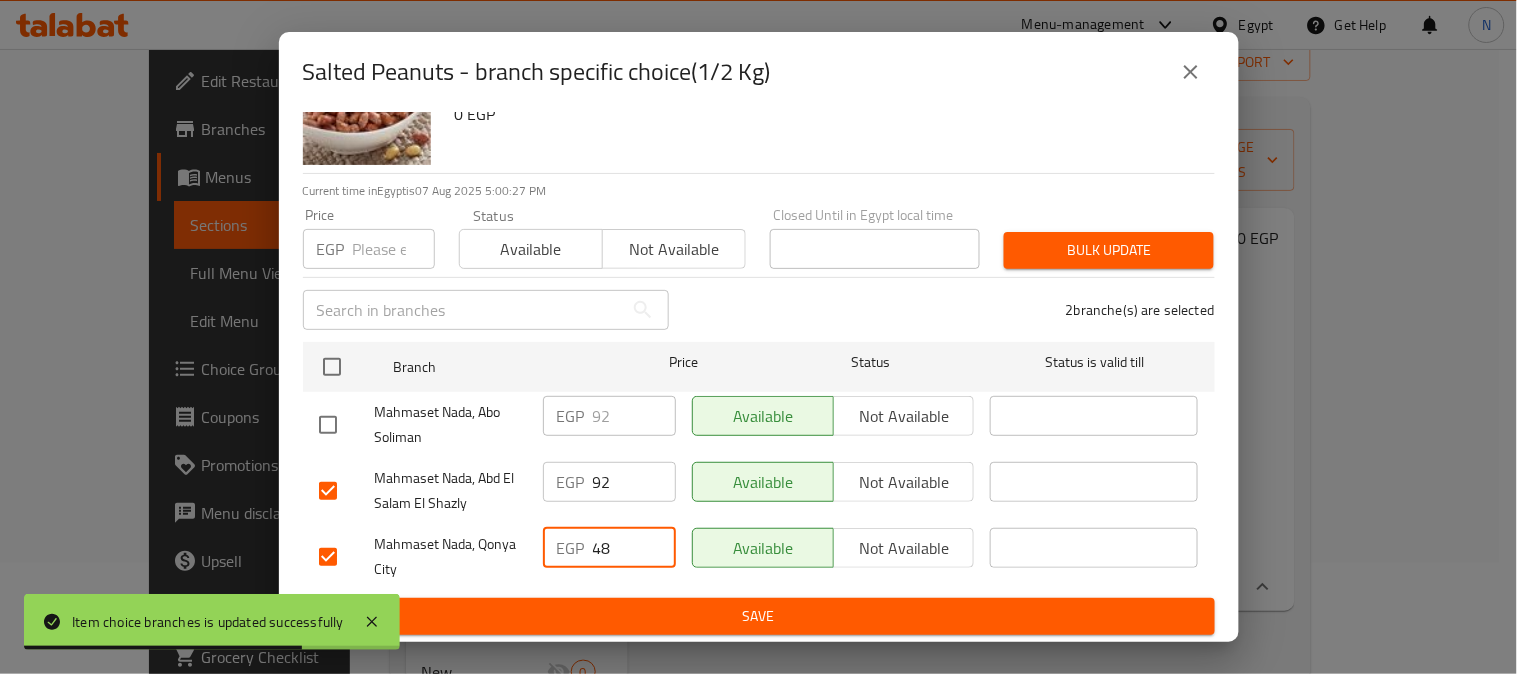 click on "48" at bounding box center (634, 548) 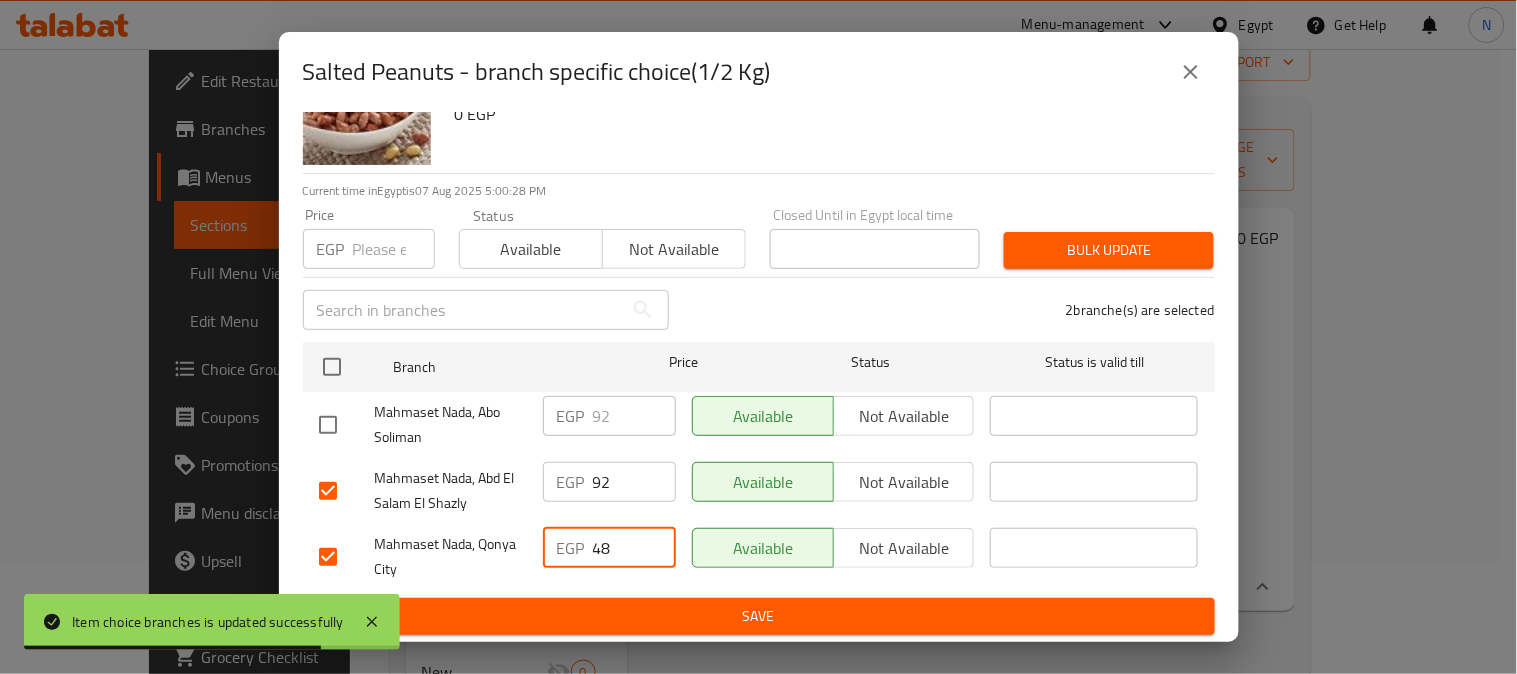 paste on "92" 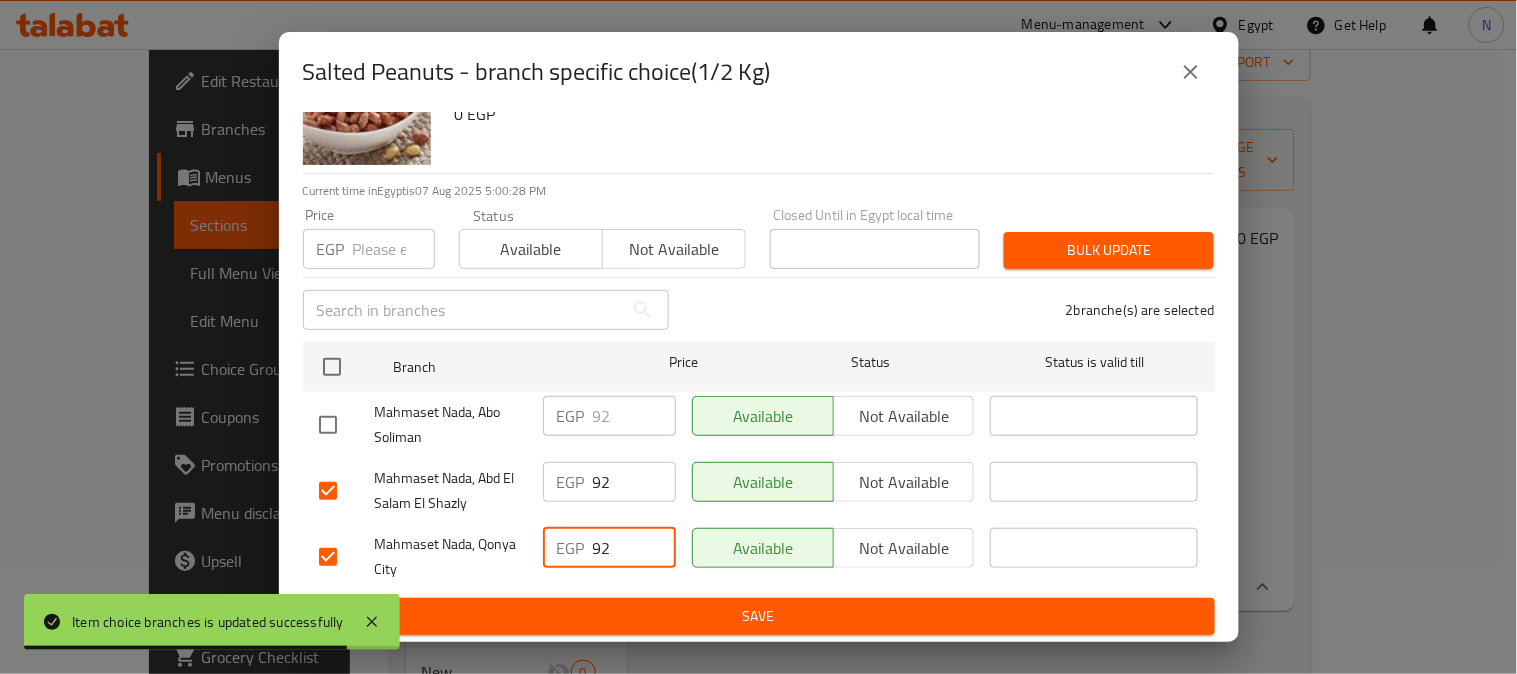 type on "92" 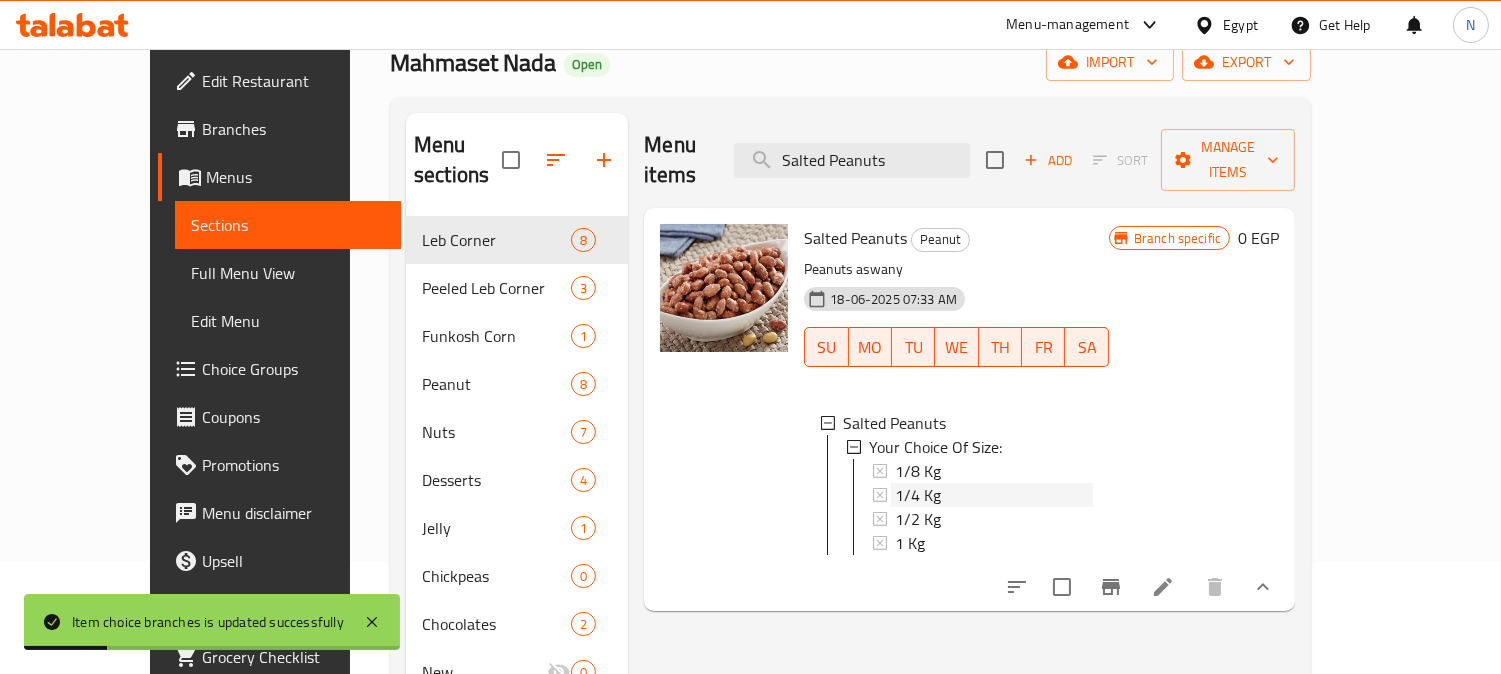 click on "1/4 Kg" at bounding box center (918, 495) 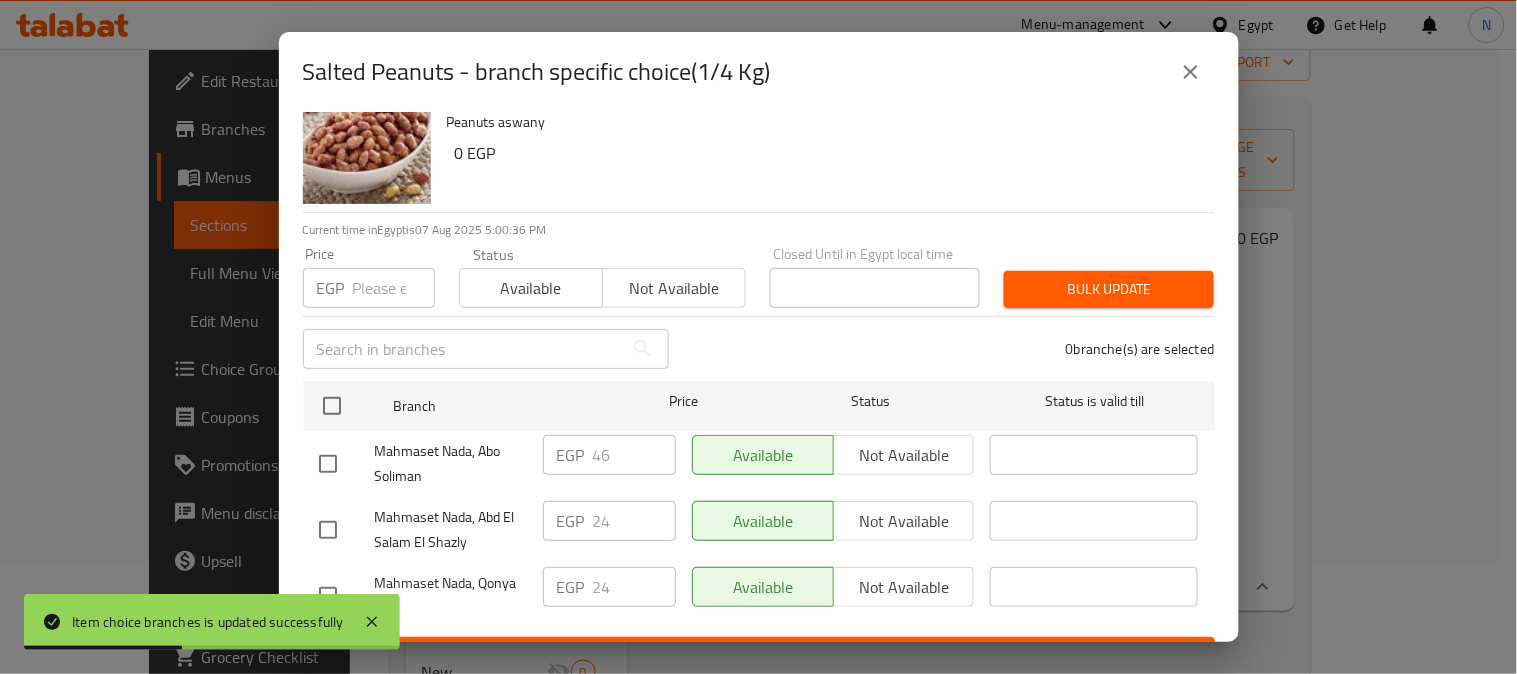 scroll, scrollTop: 83, scrollLeft: 0, axis: vertical 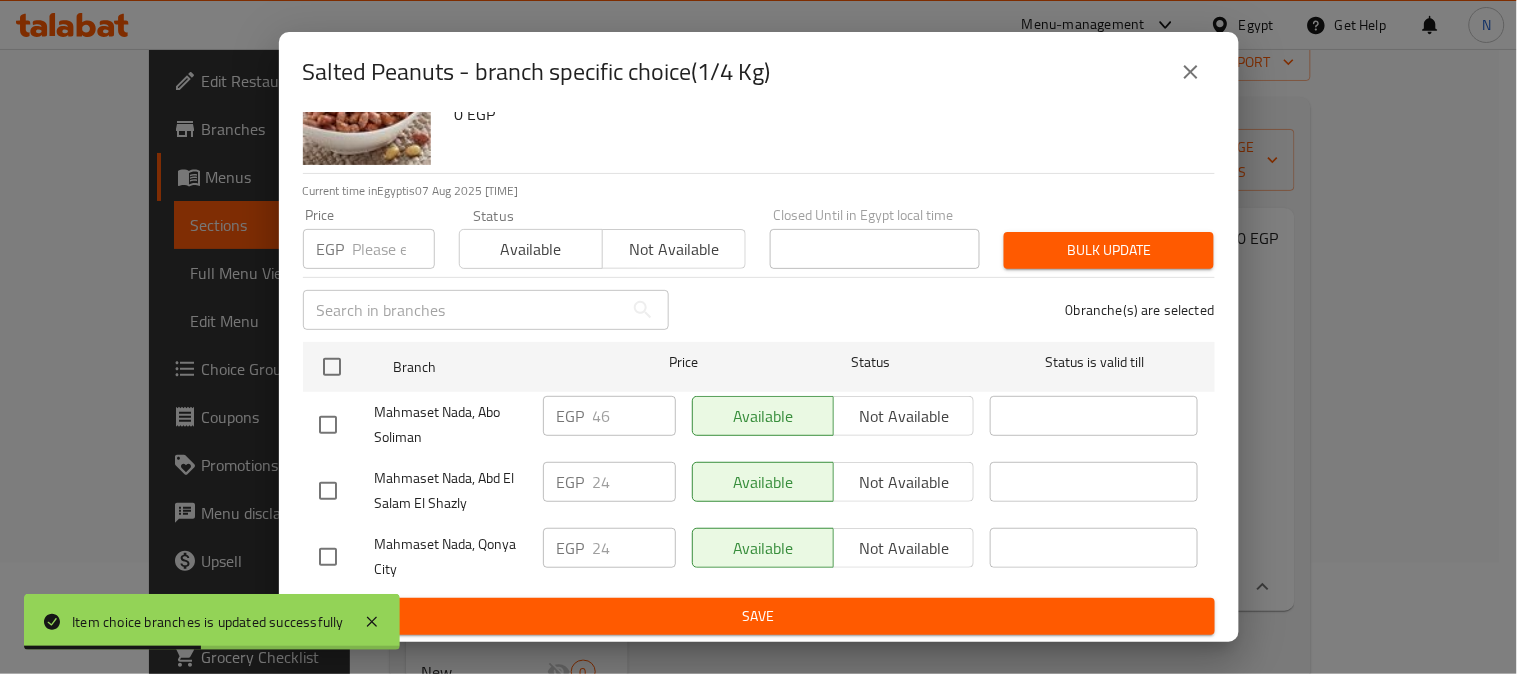 click at bounding box center (328, 491) 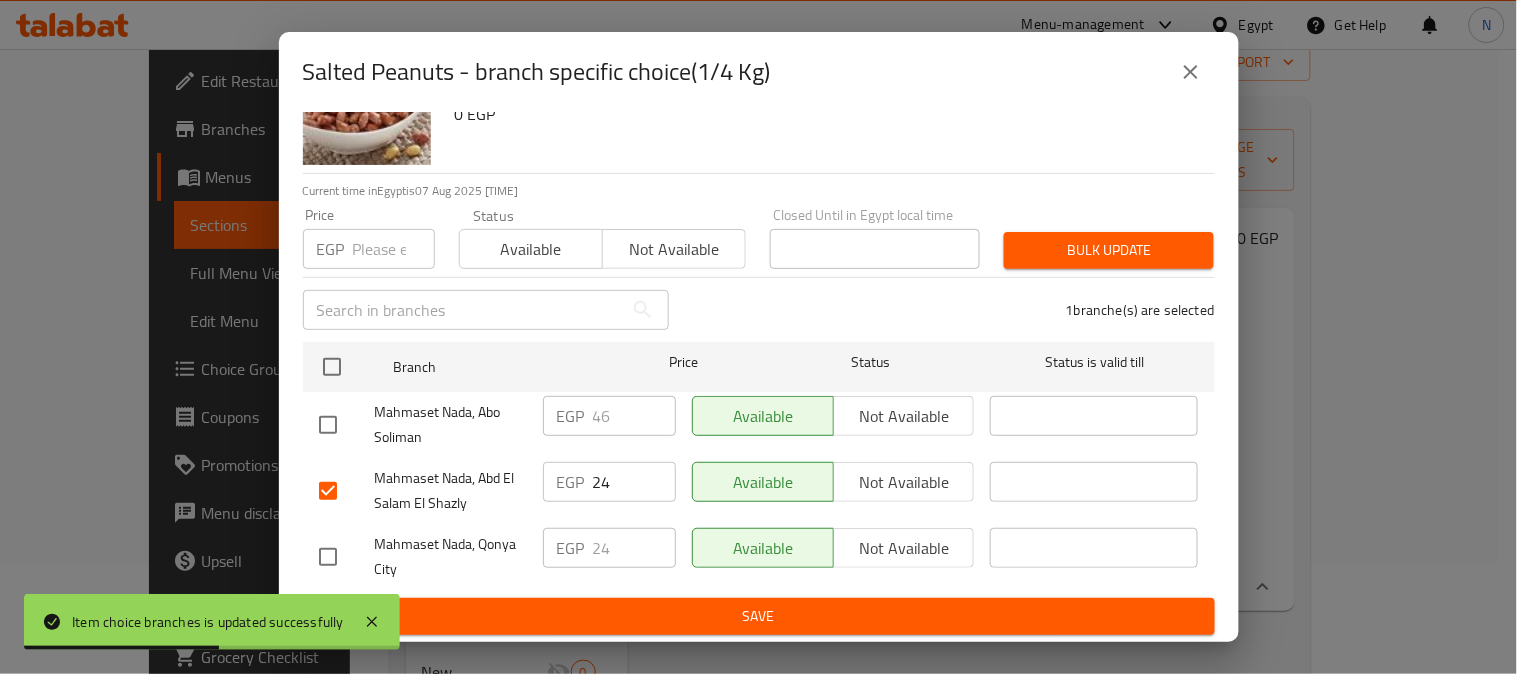 click at bounding box center [328, 557] 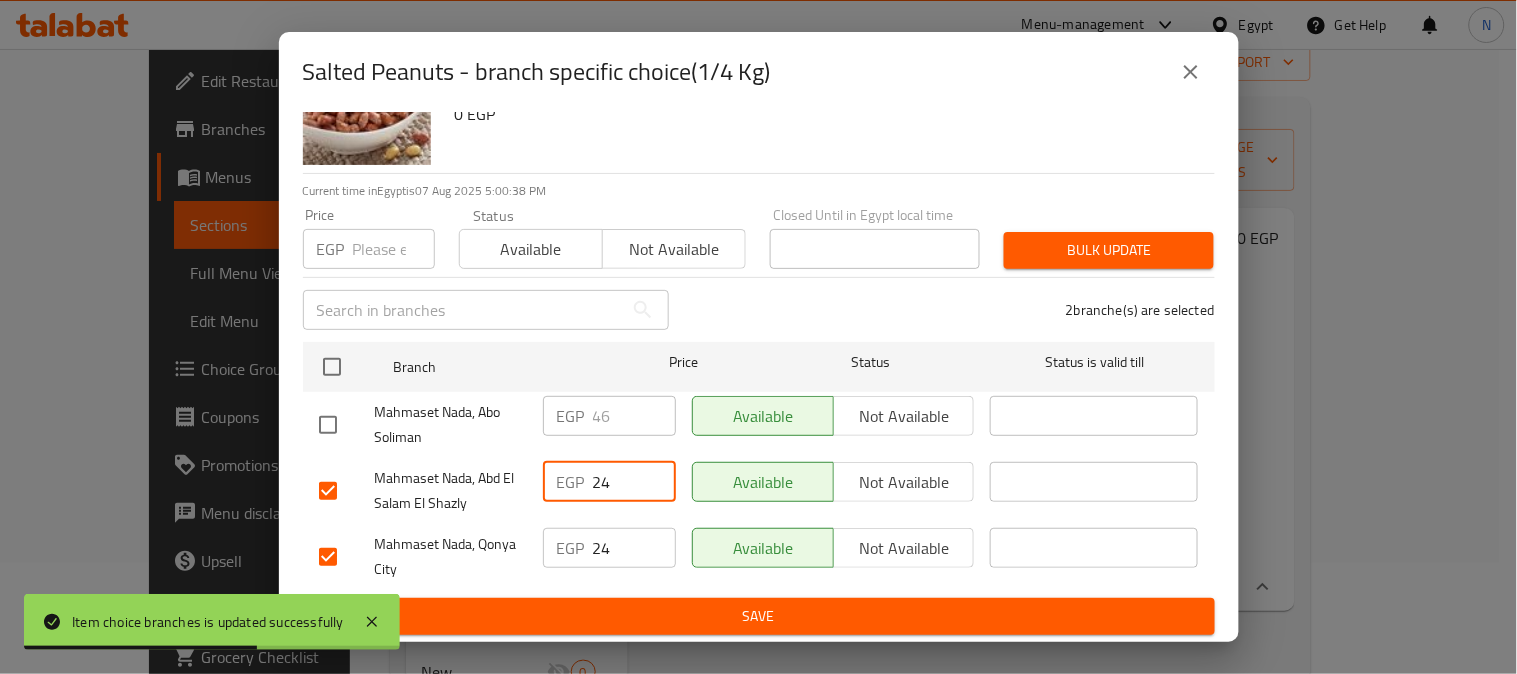 click on "24" at bounding box center (634, 482) 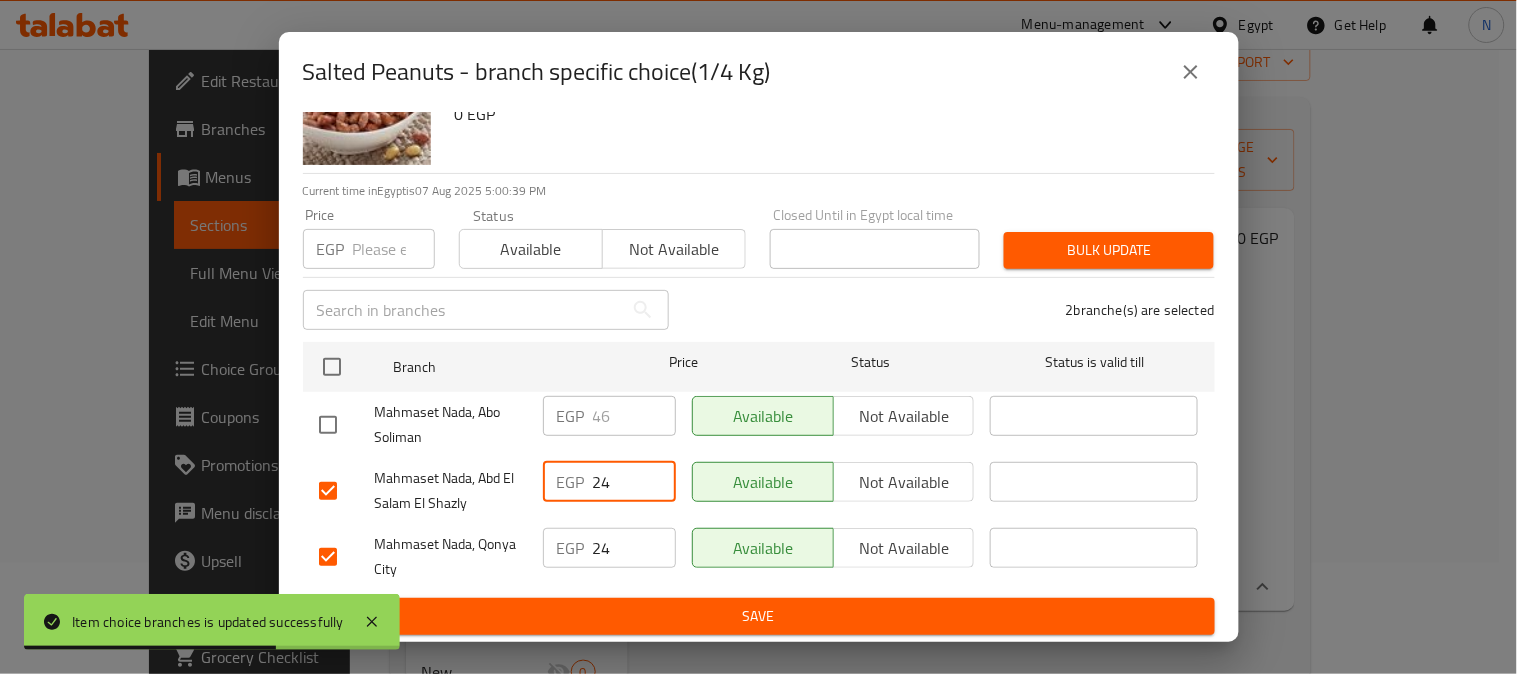 paste on "46" 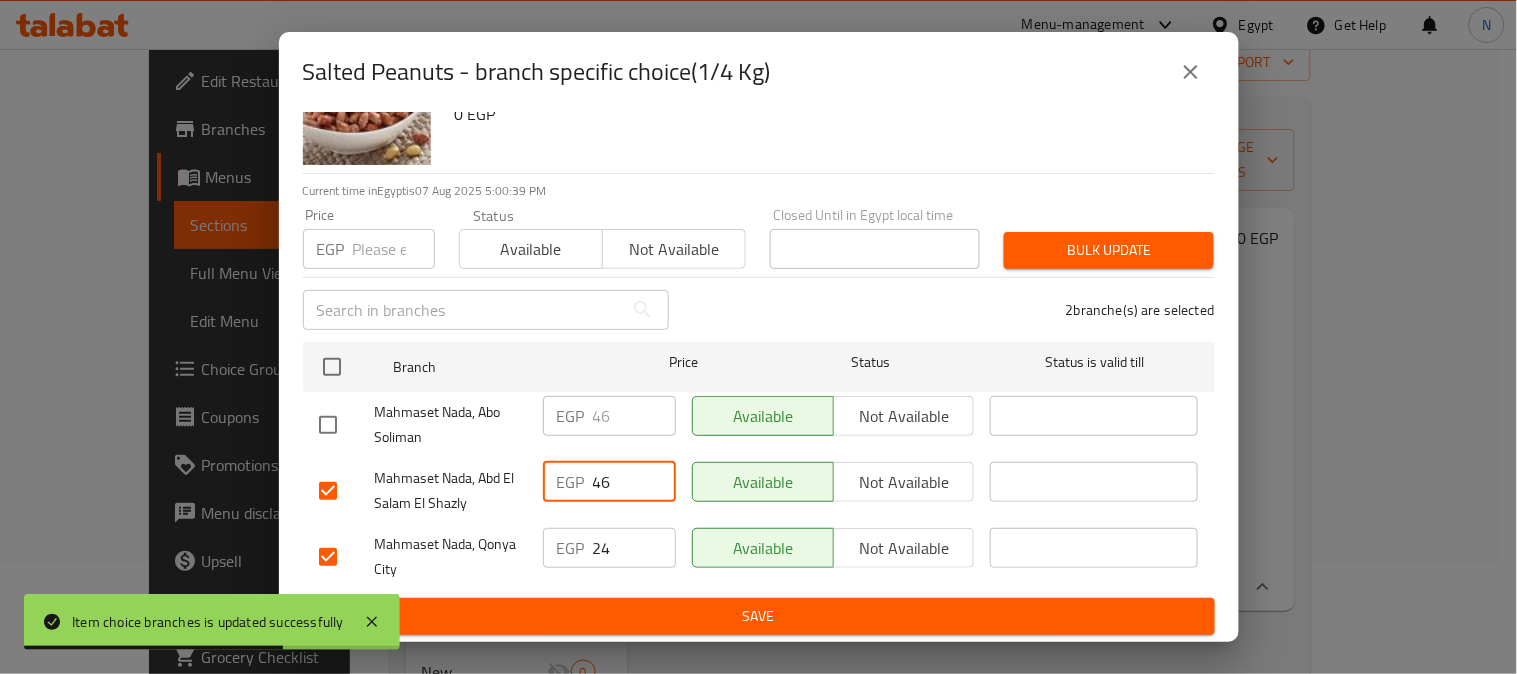 type on "46" 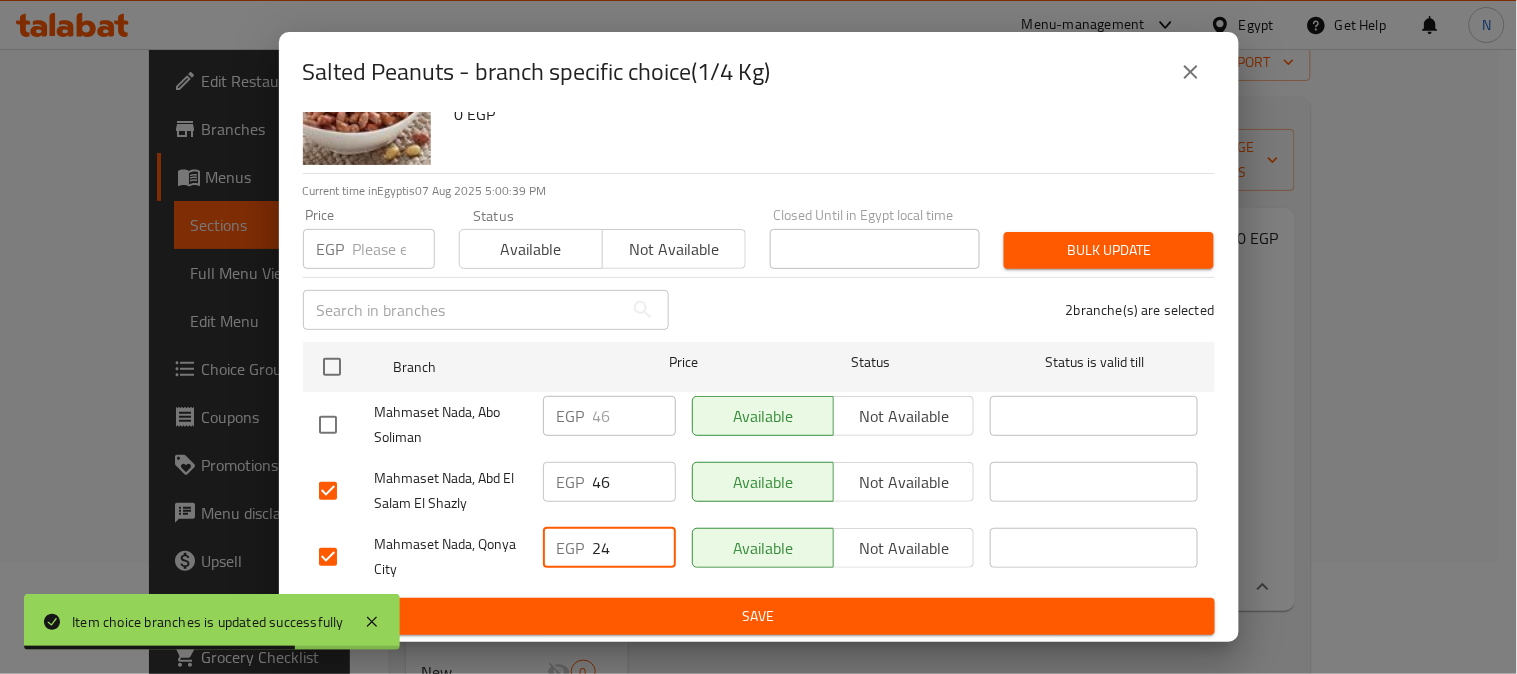 click on "24" at bounding box center (634, 548) 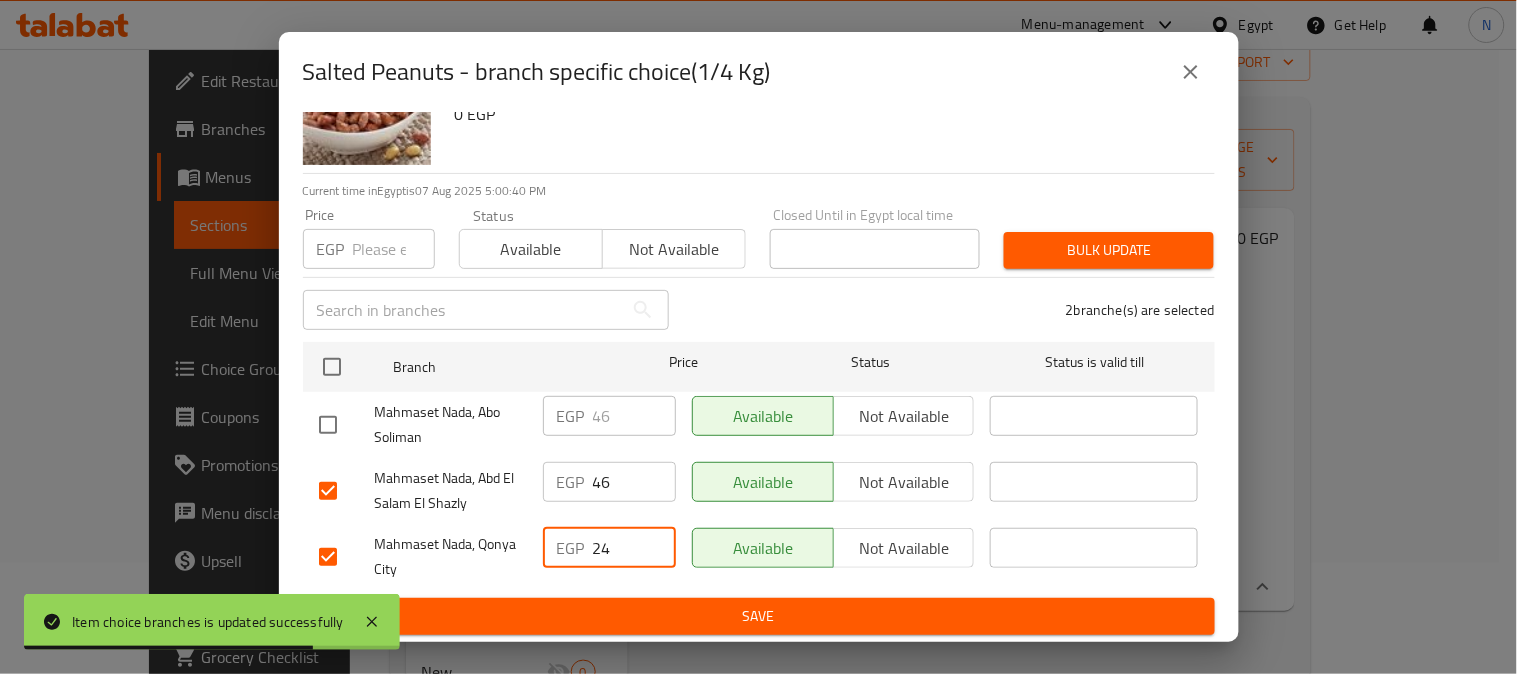 paste on "46" 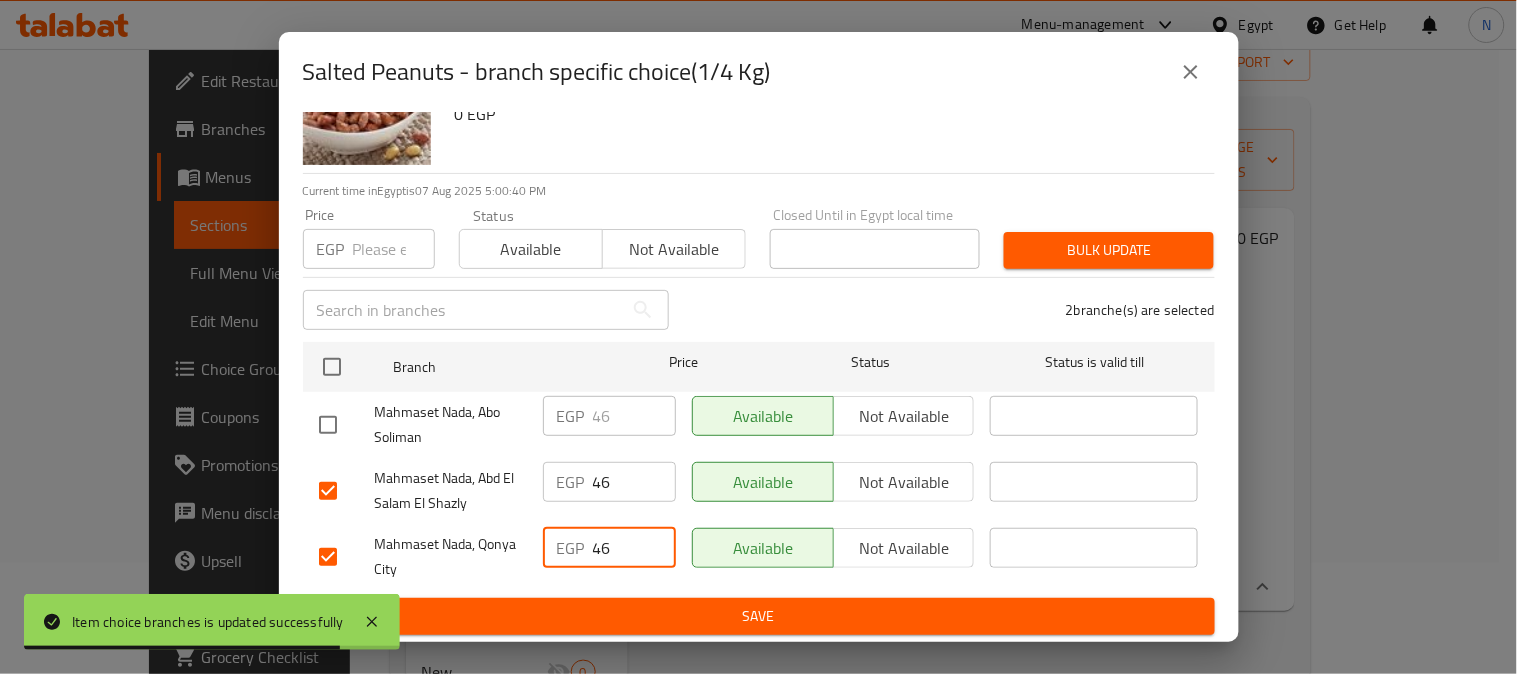 type on "46" 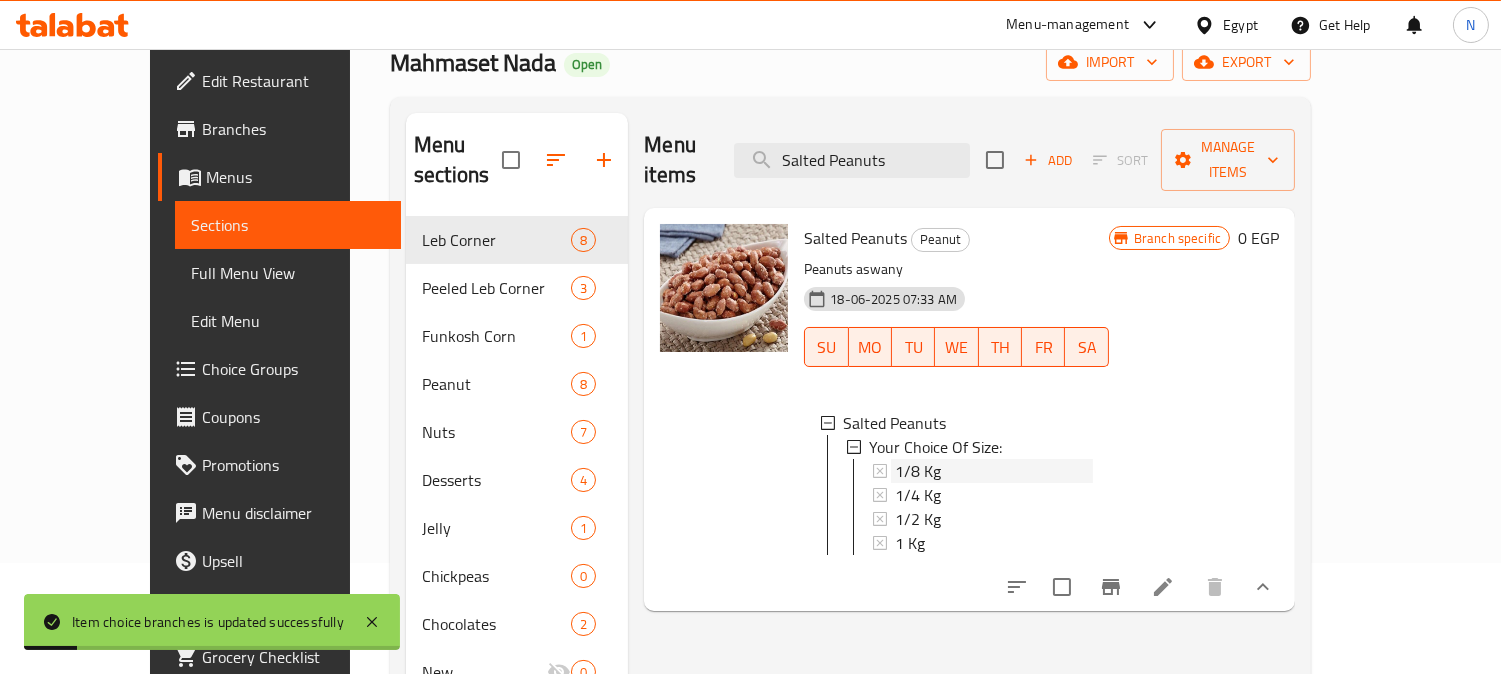 click on "1/8 Kg" at bounding box center (994, 471) 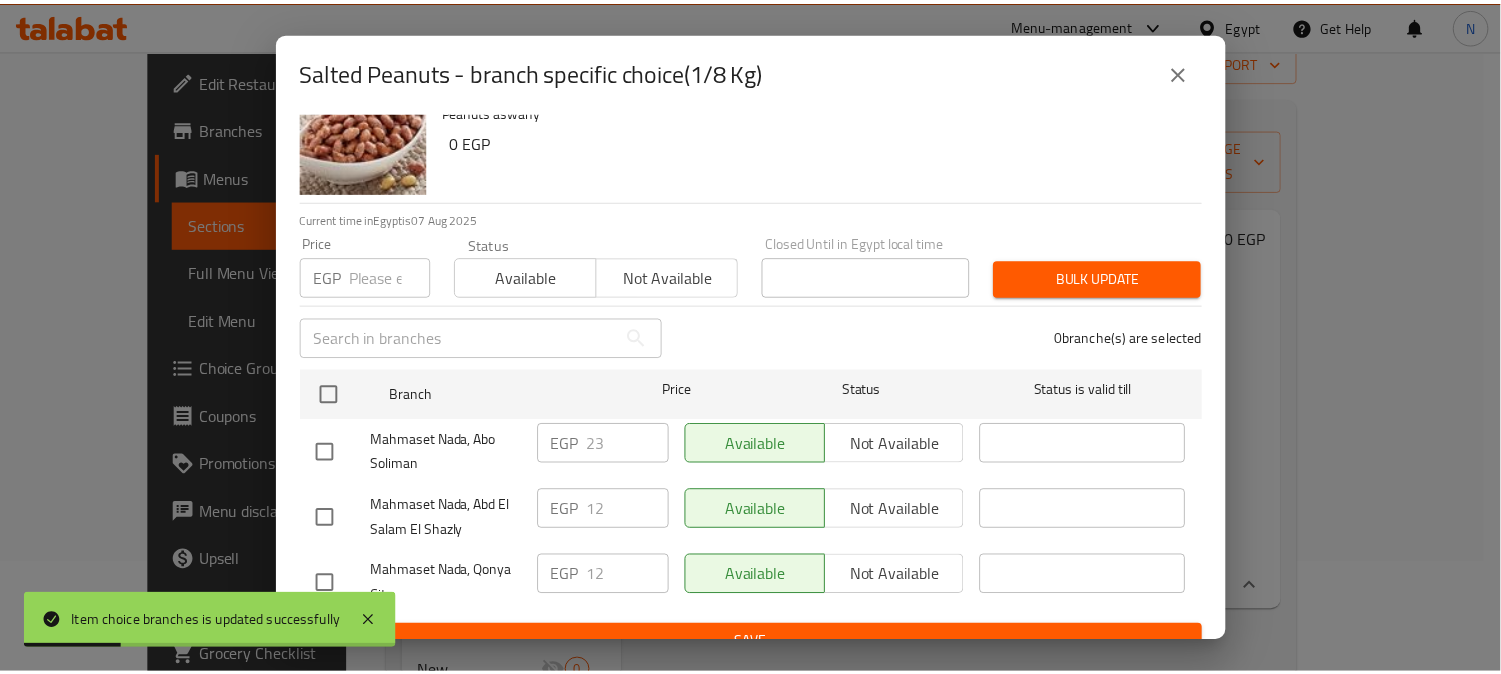 scroll, scrollTop: 83, scrollLeft: 0, axis: vertical 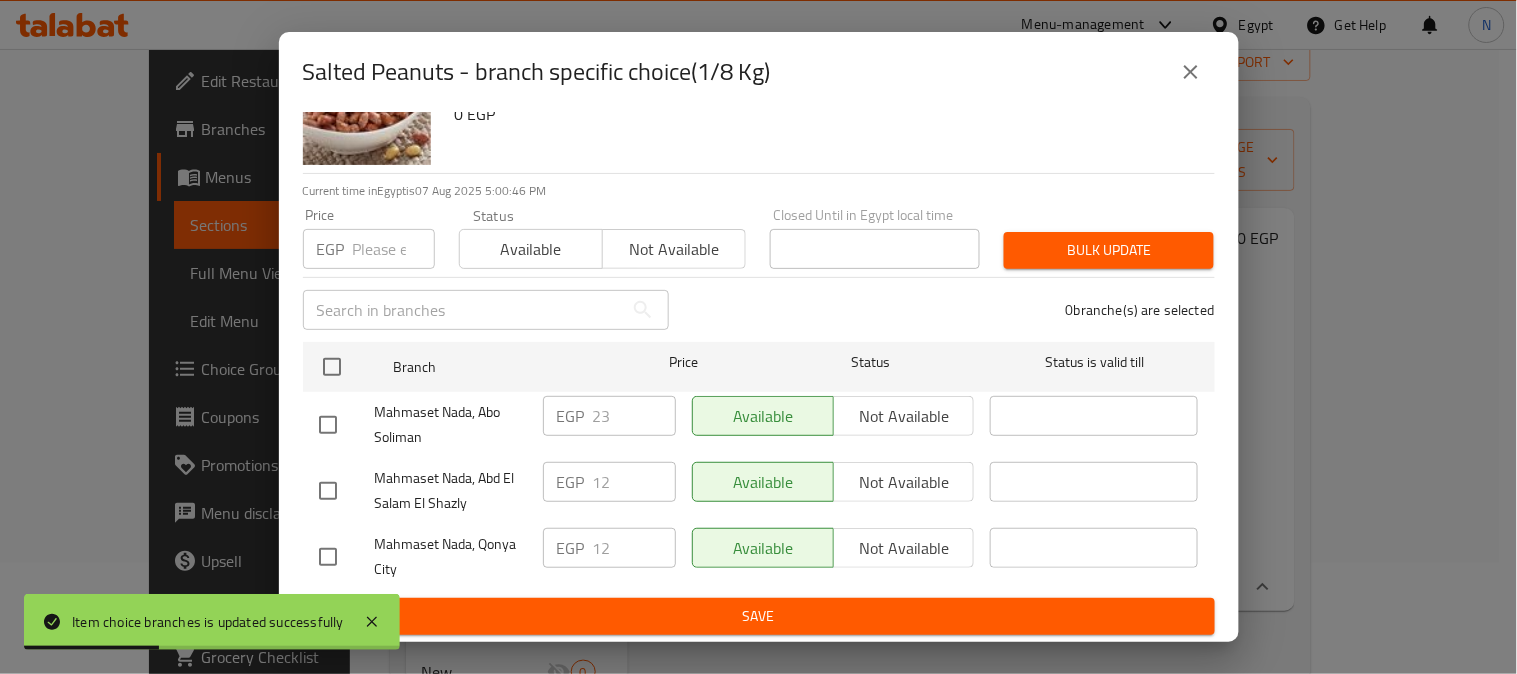 click at bounding box center [328, 491] 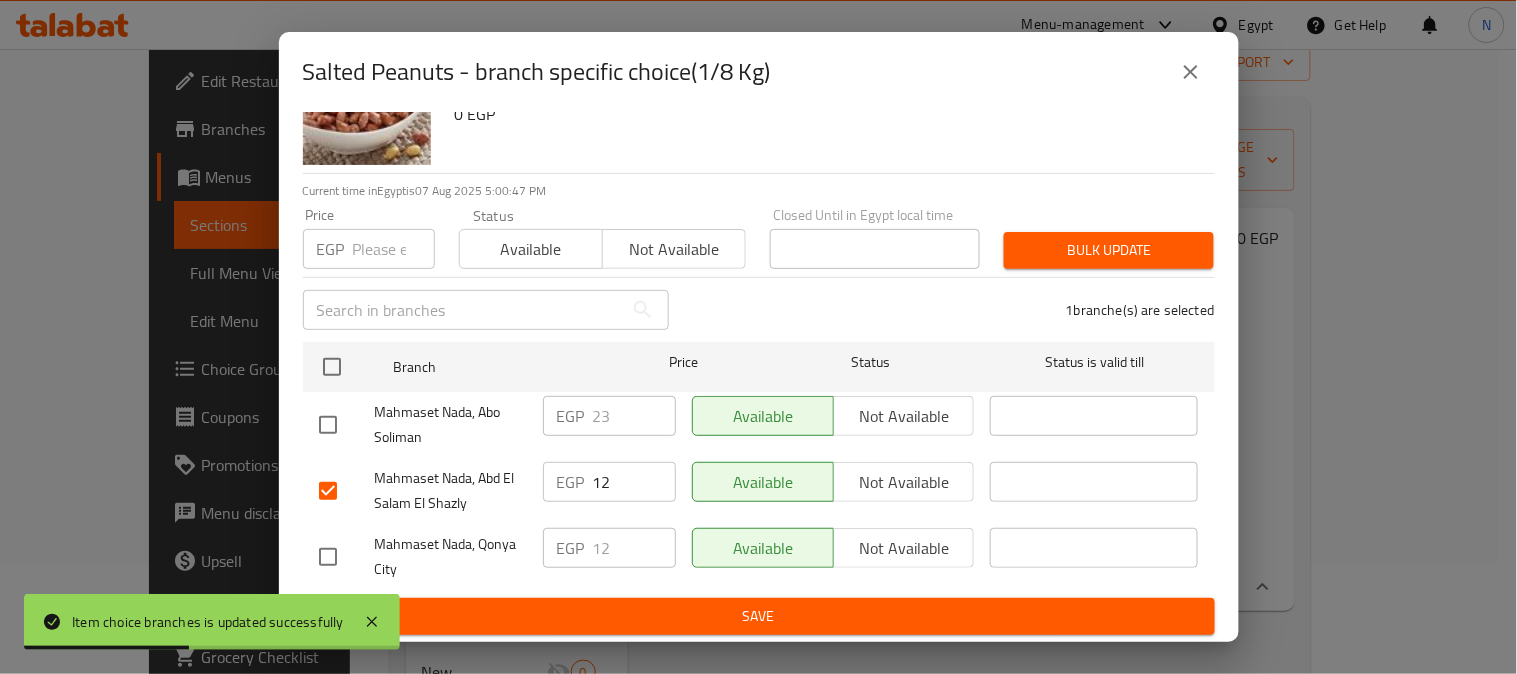 click at bounding box center [328, 557] 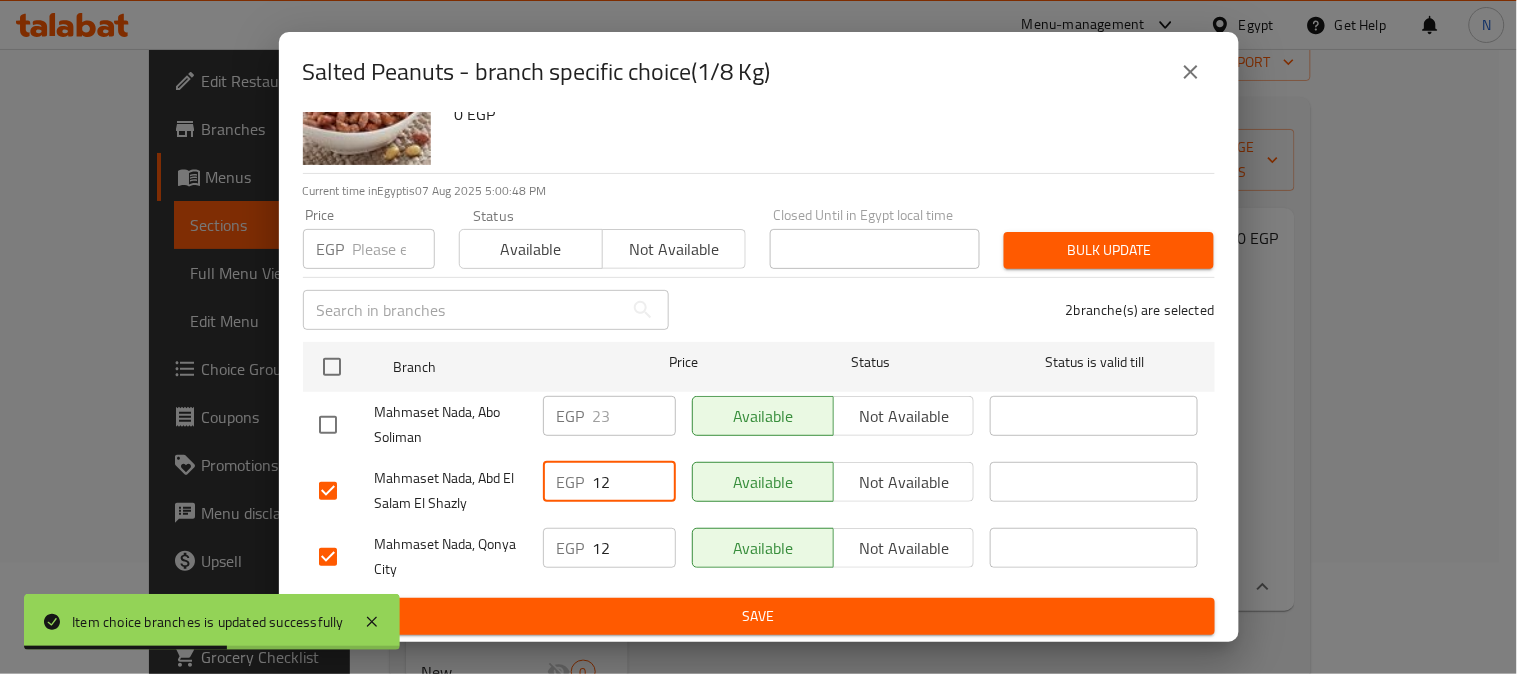 click on "12" at bounding box center (634, 482) 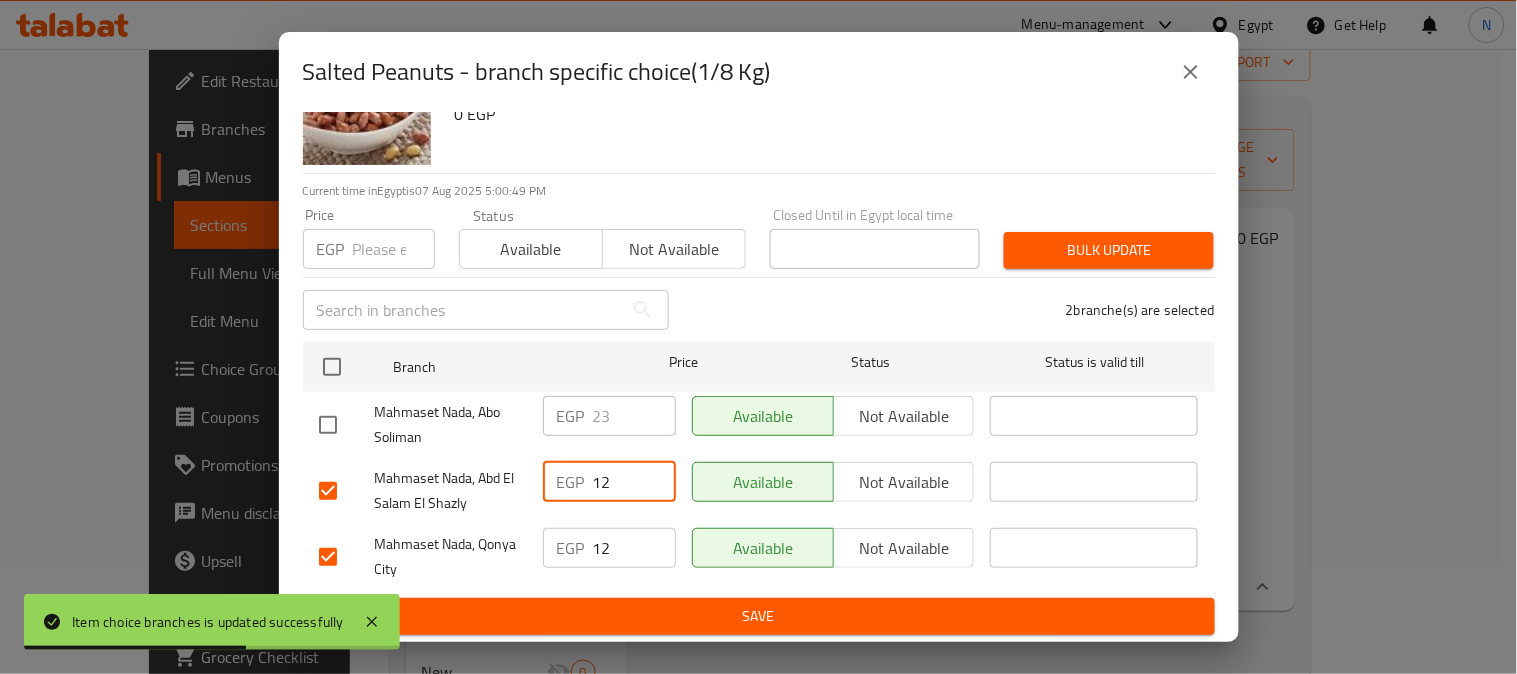 paste on "23" 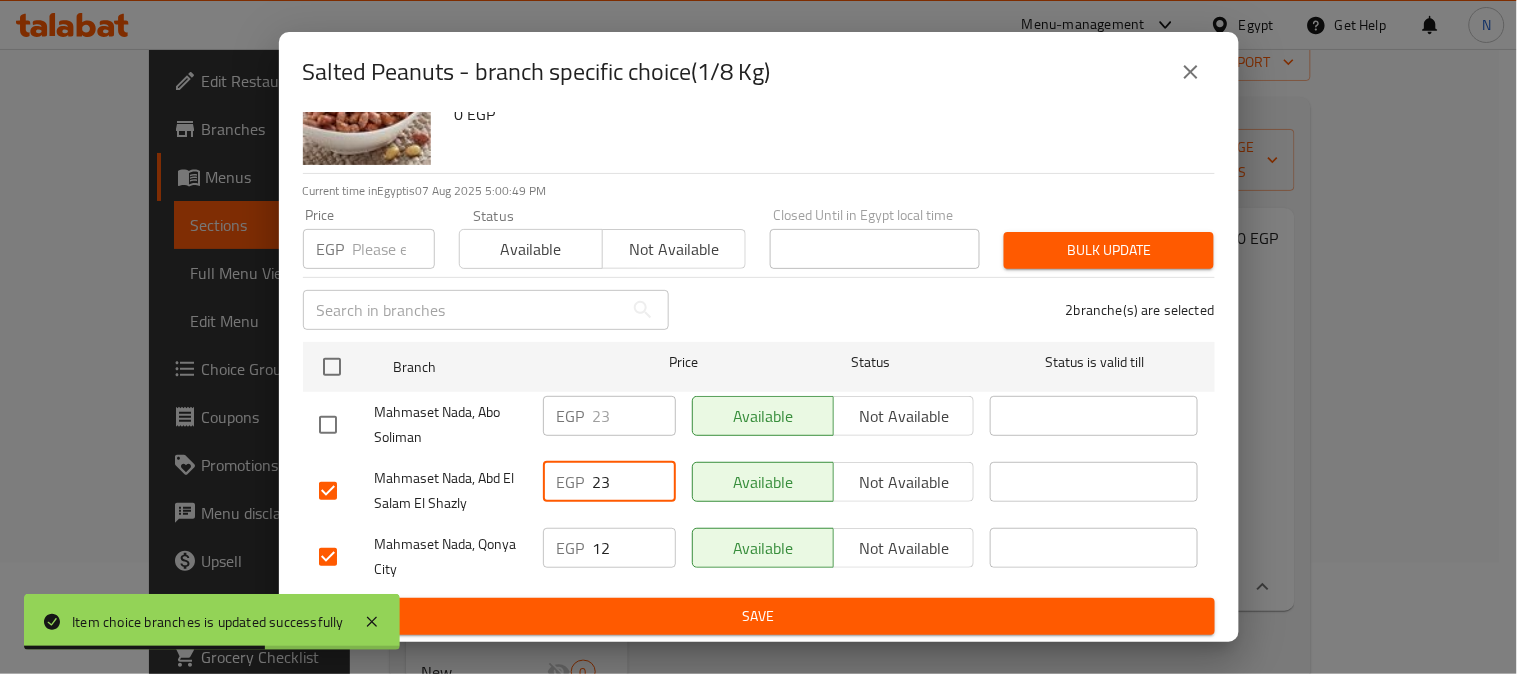 type on "23" 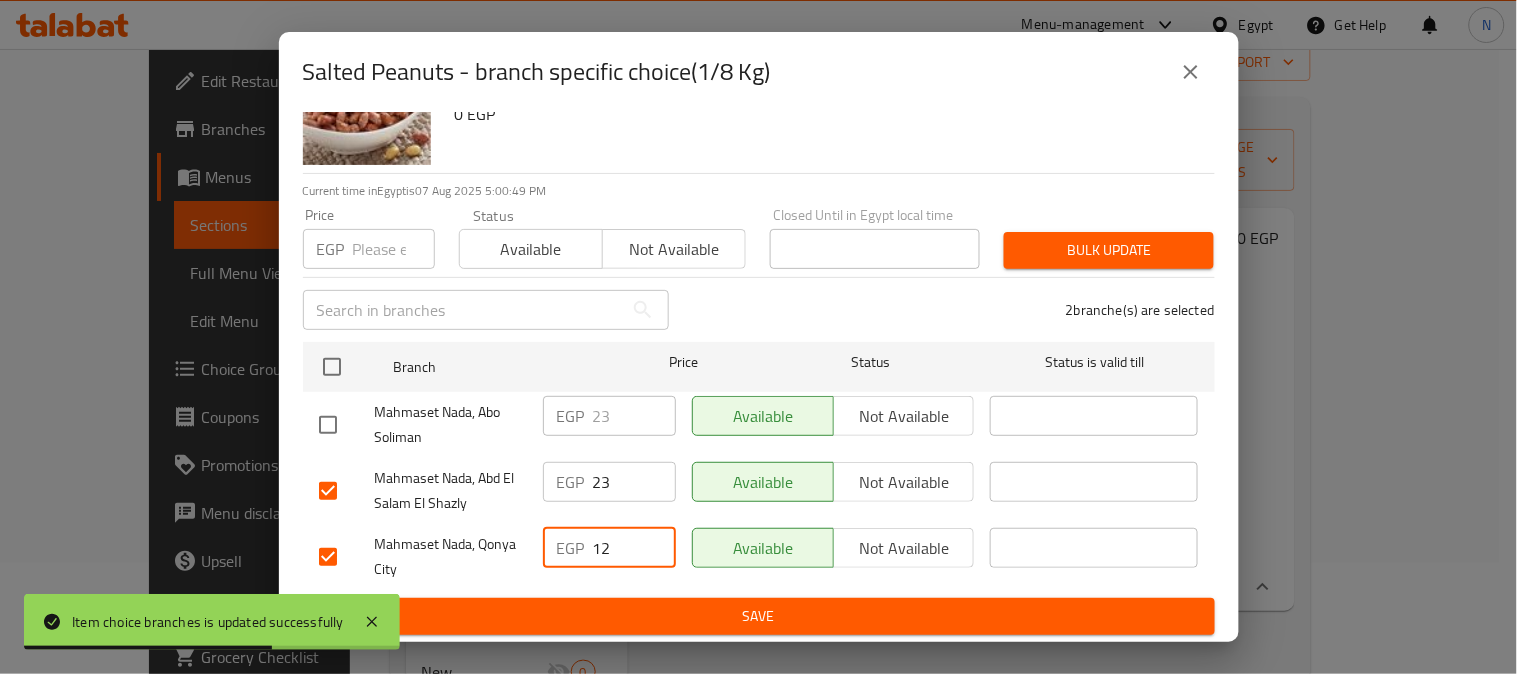 click on "12" at bounding box center (634, 548) 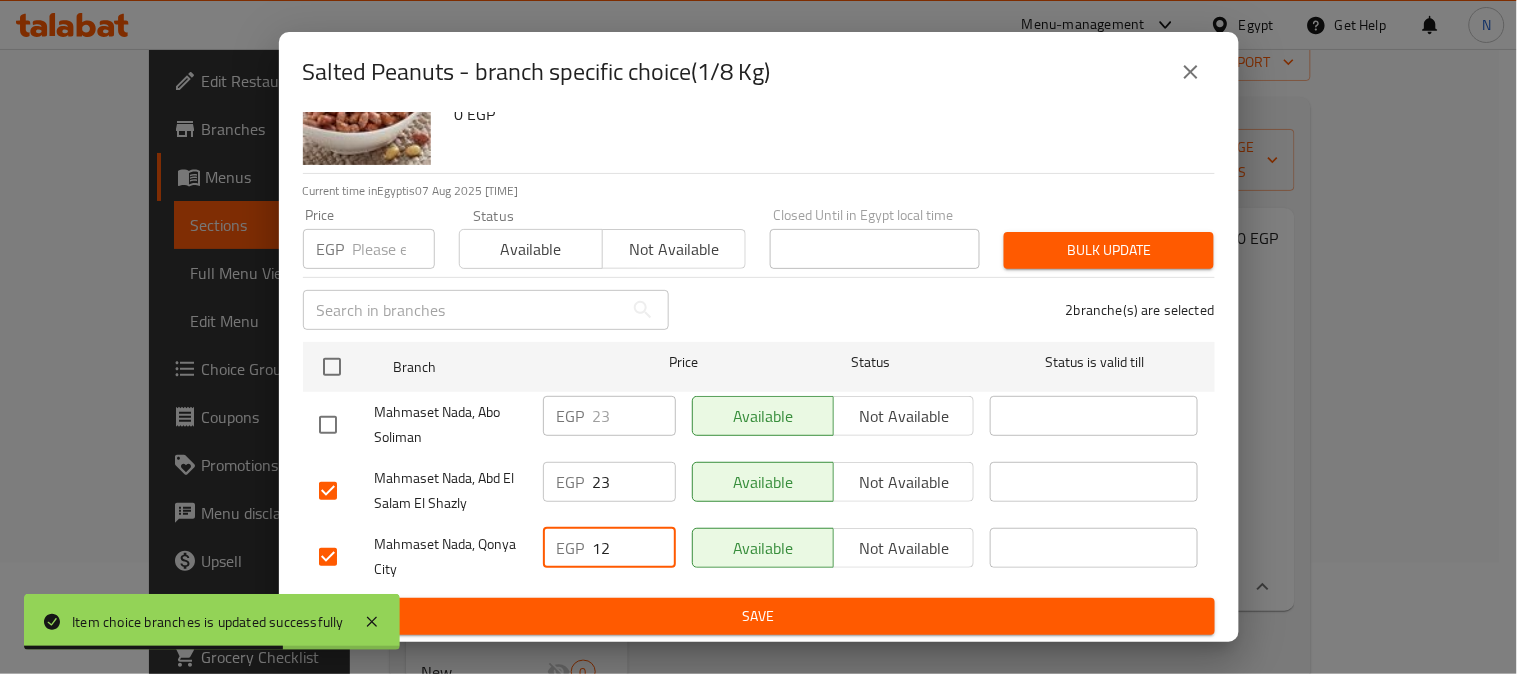 click on "12" at bounding box center [634, 548] 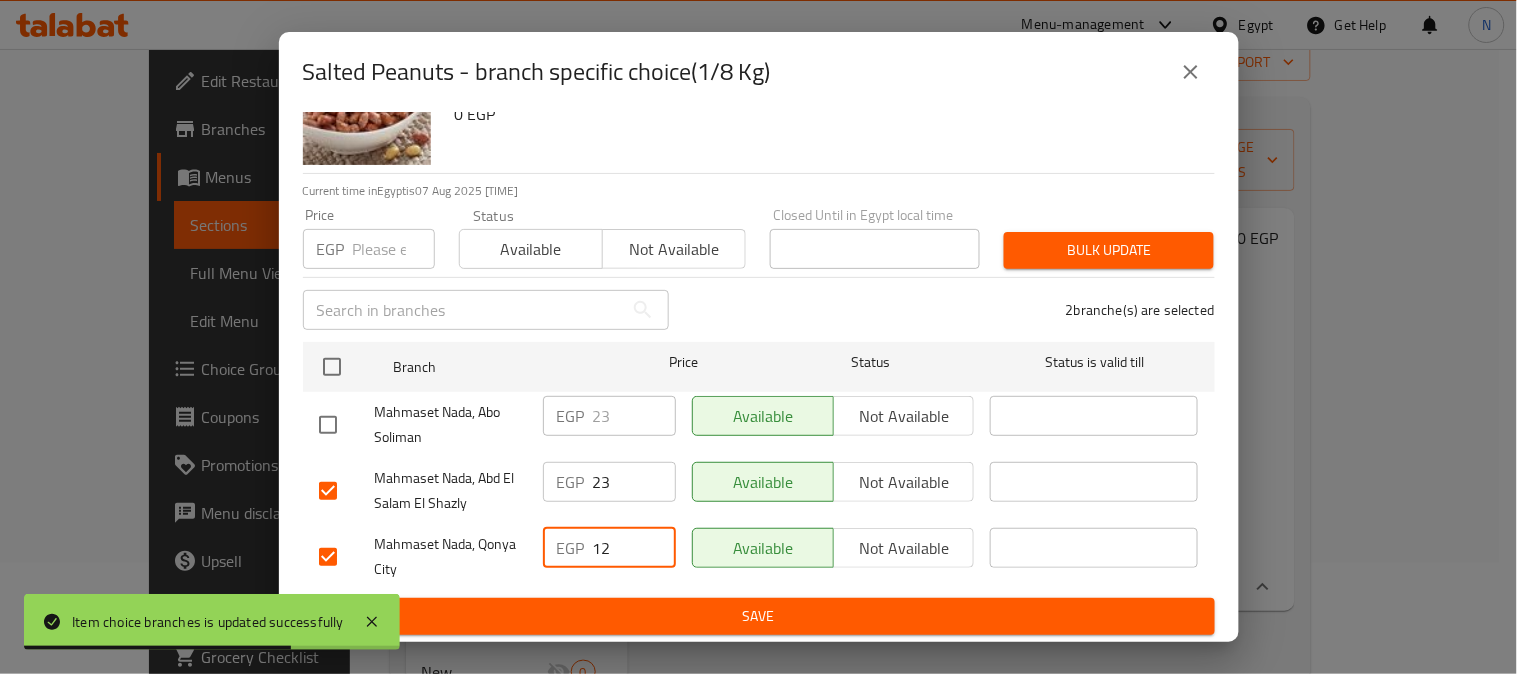 paste on "23" 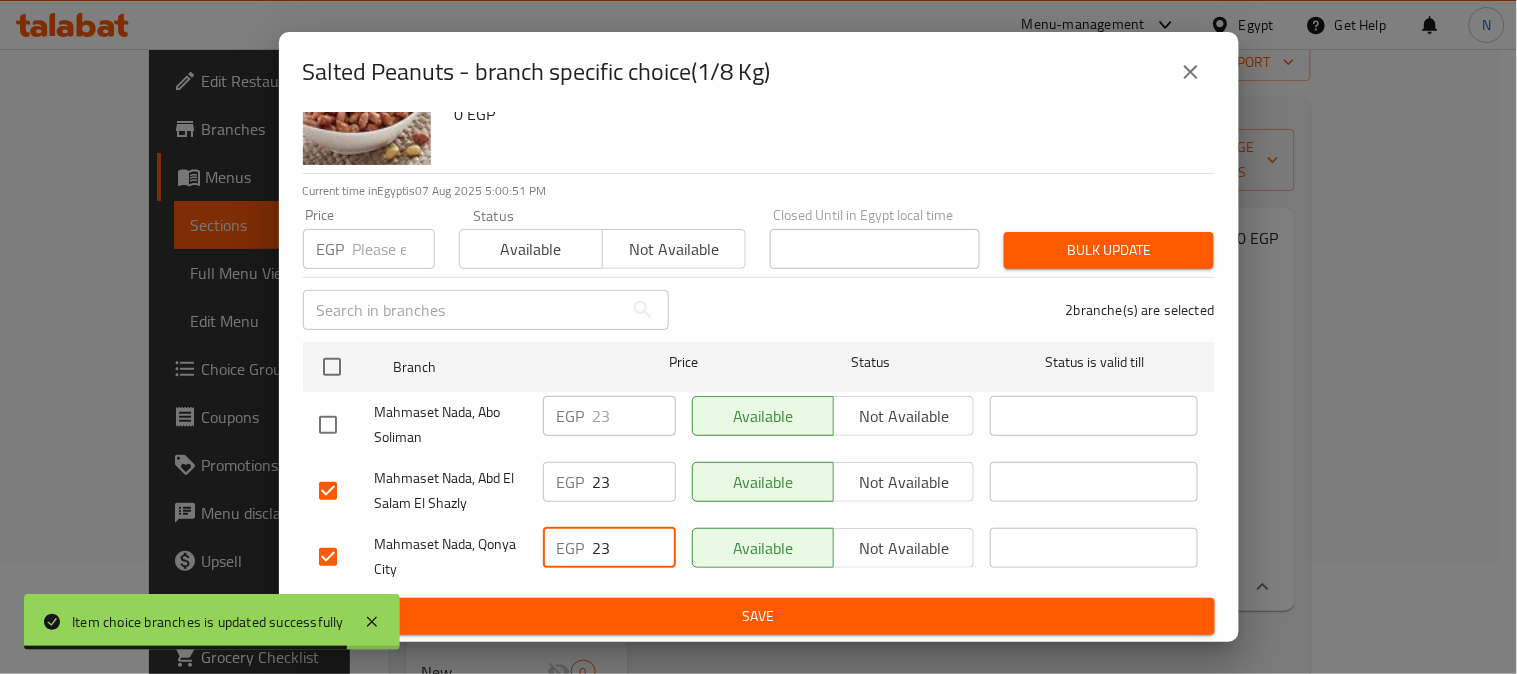 type on "23" 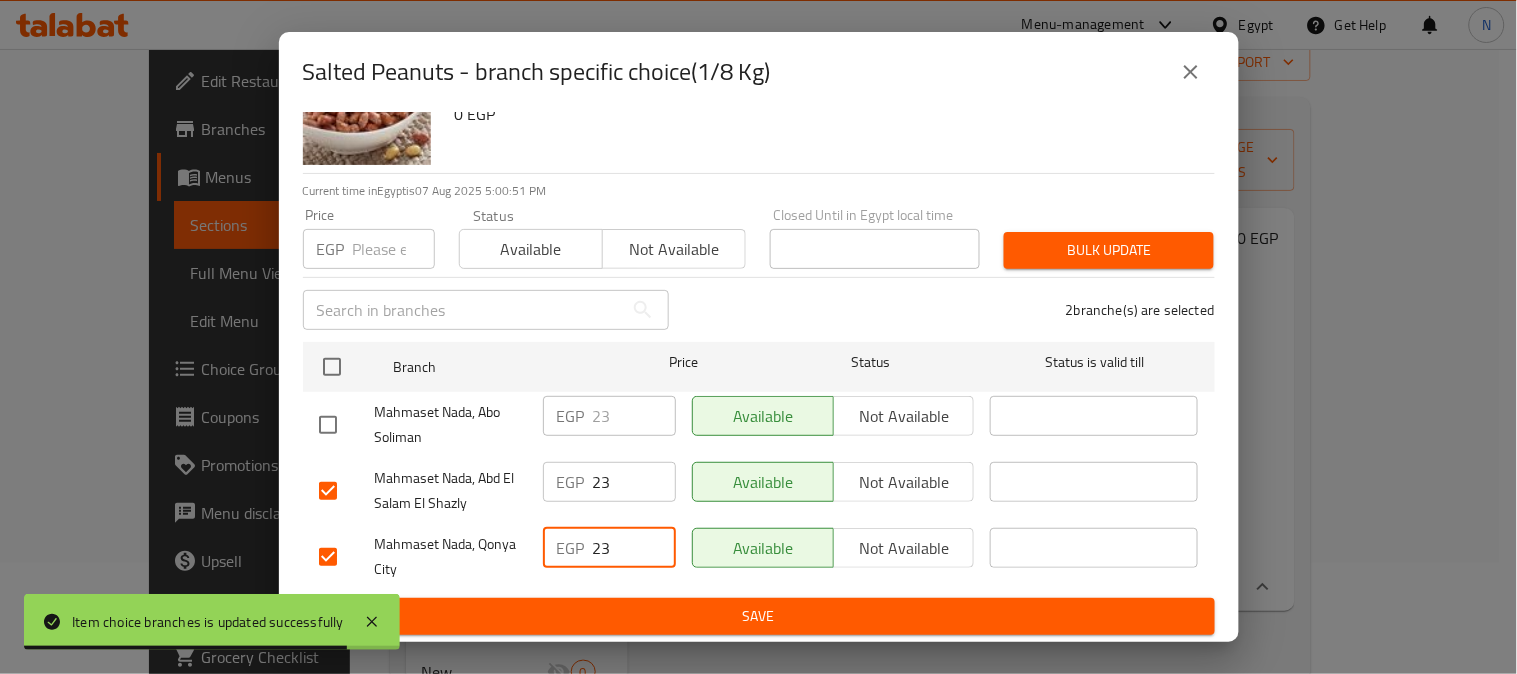 click on "Save" at bounding box center (759, 616) 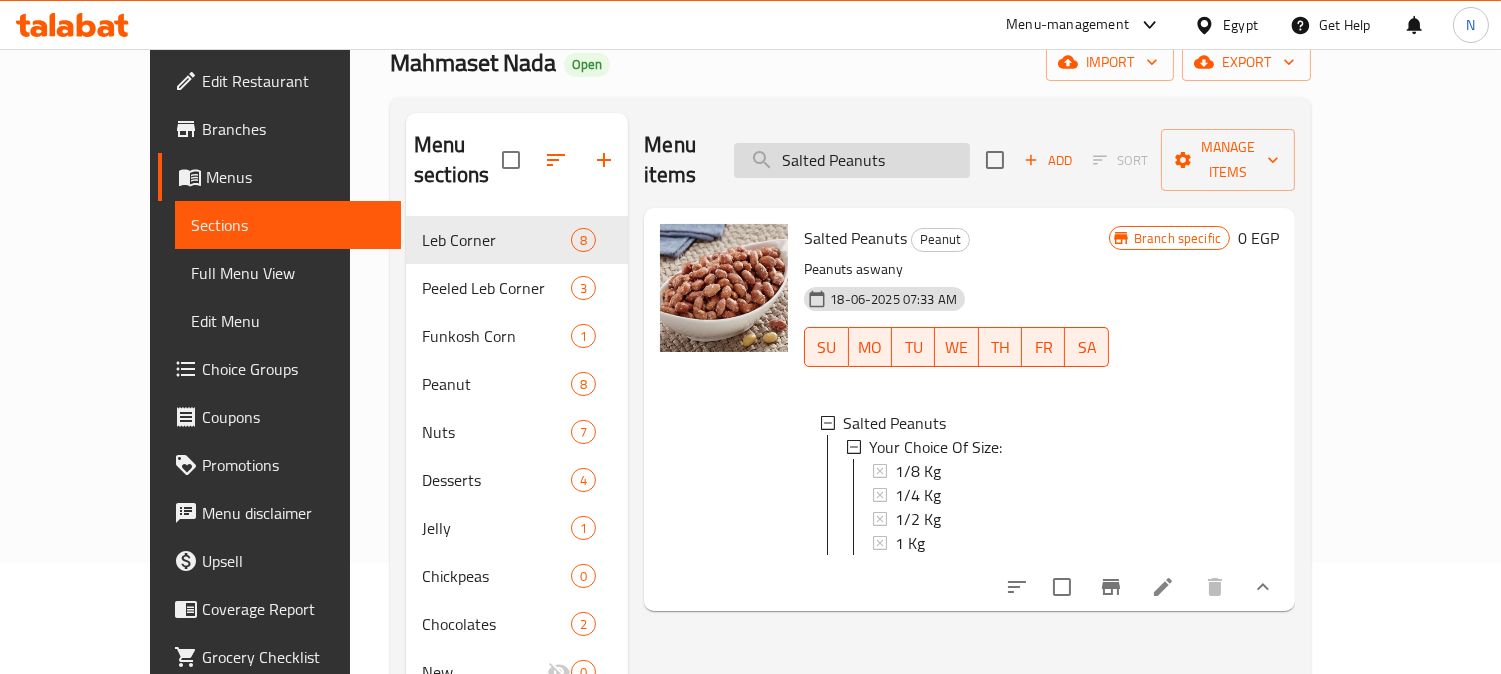 click on "Salted Peanuts" at bounding box center (852, 160) 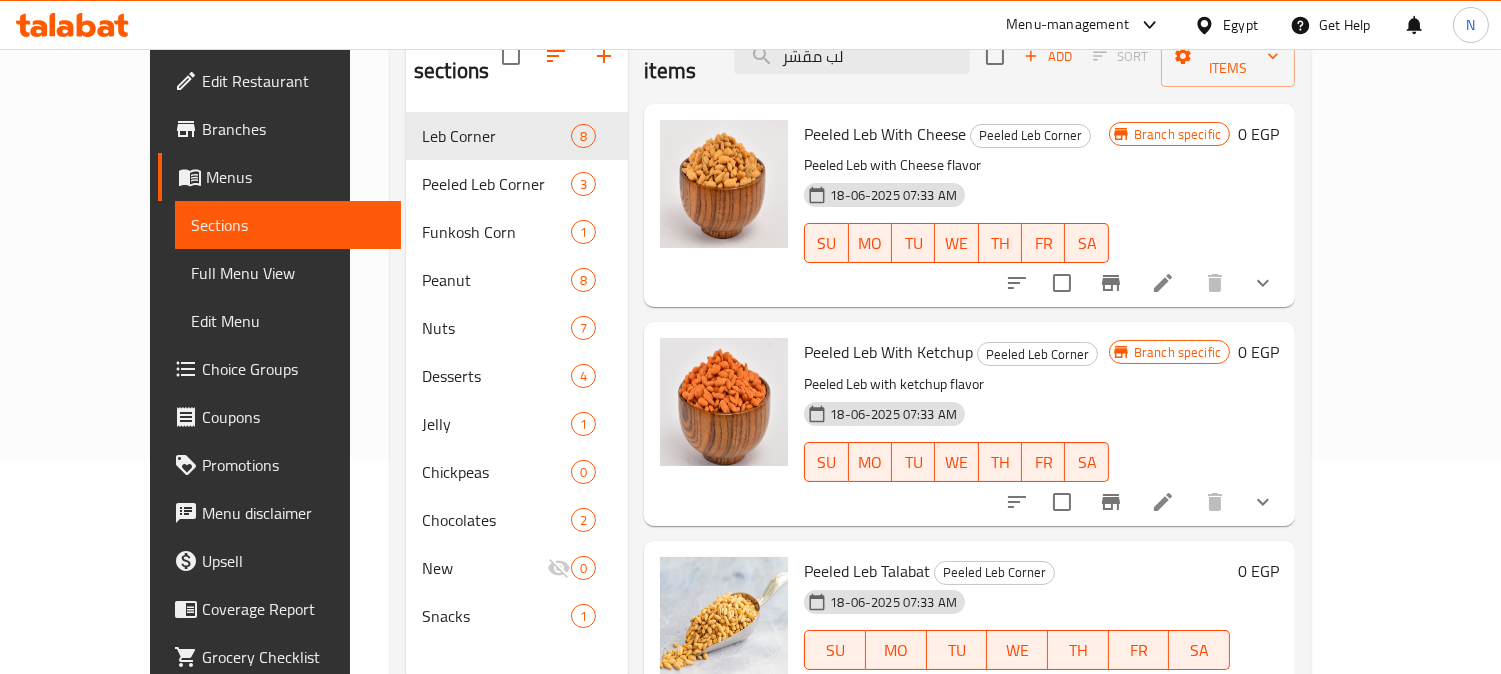 scroll, scrollTop: 222, scrollLeft: 0, axis: vertical 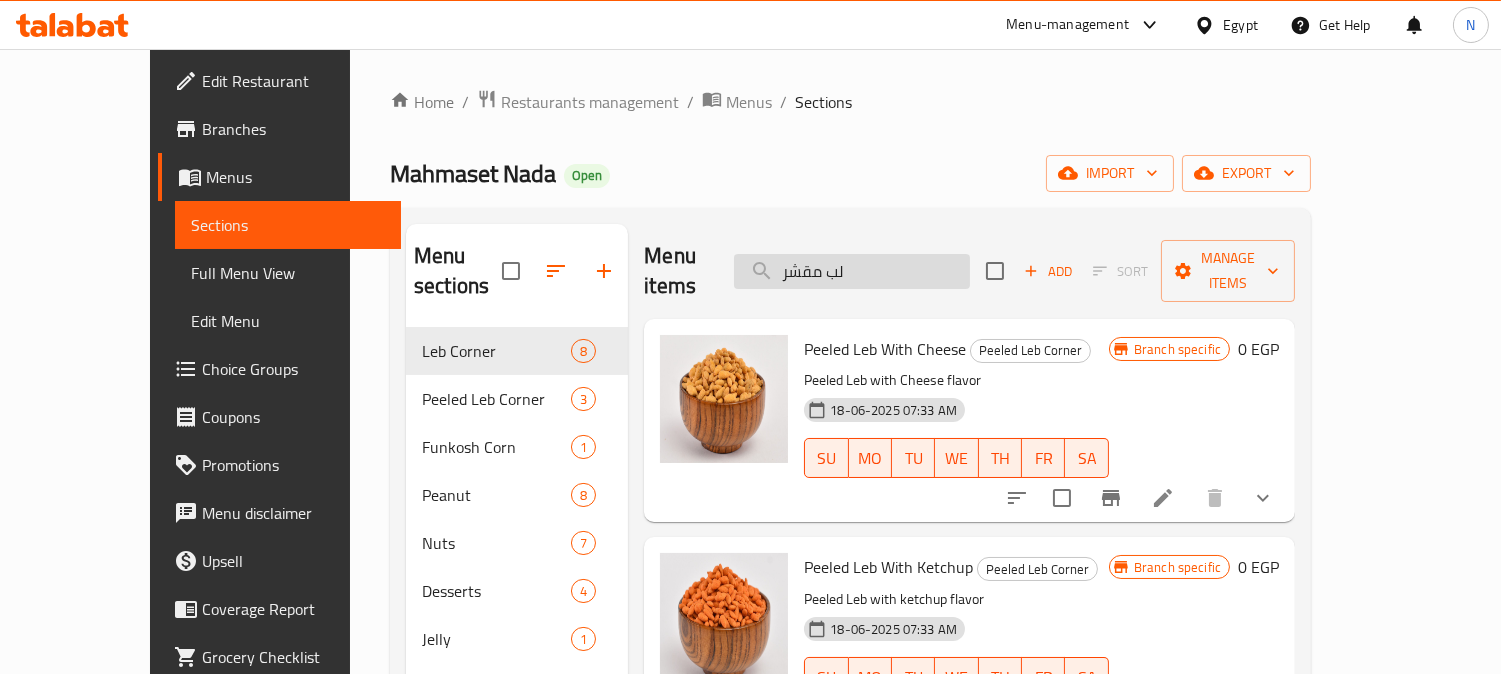 click on "لب مقشر" at bounding box center [852, 271] 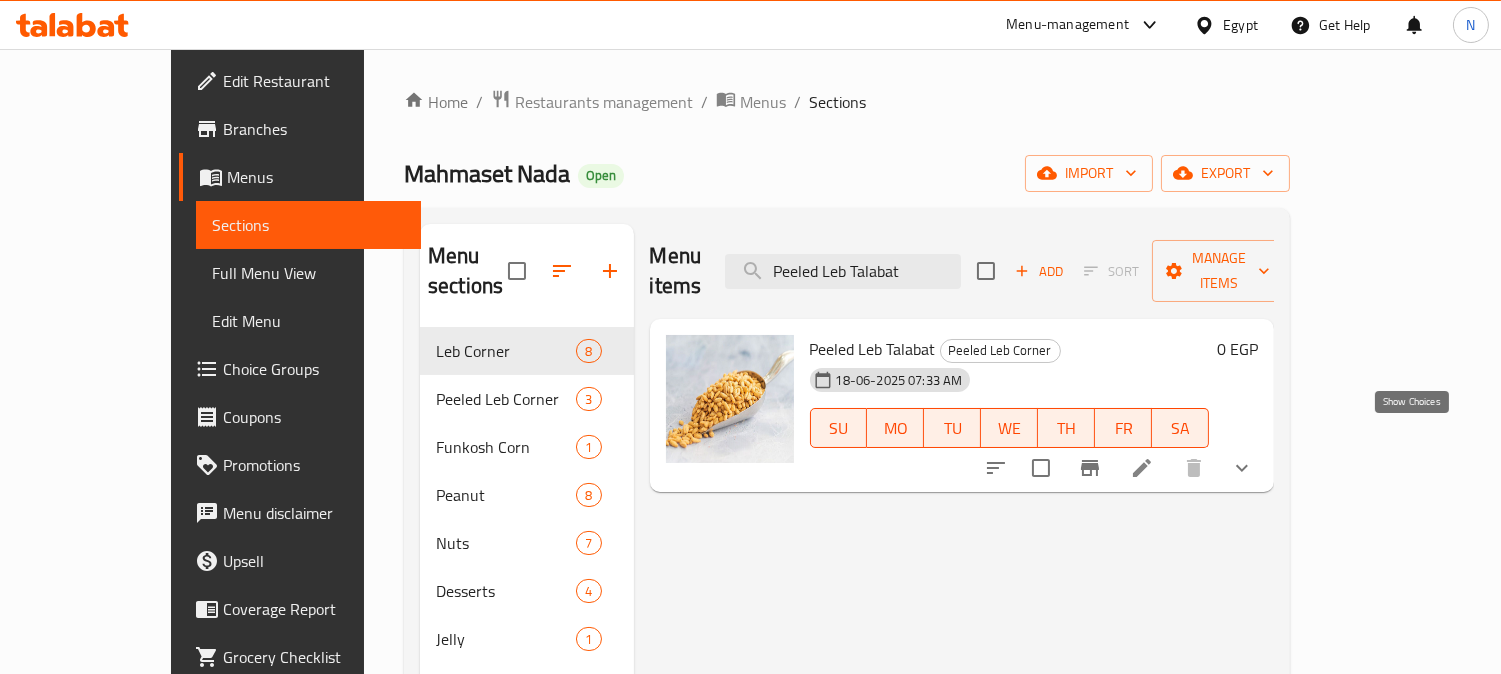 type on "Peeled Leb Talabat" 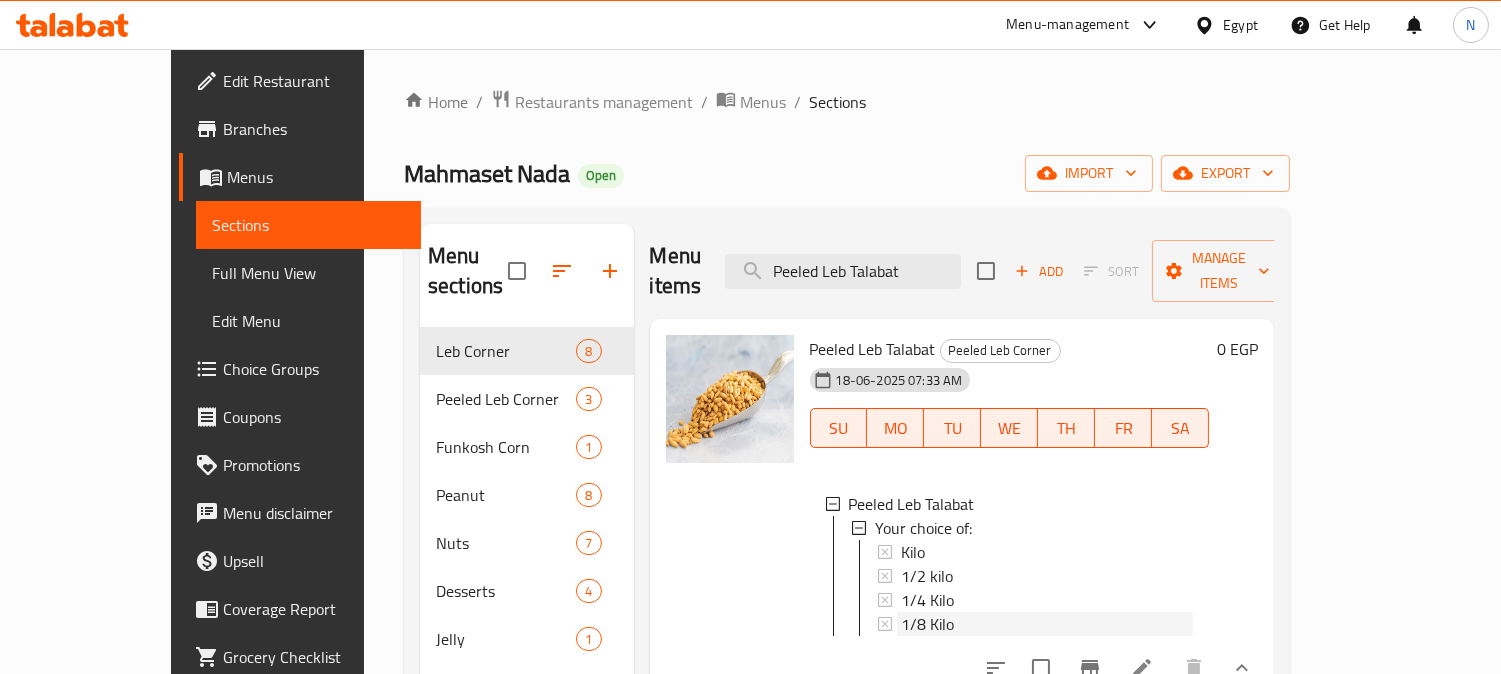 click on "1/8 Kilo" at bounding box center [1047, 624] 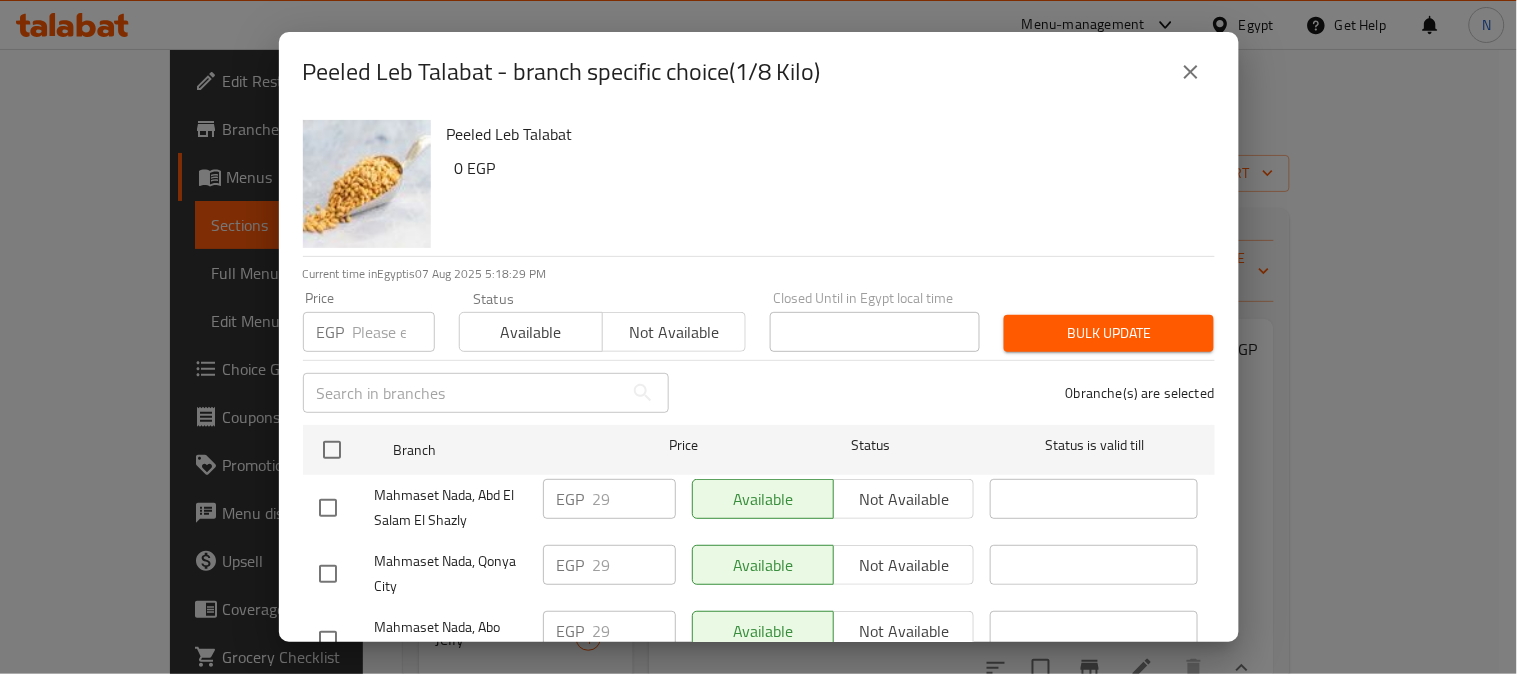 click at bounding box center [1191, 72] 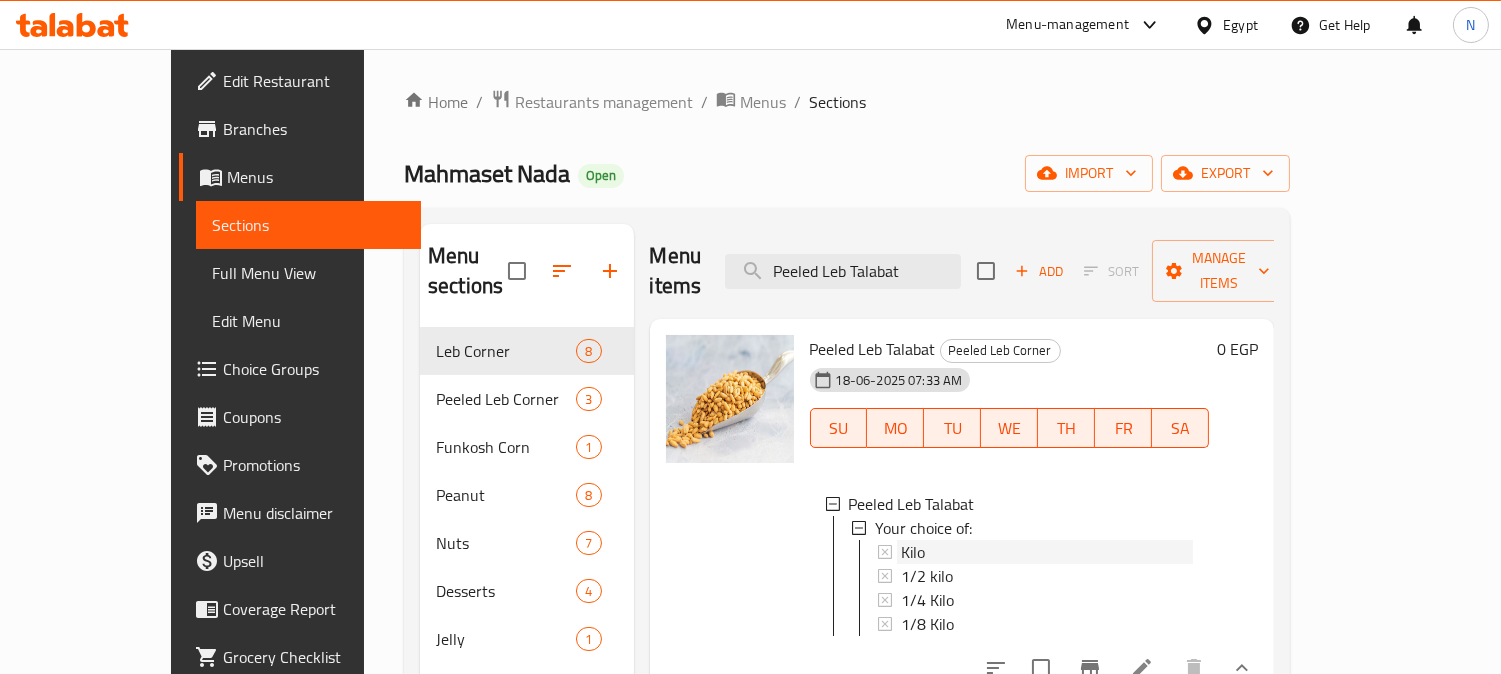 click on "Kilo" at bounding box center (1047, 552) 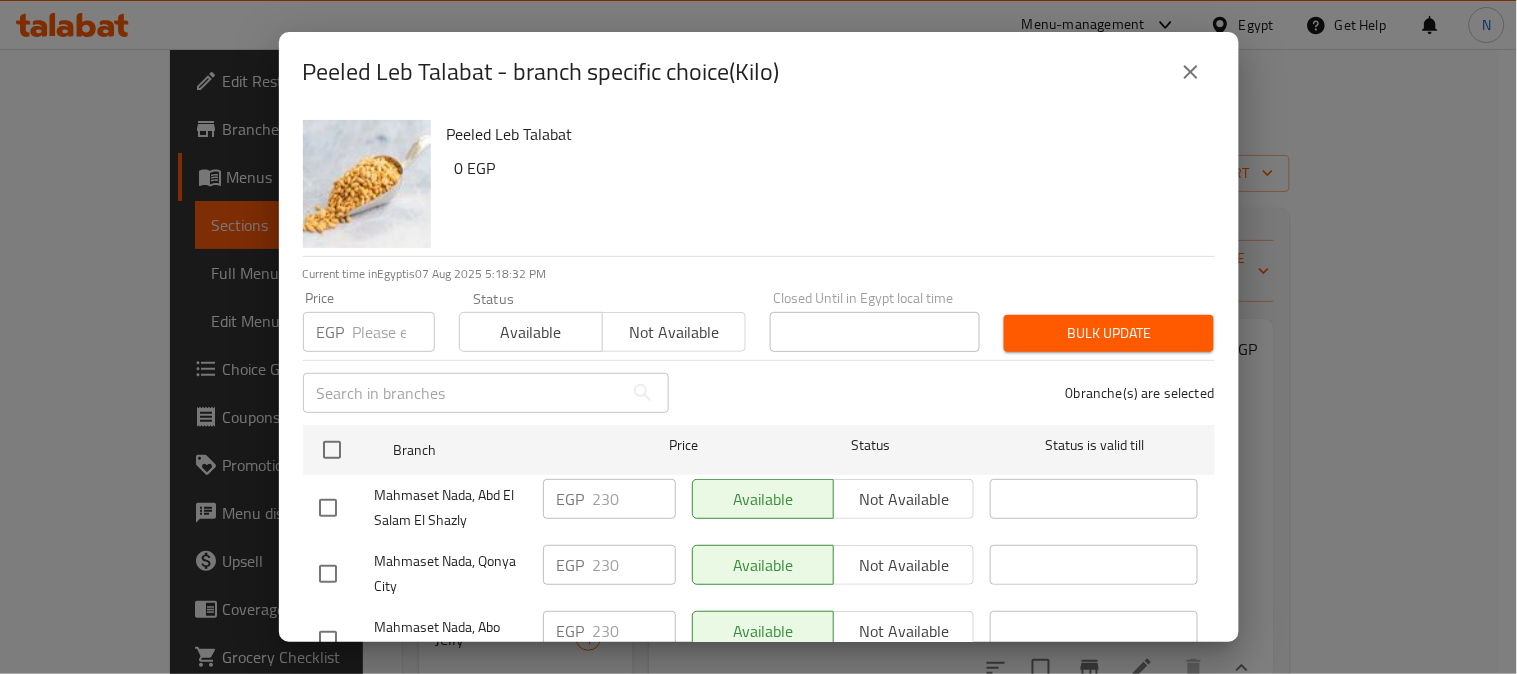 scroll, scrollTop: 83, scrollLeft: 0, axis: vertical 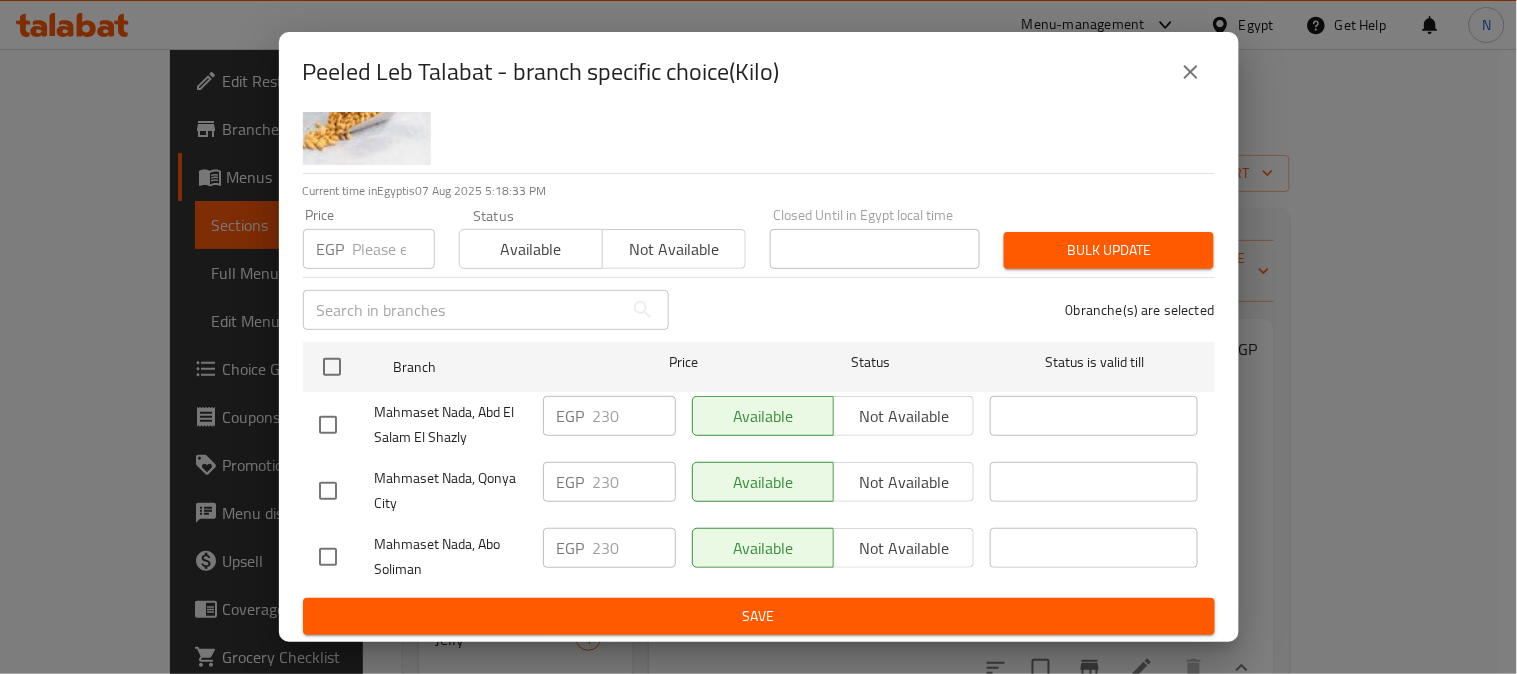 click at bounding box center (328, 425) 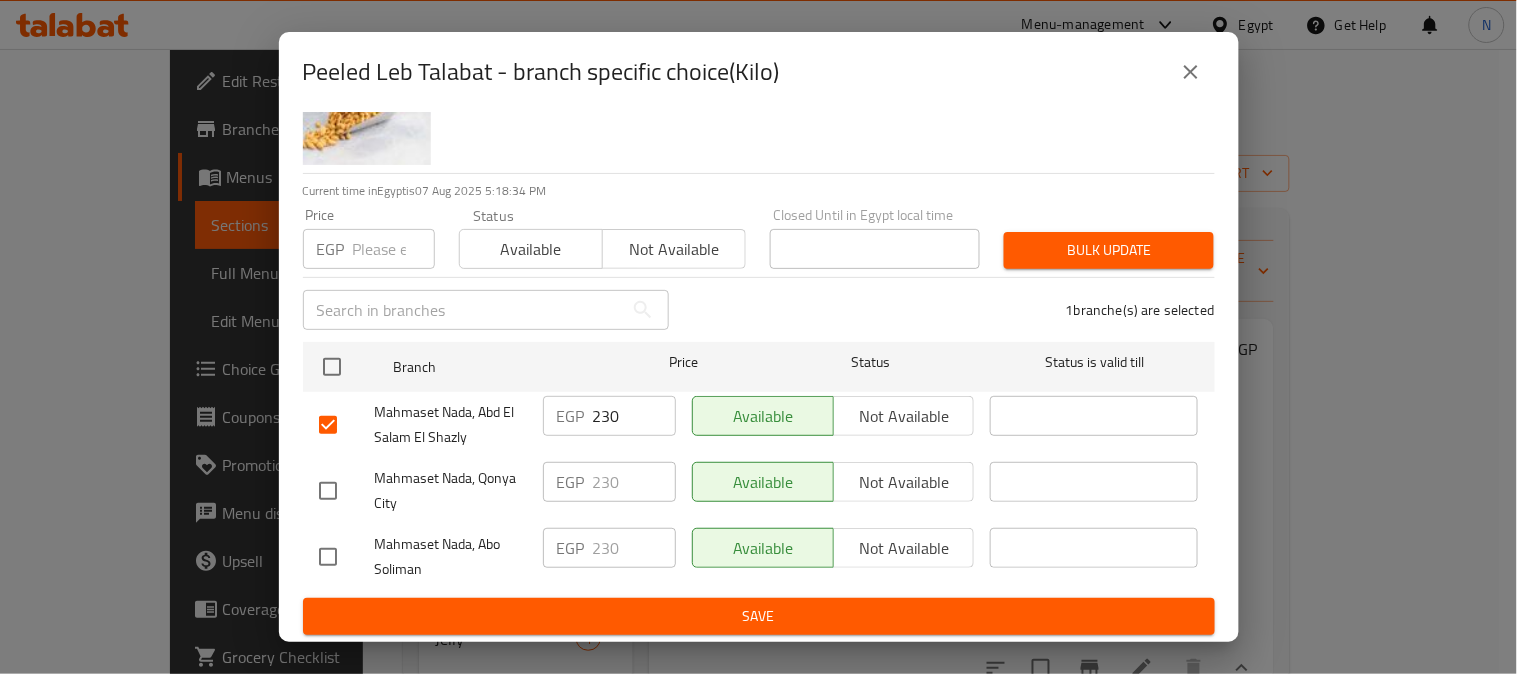 click at bounding box center (328, 491) 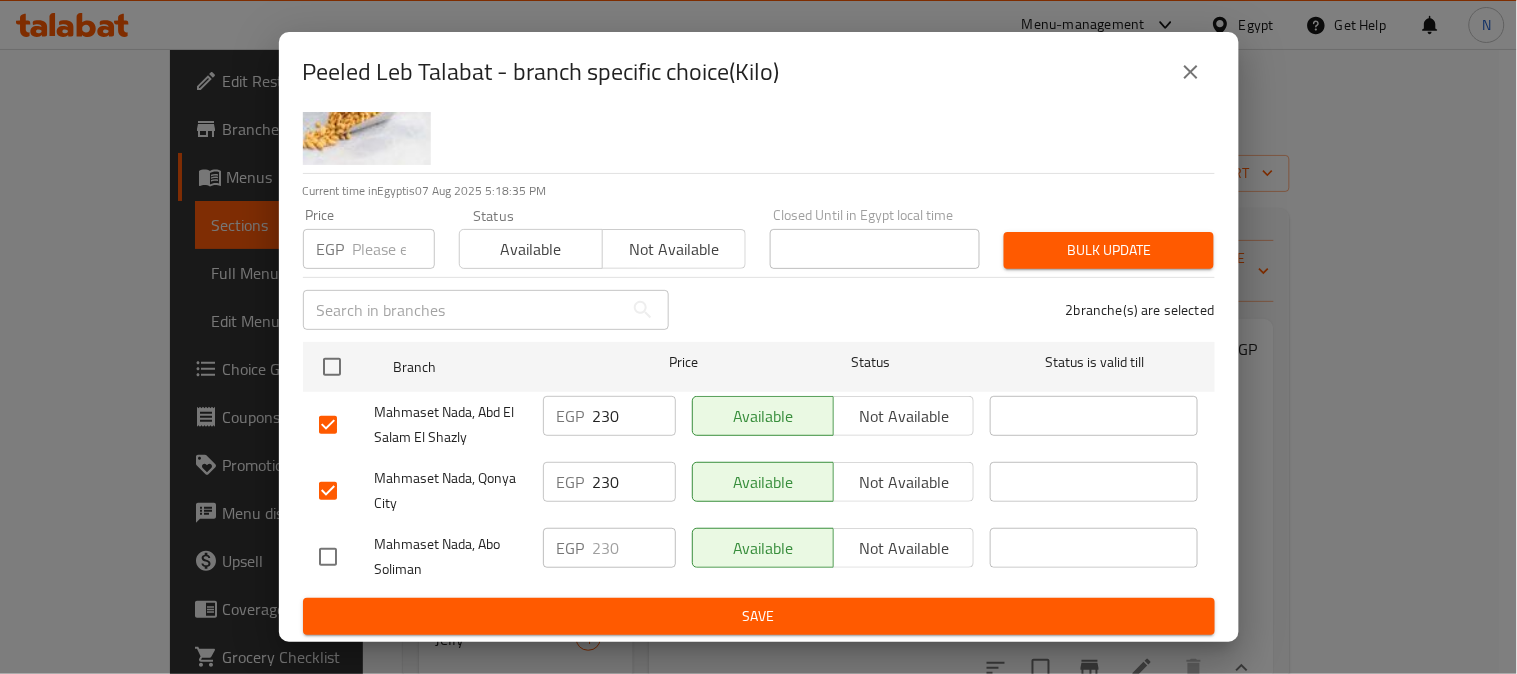 click on "230" at bounding box center (634, 416) 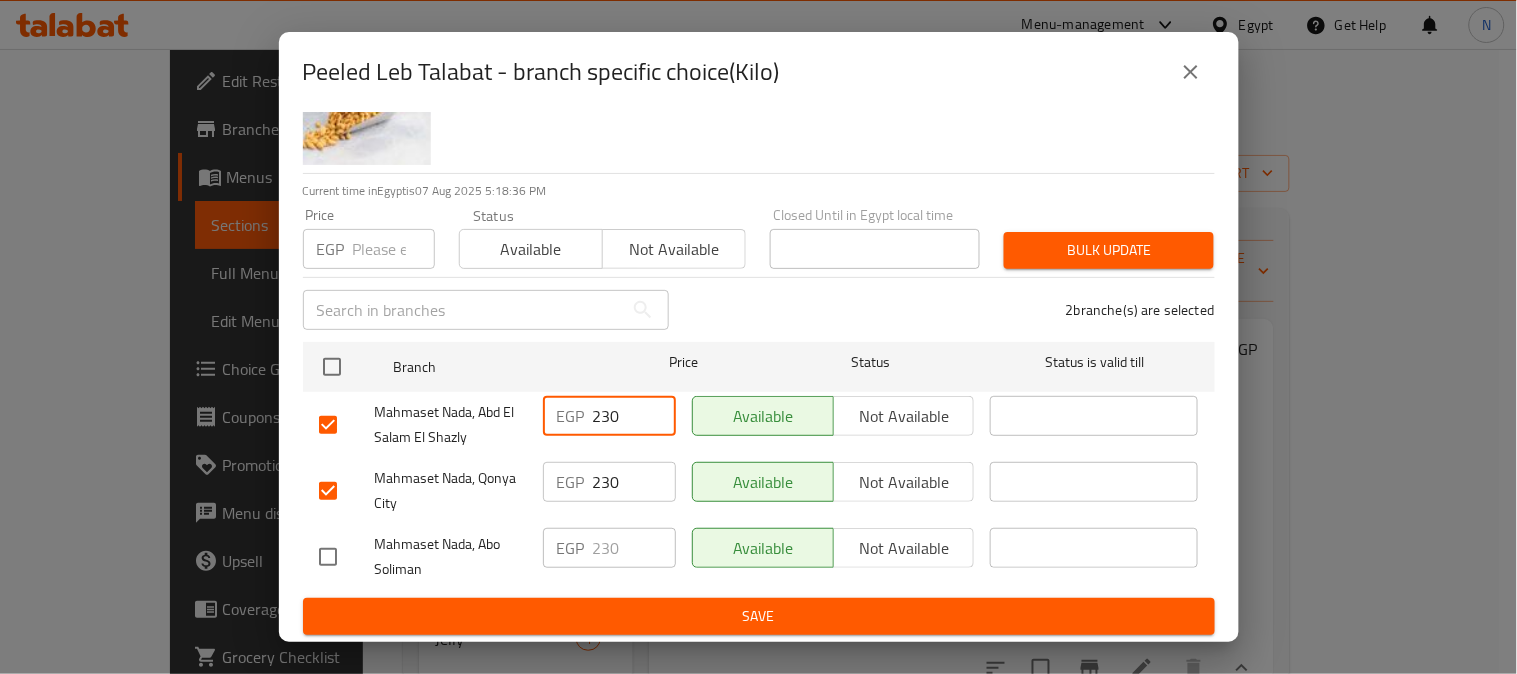 click on "230" at bounding box center [634, 482] 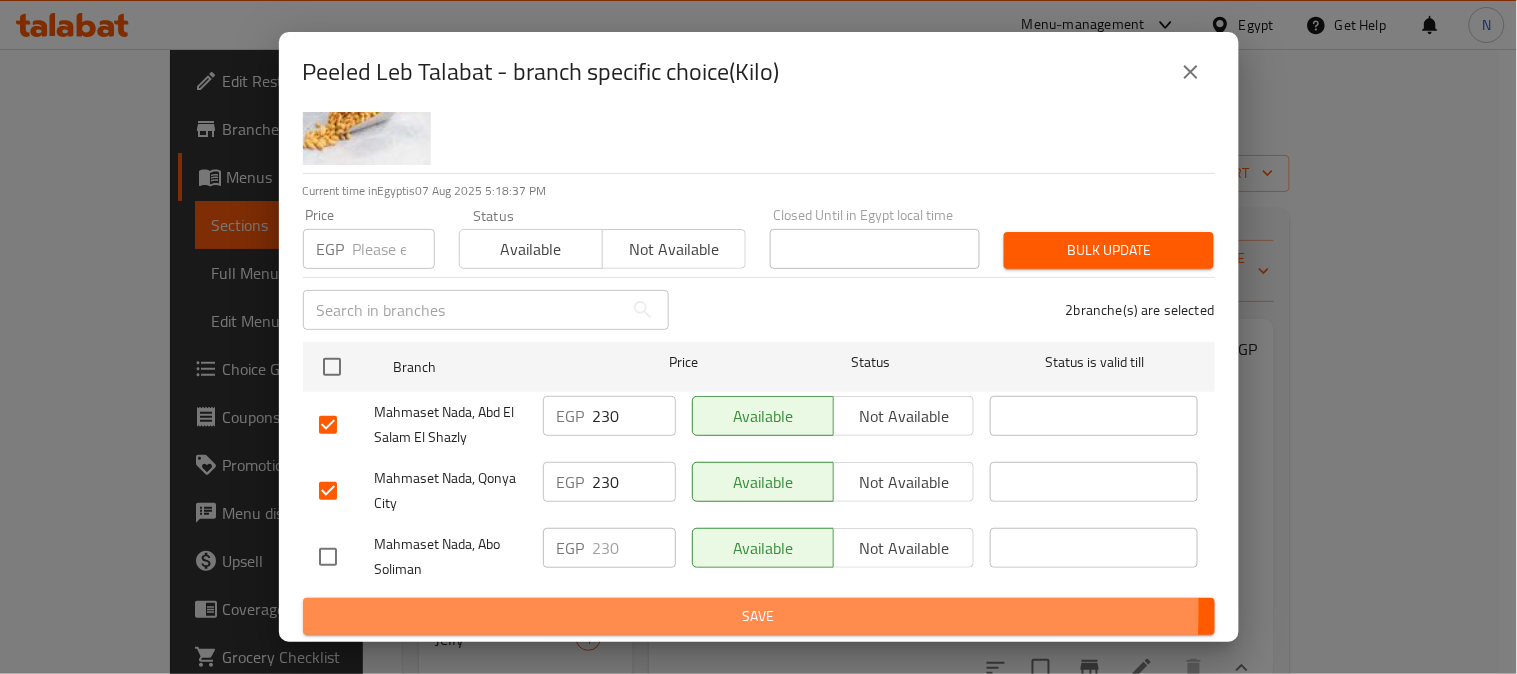 click on "Save" at bounding box center [759, 616] 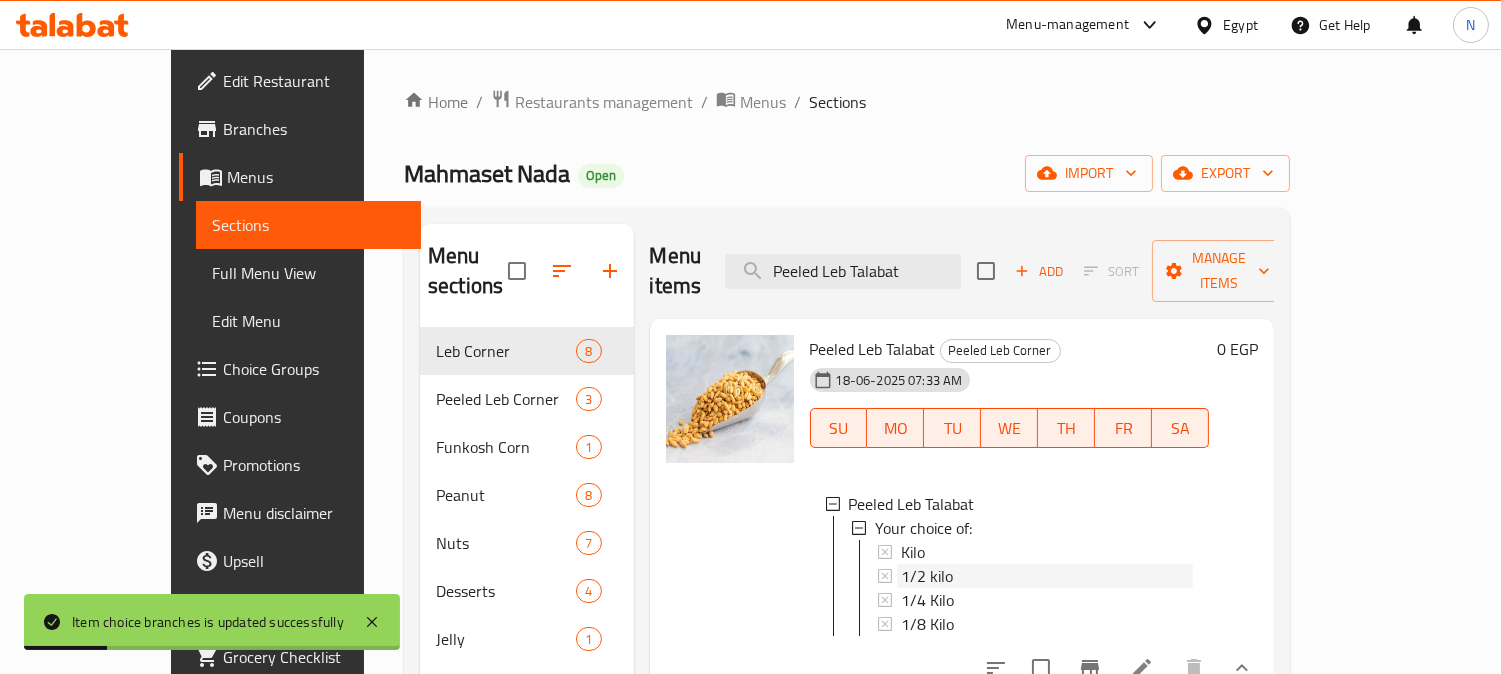 click on "1/2 kilo" at bounding box center (927, 576) 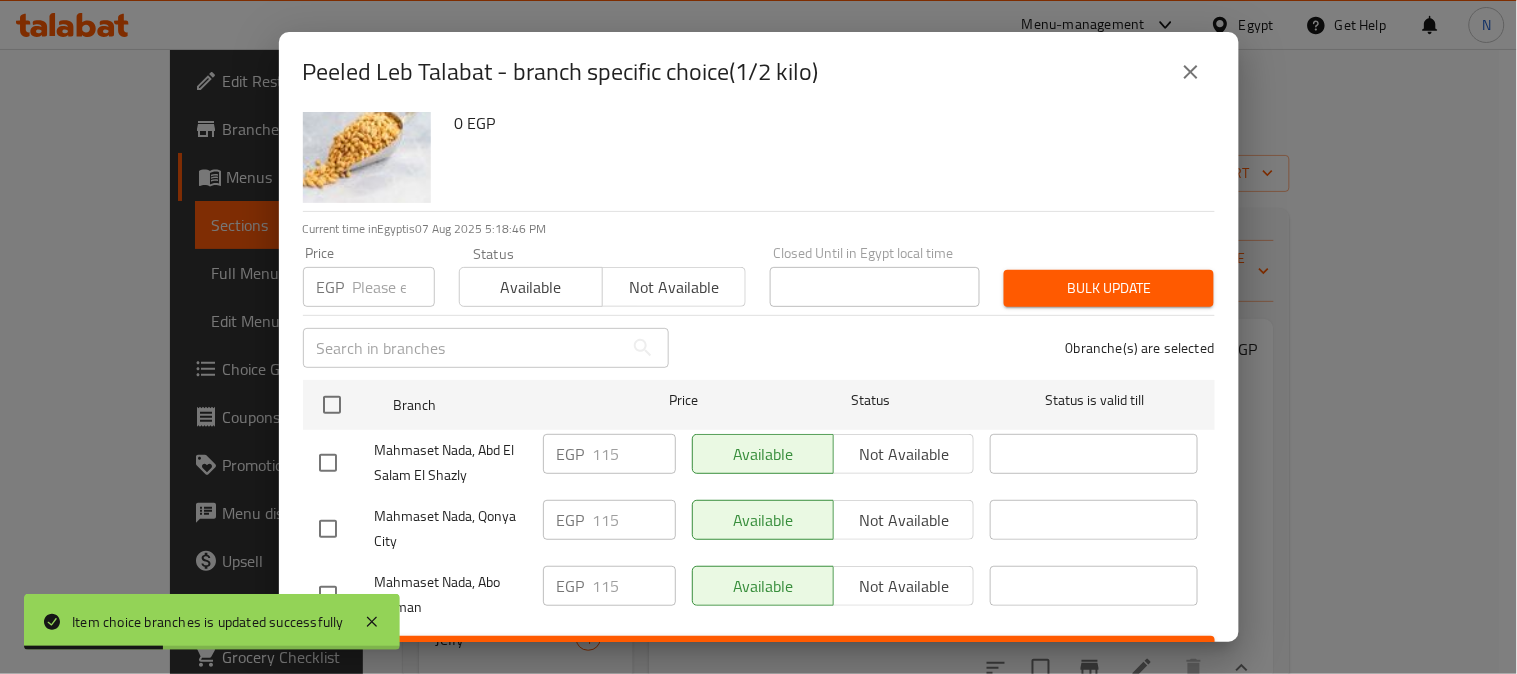 scroll, scrollTop: 83, scrollLeft: 0, axis: vertical 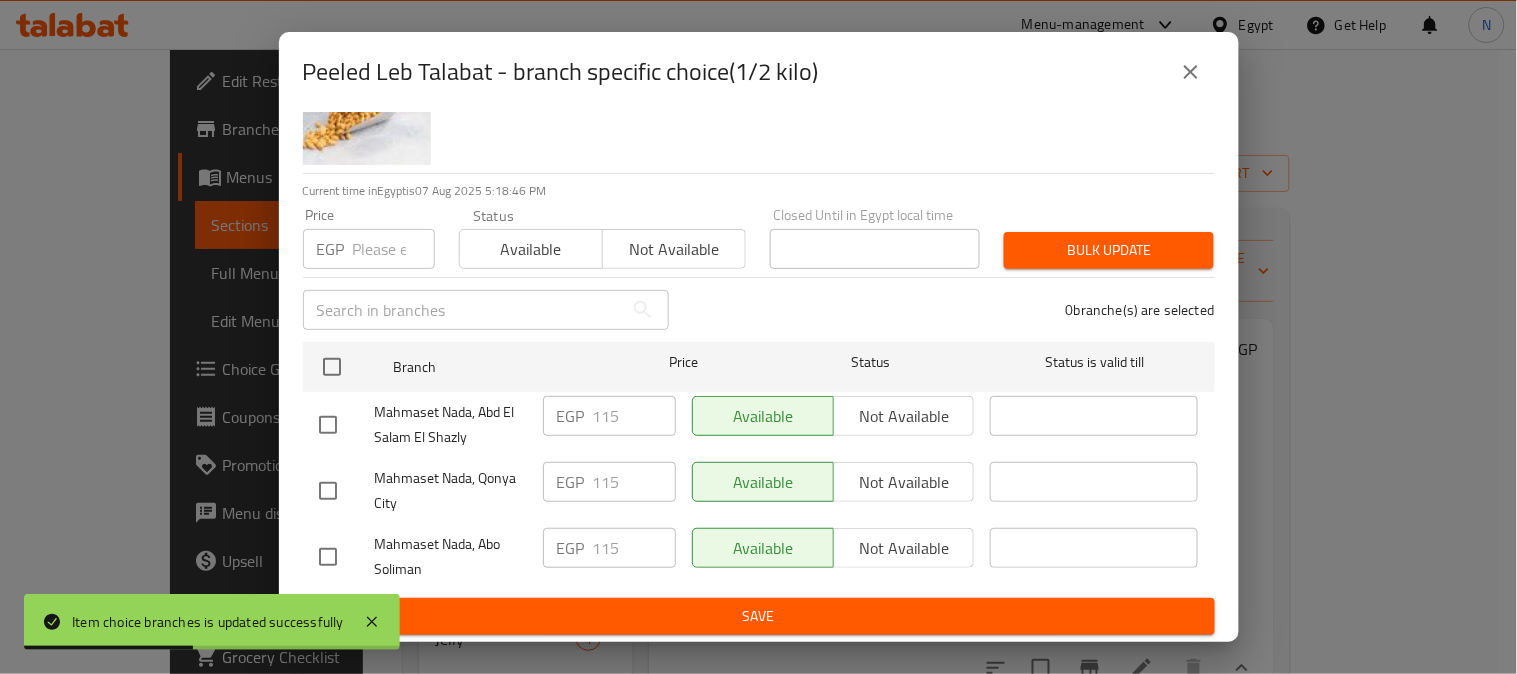 click at bounding box center (328, 425) 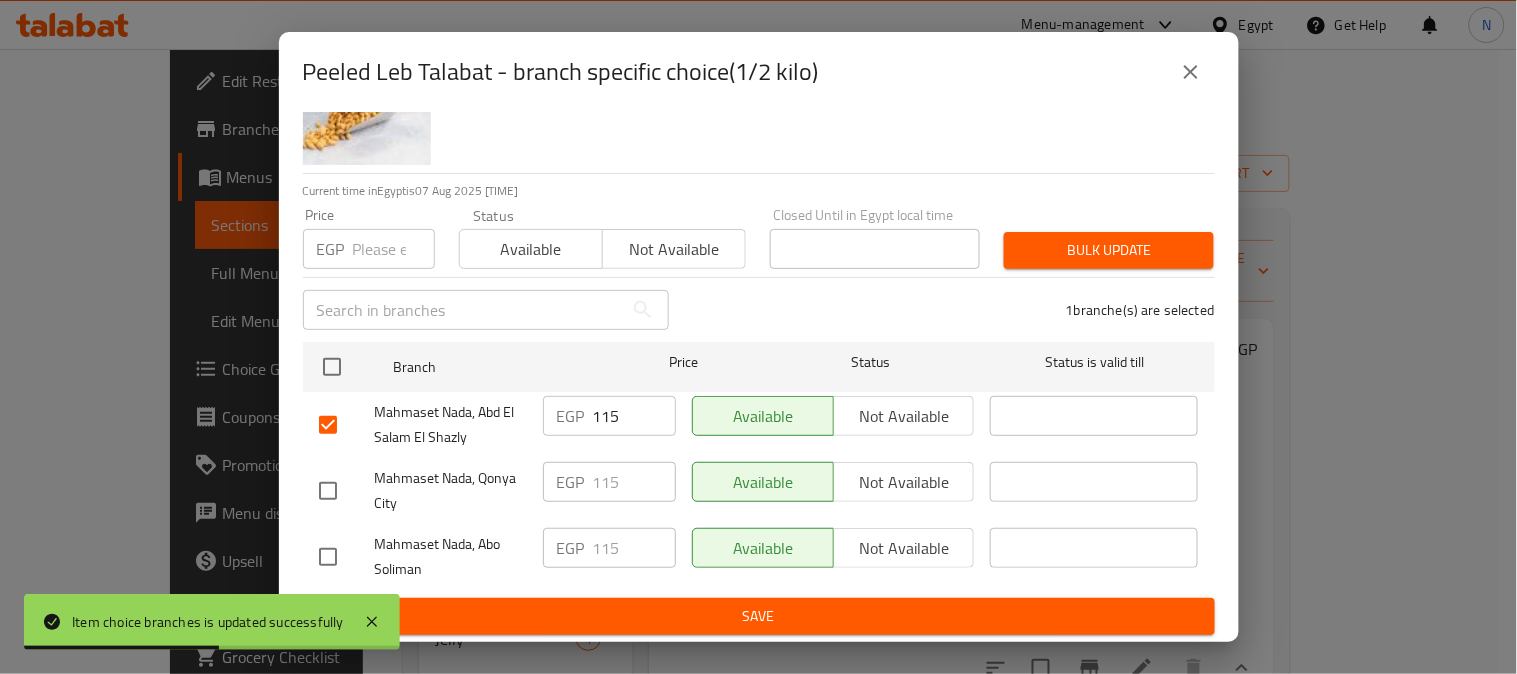 click at bounding box center [328, 491] 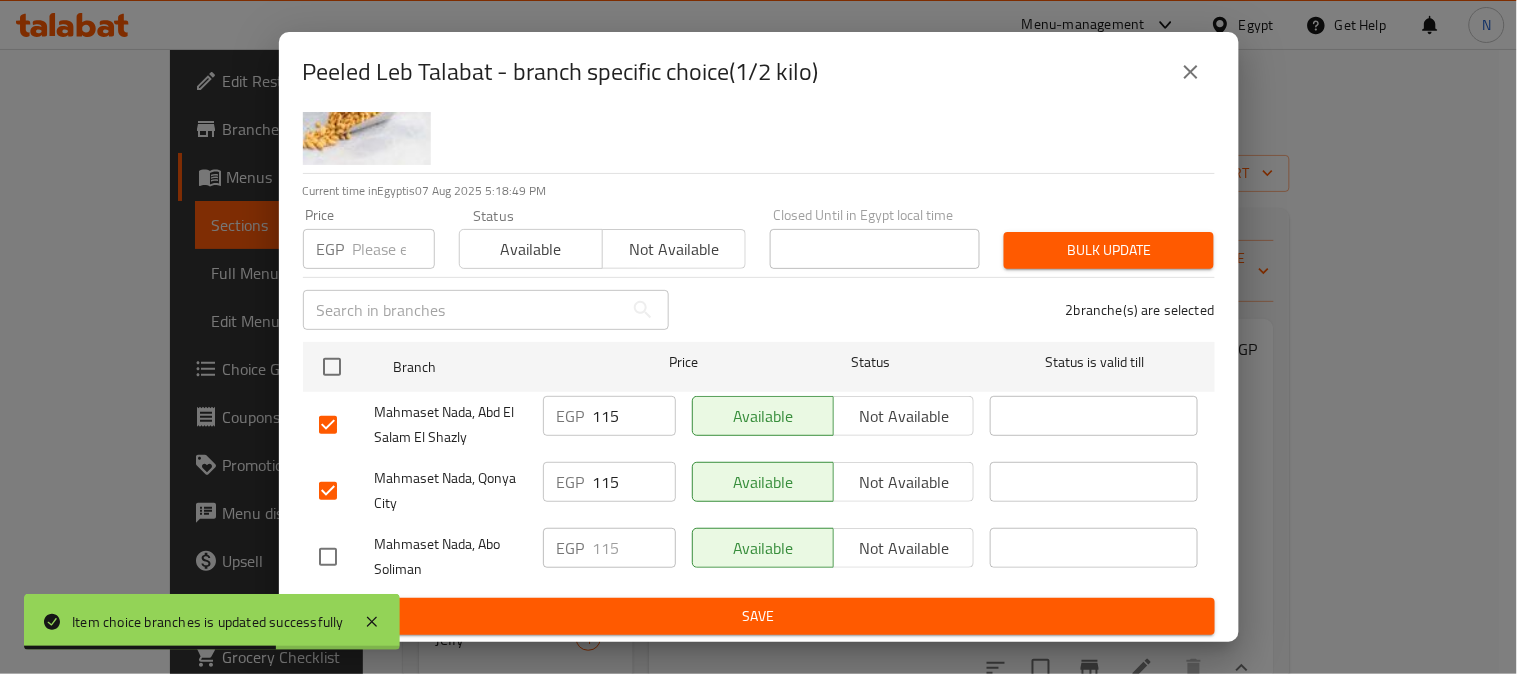 click on "115" at bounding box center [634, 416] 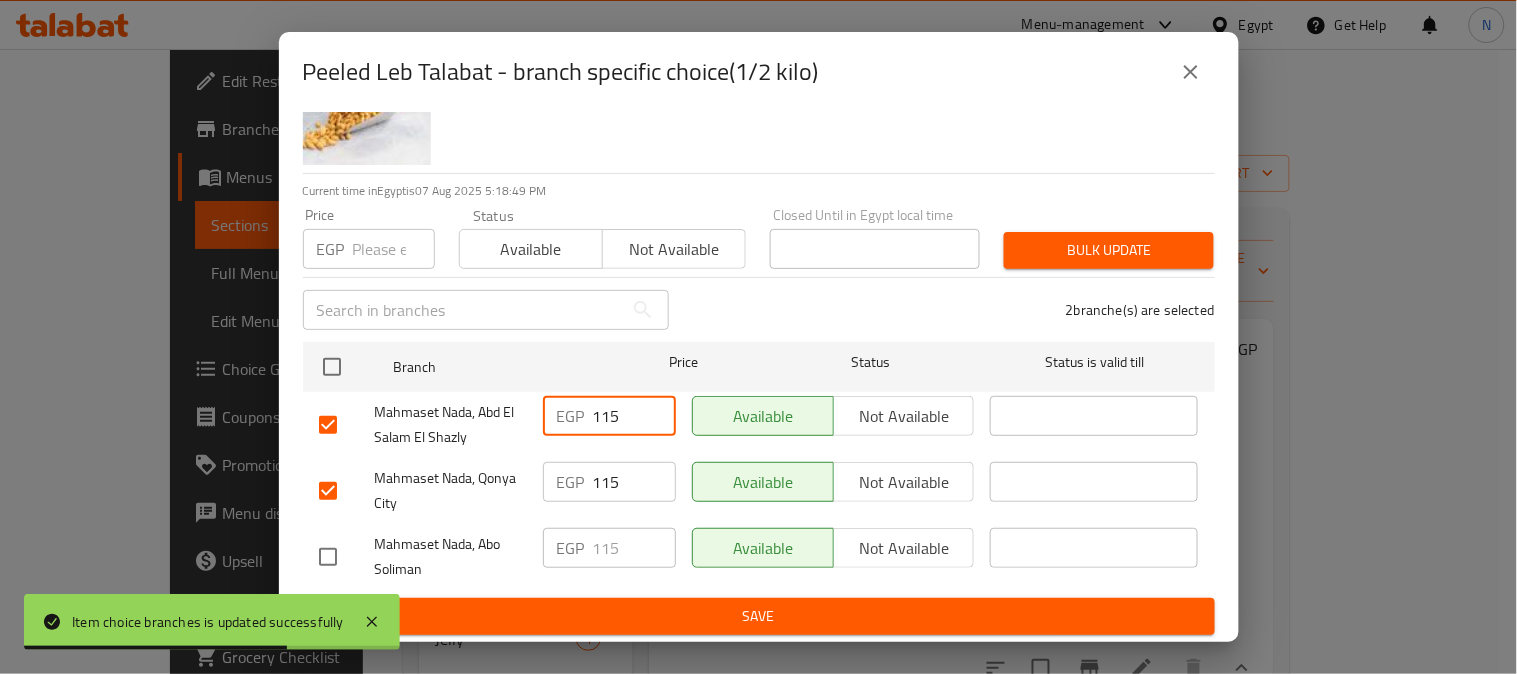 click on "115" at bounding box center (634, 416) 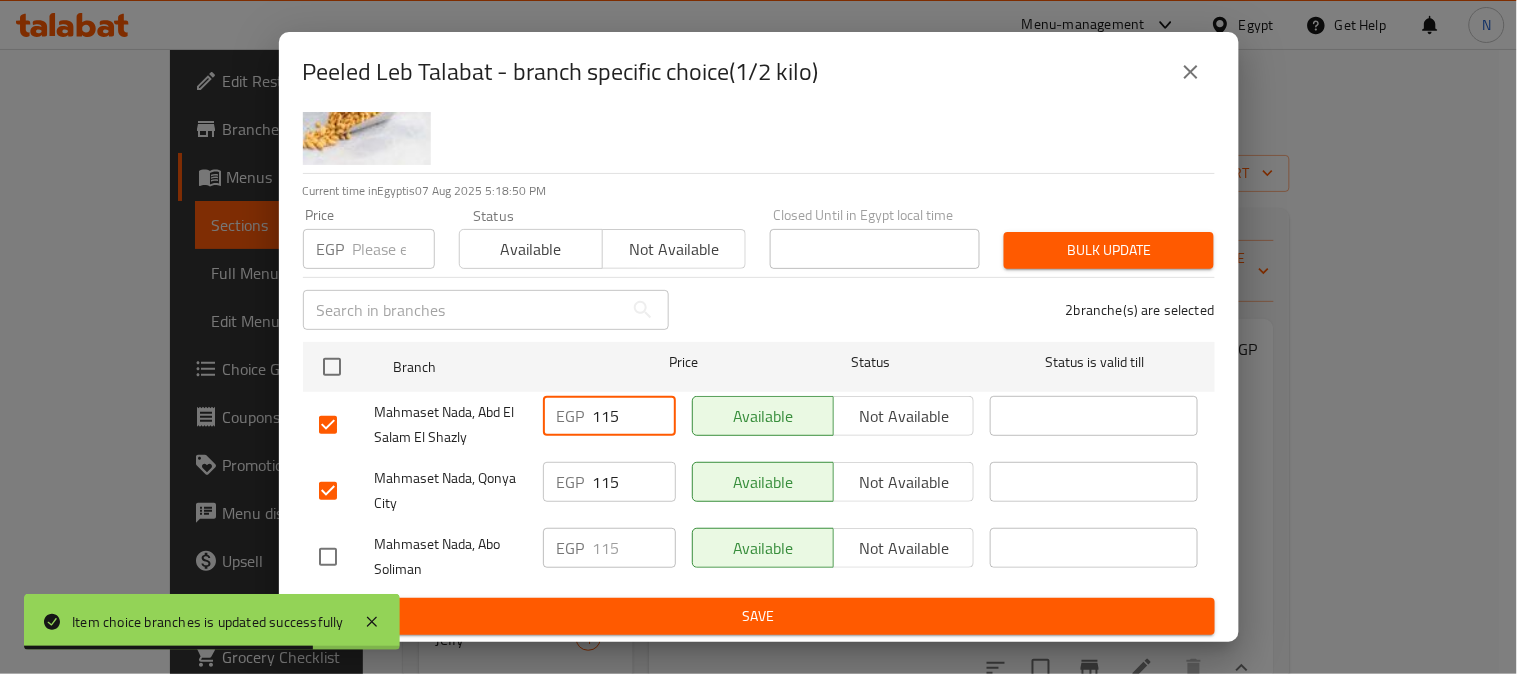 click on "115" at bounding box center [634, 482] 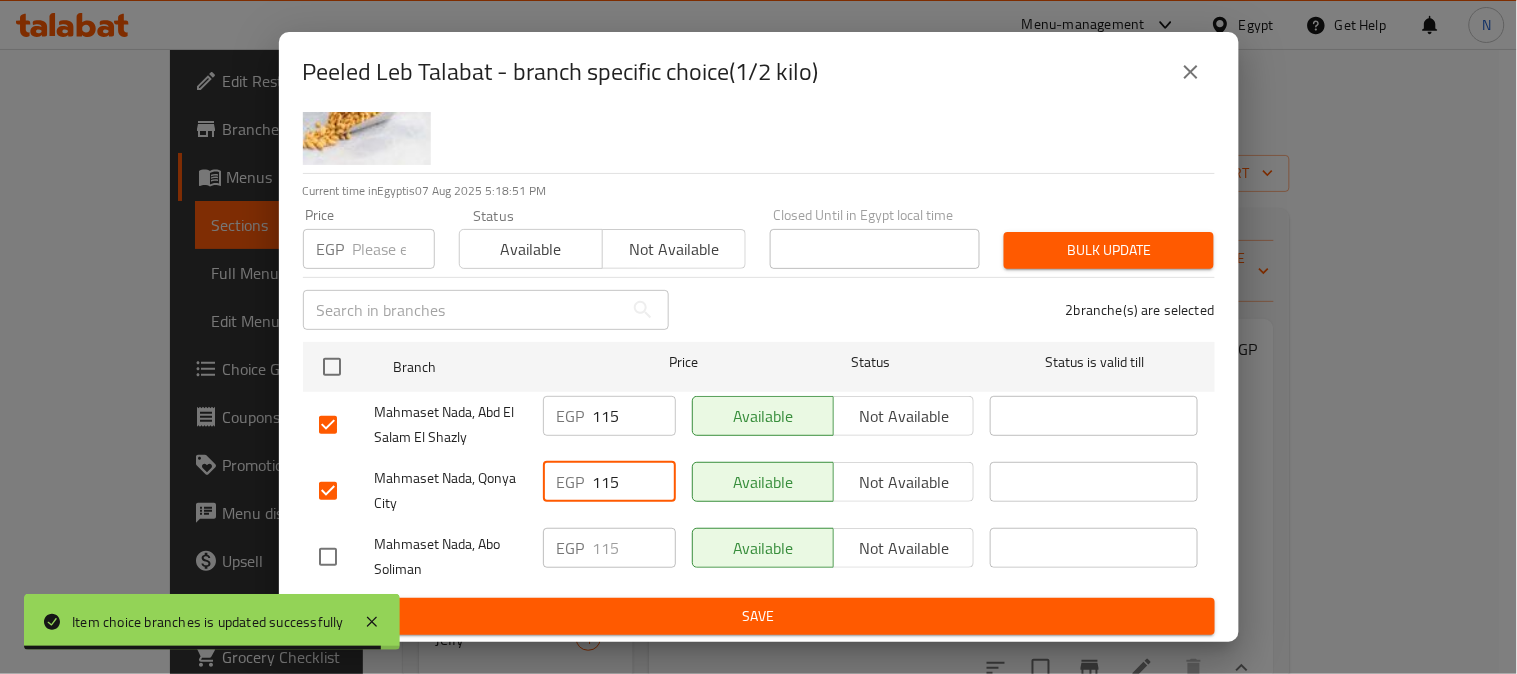 click 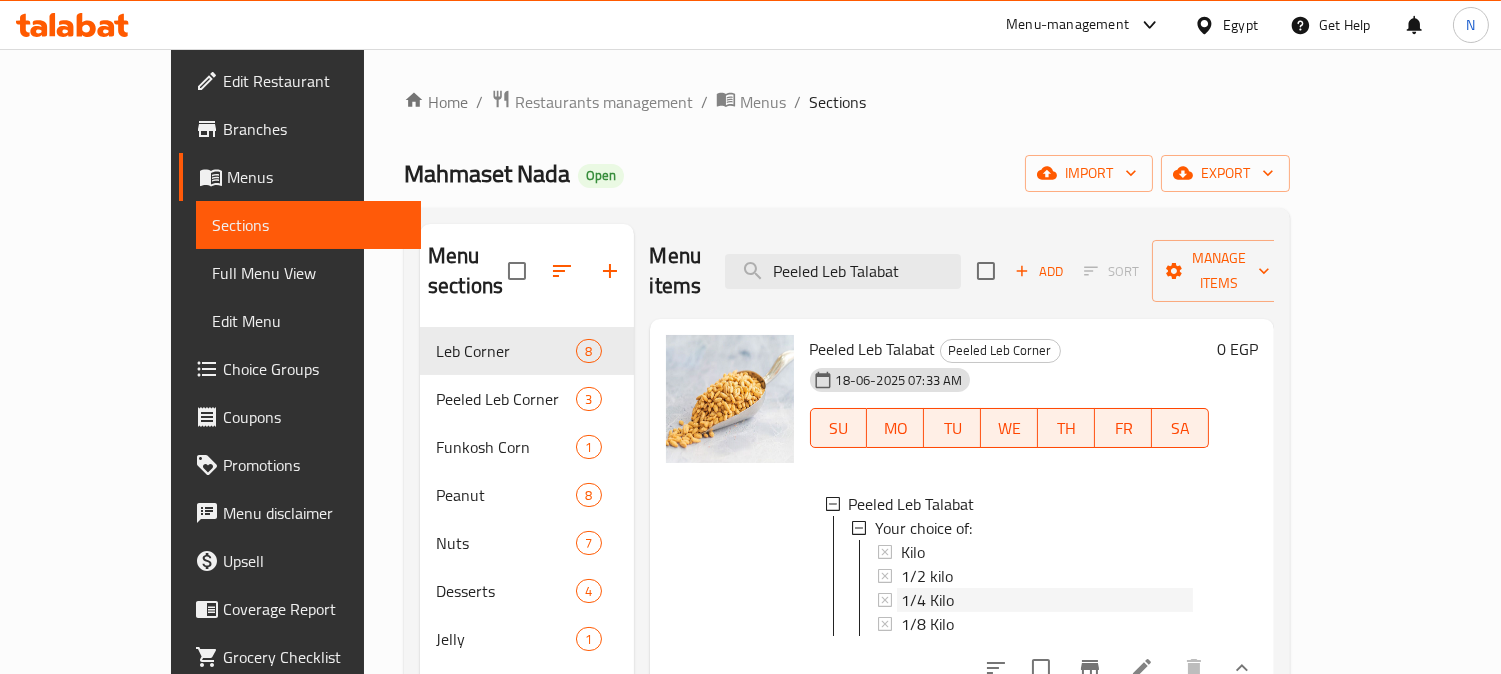 click on "1/4 Kilo" at bounding box center (927, 600) 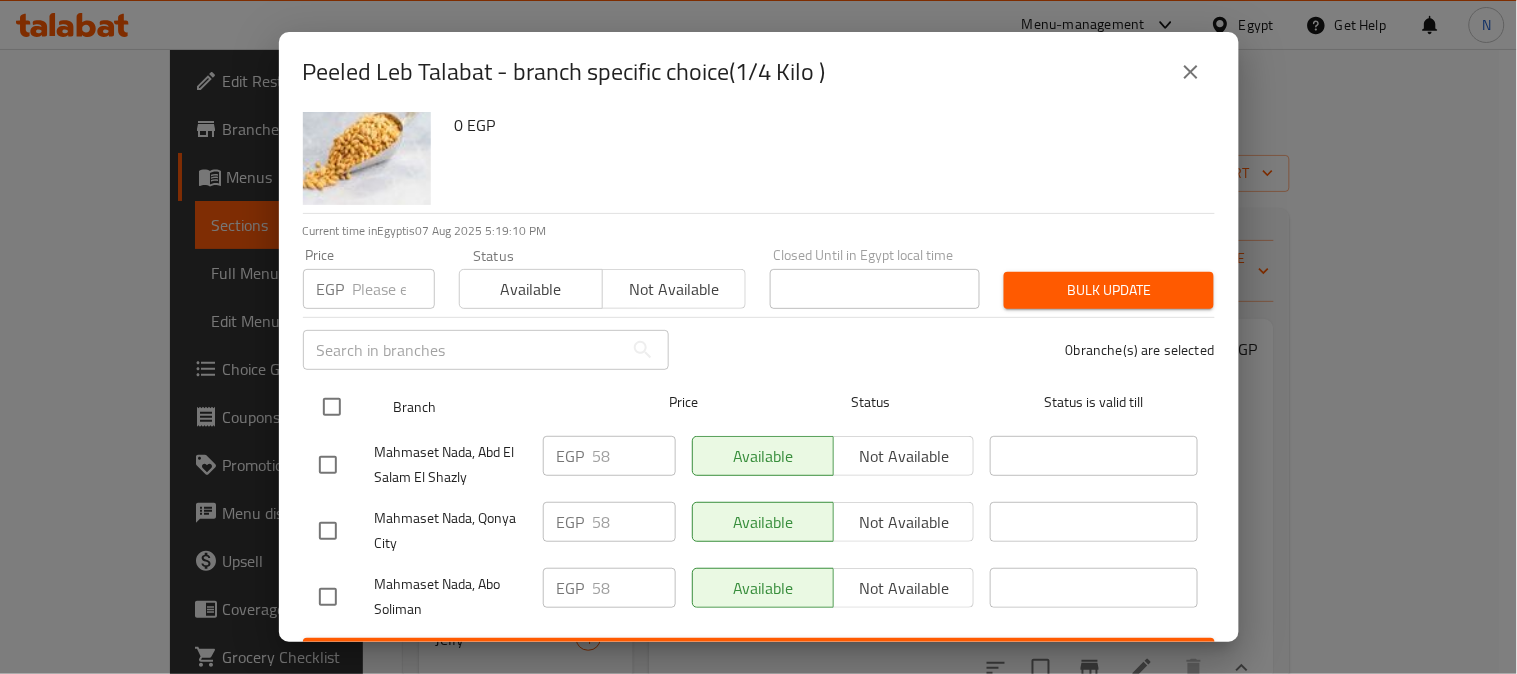 scroll, scrollTop: 83, scrollLeft: 0, axis: vertical 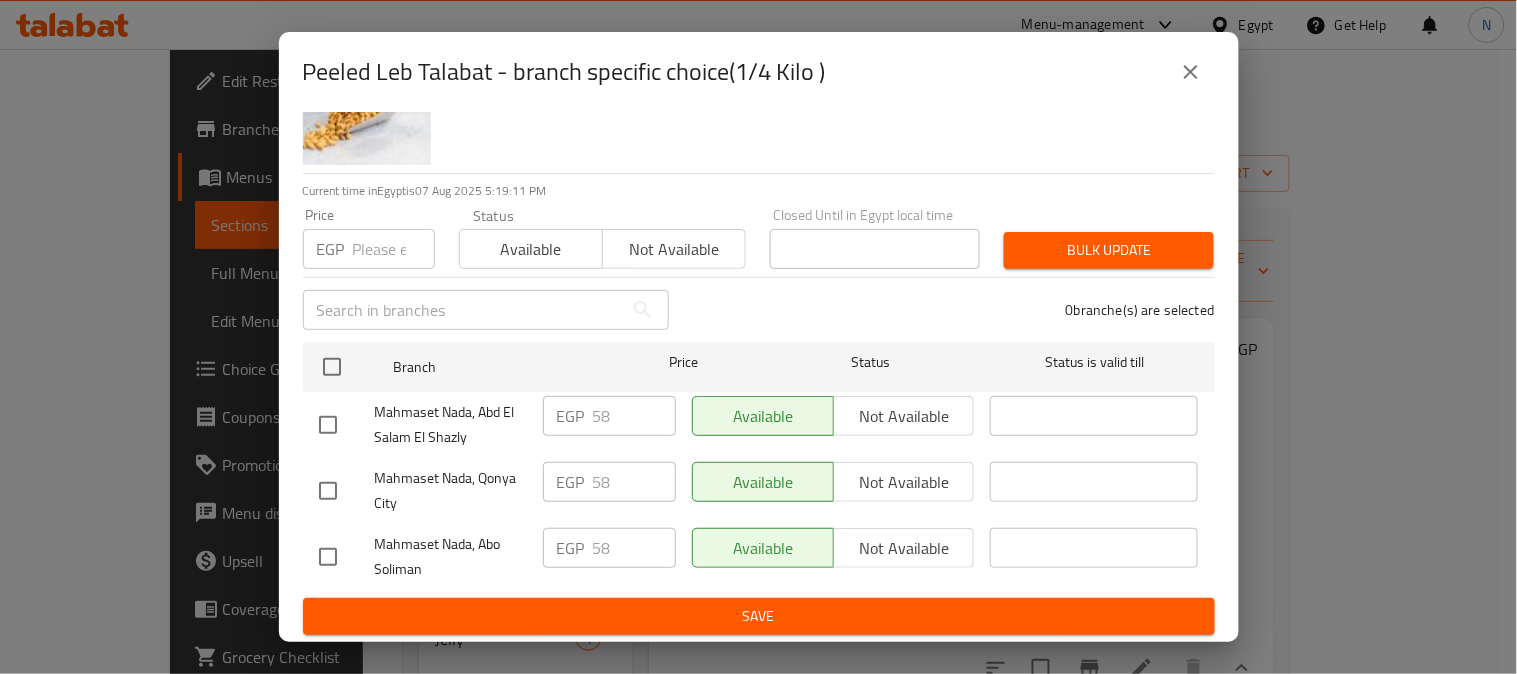 click at bounding box center [328, 491] 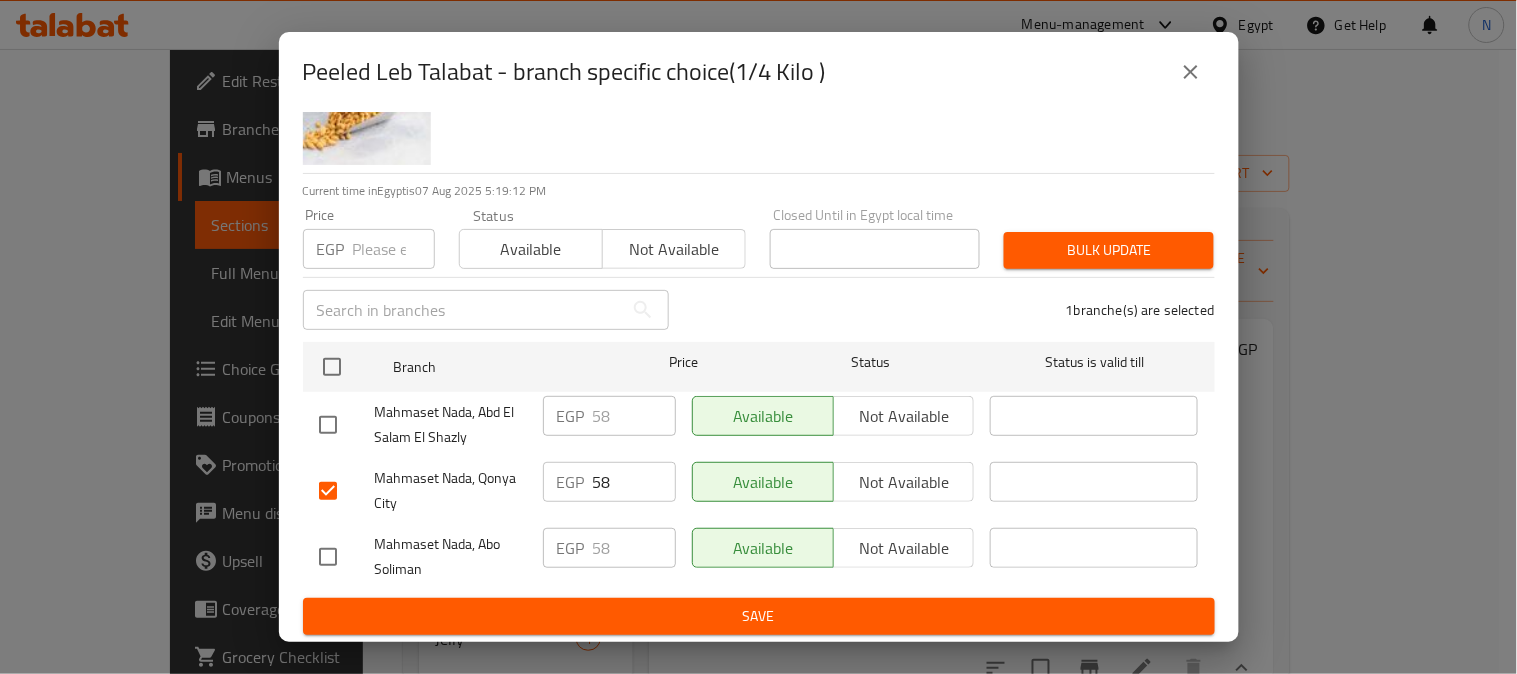 click at bounding box center [347, 425] 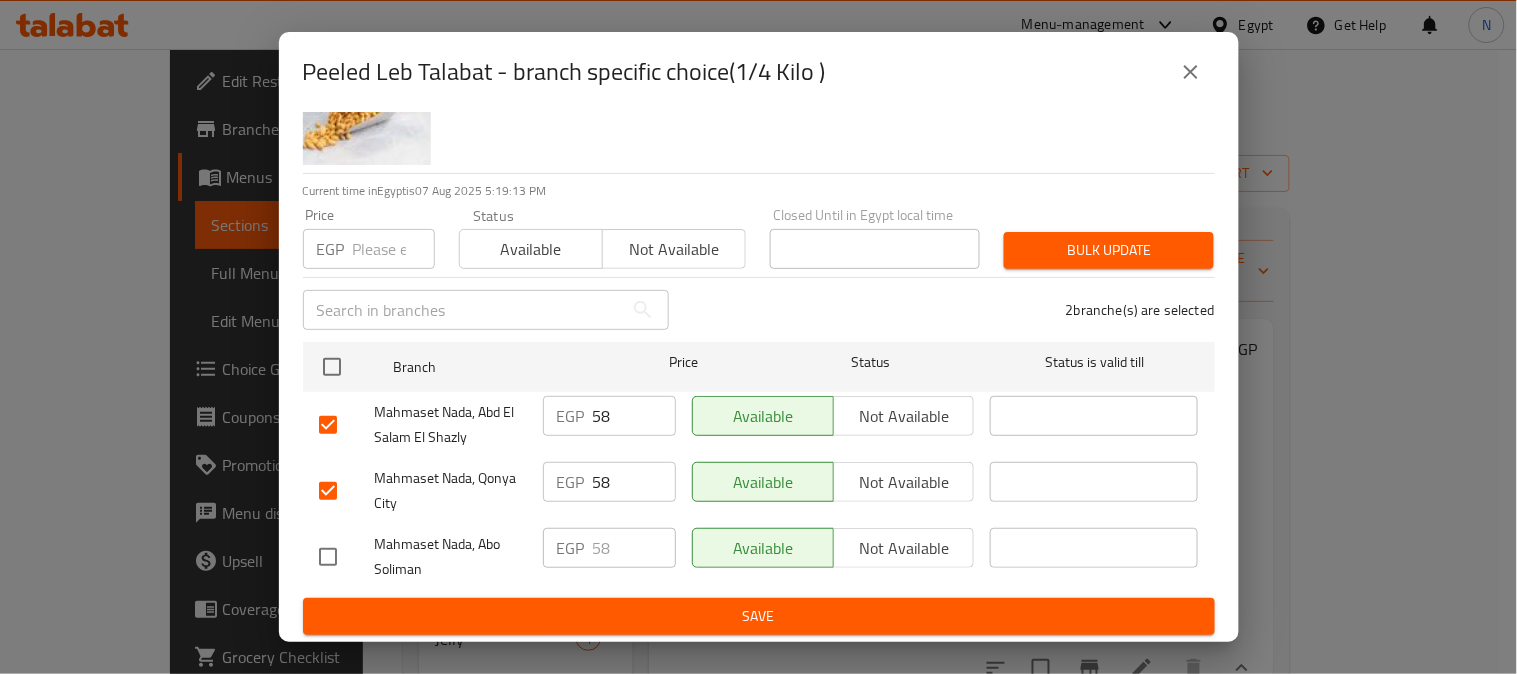 click on "58" at bounding box center [634, 416] 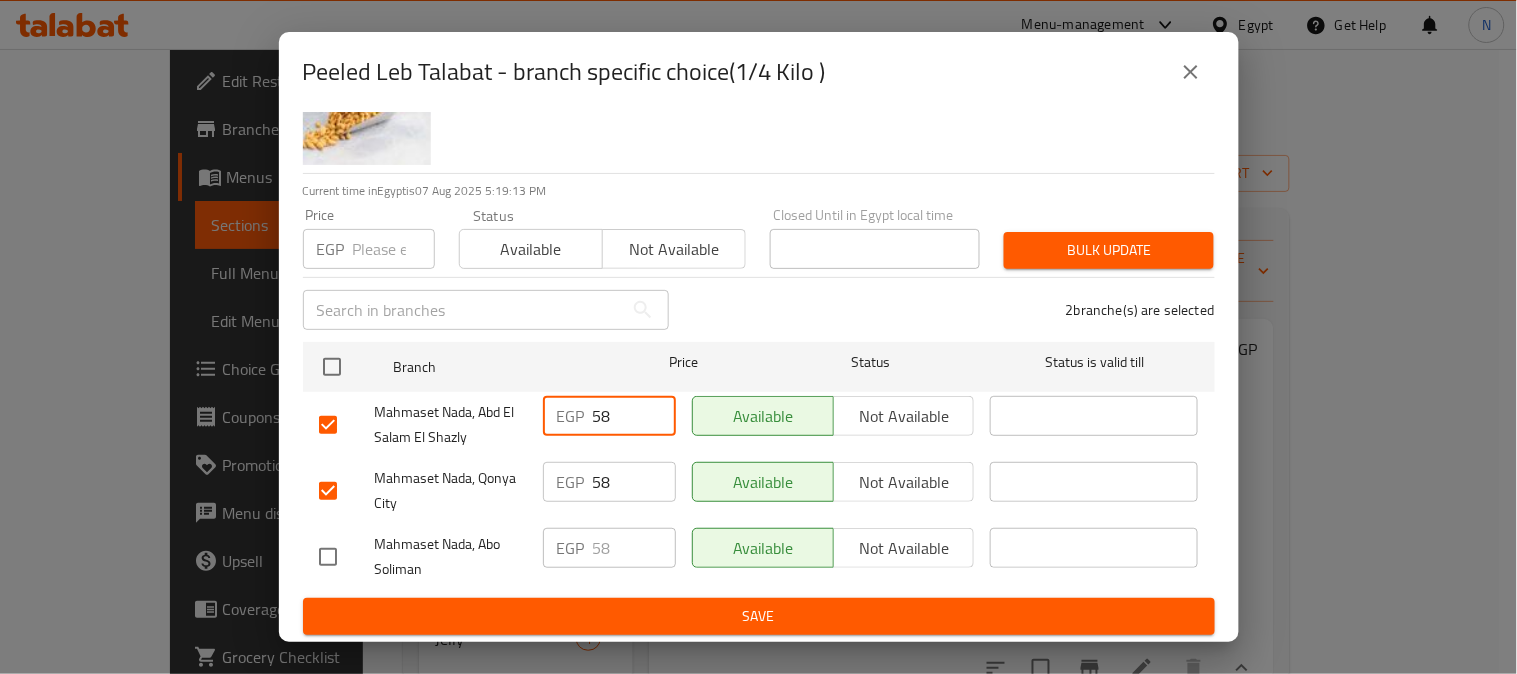 paste on "7.5" 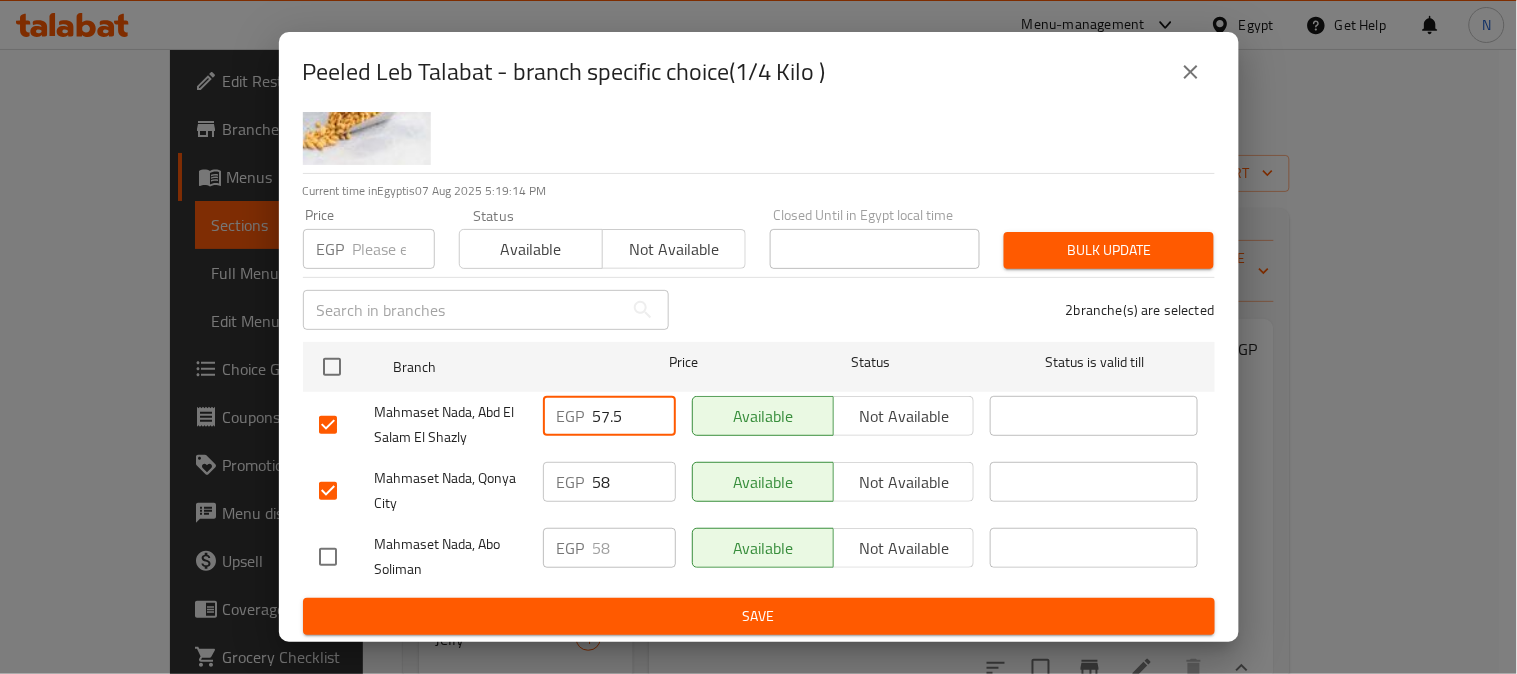 type on "57.5" 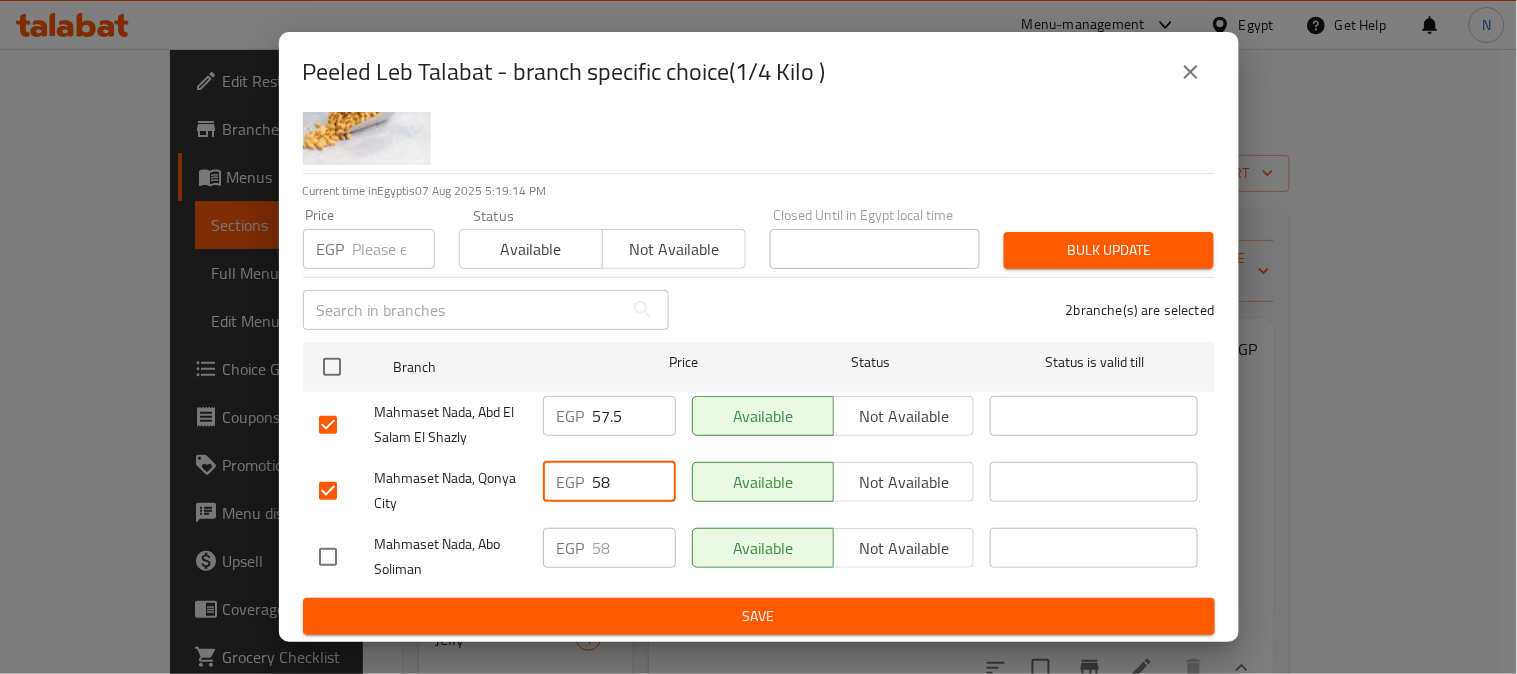 paste on "7.5" 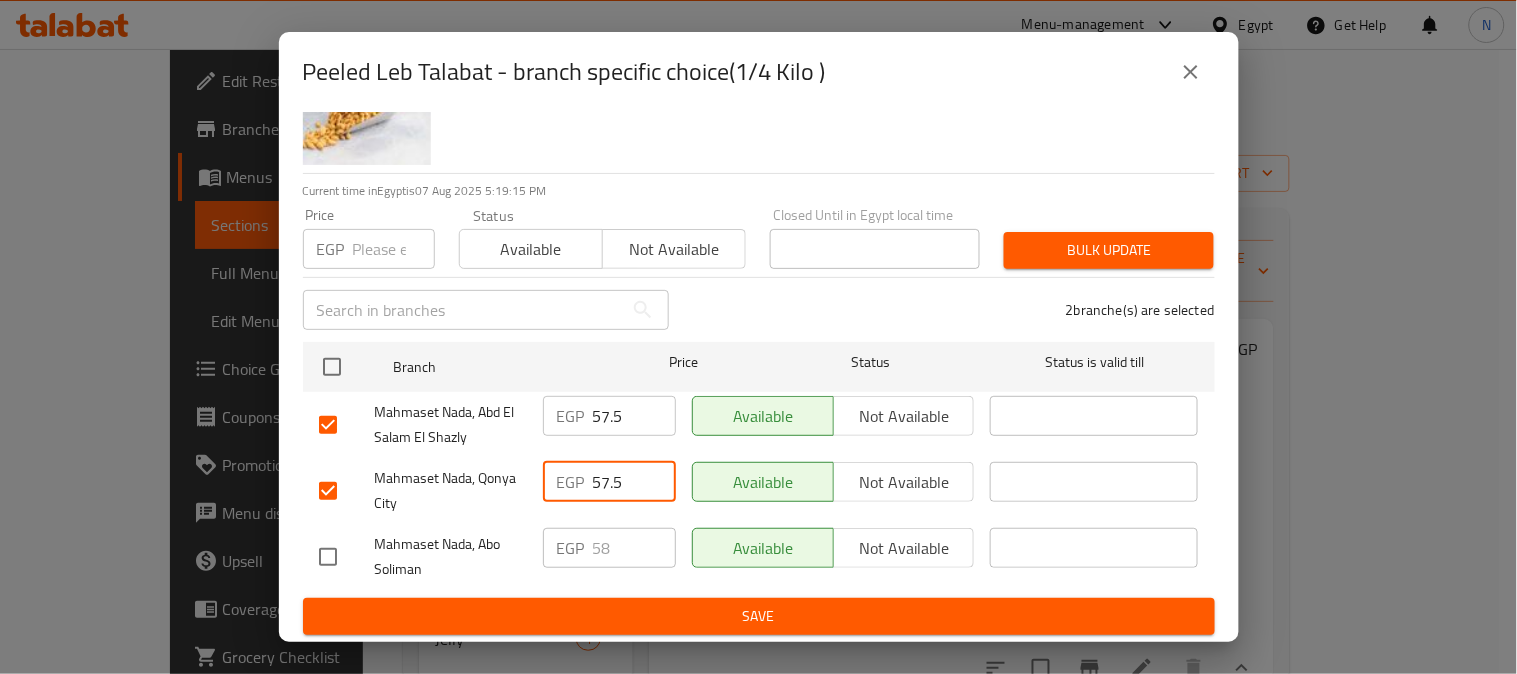 type on "57.5" 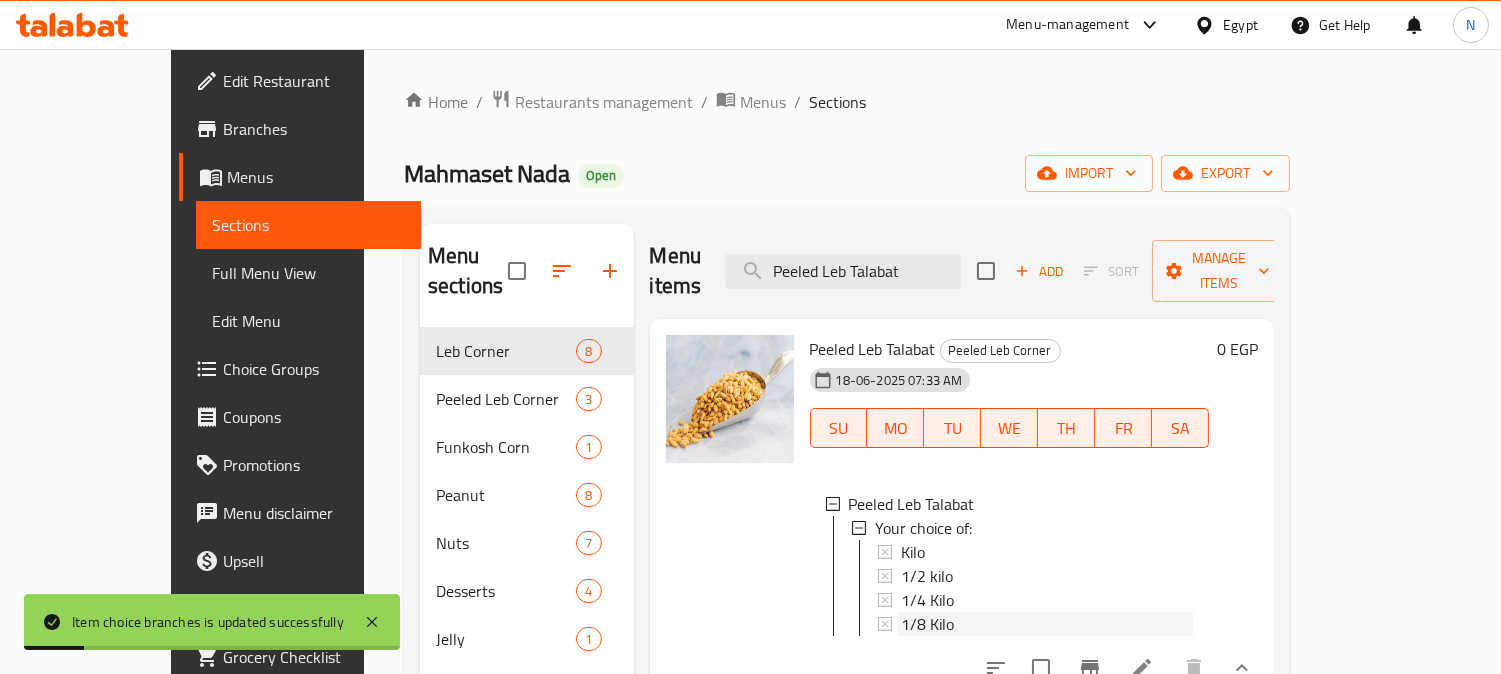 click on "1/8 Kilo" at bounding box center (927, 624) 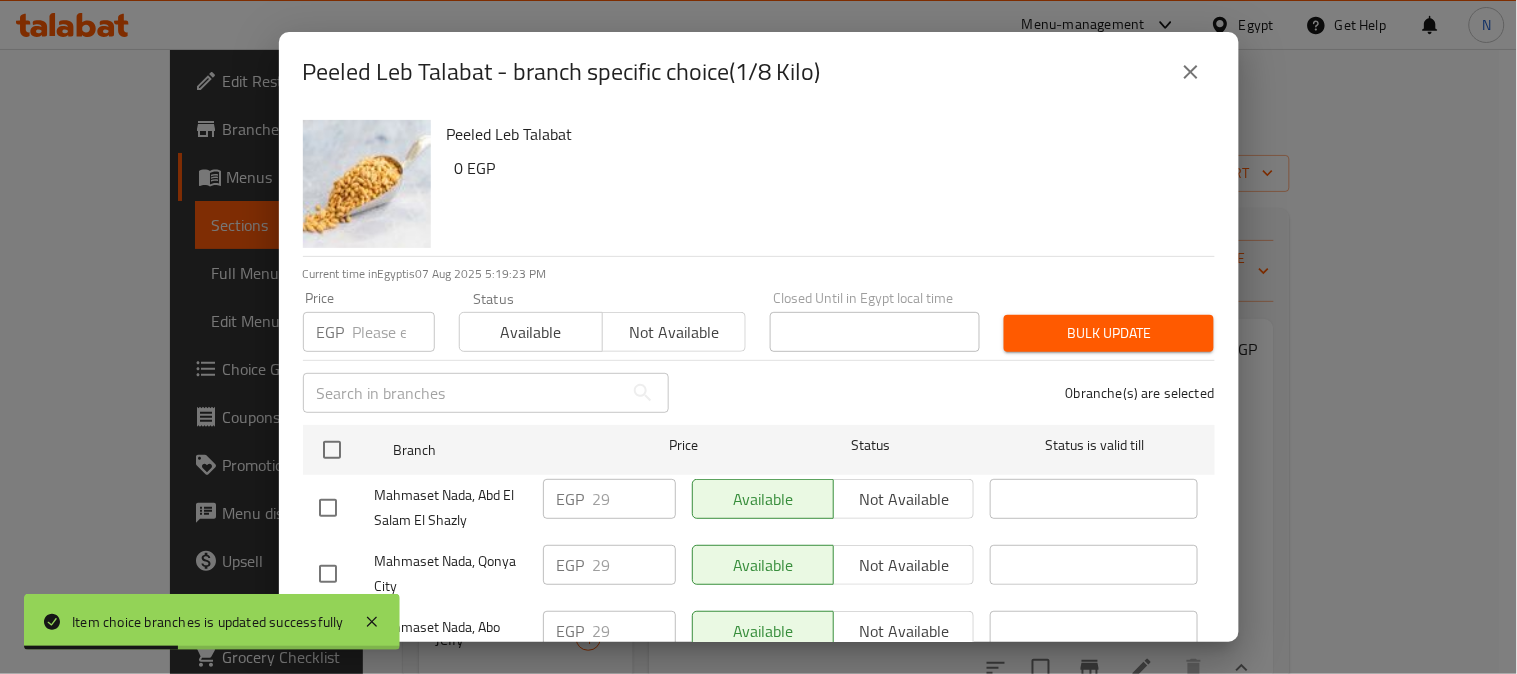 click at bounding box center [328, 508] 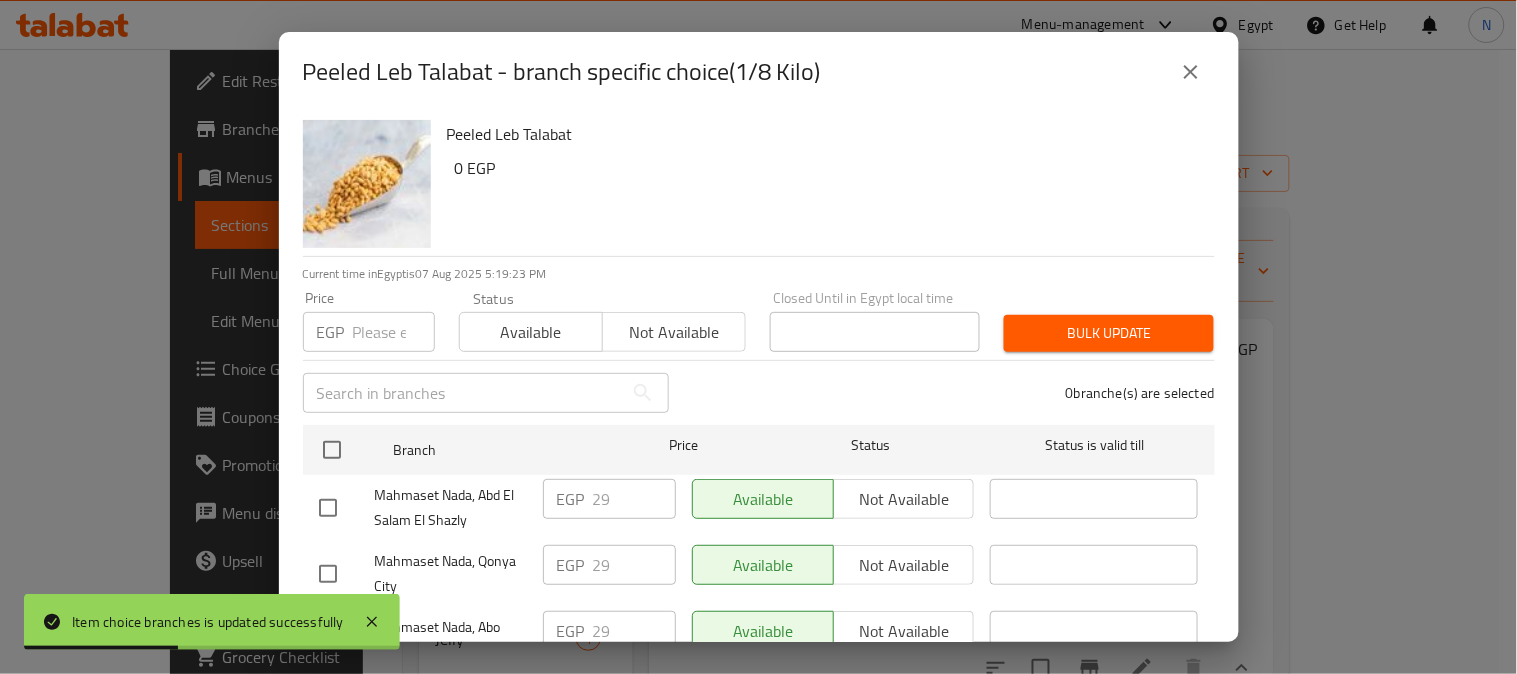 checkbox on "true" 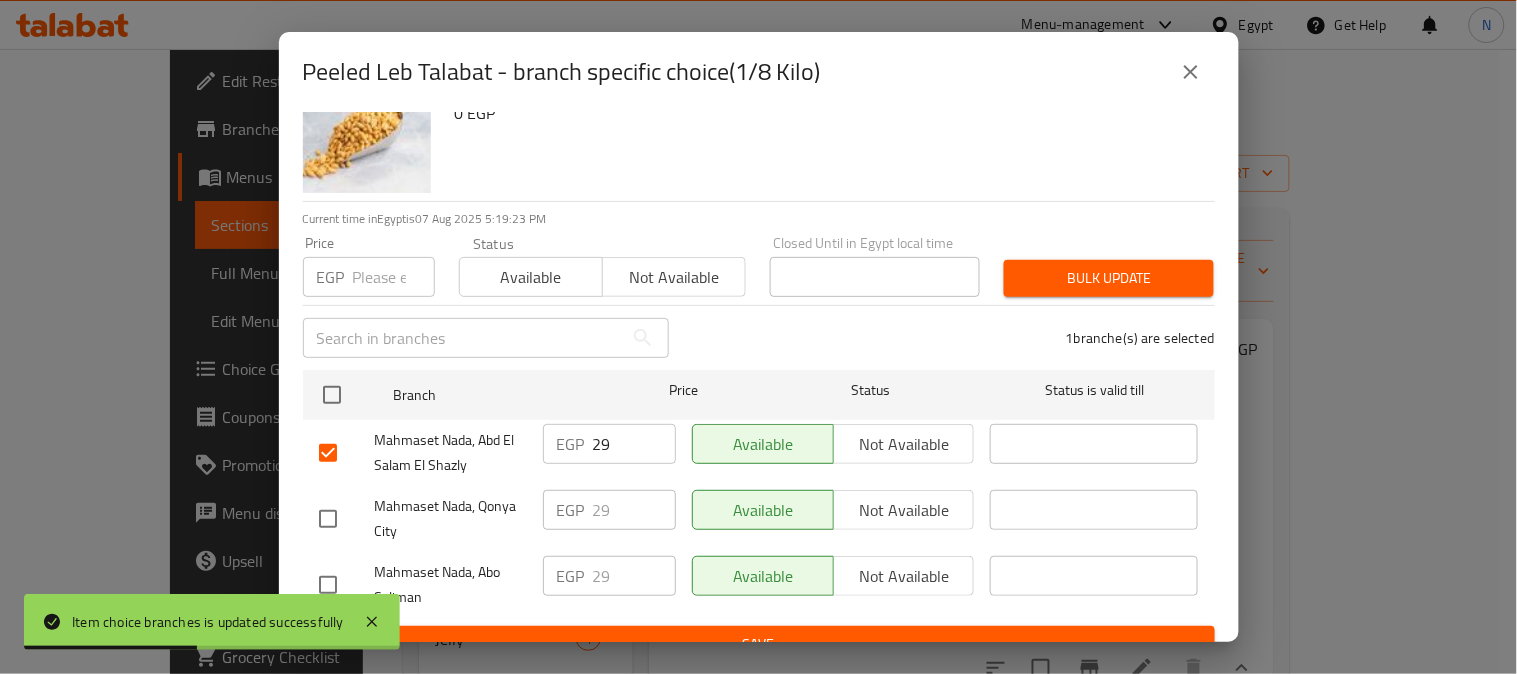 scroll, scrollTop: 83, scrollLeft: 0, axis: vertical 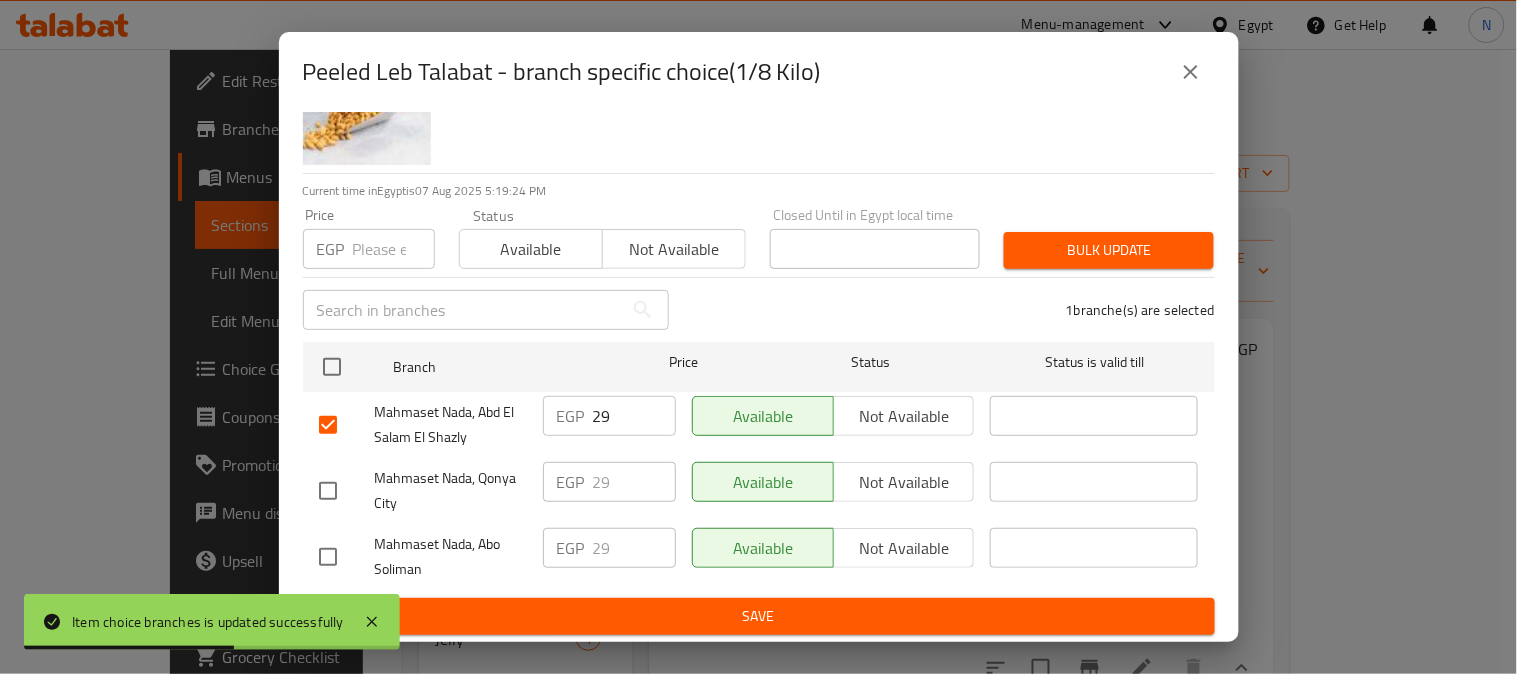 drag, startPoint x: 421, startPoint y: 546, endPoint x: 325, endPoint y: 495, distance: 108.706024 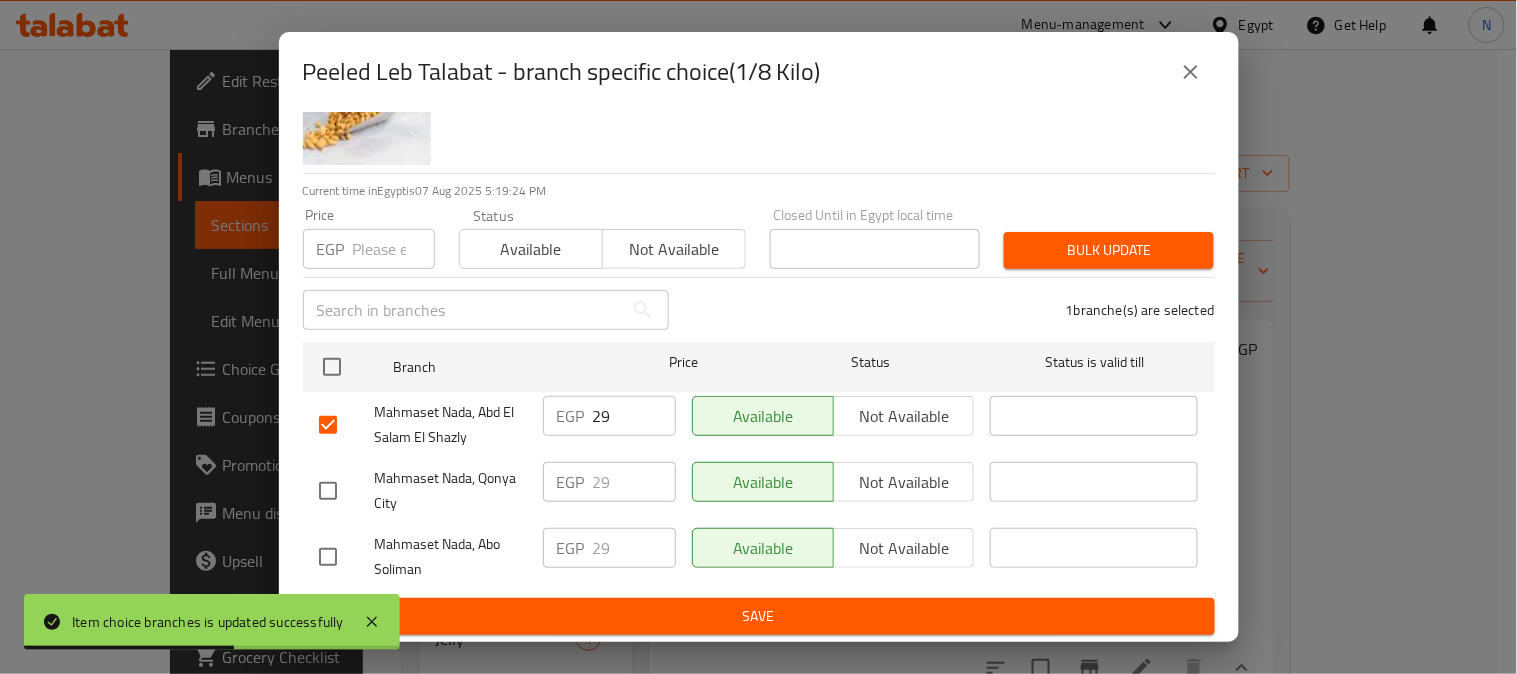 click at bounding box center [328, 491] 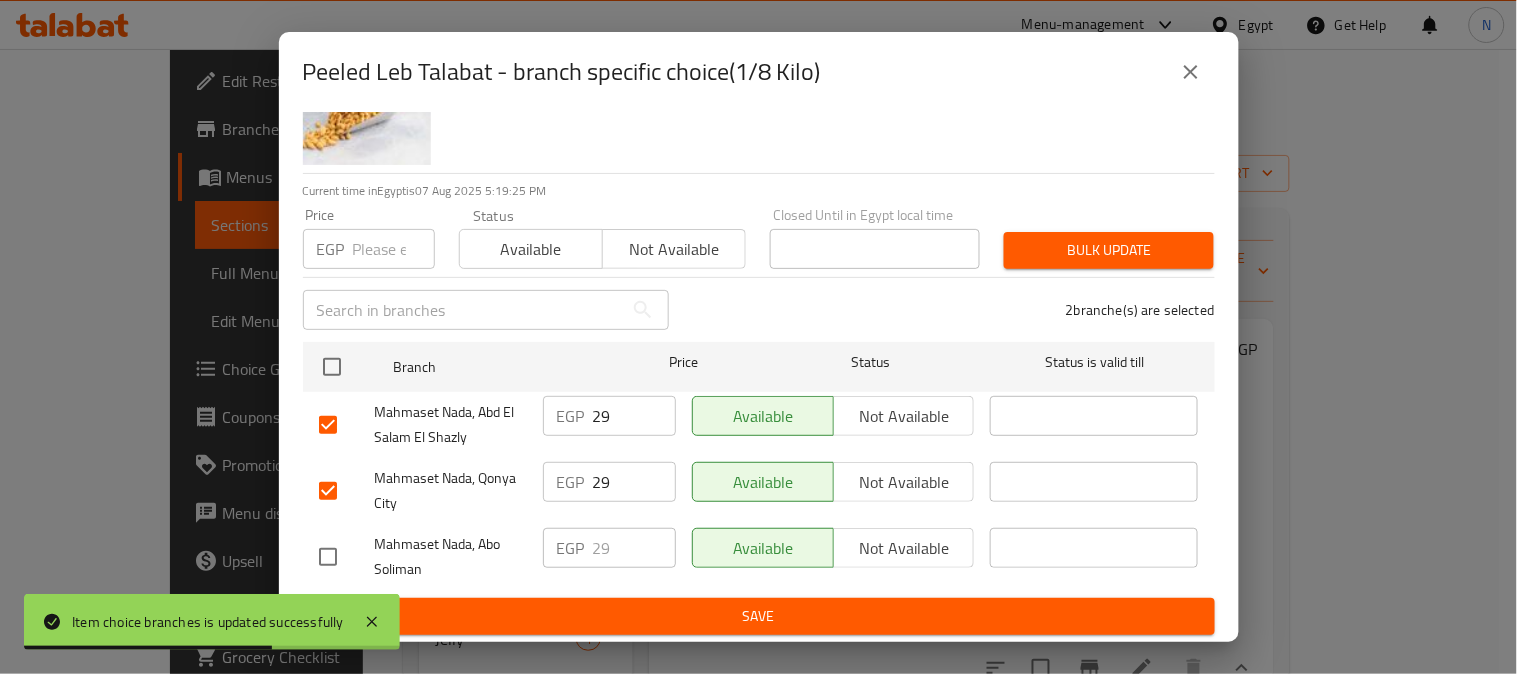 click on "29" at bounding box center [634, 482] 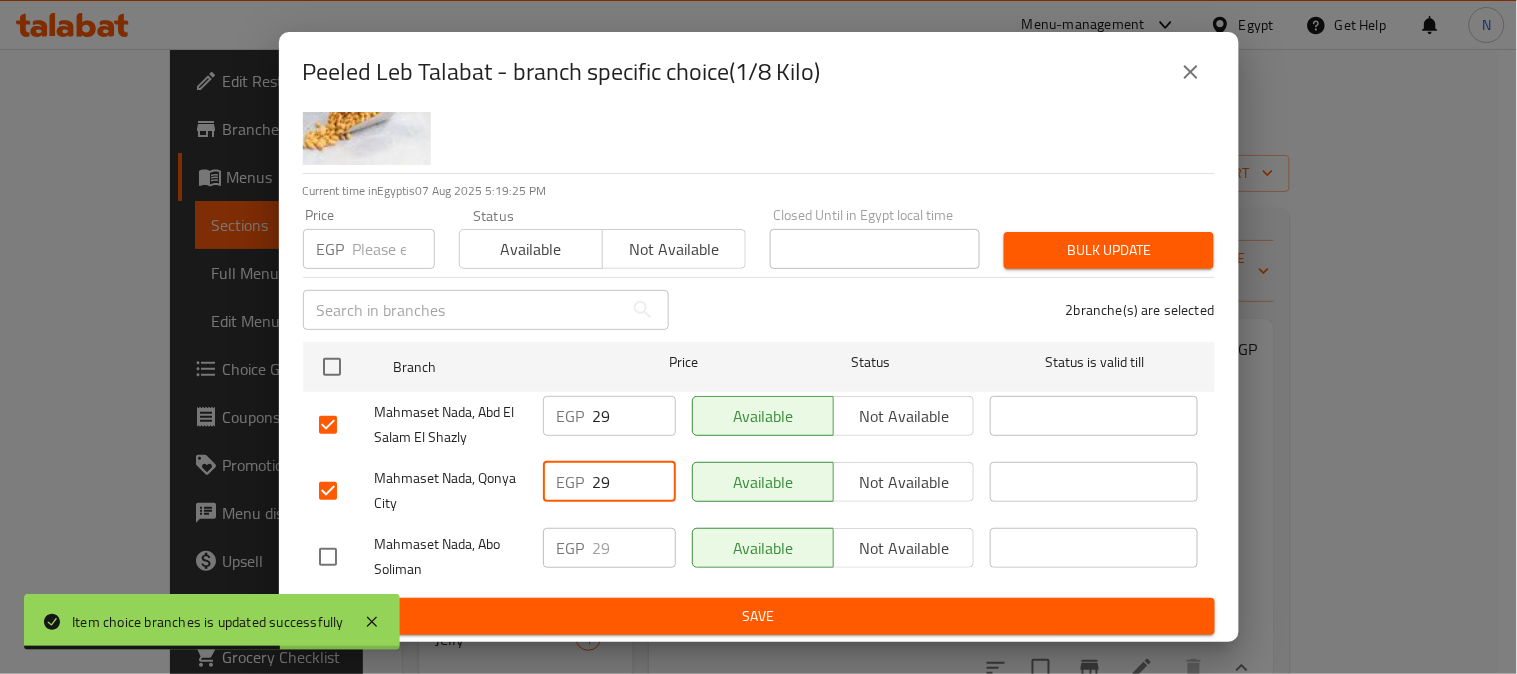 click on "29" at bounding box center (634, 482) 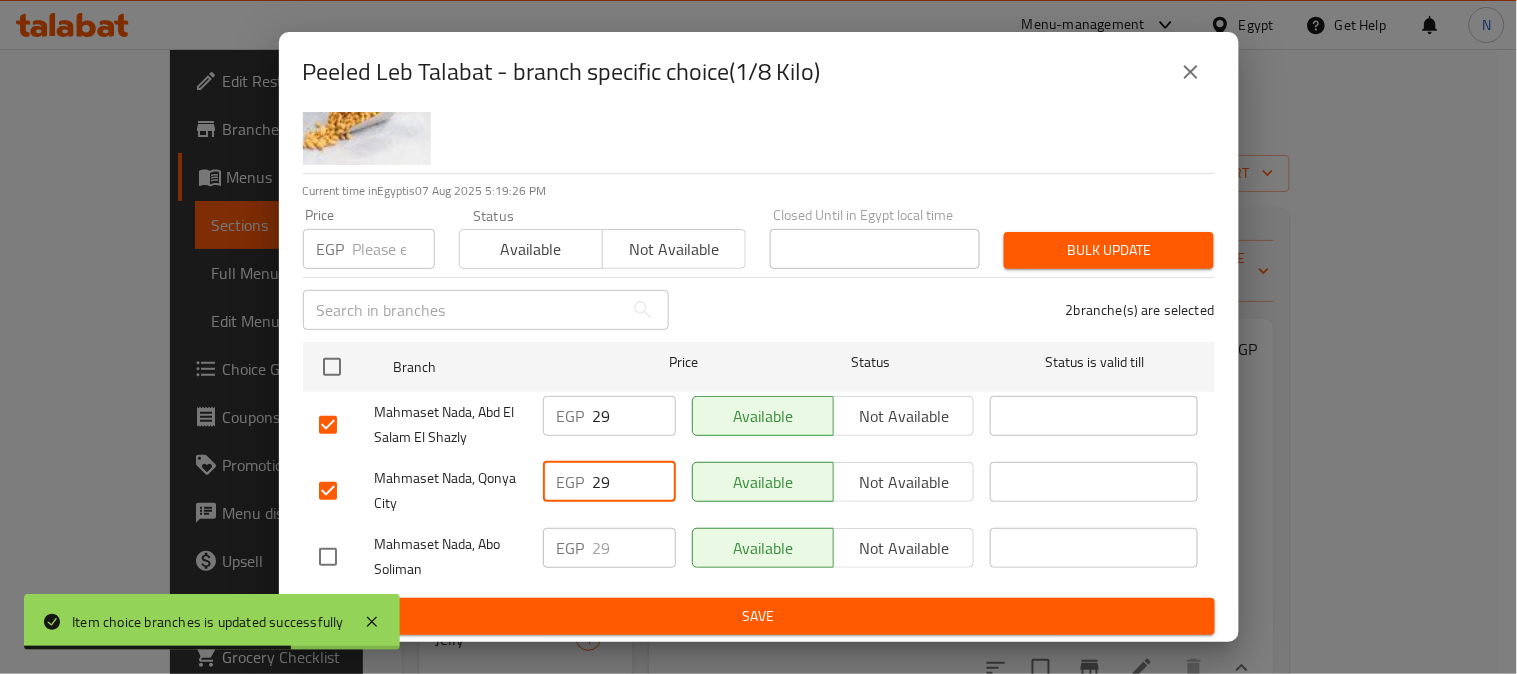 paste on "8.75" 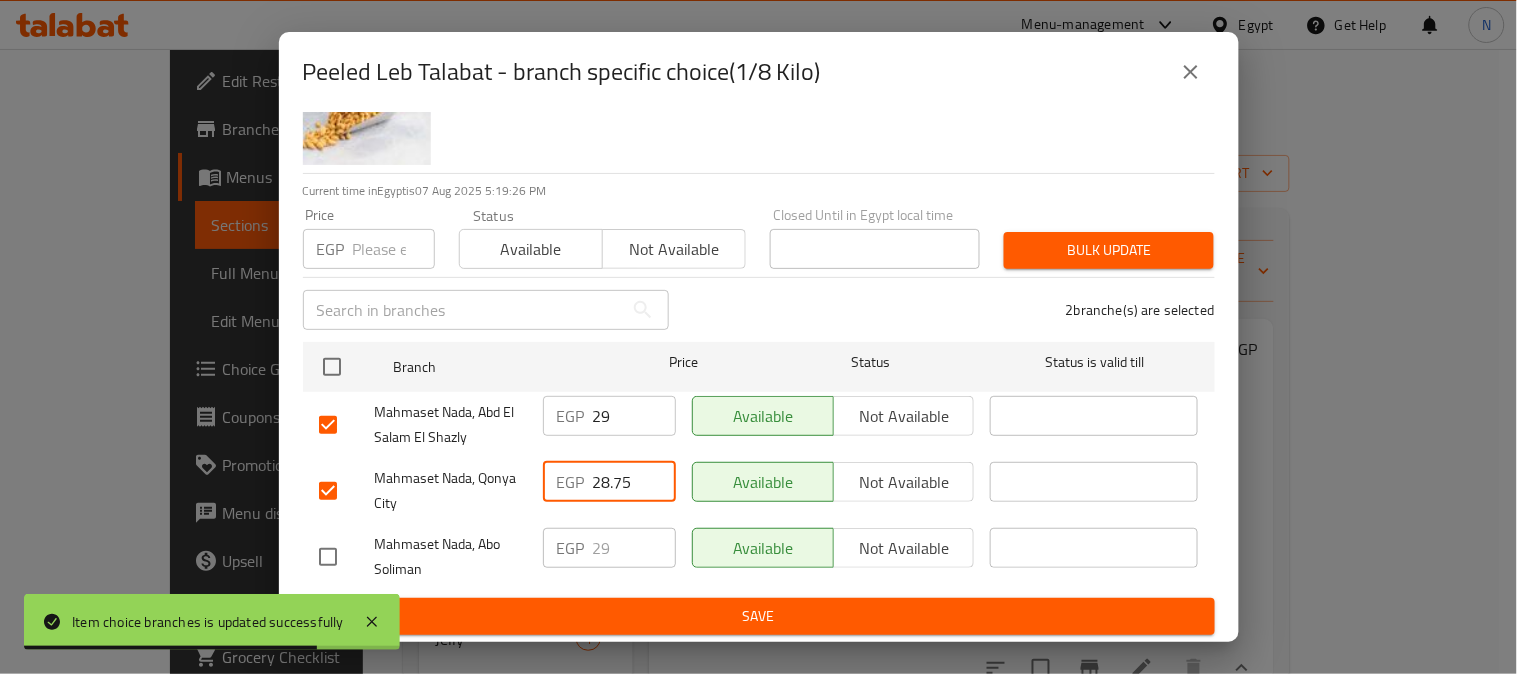type on "28.75" 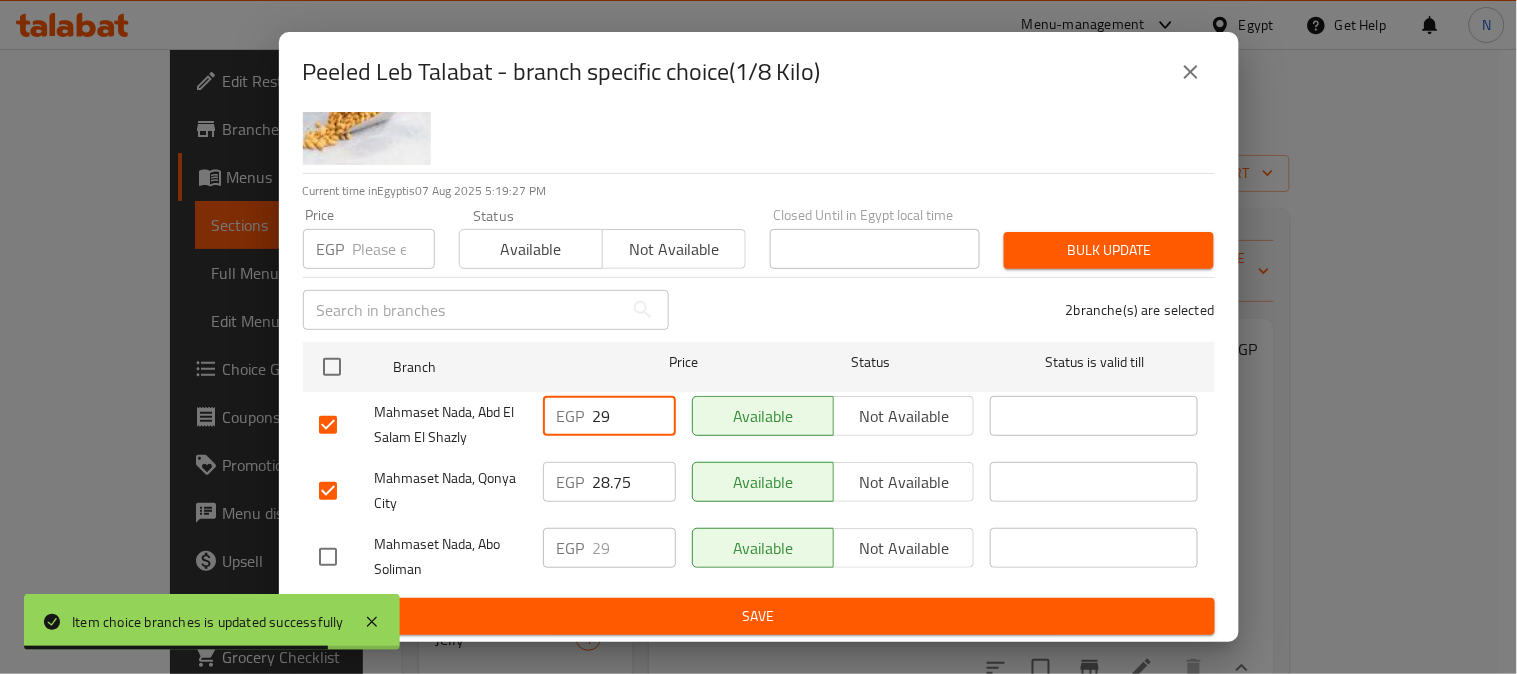 click on "29" at bounding box center [634, 416] 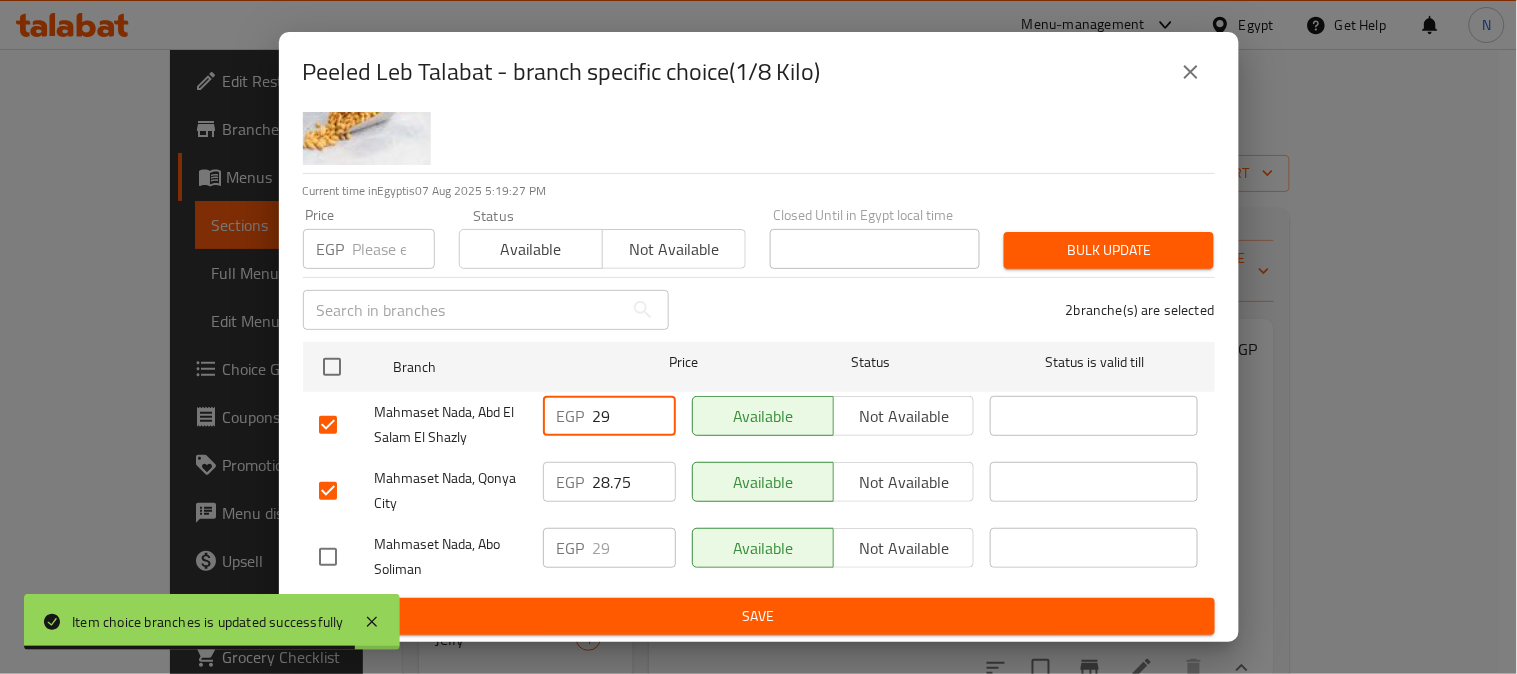 click on "29" at bounding box center [634, 416] 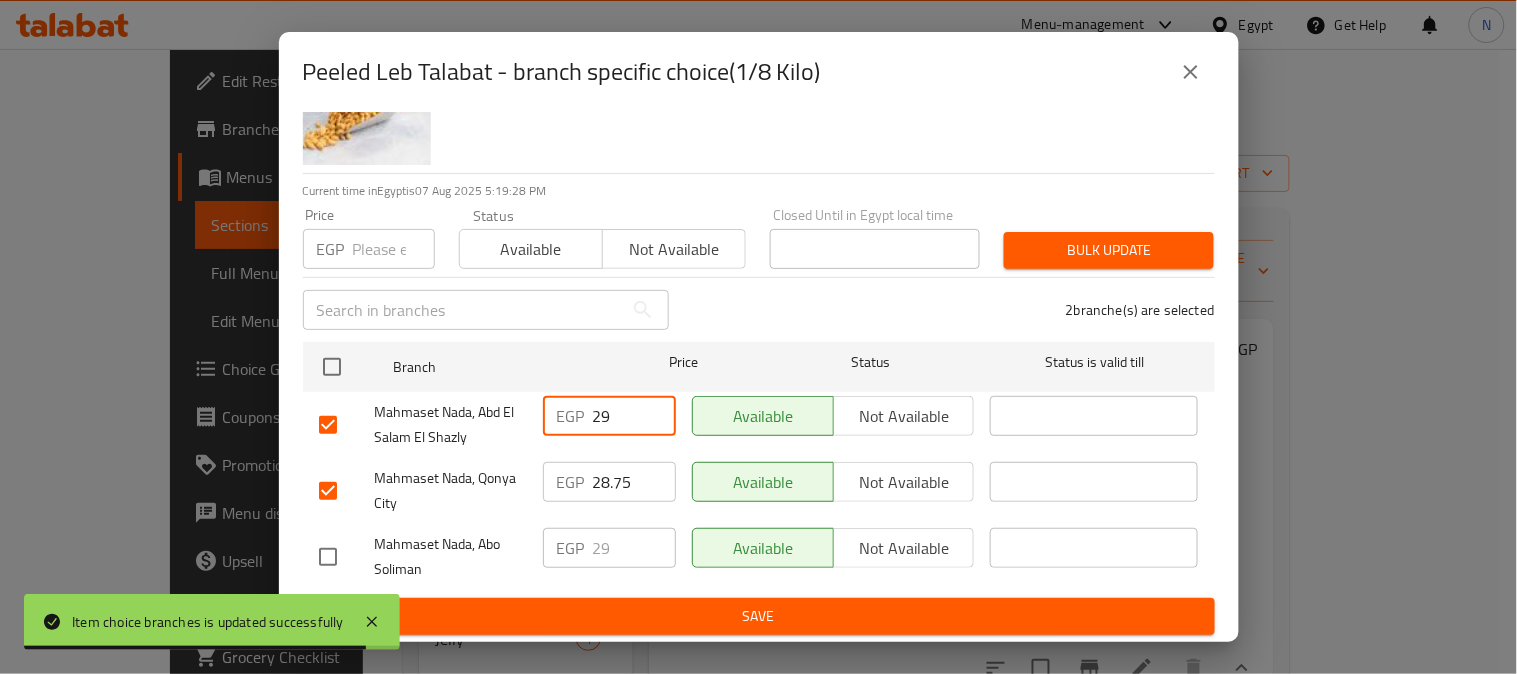 paste on "8.75" 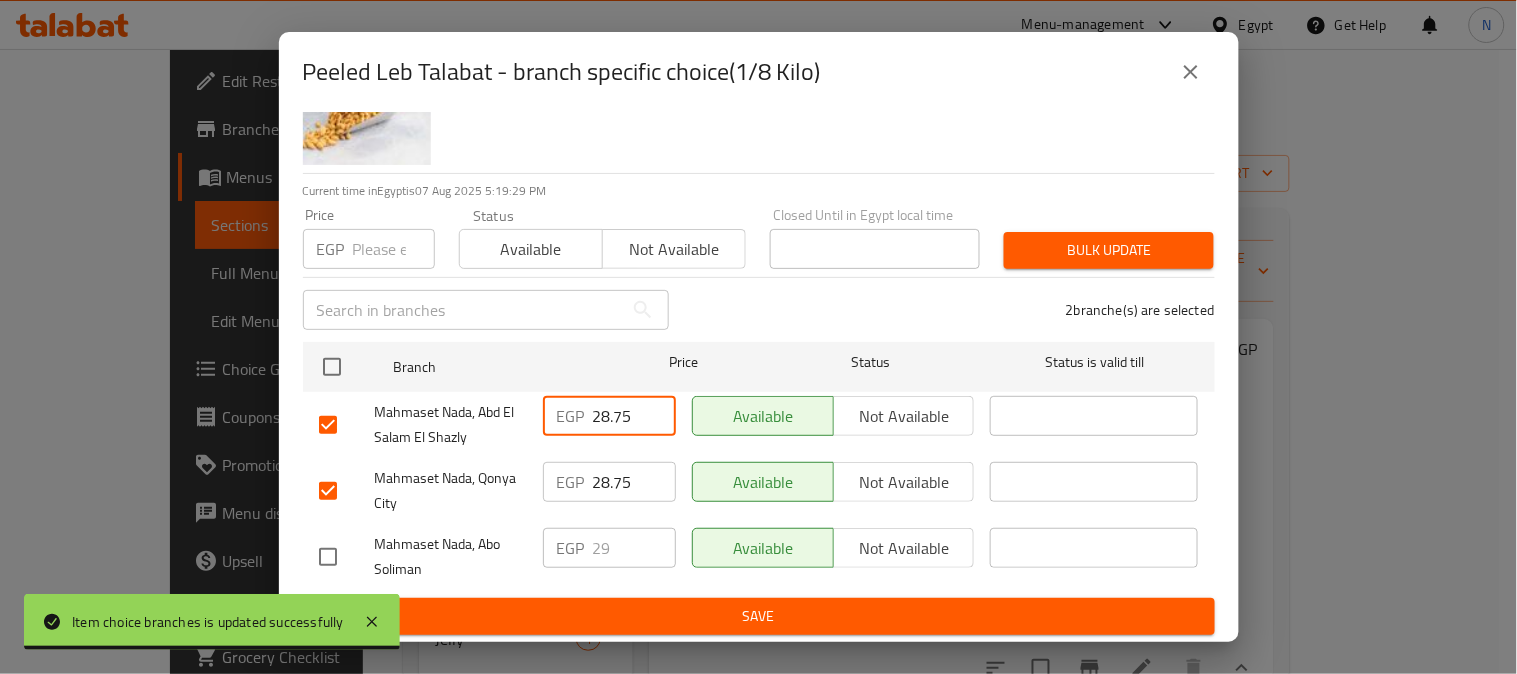 type on "28.75" 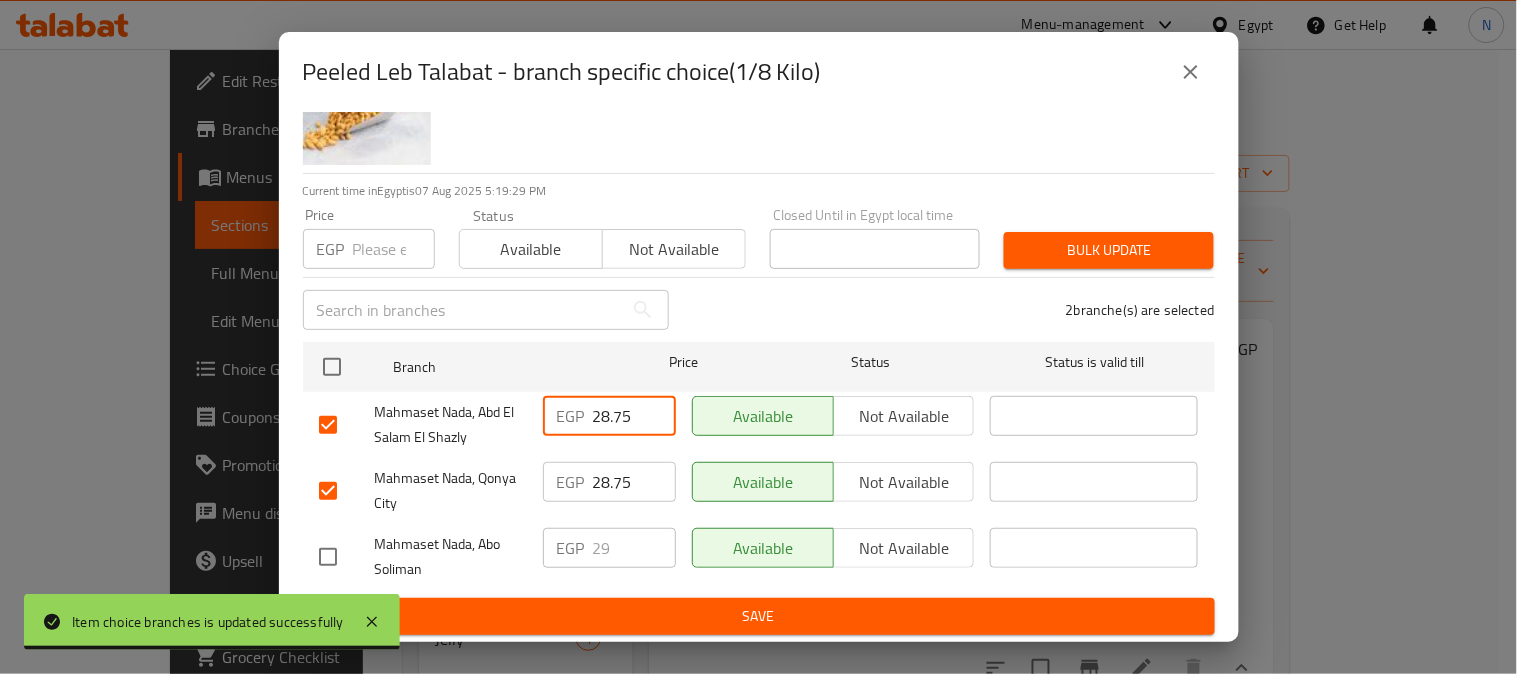 click on "Save" at bounding box center [759, 616] 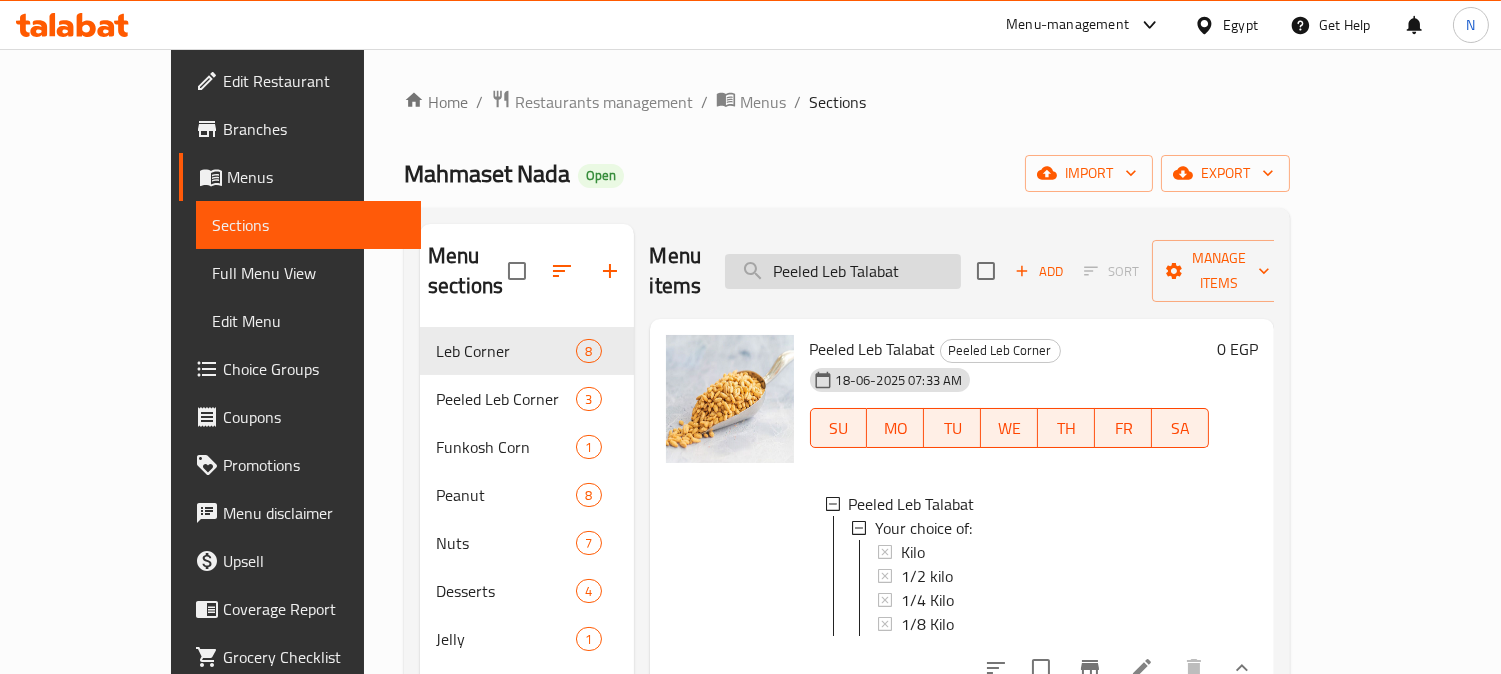 click on "Peeled Leb Talabat" at bounding box center (843, 271) 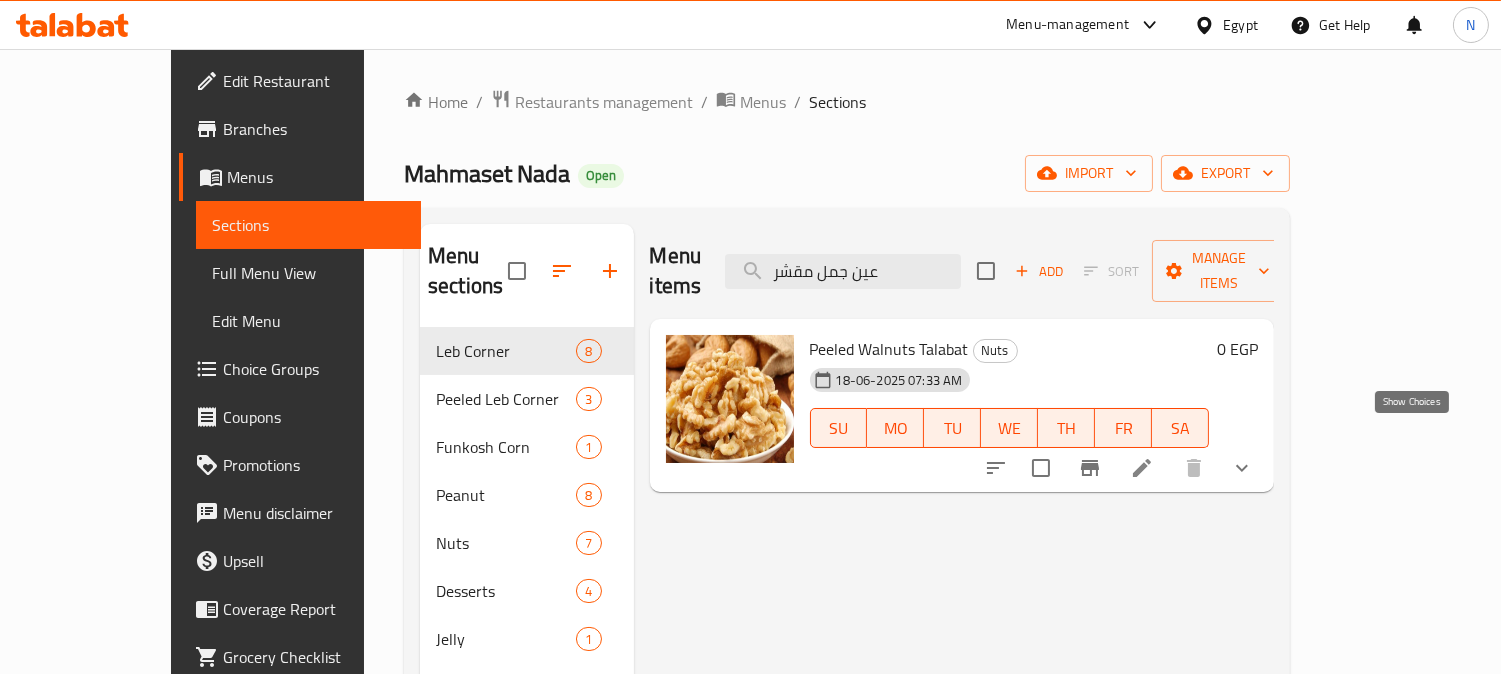 type on "عين جمل مقشر" 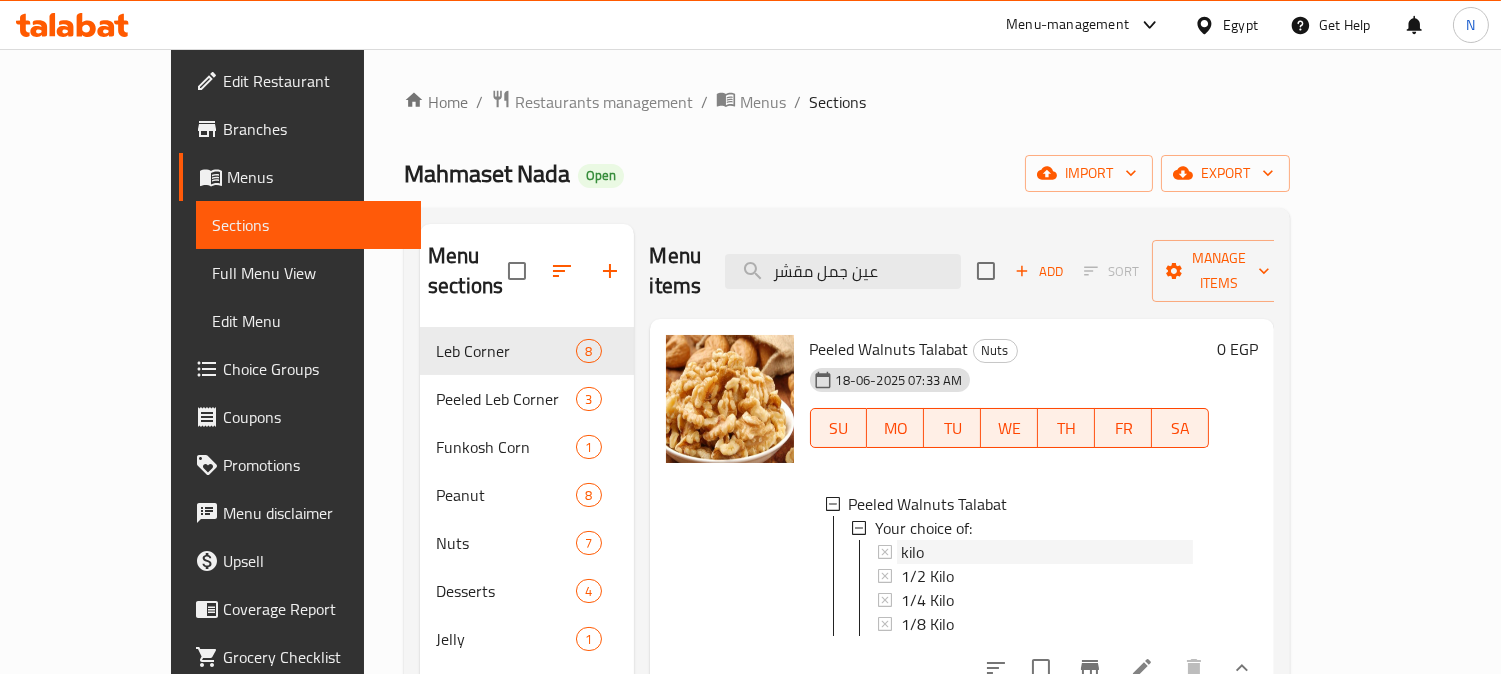 click on "kilo" at bounding box center (1047, 552) 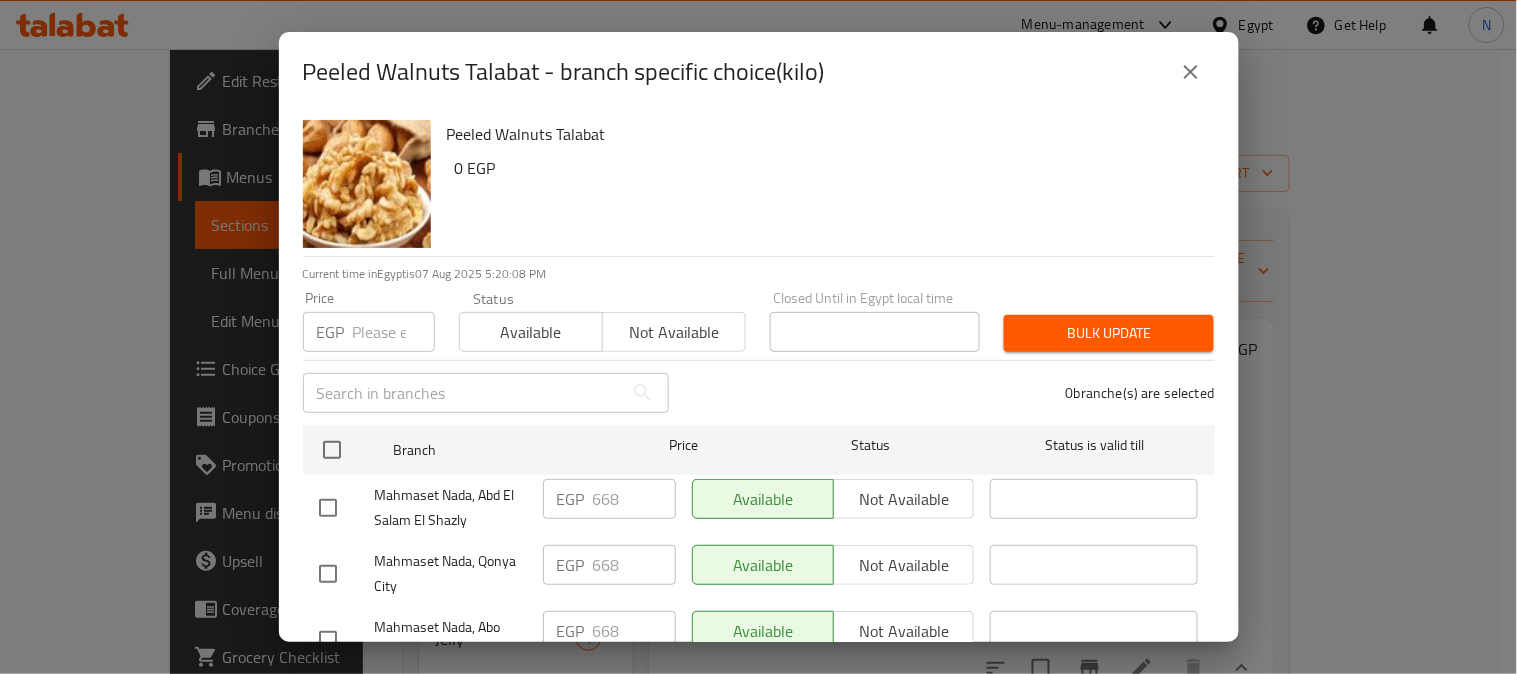 click at bounding box center [328, 508] 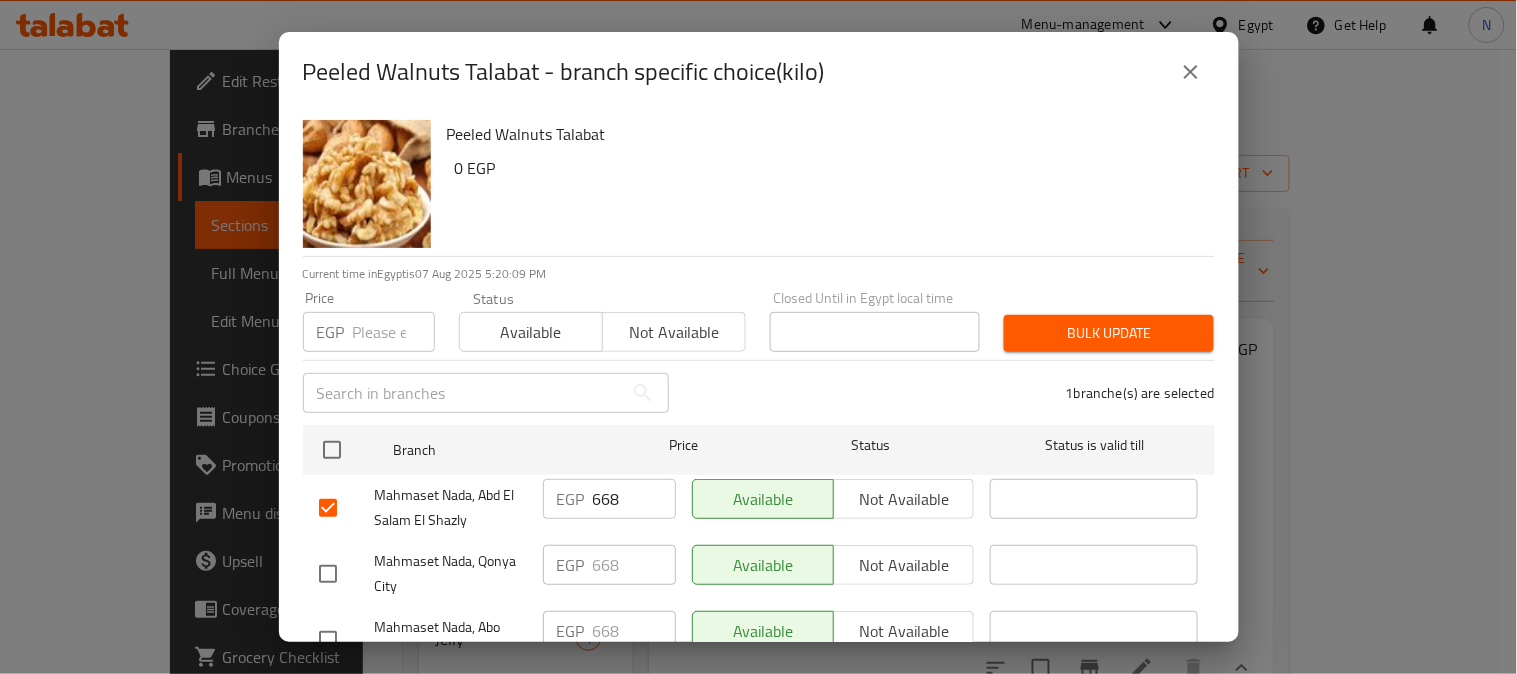click at bounding box center (328, 574) 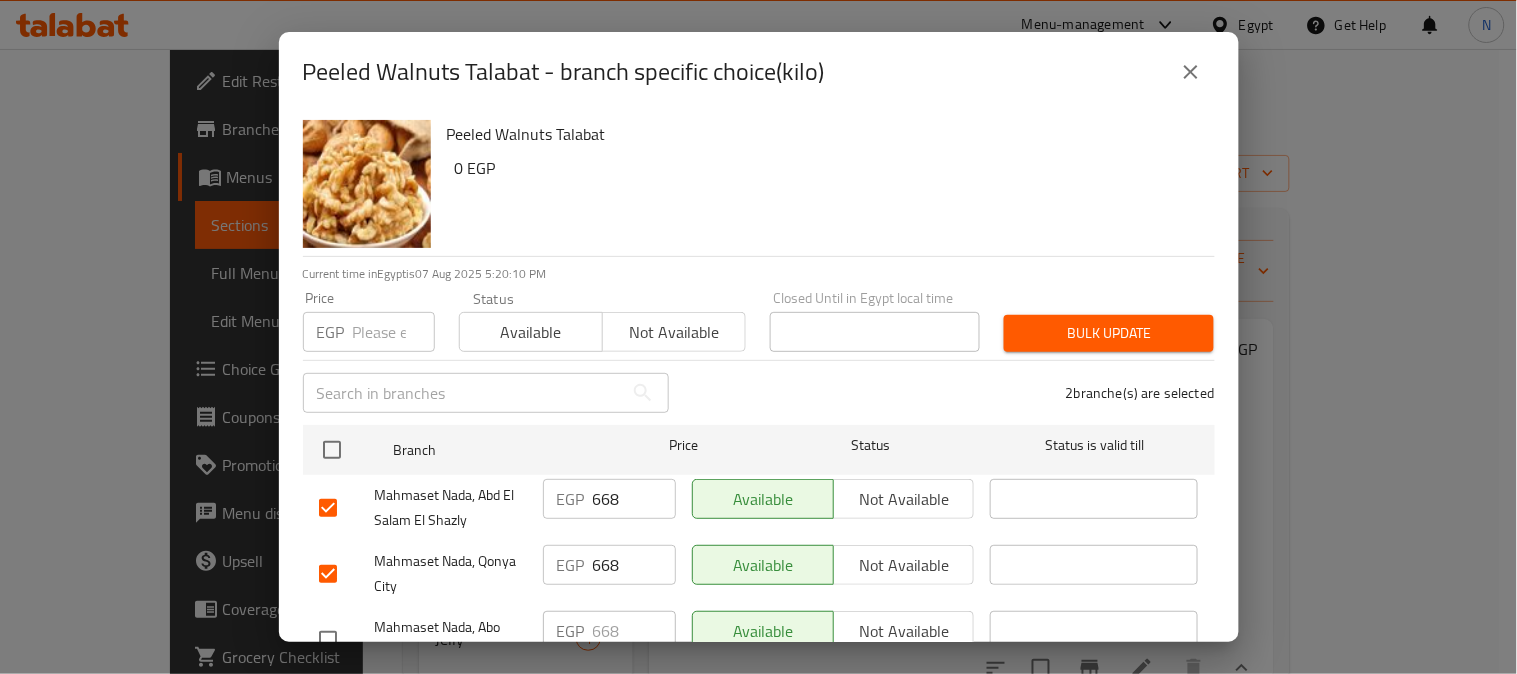 click on "668" at bounding box center (634, 499) 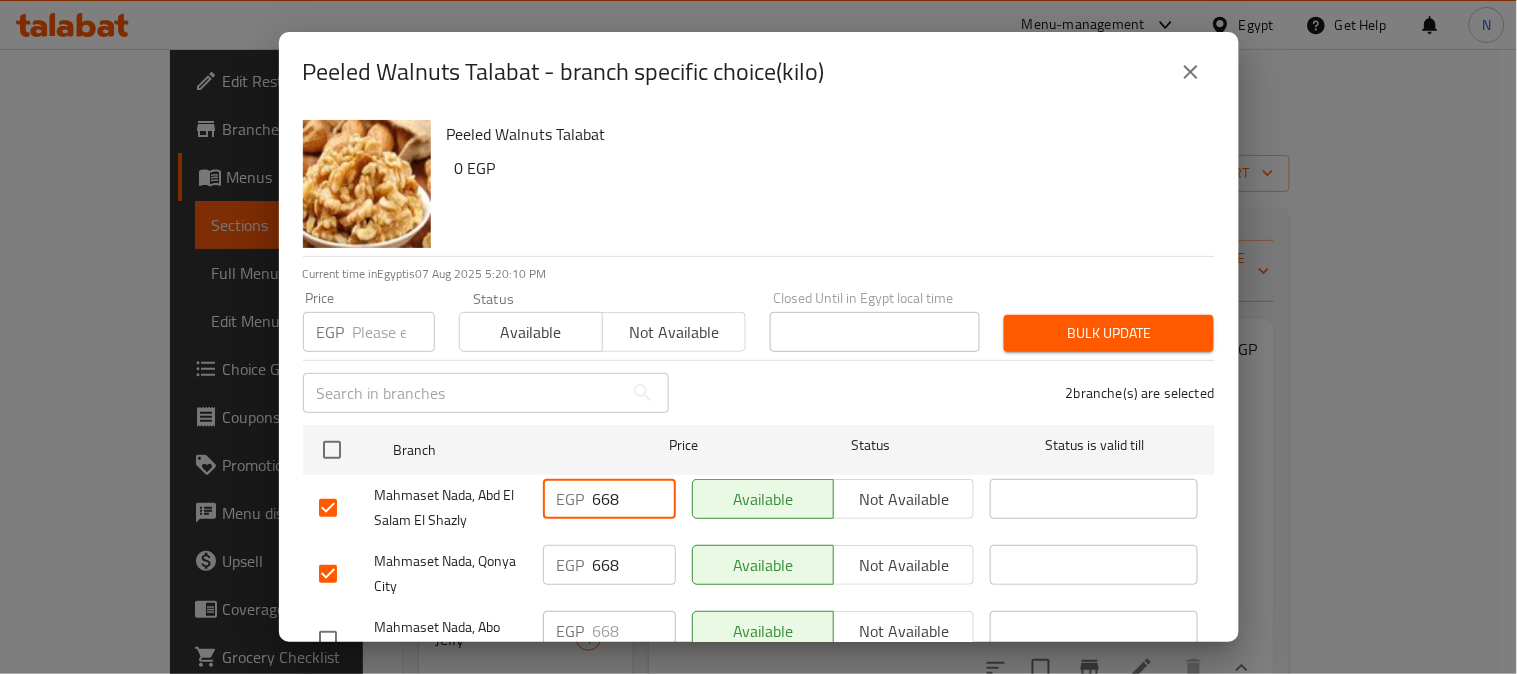 click on "668" at bounding box center [634, 499] 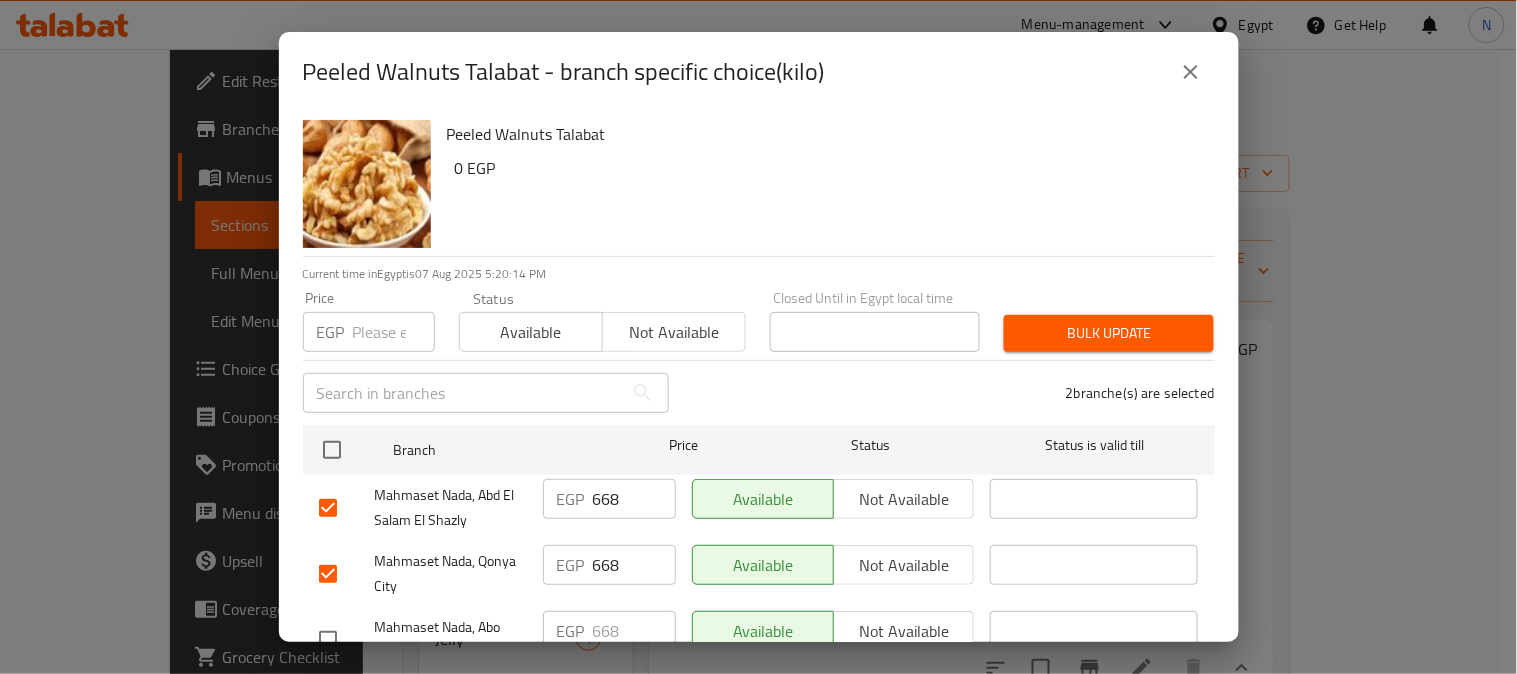 click 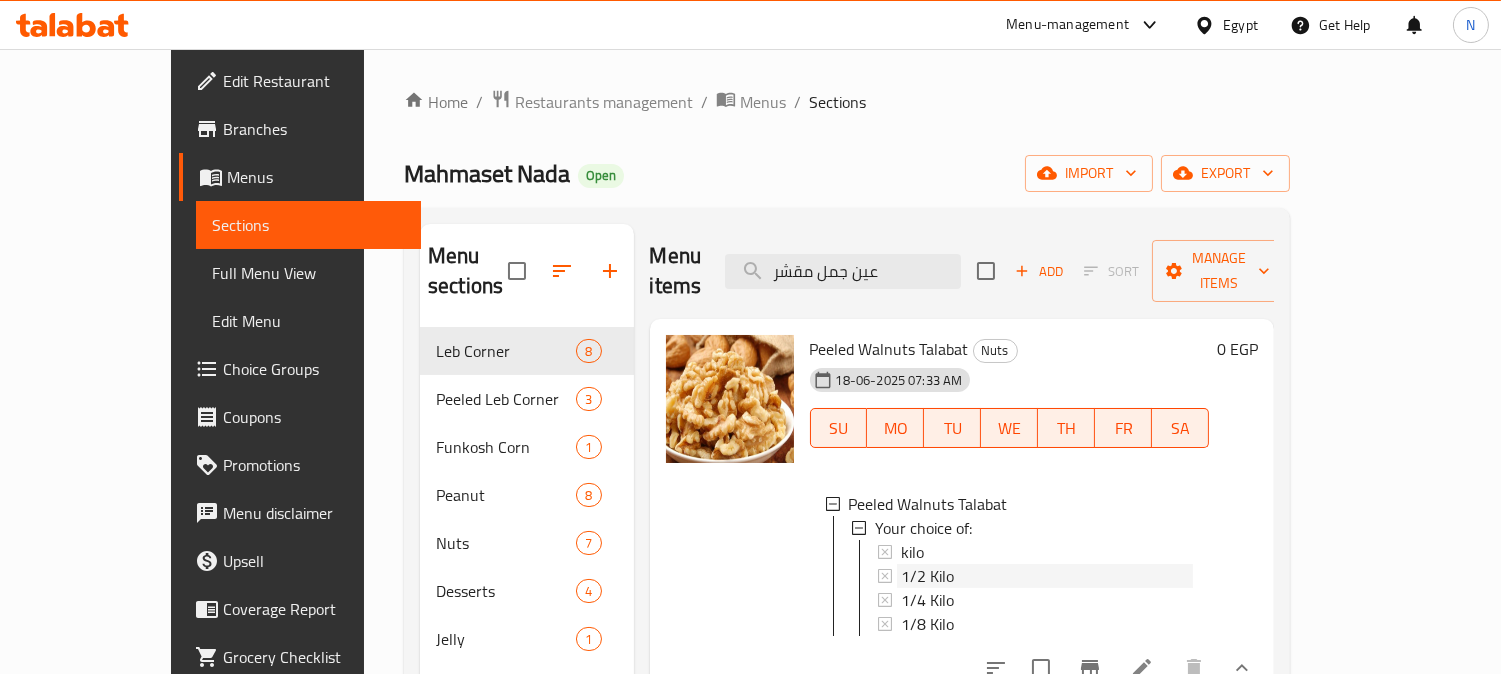 click on "1/2 Kilo" at bounding box center (927, 576) 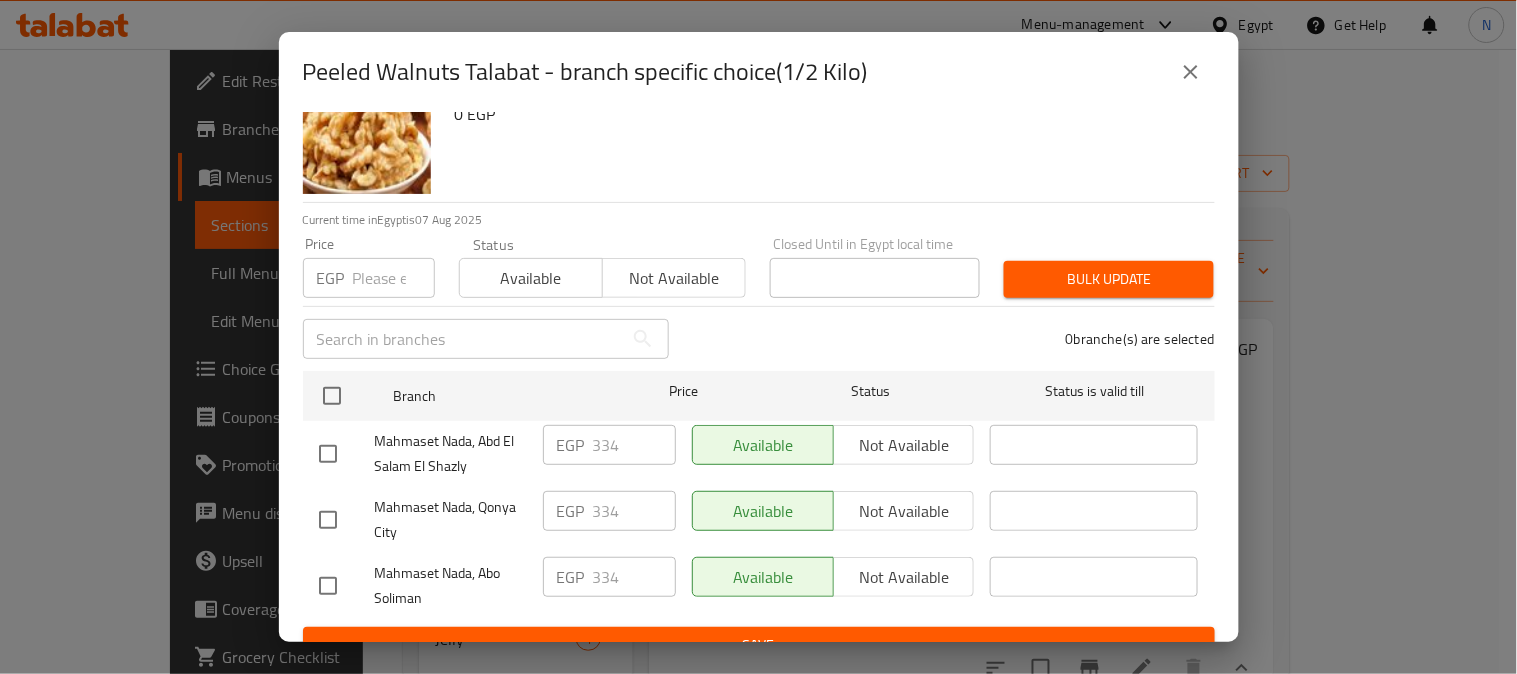 scroll, scrollTop: 83, scrollLeft: 0, axis: vertical 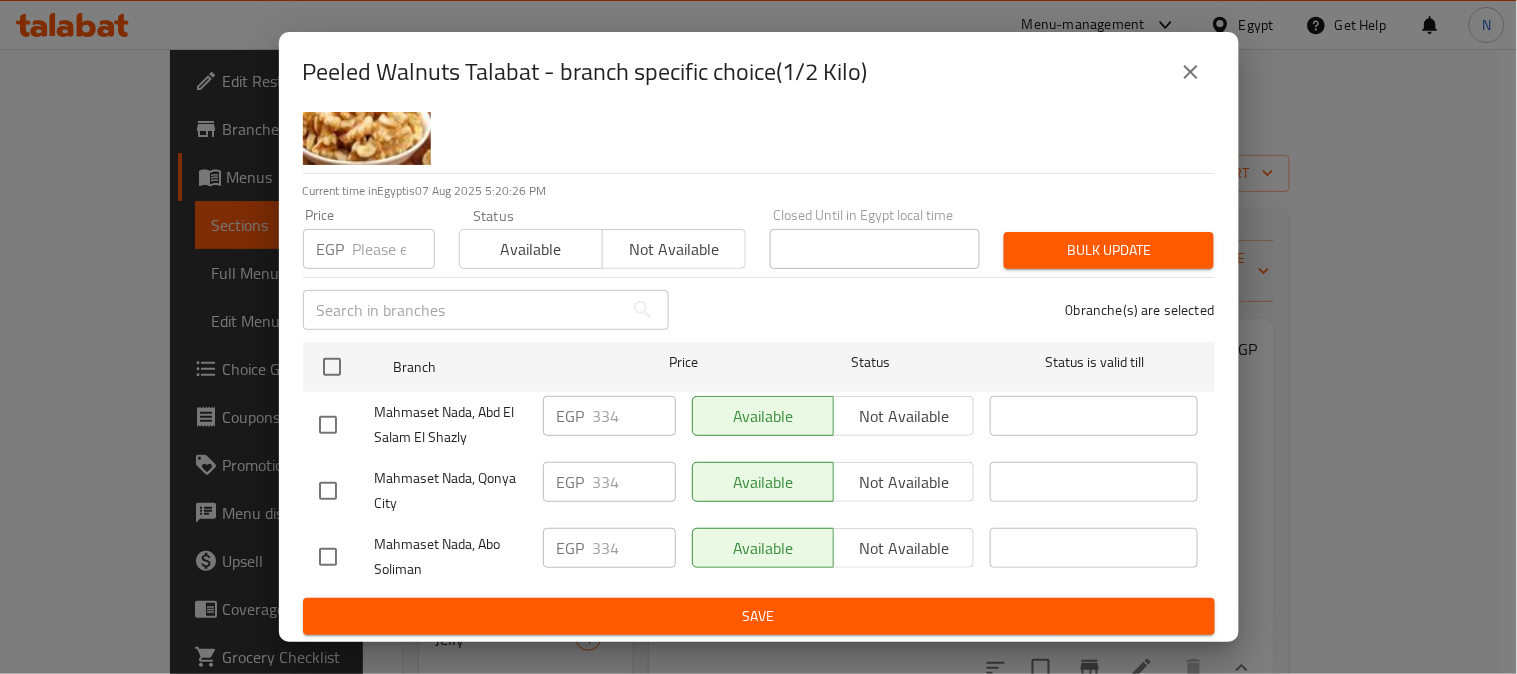 click 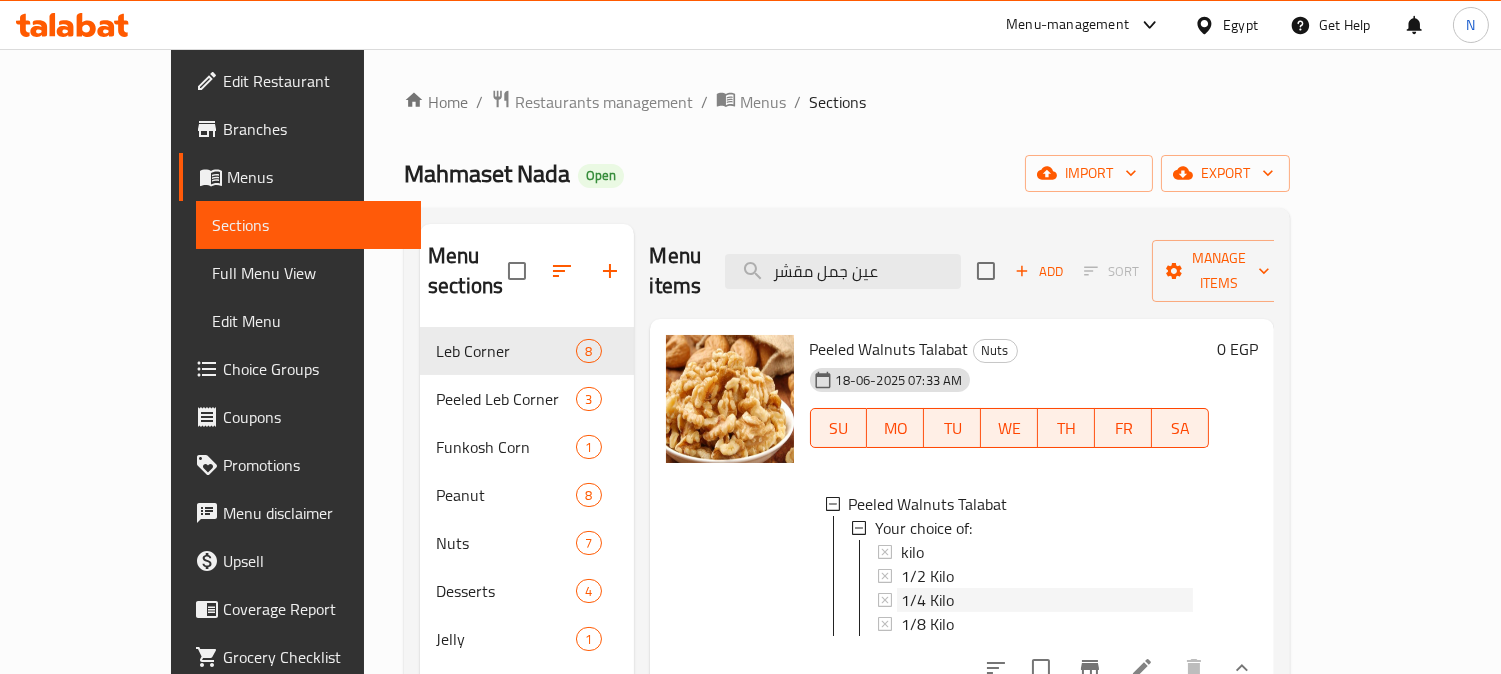 click on "1/4 Kilo" at bounding box center (927, 600) 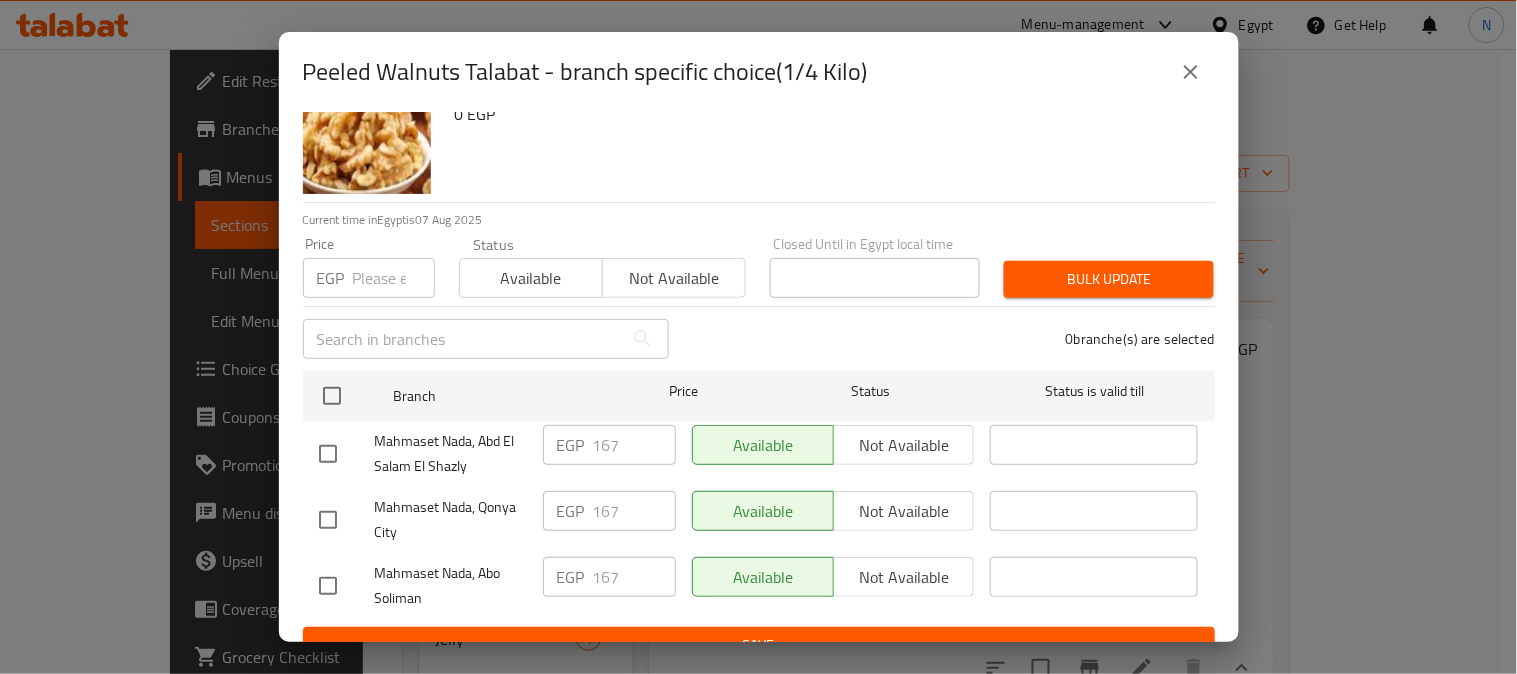 scroll, scrollTop: 83, scrollLeft: 0, axis: vertical 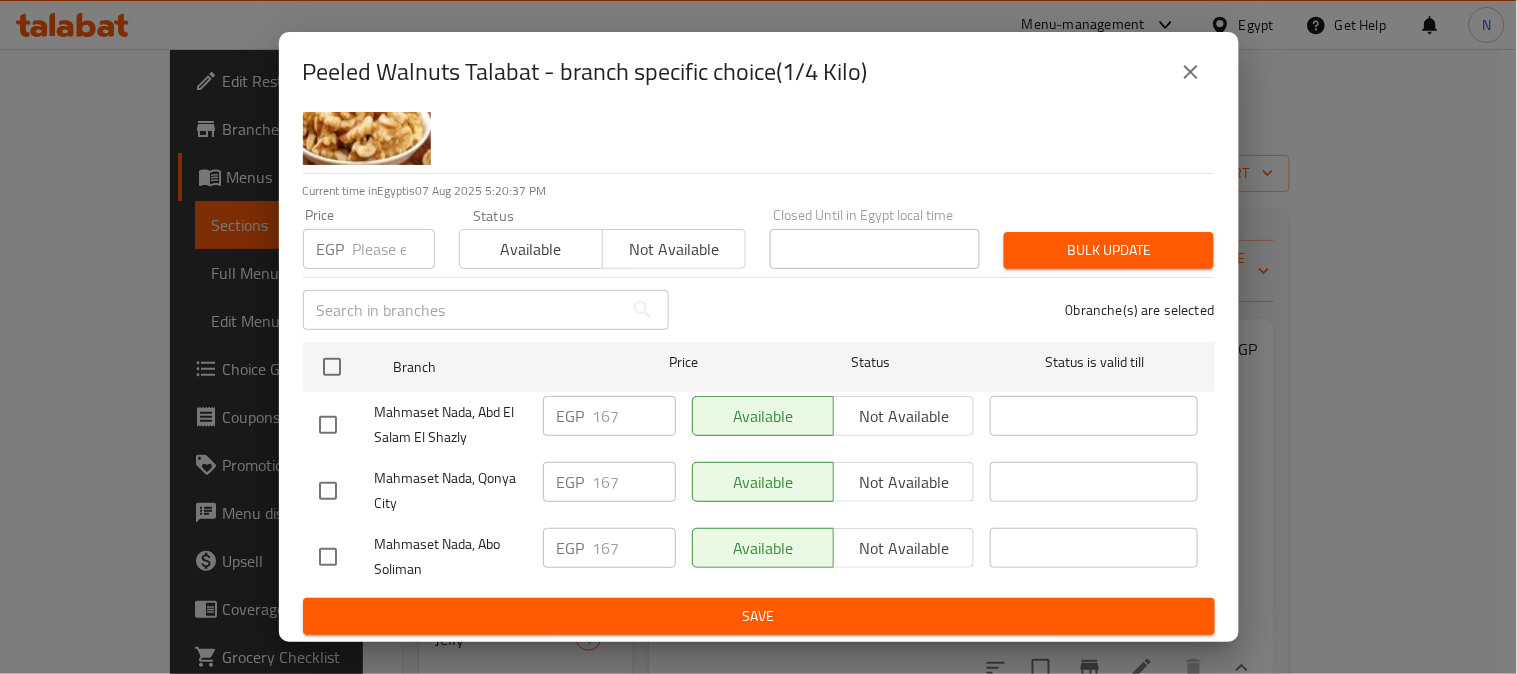 click 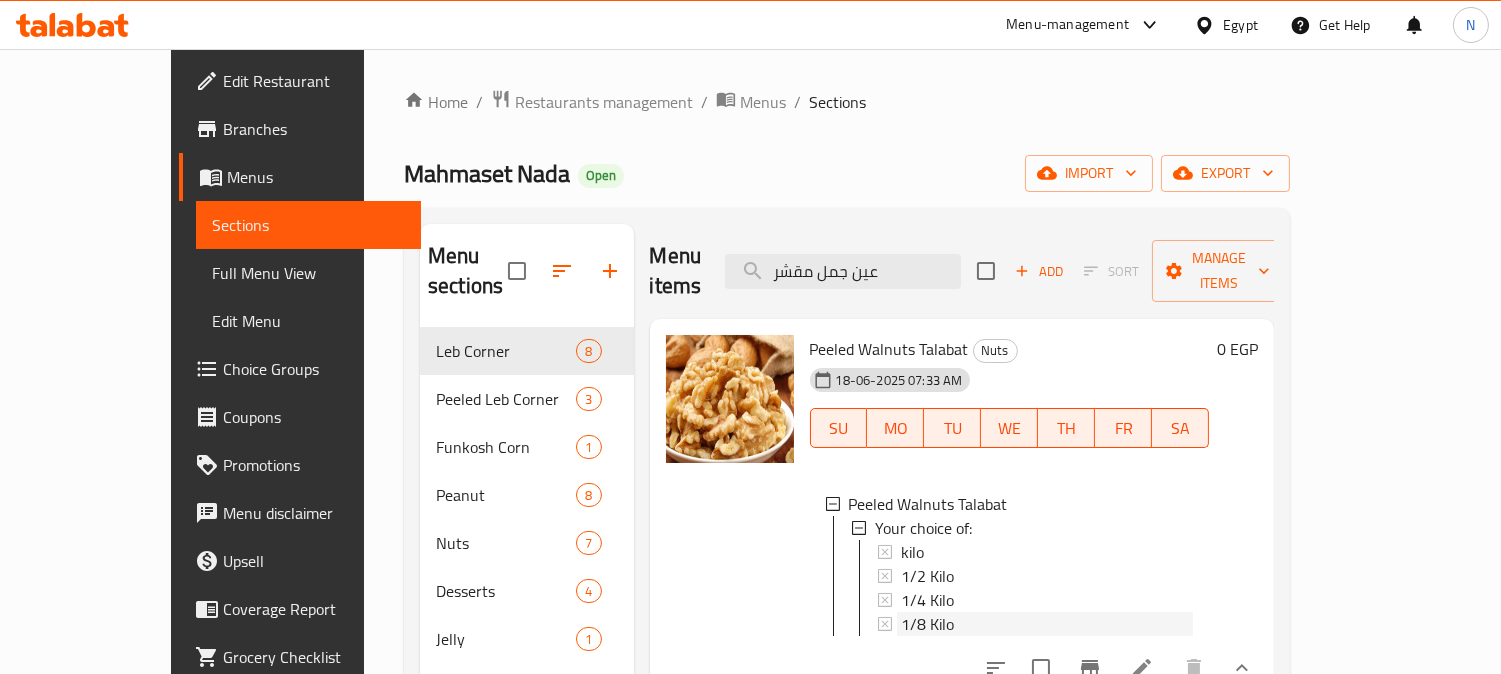 click on "1/8 Kilo" at bounding box center [1047, 624] 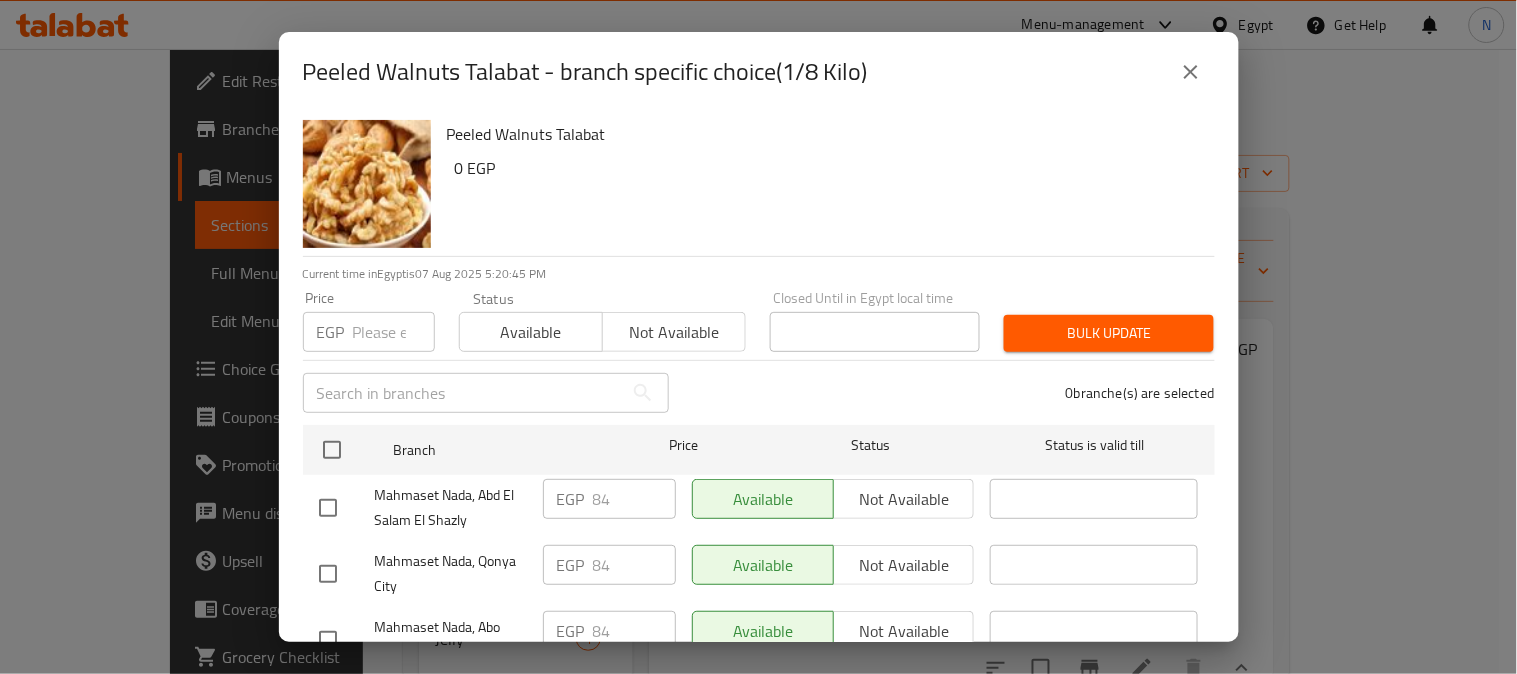 scroll, scrollTop: 83, scrollLeft: 0, axis: vertical 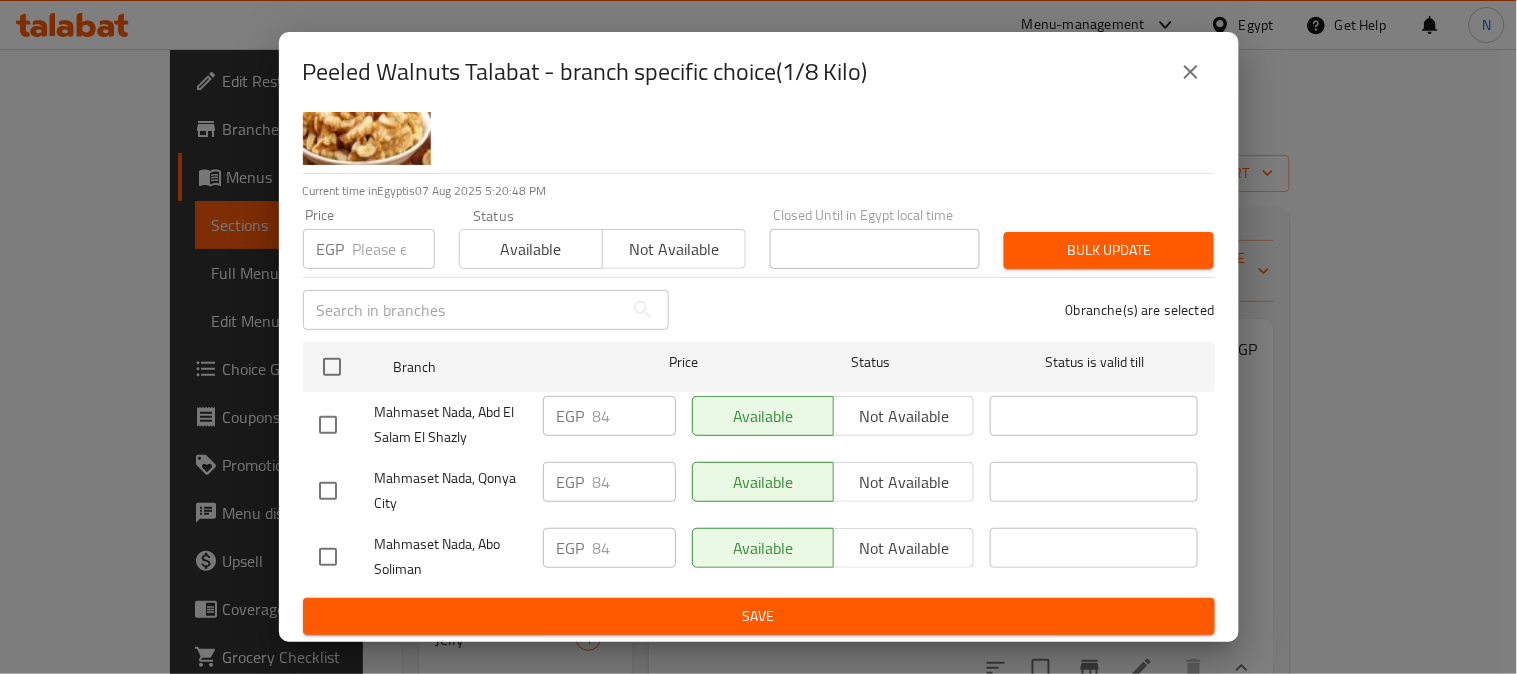 click at bounding box center (328, 425) 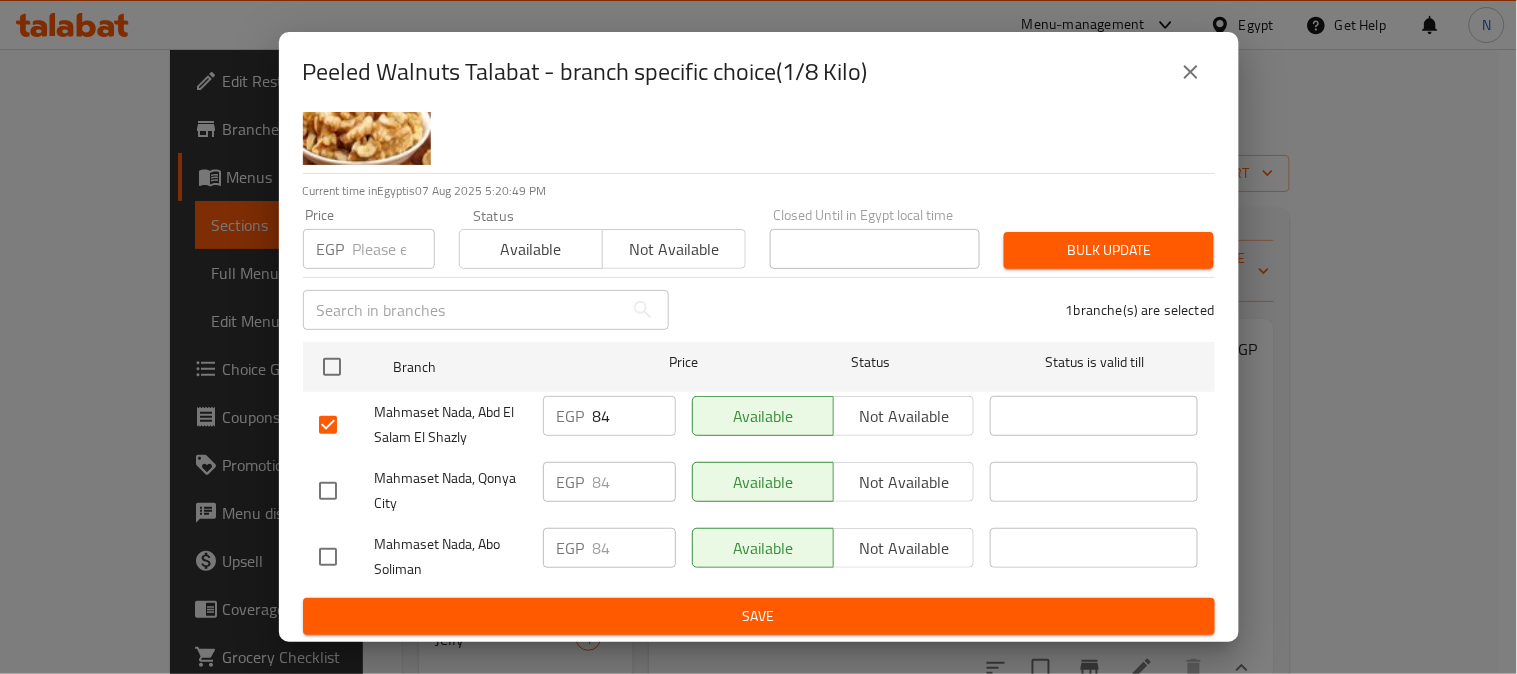 click at bounding box center (347, 491) 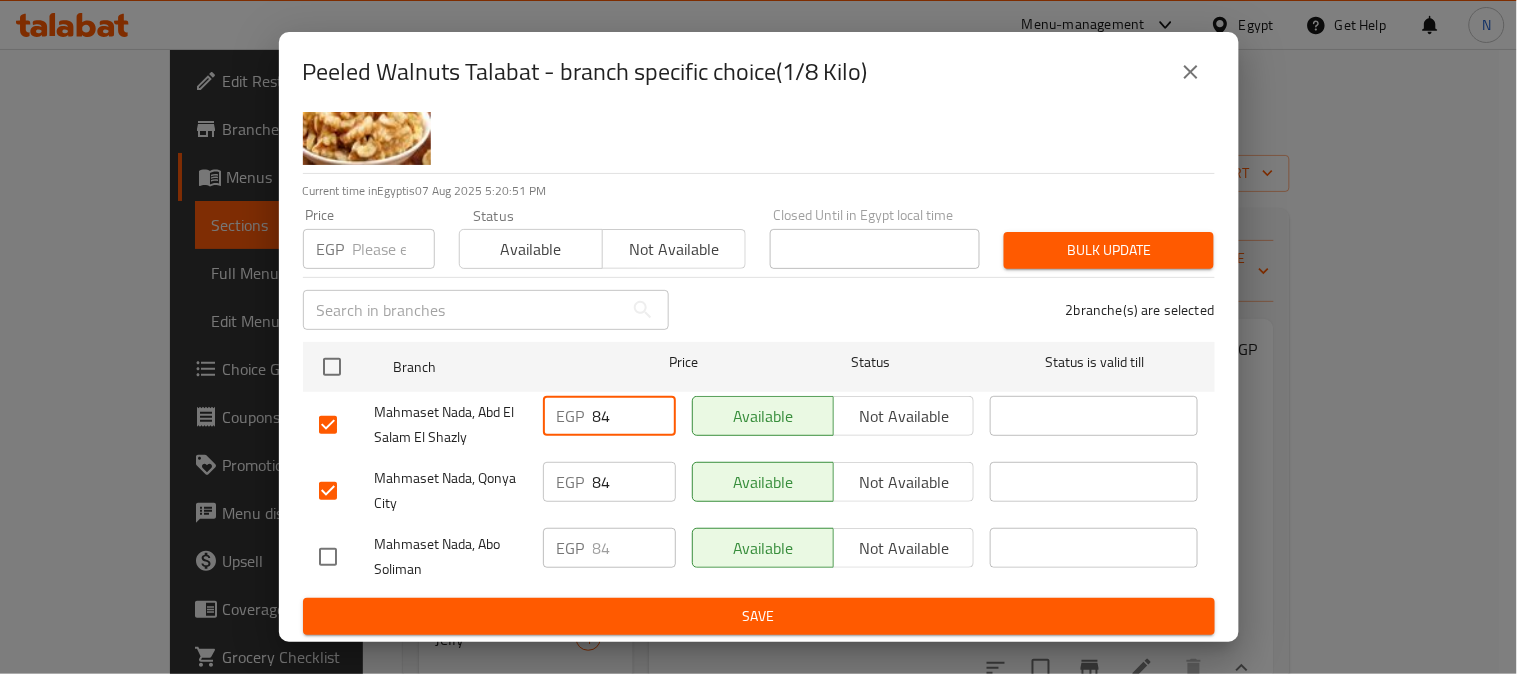 click on "84" at bounding box center (634, 416) 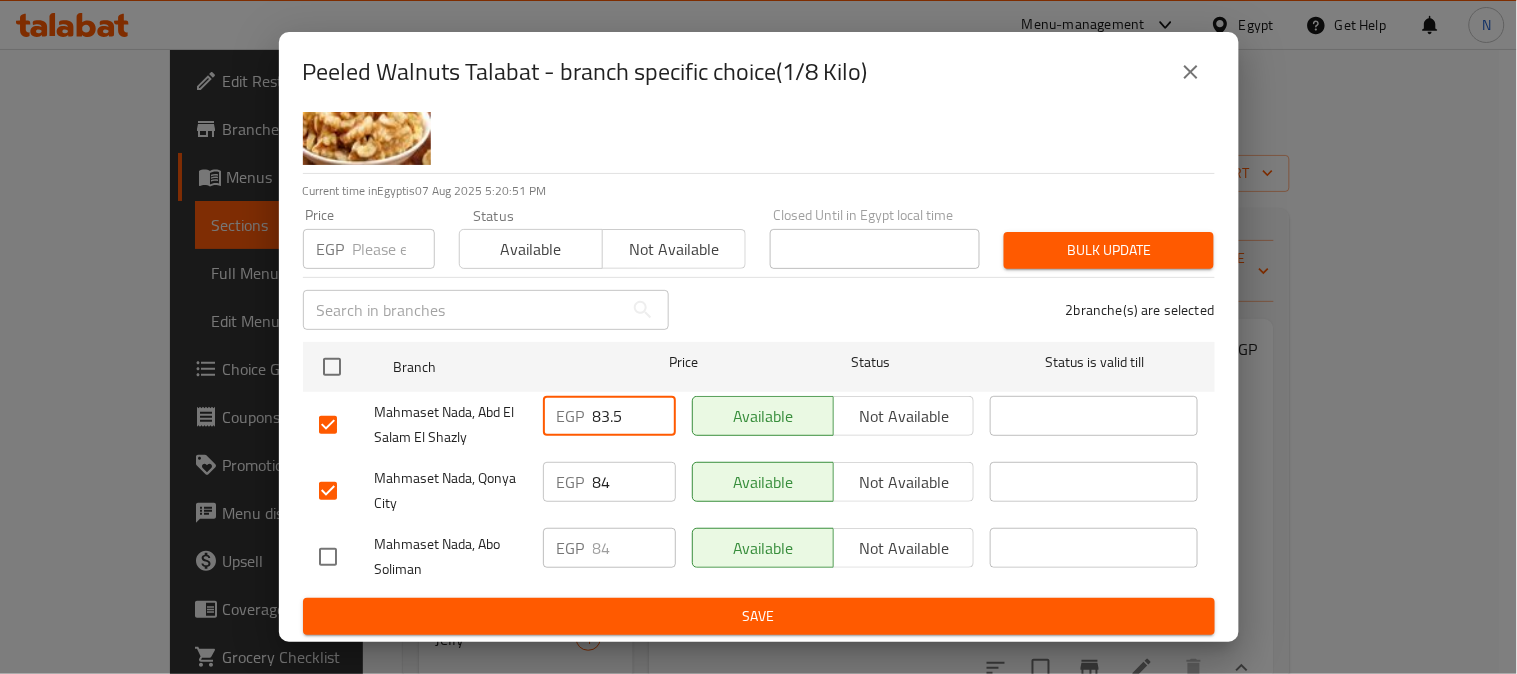 click on "84" at bounding box center [634, 482] 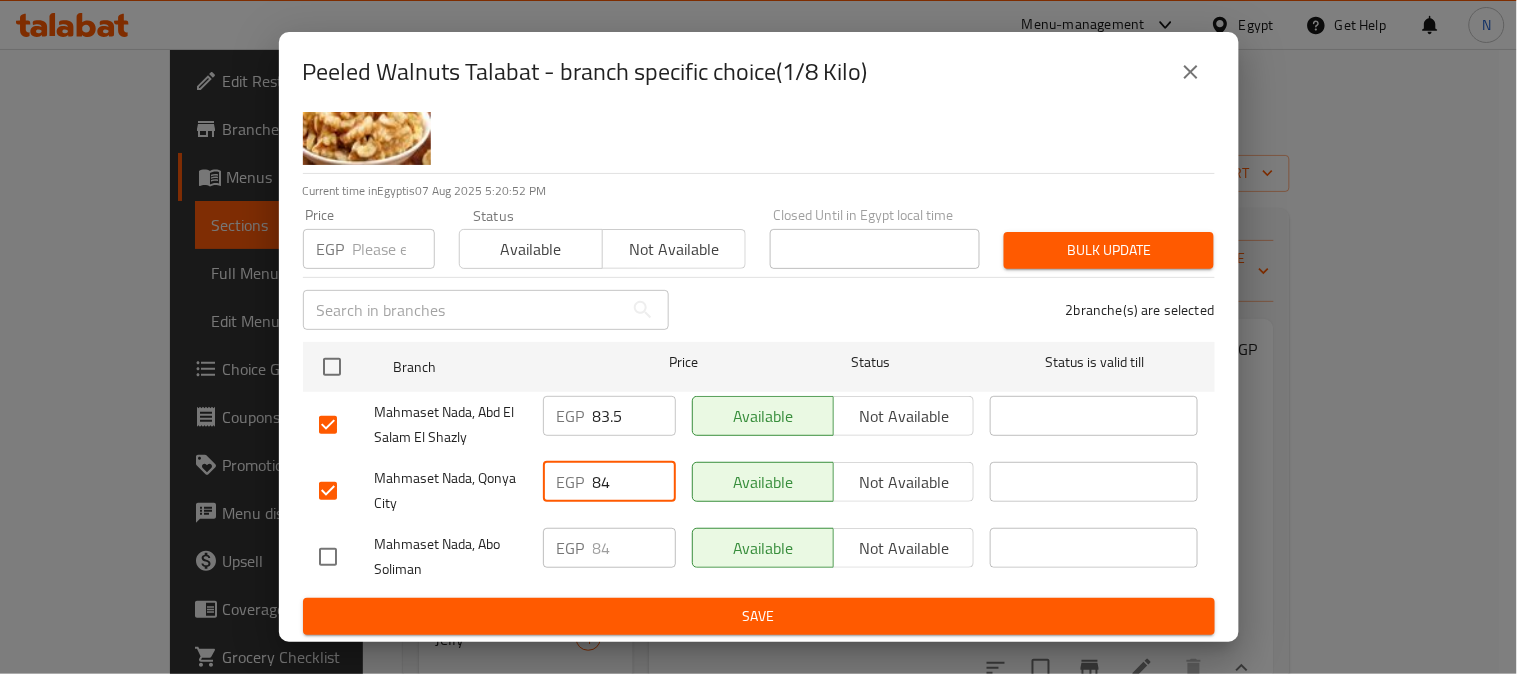 click on "84" at bounding box center (634, 482) 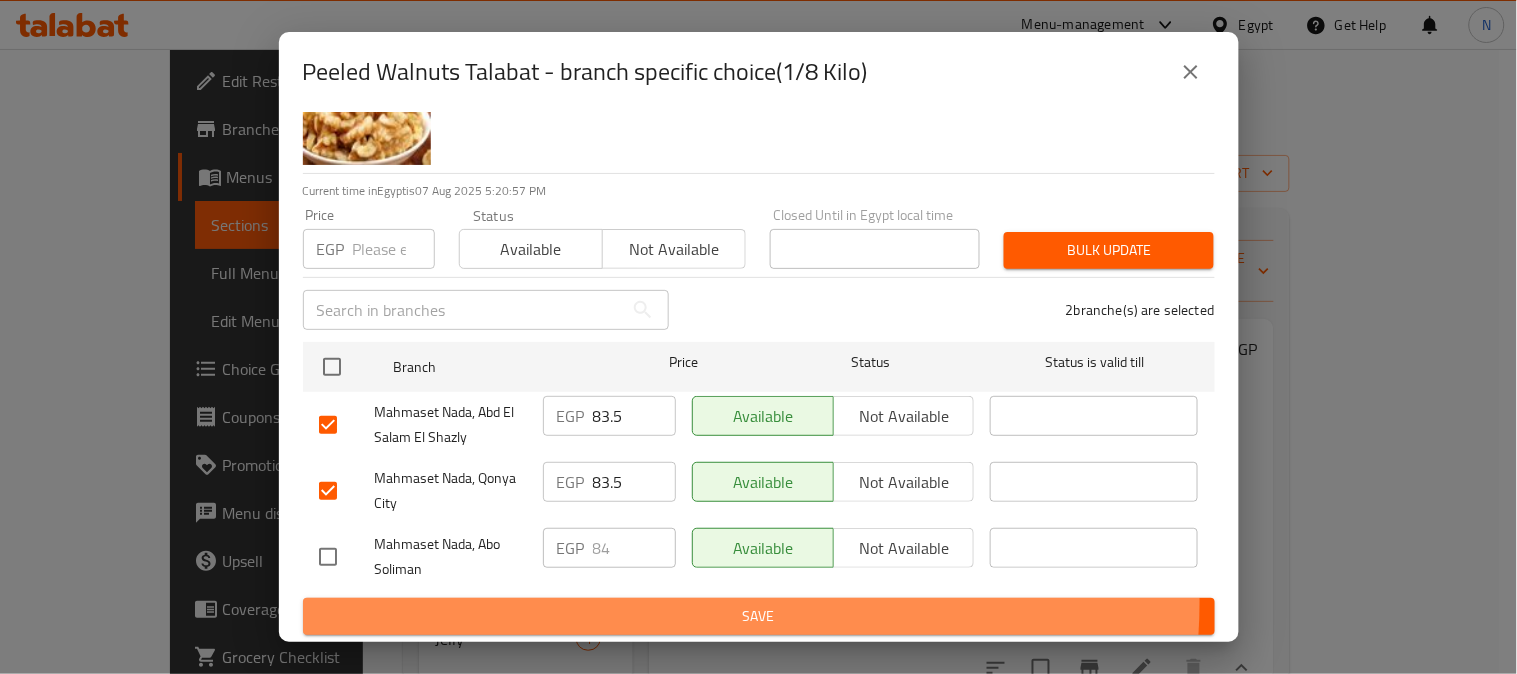 click on "Save" at bounding box center (759, 616) 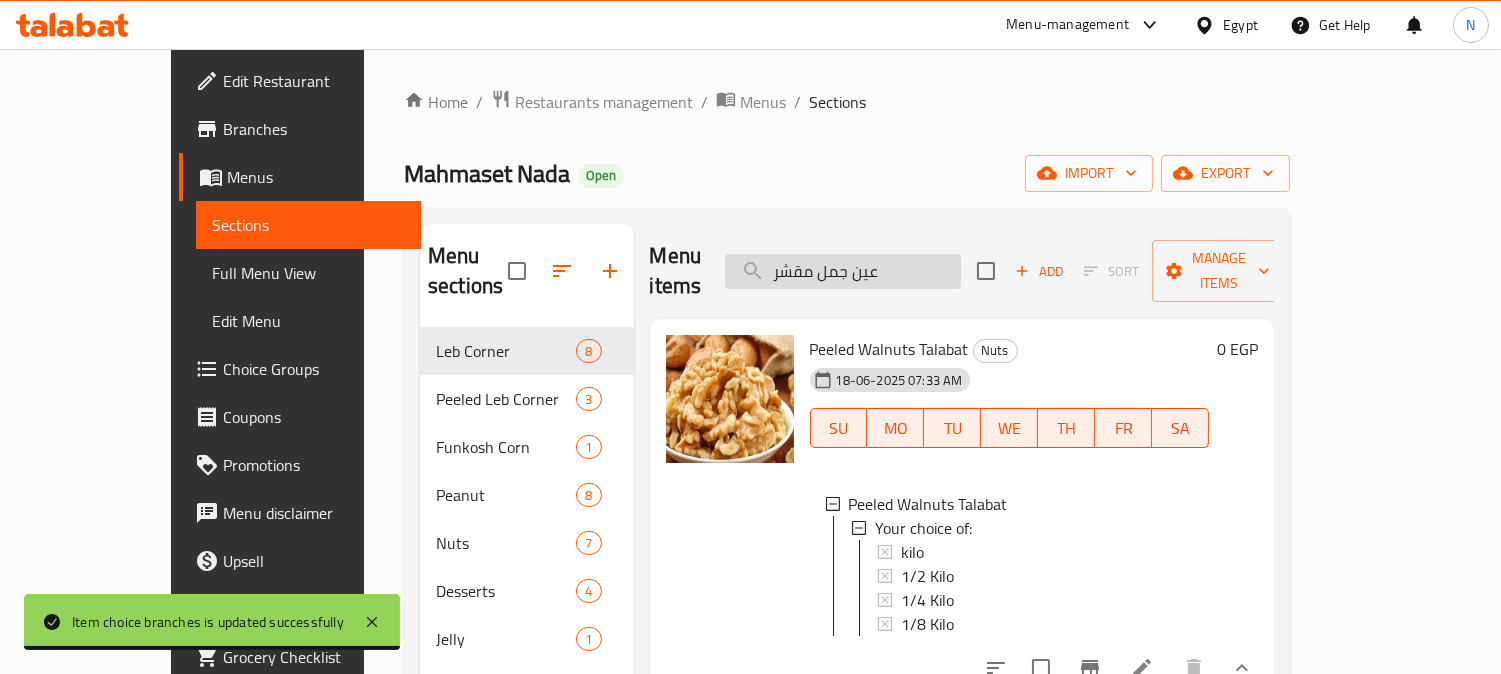 click on "عين جمل مقشر" at bounding box center (843, 271) 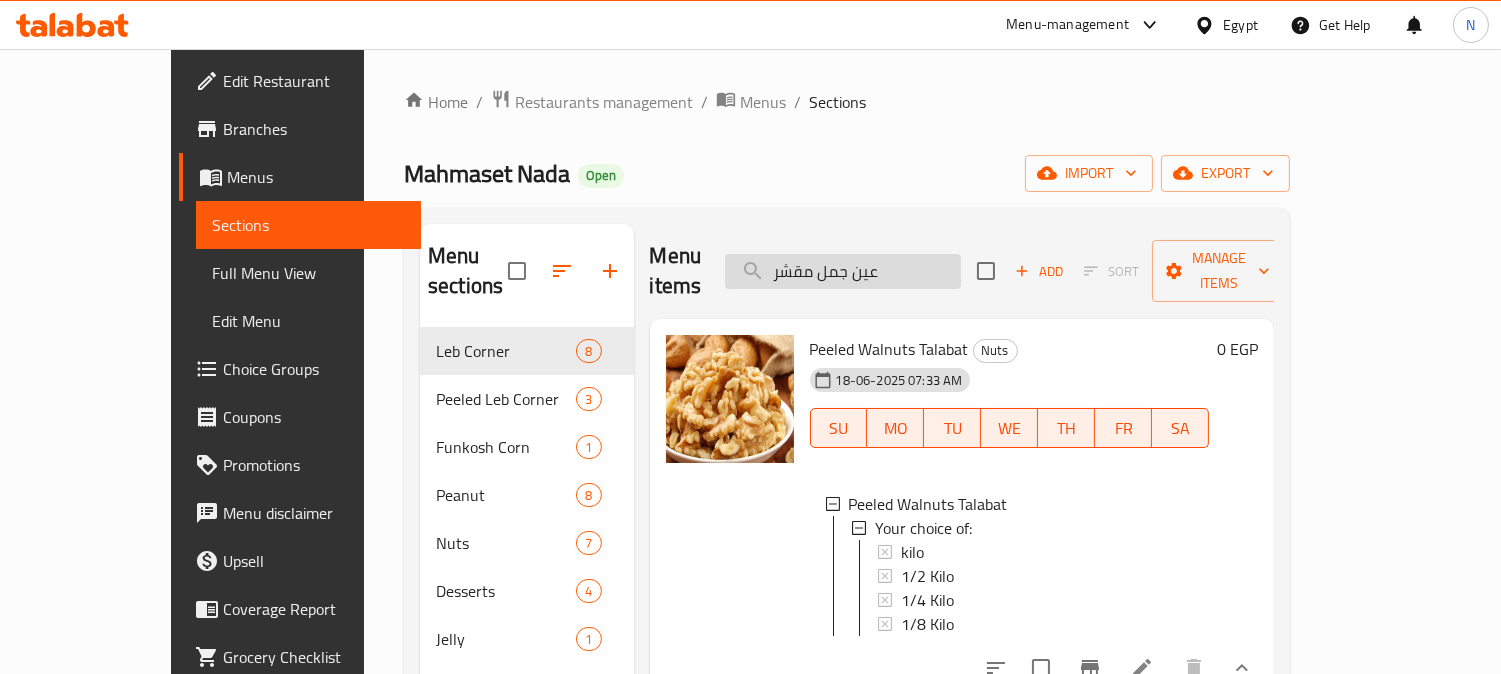 click on "عين جمل مقشر" at bounding box center [843, 271] 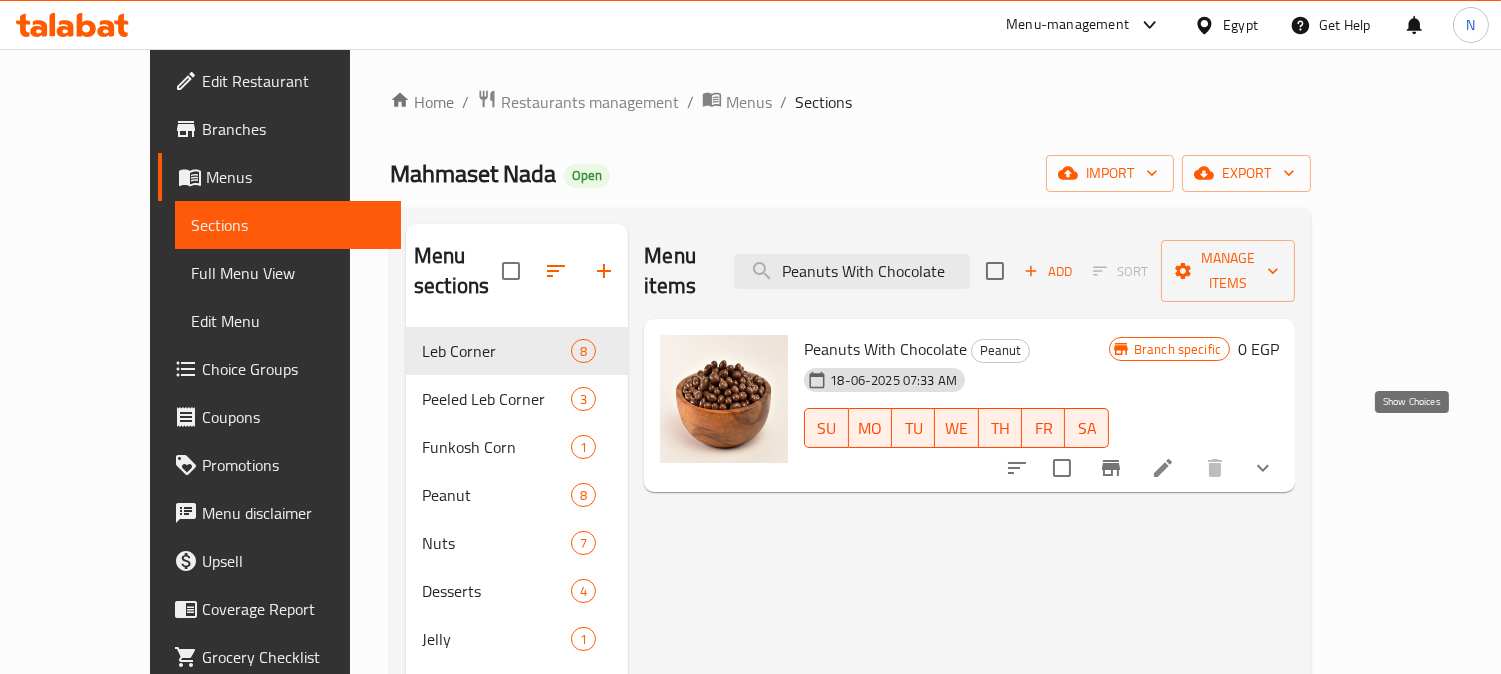click 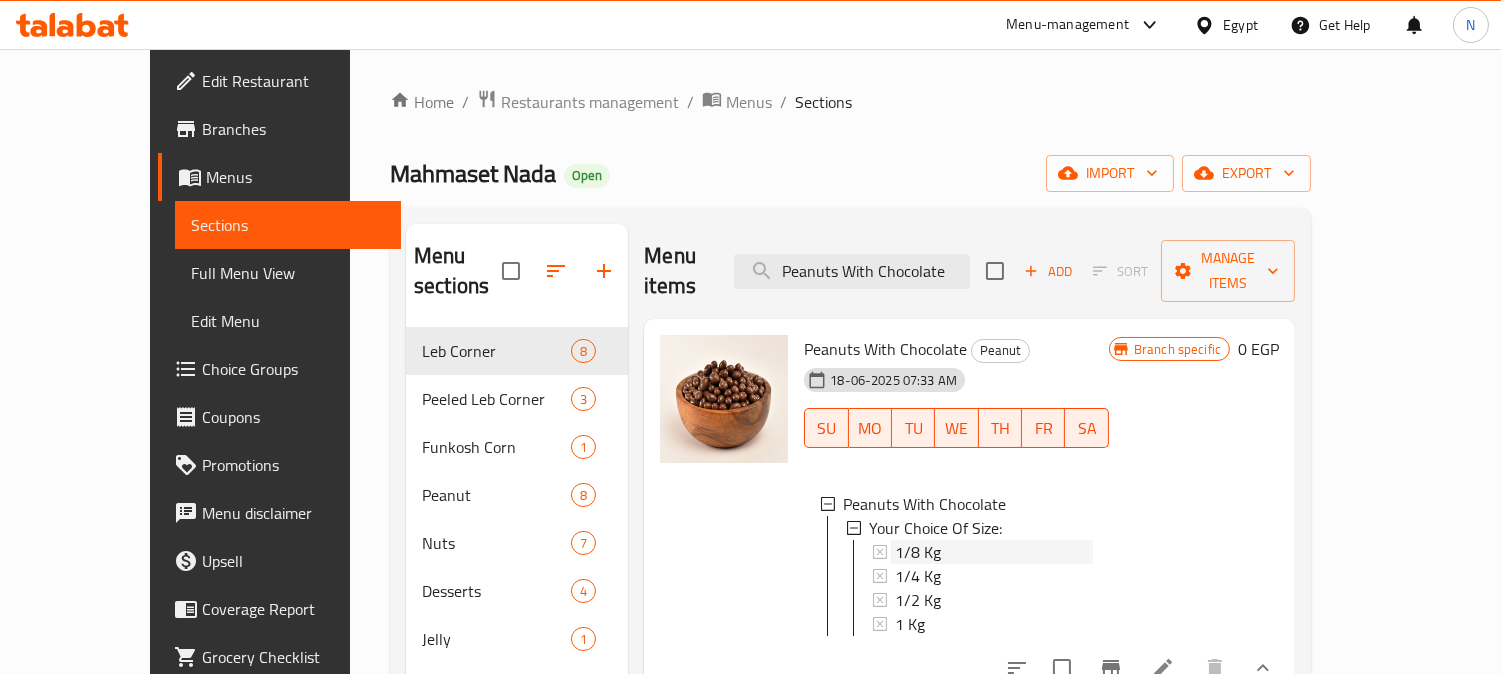 click on "1/8 Kg" at bounding box center [994, 552] 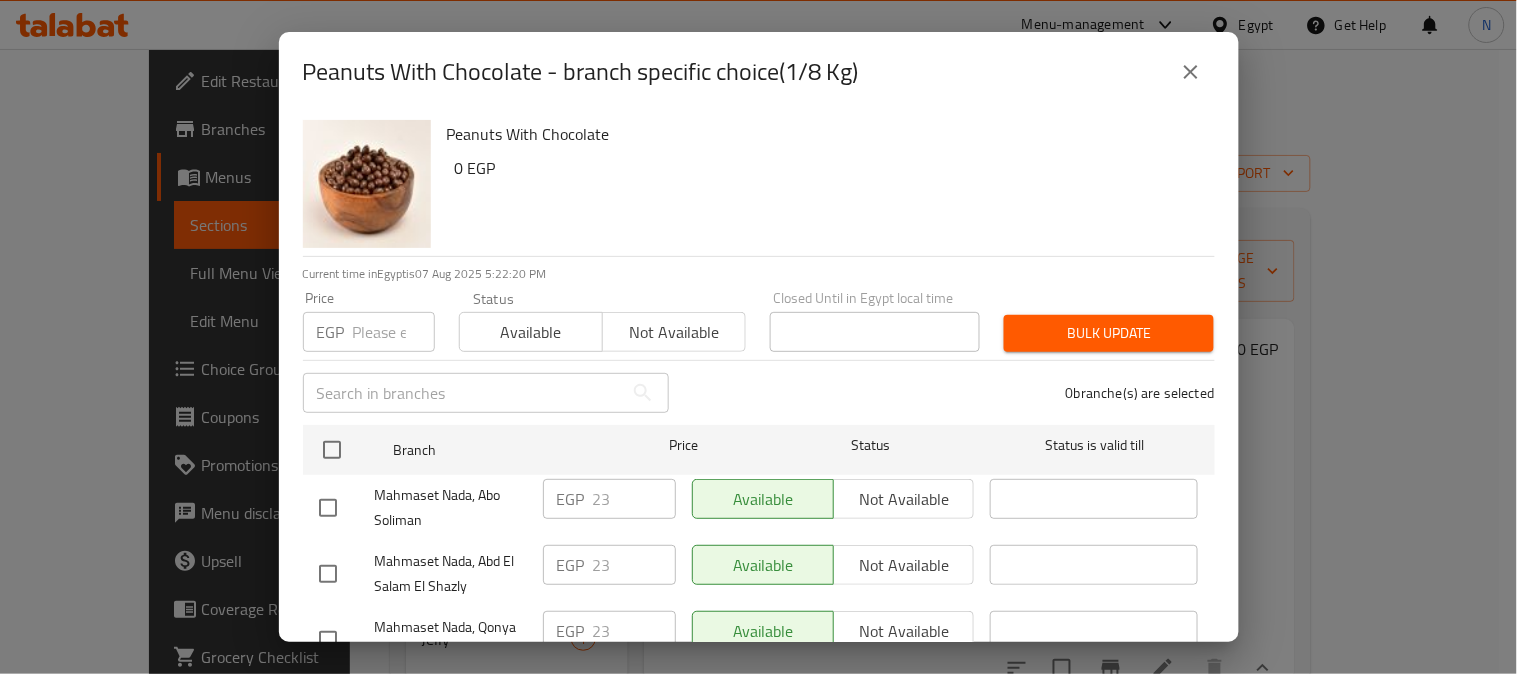 scroll, scrollTop: 83, scrollLeft: 0, axis: vertical 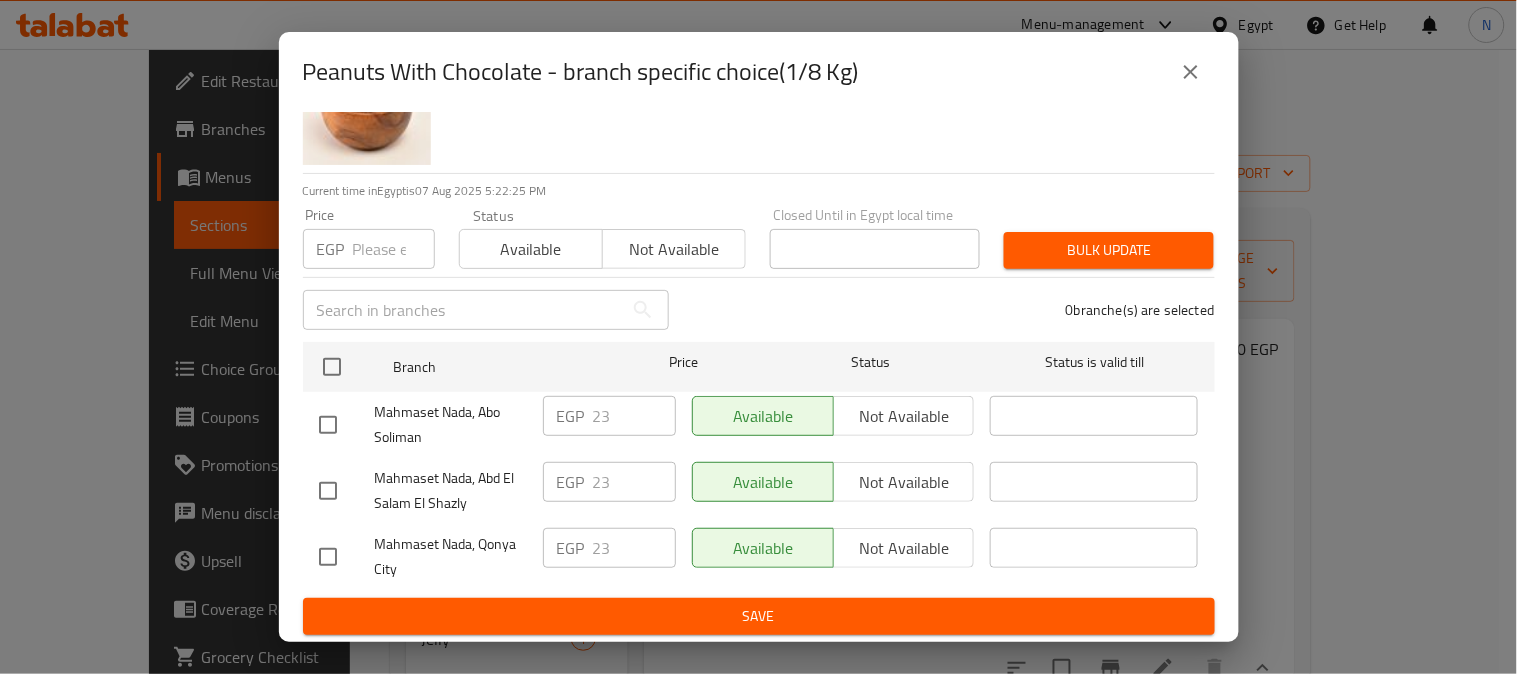 click 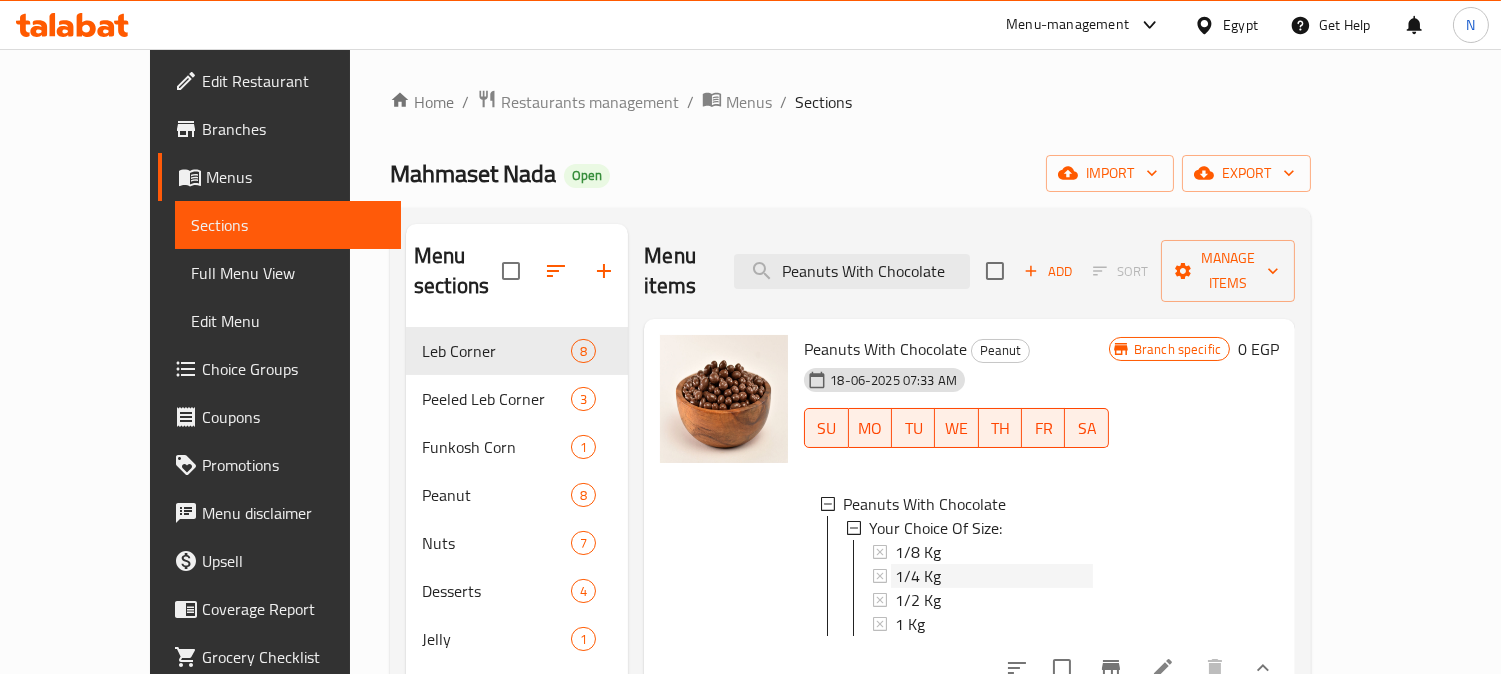 click on "1/4 Kg" at bounding box center (994, 576) 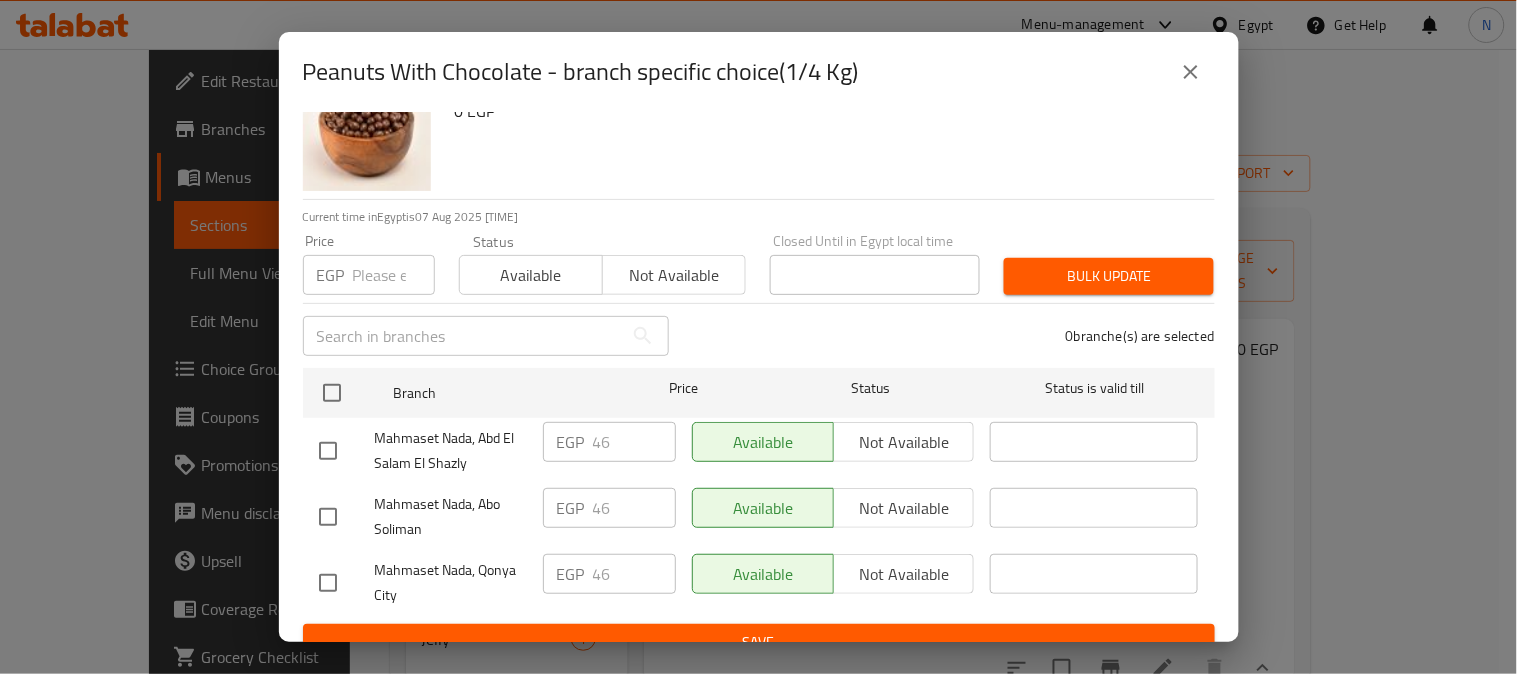 scroll, scrollTop: 83, scrollLeft: 0, axis: vertical 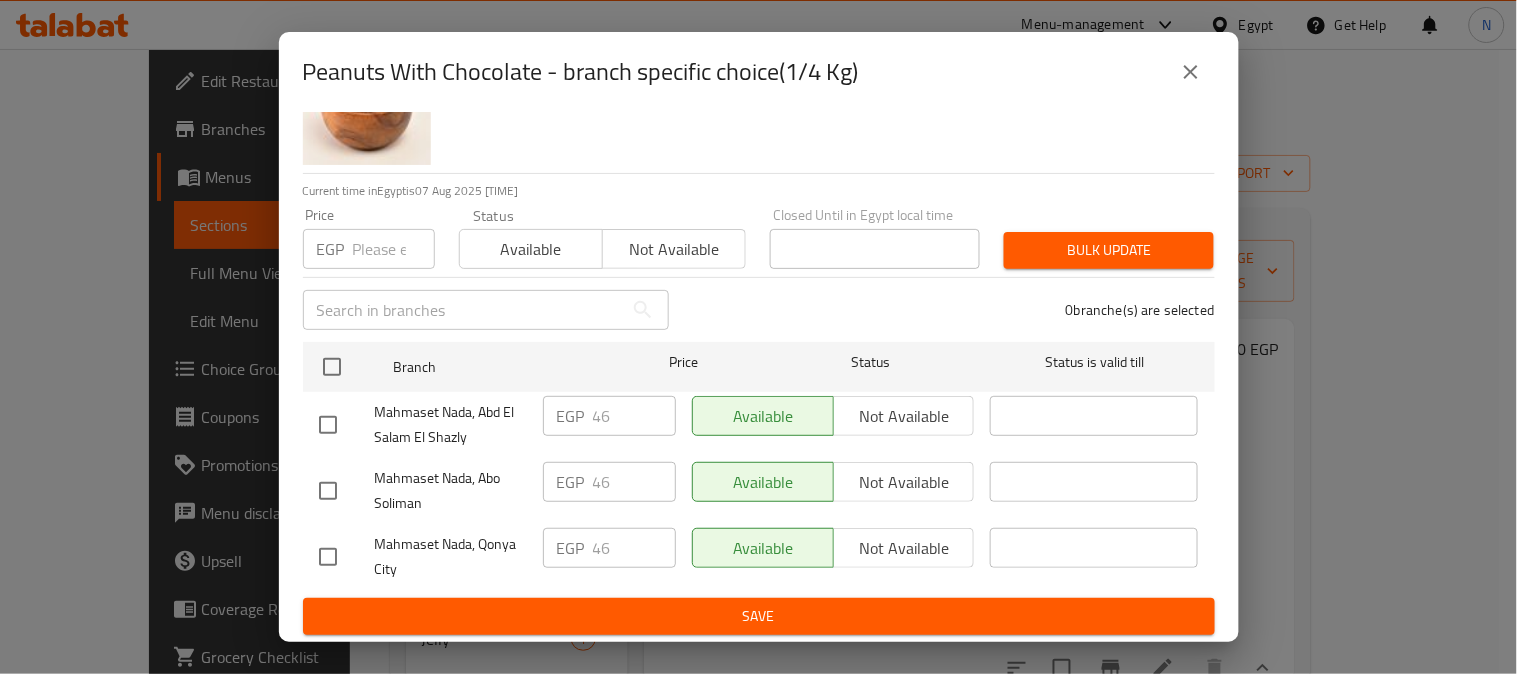 click 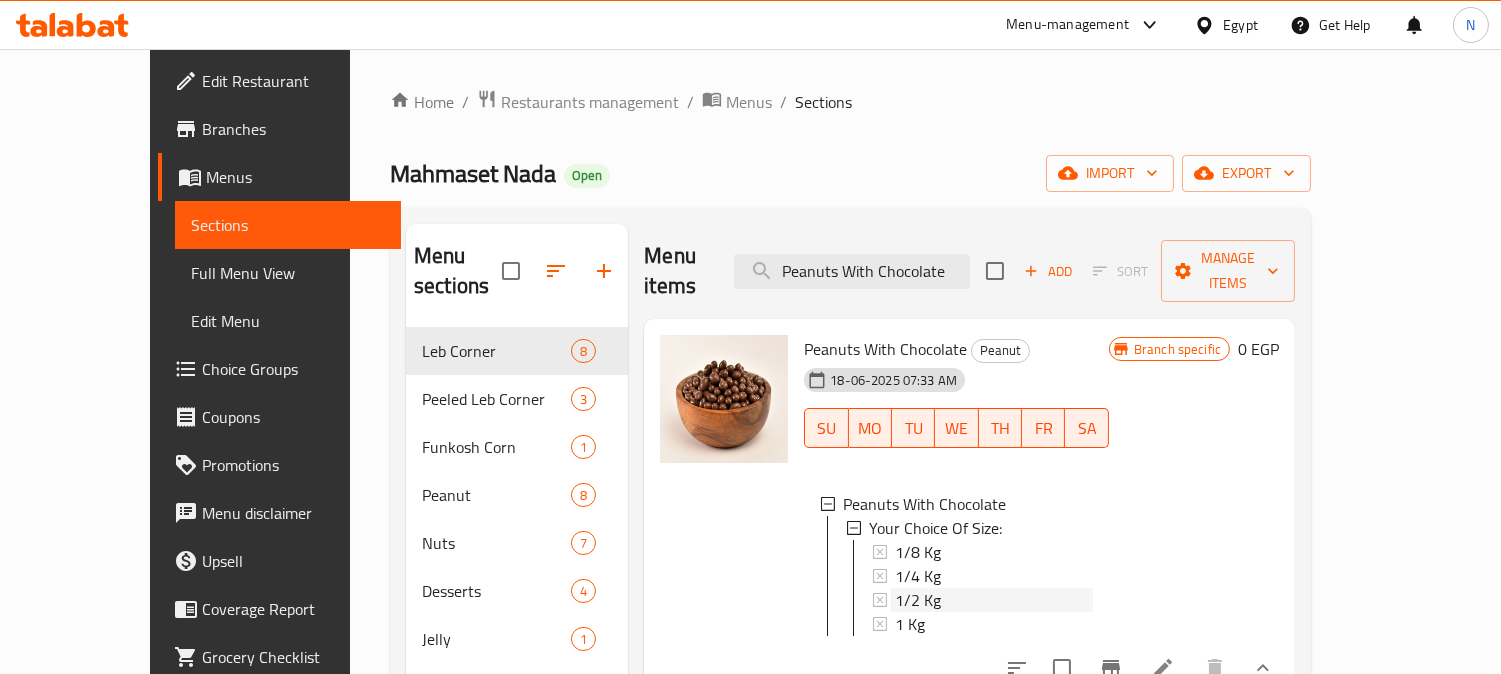 click on "1/2 Kg" at bounding box center (918, 600) 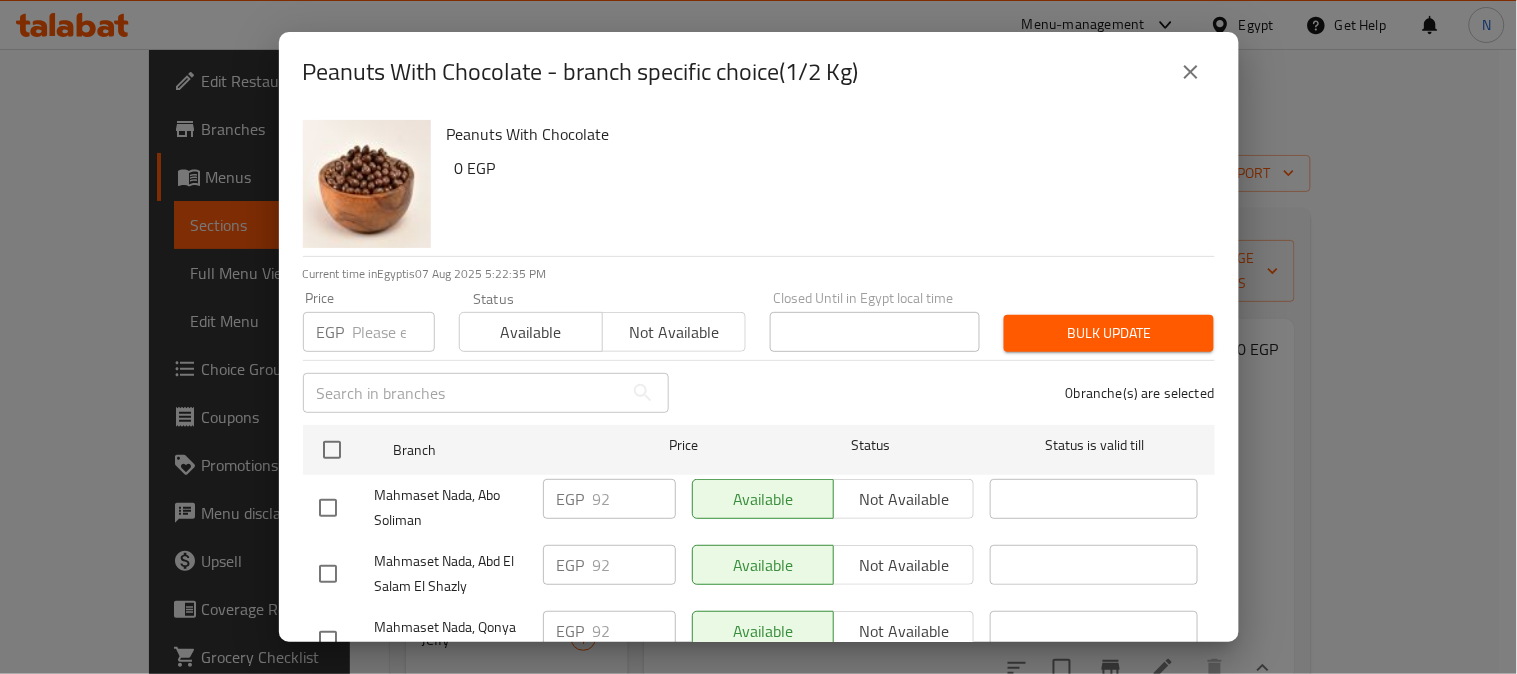 click 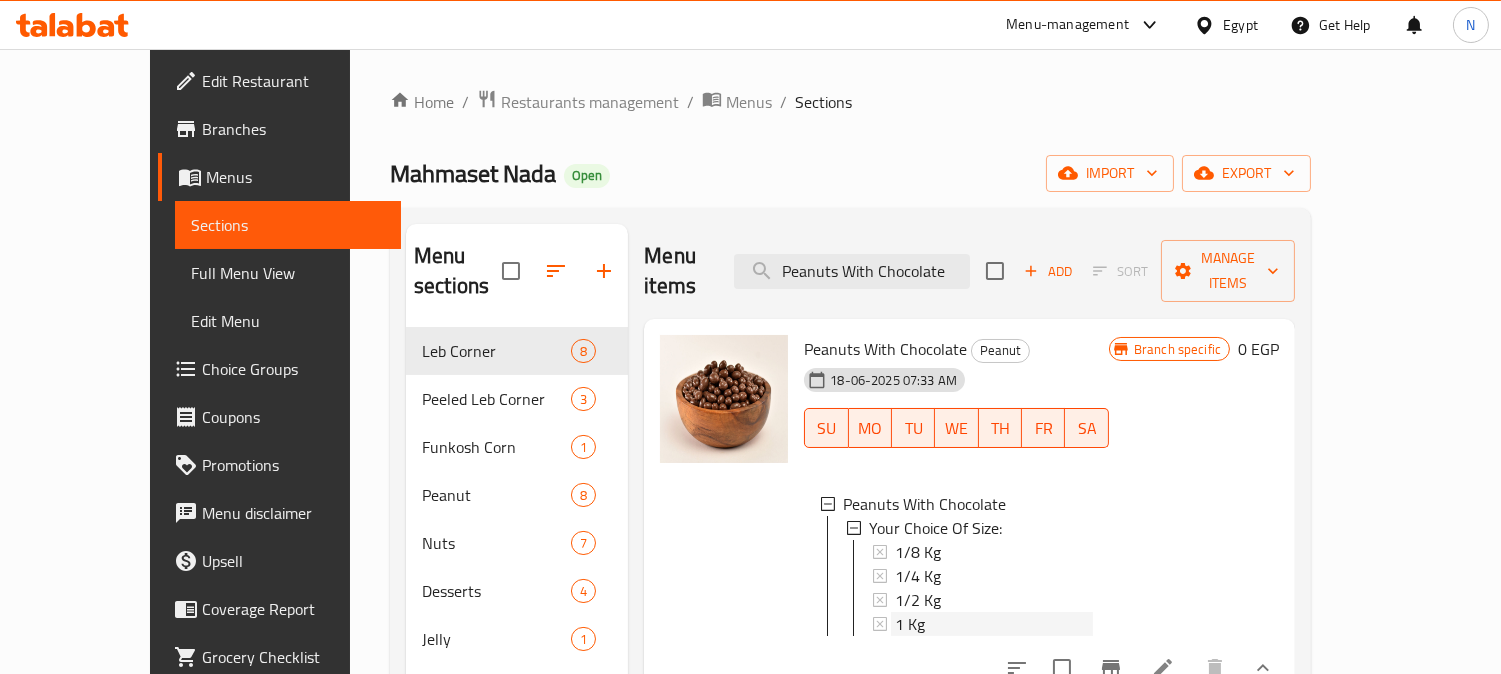 click on "1 Kg" at bounding box center [910, 624] 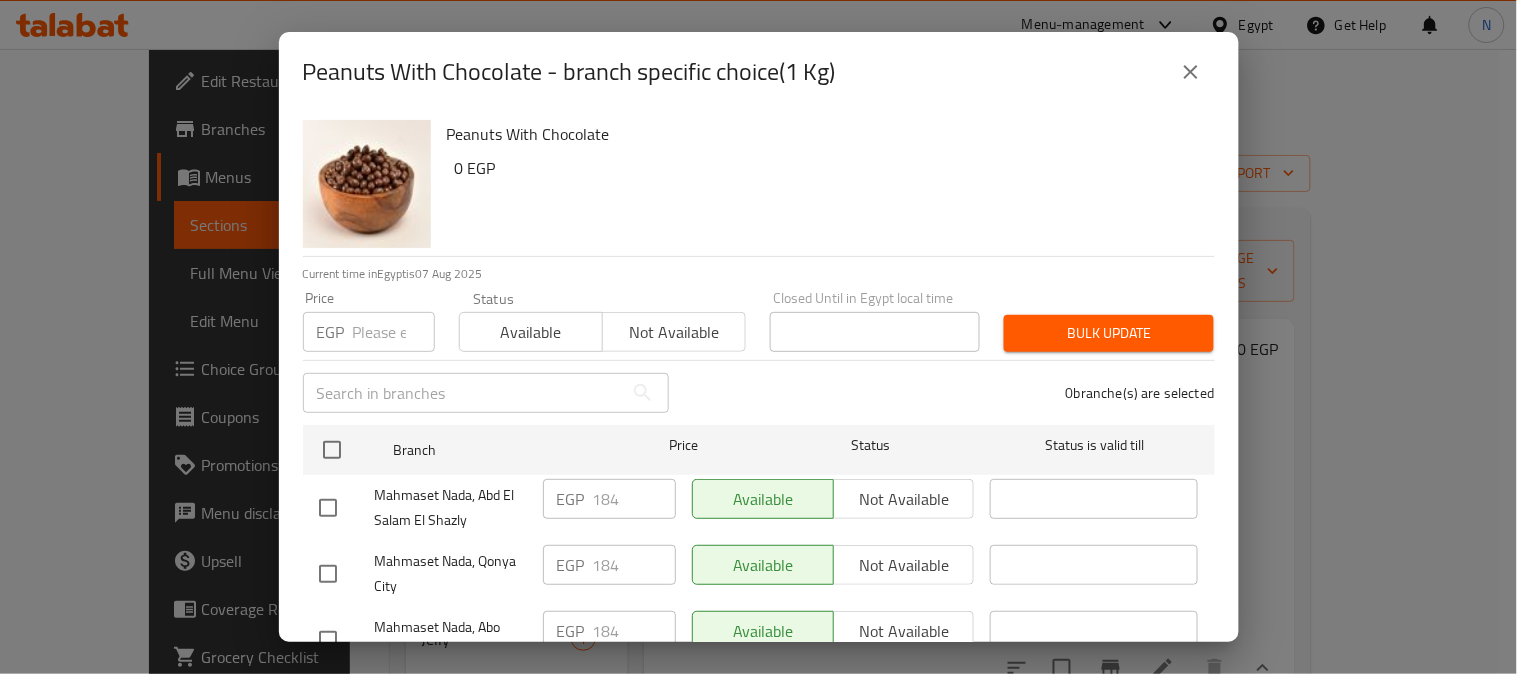 scroll, scrollTop: 83, scrollLeft: 0, axis: vertical 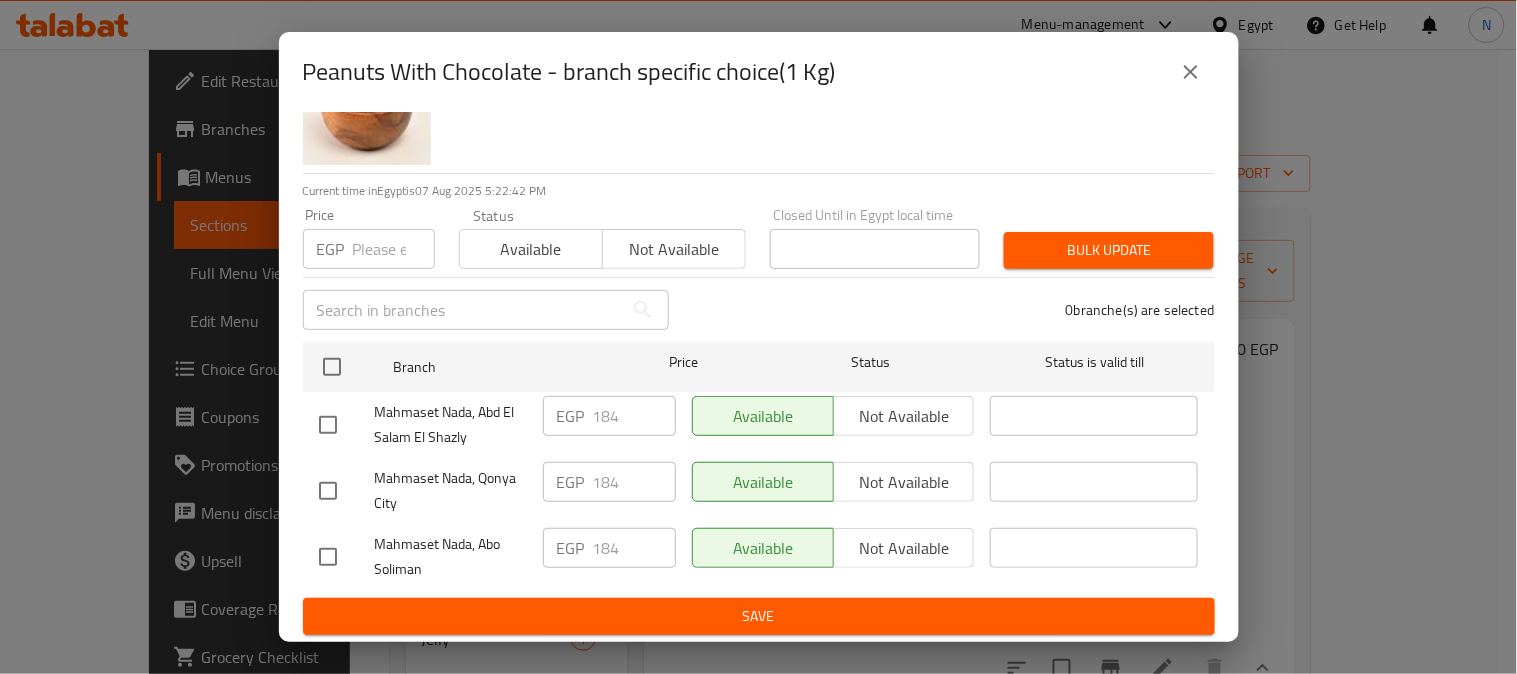 click 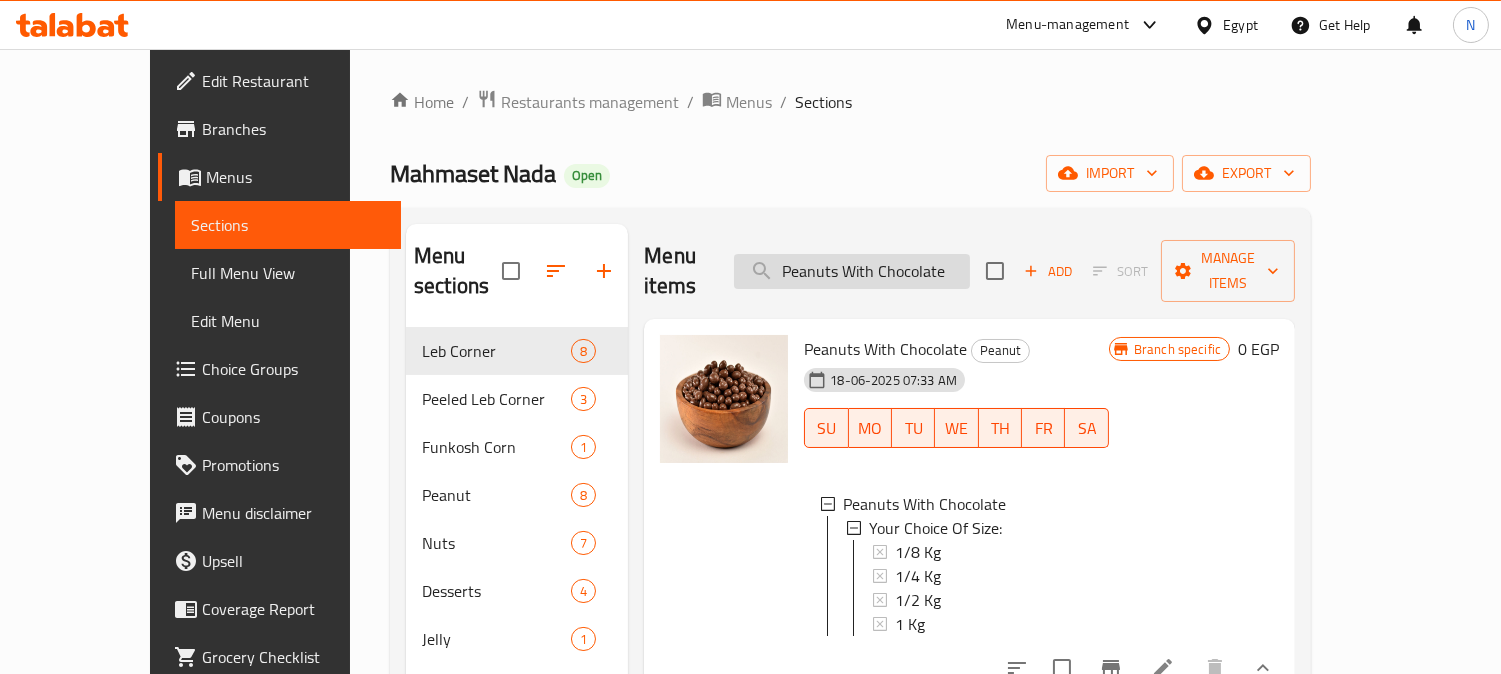 click on "Peanuts With Chocolate" at bounding box center (852, 271) 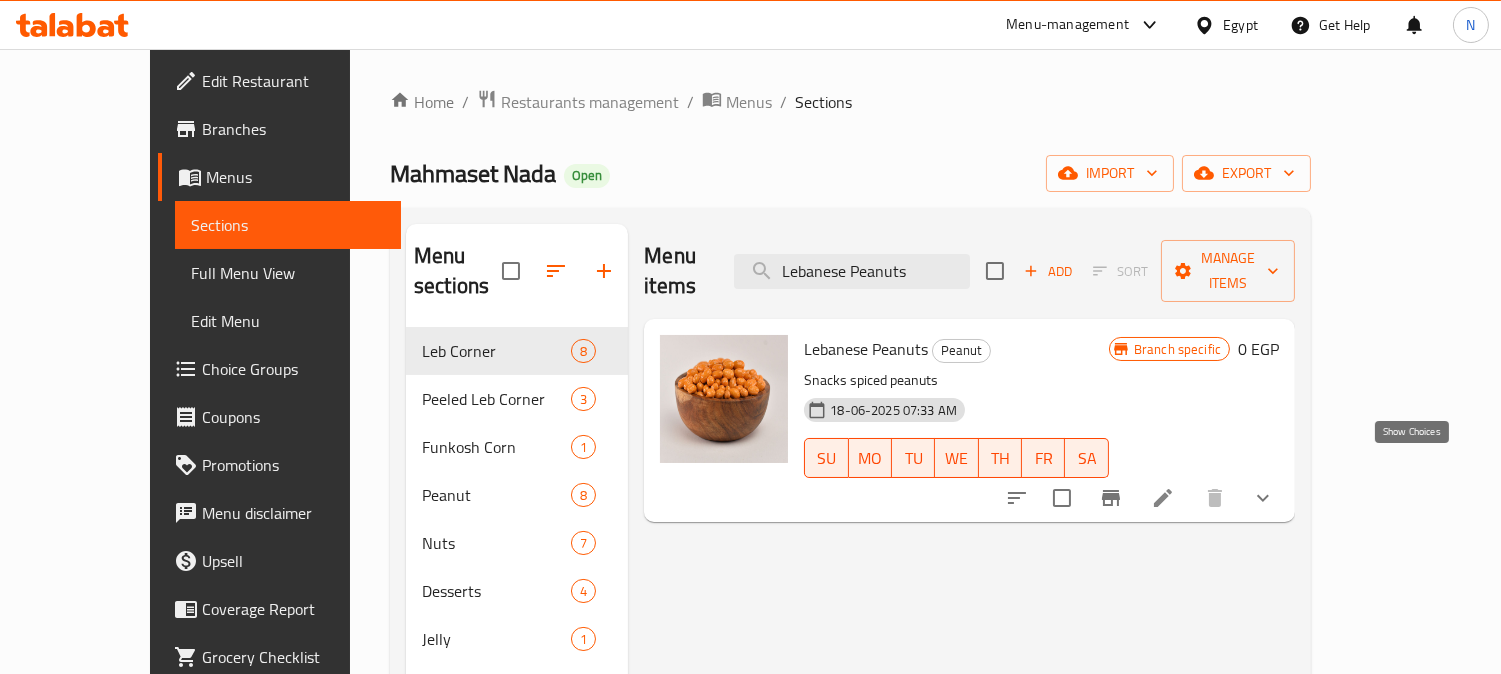 drag, startPoint x: 1406, startPoint y: 470, endPoint x: 1384, endPoint y: 477, distance: 23.086792 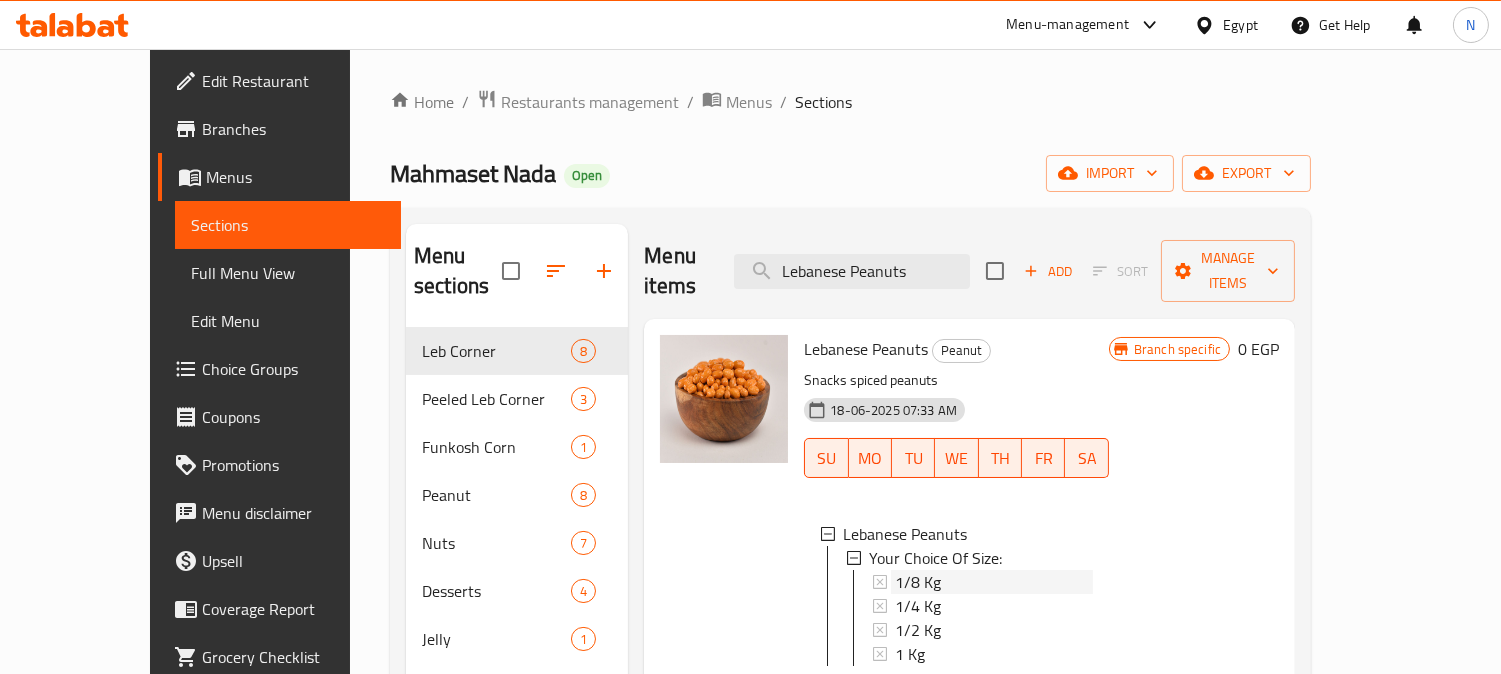 click on "1/8 Kg" at bounding box center (918, 582) 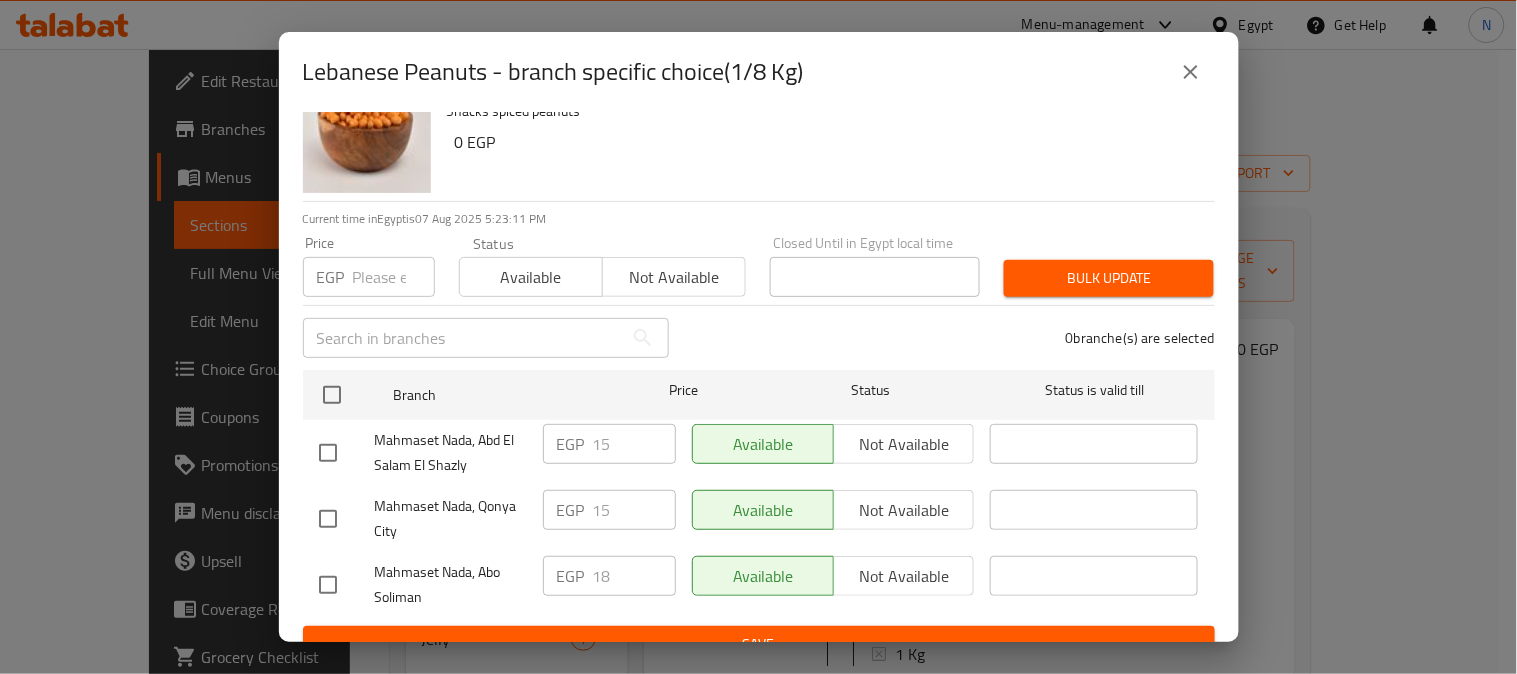 scroll, scrollTop: 83, scrollLeft: 0, axis: vertical 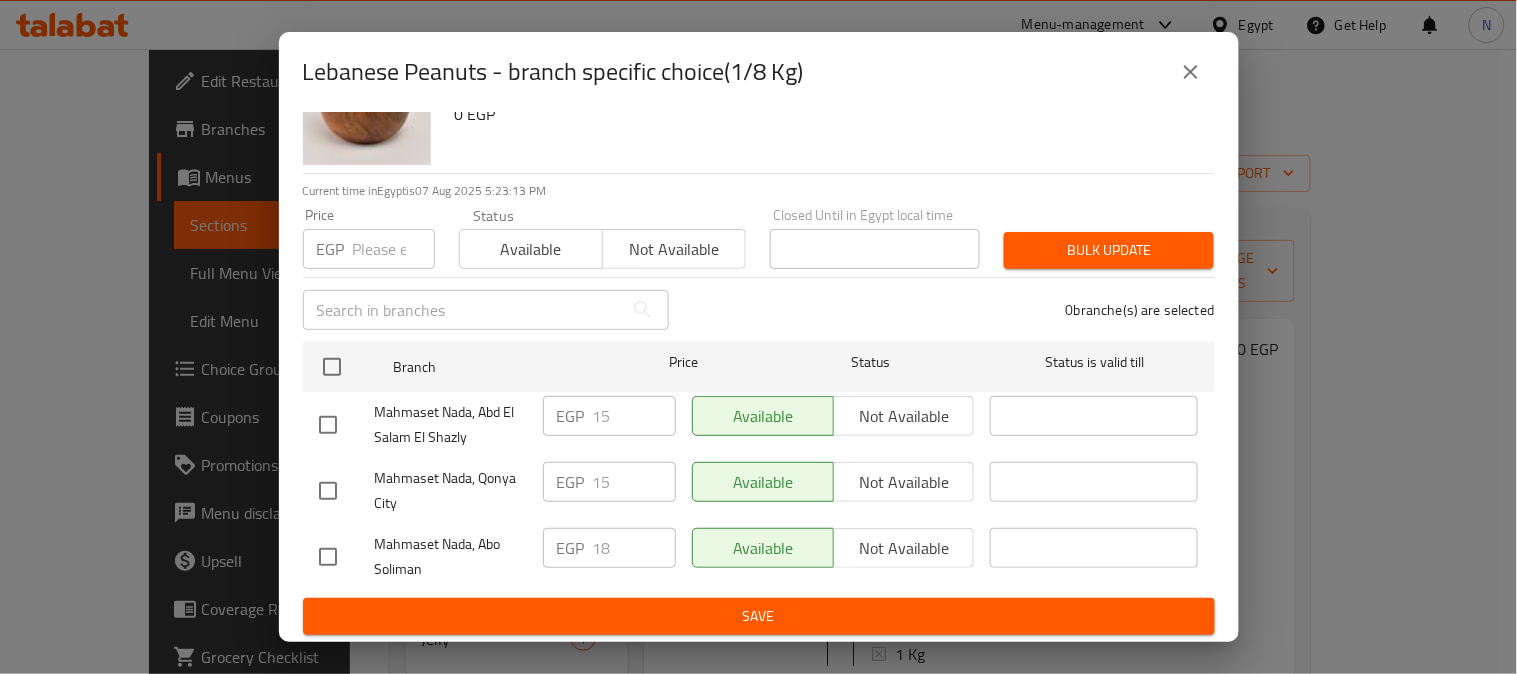 click at bounding box center (328, 425) 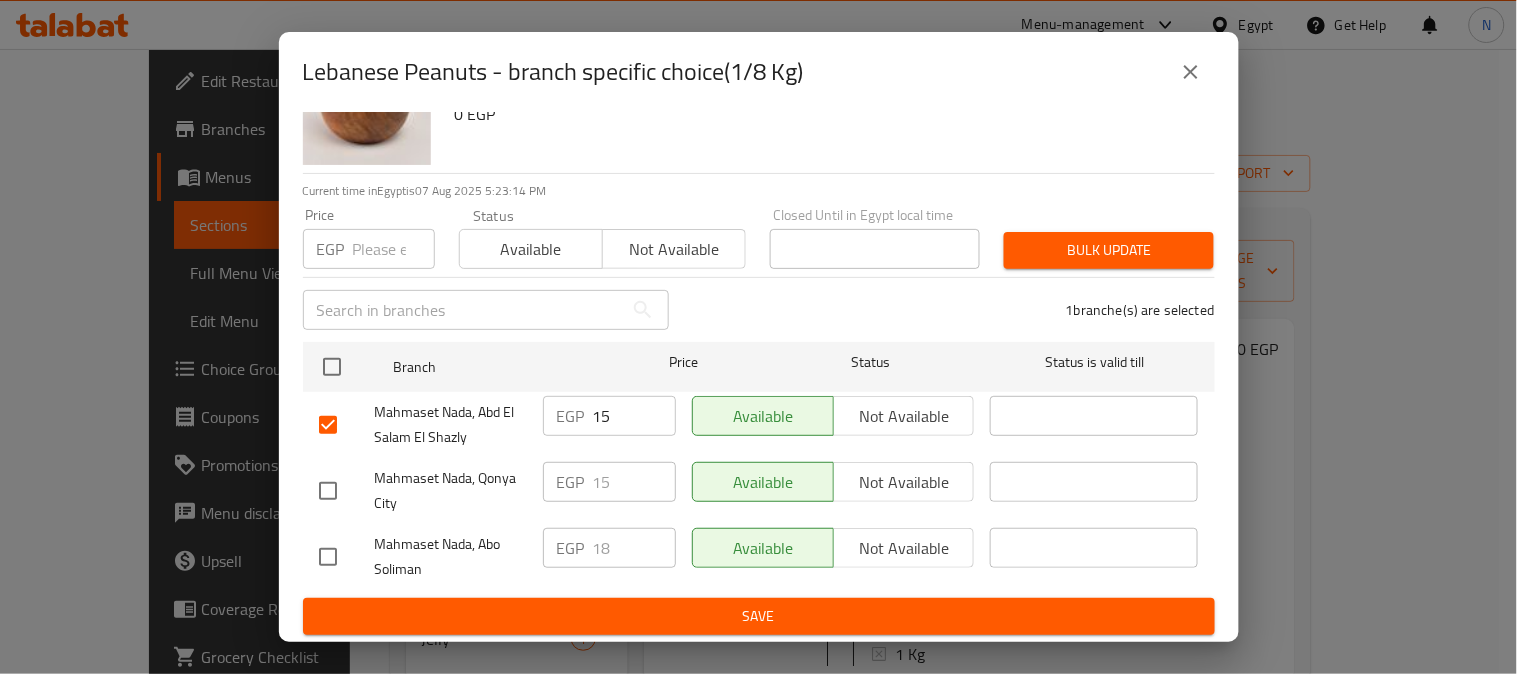 click at bounding box center [328, 491] 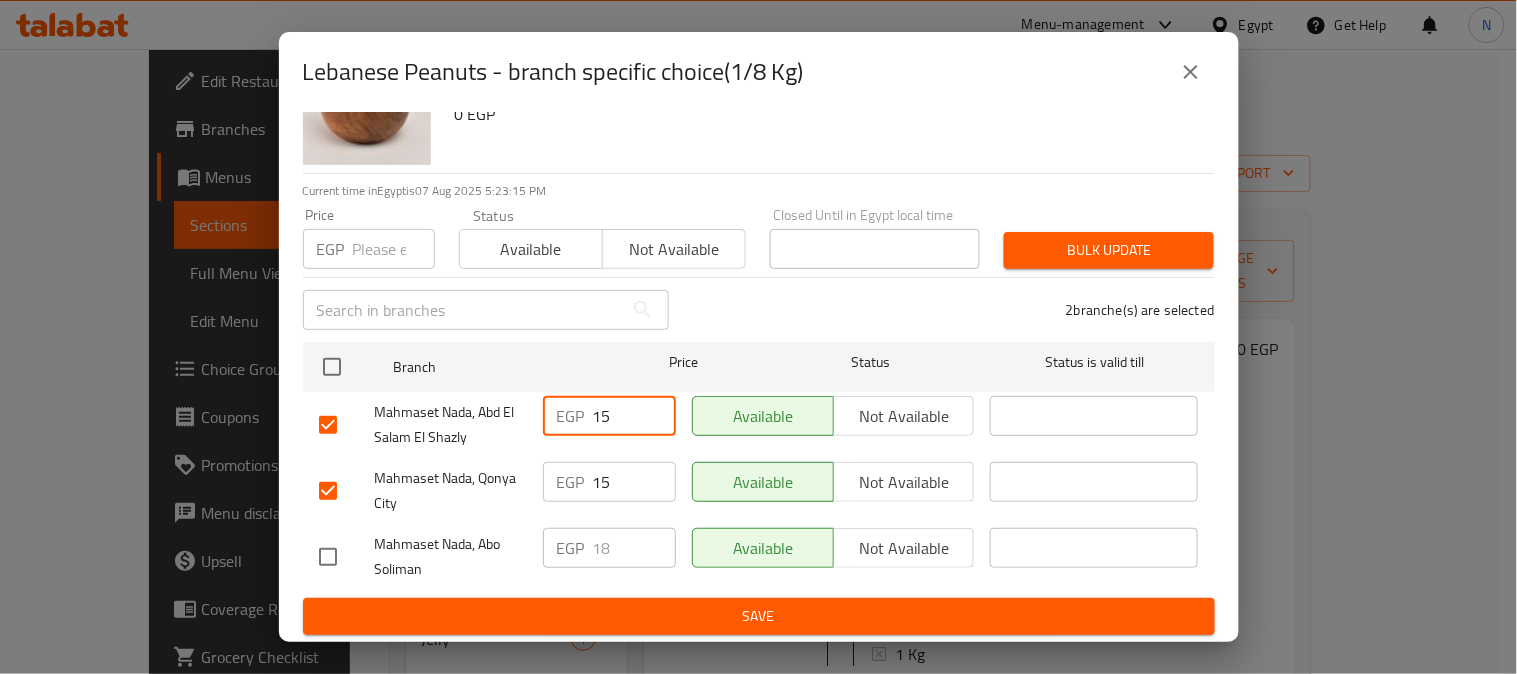 click on "15" at bounding box center [634, 416] 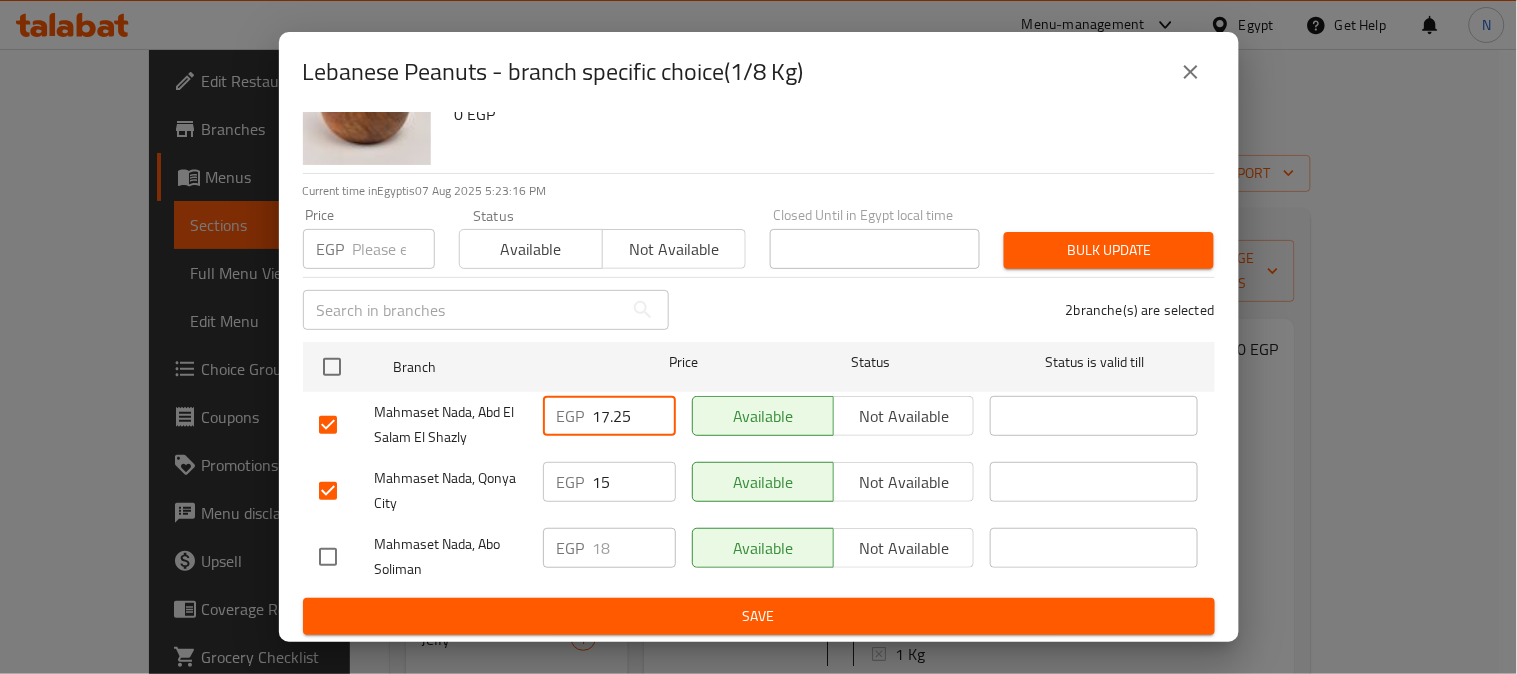 click on "15" at bounding box center [634, 482] 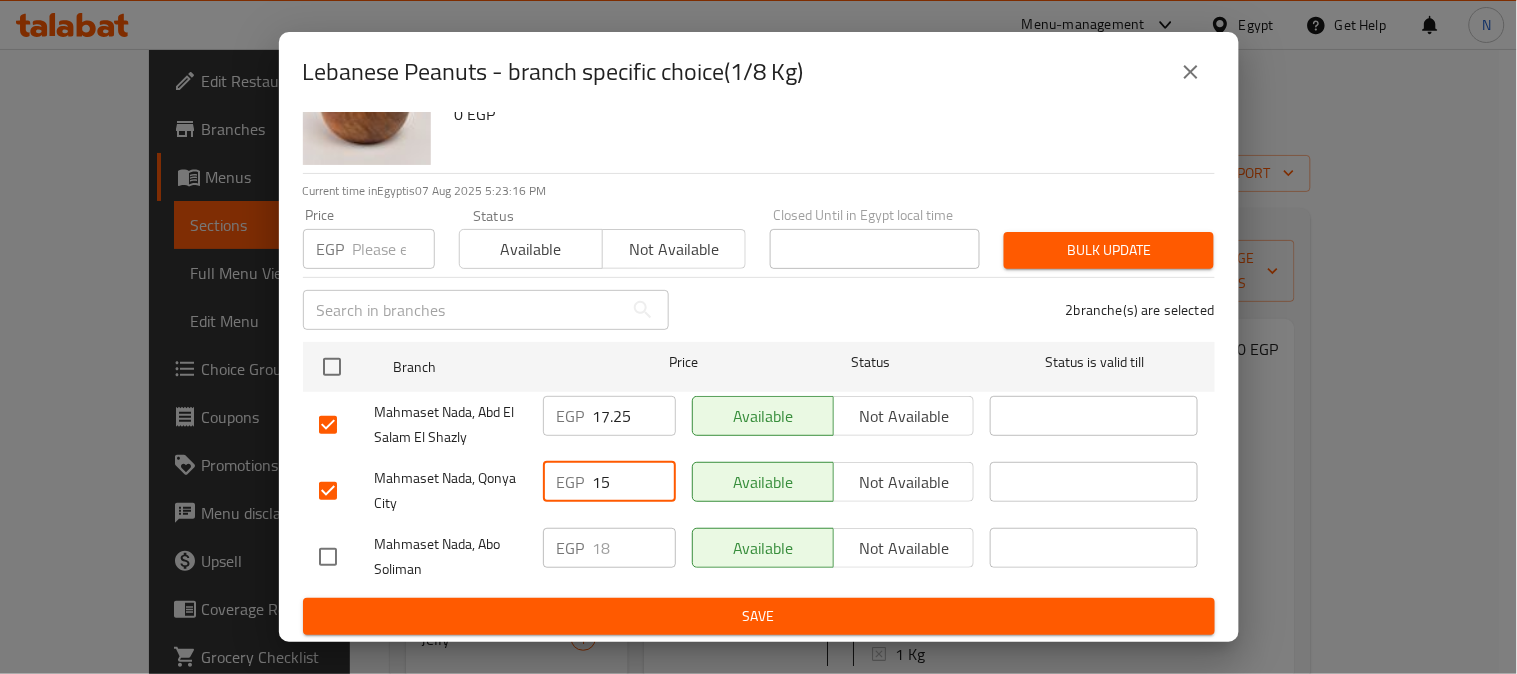 click on "15" at bounding box center [634, 482] 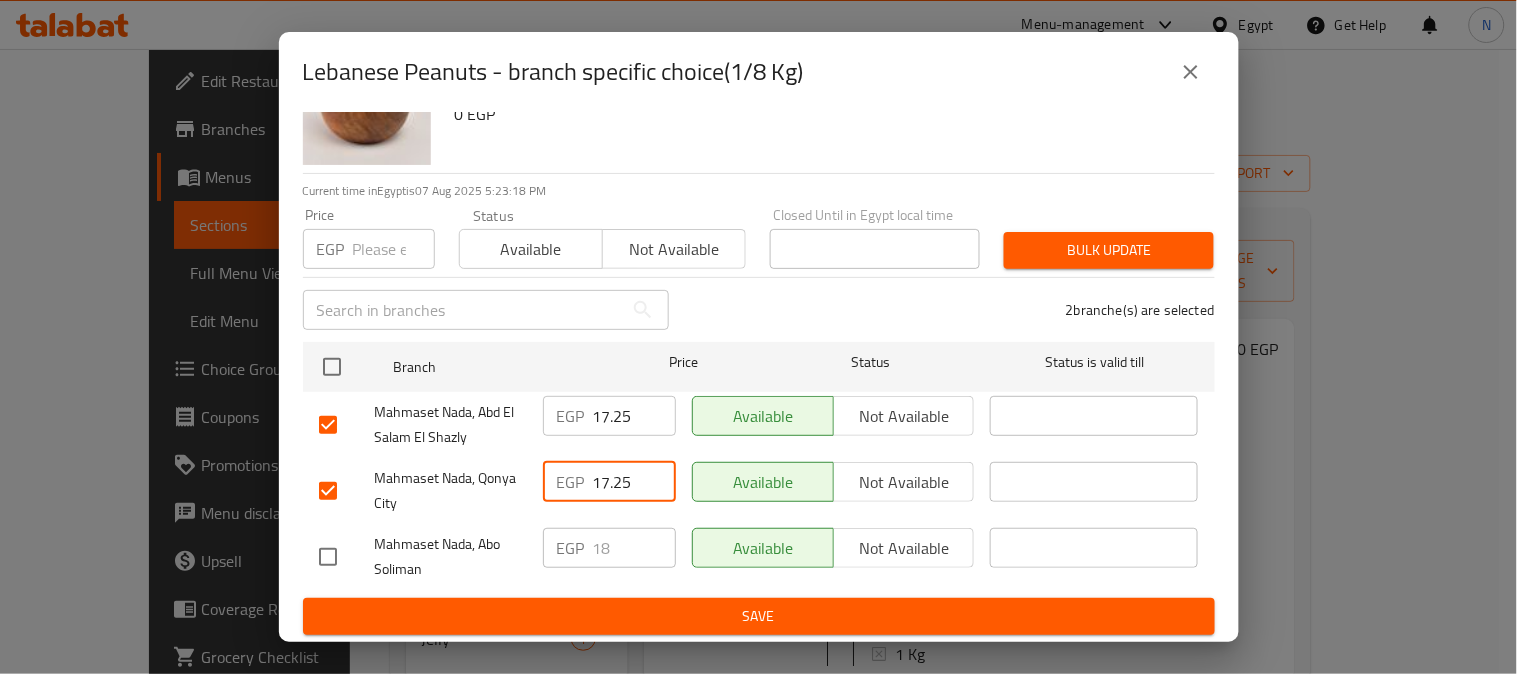 click on "Save" at bounding box center [759, 616] 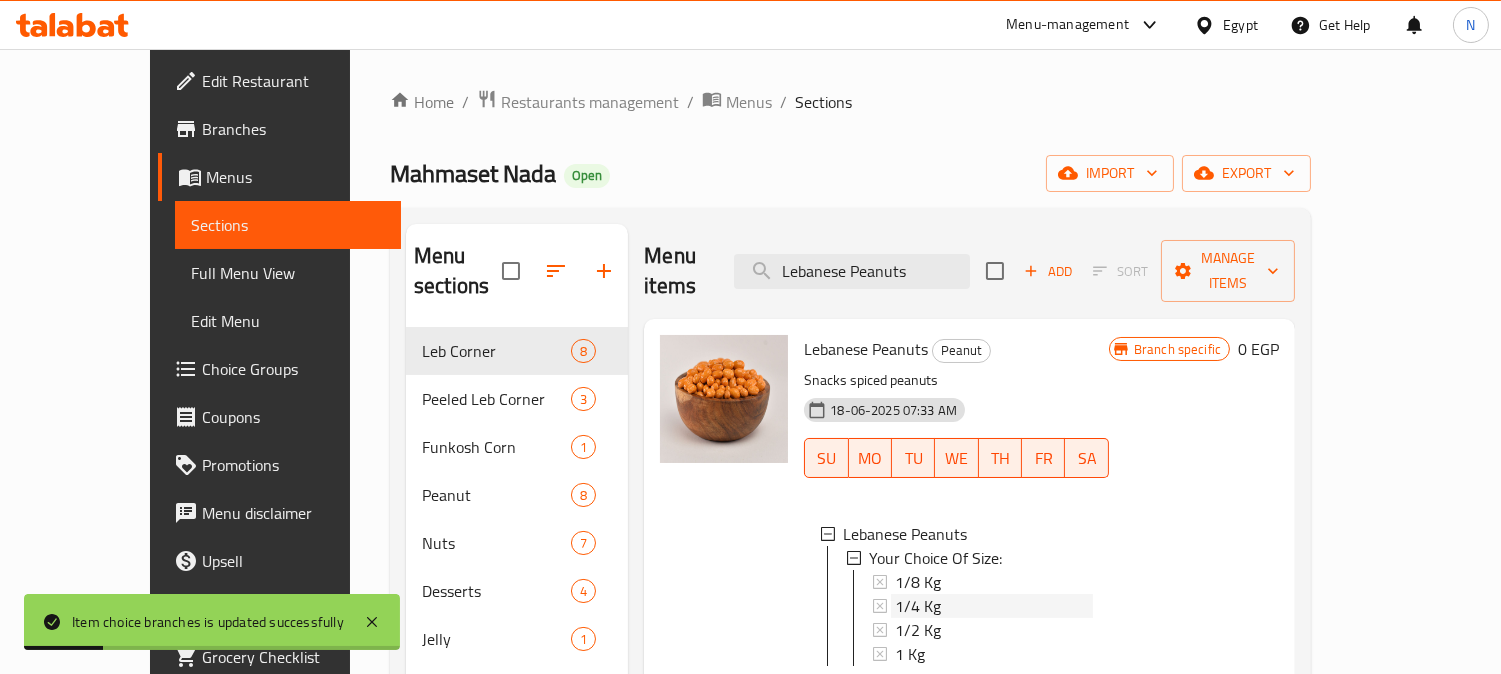 click on "1/4 Kg" at bounding box center (918, 606) 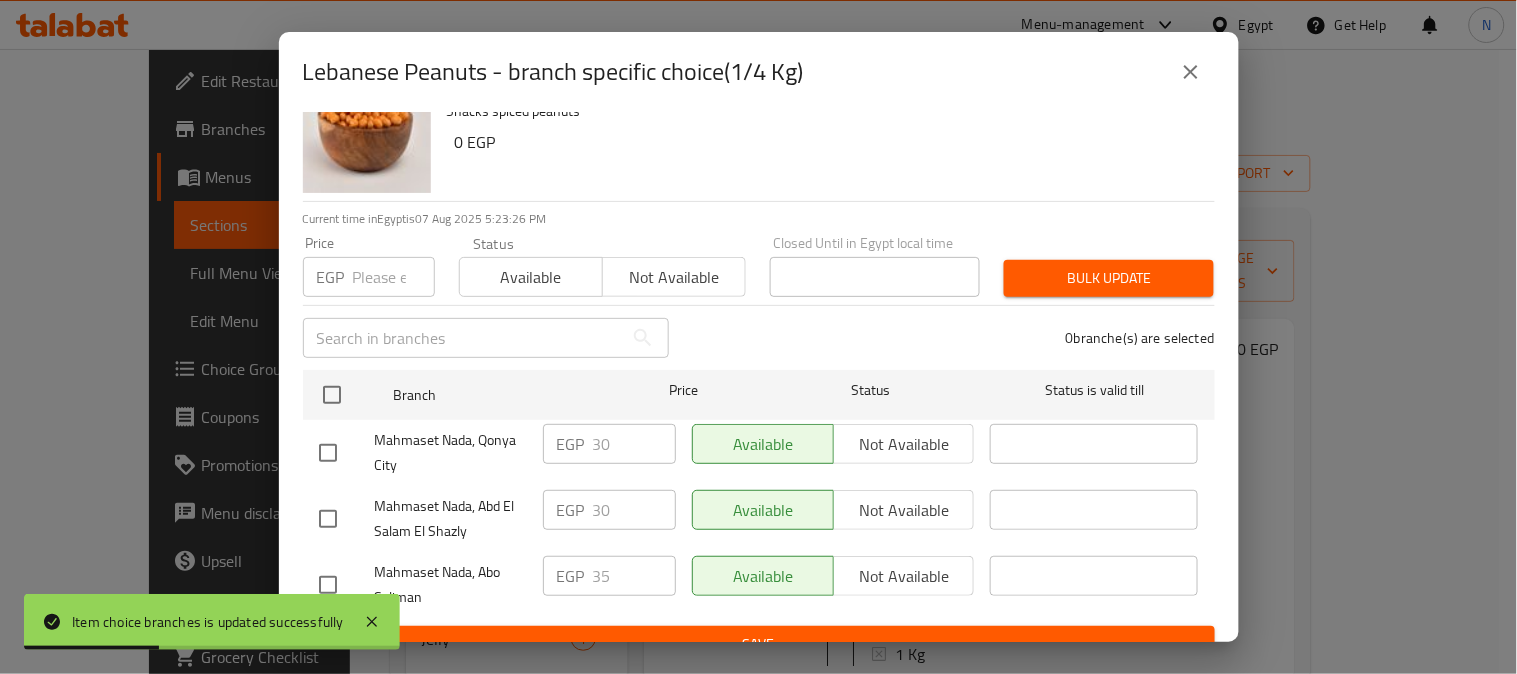 scroll, scrollTop: 83, scrollLeft: 0, axis: vertical 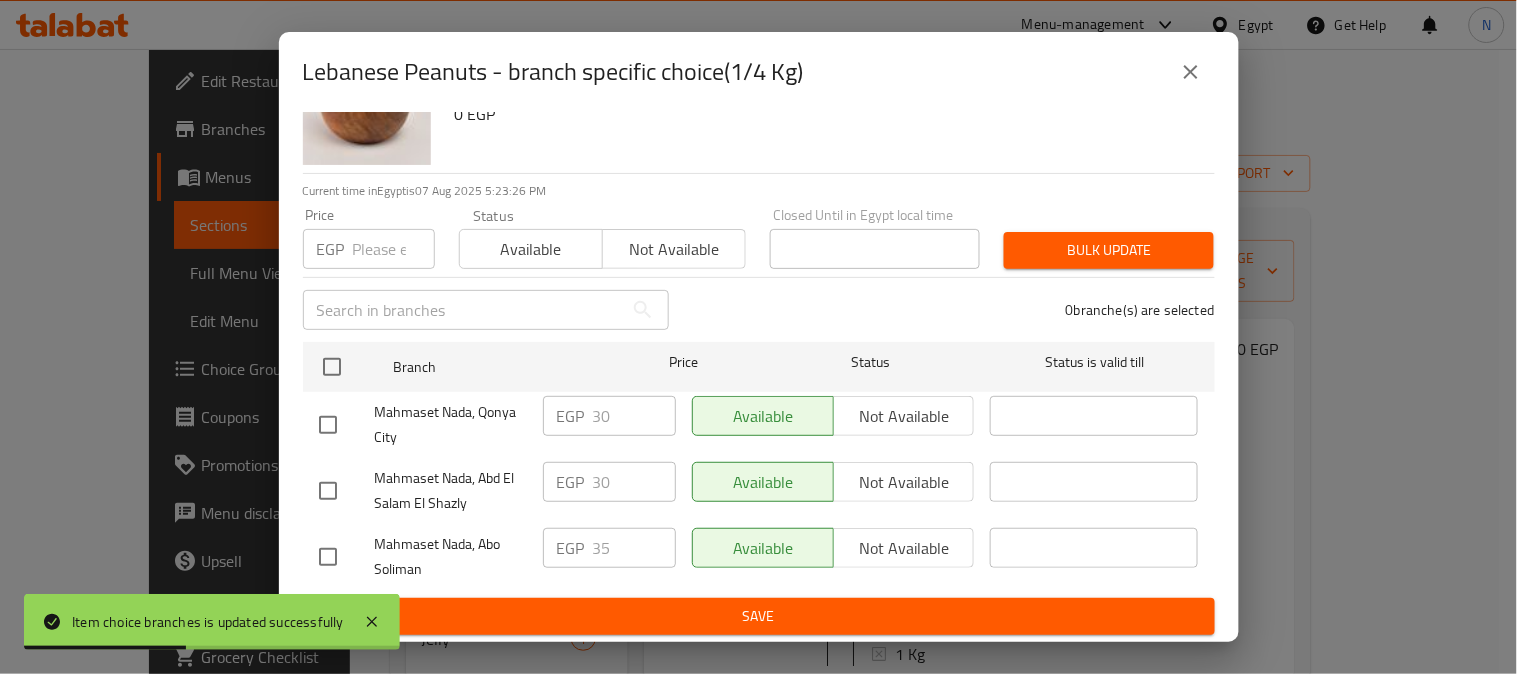 click at bounding box center [328, 425] 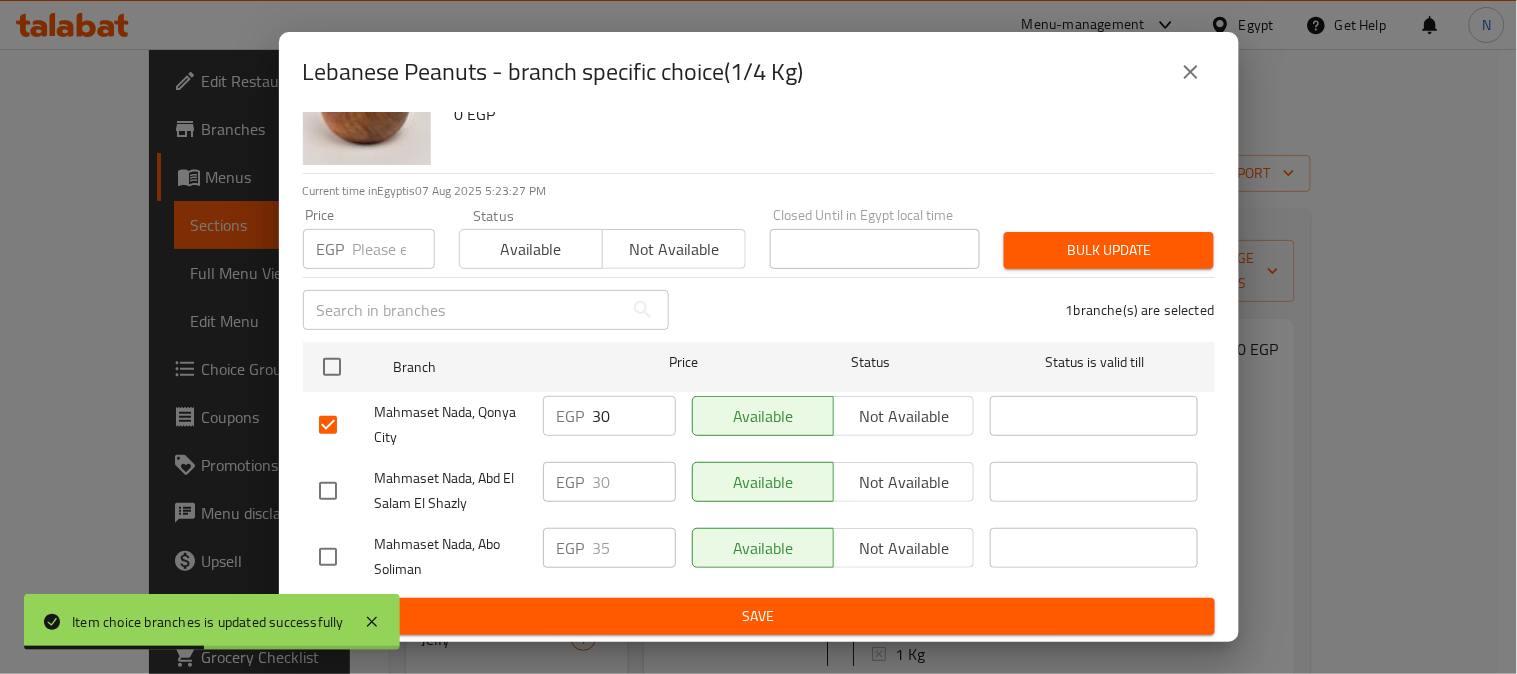 drag, startPoint x: 331, startPoint y: 473, endPoint x: 363, endPoint y: 490, distance: 36.23534 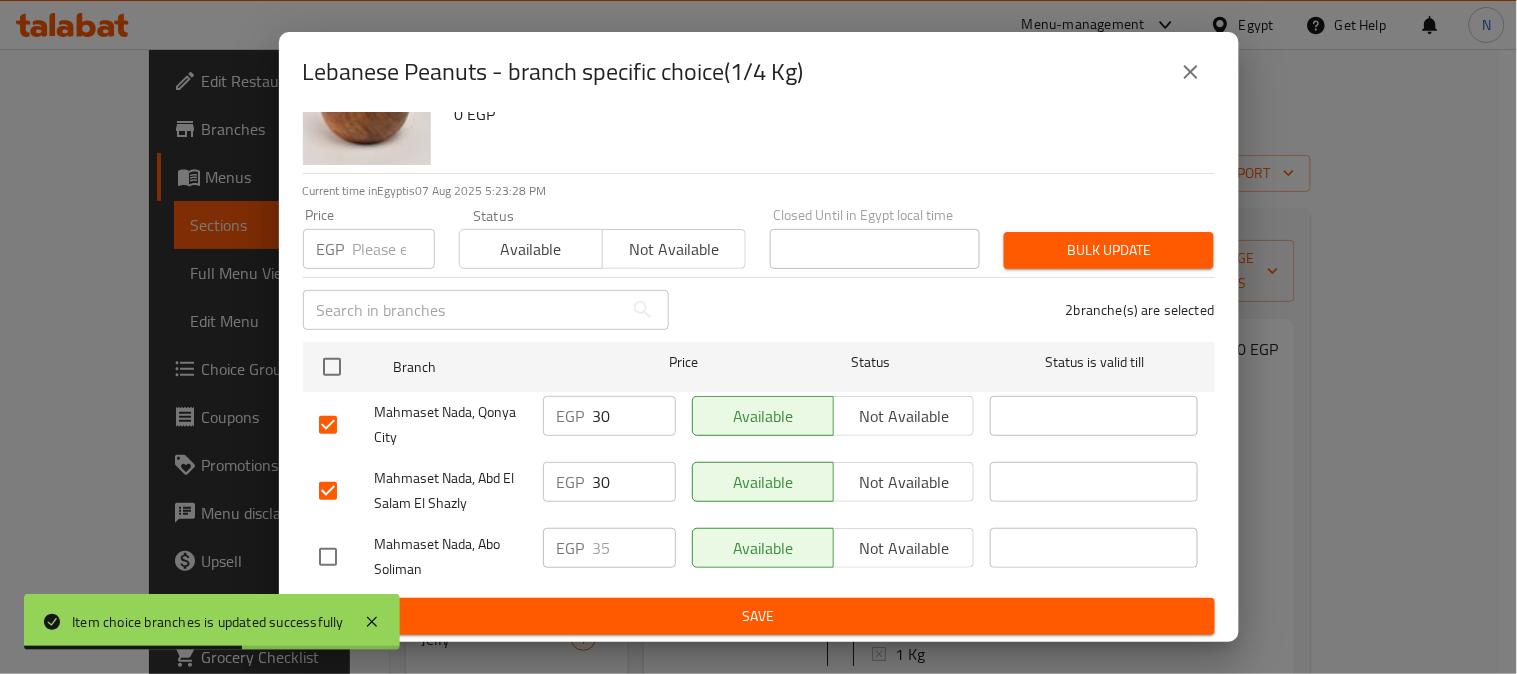 click on "EGP 30 ​" at bounding box center (609, 416) 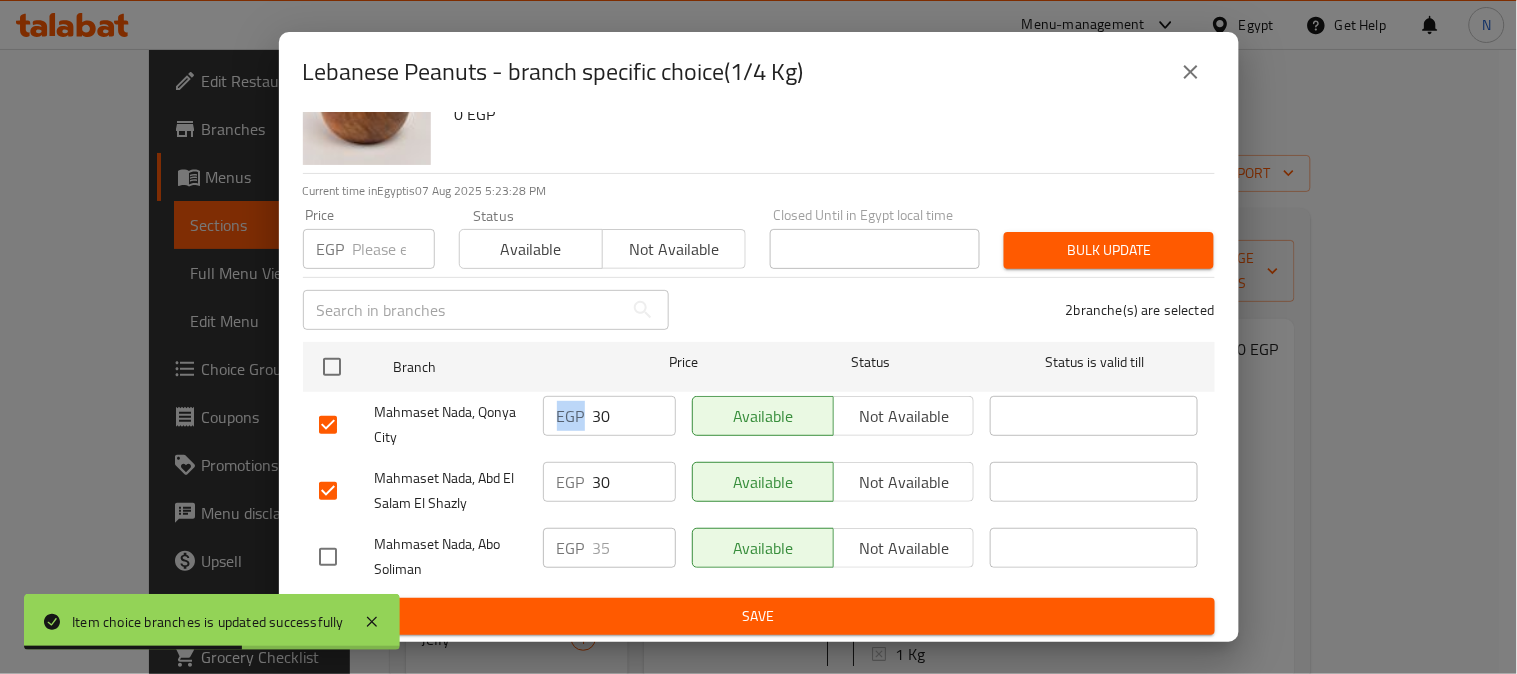 click on "EGP 30 ​" at bounding box center [609, 416] 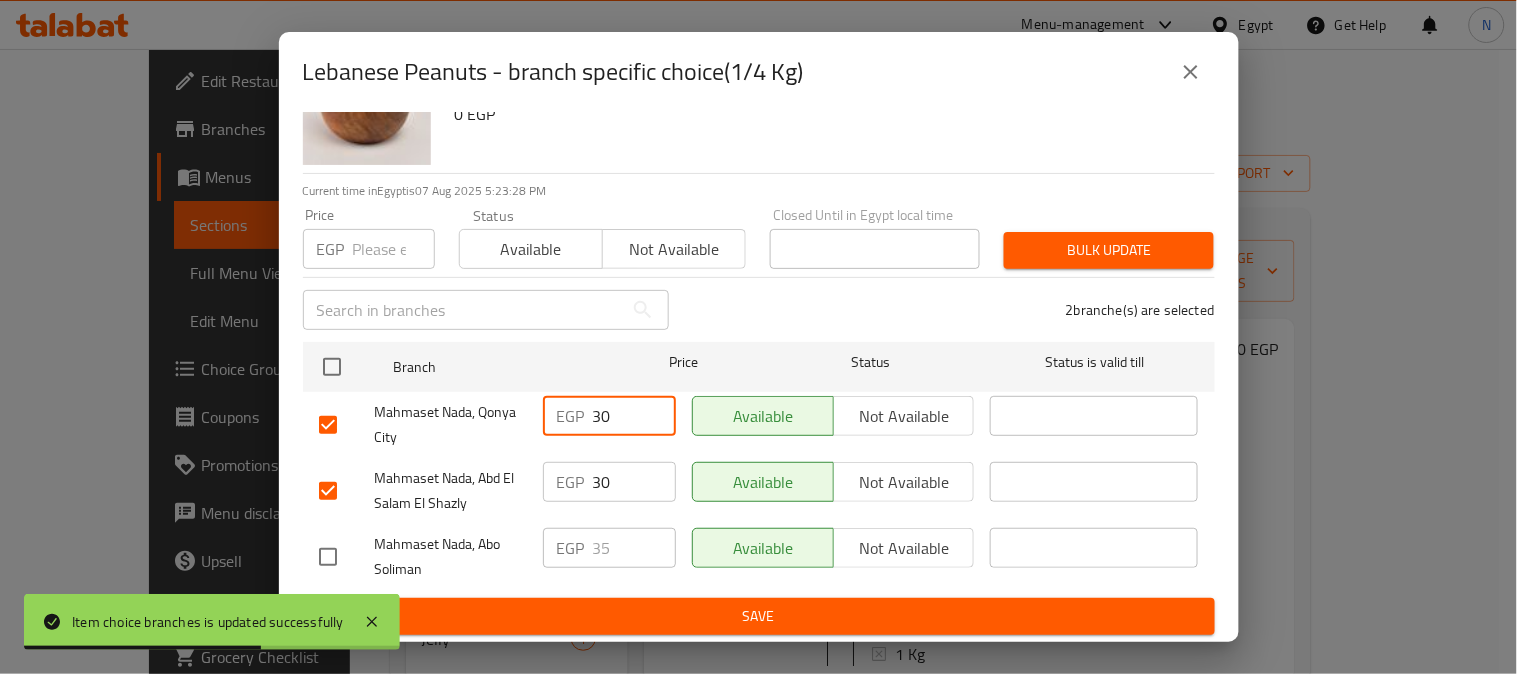 click on "30" at bounding box center [634, 416] 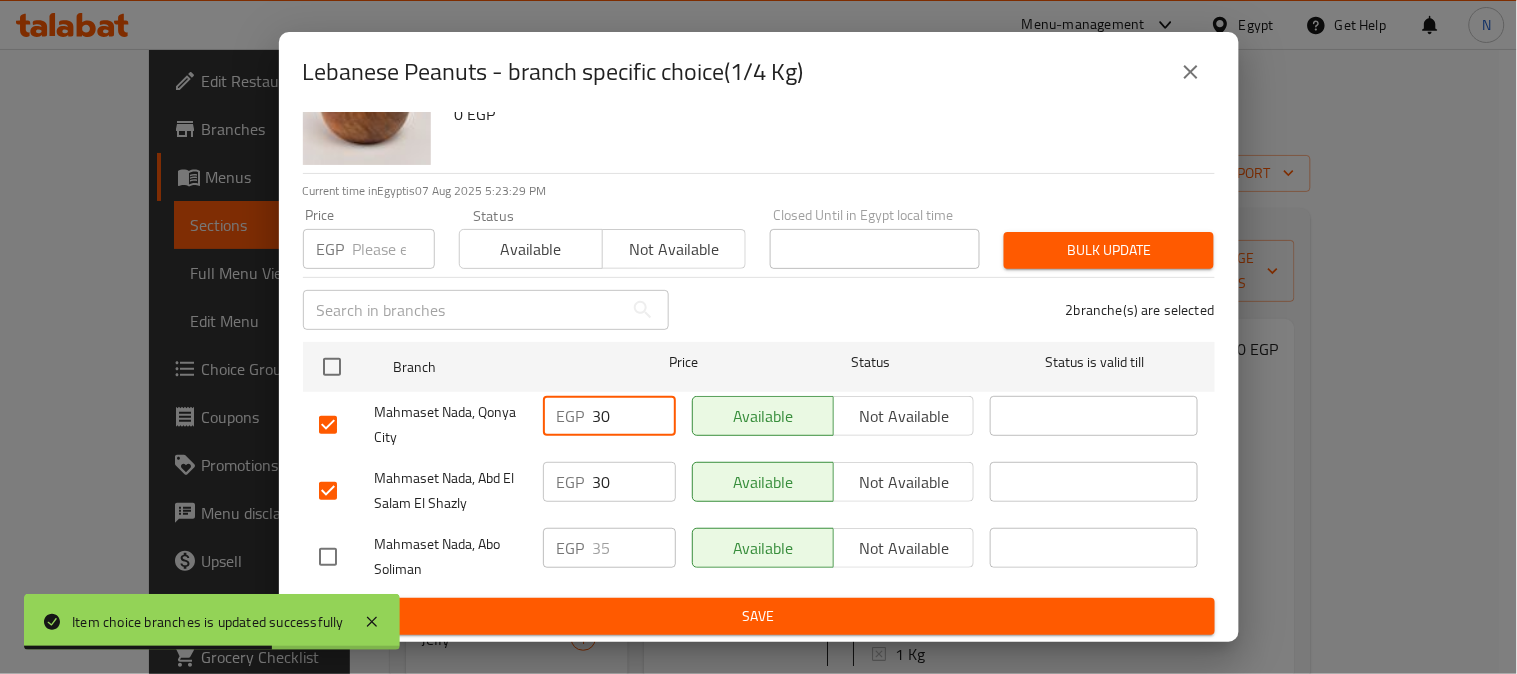 click on "30" at bounding box center (634, 416) 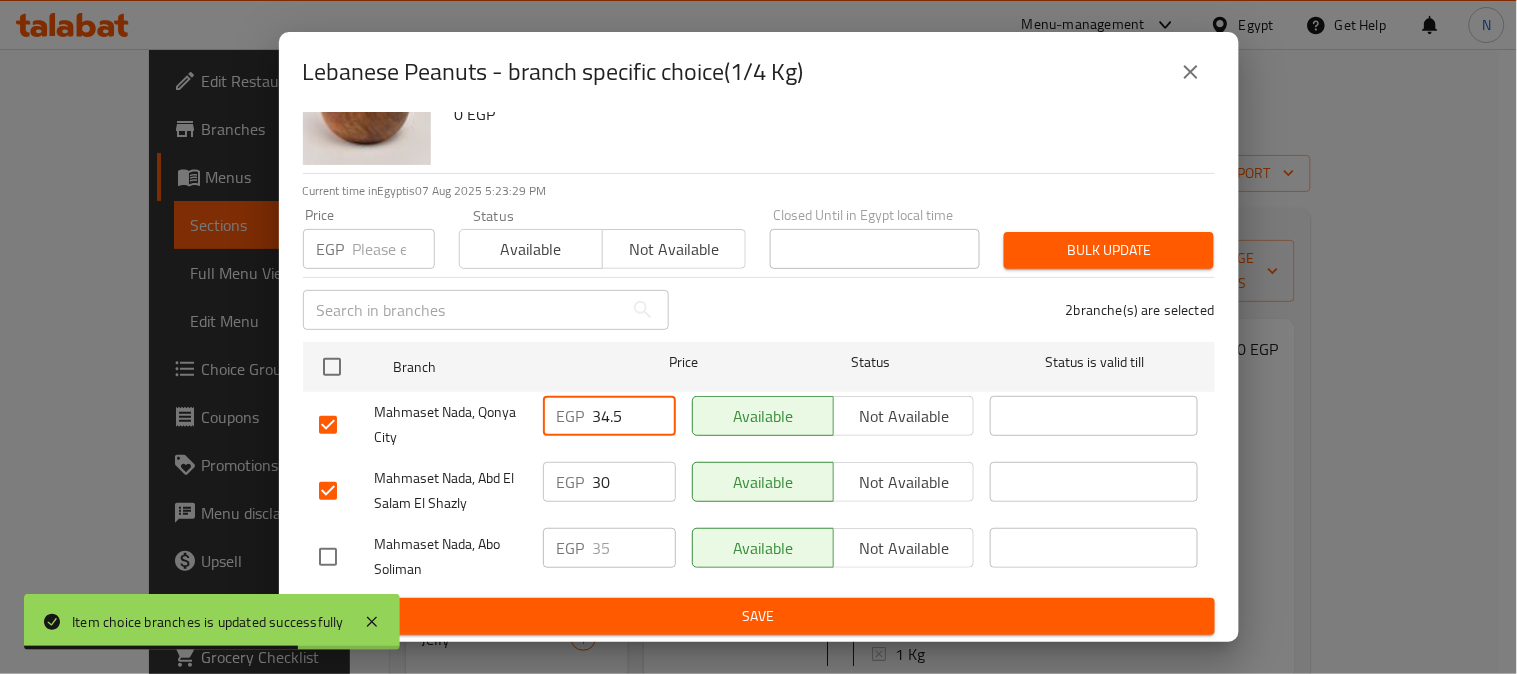 click on "30" at bounding box center (634, 482) 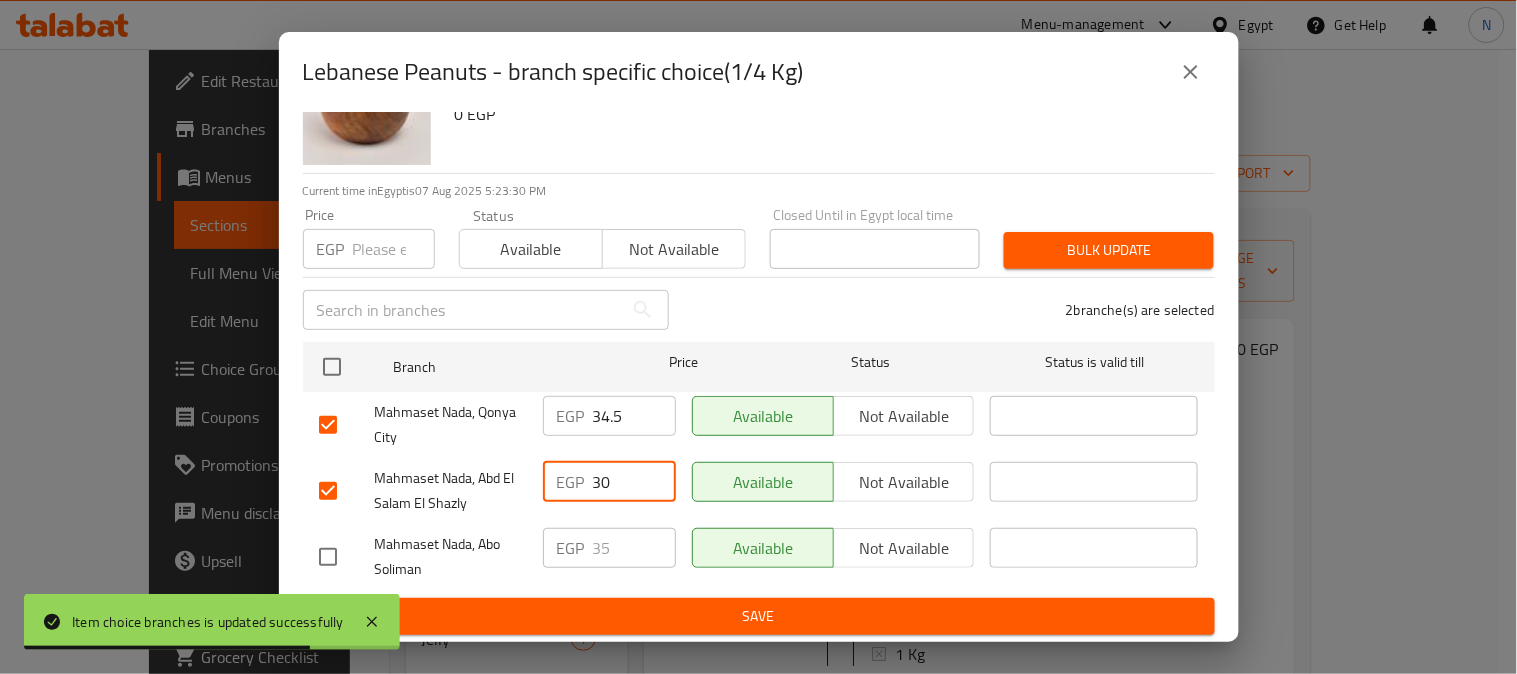 click on "30" at bounding box center [634, 482] 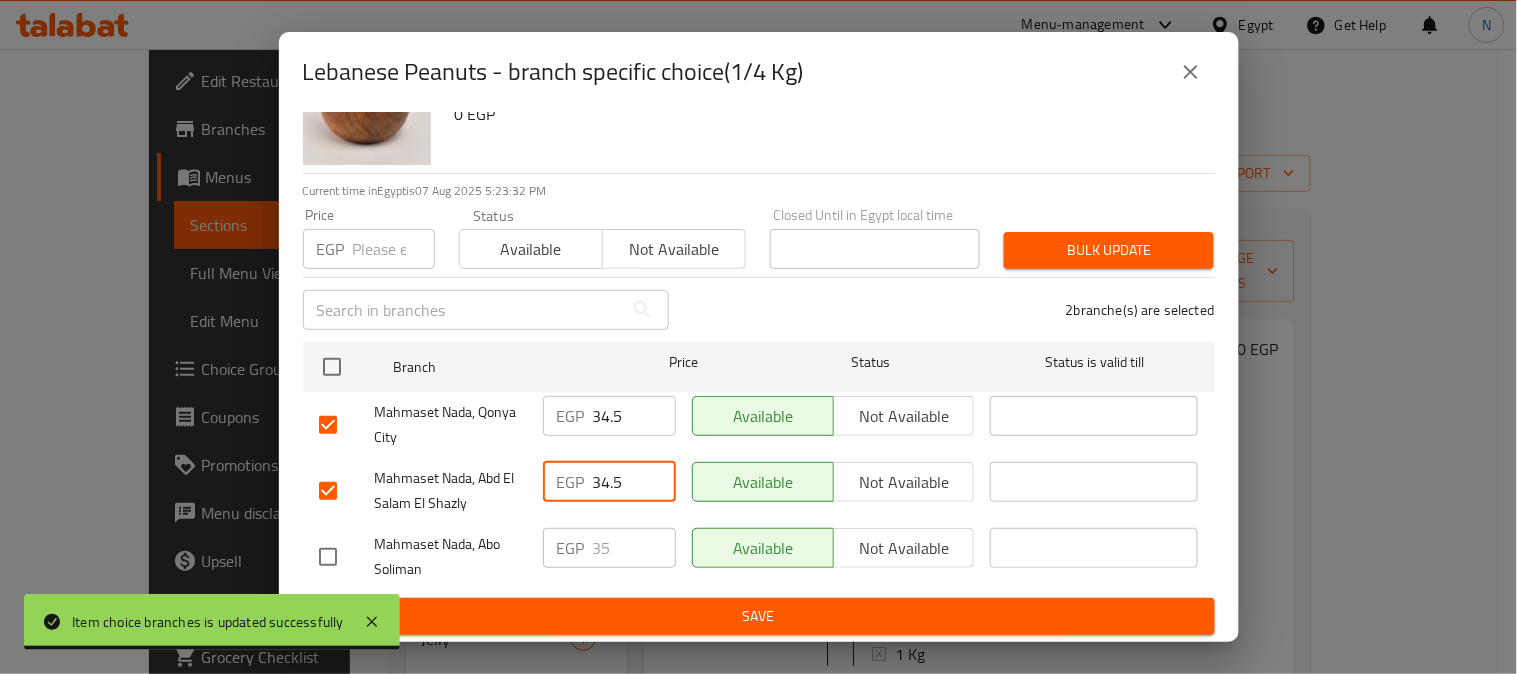 click on "Save" at bounding box center [759, 616] 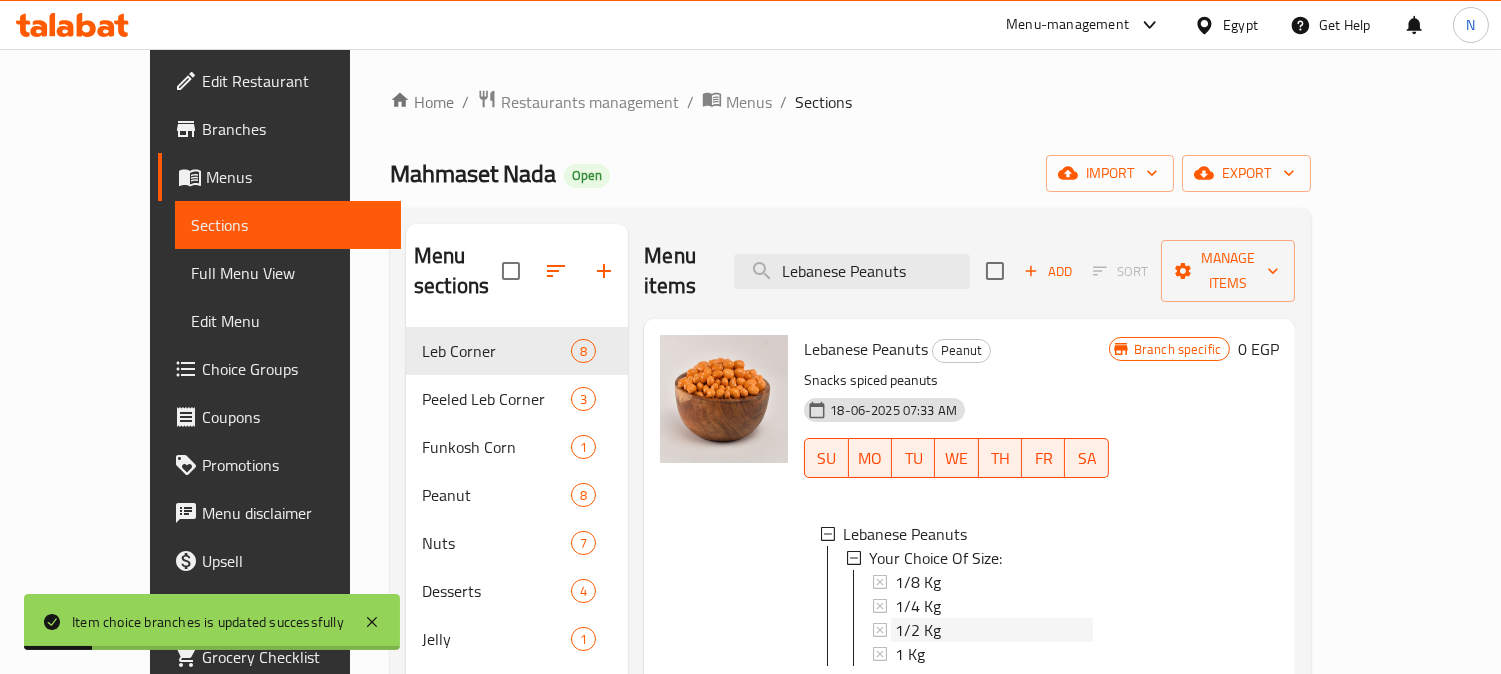 click on "1/2 Kg" at bounding box center [918, 630] 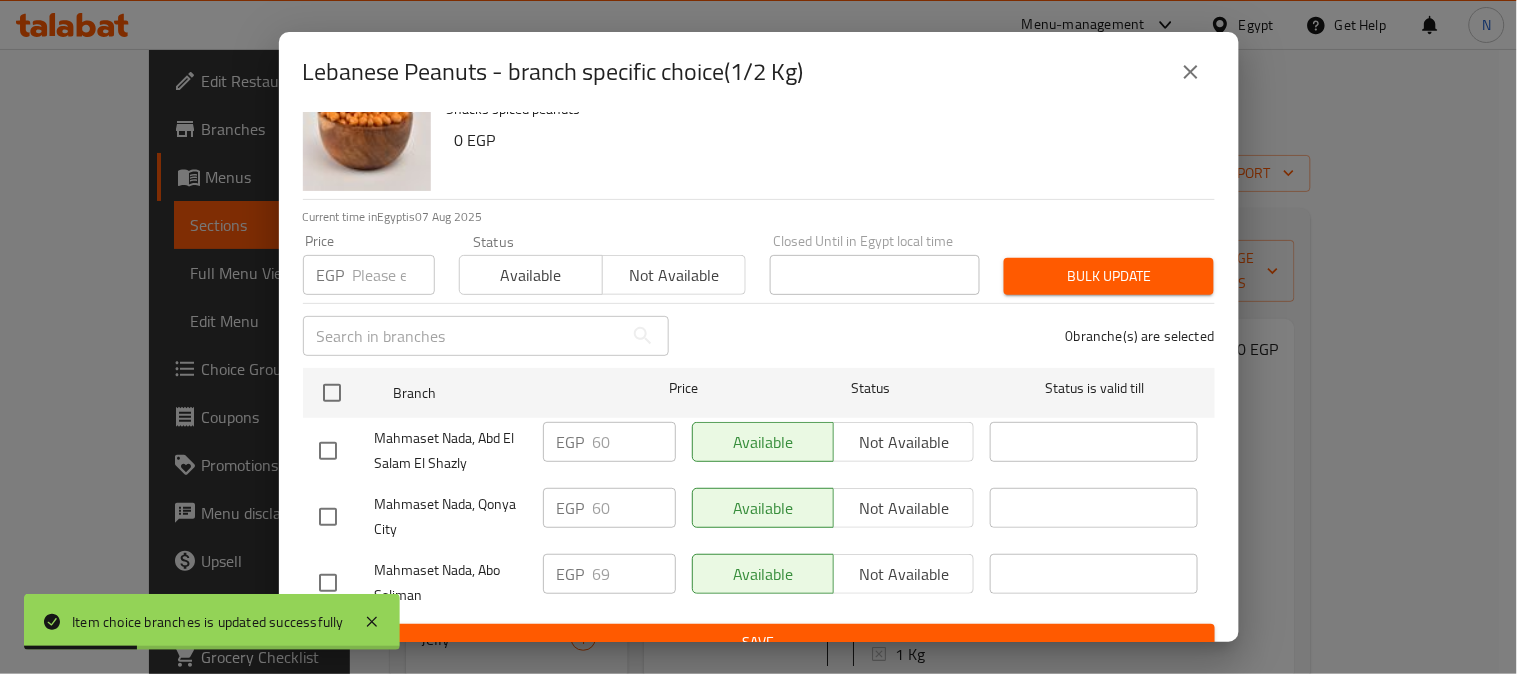 scroll, scrollTop: 83, scrollLeft: 0, axis: vertical 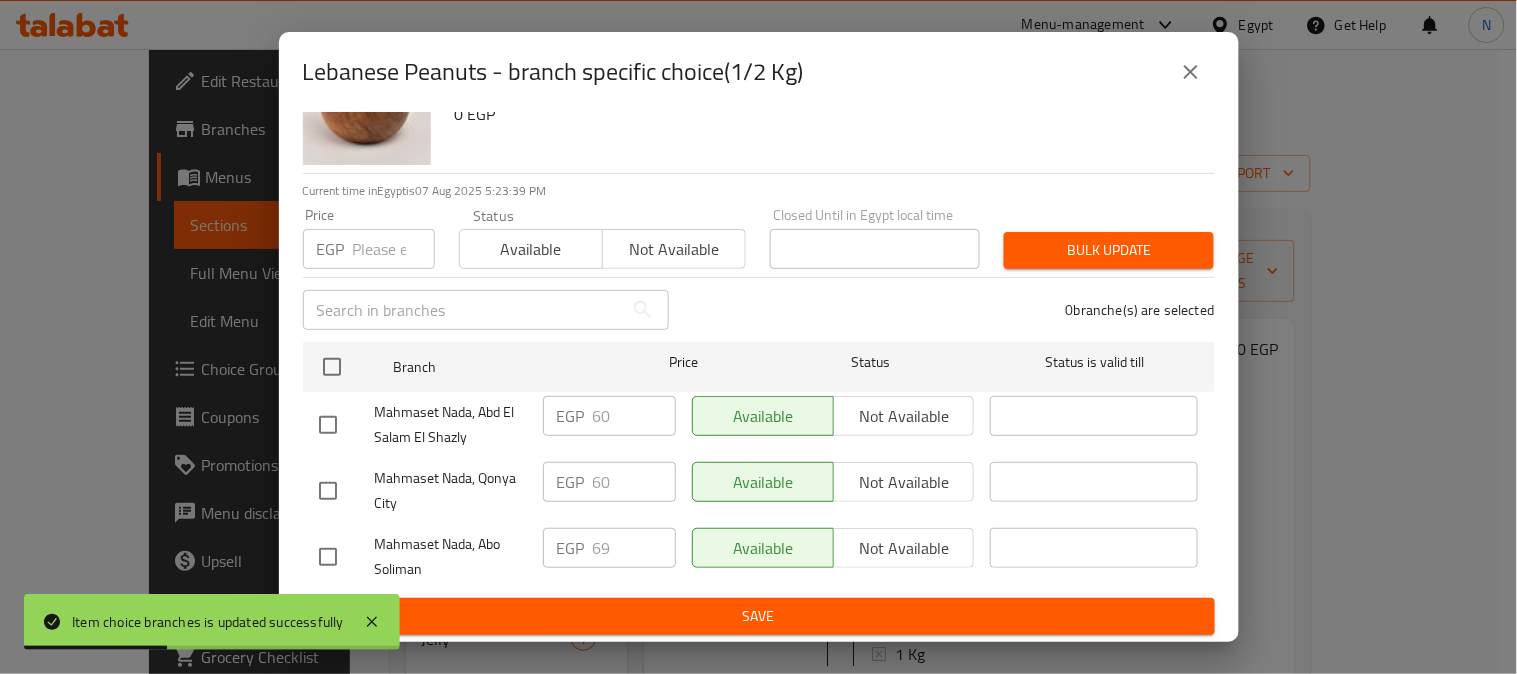 click at bounding box center [328, 425] 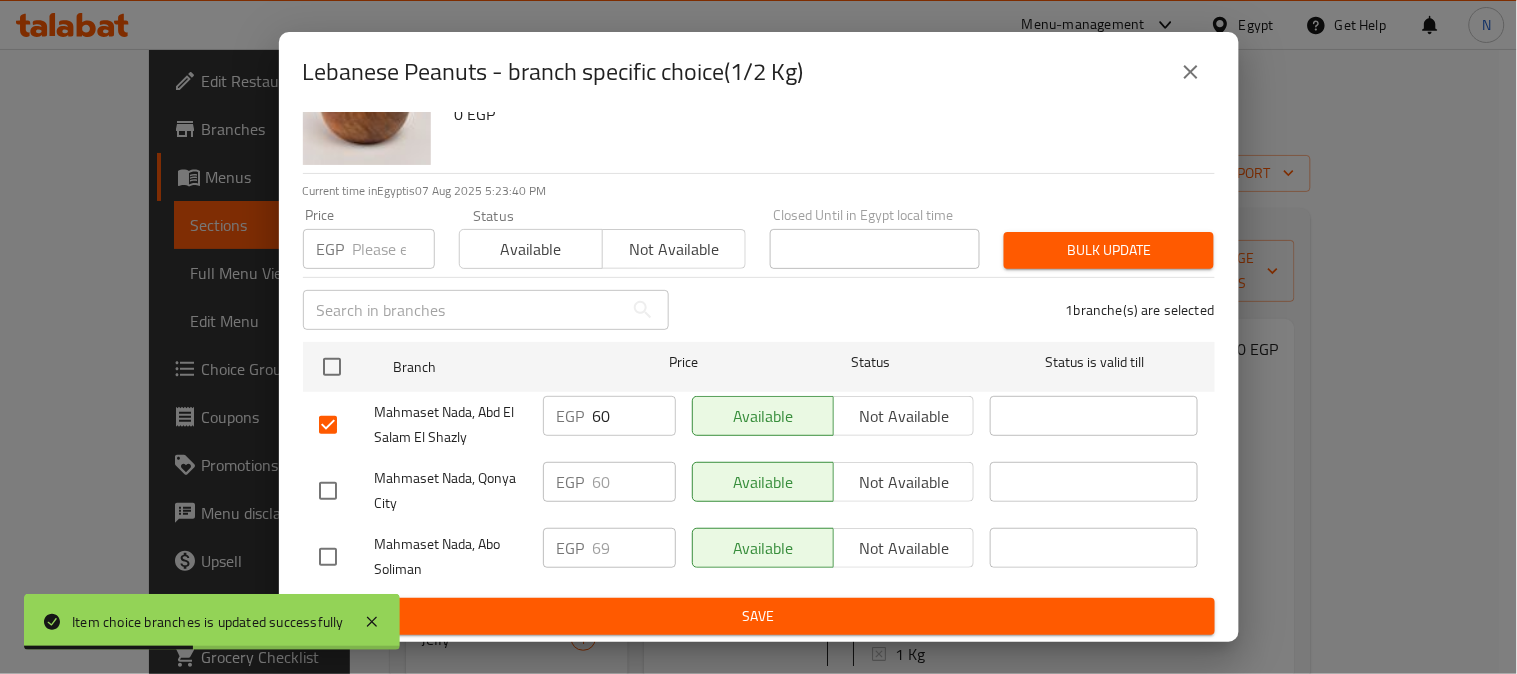 click at bounding box center [328, 491] 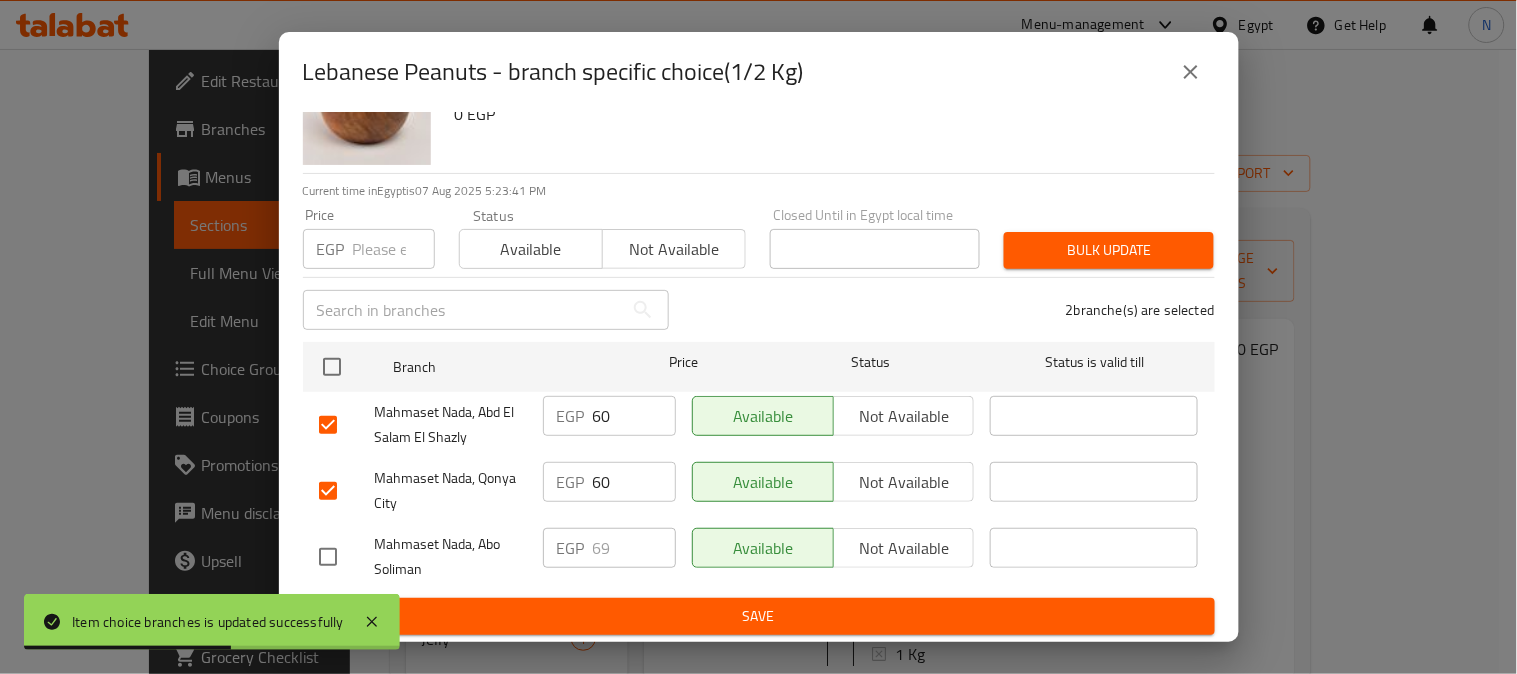 click on "60" at bounding box center [634, 416] 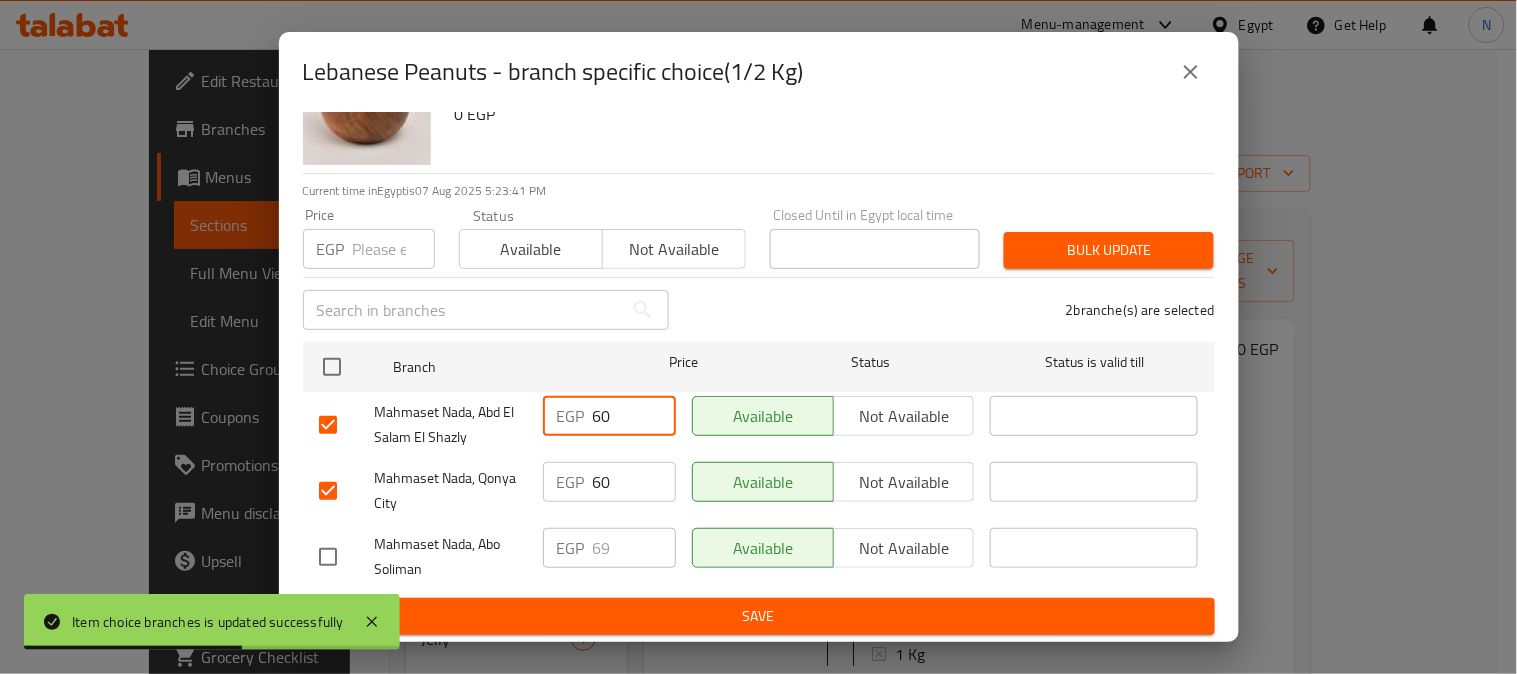 click on "60" at bounding box center (634, 416) 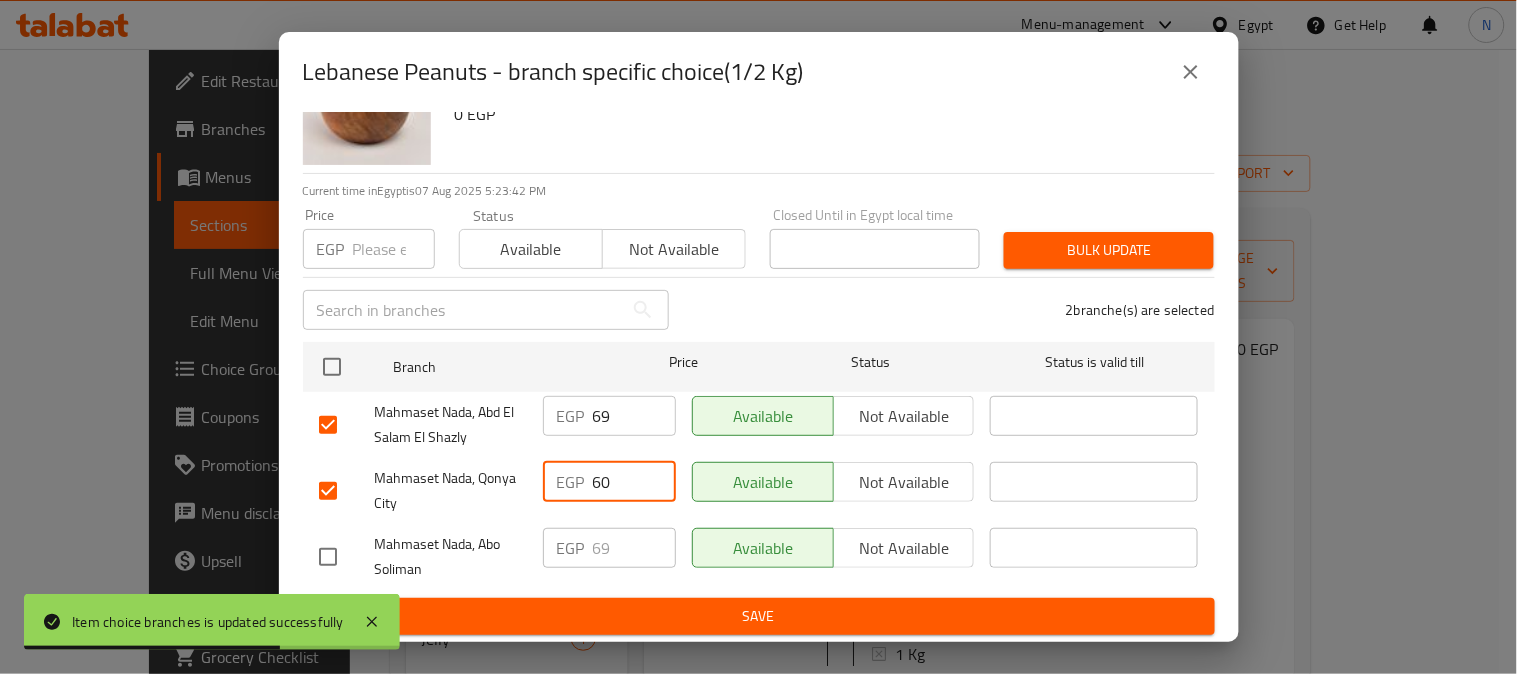 click on "60" at bounding box center (634, 482) 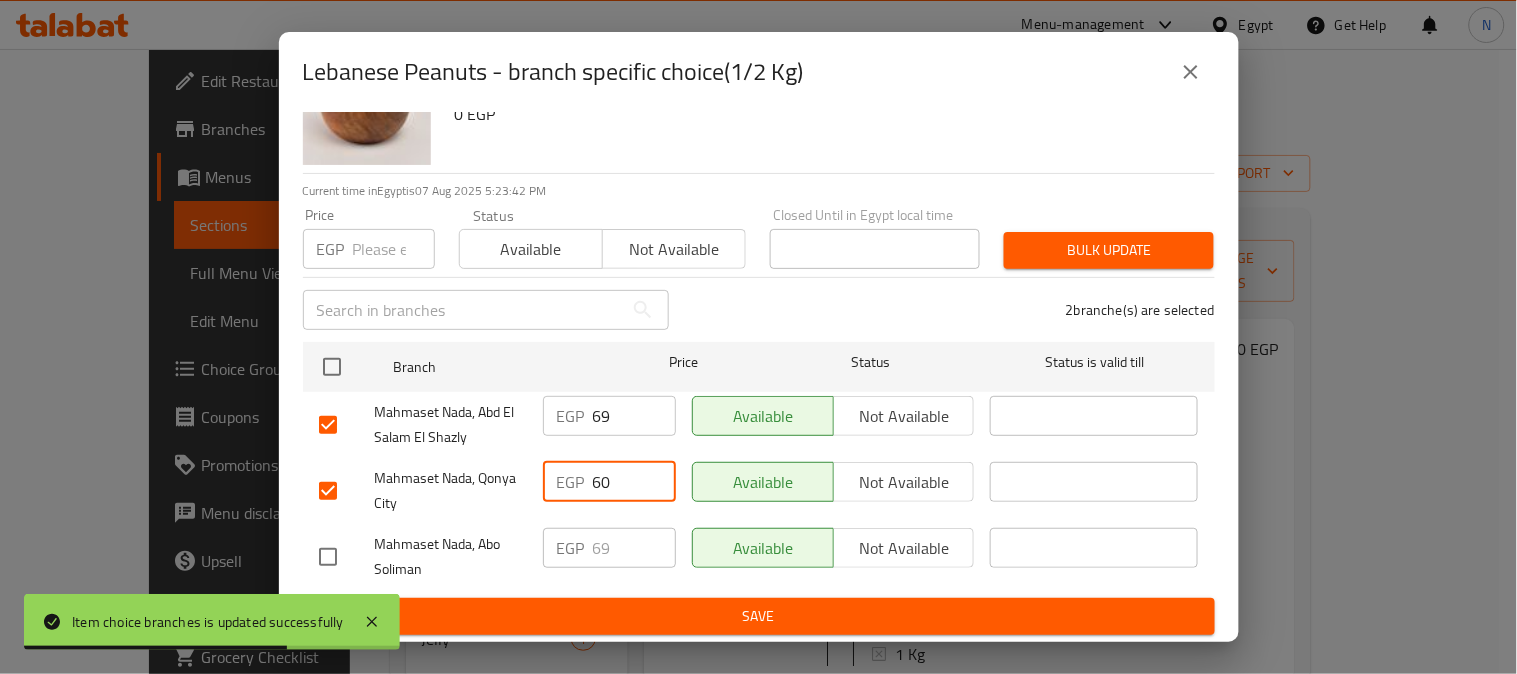 click on "60" at bounding box center [634, 482] 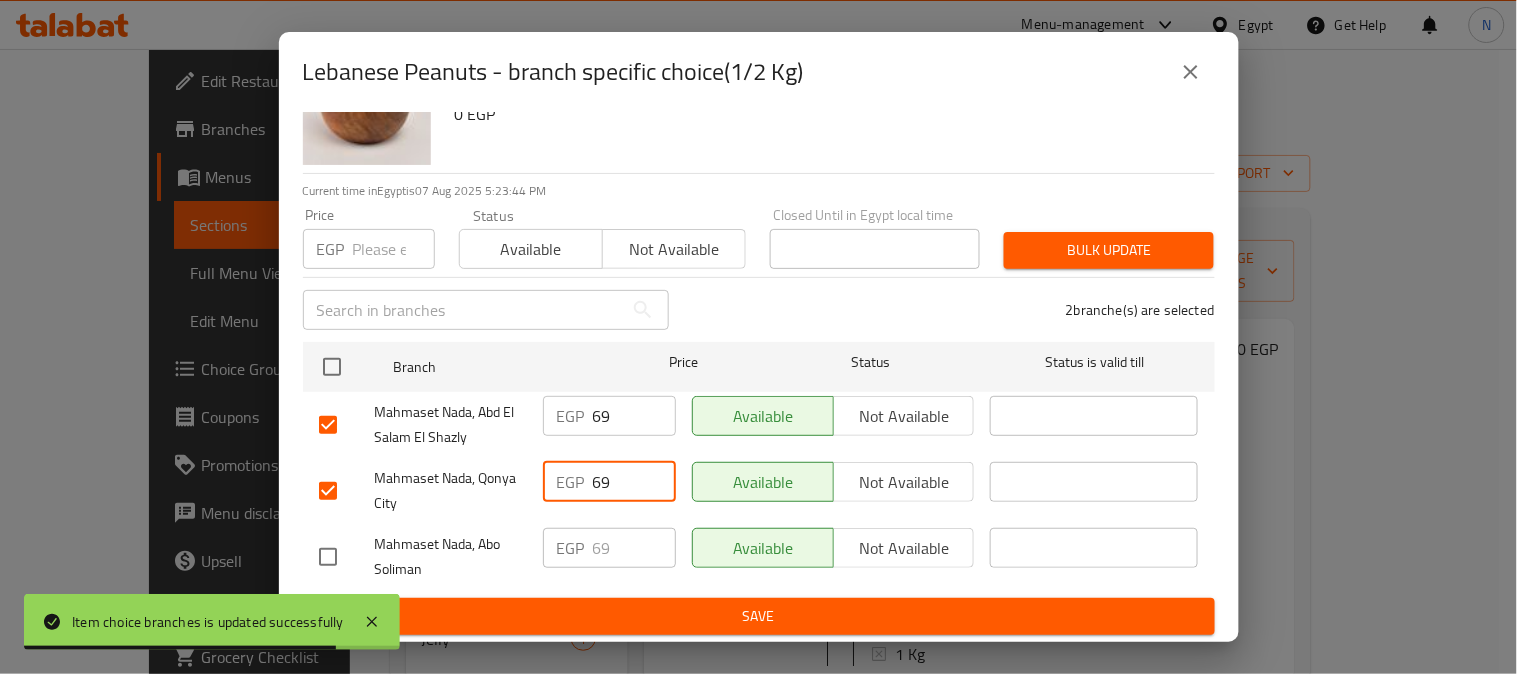click on "Save" at bounding box center [759, 616] 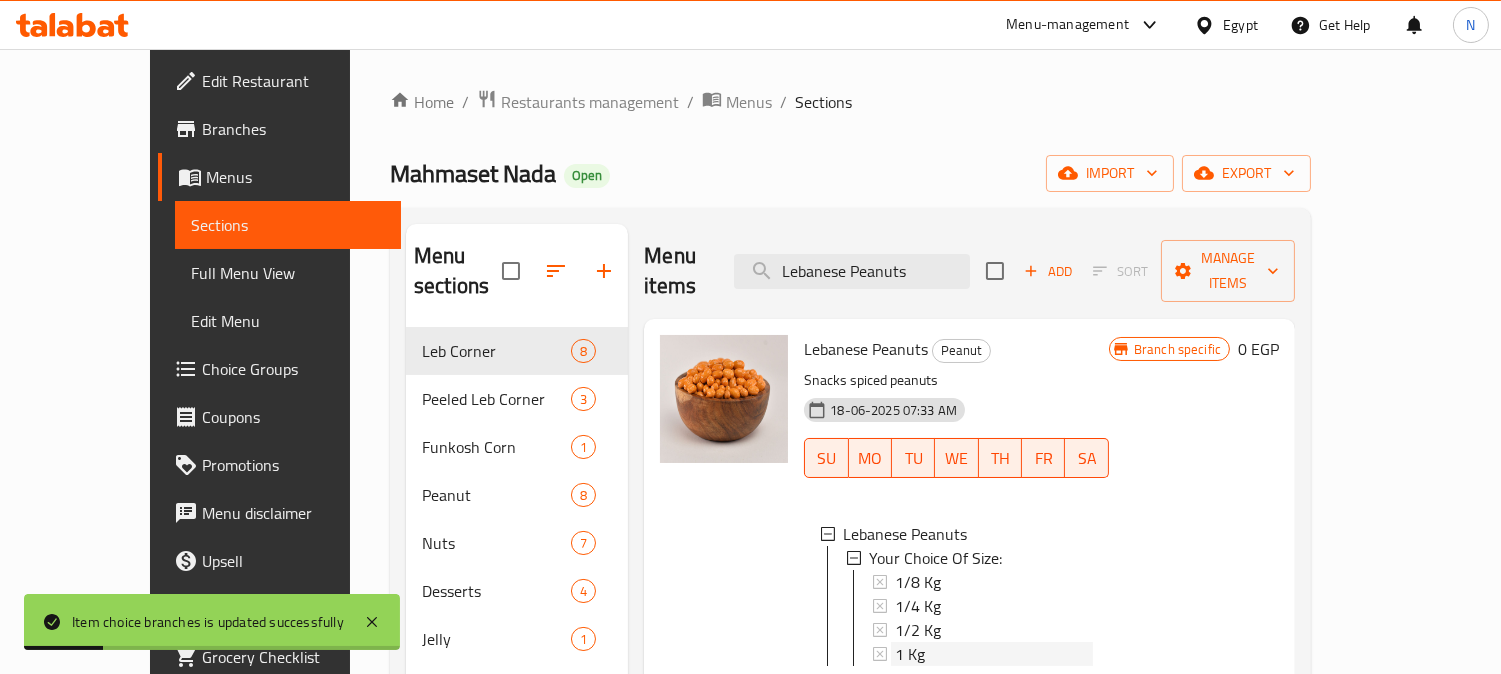 click on "1 Kg" at bounding box center (994, 654) 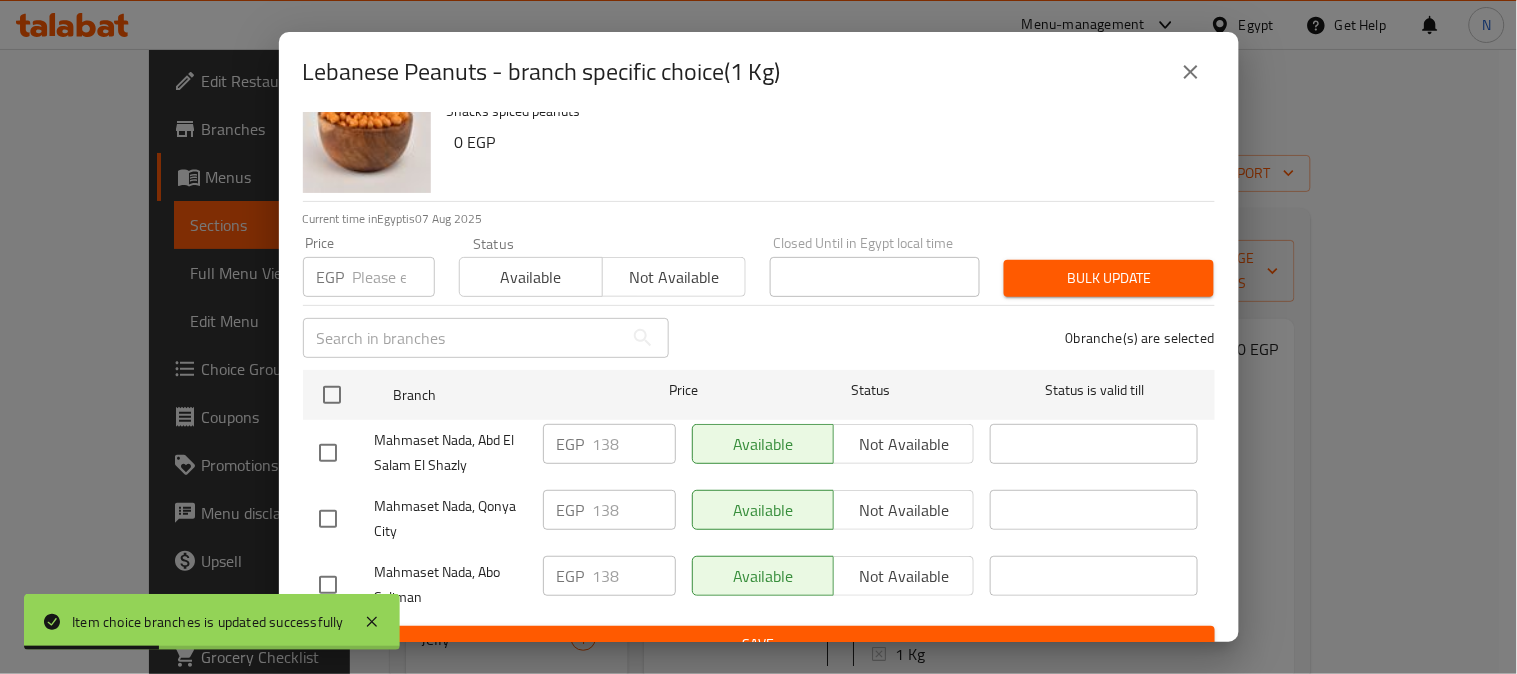 scroll, scrollTop: 83, scrollLeft: 0, axis: vertical 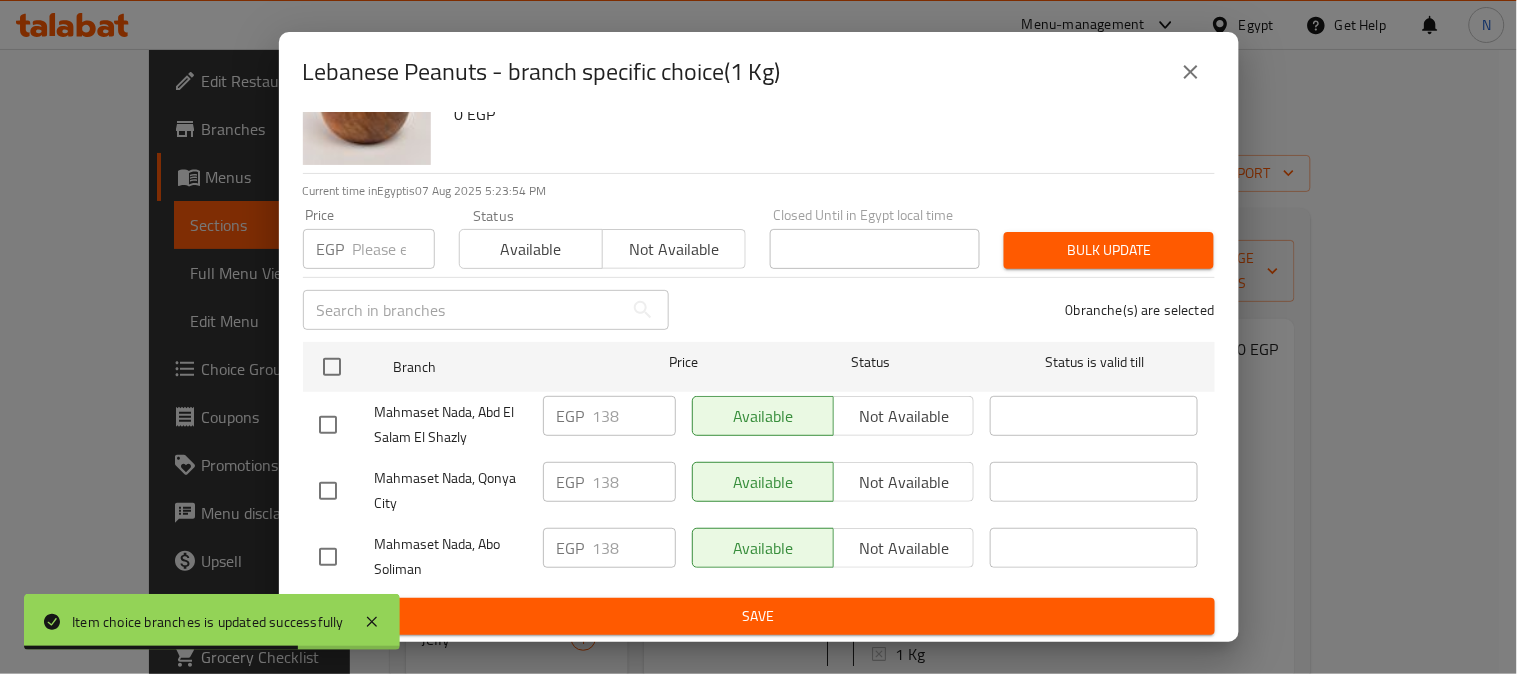 click at bounding box center [1191, 72] 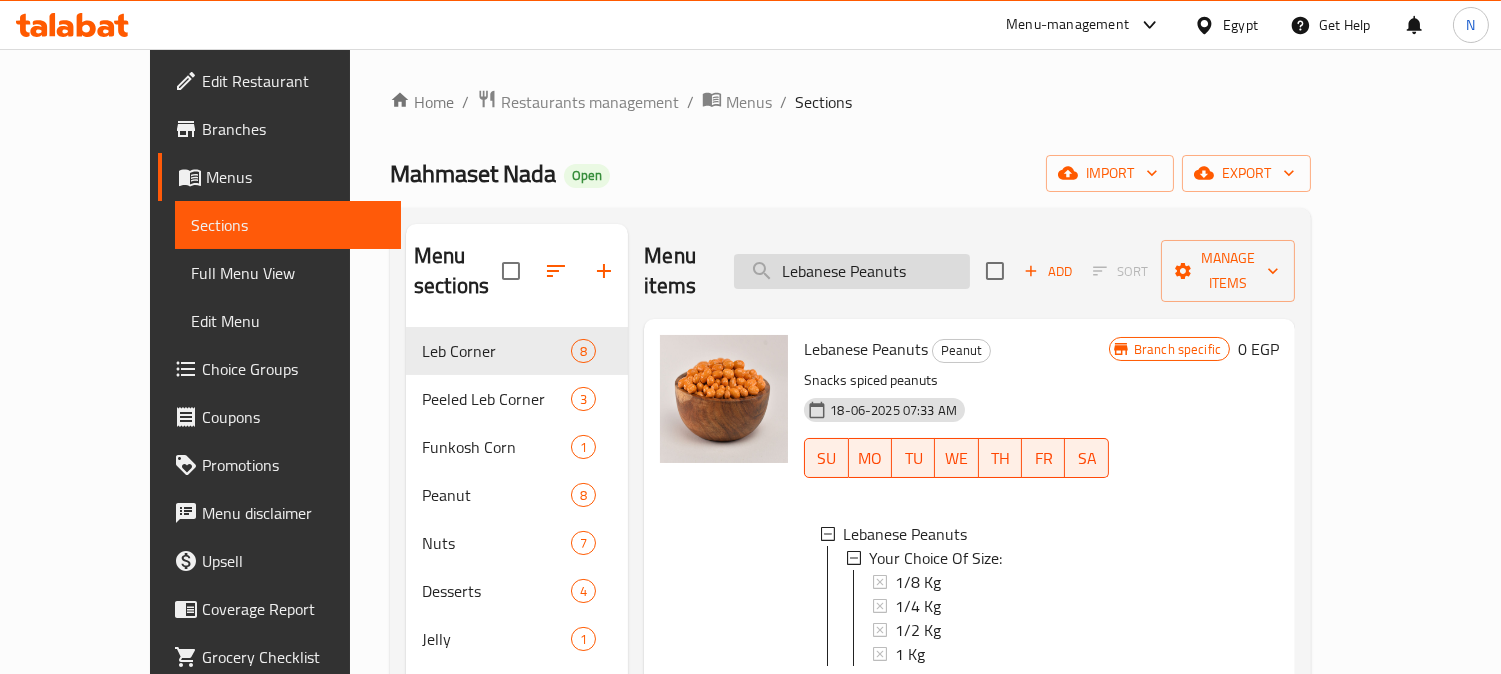 click on "Lebanese Peanuts" at bounding box center (852, 271) 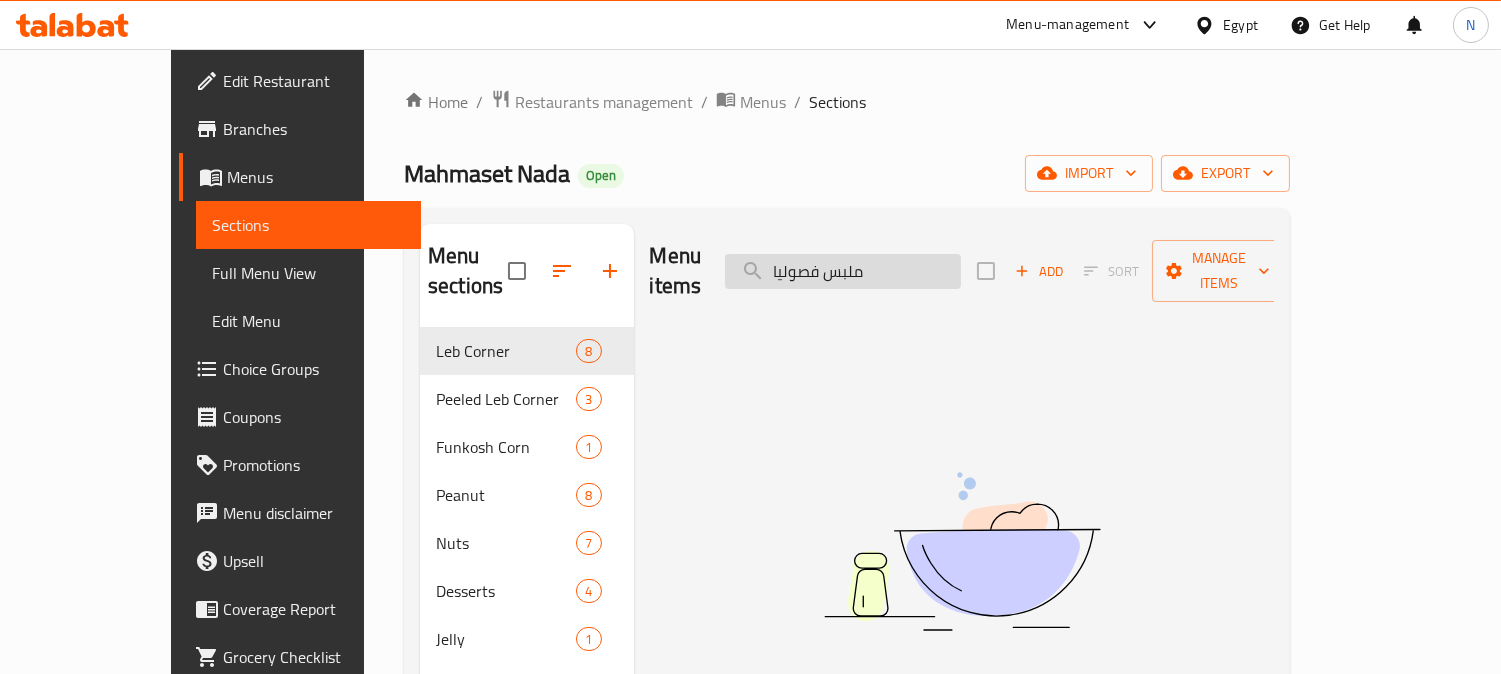 click on "ملبس فصوليا" at bounding box center [843, 271] 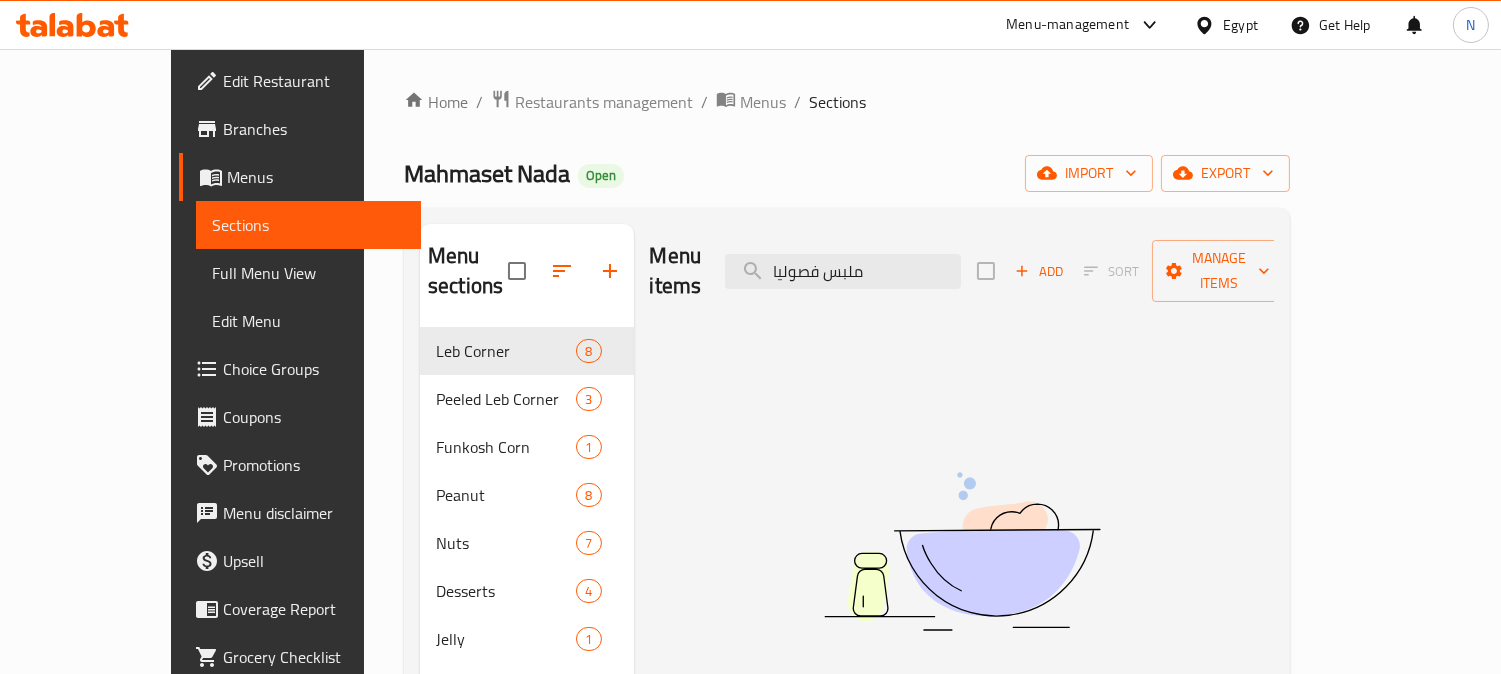 click on "Menu items ملبس فصوليا Add Sort Manage items" at bounding box center [962, 271] 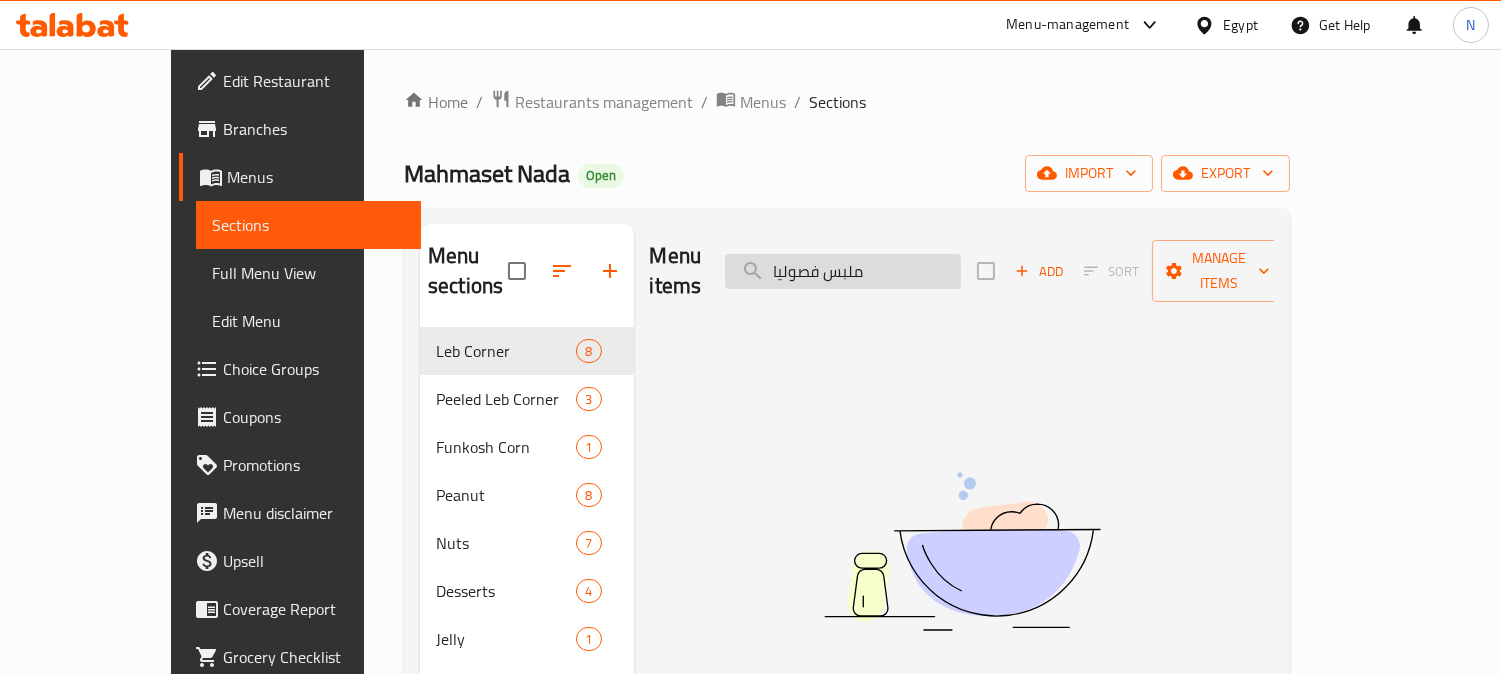 click on "ملبس فصوليا" at bounding box center [843, 271] 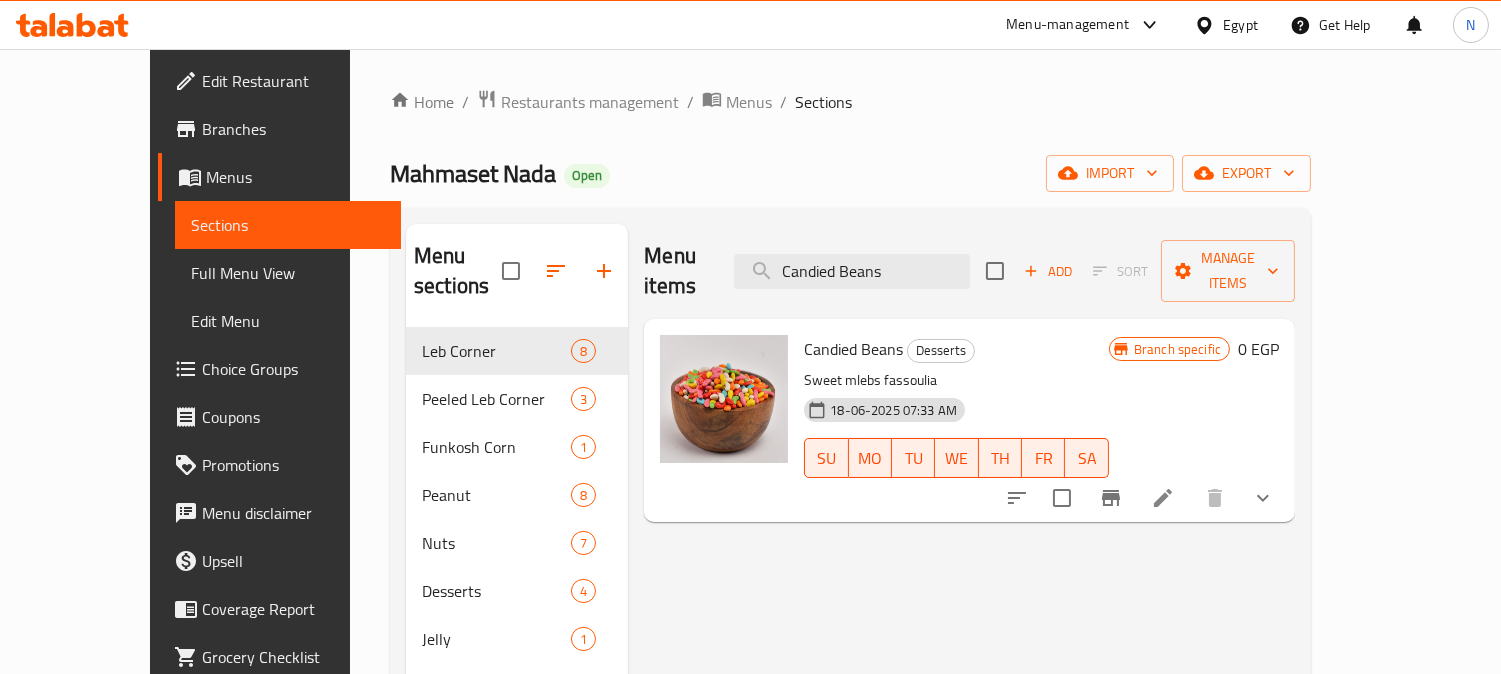 click 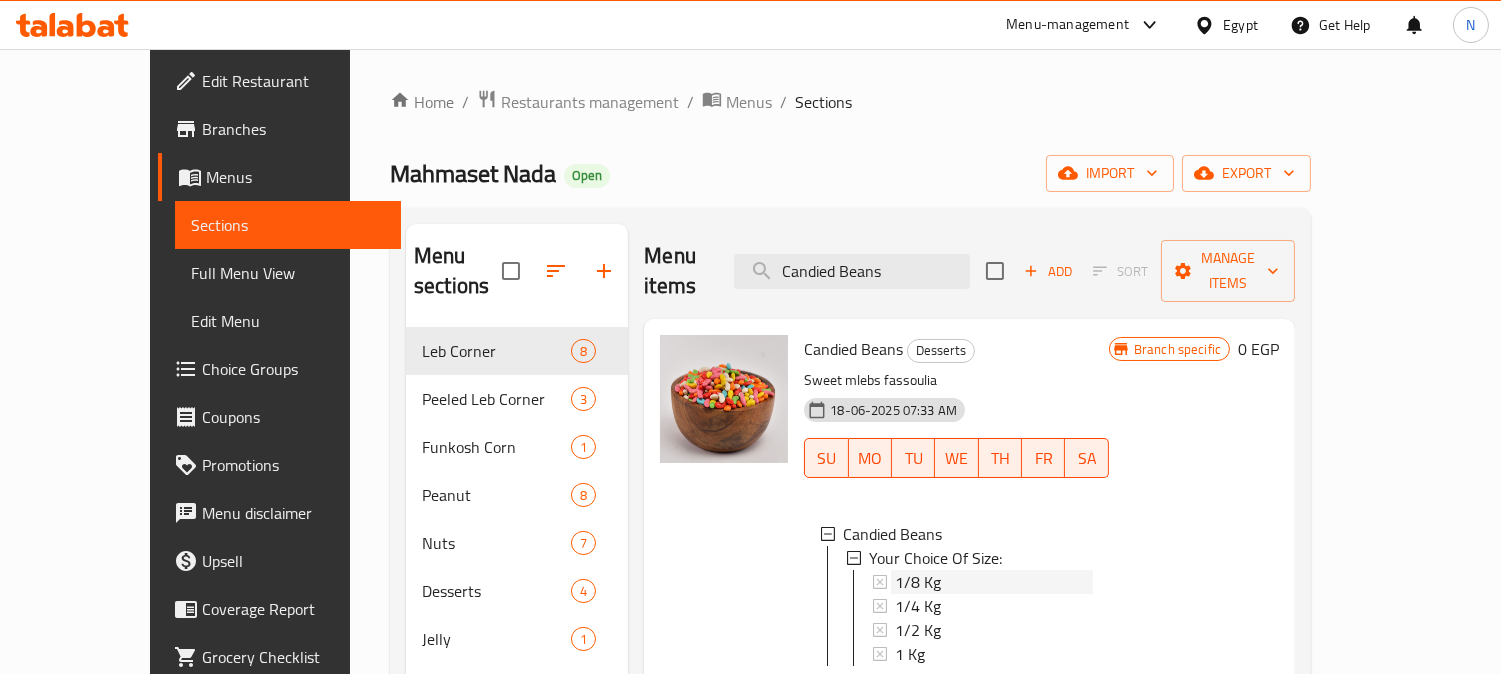 click on "1/8 Kg" at bounding box center (994, 582) 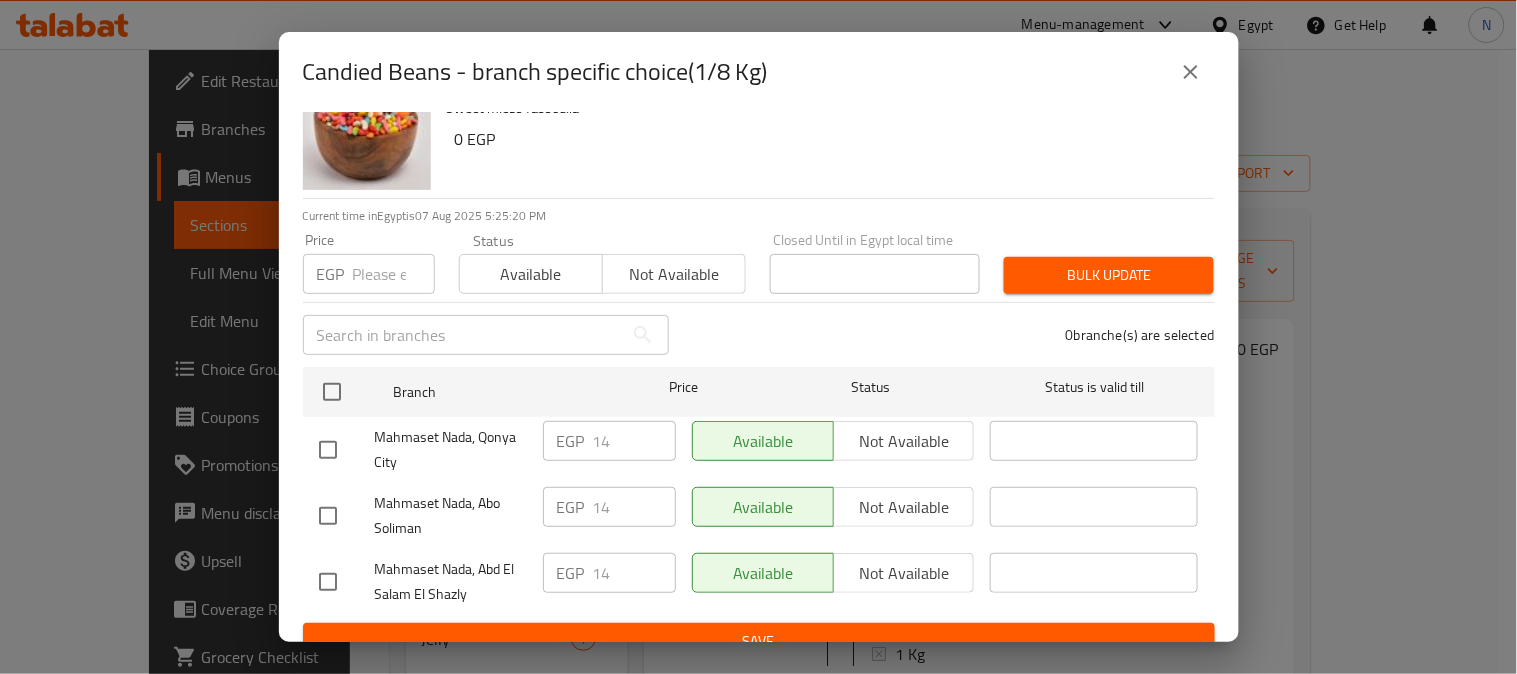 scroll, scrollTop: 83, scrollLeft: 0, axis: vertical 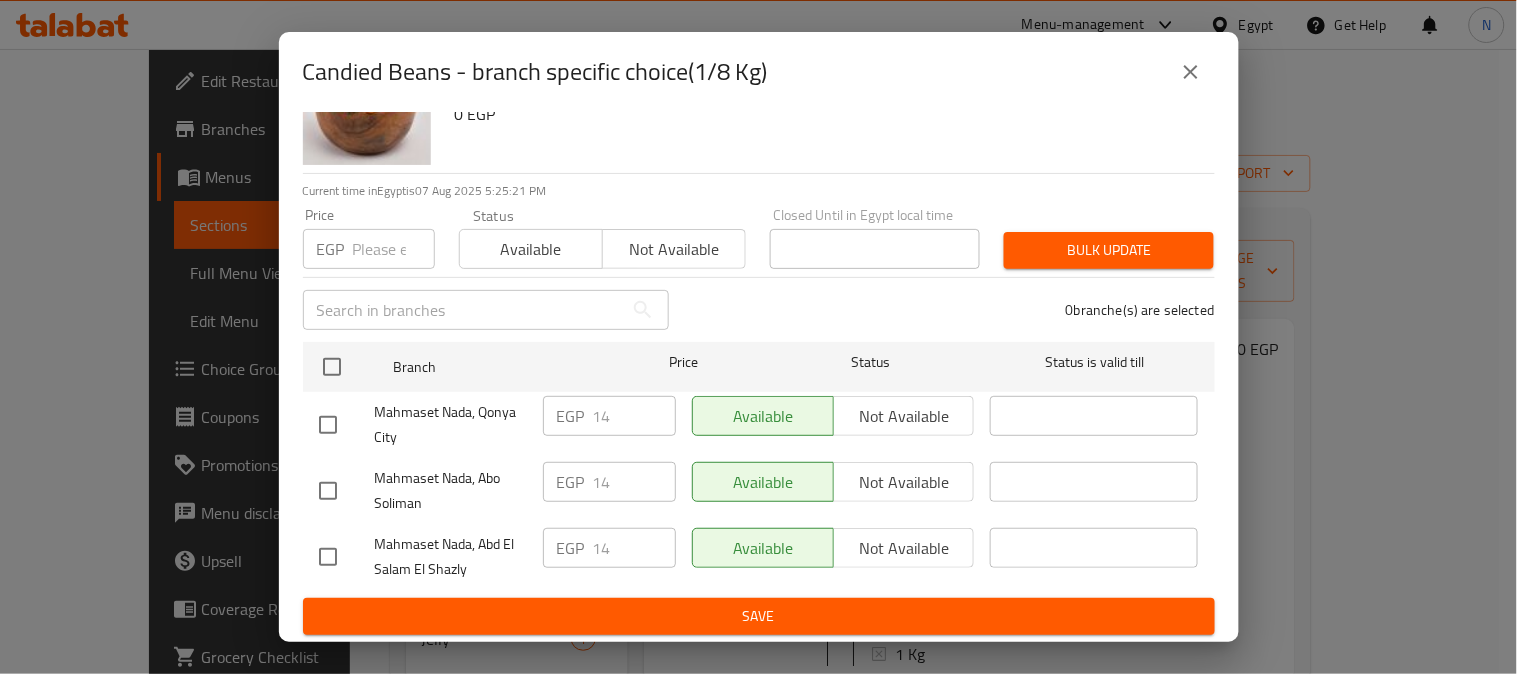 click 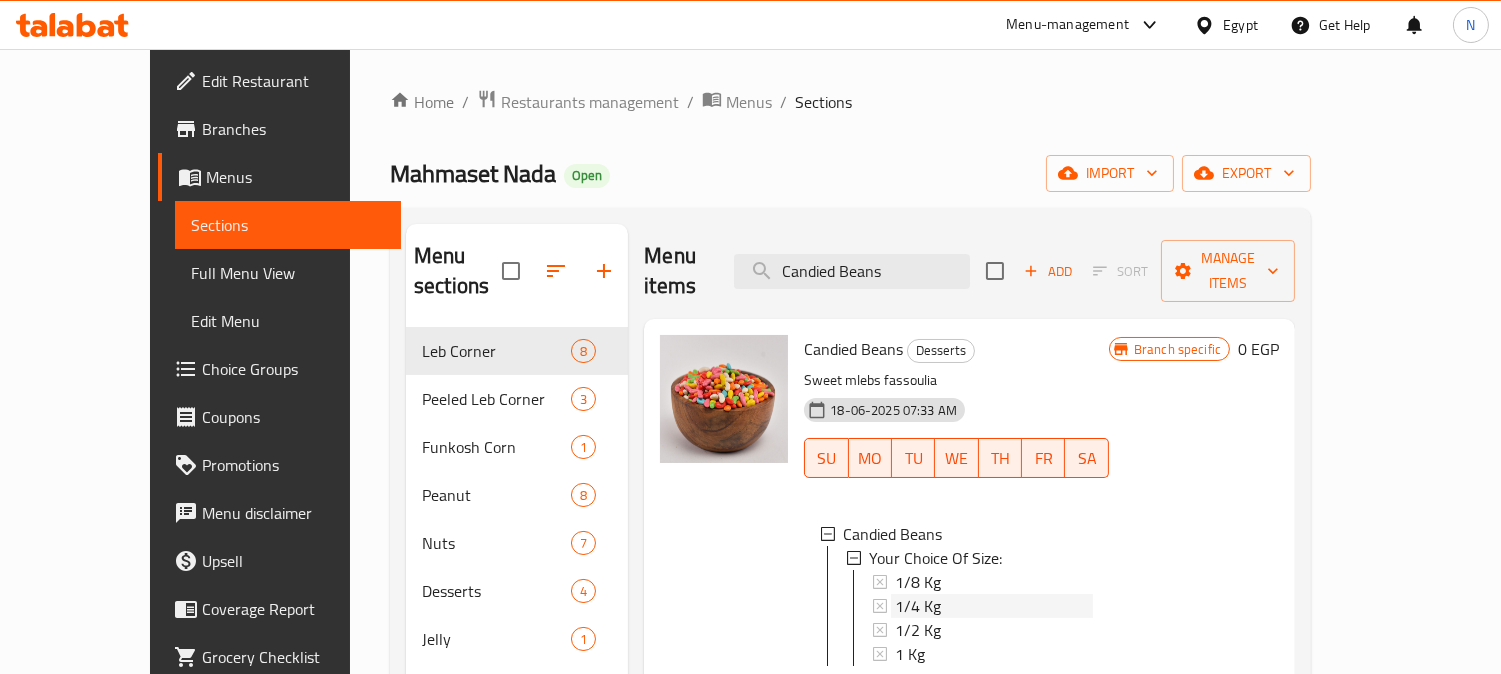 click on "1/4 Kg" at bounding box center [994, 606] 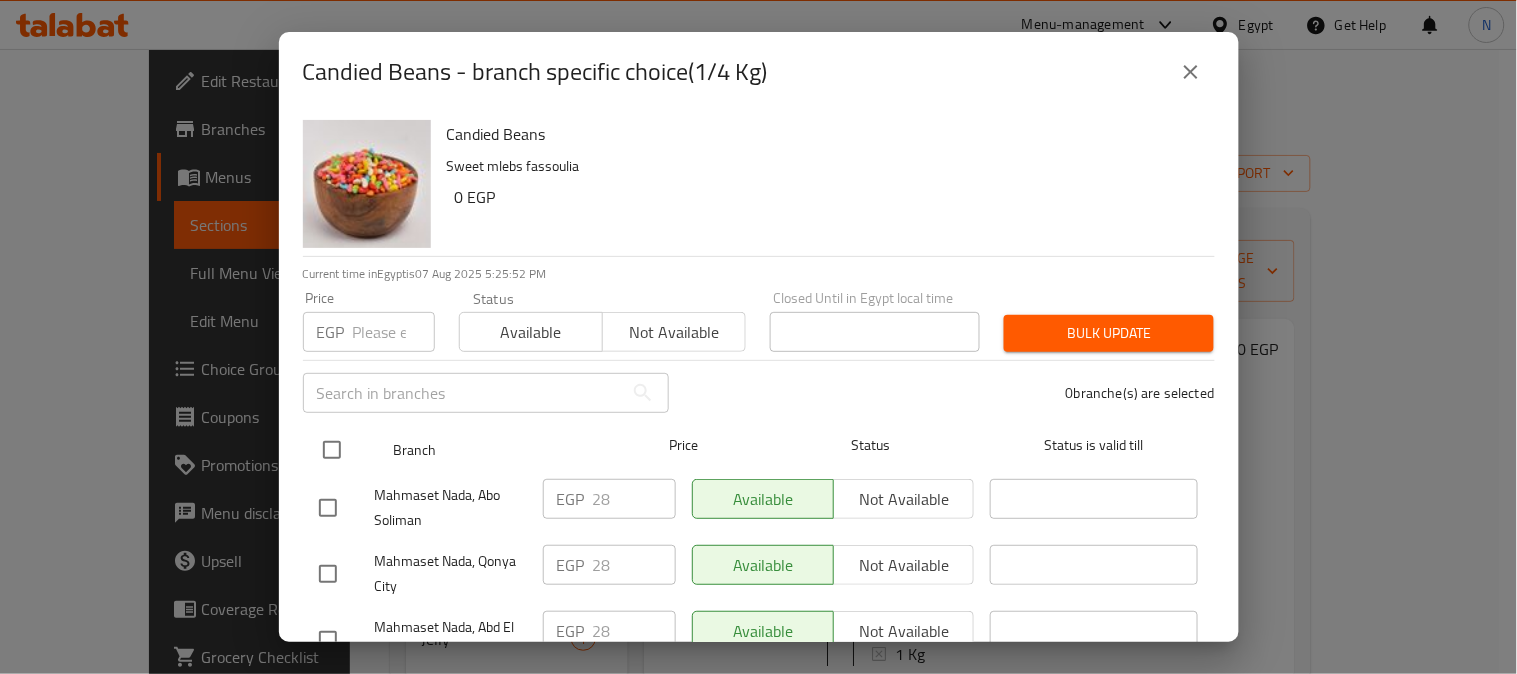 scroll, scrollTop: 83, scrollLeft: 0, axis: vertical 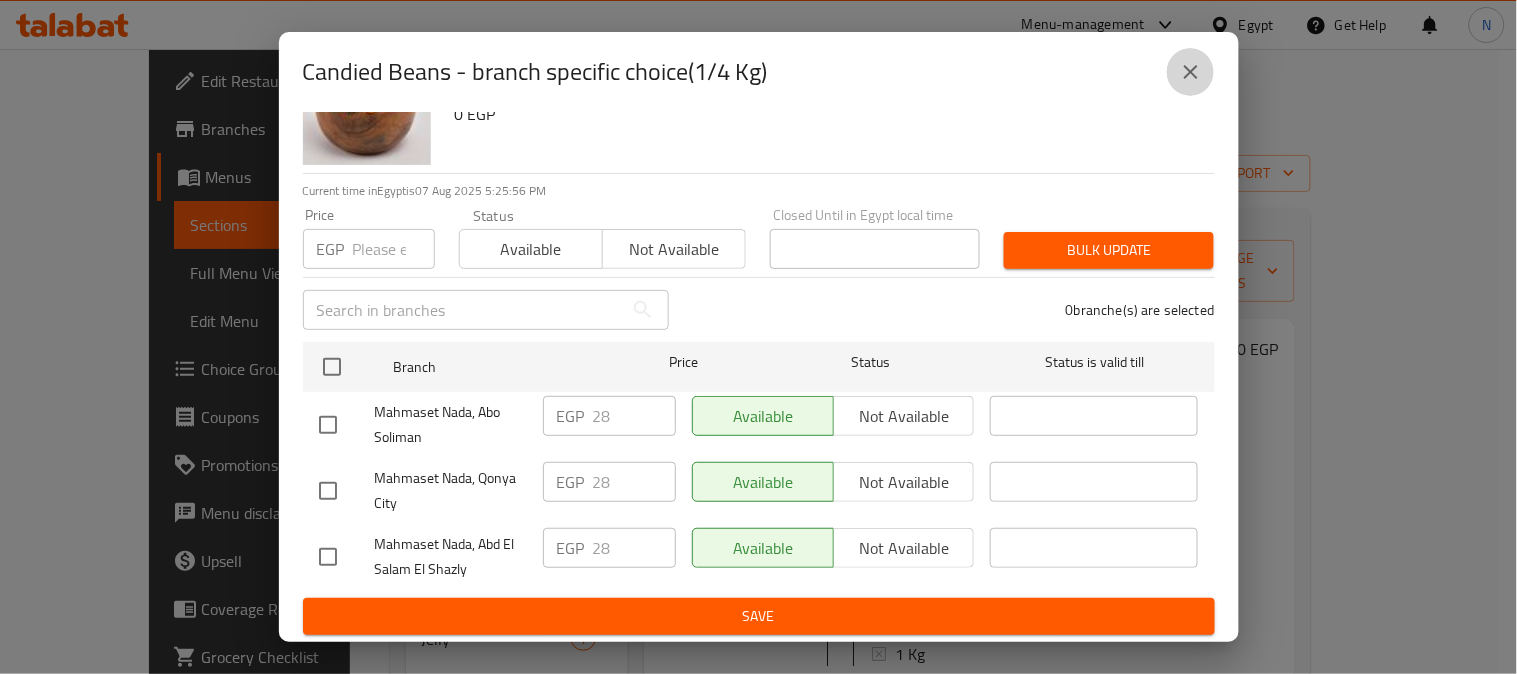 click 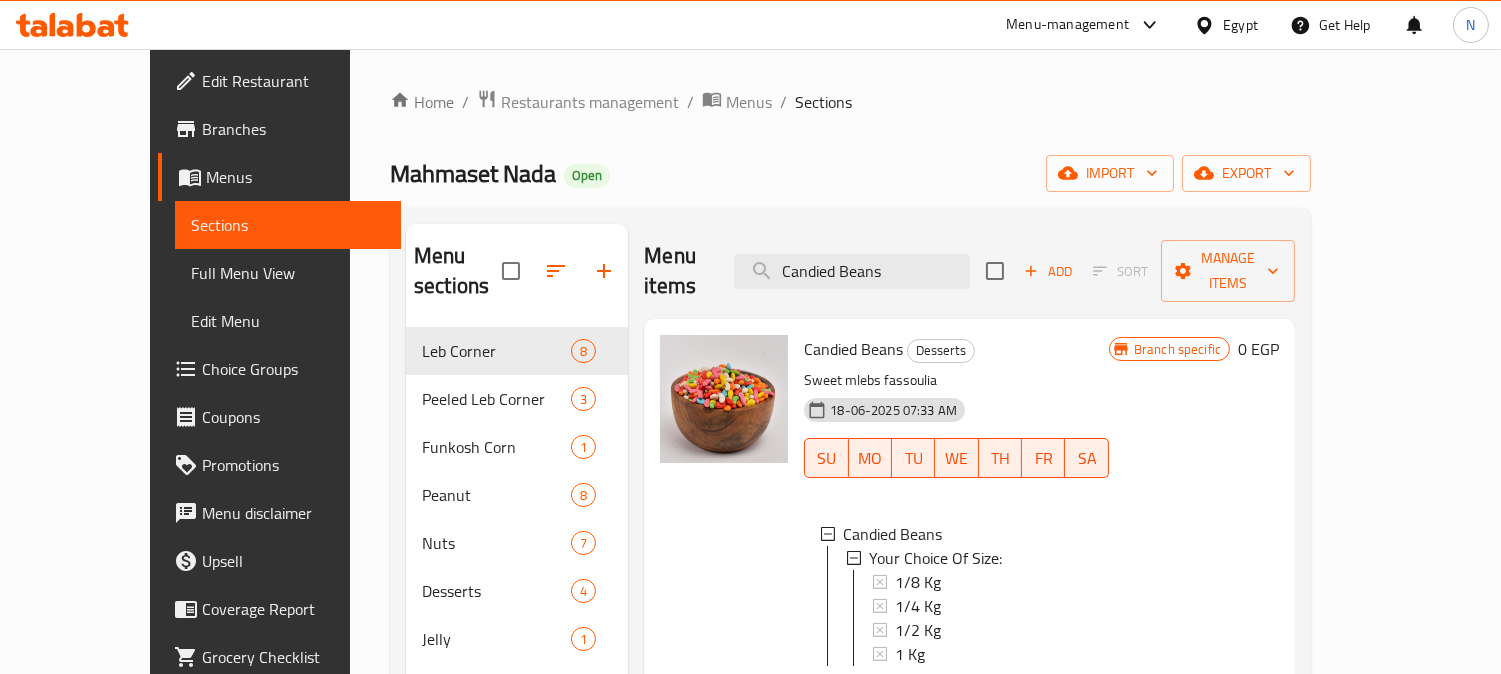 click on "1/4 Kg" at bounding box center (994, 606) 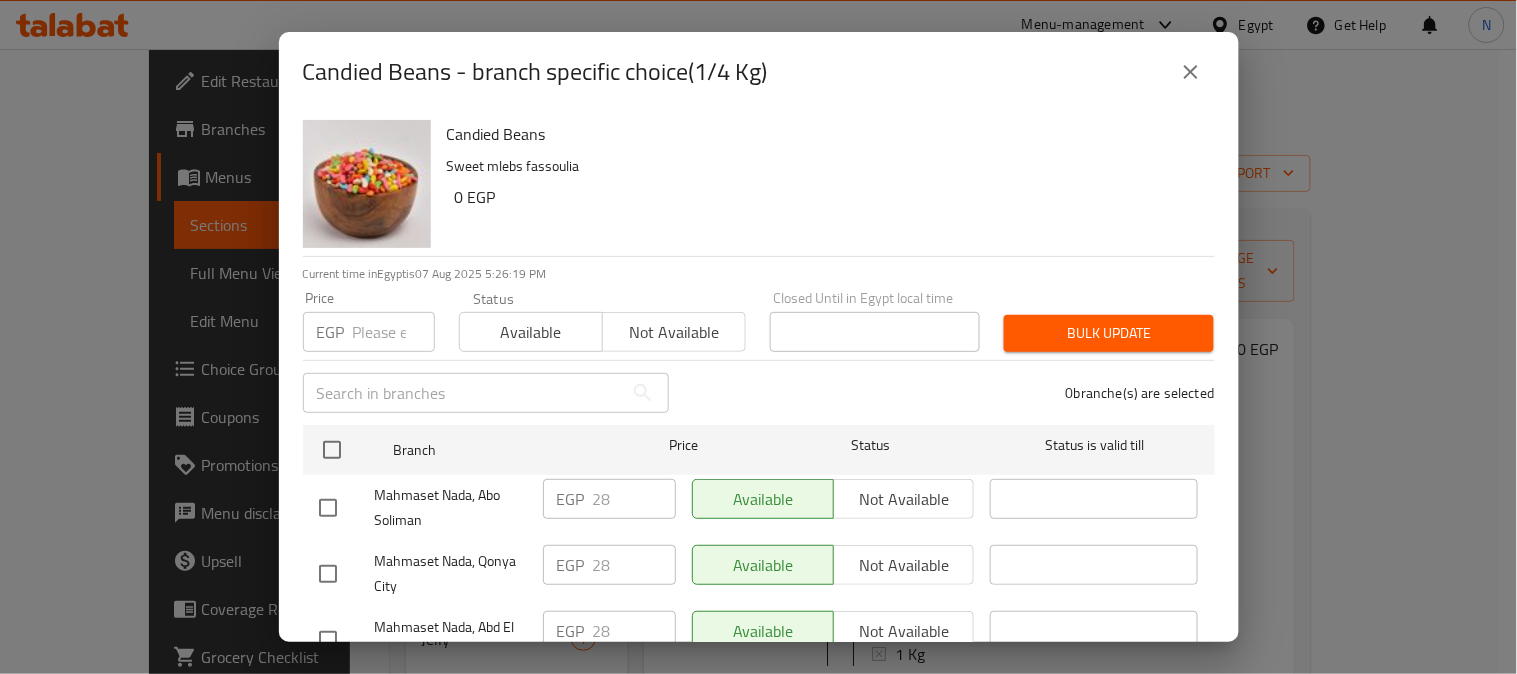 click at bounding box center (1191, 72) 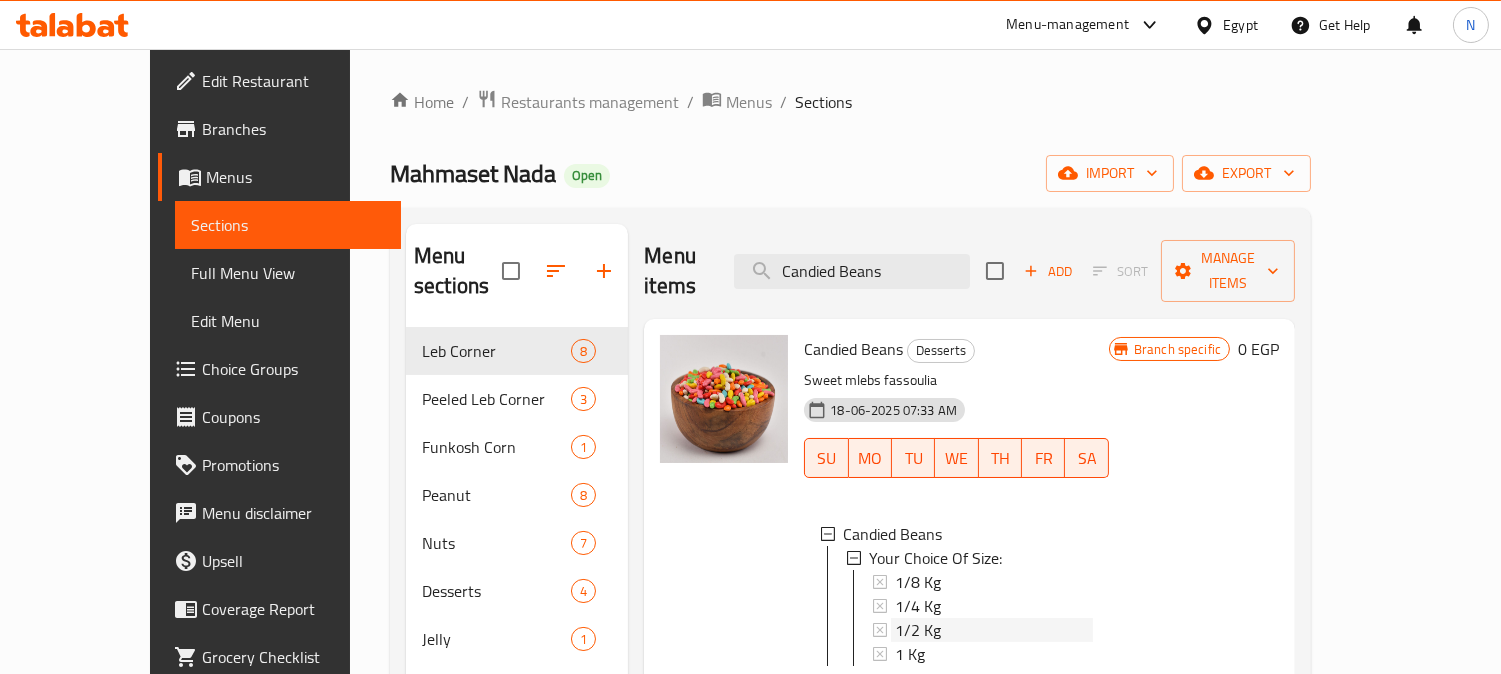 click on "1/2 Kg" at bounding box center [994, 630] 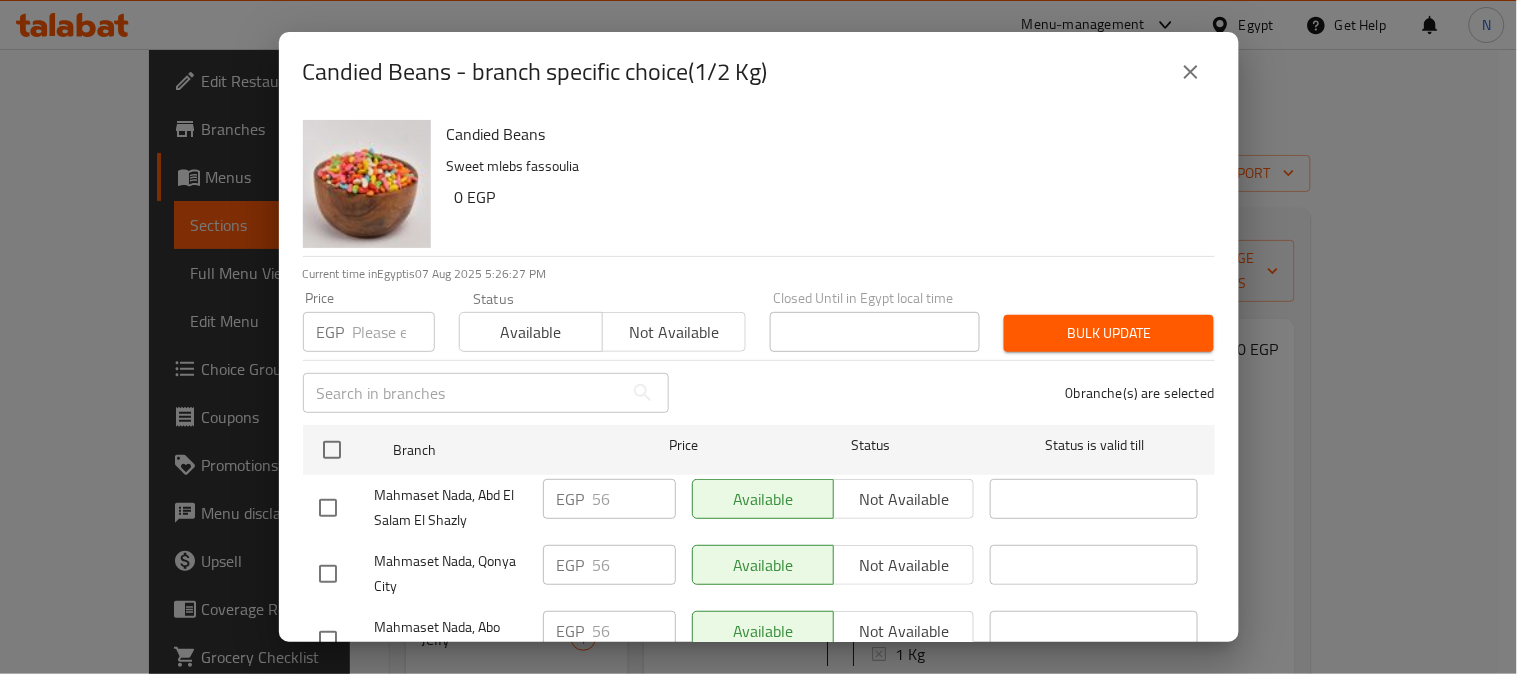 scroll, scrollTop: 83, scrollLeft: 0, axis: vertical 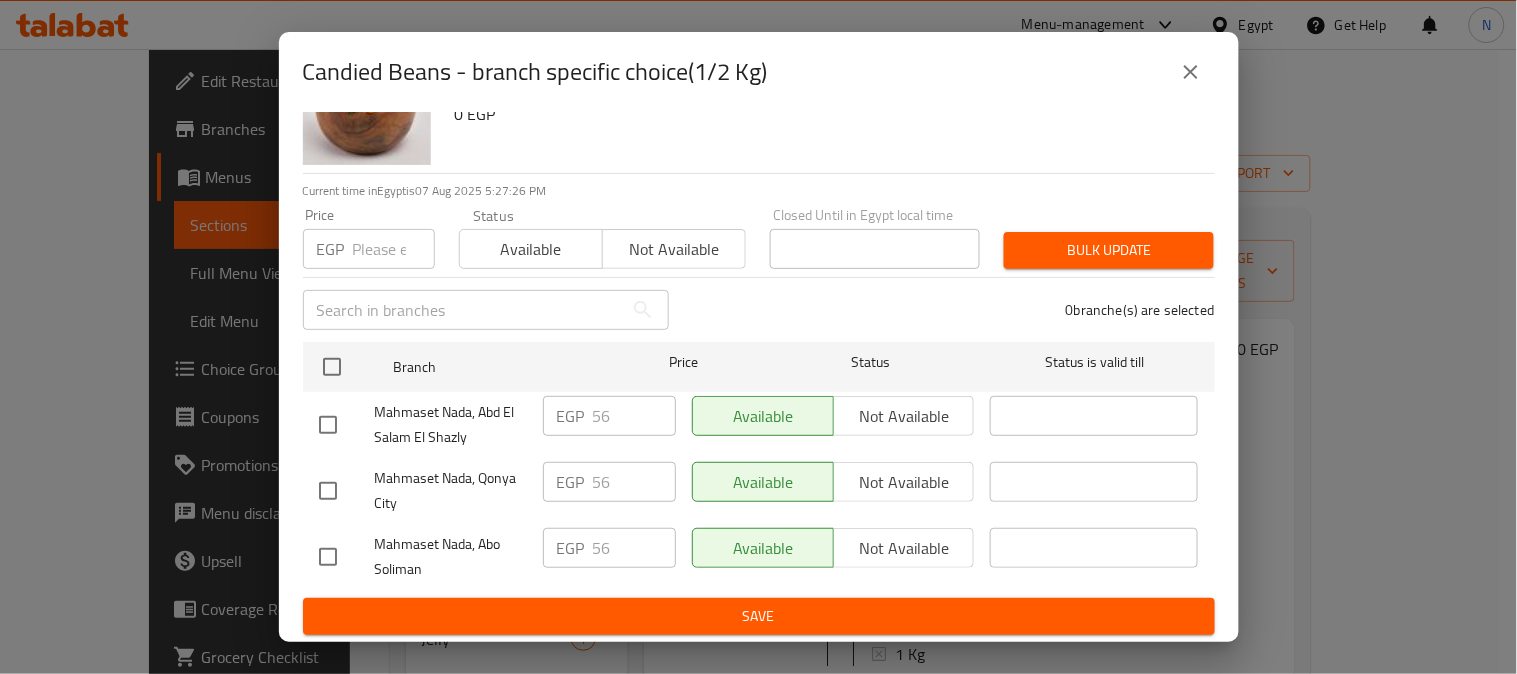 click on "EGP 56 ​" at bounding box center [609, 491] 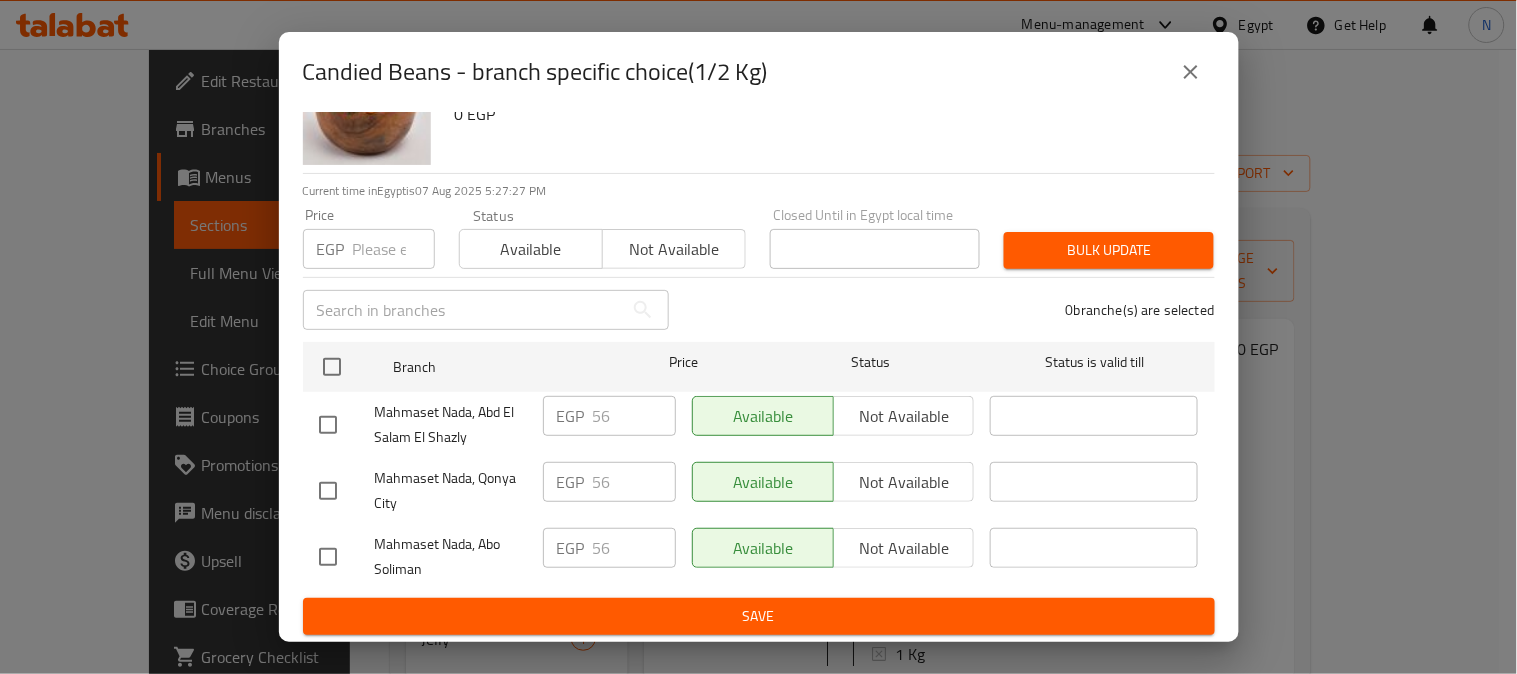 click on "EGP 56 ​" at bounding box center (609, 482) 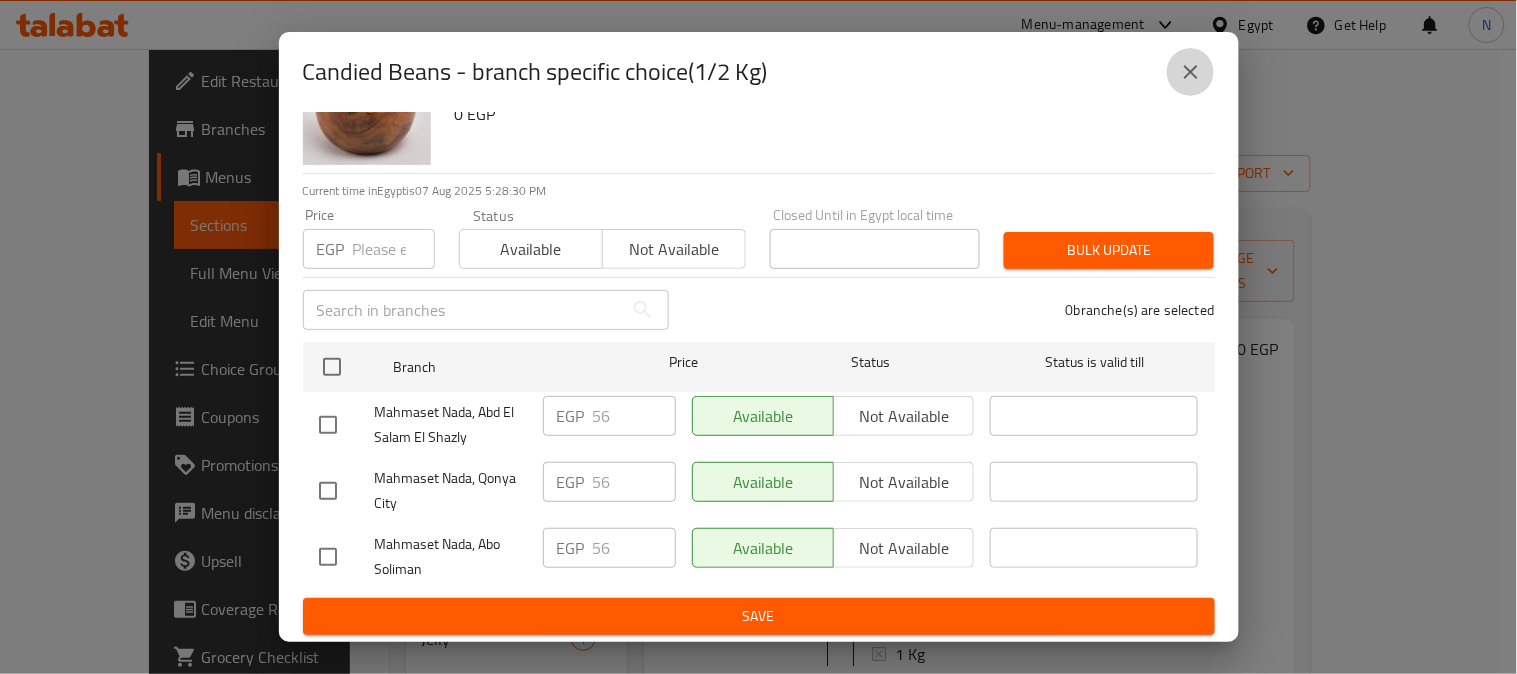 click 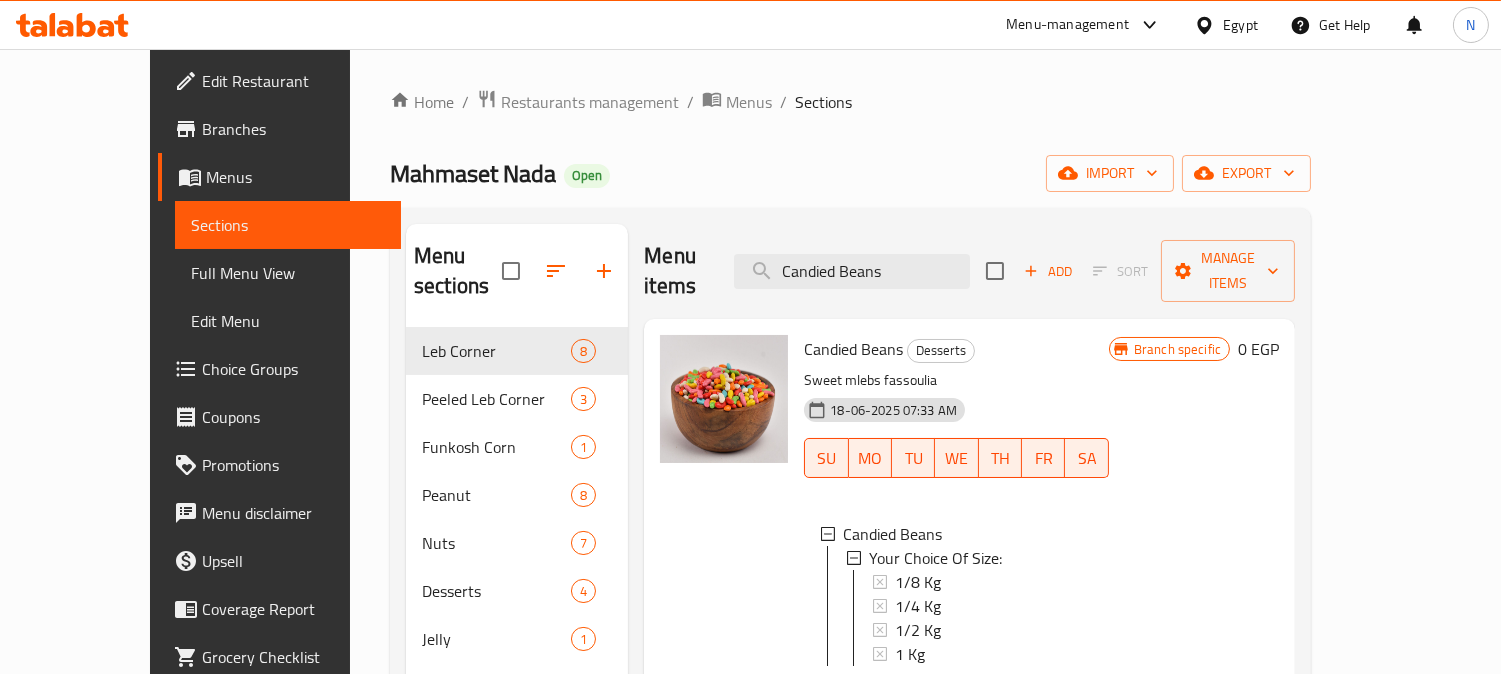 click on "1/2 Kg" at bounding box center (918, 630) 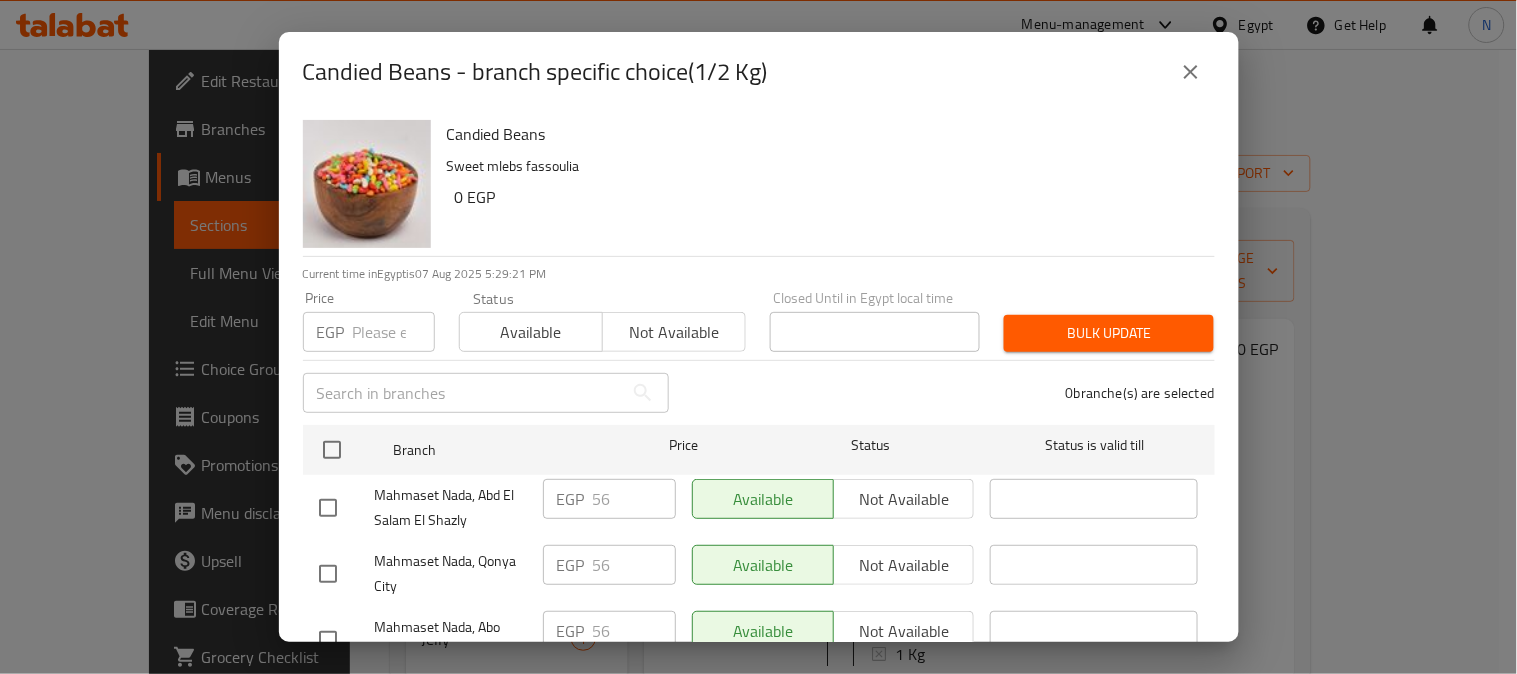 drag, startPoint x: 1196, startPoint y: 76, endPoint x: 1076, endPoint y: 274, distance: 231.52538 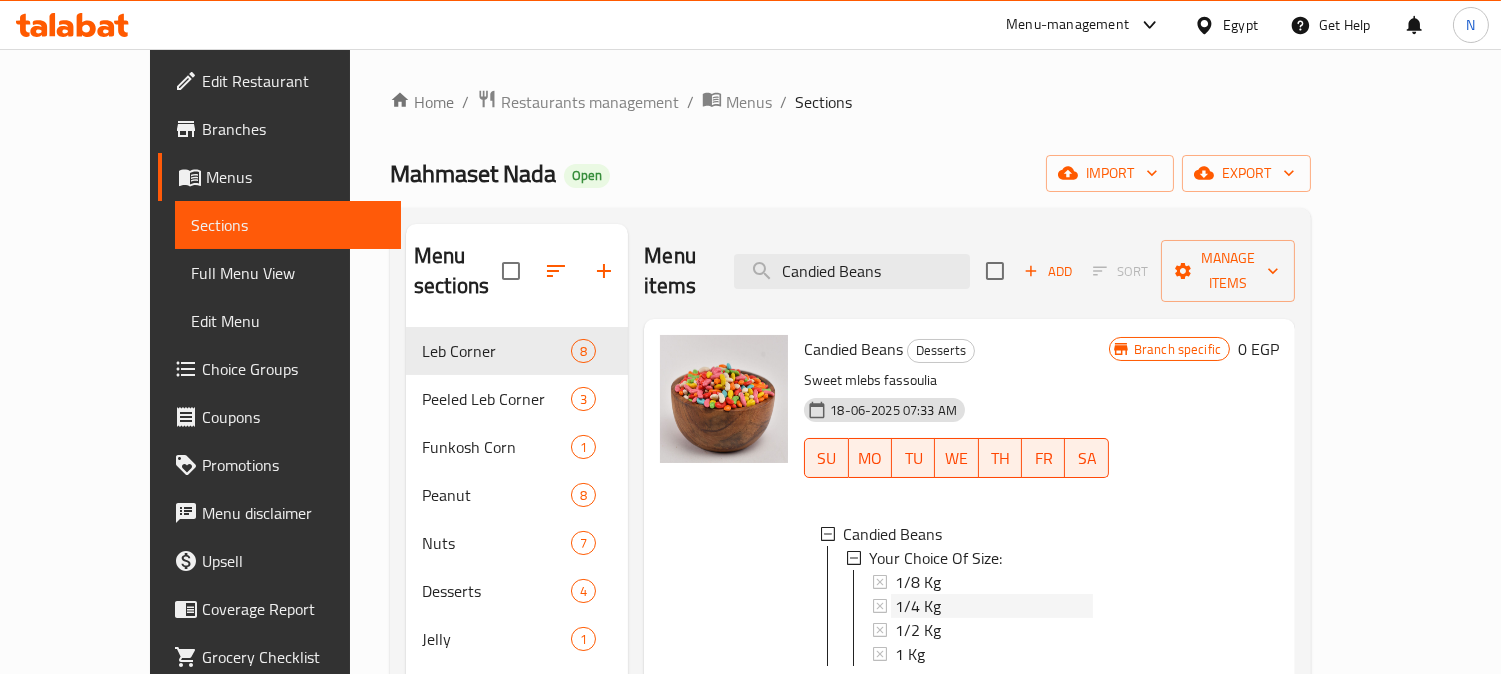click on "1/4 Kg" at bounding box center (994, 606) 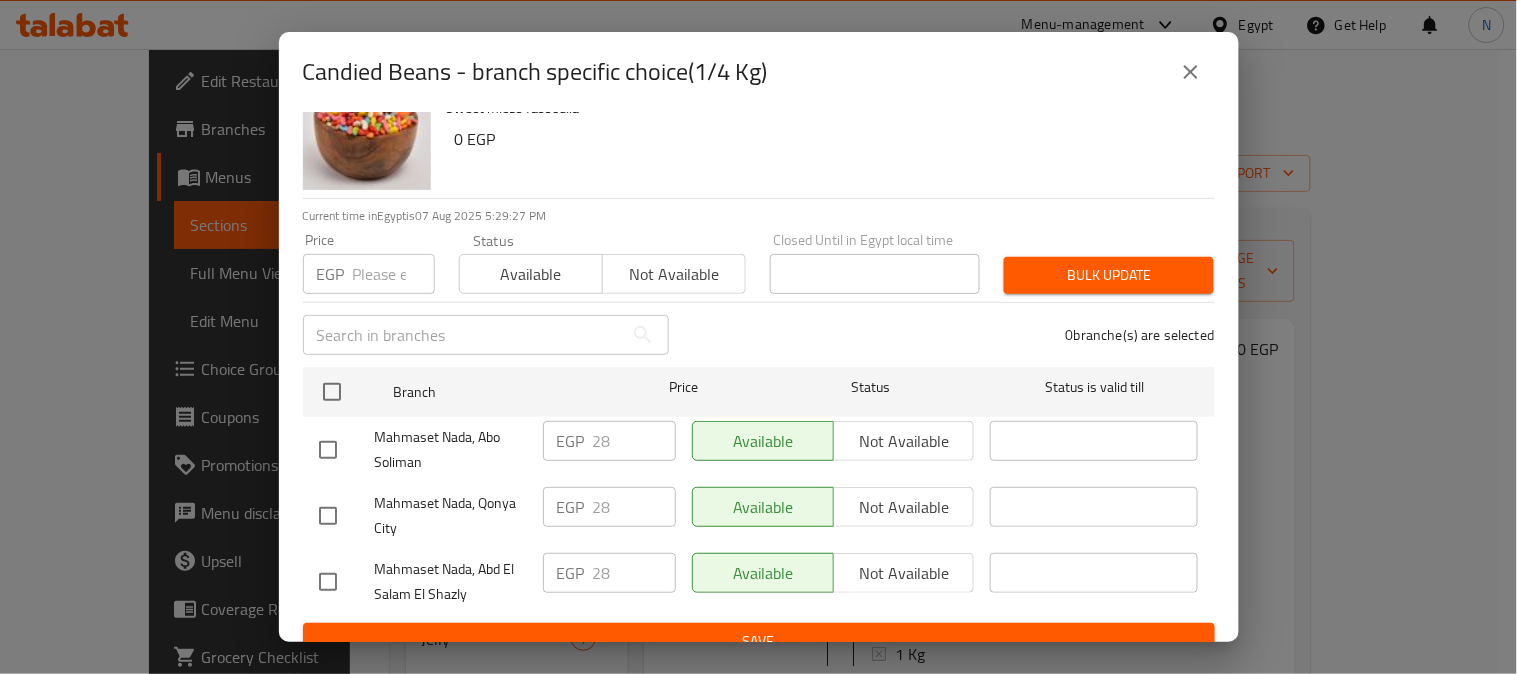 scroll, scrollTop: 83, scrollLeft: 0, axis: vertical 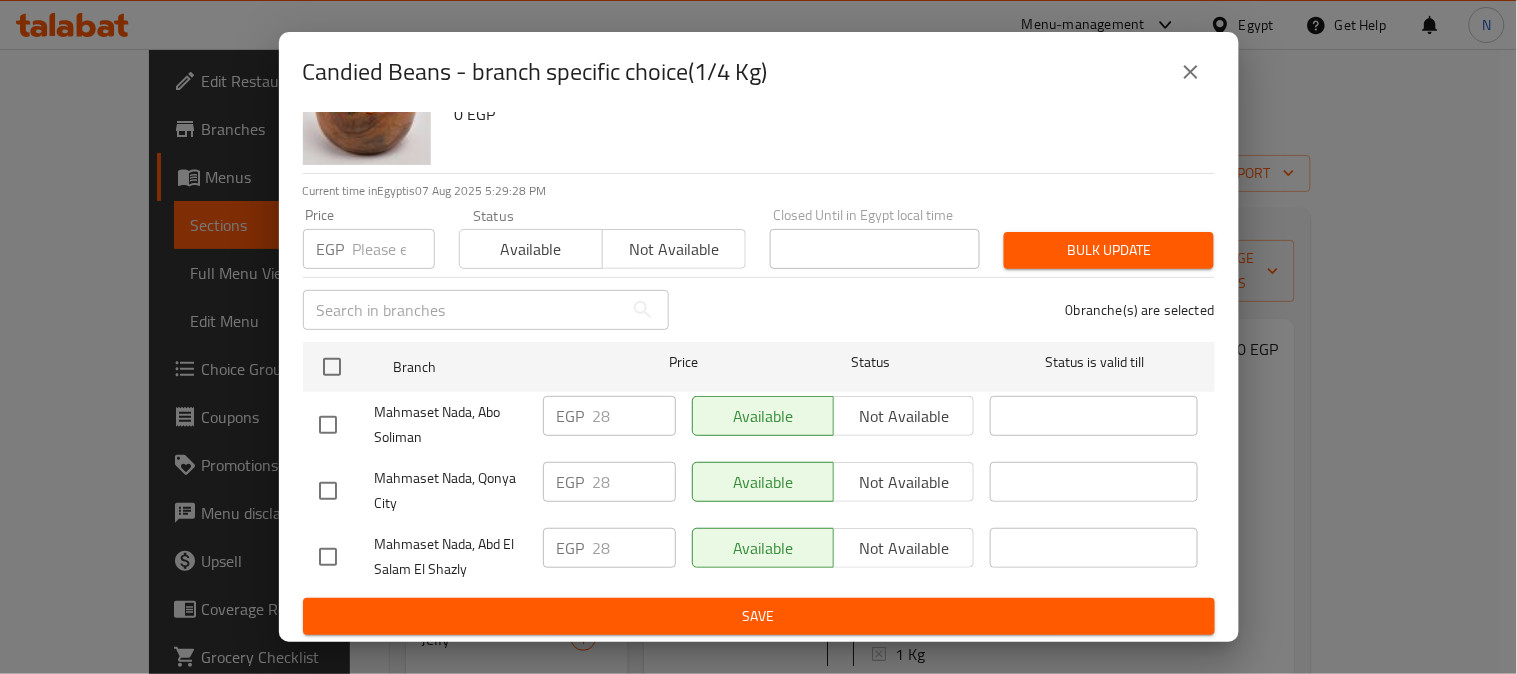 click at bounding box center [1191, 72] 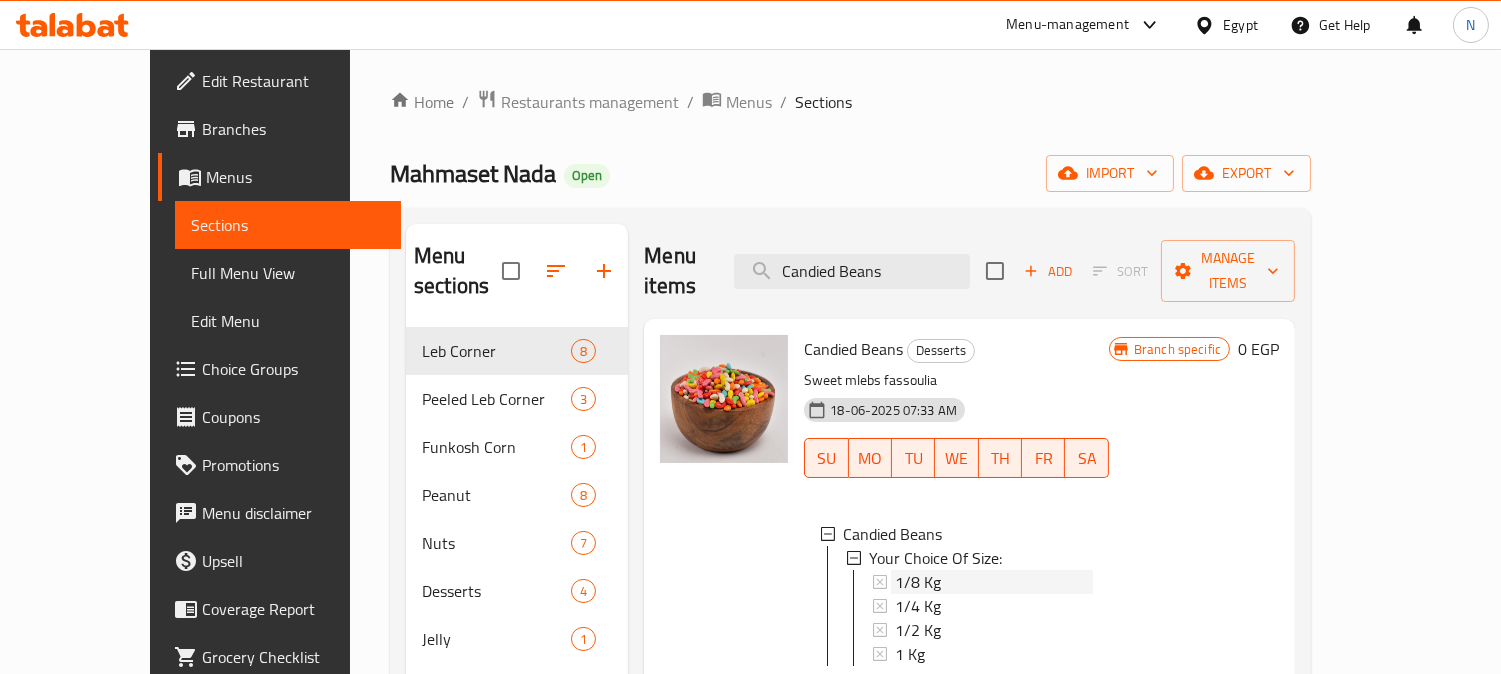 click on "1/8 Kg" at bounding box center (994, 582) 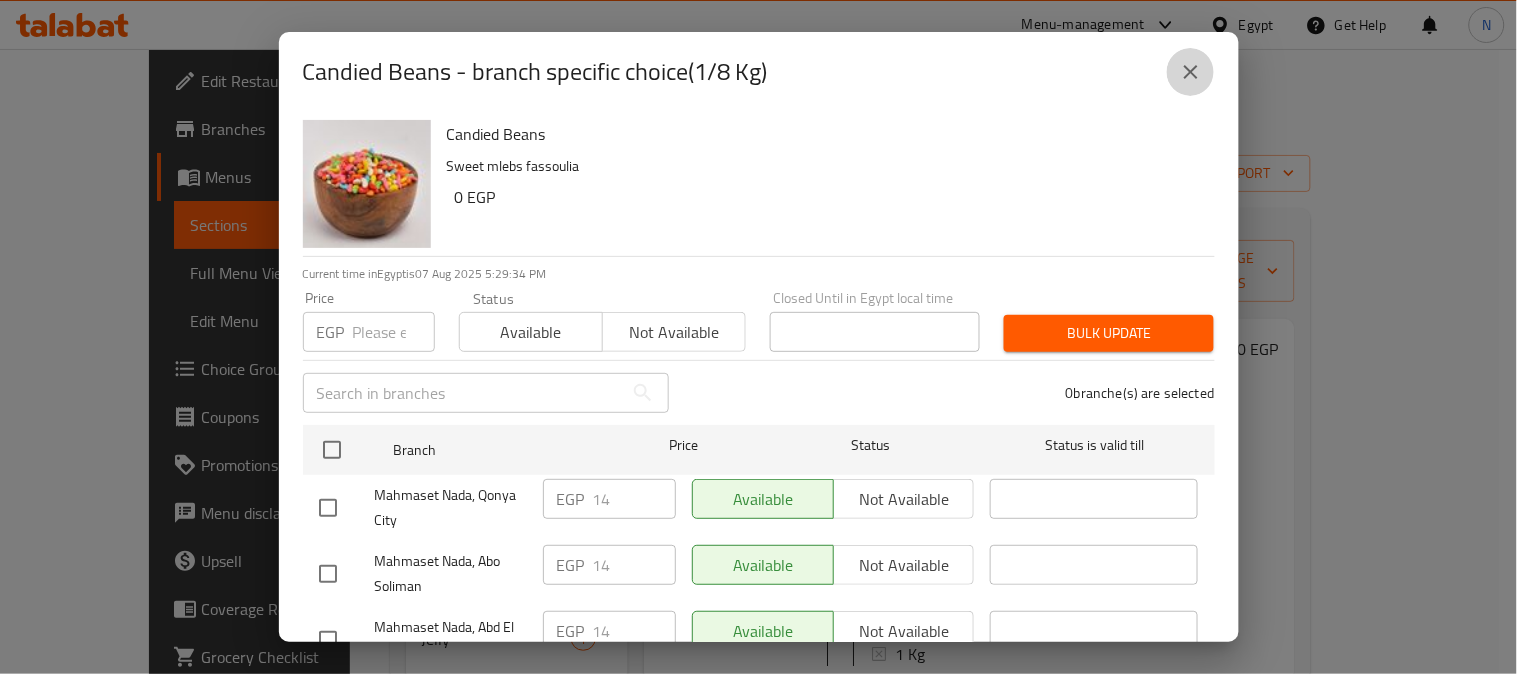 click 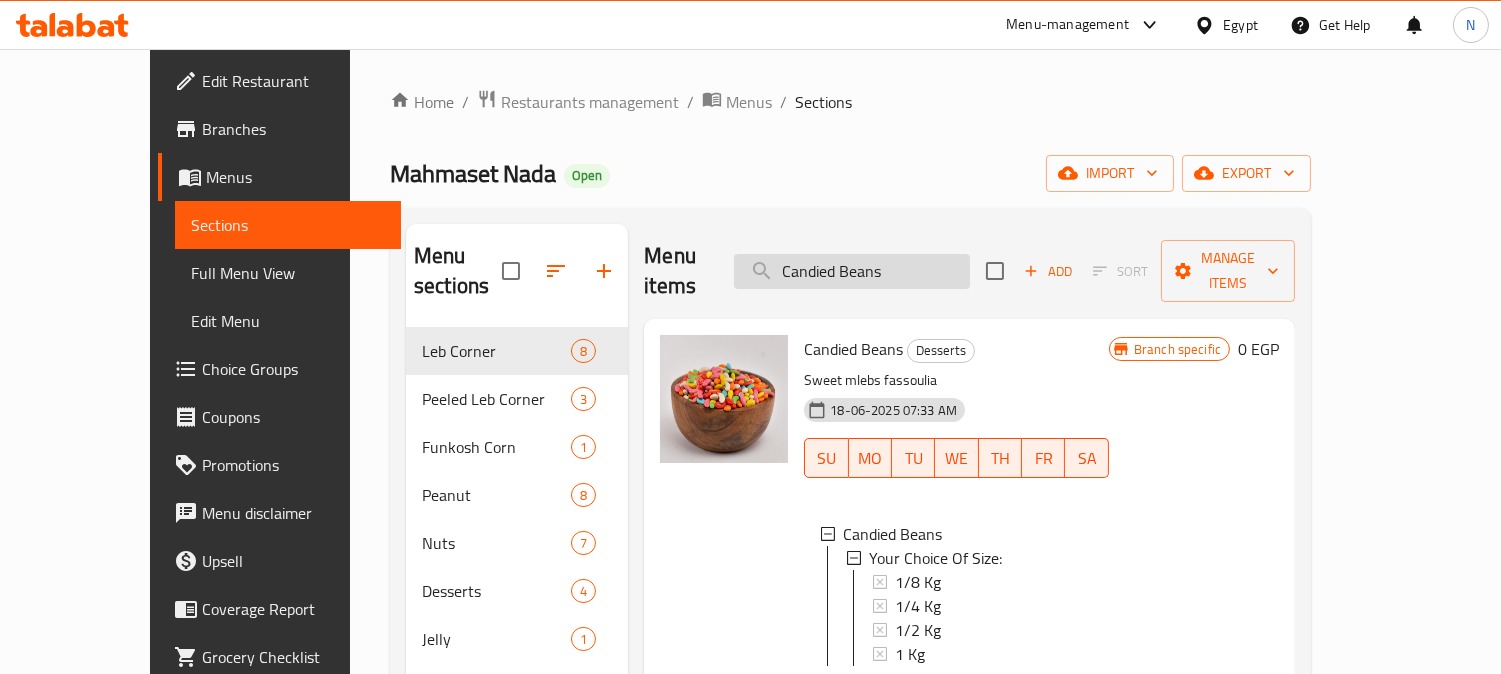 click on "Candied Beans" at bounding box center (852, 271) 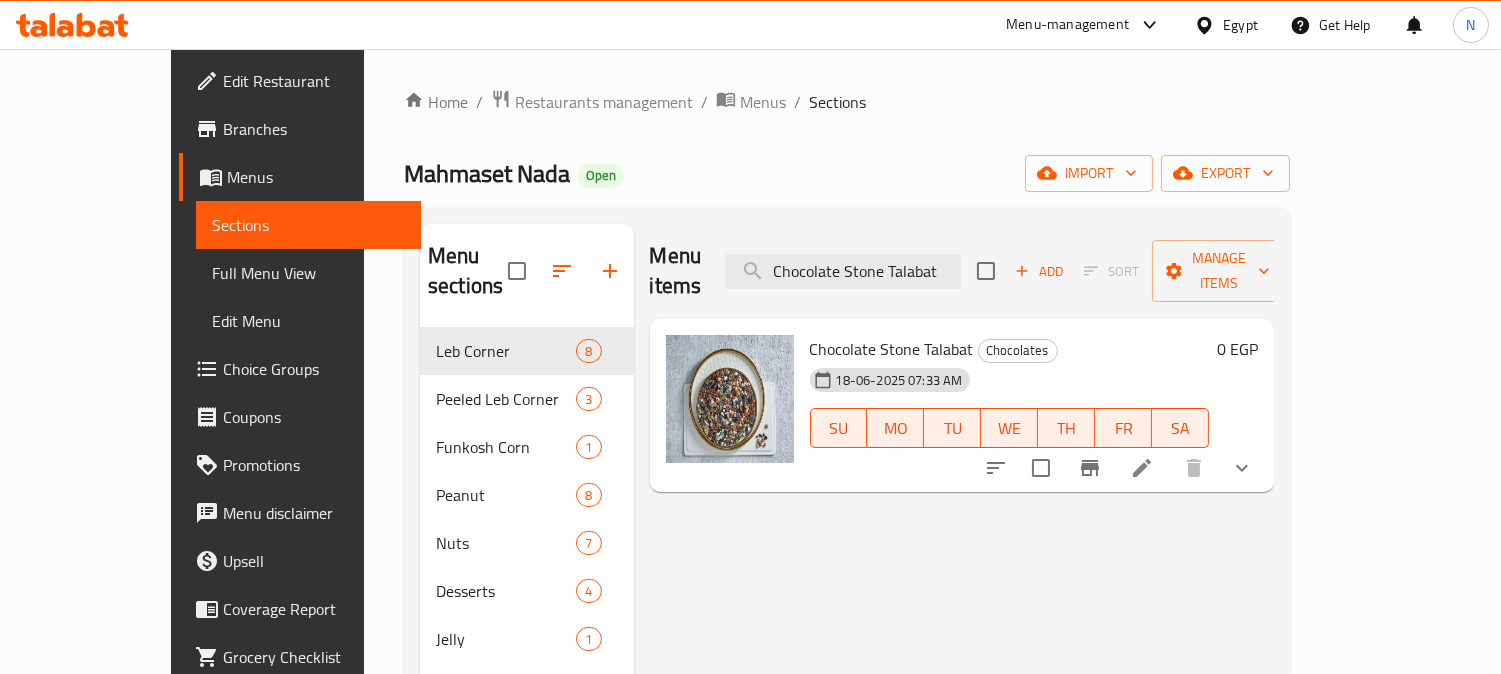 click at bounding box center (1242, 468) 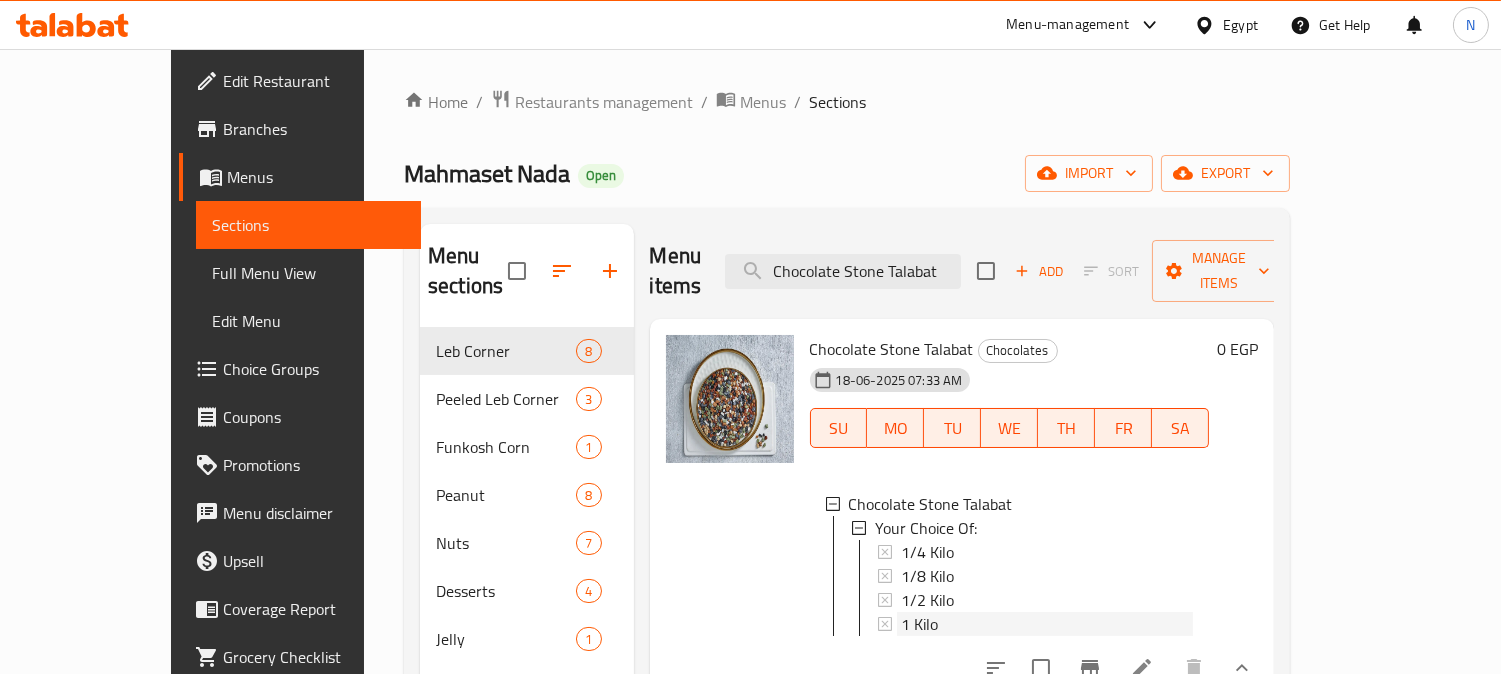 click on "1 Kilo" at bounding box center [1047, 624] 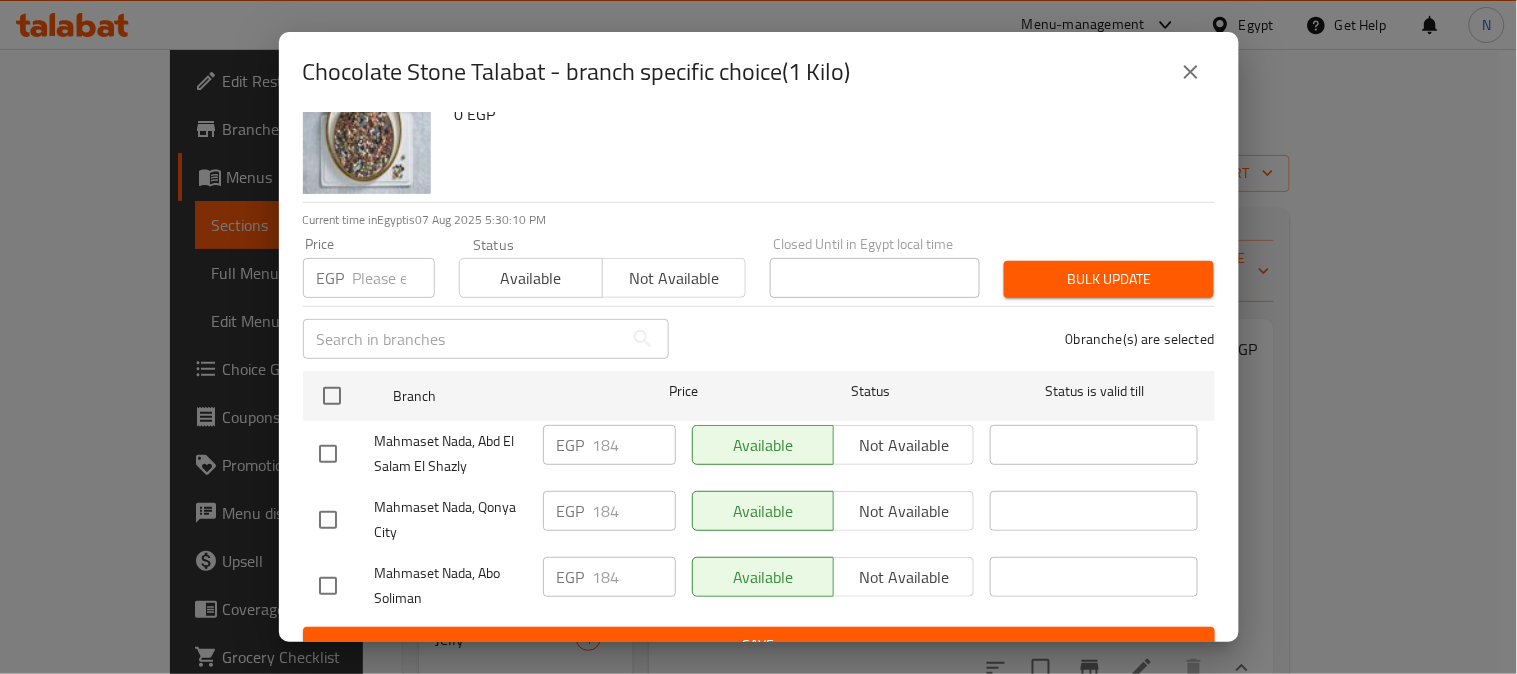 scroll, scrollTop: 83, scrollLeft: 0, axis: vertical 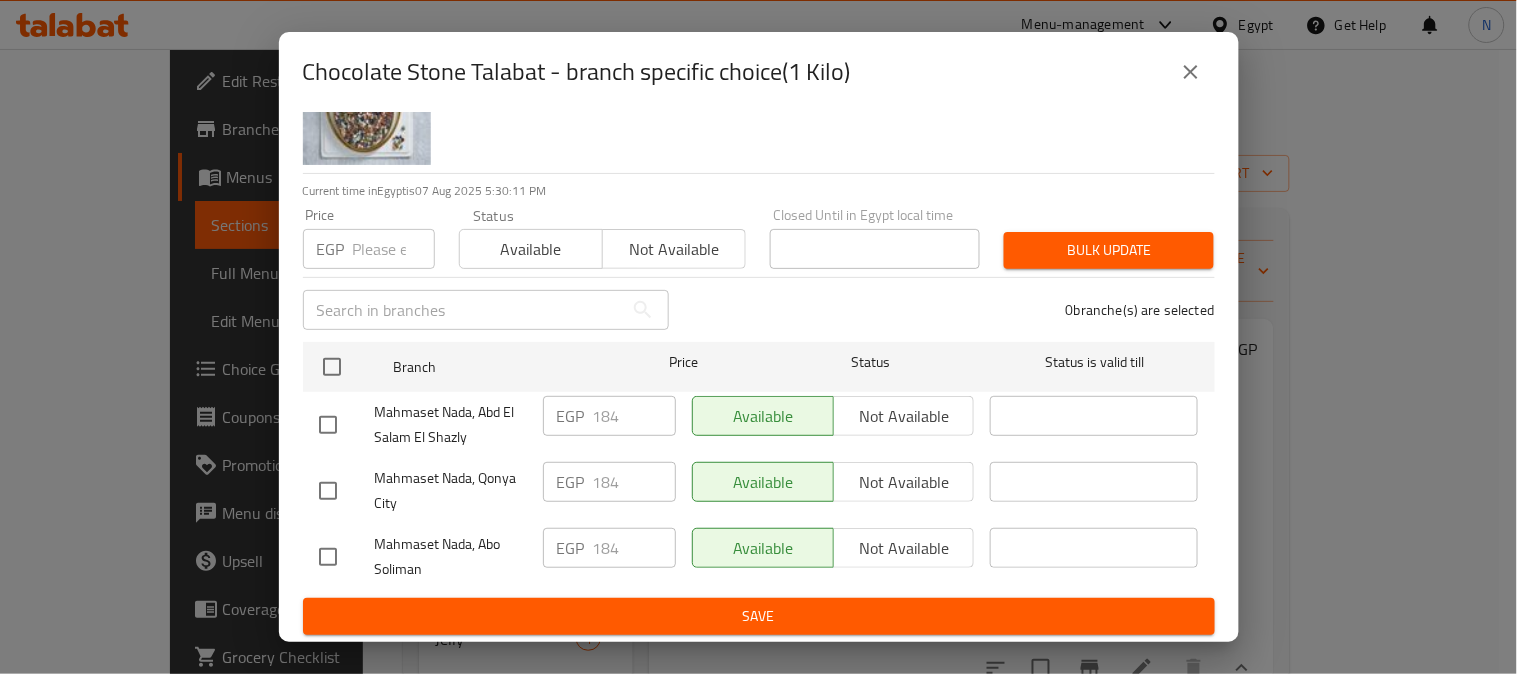click 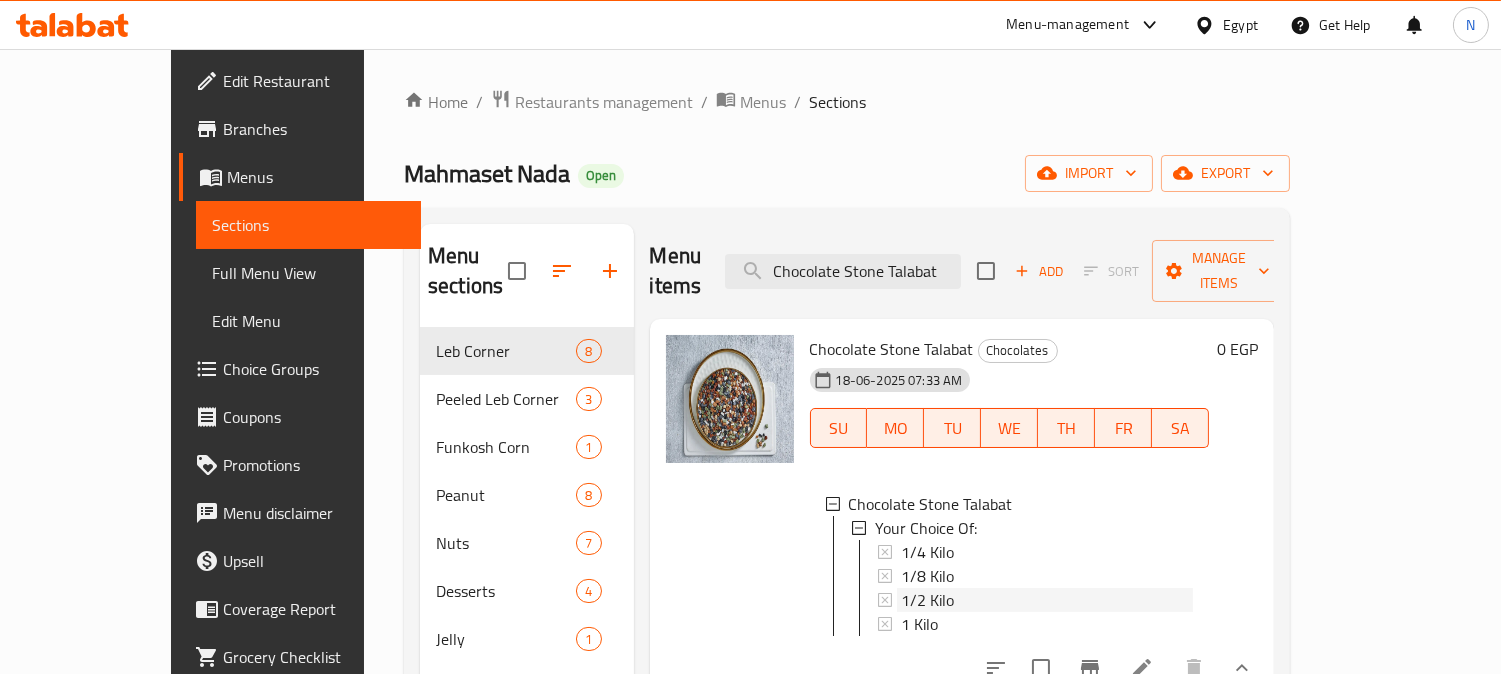 click on "1/2 Kilo" at bounding box center (1047, 600) 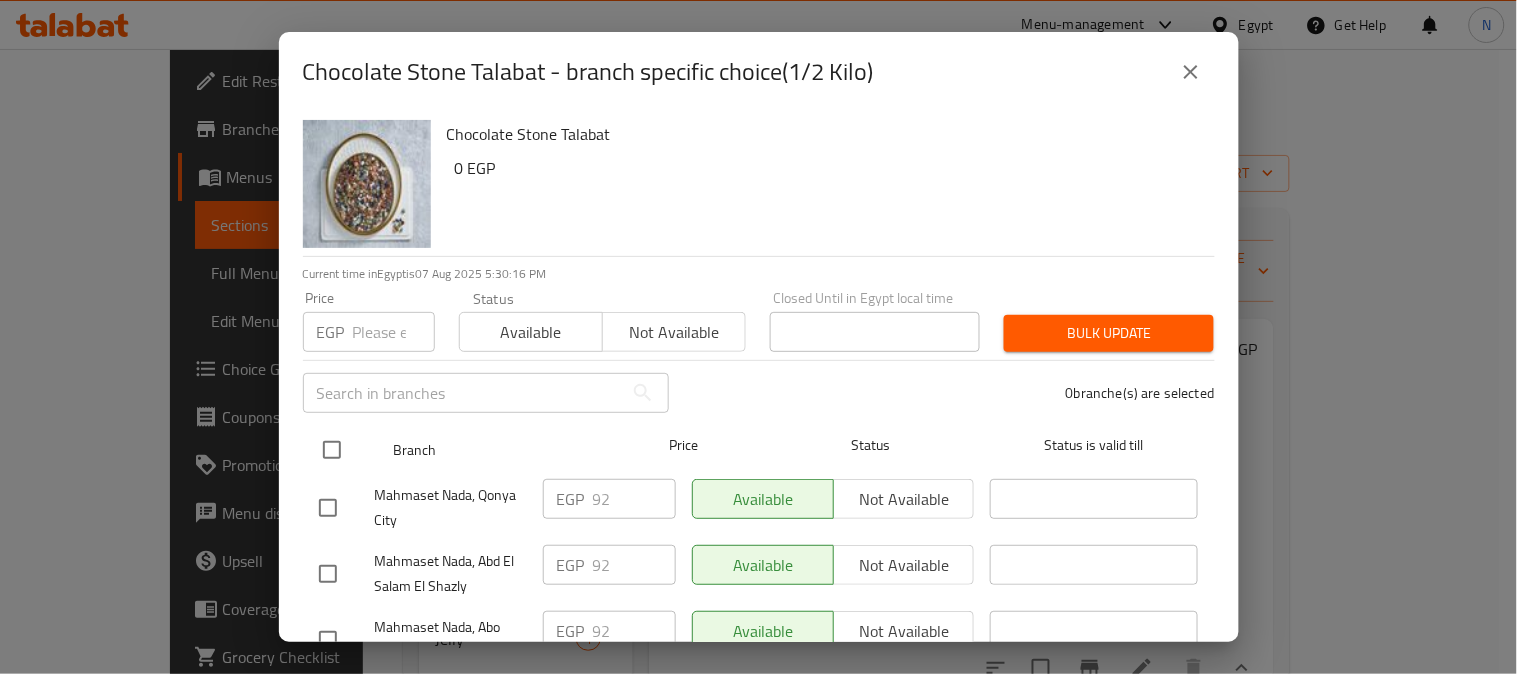 scroll, scrollTop: 83, scrollLeft: 0, axis: vertical 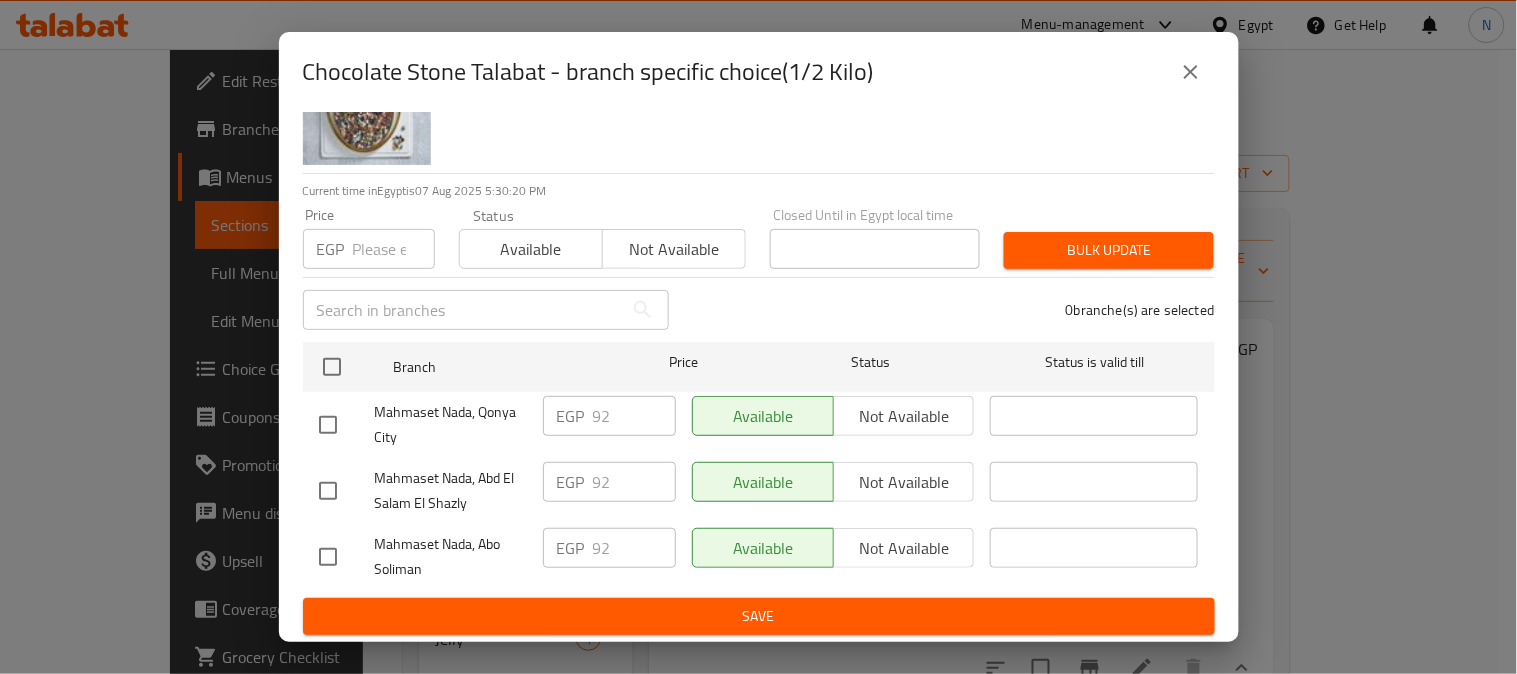 drag, startPoint x: 1183, startPoint y: 77, endPoint x: 1134, endPoint y: 112, distance: 60.216278 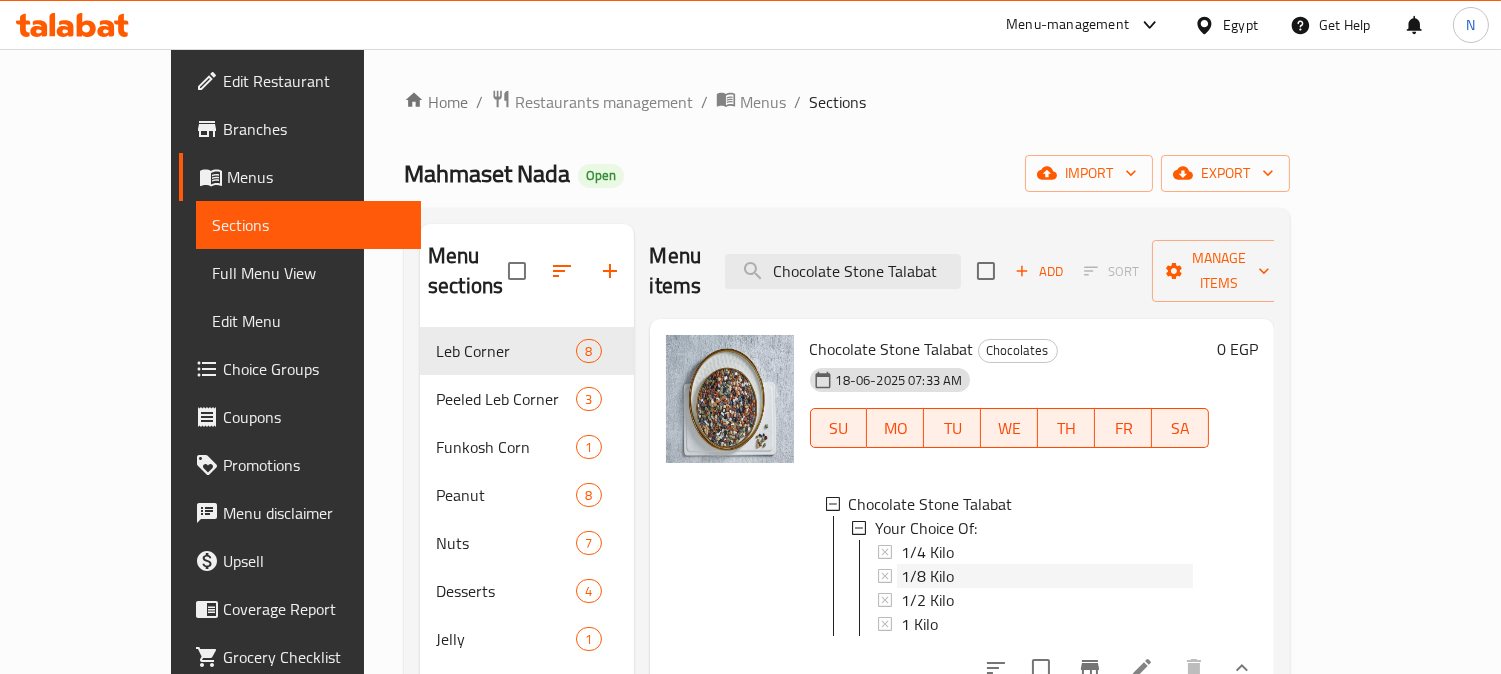click on "1/8 Kilo" at bounding box center [927, 576] 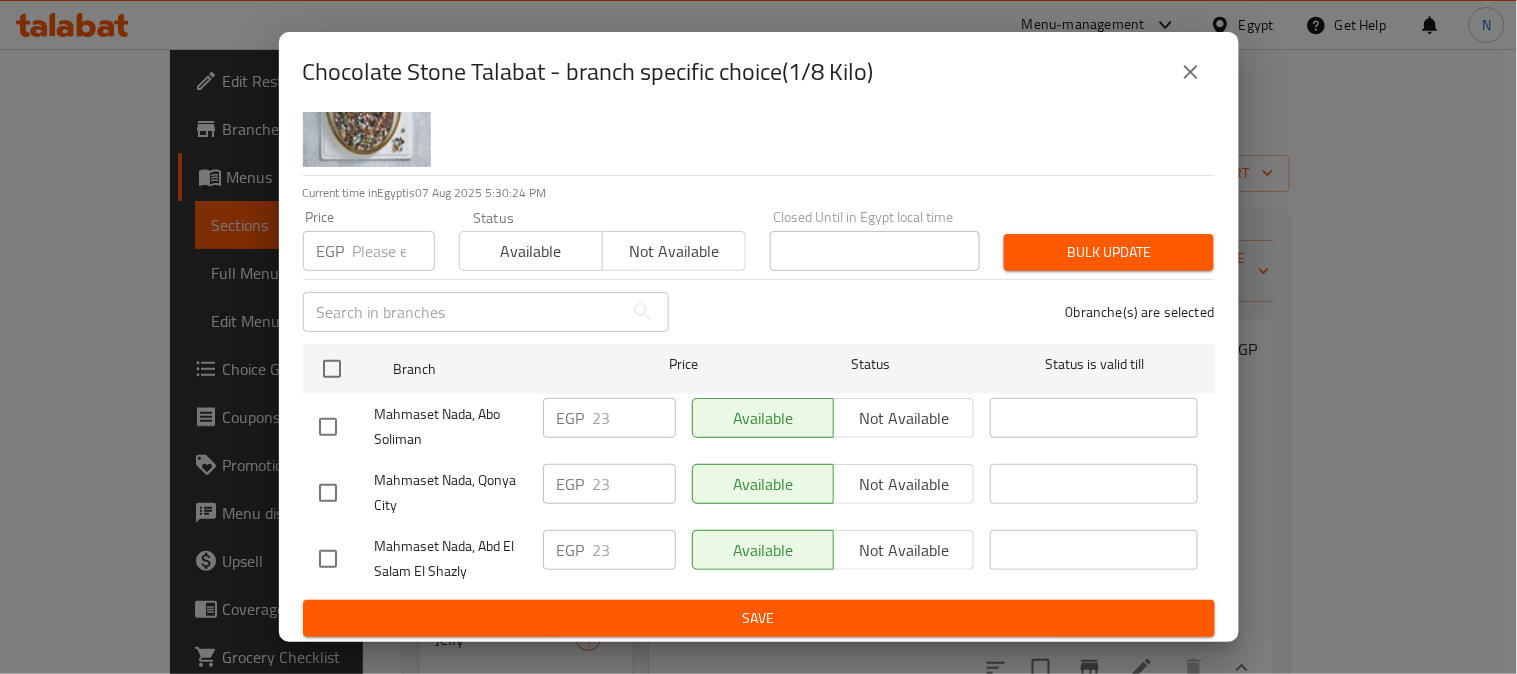 scroll, scrollTop: 83, scrollLeft: 0, axis: vertical 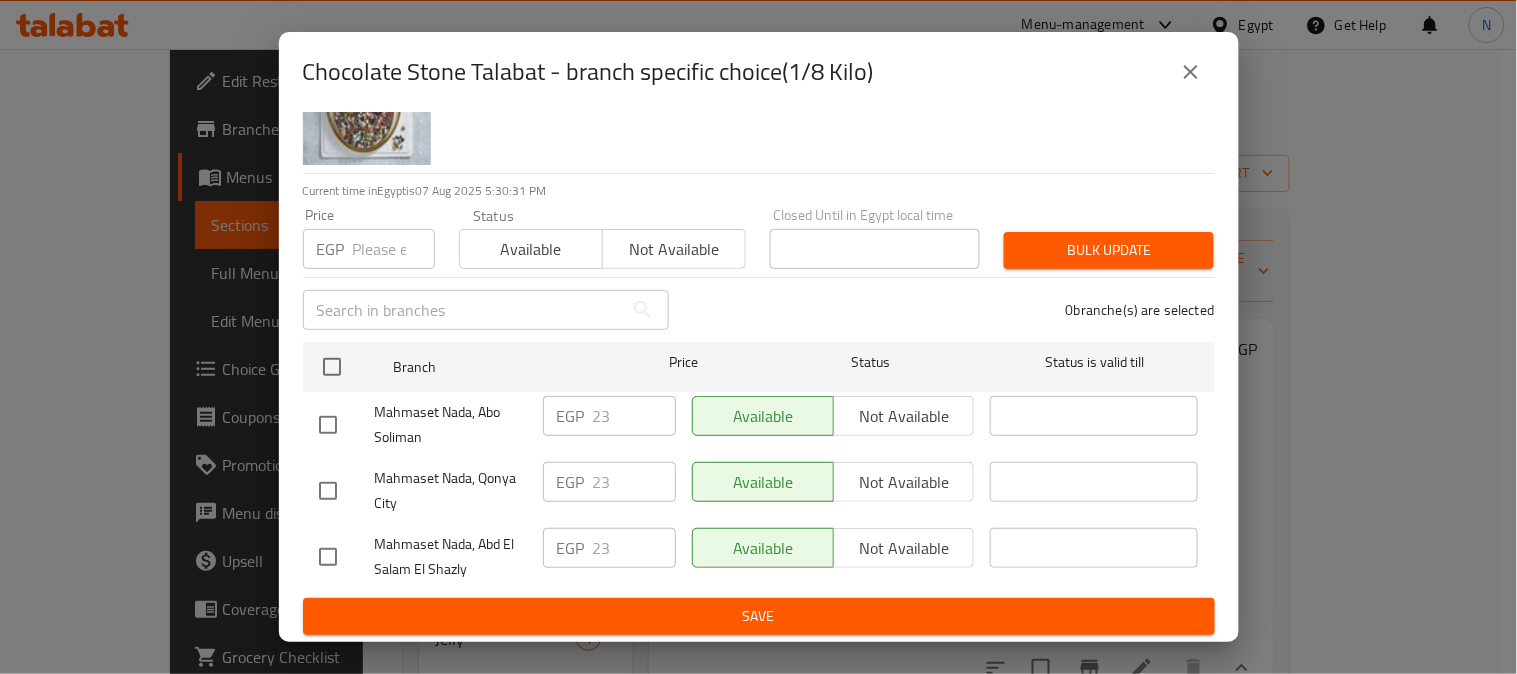 click at bounding box center (328, 491) 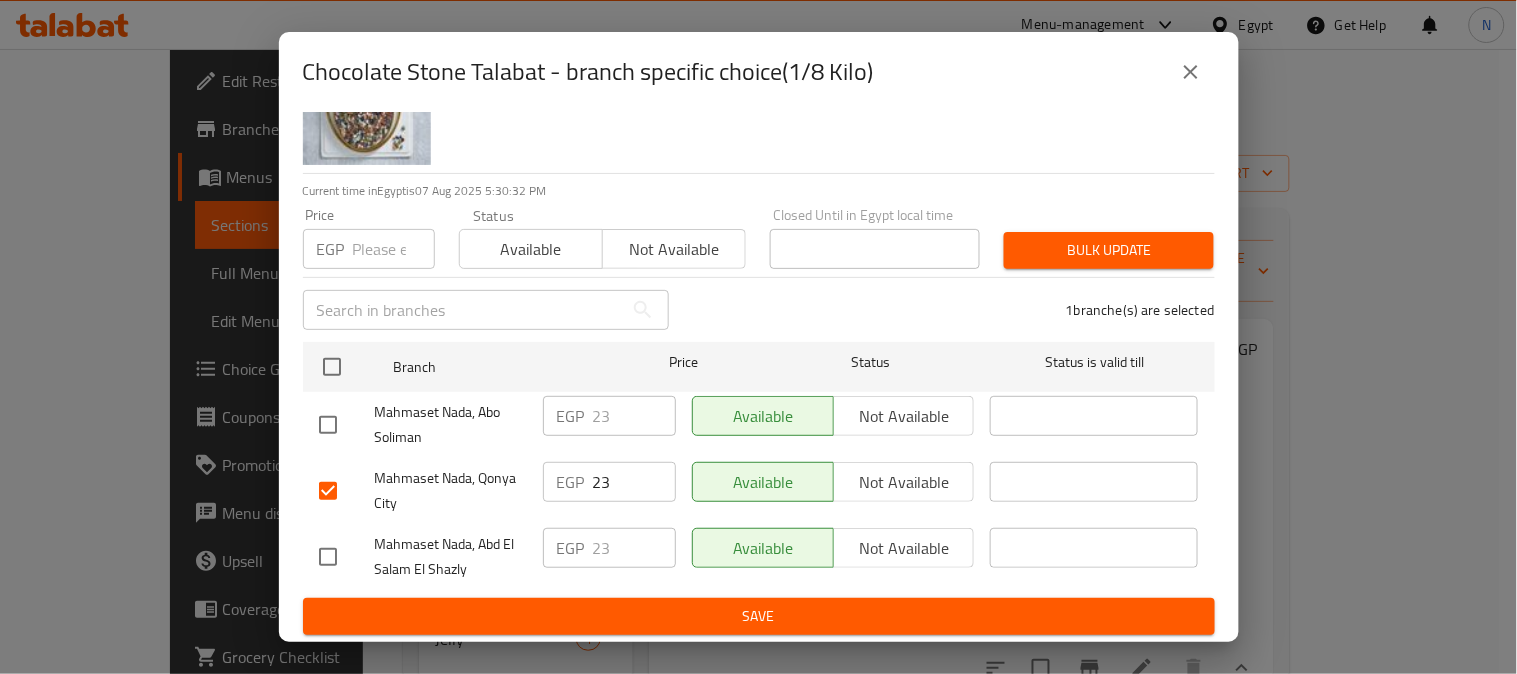 click at bounding box center (328, 557) 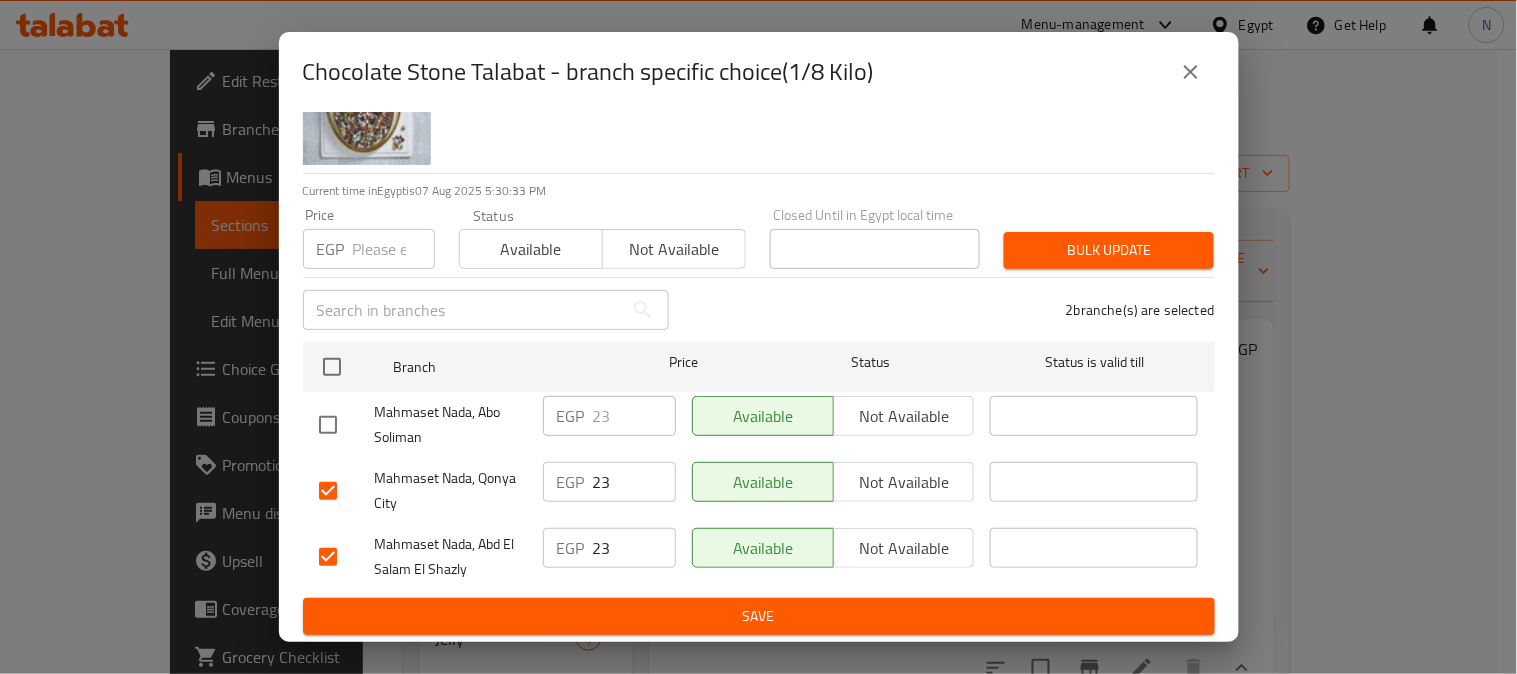 click on "EGP 23 ​" at bounding box center (609, 482) 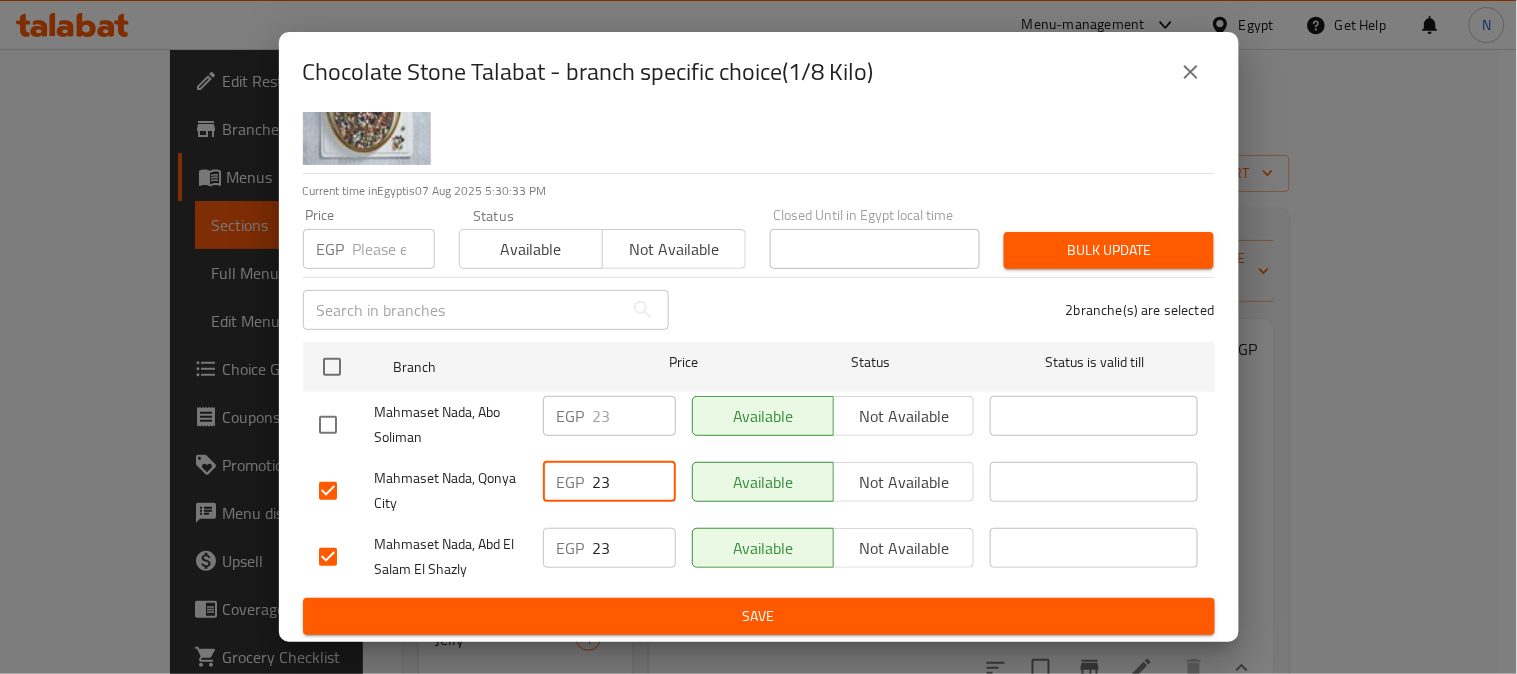 click on "EGP 23 ​" at bounding box center [609, 482] 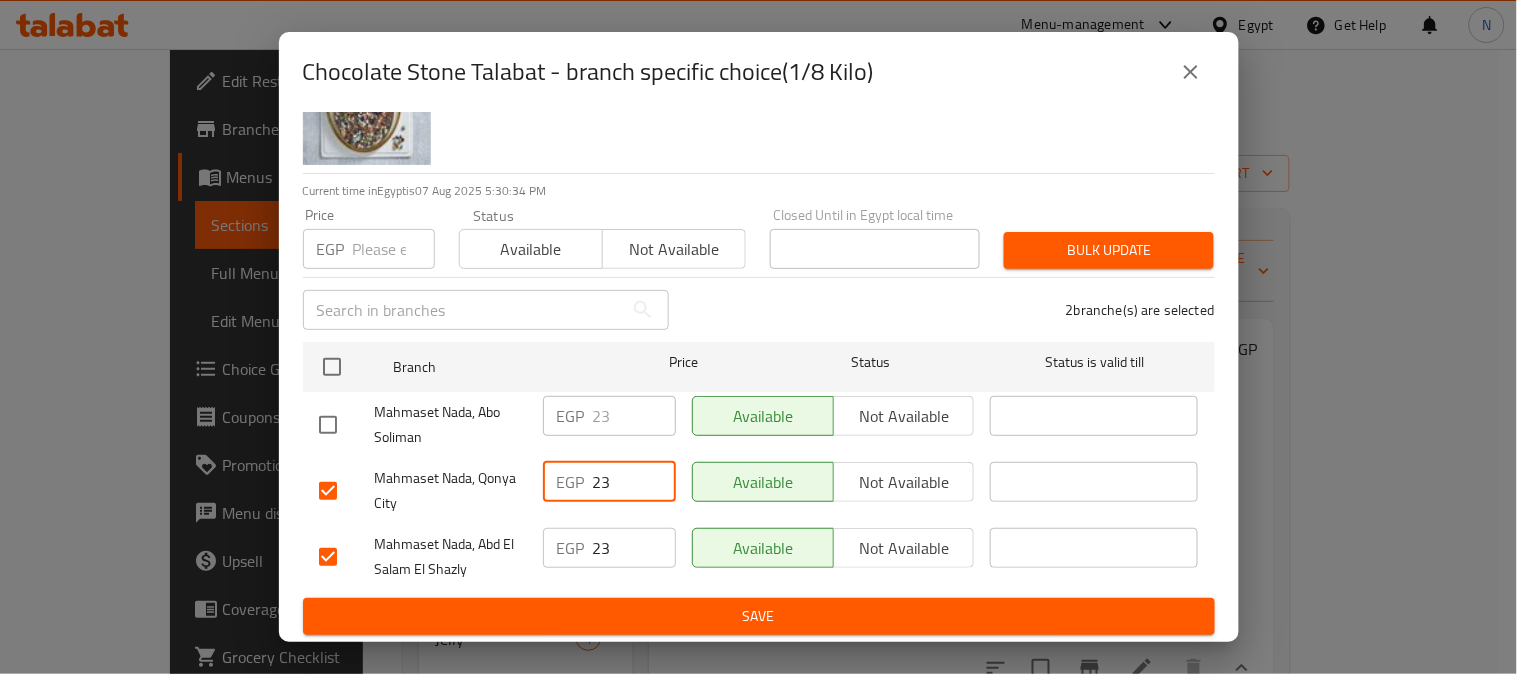 click on "23" at bounding box center [634, 482] 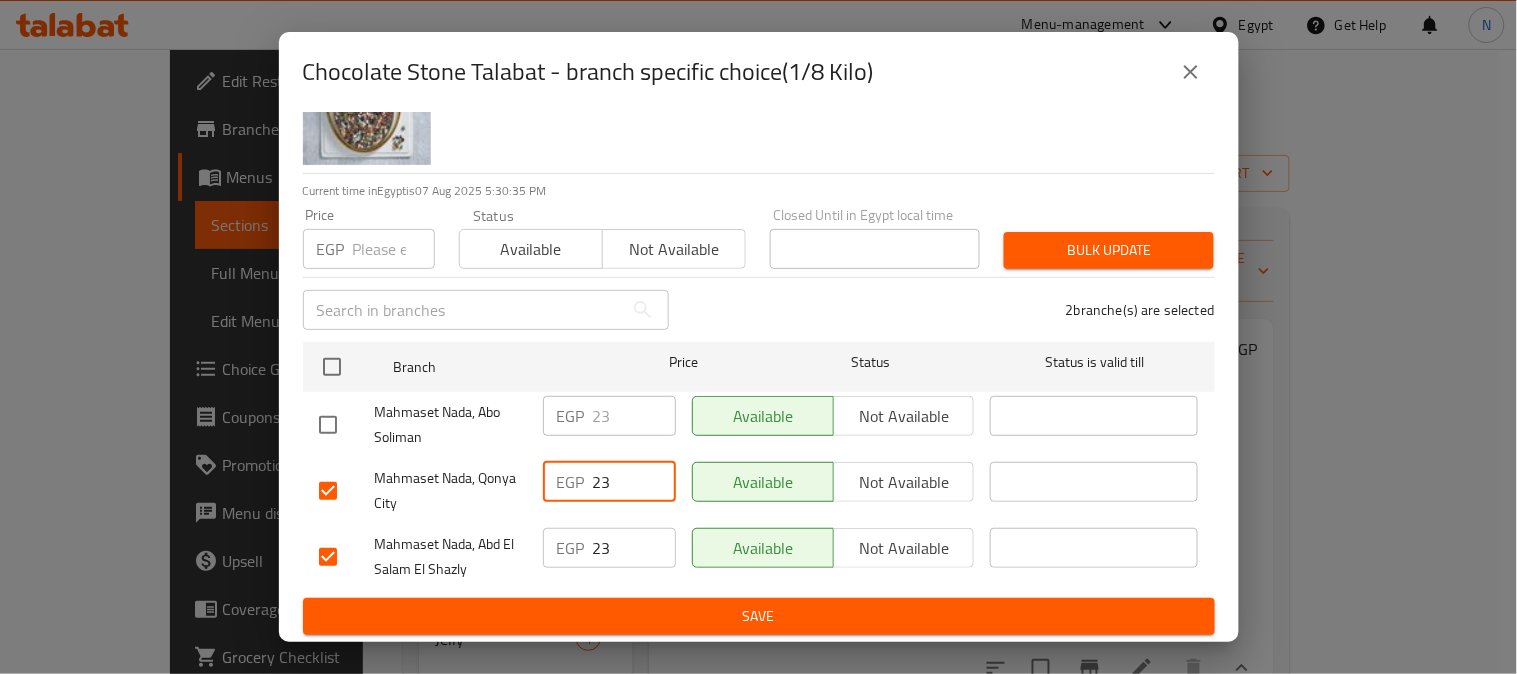click on "23" at bounding box center [634, 482] 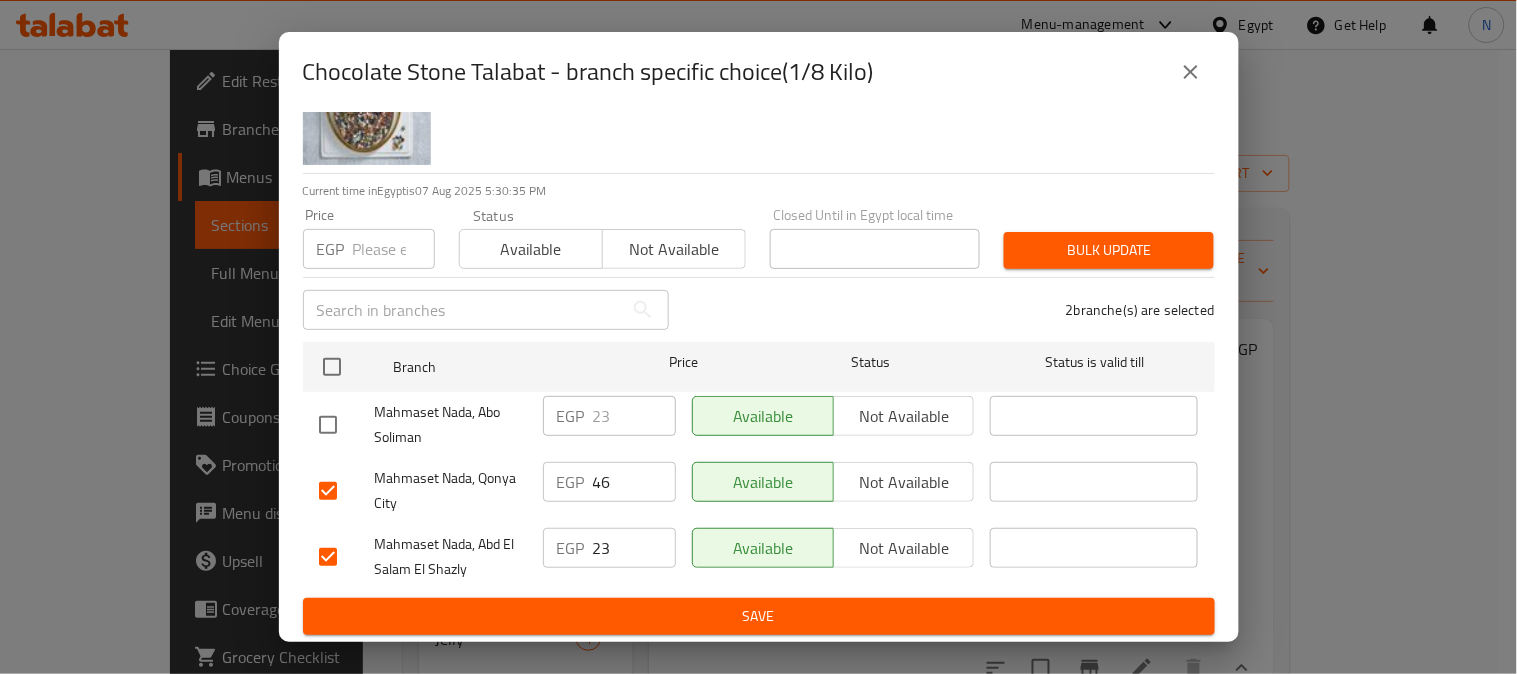 click on "EGP 23 ​" at bounding box center [609, 548] 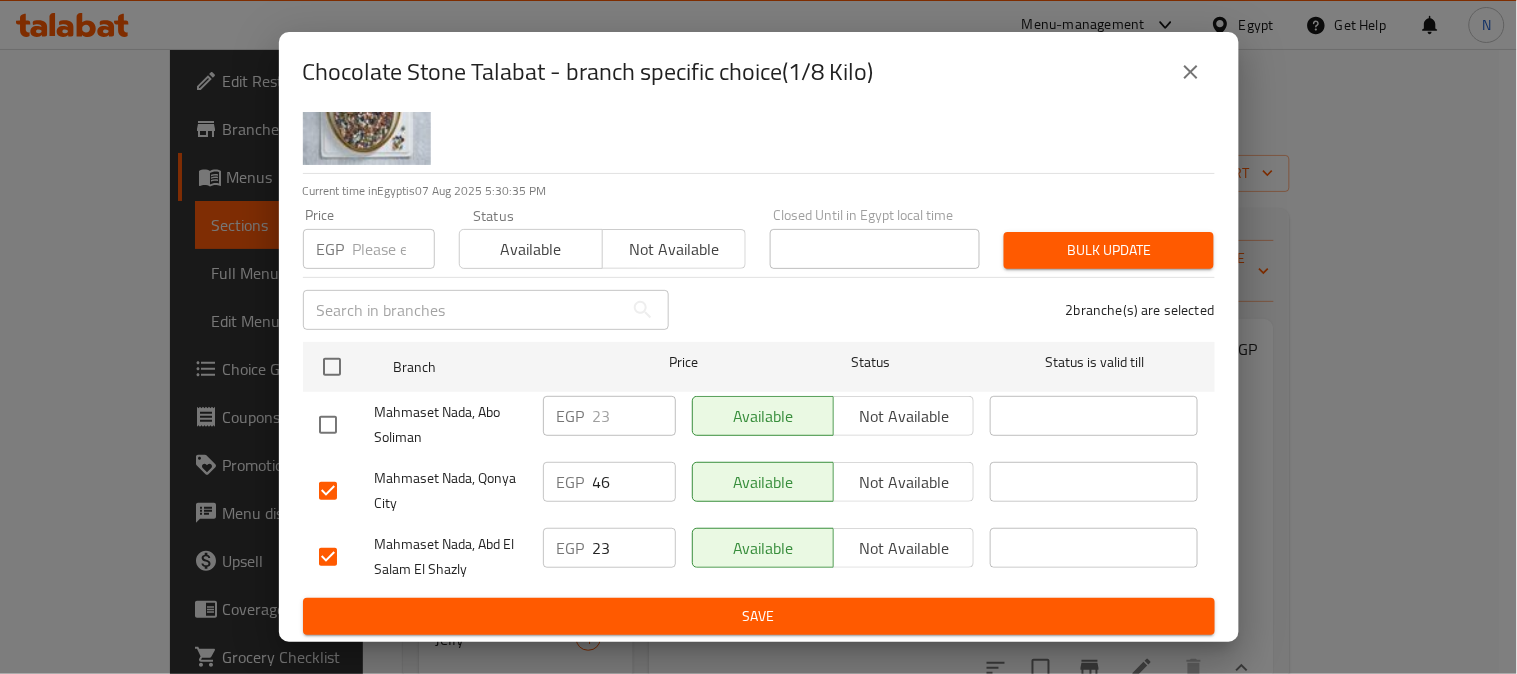 click on "EGP 23 ​" at bounding box center (609, 548) 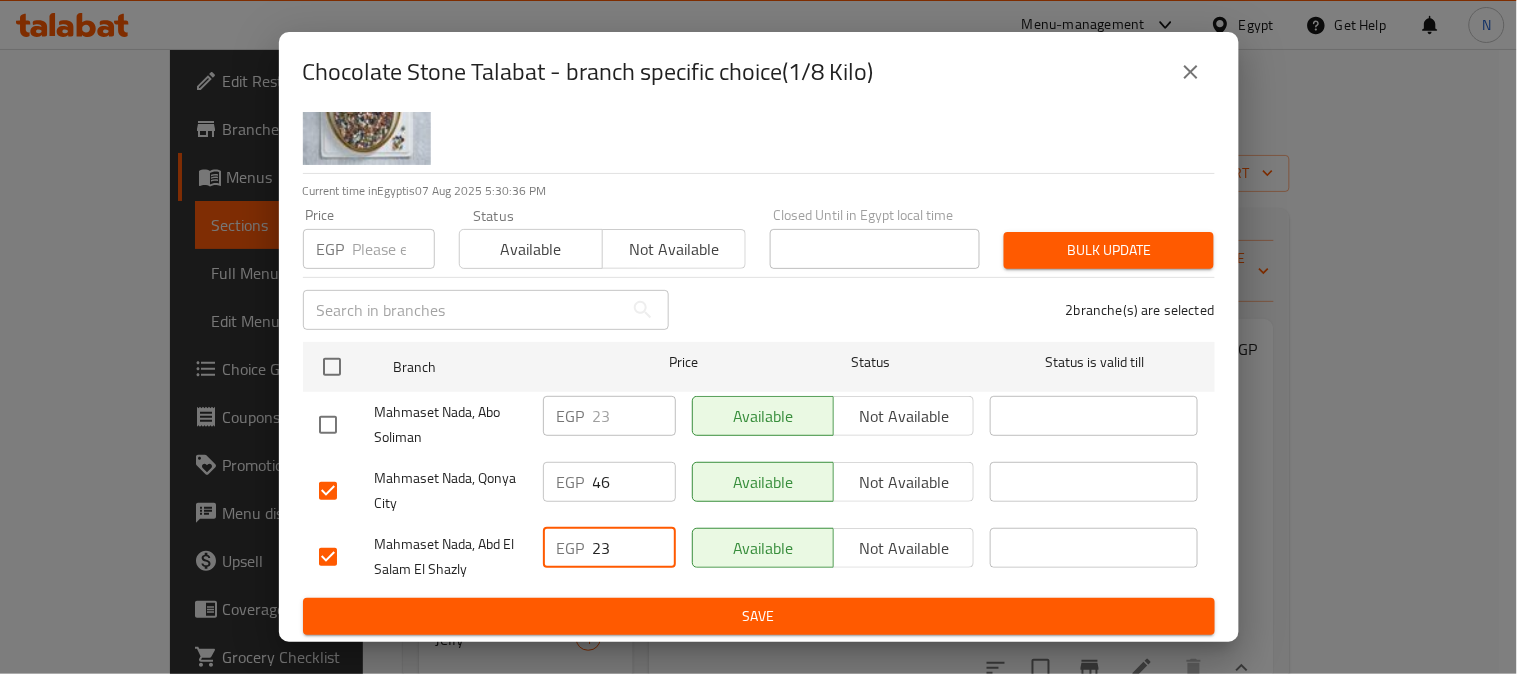 click on "EGP 23 ​" at bounding box center (609, 548) 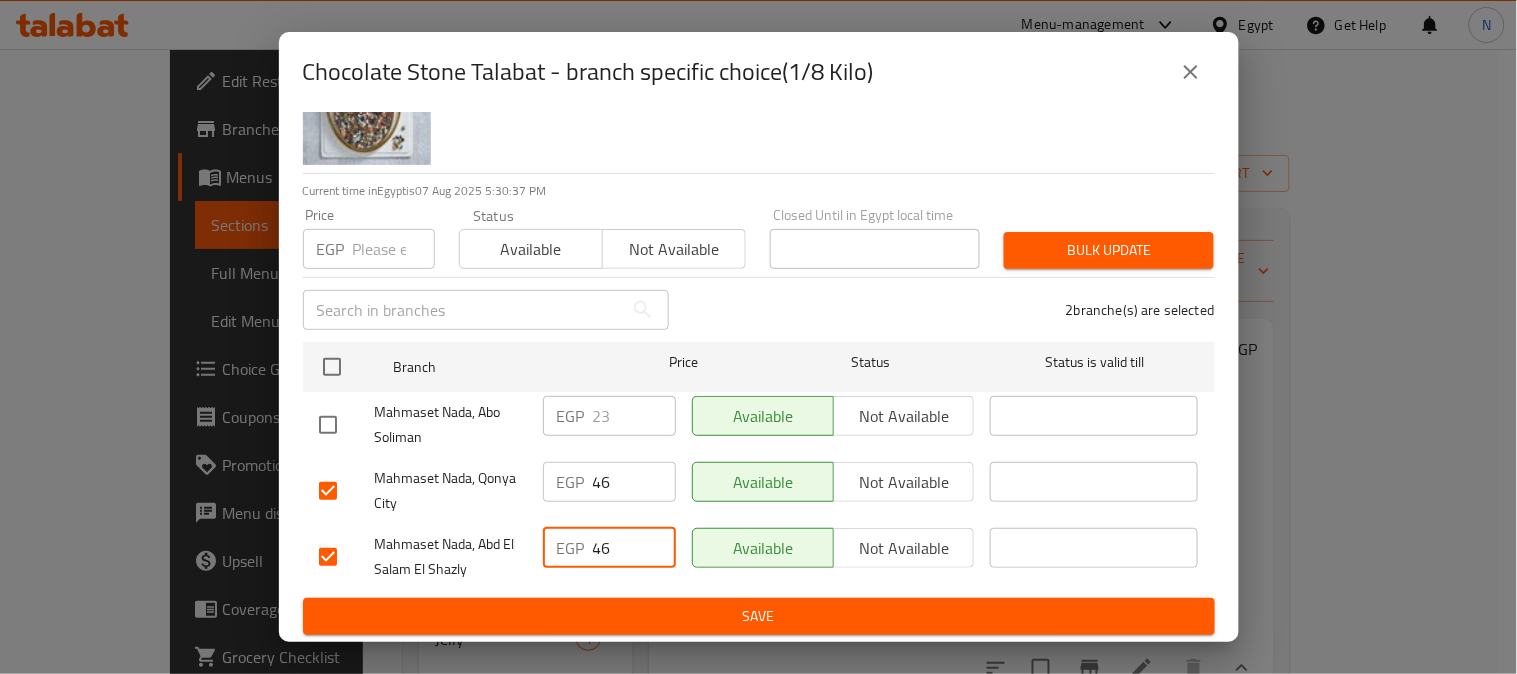 click on "Save" at bounding box center (759, 616) 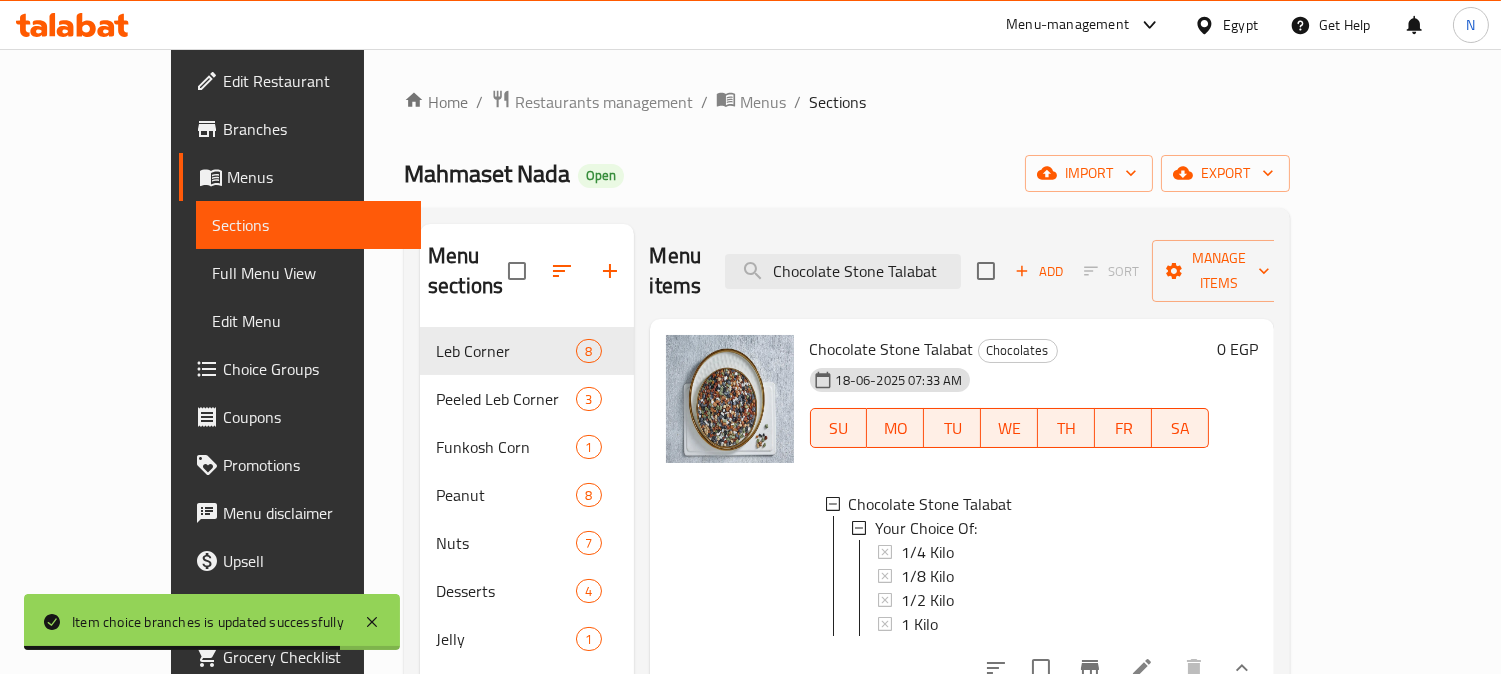 click on "1/8 Kilo" at bounding box center [1047, 576] 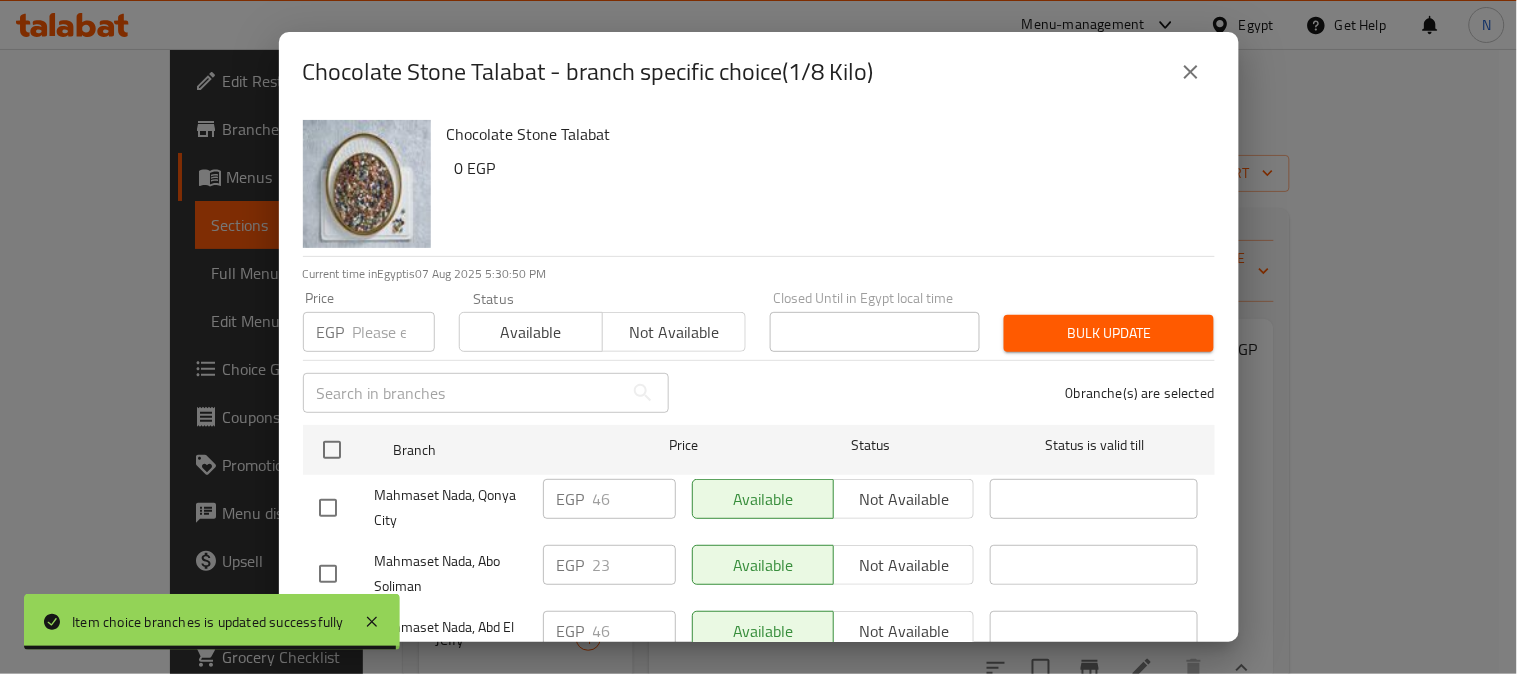 scroll, scrollTop: 83, scrollLeft: 0, axis: vertical 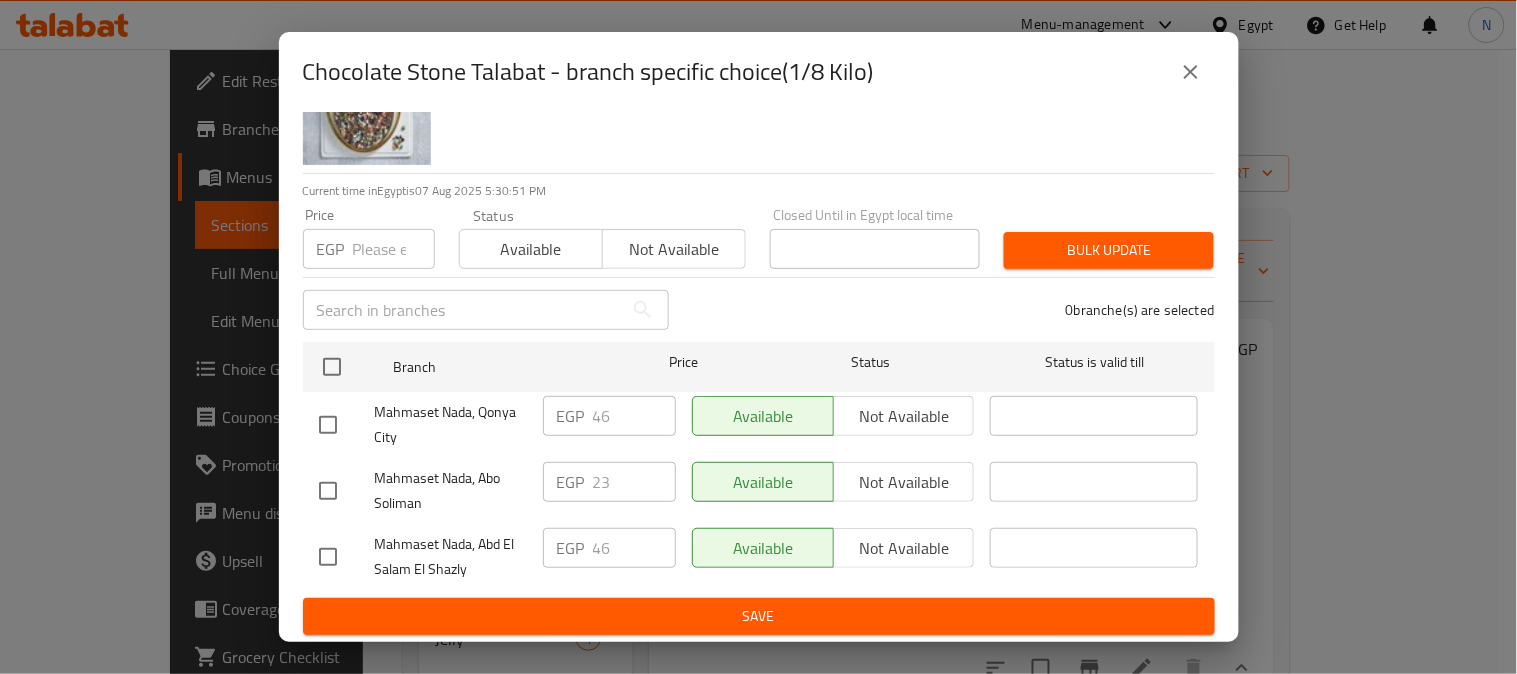 click at bounding box center (328, 425) 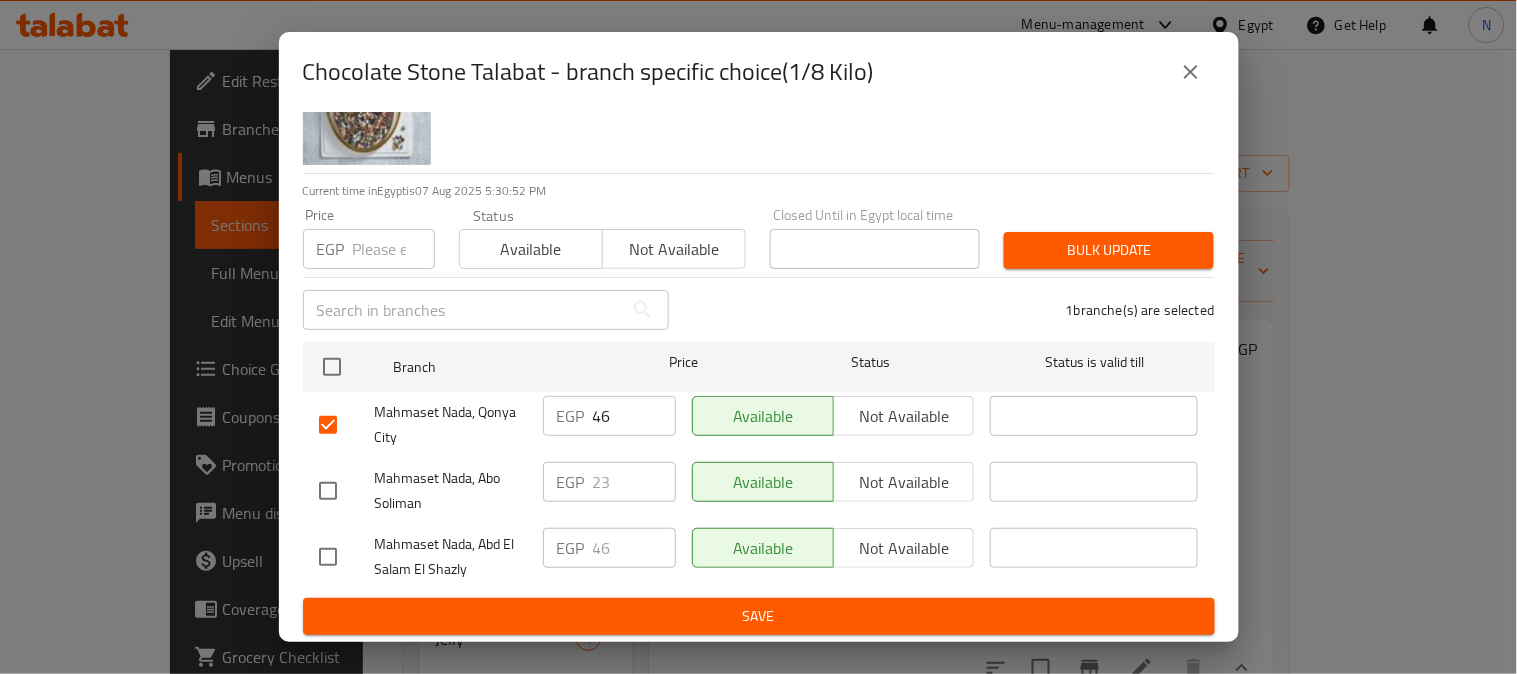 click at bounding box center (328, 557) 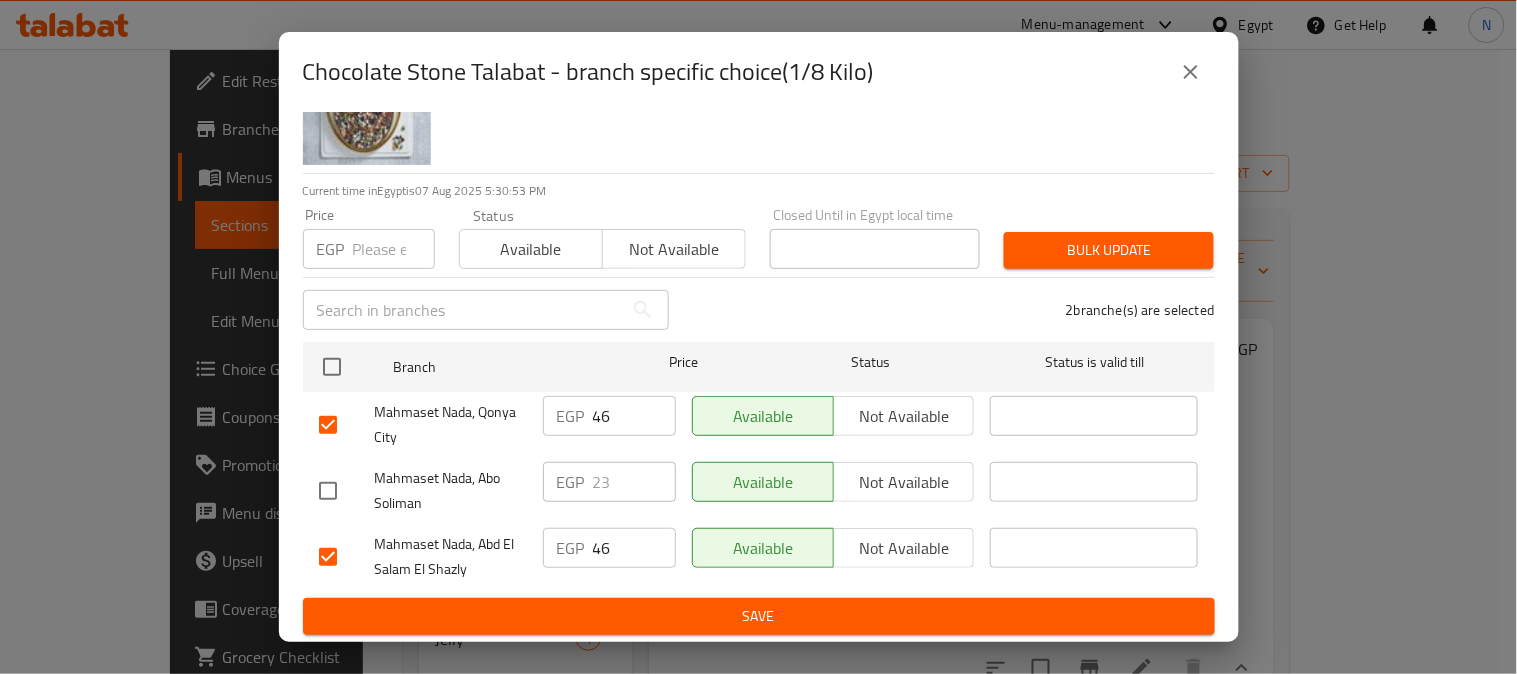 click on "46" at bounding box center (634, 416) 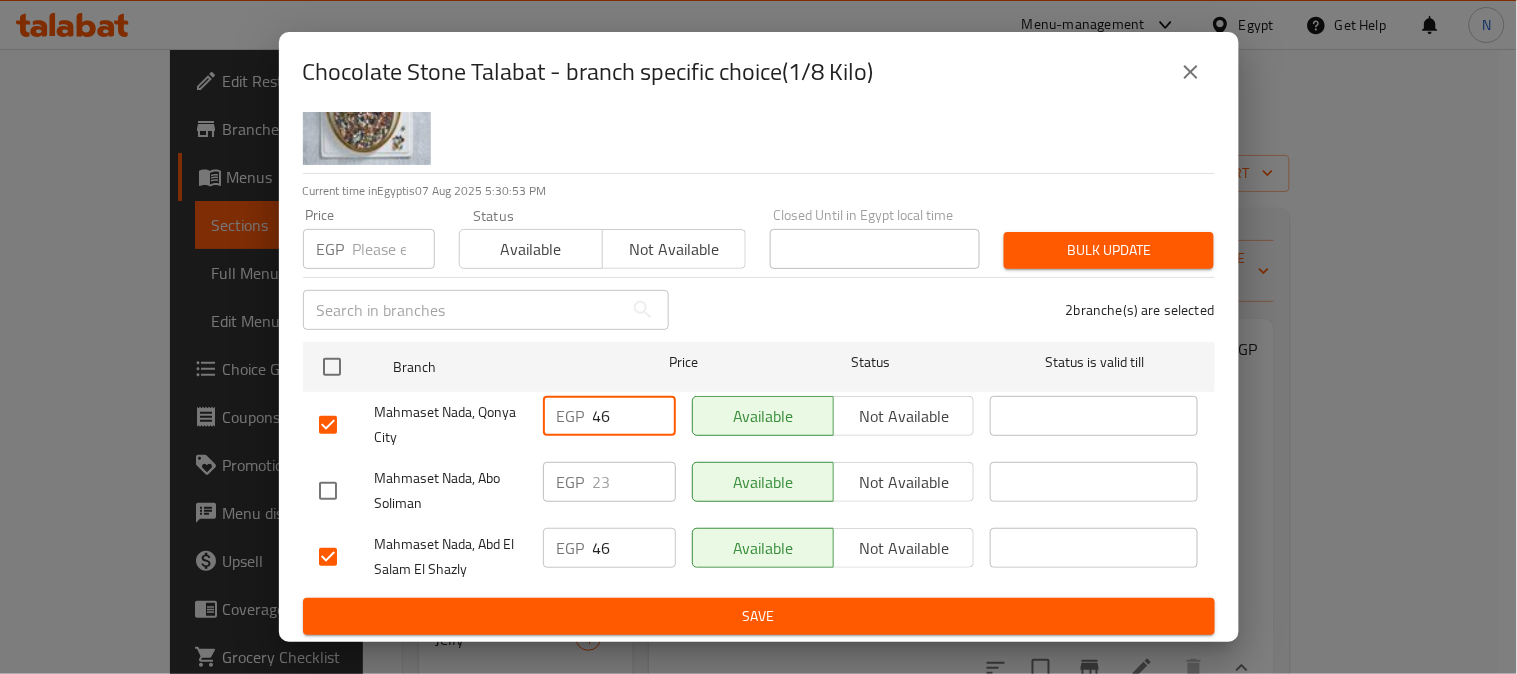 click on "46" at bounding box center (634, 416) 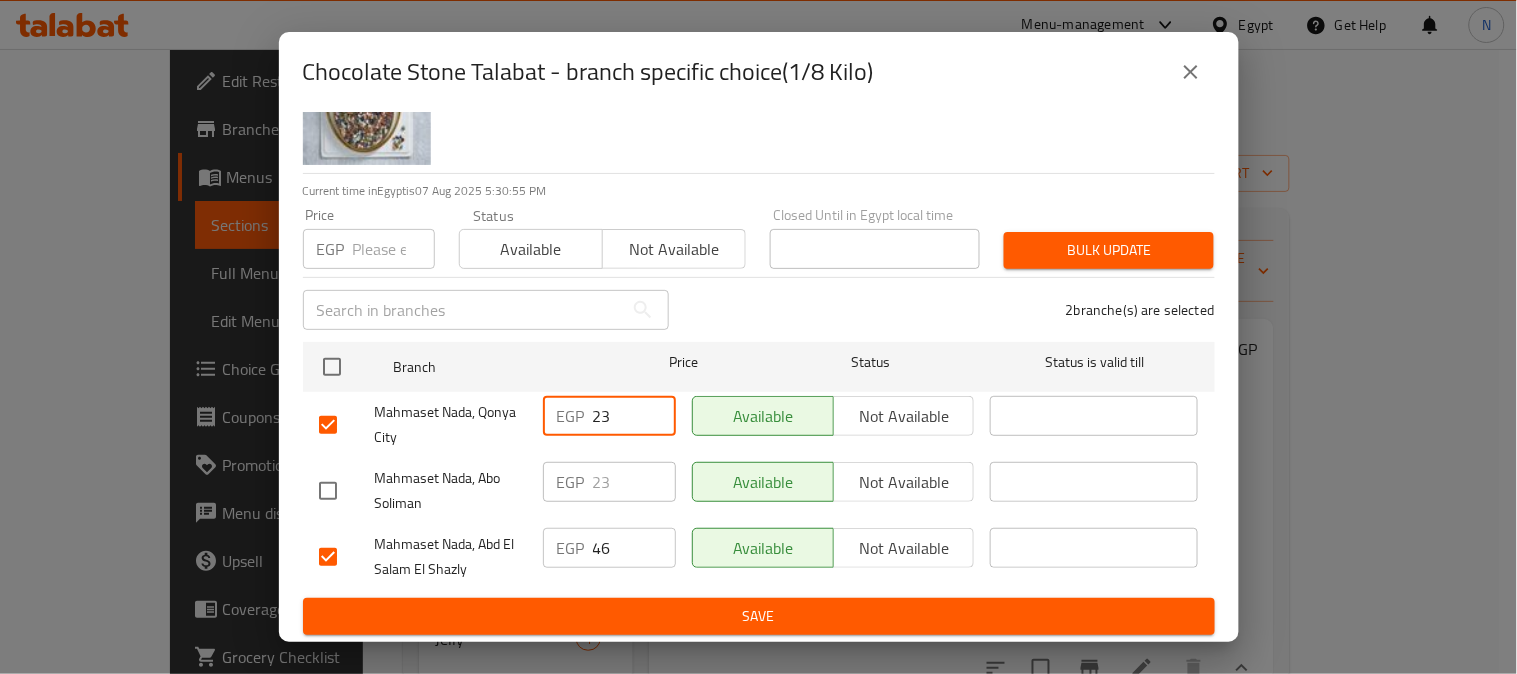click on "46" at bounding box center (634, 548) 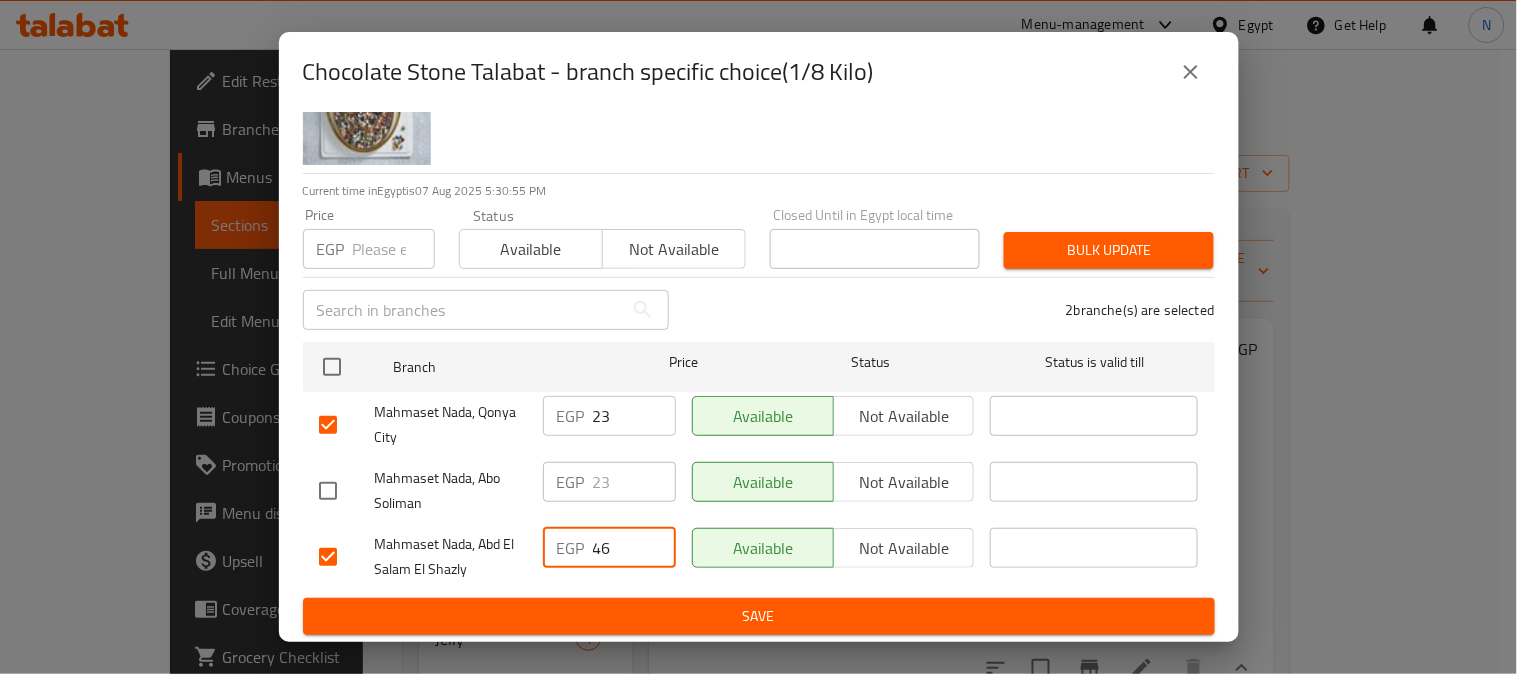 click on "46" at bounding box center (634, 548) 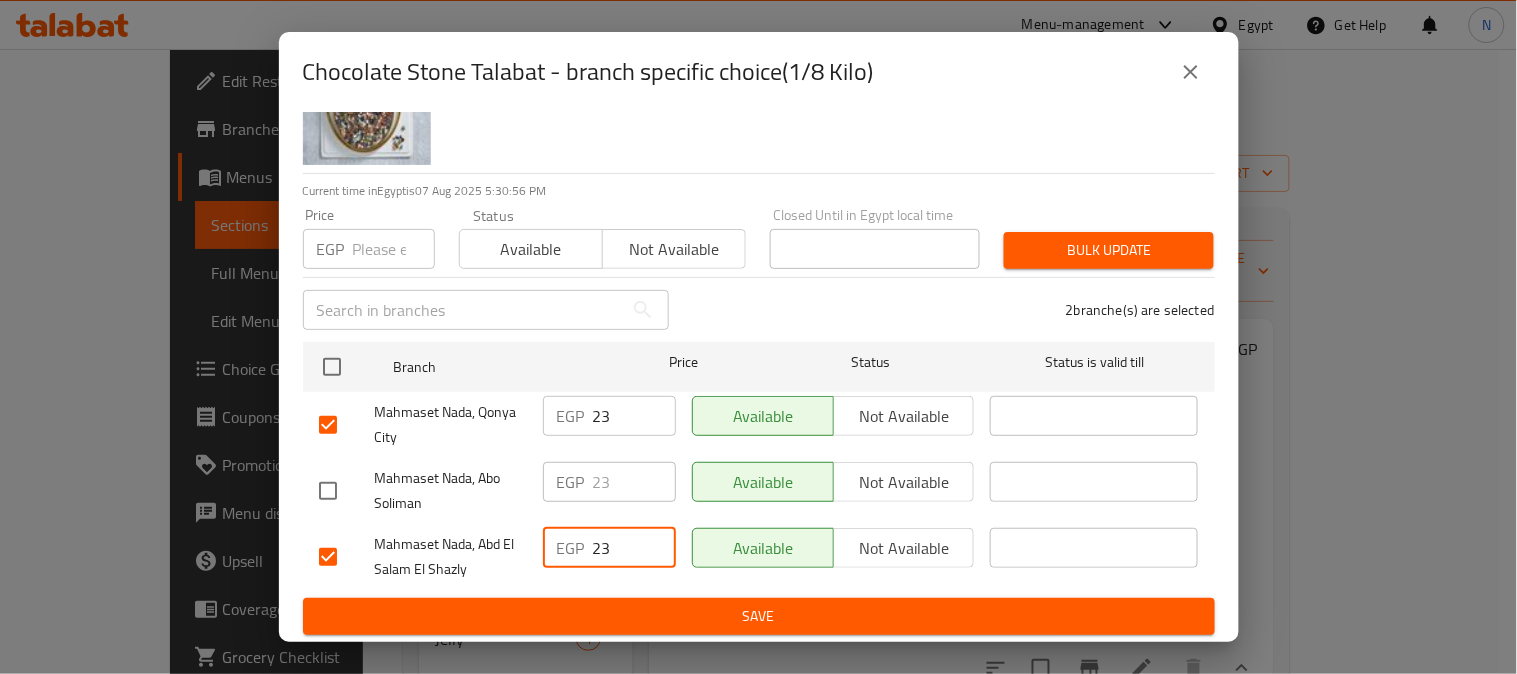 click on "Save" at bounding box center (759, 616) 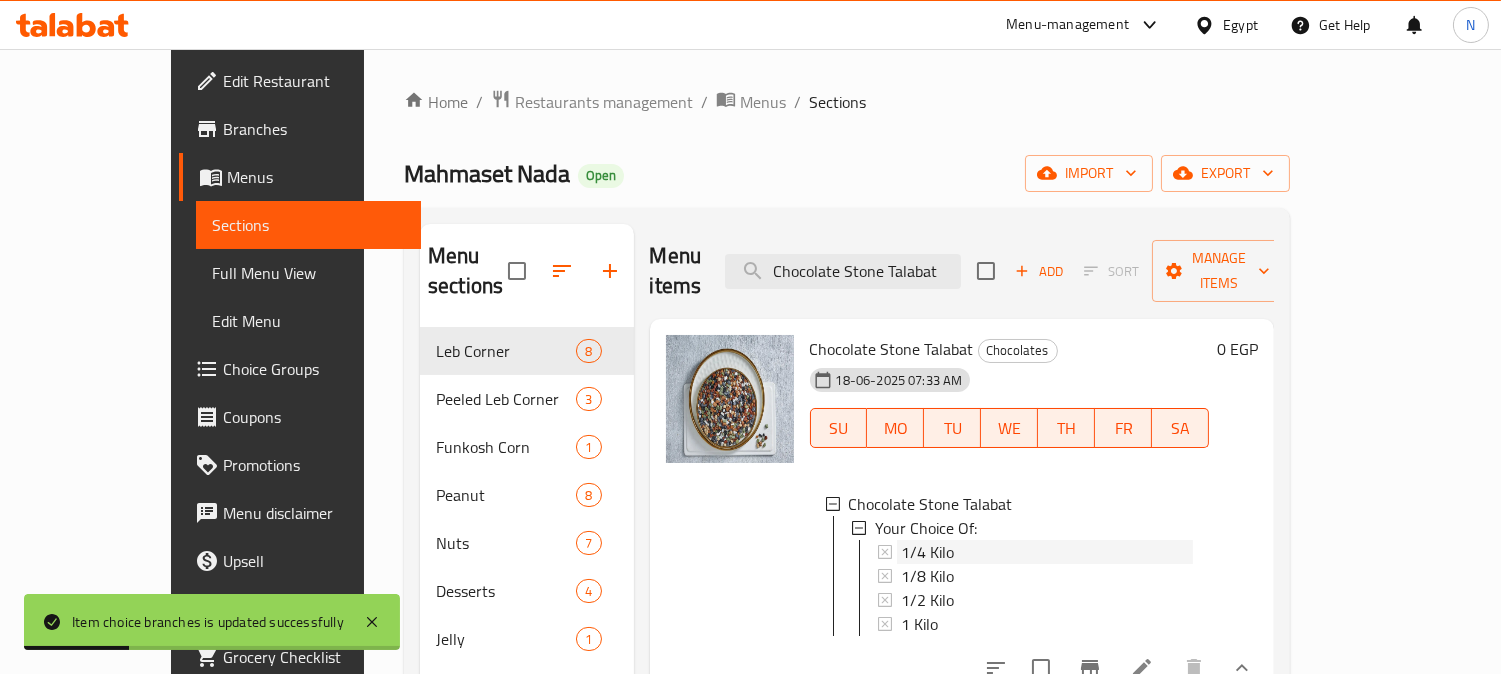 click on "1/4 Kilo" at bounding box center [1047, 552] 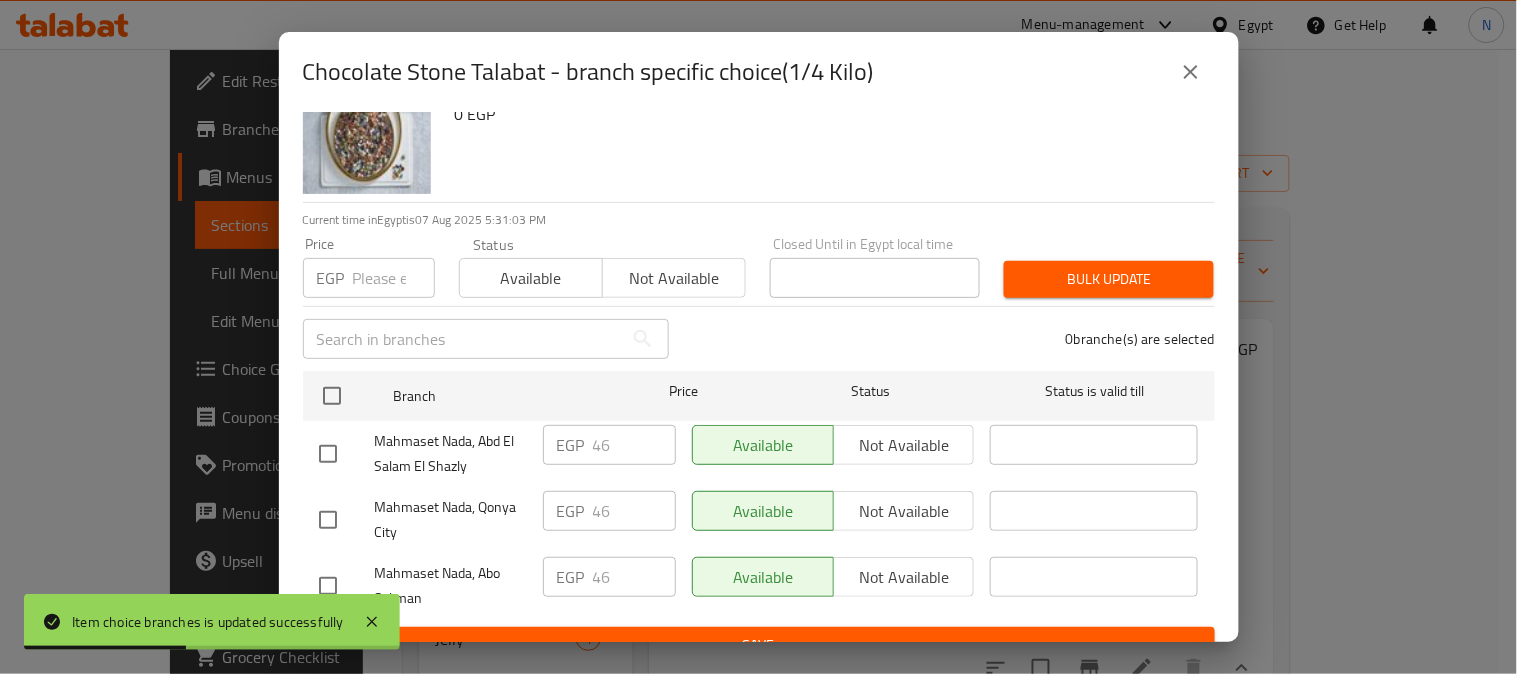 scroll, scrollTop: 83, scrollLeft: 0, axis: vertical 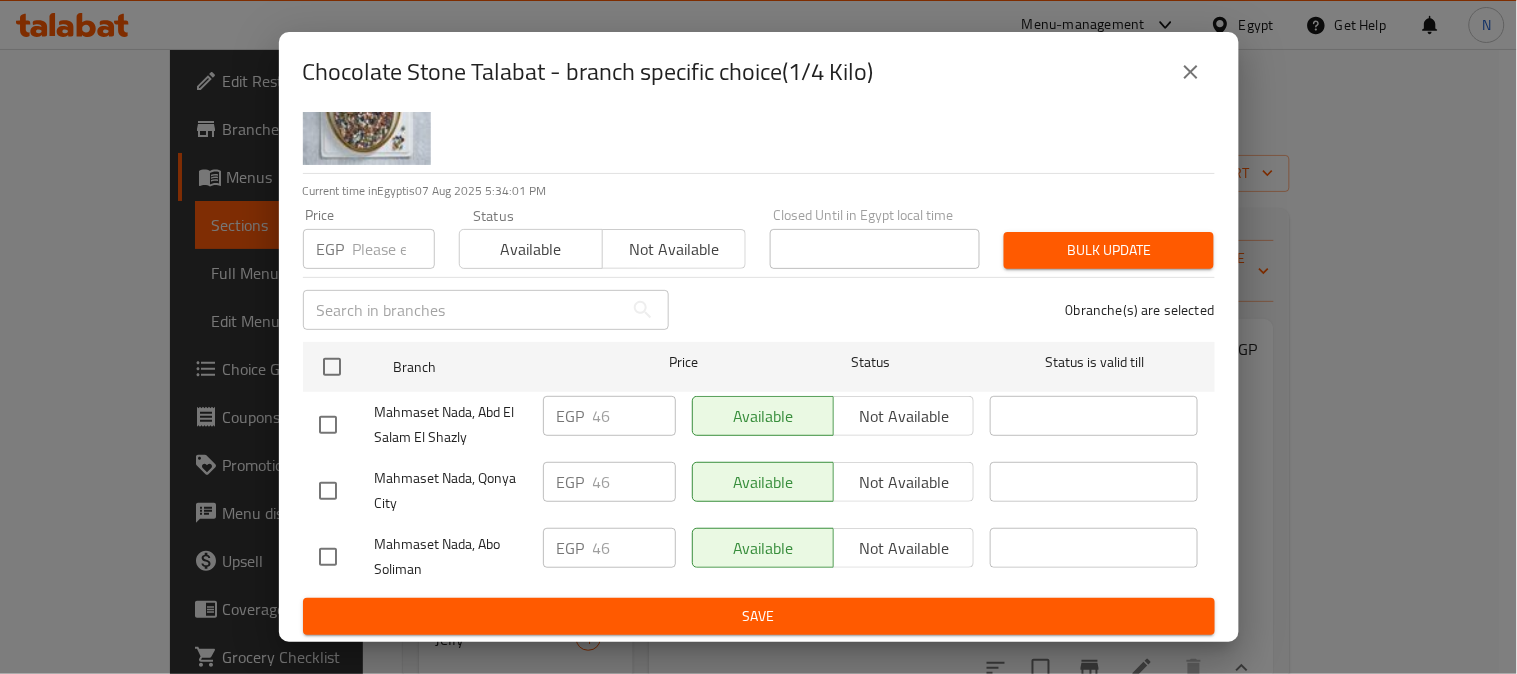 click at bounding box center (1191, 72) 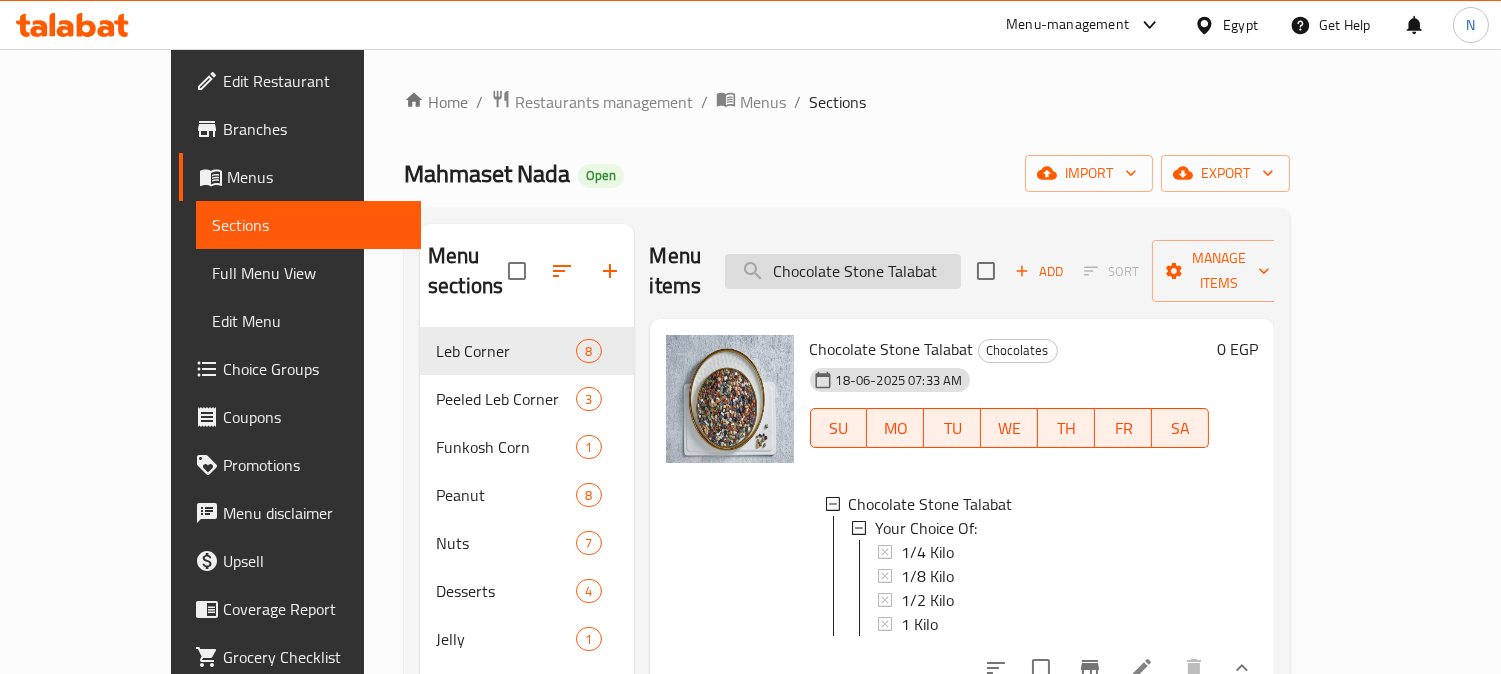 click on "Chocolate Stone Talabat" at bounding box center [843, 271] 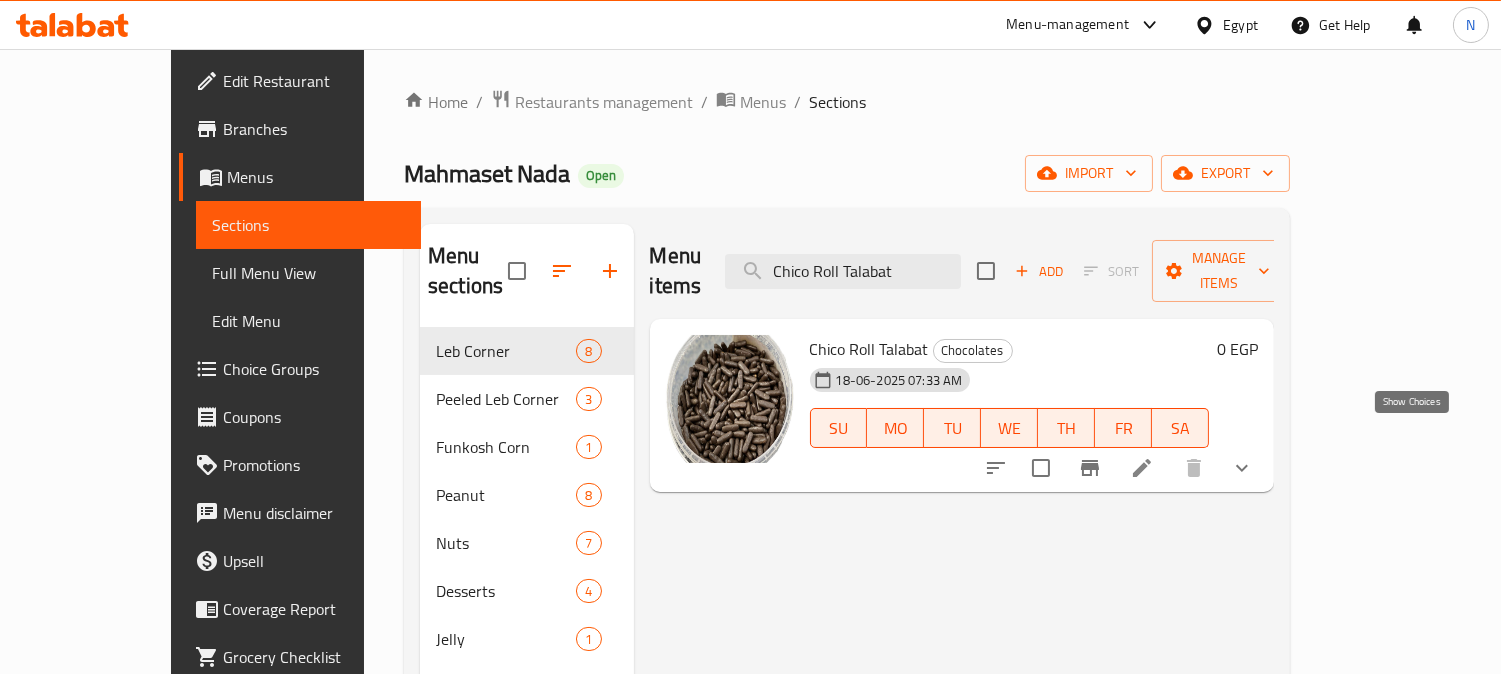 click 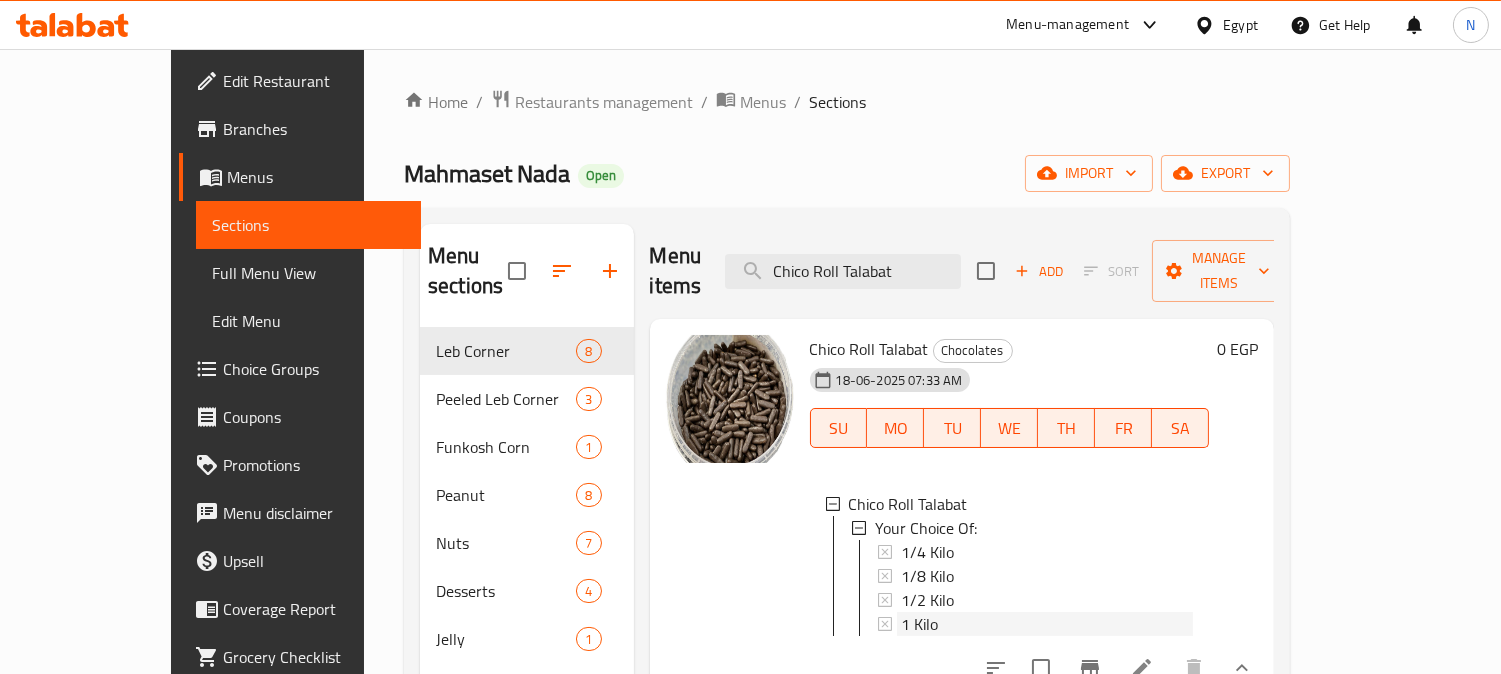 click on "1 Kilo" at bounding box center [919, 624] 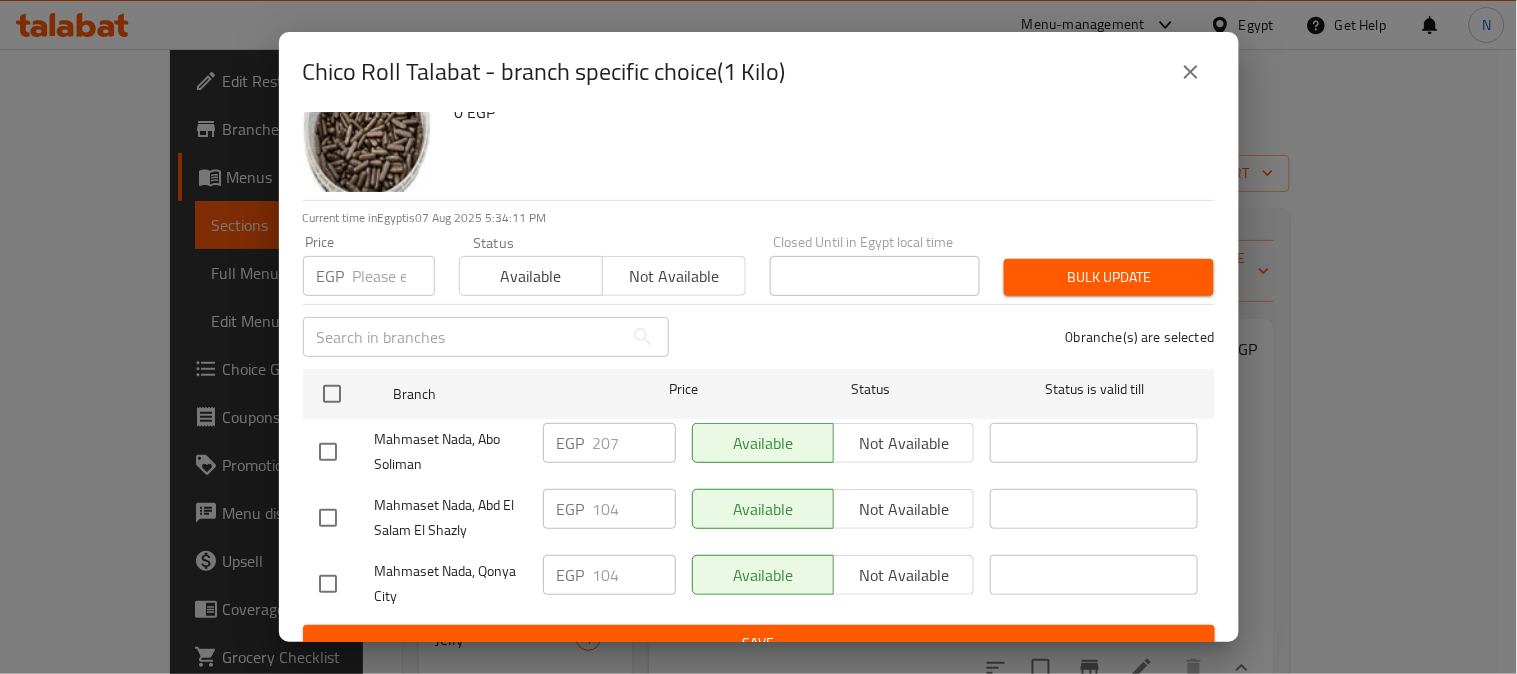 scroll, scrollTop: 83, scrollLeft: 0, axis: vertical 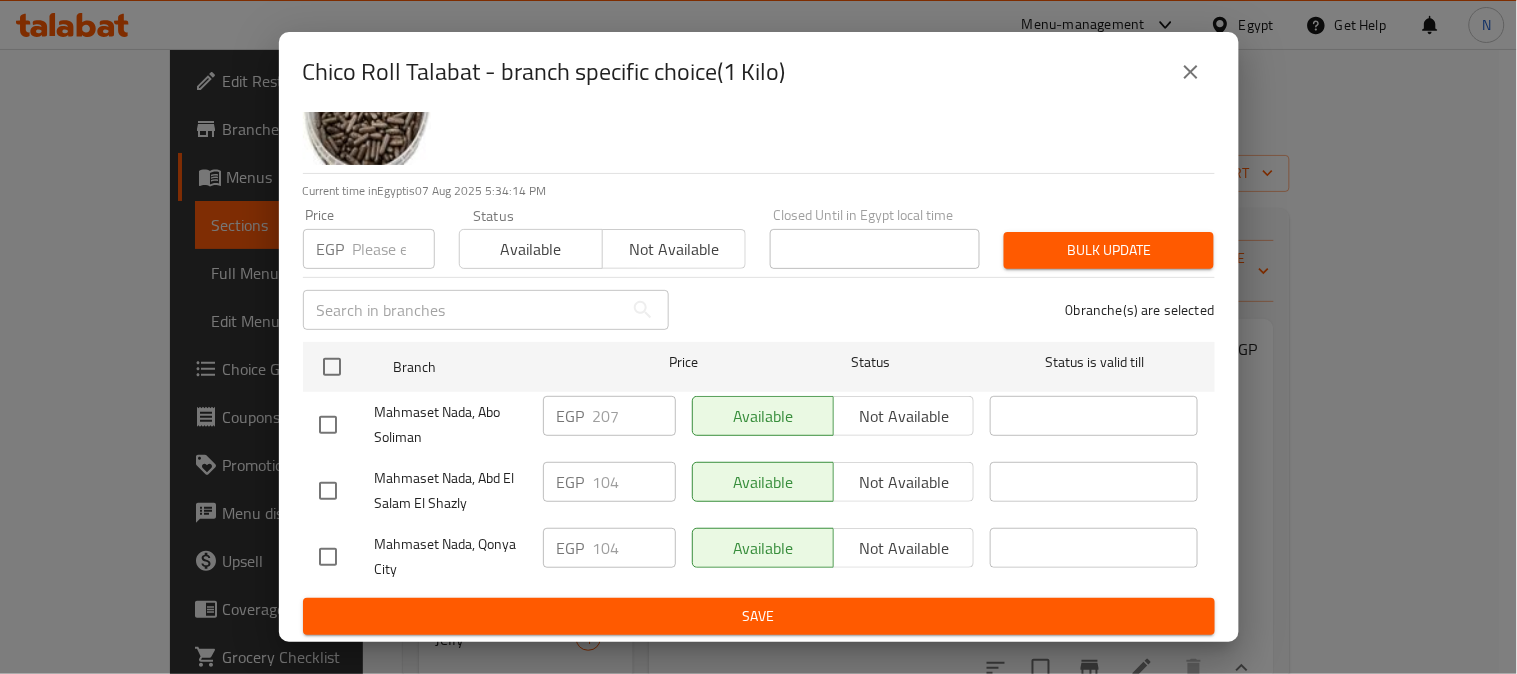 click at bounding box center [328, 491] 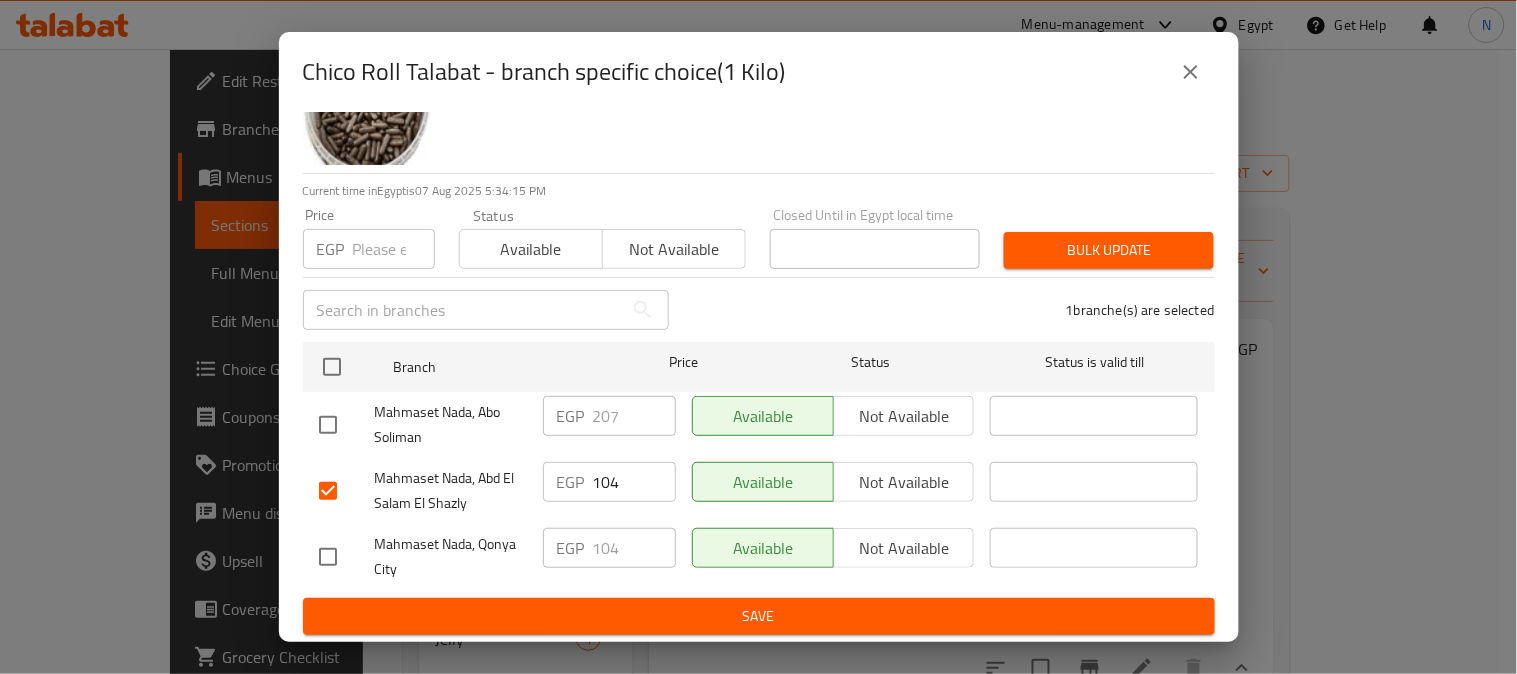 click at bounding box center (328, 557) 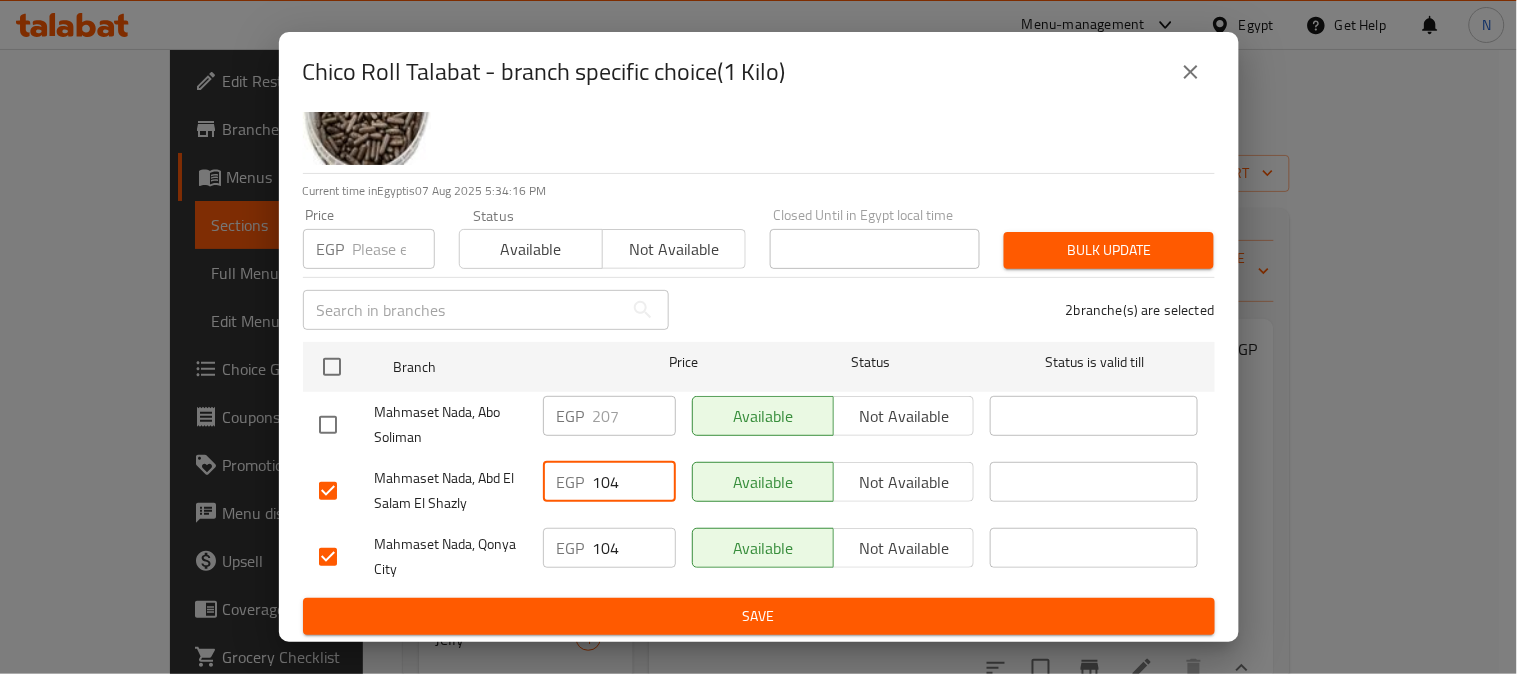 click on "104" at bounding box center (634, 482) 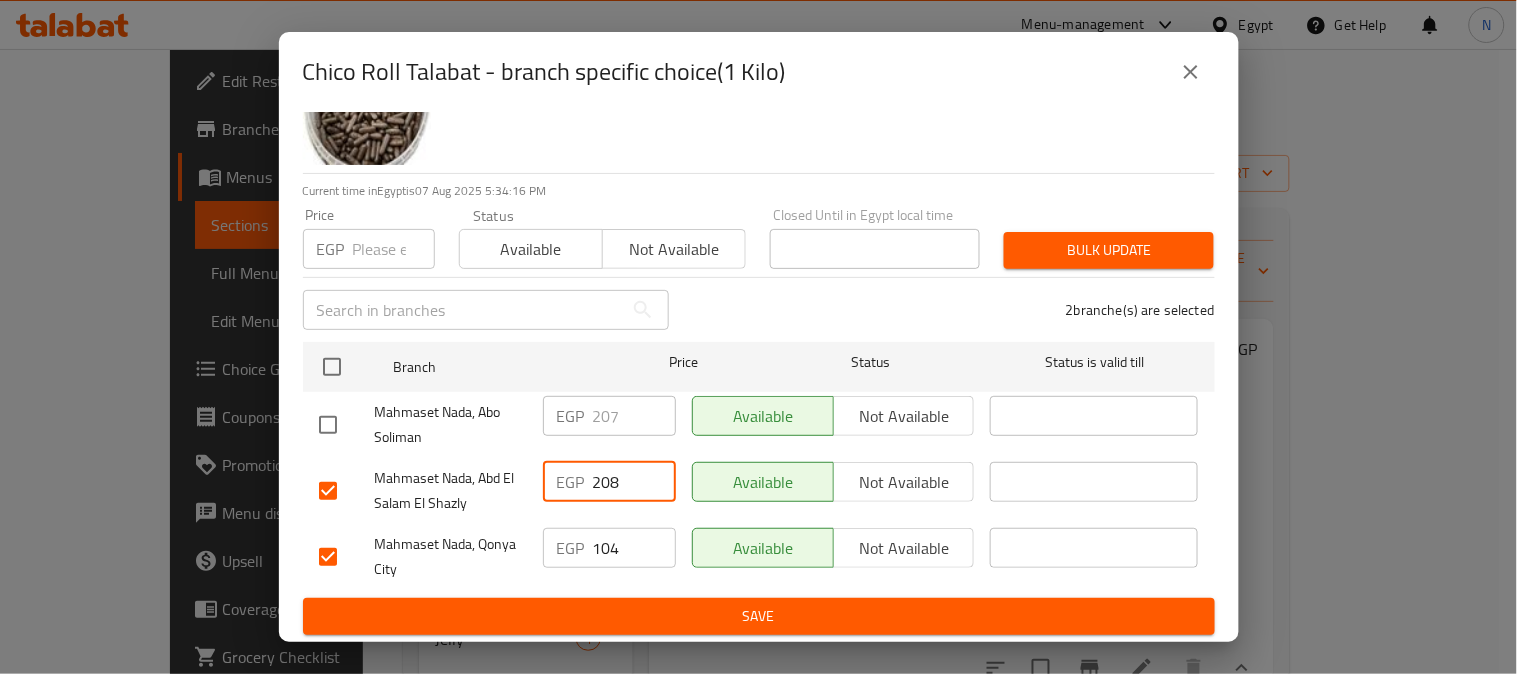 click on "104" at bounding box center (634, 548) 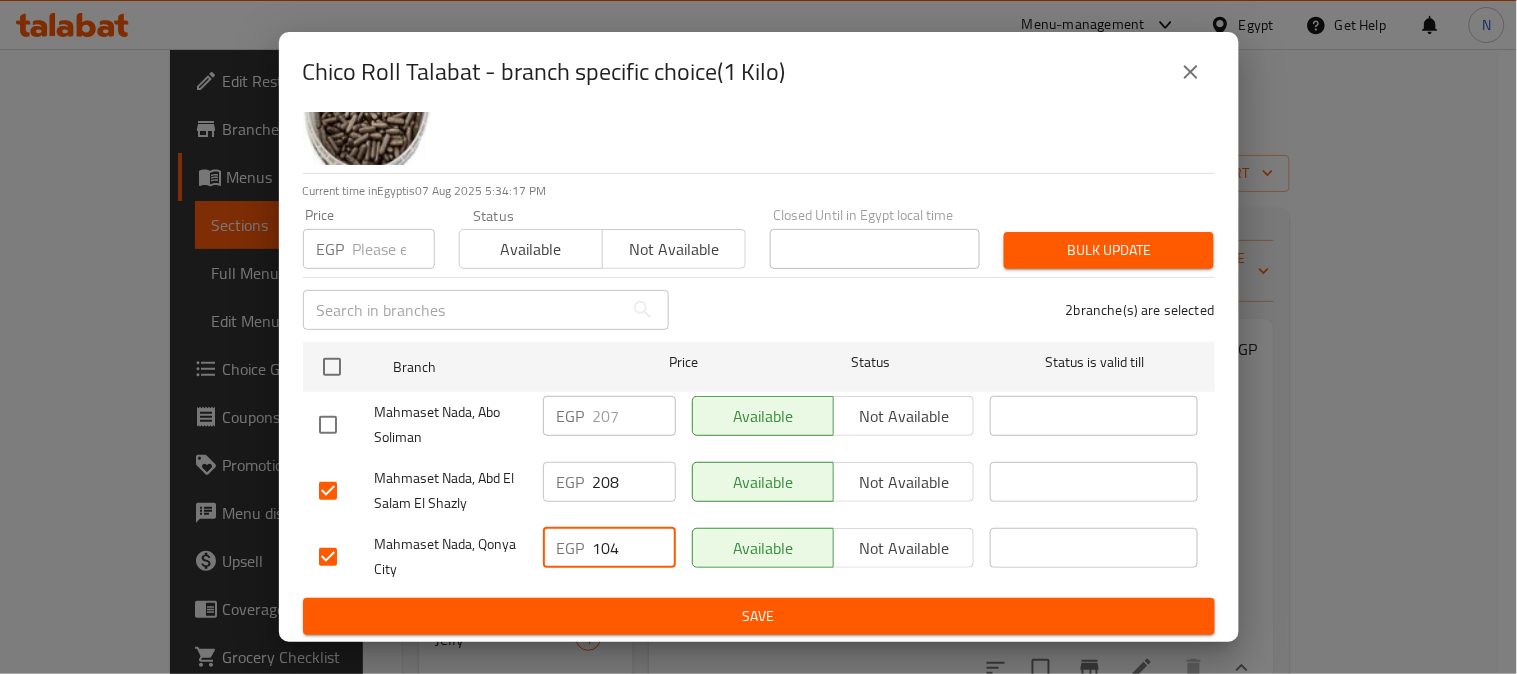 click on "104" at bounding box center [634, 548] 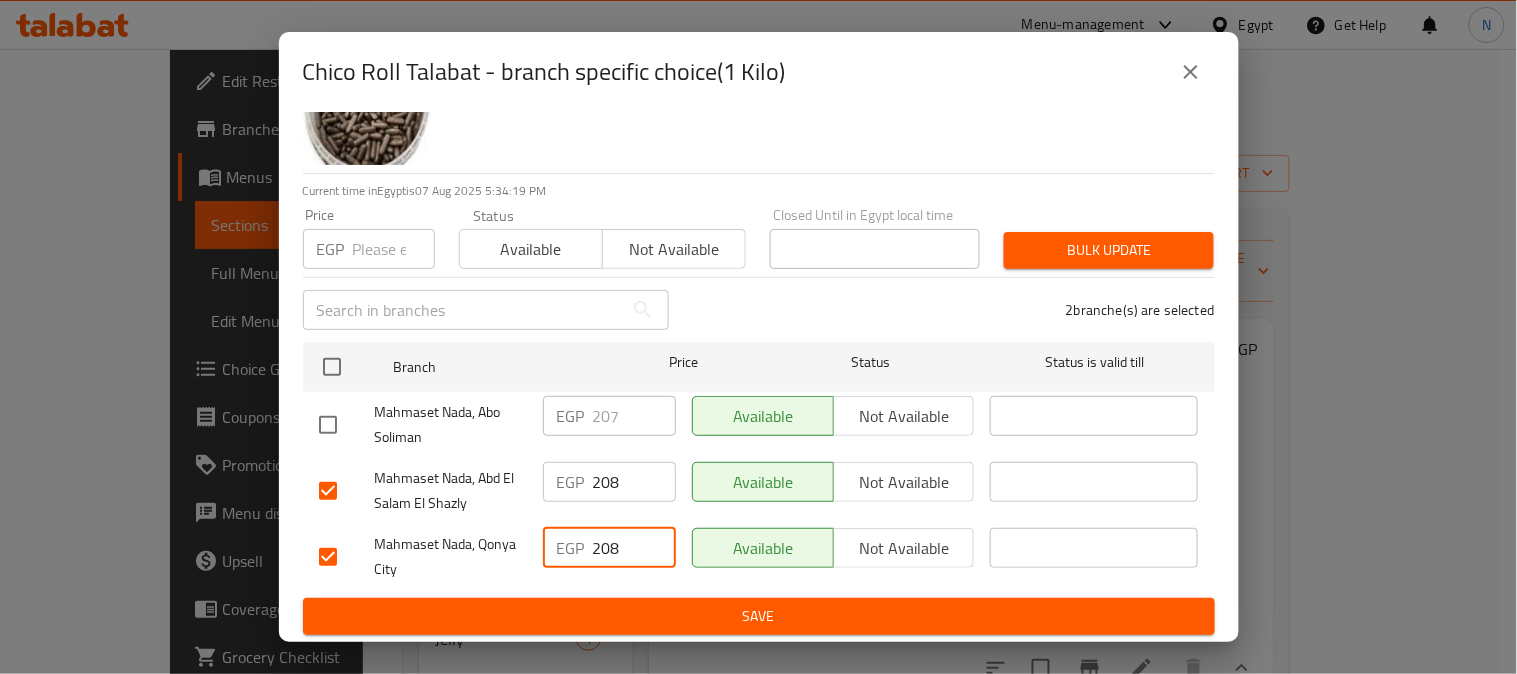 click on "Save" at bounding box center [759, 616] 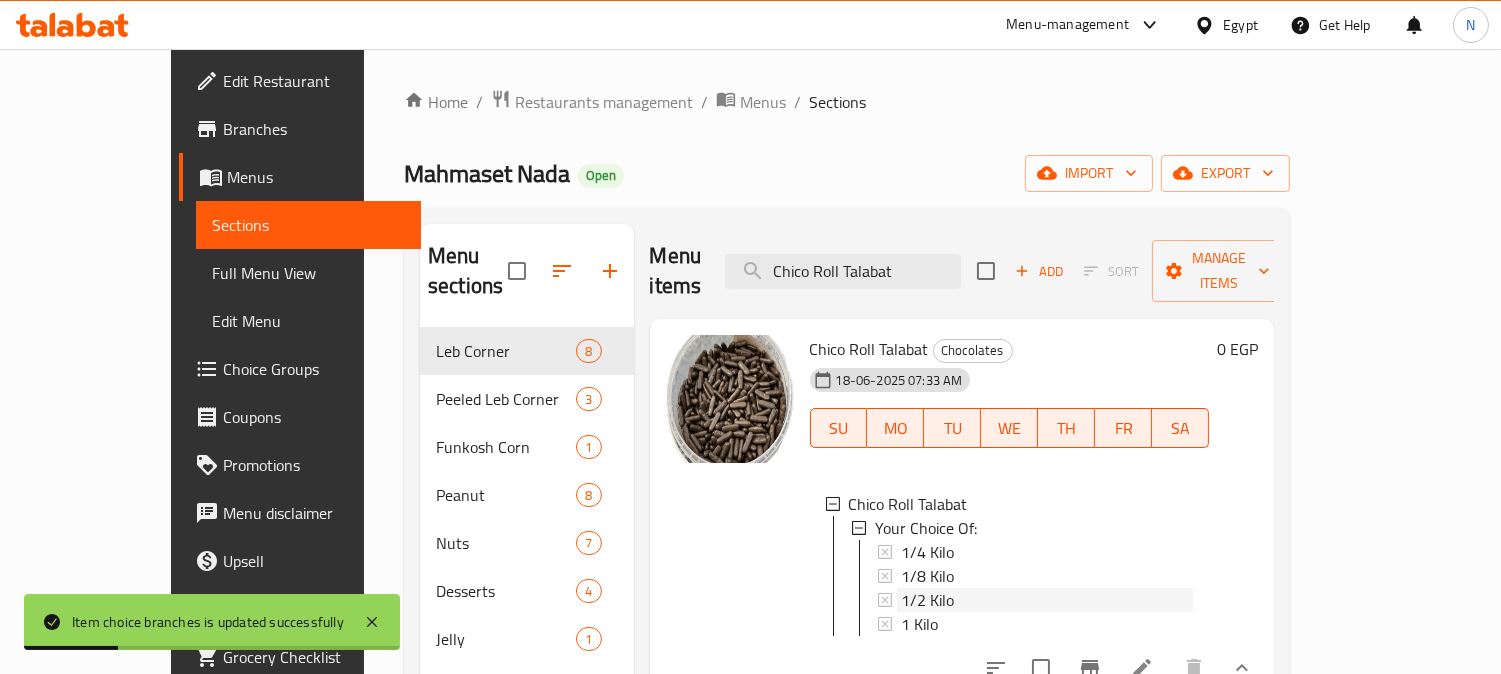 click on "1/2 Kilo" at bounding box center (1047, 600) 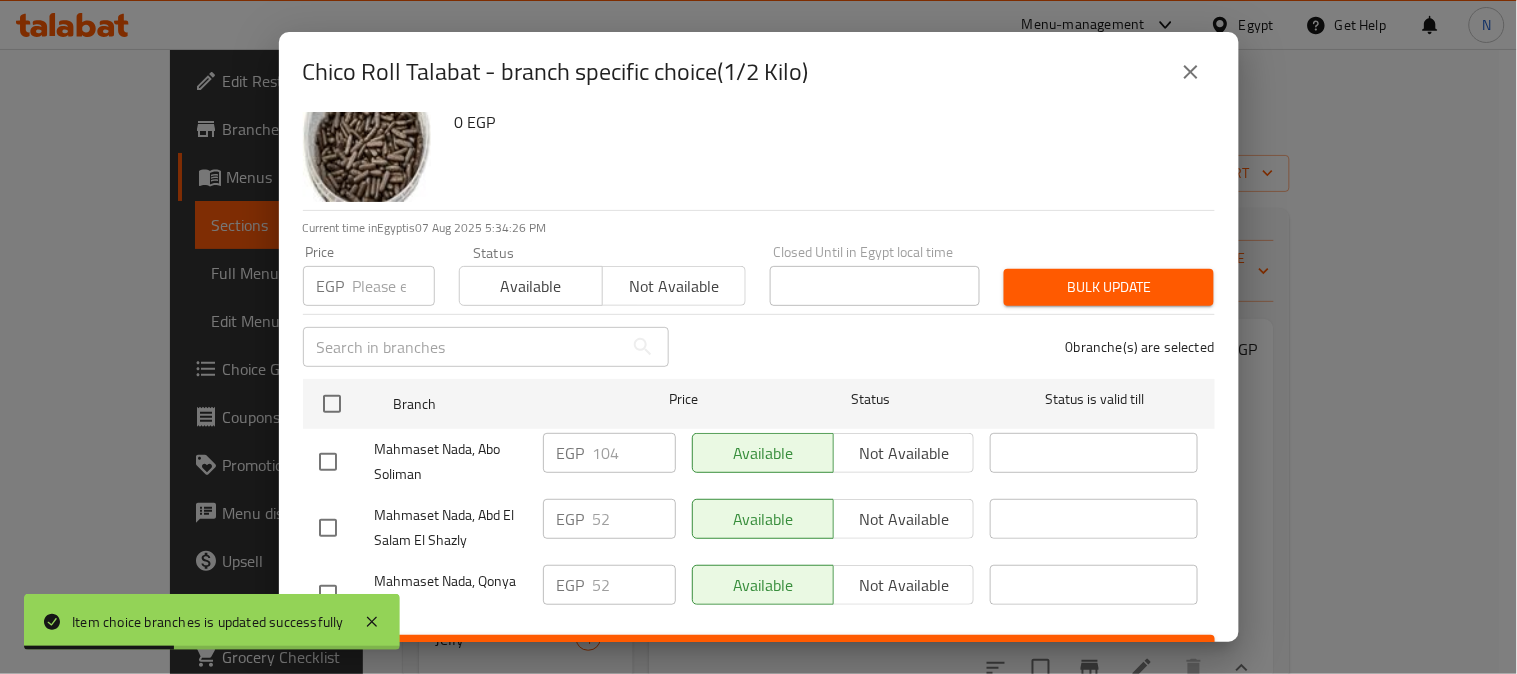 scroll, scrollTop: 83, scrollLeft: 0, axis: vertical 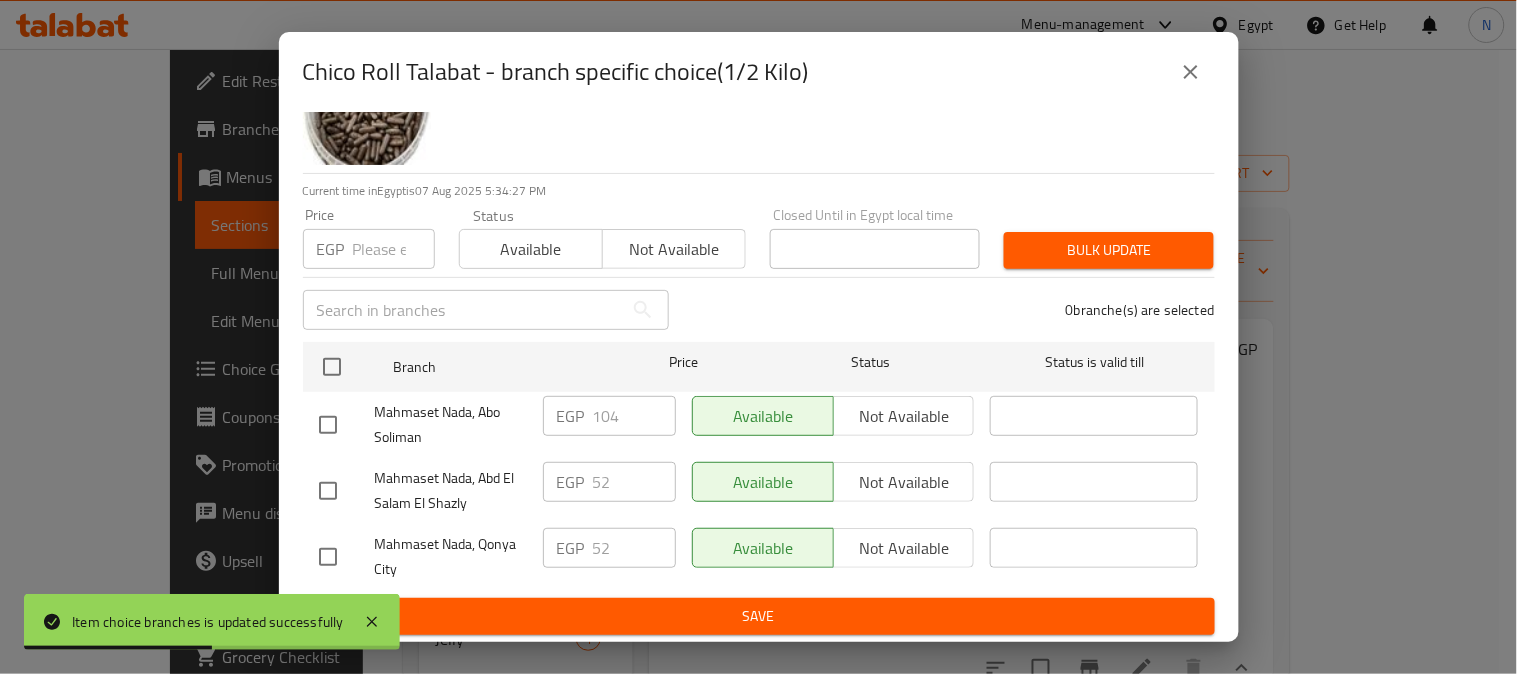 click at bounding box center (328, 491) 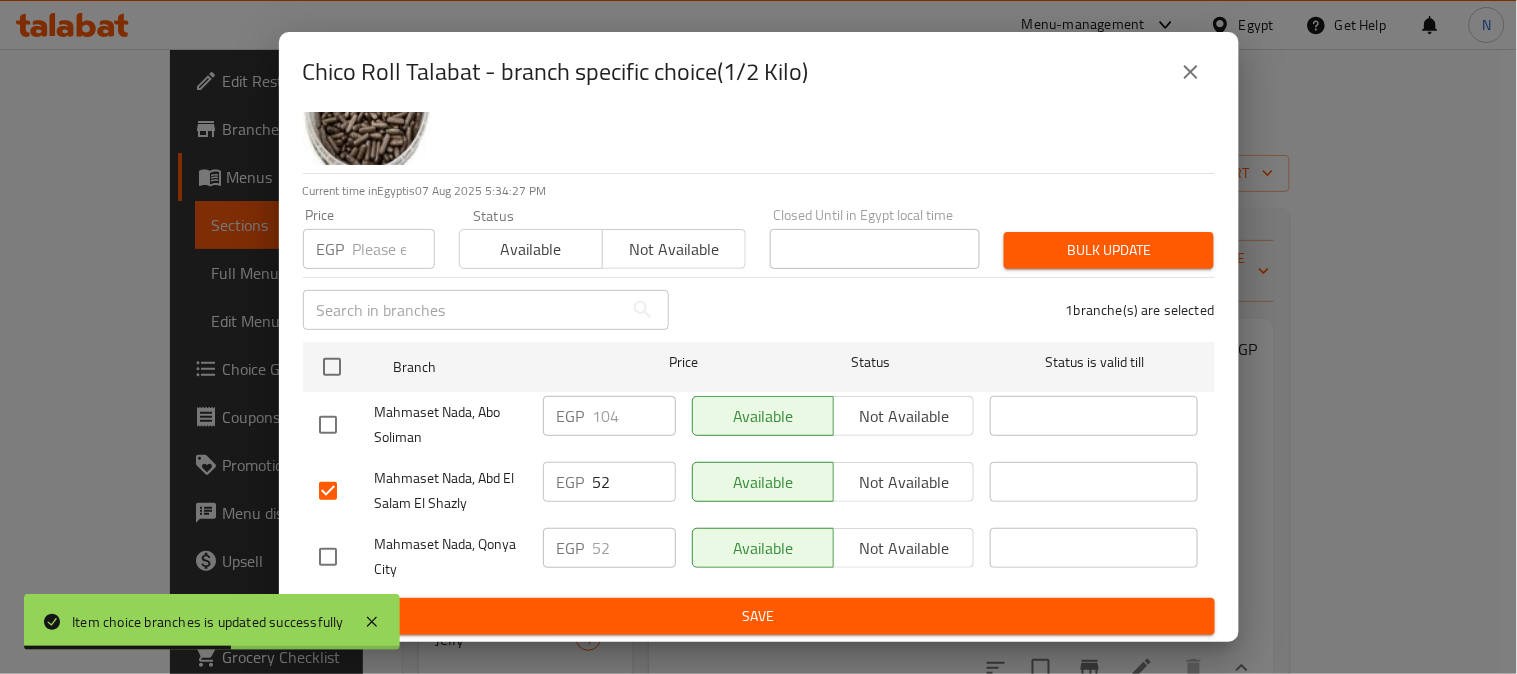 click at bounding box center [328, 557] 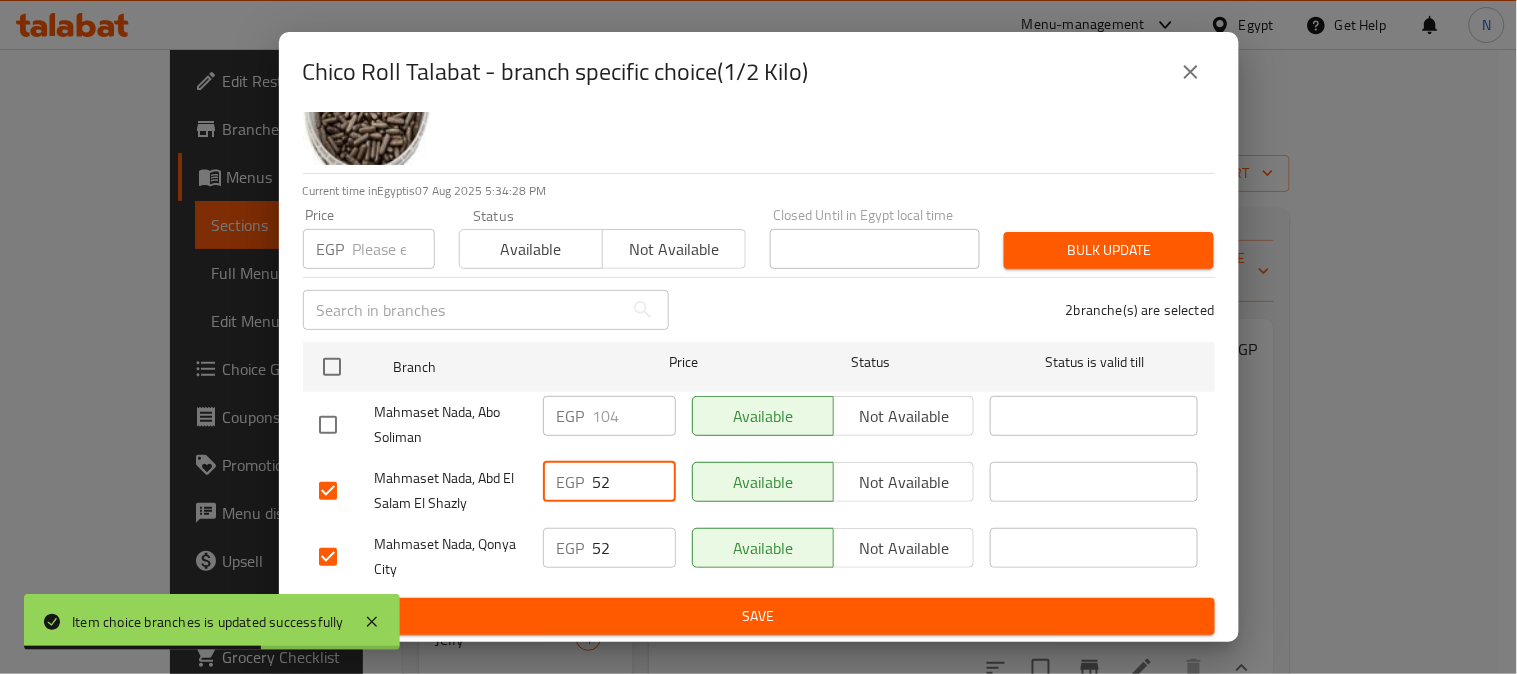 click on "52" at bounding box center (634, 482) 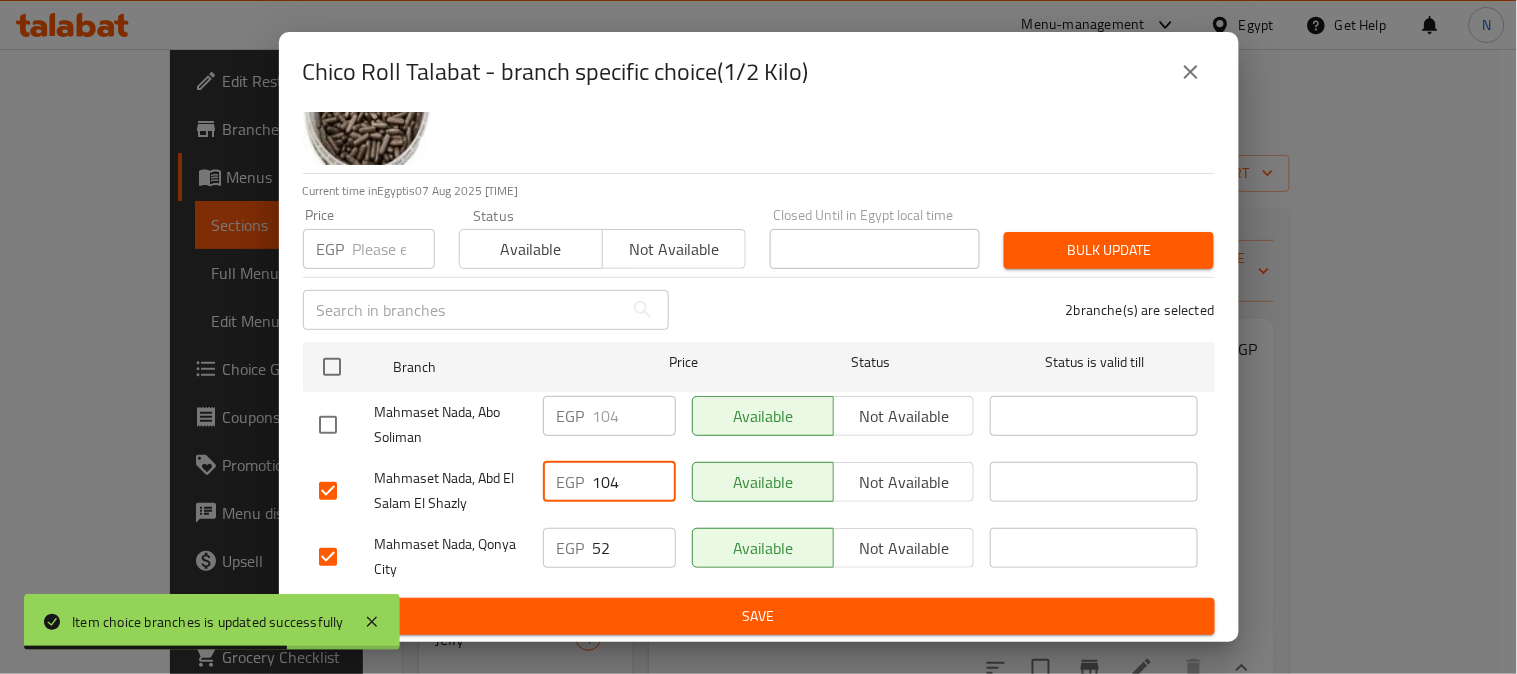 click on "52" at bounding box center (634, 548) 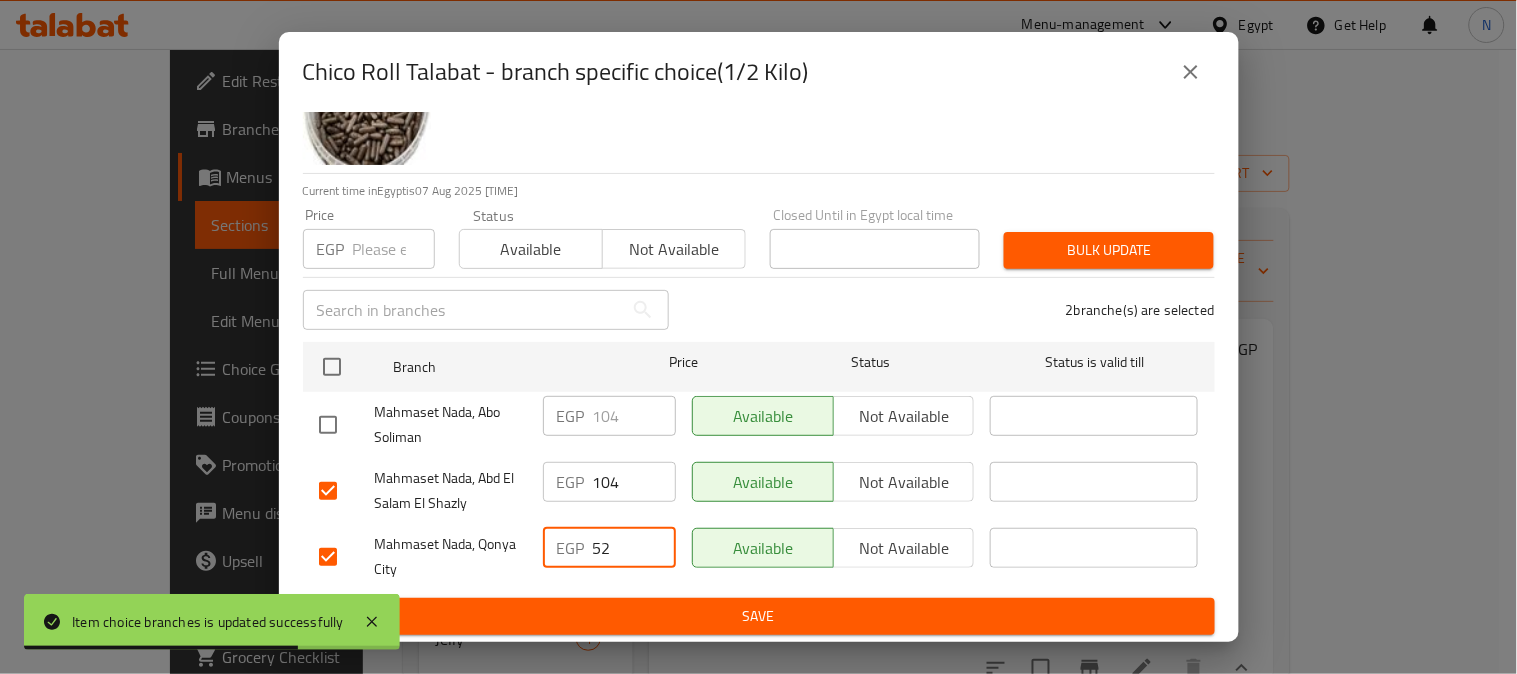 click on "52" at bounding box center [634, 548] 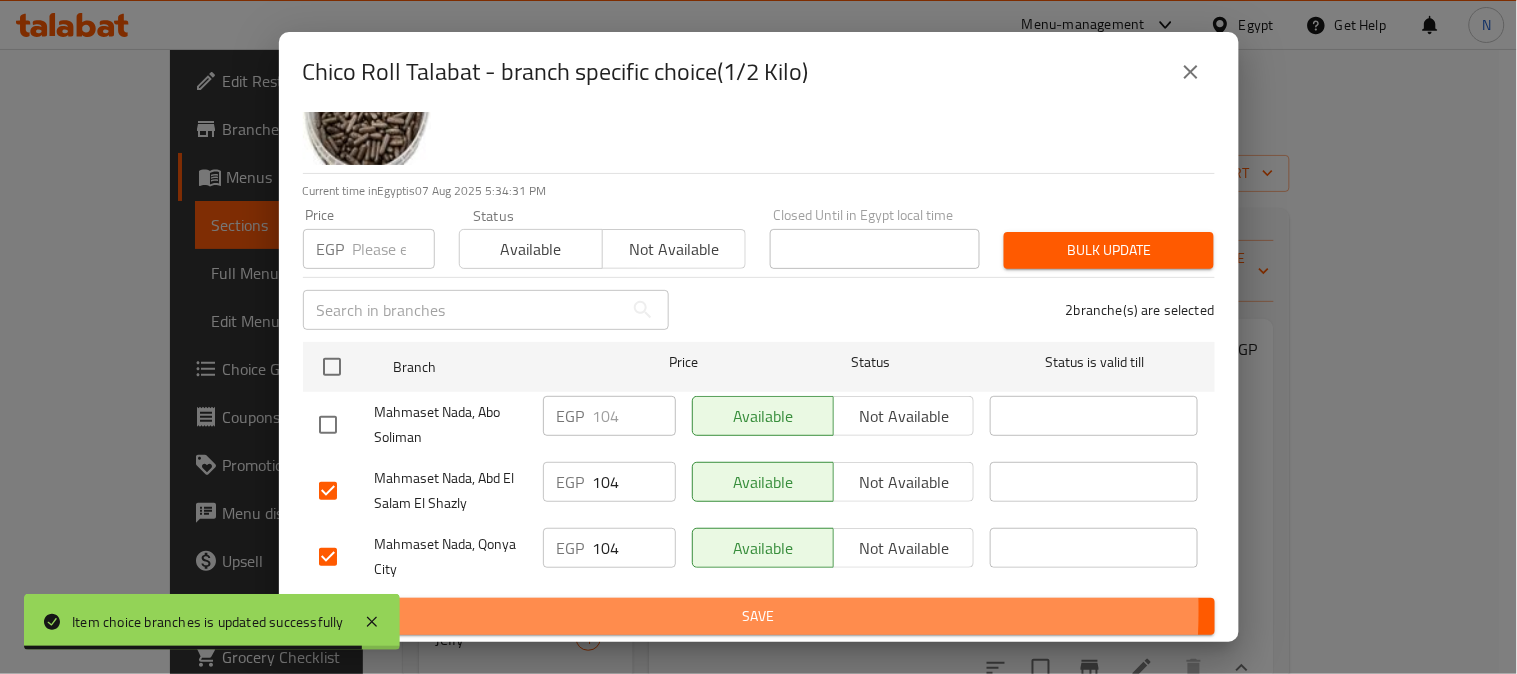 click on "Save" at bounding box center (759, 616) 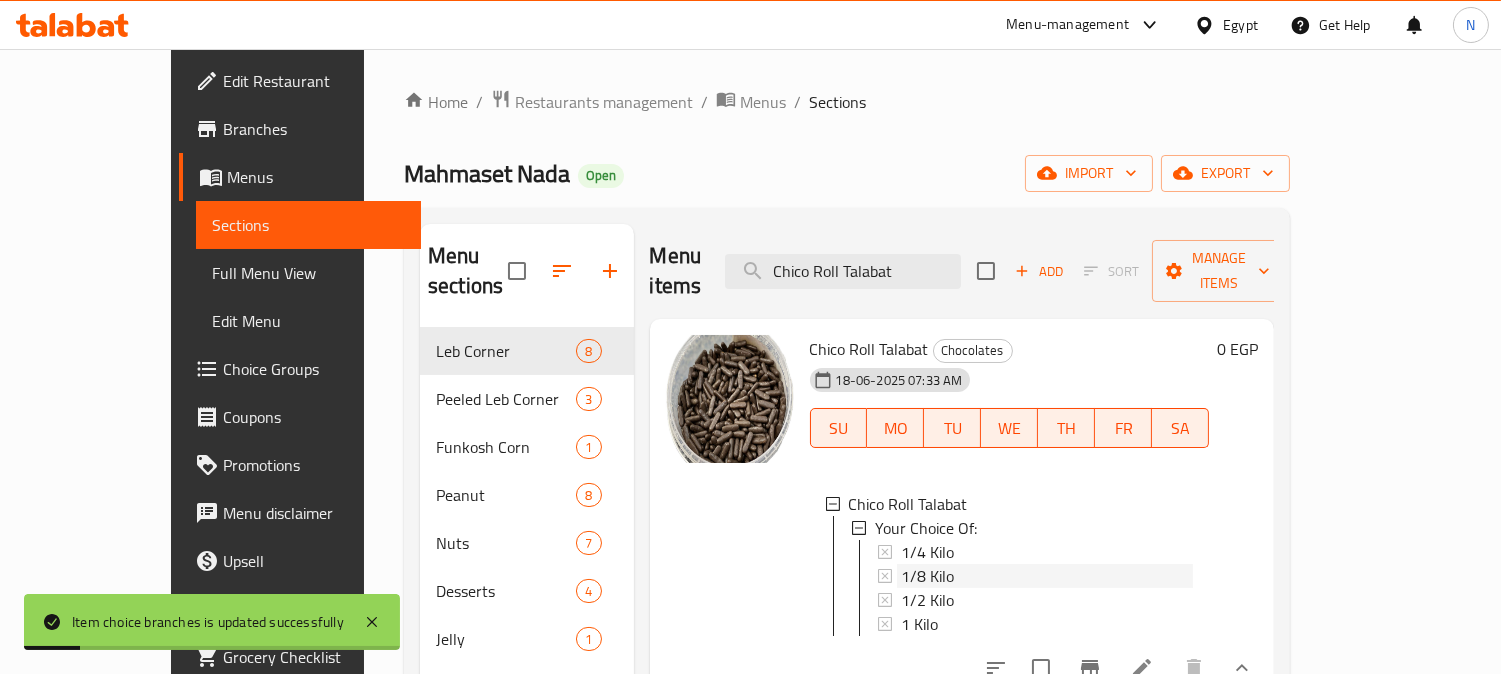 click on "1/8 Kilo" at bounding box center (1047, 576) 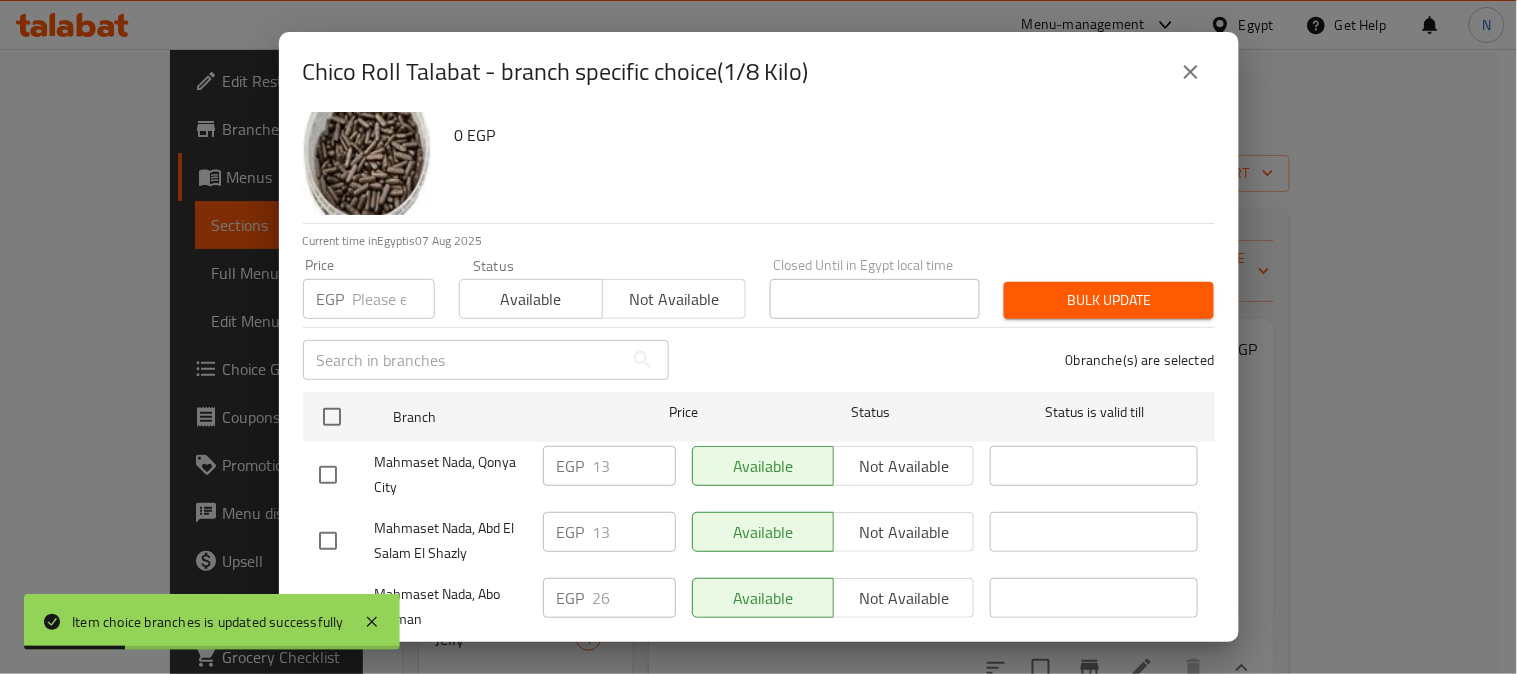 scroll, scrollTop: 83, scrollLeft: 0, axis: vertical 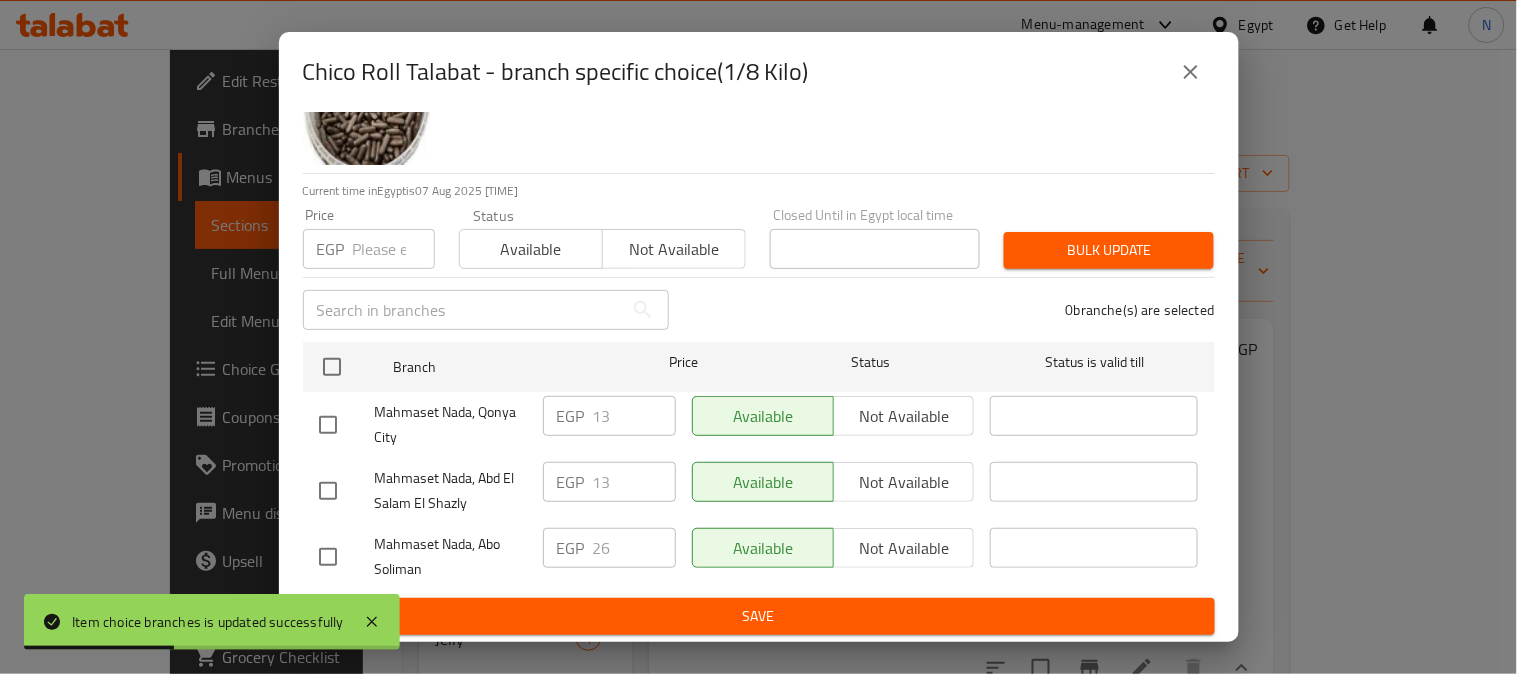 click at bounding box center [328, 491] 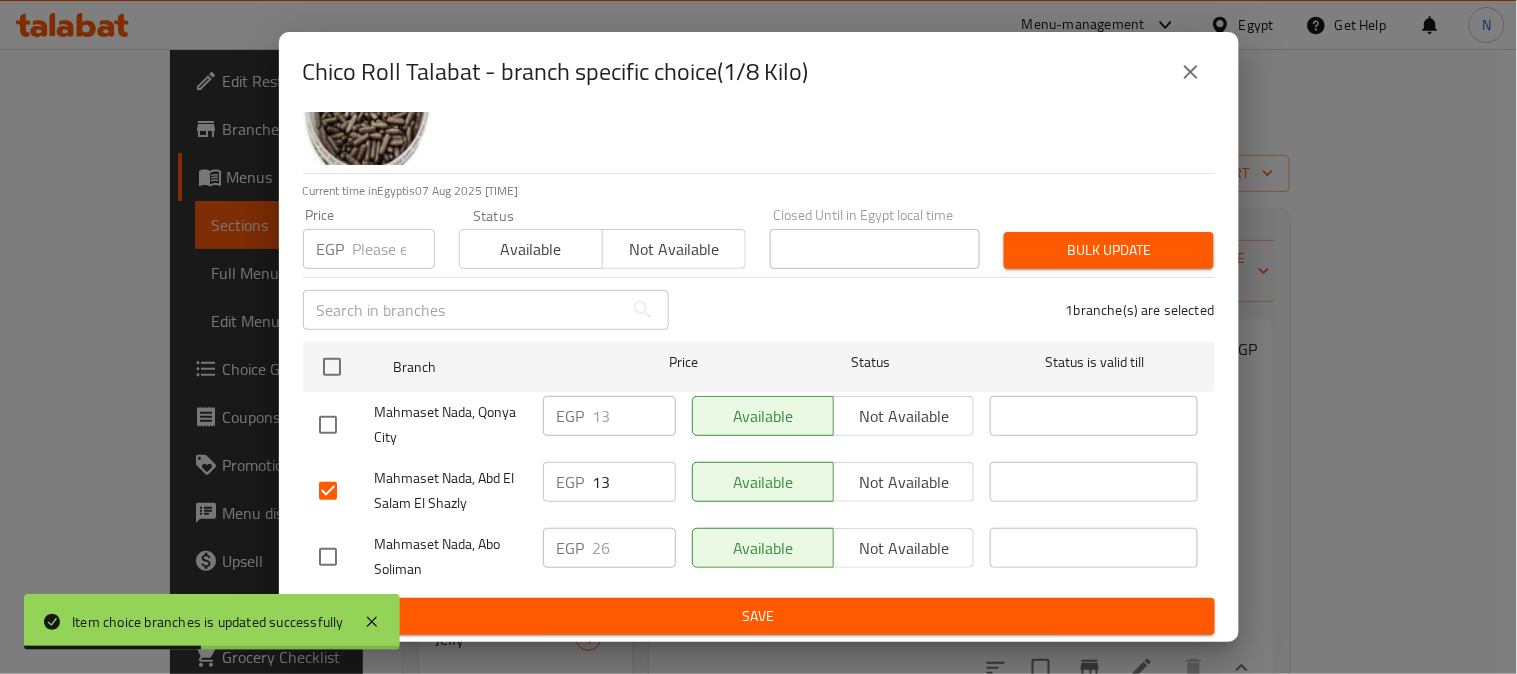 click at bounding box center [328, 557] 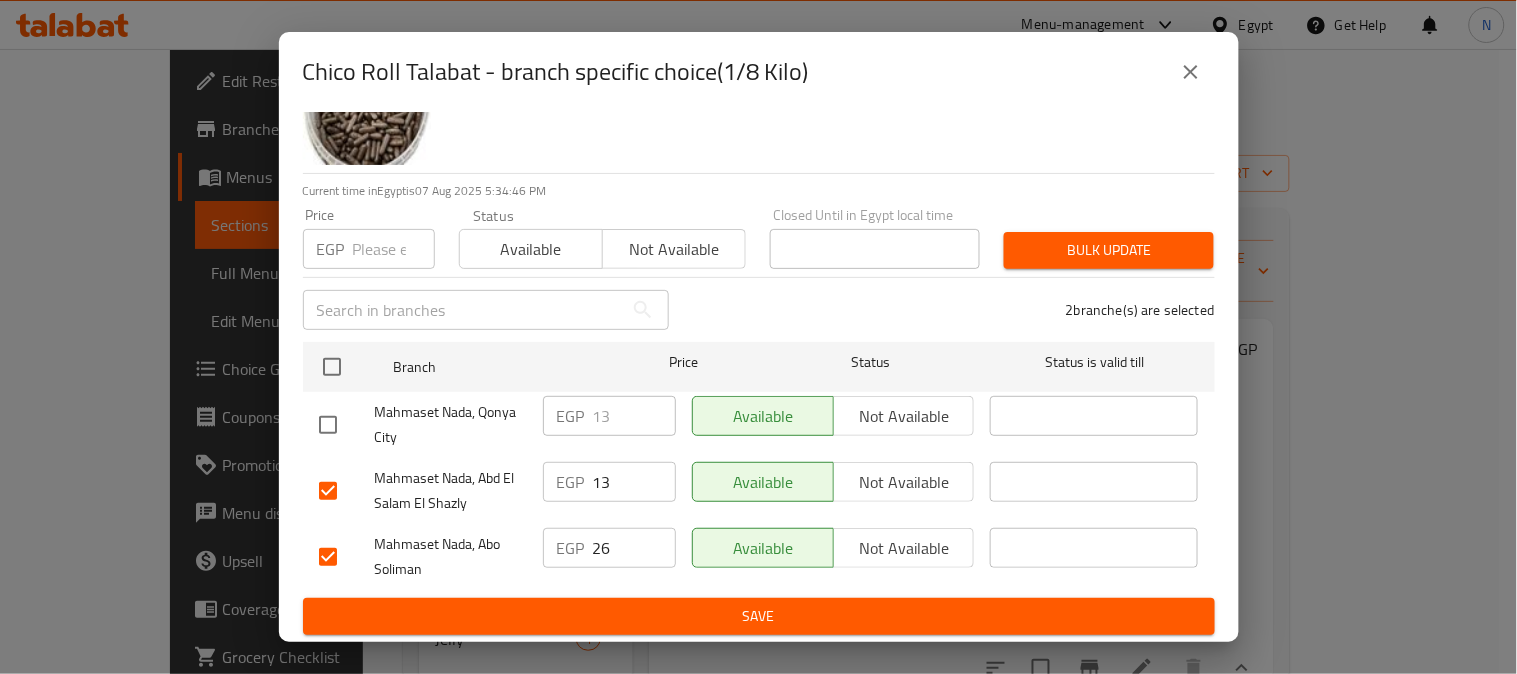 click on "13" at bounding box center [634, 482] 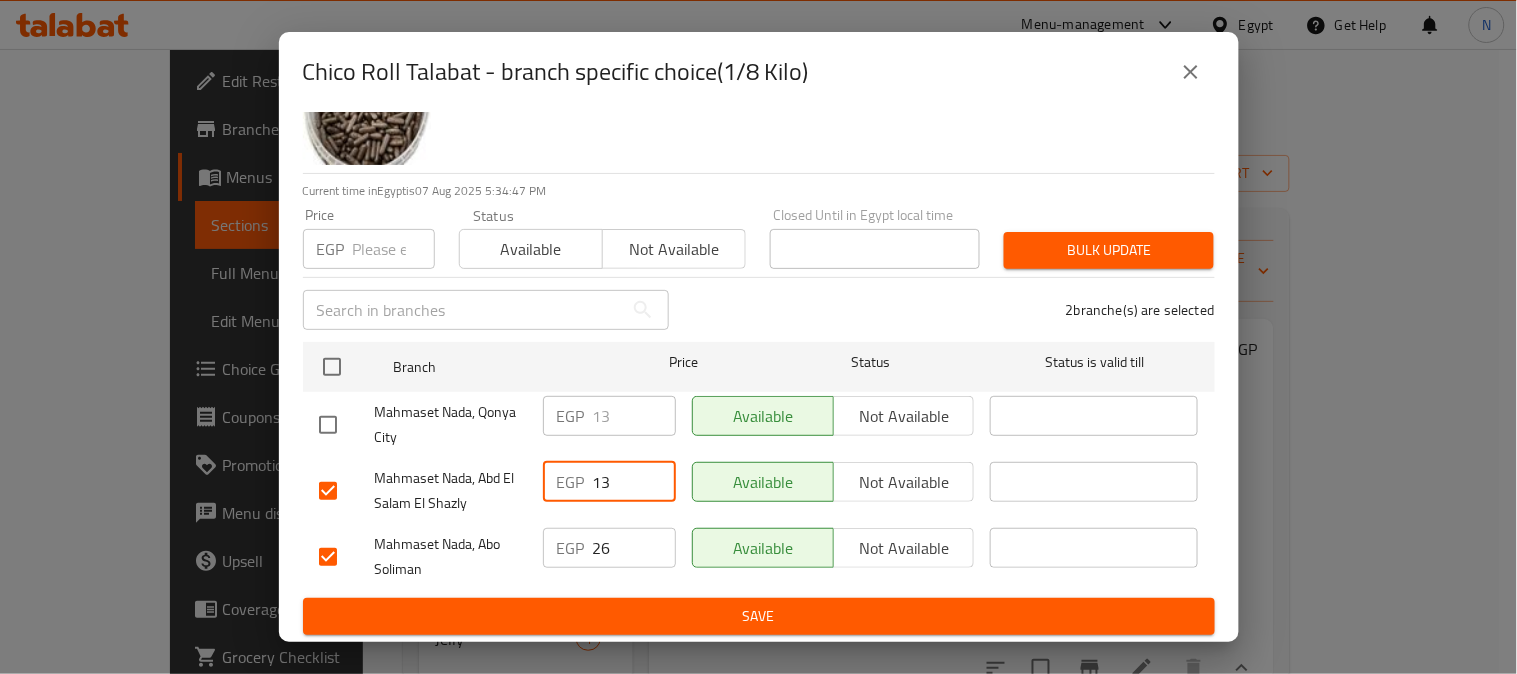 click on "13" at bounding box center [634, 482] 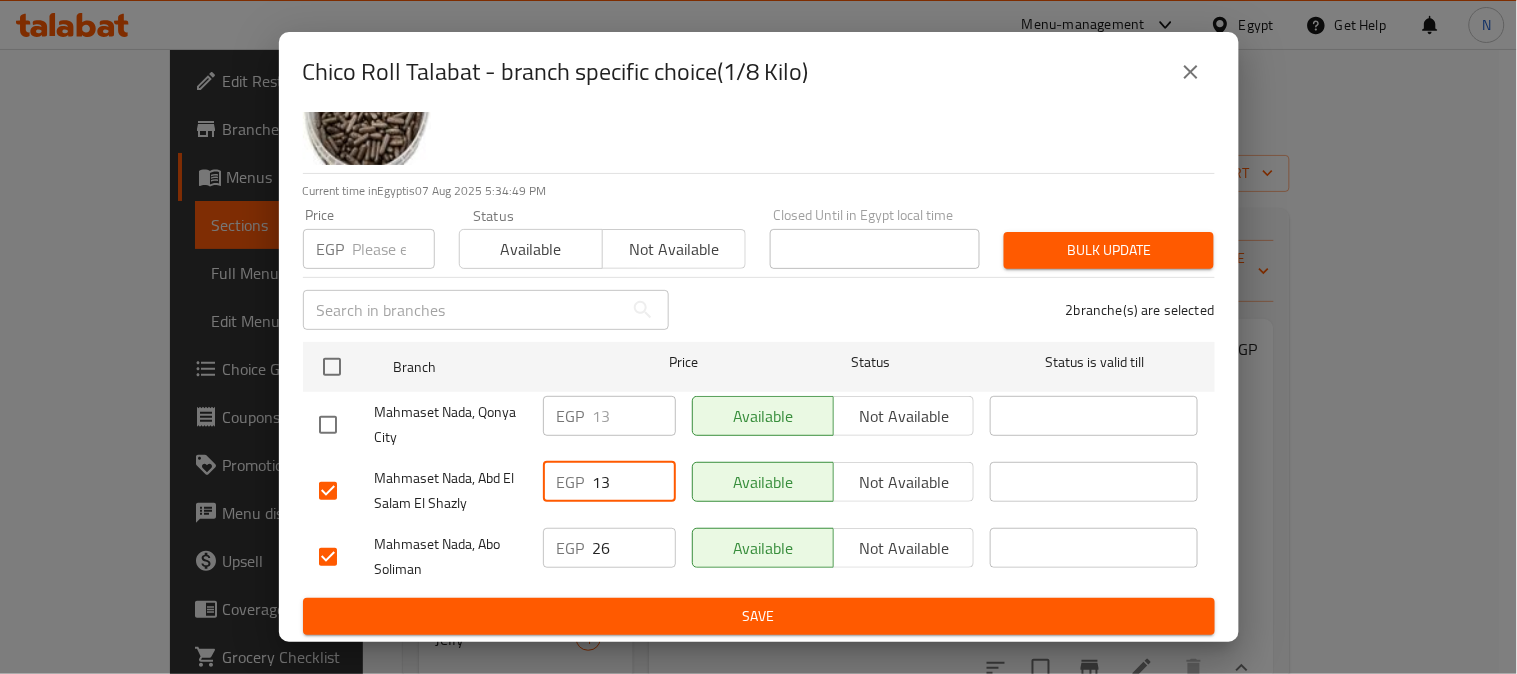 click at bounding box center [328, 557] 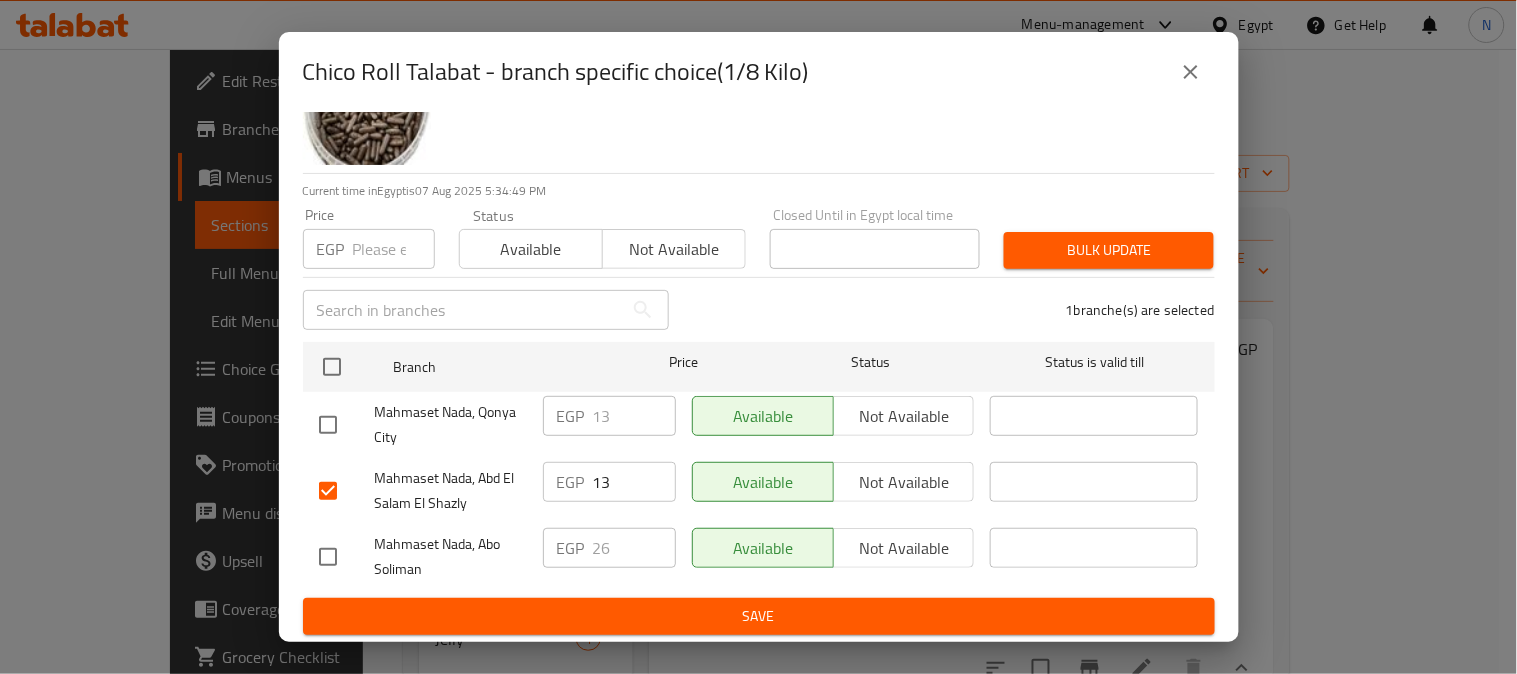 click at bounding box center (328, 425) 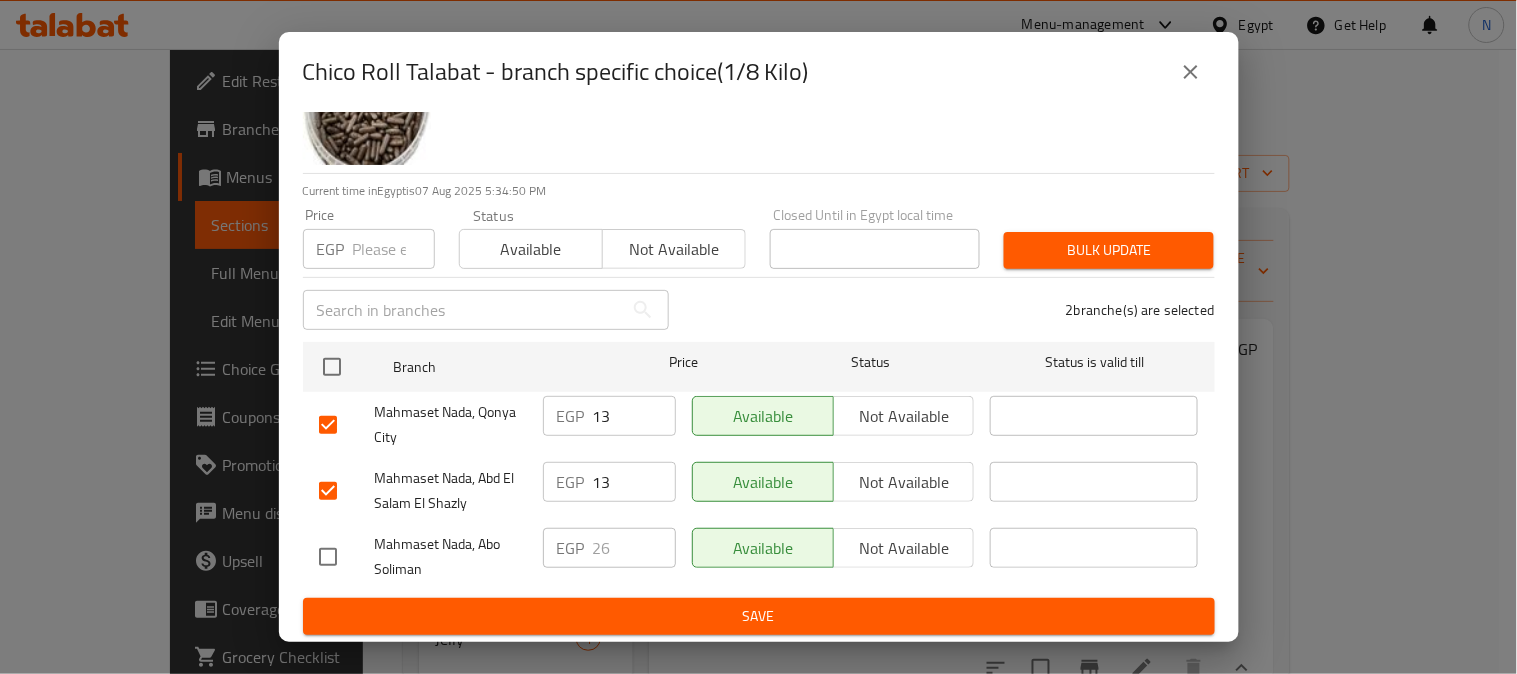 click on "13" at bounding box center [634, 416] 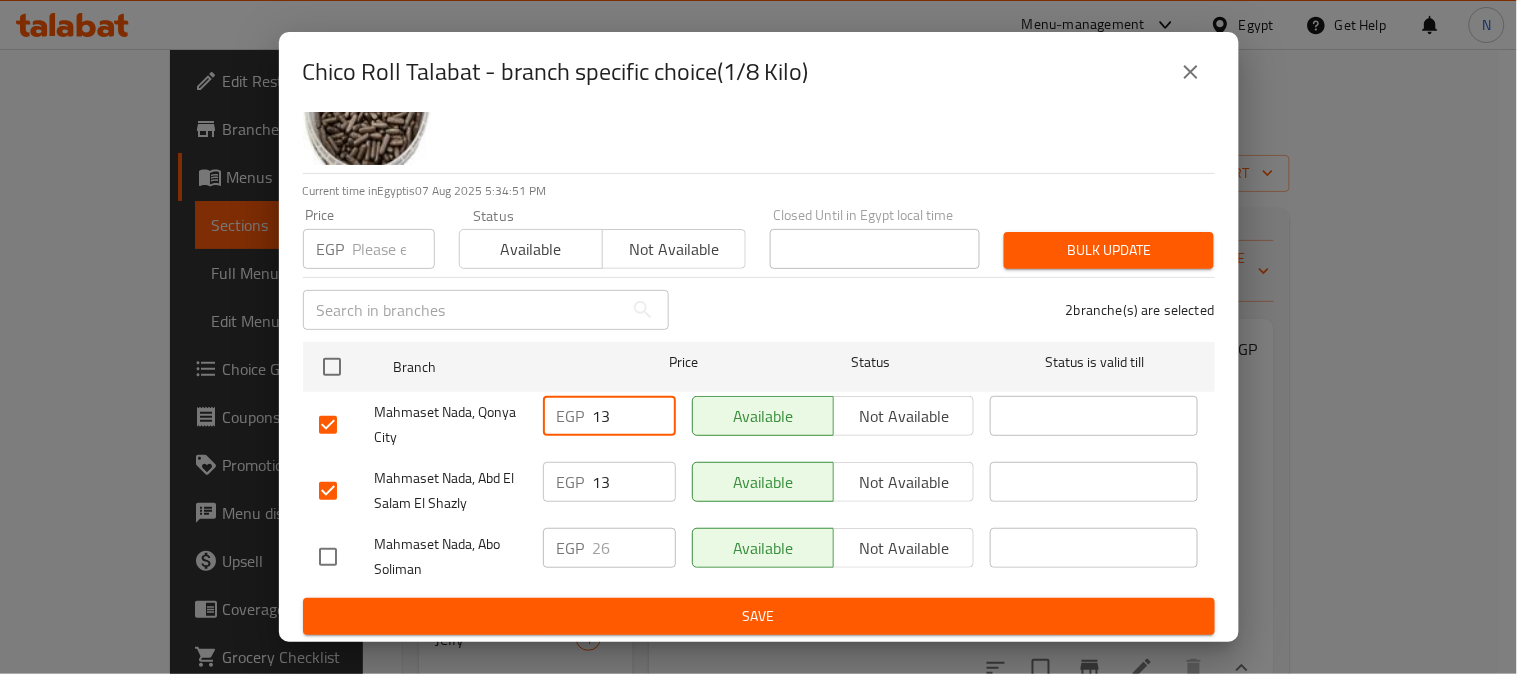 click on "13" at bounding box center [634, 416] 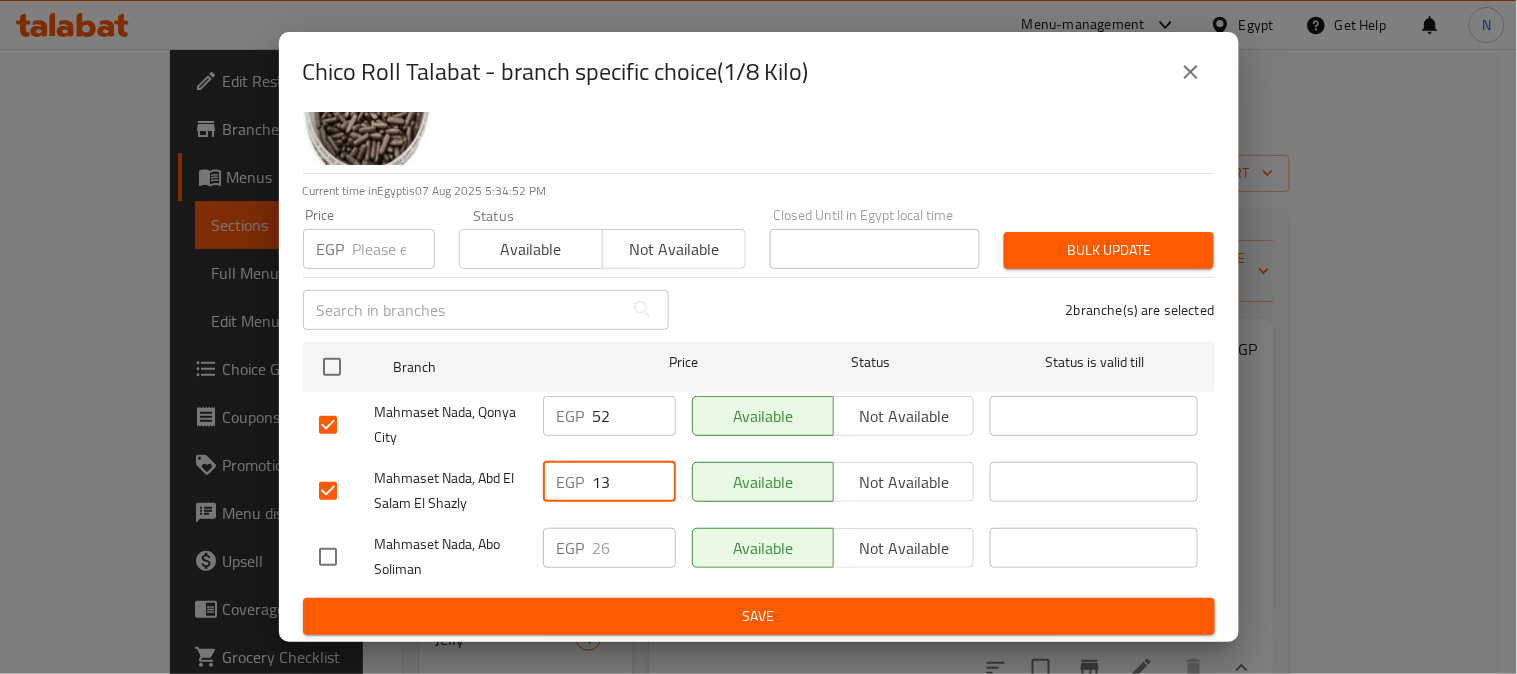 click on "13" at bounding box center (634, 482) 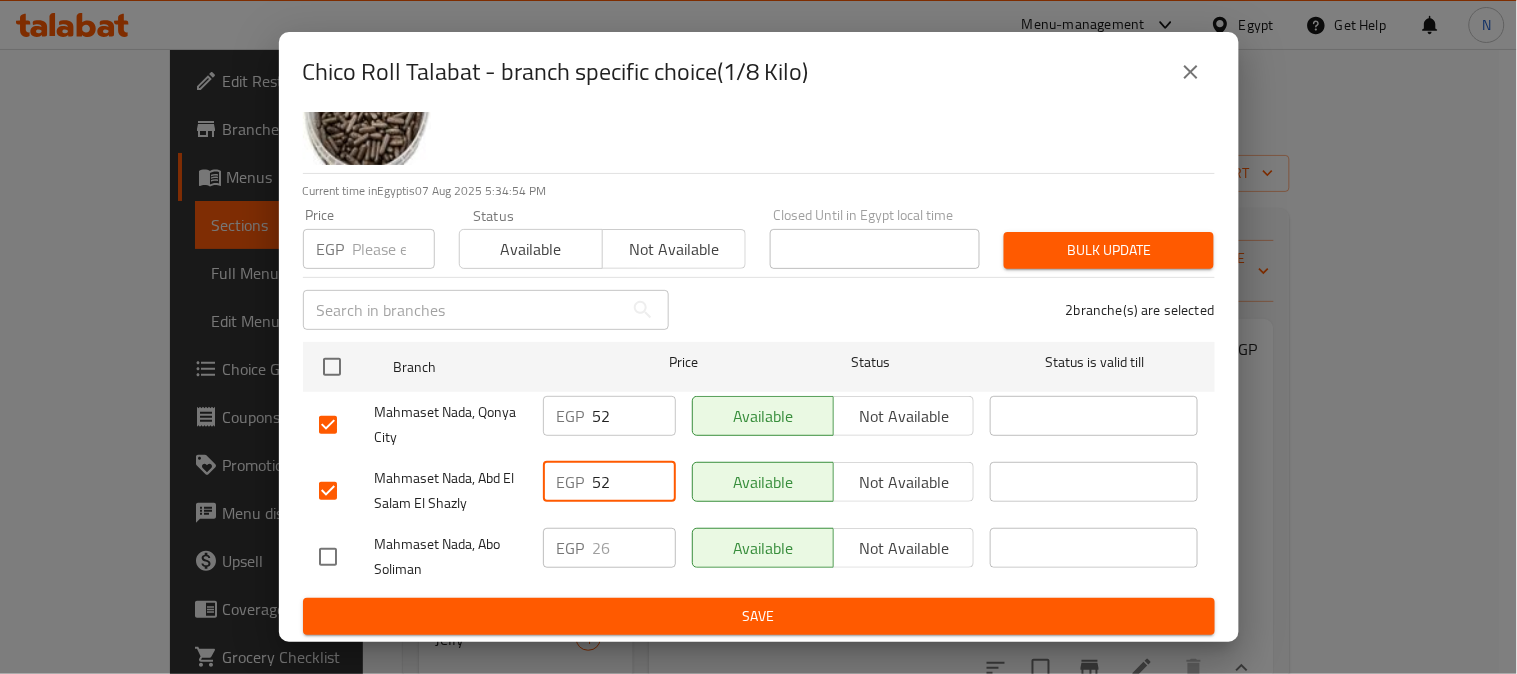 click on "Save" at bounding box center (759, 616) 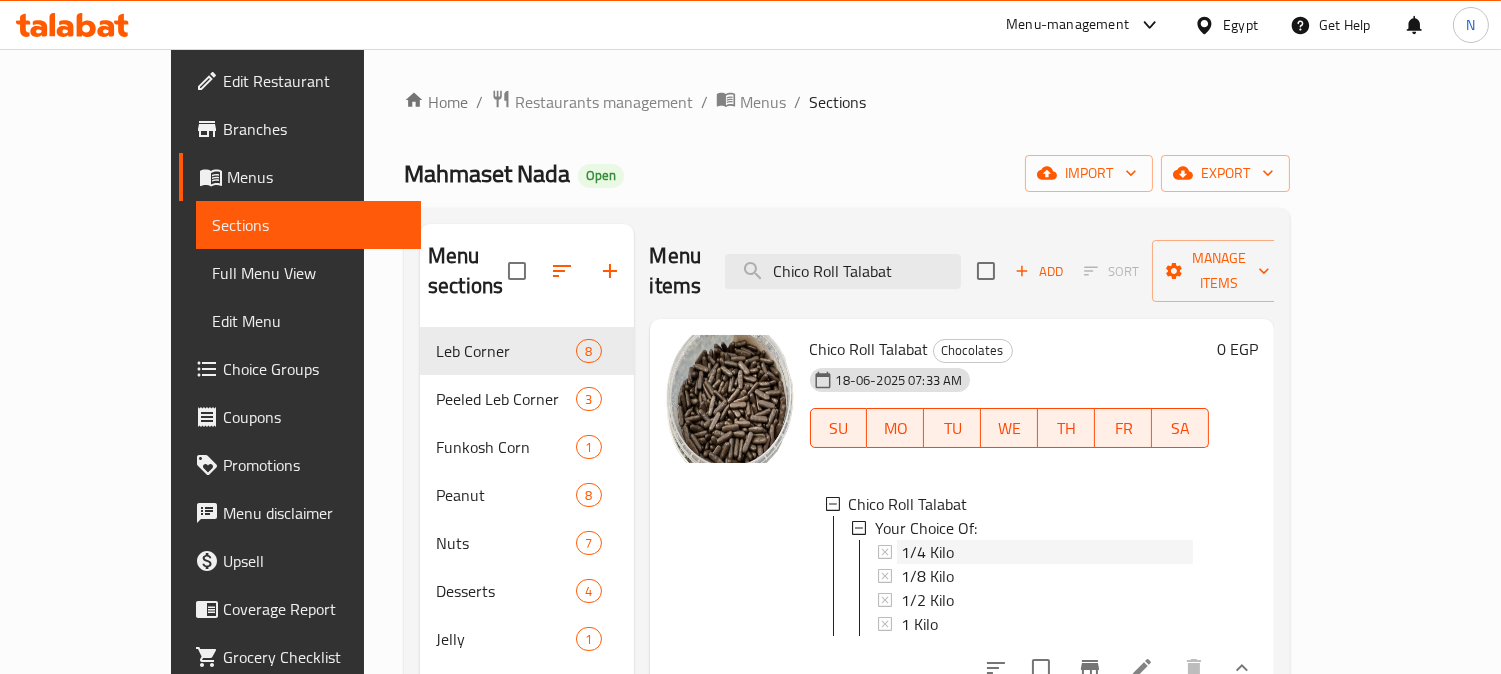 click on "1/4 Kilo" at bounding box center (1047, 552) 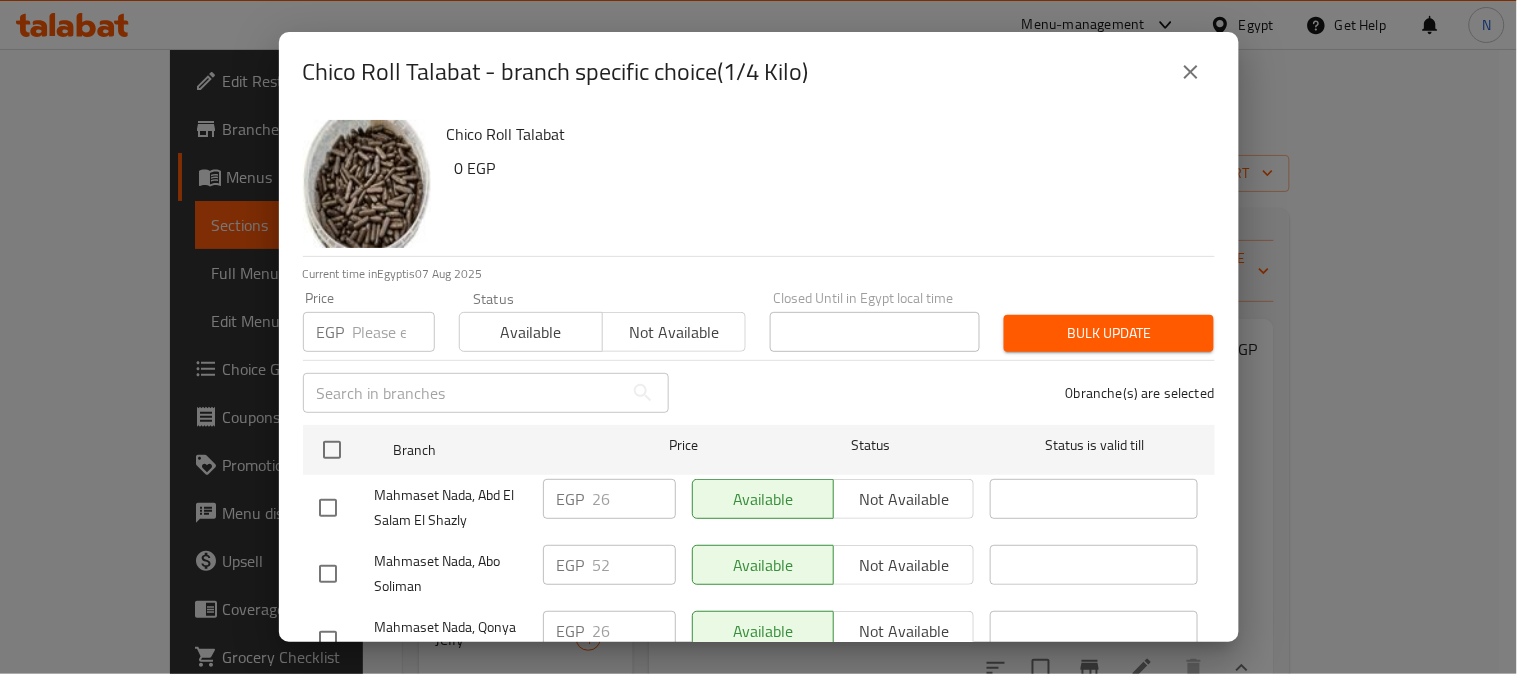 scroll, scrollTop: 83, scrollLeft: 0, axis: vertical 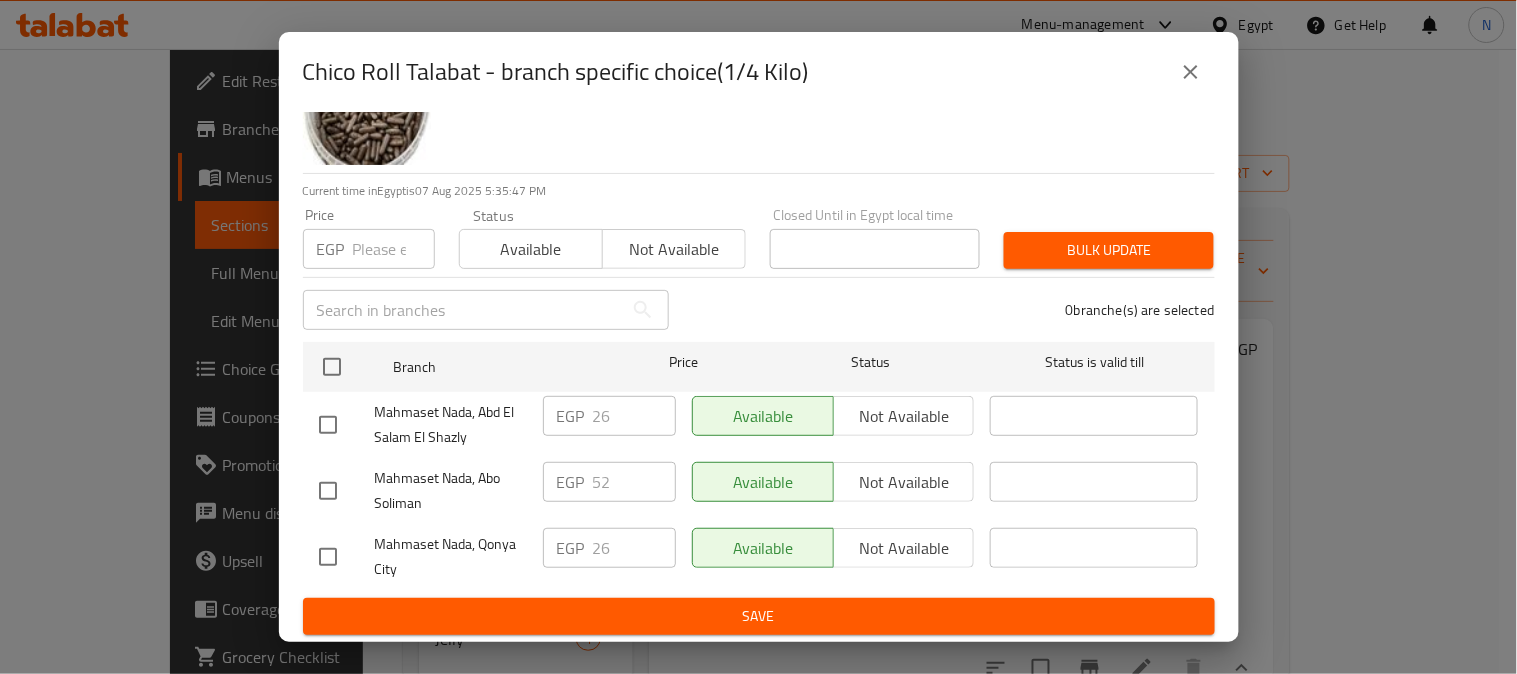 click at bounding box center (1191, 72) 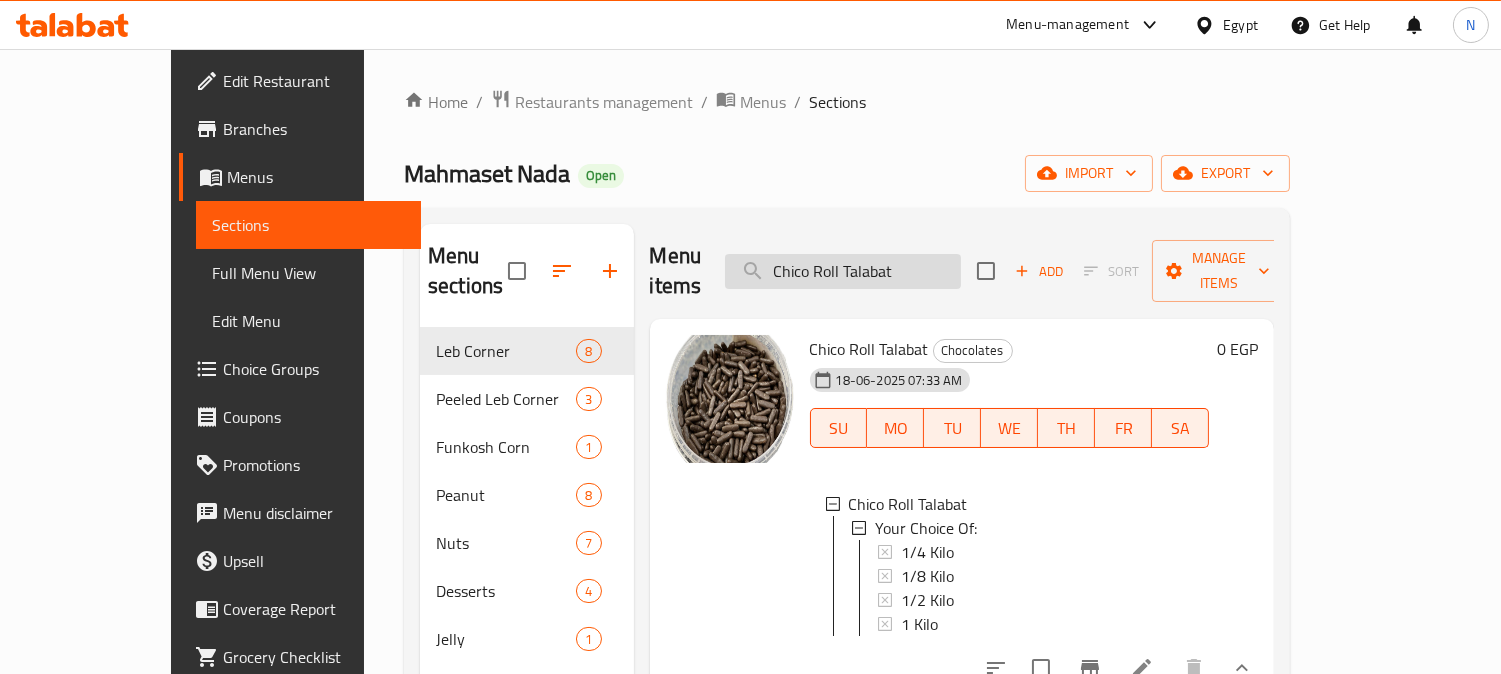 click on "Chico Roll Talabat" at bounding box center (843, 271) 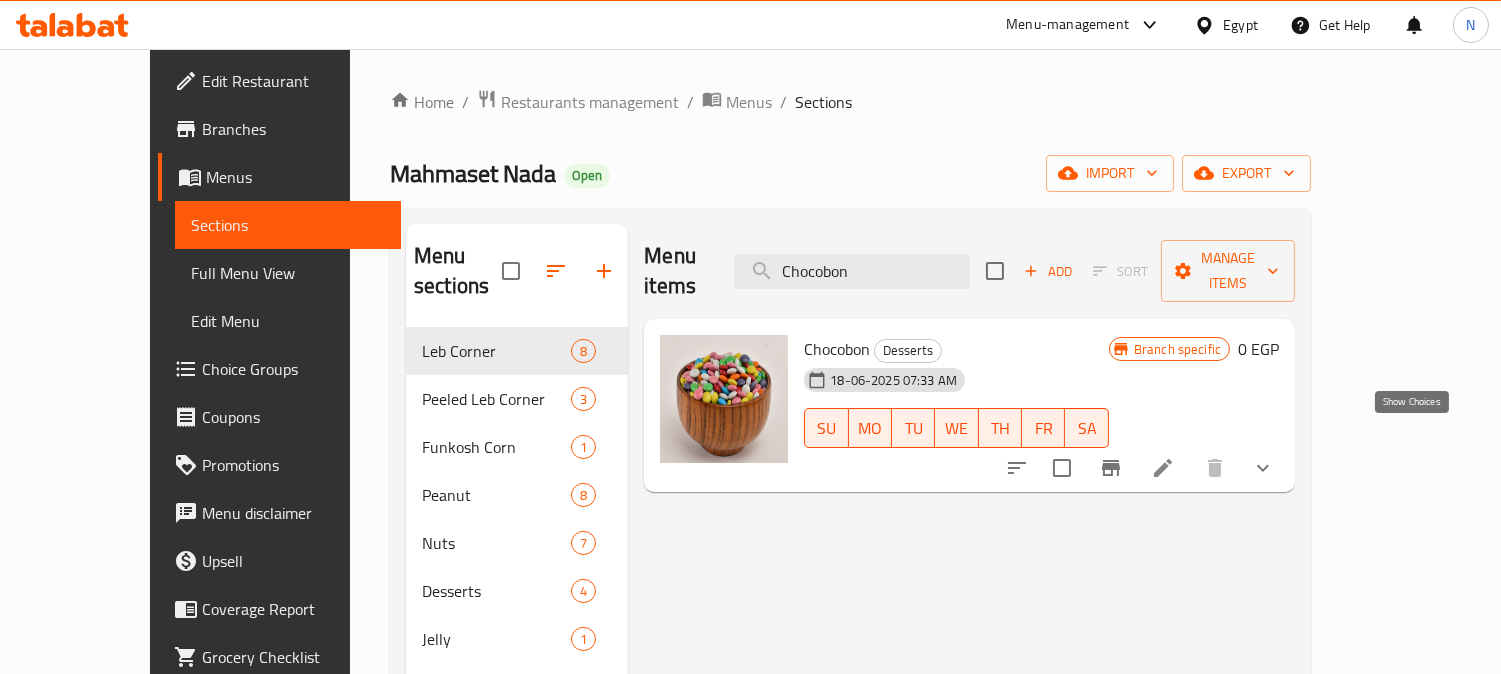 click 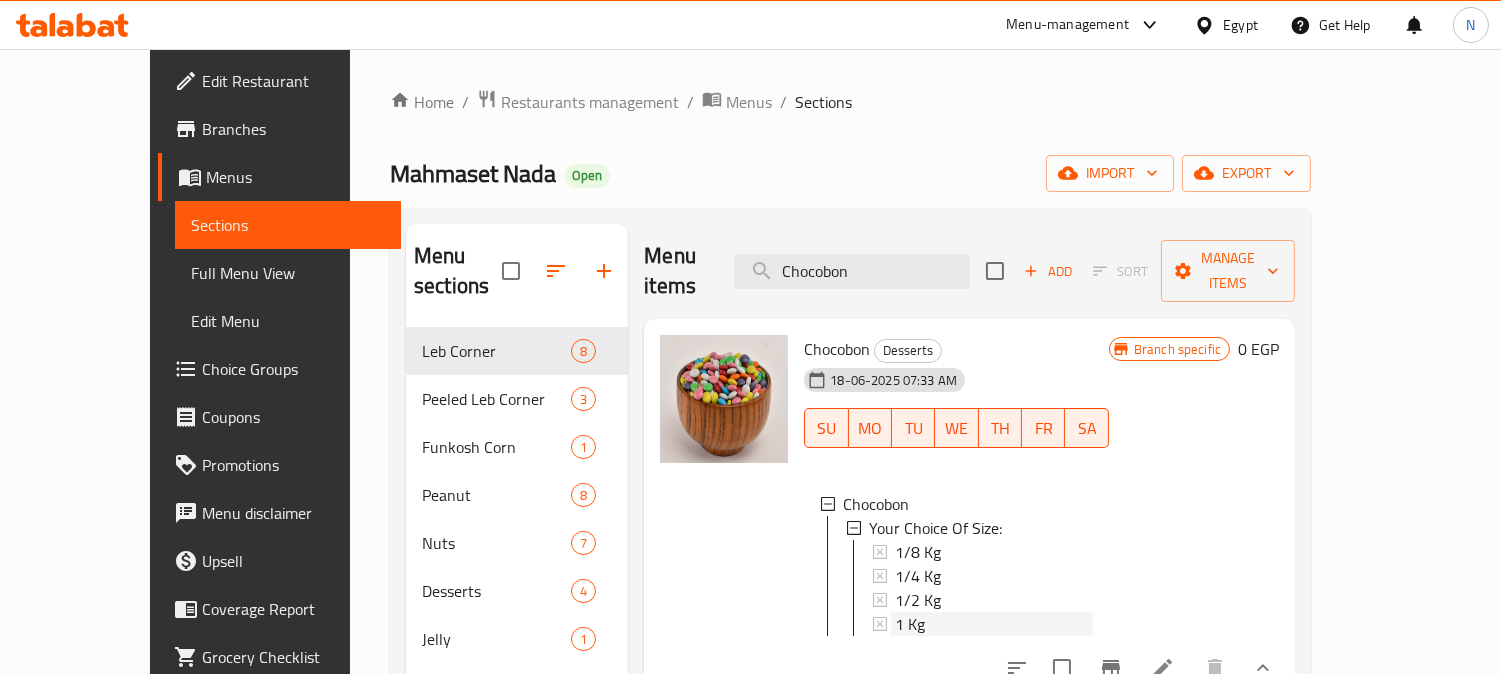 click on "1 Kg" at bounding box center (910, 624) 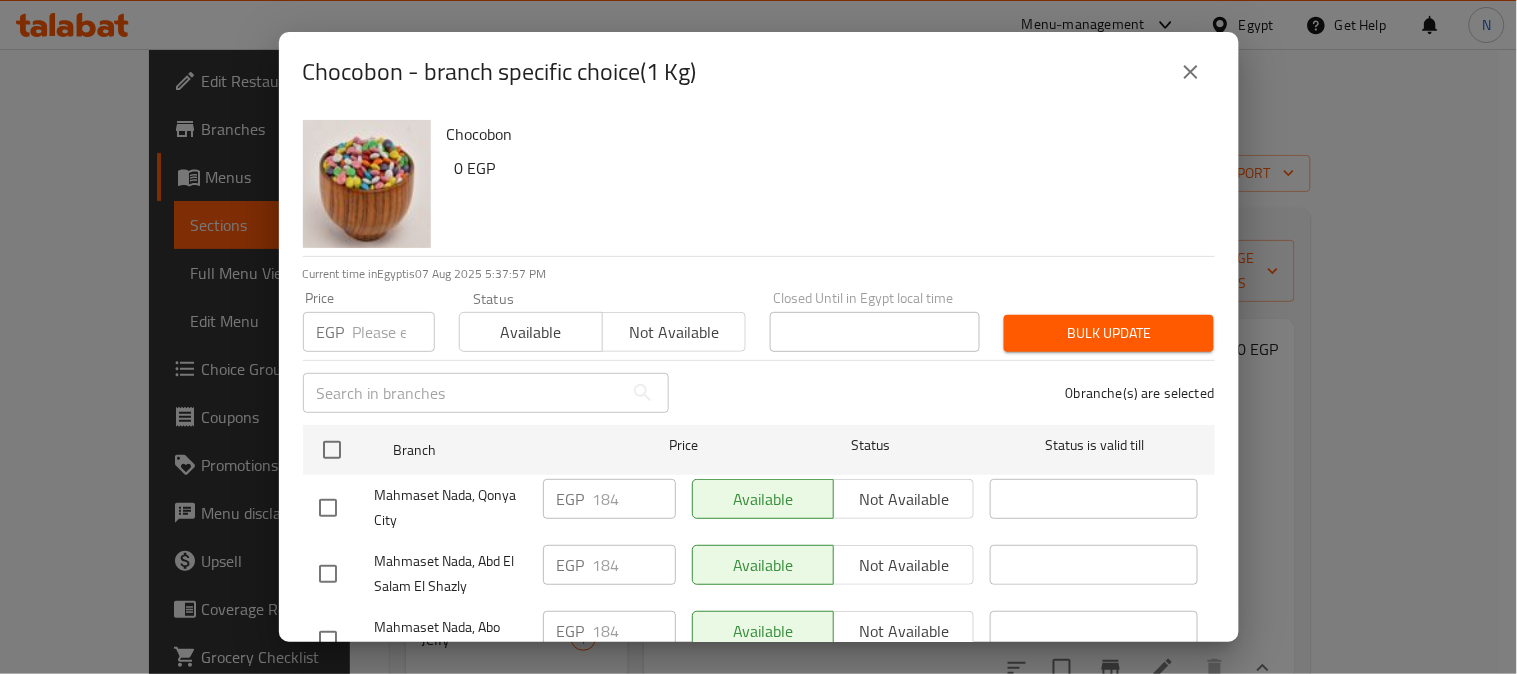 scroll, scrollTop: 21, scrollLeft: 0, axis: vertical 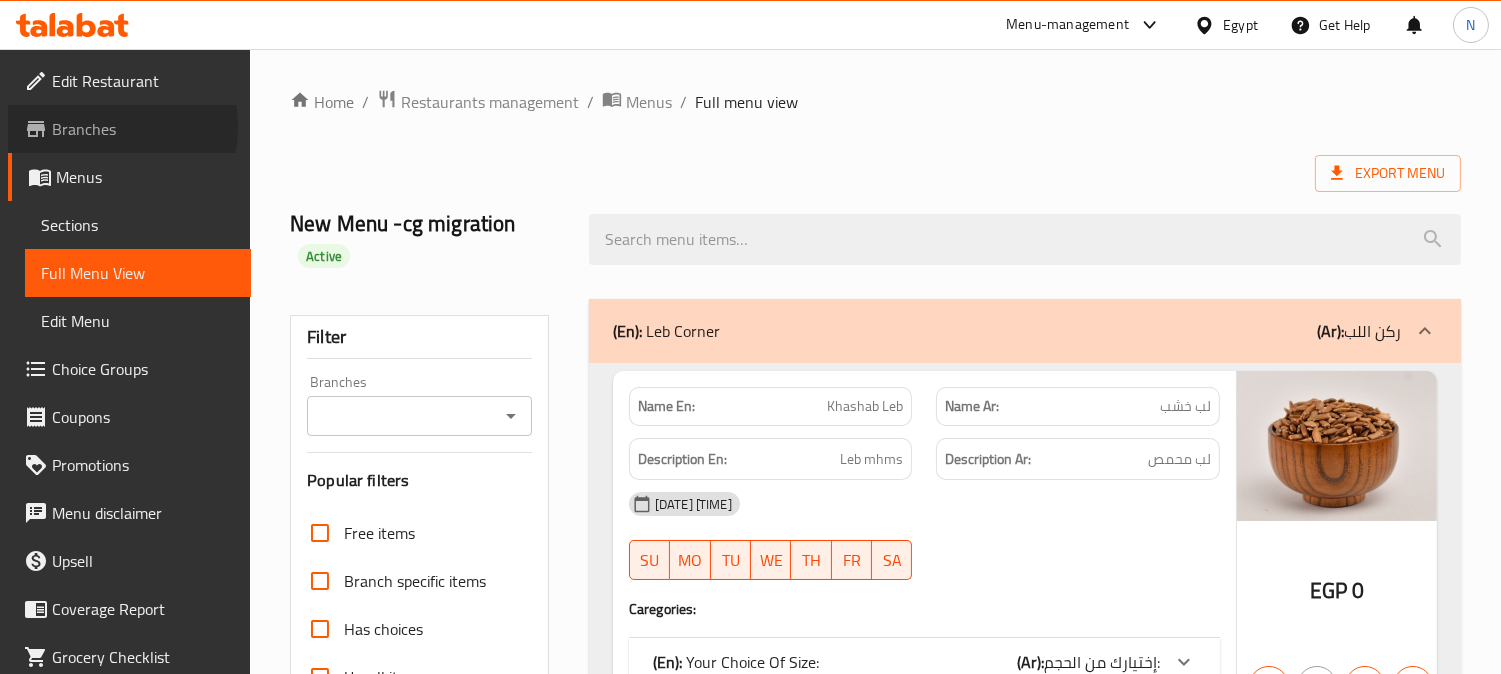 click on "Branches" at bounding box center [143, 129] 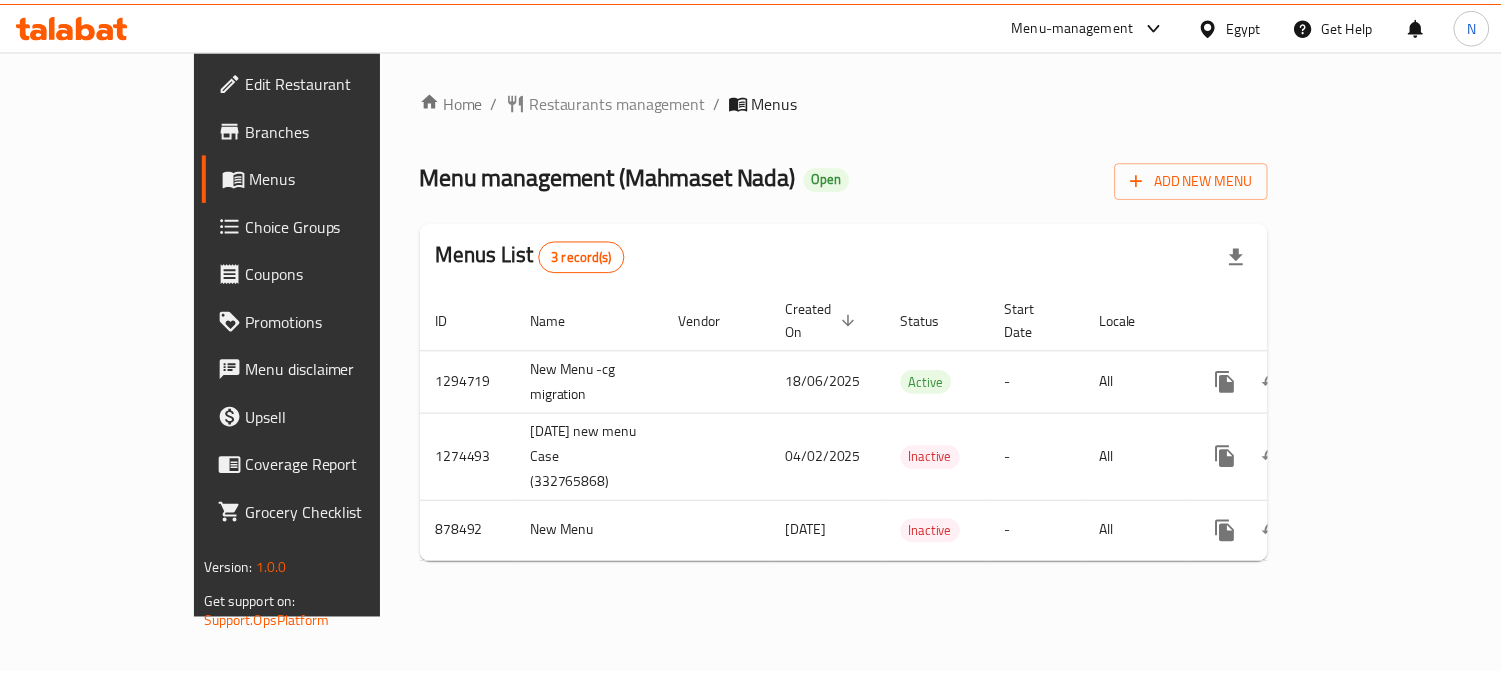 scroll, scrollTop: 0, scrollLeft: 0, axis: both 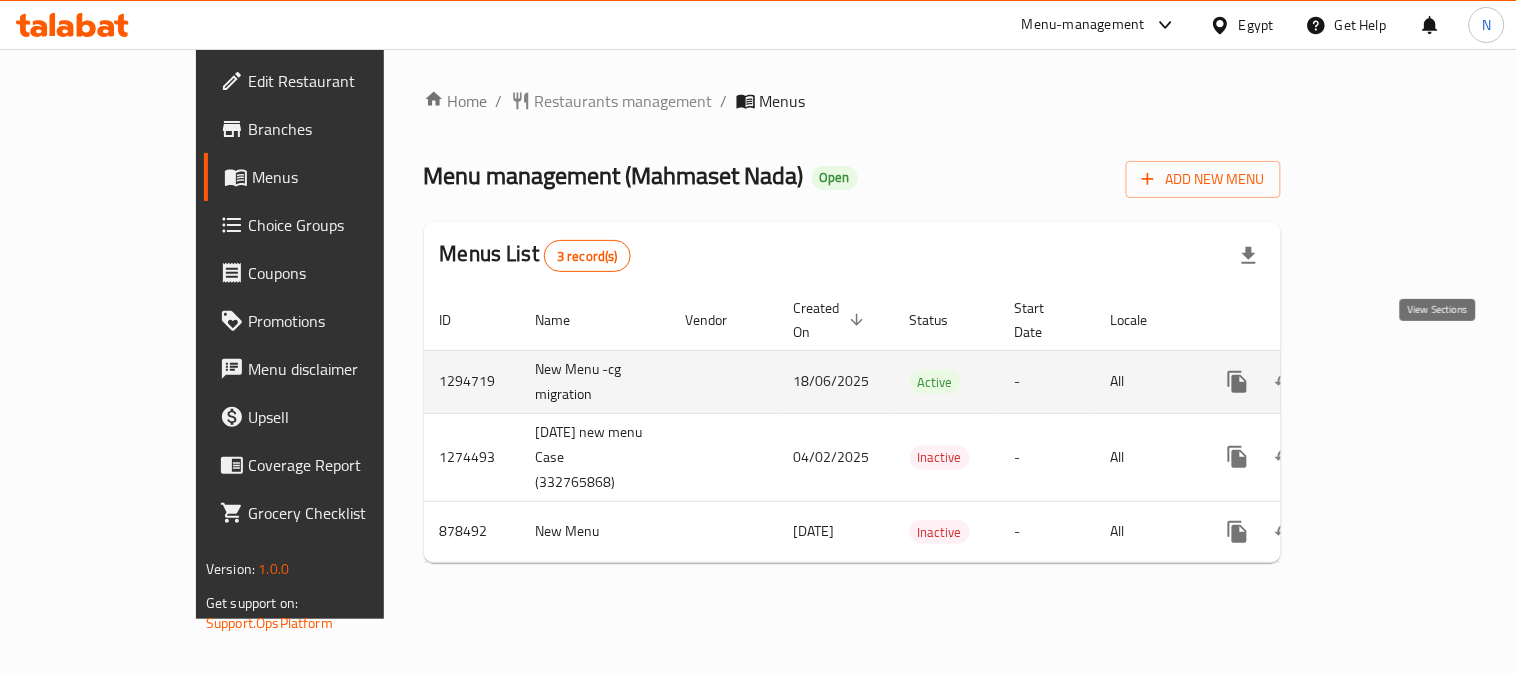click at bounding box center [1382, 382] 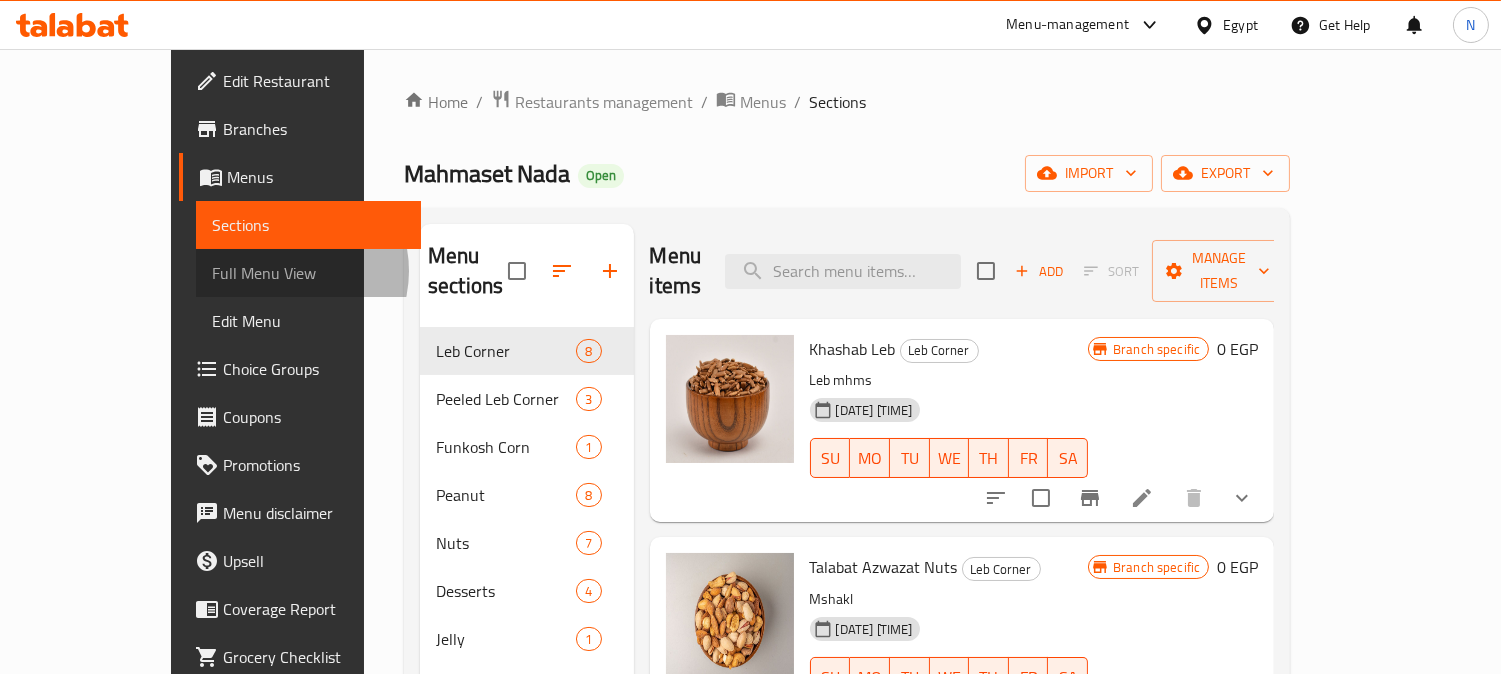 click on "Full Menu View" at bounding box center [309, 273] 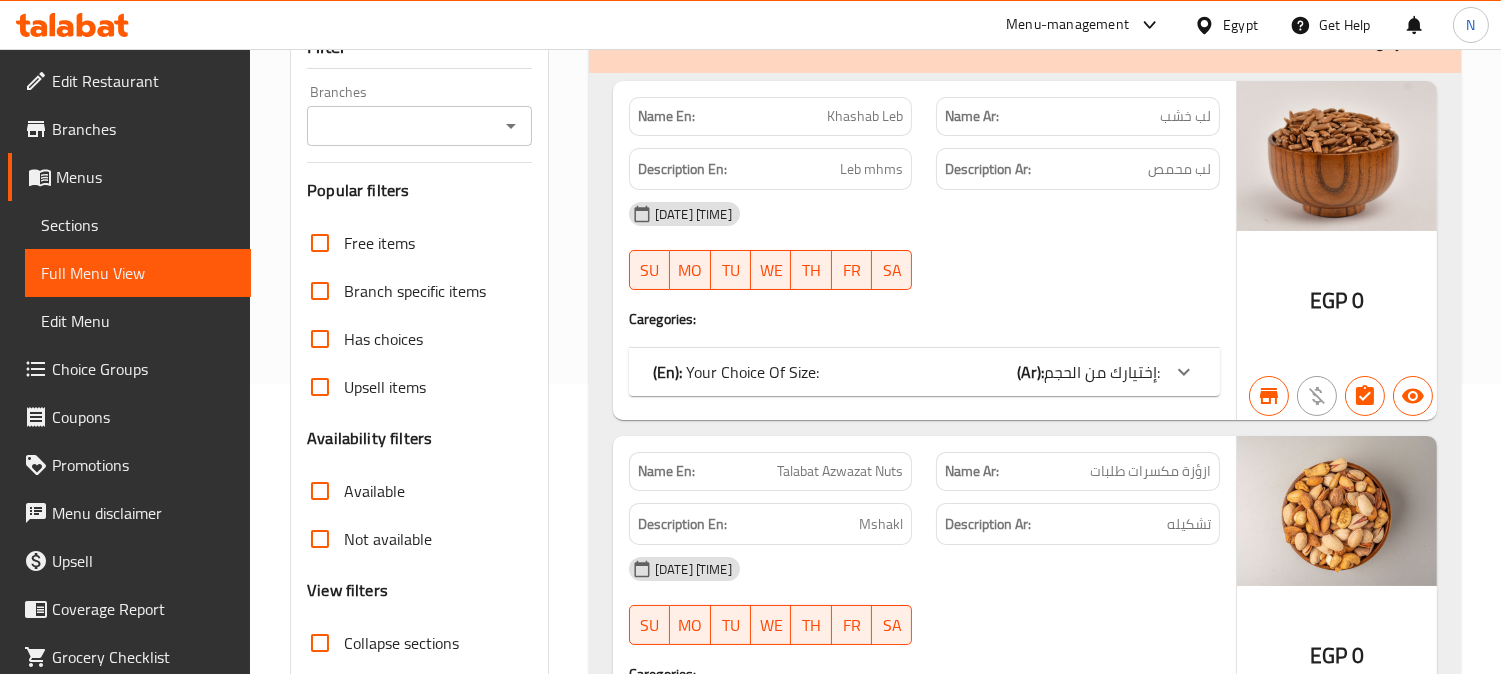 scroll, scrollTop: 666, scrollLeft: 0, axis: vertical 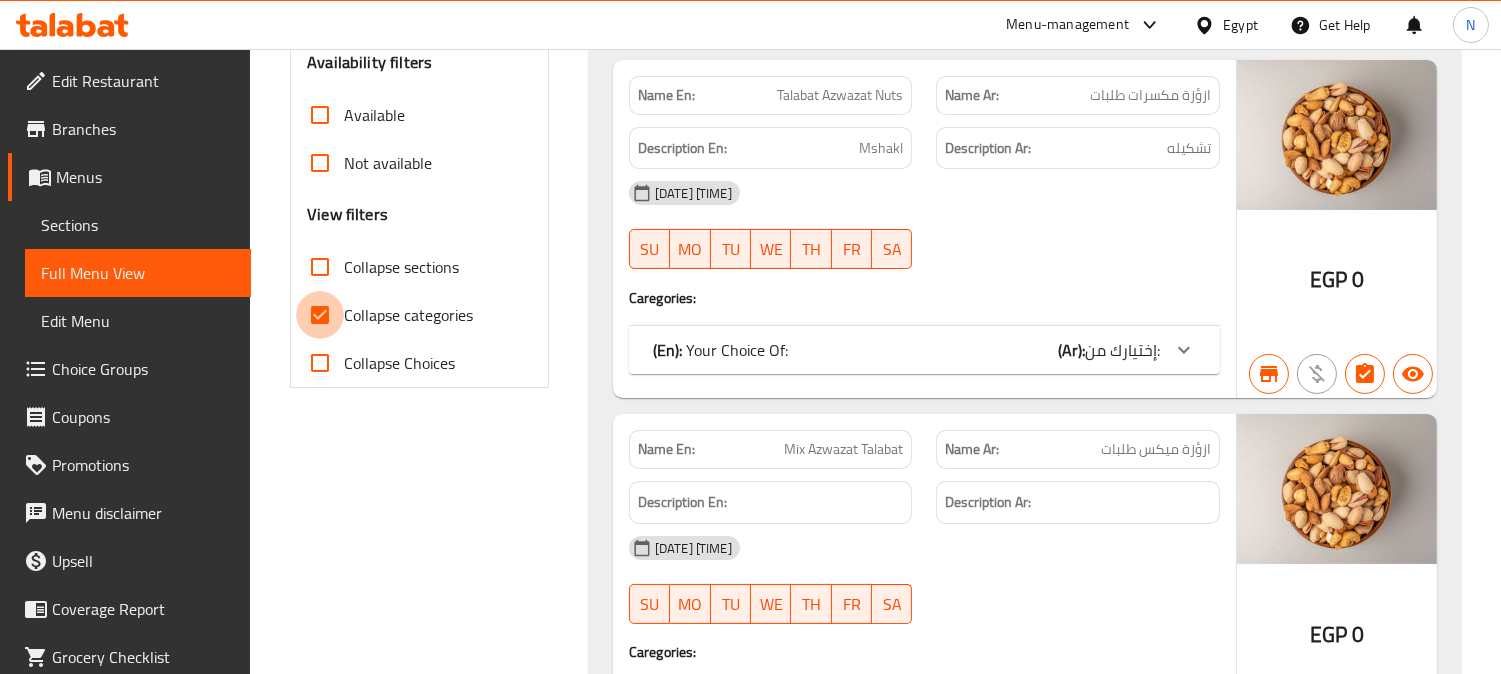 click on "Collapse categories" at bounding box center (320, 315) 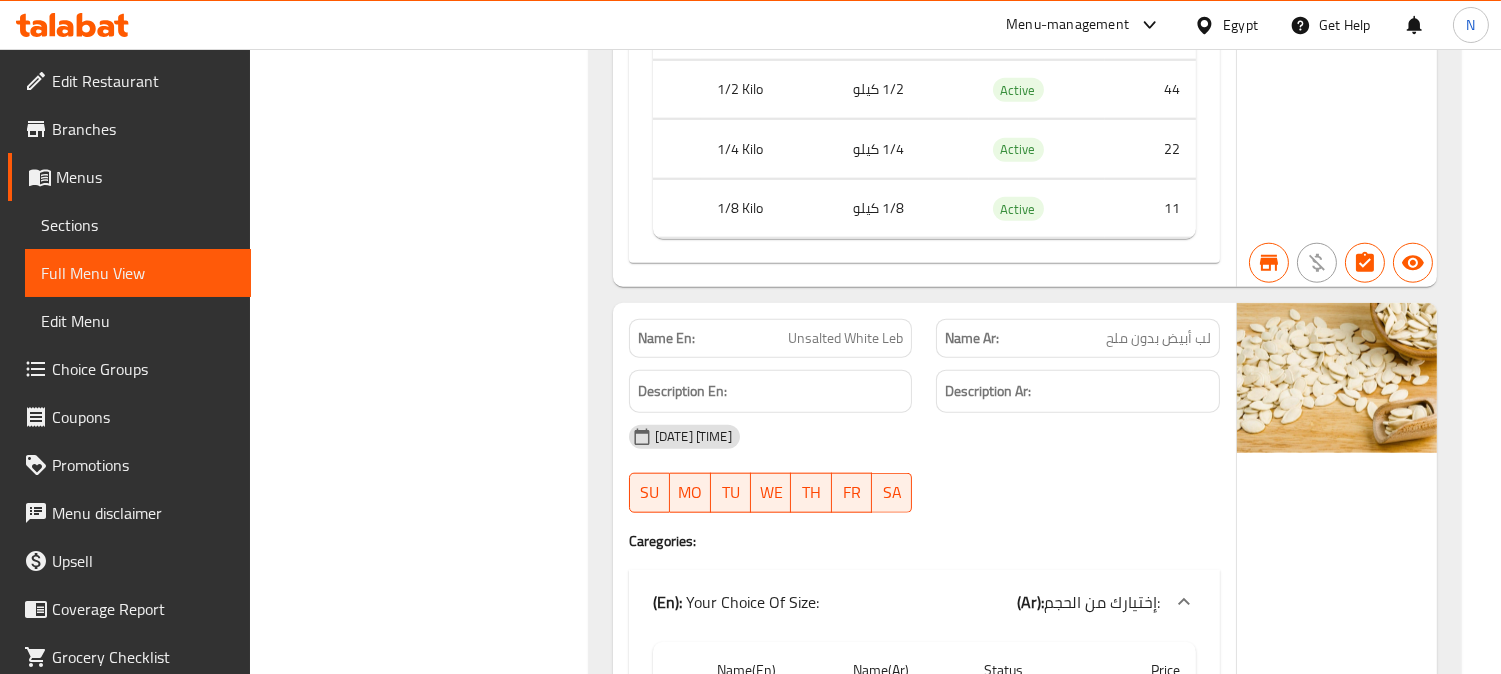 scroll, scrollTop: 1805, scrollLeft: 0, axis: vertical 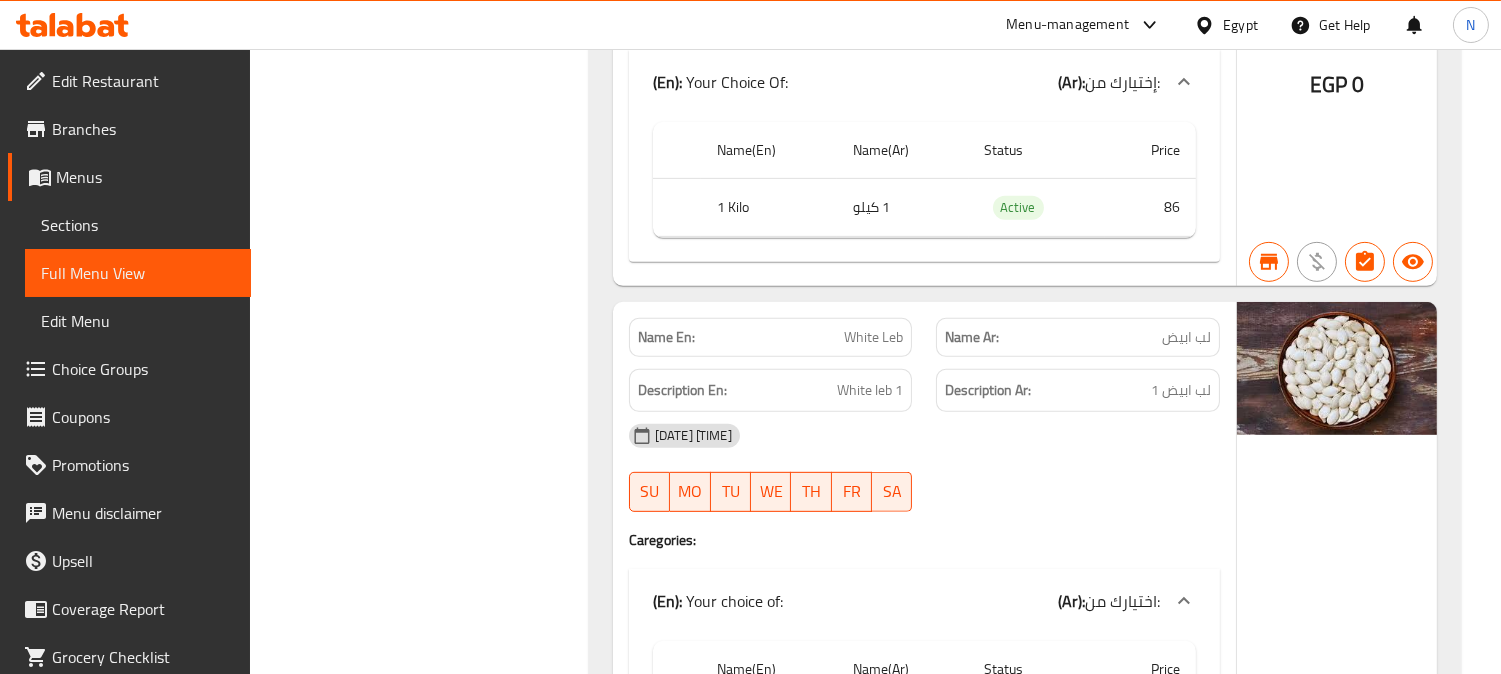 click on "White Leb" at bounding box center (873, 337) 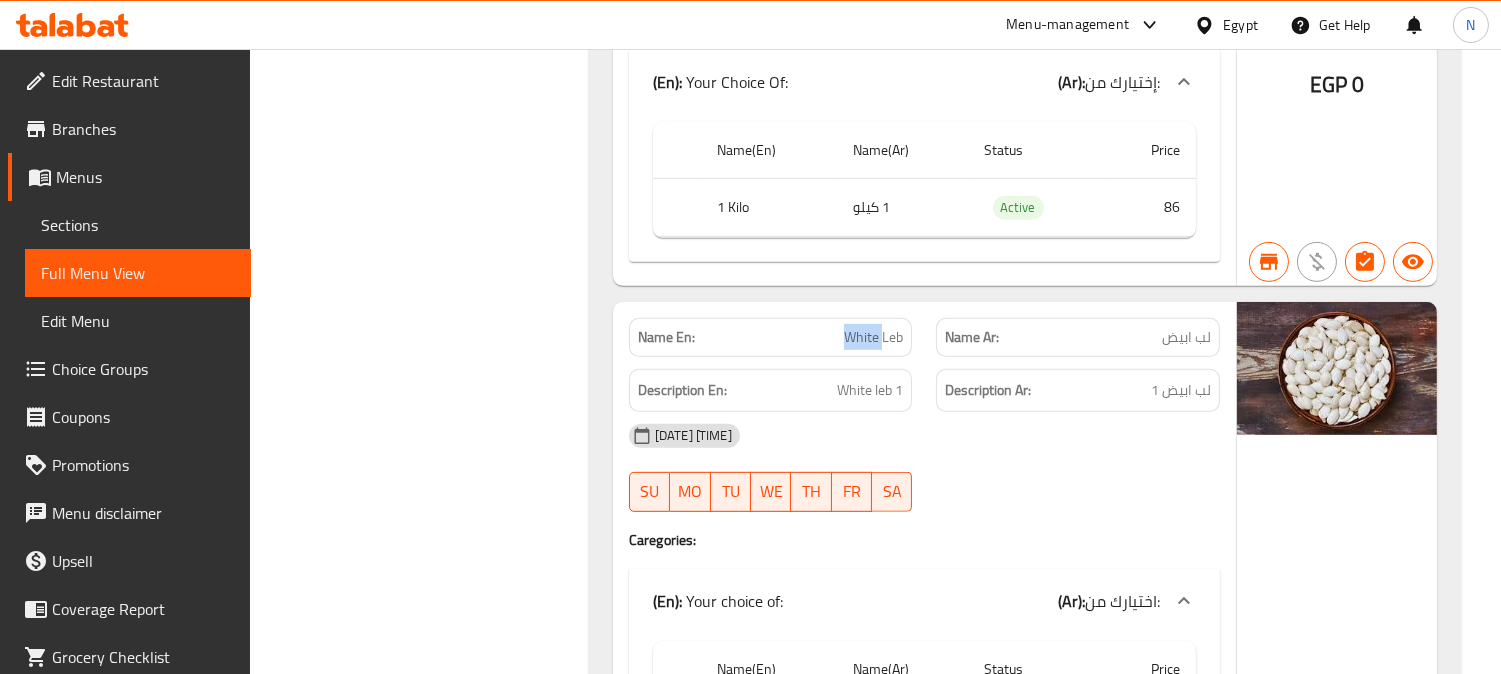 click on "White Leb" at bounding box center [873, 337] 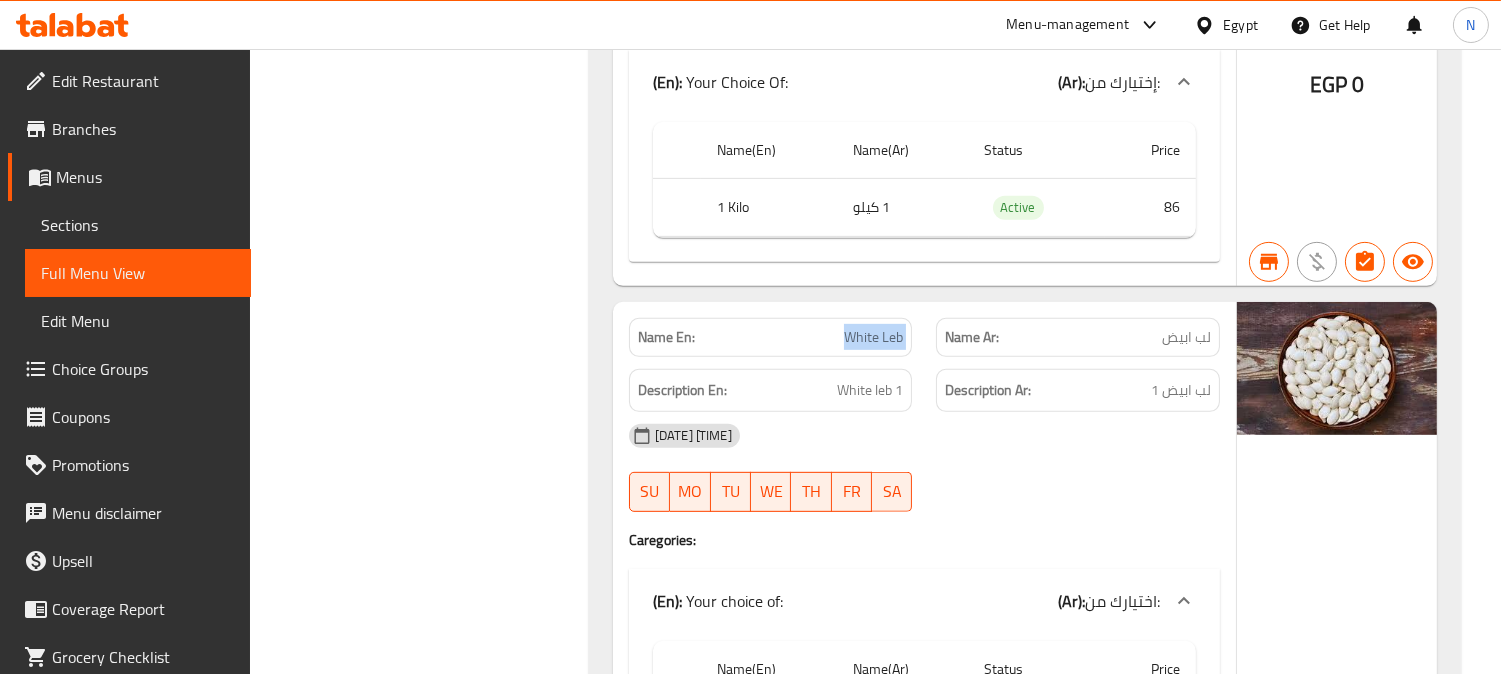 click on "White Leb" at bounding box center [873, 337] 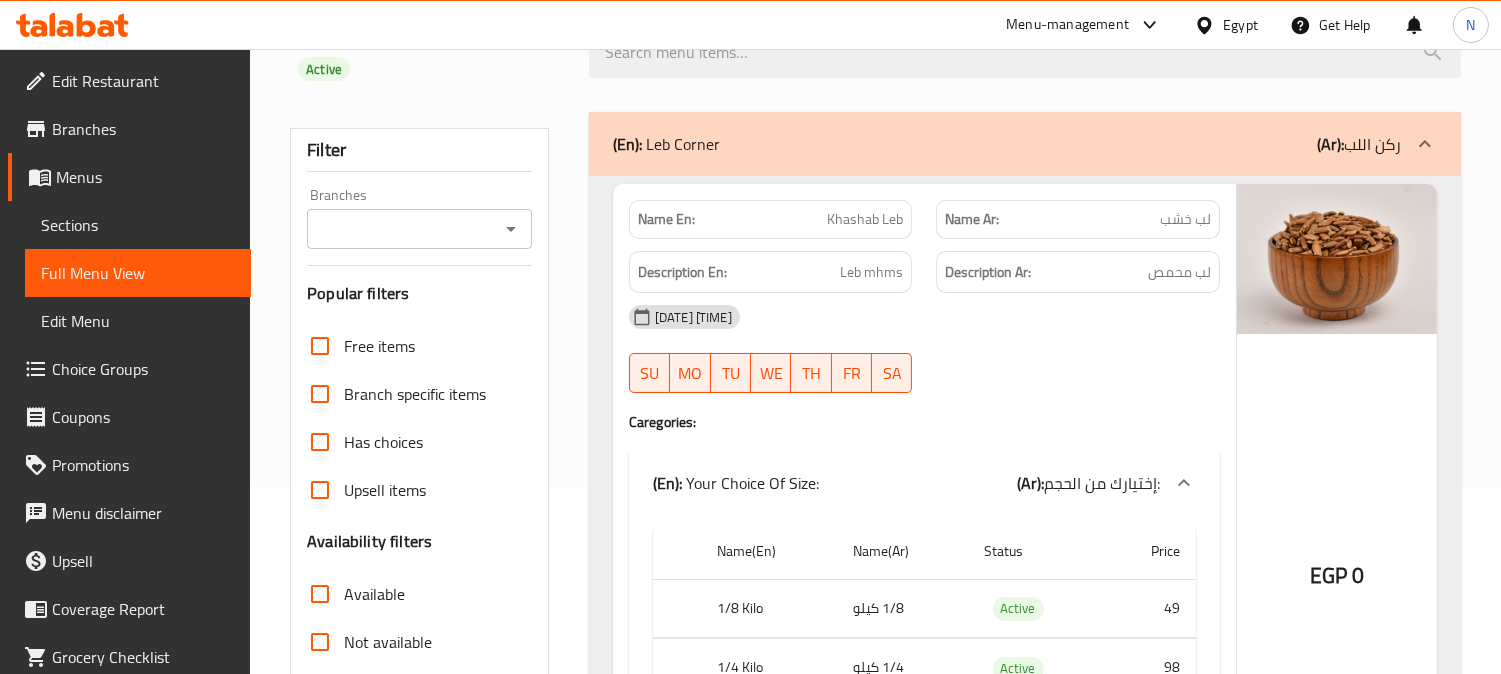 scroll, scrollTop: 472, scrollLeft: 0, axis: vertical 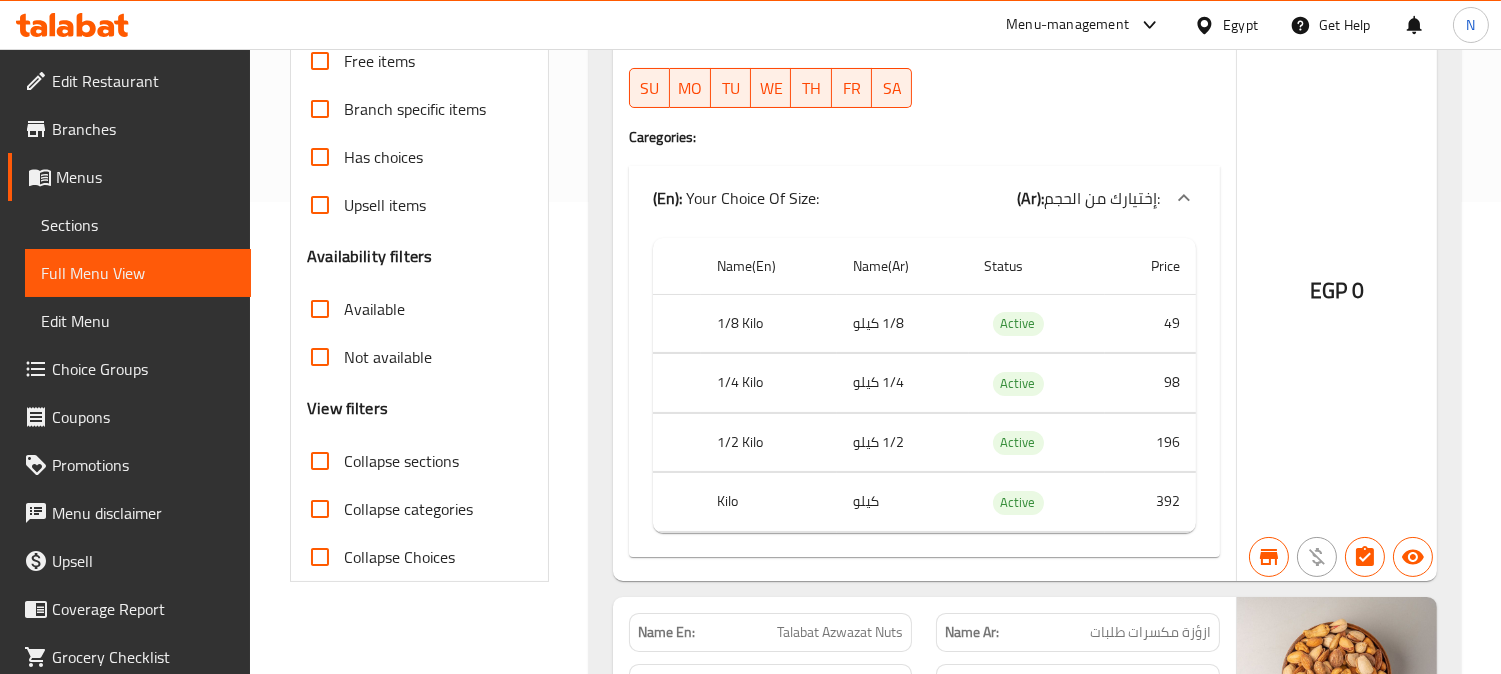 click on "392" at bounding box center (1150, 502) 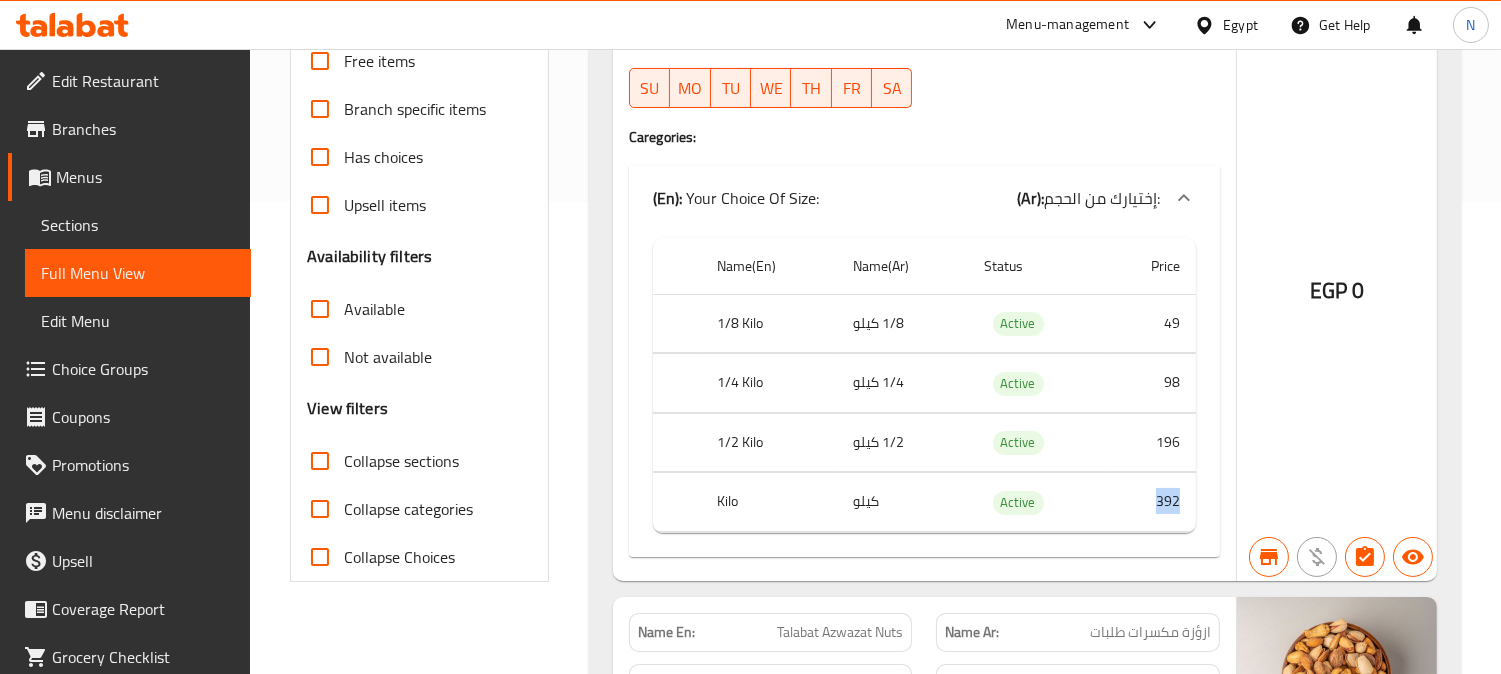 click on "392" at bounding box center [1150, 502] 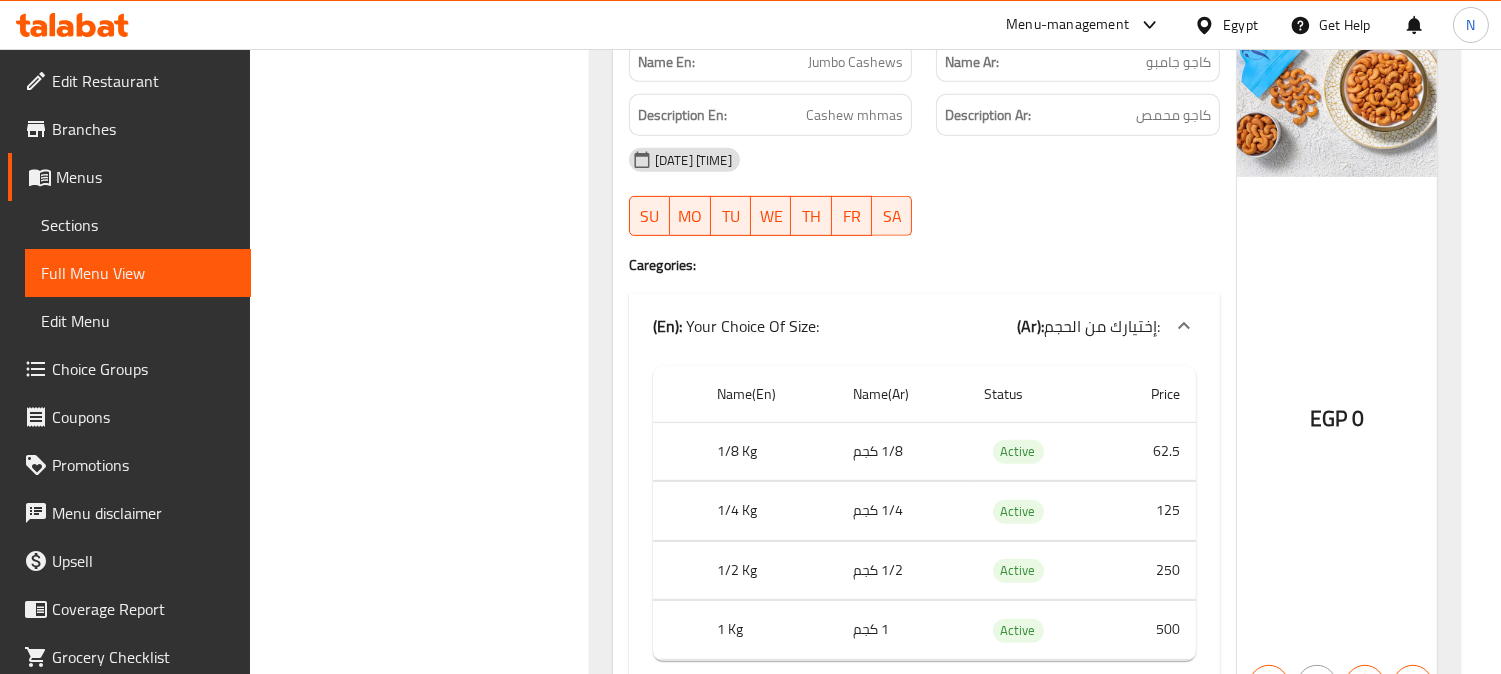scroll, scrollTop: 15104, scrollLeft: 0, axis: vertical 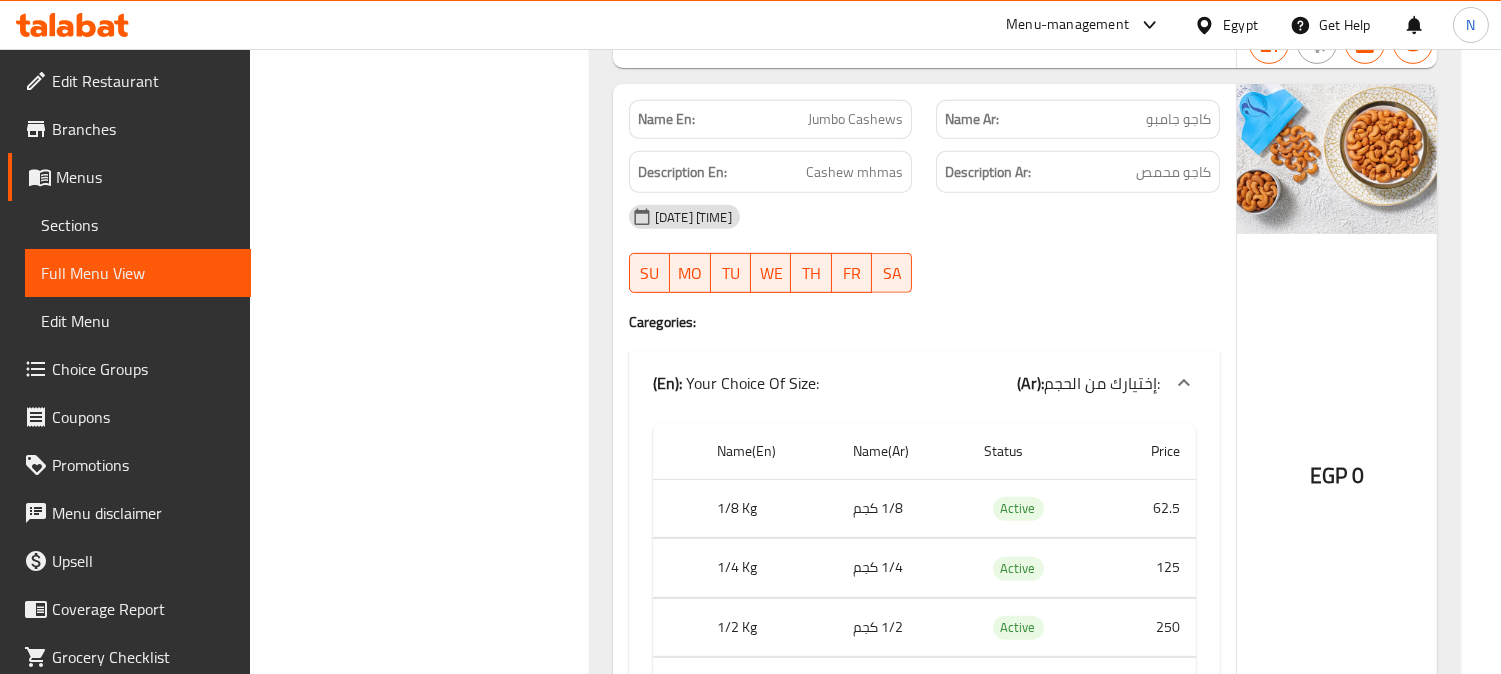 click on "Jumbo Cashews" at bounding box center (840, -14000) 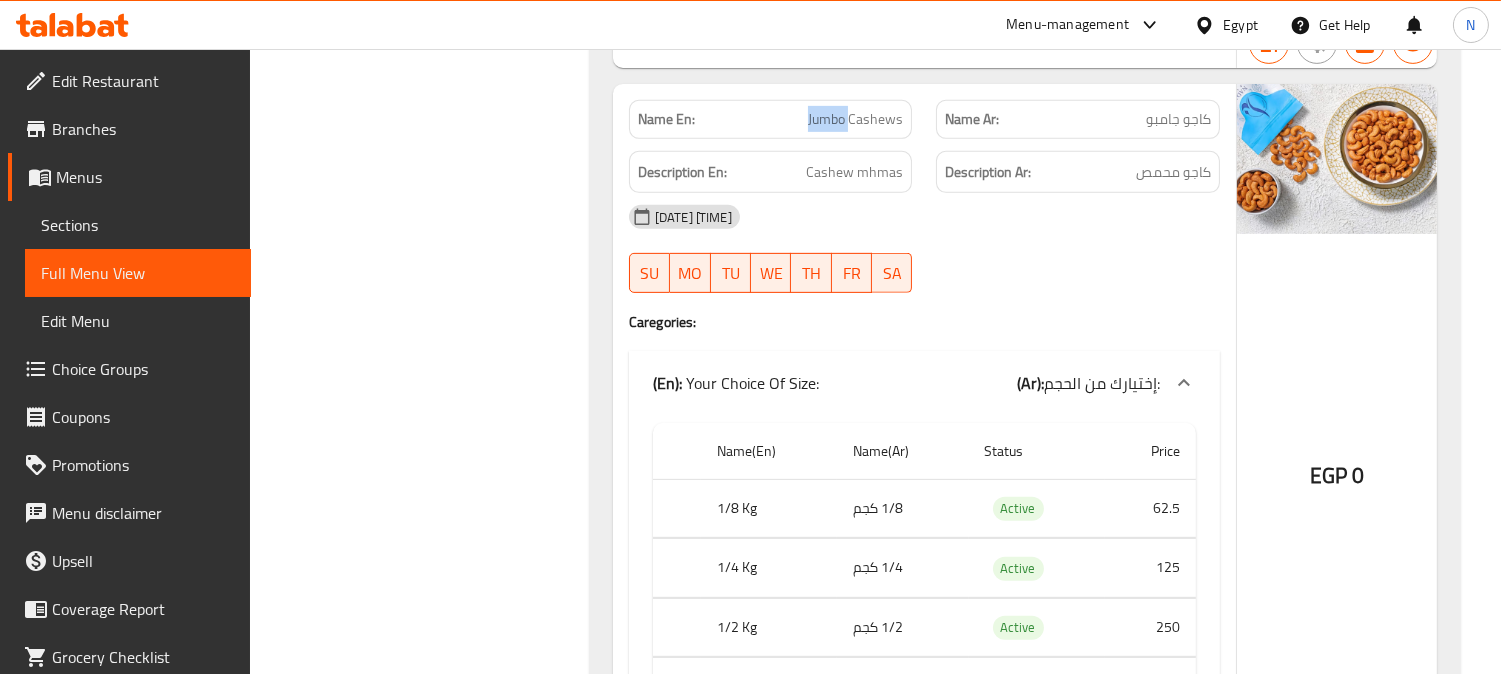 click on "Jumbo Cashews" at bounding box center (840, -14000) 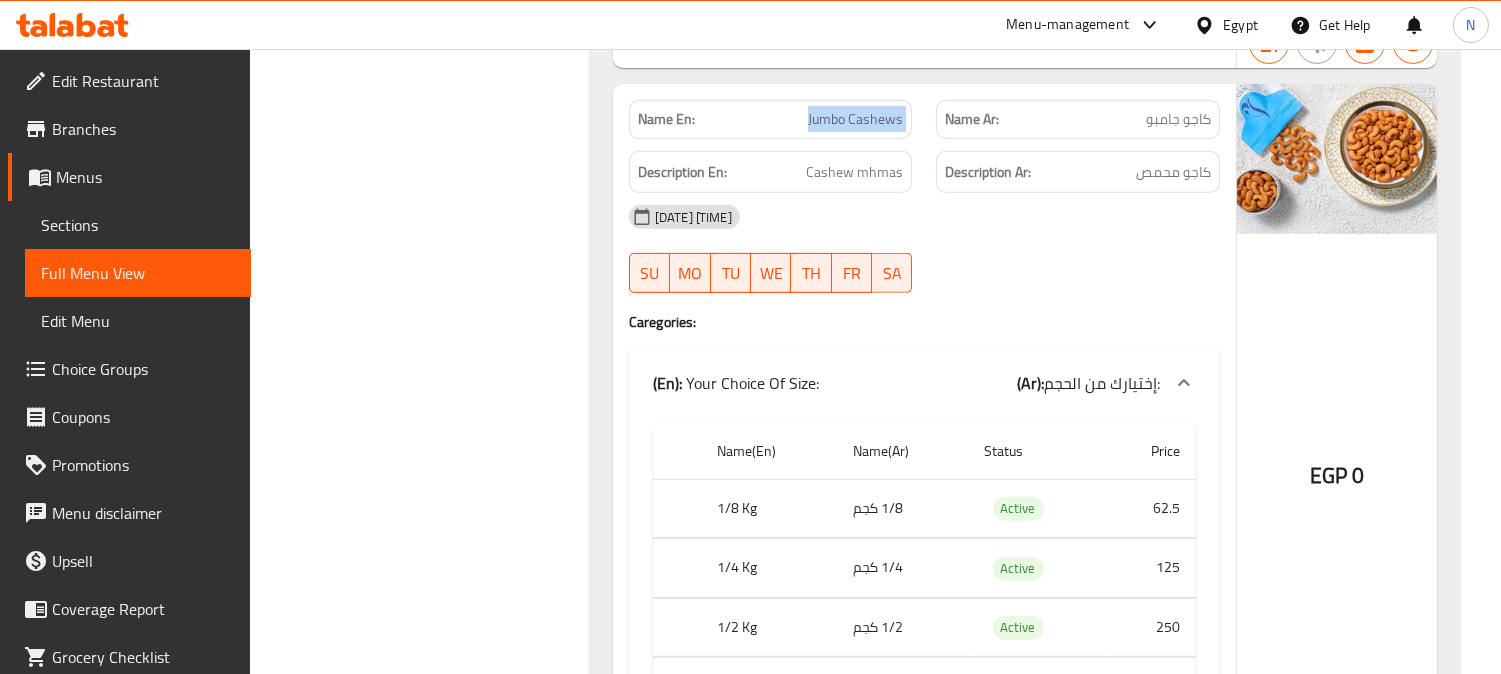 click on "Jumbo Cashews" at bounding box center (840, -14000) 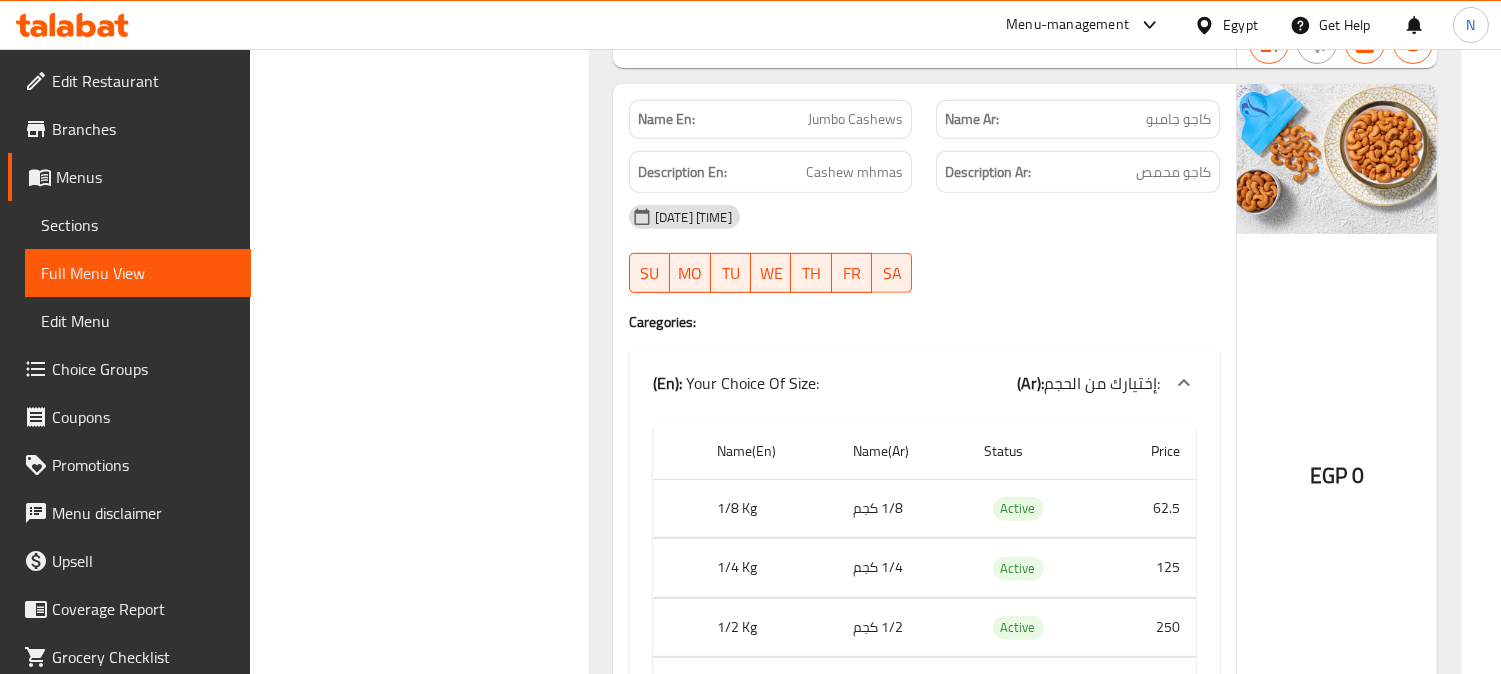 click on "كاجو جامبو" at bounding box center (1150, -14000) 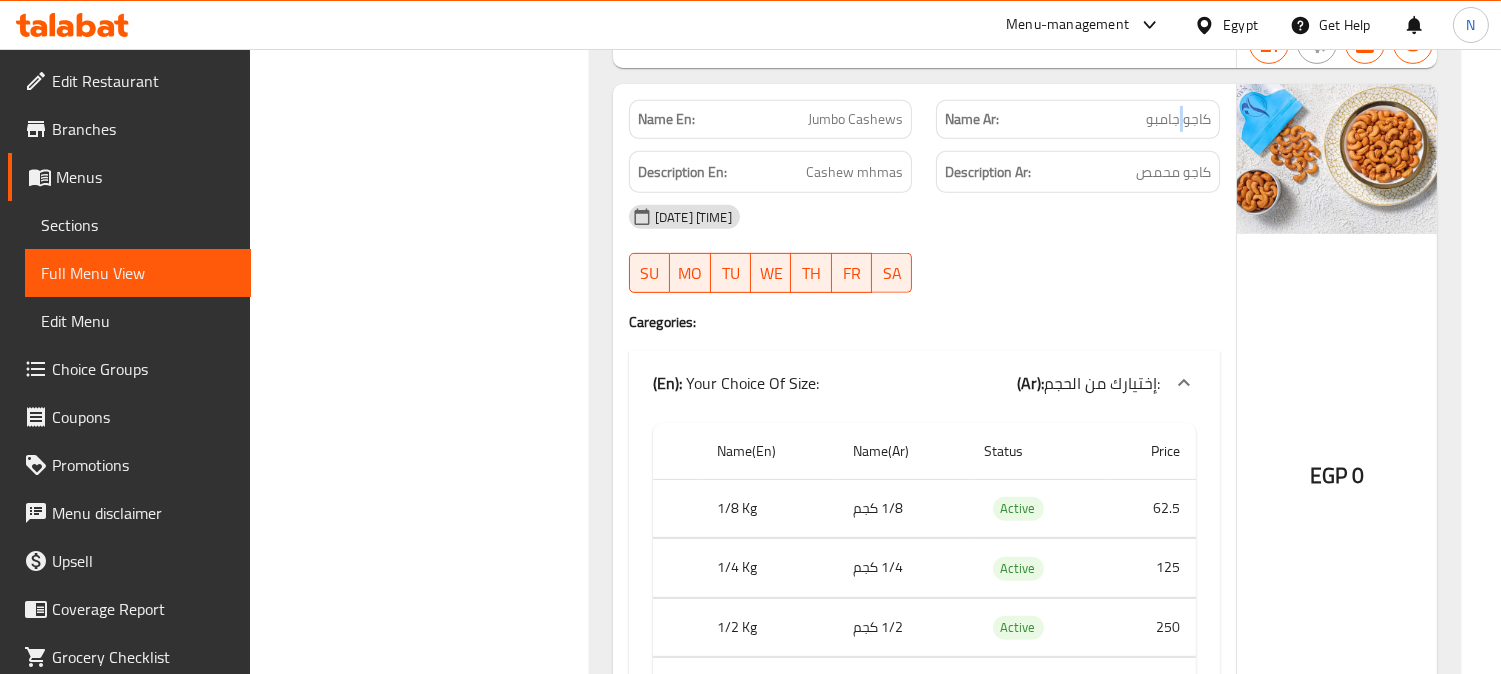 click on "كاجو جامبو" at bounding box center (1150, -14000) 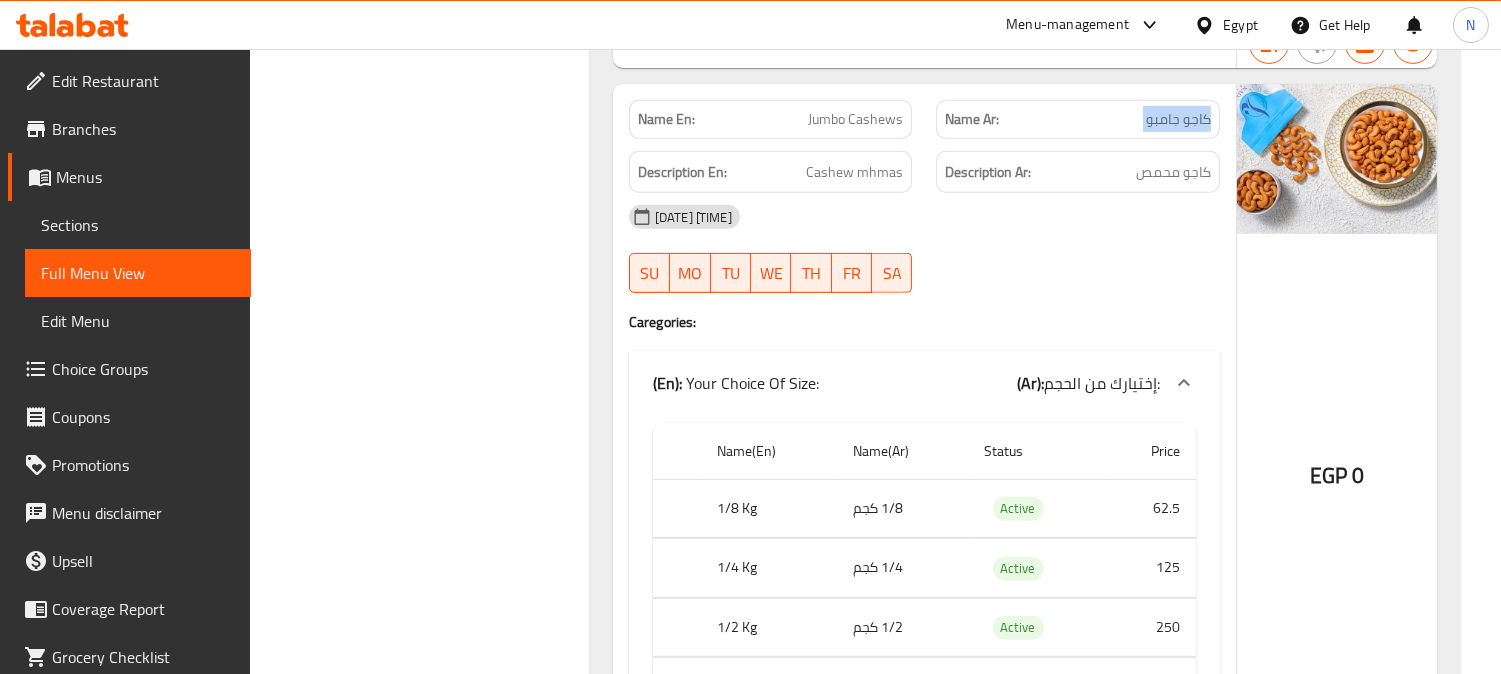 click on "كاجو جامبو" at bounding box center [1150, -14000] 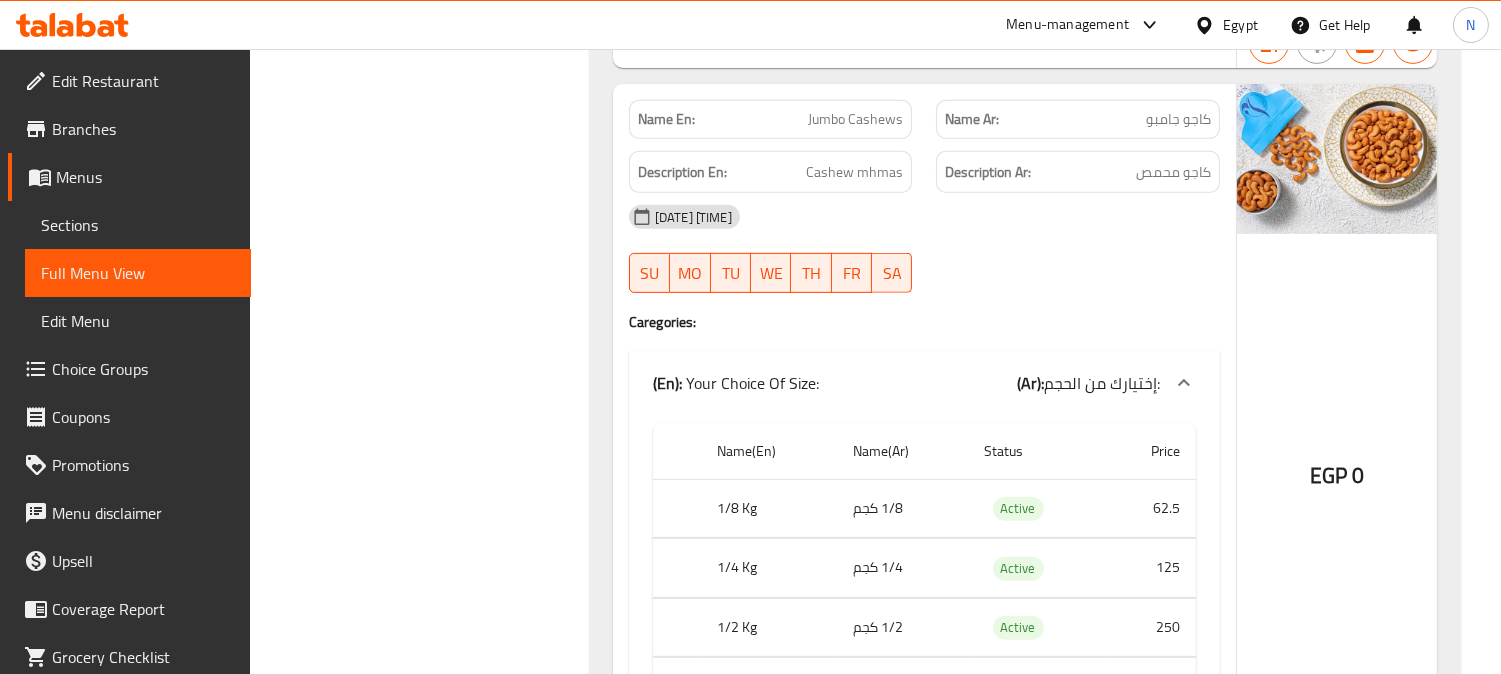 click on "كاجو جامبو" at bounding box center [1150, -14000] 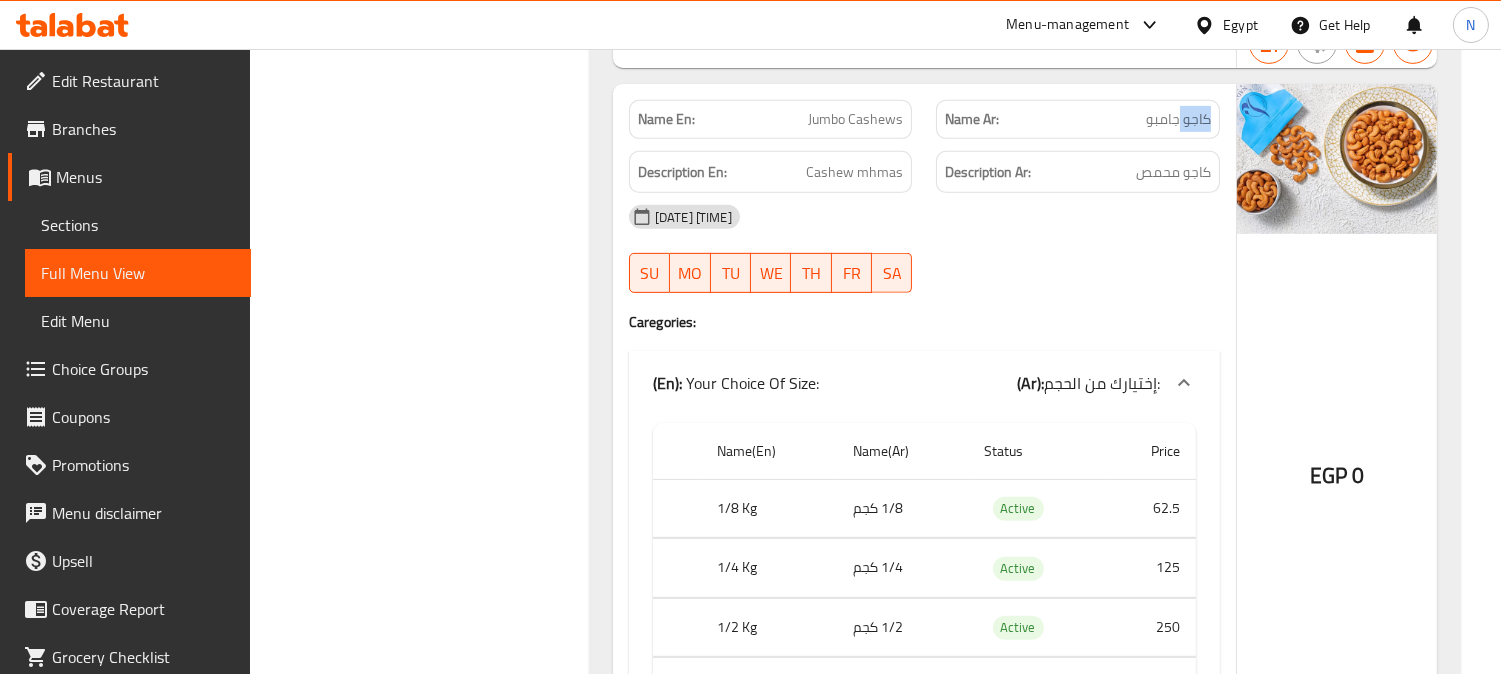 click on "كاجو جامبو" at bounding box center (1150, -14000) 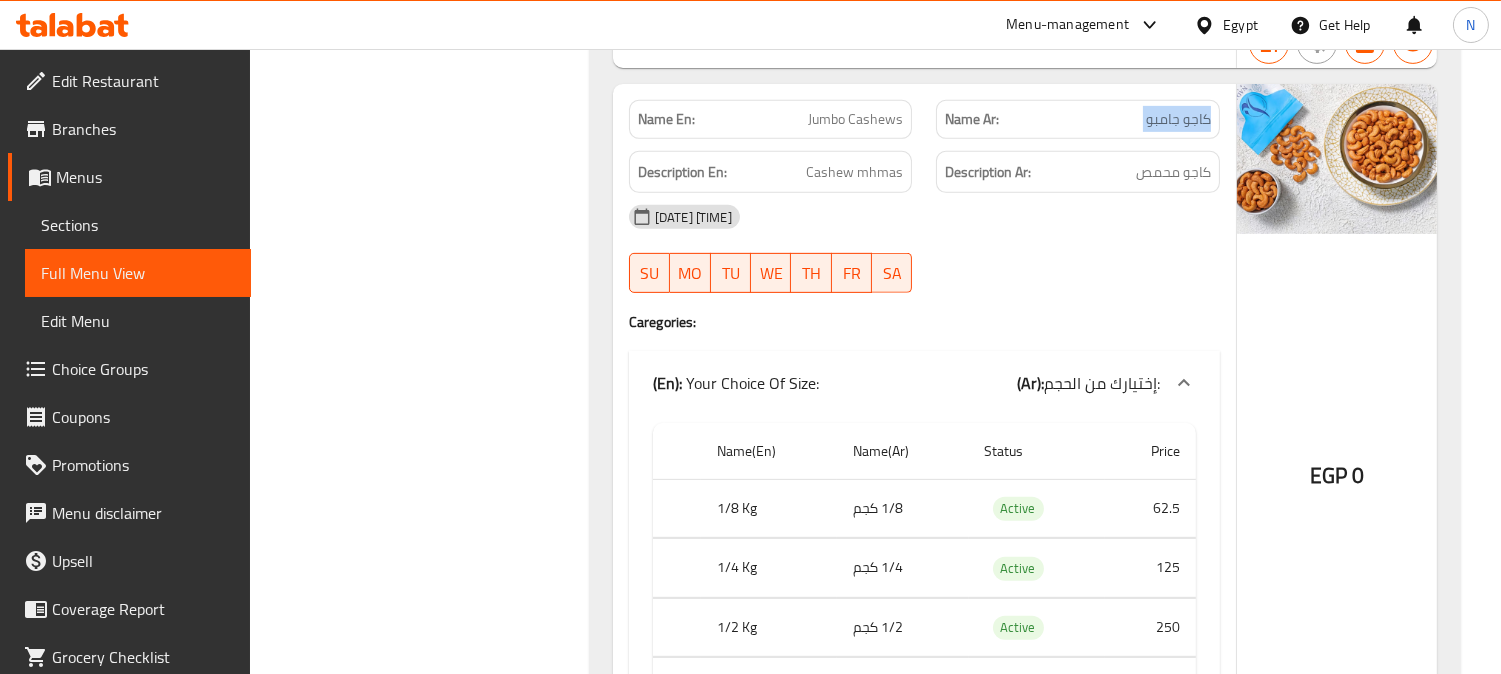 click on "كاجو جامبو" at bounding box center [1150, -14000] 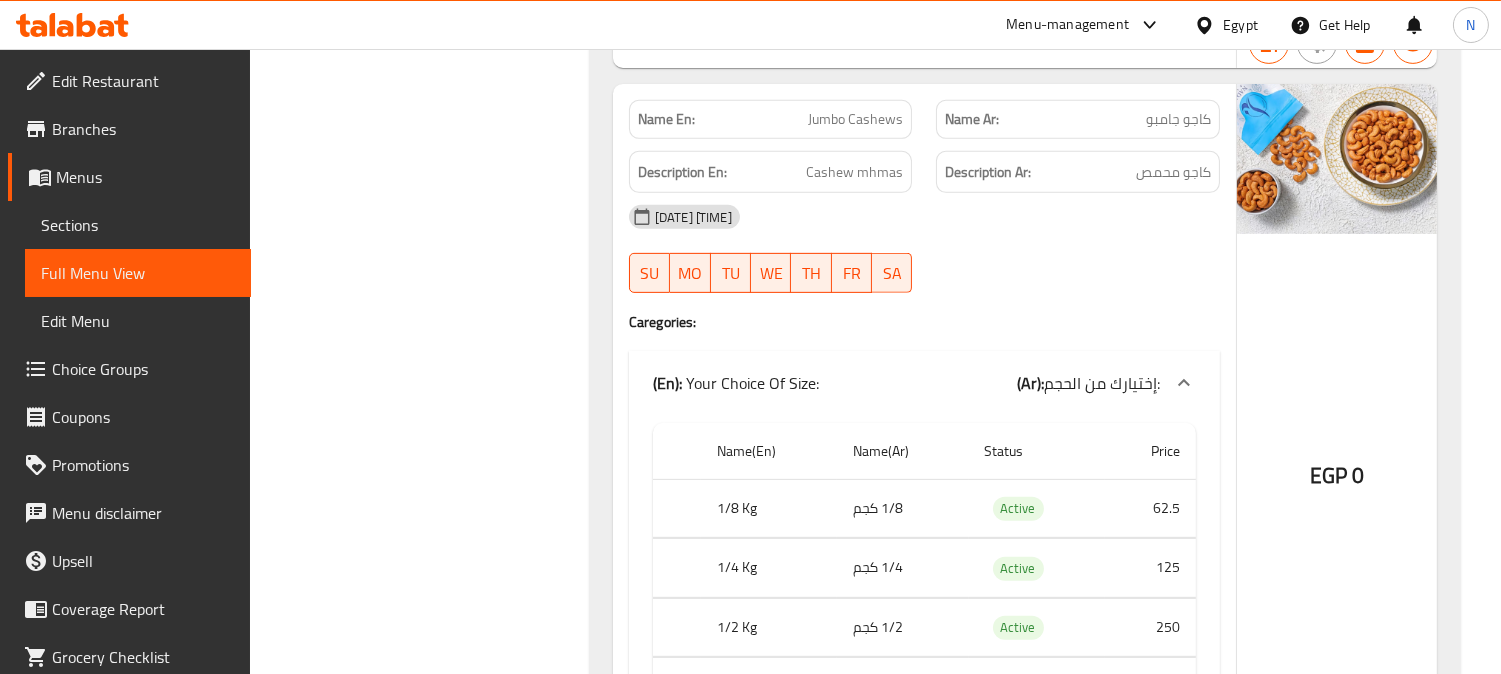 click on "Name En: American Pistachio Name Ar: فسدق أمريكي Description En: Nuts Description Ar: مكسرات 18-06-2025 07:33 AM SU MO TU WE TH FR SA Caregories: (En):   Your Choice Of Size: (Ar): إختيارك من الحجم: Name(En) Name(Ar) Status Price 1/8 Kg 1/8 كجم Active 62.5 1/4 Kg 1/4 كجم Active 125 1/2 Kg 1/2 كجم Active 250 1 Kg 1 كجم Active 500 EGP 0 Name En: Jumbo Cashews Name Ar: كاجو جامبو Description En: Cashew mhmas Description Ar: كاجو محمص 18-06-2025 07:33 AM SU MO TU WE TH FR SA Caregories: (En):   Your Choice Of Size: (Ar): إختيارك من الحجم: Name(En) Name(Ar) Status Price 1/8 Kg 1/8 كجم Active 62.5 1/4 Kg 1/4 كجم Active 125 1/2 Kg 1/2 كجم Active 250 1 Kg 1 كجم Active 500 EGP 0 Name En: Peeled Almonds Name Ar: لوز مقشر Description En: Almonds mhmas Description Ar: لوز محمص 18-06-2025 07:33 AM SU MO TU WE TH FR SA Caregories: (En):   Your Choice Of Size: (Ar): إختيارك من الحجم: Name(En) Name(Ar) Status 45 0" at bounding box center [1025, -12113] 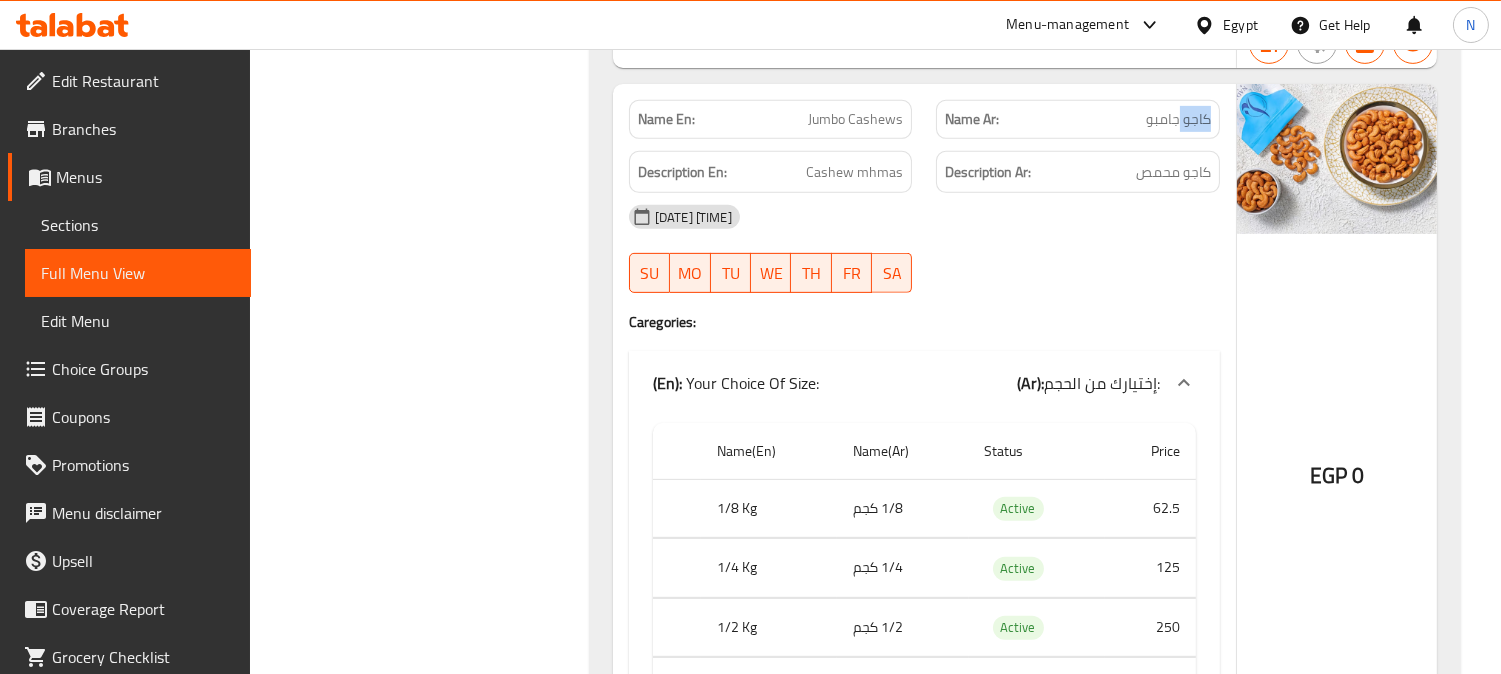 click on "كاجو جامبو" at bounding box center (1150, -14000) 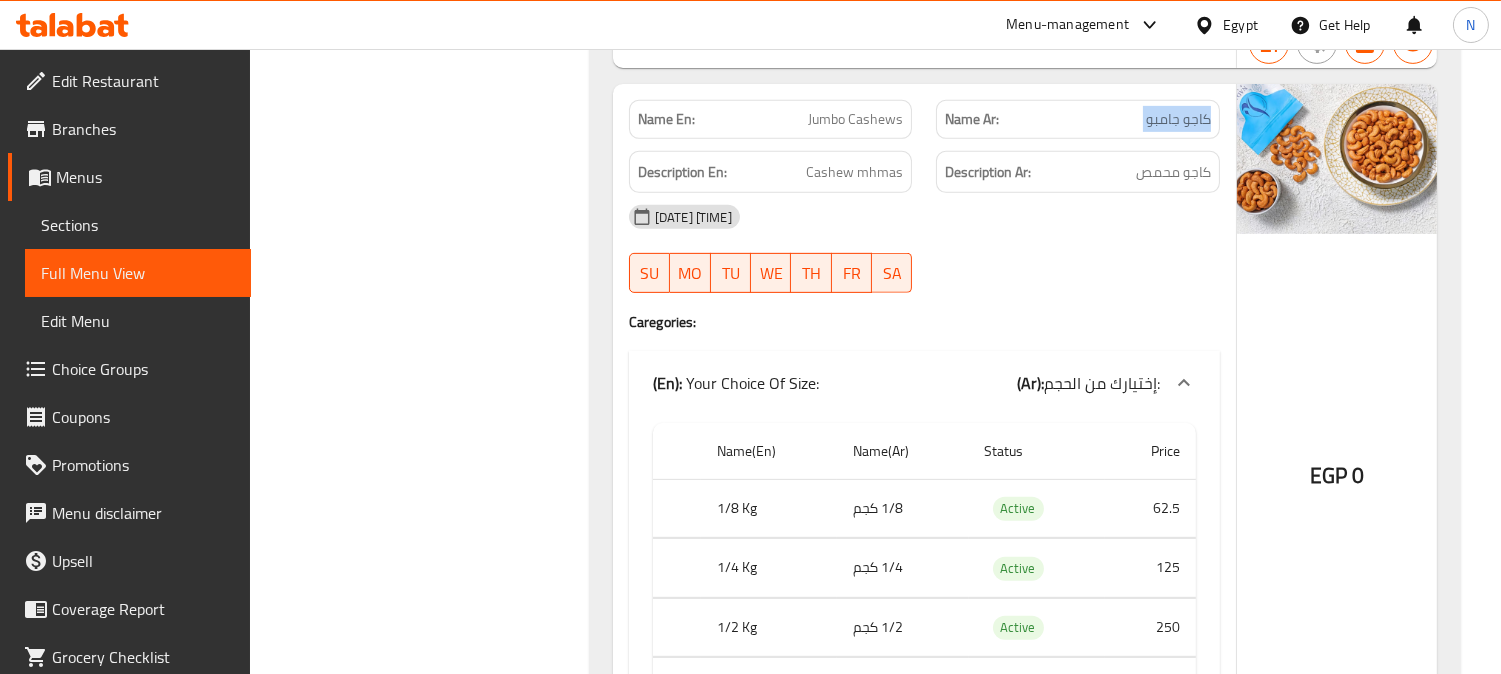 click on "كاجو جامبو" at bounding box center (1150, -14000) 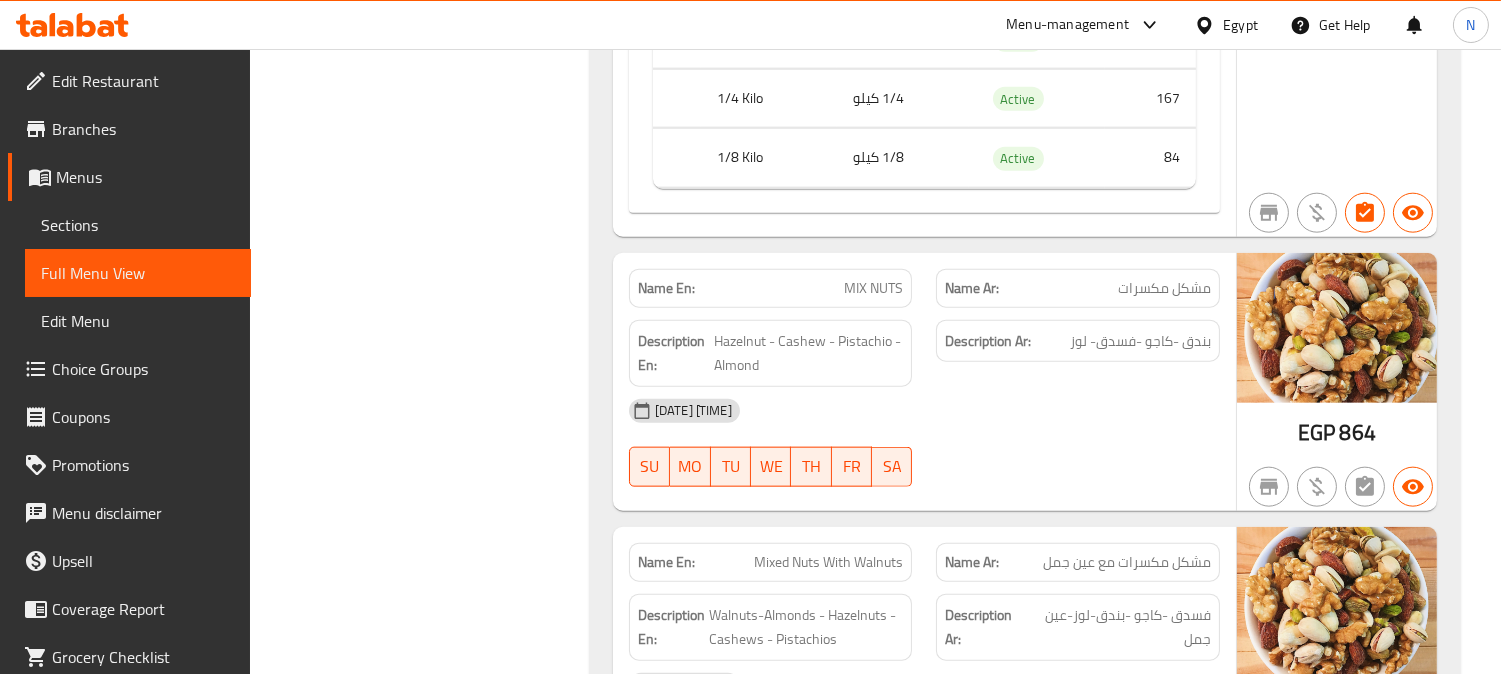 scroll, scrollTop: 14185, scrollLeft: 0, axis: vertical 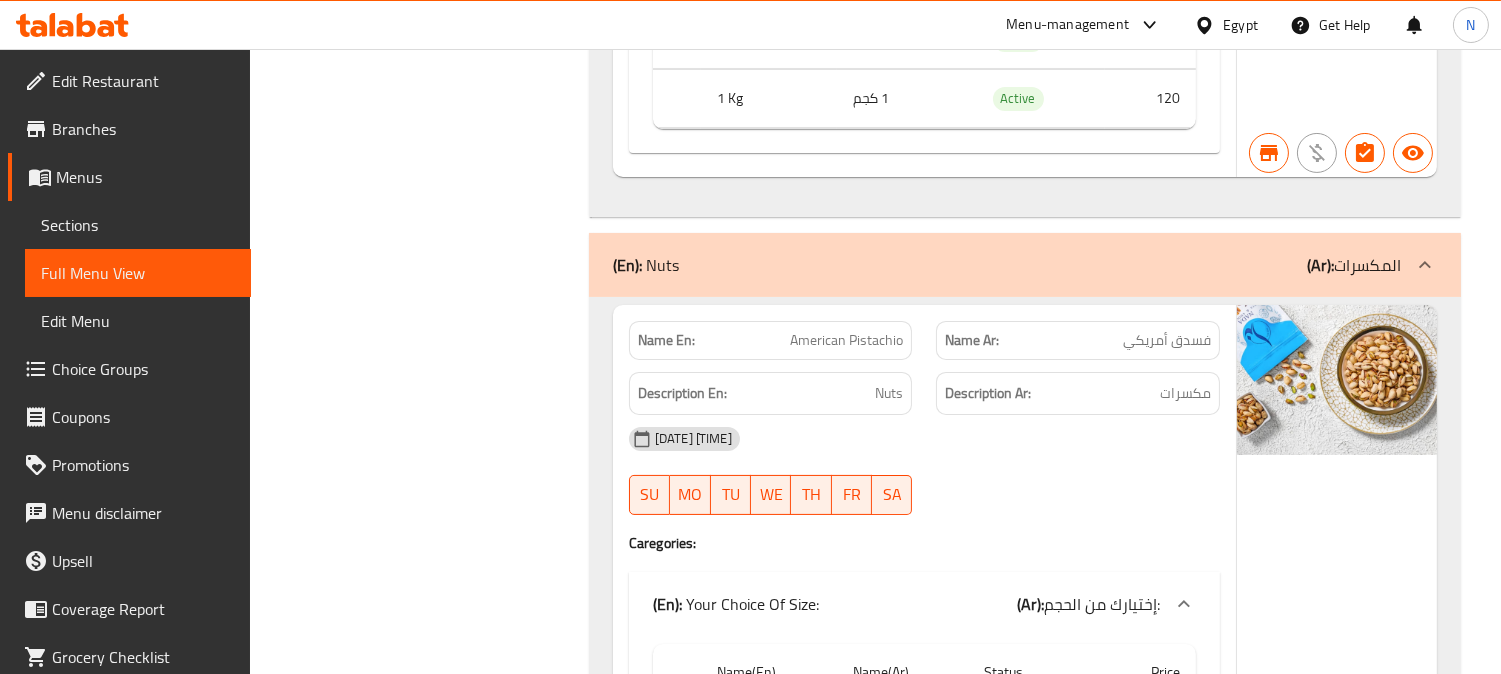 click on "American Pistachio" at bounding box center [865, -13779] 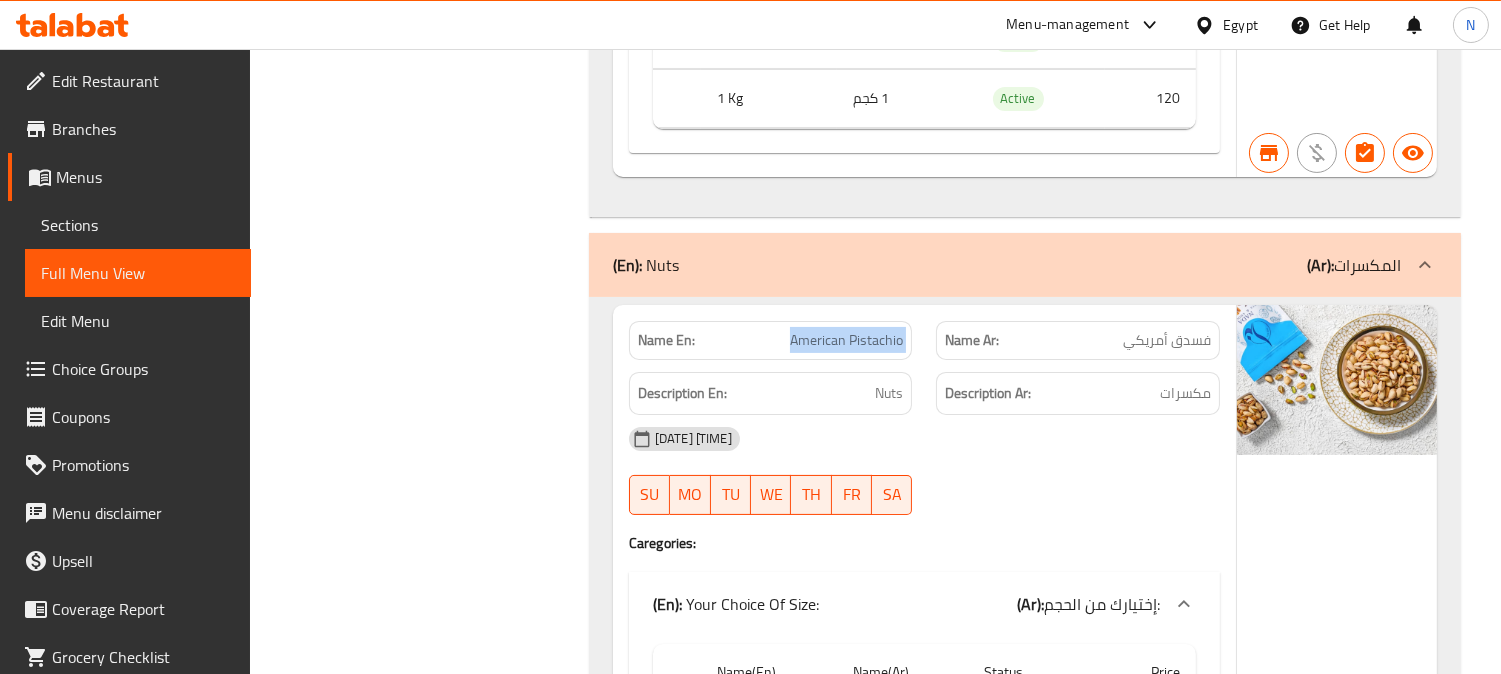 click on "American Pistachio" at bounding box center (865, -13779) 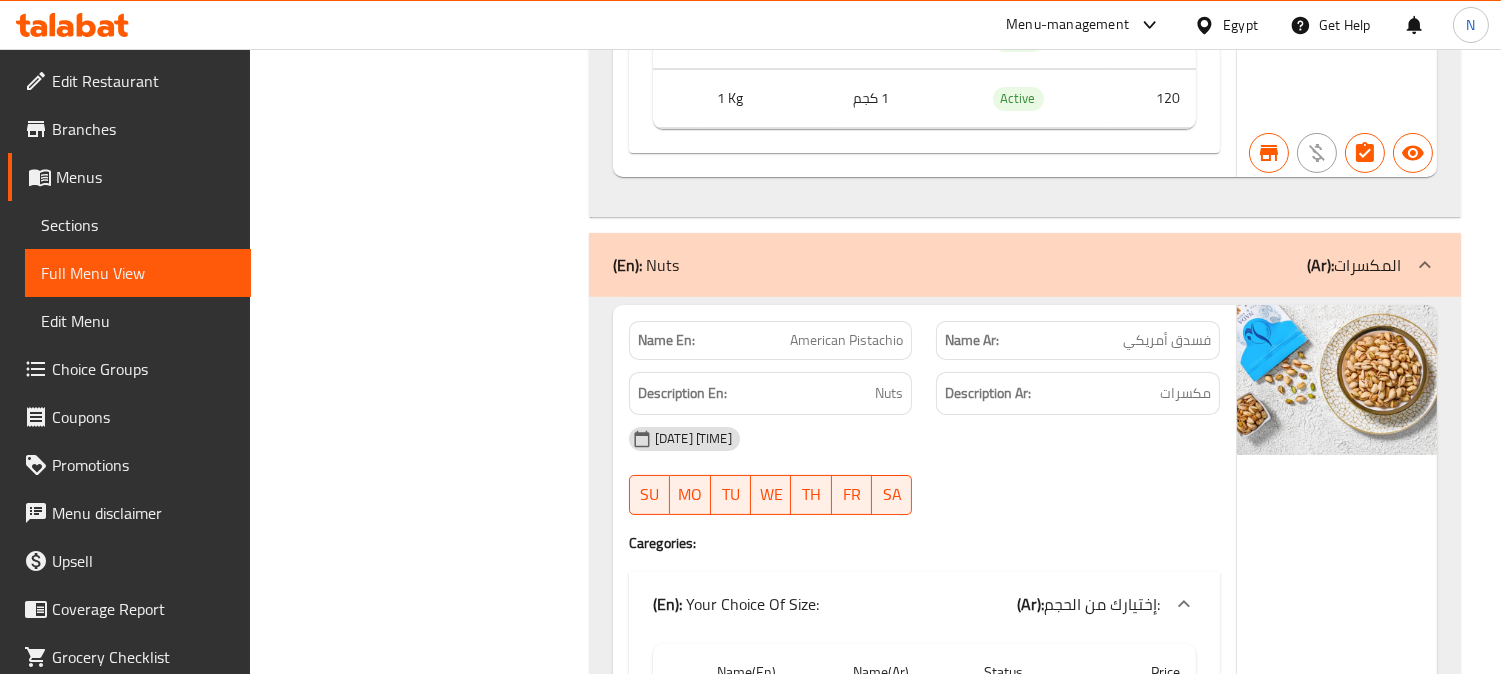 click on "فسدق أمريكي" at bounding box center (1185, -13779) 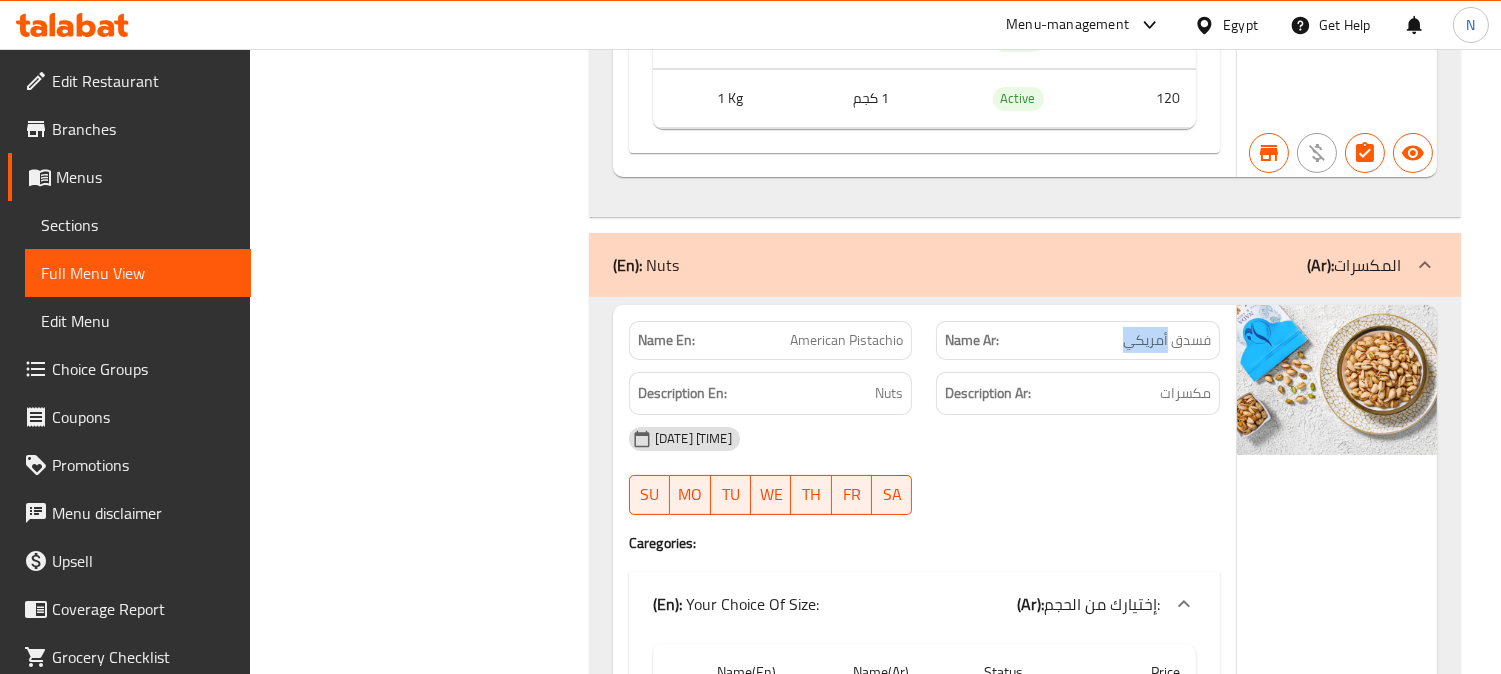 click on "فسدق أمريكي" at bounding box center (1185, -13779) 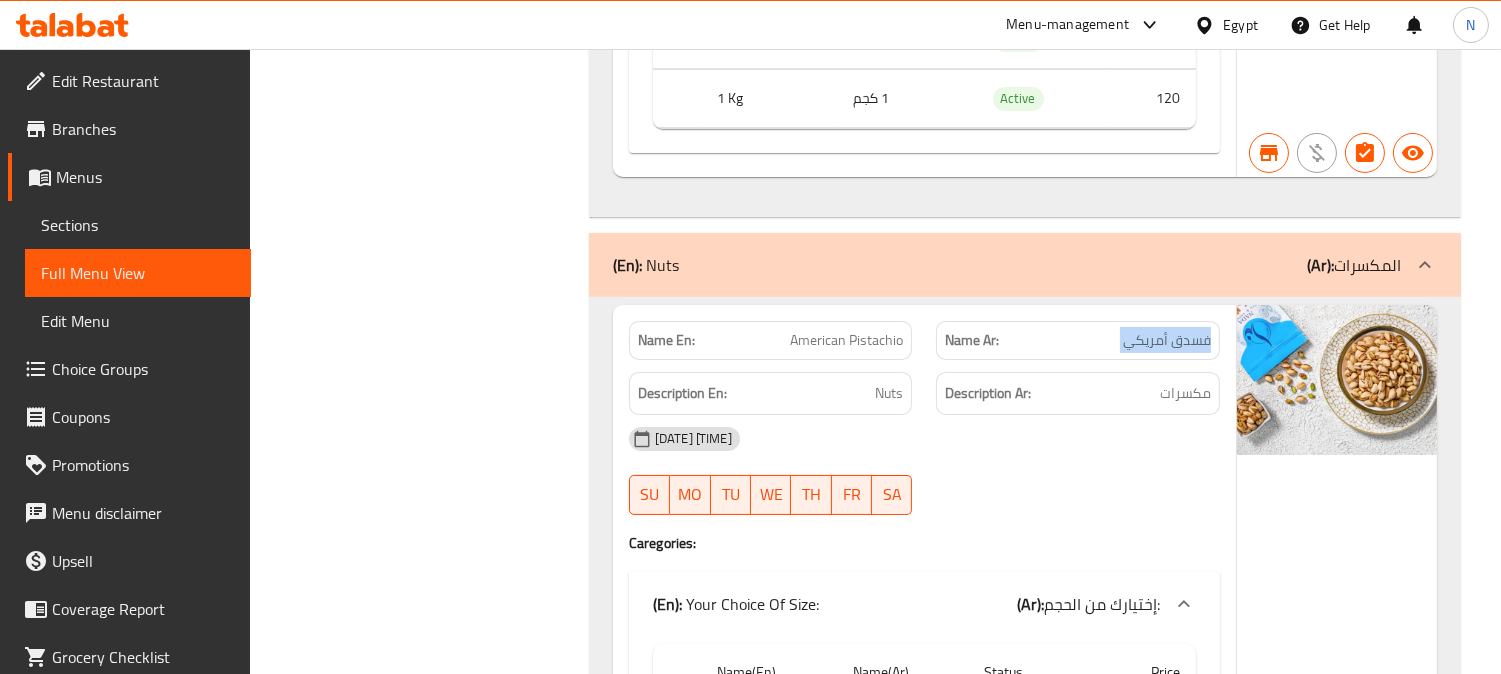 click on "فسدق أمريكي" at bounding box center [1185, -13779] 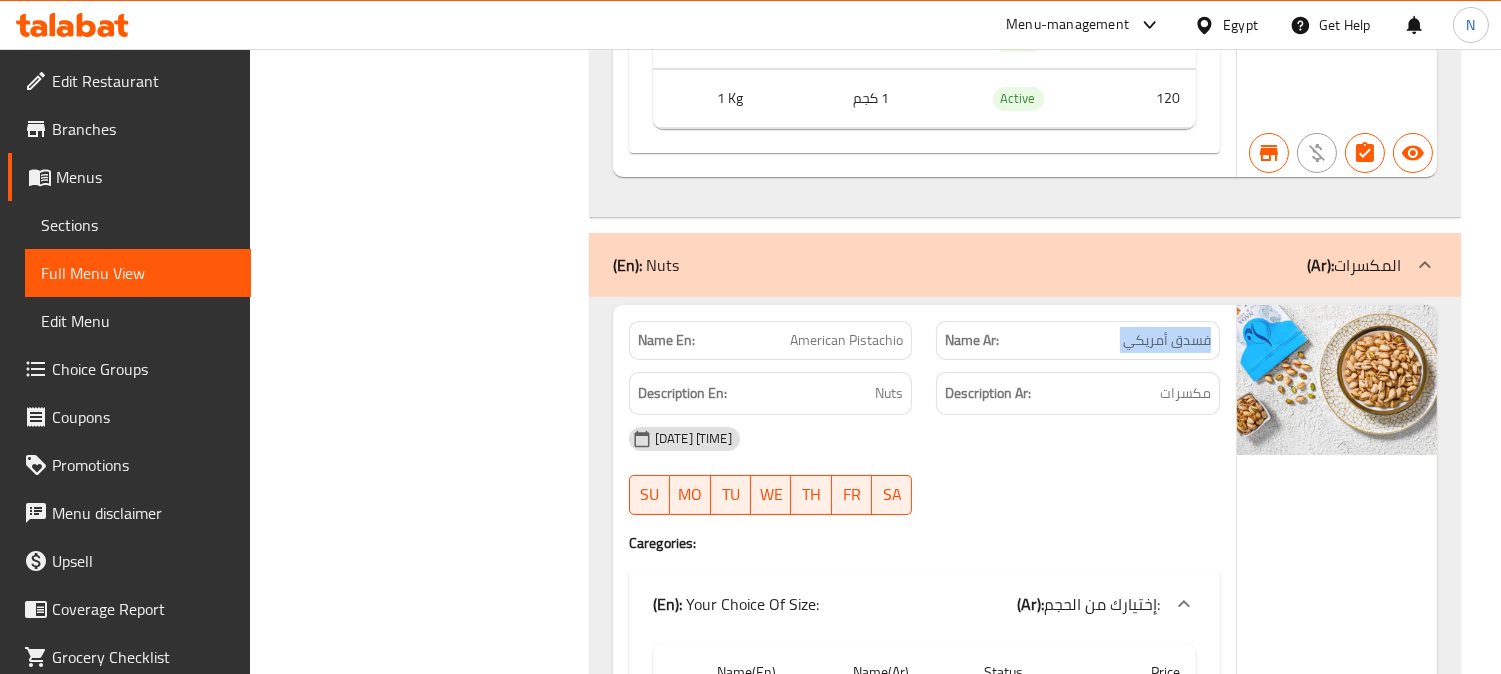 click on "فسدق أمريكي" at bounding box center (1185, -13779) 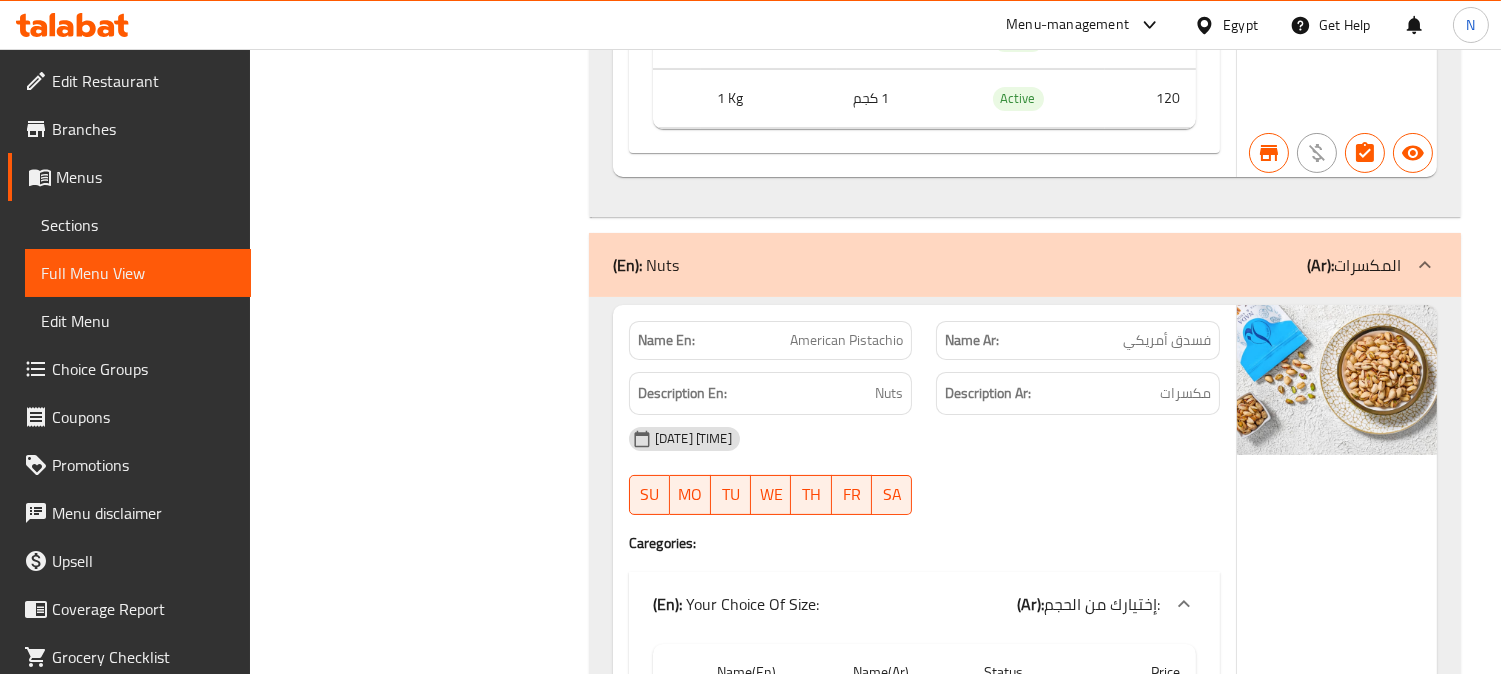click on "فسدق أمريكي" at bounding box center [1185, -13779] 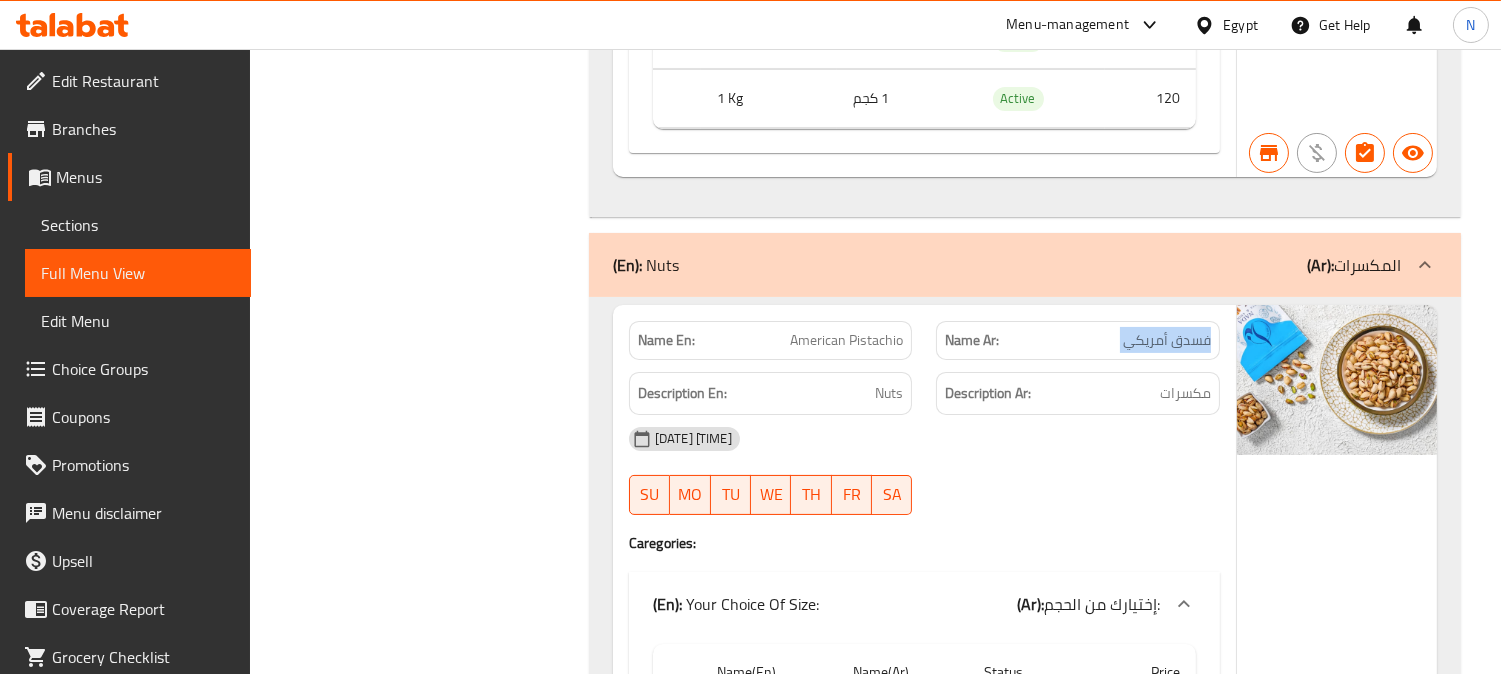 click on "فسدق أمريكي" at bounding box center (1185, -13779) 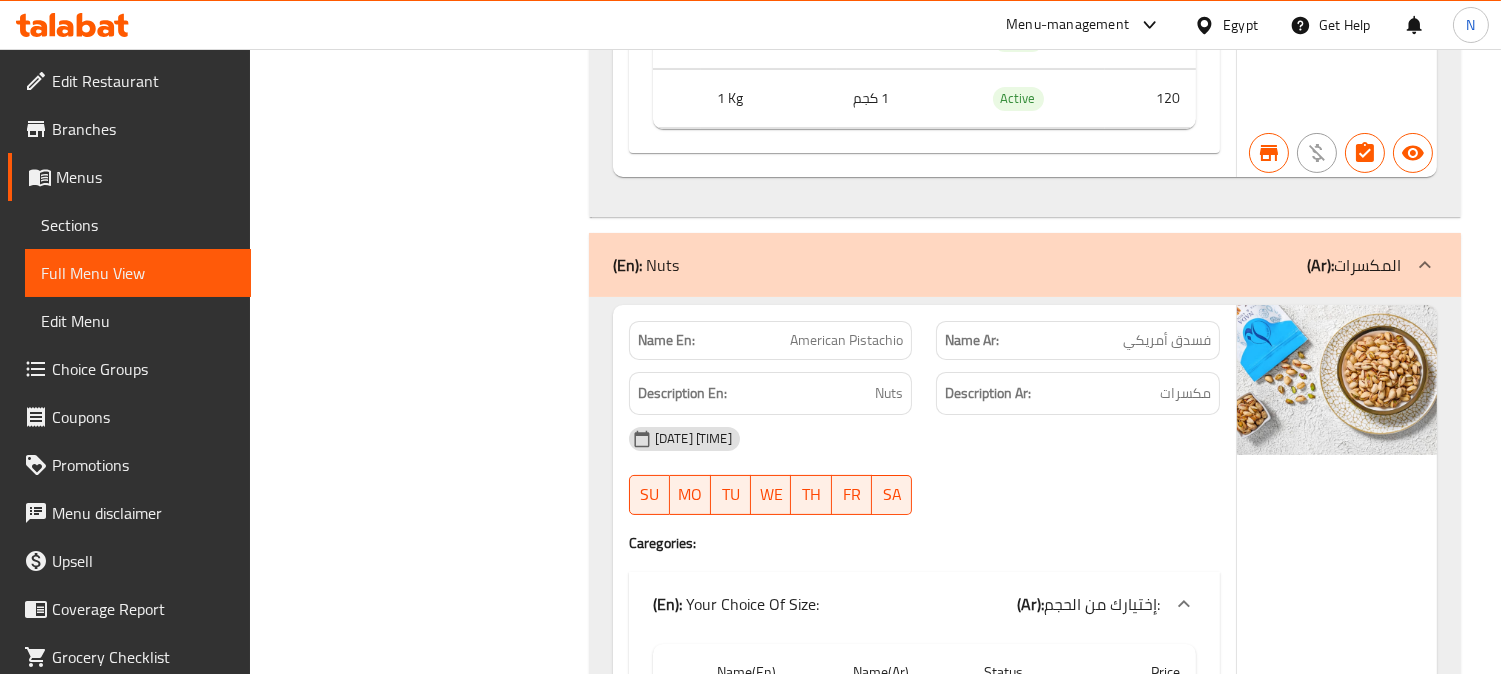 click on "Name Ar: فسدق أمريكي" at bounding box center [1078, -13779] 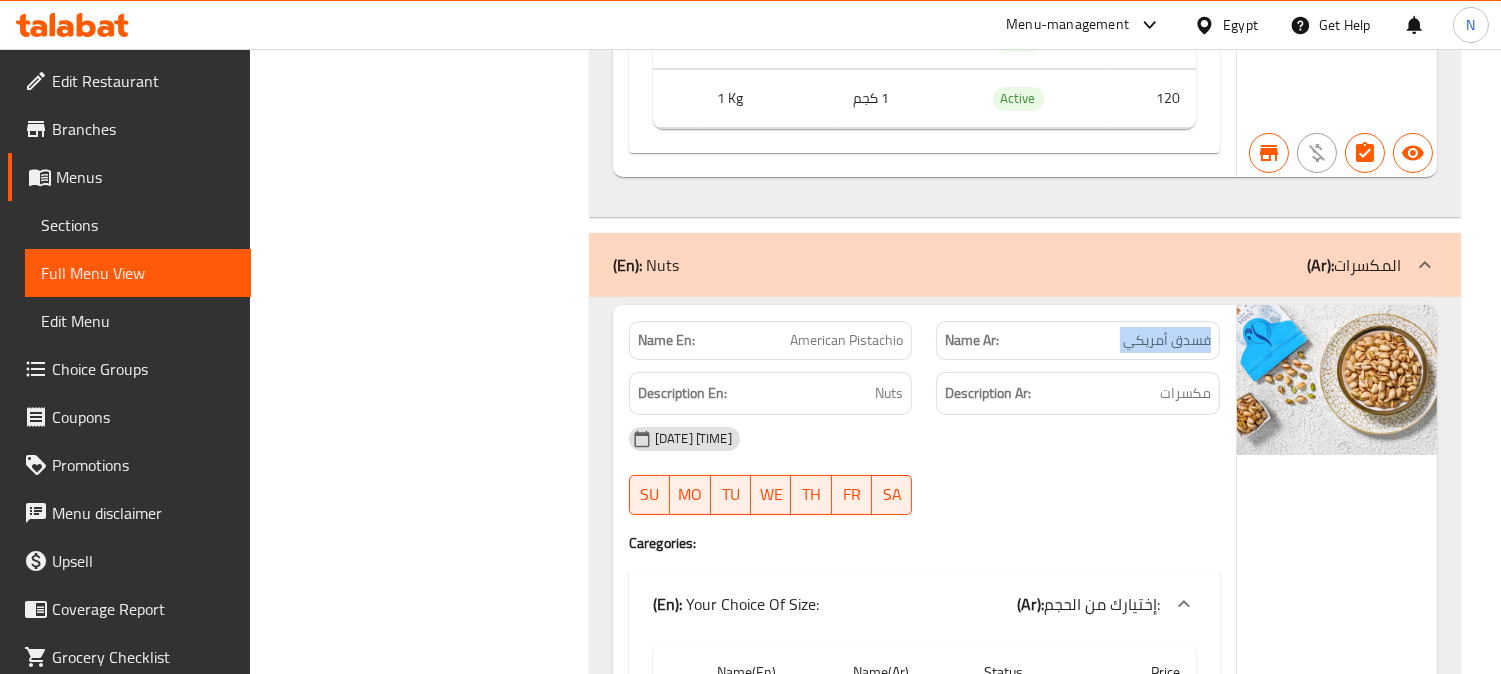 click on "Name Ar: فسدق أمريكي" at bounding box center [1078, -13779] 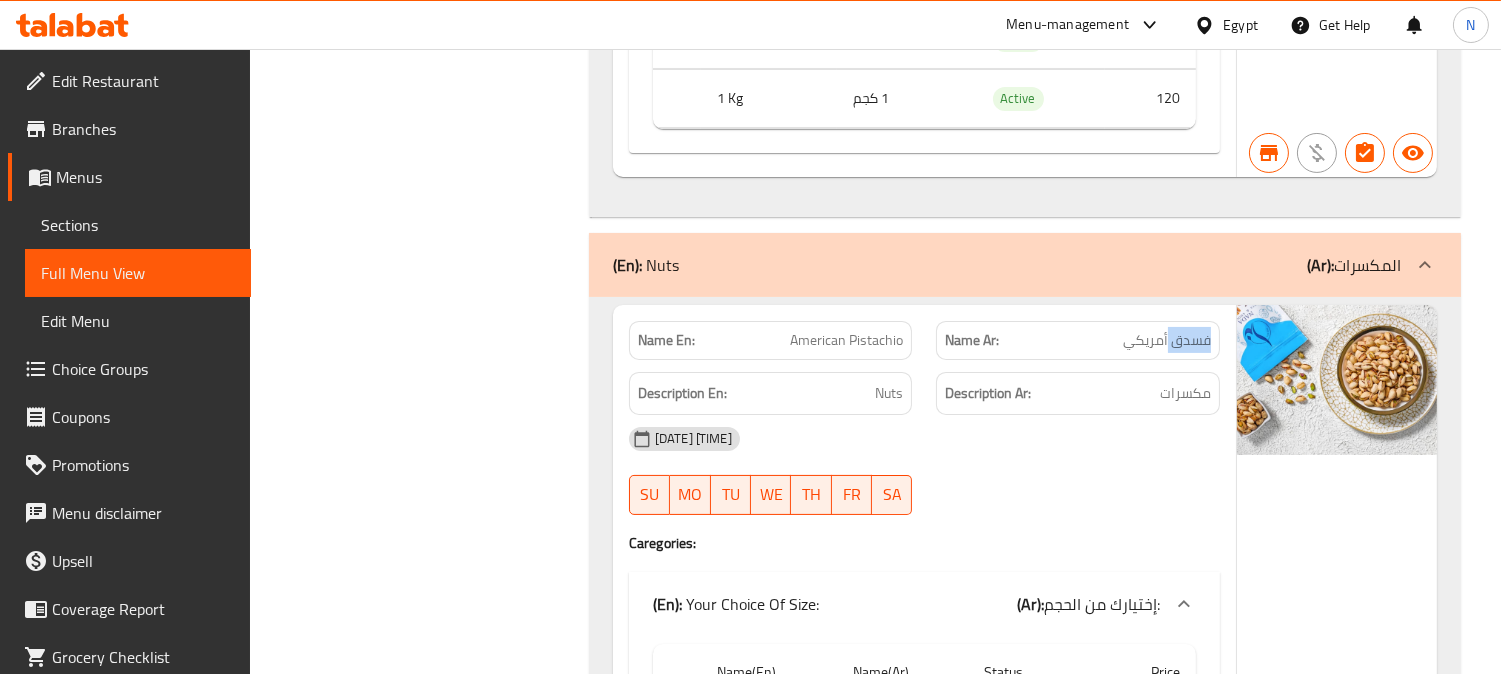 click on "فسدق أمريكي" at bounding box center [1185, -13779] 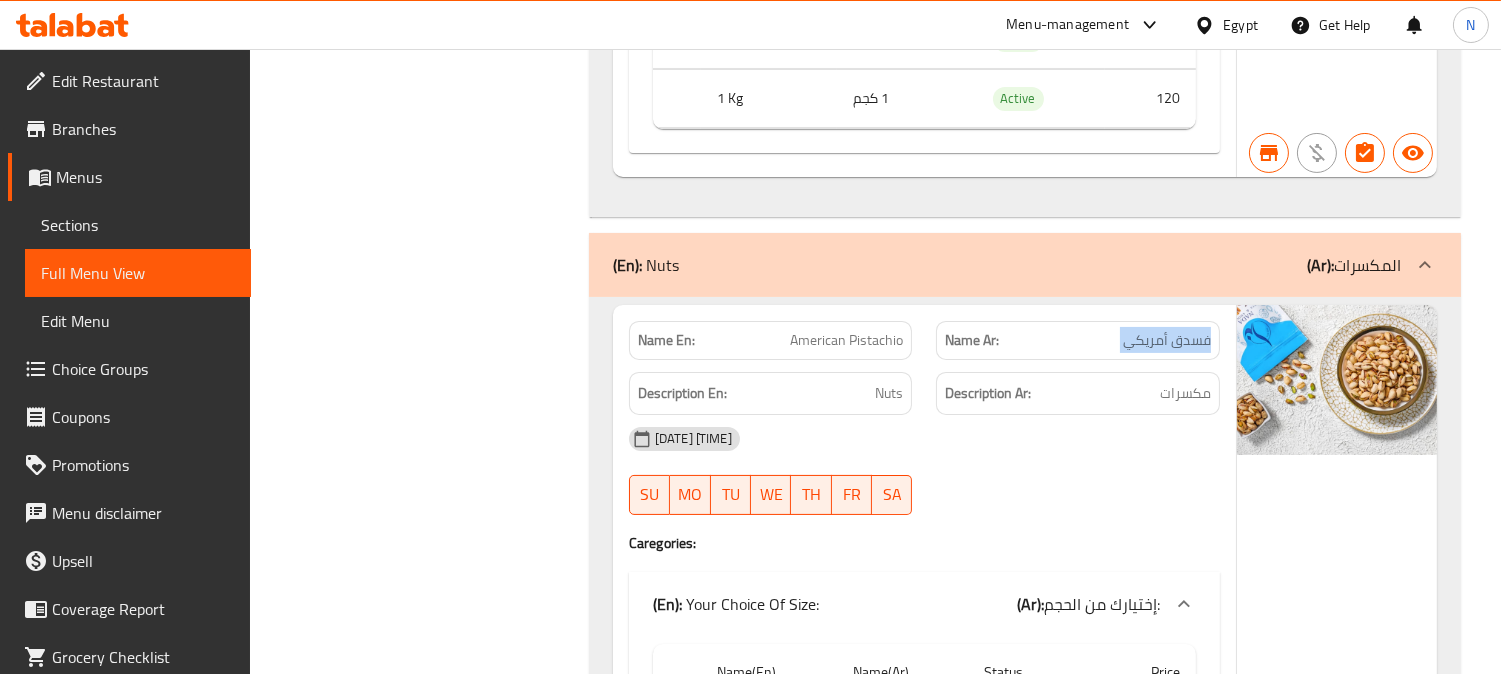 click on "فسدق أمريكي" at bounding box center (1185, -13779) 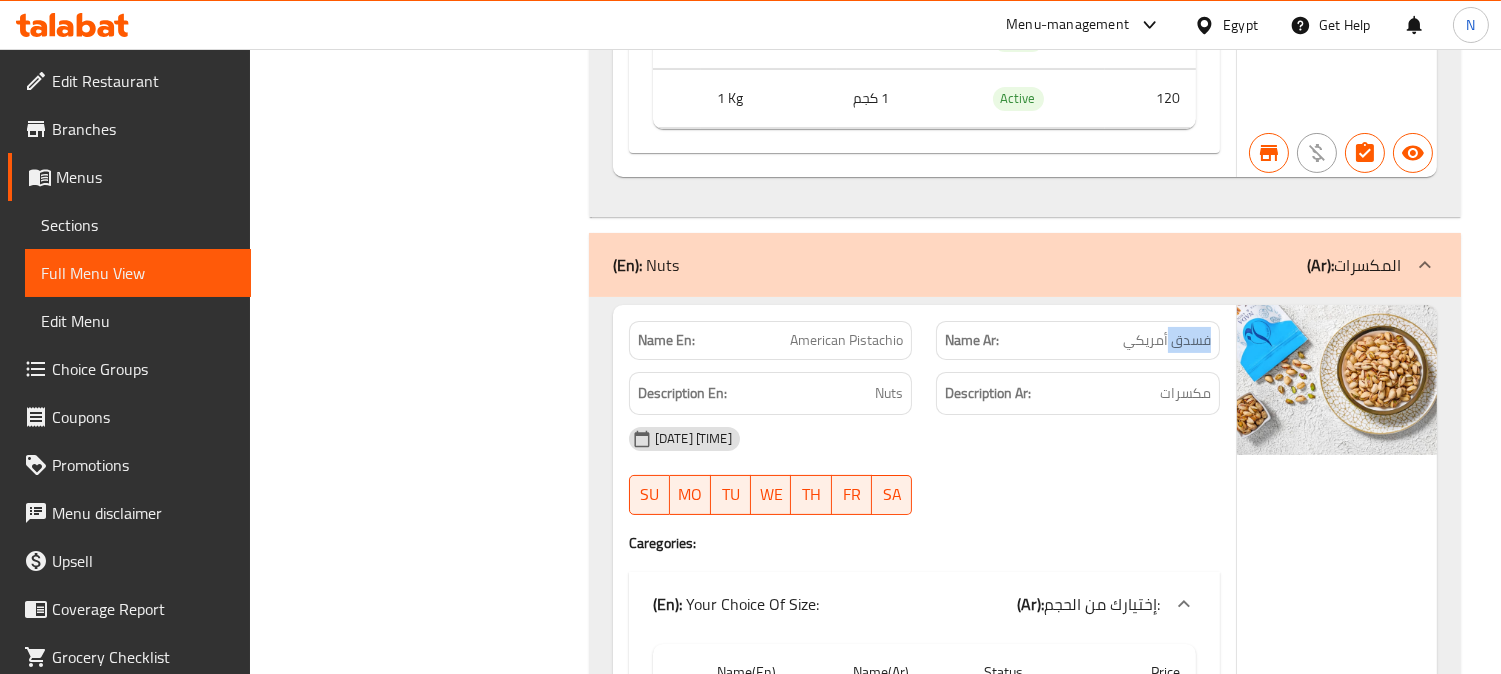 click on "فسدق أمريكي" at bounding box center (1185, -13779) 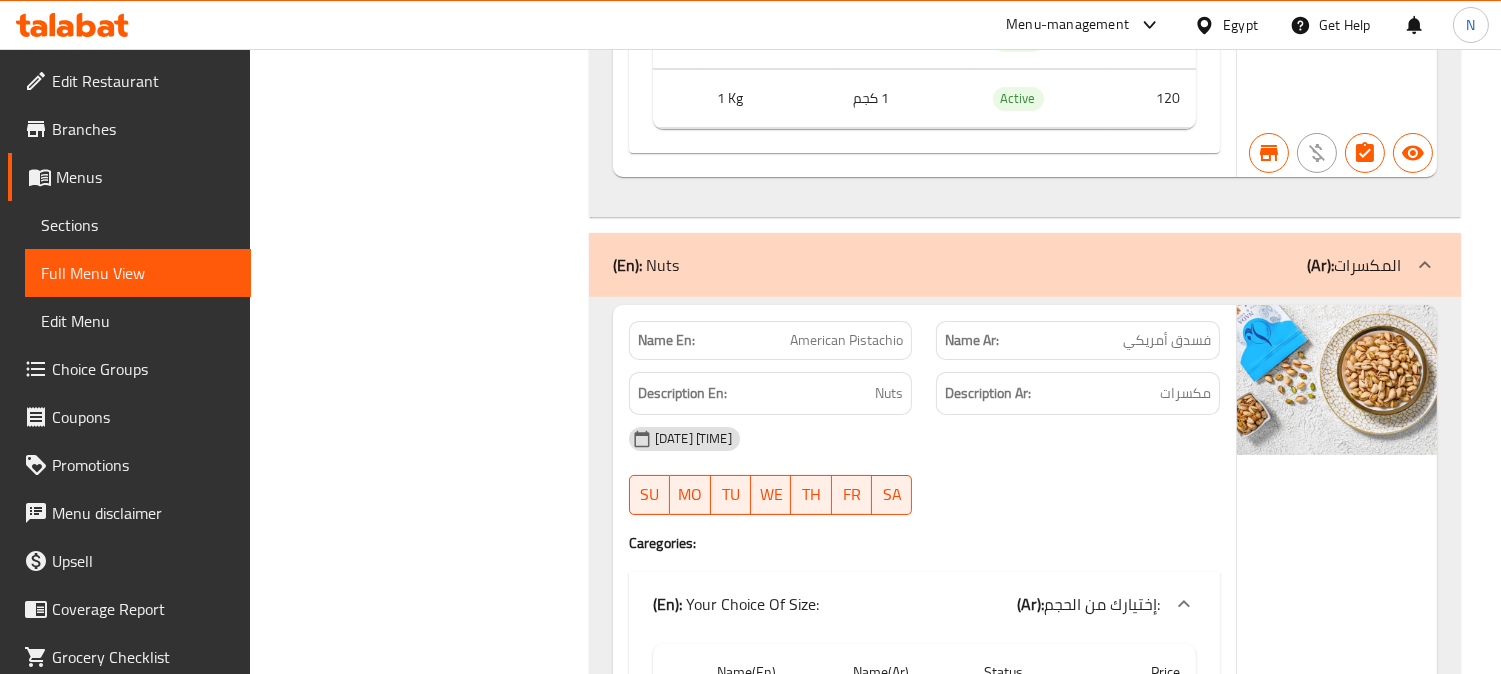 click on "American Pistachio" at bounding box center [865, -13779] 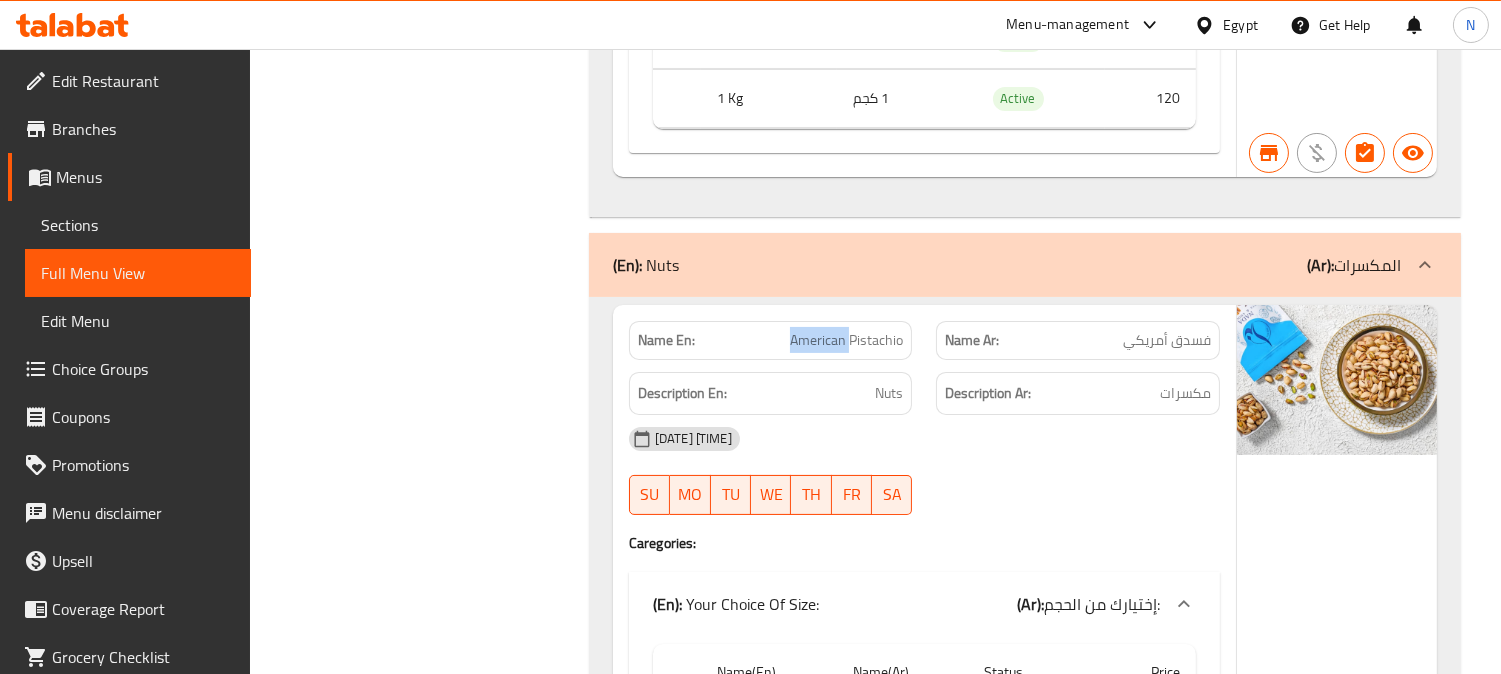 click on "American Pistachio" at bounding box center [865, -13779] 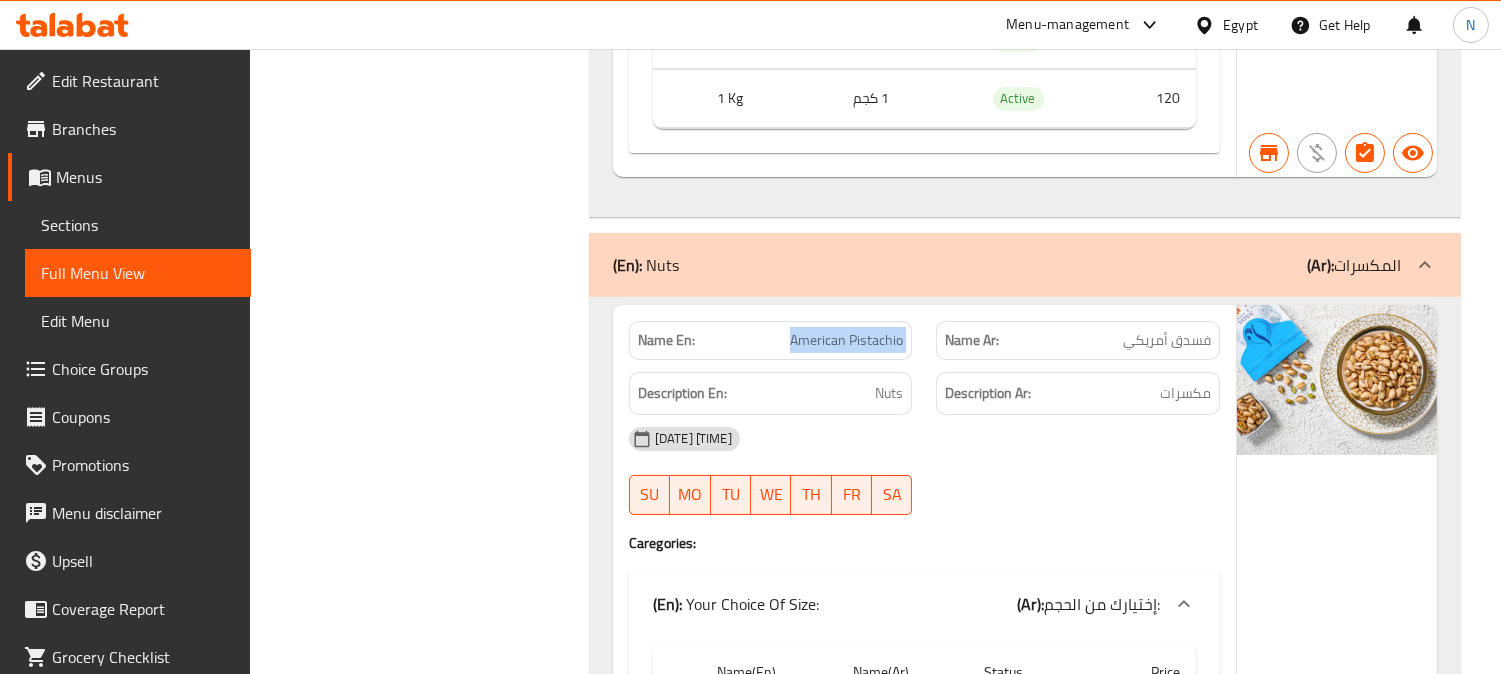 click on "American Pistachio" at bounding box center [865, -13779] 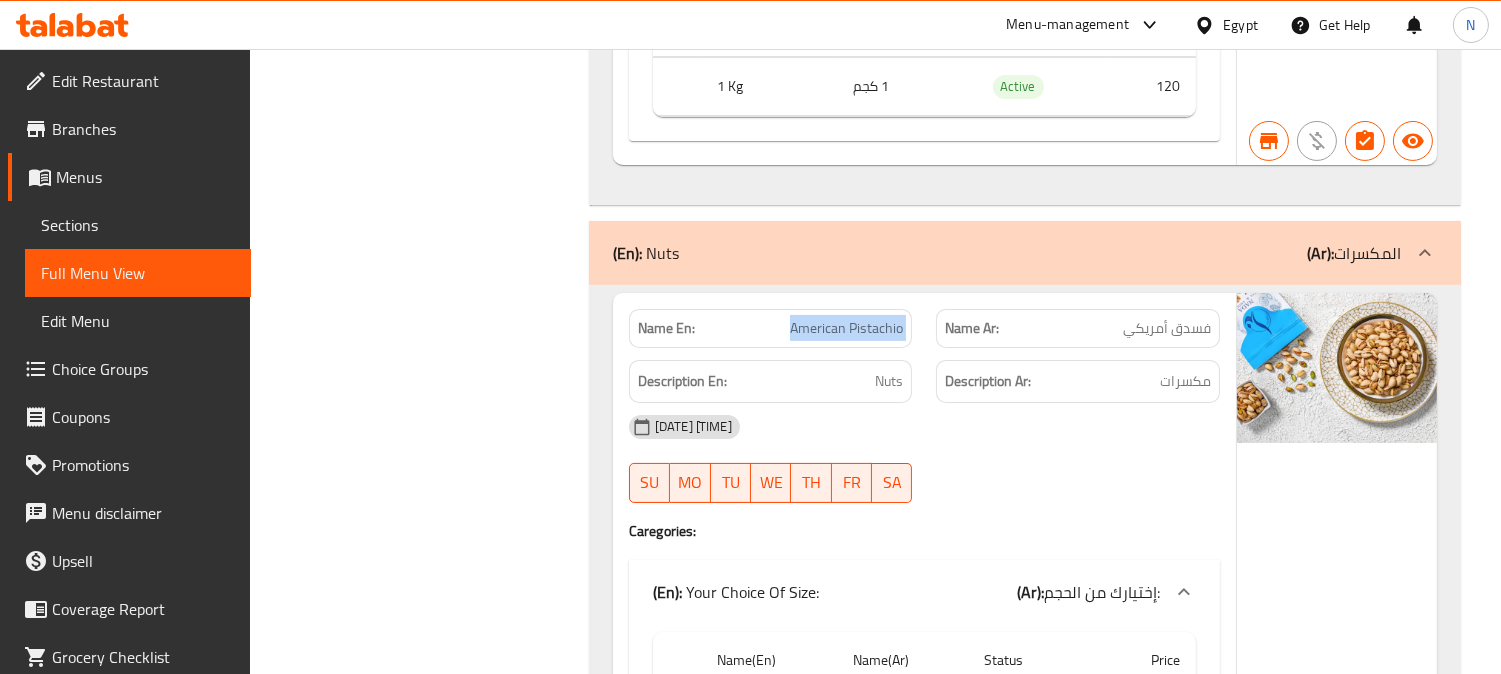 scroll, scrollTop: 14185, scrollLeft: 0, axis: vertical 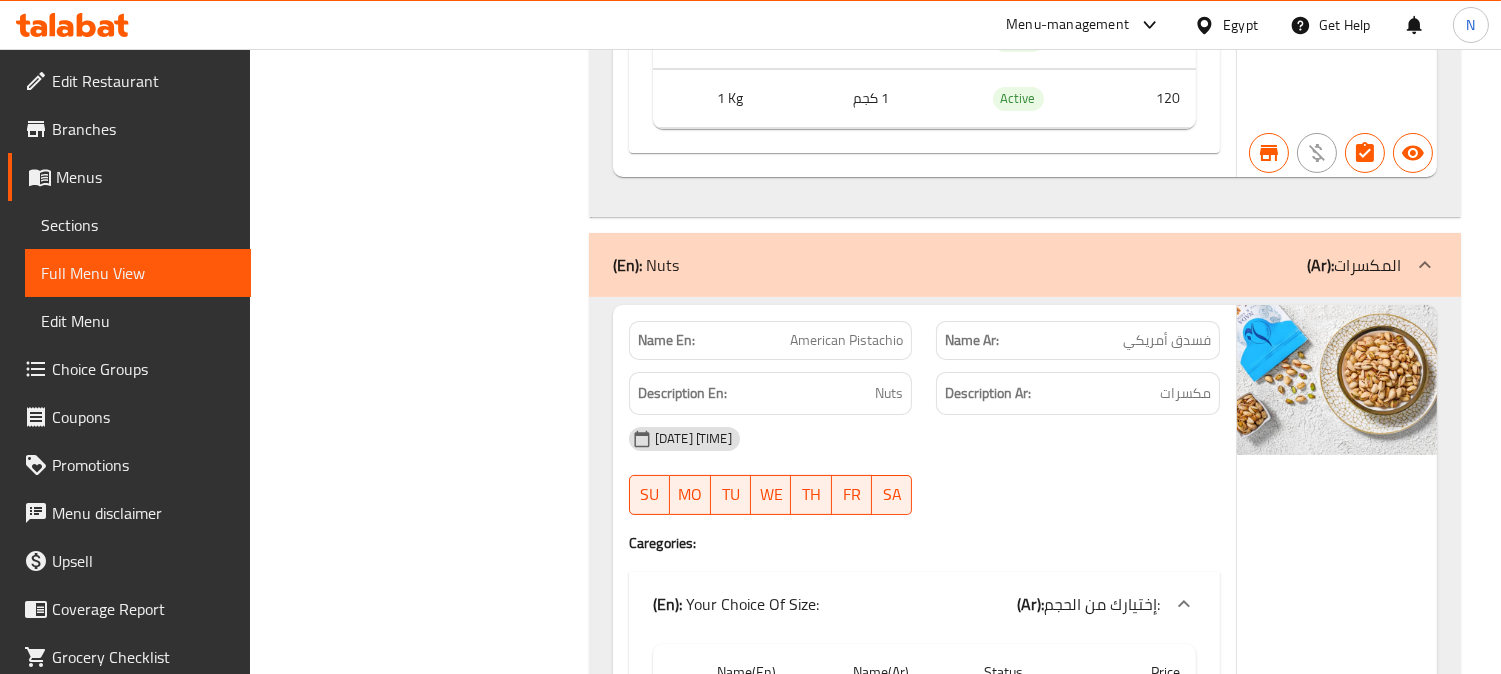 click on "فسدق أمريكي" at bounding box center [1185, -13779] 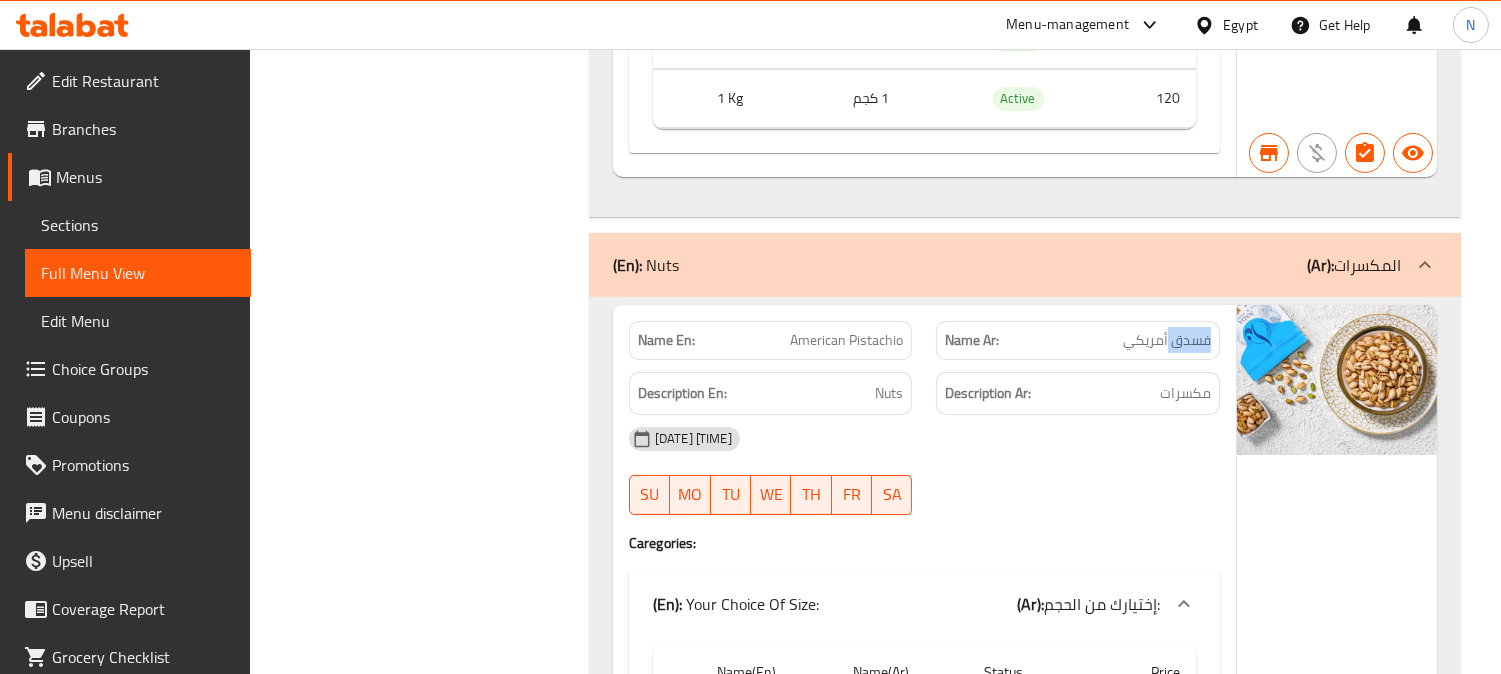click on "فسدق أمريكي" at bounding box center (1185, -13779) 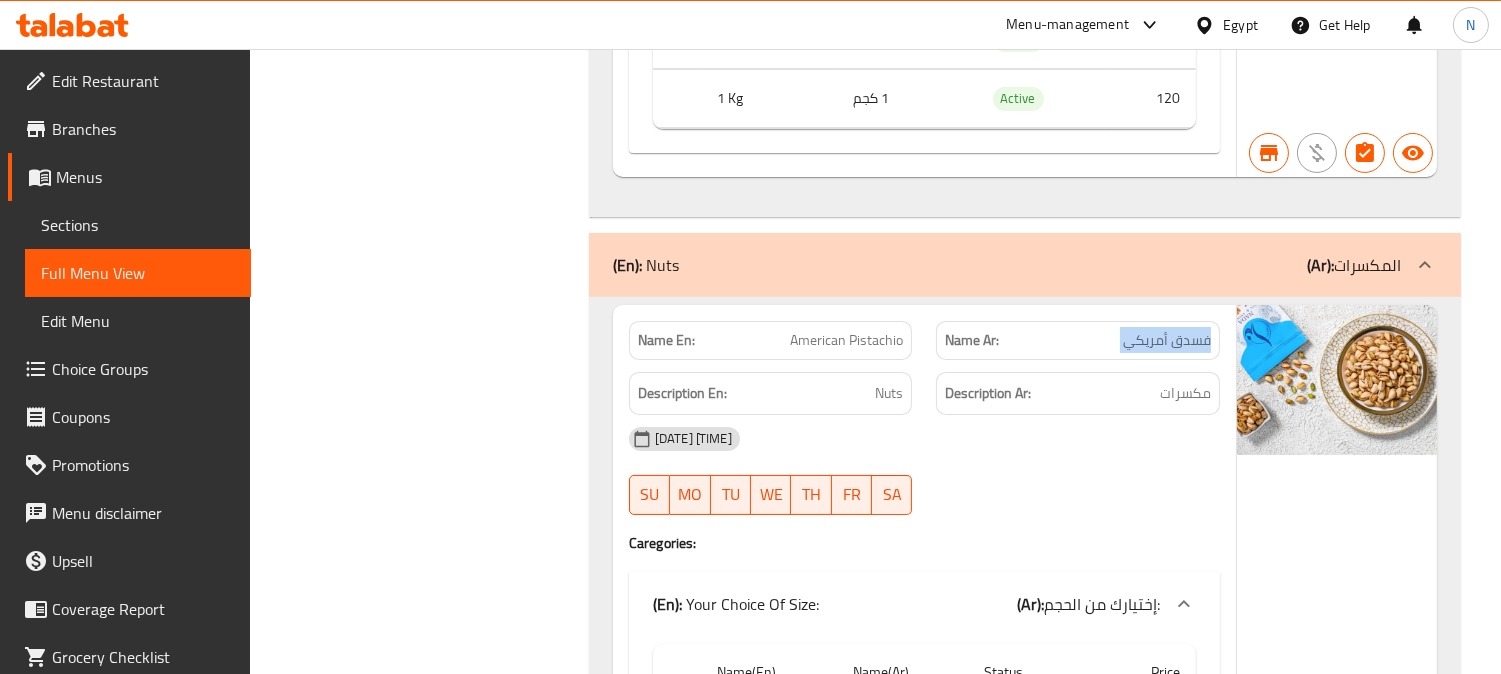 click on "فسدق أمريكي" at bounding box center [1185, -13779] 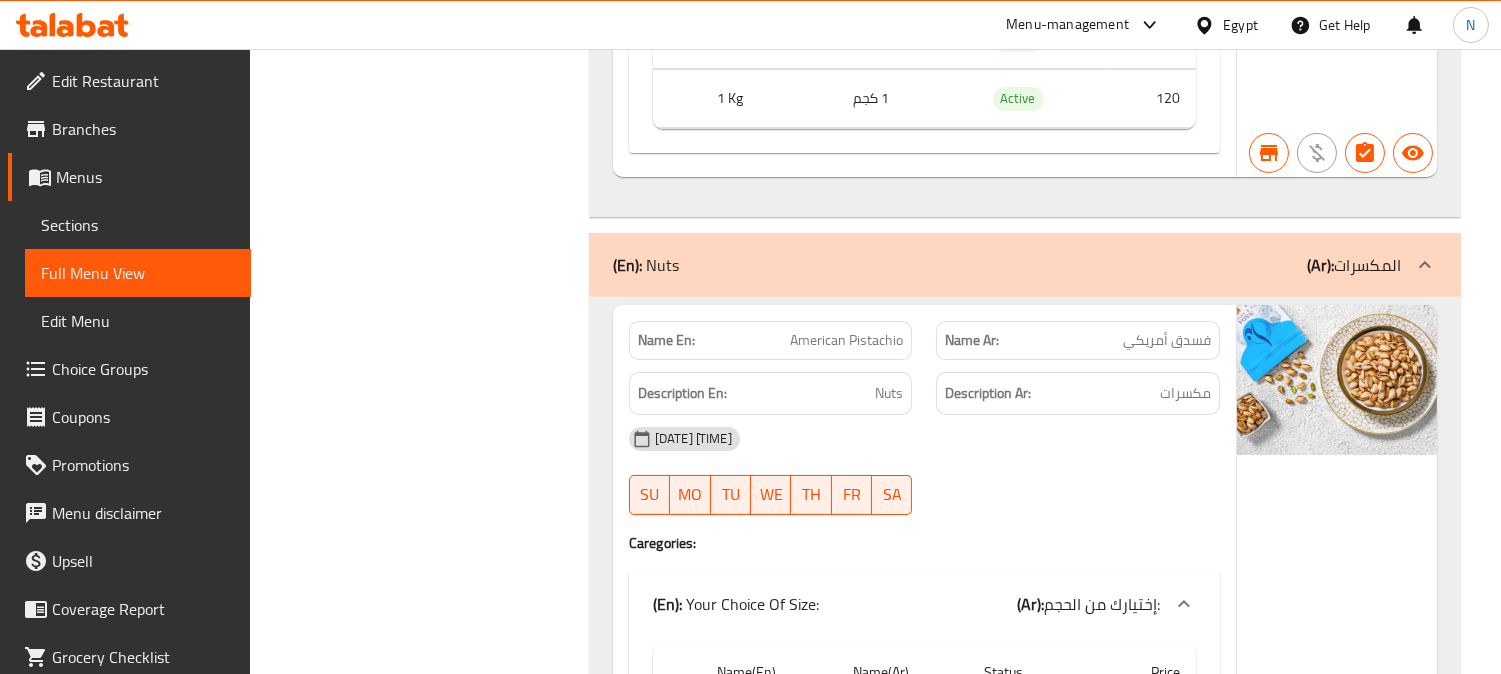 click on "Home / Restaurants management / Menus / Full menu view Export Menu New Menu -cg migration   Active Filter Branches Branches Popular filters Free items Branch specific items Has choices Upsell items Availability filters Available Not available View filters Collapse sections Collapse categories Collapse Choices (En):   Leb Corner  (Ar): ركن اللب Name En: Khashab Leb Name Ar: لب خشب Description En: Leb mhms Description Ar: لب محمص 18-06-2025 07:33 AM SU MO TU WE TH FR SA Caregories: (En):   Your Choice Of Size: (Ar): إختيارك من الحجم: Name(En) Name(Ar) Status Price 1/8 Kilo 1/8 كيلو Active 49 1/4 Kilo 1/4 كيلو Active 98 1/2 Kilo 1/2 كيلو Active 196 Kilo كيلو Active 392 EGP 0 Name En: Talabat Azwazat Nuts Name Ar: ازؤزة مكسرات طلبات Description En: Mshakl Description Ar: تشكيله 18-06-2025 07:33 AM SU MO TU WE TH FR SA Caregories: (En):   Your Choice Of: (Ar): إختيارك من: Name(En) Name(Ar) Status Price 1 Kilo 1 كيلو Active 104 EGP 0" at bounding box center (875, -1963) 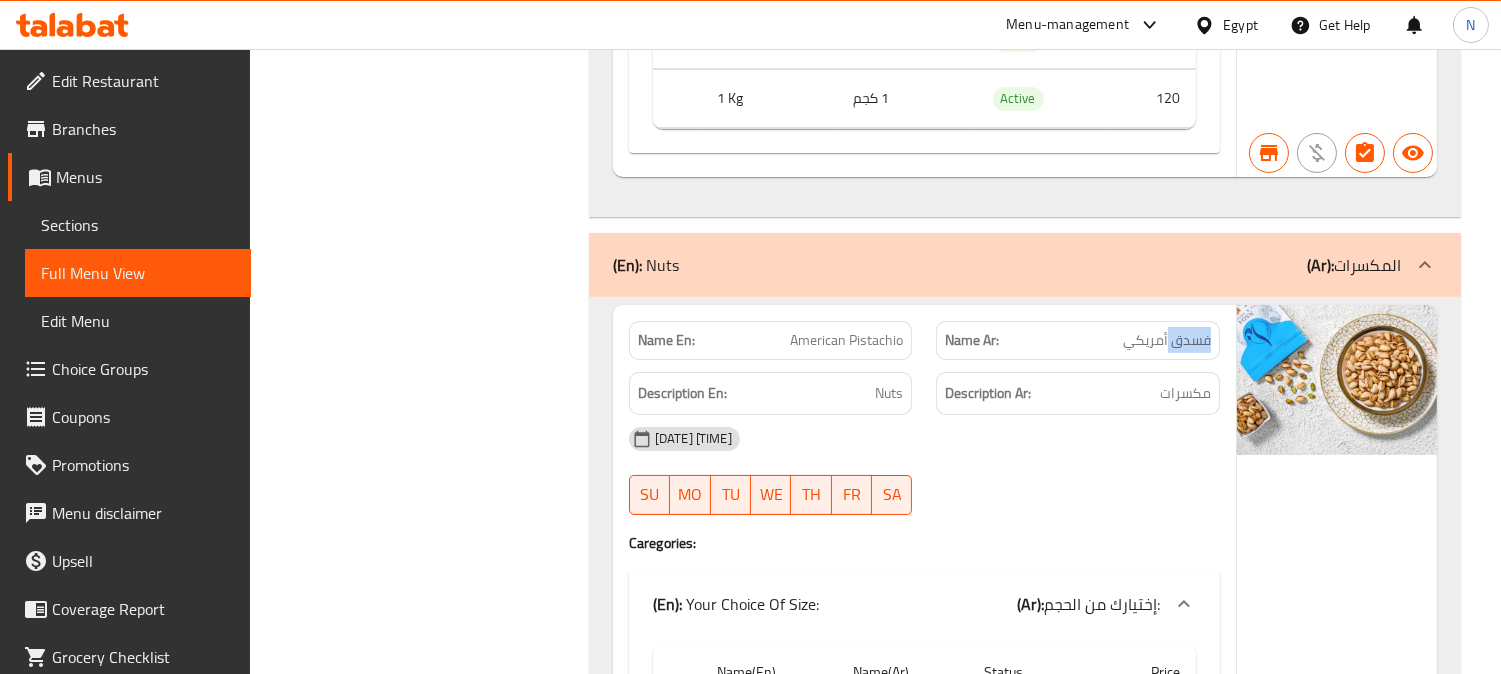 click on "فسدق أمريكي" at bounding box center (1185, -13779) 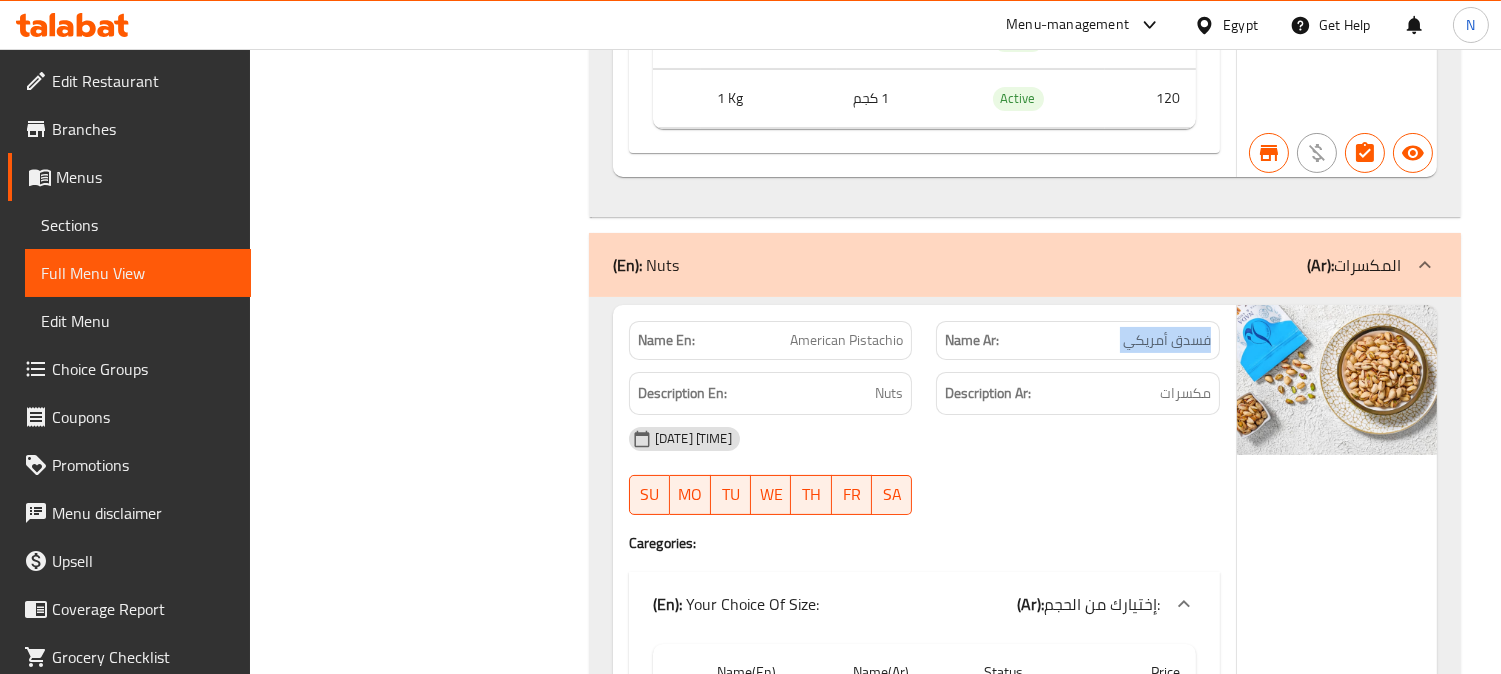 click on "فسدق أمريكي" at bounding box center (1185, -13779) 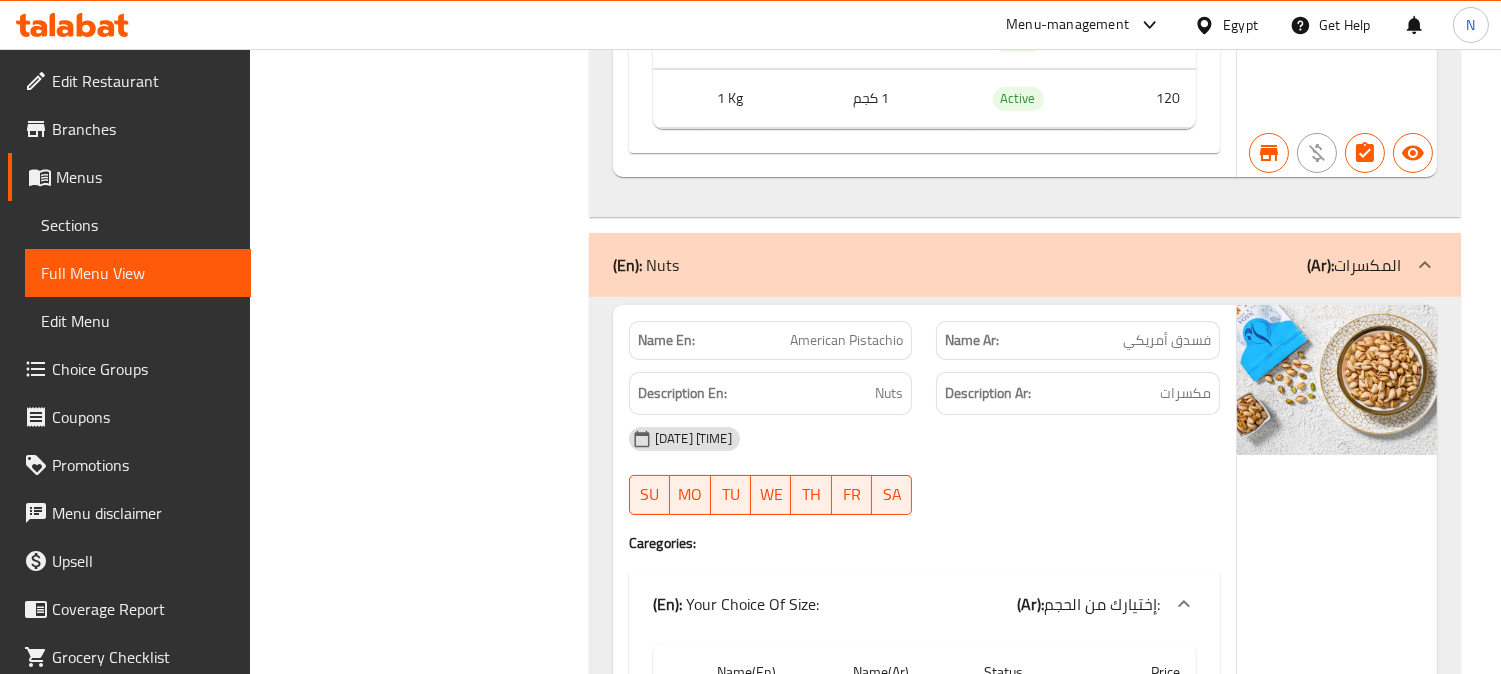 click on "Home / Restaurants management / Menus / Full menu view Export Menu New Menu -cg migration   Active Filter Branches Branches Popular filters Free items Branch specific items Has choices Upsell items Availability filters Available Not available View filters Collapse sections Collapse categories Collapse Choices (En):   Leb Corner  (Ar): ركن اللب Name En: Khashab Leb Name Ar: لب خشب Description En: Leb mhms Description Ar: لب محمص 18-06-2025 07:33 AM SU MO TU WE TH FR SA Caregories: (En):   Your Choice Of Size: (Ar): إختيارك من الحجم: Name(En) Name(Ar) Status Price 1/8 Kilo 1/8 كيلو Active 49 1/4 Kilo 1/4 كيلو Active 98 1/2 Kilo 1/2 كيلو Active 196 Kilo كيلو Active 392 EGP 0 Name En: Talabat Azwazat Nuts Name Ar: ازؤزة مكسرات طلبات Description En: Mshakl Description Ar: تشكيله 18-06-2025 07:33 AM SU MO TU WE TH FR SA Caregories: (En):   Your Choice Of: (Ar): إختيارك من: Name(En) Name(Ar) Status Price 1 Kilo 1 كيلو Active 104 EGP 0" at bounding box center [875, -1963] 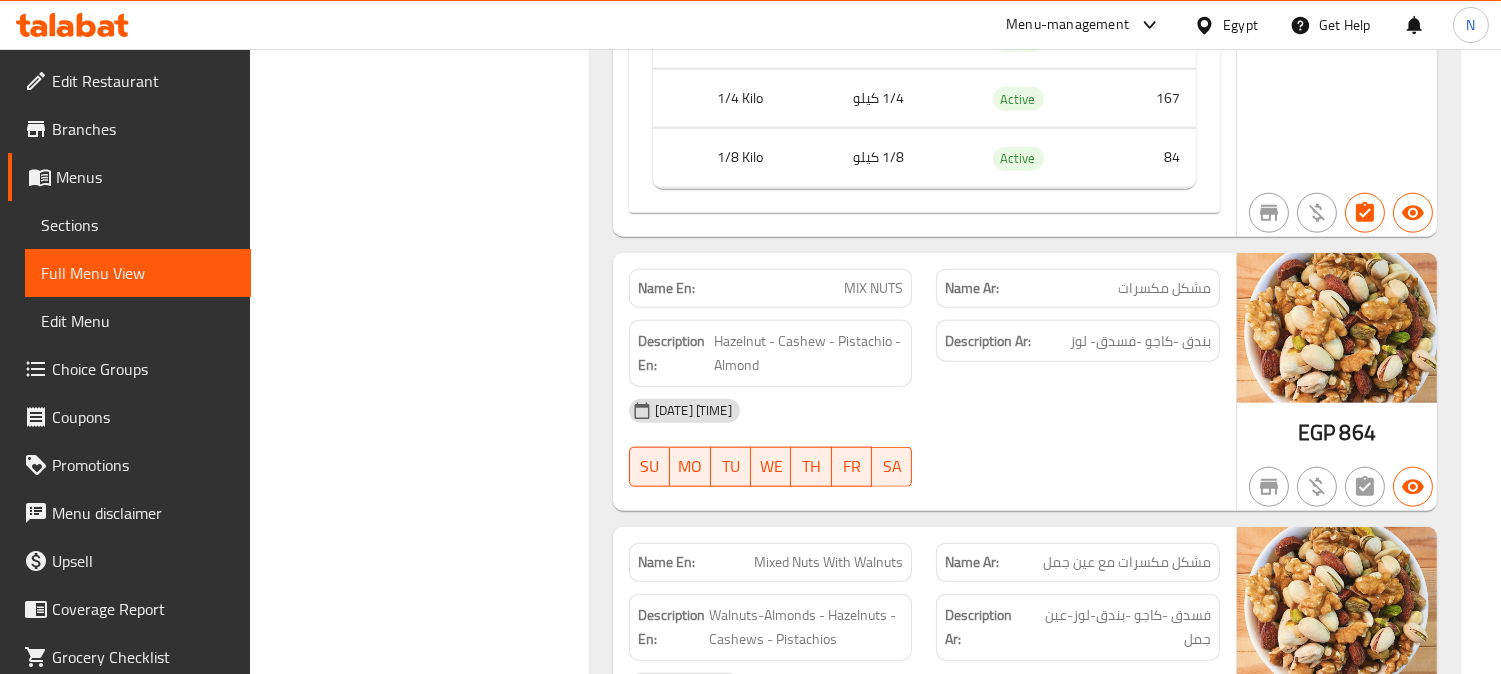 scroll, scrollTop: 15580, scrollLeft: 0, axis: vertical 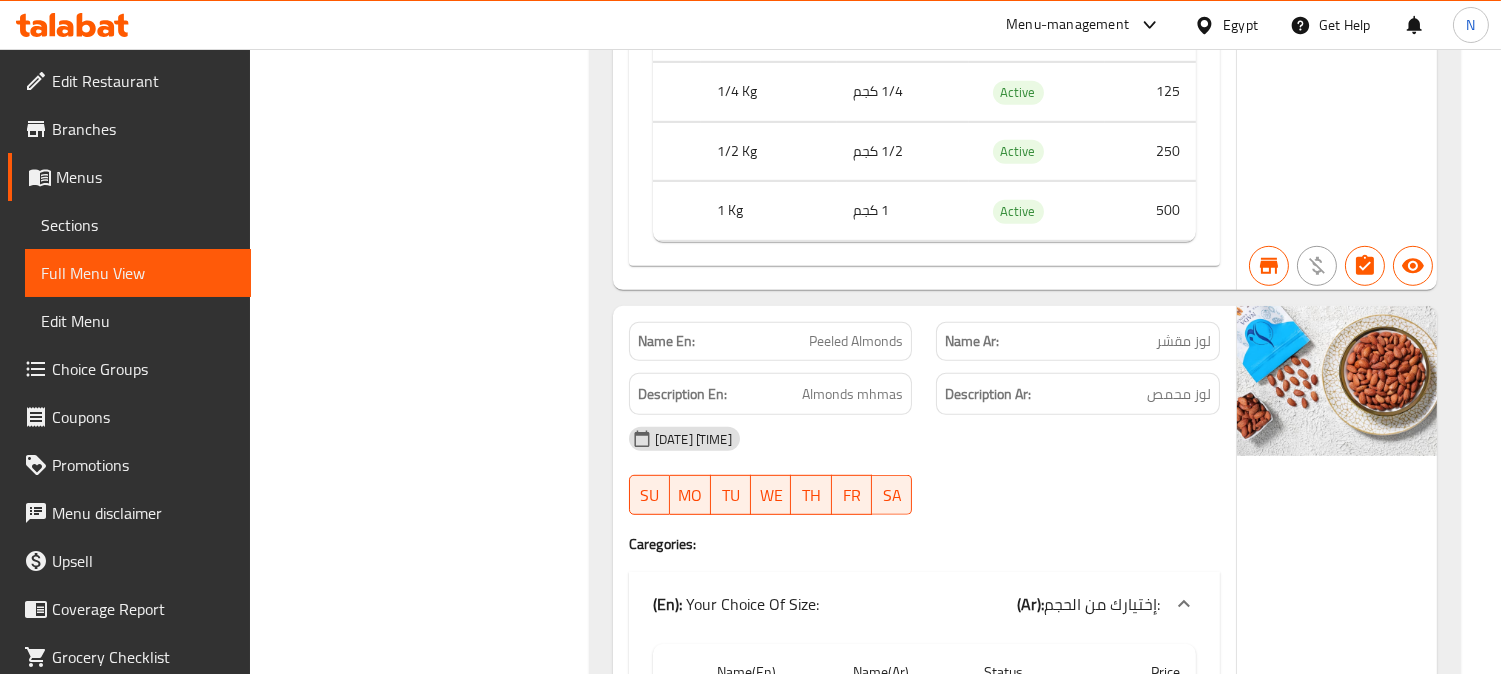 click on "(En):   Leb Corner  (Ar): ركن اللب Name En: Khashab Leb Name Ar: لب خشب Description En: Leb mhms Description Ar: لب محمص 18-06-2025 07:33 AM SU MO TU WE TH FR SA Caregories: (En):   Your Choice Of Size: (Ar): إختيارك من الحجم: Name(En) Name(Ar) Status Price 1/8 Kilo 1/8 كيلو Active 49 1/4 Kilo 1/4 كيلو Active 98 1/2 Kilo 1/2 كيلو Active 196 Kilo كيلو Active 392 EGP 0 Name En: Talabat Azwazat Nuts Name Ar: ازؤزة مكسرات طلبات Description En: Mshakl Description Ar: تشكيله 18-06-2025 07:33 AM SU MO TU WE TH FR SA Caregories: (En):   Your Choice Of: (Ar): إختيارك من: Name(En) Name(Ar) Status Price 1 Kilo 1 كيلو Active 104 EGP 0 Name En: Mix Azwazat Talabat Name Ar: ازؤزة ميكس طلبات Description En: Description Ar: 18-06-2025 07:33 AM SU MO TU WE TH FR SA Caregories: (En):   Your Choice Of: (Ar): إختيارك من: Name(En) Name(Ar) Status Price 1 Kilo 1 كيلو Active 86 EGP 0 Name En: White Leb  Name Ar: SU MO TU WE" at bounding box center [1025, -3252] 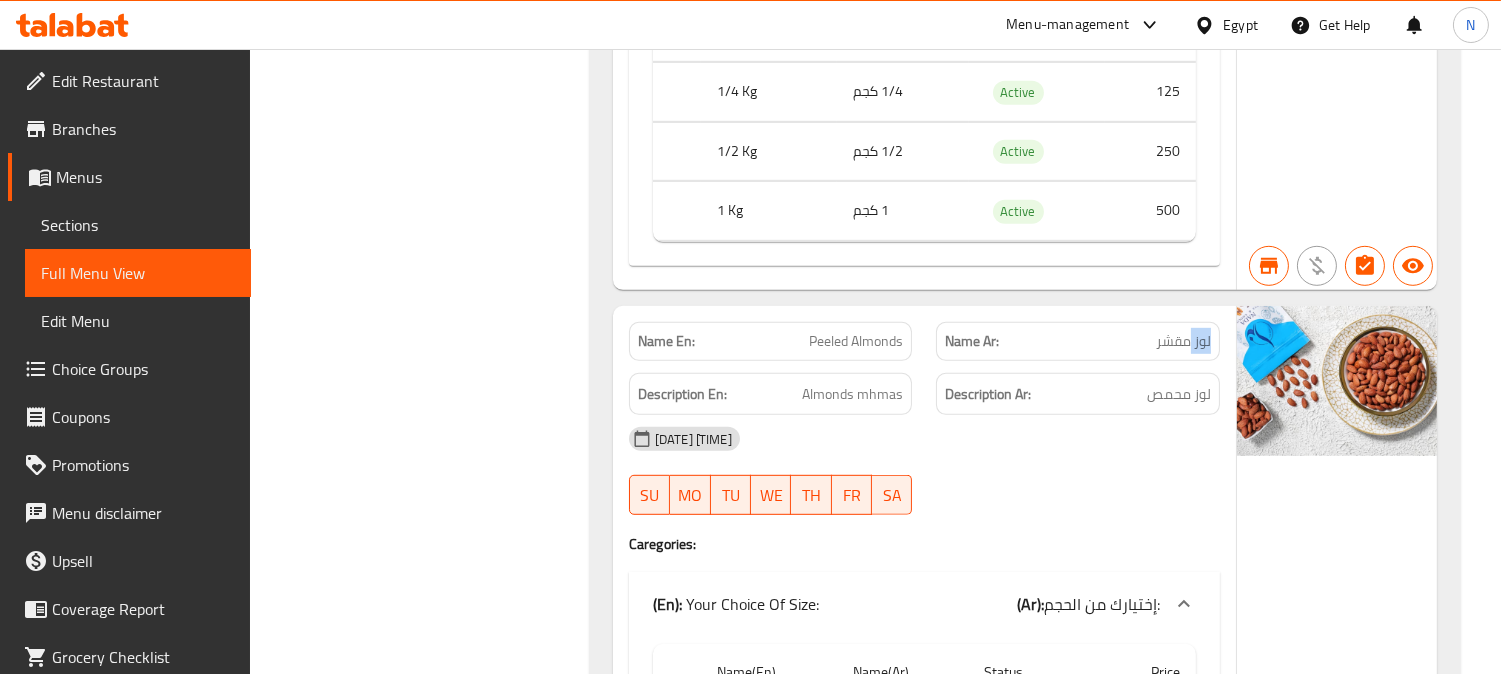 click on "لوز مقشر" at bounding box center [1156, -13957] 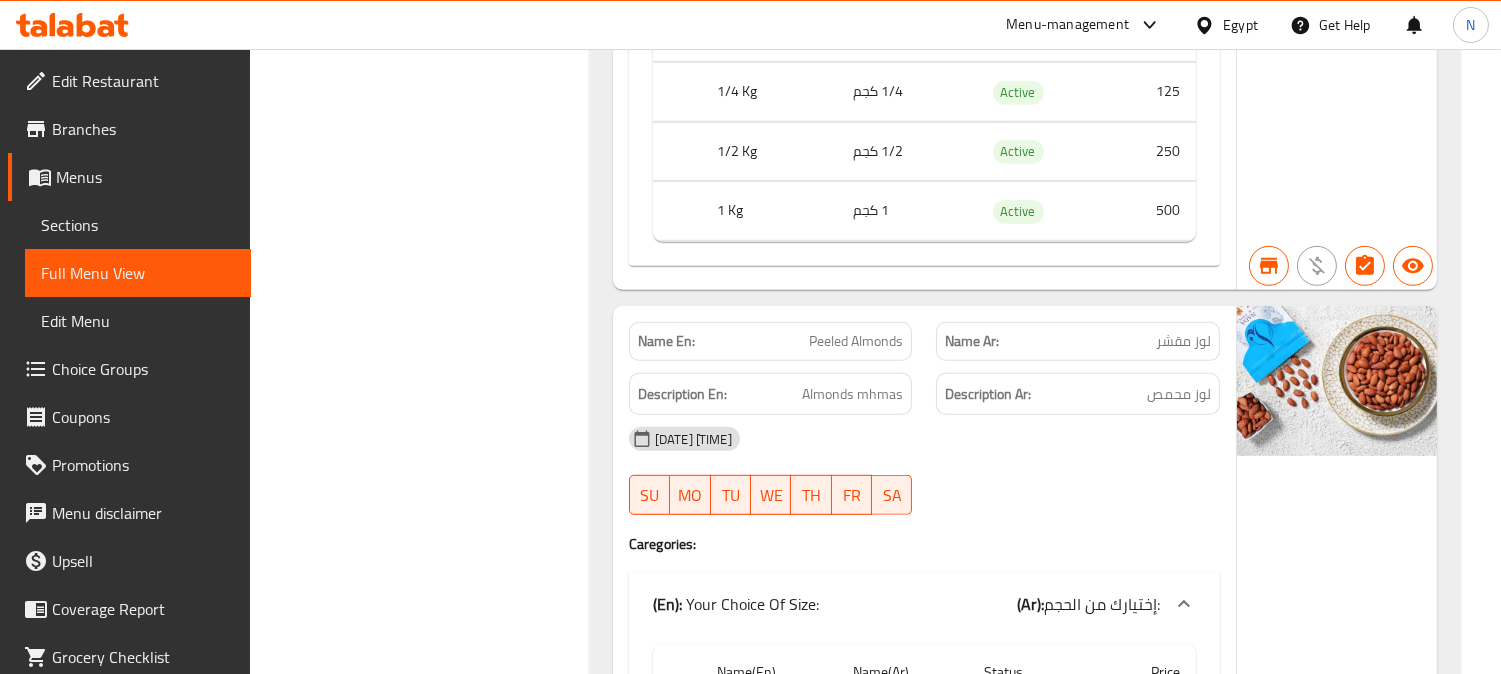 click on "Home / Restaurants management / Menus / Full menu view Export Menu New Menu -cg migration   Active Filter Branches Branches Popular filters Free items Branch specific items Has choices Upsell items Availability filters Available Not available View filters Collapse sections Collapse categories Collapse Choices (En):   Leb Corner  (Ar): ركن اللب Name En: Khashab Leb Name Ar: لب خشب Description En: Leb mhms Description Ar: لب محمص 18-06-2025 07:33 AM SU MO TU WE TH FR SA Caregories: (En):   Your Choice Of Size: (Ar): إختيارك من الحجم: Name(En) Name(Ar) Status Price 1/8 Kilo 1/8 كيلو Active 49 1/4 Kilo 1/4 كيلو Active 98 1/2 Kilo 1/2 كيلو Active 196 Kilo كيلو Active 392 EGP 0 Name En: Talabat Azwazat Nuts Name Ar: ازؤزة مكسرات طلبات Description En: Mshakl Description Ar: تشكيله 18-06-2025 07:33 AM SU MO TU WE TH FR SA Caregories: (En):   Your Choice Of: (Ar): إختيارك من: Name(En) Name(Ar) Status Price 1 Kilo 1 كيلو Active 104 EGP 0" at bounding box center [875, -3358] 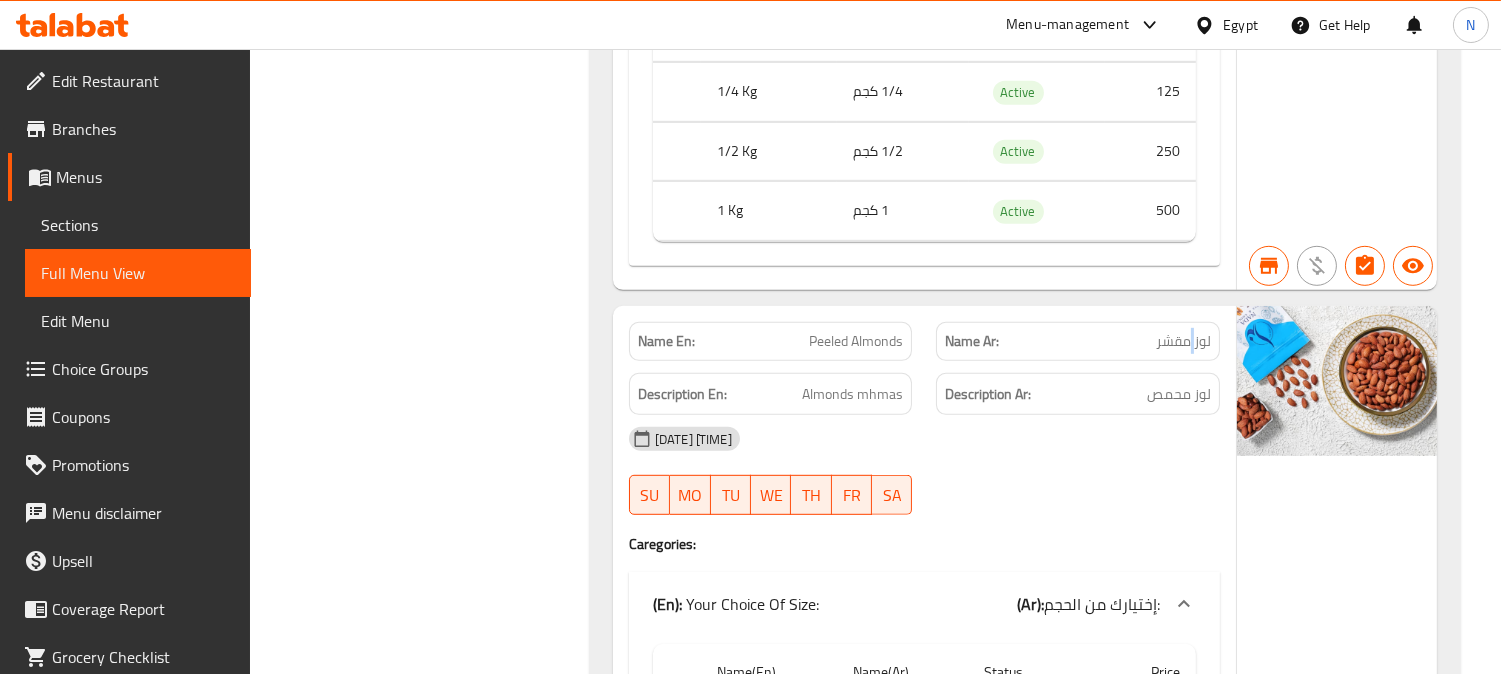 click on "لوز مقشر" at bounding box center [1156, -13957] 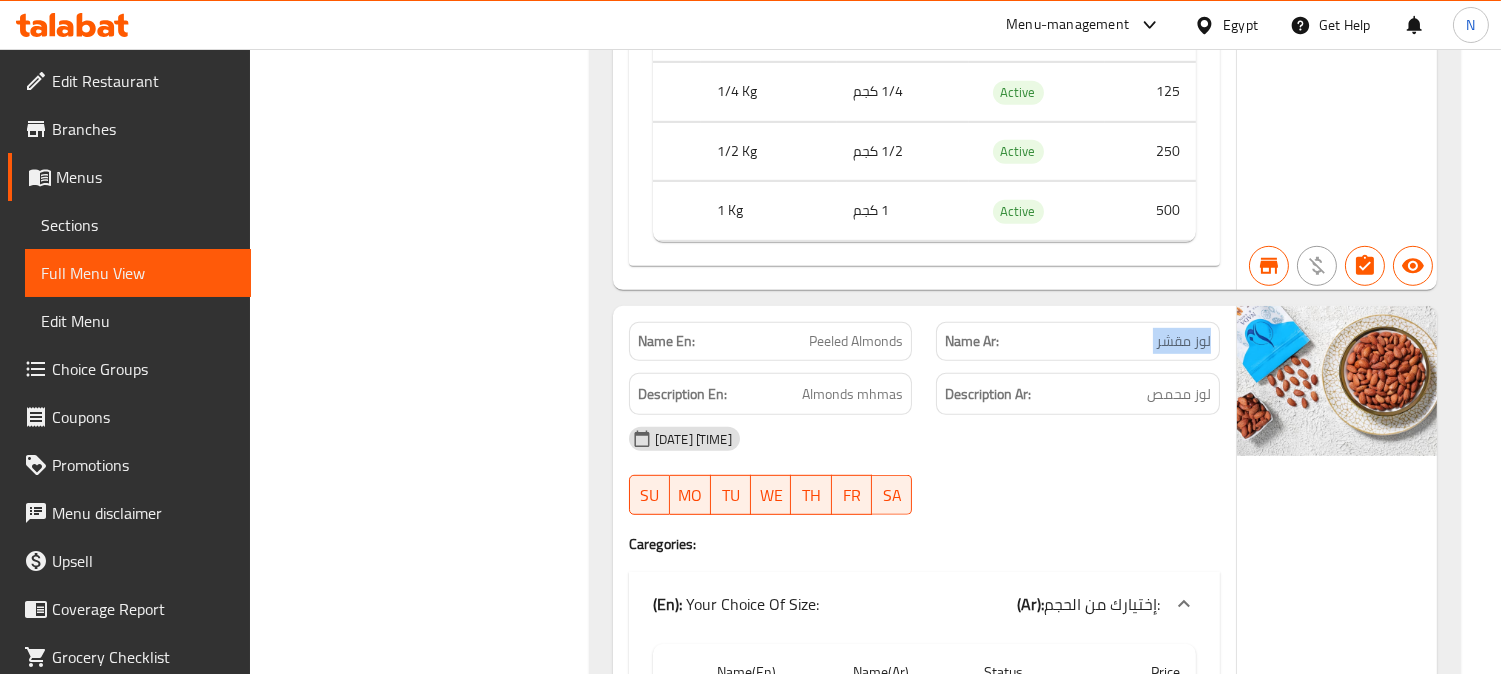 click on "لوز مقشر" at bounding box center [1156, -13957] 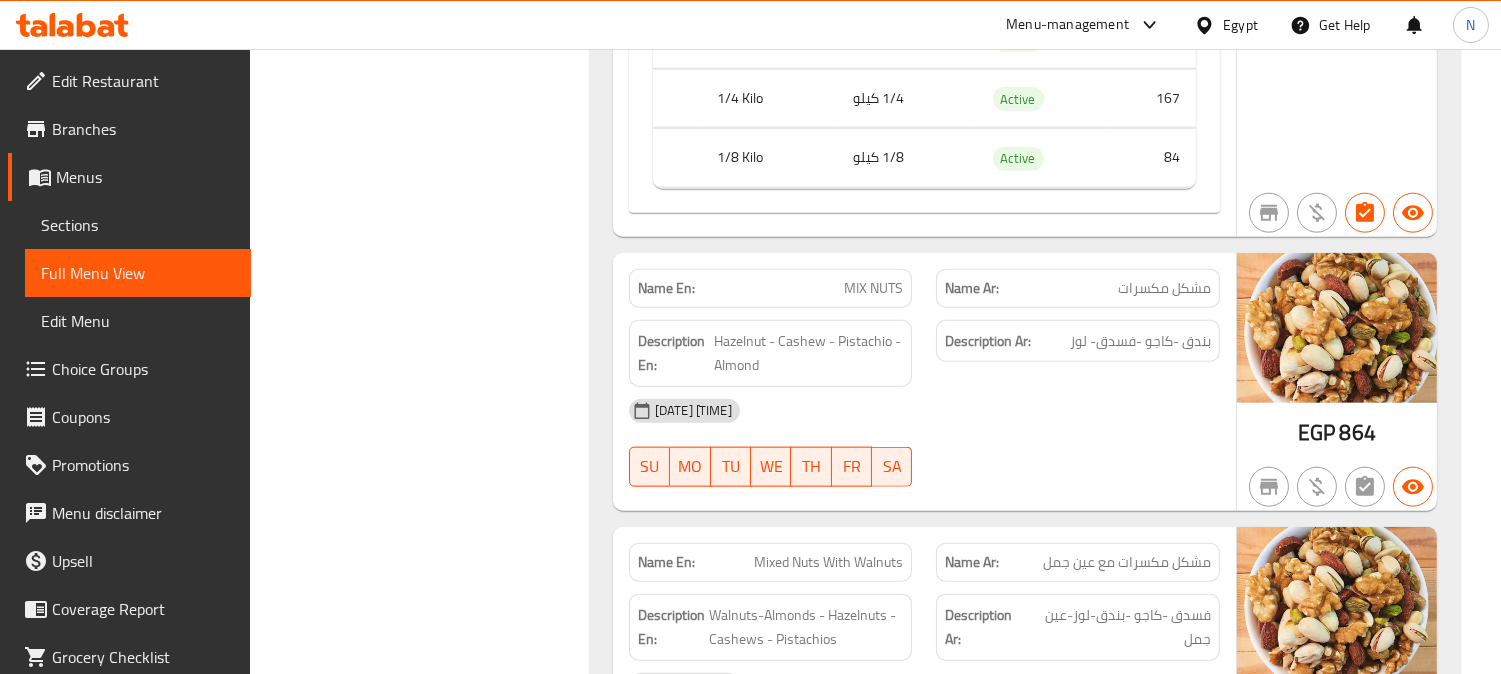 scroll, scrollTop: 16277, scrollLeft: 0, axis: vertical 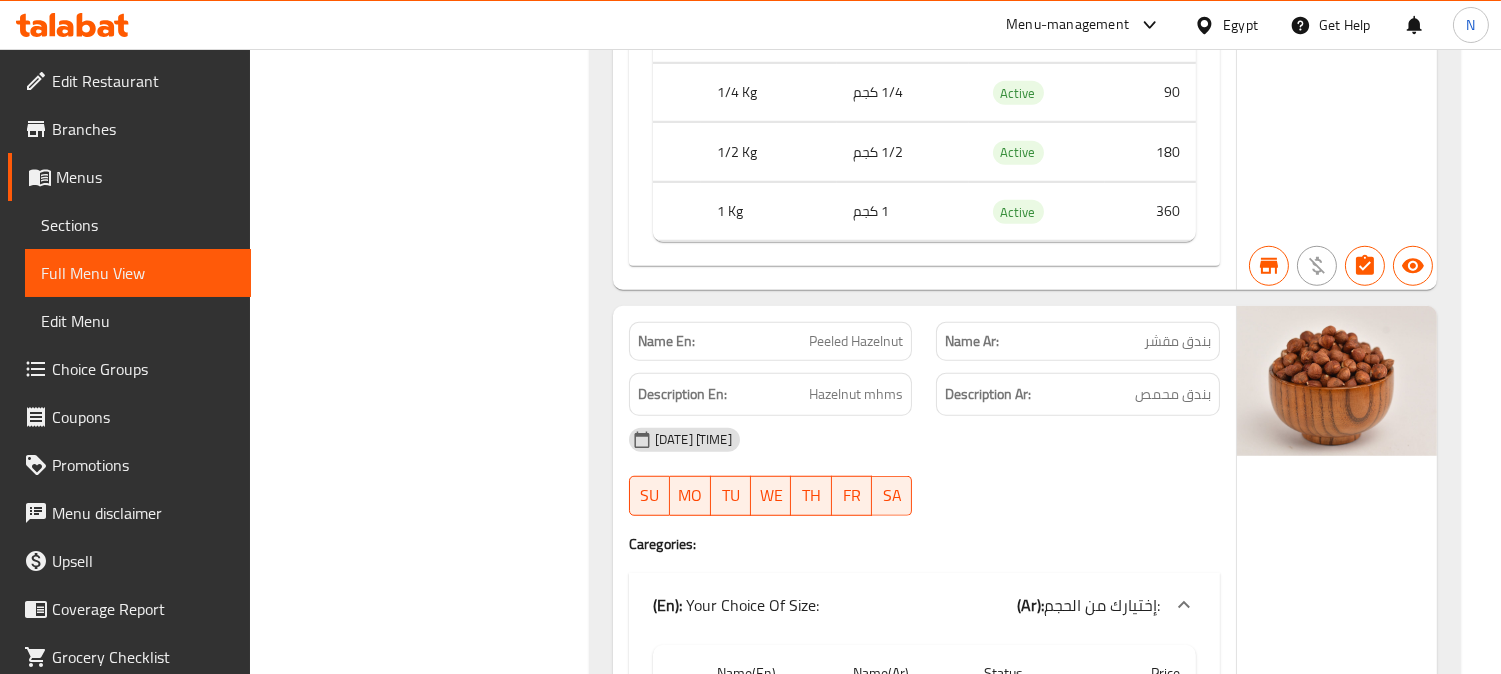 click on "Peeled Hazelnut" at bounding box center (873, -14135) 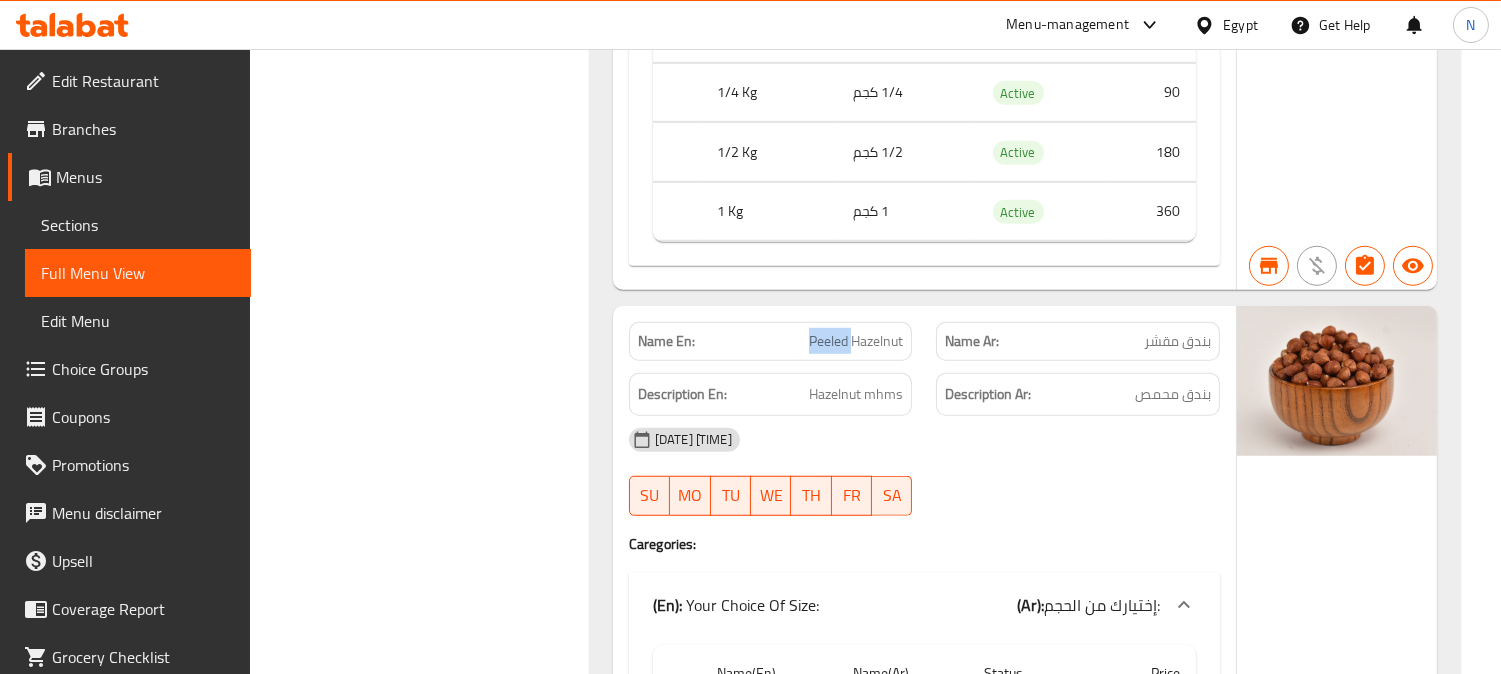 click on "Peeled Hazelnut" at bounding box center (873, -14135) 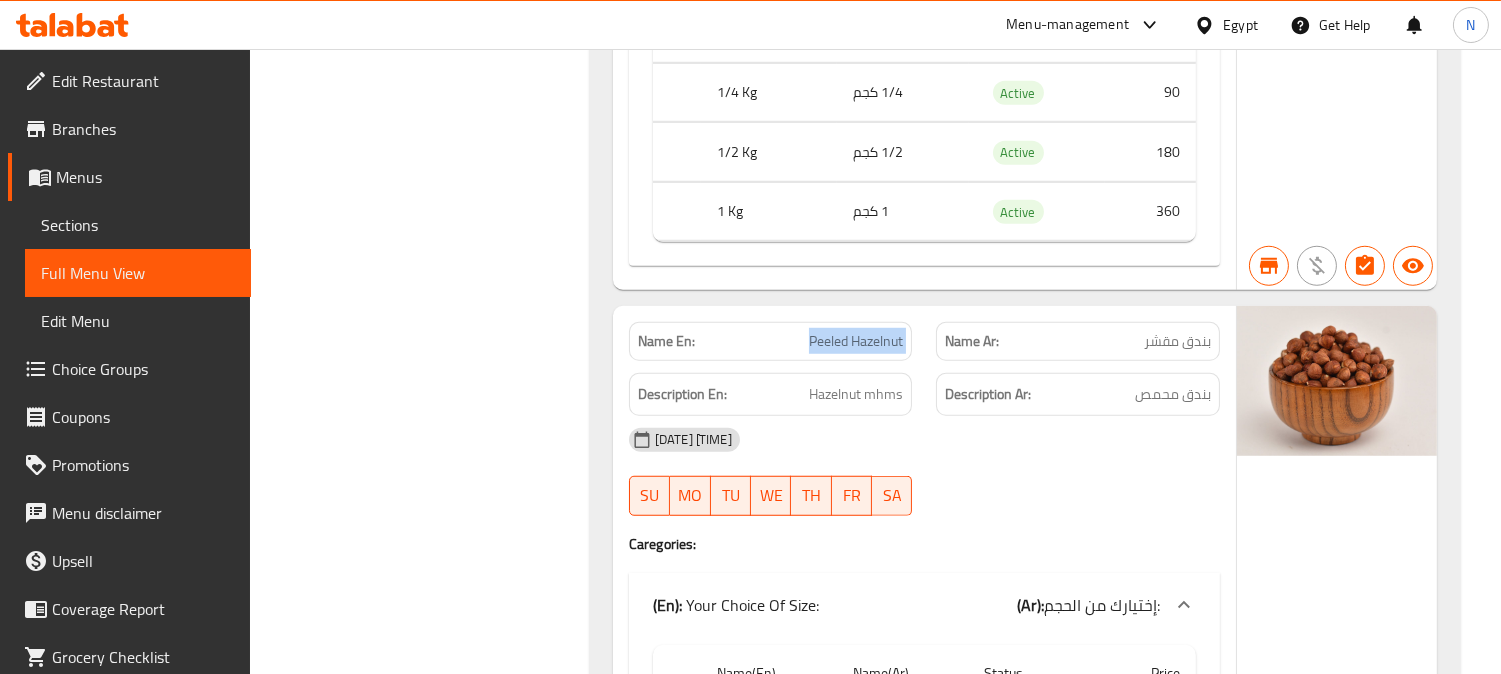 click on "Peeled Hazelnut" at bounding box center [873, -14135] 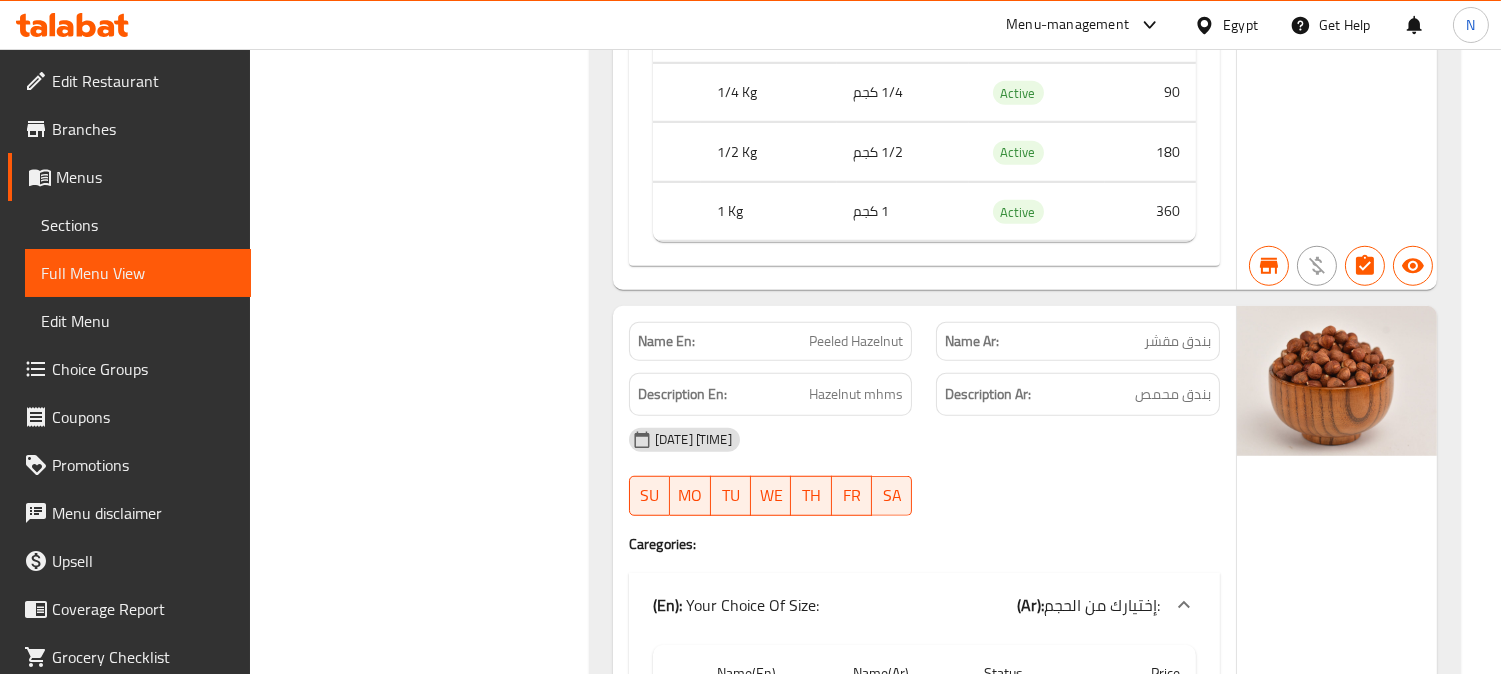 click on "Home / Restaurants management / Menus / Full menu view Export Menu New Menu -cg migration   Active Filter Branches Branches Popular filters Free items Branch specific items Has choices Upsell items Availability filters Available Not available View filters Collapse sections Collapse categories Collapse Choices (En):   Leb Corner  (Ar): ركن اللب Name En: Khashab Leb Name Ar: لب خشب Description En: Leb mhms Description Ar: لب محمص 18-06-2025 07:33 AM SU MO TU WE TH FR SA Caregories: (En):   Your Choice Of Size: (Ar): إختيارك من الحجم: Name(En) Name(Ar) Status Price 1/8 Kilo 1/8 كيلو Active 49 1/4 Kilo 1/4 كيلو Active 98 1/2 Kilo 1/2 كيلو Active 196 Kilo كيلو Active 392 EGP 0 Name En: Talabat Azwazat Nuts Name Ar: ازؤزة مكسرات طلبات Description En: Mshakl Description Ar: تشكيله 18-06-2025 07:33 AM SU MO TU WE TH FR SA Caregories: (En):   Your Choice Of: (Ar): إختيارك من: Name(En) Name(Ar) Status Price 1 Kilo 1 كيلو Active 104 EGP 0" at bounding box center (875, -4055) 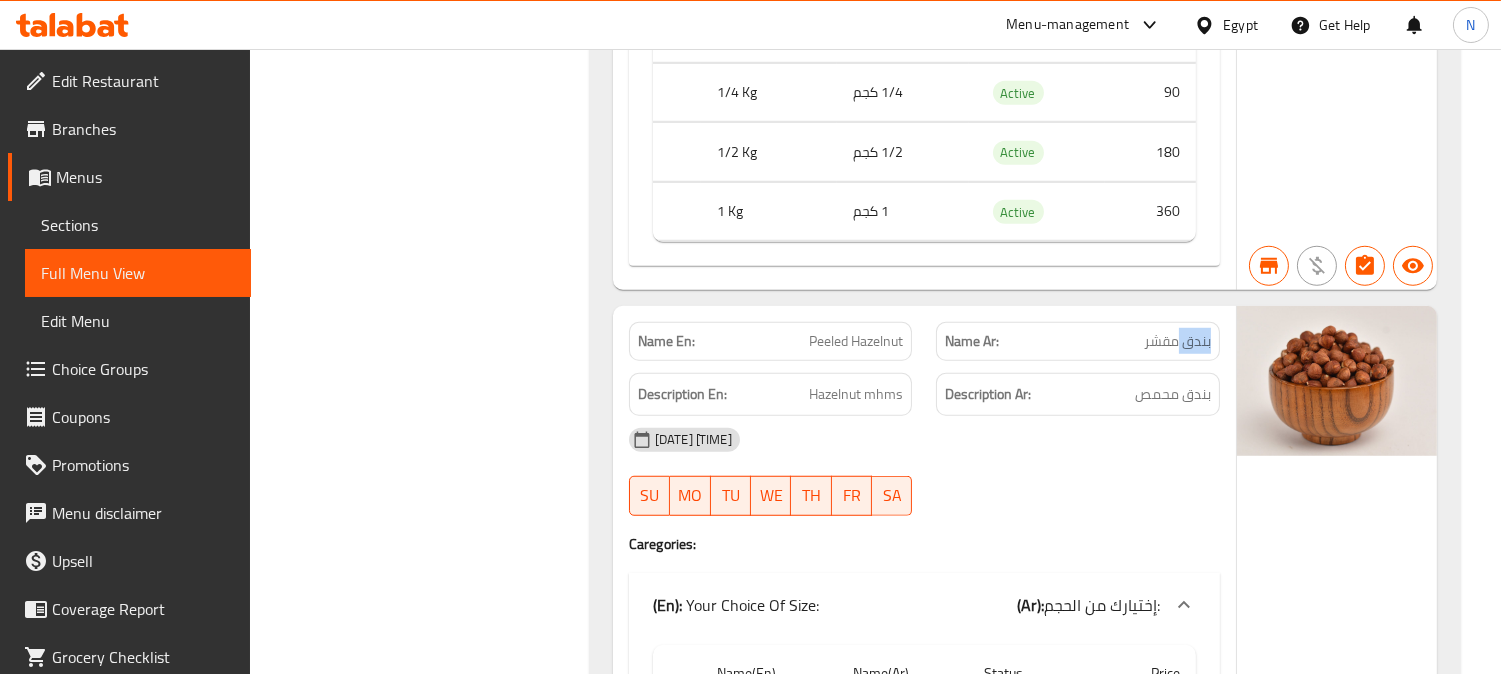 click on "بندق مقشر" at bounding box center [1186, -14135] 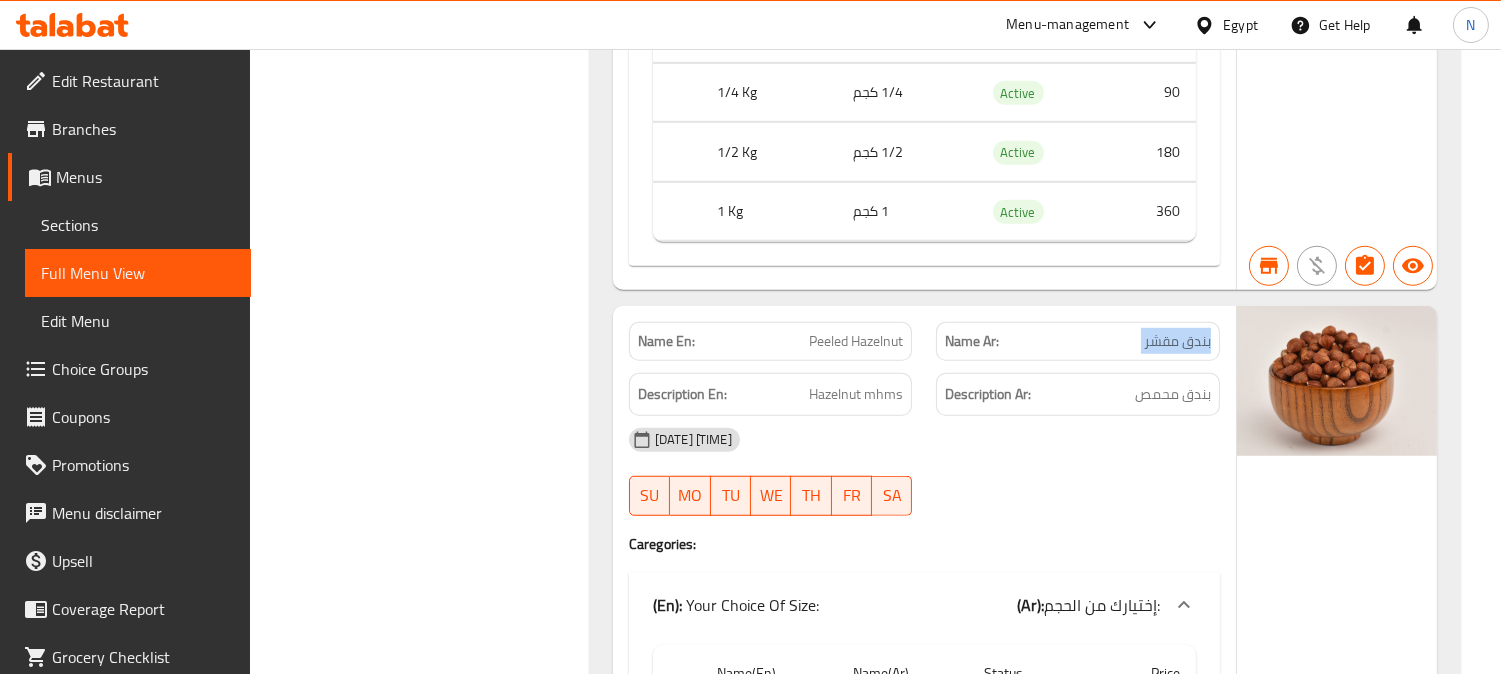 click on "بندق مقشر" at bounding box center [1186, -14135] 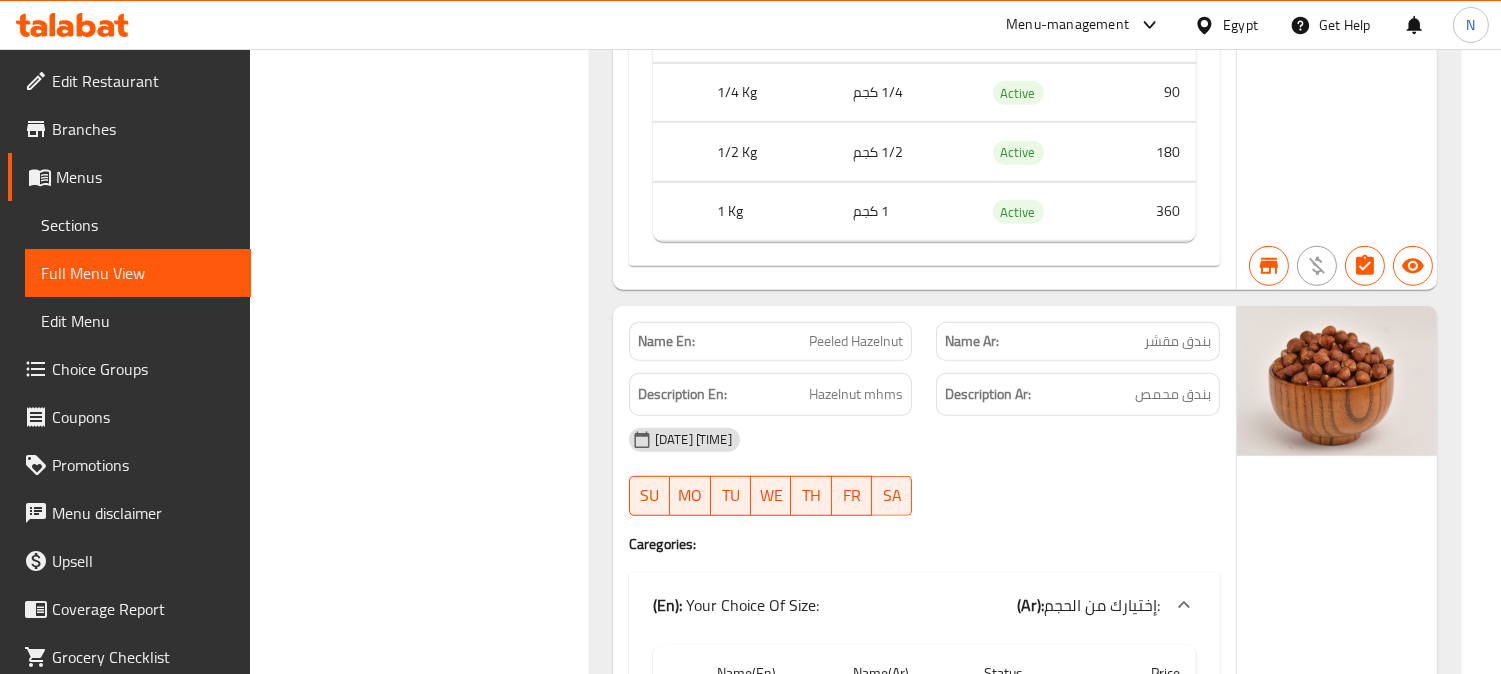 click on "Peeled Hazelnut" at bounding box center [873, -14135] 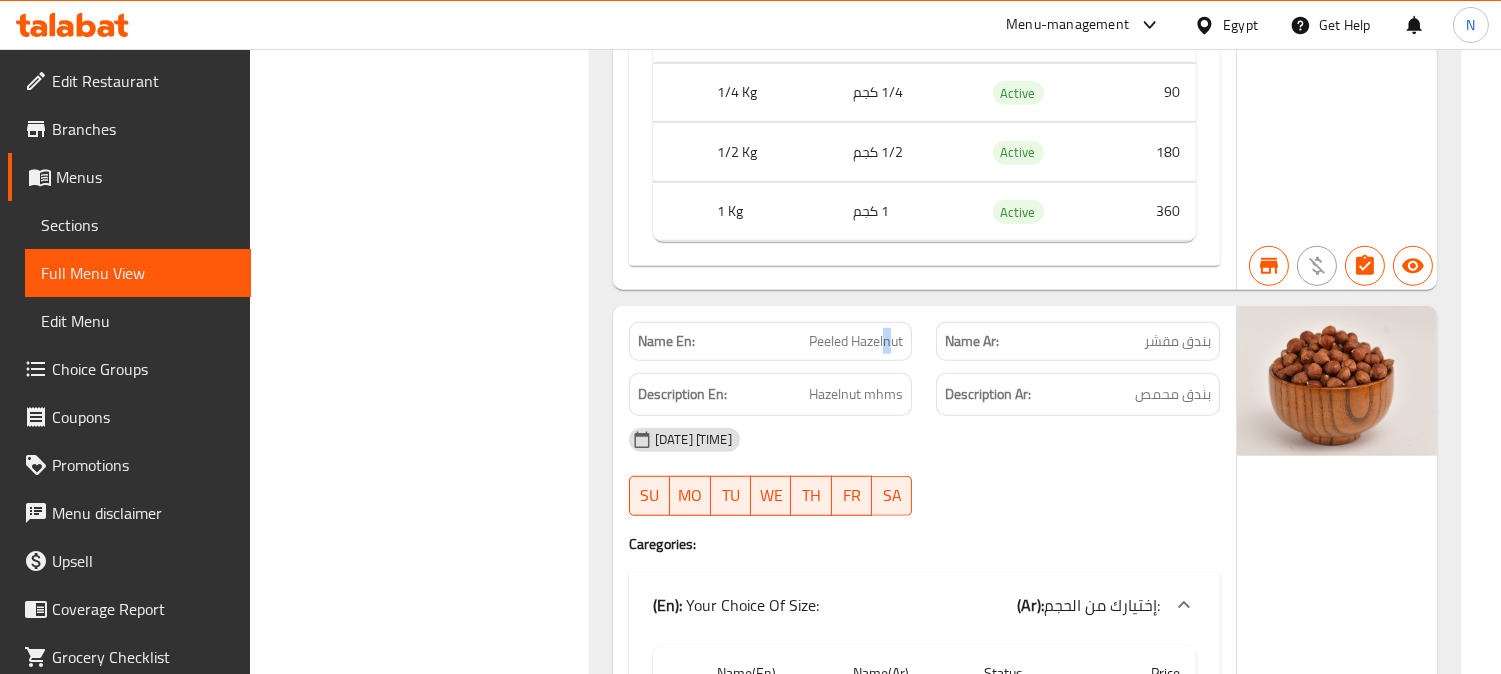 click on "Peeled Hazelnut" at bounding box center [873, -14135] 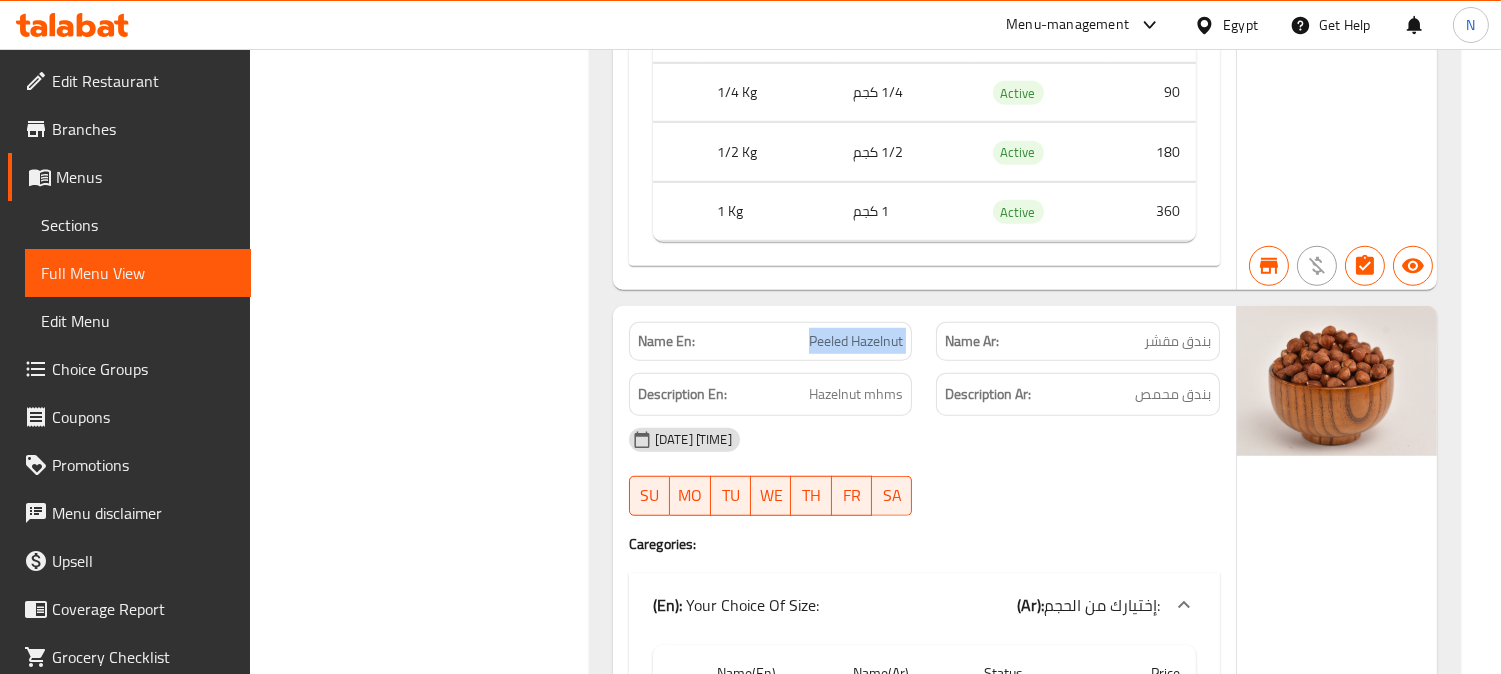 click on "Peeled Hazelnut" at bounding box center [873, -14135] 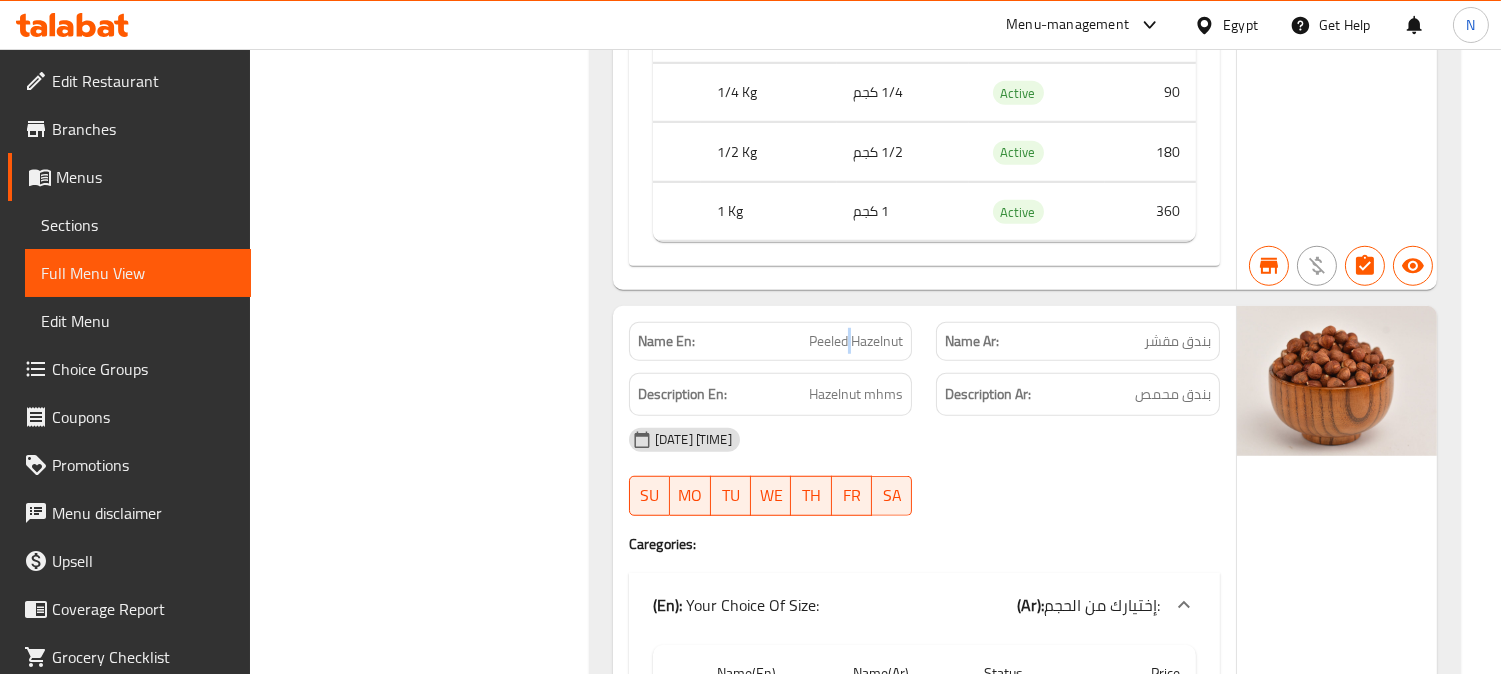 click on "Peeled Hazelnut" at bounding box center (873, -14135) 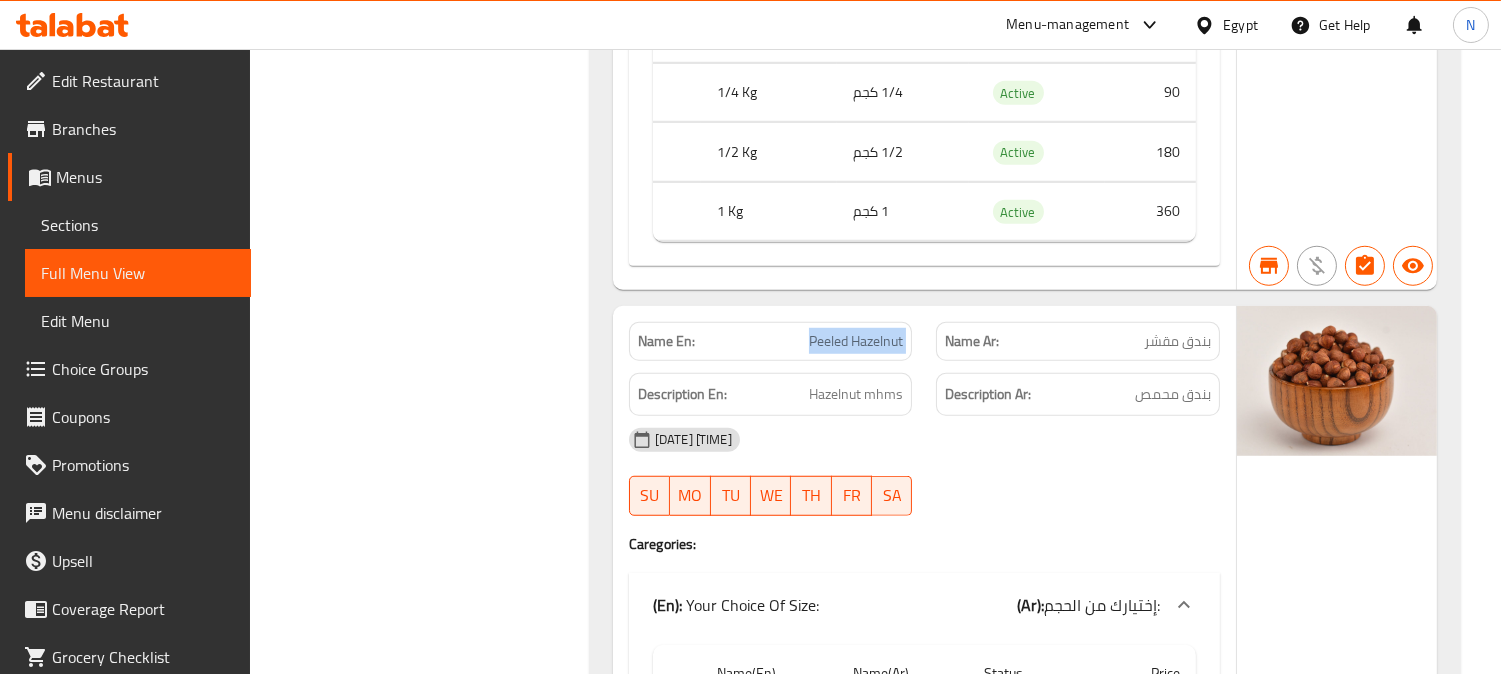 click on "Peeled Hazelnut" at bounding box center (873, -14135) 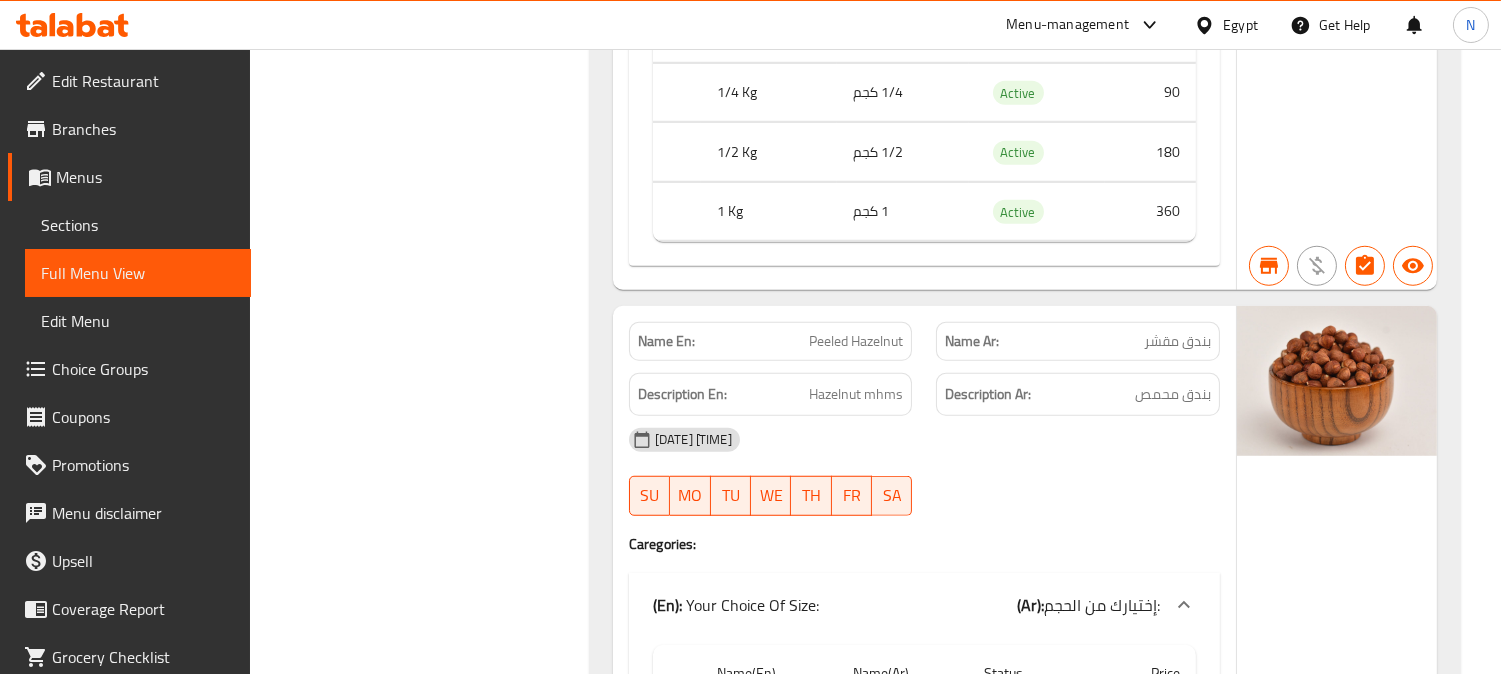 scroll, scrollTop: 1286, scrollLeft: 0, axis: vertical 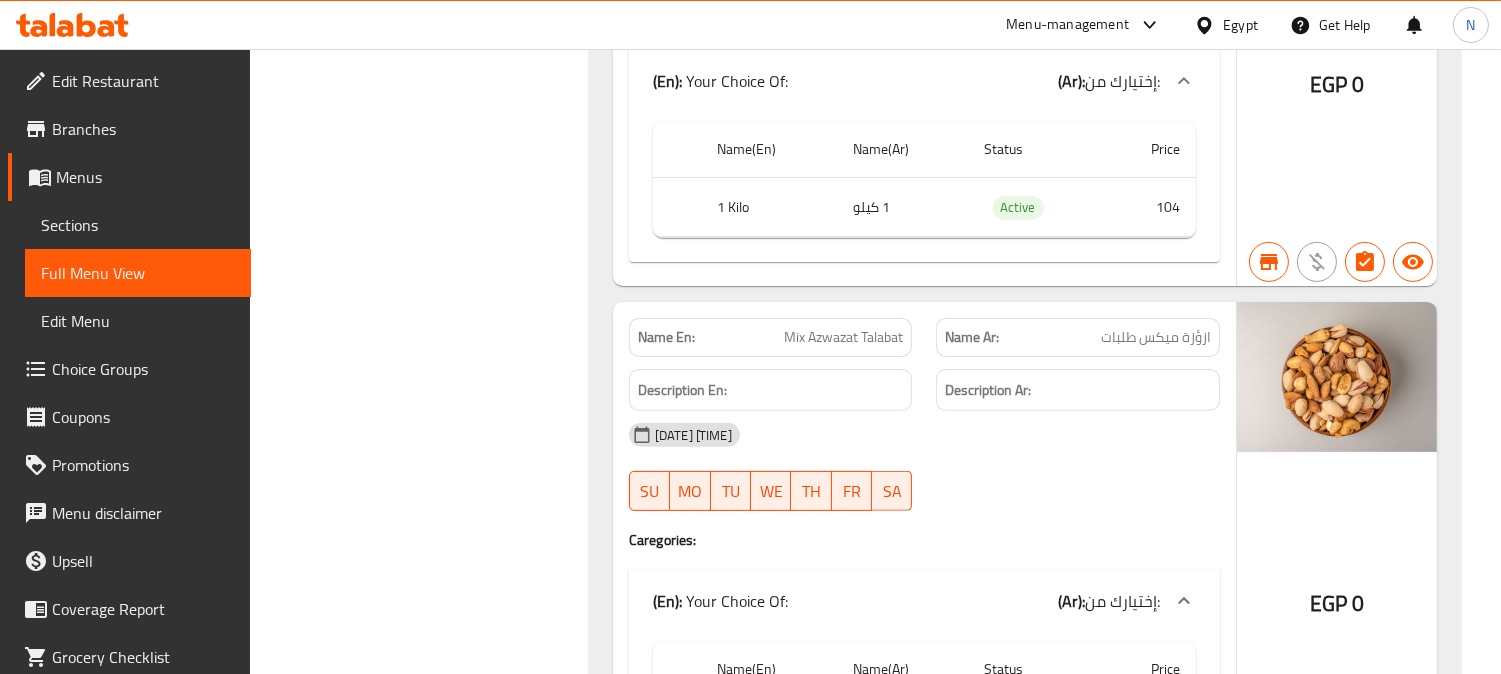 click on "Mix Azwazat Talabat" at bounding box center (843, 337) 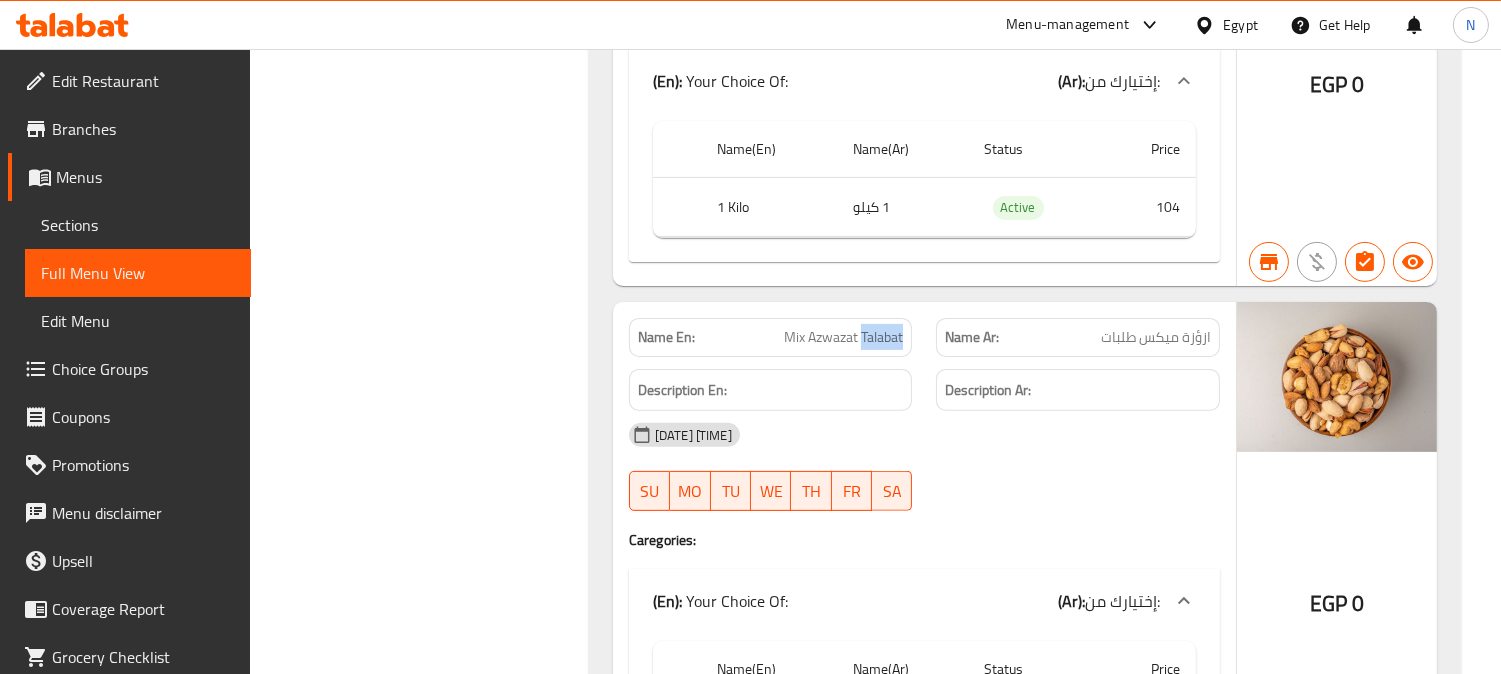 click on "Mix Azwazat Talabat" at bounding box center [843, 337] 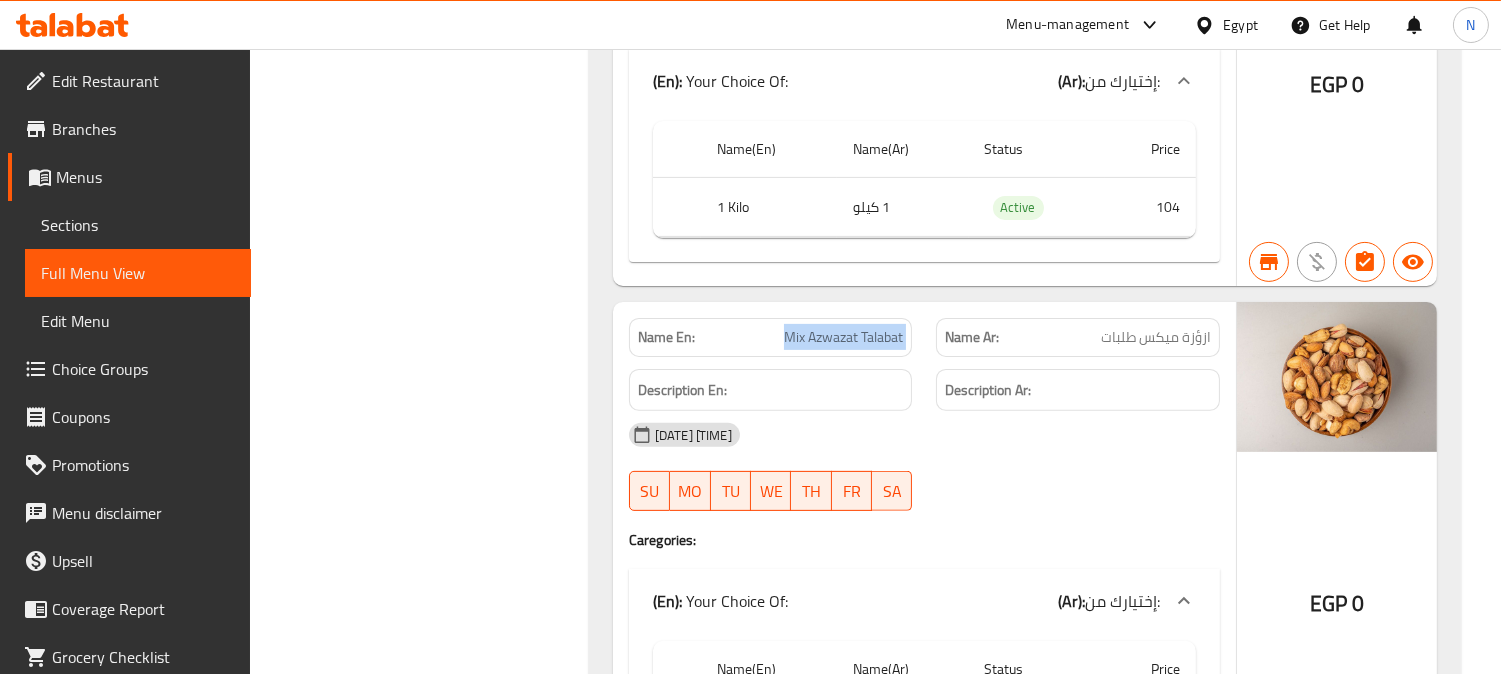click on "Mix Azwazat Talabat" at bounding box center (843, 337) 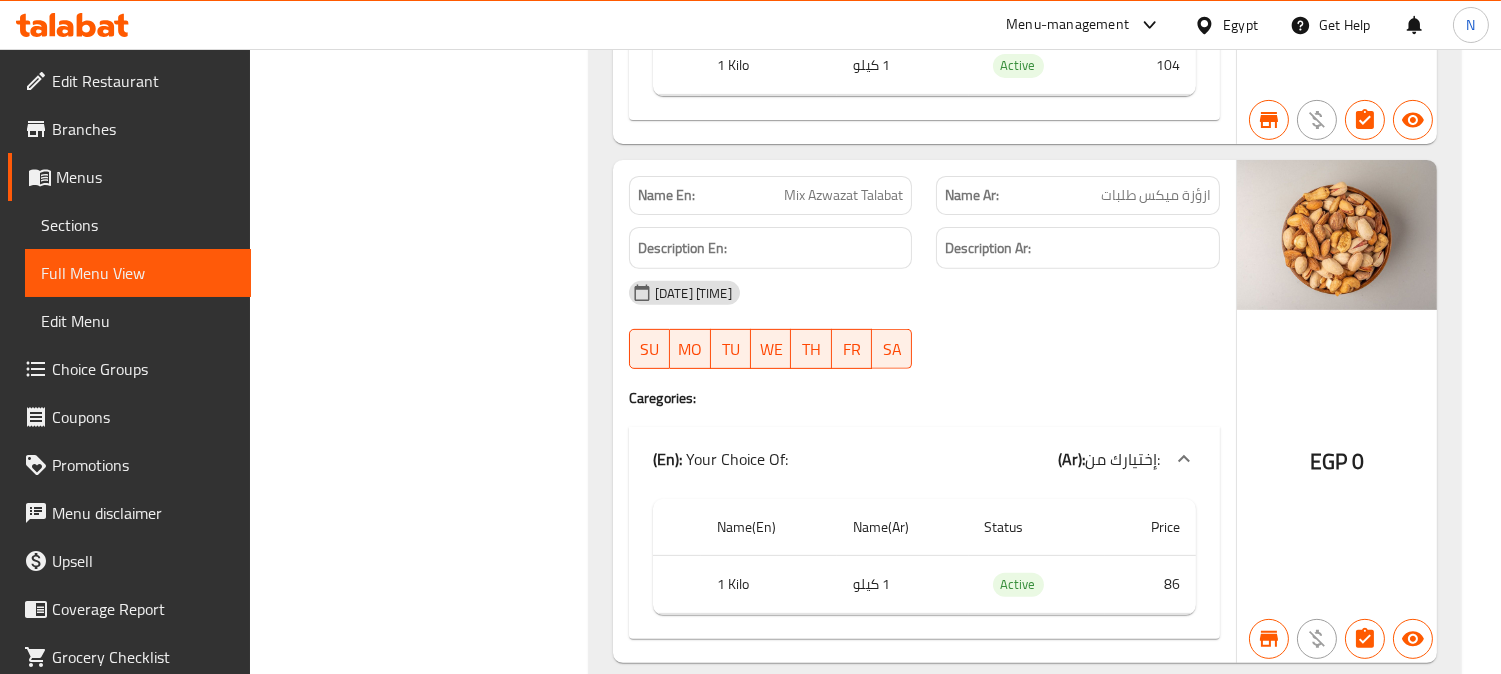 scroll, scrollTop: 1397, scrollLeft: 0, axis: vertical 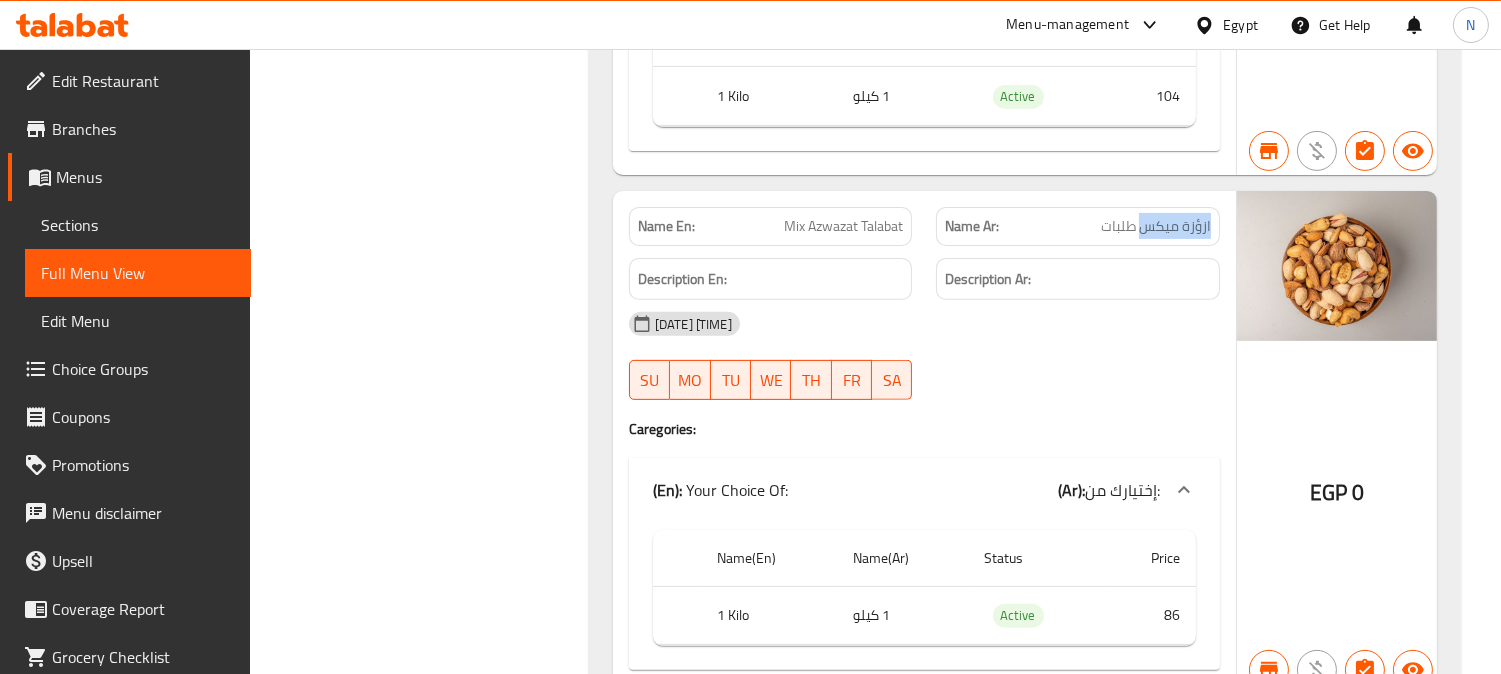 drag, startPoint x: 1144, startPoint y: 232, endPoint x: 1224, endPoint y: 216, distance: 81.58431 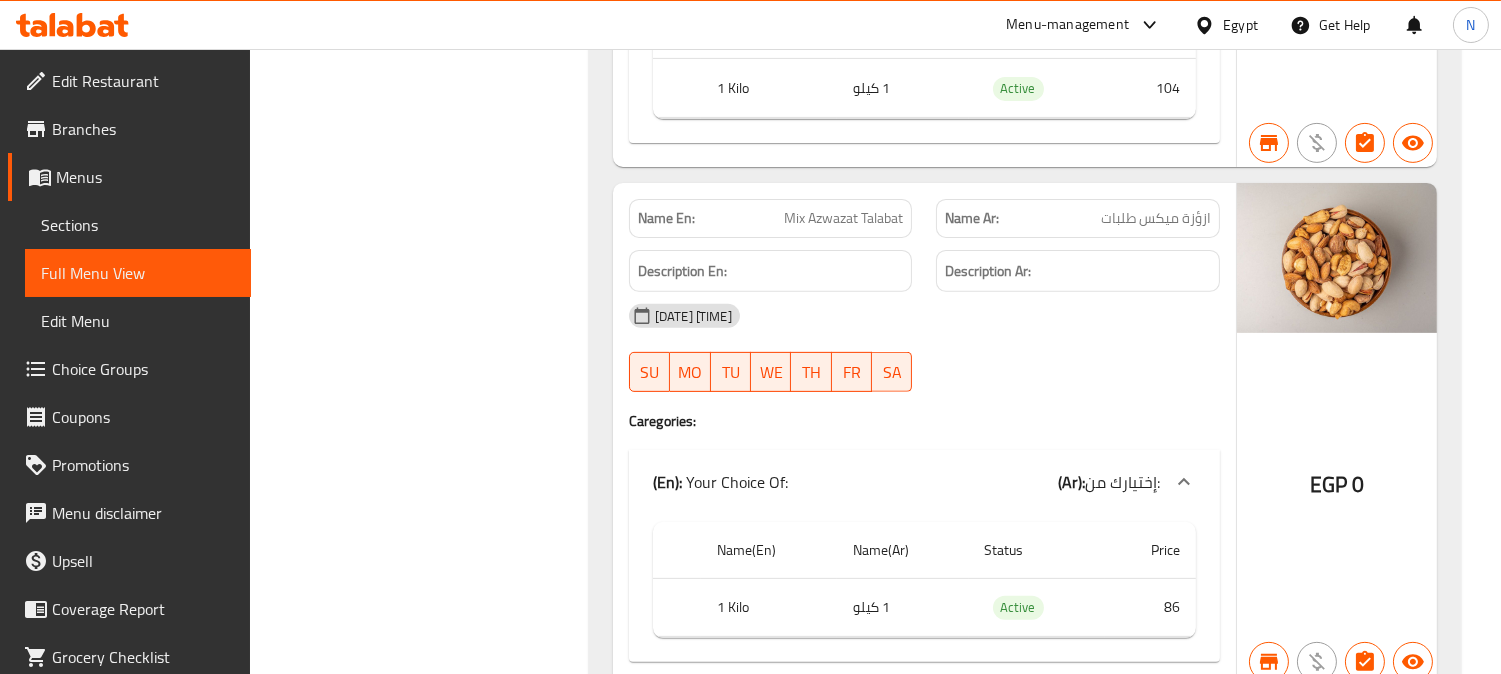 scroll, scrollTop: 1397, scrollLeft: 0, axis: vertical 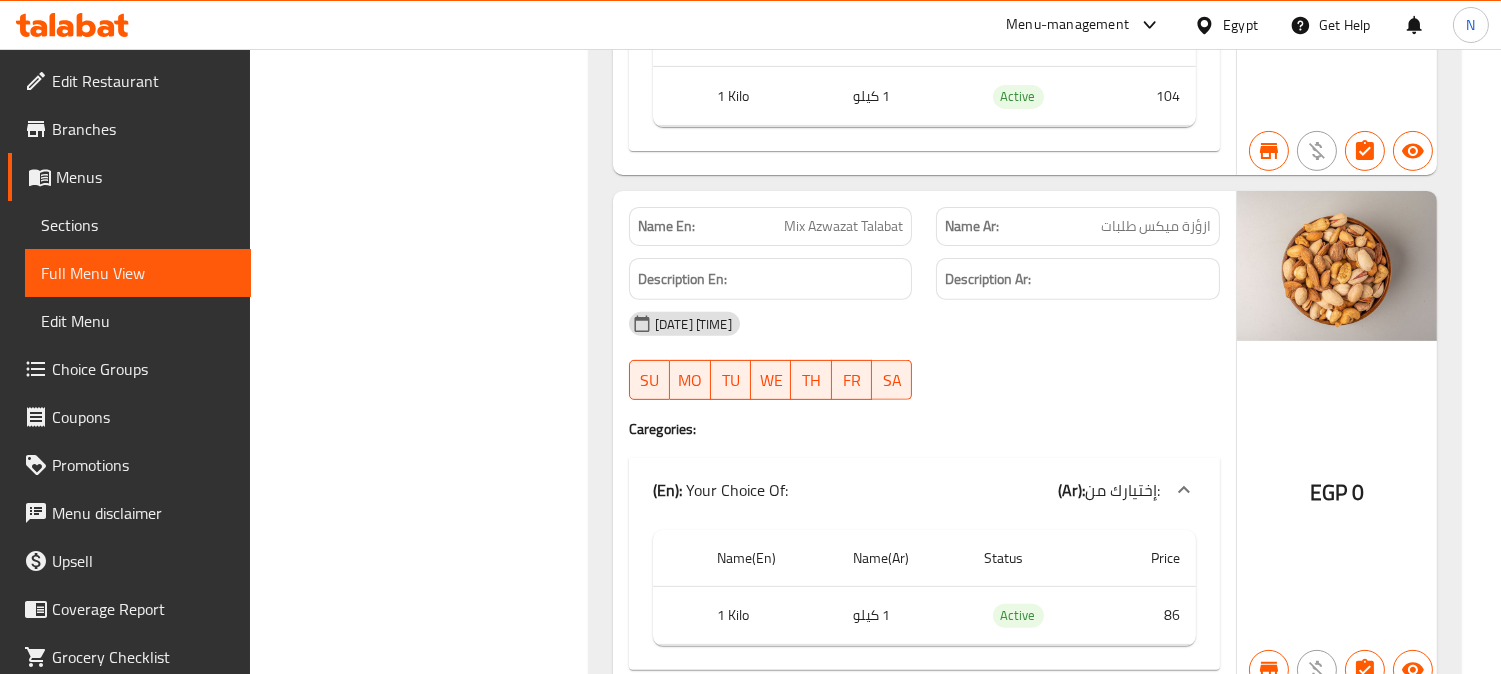 click on "ازؤزة ميكس طلبات" at bounding box center (1156, 226) 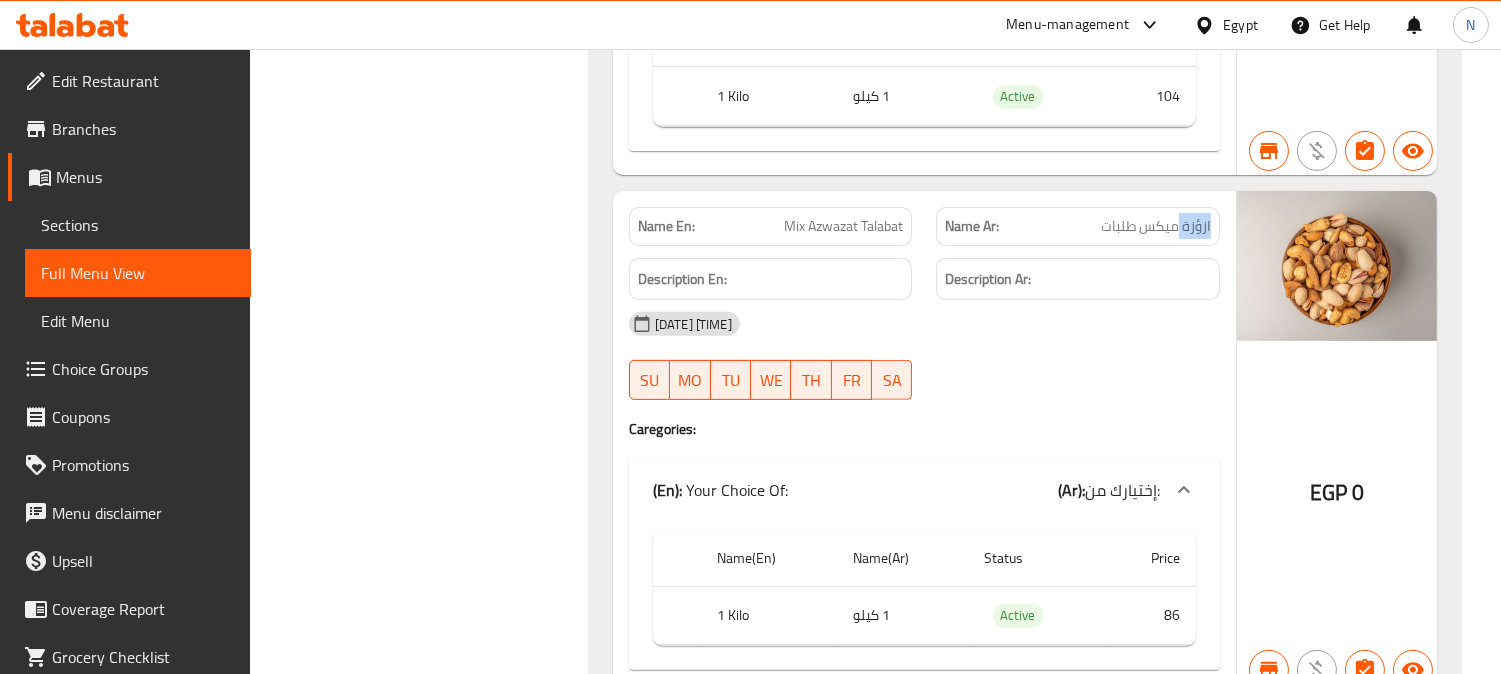 click on "ازؤزة ميكس طلبات" at bounding box center (1156, 226) 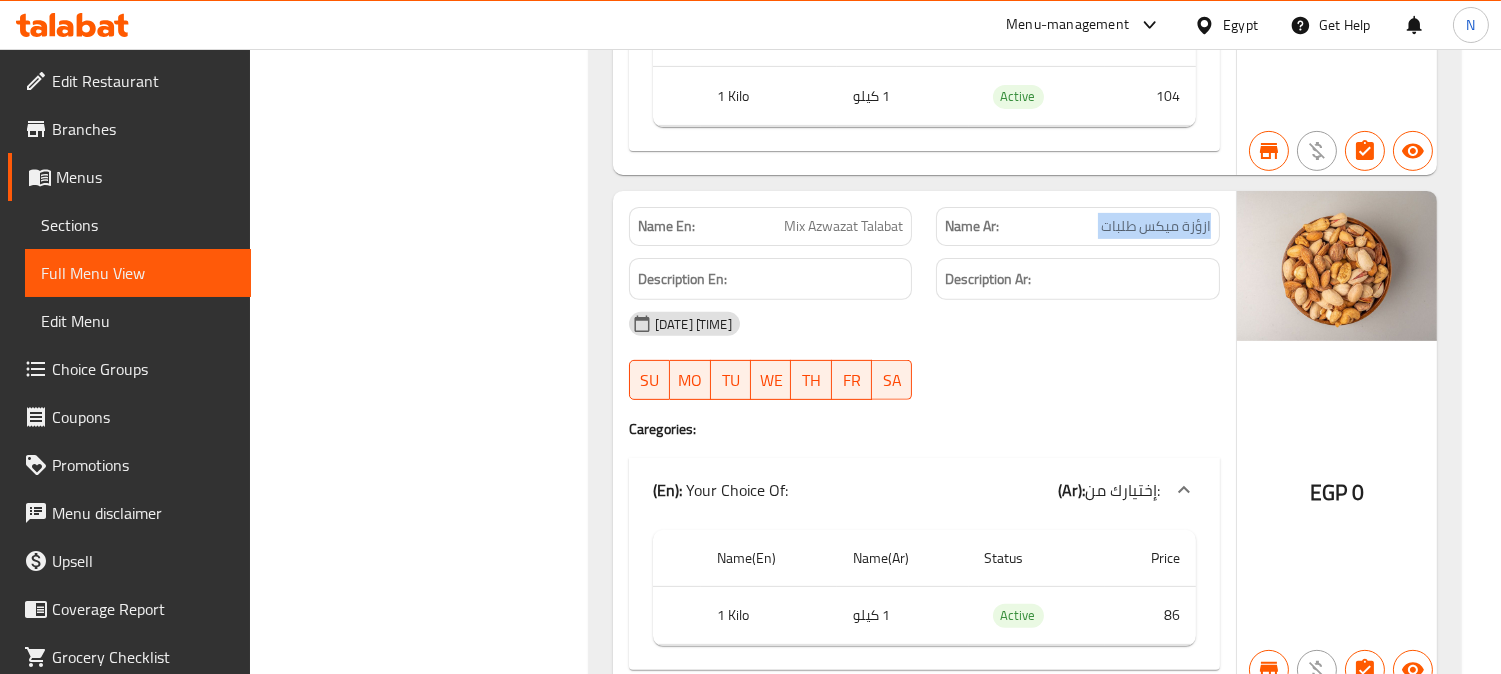 click on "ازؤزة ميكس طلبات" at bounding box center (1156, 226) 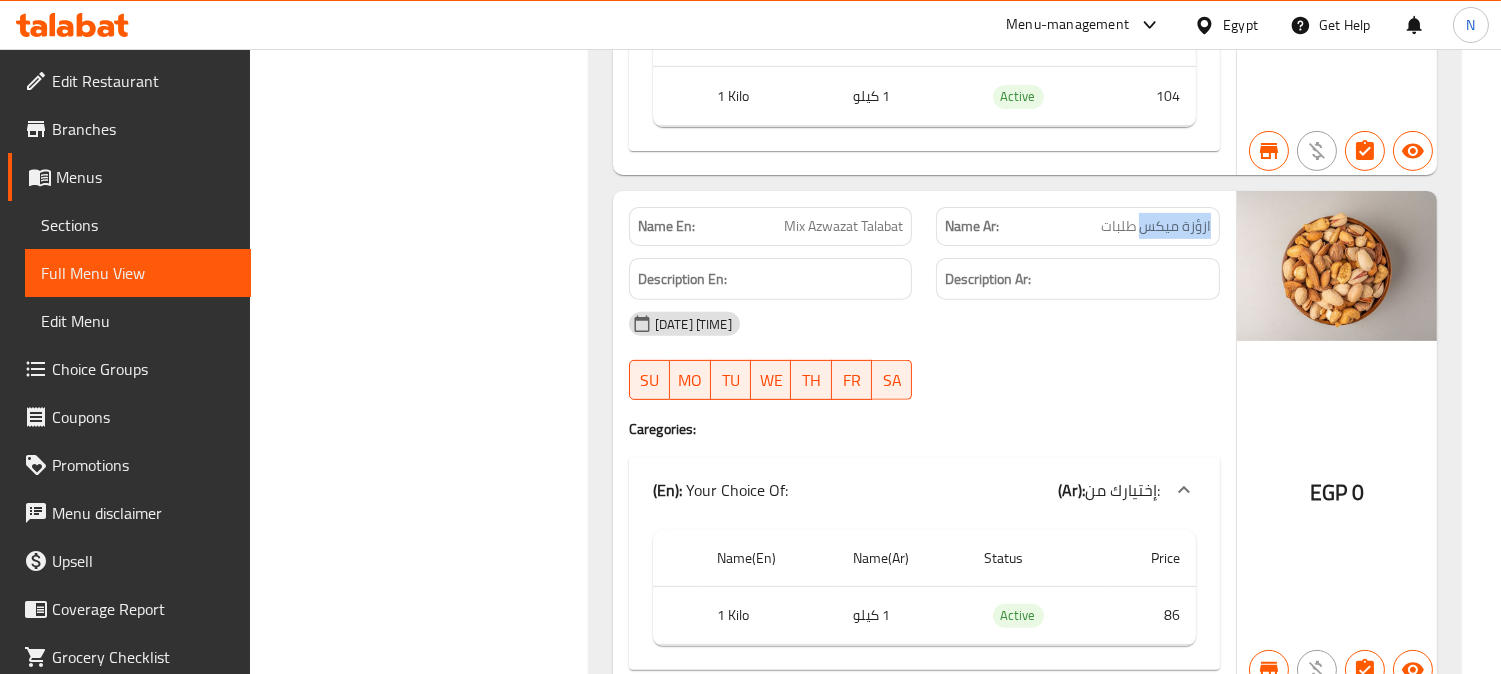 drag, startPoint x: 1138, startPoint y: 226, endPoint x: 1232, endPoint y: 223, distance: 94.04786 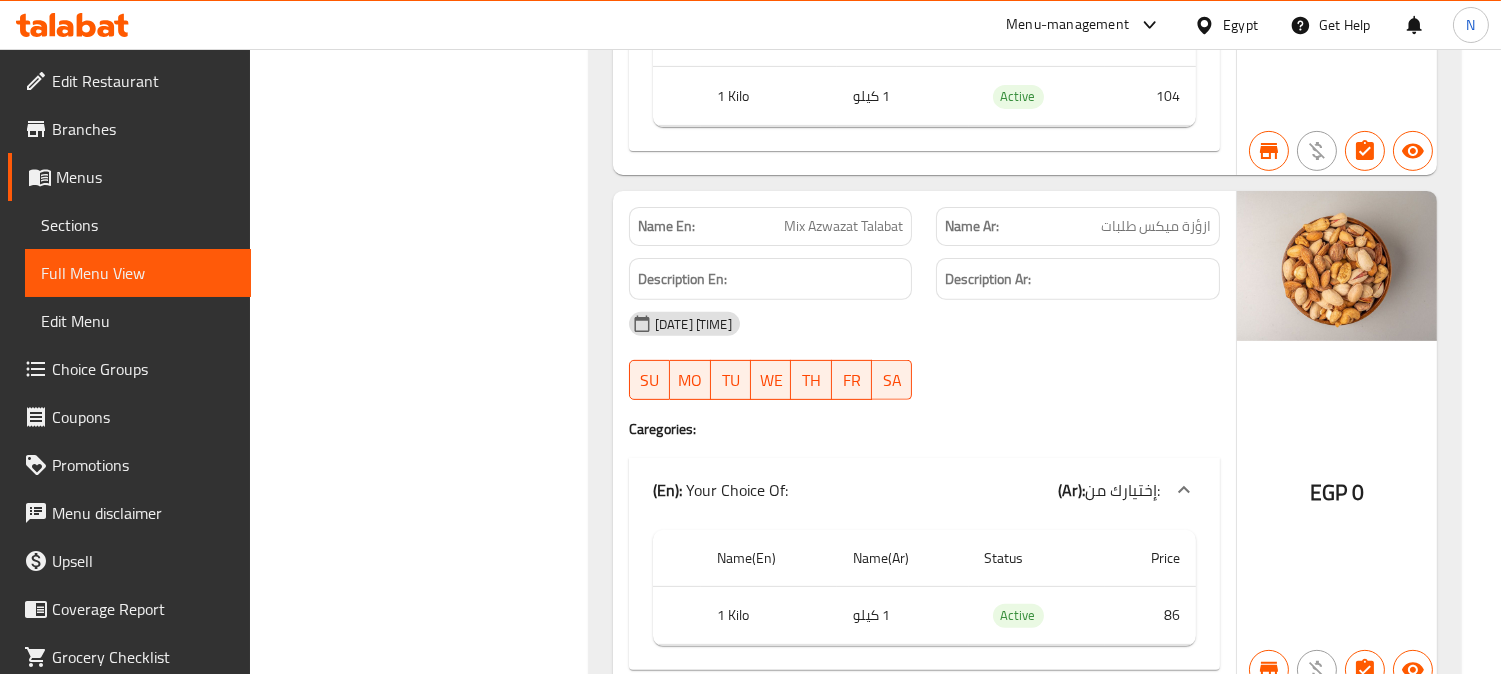 click on "Mix Azwazat Talabat" at bounding box center (843, 226) 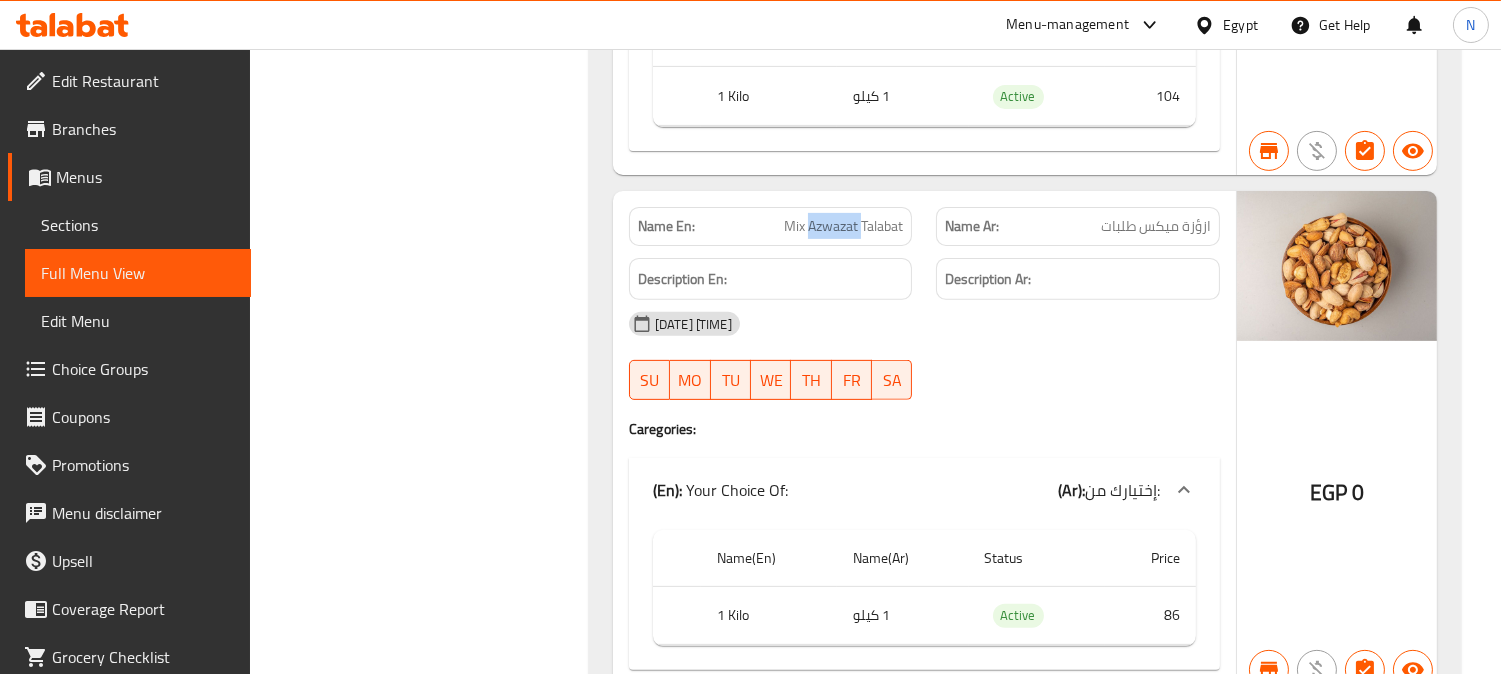 click on "Mix Azwazat Talabat" at bounding box center (843, 226) 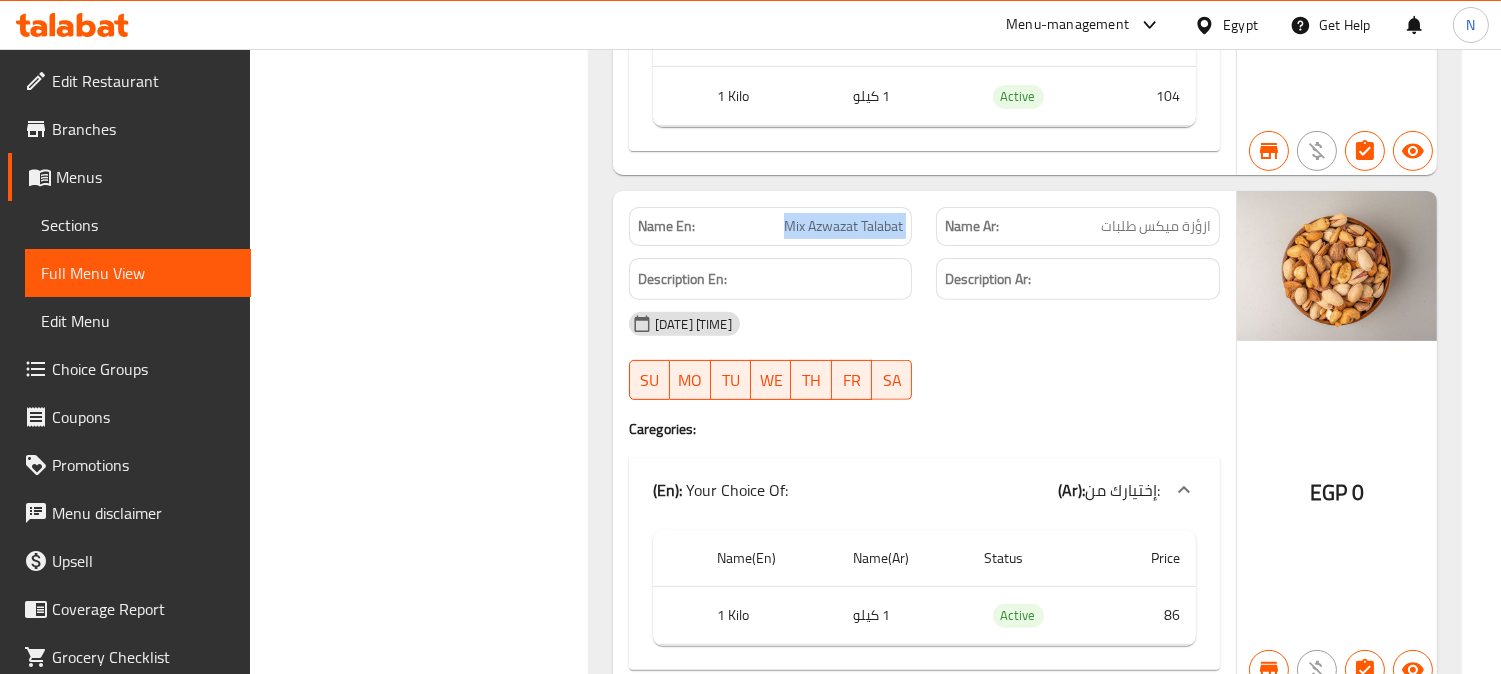 click on "Mix Azwazat Talabat" at bounding box center (843, 226) 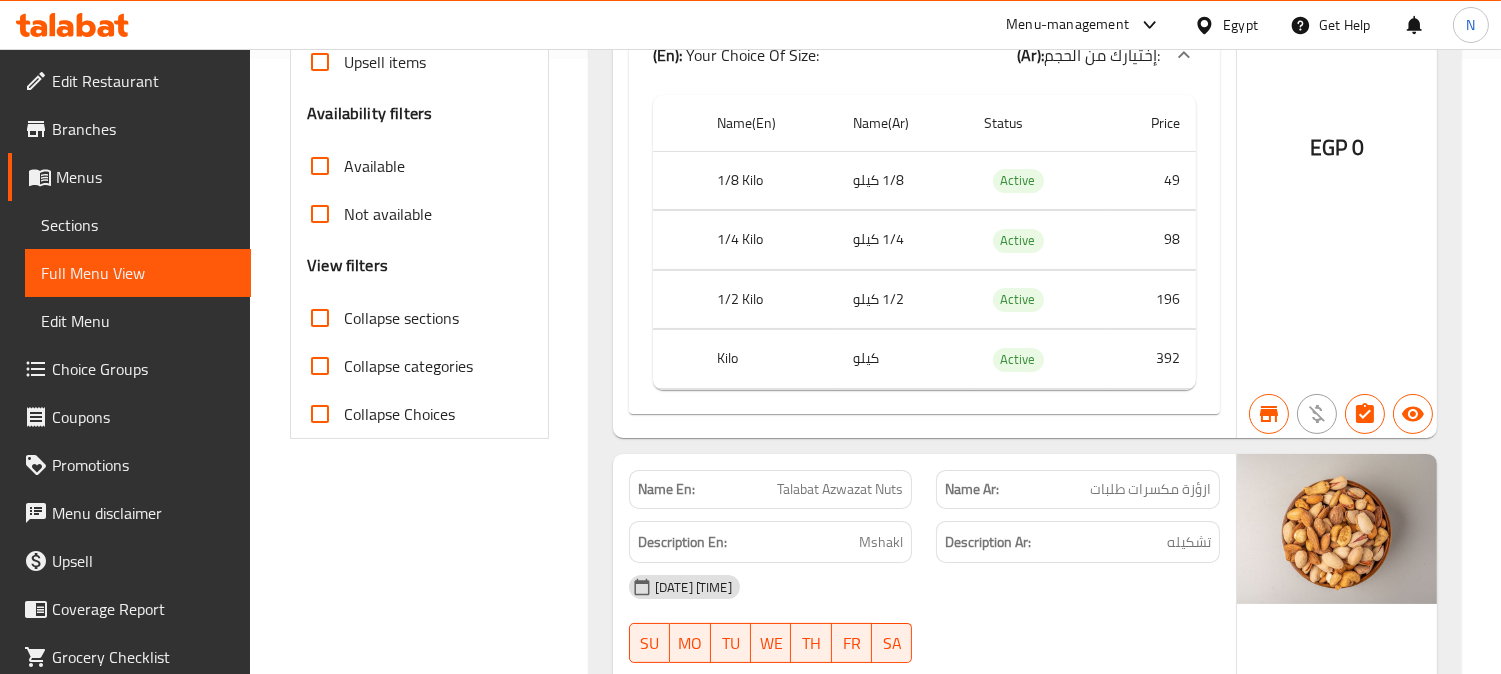 scroll, scrollTop: 666, scrollLeft: 0, axis: vertical 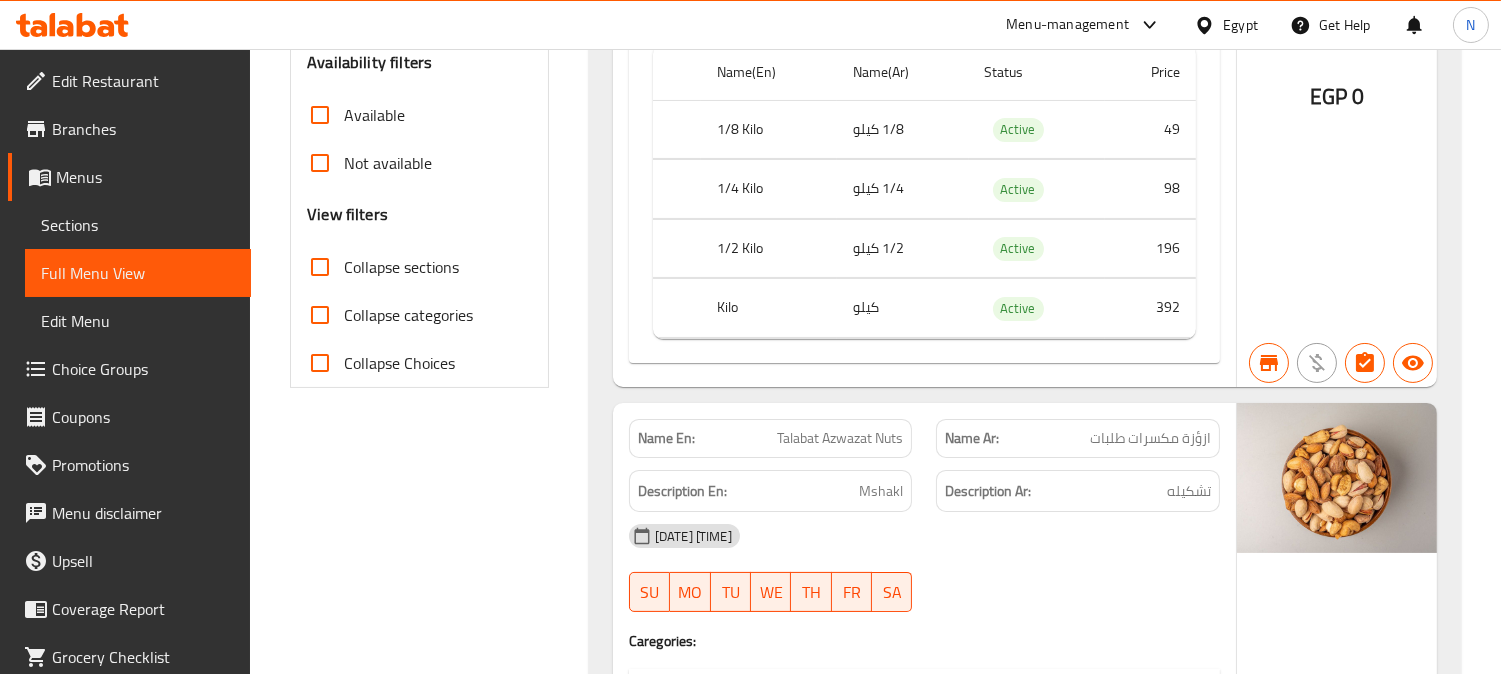 click on "Talabat Azwazat Nuts" at bounding box center [840, 438] 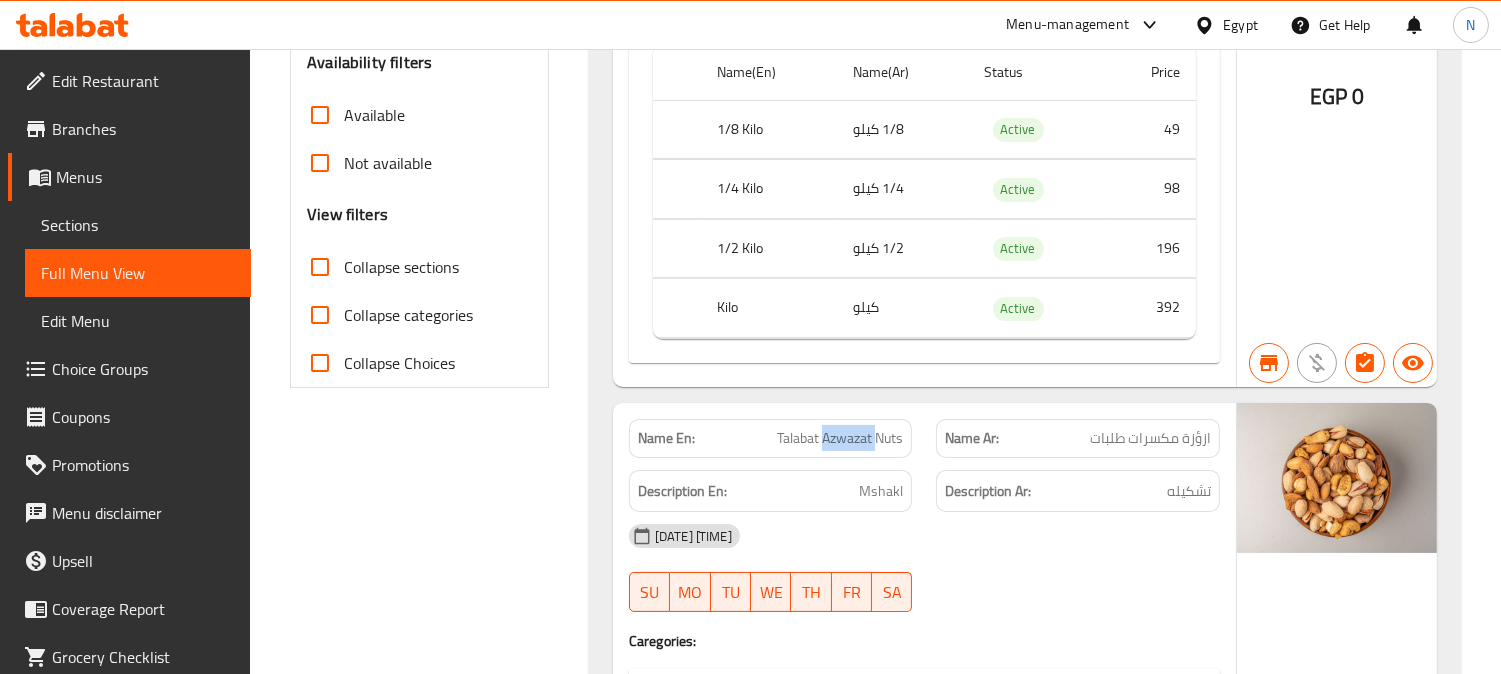 click on "Talabat Azwazat Nuts" at bounding box center (840, 438) 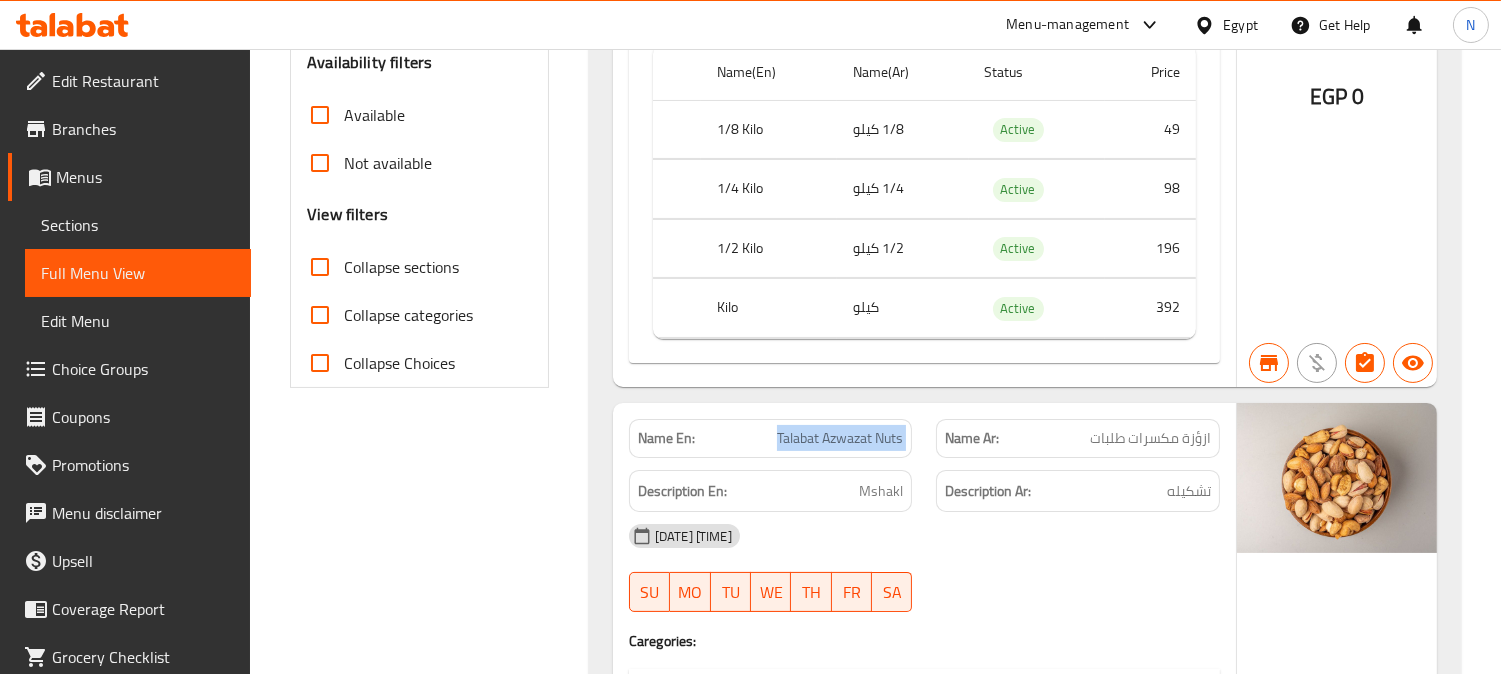 click on "Talabat Azwazat Nuts" at bounding box center [840, 438] 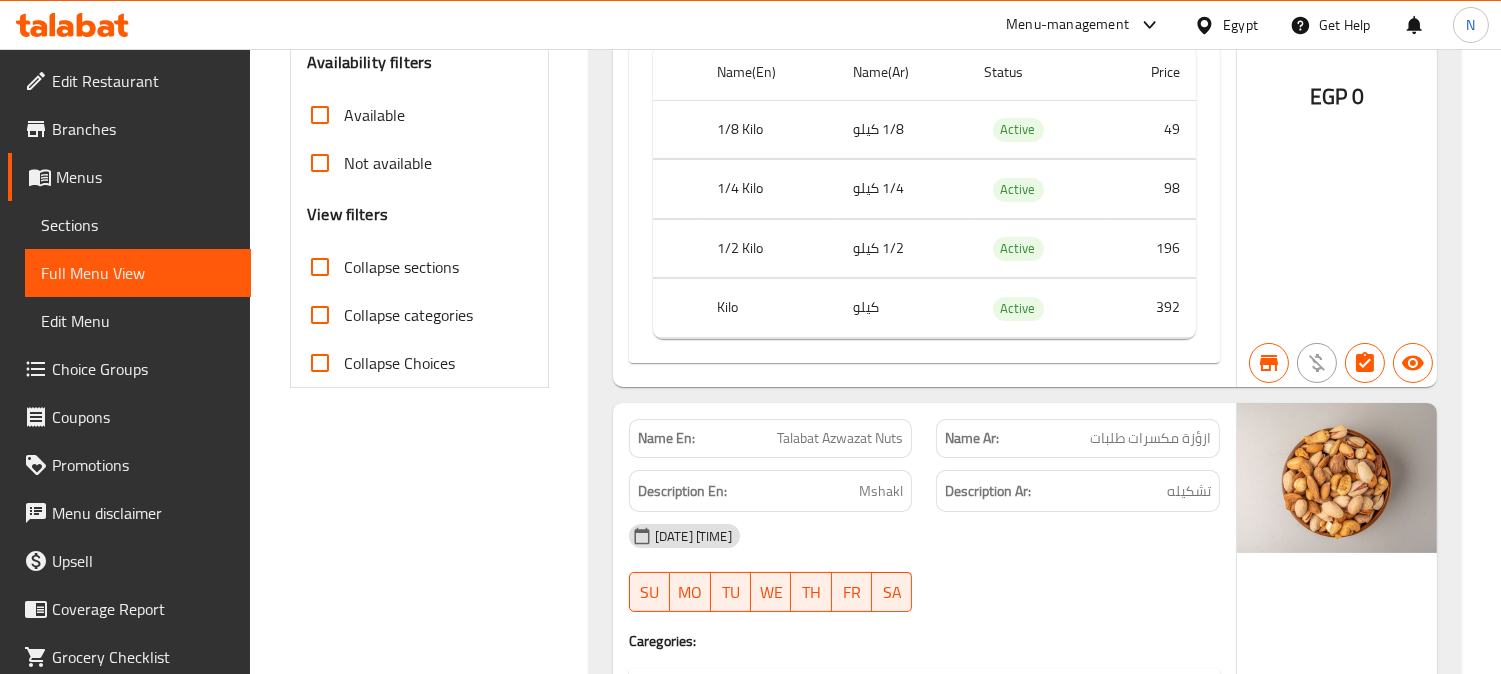 drag, startPoint x: 1426, startPoint y: 174, endPoint x: 965, endPoint y: 292, distance: 475.86237 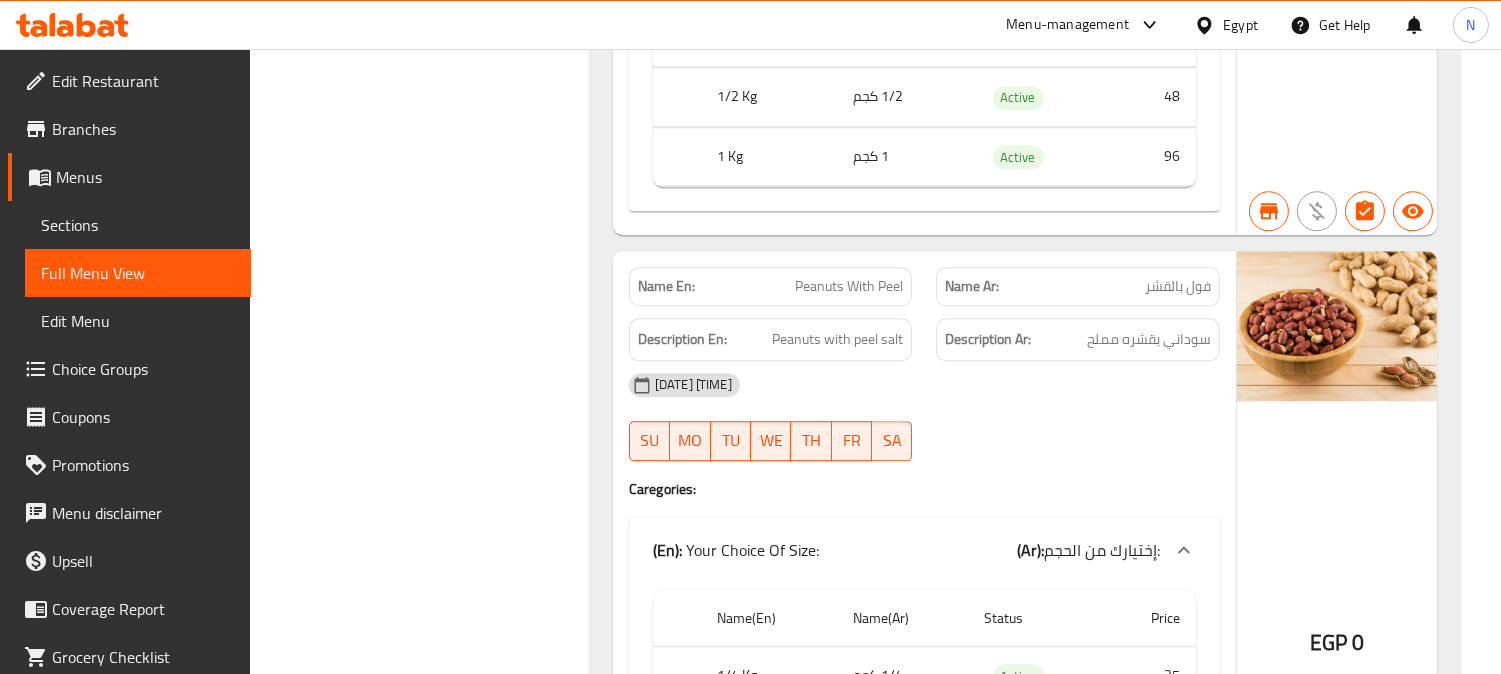 click on "Peanuts With Peel" at bounding box center [843, -8293] 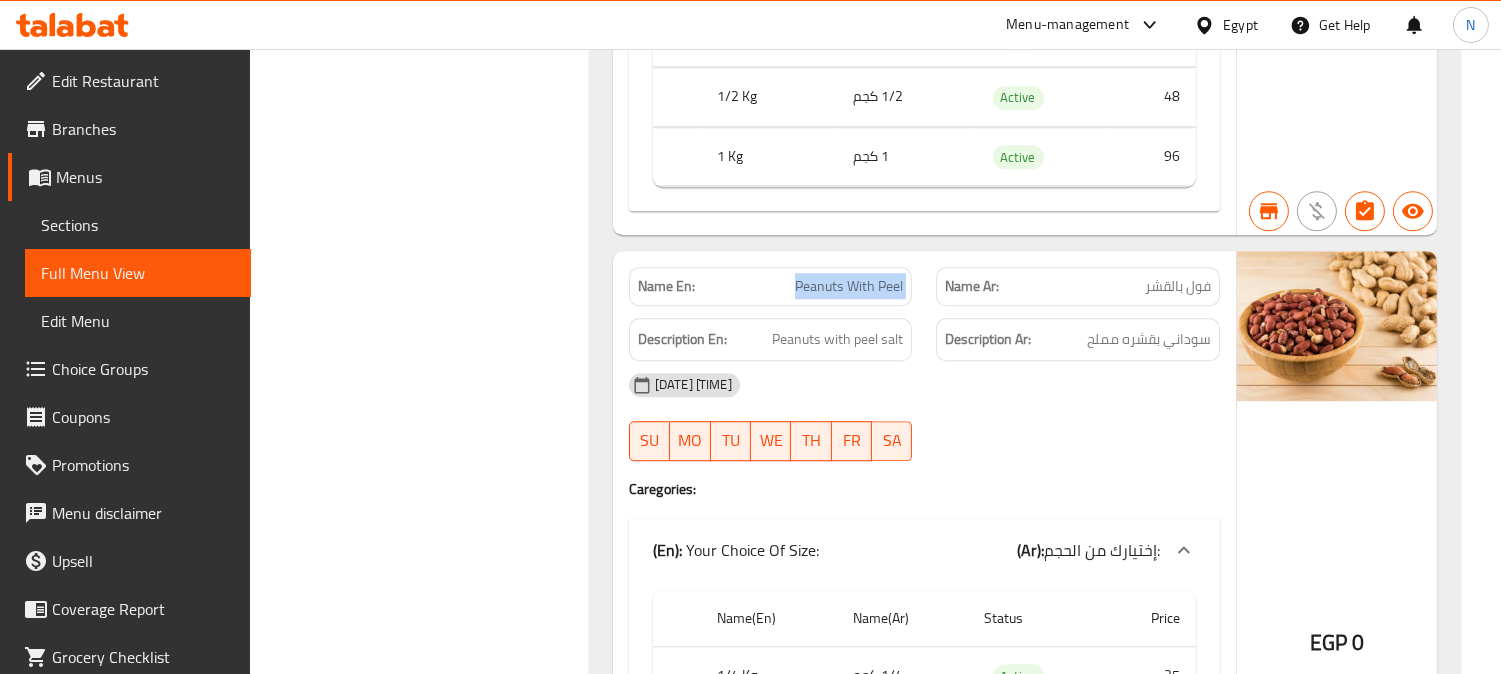click on "Peanuts With Peel" at bounding box center [843, -8293] 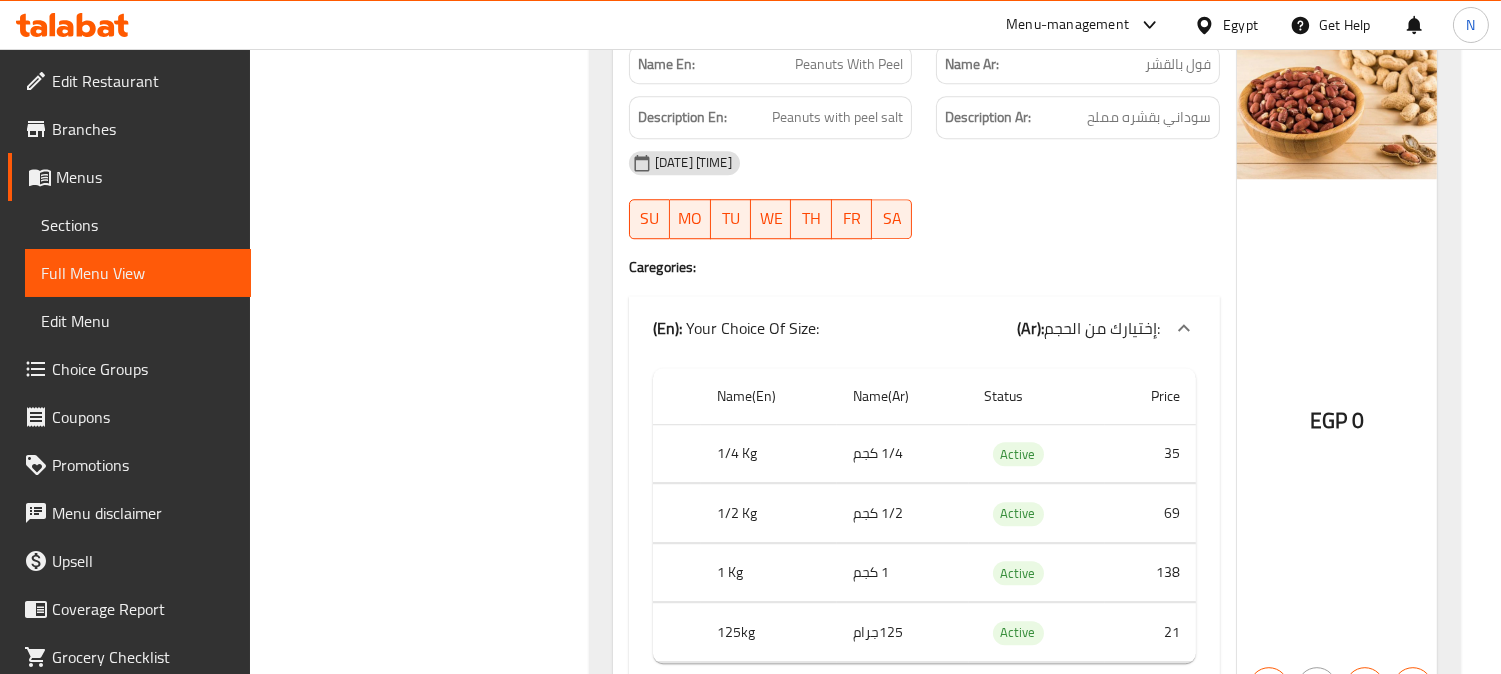 scroll, scrollTop: 9218, scrollLeft: 0, axis: vertical 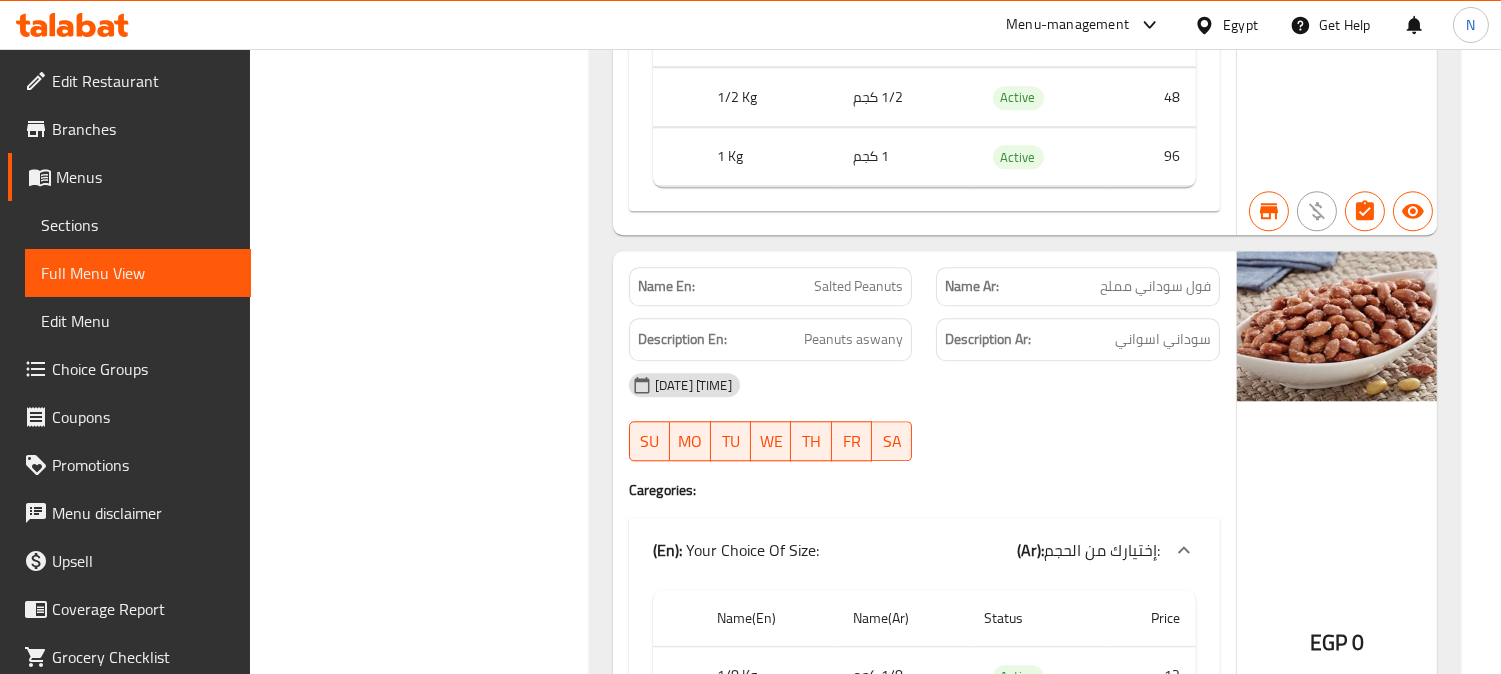 click on "Salted Peanuts" at bounding box center [840, -8114] 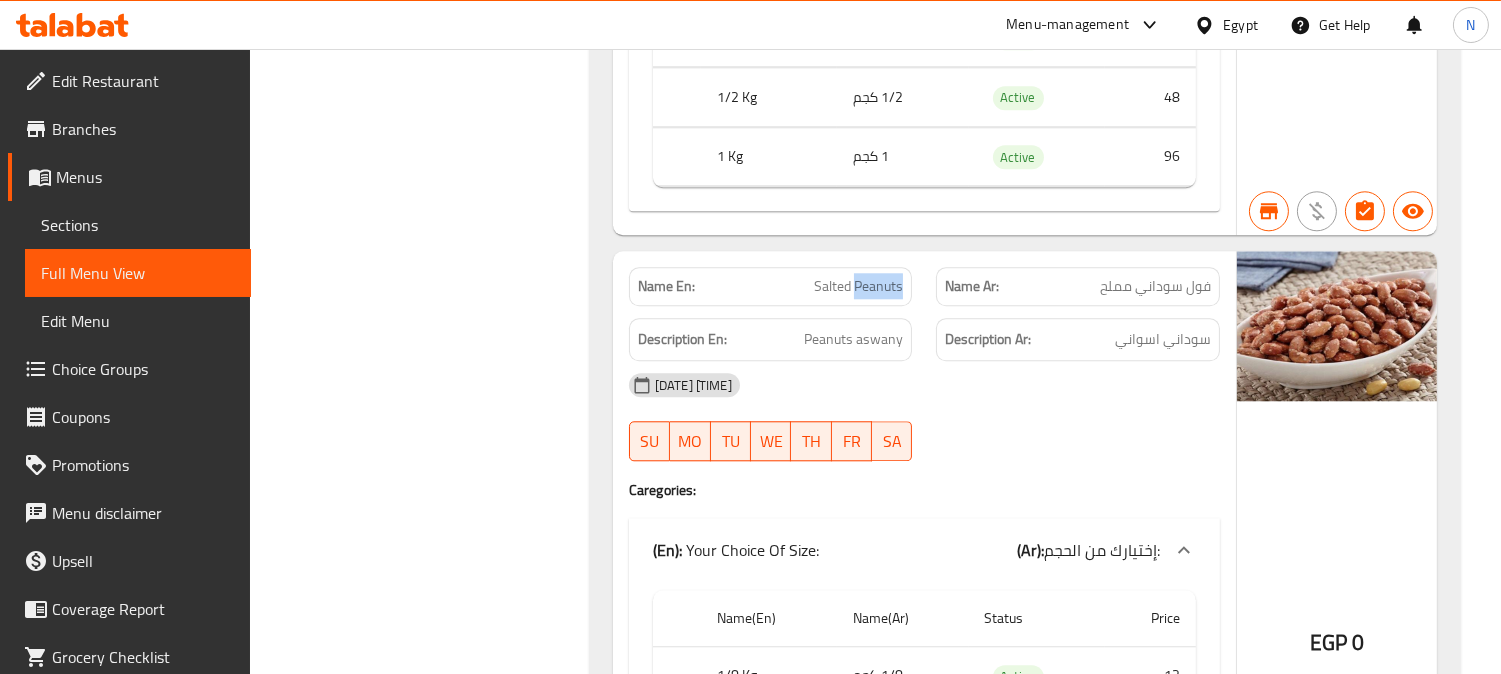 click on "Salted Peanuts" at bounding box center [840, -8114] 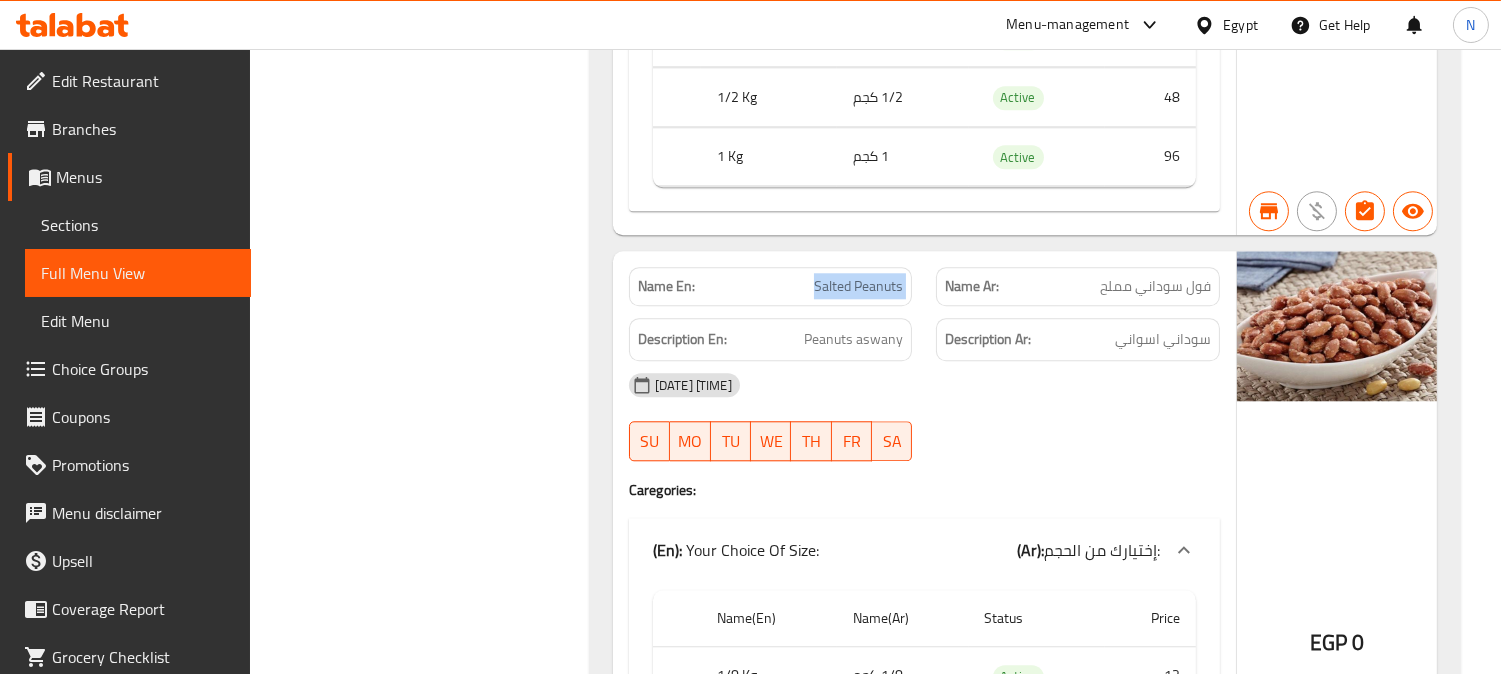 click on "Salted Peanuts" at bounding box center [840, -8114] 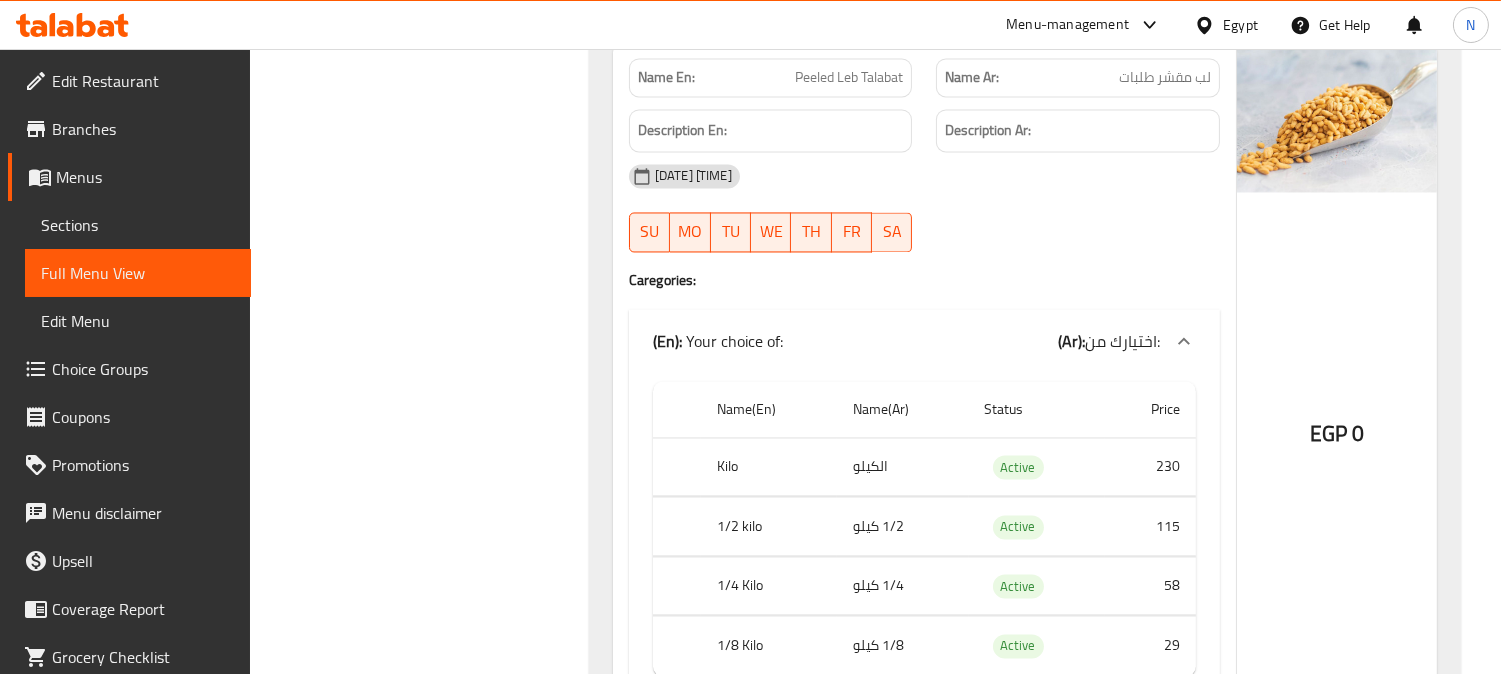 scroll, scrollTop: 7071, scrollLeft: 0, axis: vertical 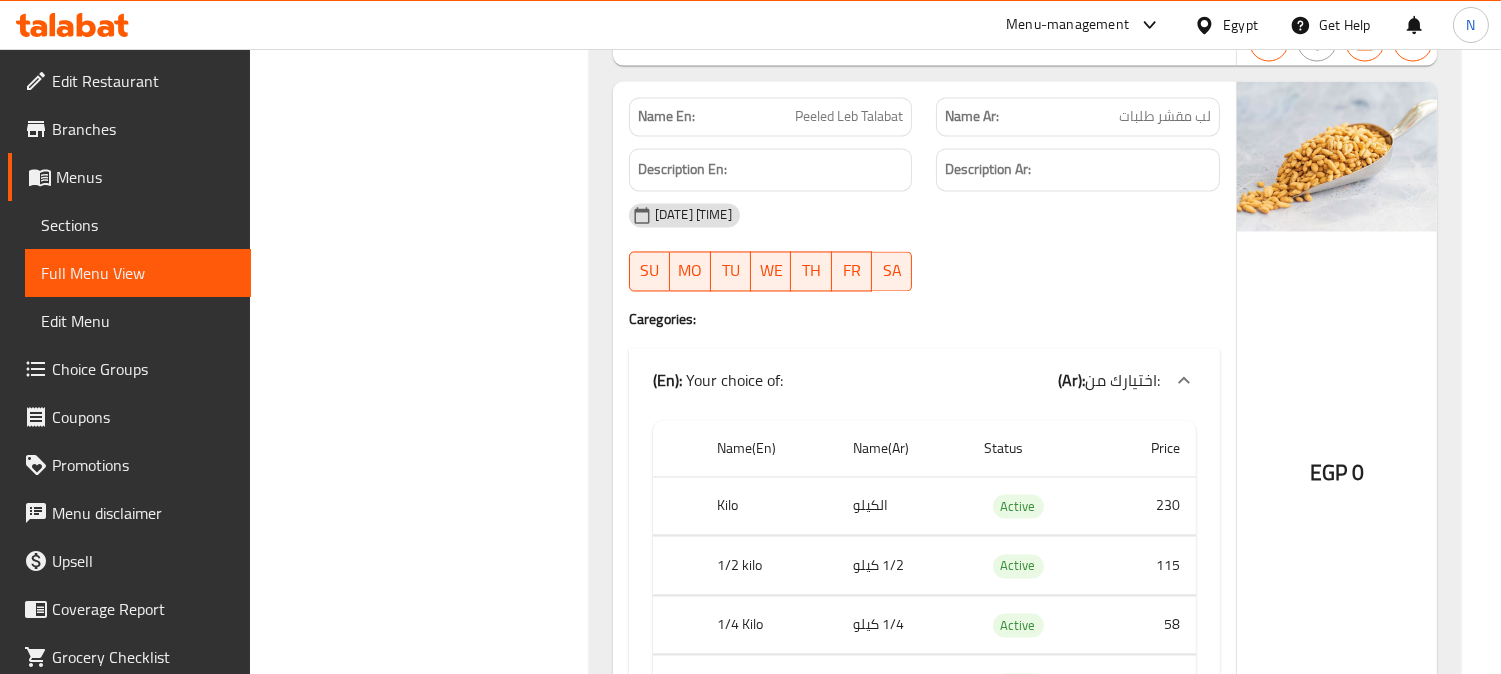 click on "Peeled Leb Talabat" at bounding box center [843, -5448] 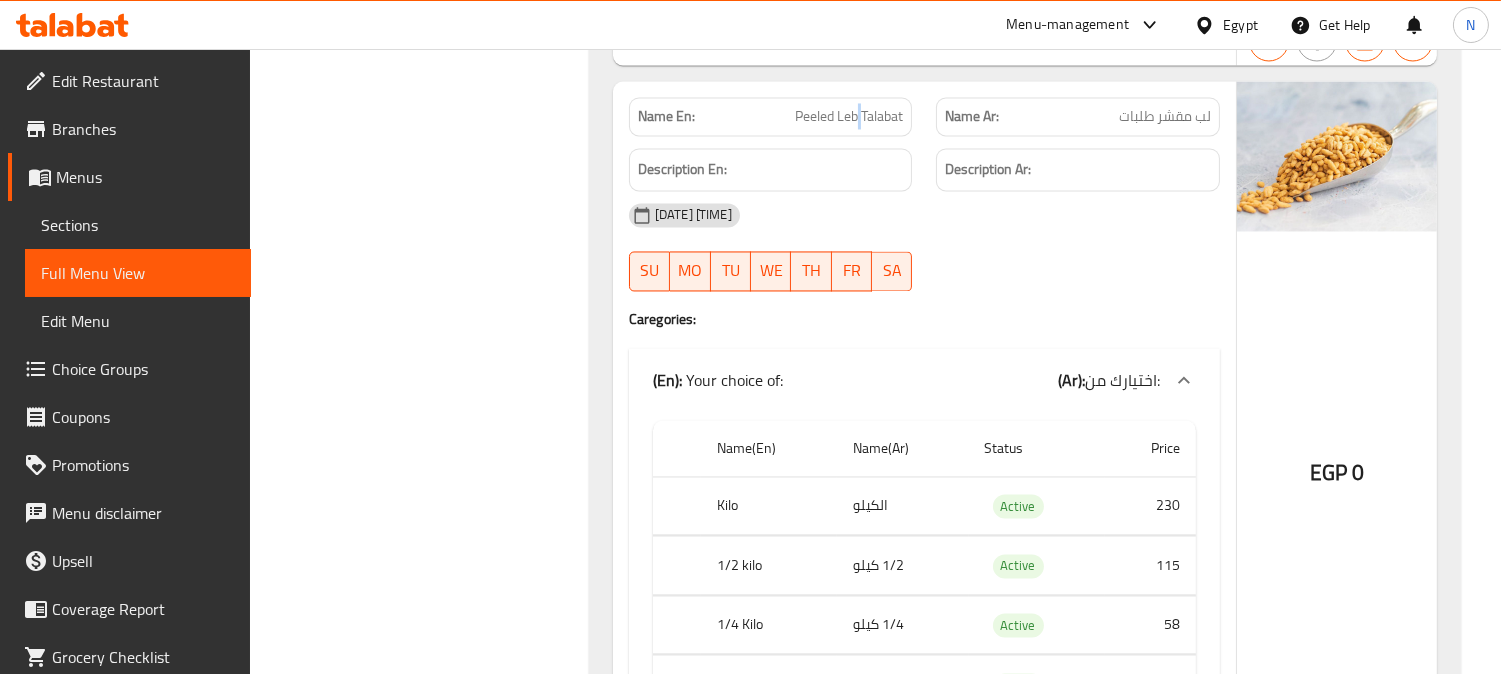 click on "Peeled Leb Talabat" at bounding box center [843, -5448] 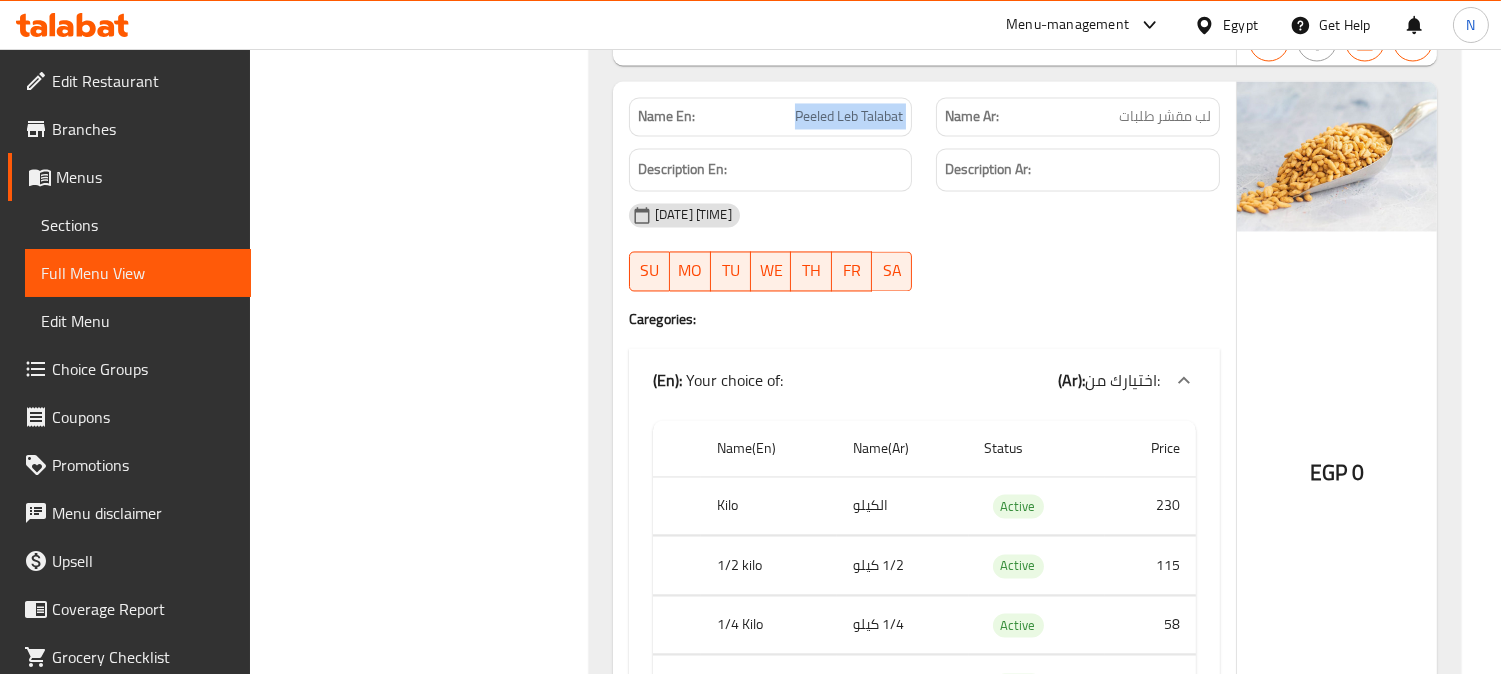 click on "Peeled Leb Talabat" at bounding box center (843, -5448) 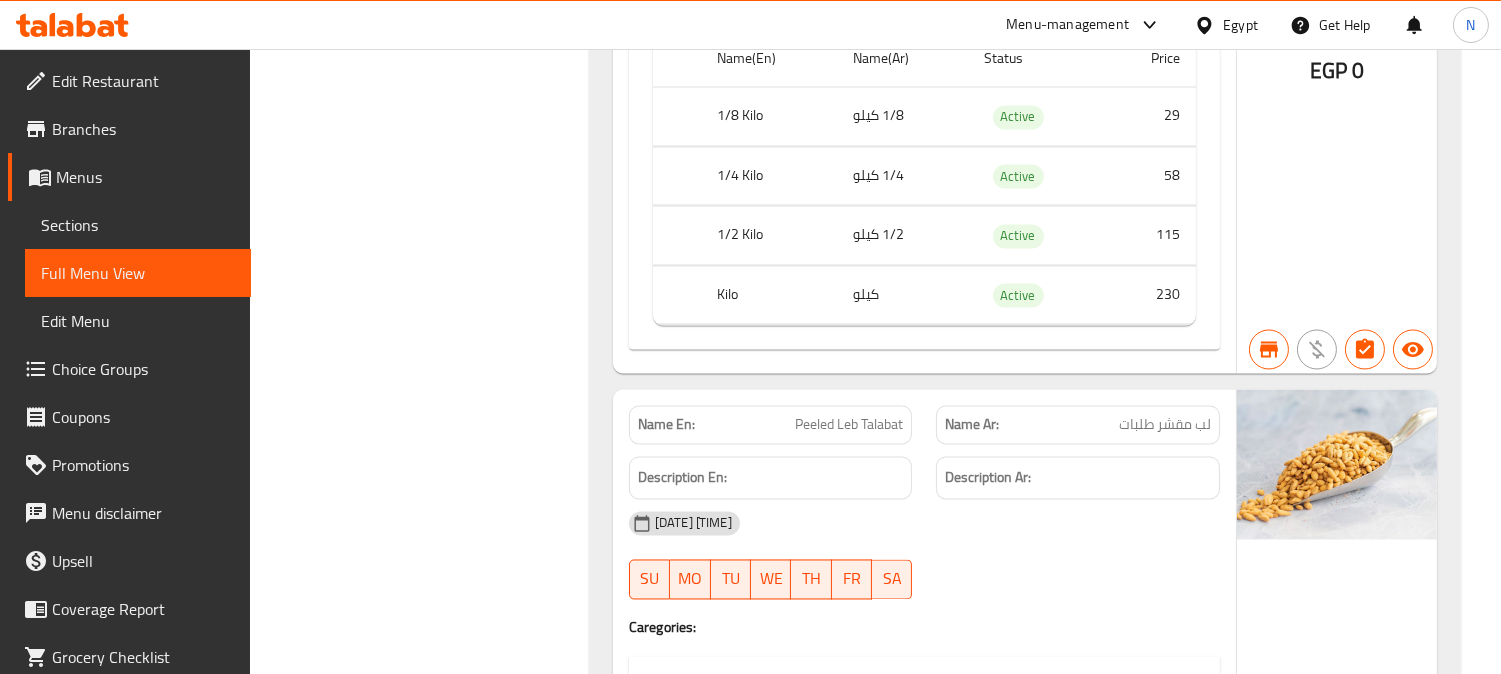 scroll, scrollTop: 6737, scrollLeft: 0, axis: vertical 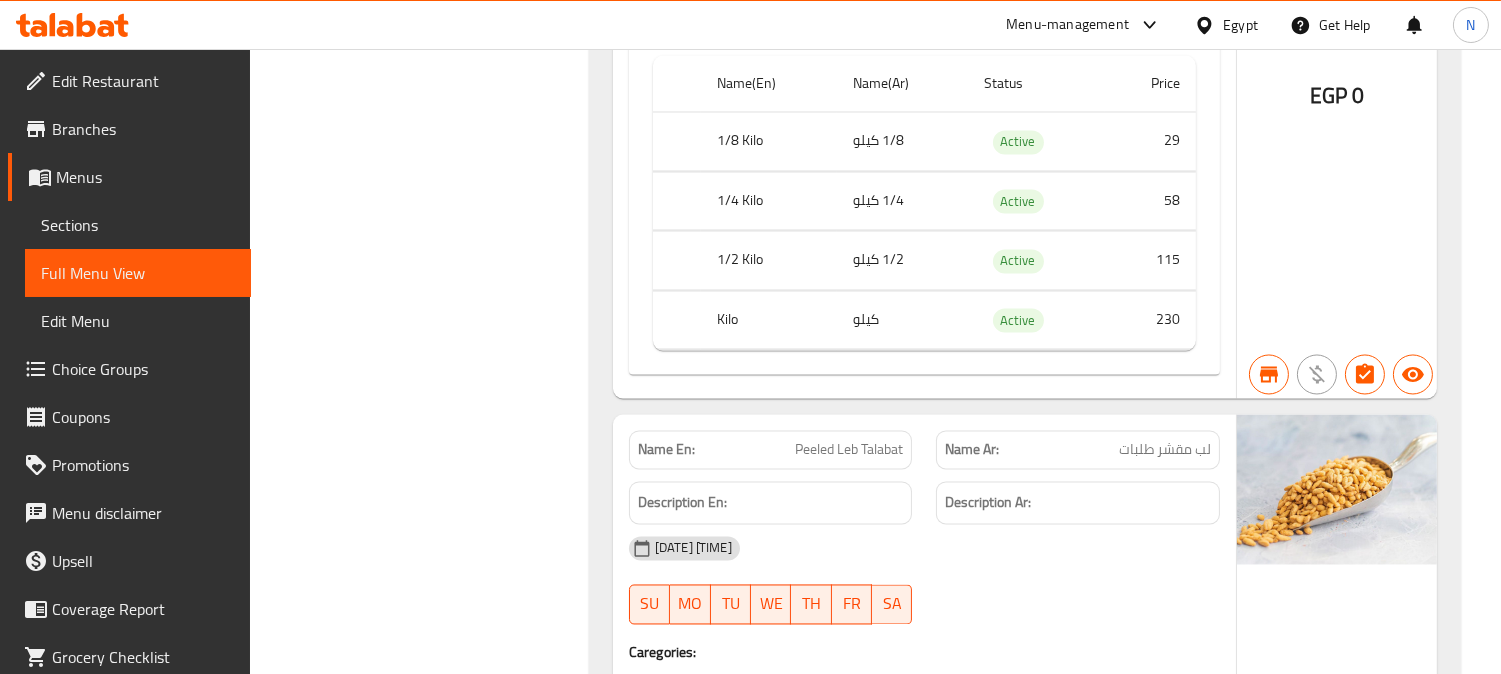 click on "Name En: Peeled Leb With Cheese Name Ar: لب مقشر بالجبنة Description En: Peeled Leb with Cheese flavor Description Ar: لب مقشر بطعم الجبنه 18-06-2025 07:33 AM SU MO TU WE TH FR SA Caregories: (En):   Your Choice Of Size: (Ar): إختيارك من الحجم: Name(En) Name(Ar) Status Price 1/8 Kilo 1/8 كيلو Active 29 1/4 Kilo 1/4 كيلو Active 58 1/2 Kilo 1/2 كيلو Active 115 Kilo كيلو Active 230 EGP 0 Name En: Peeled Leb With Ketchup Name Ar: لب مقشر بالكاتشب  Description En: Peeled Leb with ketchup flavor Description Ar: لب مقشر بطعم الكاتشب 18-06-2025 07:33 AM SU MO TU WE TH FR SA Caregories: (En):   Your Choice Of Size: (Ar): إختيارك من الحجم: Name(En) Name(Ar) Status Price 1/8 Kilo 1/8 كيلو Active 29 1/4 Kilo 1/4 كيلو Active 58 1/2 Kilo 1/2 كيلو Active 115 Kilo كيلو Active 230 EGP 0 Name En: Peeled Leb Talabat Name Ar: لب مقشر طلبات Description En: Description Ar: 18-06-2025 07:33 AM SU MO TU" at bounding box center [1025, -3746] 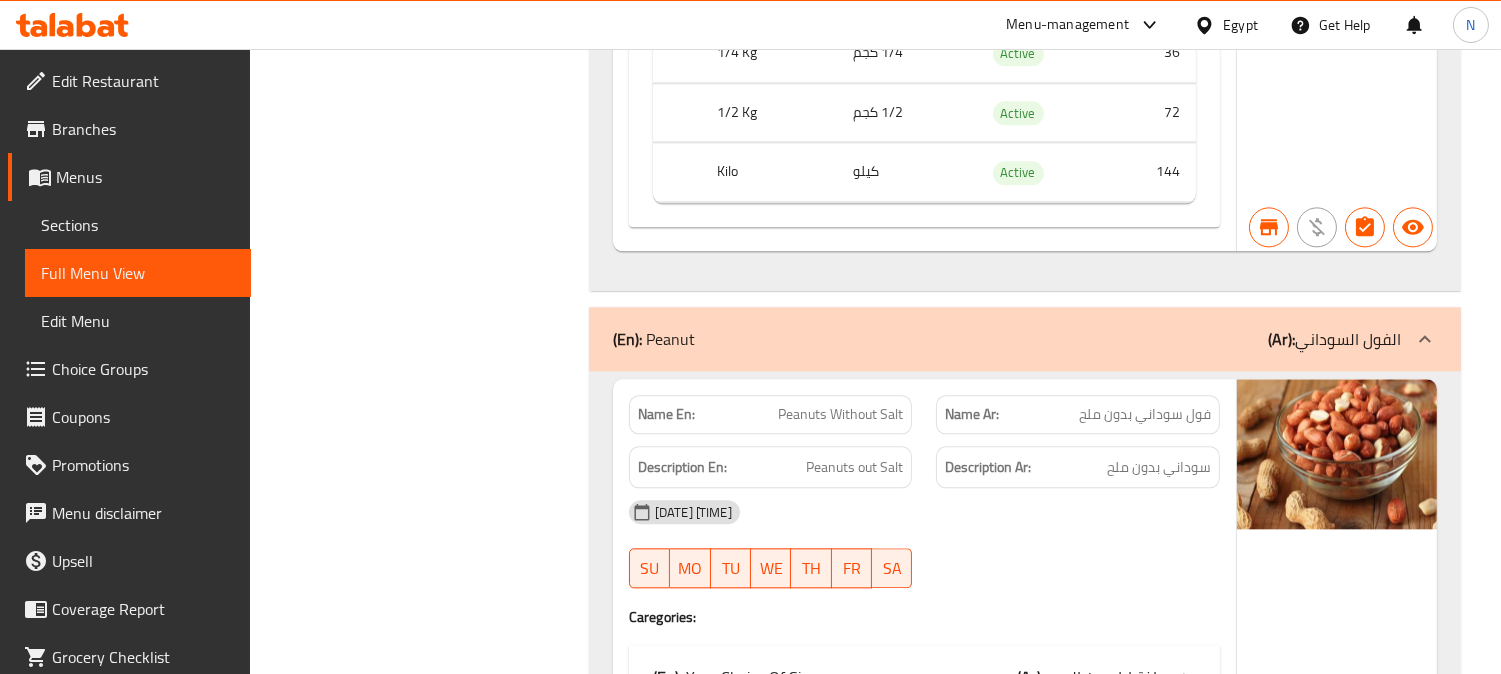scroll, scrollTop: 10561, scrollLeft: 0, axis: vertical 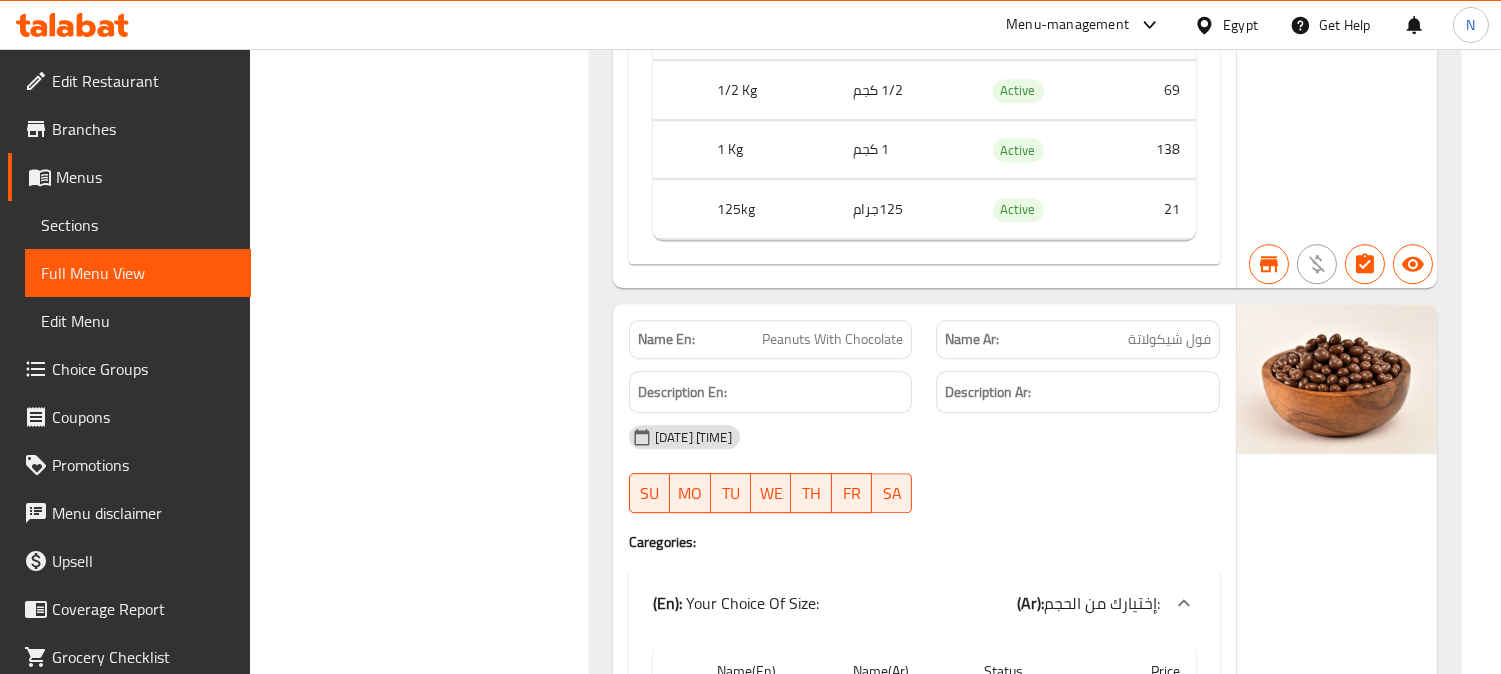 click on "Peanuts With Chocolate" at bounding box center [873, -8419] 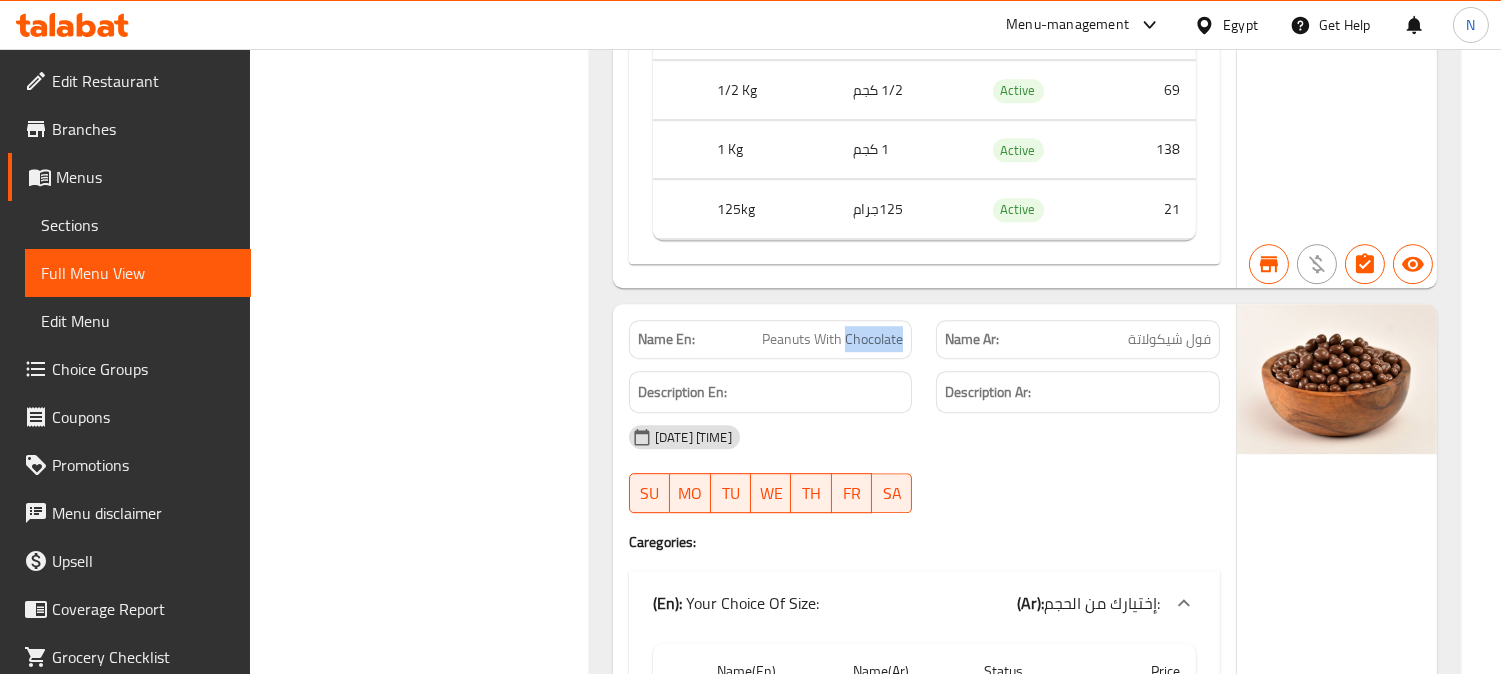 click on "Peanuts With Chocolate" at bounding box center [873, -8419] 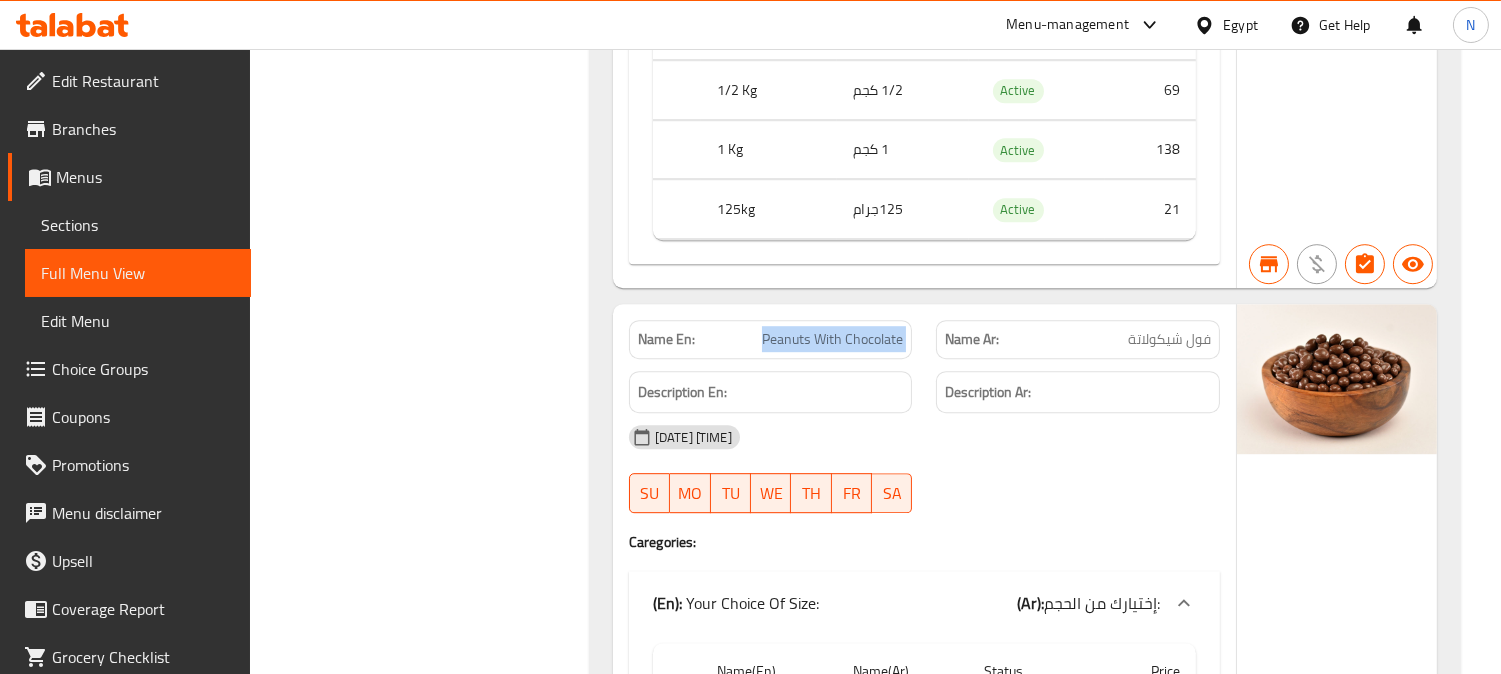click on "Peanuts With Chocolate" at bounding box center (873, -8419) 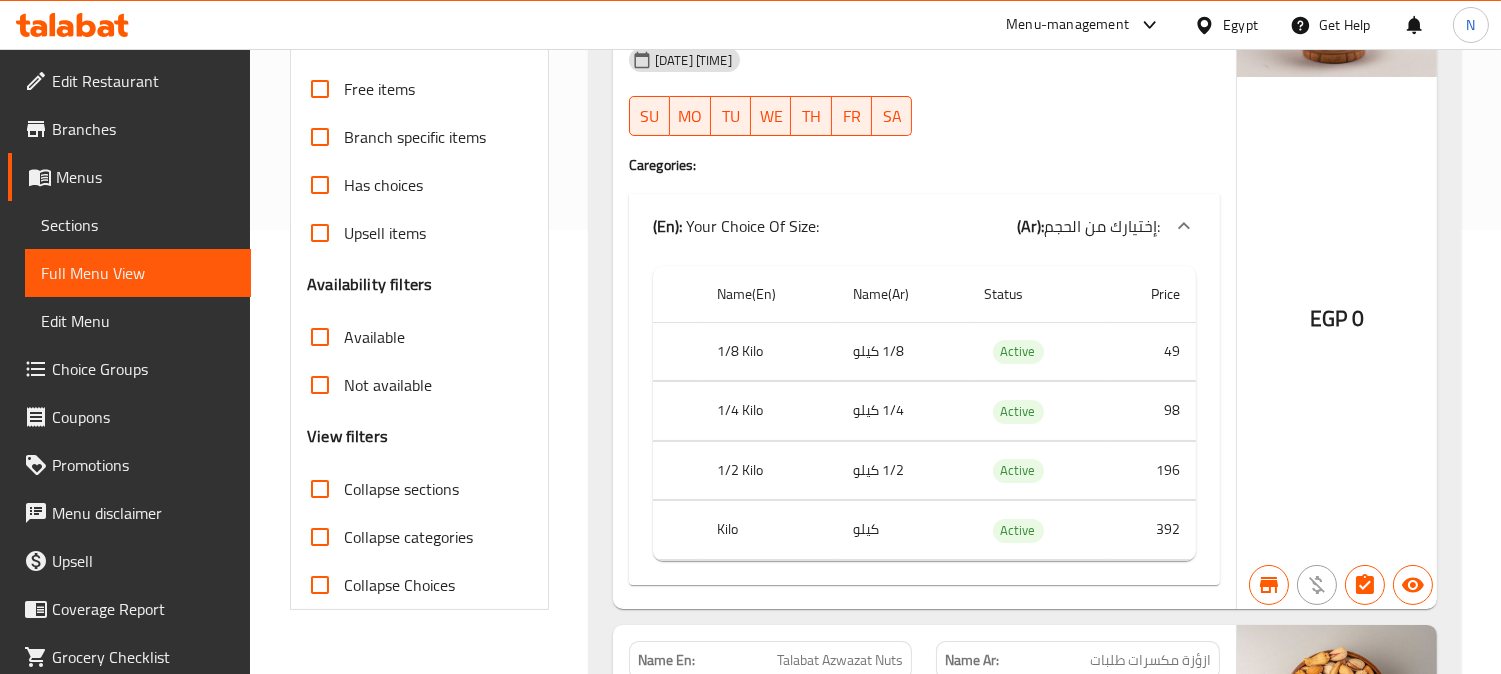 scroll, scrollTop: 11258, scrollLeft: 0, axis: vertical 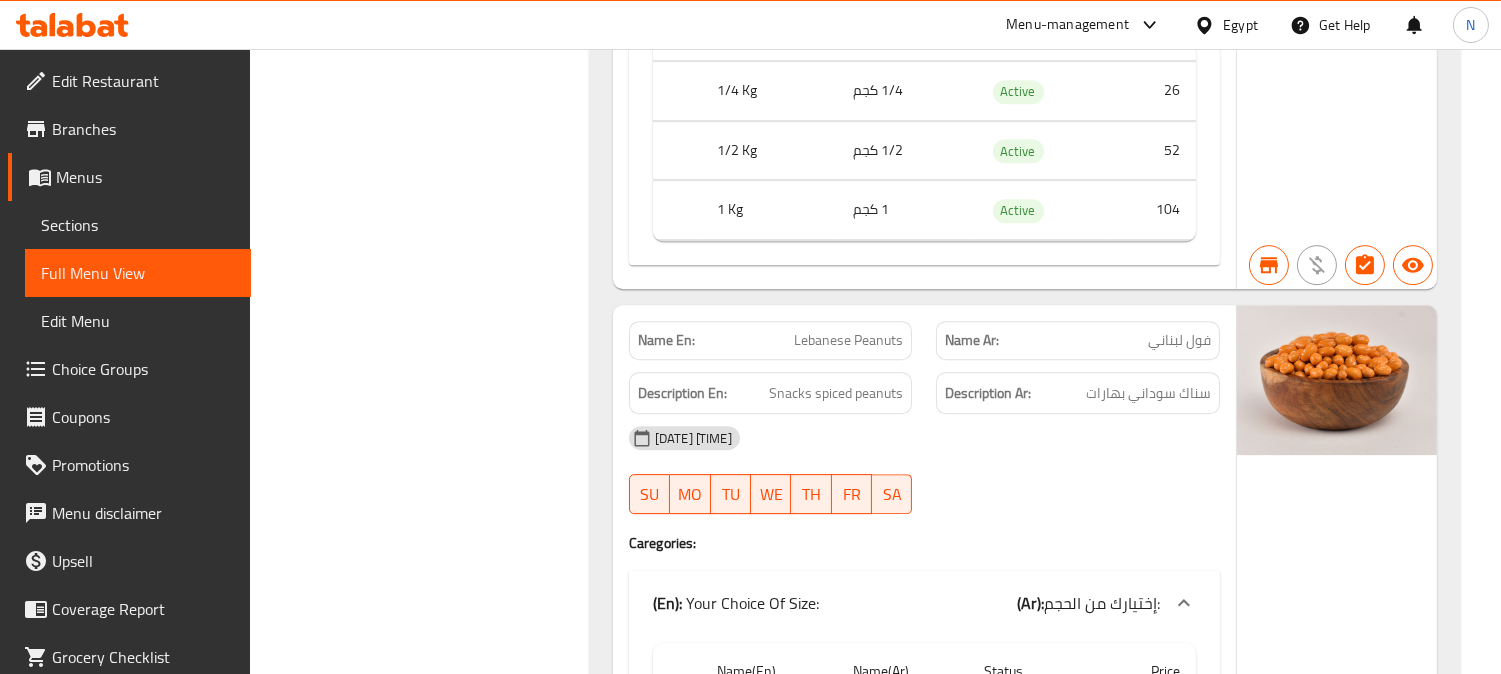 click on "Lebanese Peanuts" at bounding box center [874, -8418] 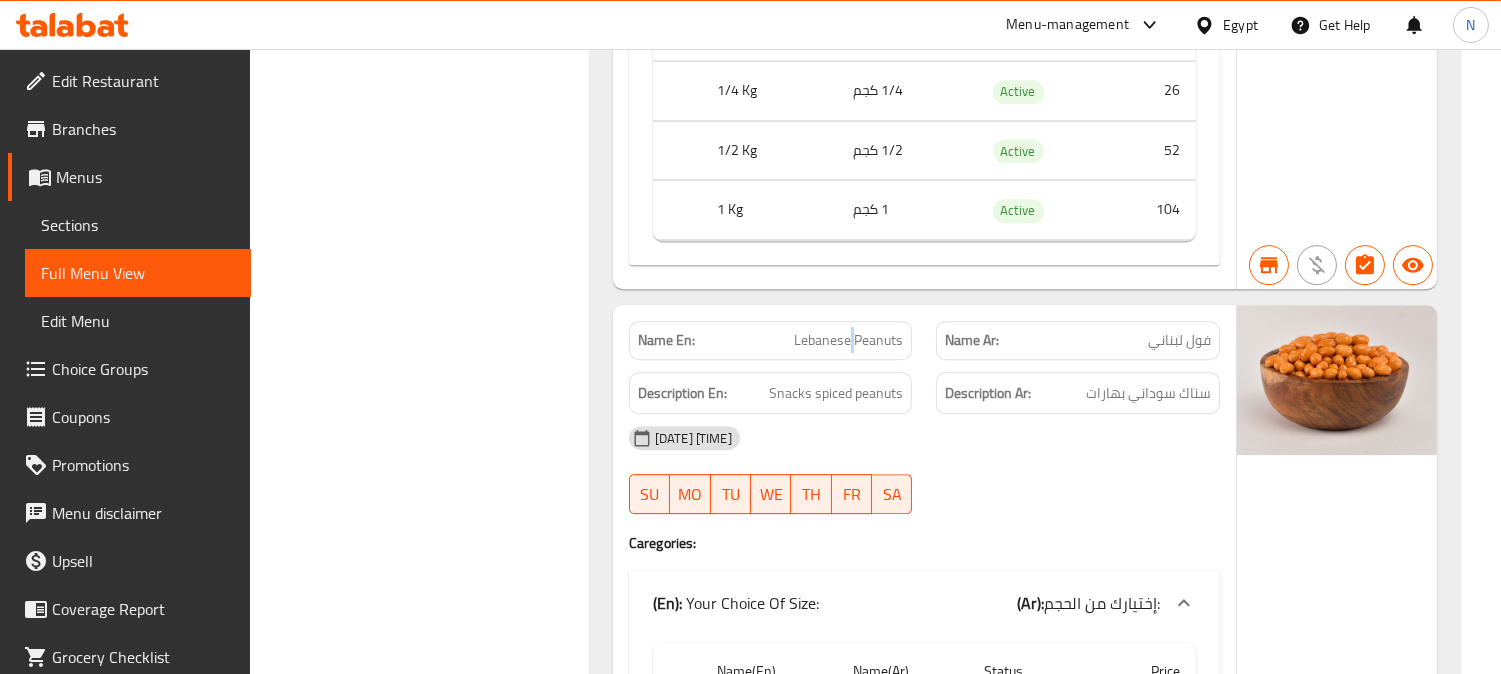 click on "Lebanese Peanuts" at bounding box center (874, -8418) 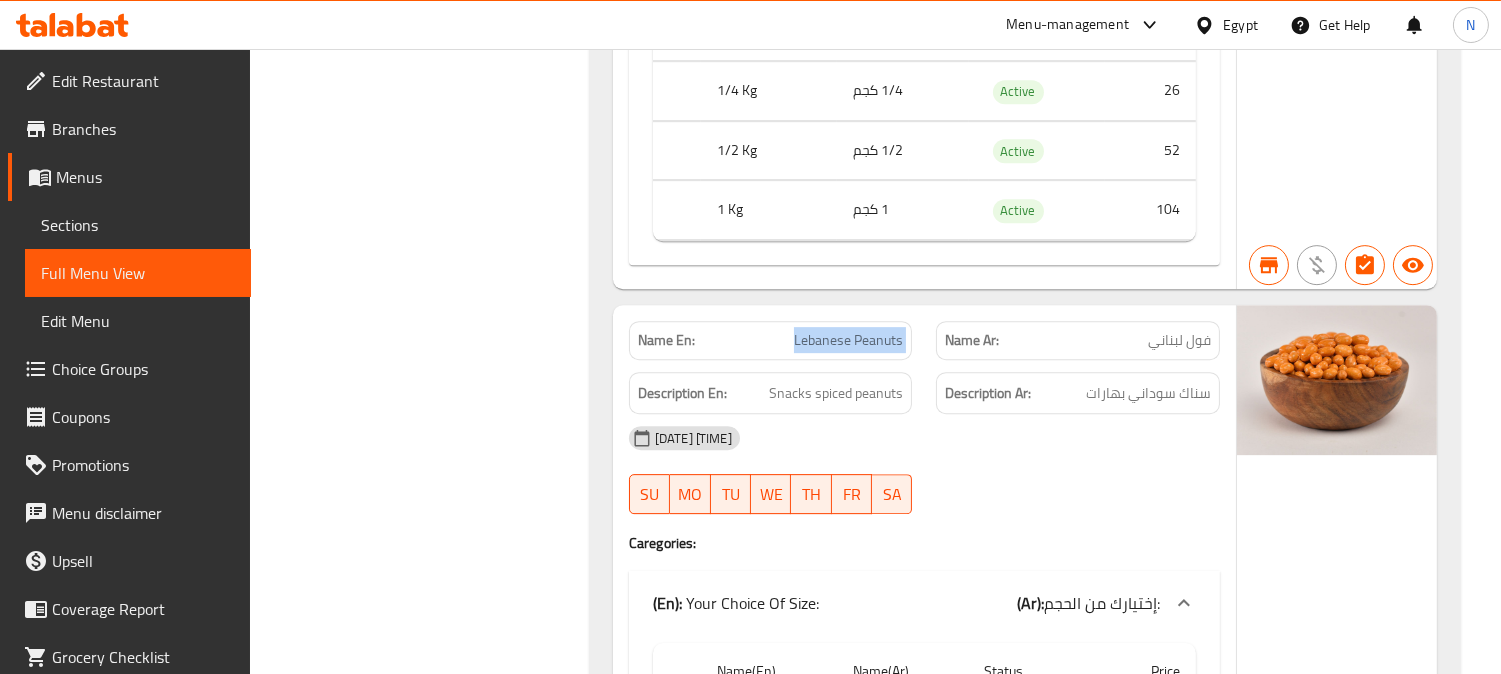 click on "Lebanese Peanuts" at bounding box center (874, -8418) 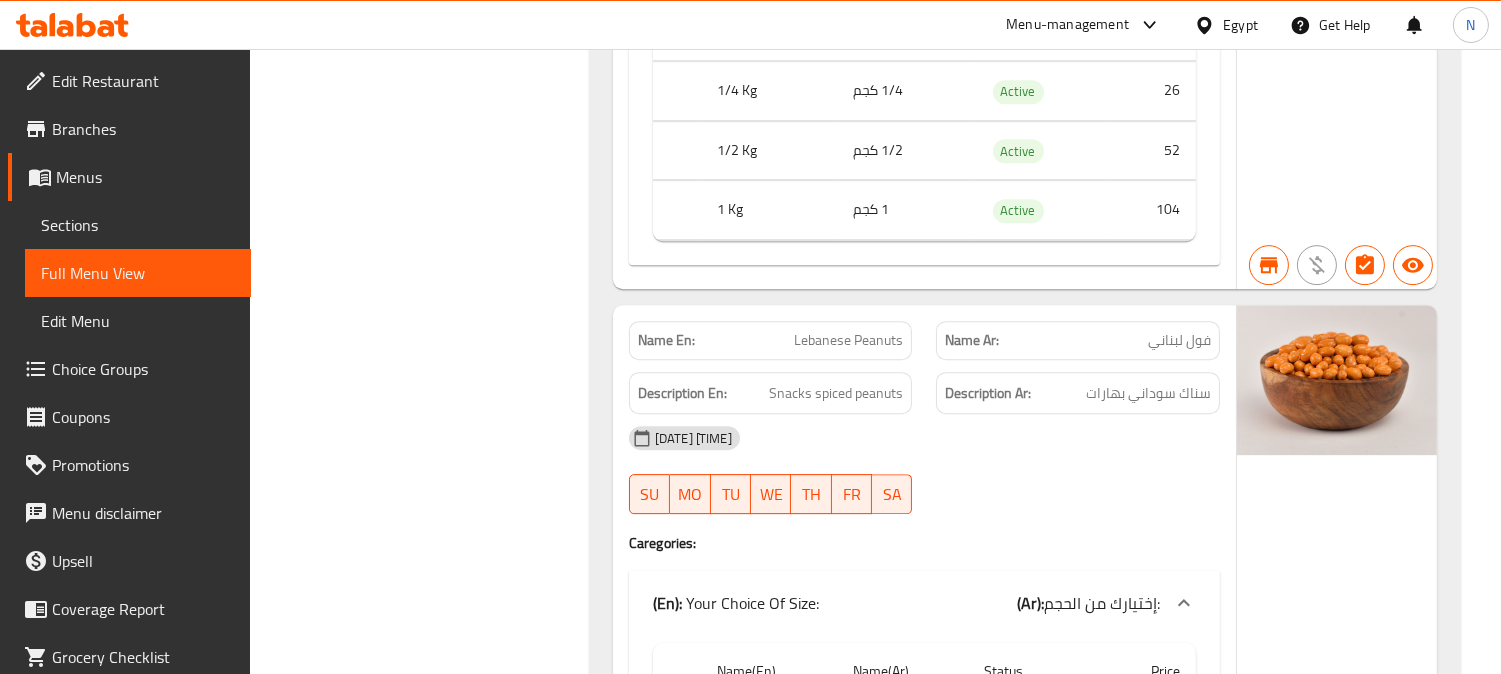click on "(En):   Leb Corner  (Ar): ركن اللب Name En: Khashab Leb Name Ar: لب خشب Description En: Leb mhms Description Ar: لب محمص 18-06-2025 07:33 AM SU MO TU WE TH FR SA Caregories: (En):   Your Choice Of Size: (Ar): إختيارك من الحجم: Name(En) Name(Ar) Status Price 1/8 Kilo 1/8 كيلو Active 49 1/4 Kilo 1/4 كيلو Active 98 1/2 Kilo 1/2 كيلو Active 196 Kilo كيلو Active 392 EGP 0 Name En: Talabat Azwazat Nuts Name Ar: ازؤزة مكسرات طلبات Description En: Mshakl Description Ar: تشكيله 18-06-2025 07:33 AM SU MO TU WE TH FR SA Caregories: (En):   Your Choice Of: (Ar): إختيارك من: Name(En) Name(Ar) Status Price 1 Kilo 1 كيلو Active 104 EGP 0 Name En: Mix Azwazat Talabat Name Ar: ازؤزة ميكس طلبات Description En: Description Ar: 18-06-2025 07:33 AM SU MO TU WE TH FR SA Caregories: (En):   Your Choice Of: (Ar): إختيارك من: Name(En) Name(Ar) Status Price 1 Kilo 1 كيلو Active 86 EGP 0 Name En: White Leb  Name Ar: SU MO TU WE" at bounding box center (1025, 1070) 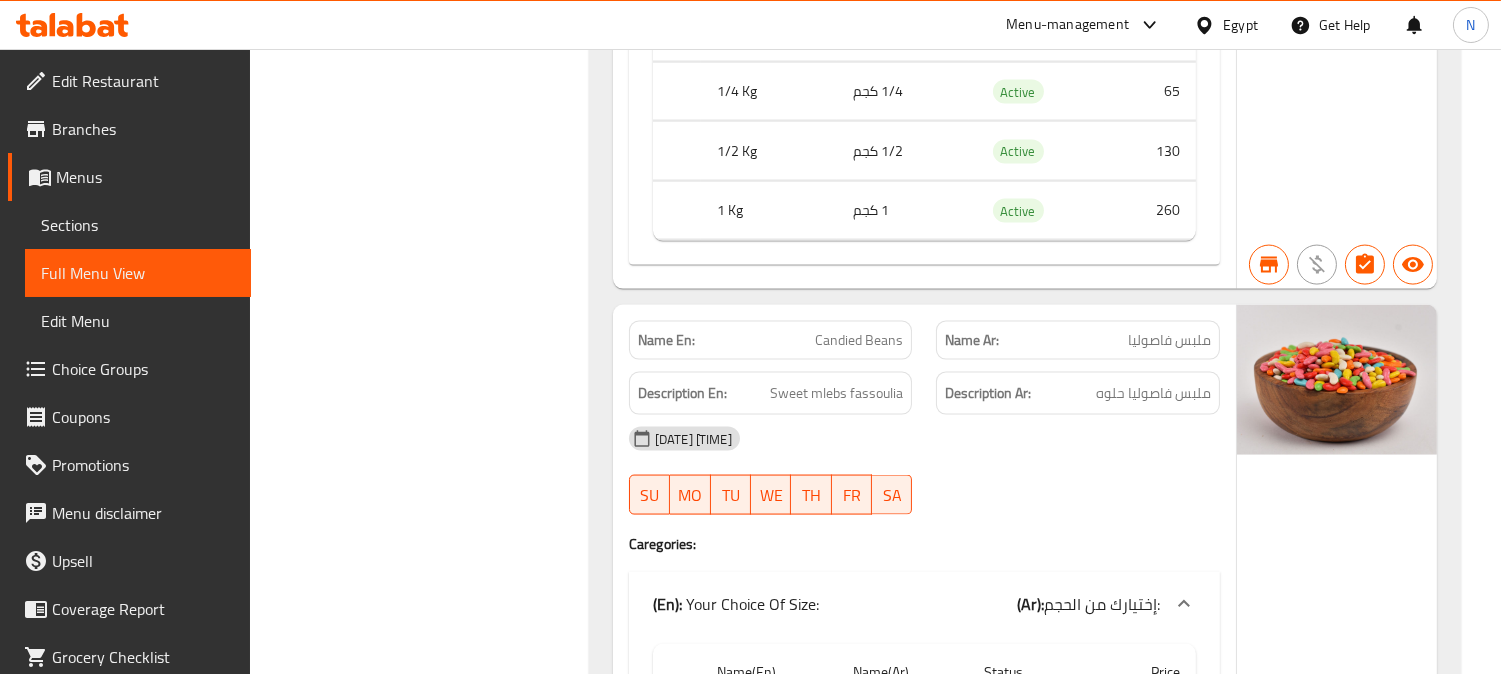 click on "Home / Restaurants management / Menus / Full menu view Export Menu New Menu -cg migration   Active Filter Branches Branches Popular filters Free items Branch specific items Has choices Upsell items Availability filters Available Not available View filters Collapse sections Collapse categories Collapse Choices (En):   Leb Corner  (Ar): ركن اللب Name En: Khashab Leb Name Ar: لب خشب Description En: Leb mhms Description Ar: لب محمص 18-06-2025 07:33 AM SU MO TU WE TH FR SA Caregories: (En):   Your Choice Of Size: (Ar): إختيارك من الحجم: Name(En) Name(Ar) Status Price 1/8 Kilo 1/8 كيلو Active 49 1/4 Kilo 1/4 كيلو Active 98 1/2 Kilo 1/2 كيلو Active 196 Kilo كيلو Active 392 EGP 0 Name En: Talabat Azwazat Nuts Name Ar: ازؤزة مكسرات طلبات Description En: Mshakl Description Ar: تشكيله 18-06-2025 07:33 AM SU MO TU WE TH FR SA Caregories: (En):   Your Choice Of: (Ar): إختيارك من: Name(En) Name(Ar) Status Price 1 Kilo 1 كيلو Active 104 EGP 0" at bounding box center (875, -6809) 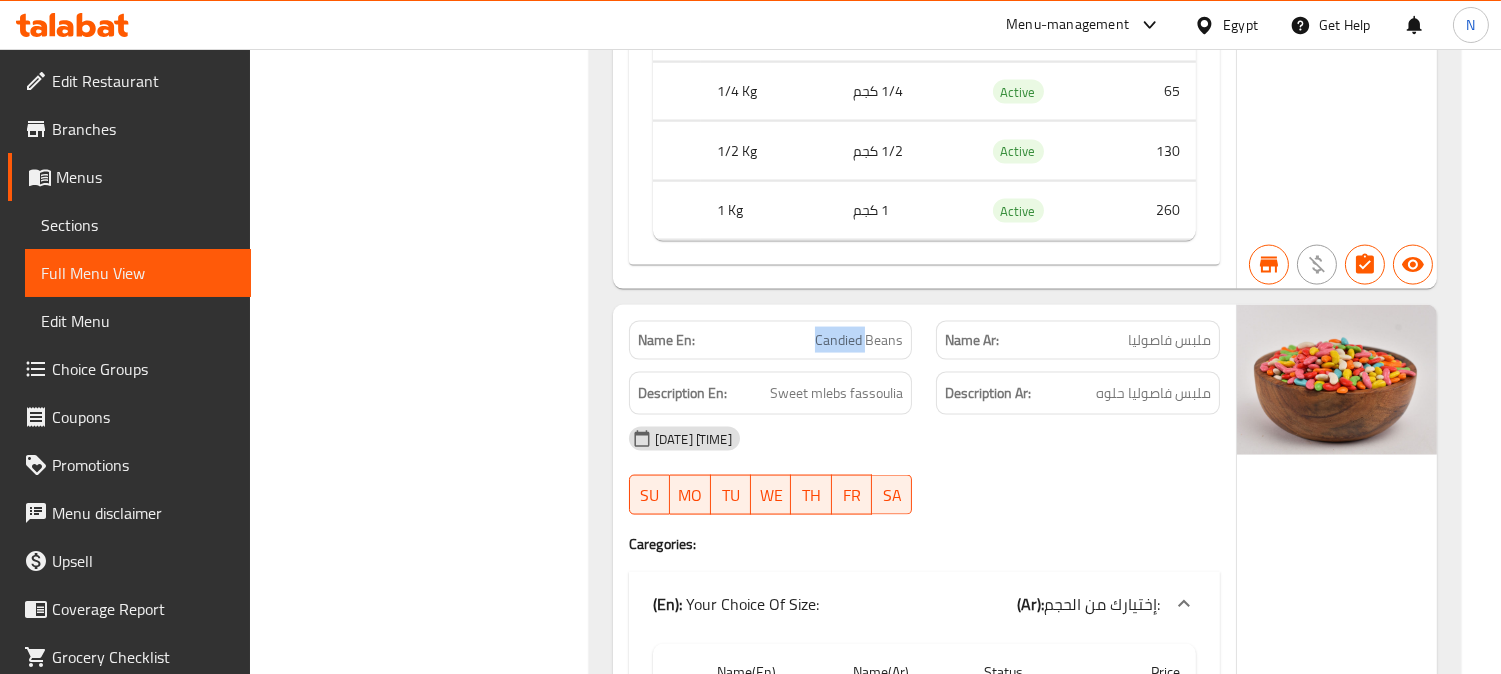 click on "Candied Beans" at bounding box center (840, -17927) 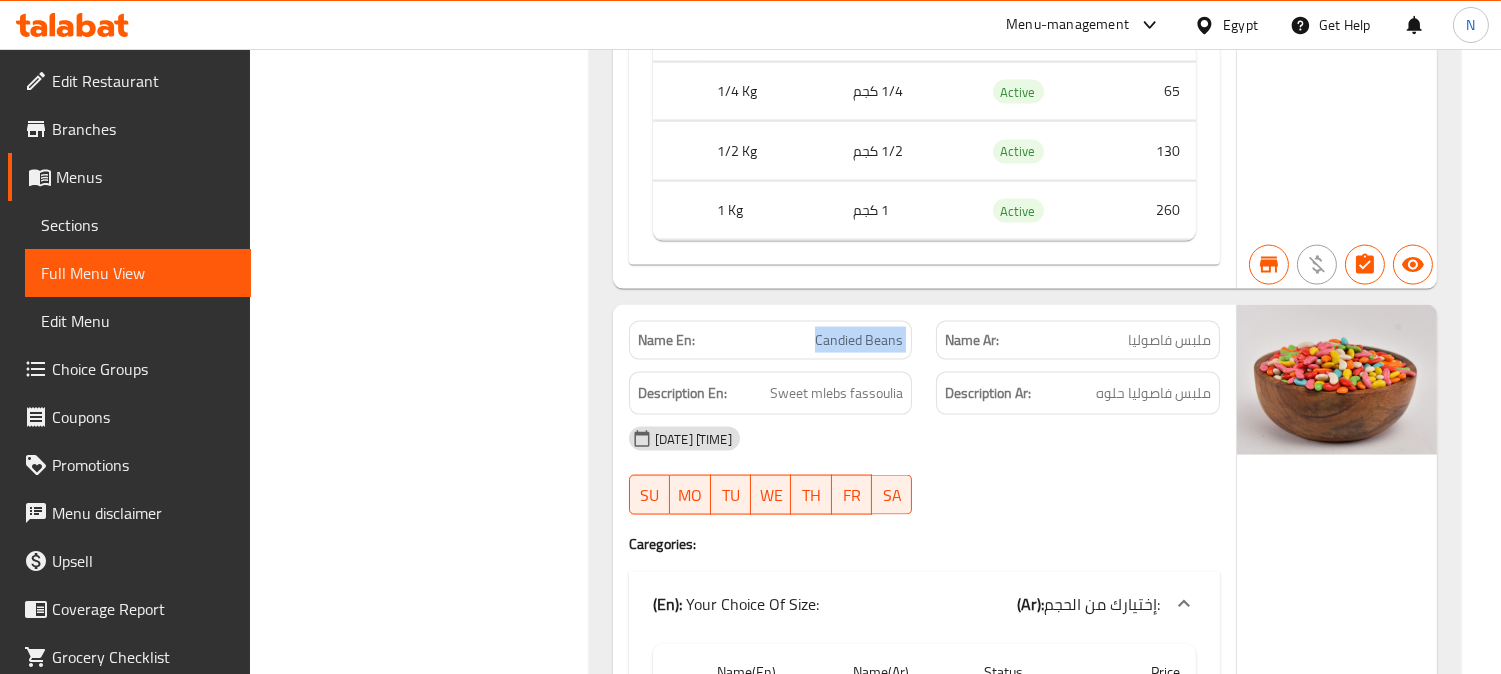 click on "Candied Beans" at bounding box center [840, -17927] 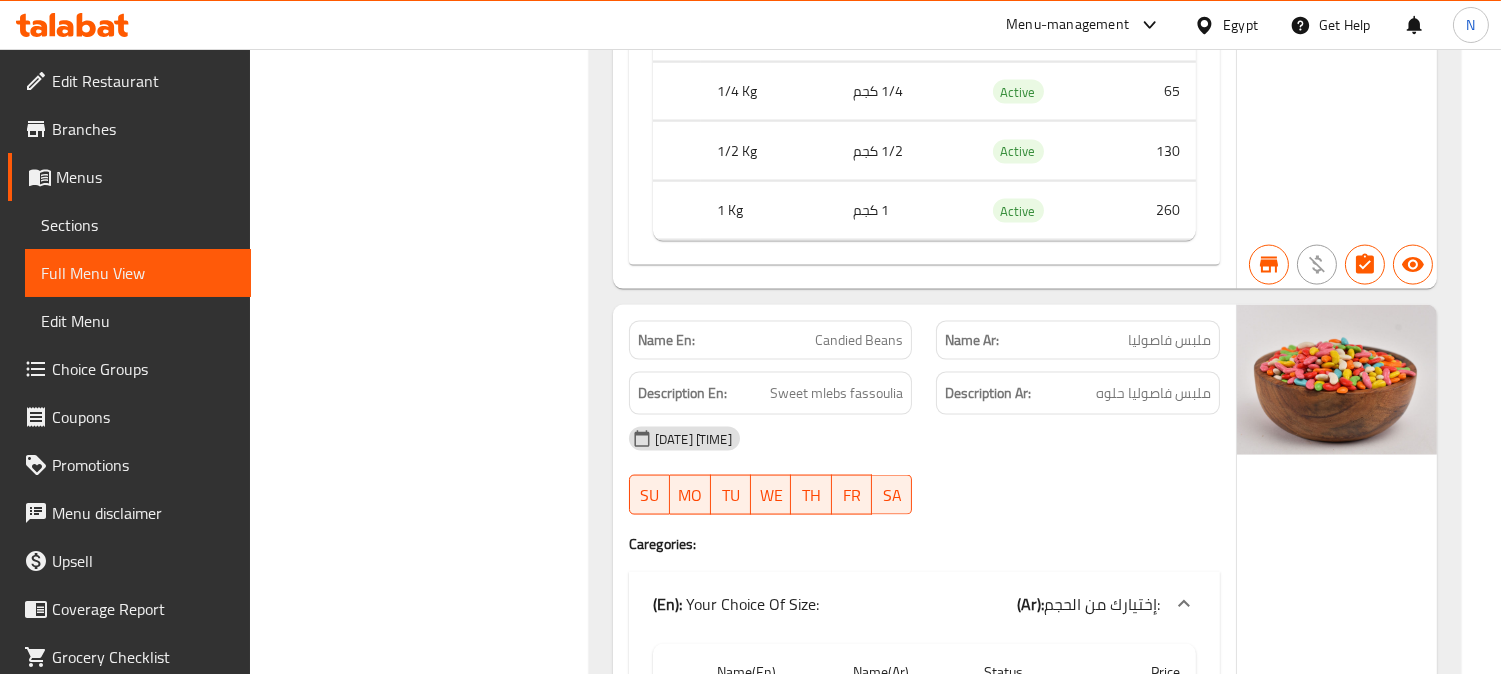 scroll, scrollTop: 22854, scrollLeft: 0, axis: vertical 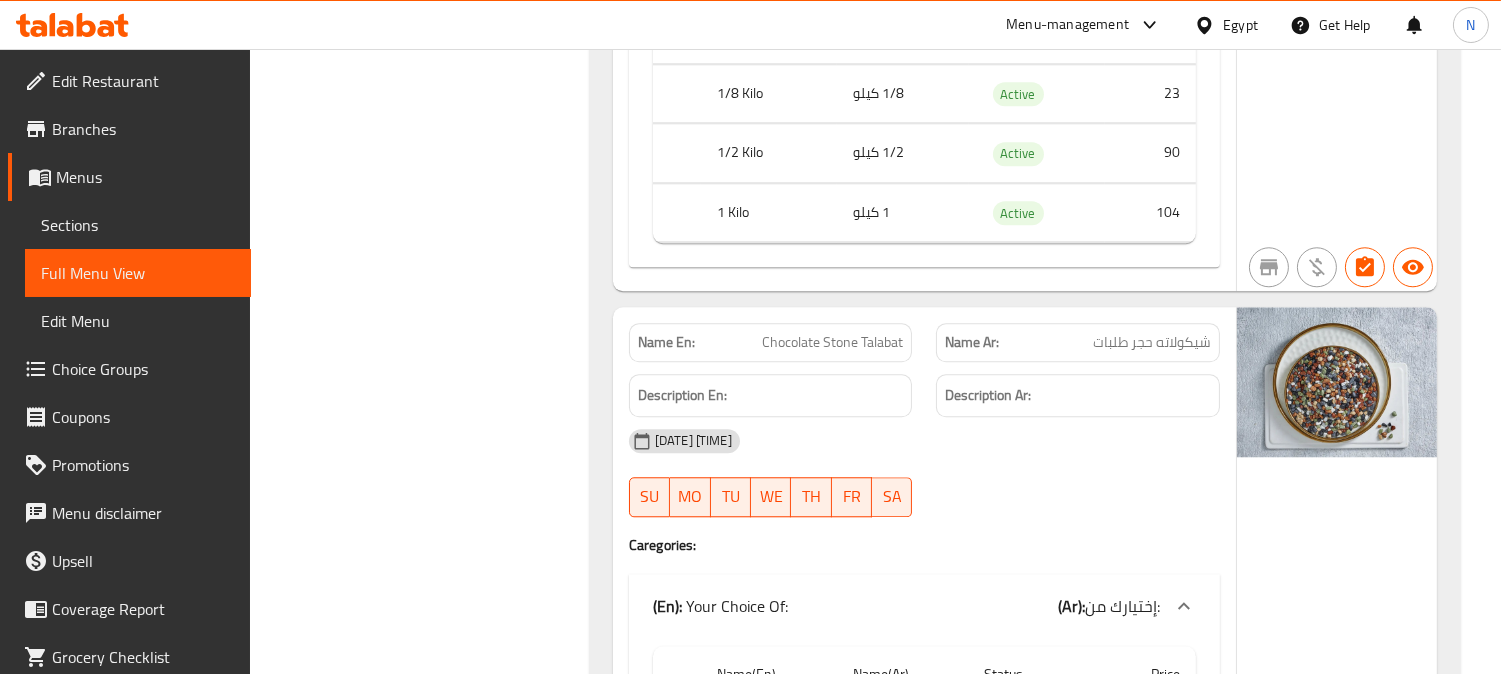 click on "Chocolate Stone Talabat" at bounding box center (840, -21750) 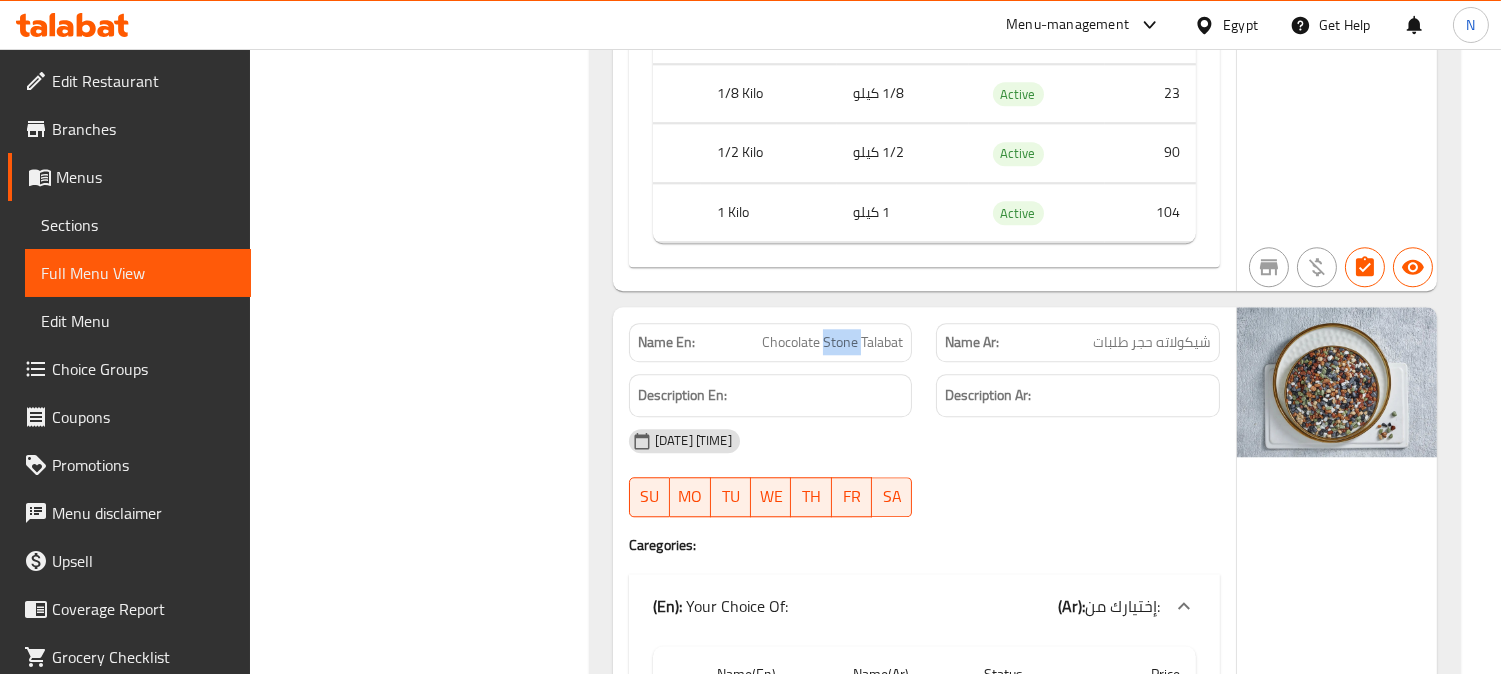 click on "Chocolate Stone Talabat" at bounding box center [840, -21750] 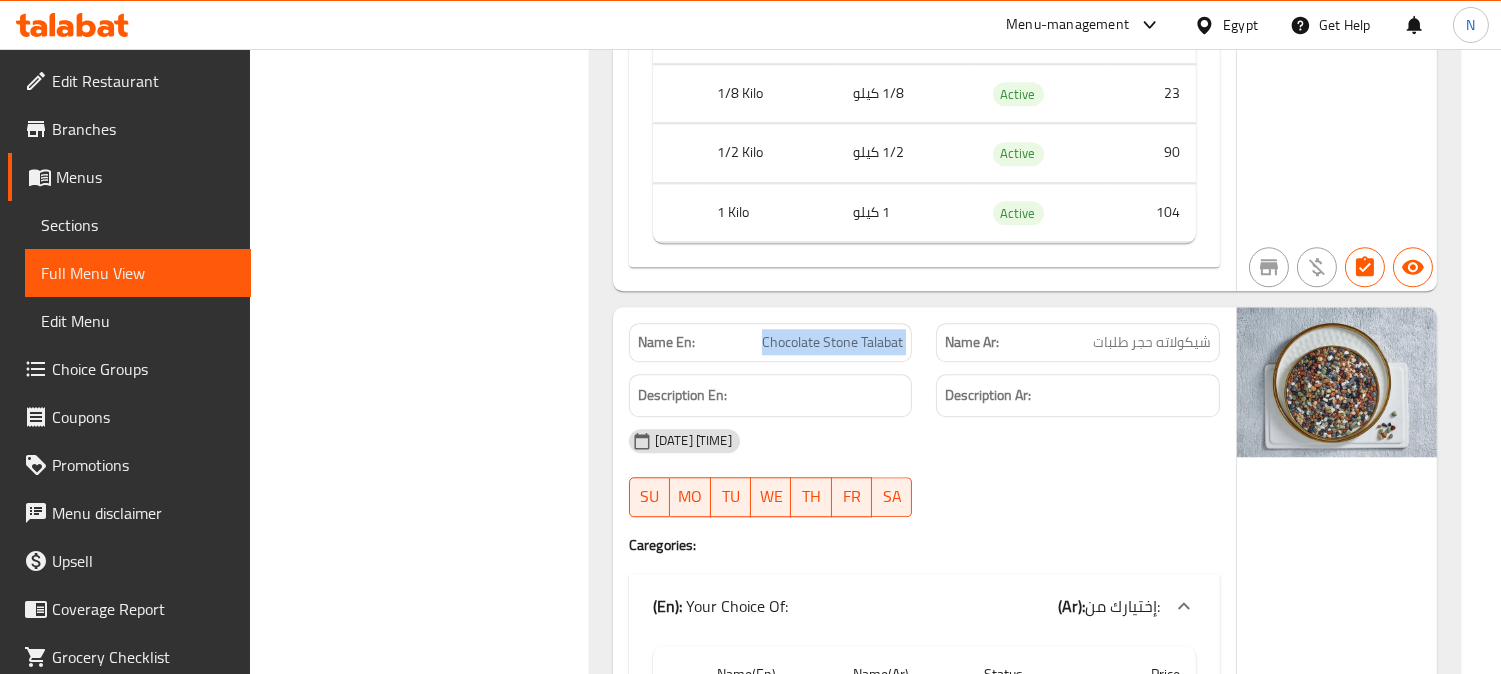 click on "Chocolate Stone Talabat" at bounding box center [840, -21750] 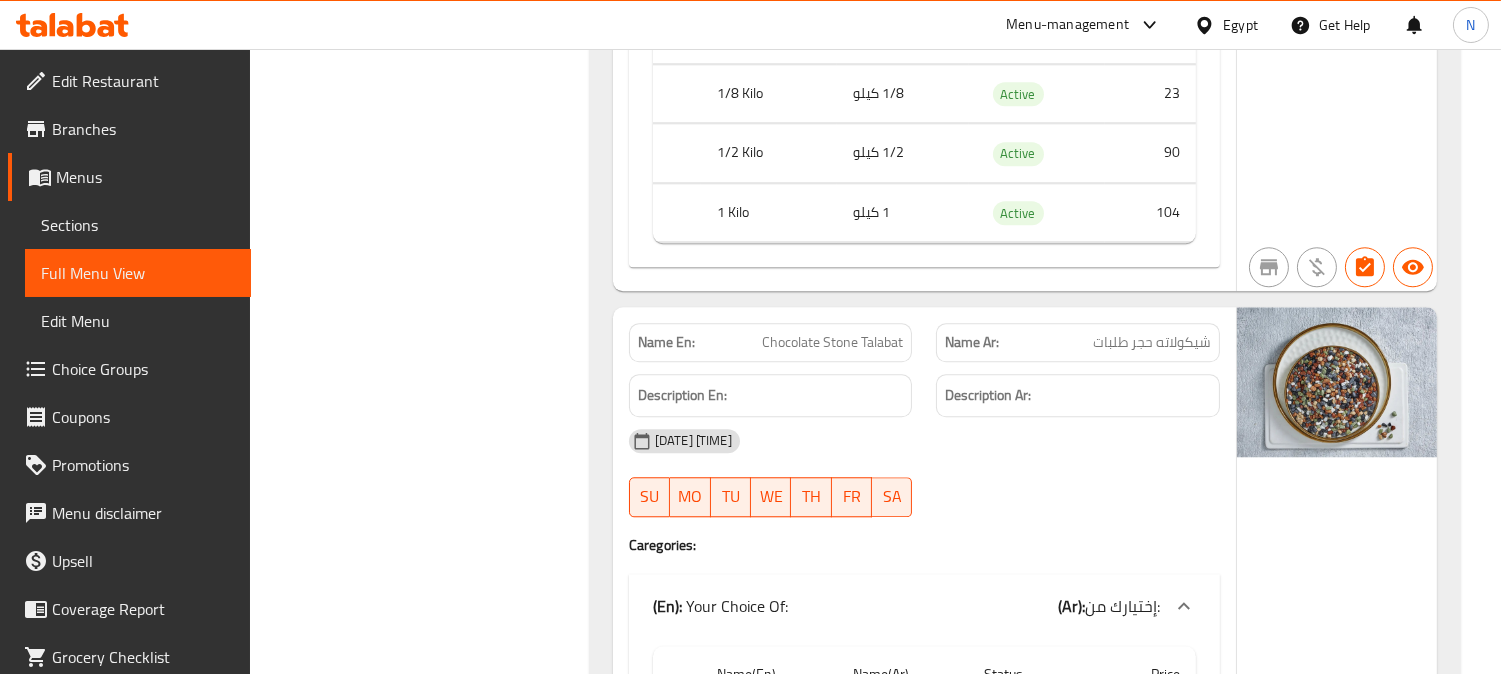 scroll, scrollTop: 22156, scrollLeft: 0, axis: vertical 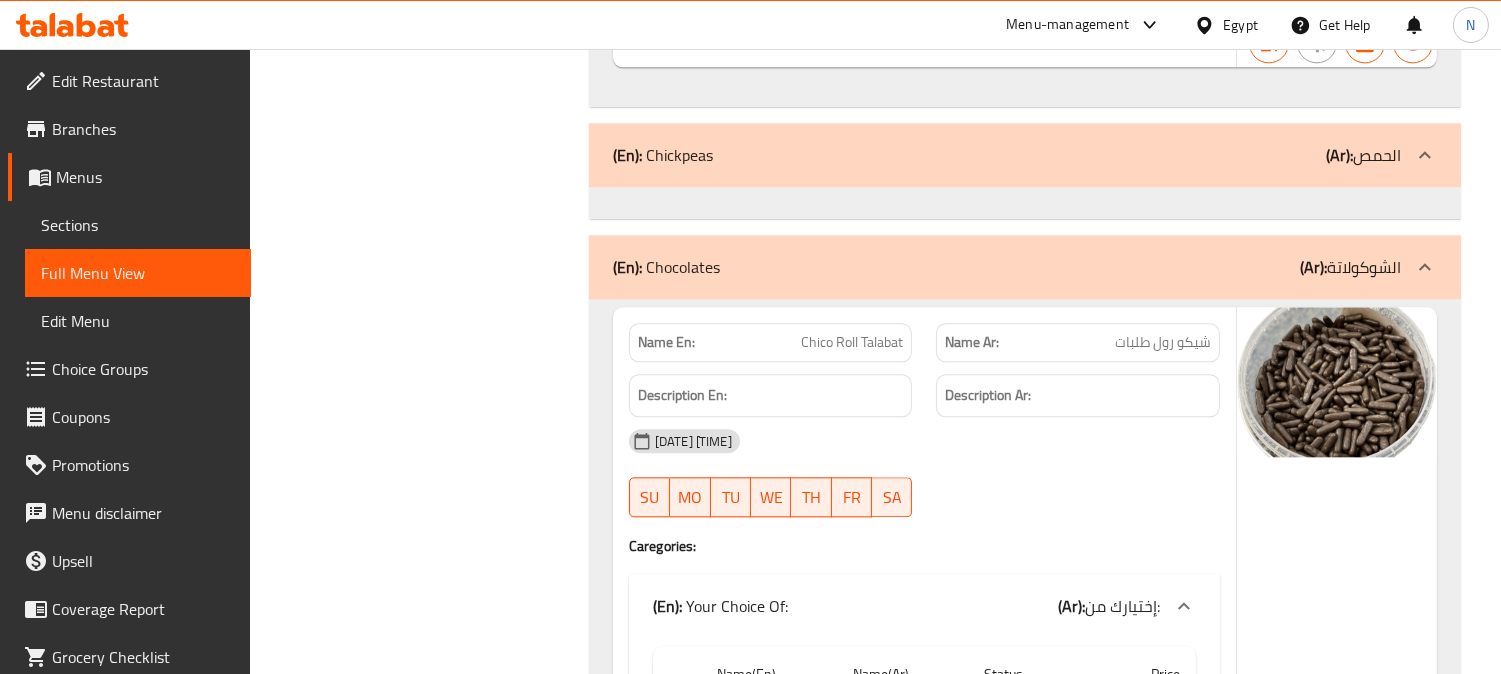 click on "Chico Roll Talabat" at bounding box center [865, -21750] 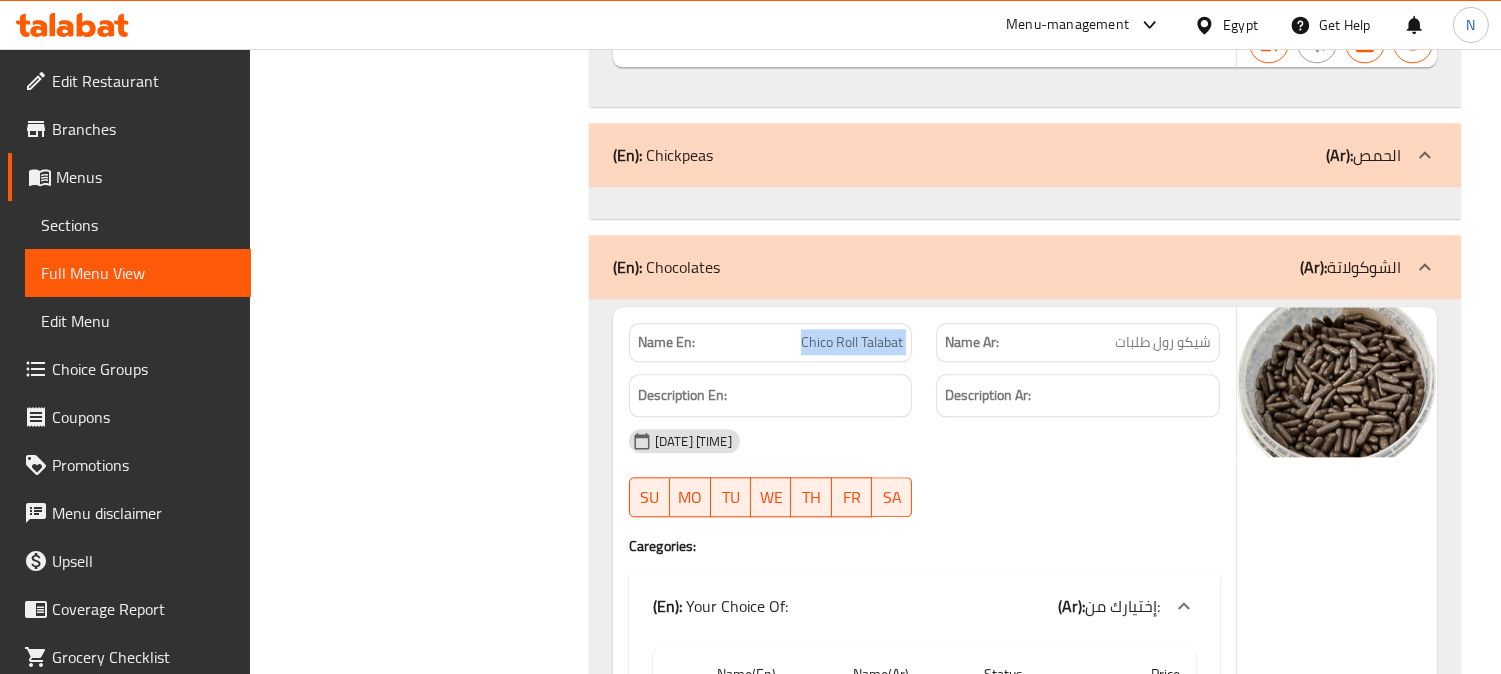 click on "Chico Roll Talabat" at bounding box center (865, -21750) 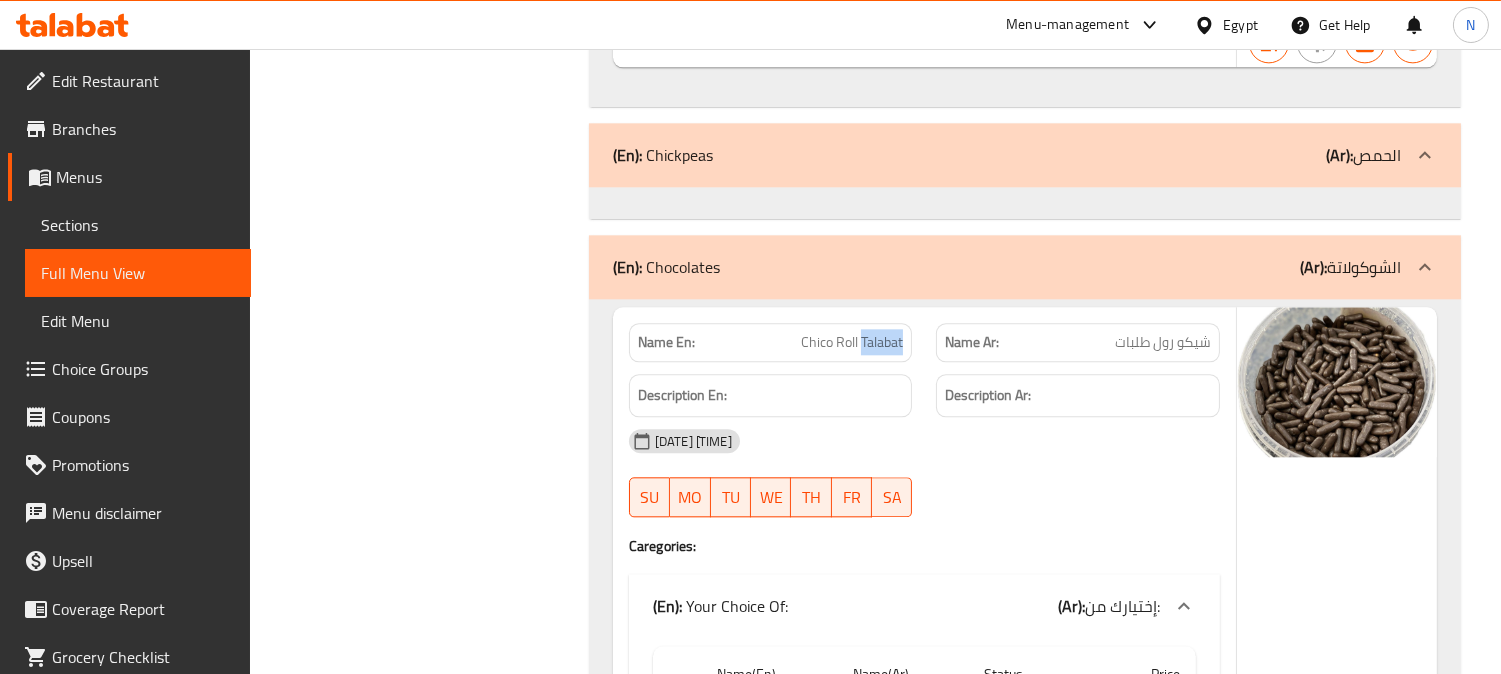 click on "Chico Roll Talabat" at bounding box center [865, -21750] 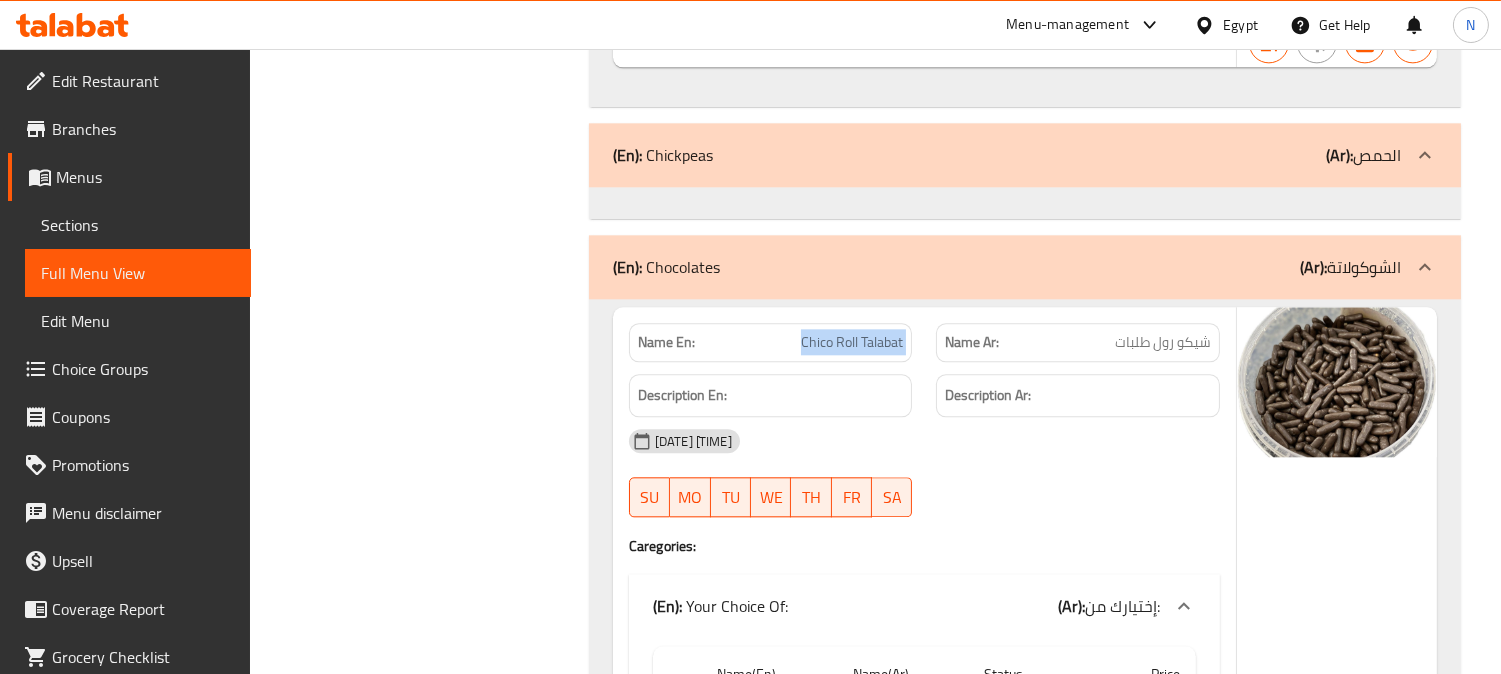 click on "Chico Roll Talabat" at bounding box center [865, -21750] 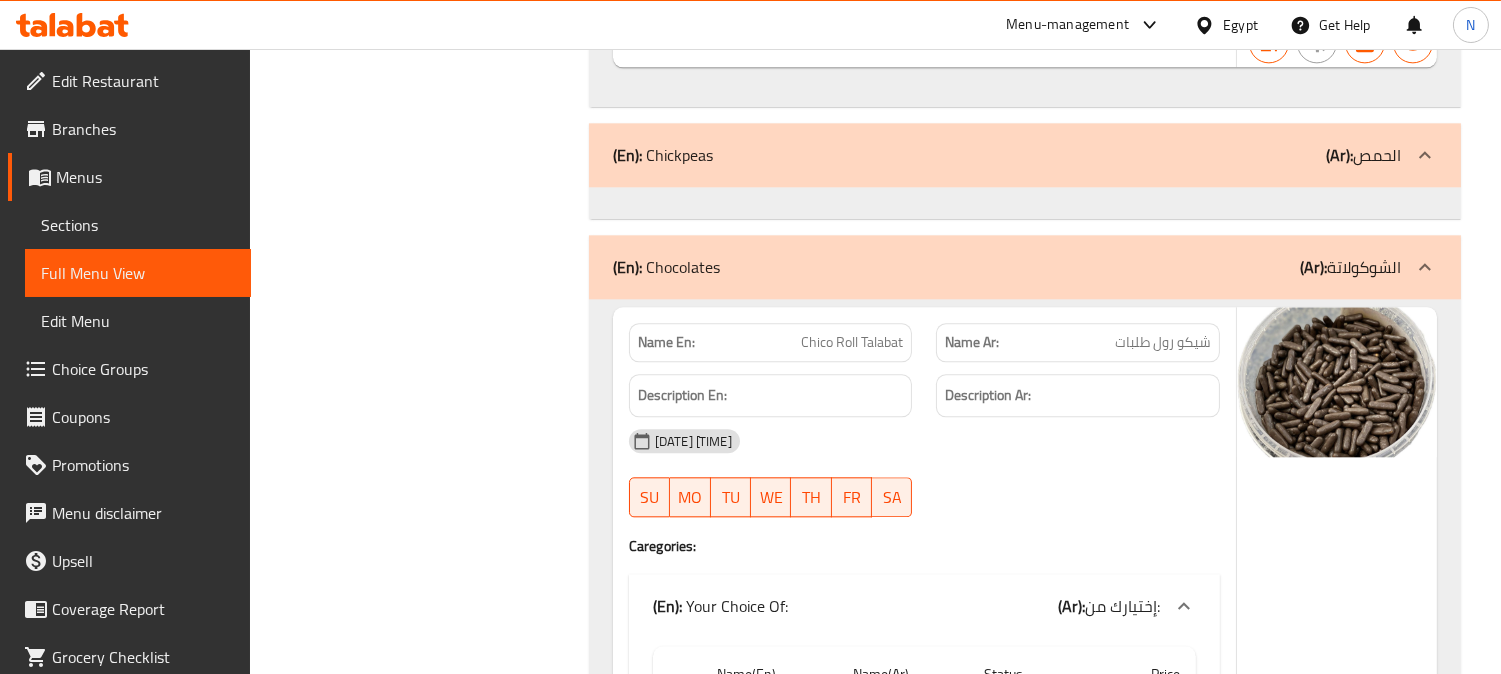 scroll, scrollTop: 19728, scrollLeft: 0, axis: vertical 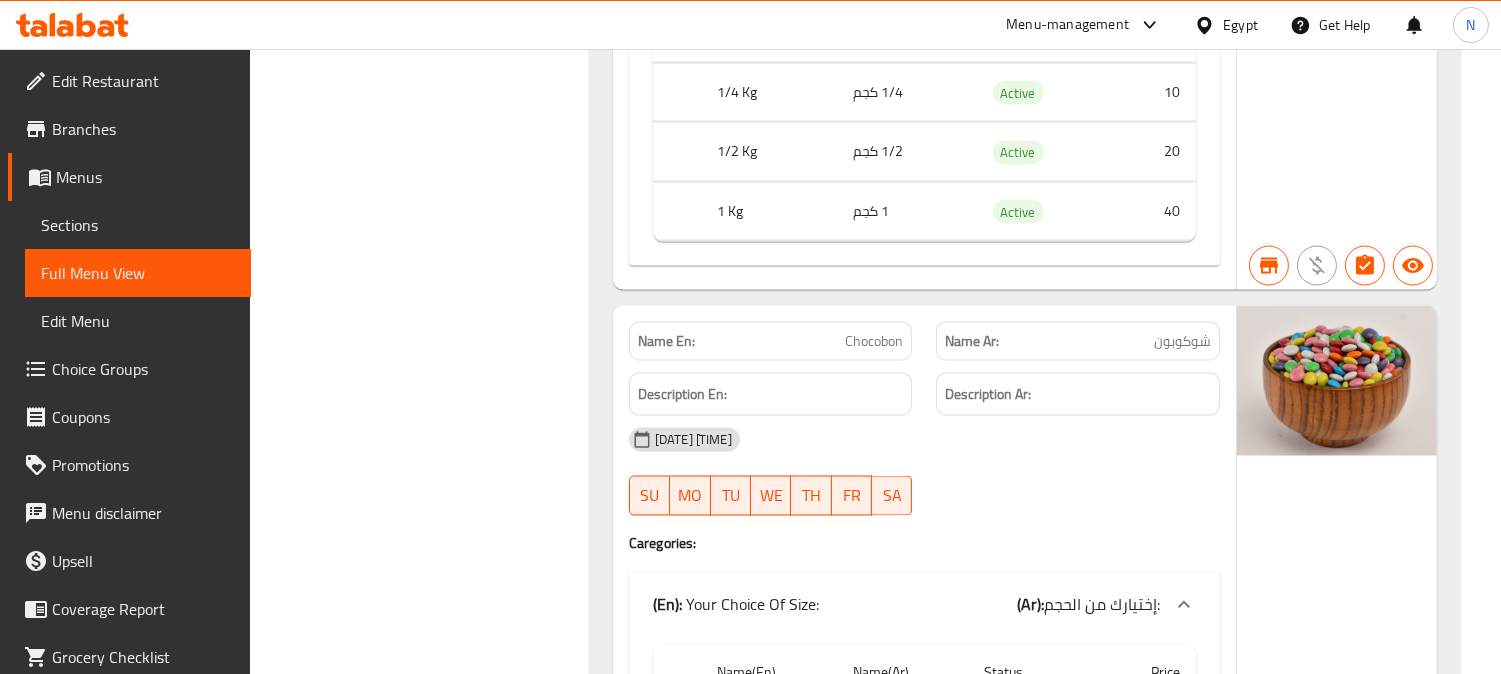 click on "Chocobon" at bounding box center [843, -18105] 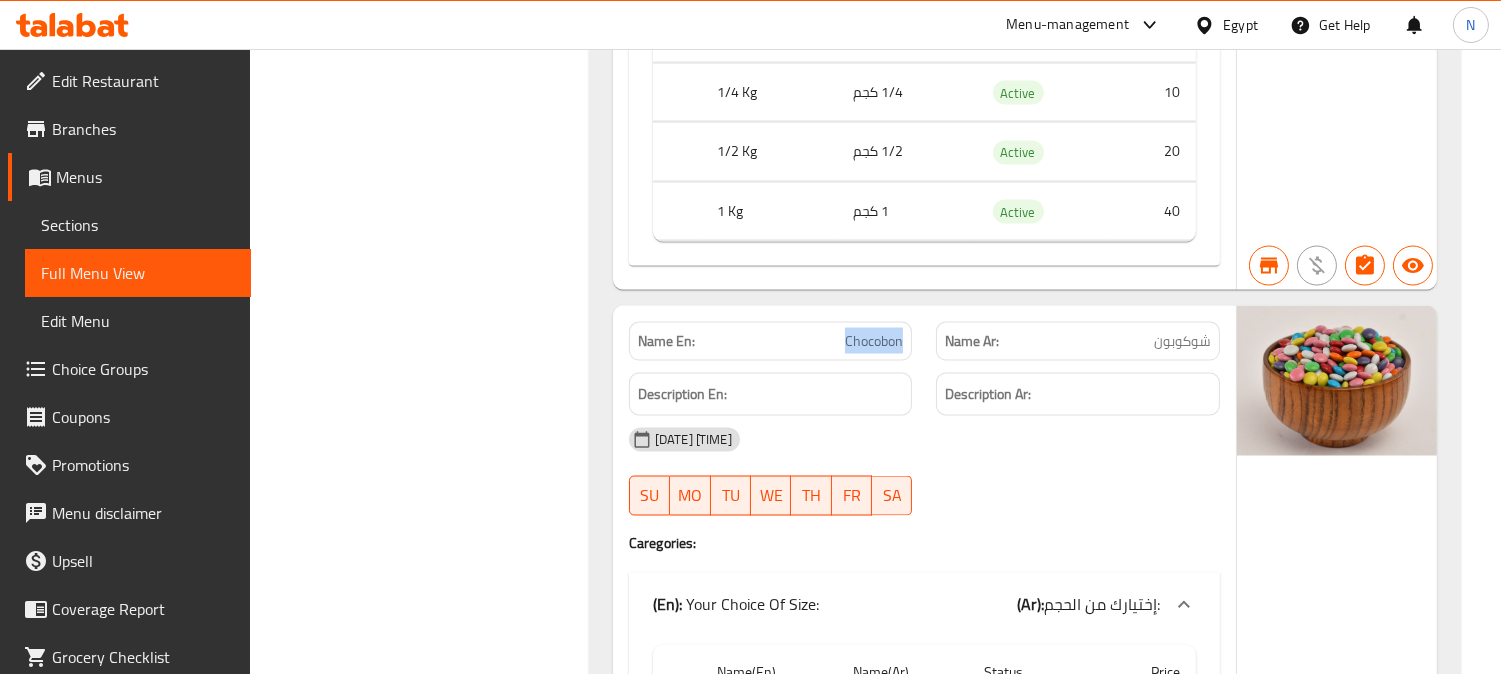click on "Chocobon" at bounding box center [843, -18105] 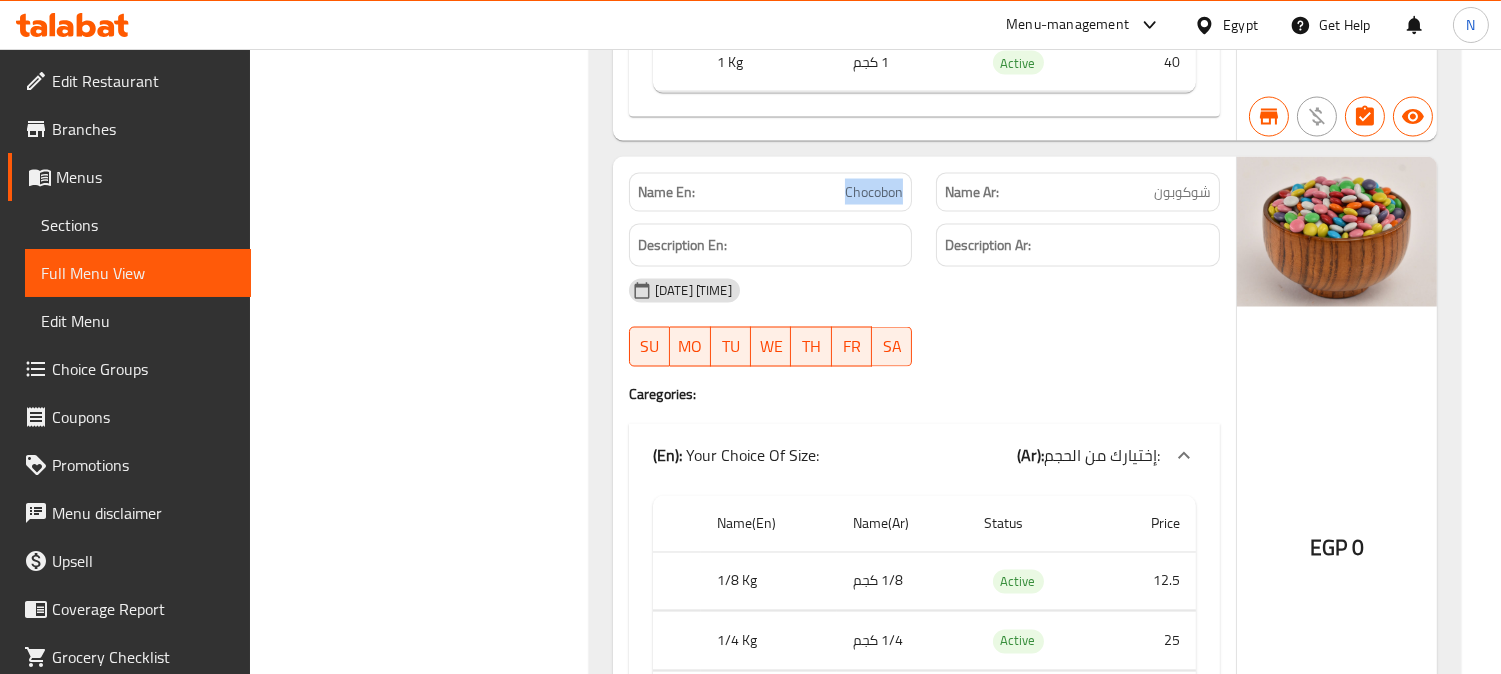 scroll, scrollTop: 19728, scrollLeft: 0, axis: vertical 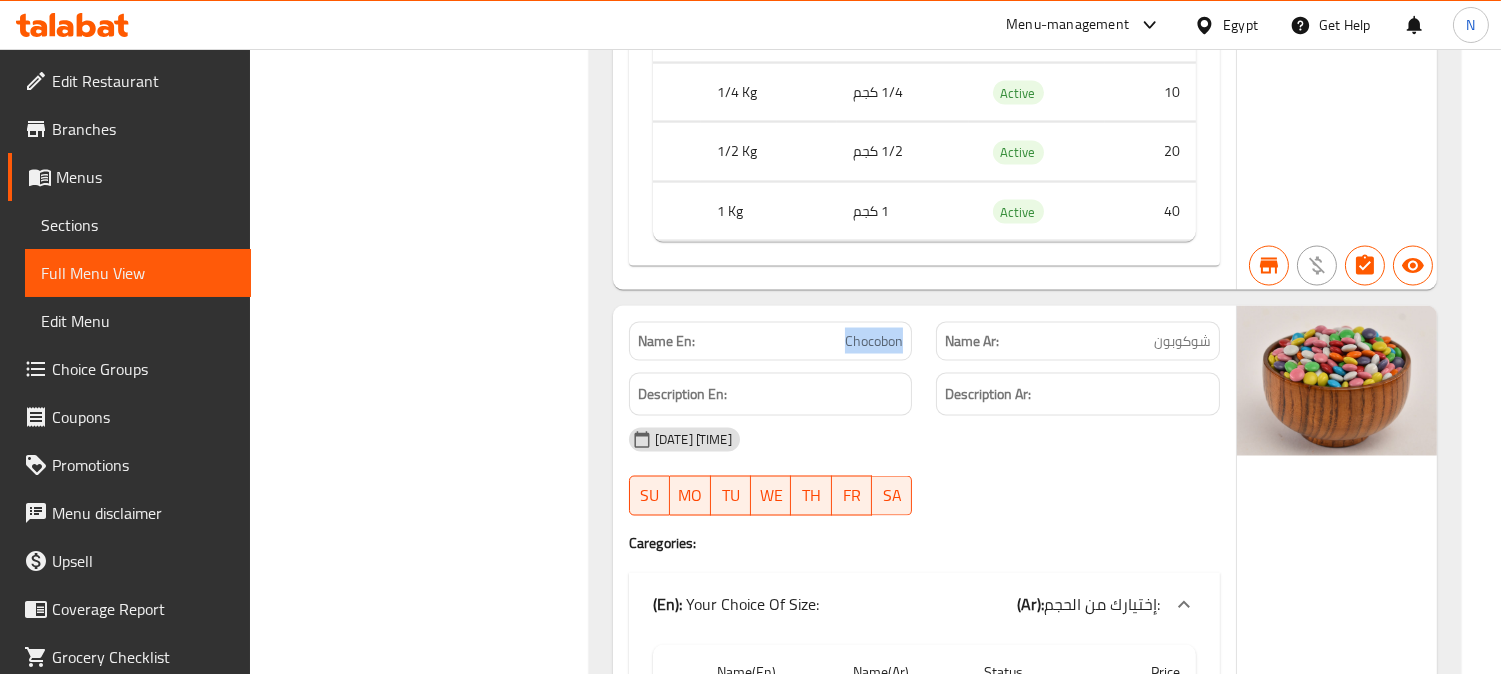 click on "Chocobon" at bounding box center (843, -18105) 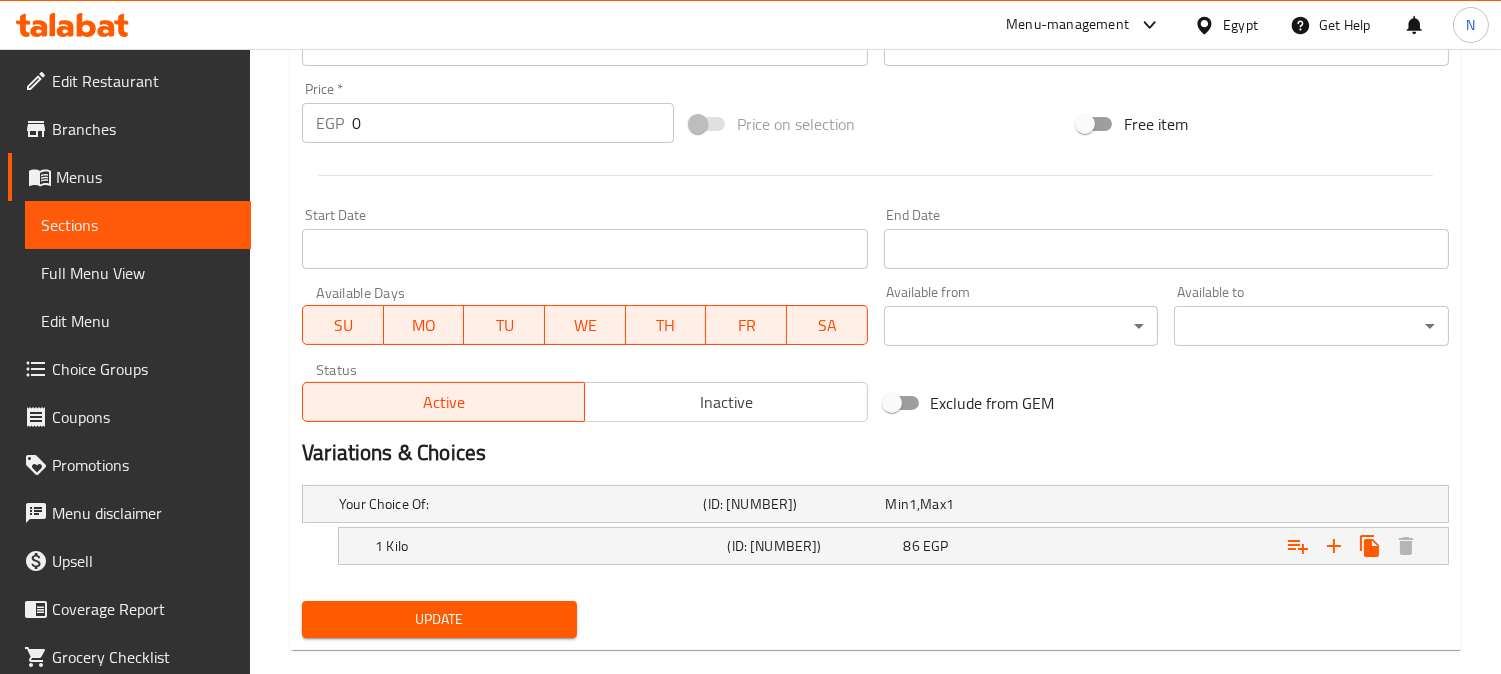scroll, scrollTop: 754, scrollLeft: 0, axis: vertical 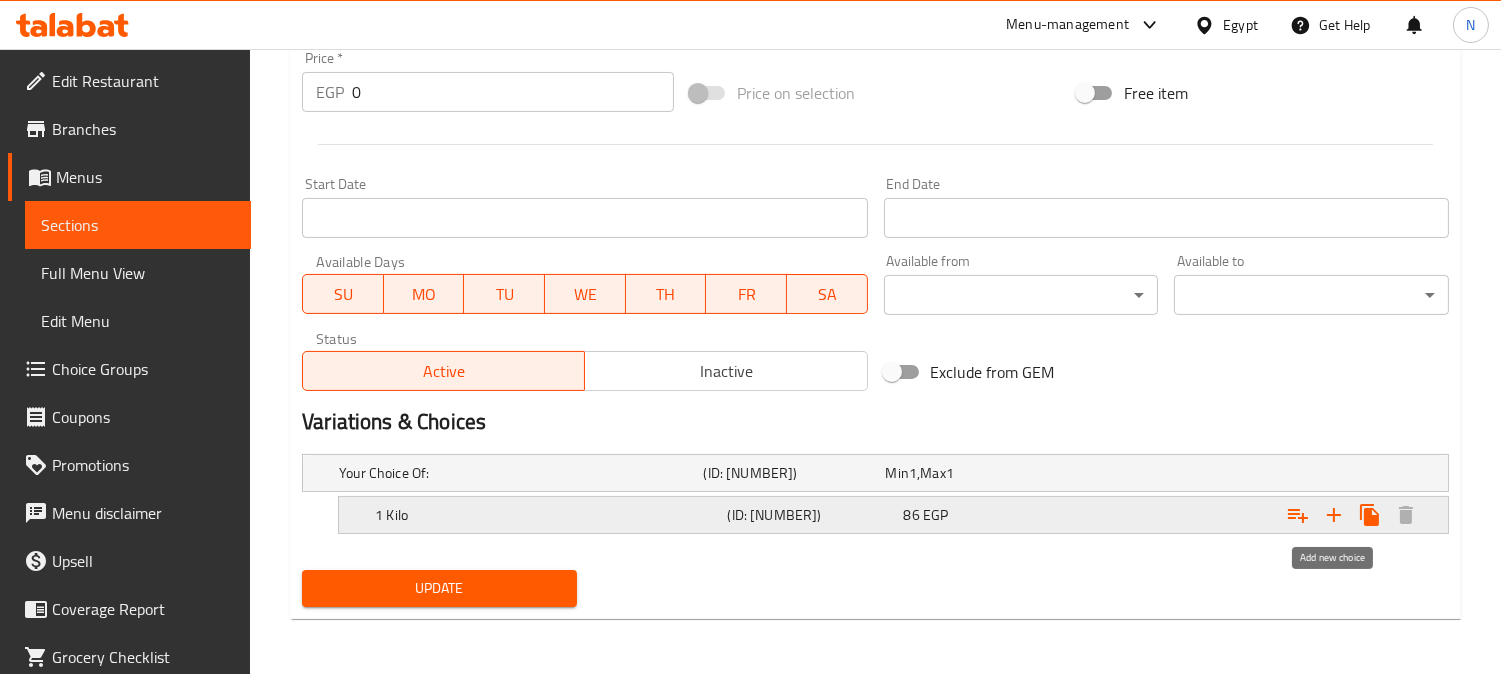 click 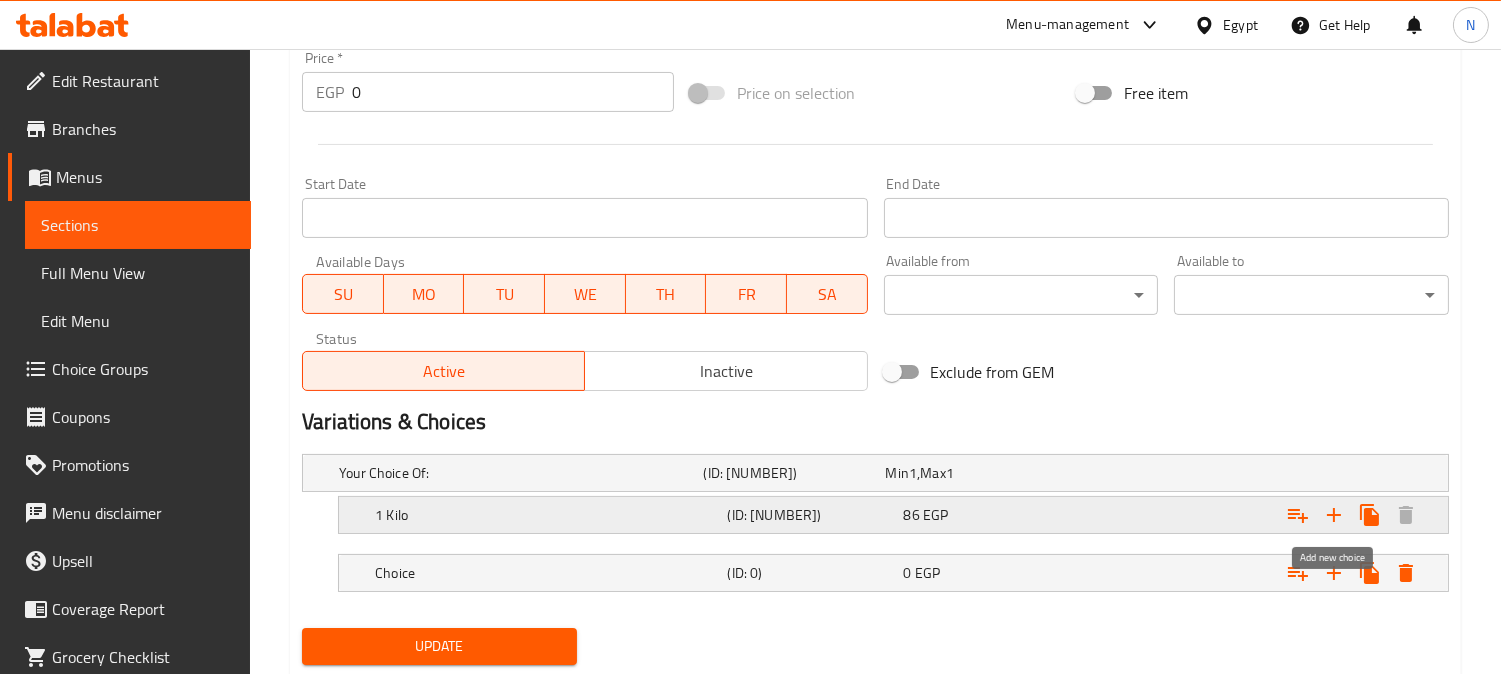 click 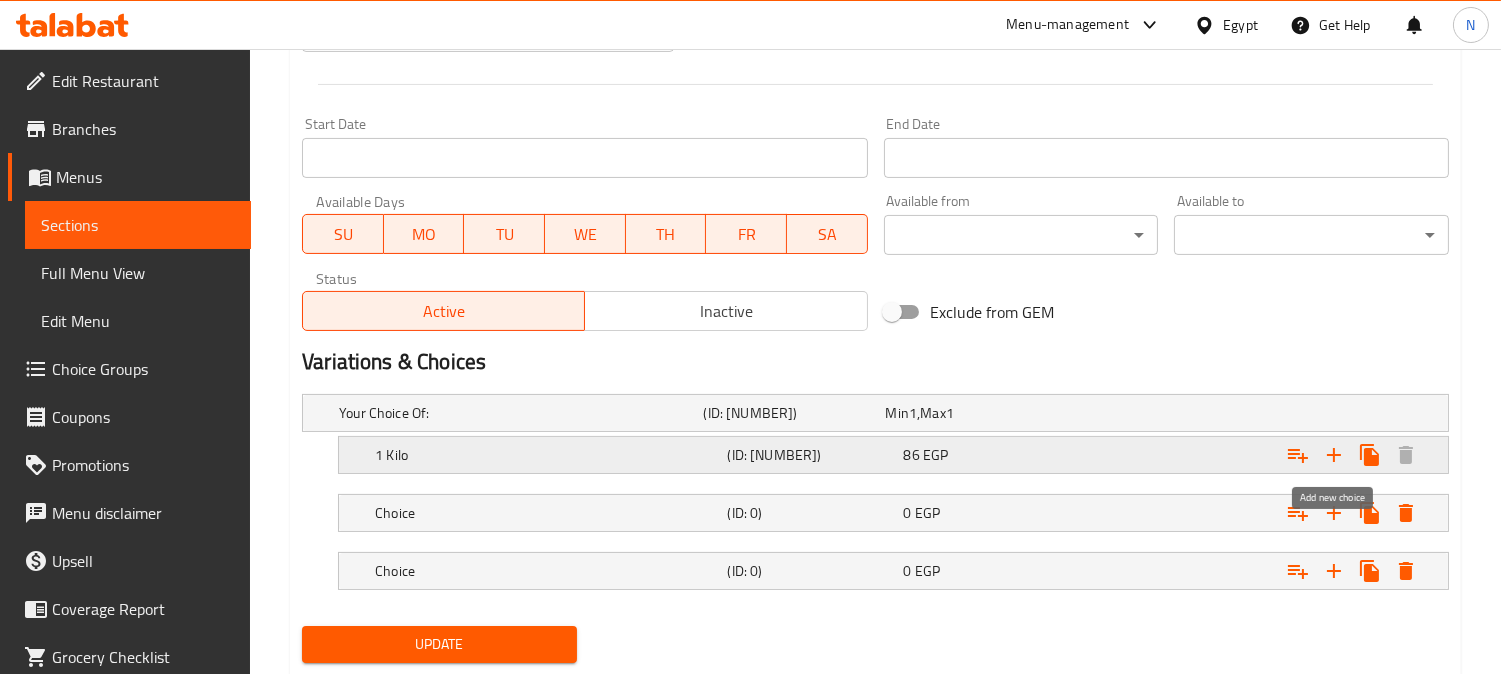scroll, scrollTop: 870, scrollLeft: 0, axis: vertical 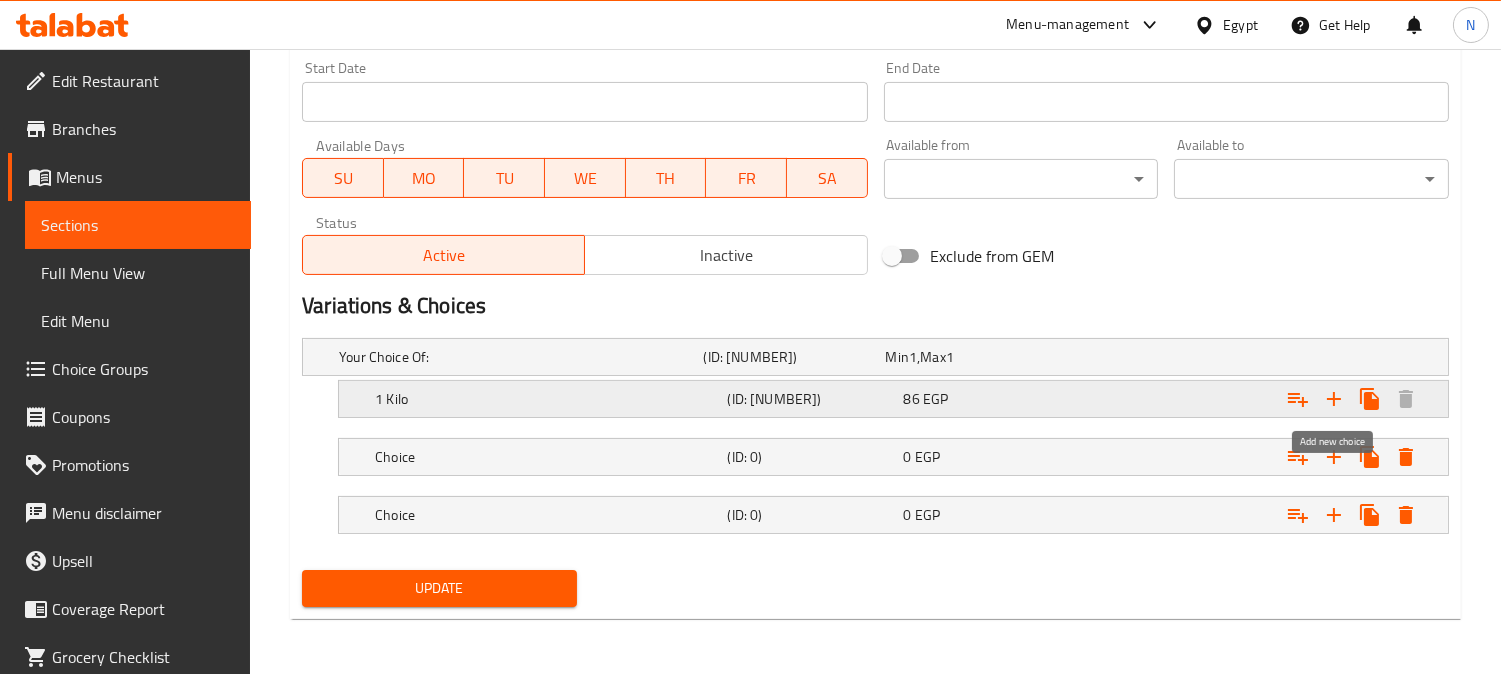 click 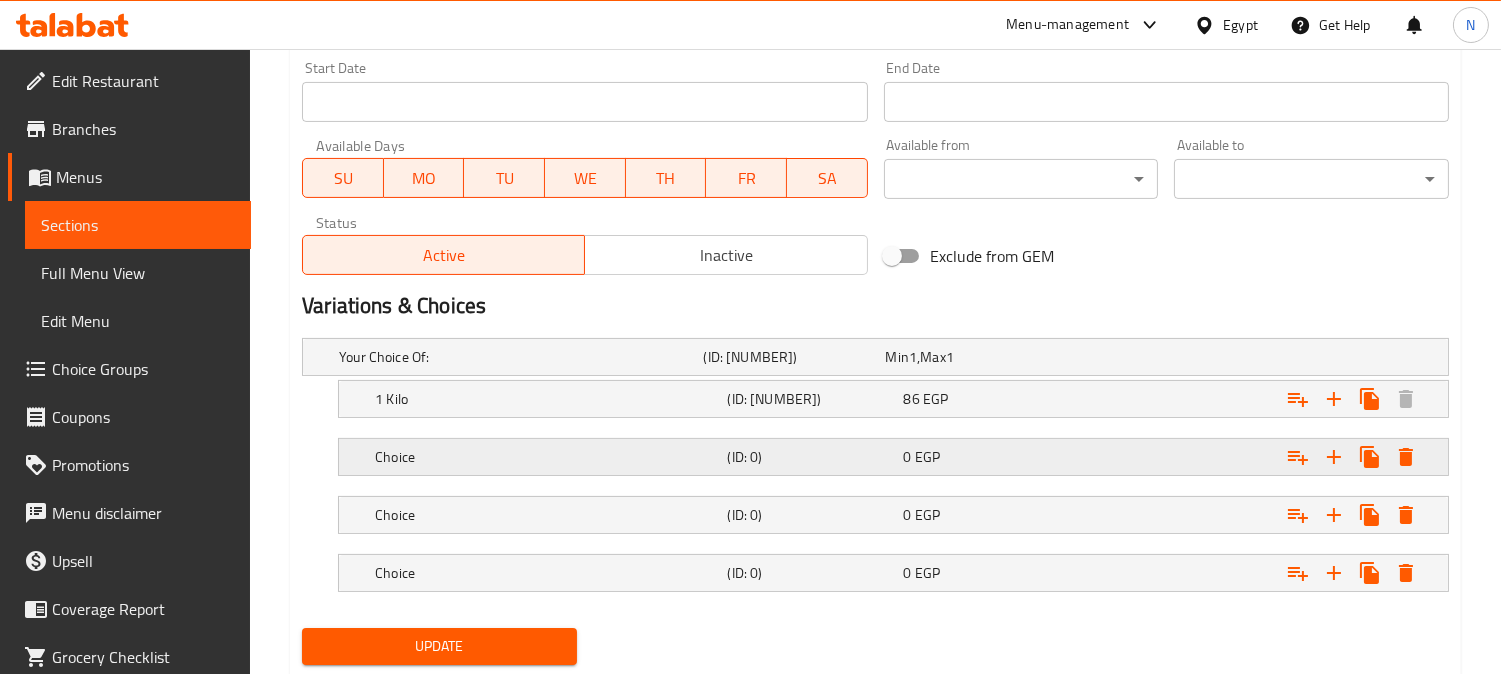 click on "Choice (ID: 0) 0   EGP" at bounding box center [881, 357] 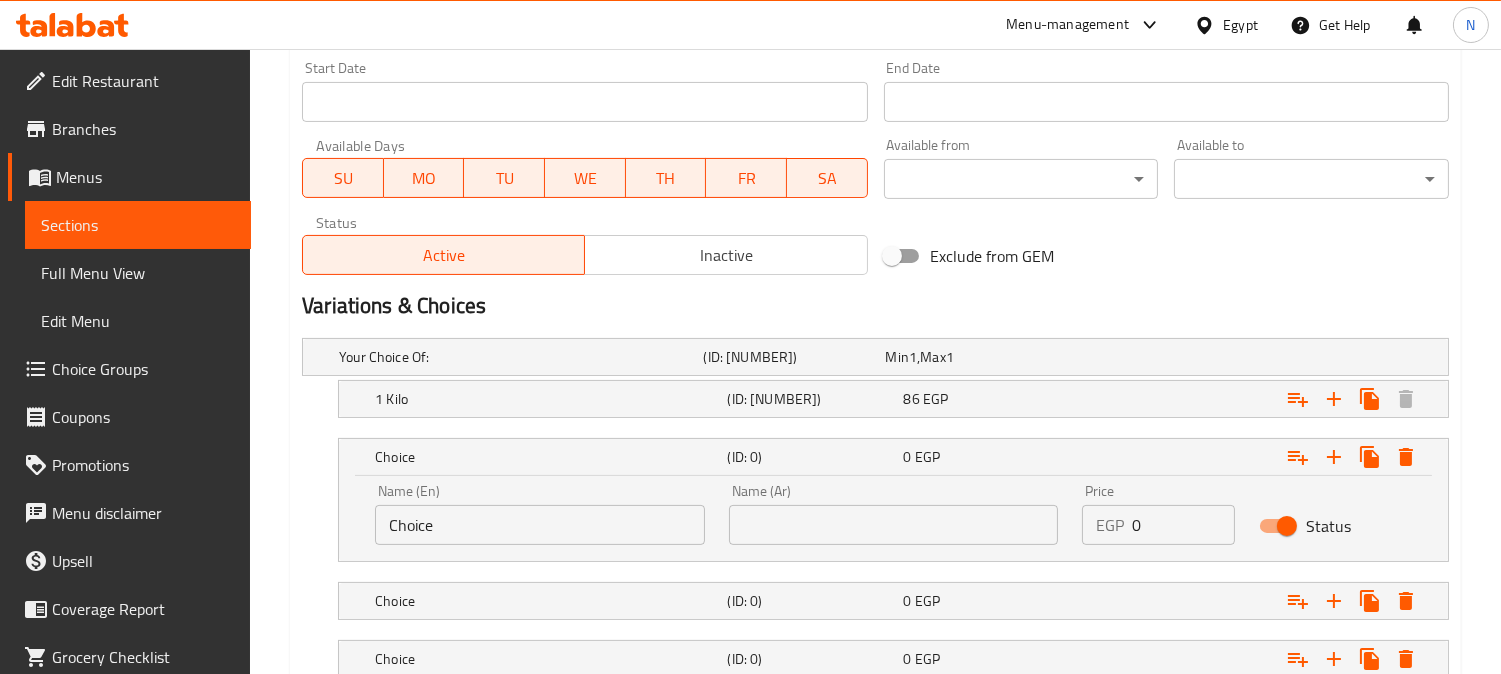 click on "Choice" at bounding box center [540, 525] 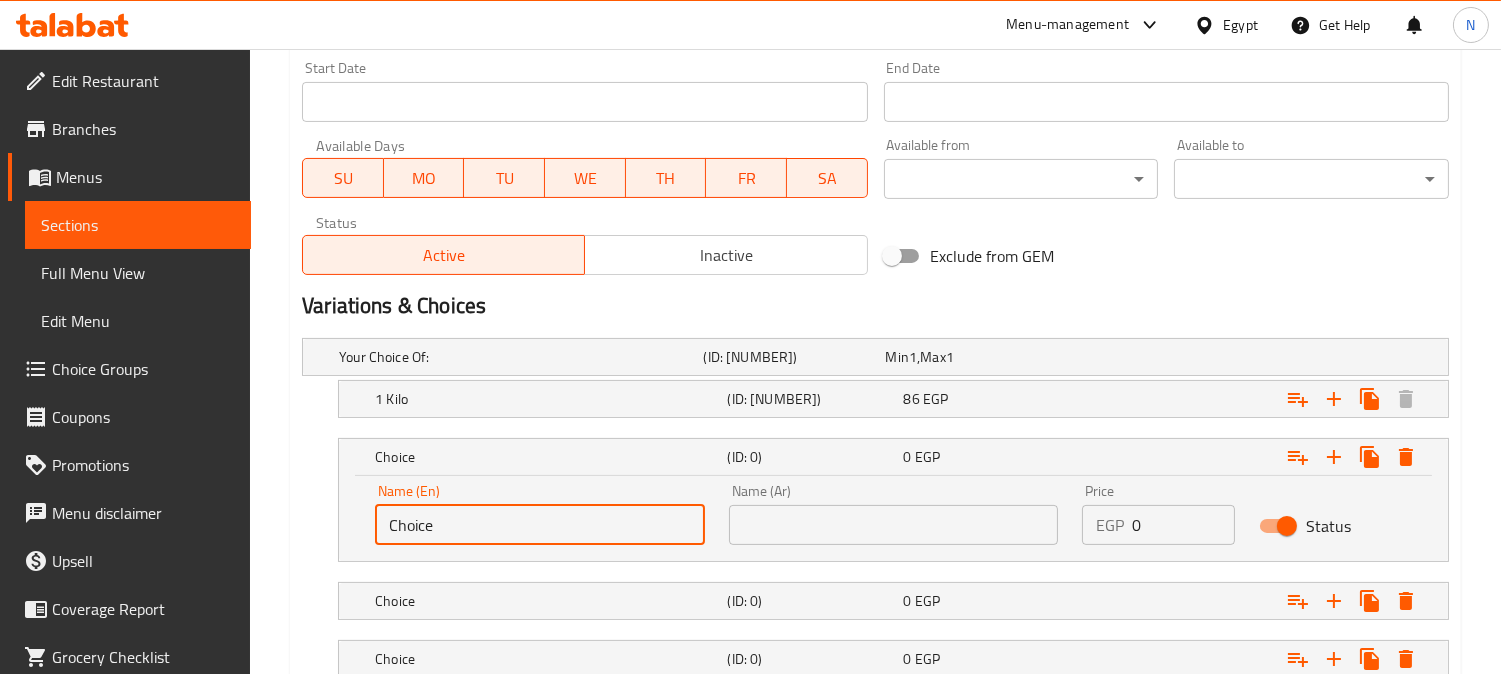 click on "Choice" at bounding box center (540, 525) 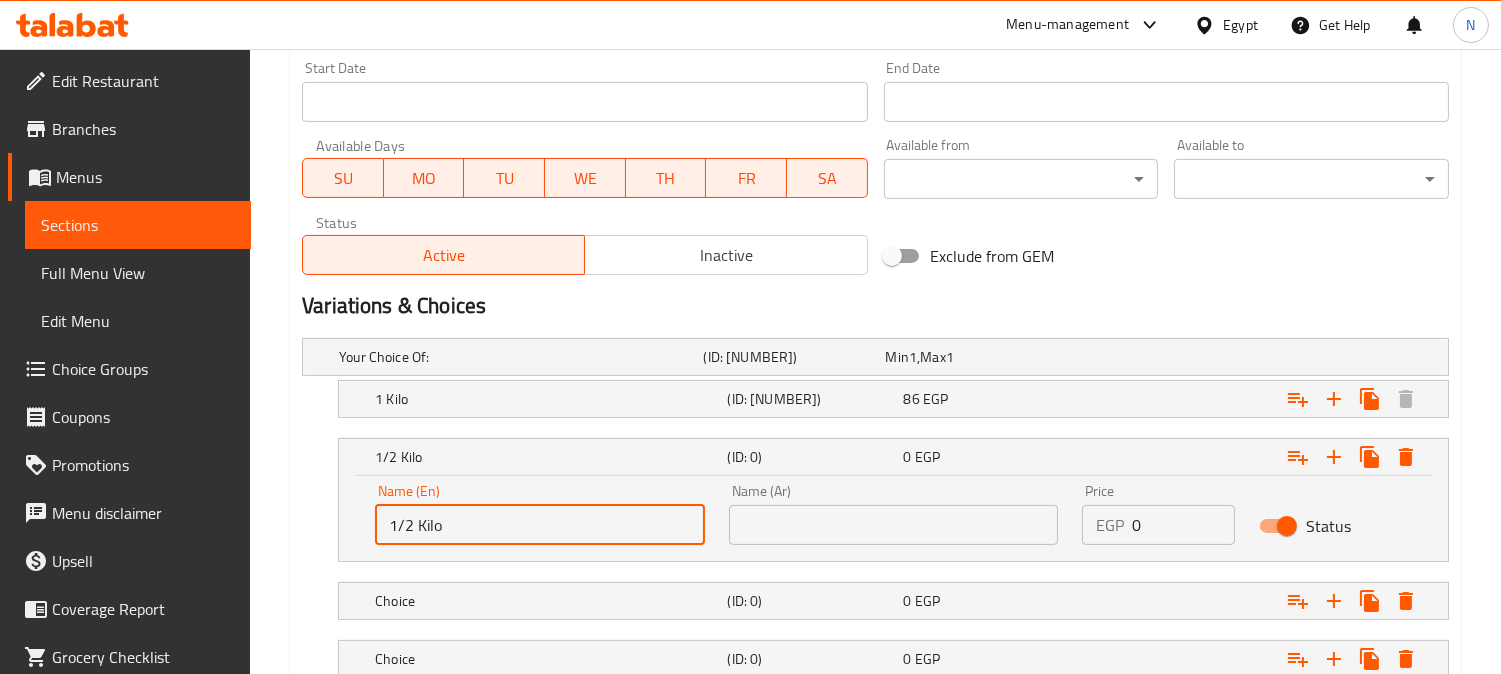 drag, startPoint x: 410, startPoint y: 527, endPoint x: 387, endPoint y: 533, distance: 23.769728 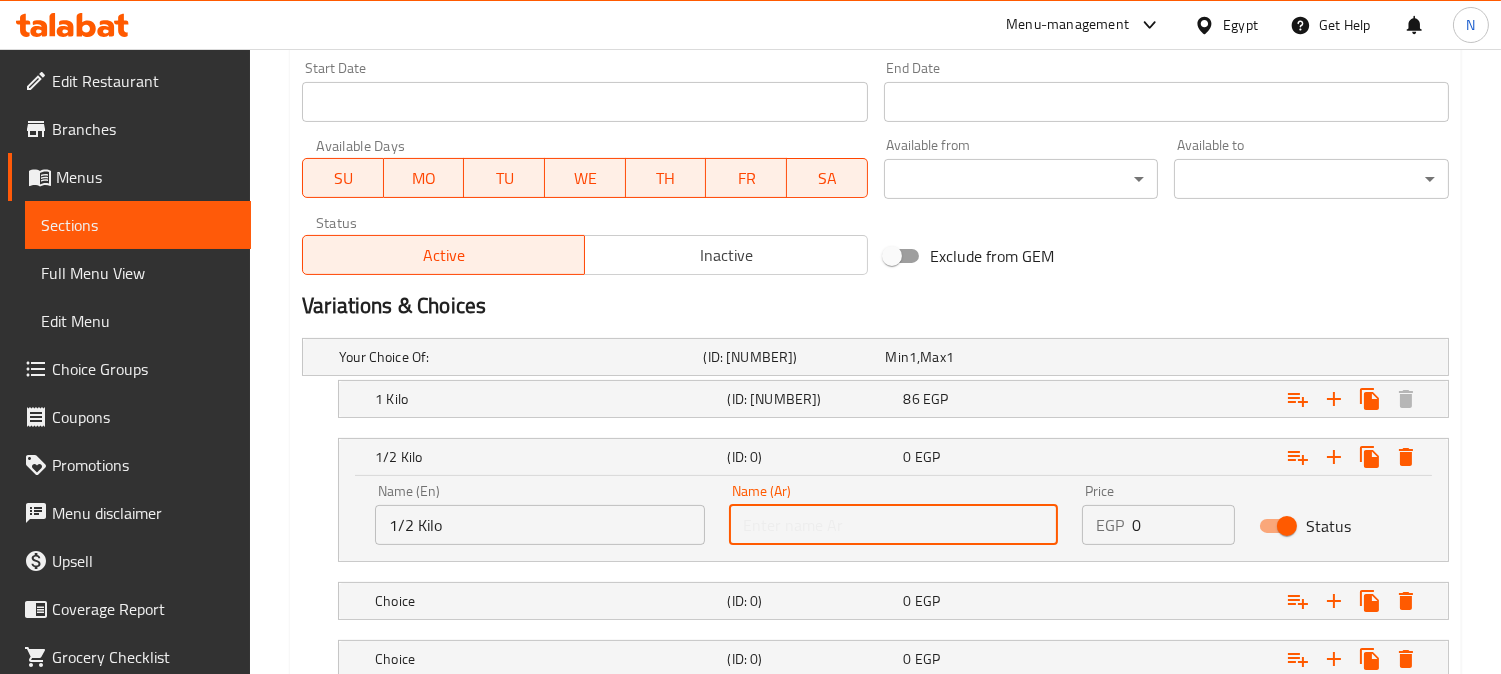 paste on "1/2" 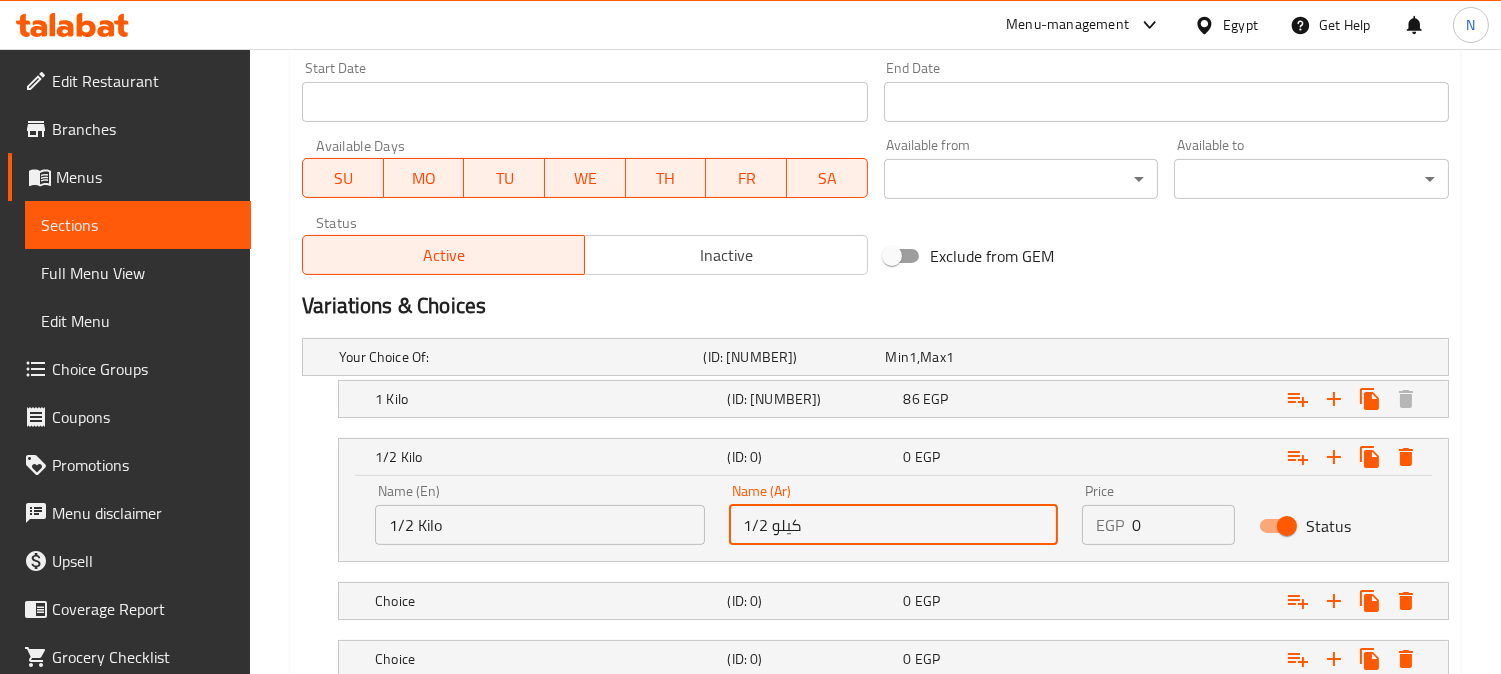 type on "1/2 كيلو" 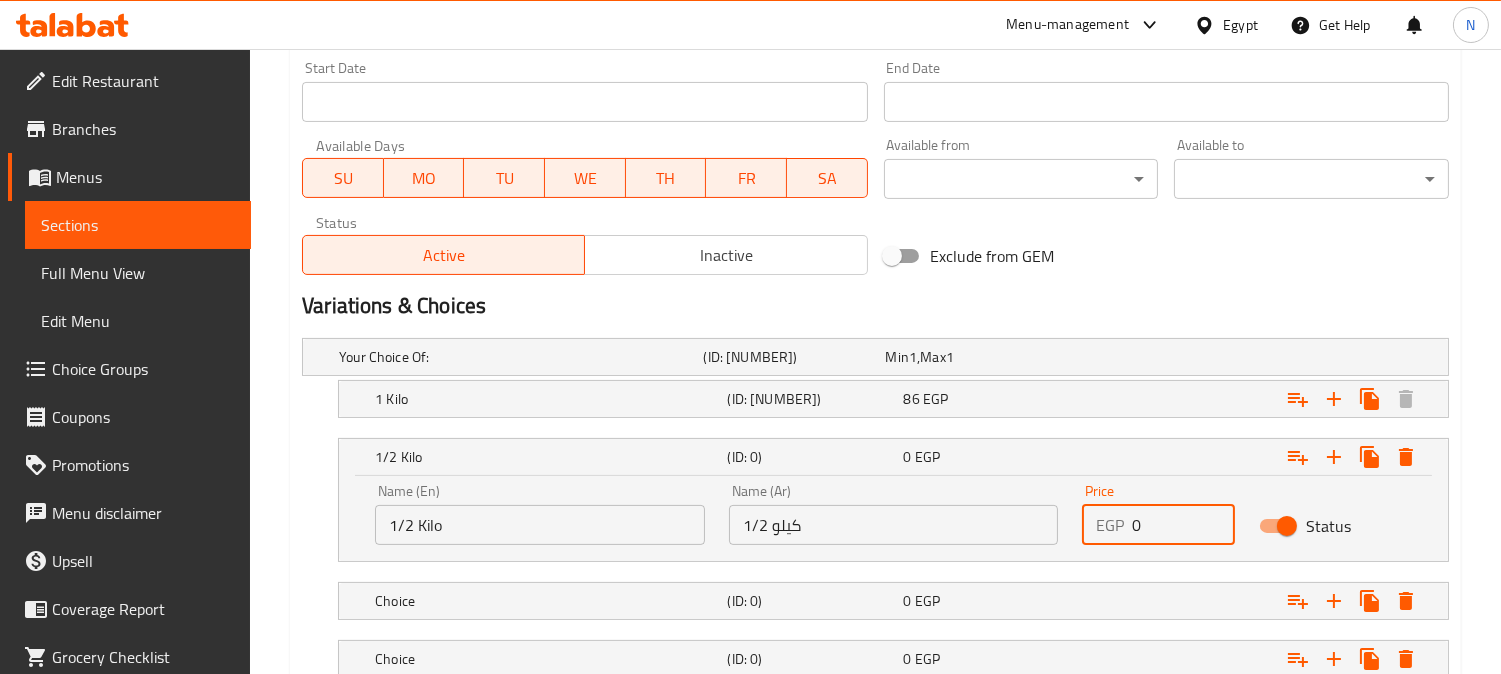 drag, startPoint x: 1132, startPoint y: 523, endPoint x: 1170, endPoint y: 533, distance: 39.293766 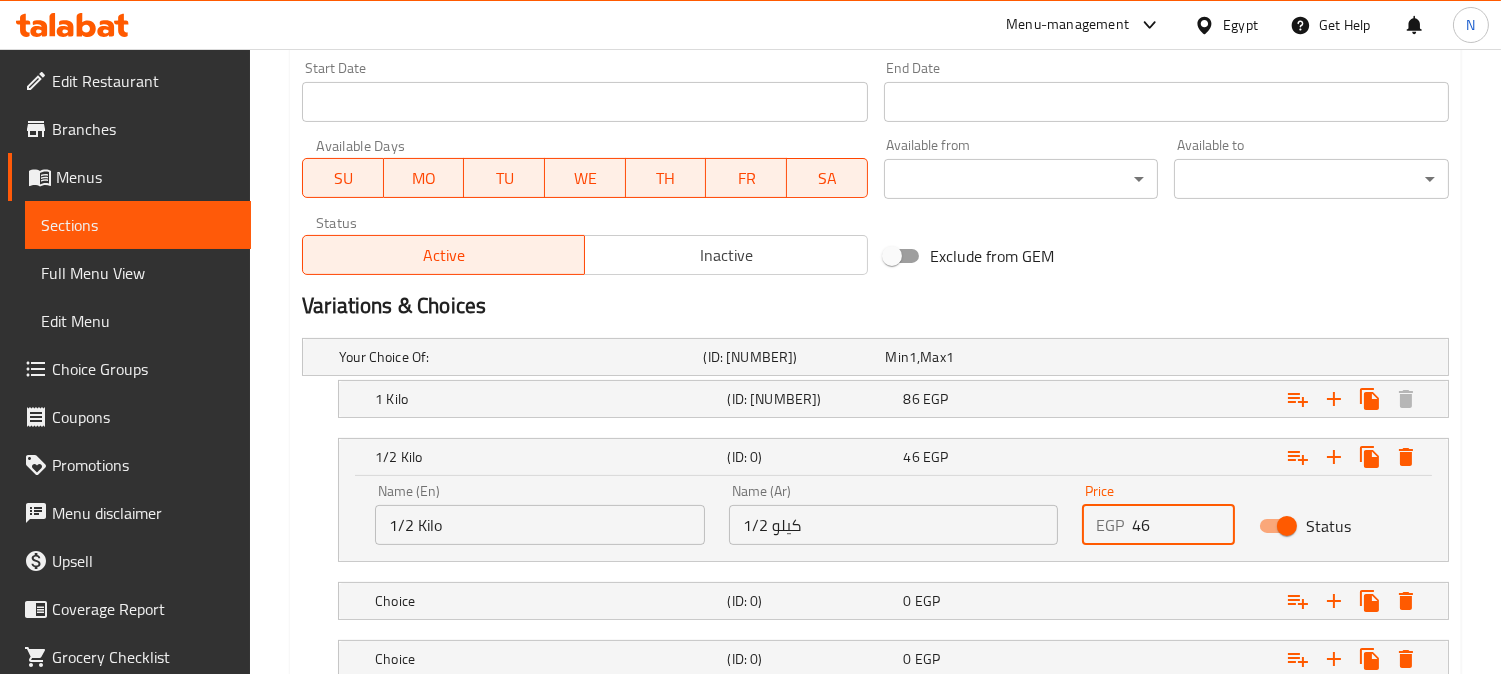 type on "46" 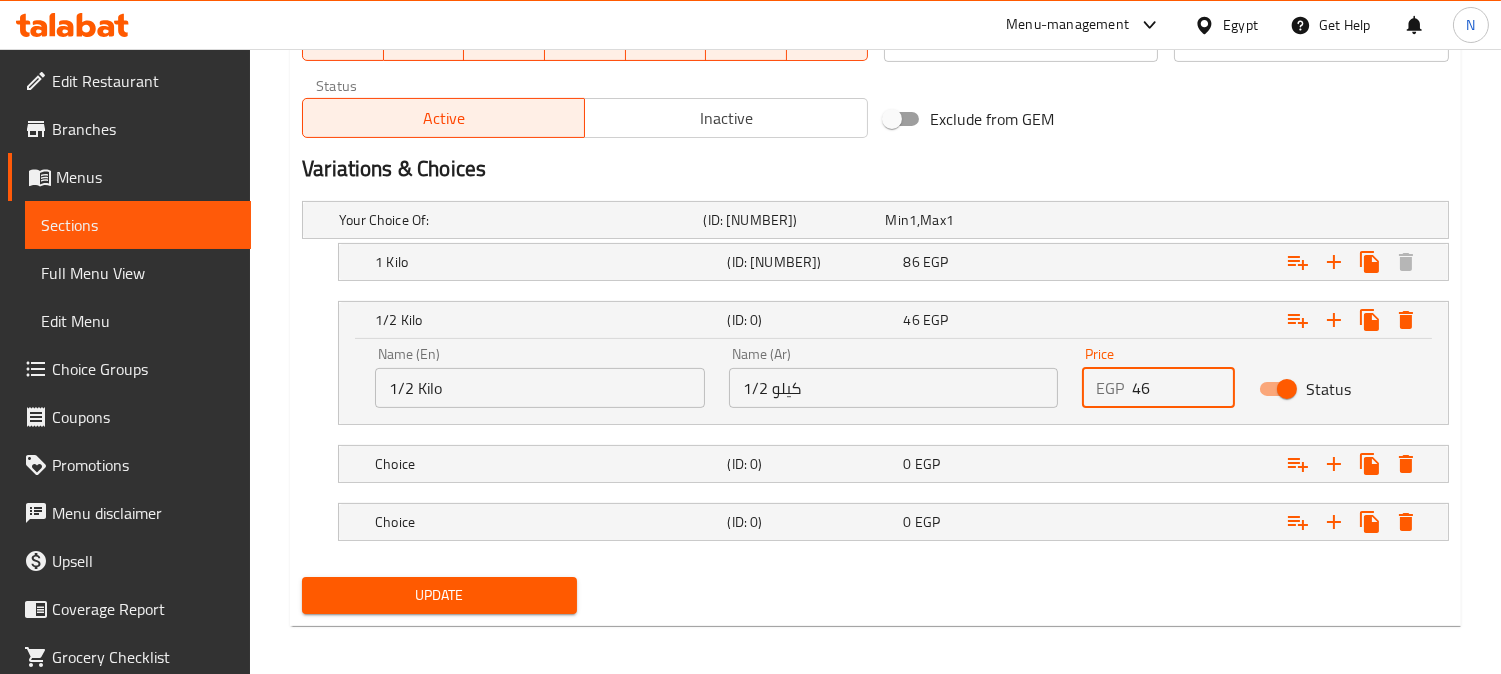 scroll, scrollTop: 1014, scrollLeft: 0, axis: vertical 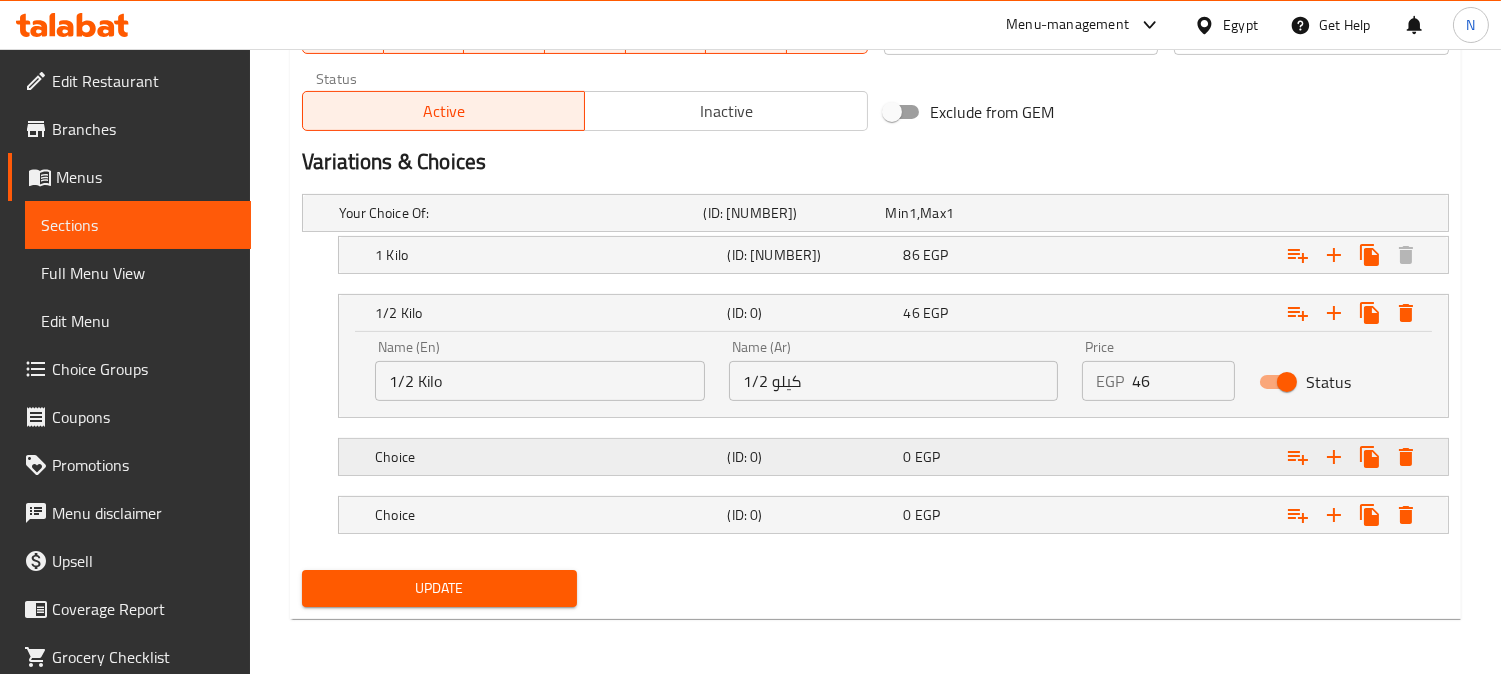 click on "Choice (ID: 0) 0   EGP" at bounding box center (881, 213) 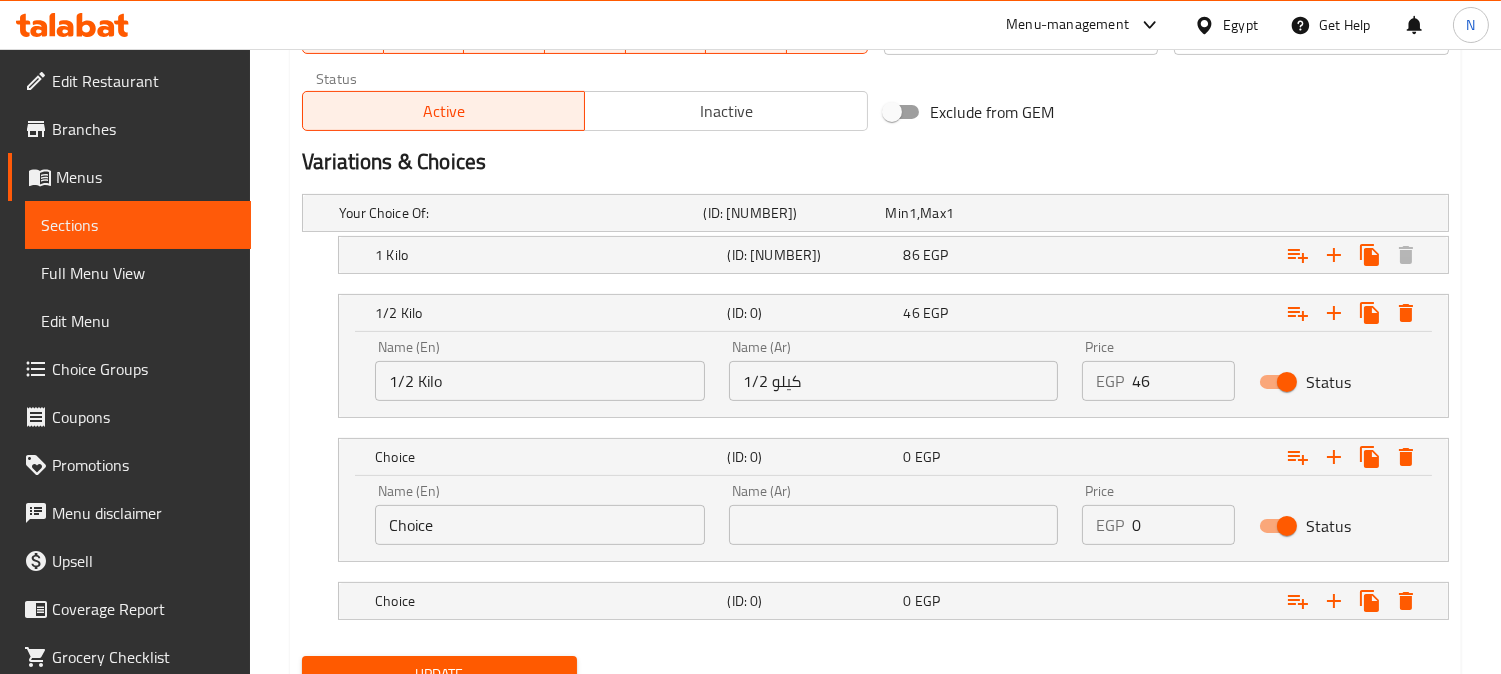 click on "Choice" at bounding box center [540, 525] 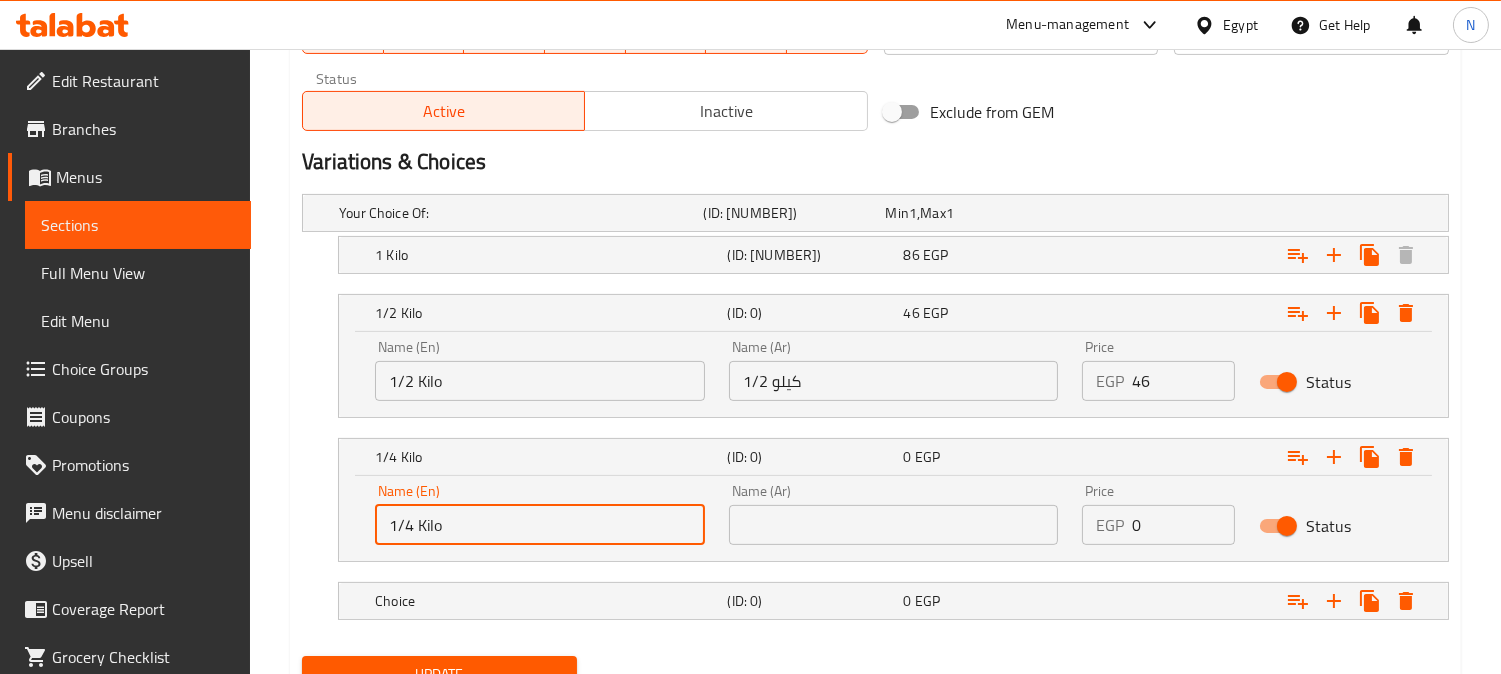 drag, startPoint x: 415, startPoint y: 521, endPoint x: 393, endPoint y: 530, distance: 23.769728 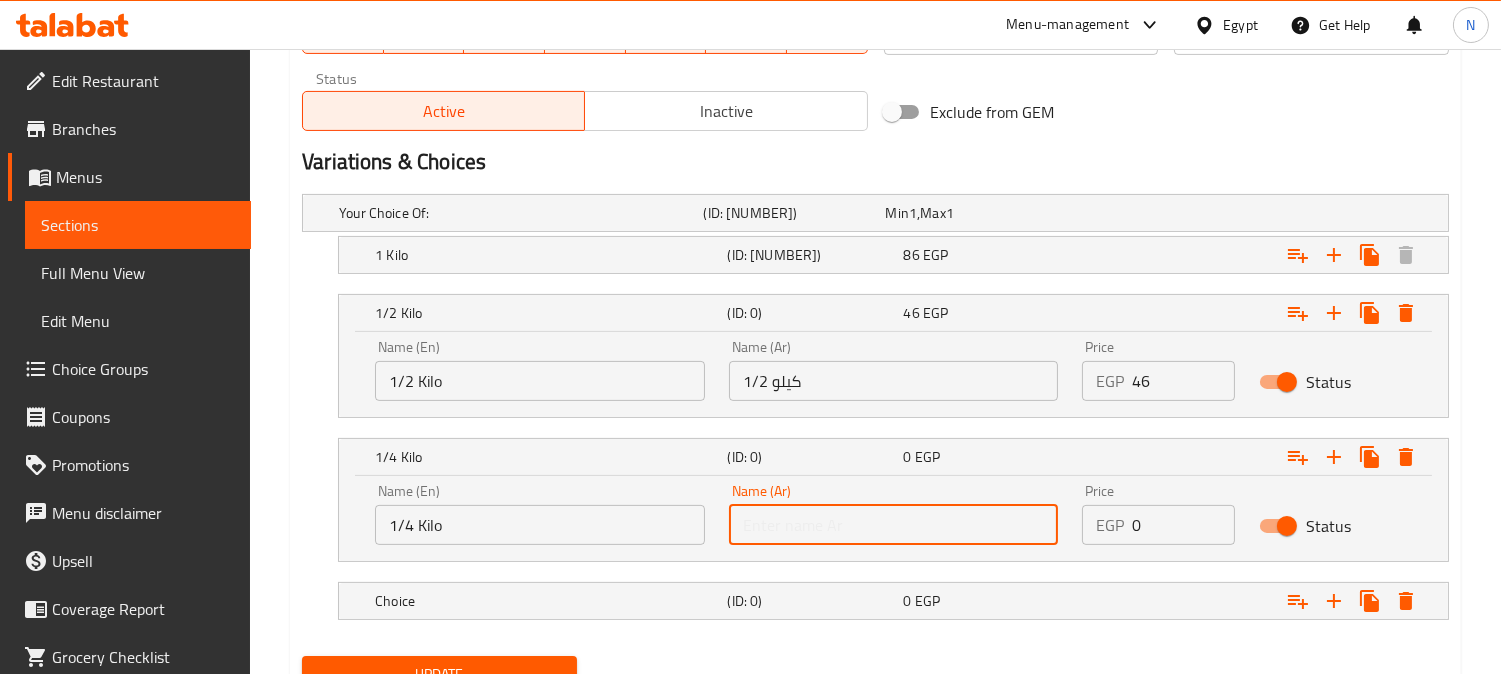 paste on "1/4" 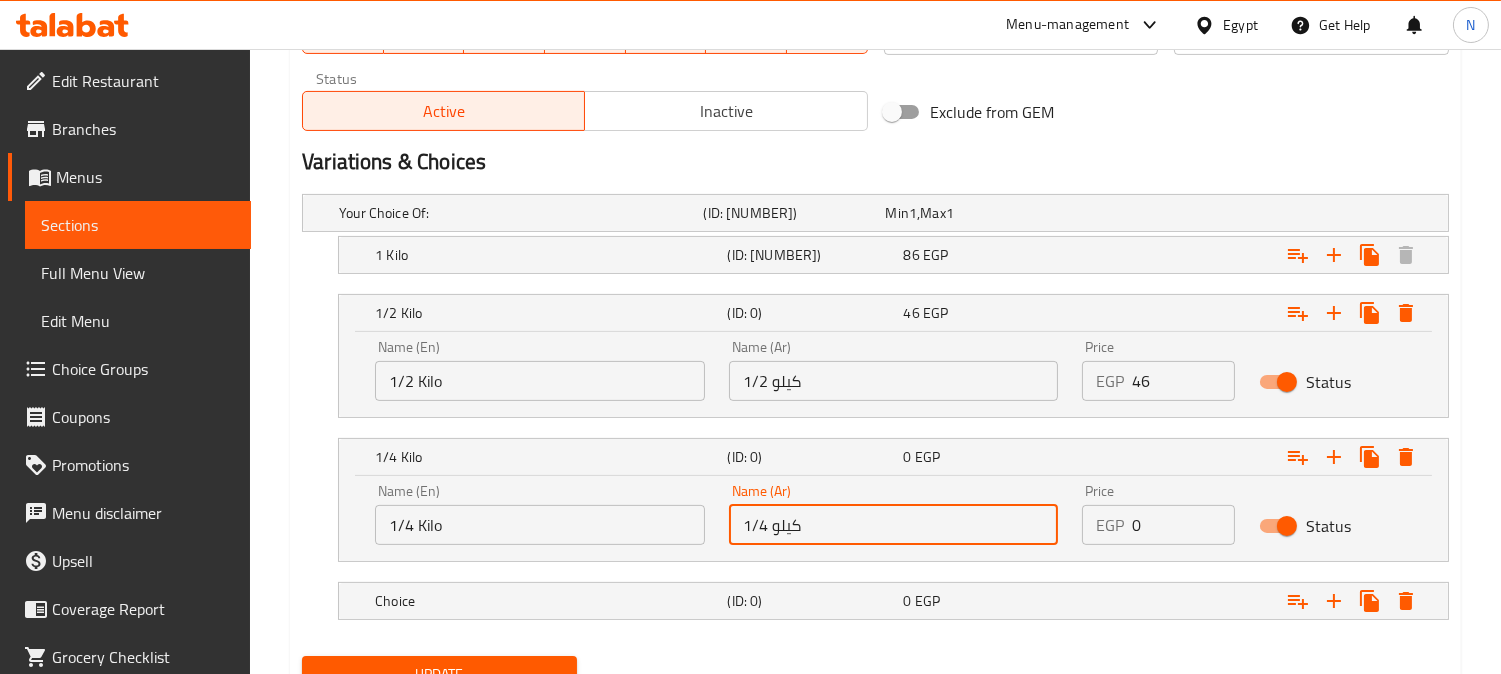 type on "1/4 كيلو" 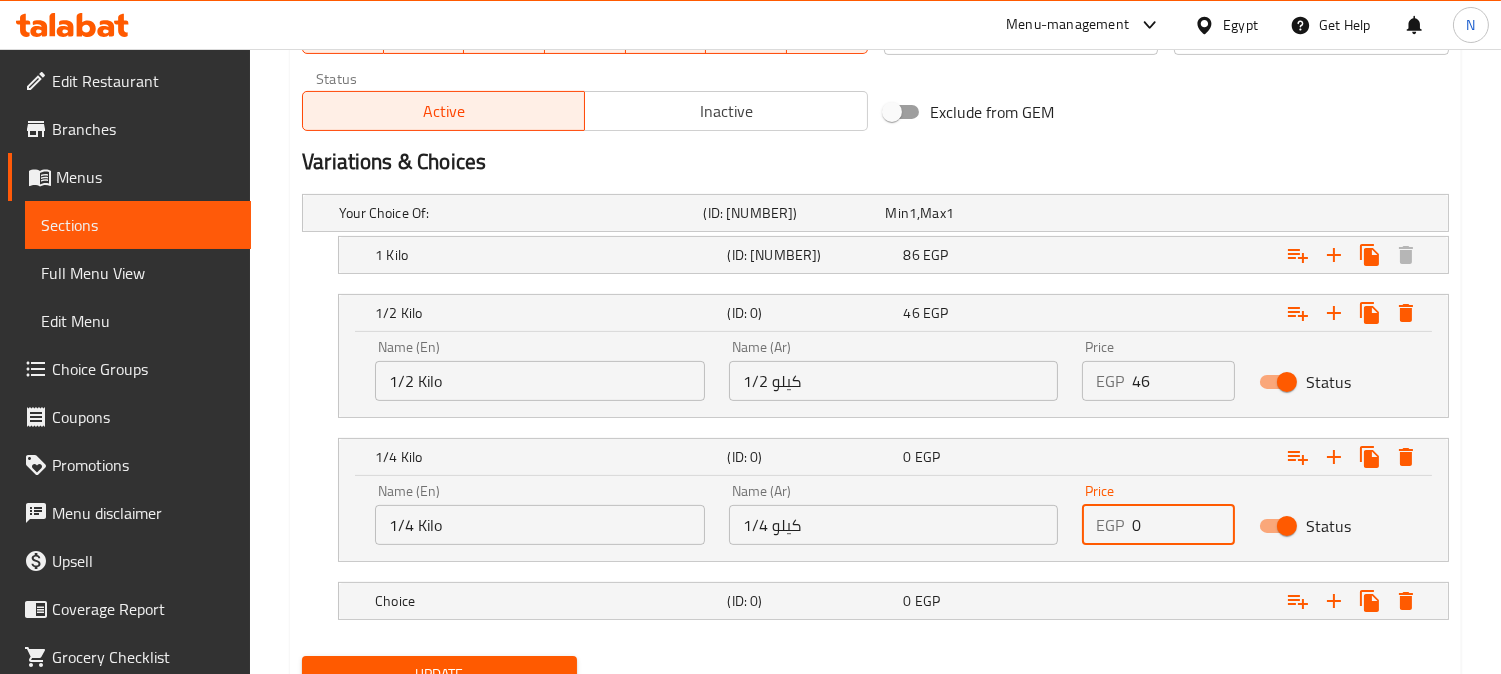 drag, startPoint x: 1147, startPoint y: 514, endPoint x: 1122, endPoint y: 527, distance: 28.178005 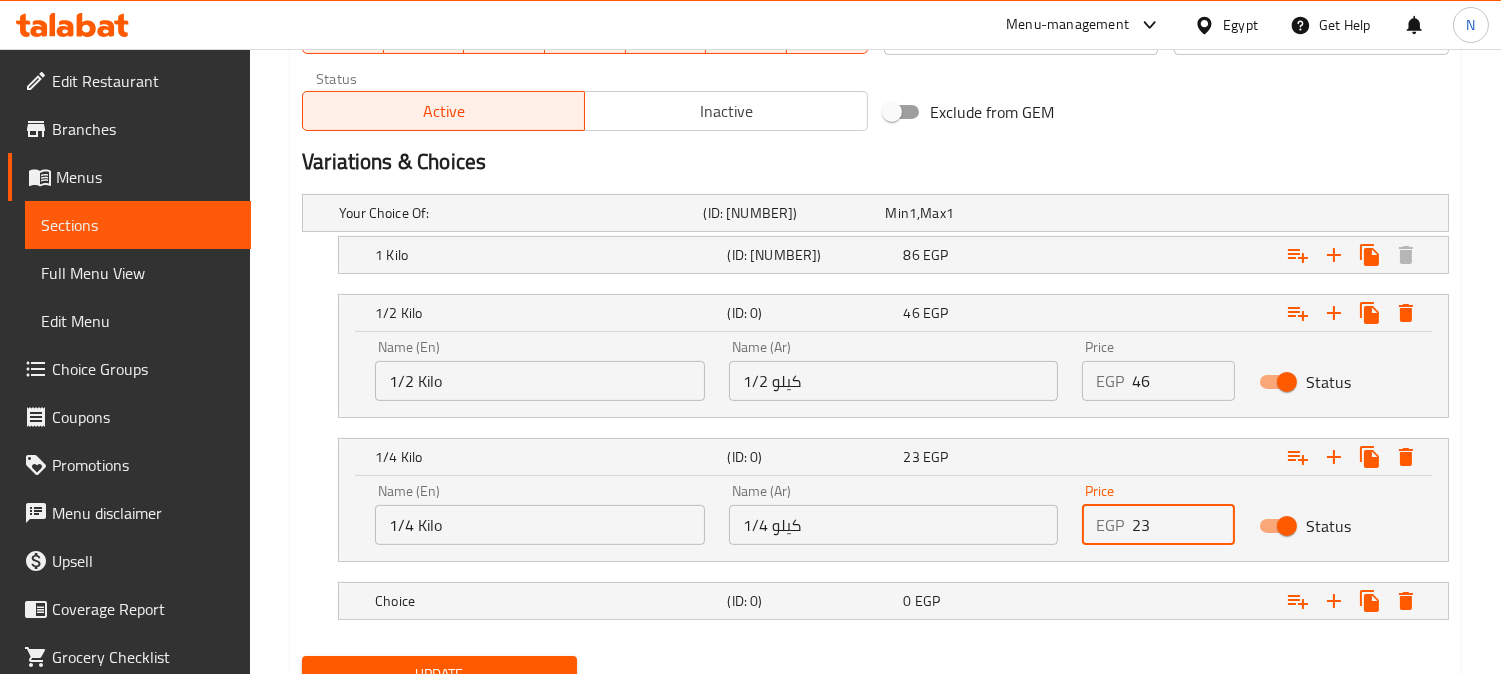 type on "23" 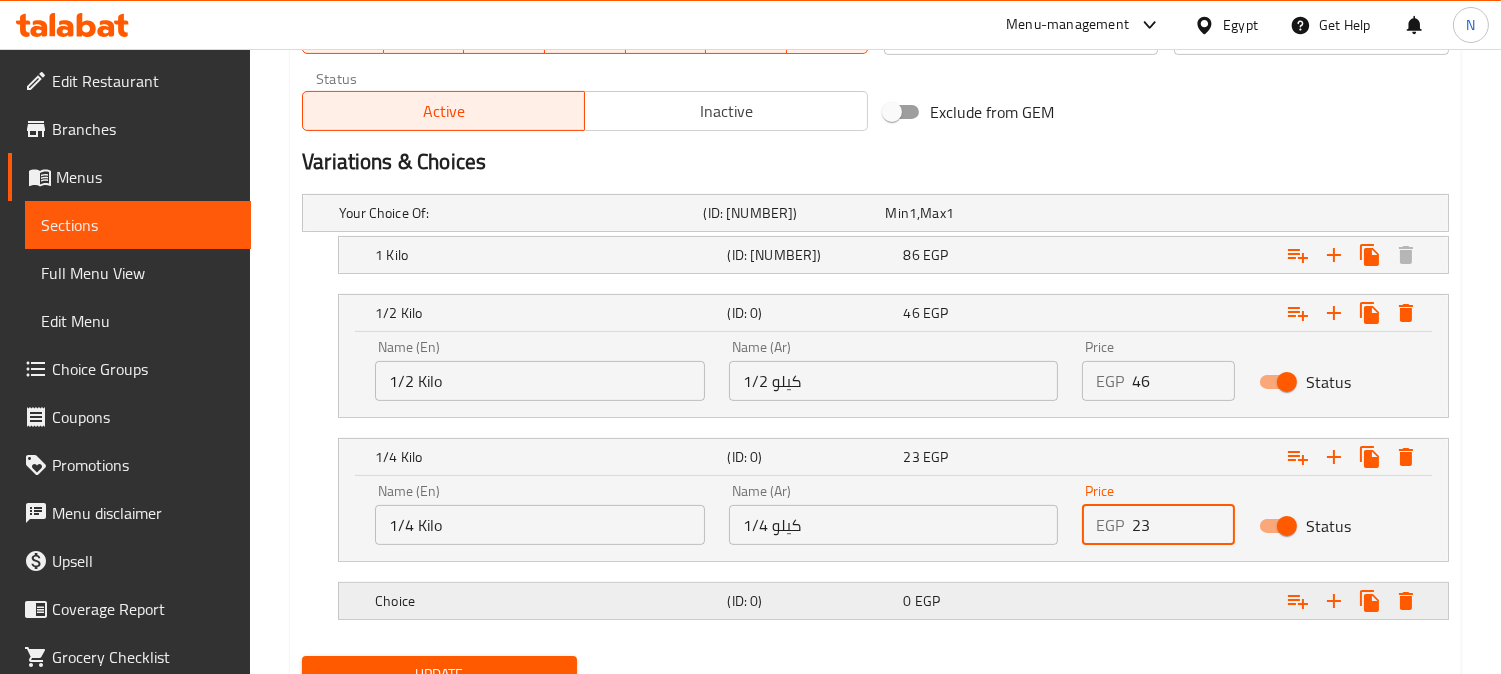 click at bounding box center [1246, 213] 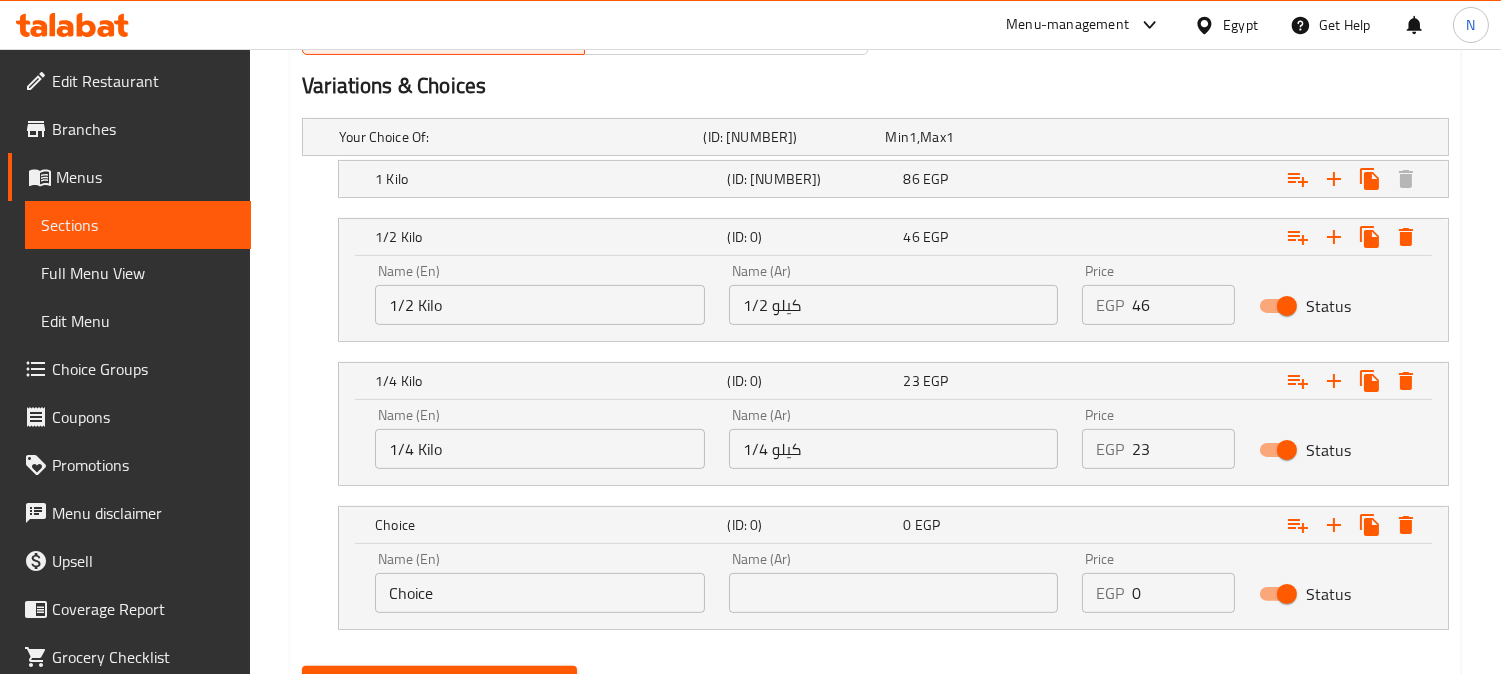 scroll, scrollTop: 1186, scrollLeft: 0, axis: vertical 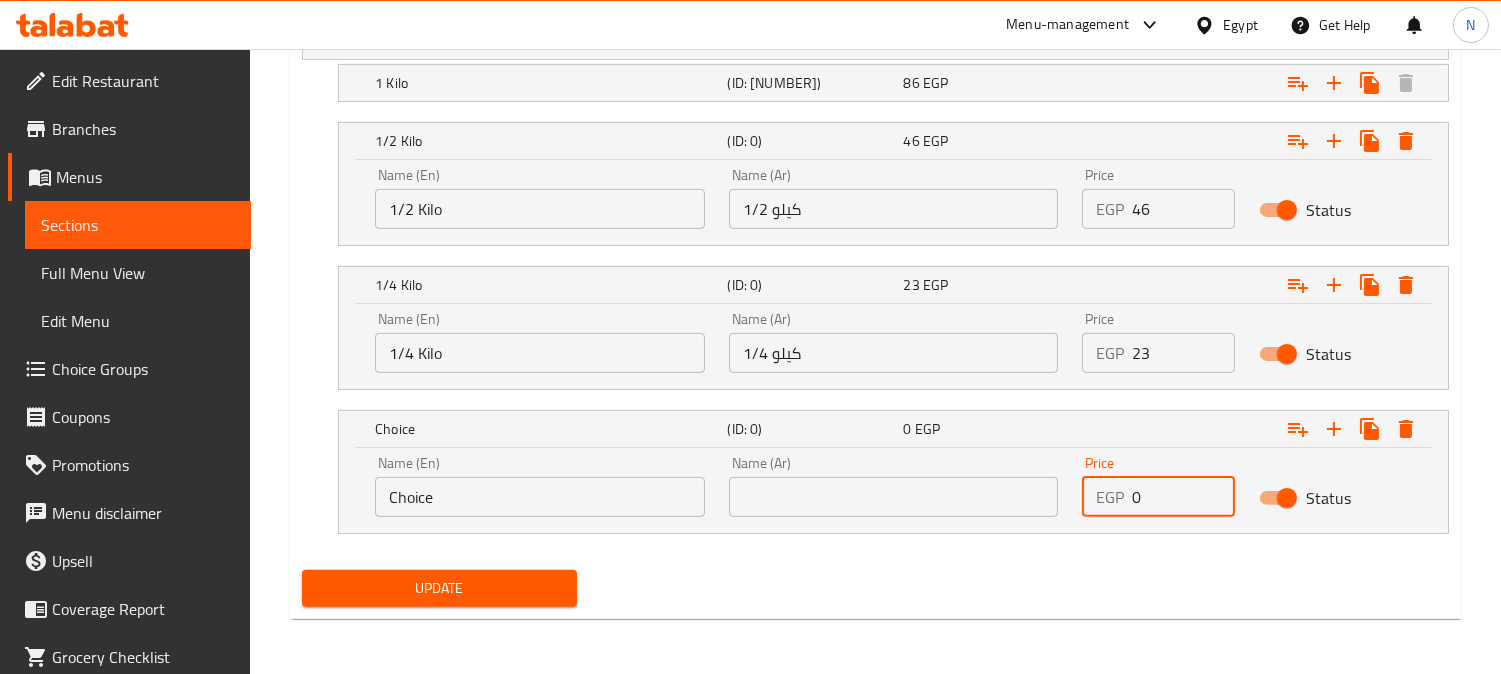drag, startPoint x: 1147, startPoint y: 498, endPoint x: 1115, endPoint y: 505, distance: 32.75668 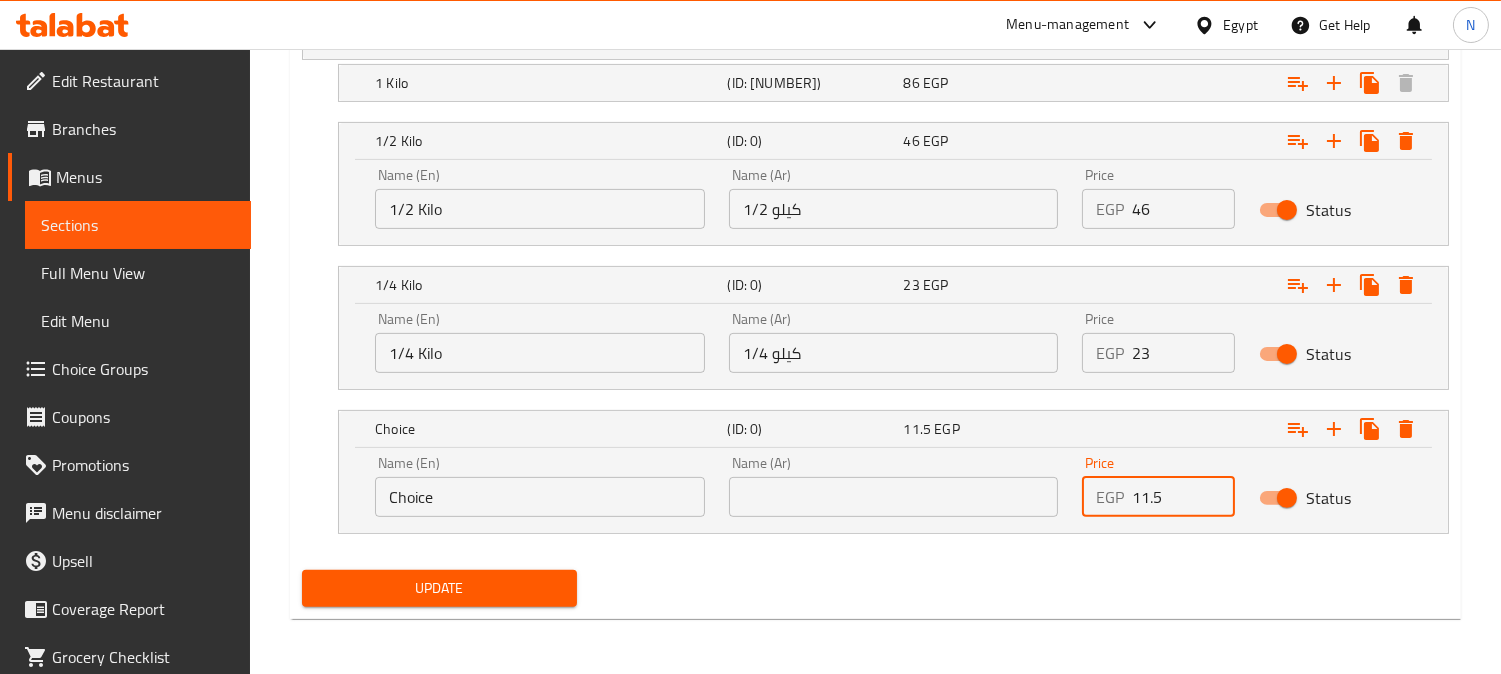 type on "11.5" 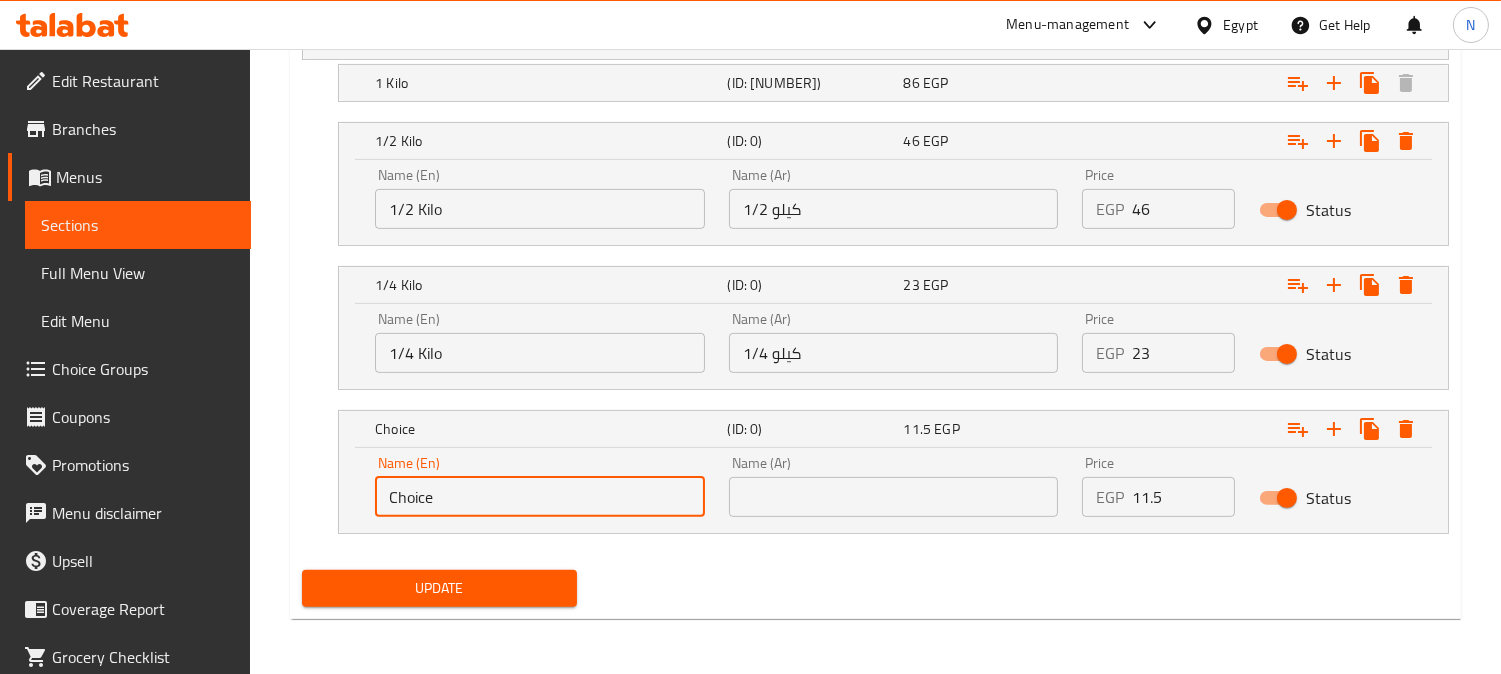 click on "Choice" at bounding box center [540, 497] 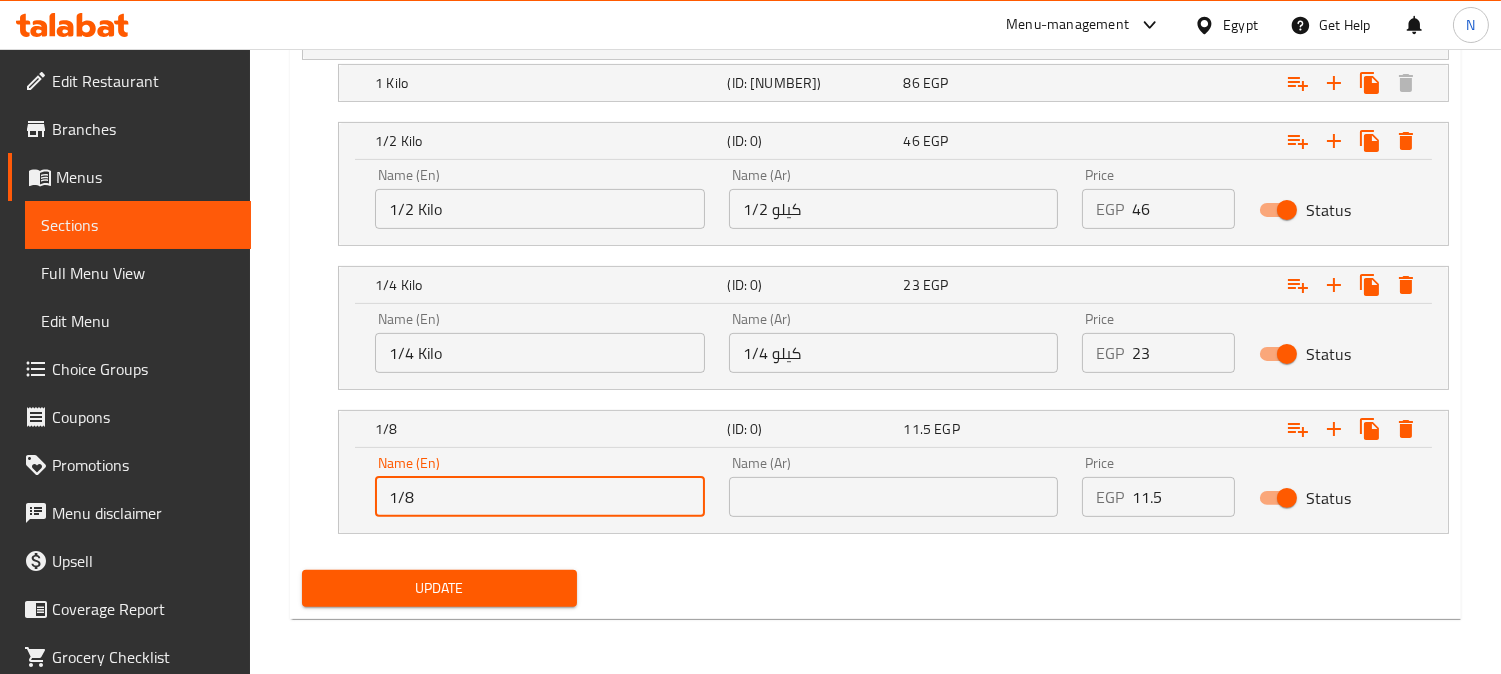 click on "1/4 Kilo" at bounding box center [540, 353] 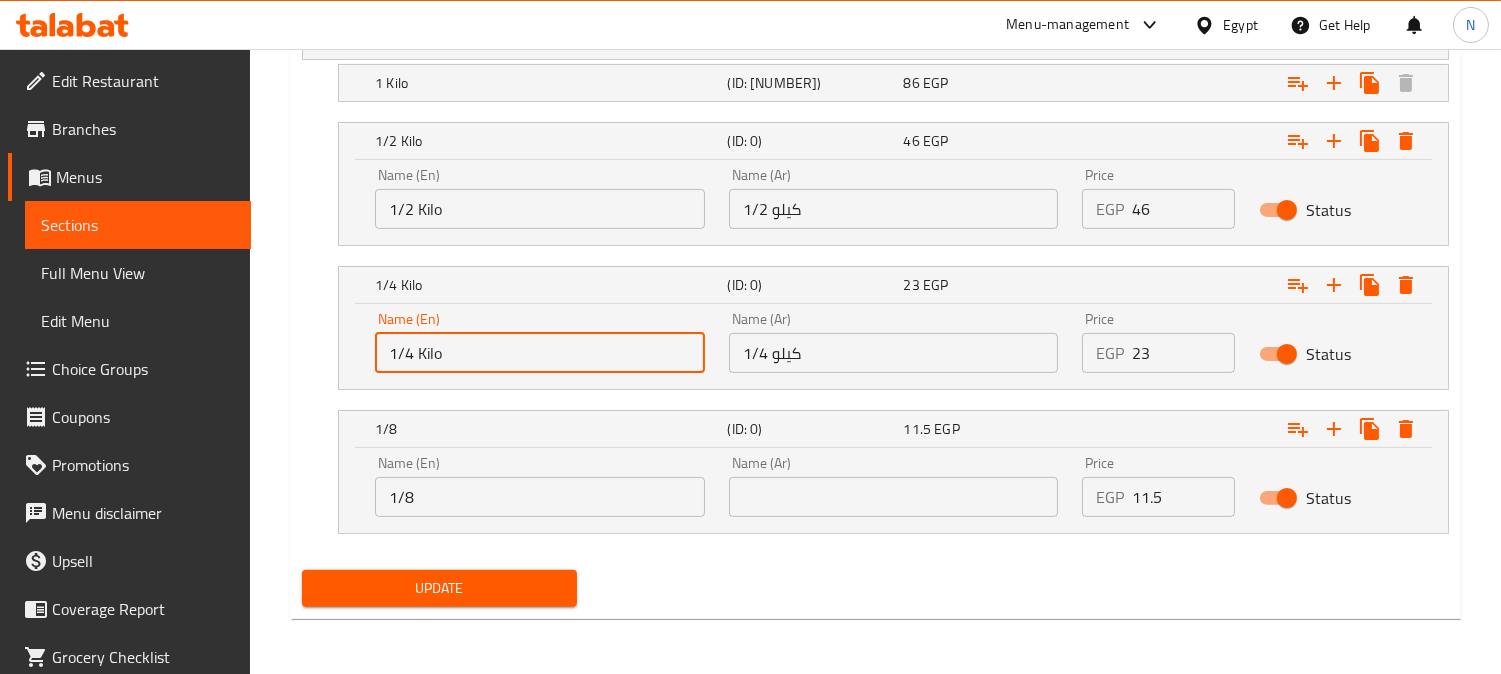 click on "1/4 Kilo" at bounding box center (540, 353) 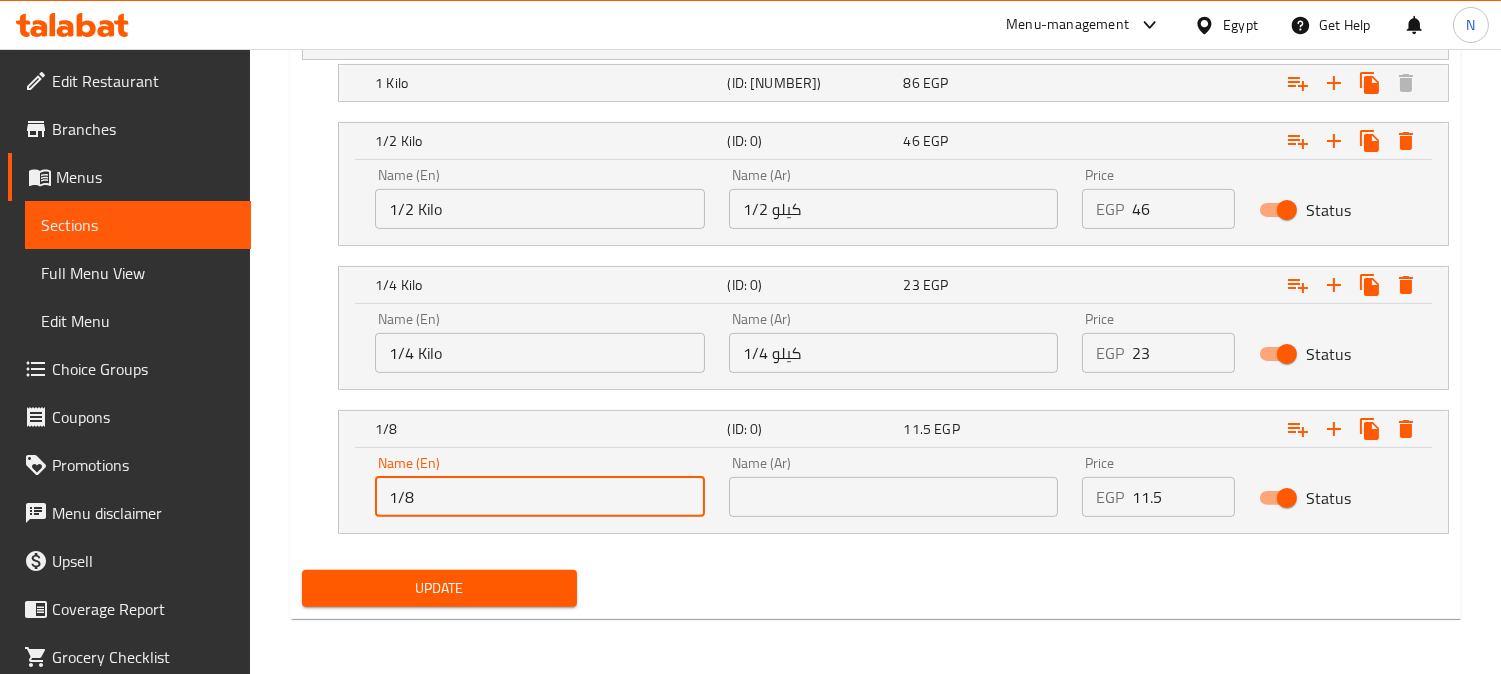 click on "1/8" at bounding box center [540, 497] 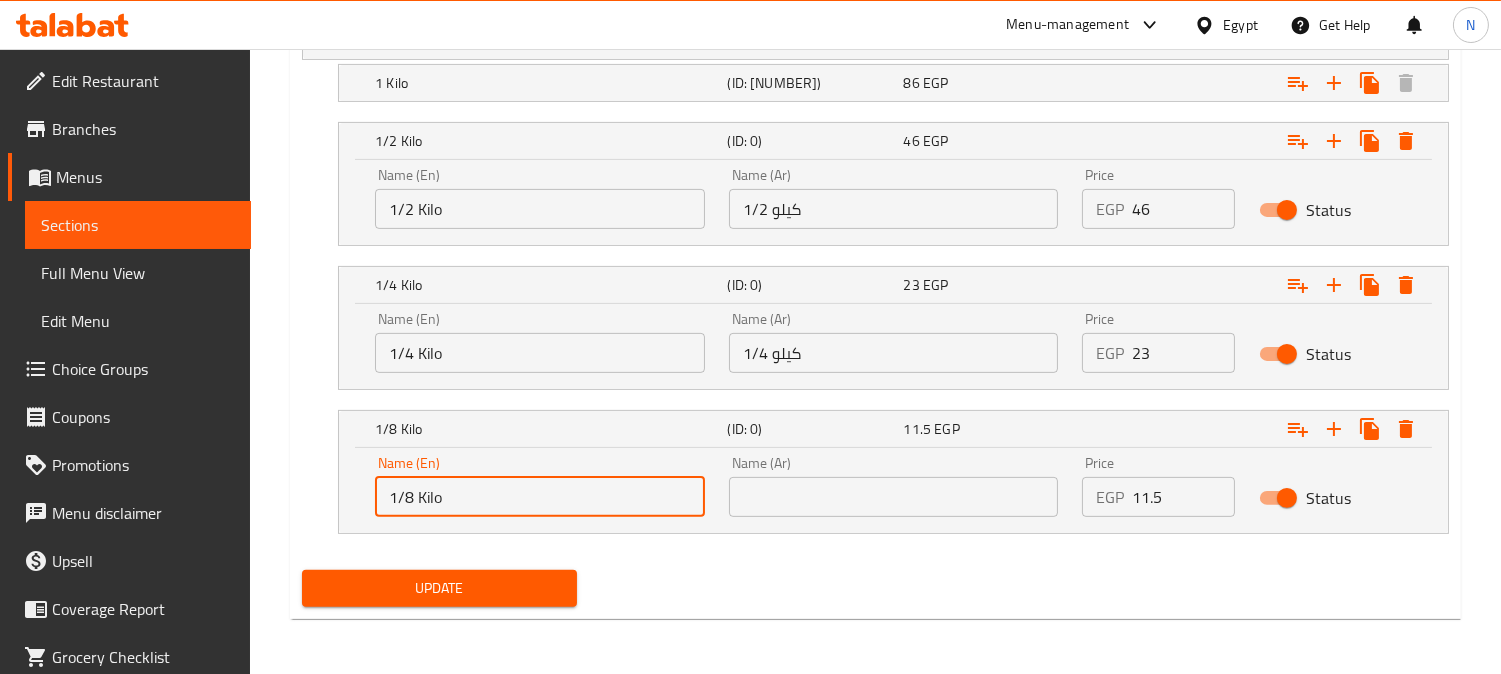 click on "1/8 Kilo" at bounding box center (540, 497) 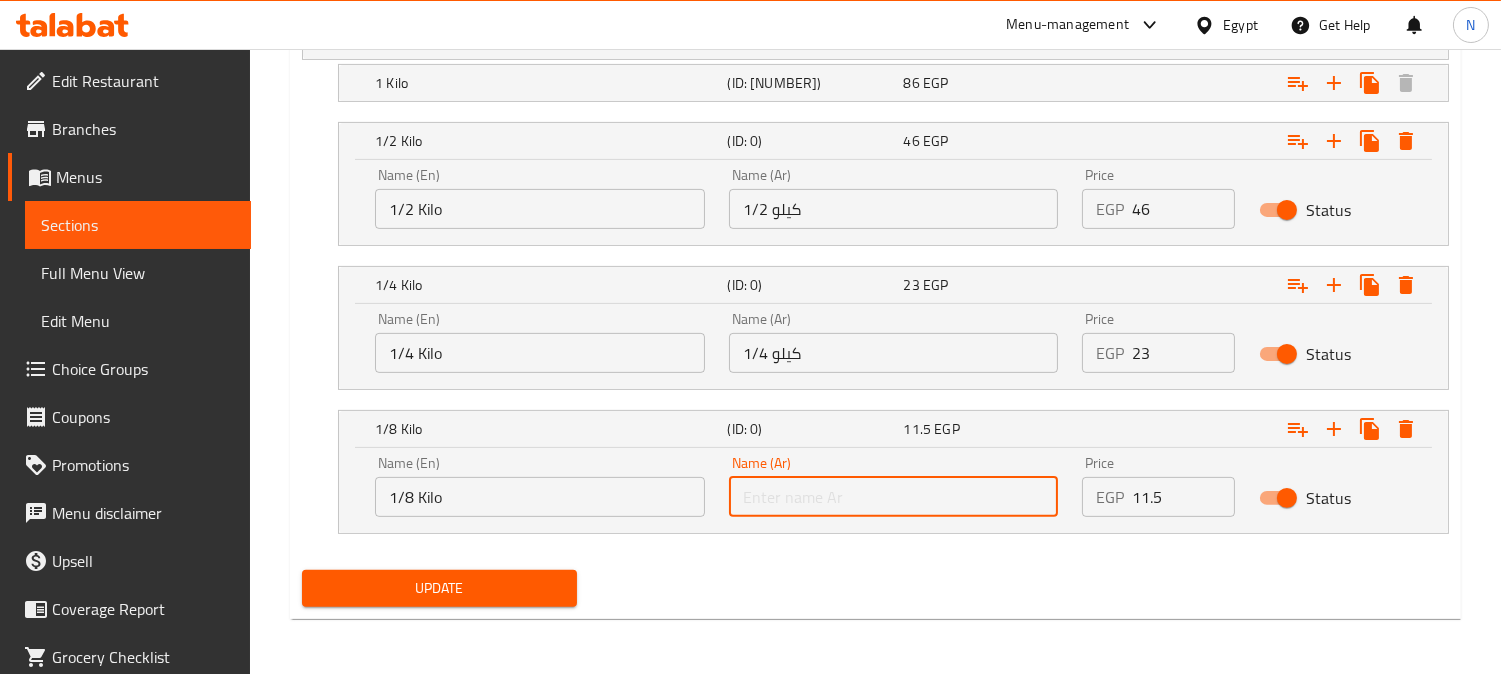 paste on "1/8" 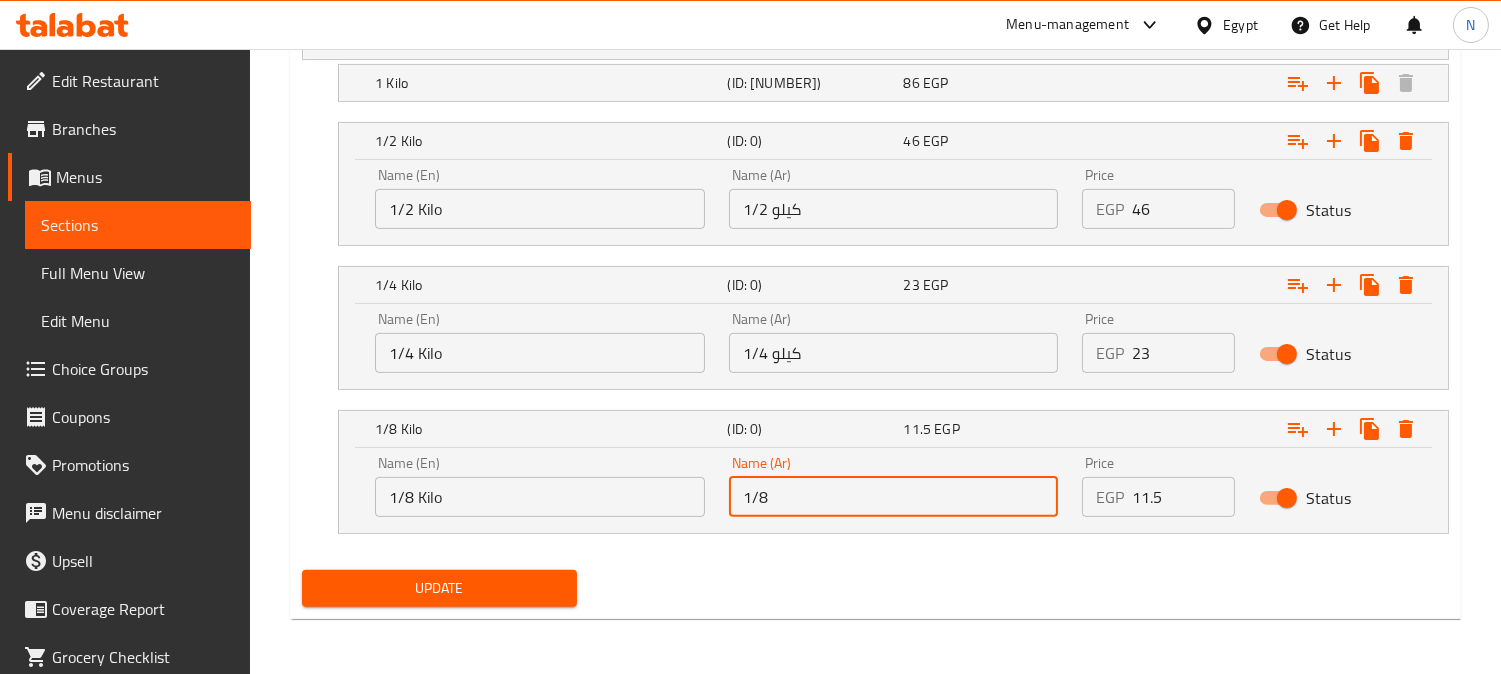click on "1/4 كيلو" at bounding box center [894, 353] 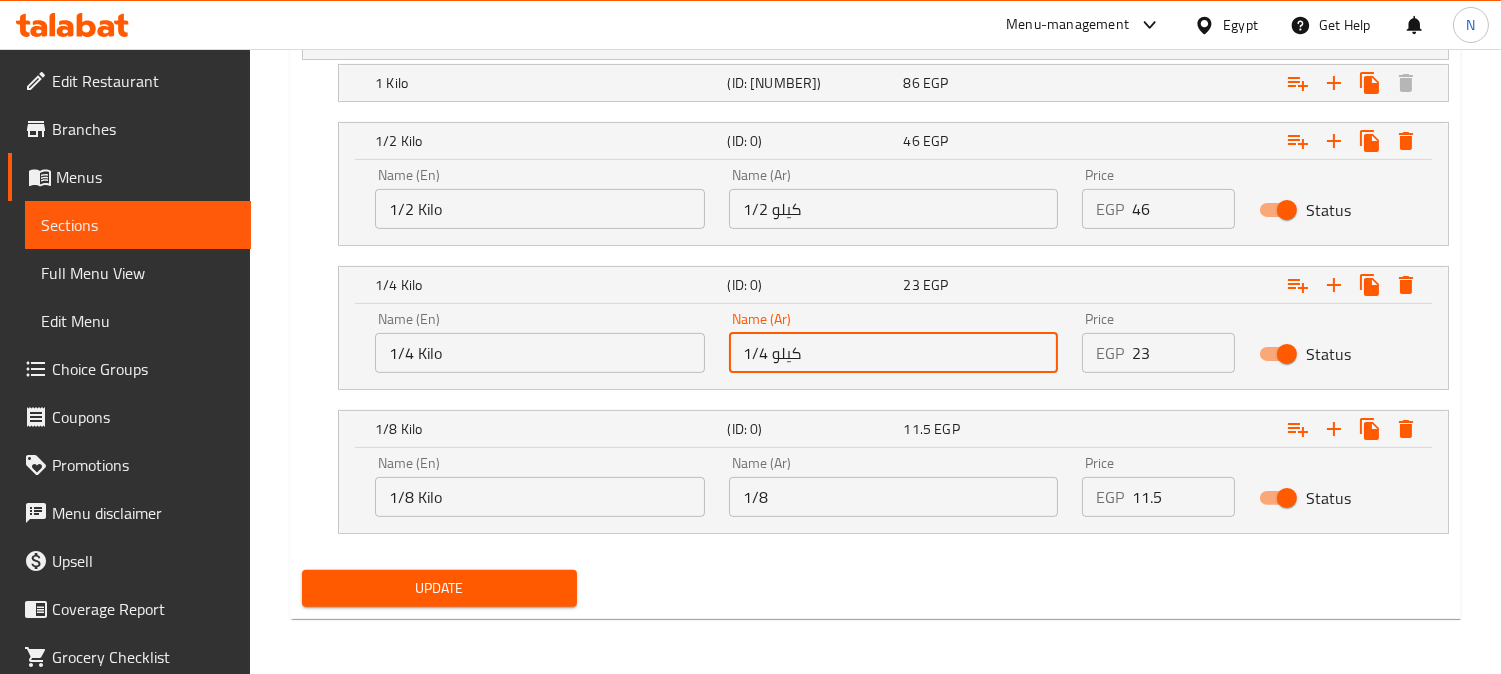 click on "1/4 كيلو" at bounding box center [894, 353] 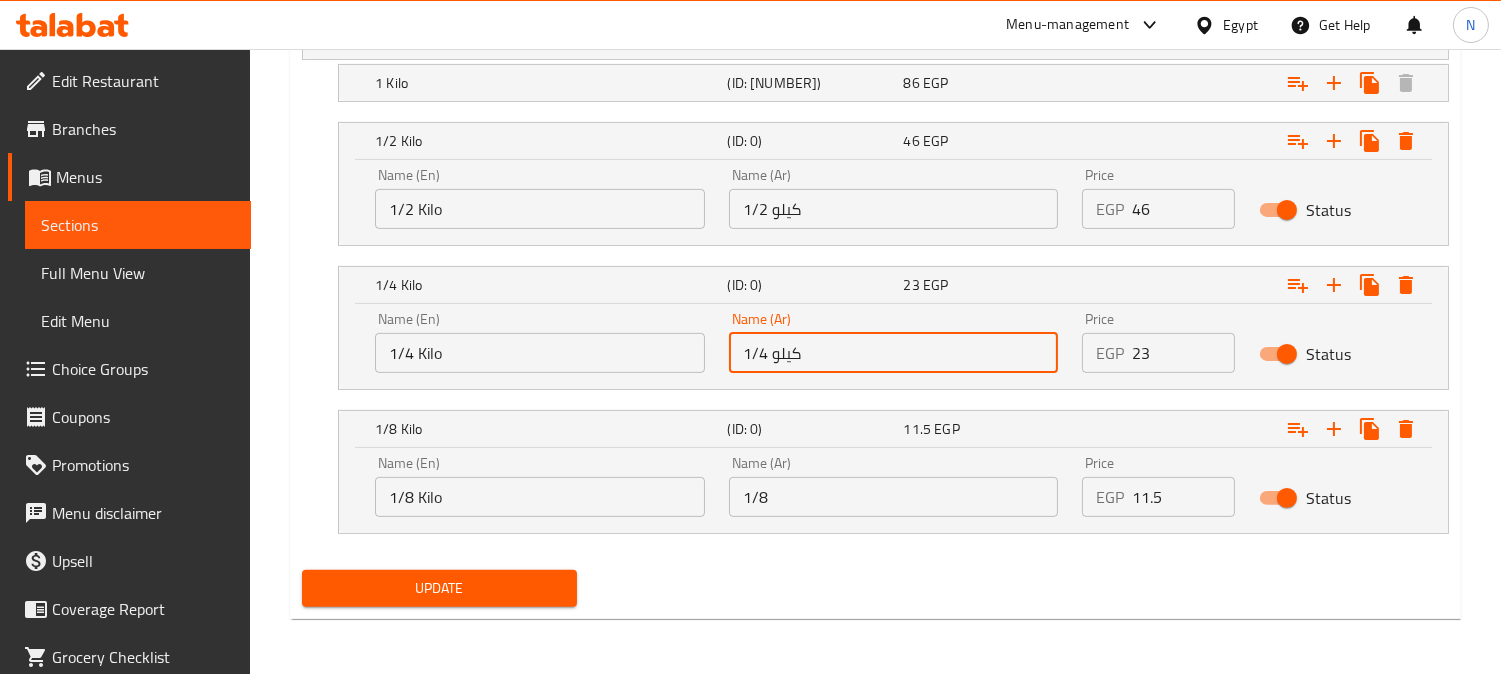 click on "1/8" at bounding box center (894, 497) 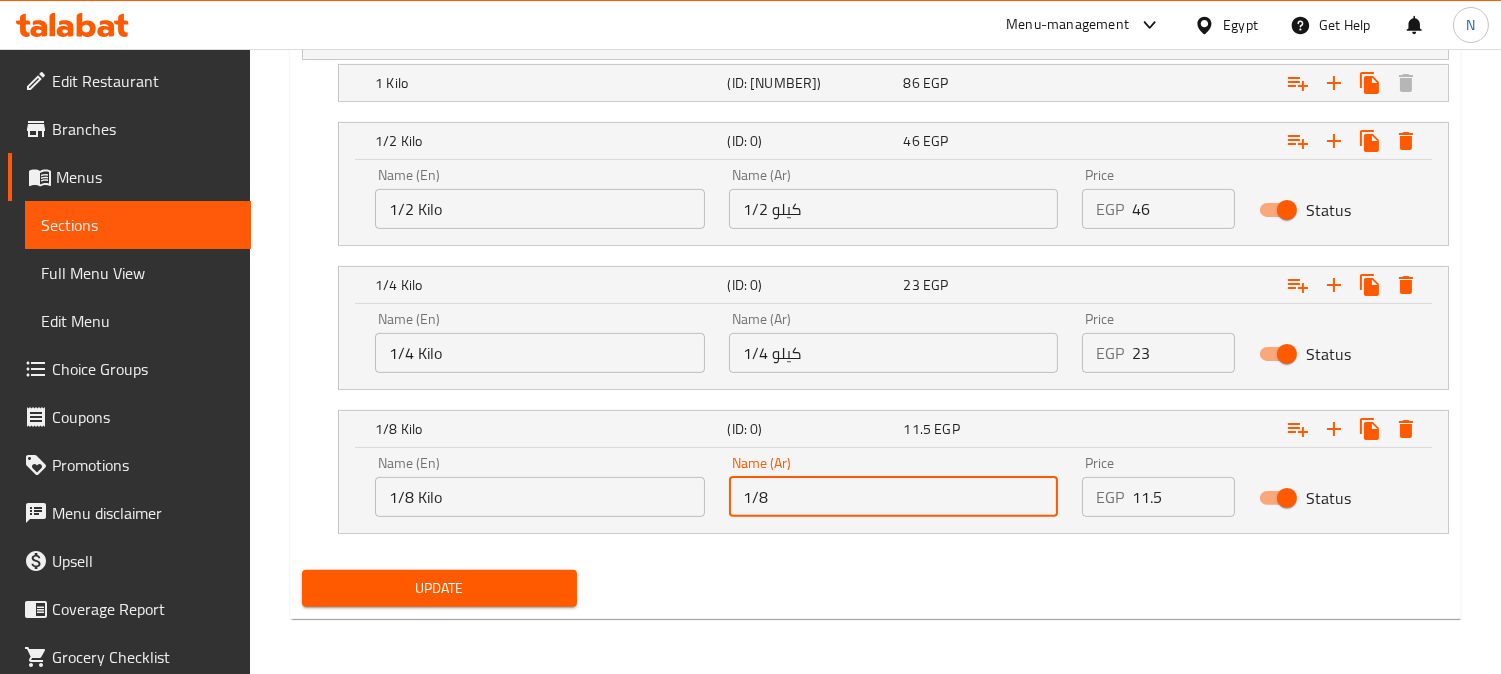 paste on "كيلو" 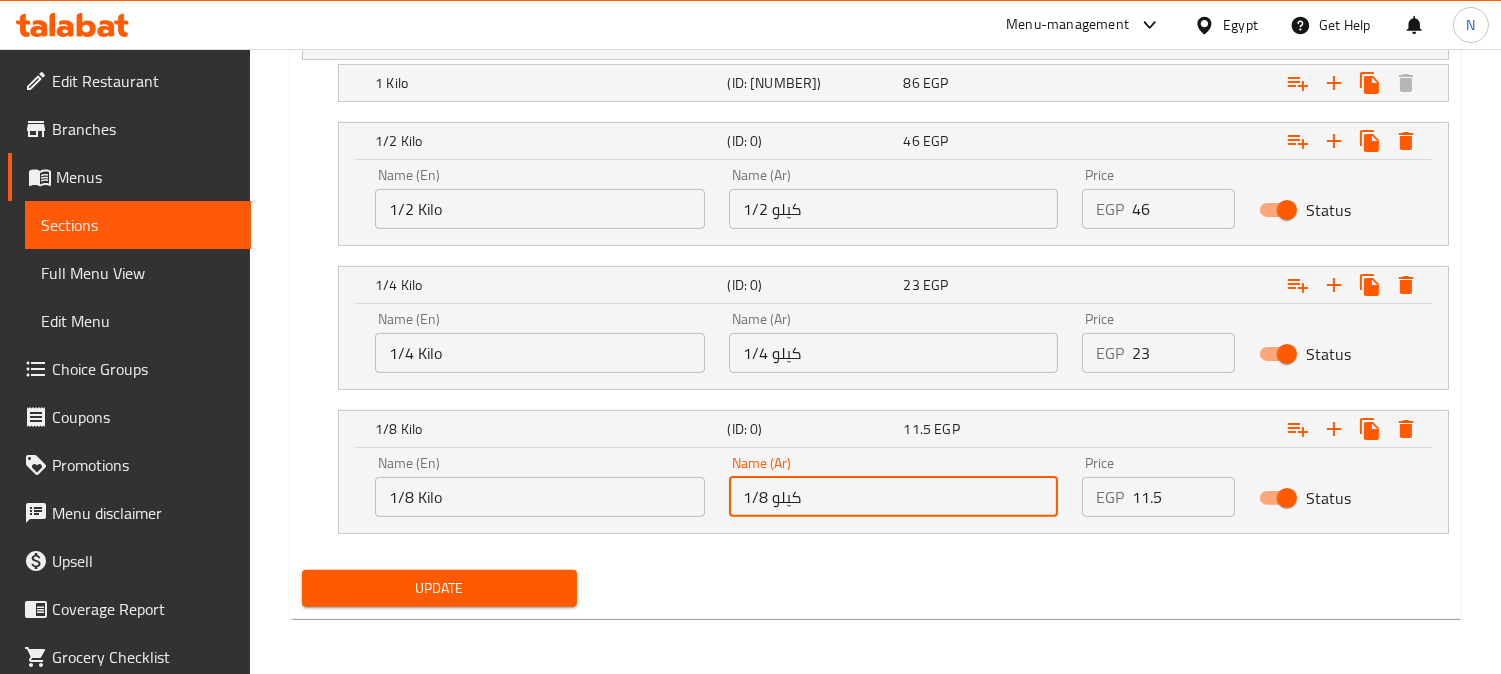 type on "1/8 كيلو" 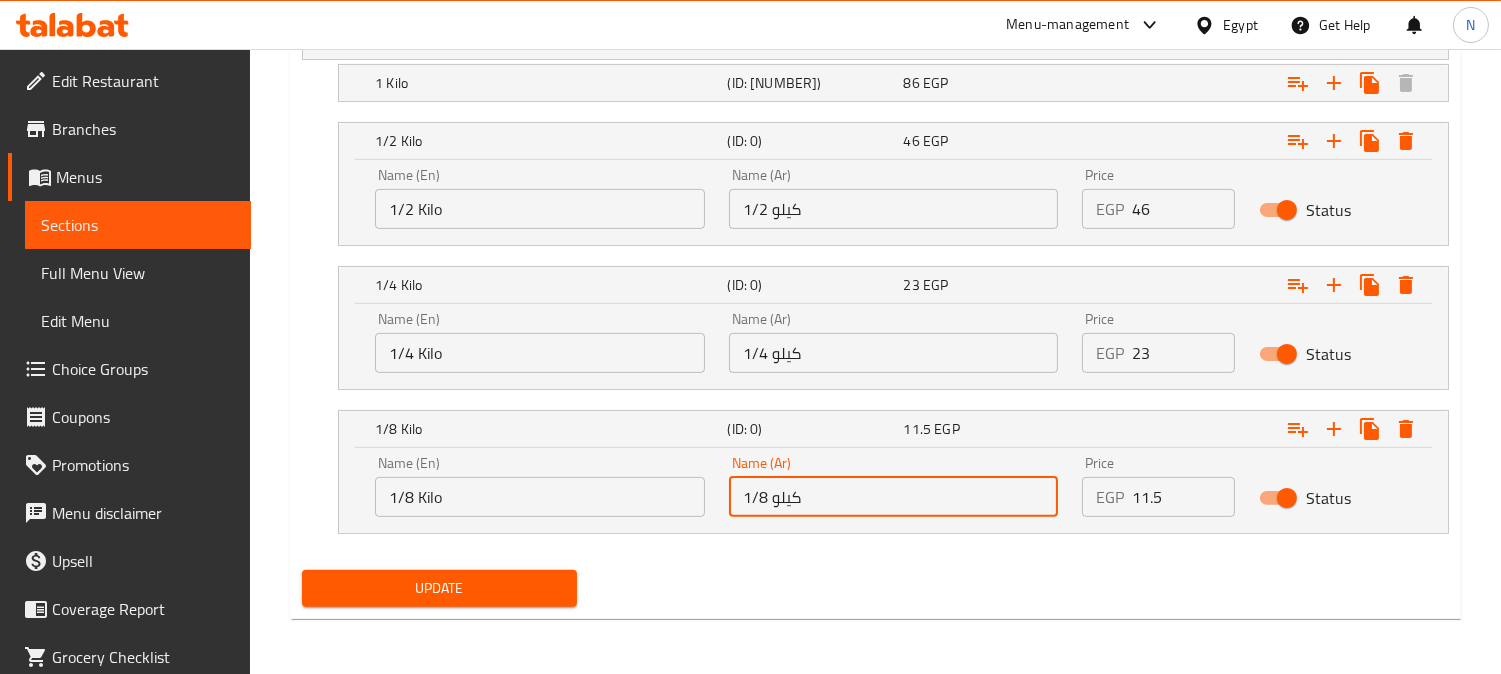 click on "Update" at bounding box center [439, 588] 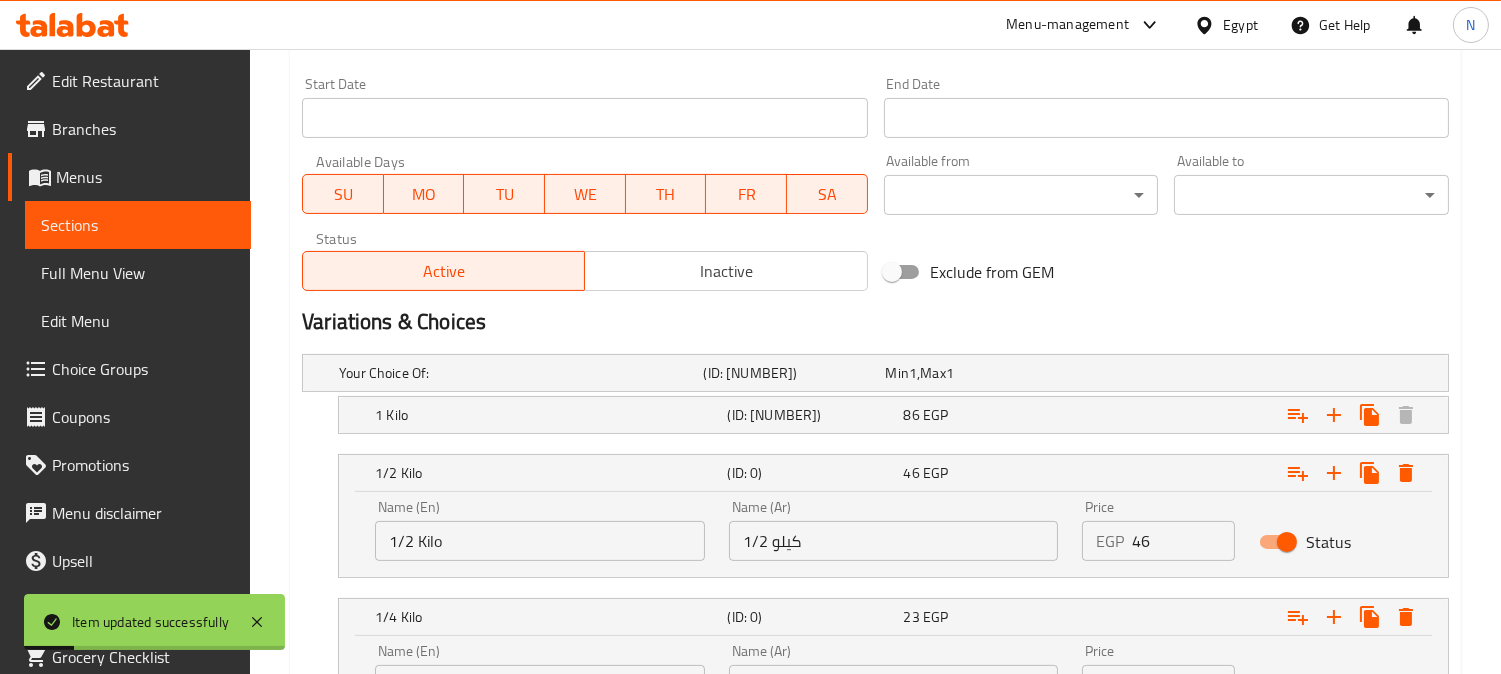 scroll, scrollTop: 853, scrollLeft: 0, axis: vertical 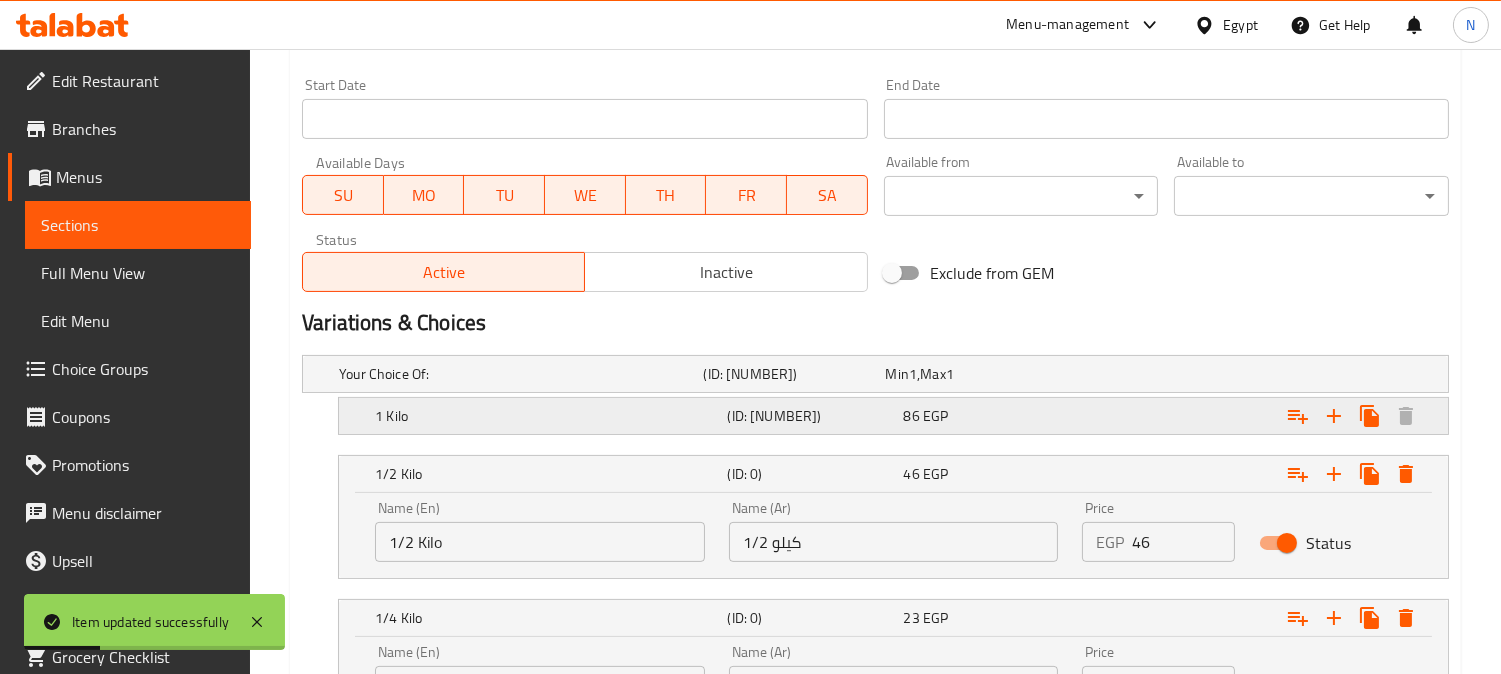 click on "1 Kilo" at bounding box center (517, 374) 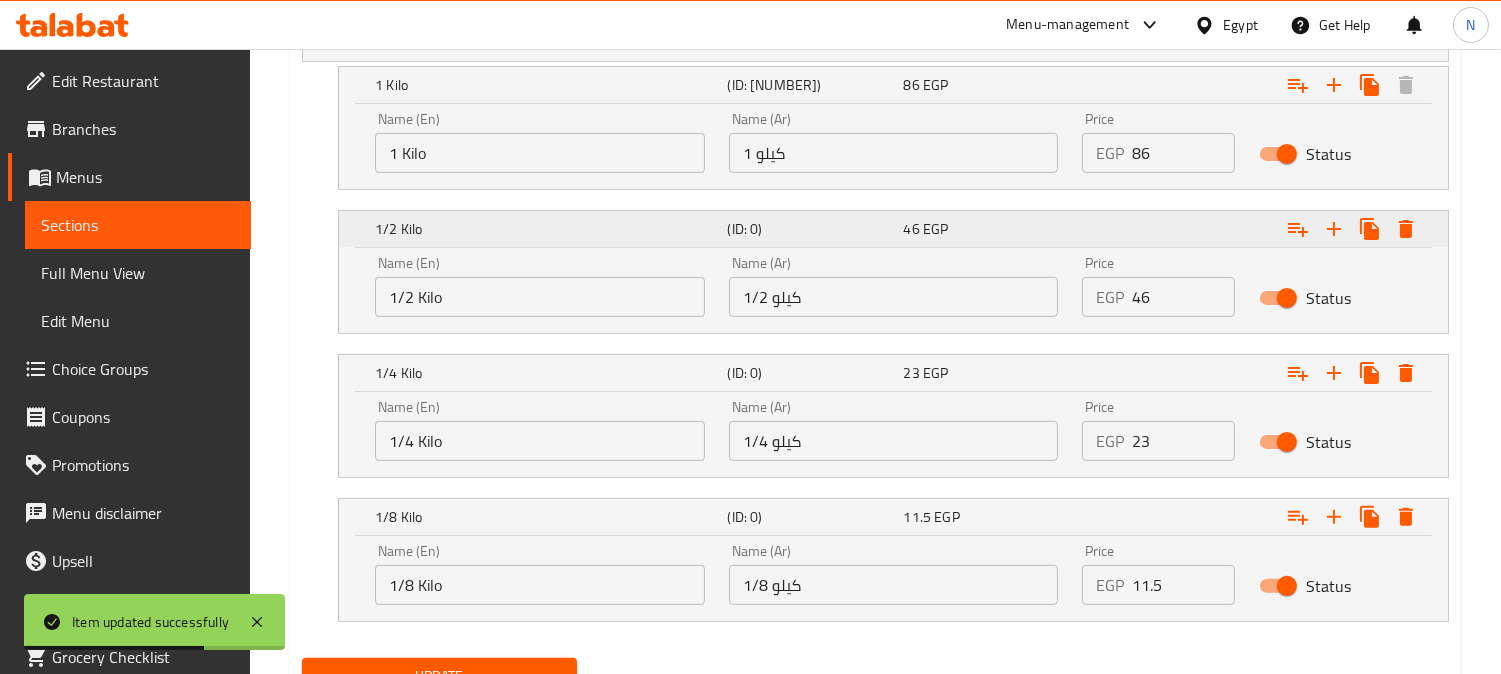 scroll, scrollTop: 1272, scrollLeft: 0, axis: vertical 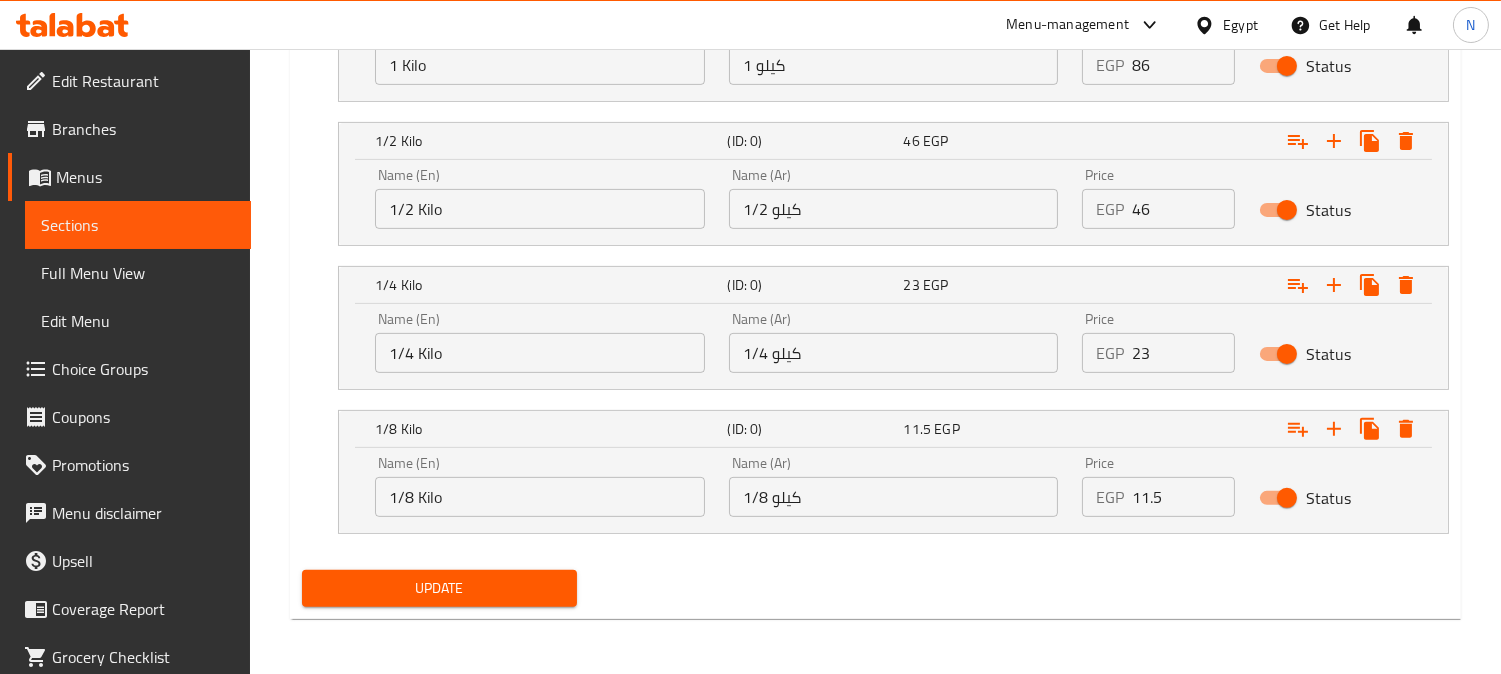 click on "Update" at bounding box center [439, 588] 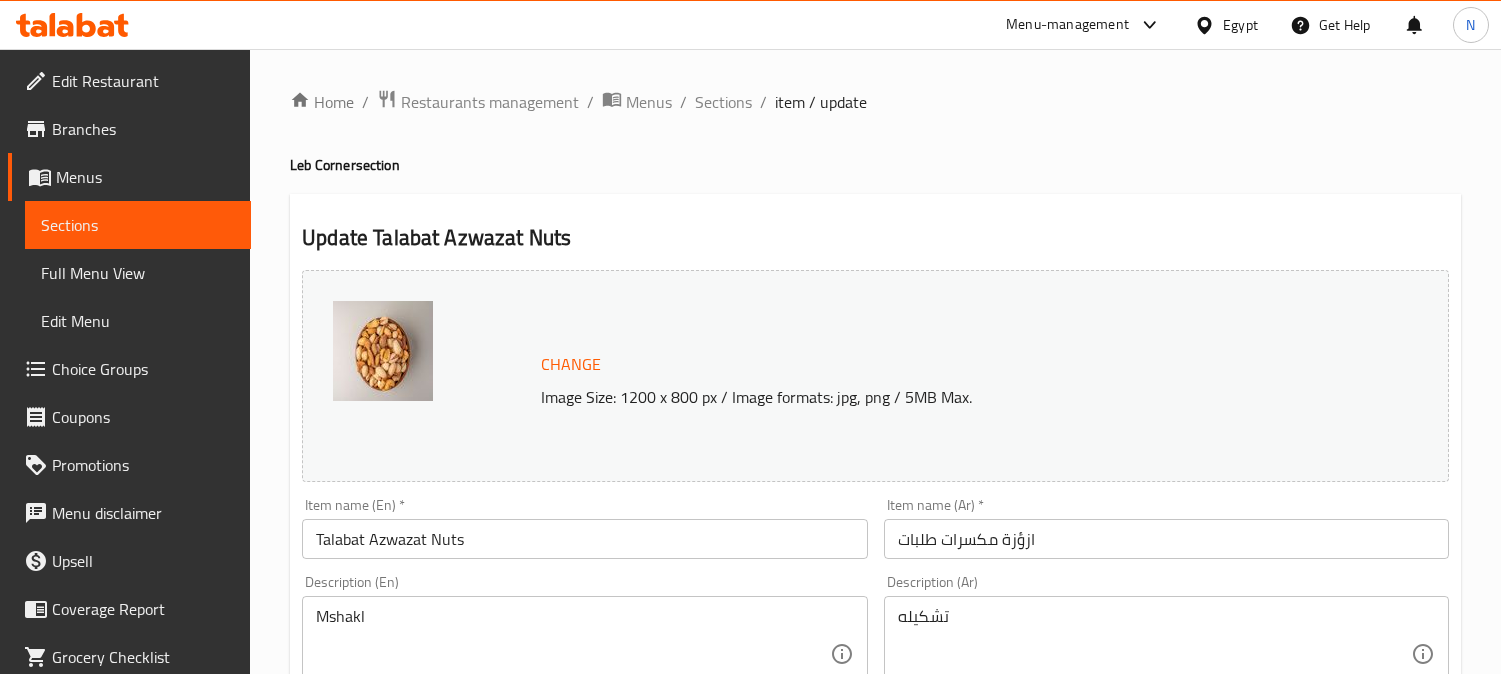 scroll, scrollTop: 0, scrollLeft: 0, axis: both 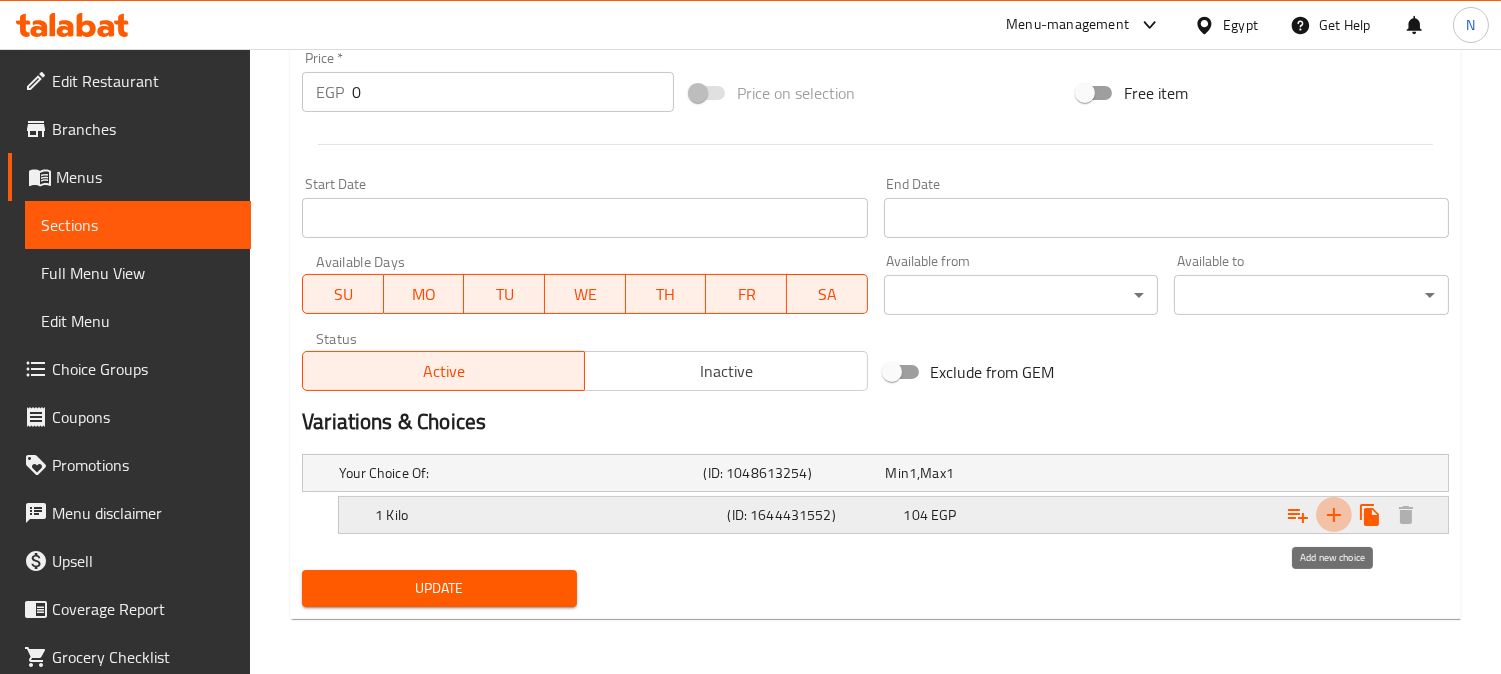 click 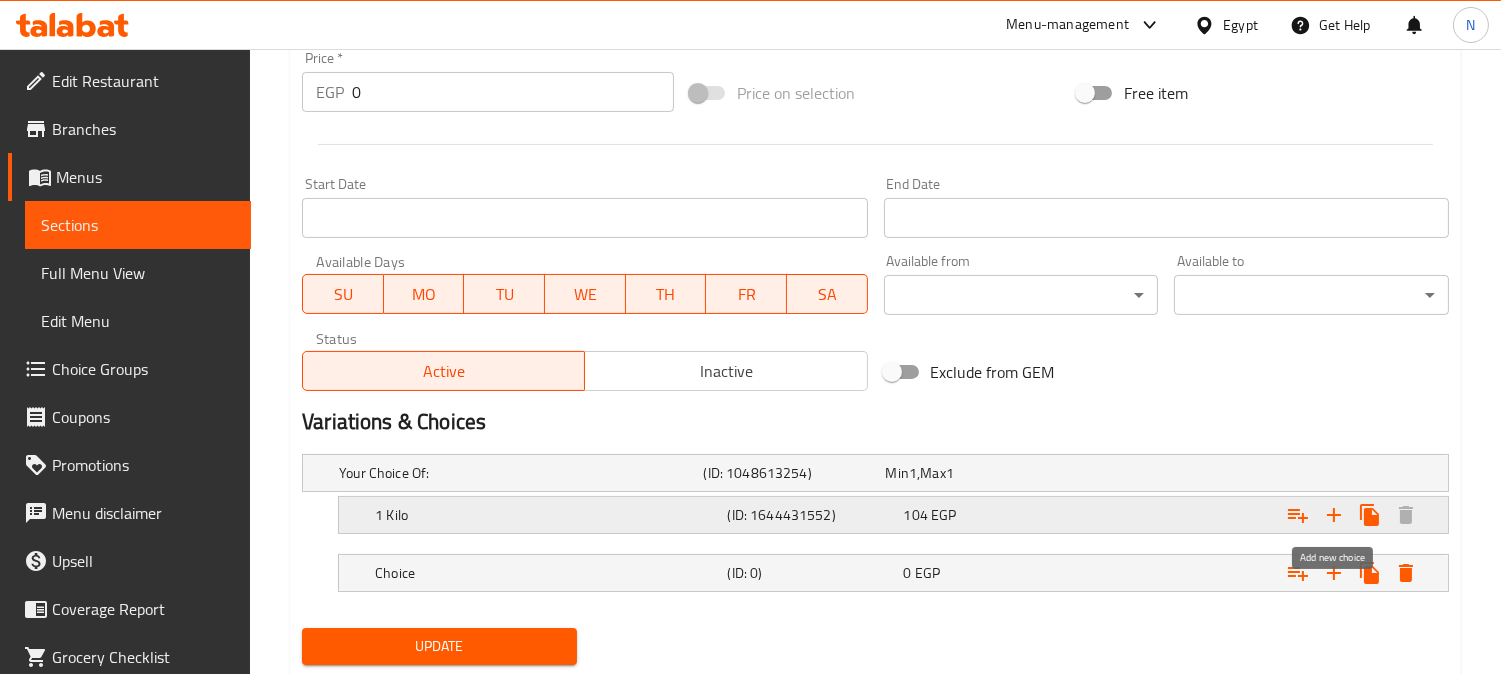 click 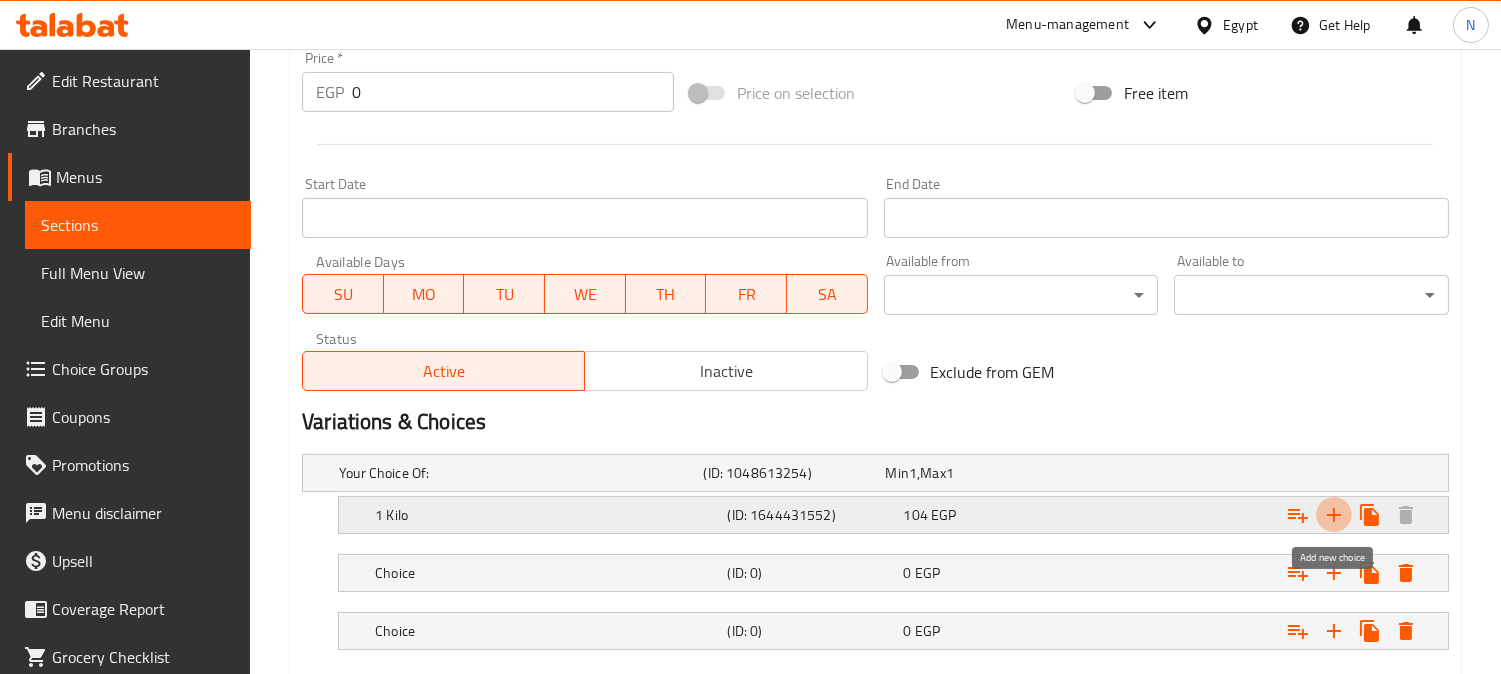 click 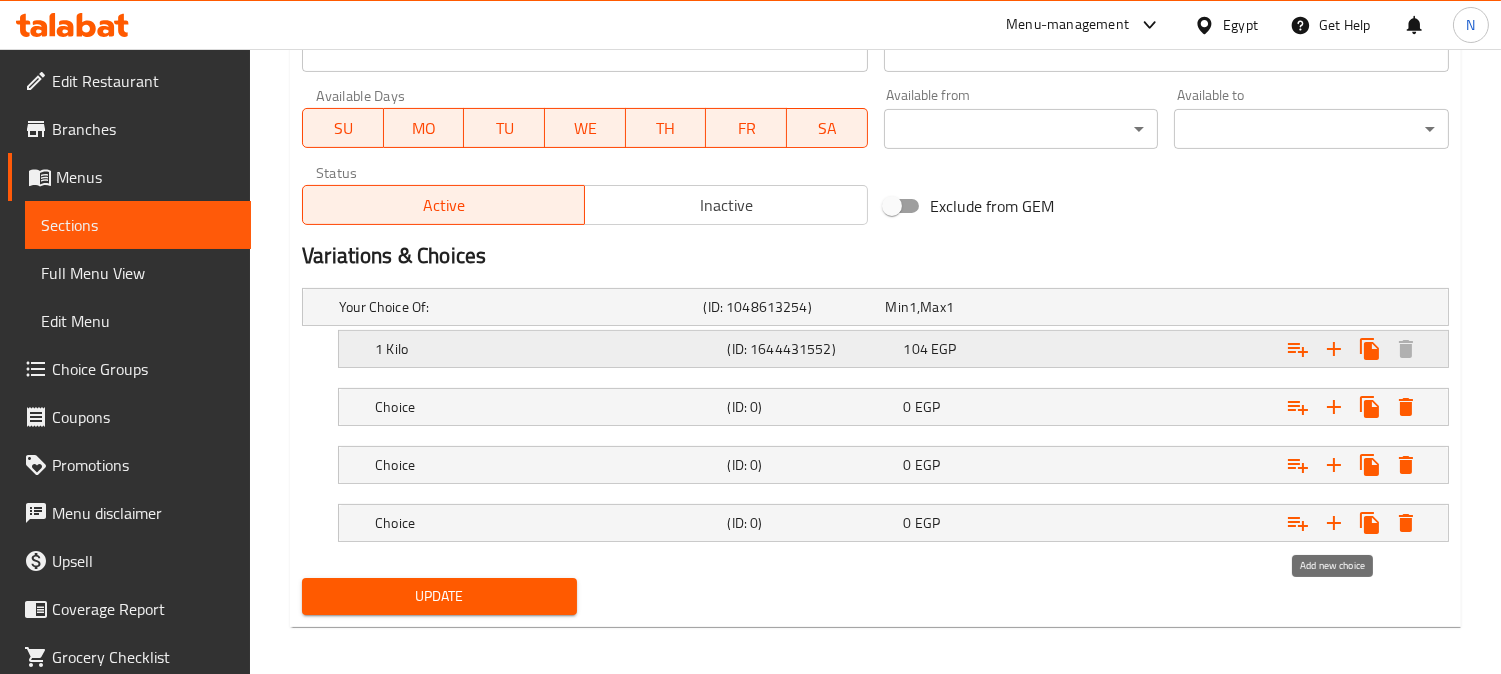 scroll, scrollTop: 928, scrollLeft: 0, axis: vertical 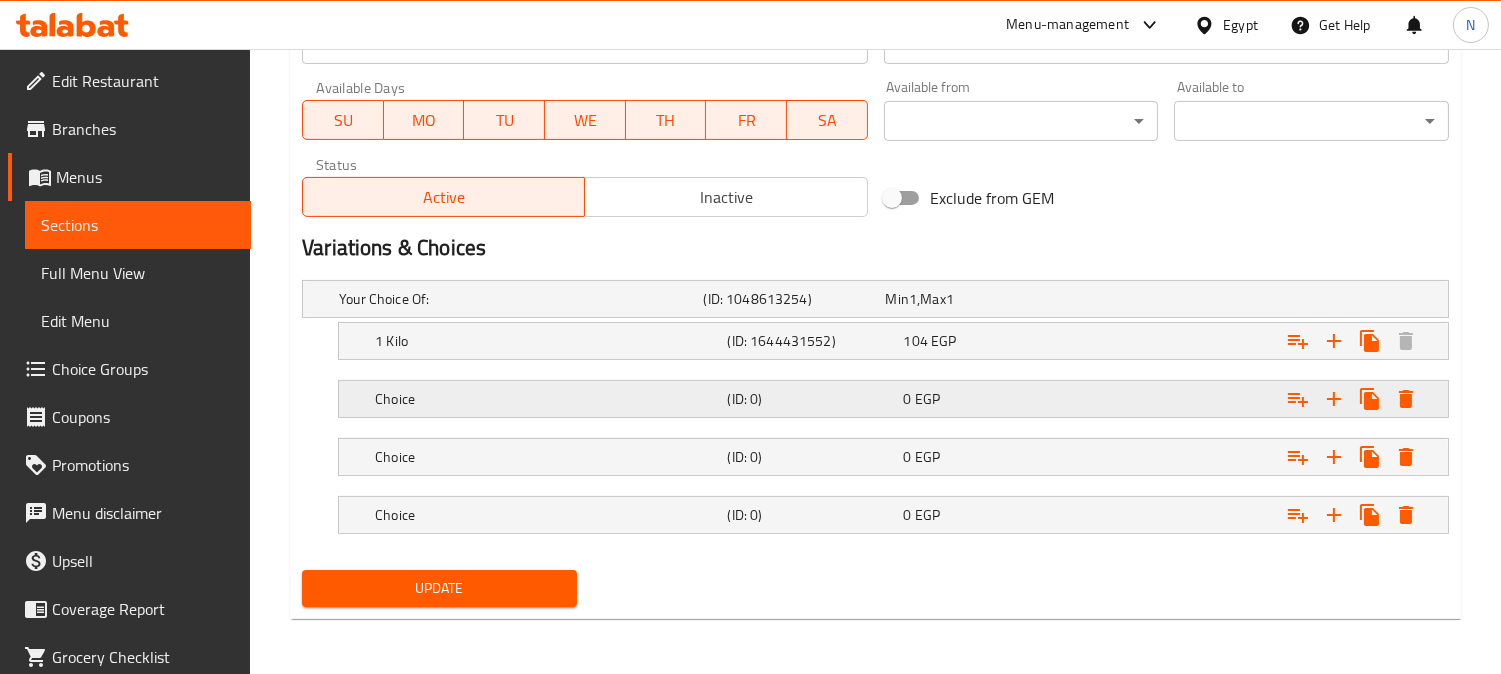click on "Choice" at bounding box center [517, 299] 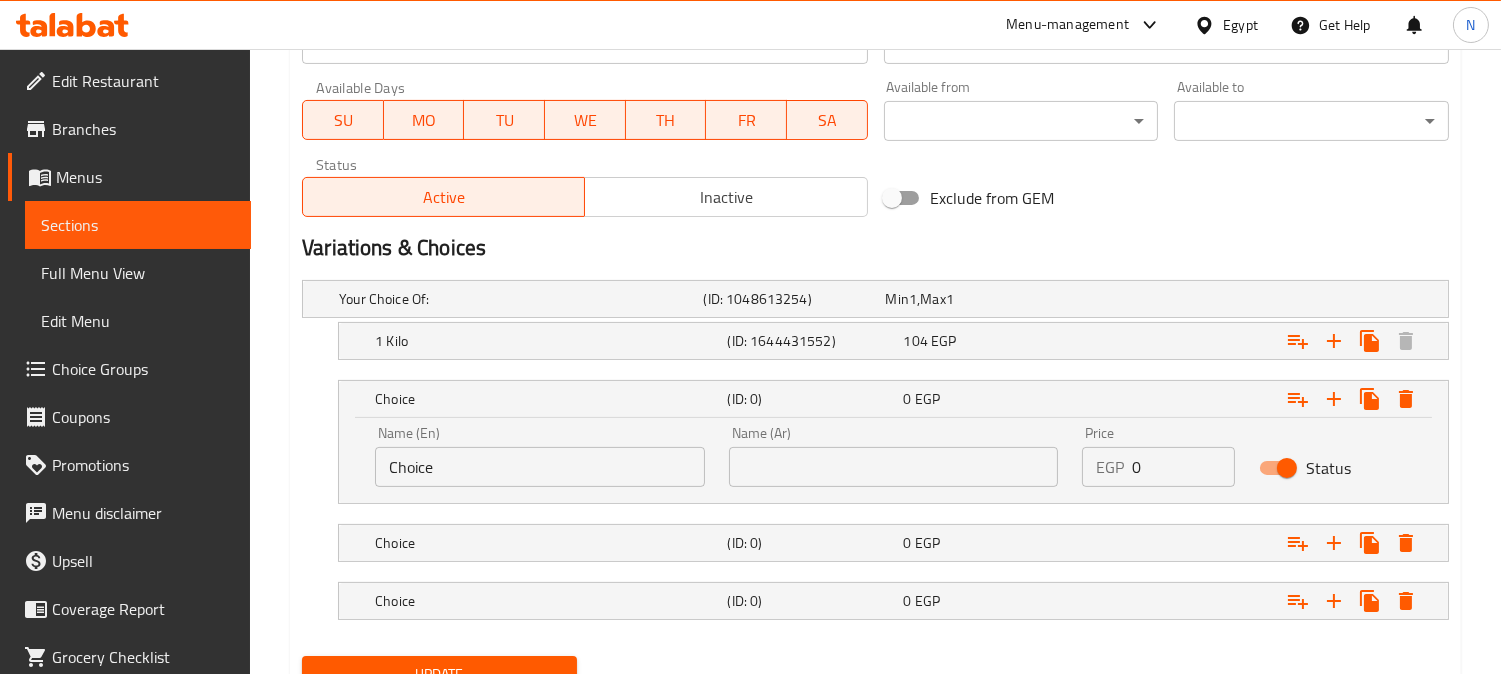 click on "Choice" at bounding box center [540, 467] 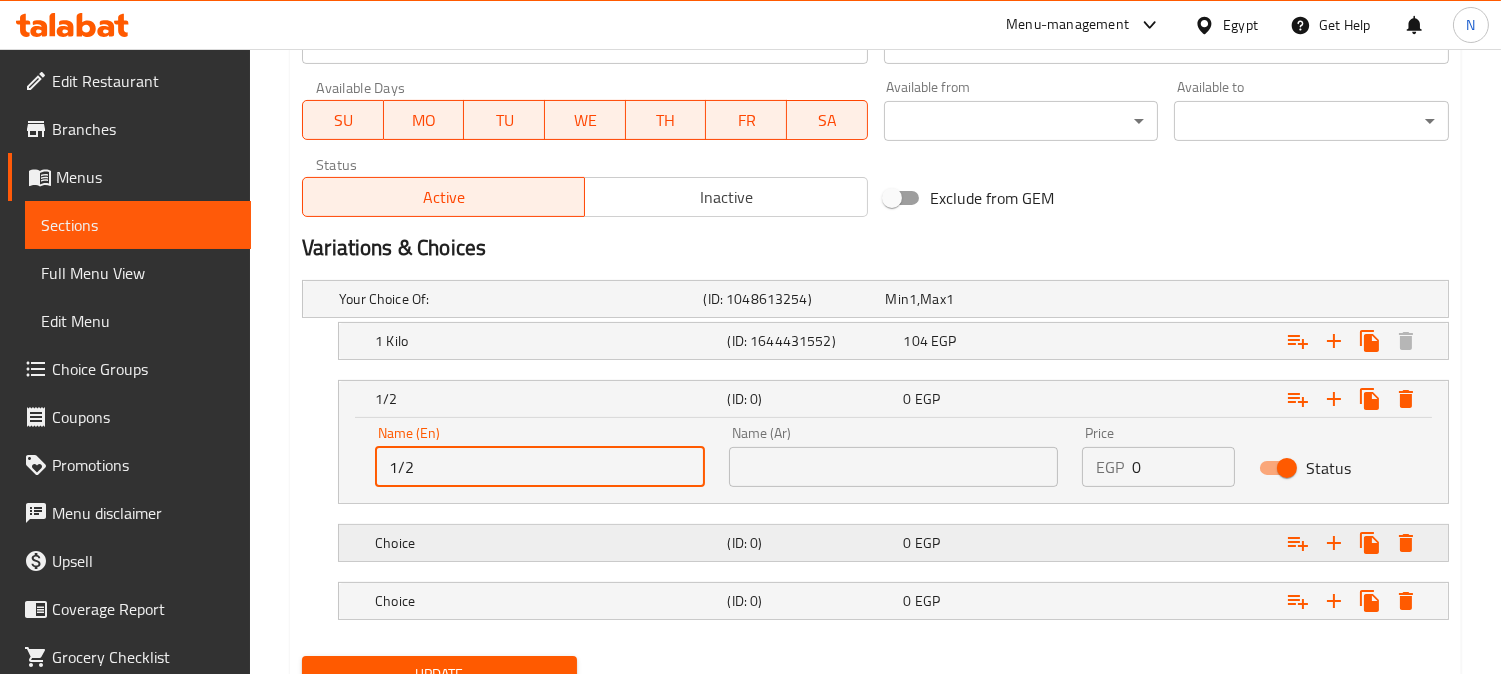 type on "1/2 Kilo" 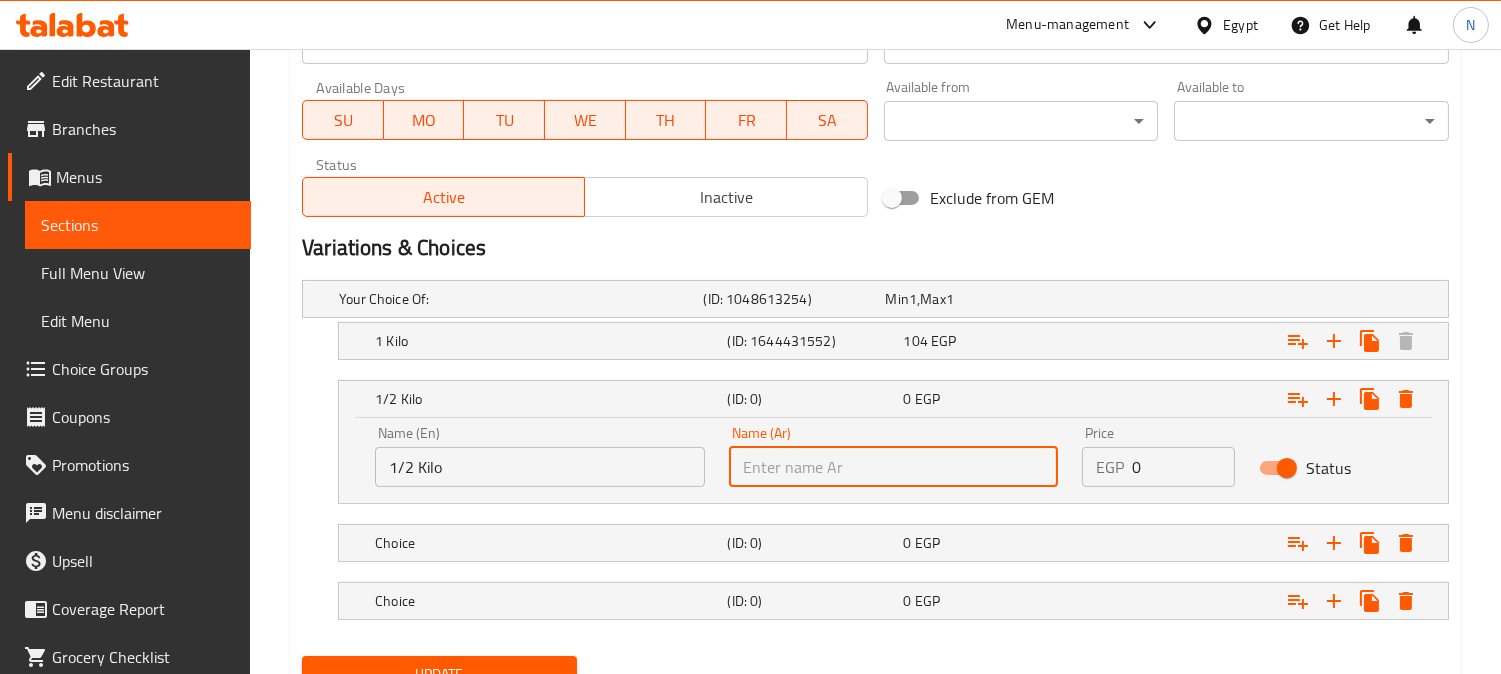 click at bounding box center (894, 467) 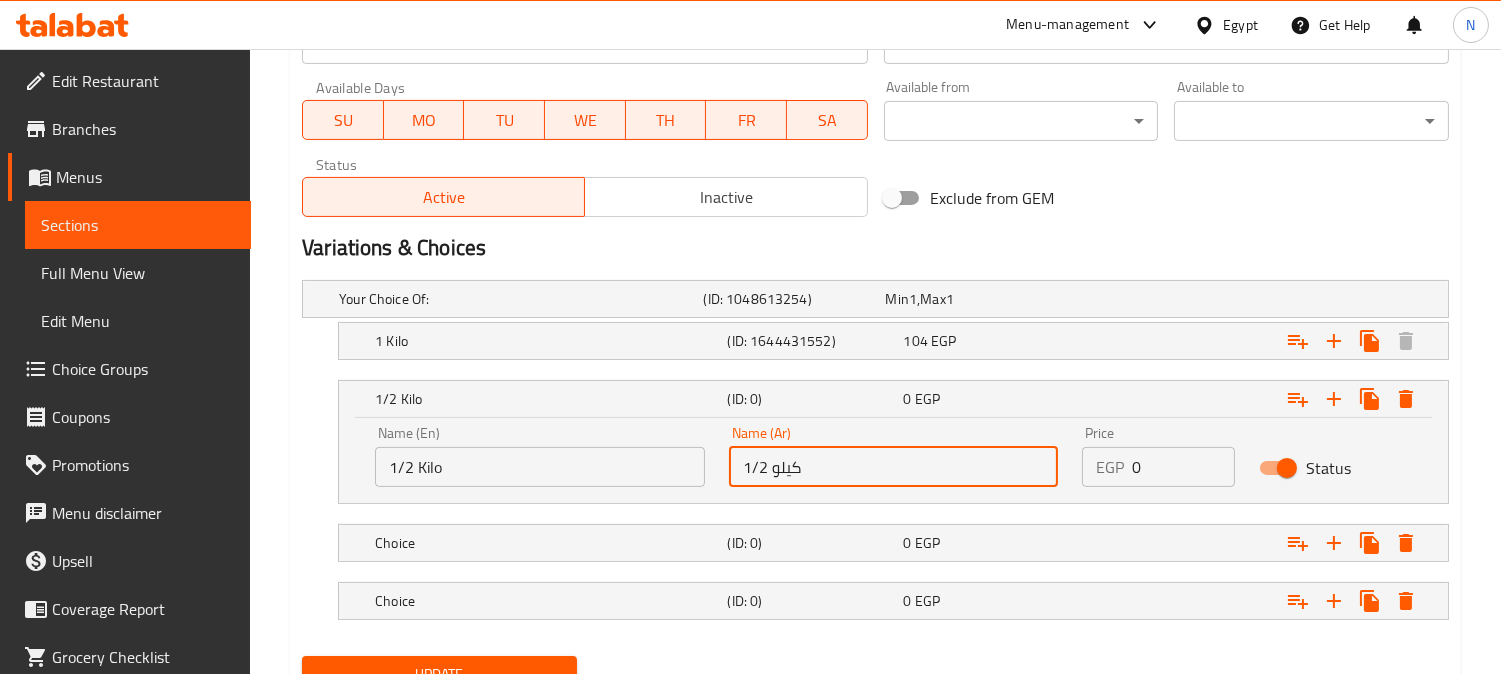 type on "1/2 كيلو" 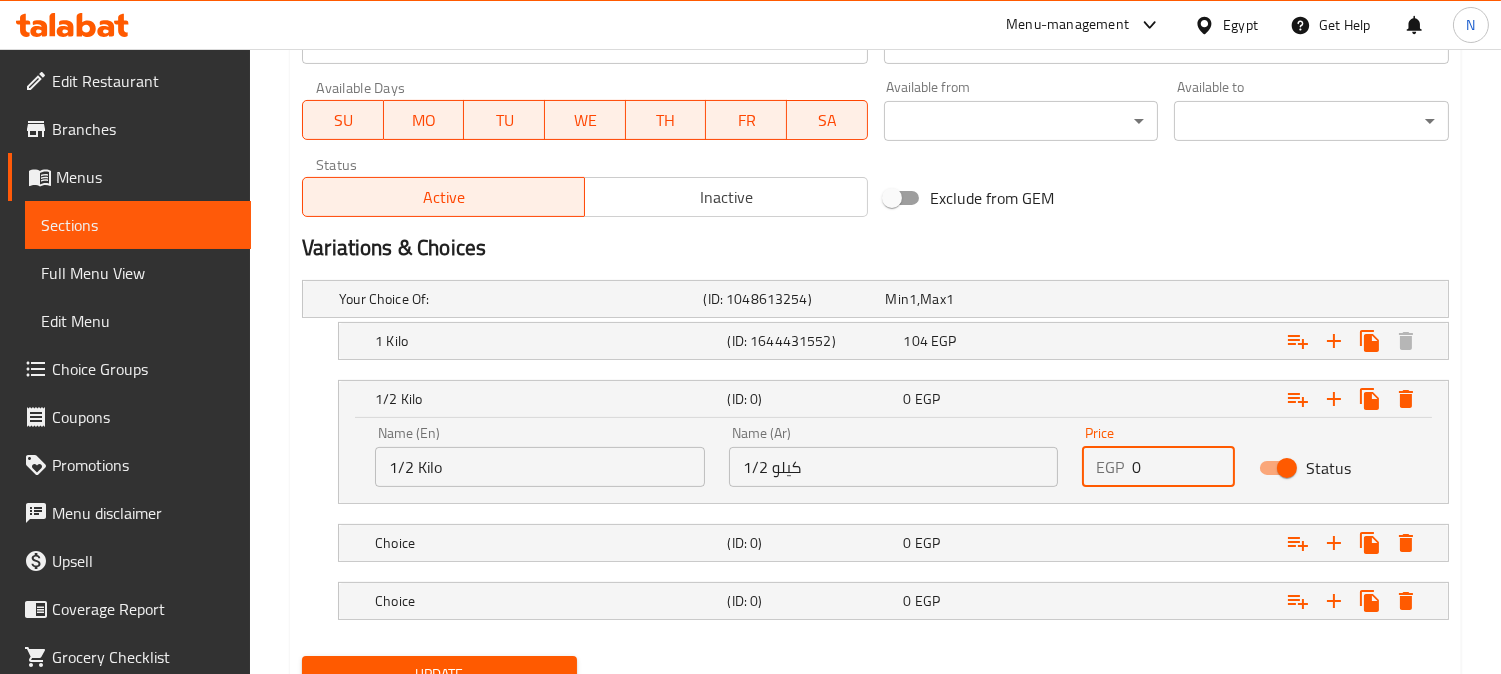 drag, startPoint x: 1136, startPoint y: 456, endPoint x: 1152, endPoint y: 467, distance: 19.416489 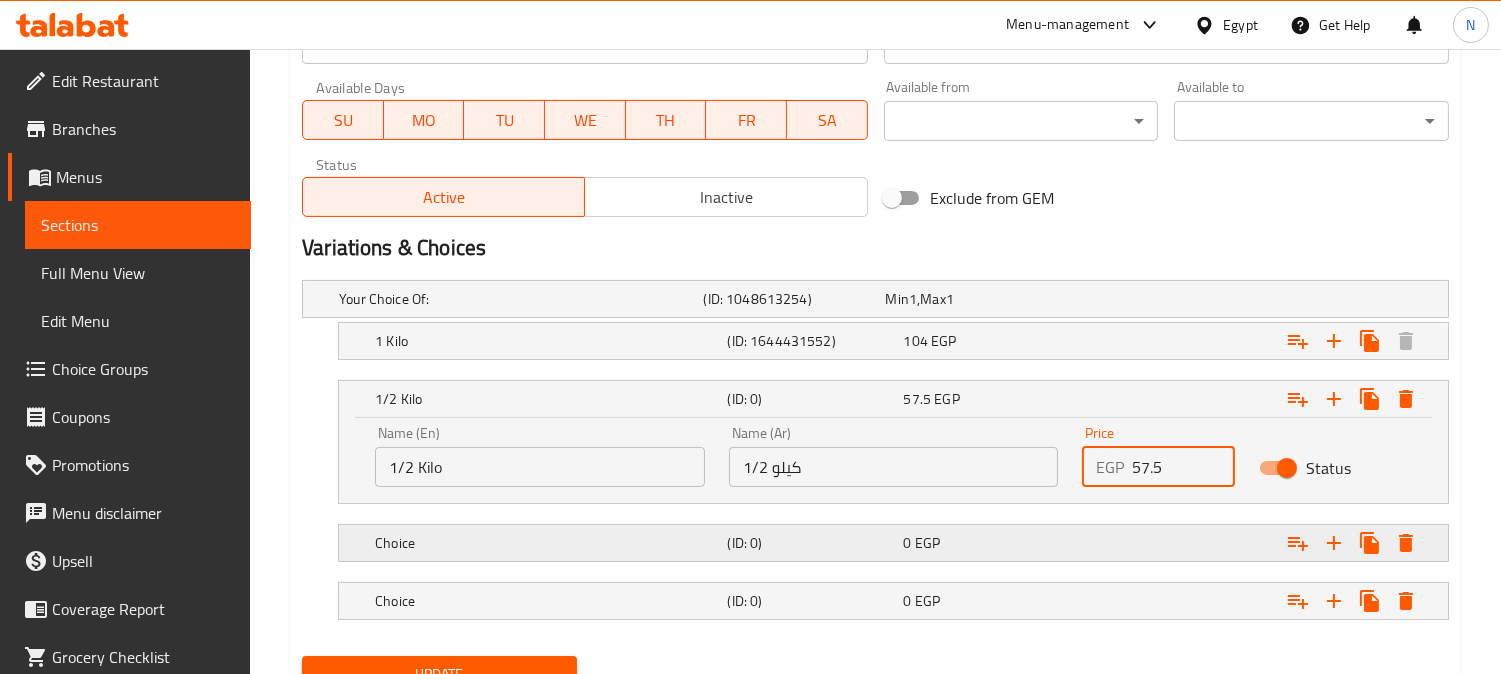 type on "57.5" 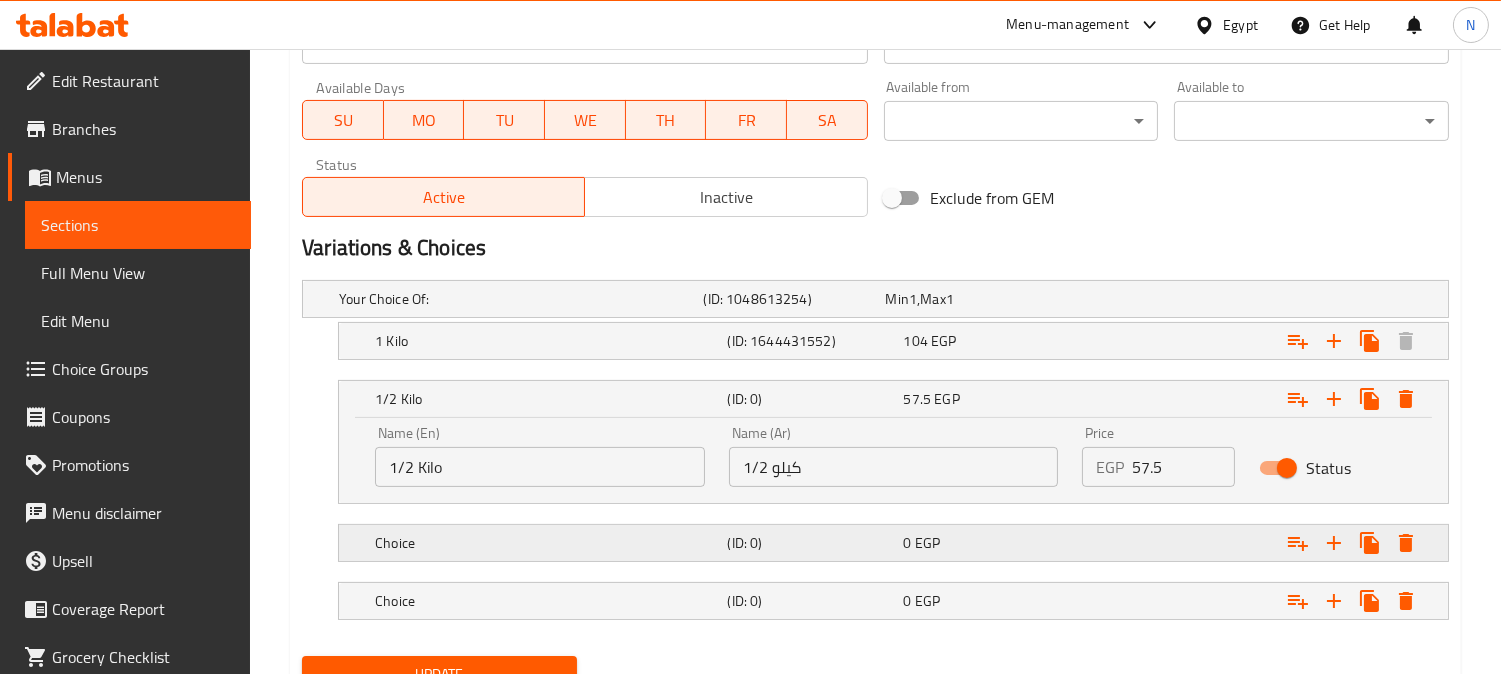 click on "Choice" at bounding box center [517, 299] 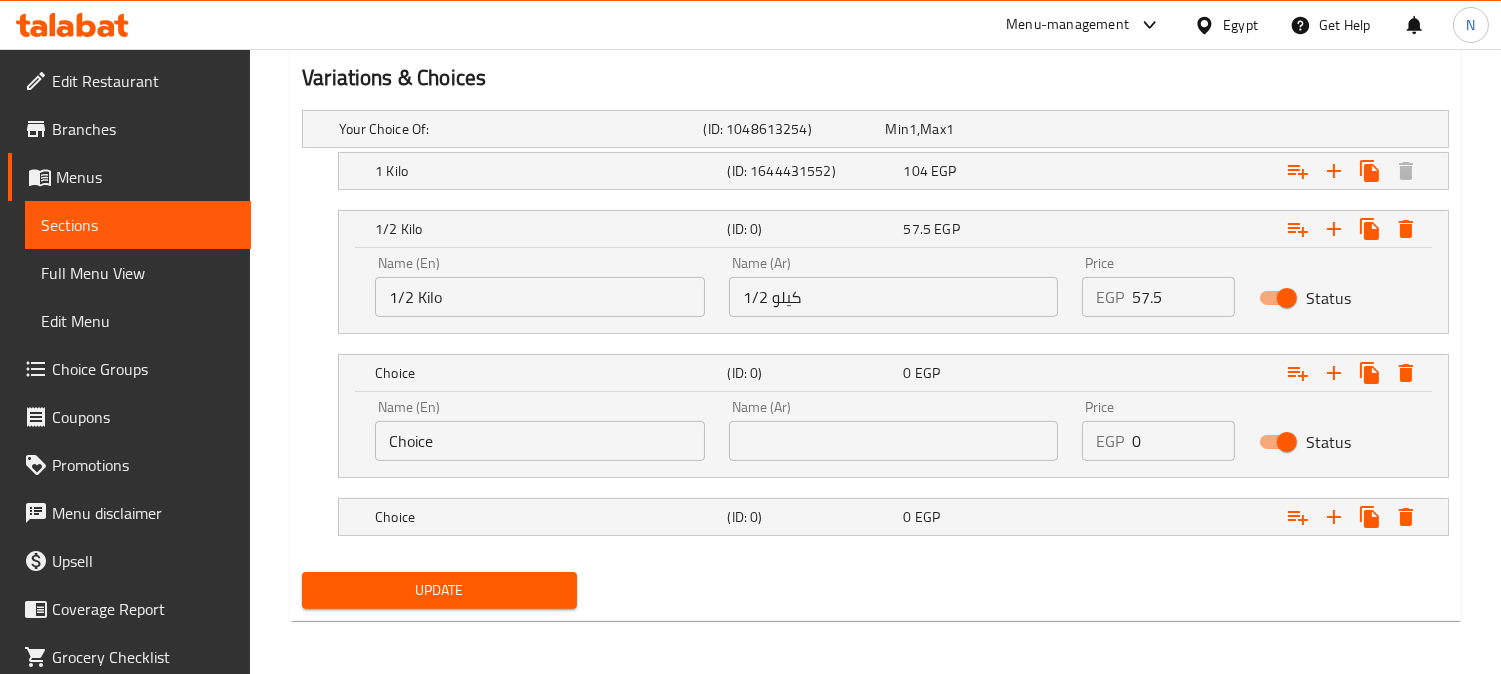 scroll, scrollTop: 1100, scrollLeft: 0, axis: vertical 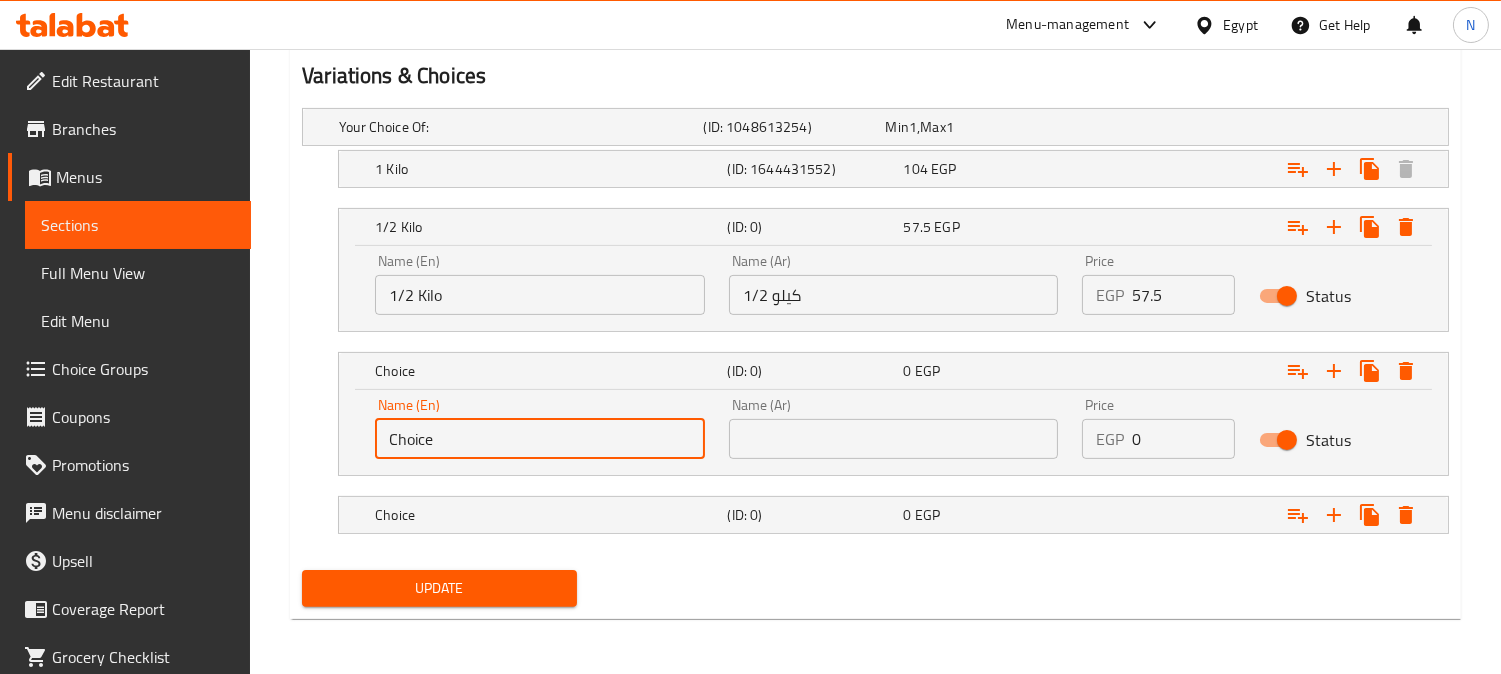 click on "Choice" at bounding box center [540, 439] 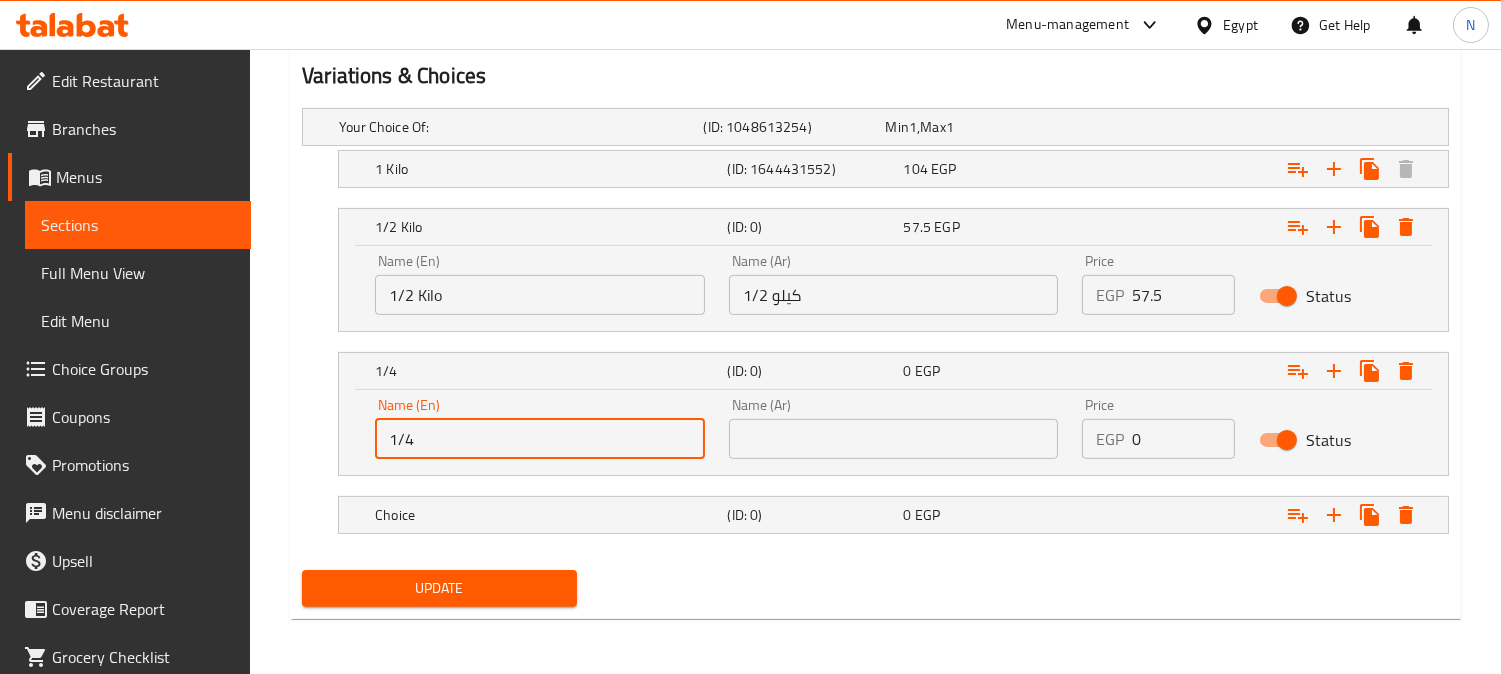 type on "1/4 Kilo" 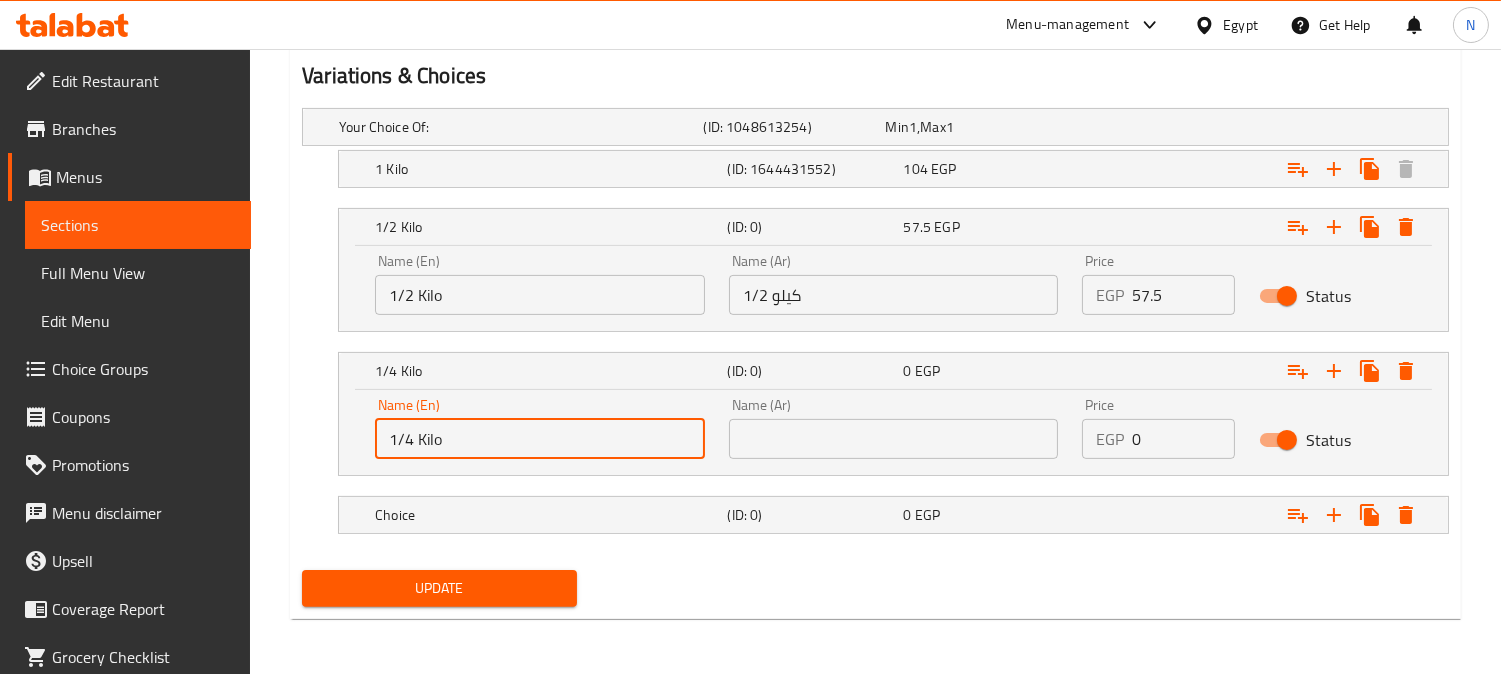 click on "1/4 Kilo" at bounding box center [540, 439] 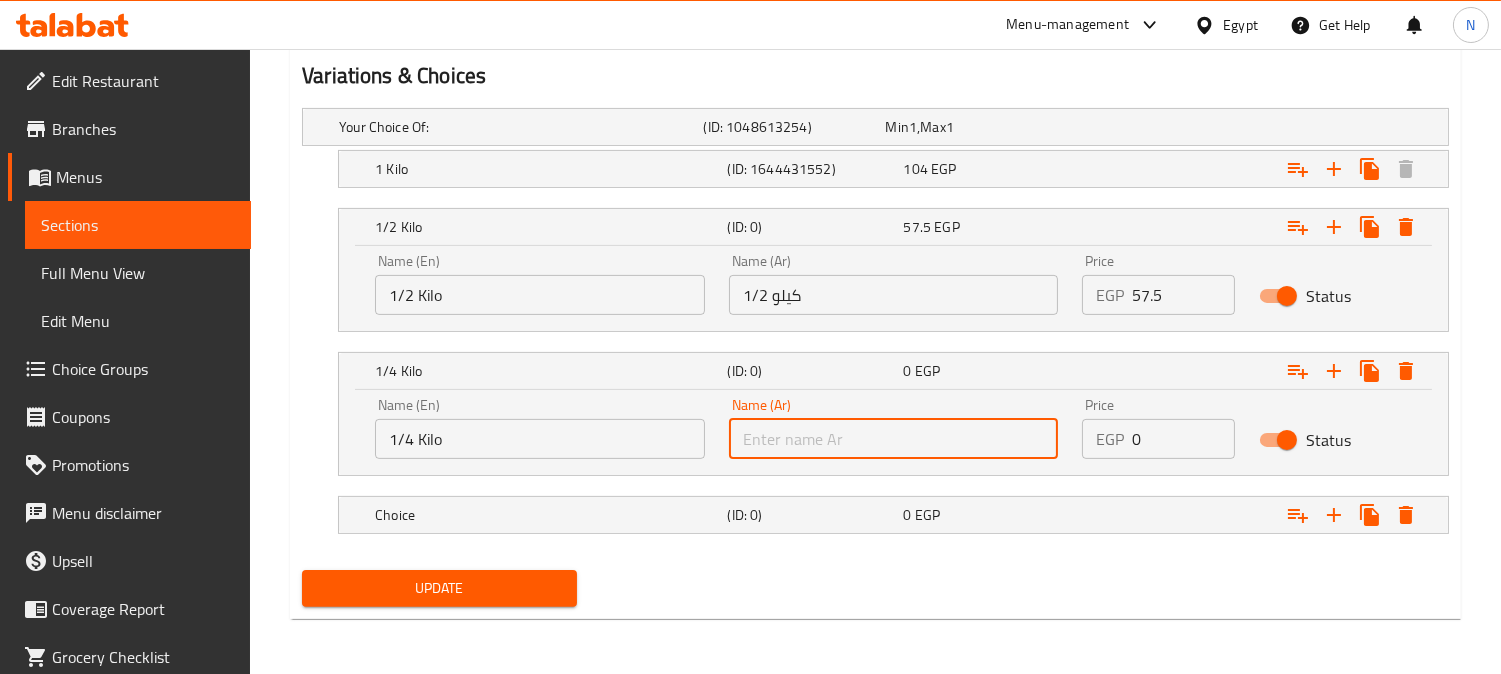 paste on "1/4" 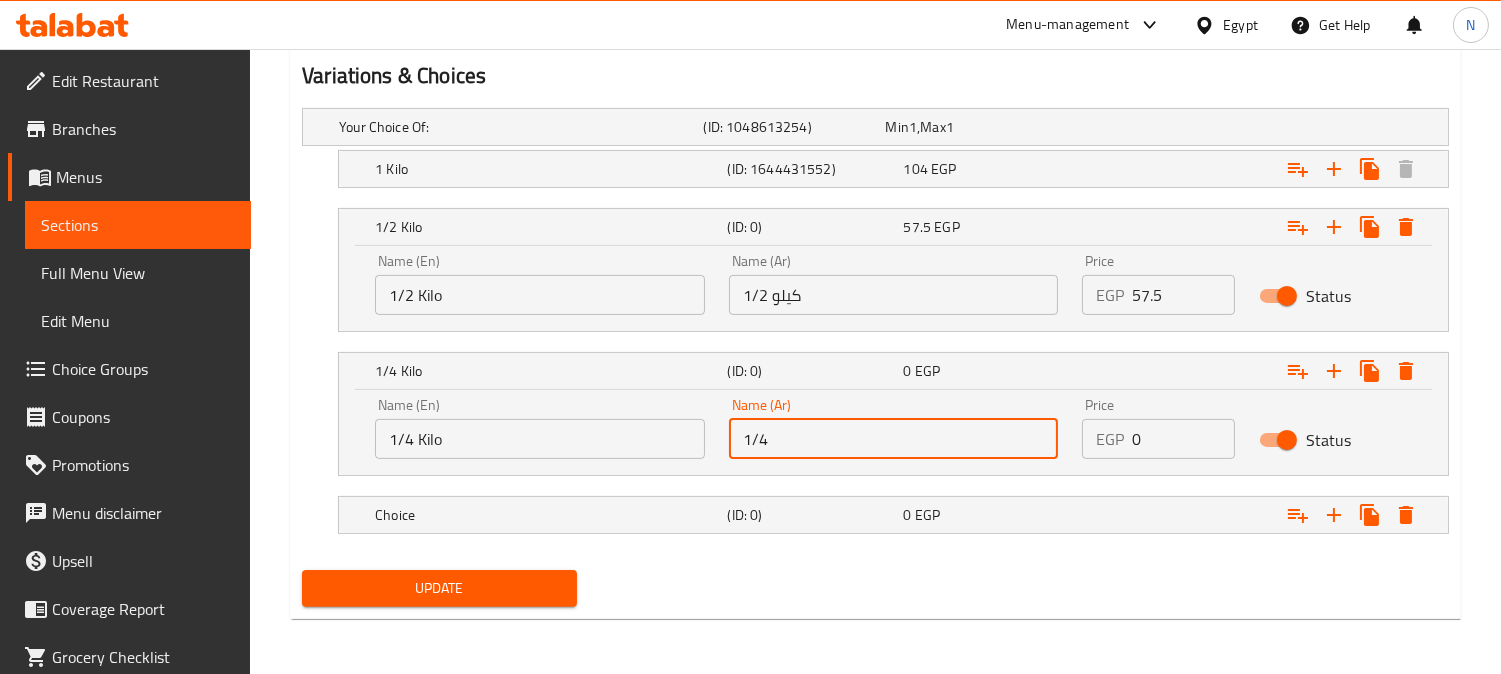 type on "1/4 كيلو" 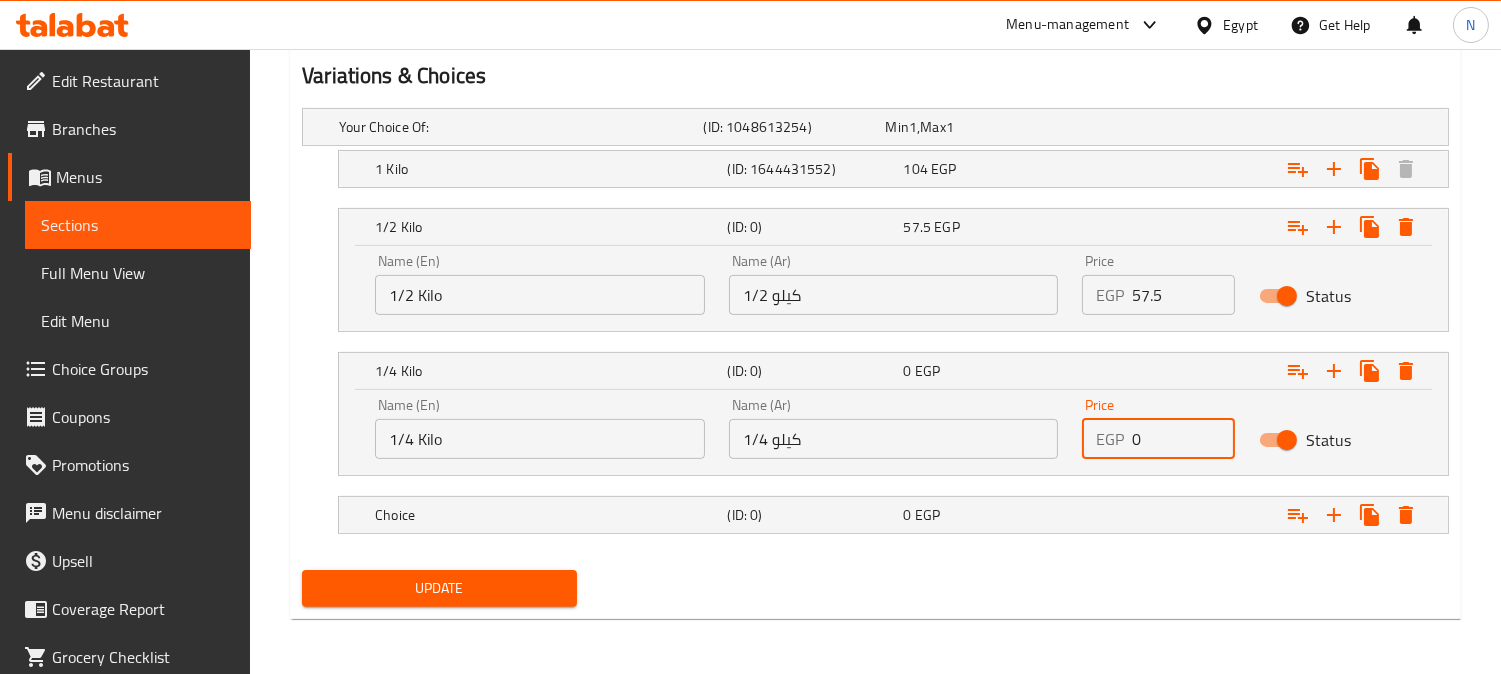 drag, startPoint x: 1135, startPoint y: 441, endPoint x: 1182, endPoint y: 445, distance: 47.169907 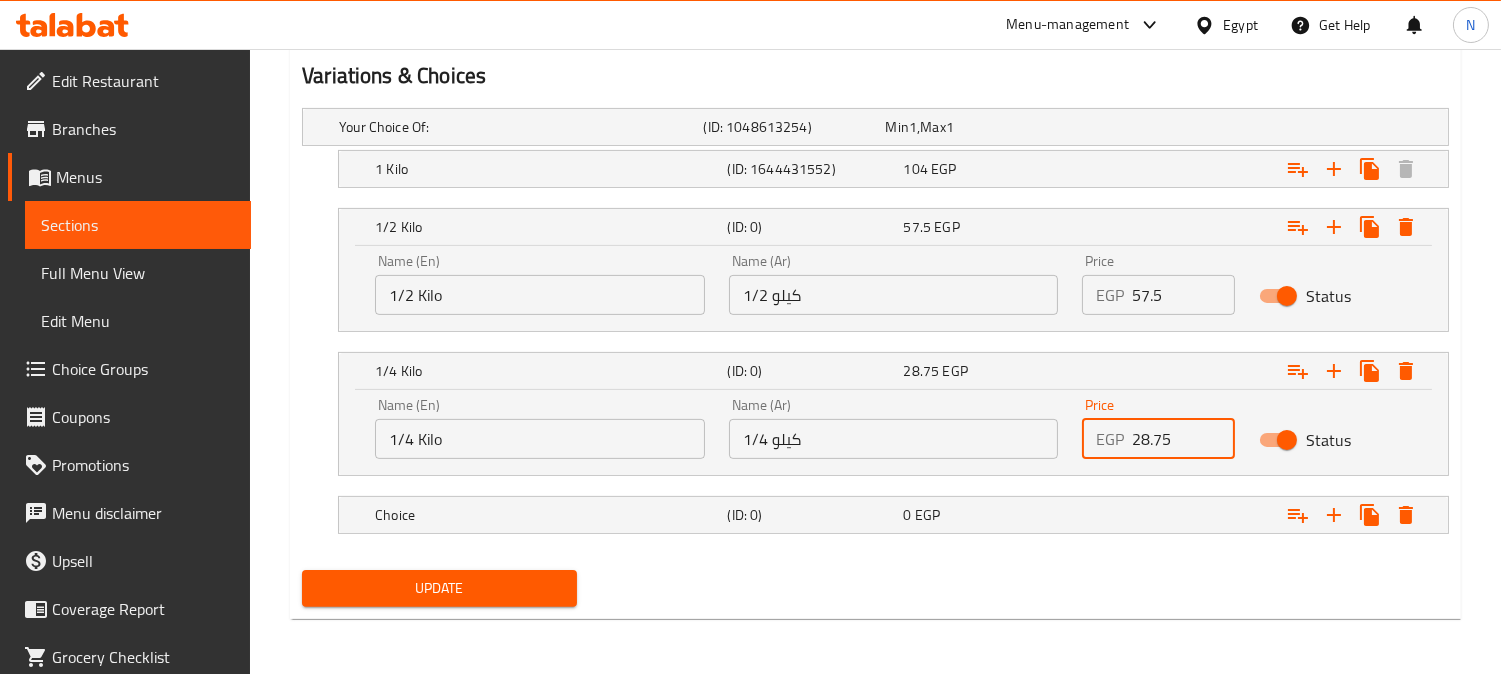 type on "28.75" 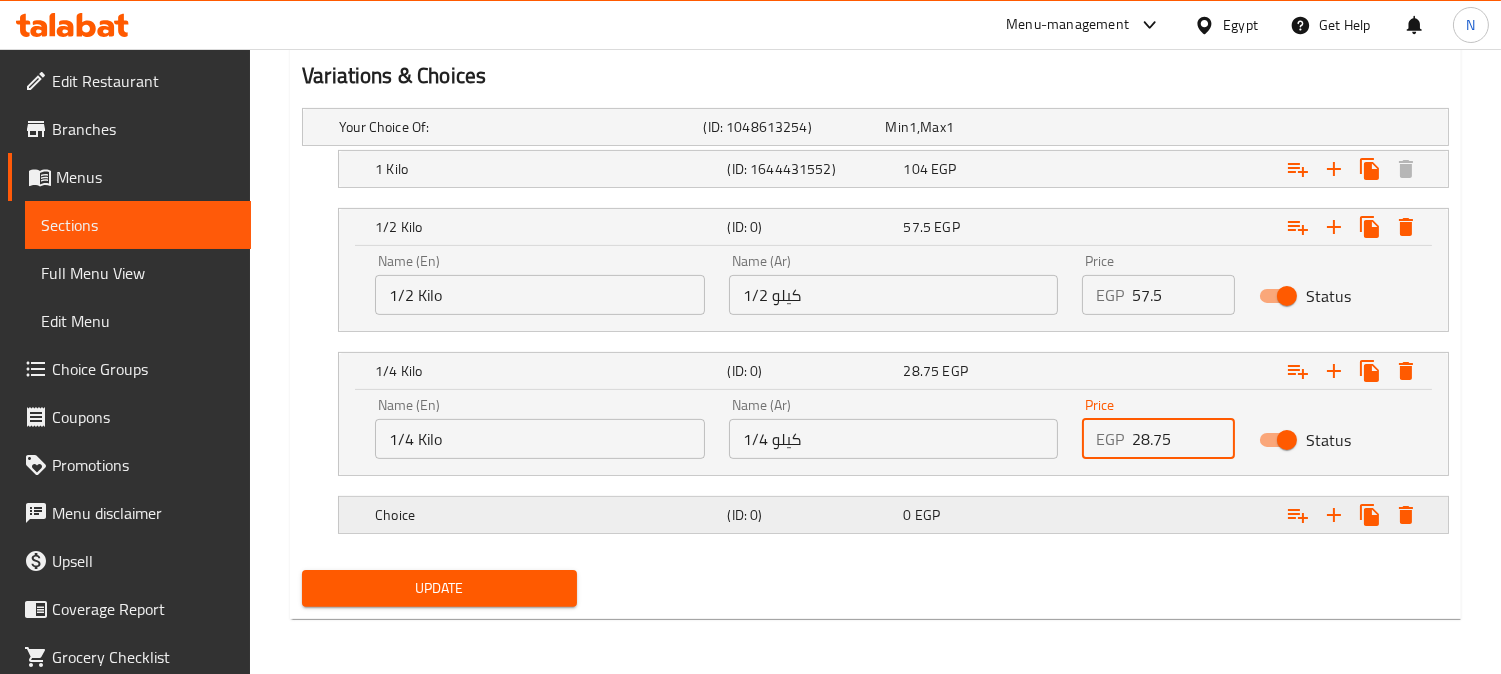 click at bounding box center (1246, 127) 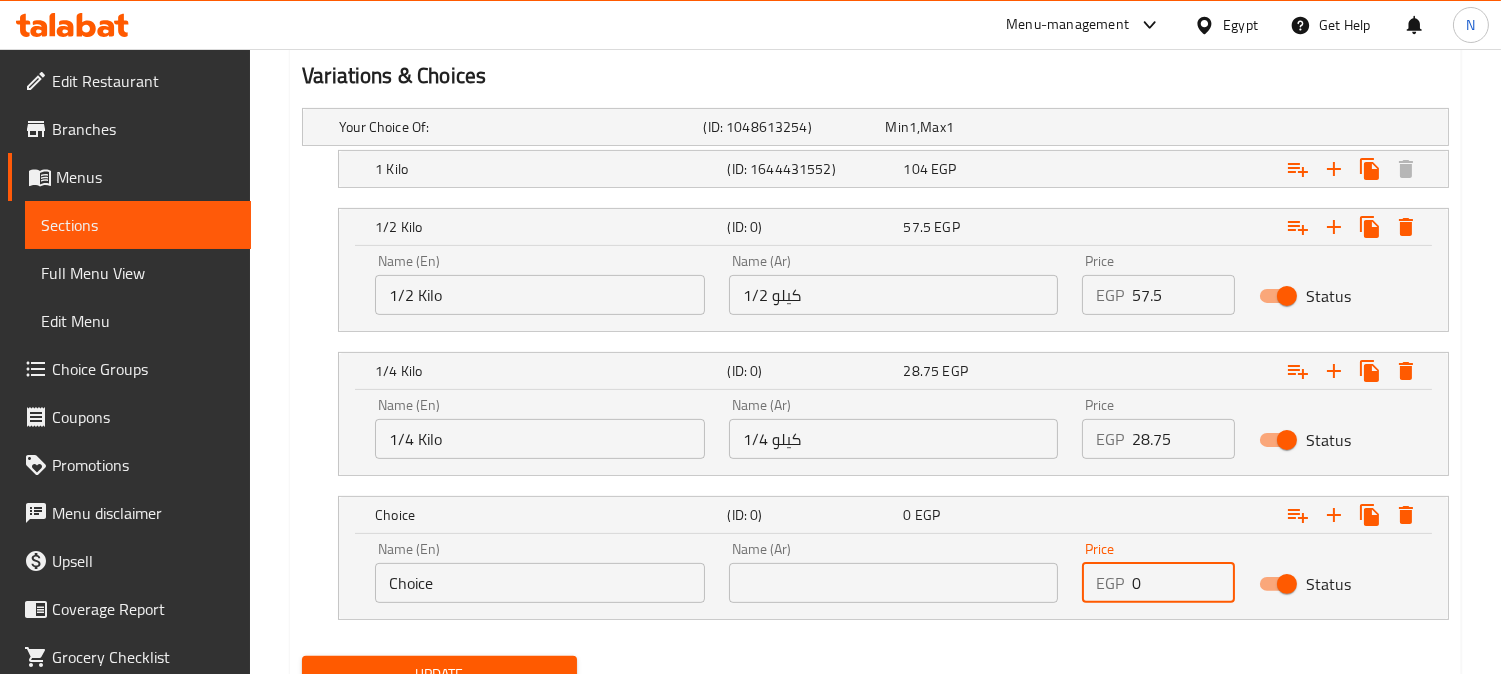 drag, startPoint x: 1155, startPoint y: 578, endPoint x: 1124, endPoint y: 584, distance: 31.575306 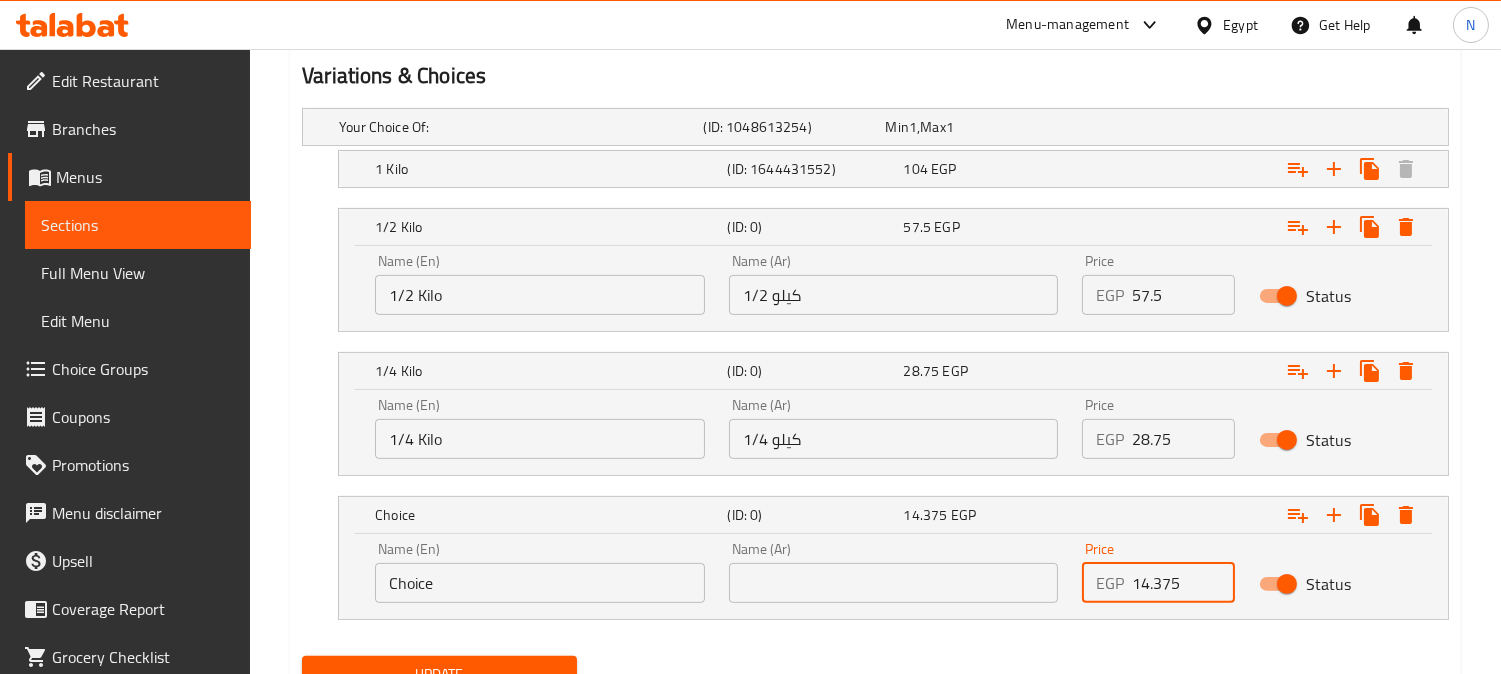 type on "14.375" 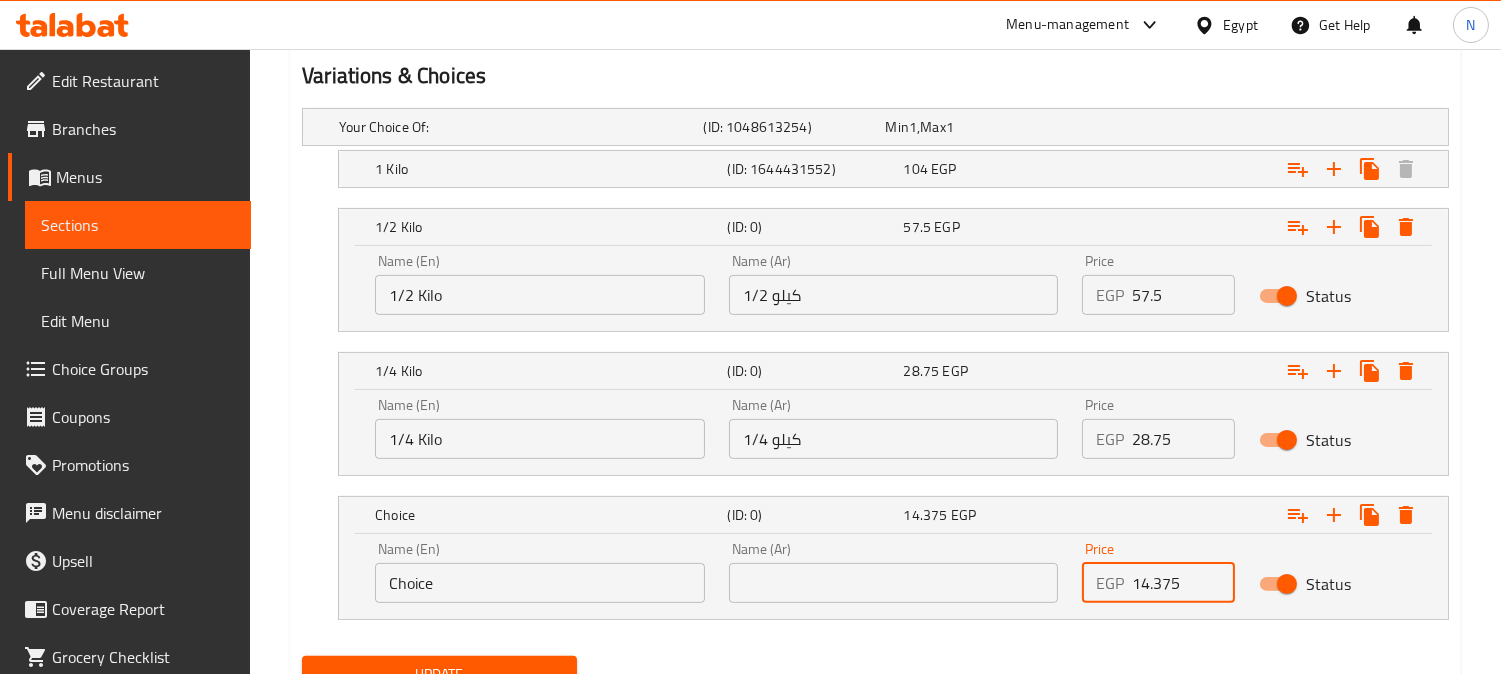 click on "Choice" at bounding box center (540, 583) 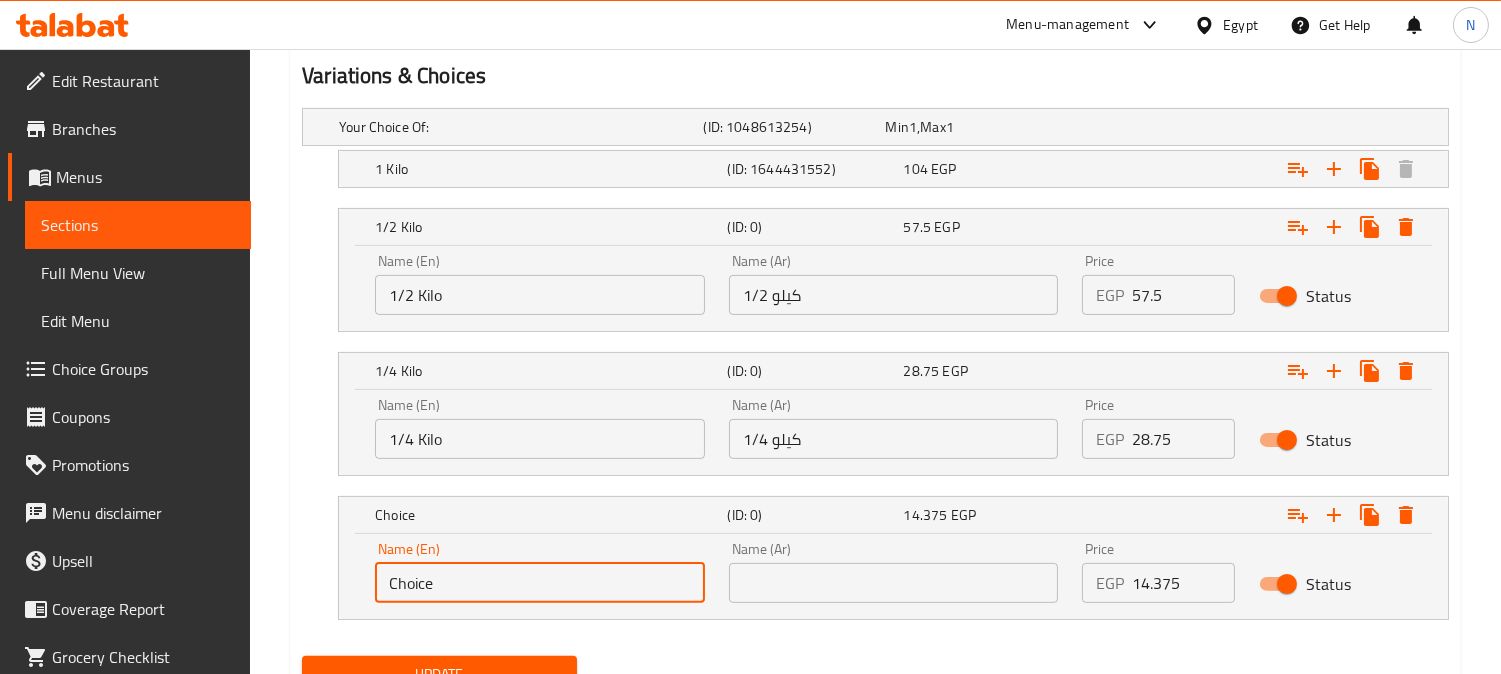 click on "Choice" at bounding box center [540, 583] 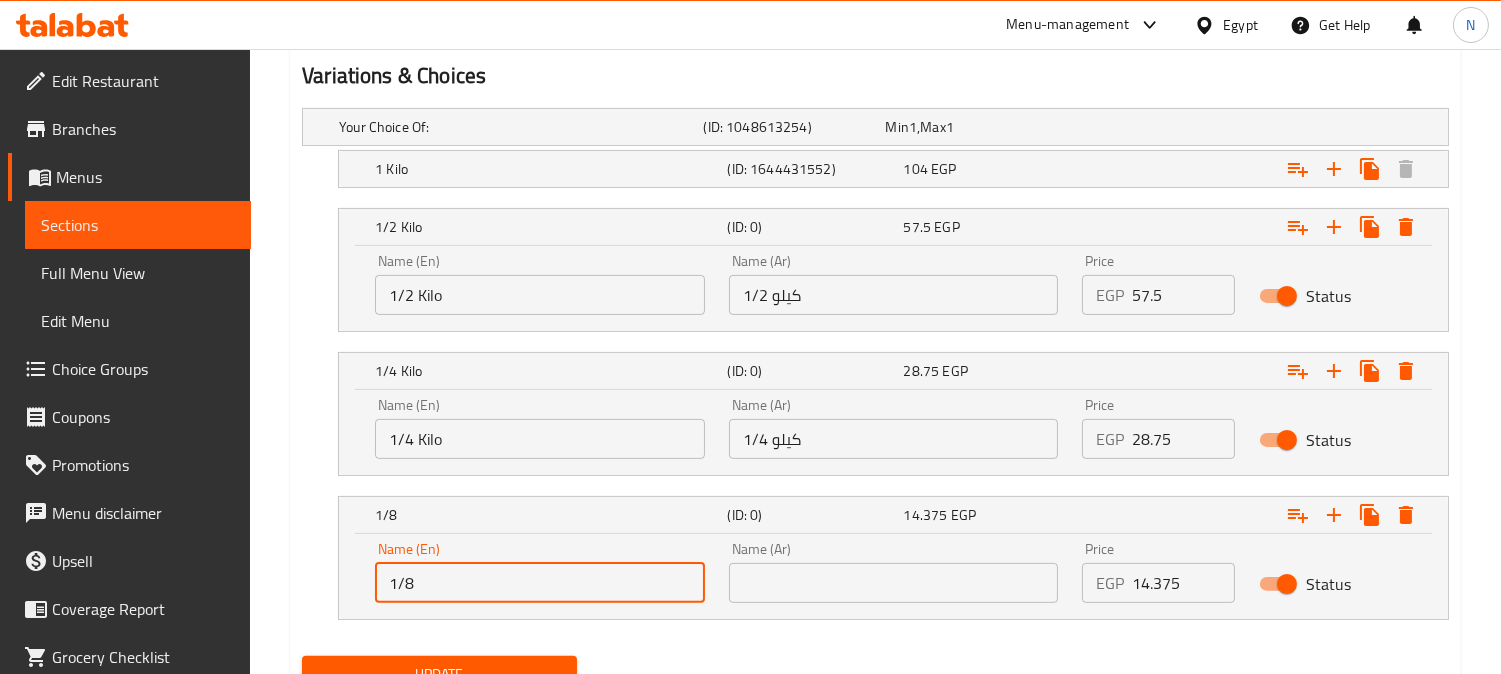 type on "1/8 Kilo" 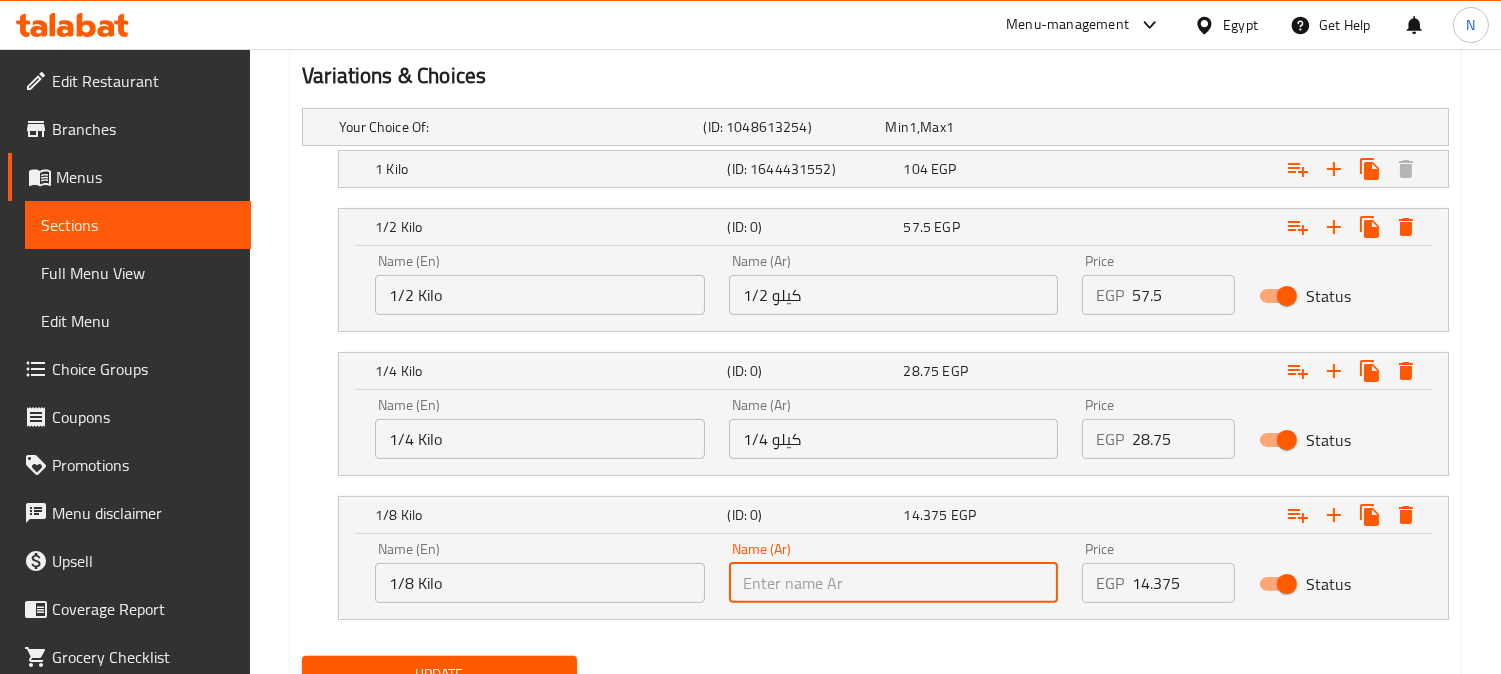 click at bounding box center [894, 583] 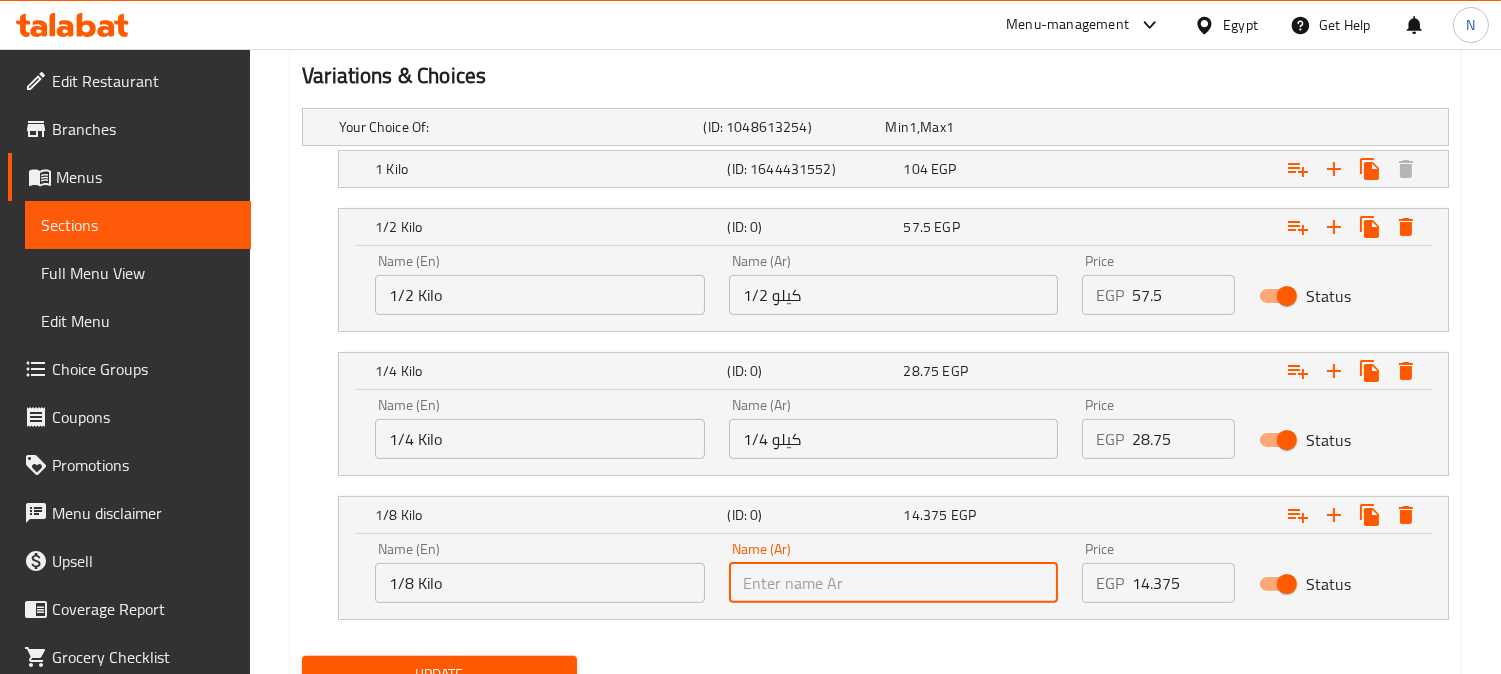 click on "1/4 كيلو" at bounding box center (894, 439) 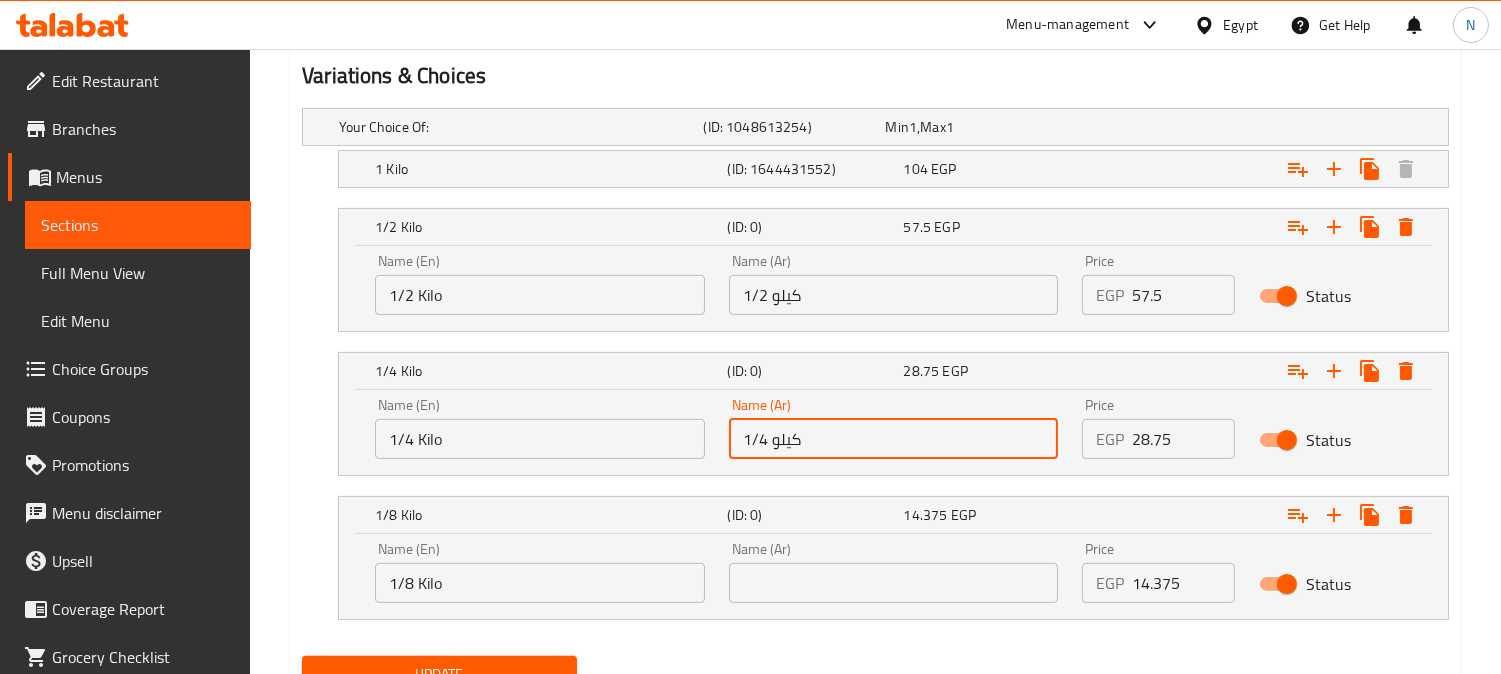 click on "1/4 كيلو" at bounding box center [894, 439] 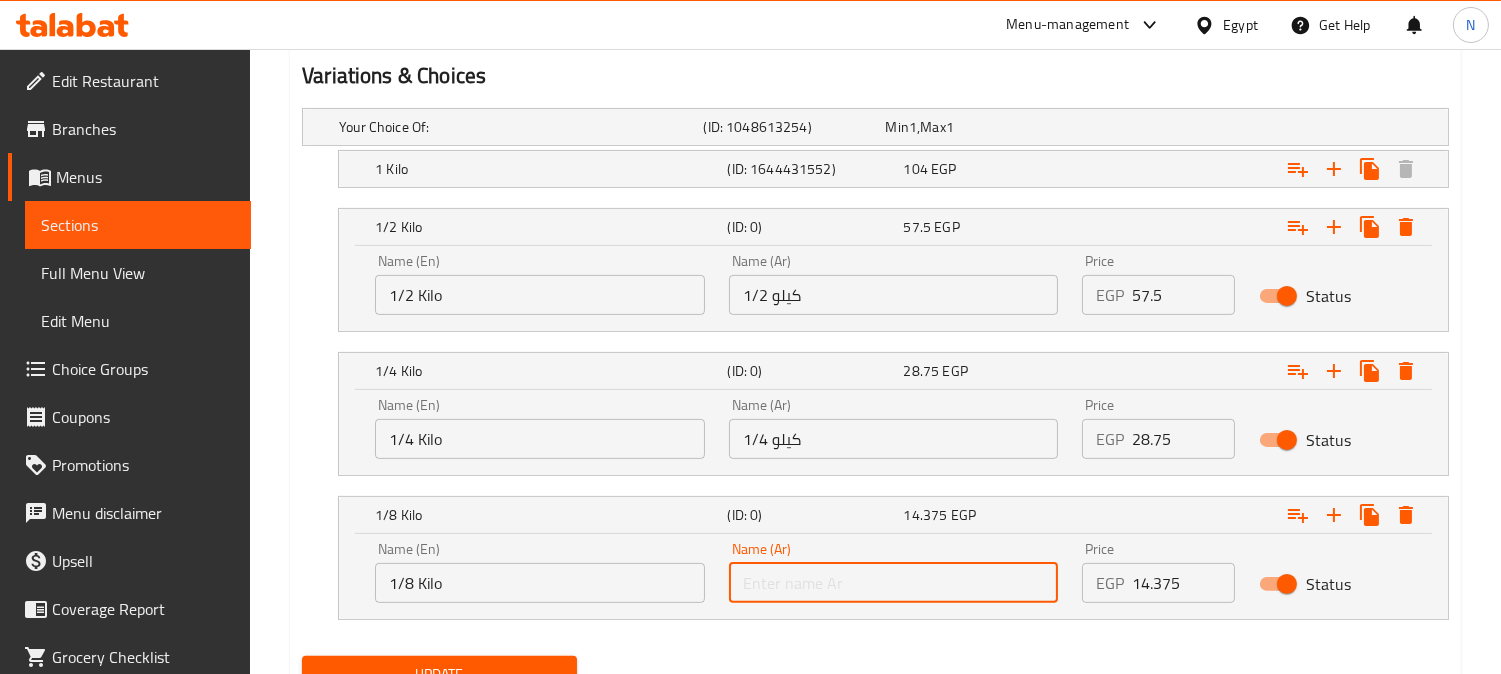 paste on "1/4 كيلو" 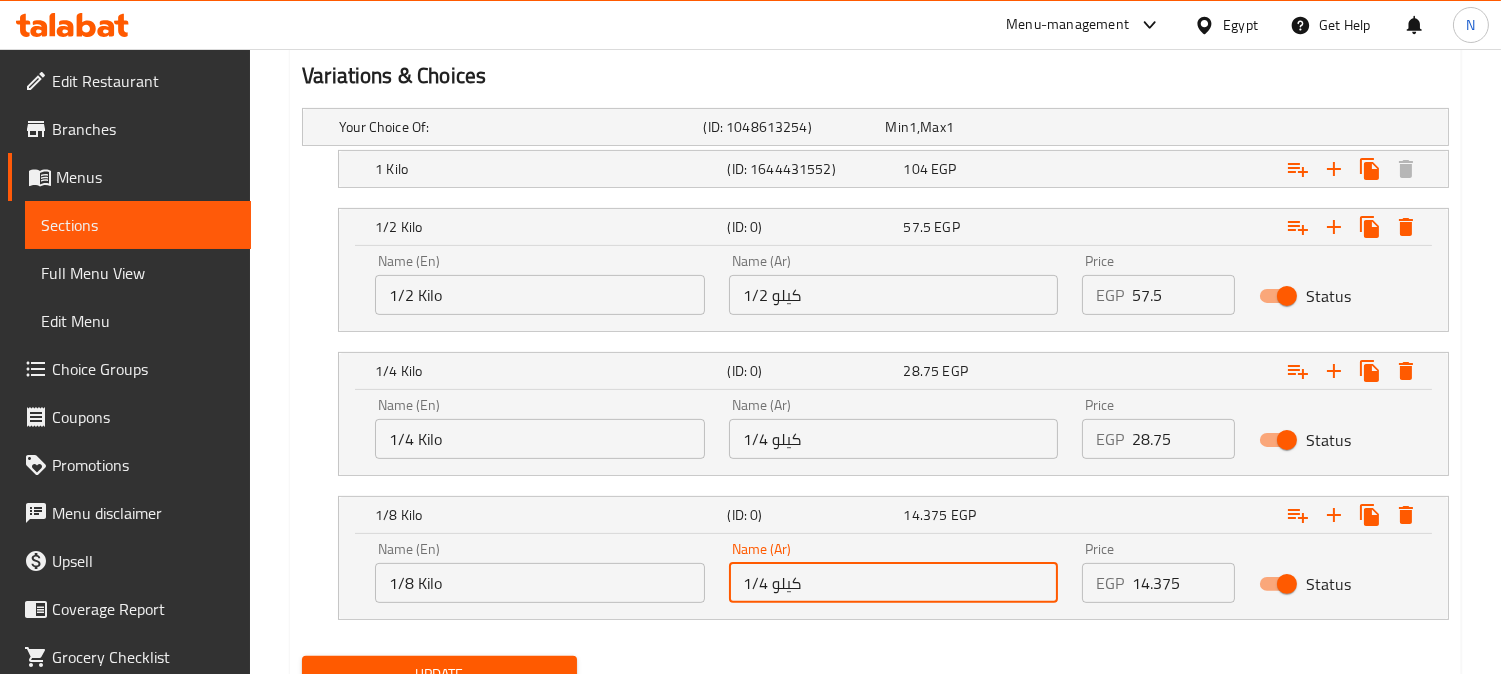 click on "1/4 كيلو" at bounding box center (894, 583) 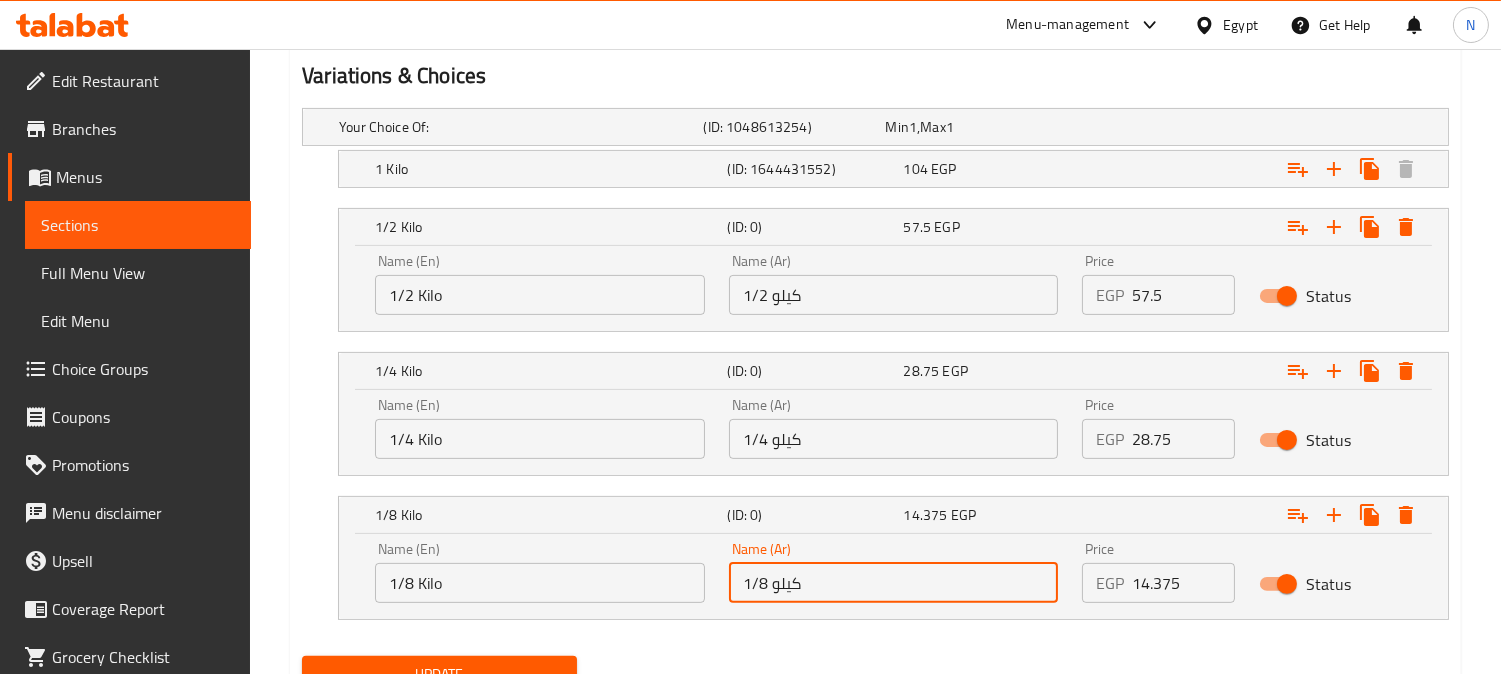 type on "1/8 كيلو" 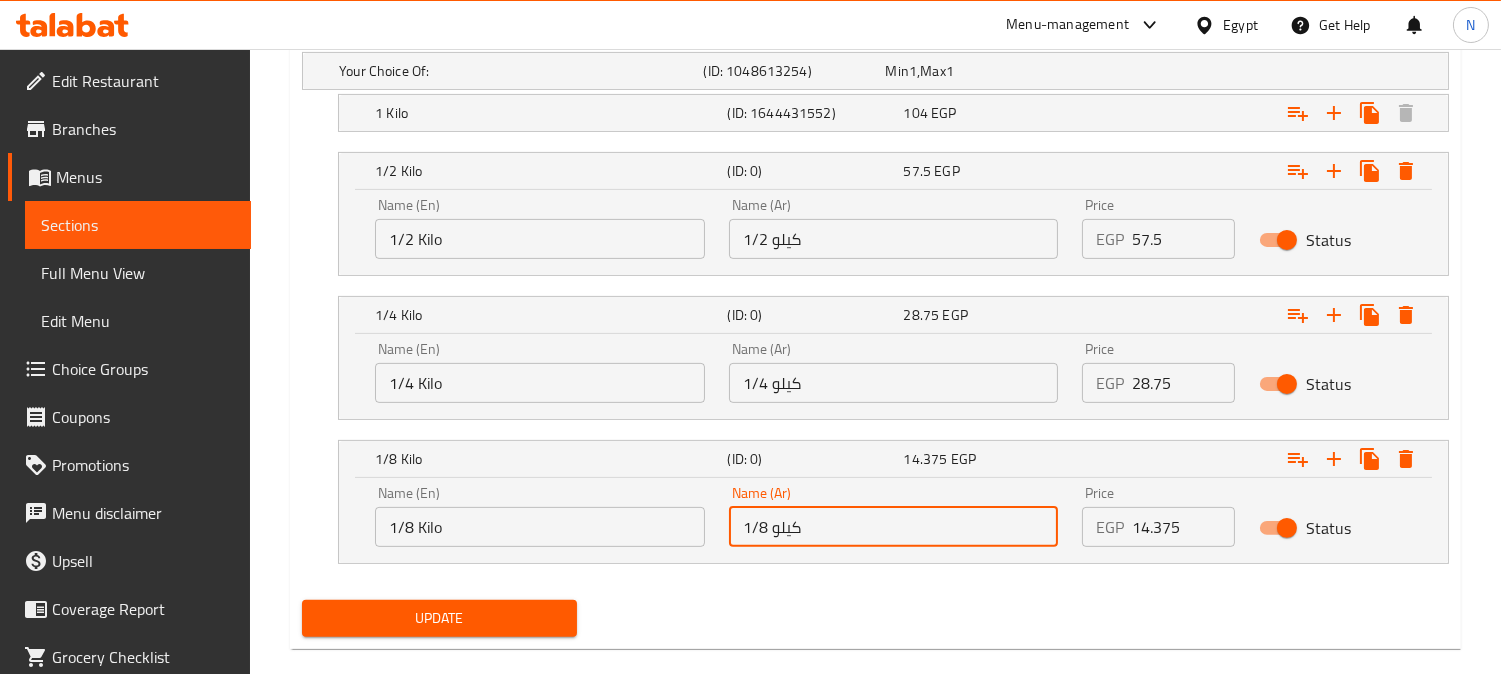 scroll, scrollTop: 1186, scrollLeft: 0, axis: vertical 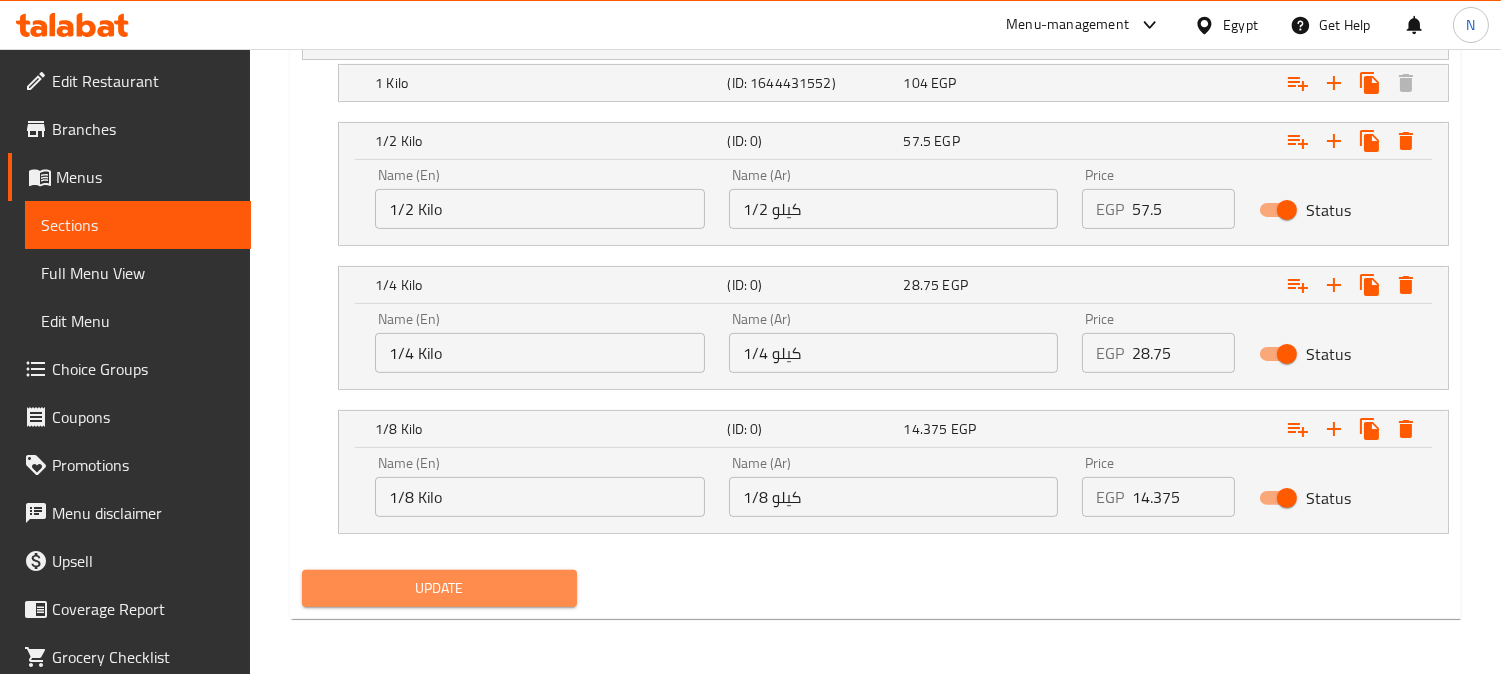 click on "Update" at bounding box center (439, 588) 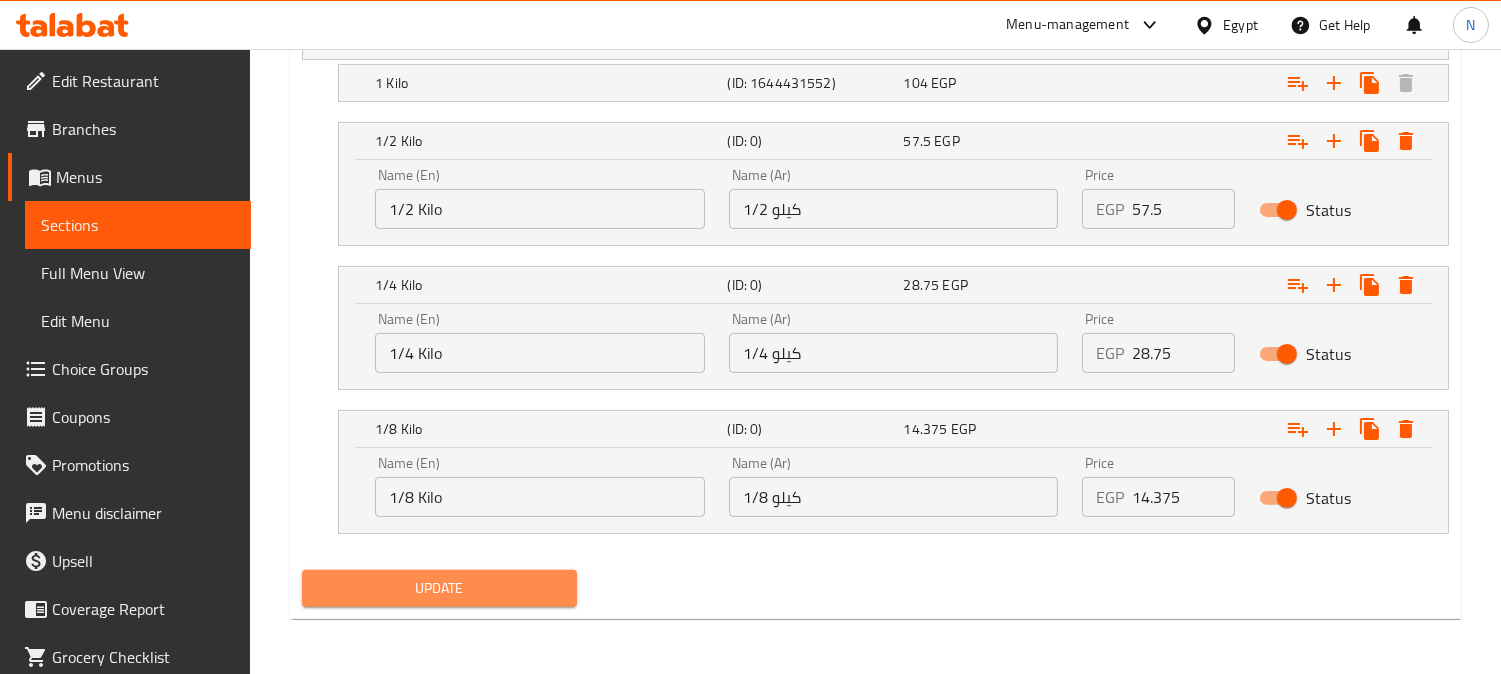 click on "Update" at bounding box center [439, 588] 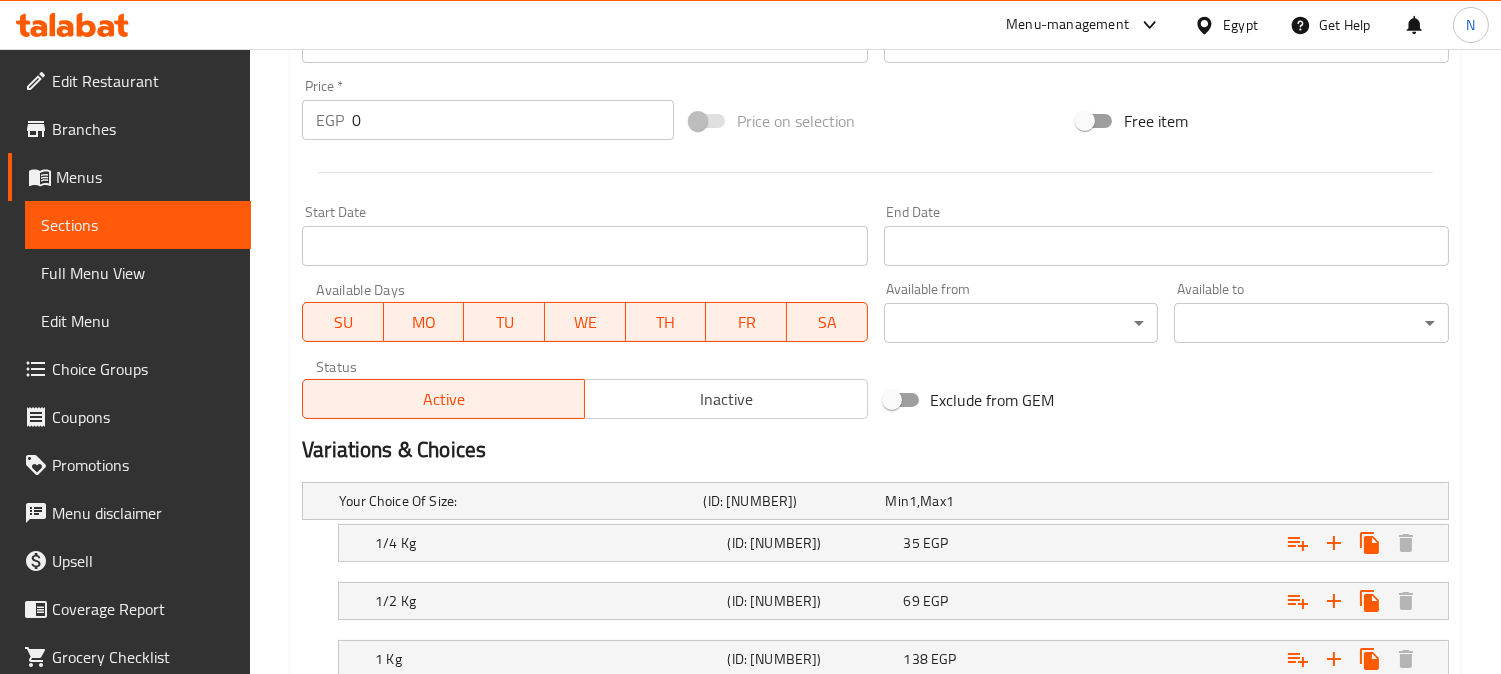 scroll, scrollTop: 928, scrollLeft: 0, axis: vertical 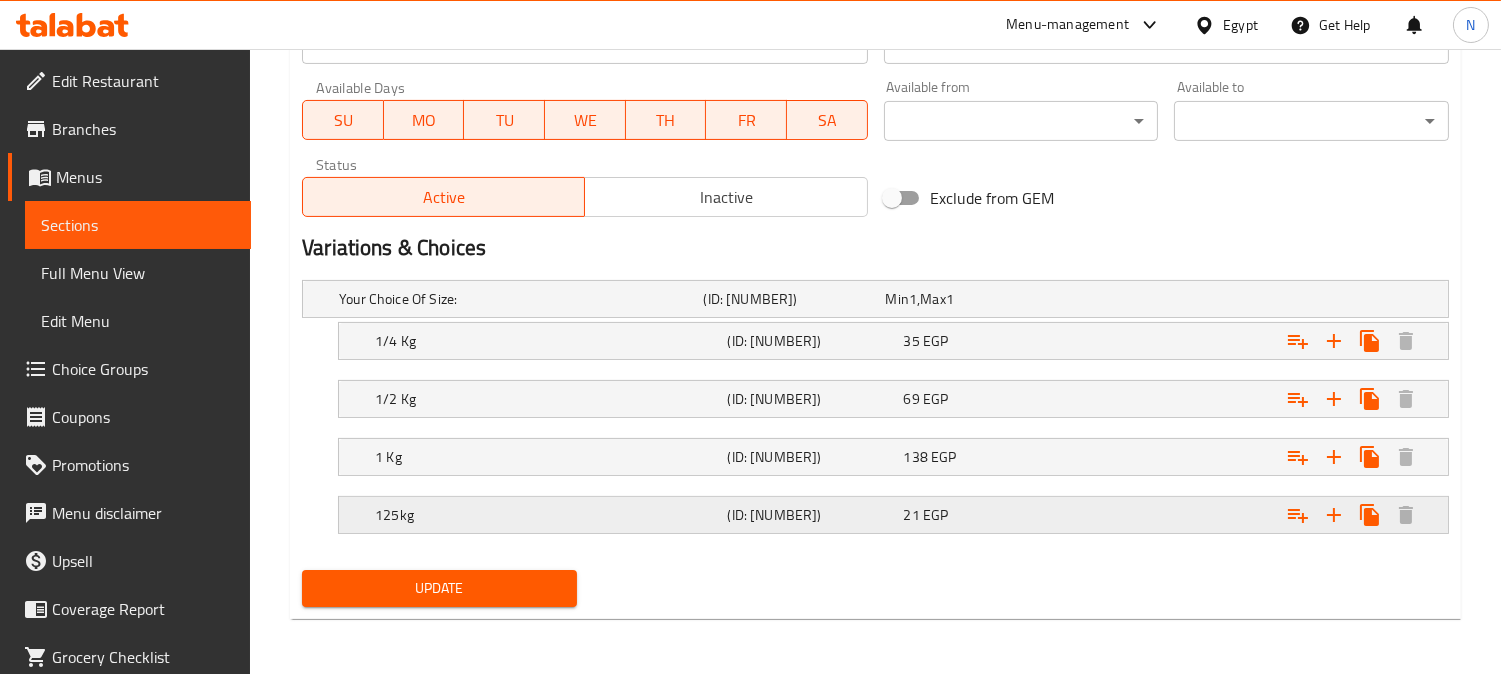 click on "(ID: [NUMBER])" at bounding box center [790, 299] 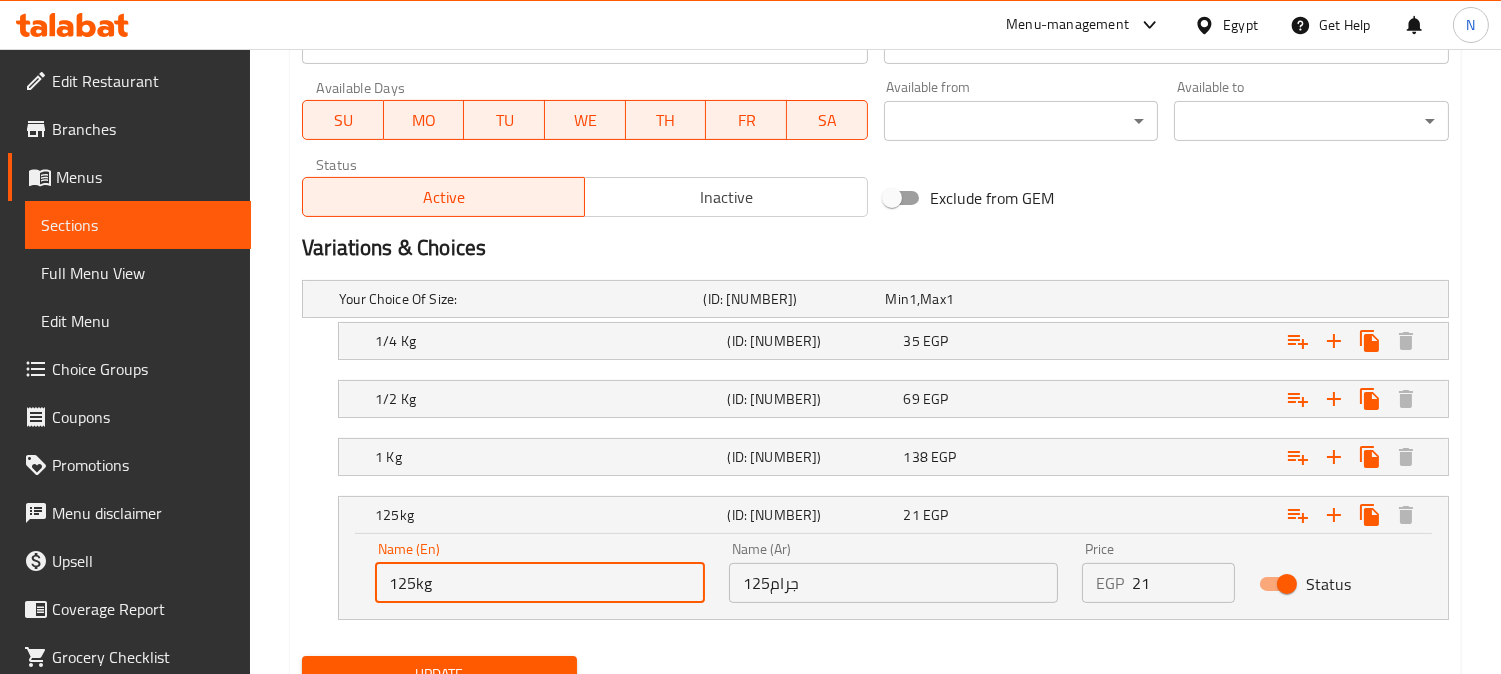 drag, startPoint x: 413, startPoint y: 585, endPoint x: 354, endPoint y: 590, distance: 59.211487 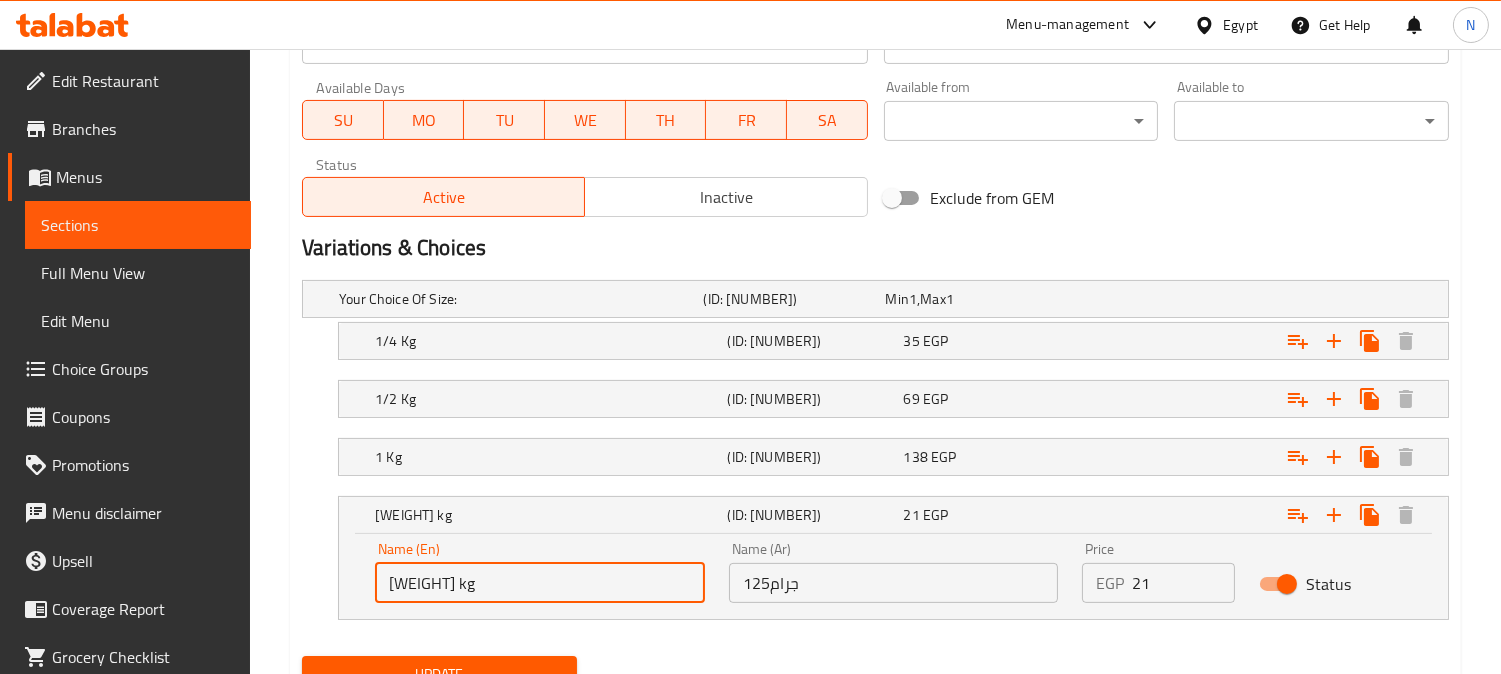 click on "[WEIGHT] kg" at bounding box center (540, 583) 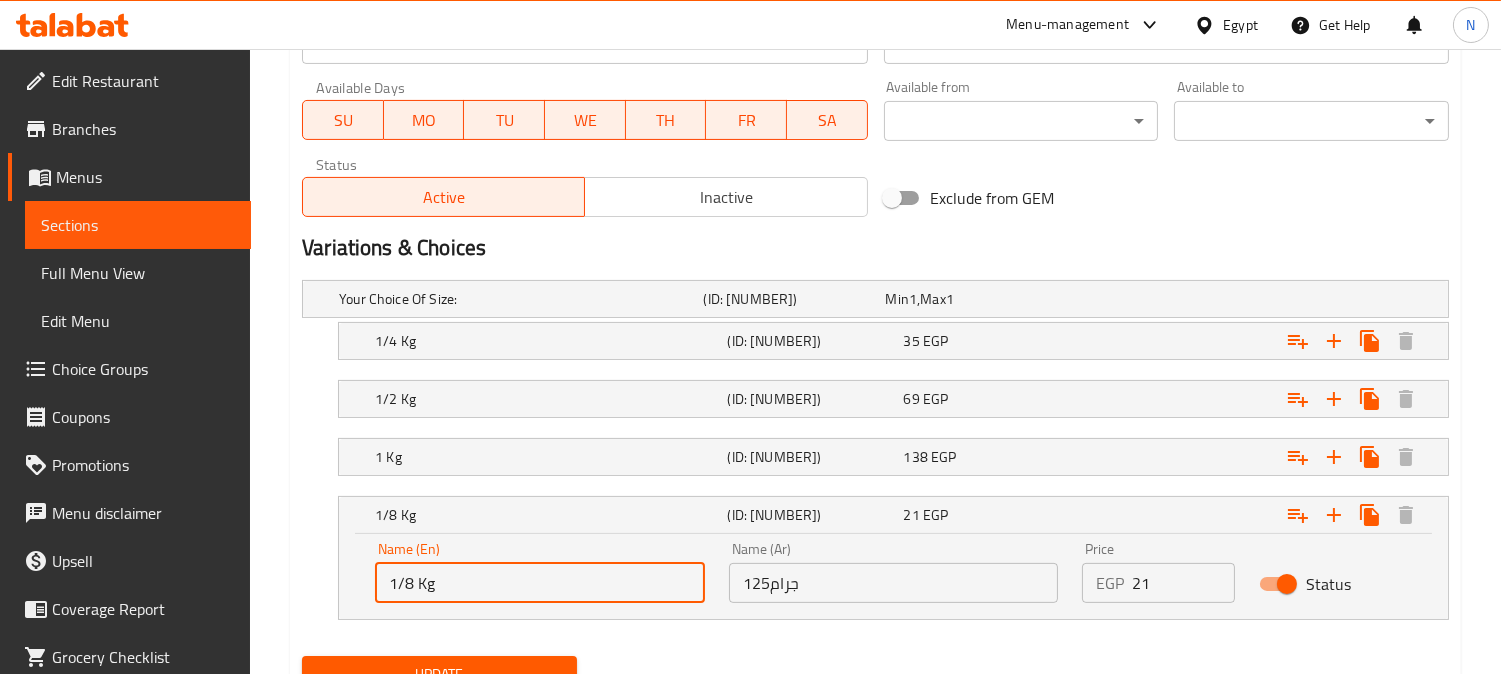 type on "1/8 Kg" 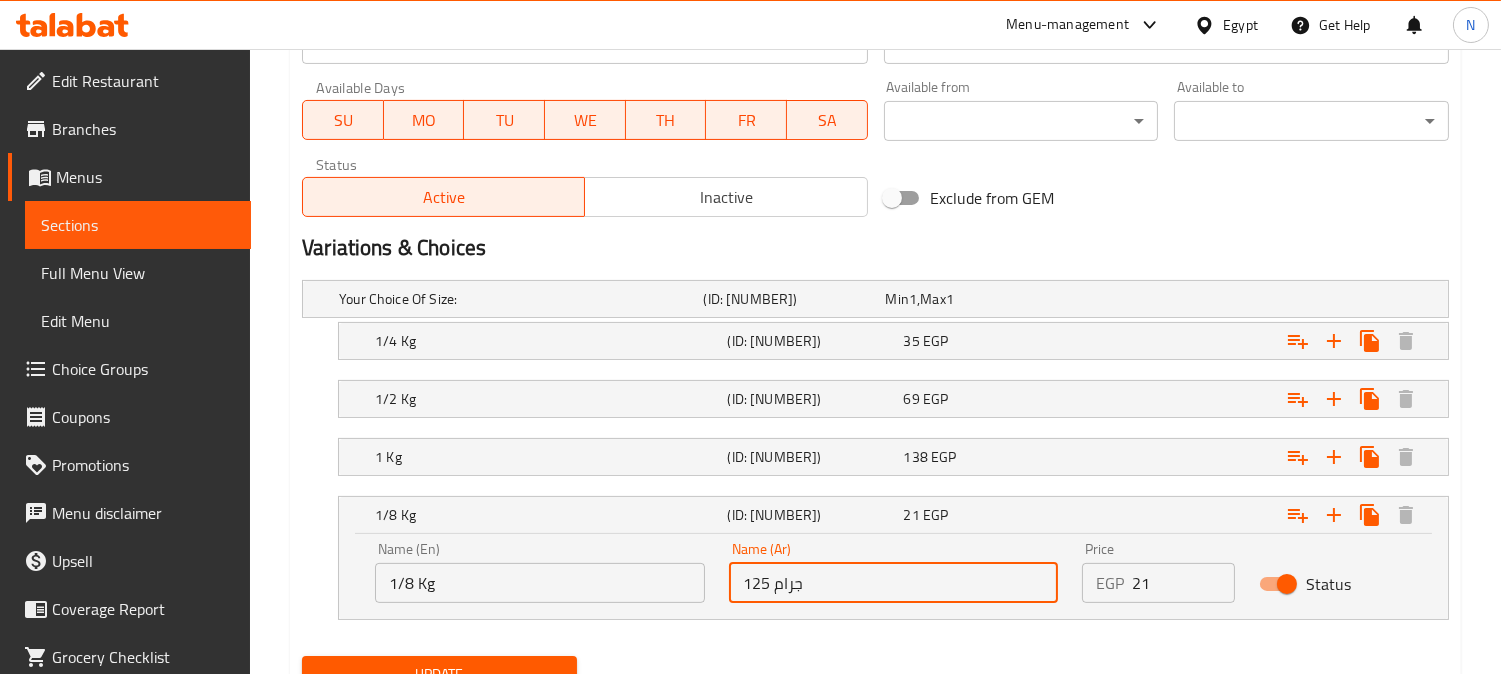 click on "1/8 Kg" at bounding box center [540, 583] 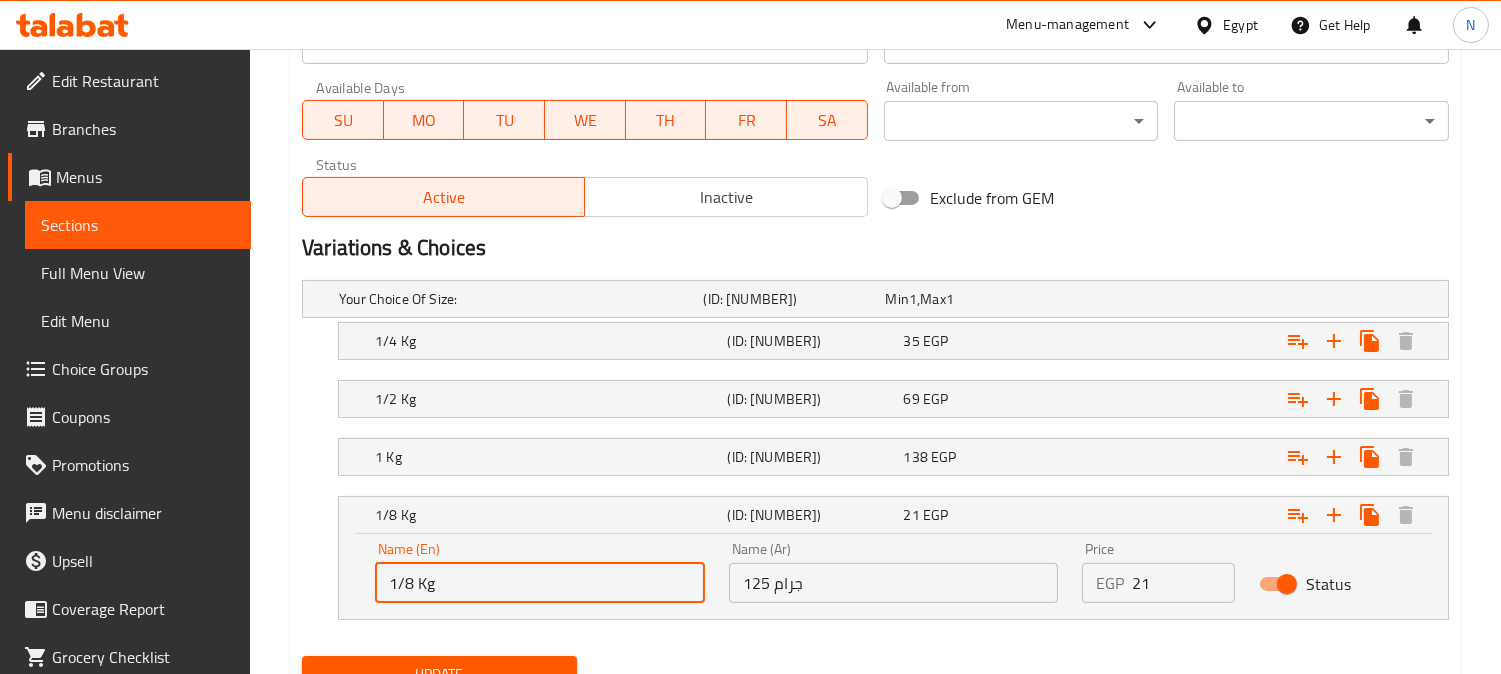 click on "1/8 Kg" at bounding box center (540, 583) 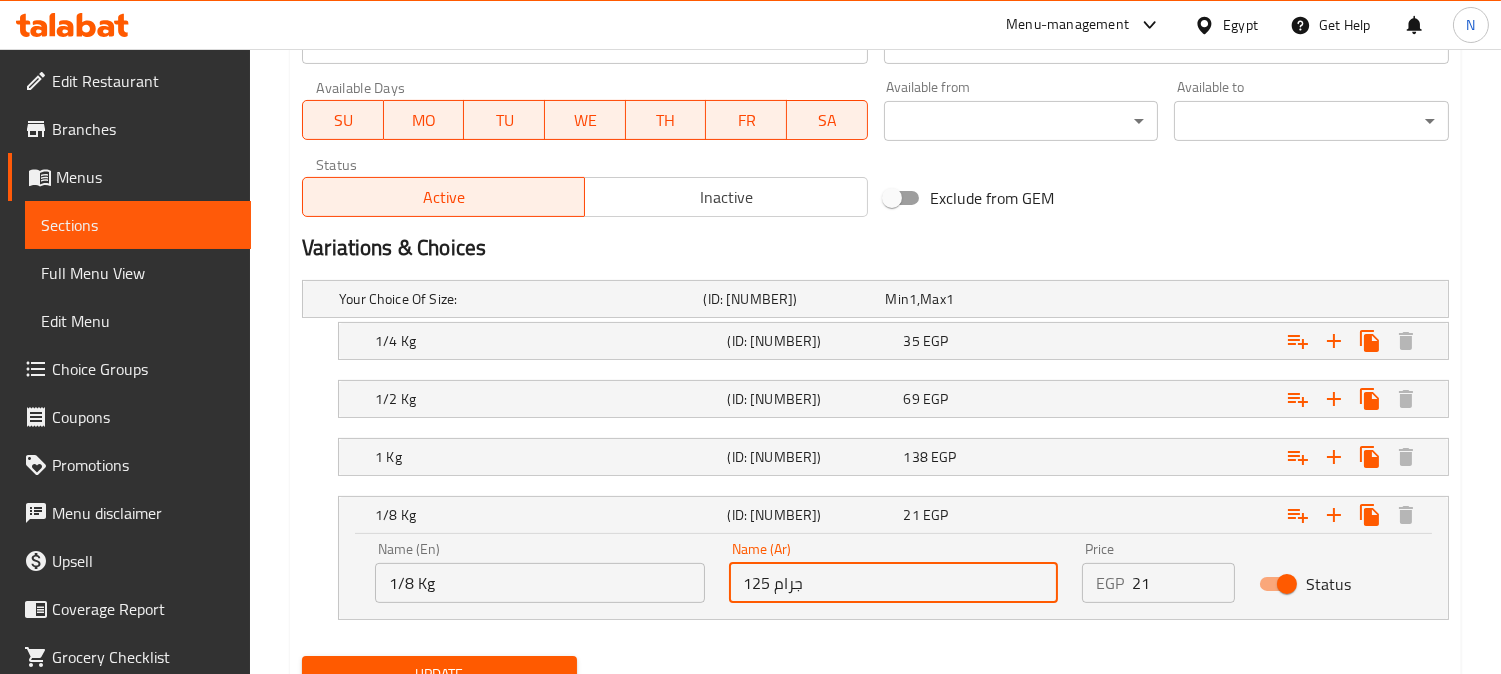 click on "125 جرام" at bounding box center [894, 583] 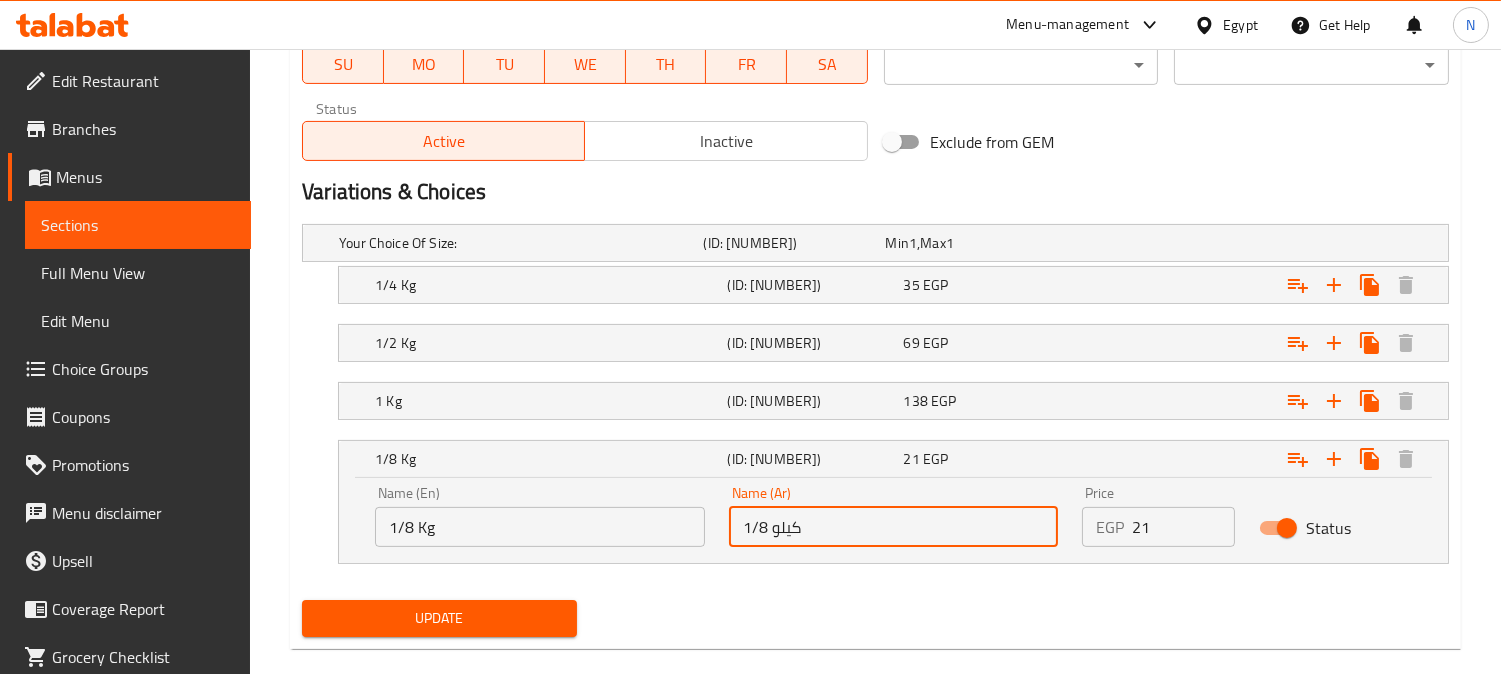scroll, scrollTop: 1014, scrollLeft: 0, axis: vertical 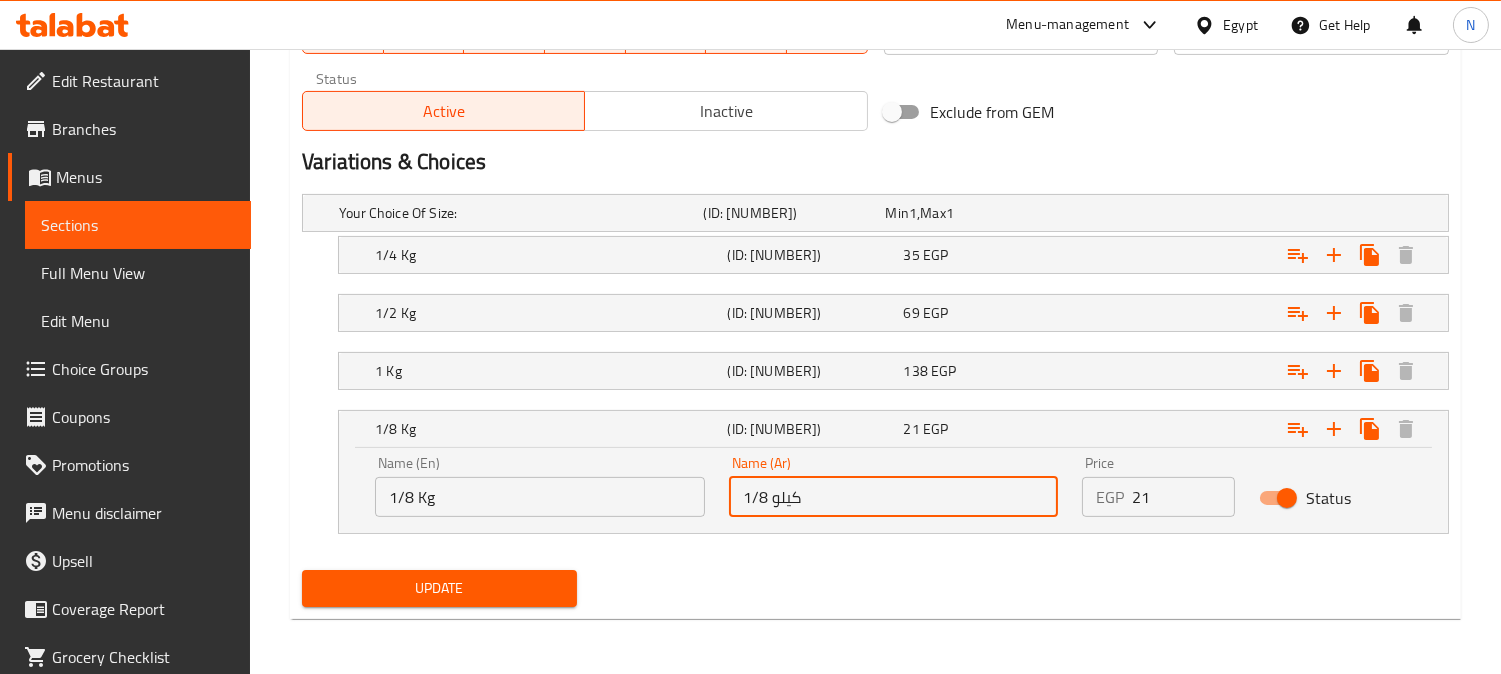type on "1/8 كيلو" 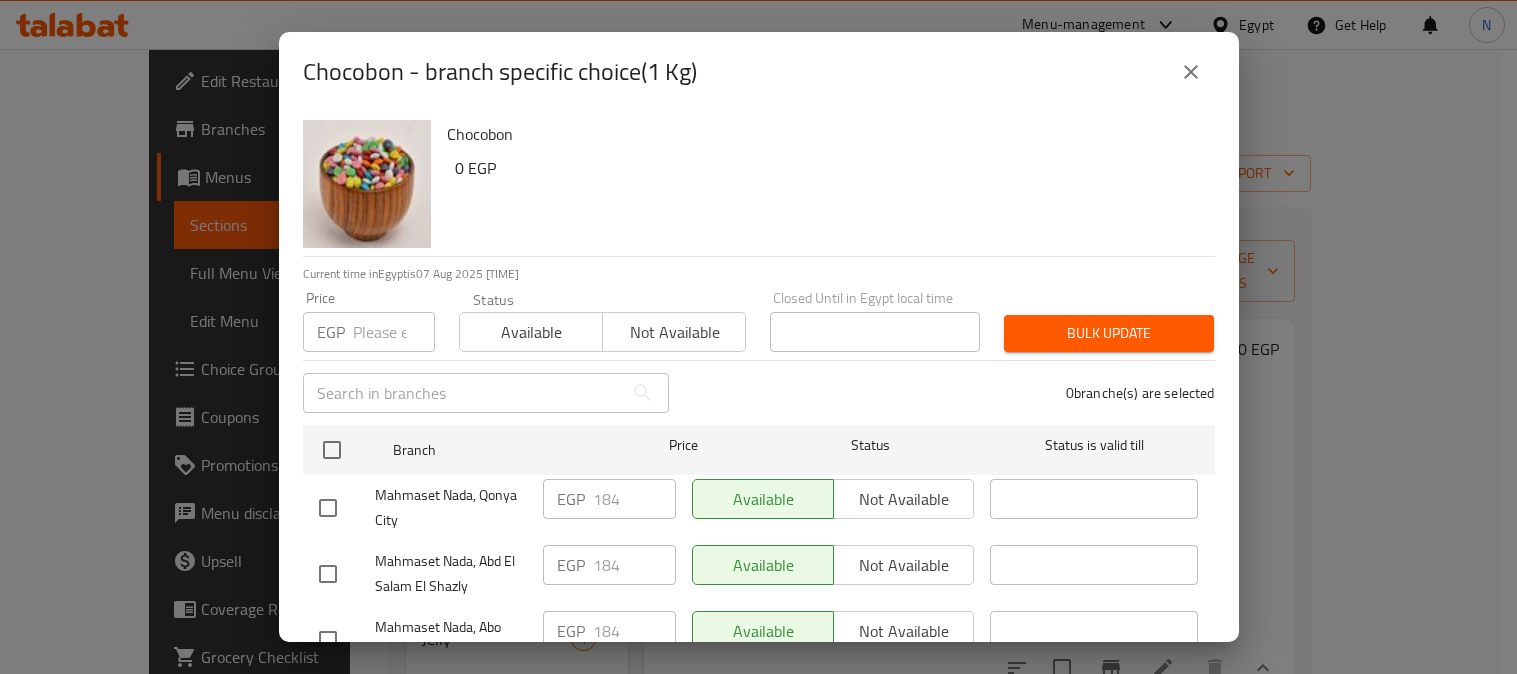 scroll, scrollTop: 0, scrollLeft: 0, axis: both 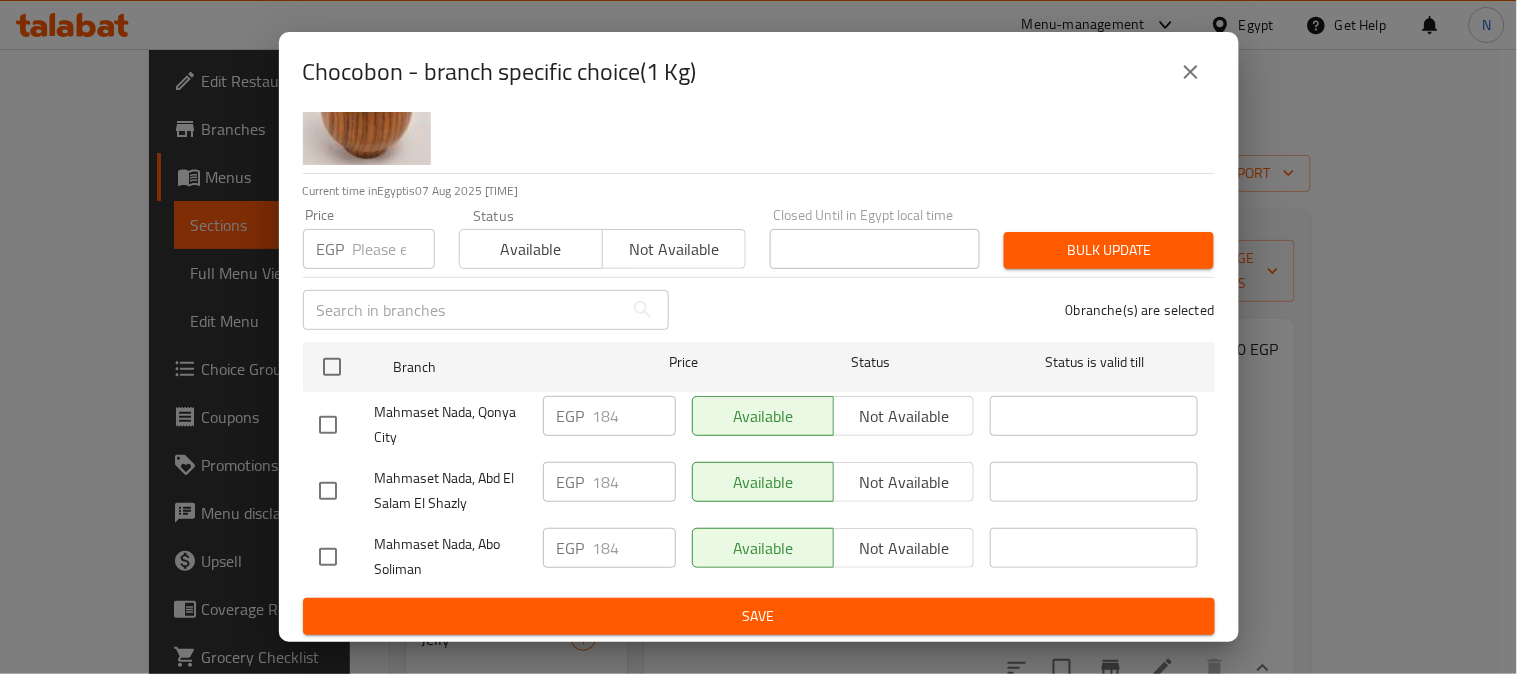 click at bounding box center [1191, 72] 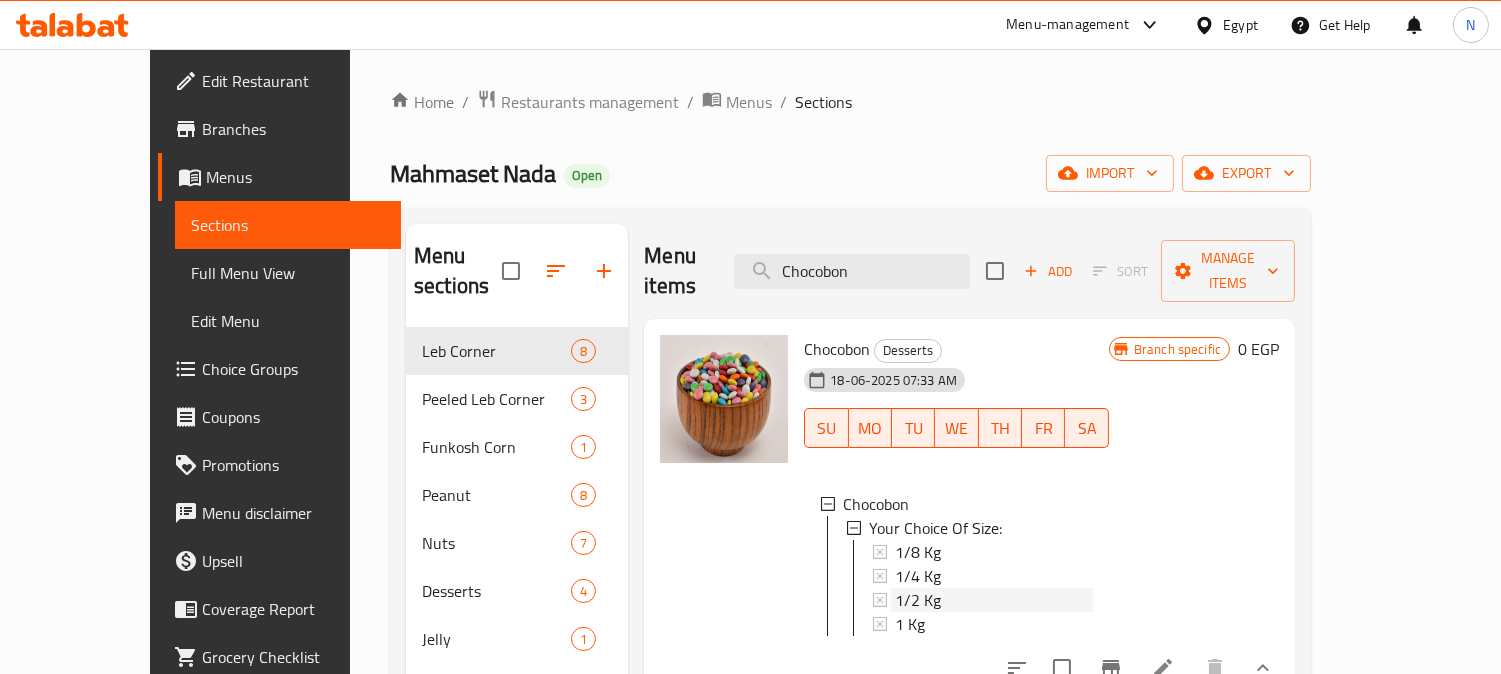 click on "1/2 Kg" at bounding box center [918, 600] 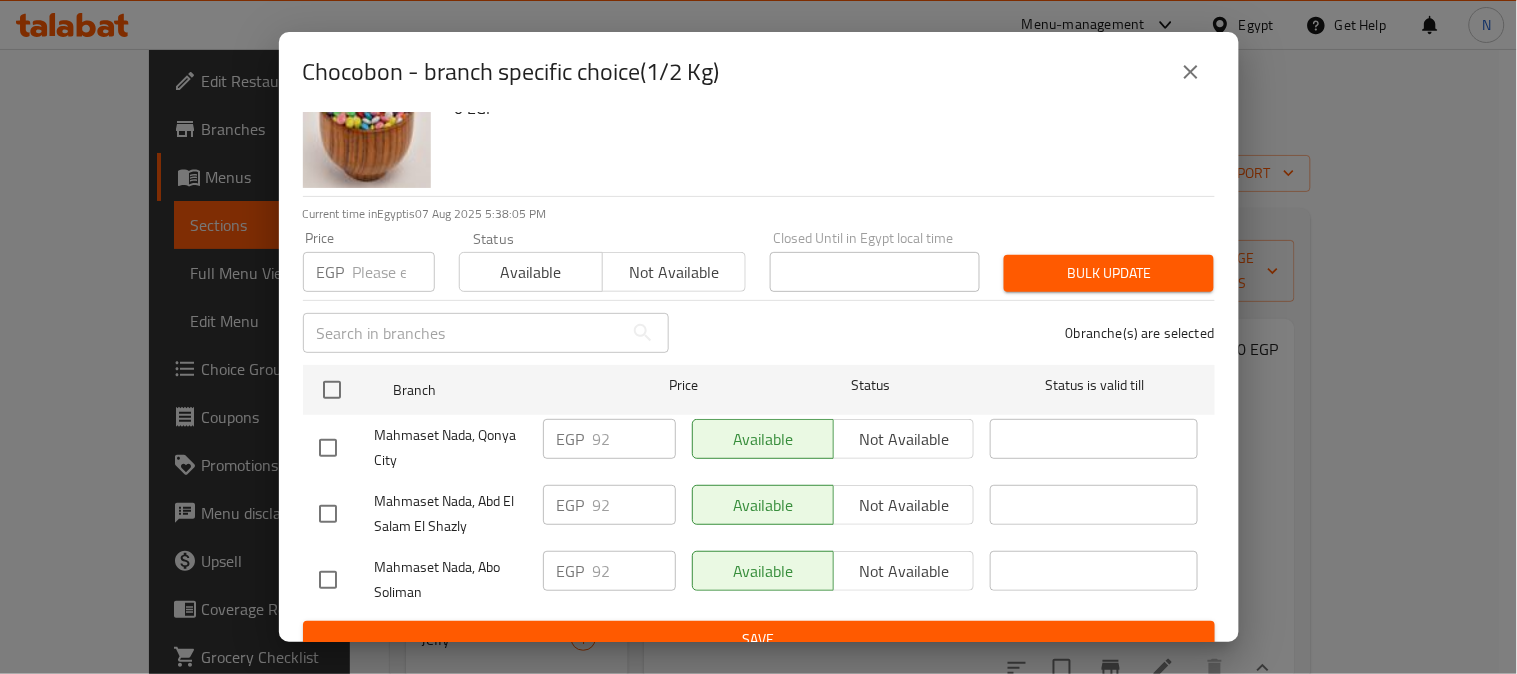 scroll, scrollTop: 83, scrollLeft: 0, axis: vertical 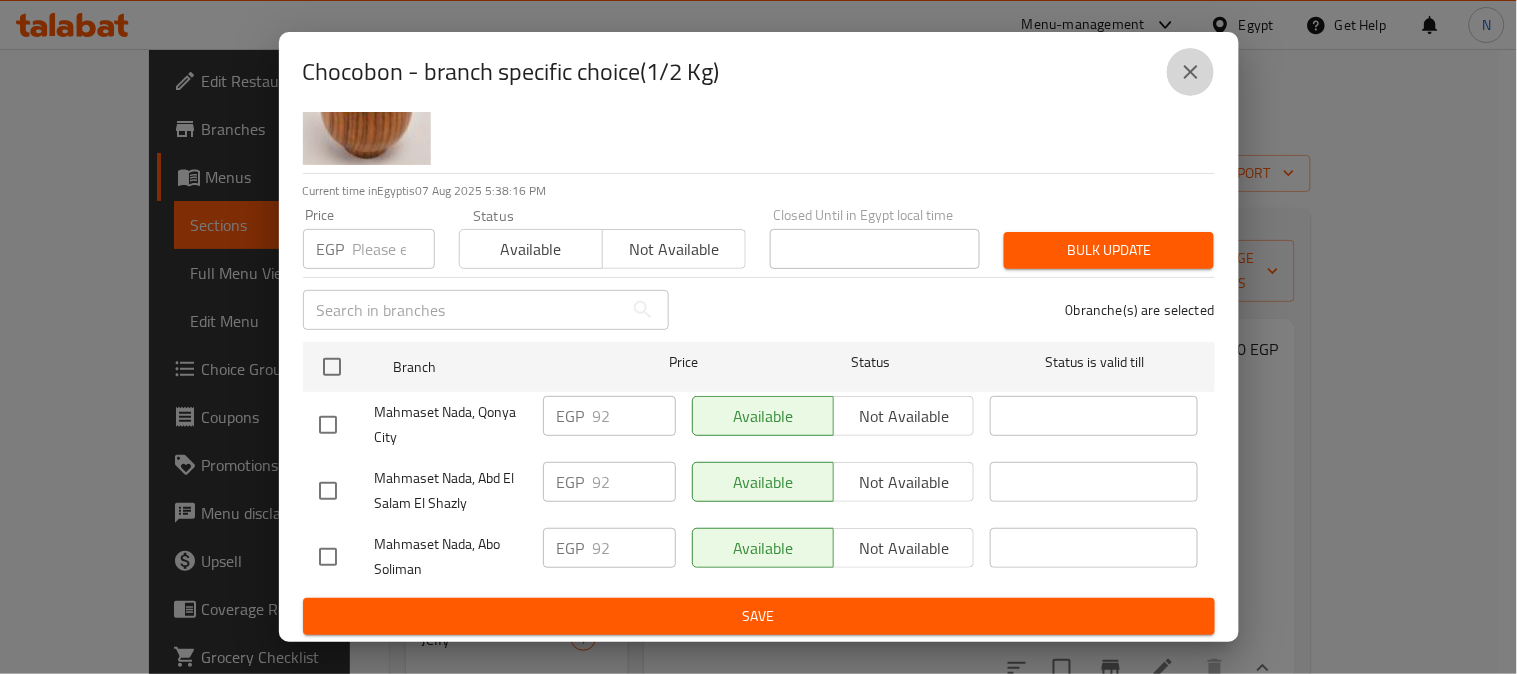 click at bounding box center (1191, 72) 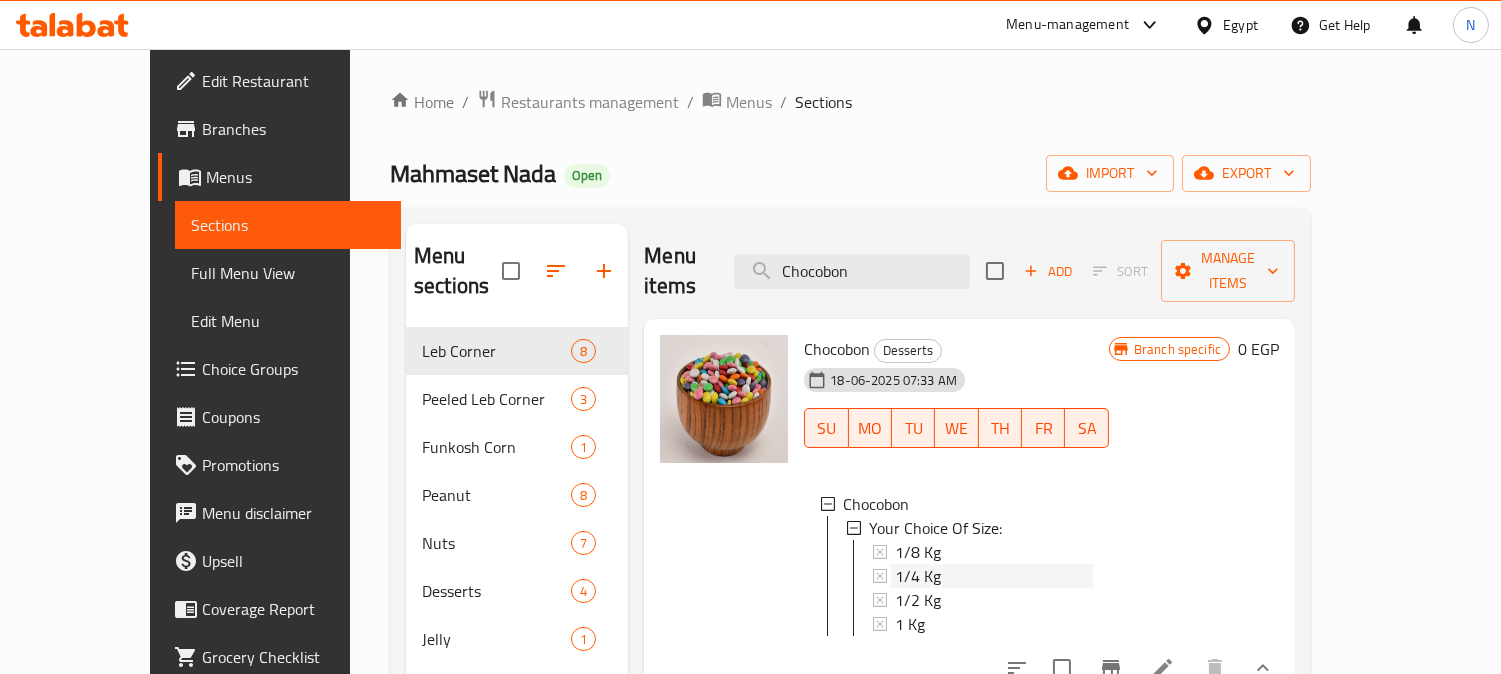 click on "1/4 Kg" at bounding box center (994, 576) 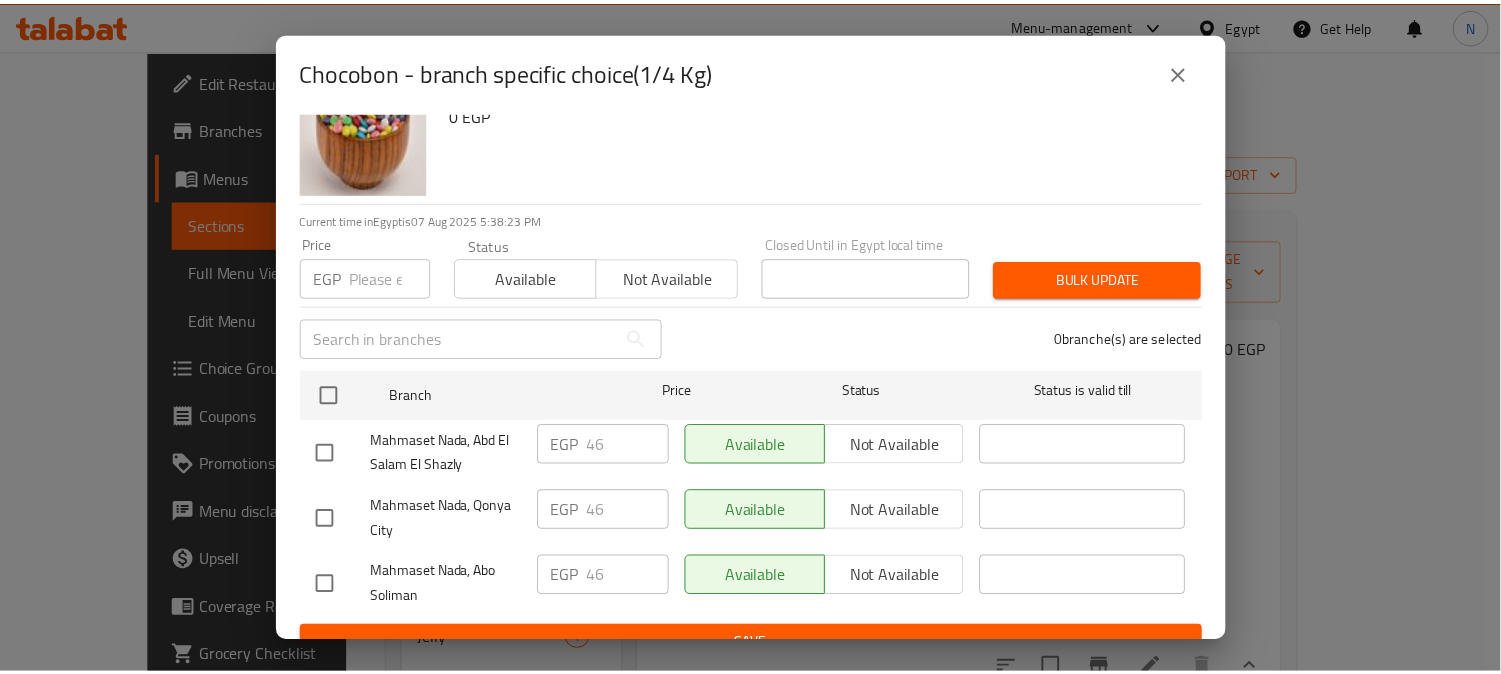 scroll, scrollTop: 83, scrollLeft: 0, axis: vertical 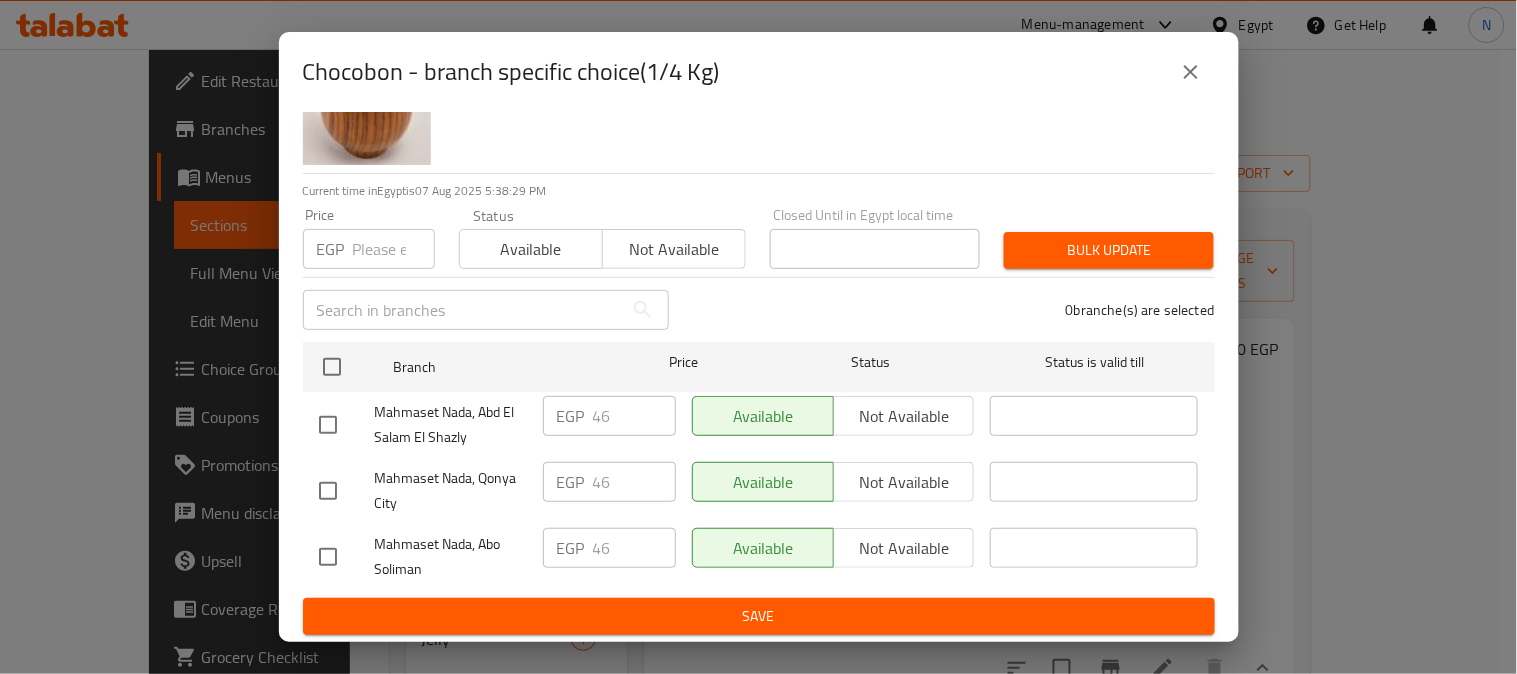click 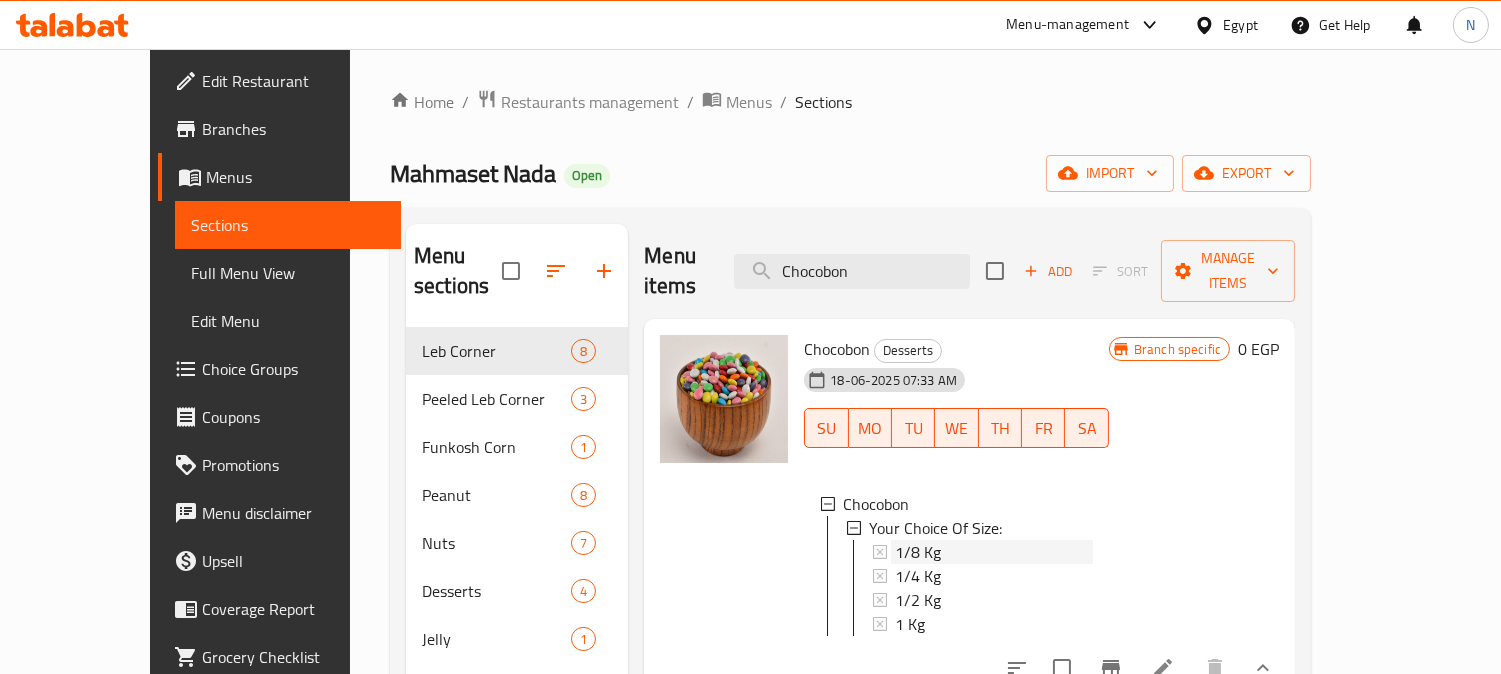 click on "1/8 Kg" at bounding box center (994, 552) 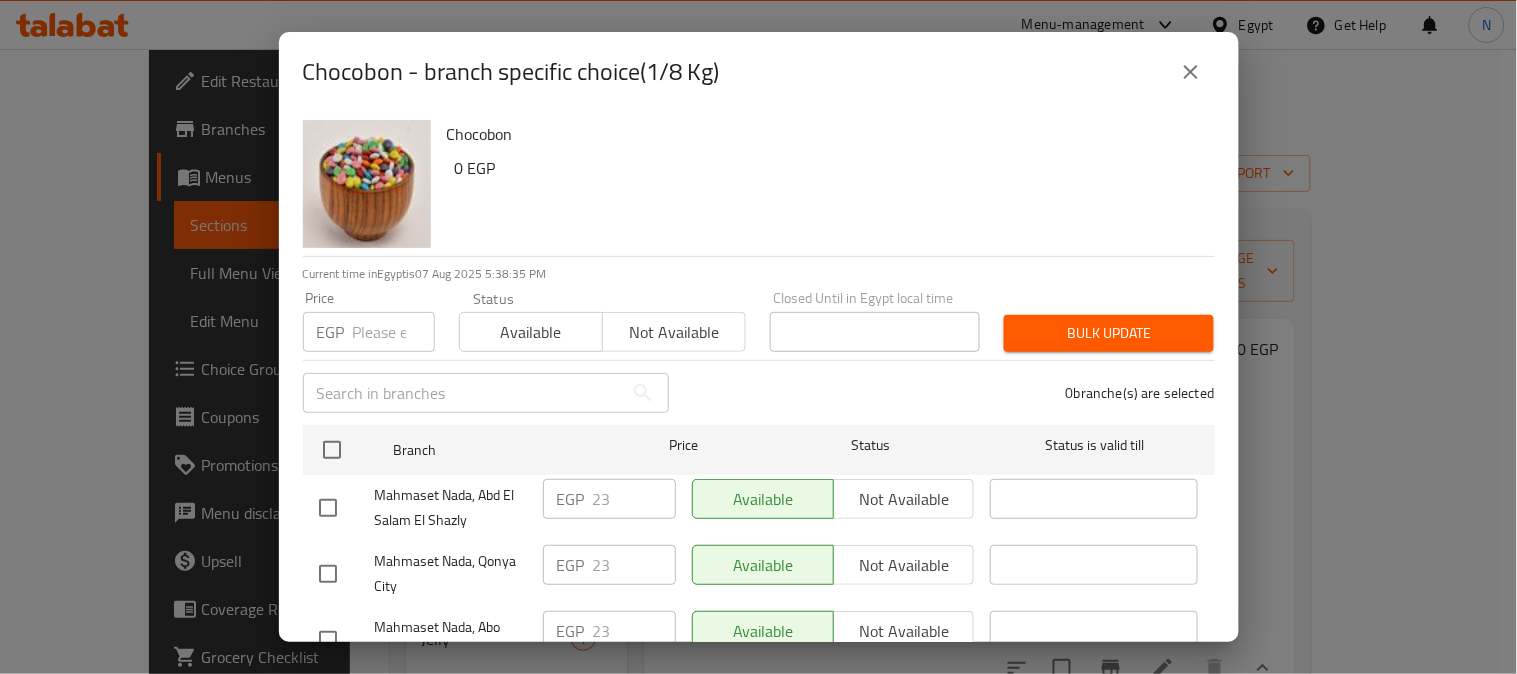 click 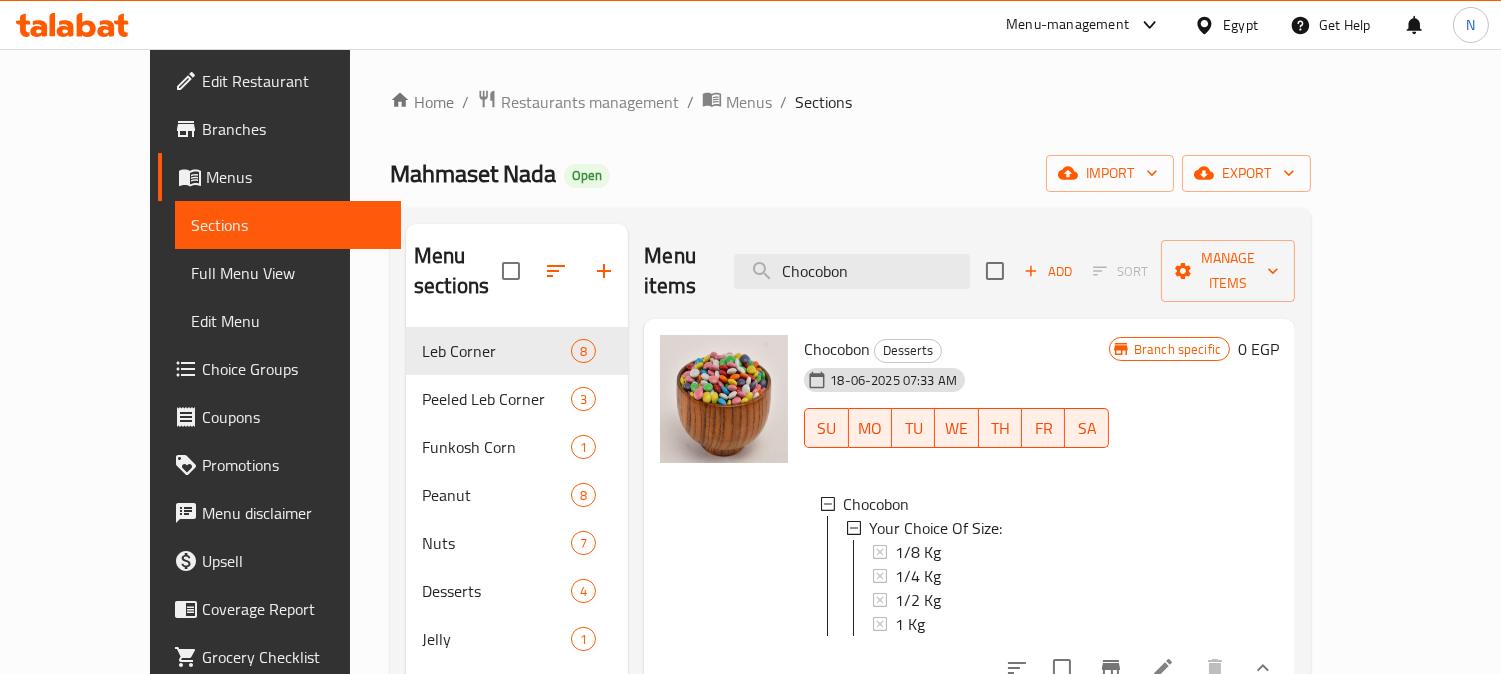 click on "Full Menu View" at bounding box center (288, 273) 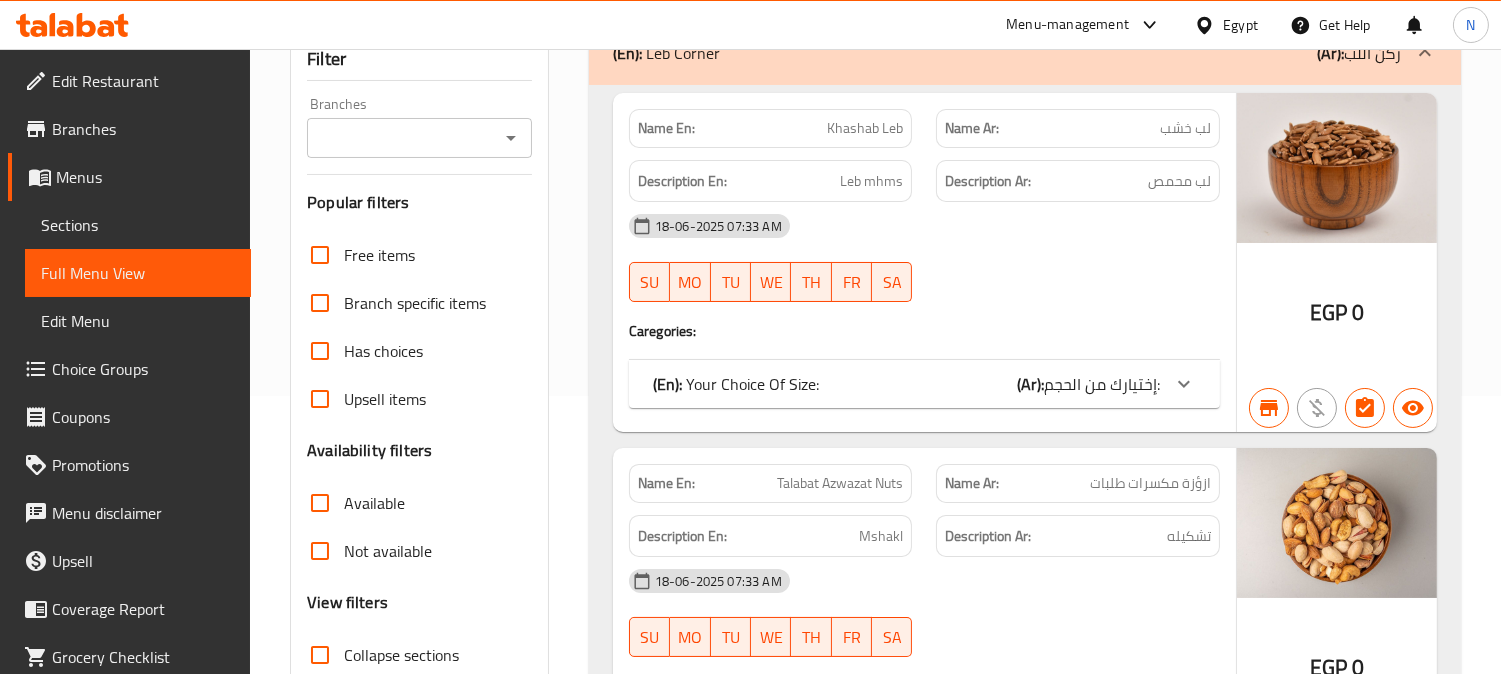 scroll, scrollTop: 555, scrollLeft: 0, axis: vertical 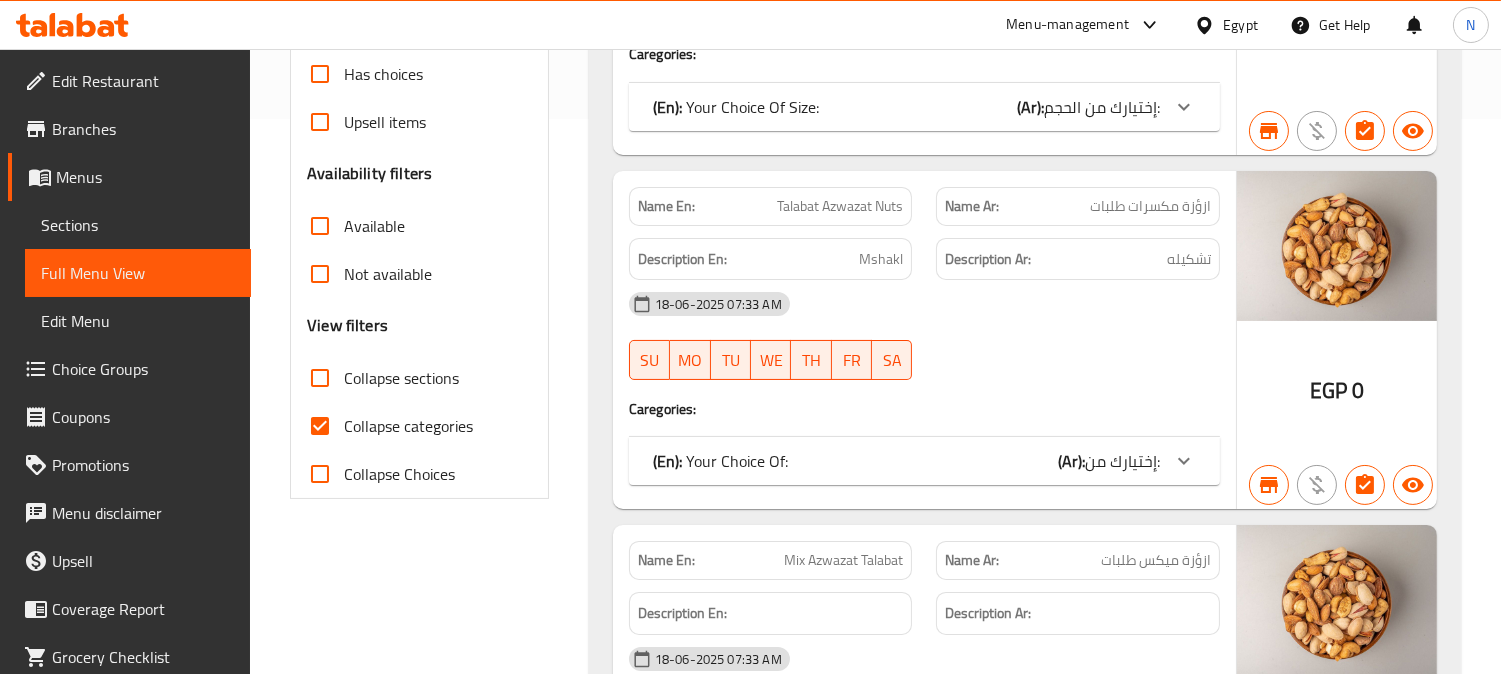 click on "Collapse categories" at bounding box center [320, 426] 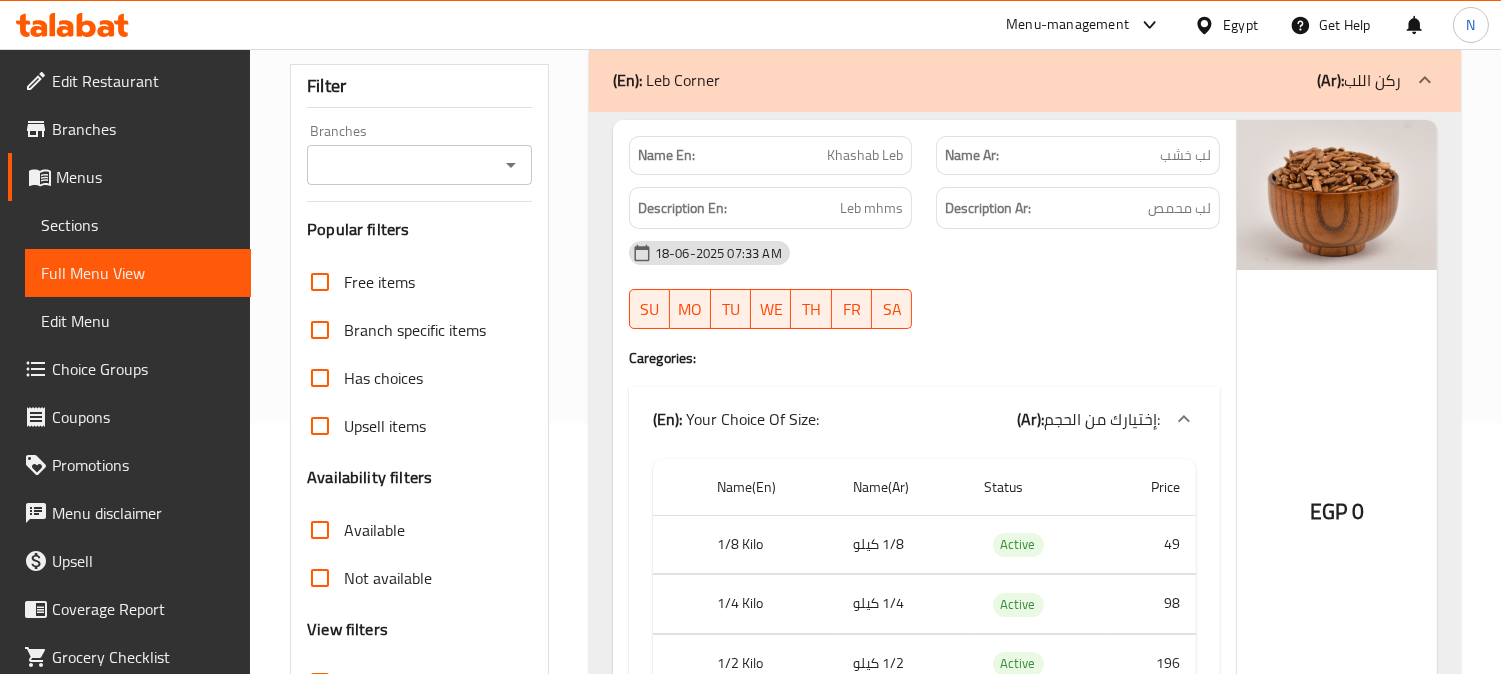scroll, scrollTop: 0, scrollLeft: 0, axis: both 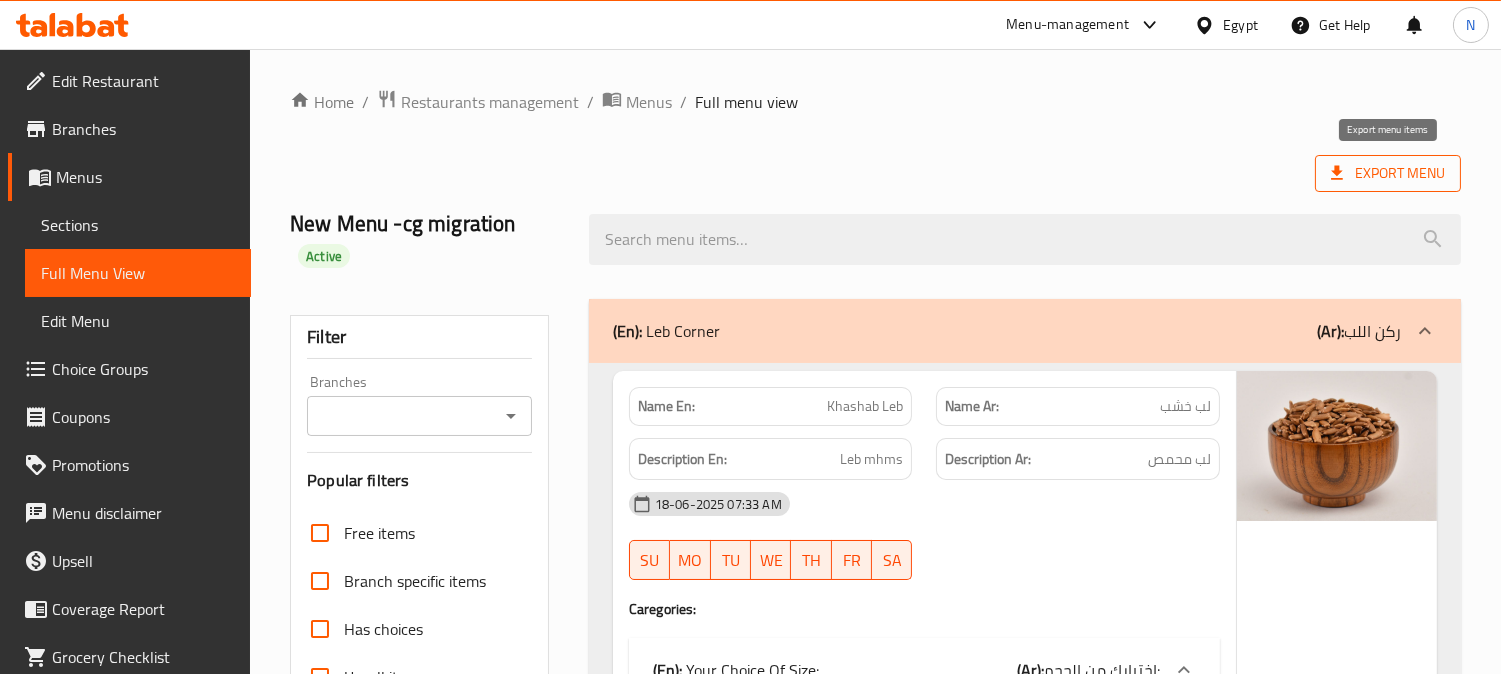 click on "Export Menu" at bounding box center (1388, 173) 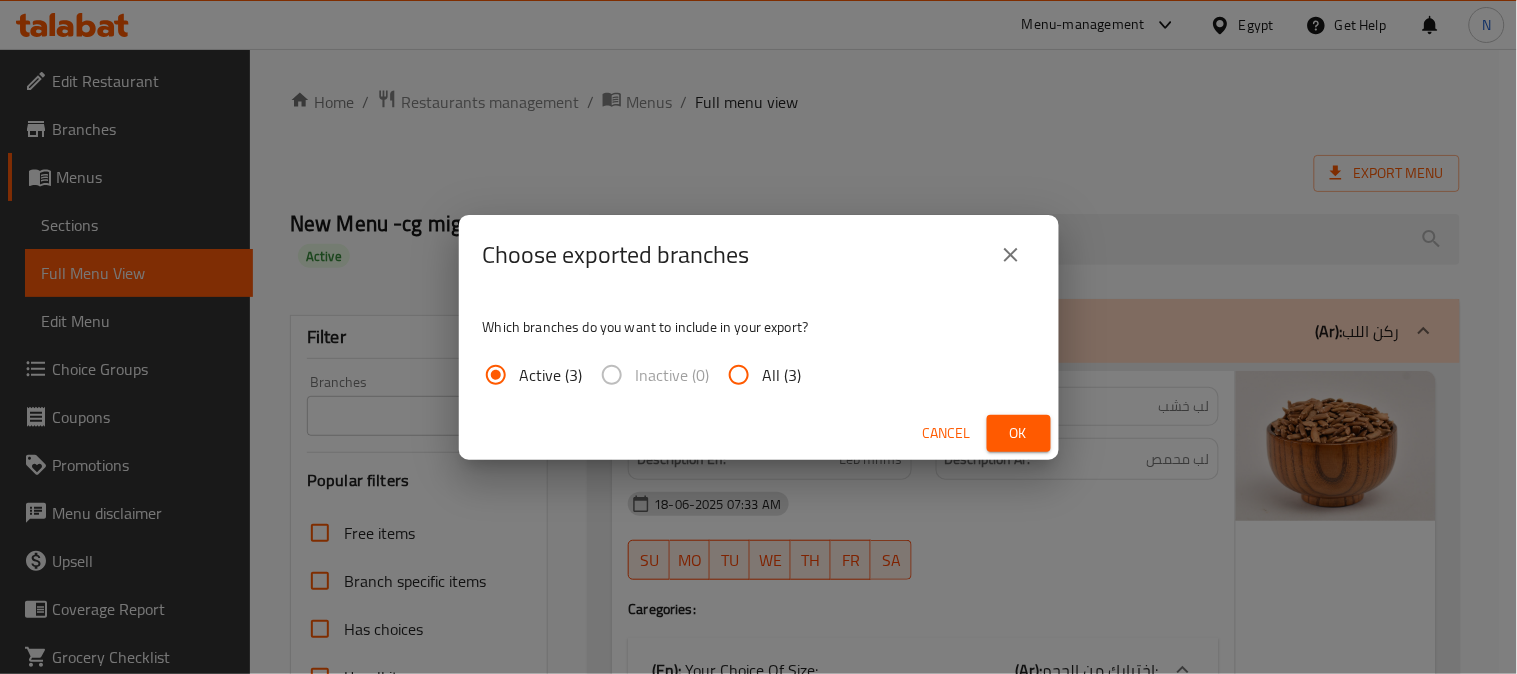 click on "All (3)" at bounding box center [782, 375] 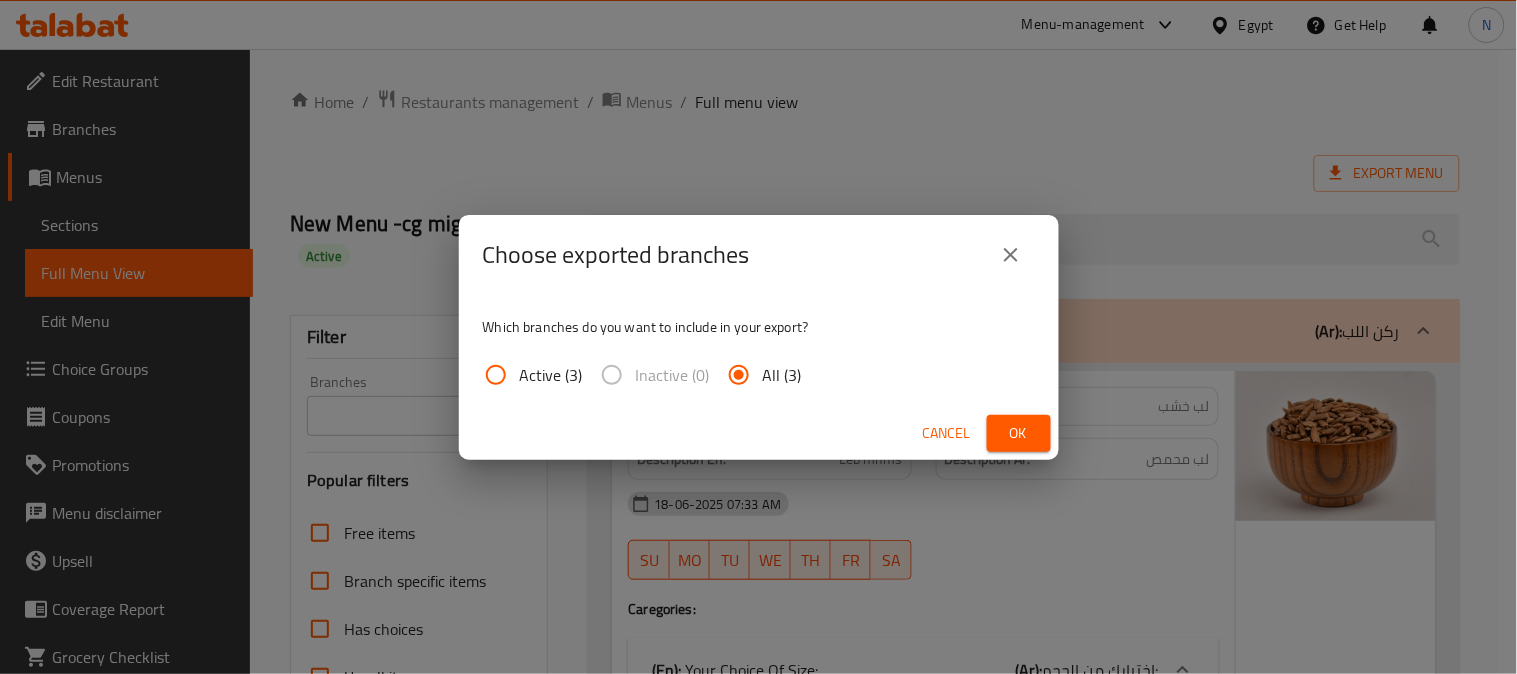 click on "Ok" at bounding box center (1019, 433) 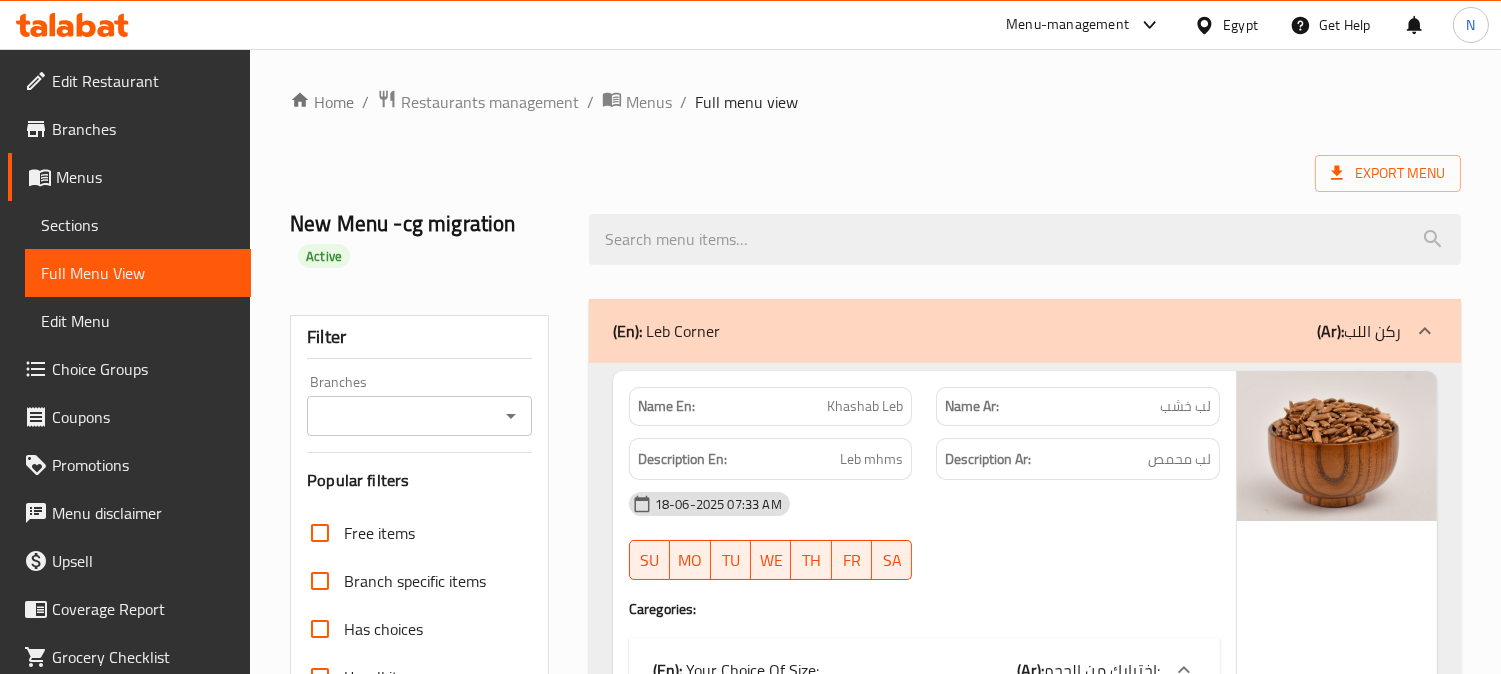 click on "Branches" at bounding box center [143, 129] 